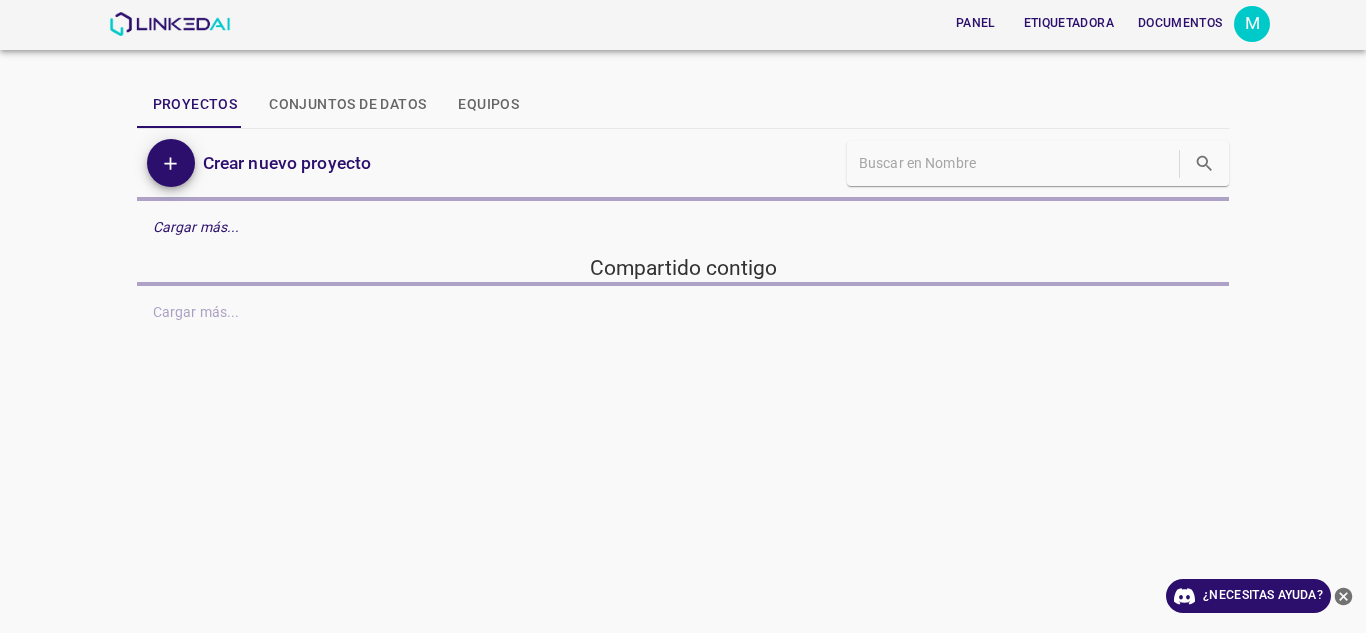 scroll, scrollTop: 0, scrollLeft: 0, axis: both 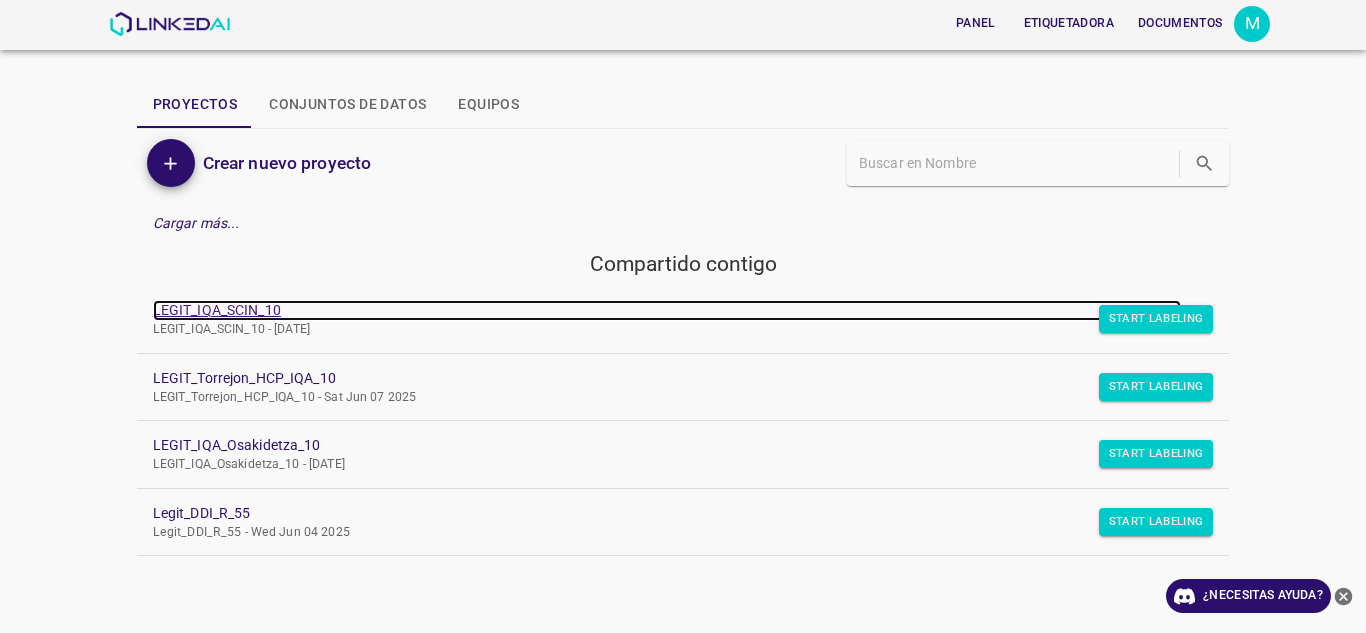 click on "LEGIT_IQA_SCIN_10" at bounding box center [667, 310] 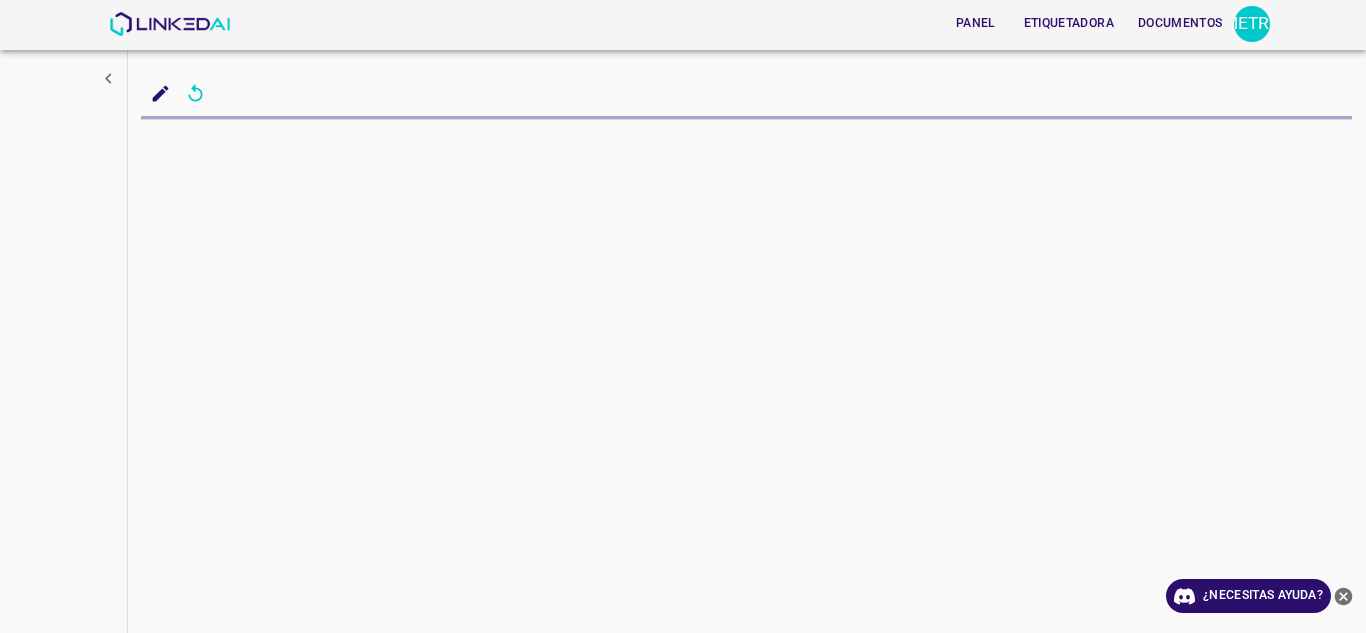 scroll, scrollTop: 0, scrollLeft: 0, axis: both 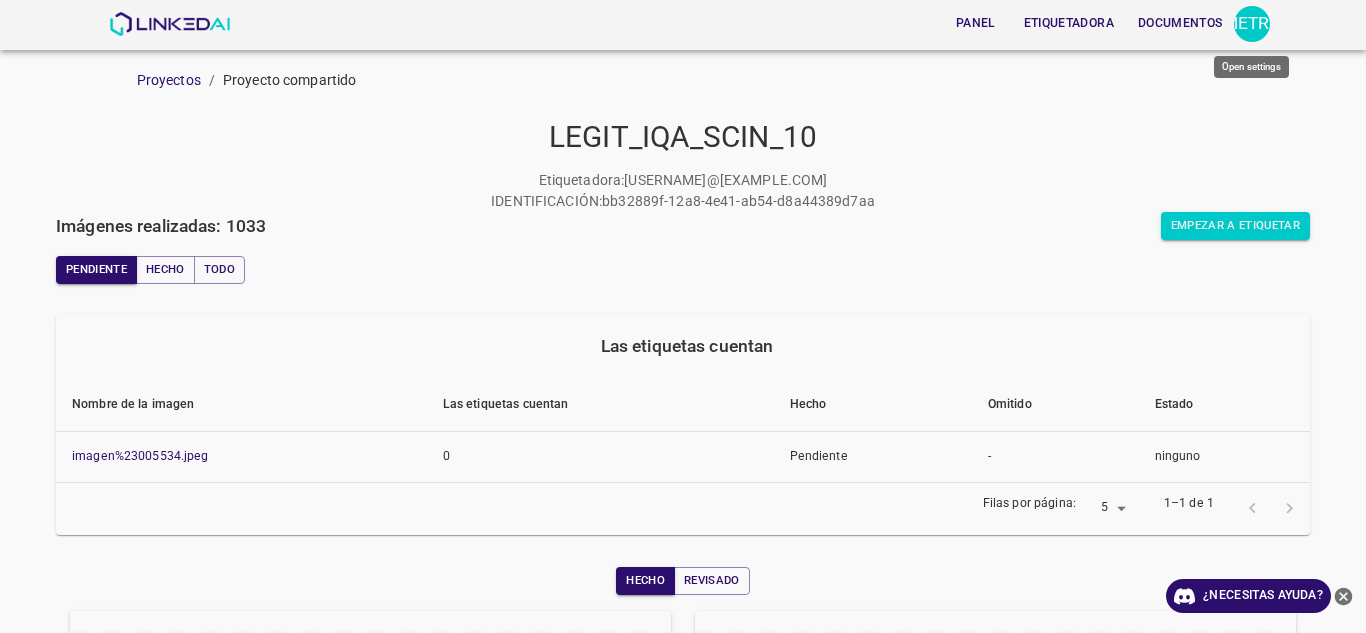 click on "METRO" at bounding box center [1252, 23] 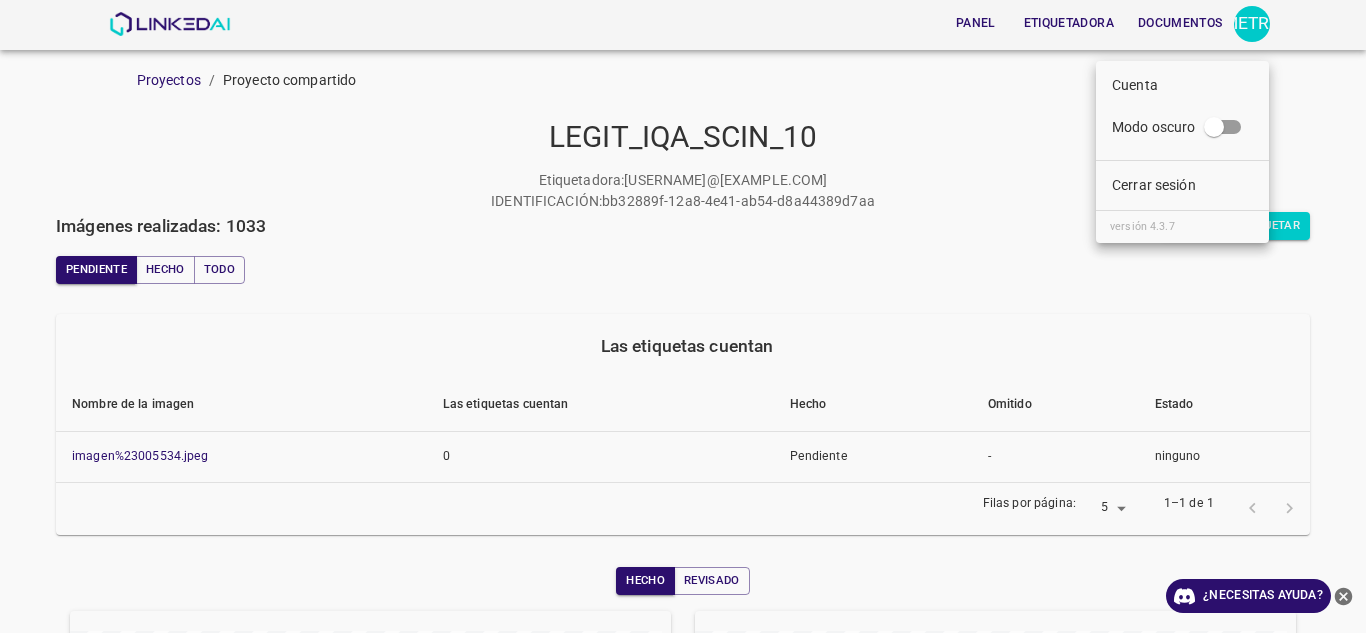 click on "Cerrar sesión" at bounding box center [1154, 185] 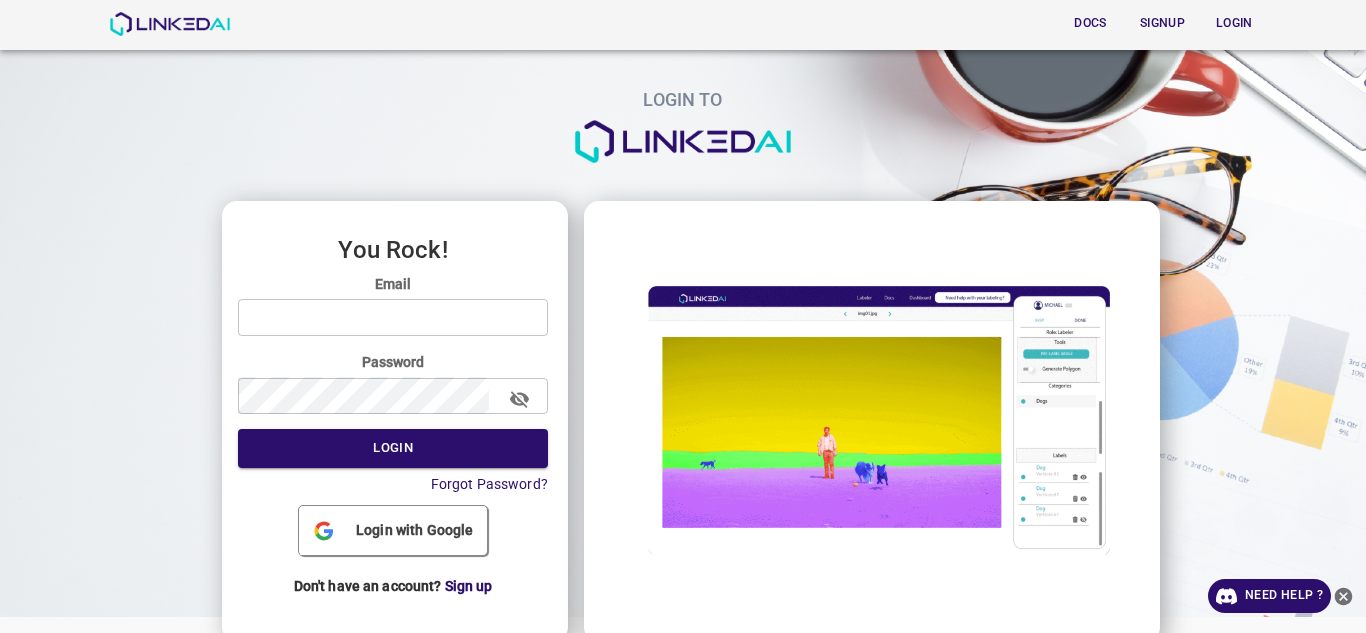 scroll, scrollTop: 0, scrollLeft: 0, axis: both 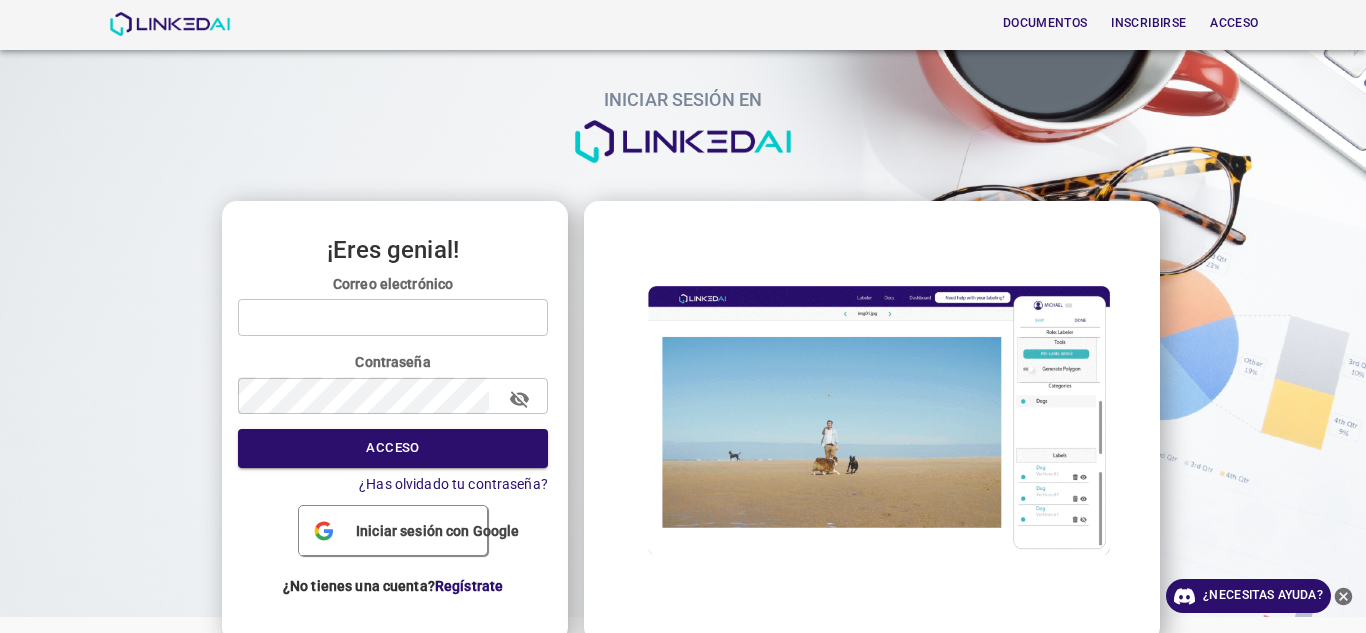 click on "Iniciar sesión con Google" at bounding box center [393, 530] 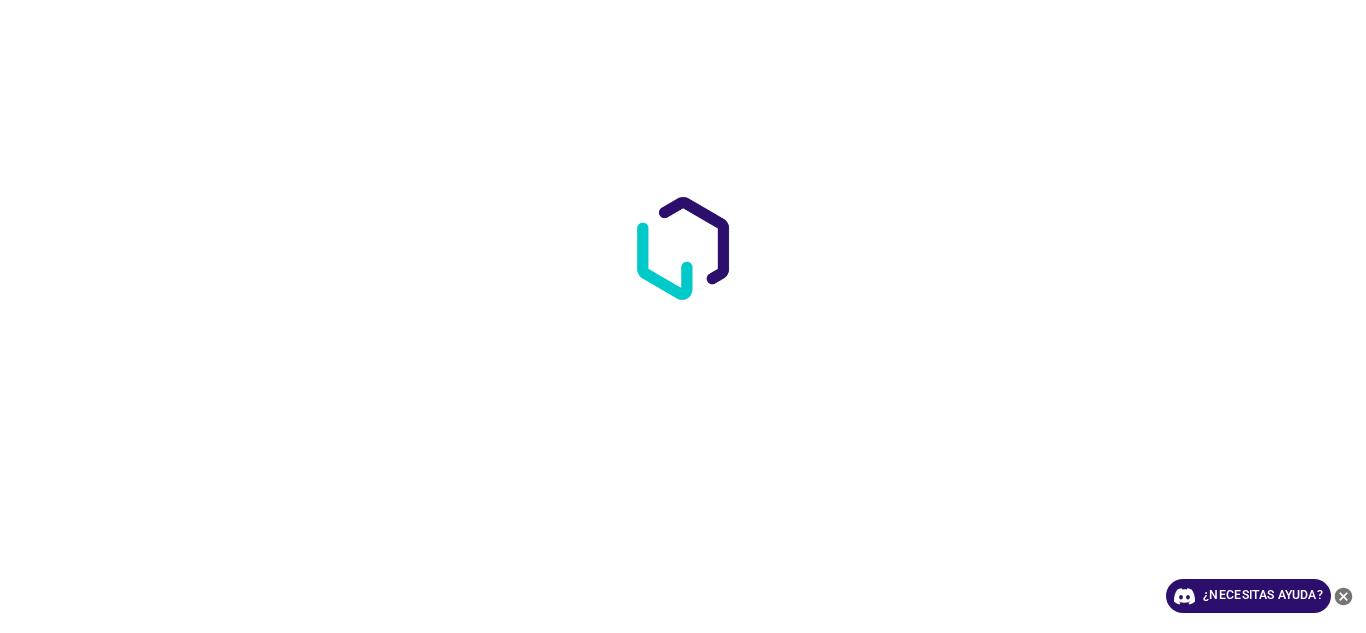scroll, scrollTop: 0, scrollLeft: 0, axis: both 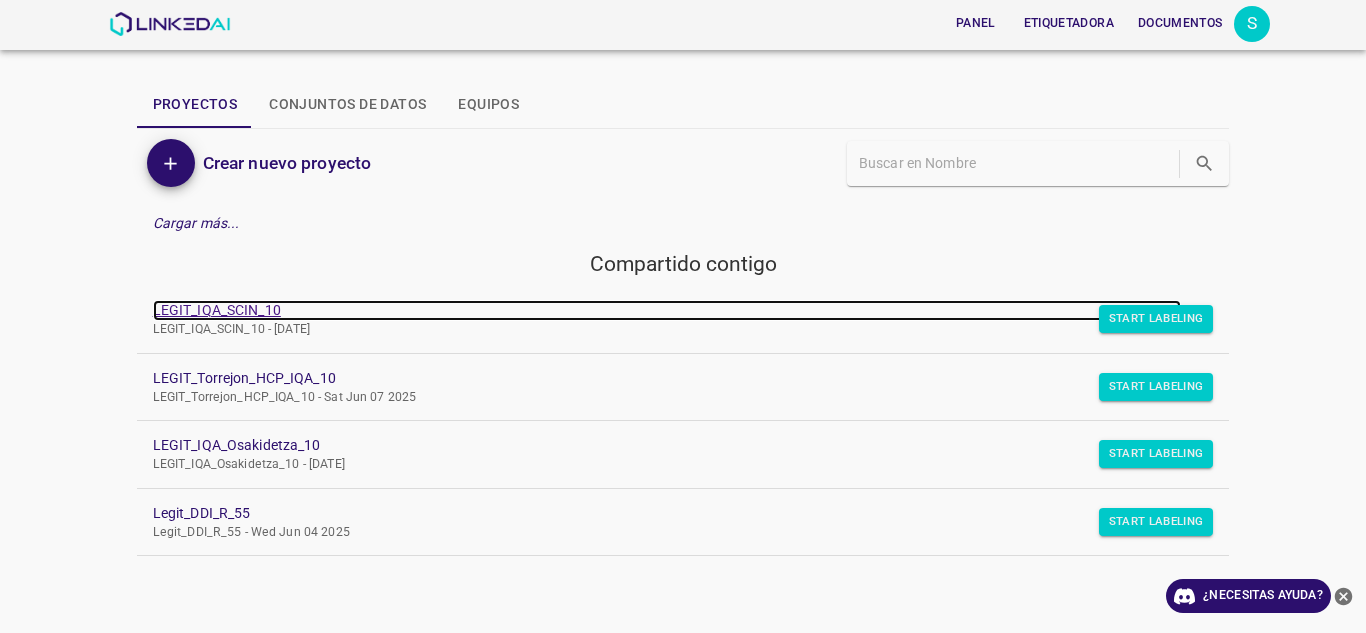 click on "LEGIT_IQA_SCIN_10" at bounding box center [667, 310] 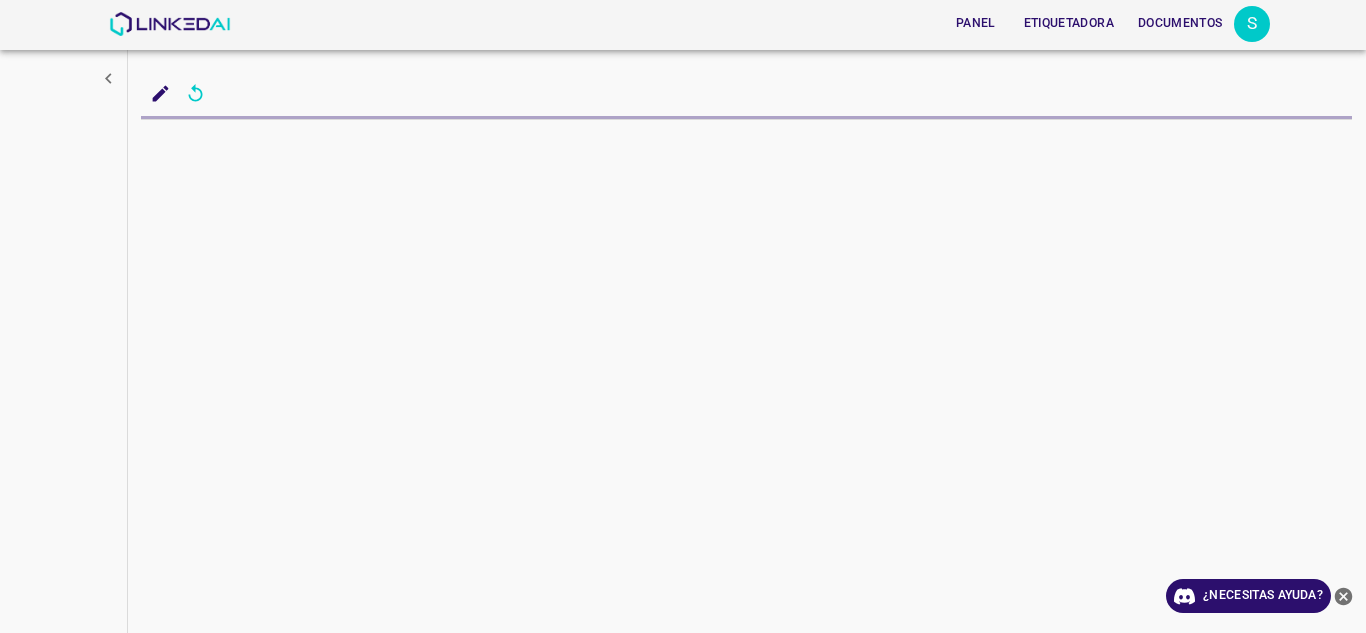 scroll, scrollTop: 0, scrollLeft: 0, axis: both 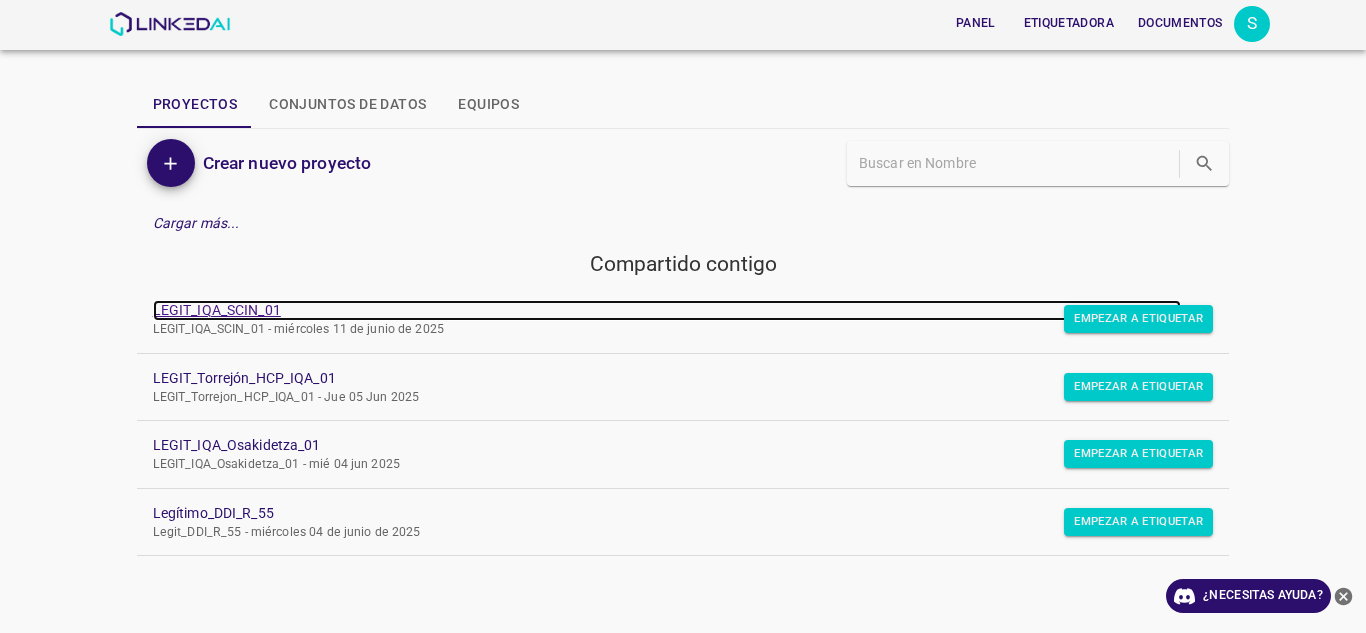 click on "LEGIT_IQA_SCIN_01" at bounding box center (217, 310) 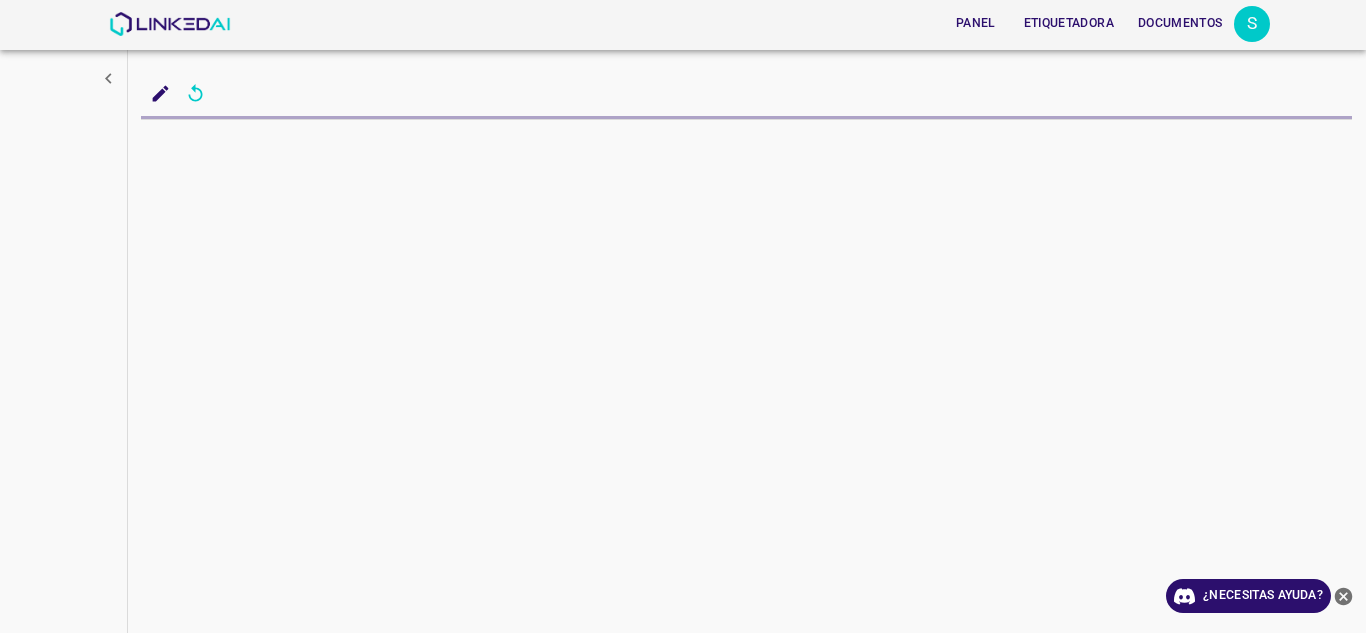 scroll, scrollTop: 0, scrollLeft: 0, axis: both 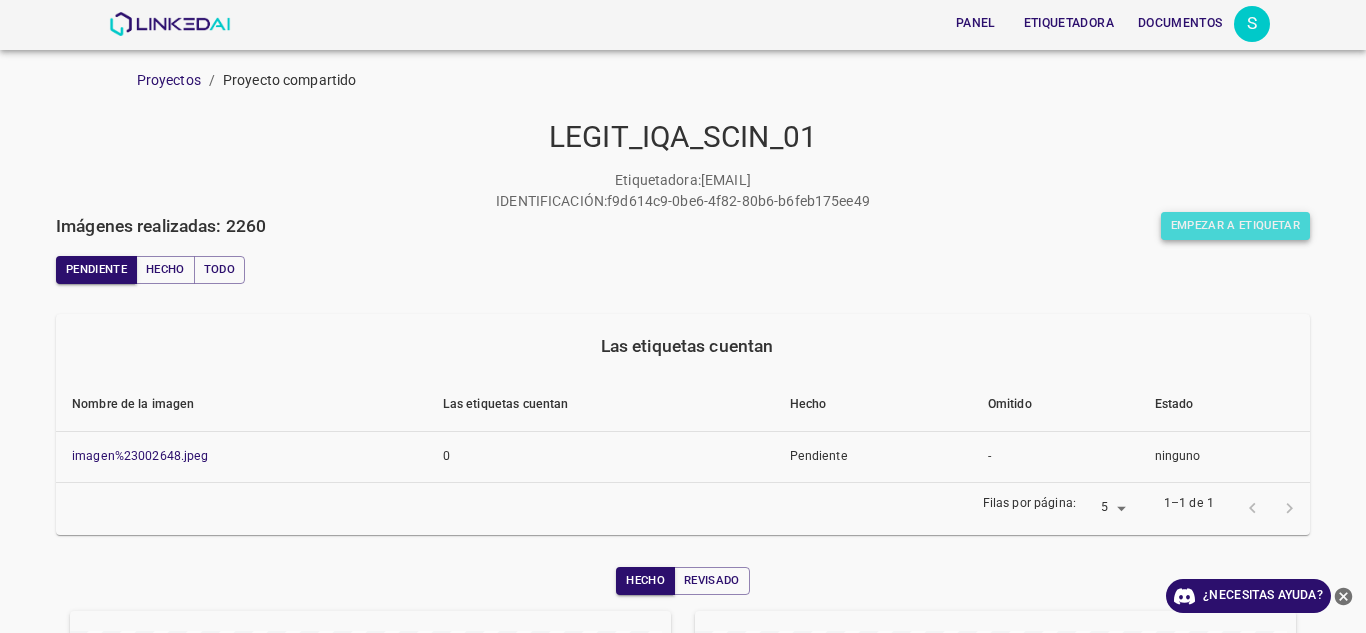 click on "Empezar a etiquetar" at bounding box center (1235, 225) 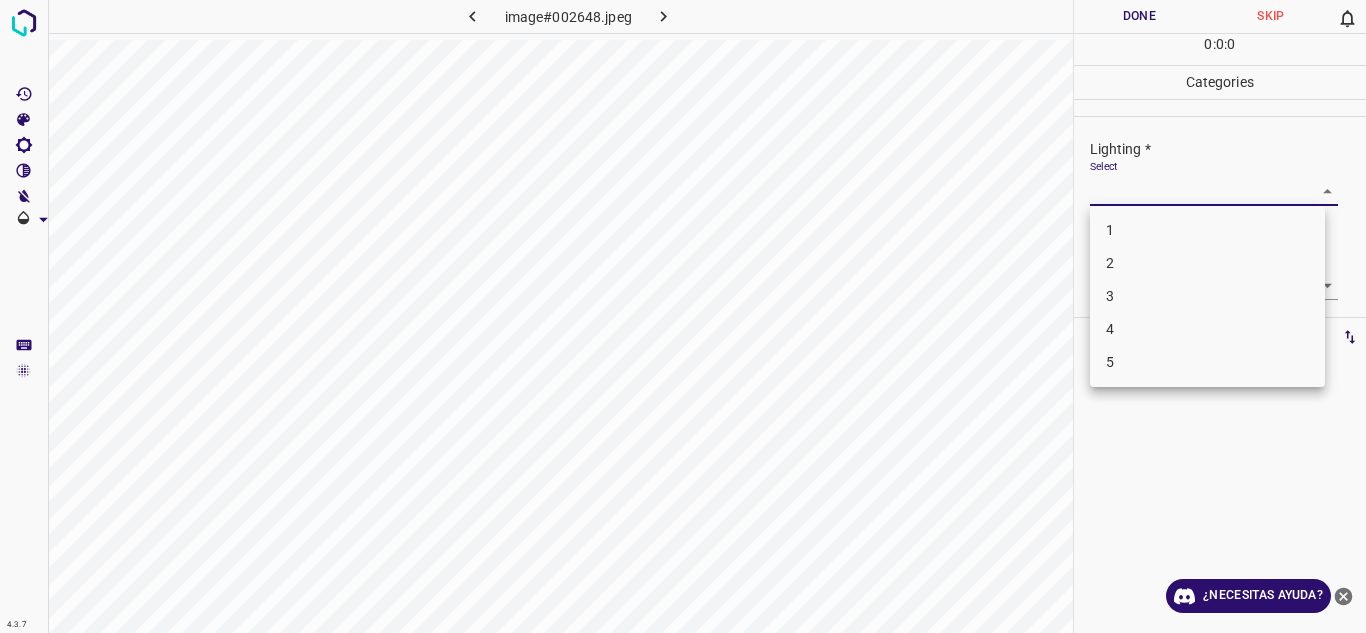 click on "4.3.7 image#002648.jpeg Done Skip 0 0   : 0   : 0   Categories Lighting *  Select ​ Focus *  Select ​ Overall *  Select ​ Labels   0 Categories 1 Lighting 2 Focus 3 Overall Tools Space Change between modes (Draw & Edit) I Auto labeling R Restore zoom M Zoom in N Zoom out Delete Delete selecte label Filters Z Restore filters X Saturation filter C Brightness filter V Contrast filter B Gray scale filter General O Download ¿Necesitas ayuda? Texto original Valora esta traducción Tu opinión servirá para ayudar a mejorar el Traductor de Google - Texto - Esconder - Borrar 1 2 3 4 5" at bounding box center (683, 316) 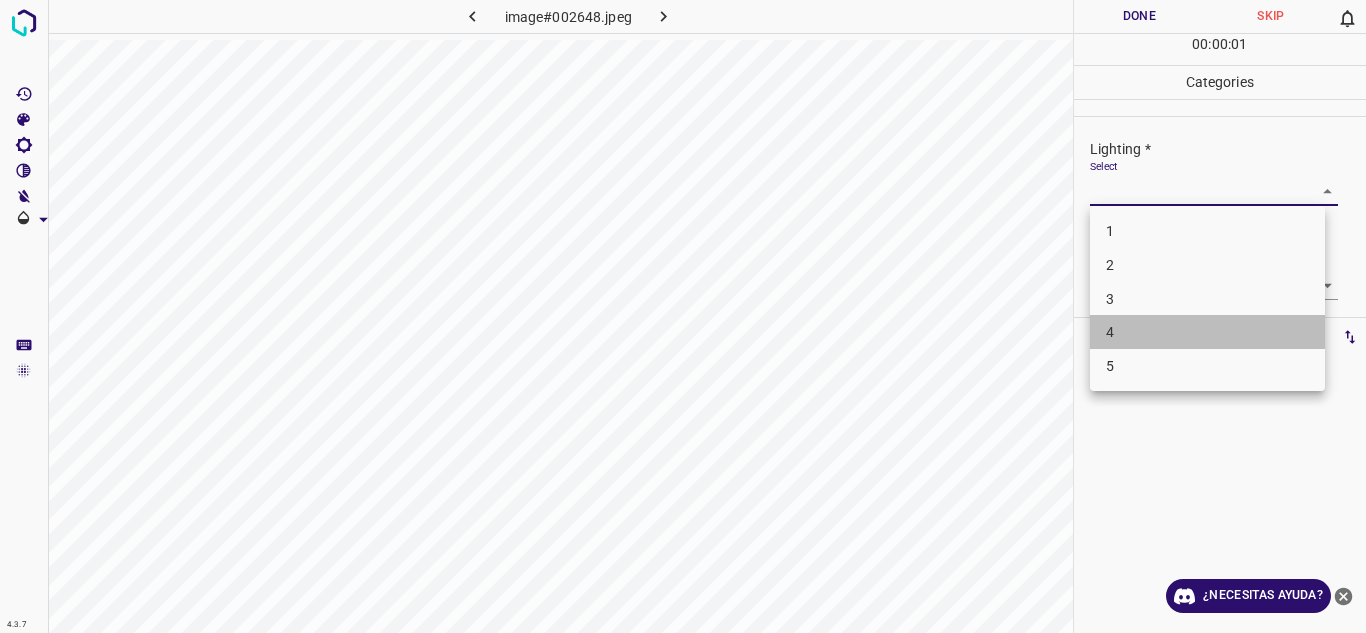click on "4" at bounding box center (1207, 332) 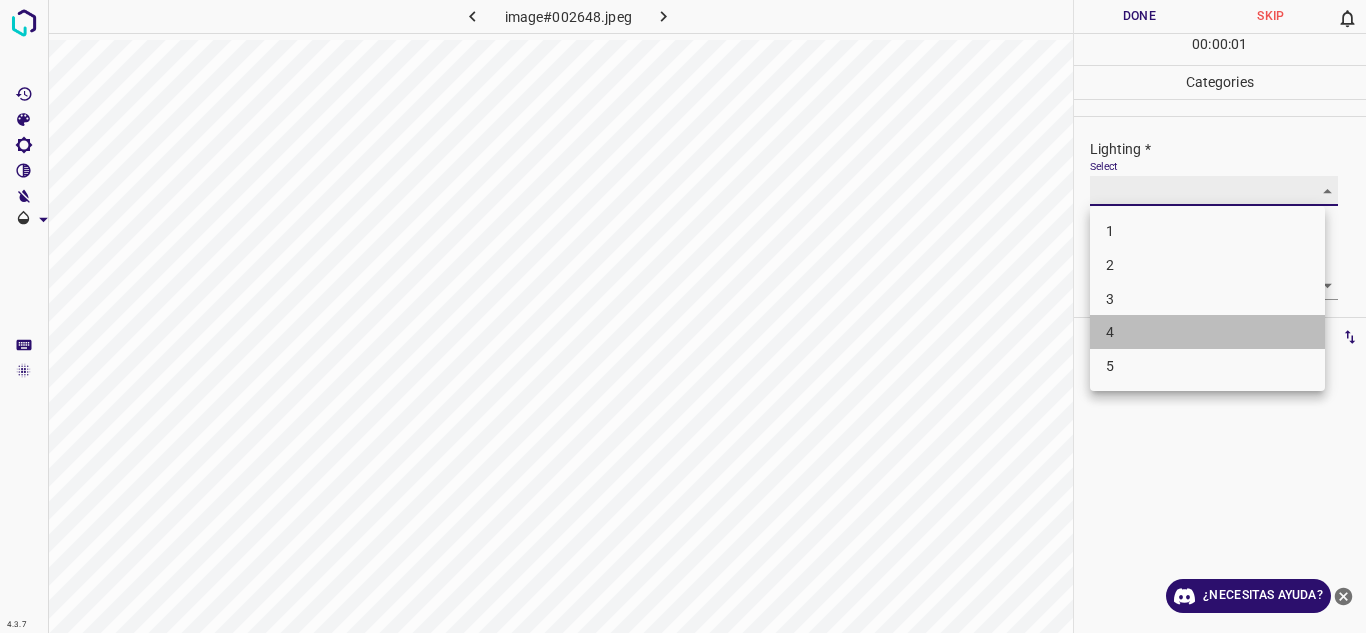 type on "4" 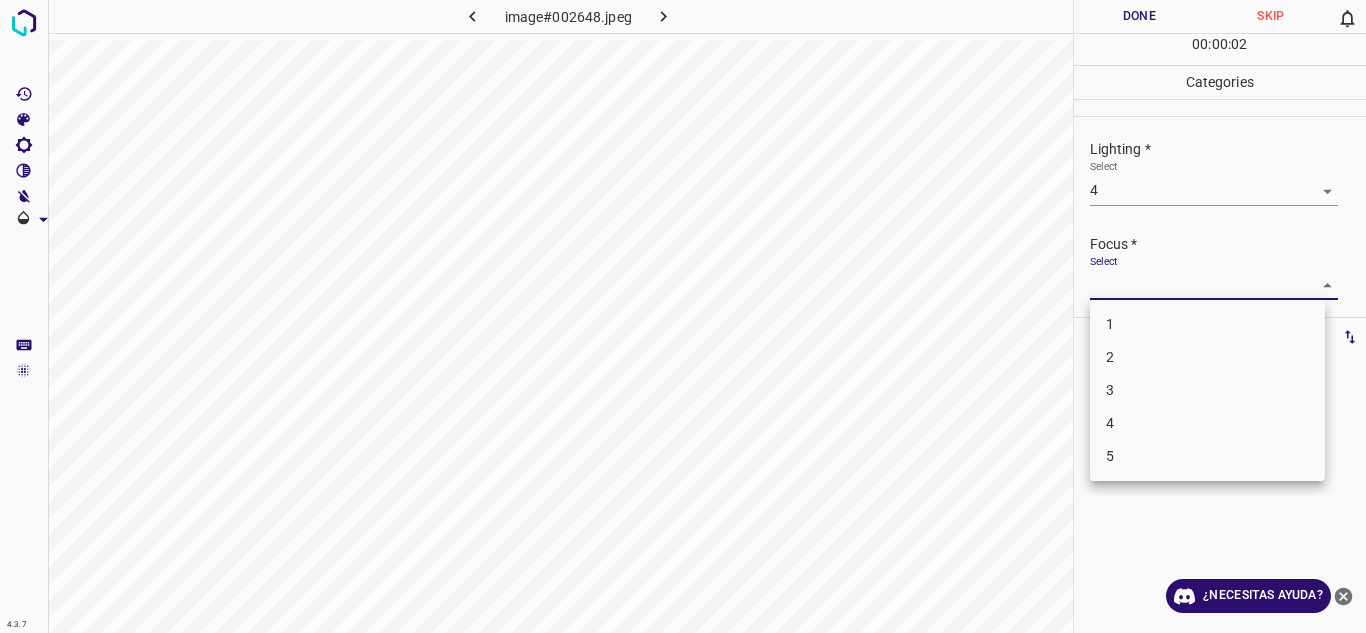 click on "4.3.7 image#002648.jpeg Done Skip 0 00   : 00   : 02   Categories Lighting *  Select 4 4 Focus *  Select ​ Overall *  Select ​ Labels   0 Categories 1 Lighting 2 Focus 3 Overall Tools Space Change between modes (Draw & Edit) I Auto labeling R Restore zoom M Zoom in N Zoom out Delete Delete selecte label Filters Z Restore filters X Saturation filter C Brightness filter V Contrast filter B Gray scale filter General O Download ¿Necesitas ayuda? Texto original Valora esta traducción Tu opinión servirá para ayudar a mejorar el Traductor de Google - Texto - Esconder - Borrar 1 2 3 4 5" at bounding box center [683, 316] 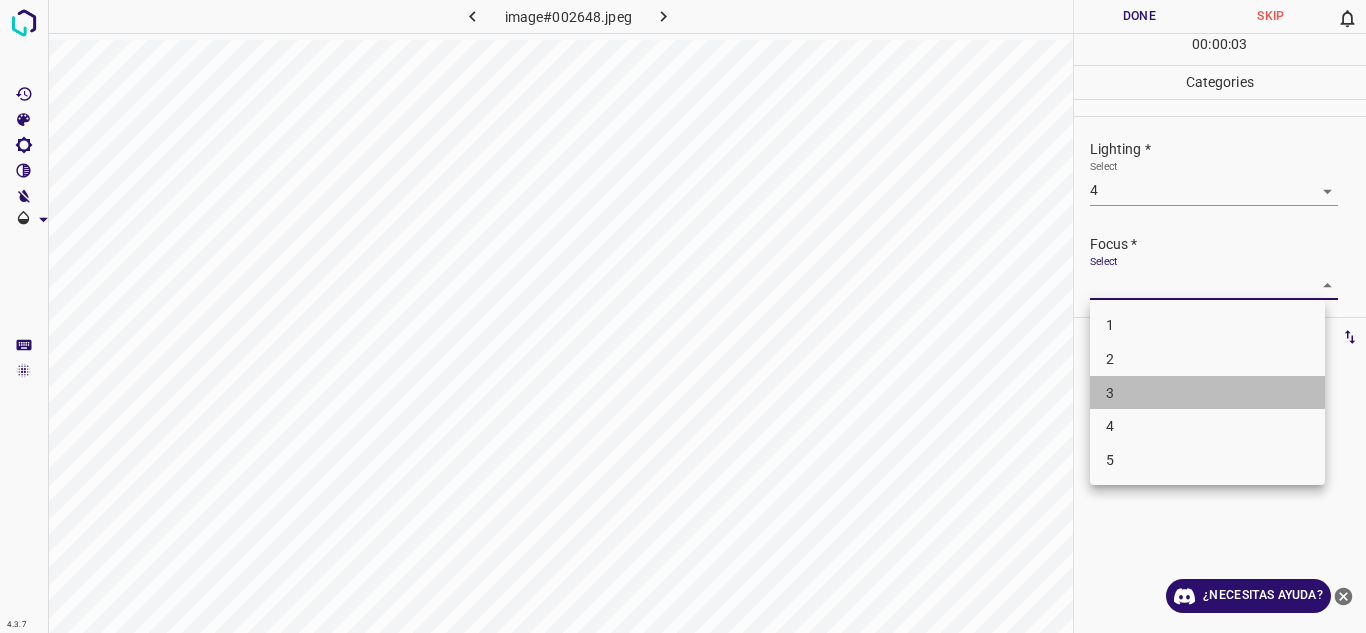 click on "3" at bounding box center [1207, 393] 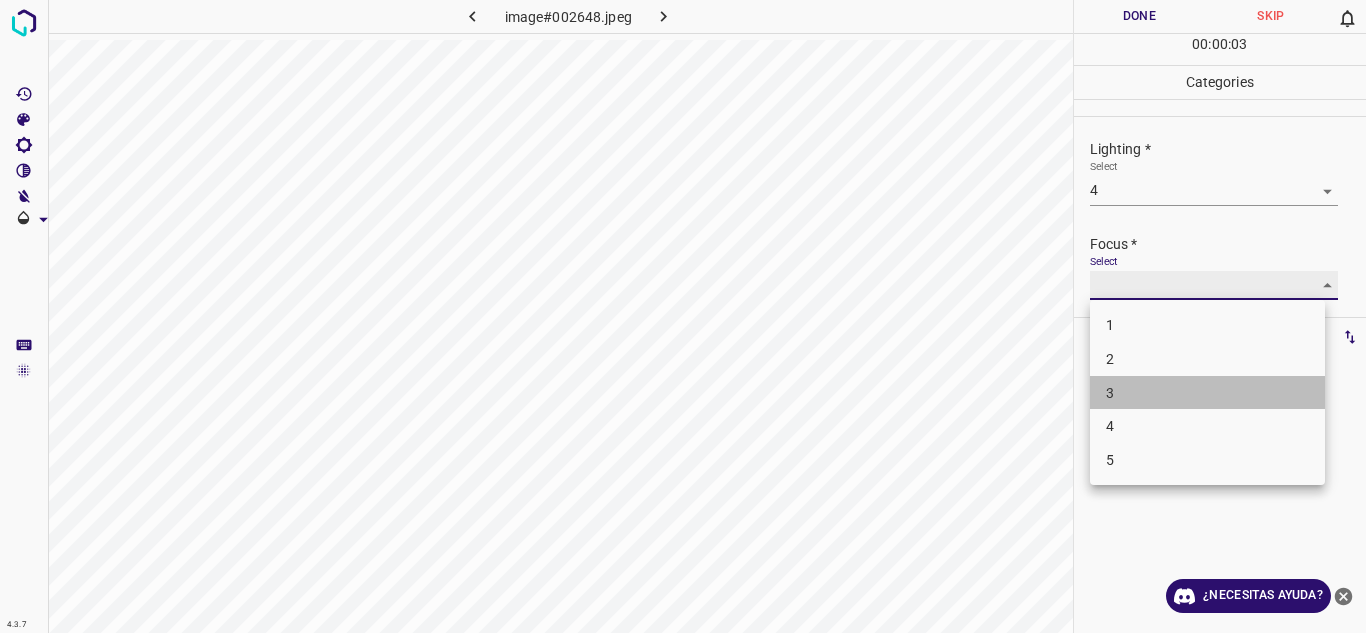 type on "3" 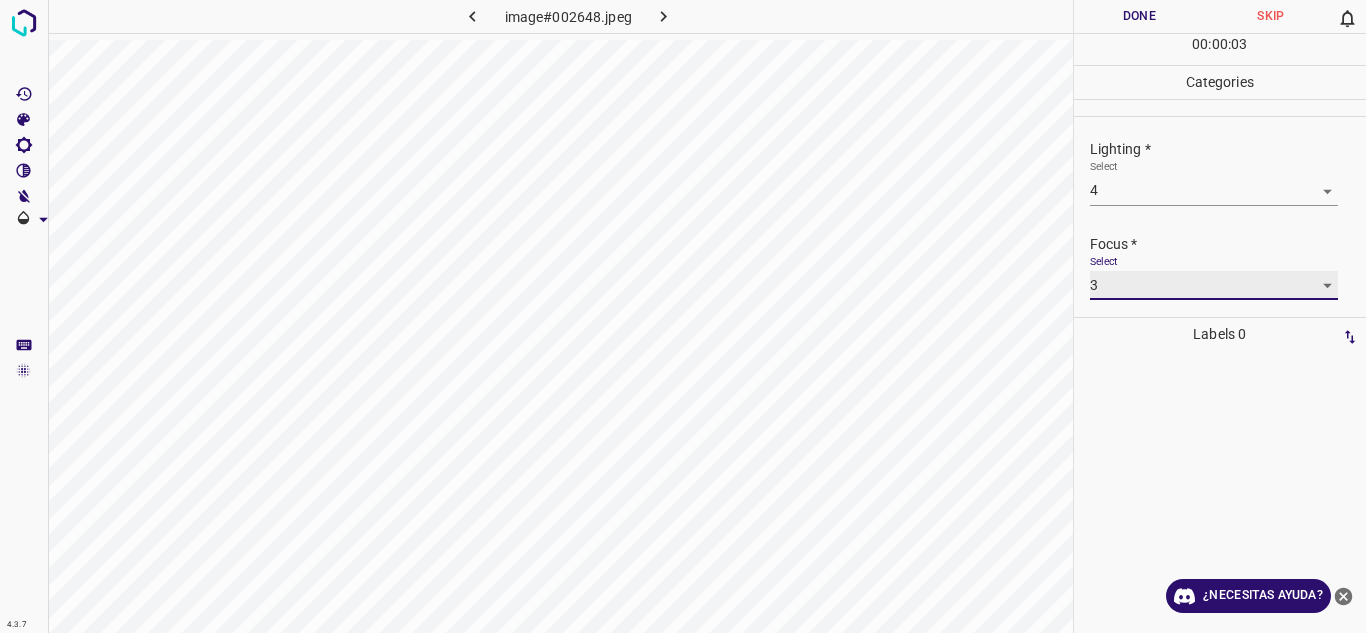 scroll, scrollTop: 98, scrollLeft: 0, axis: vertical 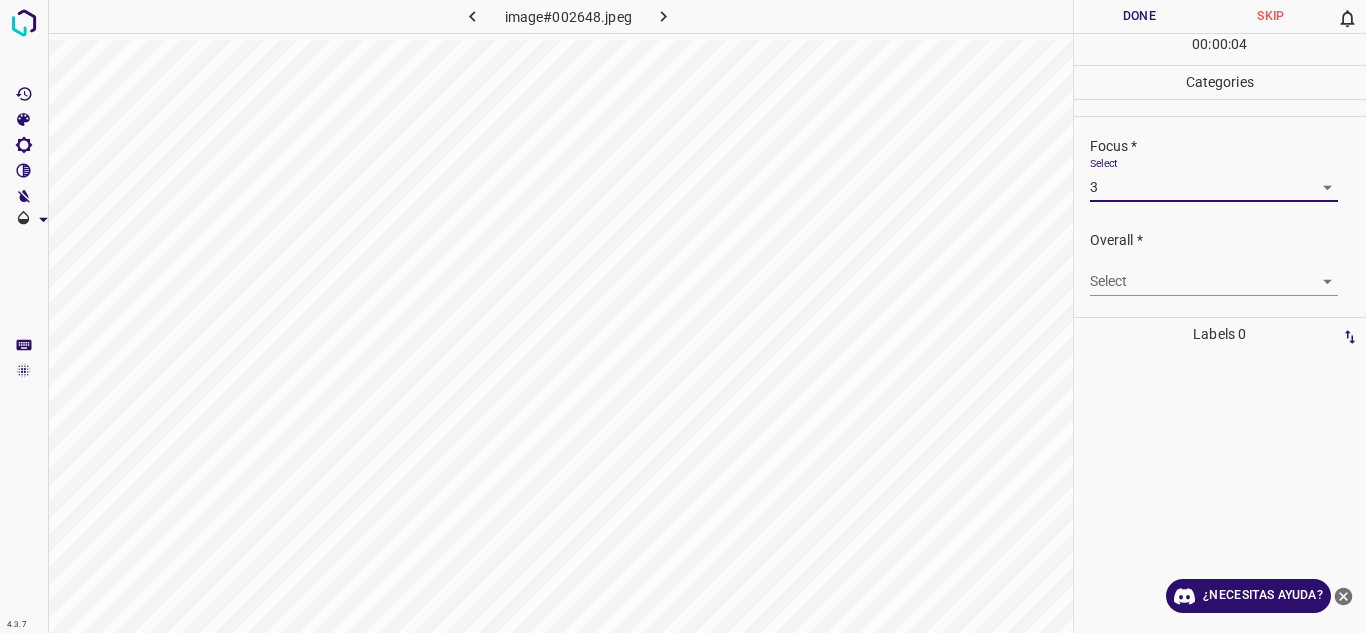 click on "4.3.7 image#002648.jpeg Done Skip 0 00   : 00   : 04   Categories Lighting *  Select 4 4 Focus *  Select 3 3 Overall *  Select ​ Labels   0 Categories 1 Lighting 2 Focus 3 Overall Tools Space Change between modes (Draw & Edit) I Auto labeling R Restore zoom M Zoom in N Zoom out Delete Delete selecte label Filters Z Restore filters X Saturation filter C Brightness filter V Contrast filter B Gray scale filter General O Download ¿Necesitas ayuda? Texto original Valora esta traducción Tu opinión servirá para ayudar a mejorar el Traductor de Google - Texto - Esconder - Borrar" at bounding box center [683, 316] 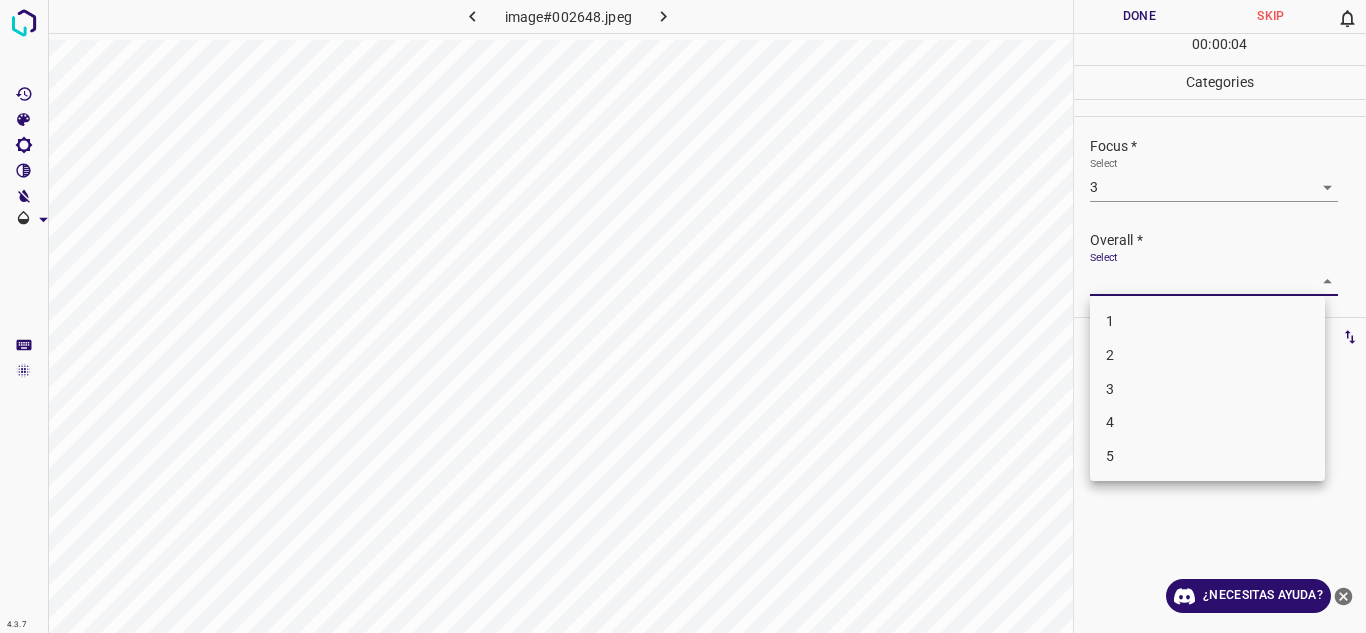 click on "4" at bounding box center (1207, 422) 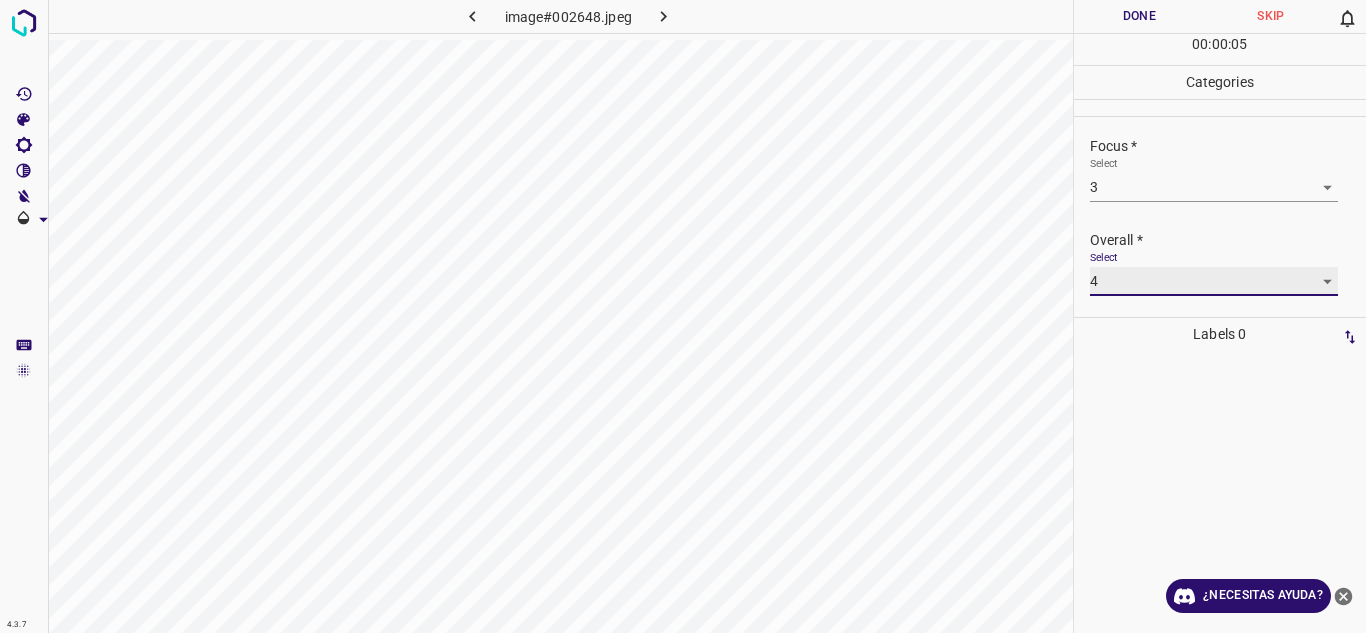 type on "4" 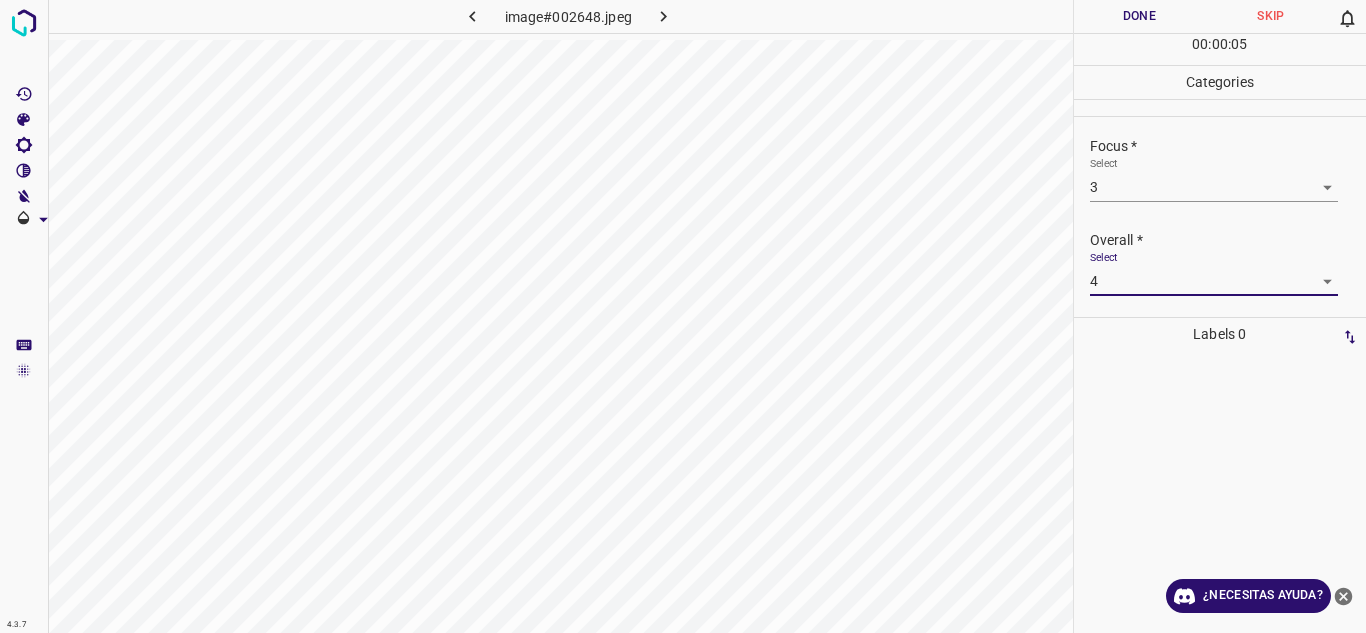 click on "Done" at bounding box center (1140, 16) 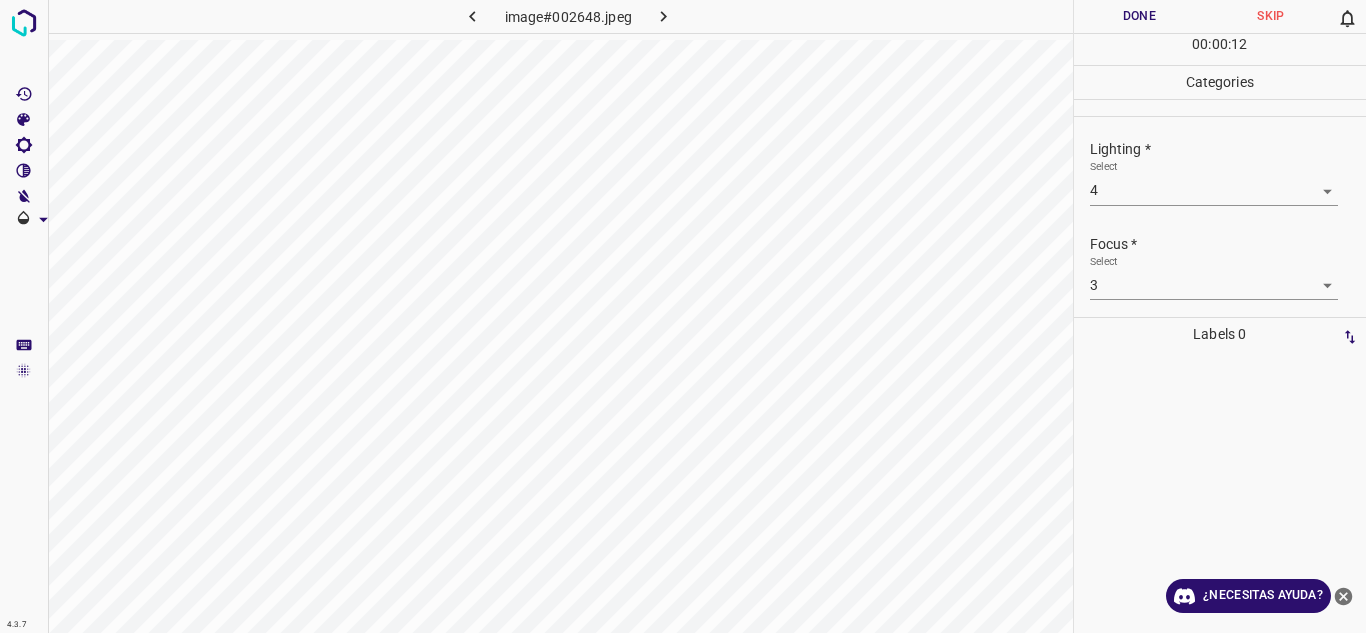 scroll, scrollTop: 98, scrollLeft: 0, axis: vertical 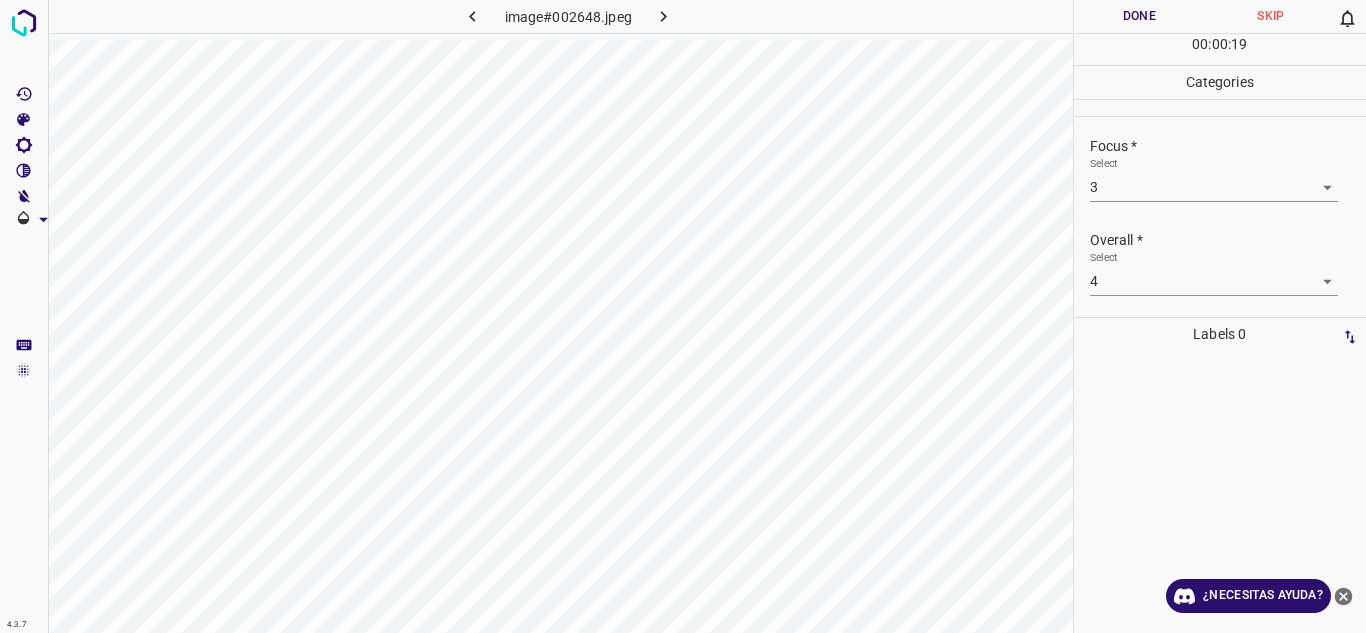 click on "Done" at bounding box center [1140, 16] 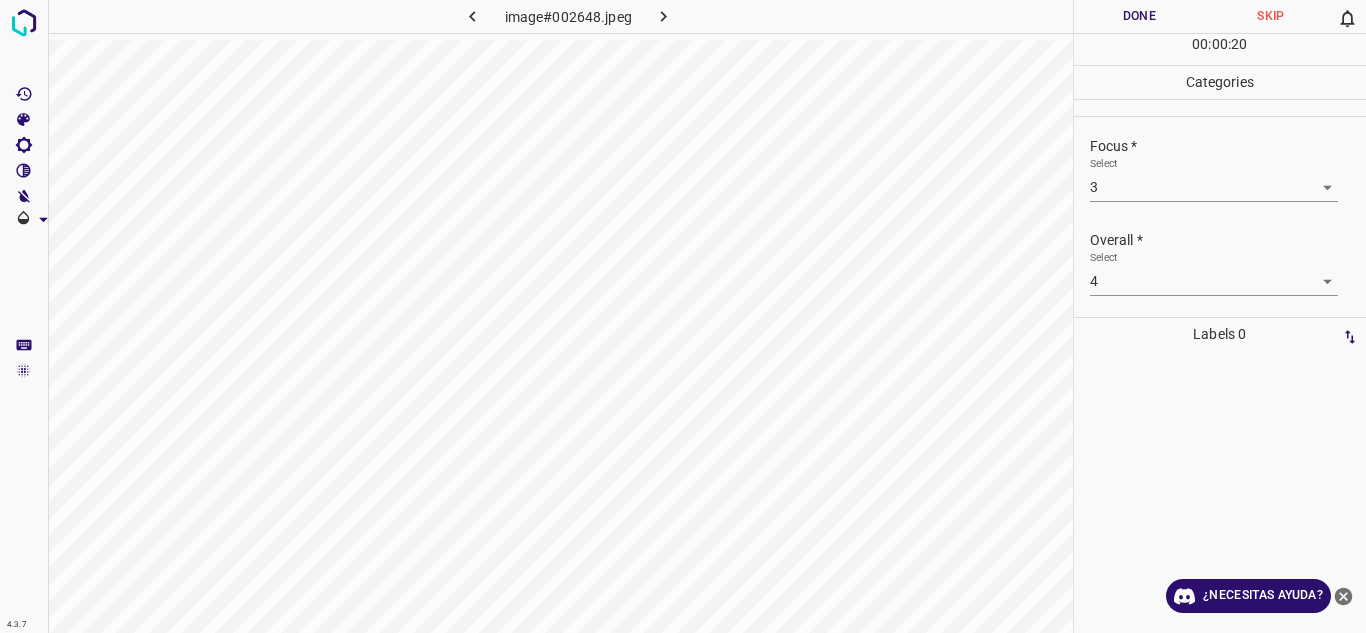 click on "Done" at bounding box center (1140, 16) 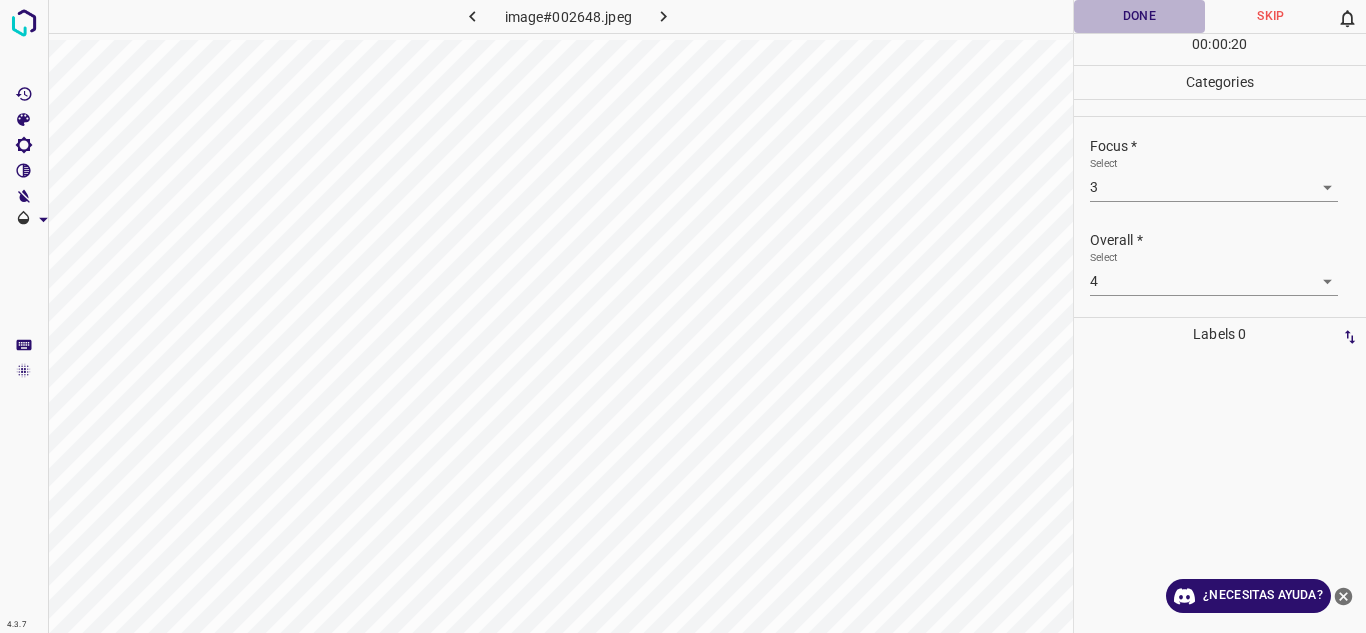 click on "Done" at bounding box center (1140, 16) 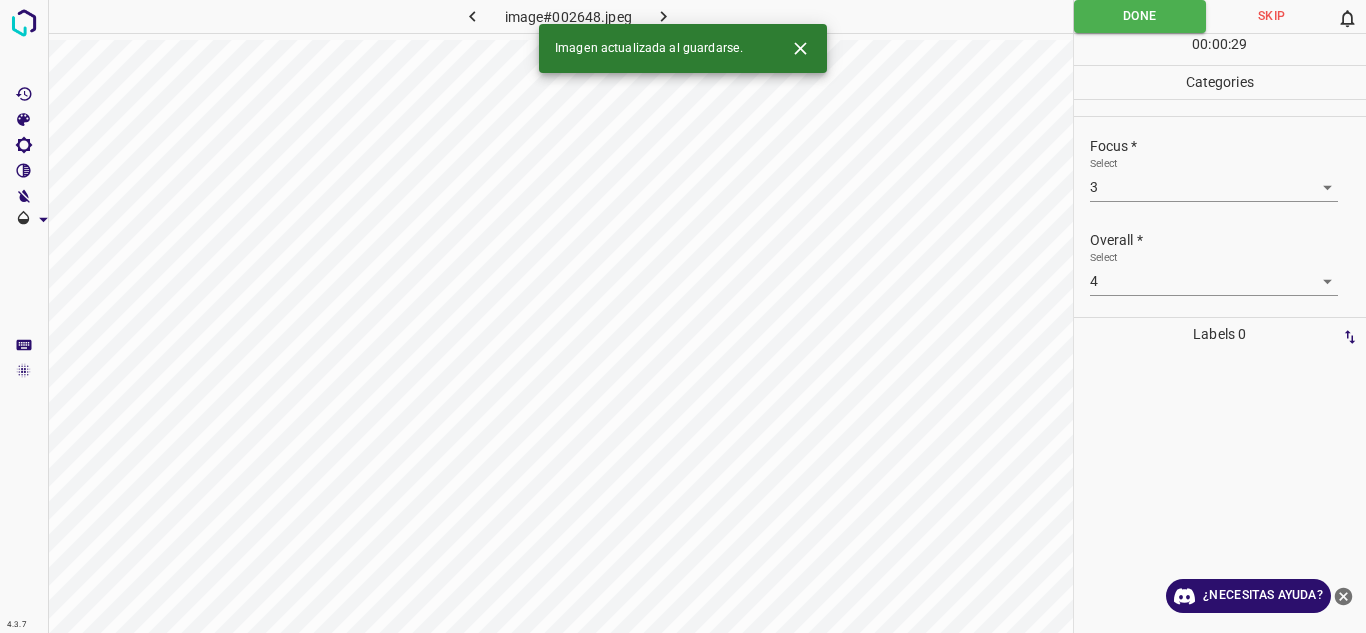 click 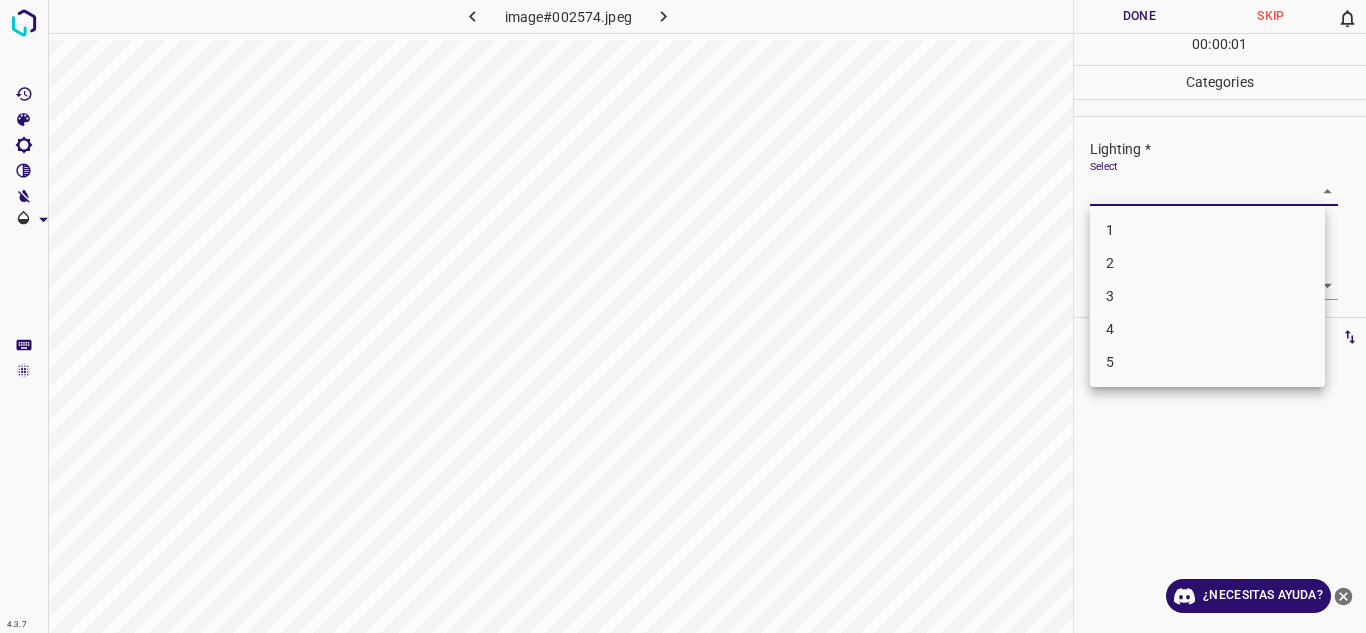 click on "4.3.7 image#002574.jpeg Done Skip 0 00   : 00   : 01   Categories Lighting *  Select ​ Focus *  Select ​ Overall *  Select ​ Labels   0 Categories 1 Lighting 2 Focus 3 Overall Tools Space Change between modes (Draw & Edit) I Auto labeling R Restore zoom M Zoom in N Zoom out Delete Delete selecte label Filters Z Restore filters X Saturation filter C Brightness filter V Contrast filter B Gray scale filter General O Download ¿Necesitas ayuda? Texto original Valora esta traducción Tu opinión servirá para ayudar a mejorar el Traductor de Google - Texto - Esconder - Borrar 1 2 3 4 5" at bounding box center [683, 316] 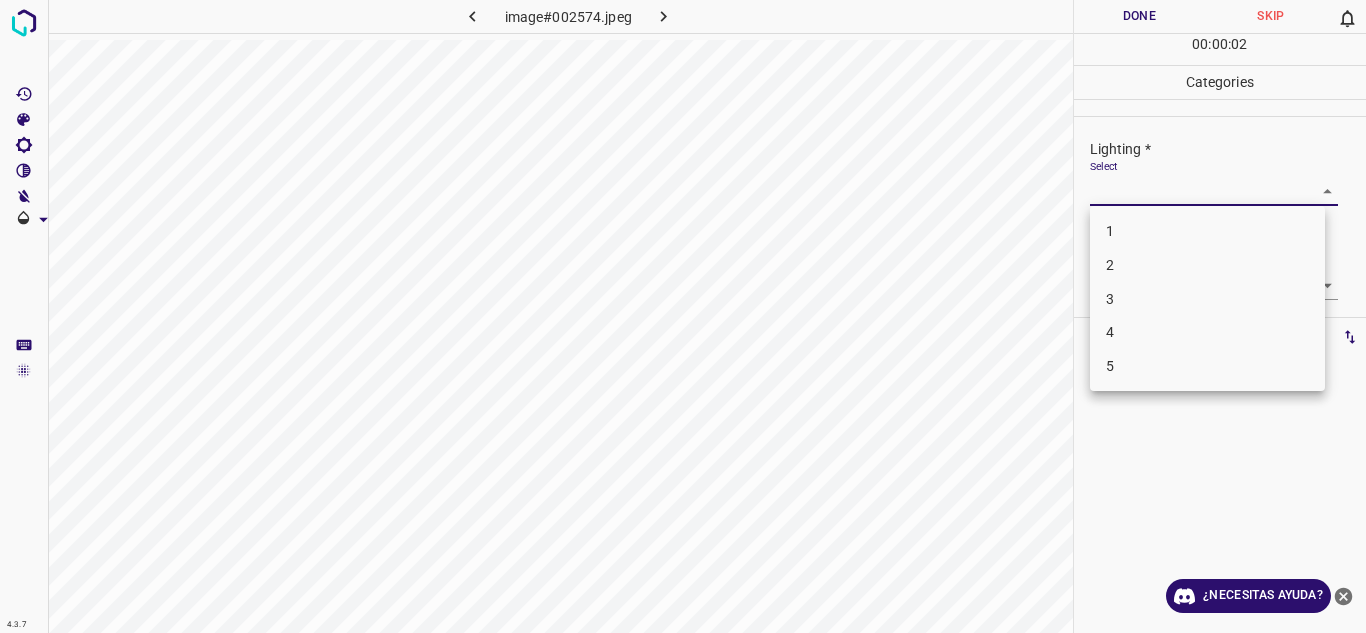 click on "4" at bounding box center (1207, 332) 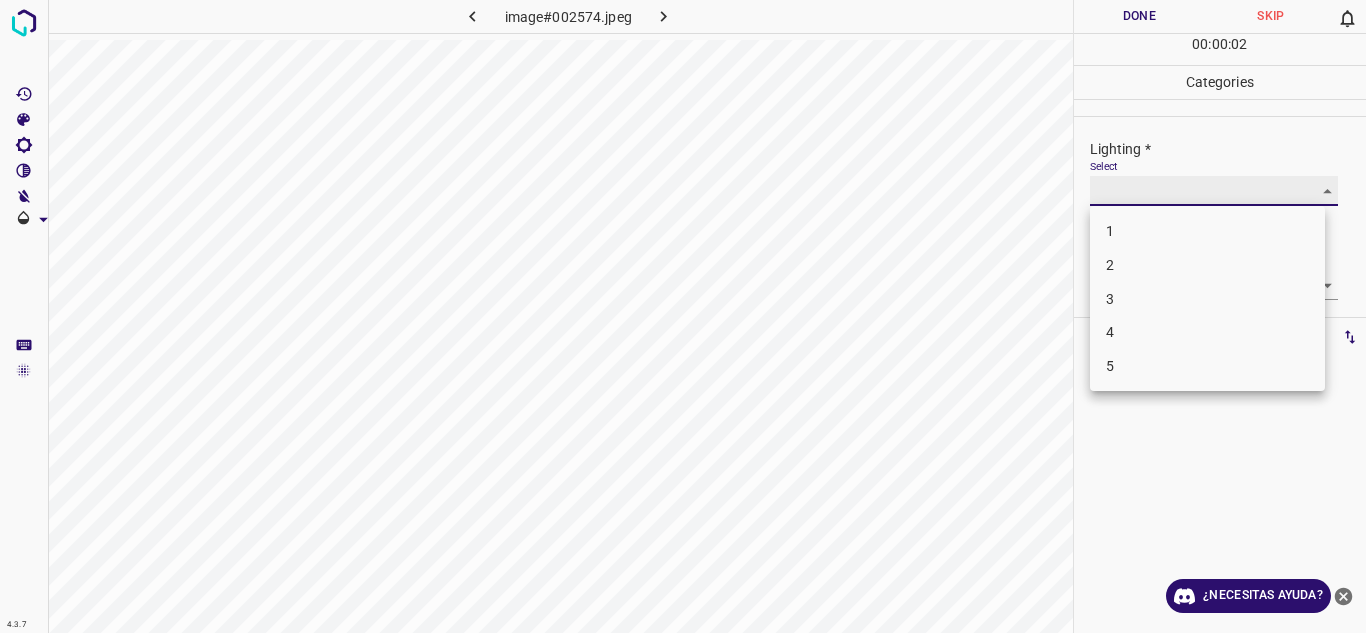 type on "4" 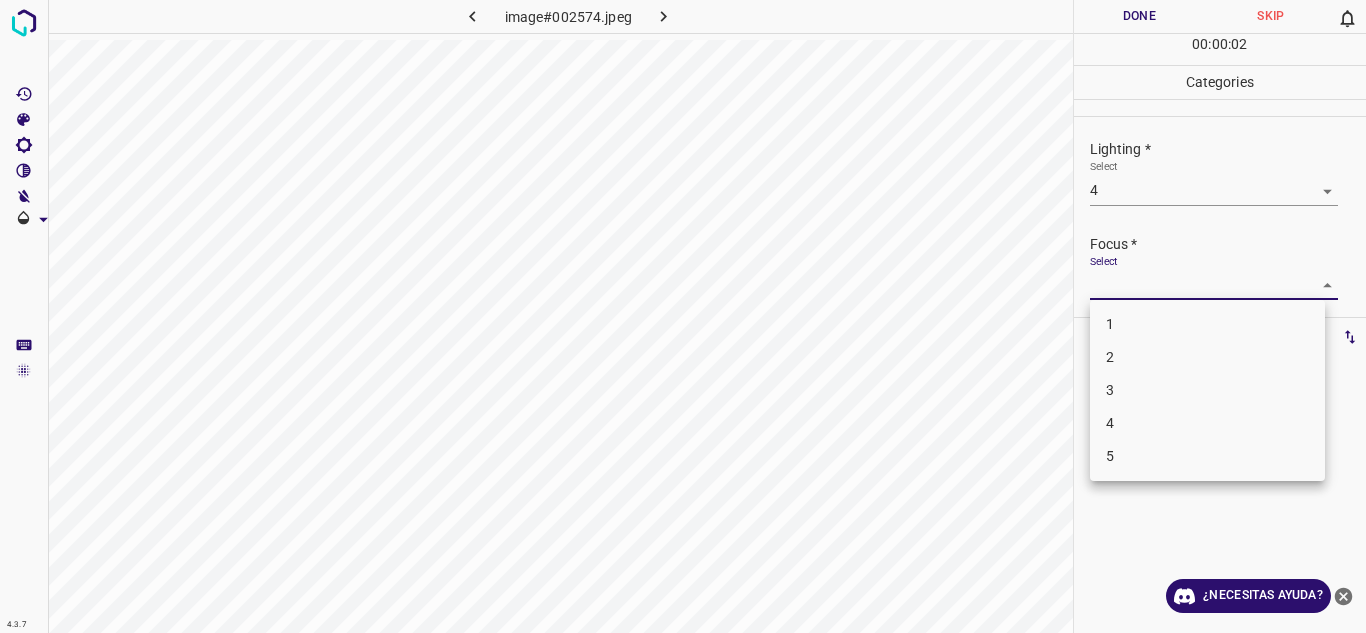click on "4.3.7 image#002574.jpeg Done Skip 0 00   : 00   : 02   Categories Lighting *  Select 4 4 Focus *  Select ​ Overall *  Select ​ Labels   0 Categories 1 Lighting 2 Focus 3 Overall Tools Space Change between modes (Draw & Edit) I Auto labeling R Restore zoom M Zoom in N Zoom out Delete Delete selecte label Filters Z Restore filters X Saturation filter C Brightness filter V Contrast filter B Gray scale filter General O Download ¿Necesitas ayuda? Texto original Valora esta traducción Tu opinión servirá para ayudar a mejorar el Traductor de Google - Texto - Esconder - Borrar 1 2 3 4 5" at bounding box center (683, 316) 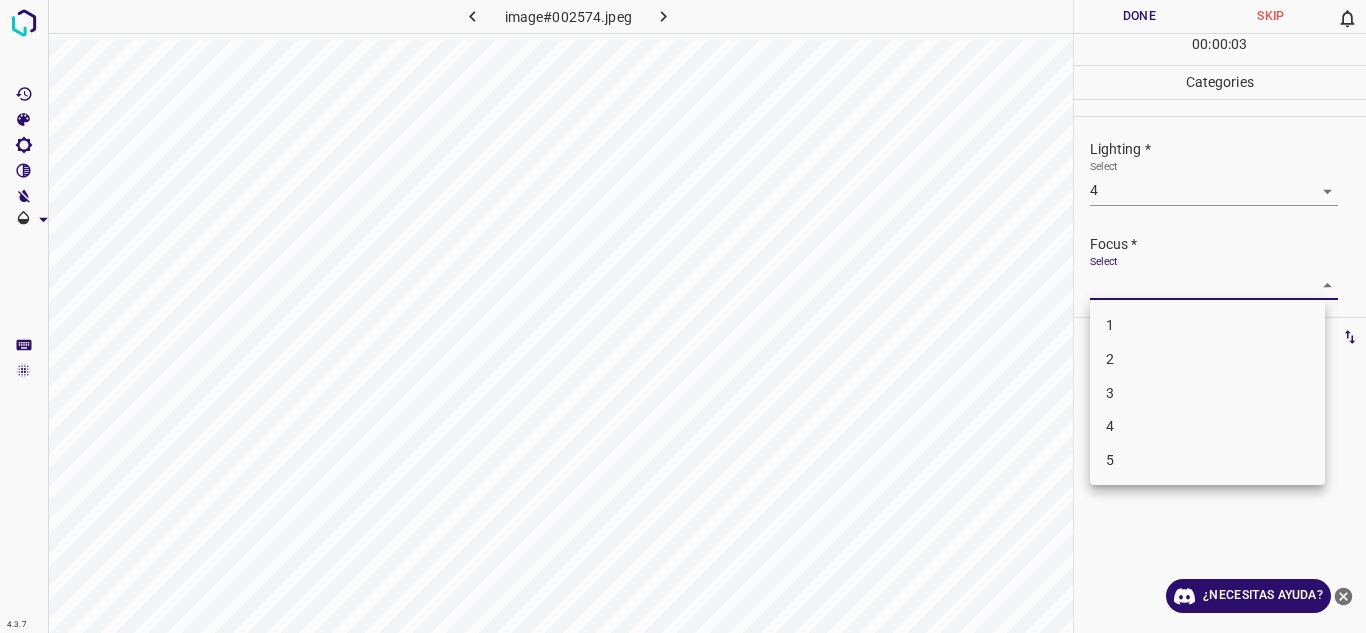 click on "2" at bounding box center (1207, 359) 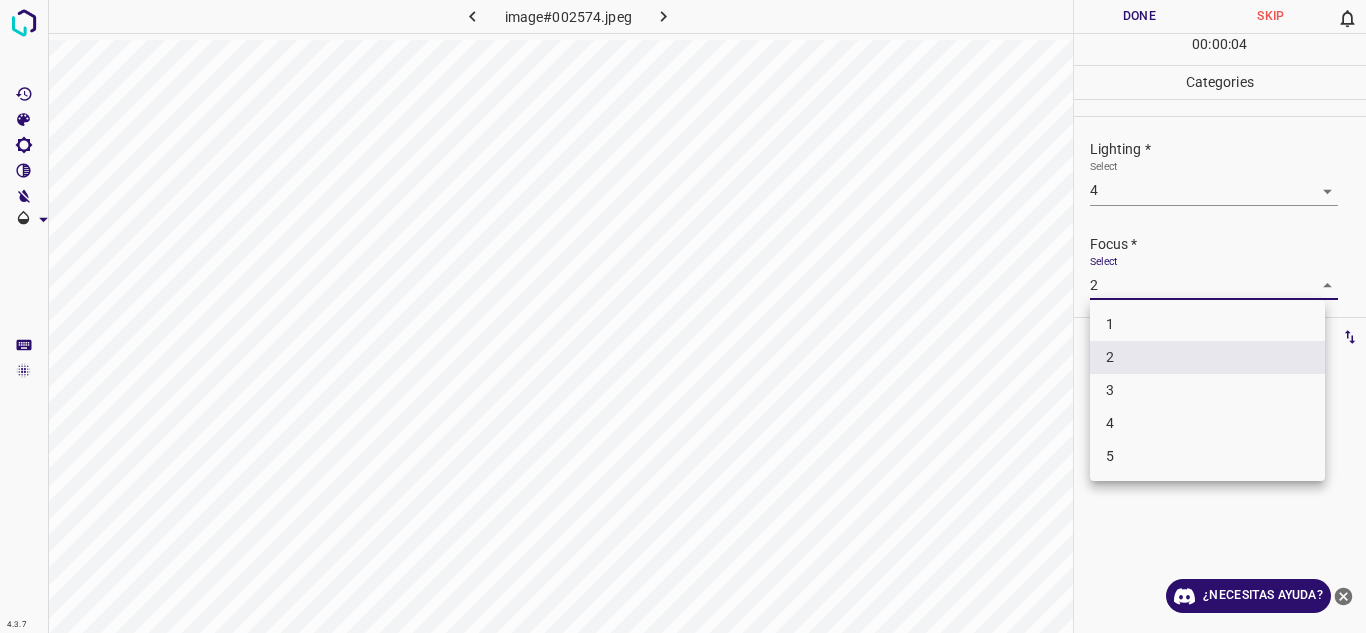 click on "4.3.7 image#002574.jpeg Done Skip 0 00   : 00   : 04   Categories Lighting *  Select 4 4 Focus *  Select 2 2 Overall *  Select ​ Labels   0 Categories 1 Lighting 2 Focus 3 Overall Tools Space Change between modes (Draw & Edit) I Auto labeling R Restore zoom M Zoom in N Zoom out Delete Delete selecte label Filters Z Restore filters X Saturation filter C Brightness filter V Contrast filter B Gray scale filter General O Download ¿Necesitas ayuda? Texto original Valora esta traducción Tu opinión servirá para ayudar a mejorar el Traductor de Google - Texto - Esconder - Borrar 1 2 3 4 5" at bounding box center [683, 316] 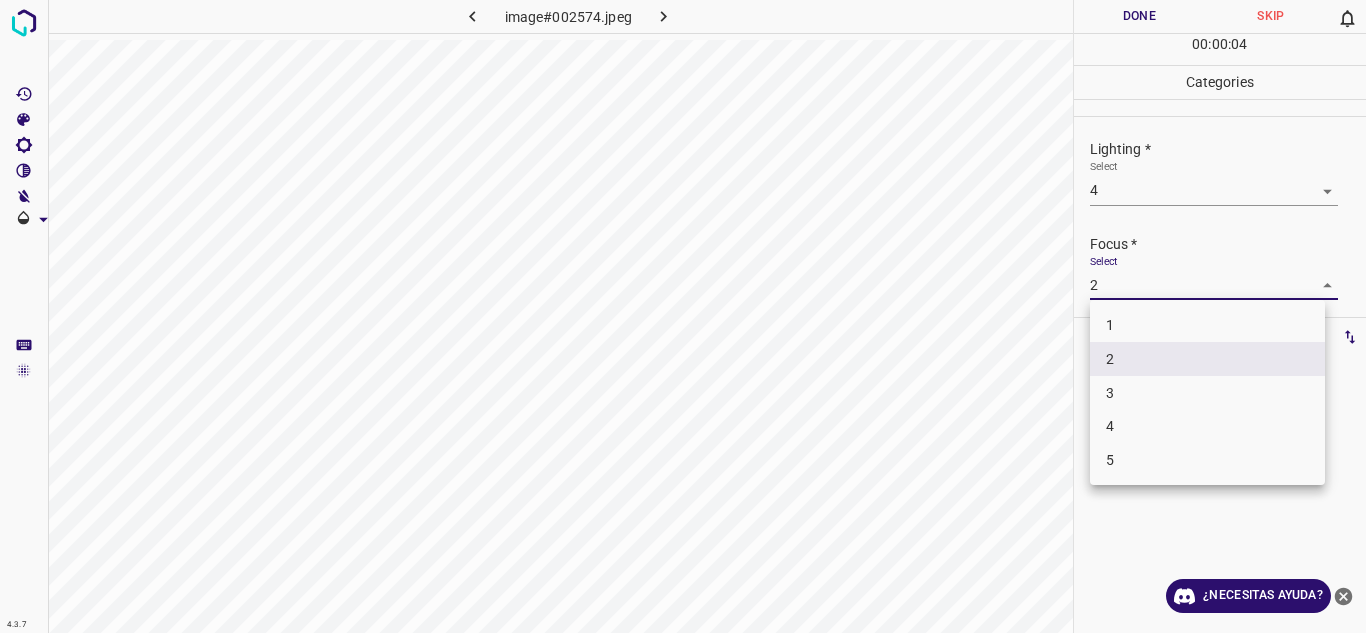 click on "3" at bounding box center (1207, 393) 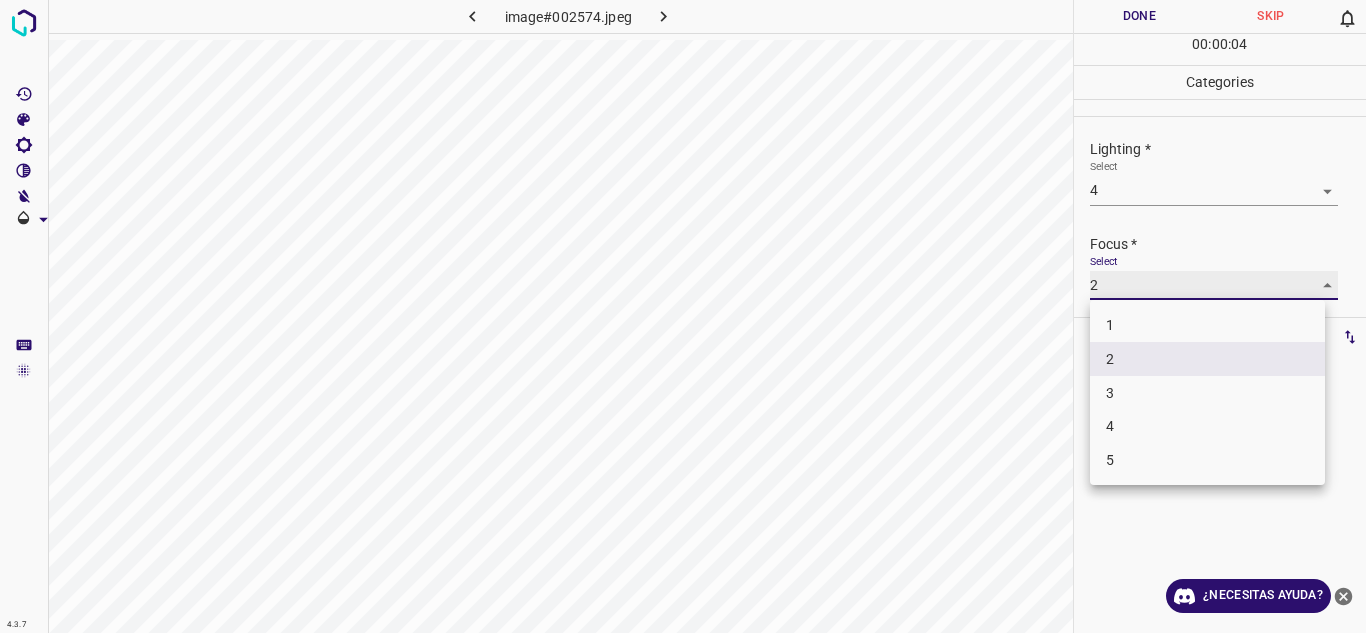 type on "3" 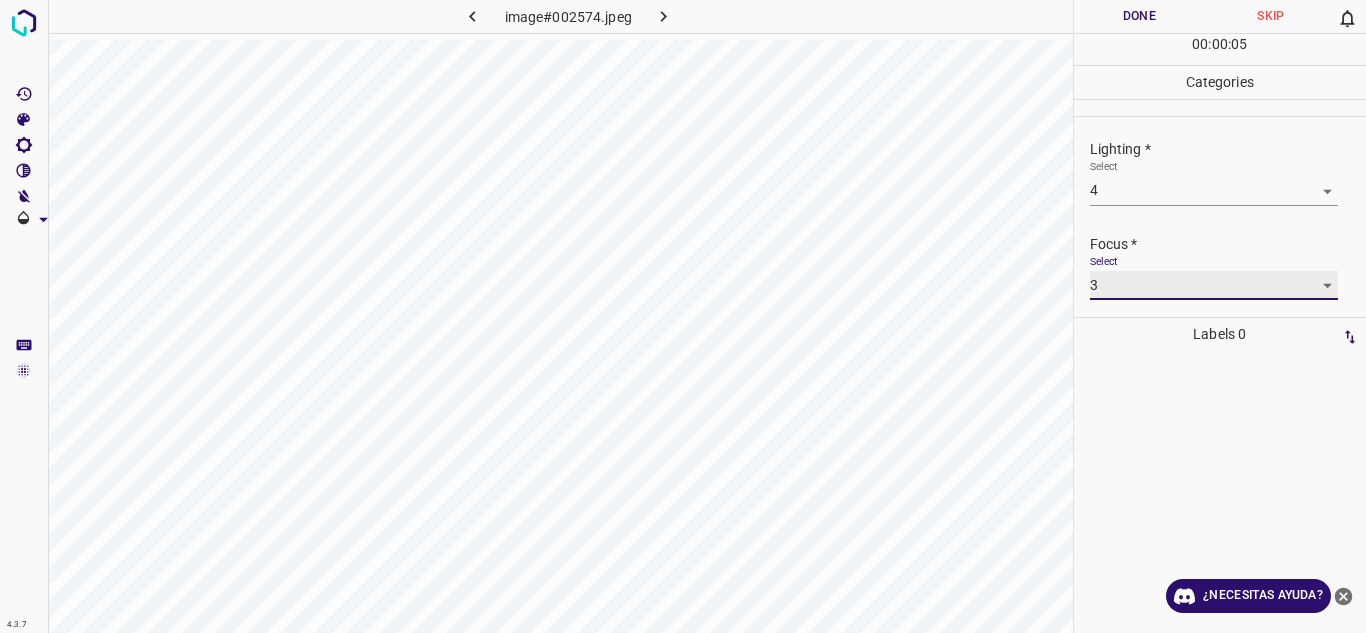 scroll, scrollTop: 98, scrollLeft: 0, axis: vertical 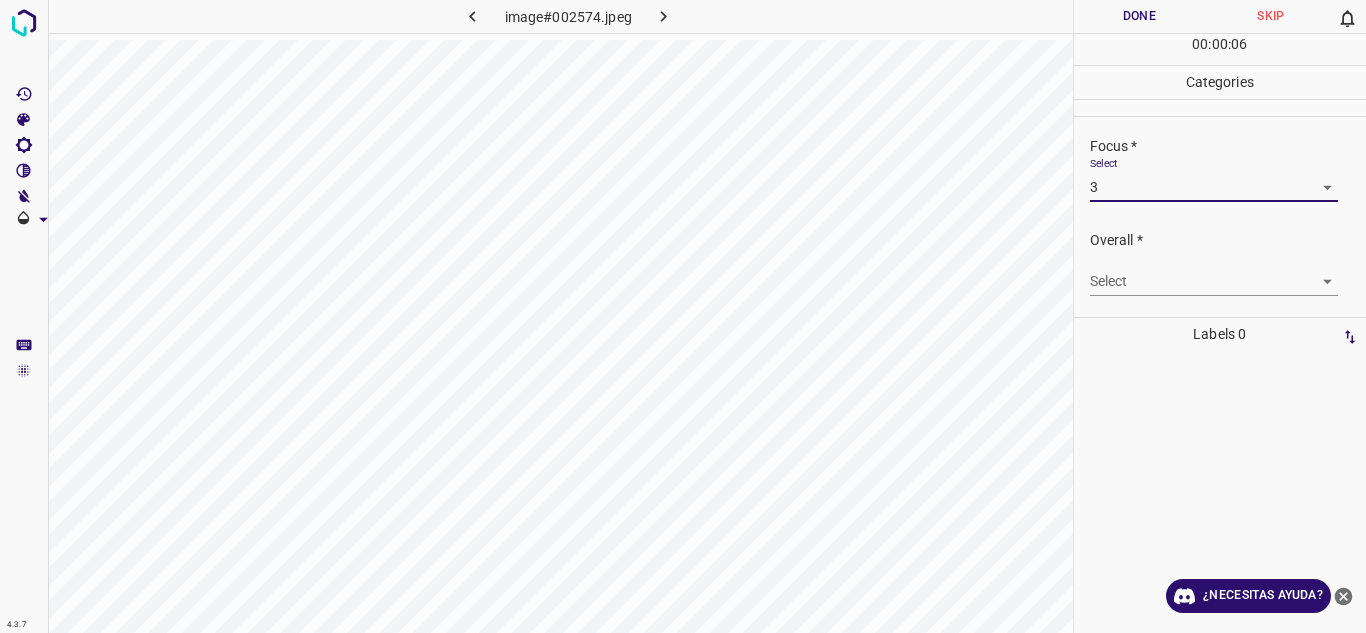 click on "4.3.7 image#002574.jpeg Done Skip 0 00   : 00   : 06   Categories Lighting *  Select 4 4 Focus *  Select 3 3 Overall *  Select ​ Labels   0 Categories 1 Lighting 2 Focus 3 Overall Tools Space Change between modes (Draw & Edit) I Auto labeling R Restore zoom M Zoom in N Zoom out Delete Delete selecte label Filters Z Restore filters X Saturation filter C Brightness filter V Contrast filter B Gray scale filter General O Download ¿Necesitas ayuda? Texto original Valora esta traducción Tu opinión servirá para ayudar a mejorar el Traductor de Google - Texto - Esconder - Borrar" at bounding box center (683, 316) 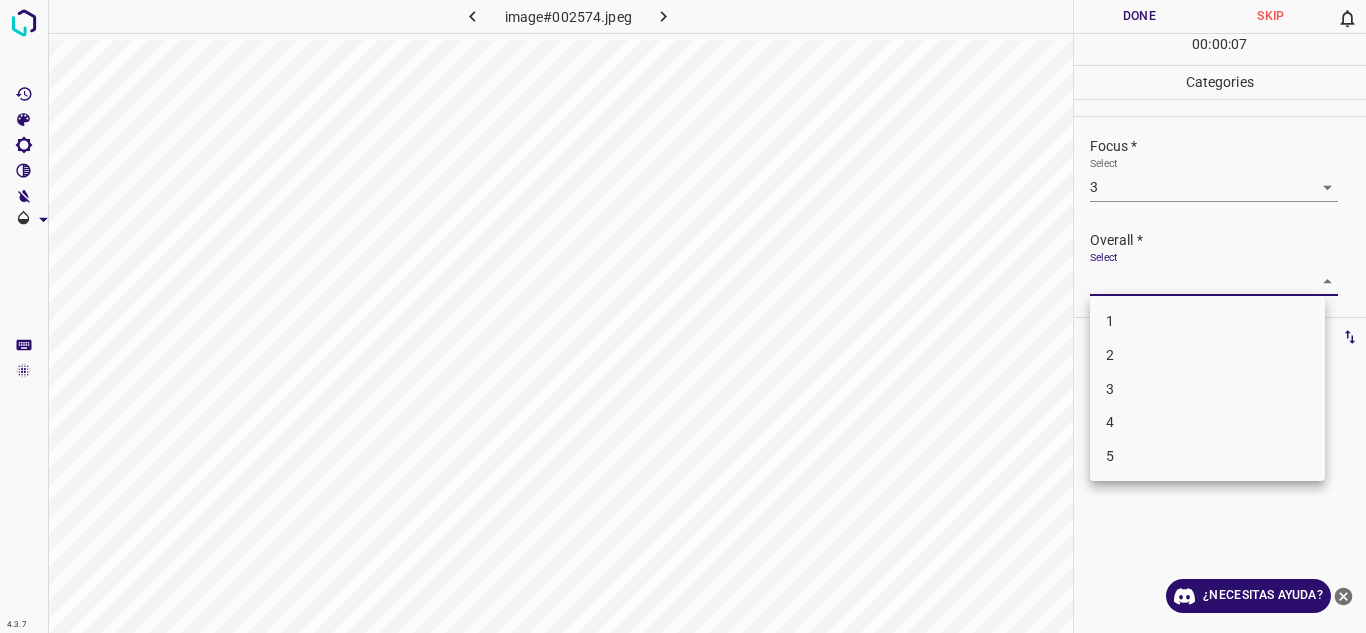 click on "4" at bounding box center (1207, 422) 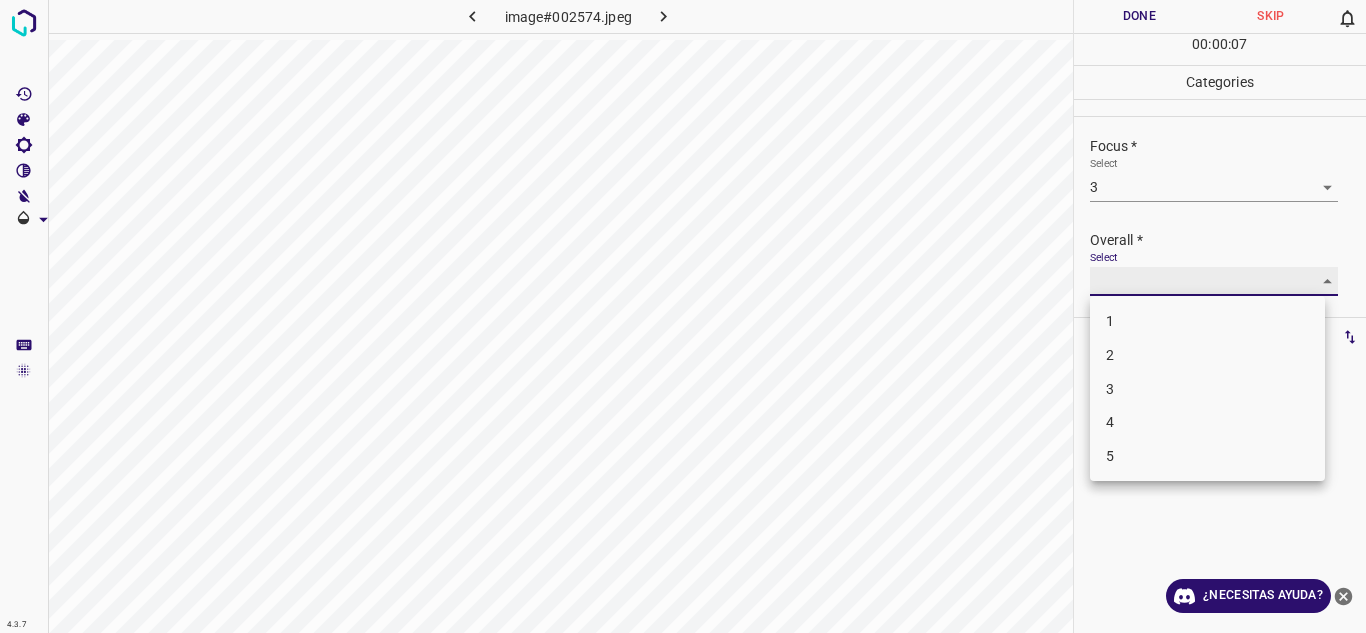 type on "4" 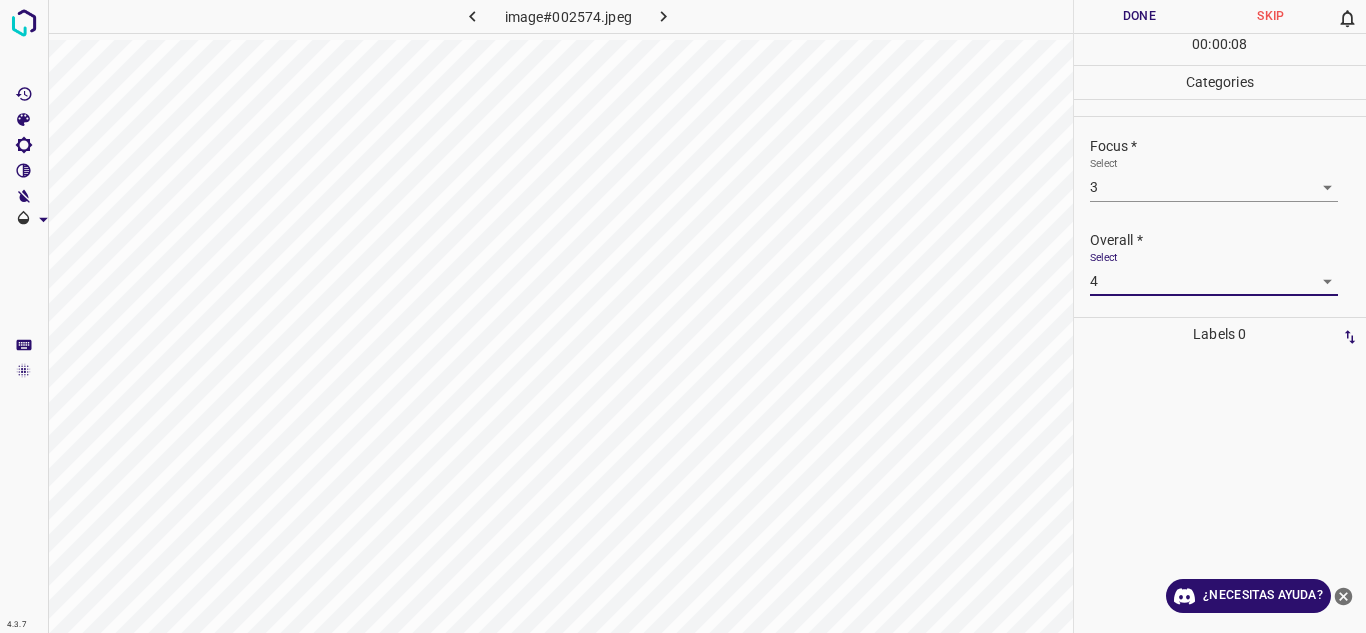 click on "Done" at bounding box center (1140, 16) 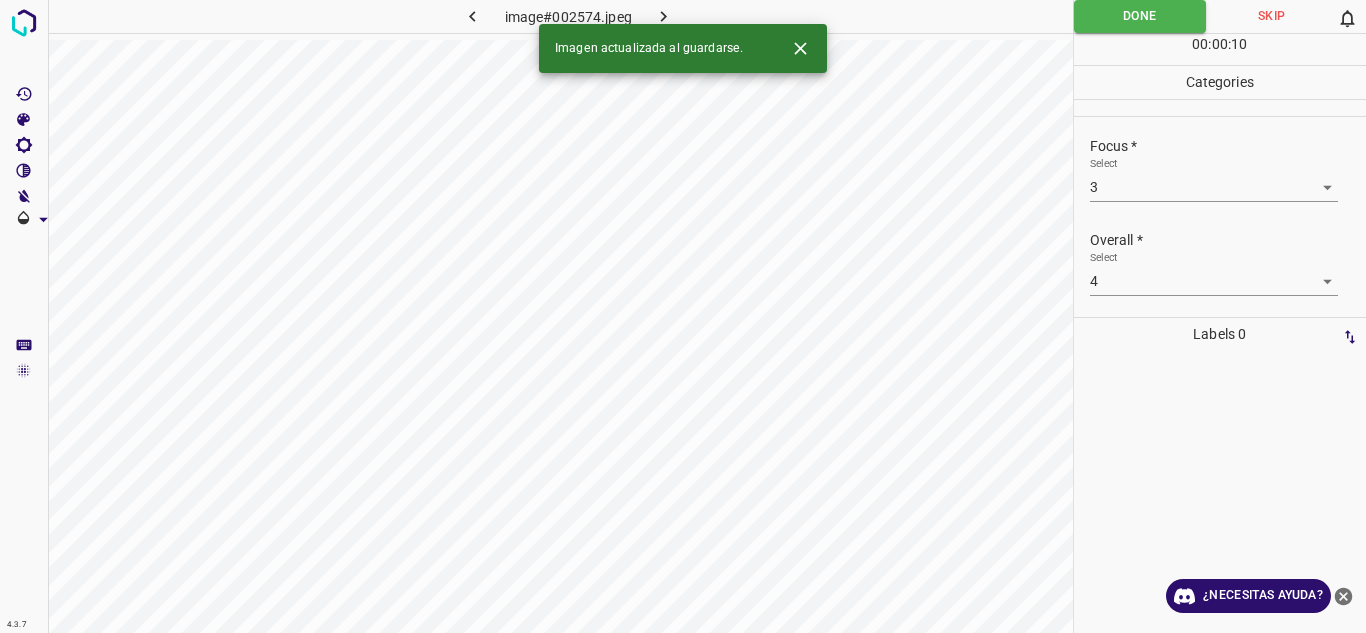 click at bounding box center [664, 16] 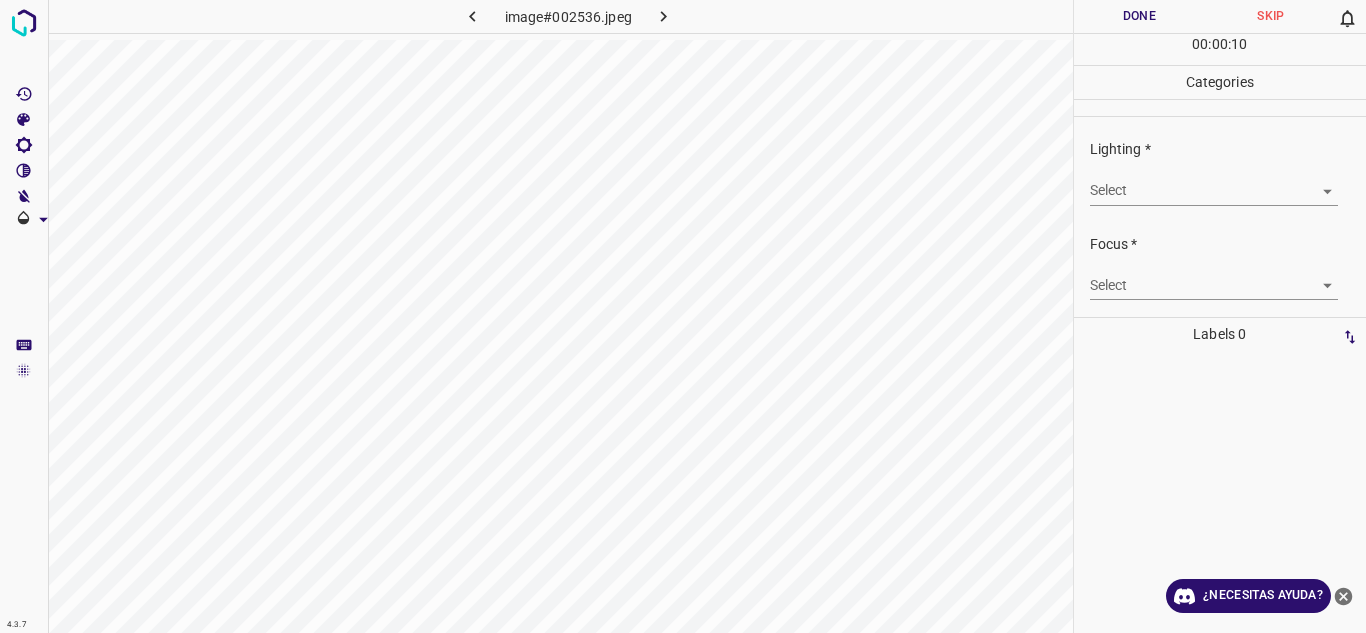 click on "4.3.7 image#002536.jpeg Done Skip 0 00   : 00   : 10   Categories Lighting *  Select ​ Focus *  Select ​ Overall *  Select ​ Labels   0 Categories 1 Lighting 2 Focus 3 Overall Tools Space Change between modes (Draw & Edit) I Auto labeling R Restore zoom M Zoom in N Zoom out Delete Delete selecte label Filters Z Restore filters X Saturation filter C Brightness filter V Contrast filter B Gray scale filter General O Download ¿Necesitas ayuda? Texto original Valora esta traducción Tu opinión servirá para ayudar a mejorar el Traductor de Google - Texto - Esconder - Borrar" at bounding box center [683, 316] 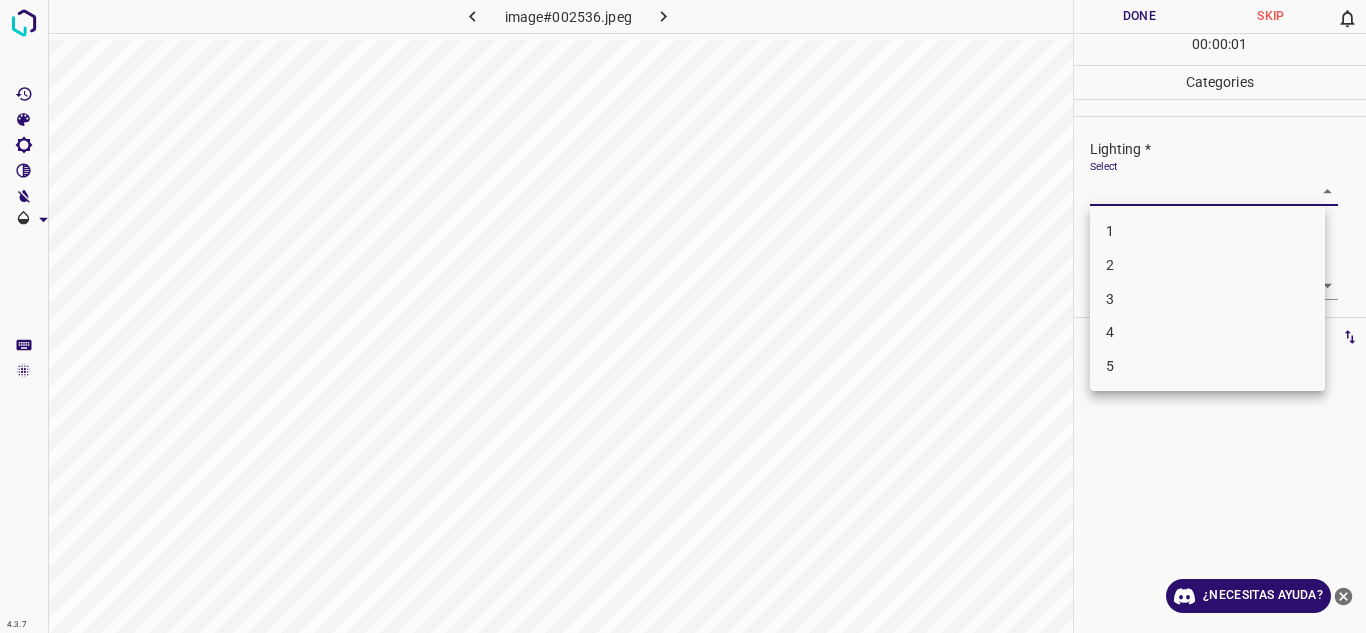 click on "3" at bounding box center [1207, 299] 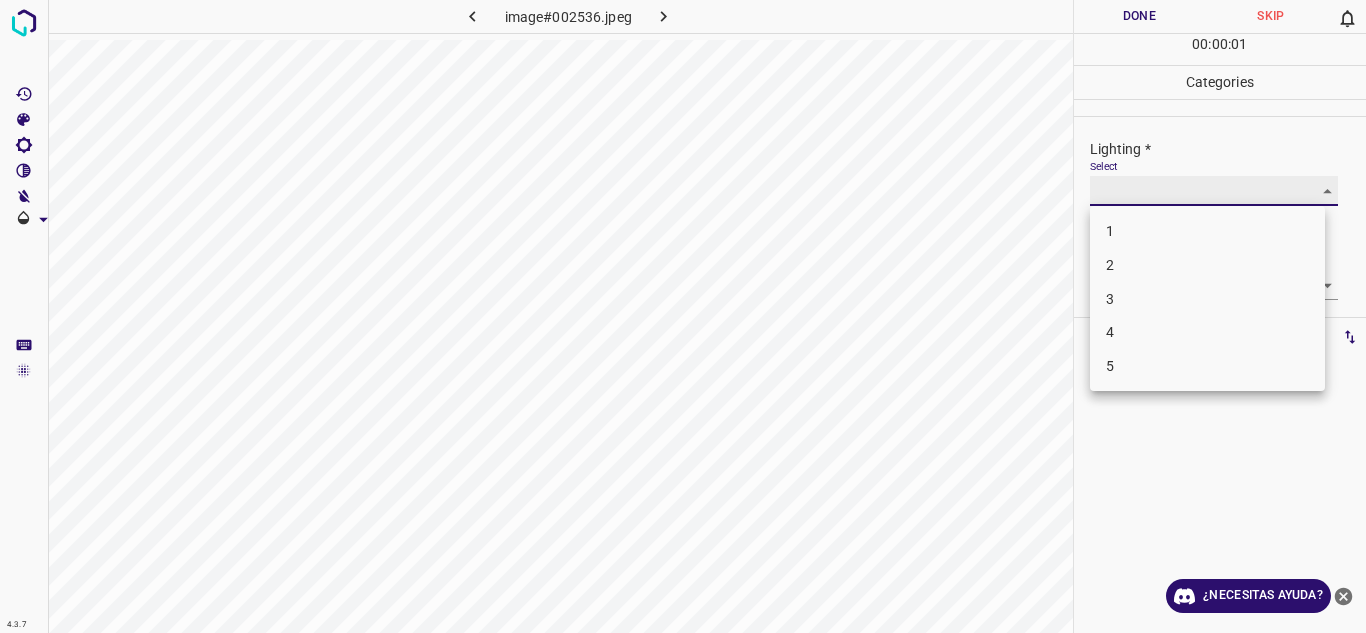 type on "3" 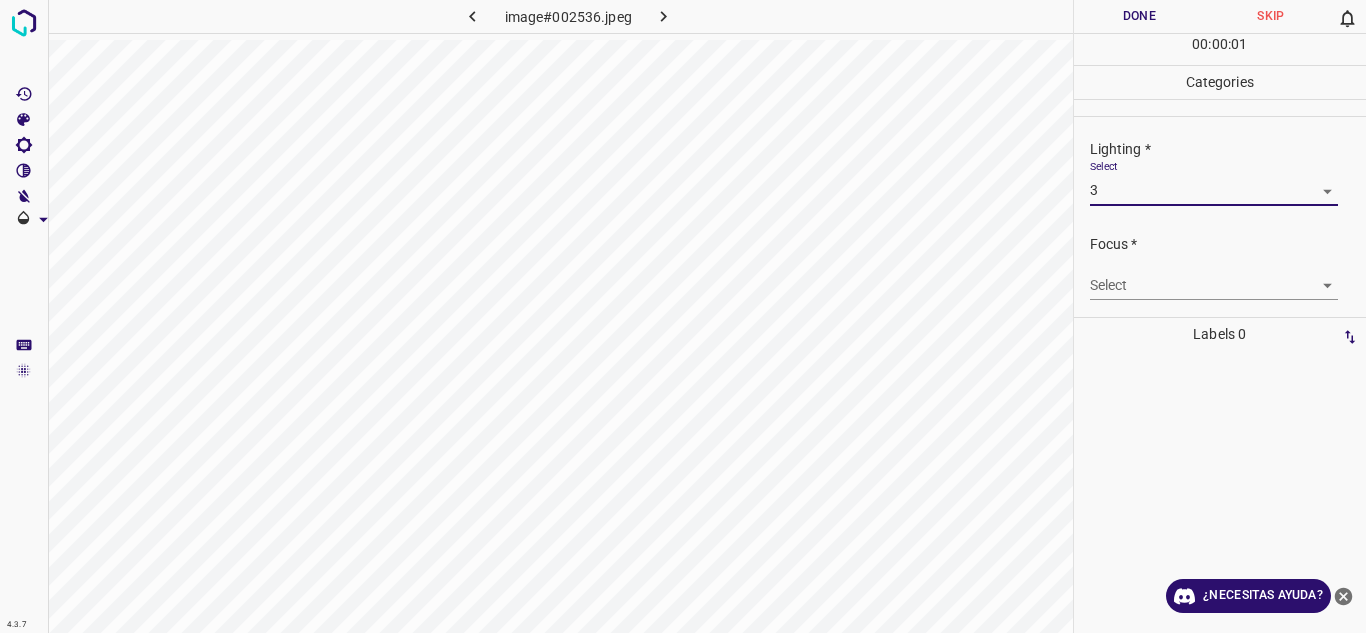 click on "4.3.7 image#002536.jpeg Done Skip 0 00   : 00   : 01   Categories Lighting *  Select 3 3 Focus *  Select ​ Overall *  Select ​ Labels   0 Categories 1 Lighting 2 Focus 3 Overall Tools Space Change between modes (Draw & Edit) I Auto labeling R Restore zoom M Zoom in N Zoom out Delete Delete selecte label Filters Z Restore filters X Saturation filter C Brightness filter V Contrast filter B Gray scale filter General O Download ¿Necesitas ayuda? Texto original Valora esta traducción Tu opinión servirá para ayudar a mejorar el Traductor de Google - Texto - Esconder - Borrar" at bounding box center (683, 316) 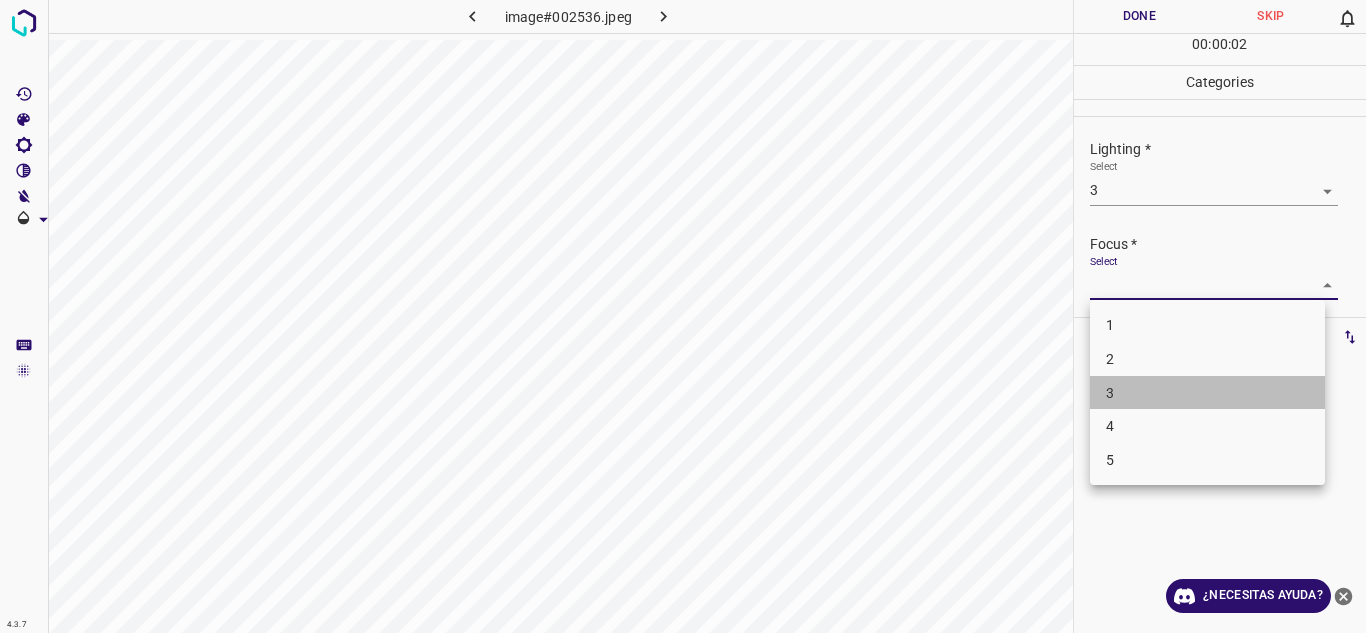 drag, startPoint x: 1175, startPoint y: 391, endPoint x: 1358, endPoint y: 254, distance: 228.60008 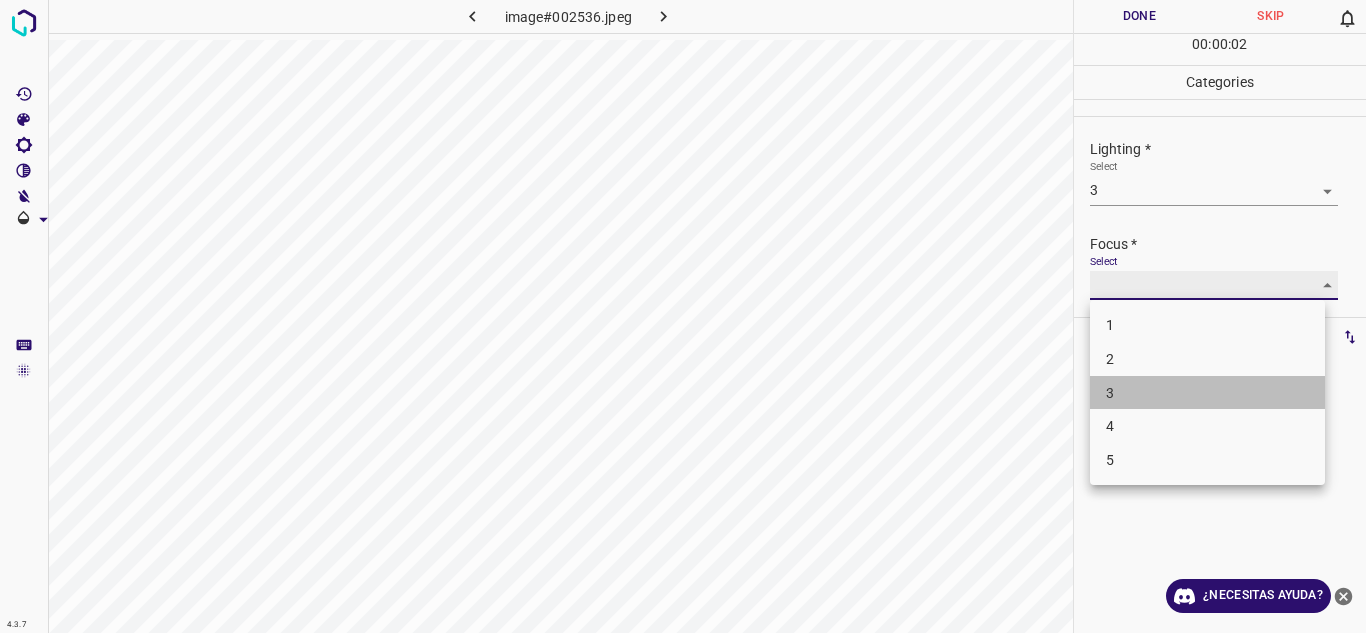 type on "3" 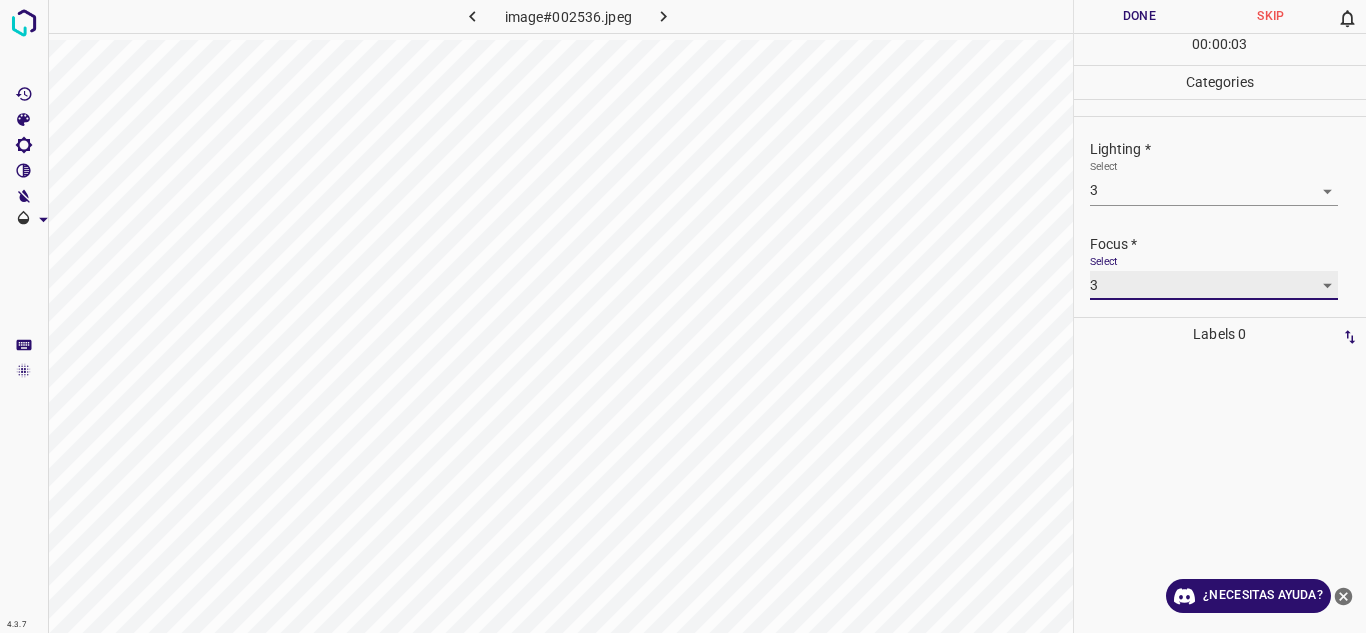 scroll, scrollTop: 98, scrollLeft: 0, axis: vertical 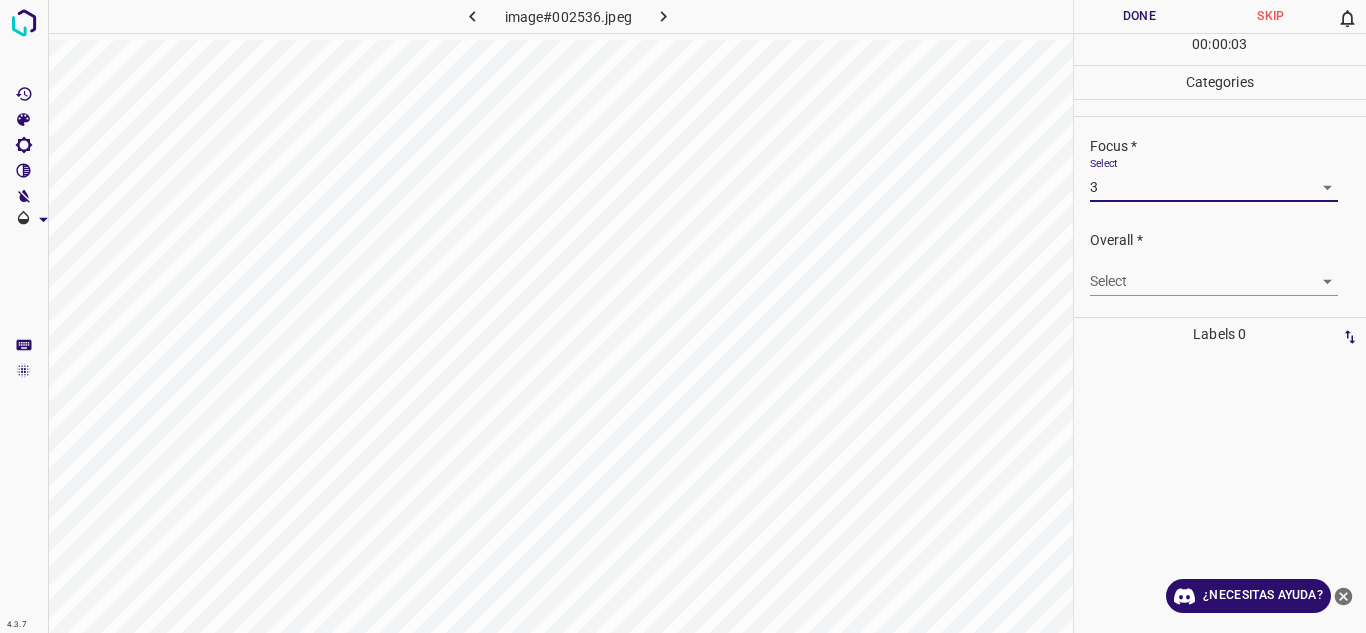 click on "4.3.7 image#002536.jpeg Done Skip 0 00   : 00   : 03   Categories Lighting *  Select 3 3 Focus *  Select 3 3 Overall *  Select ​ Labels   0 Categories 1 Lighting 2 Focus 3 Overall Tools Space Change between modes (Draw & Edit) I Auto labeling R Restore zoom M Zoom in N Zoom out Delete Delete selecte label Filters Z Restore filters X Saturation filter C Brightness filter V Contrast filter B Gray scale filter General O Download ¿Necesitas ayuda? Texto original Valora esta traducción Tu opinión servirá para ayudar a mejorar el Traductor de Google - Texto - Esconder - Borrar" at bounding box center [683, 316] 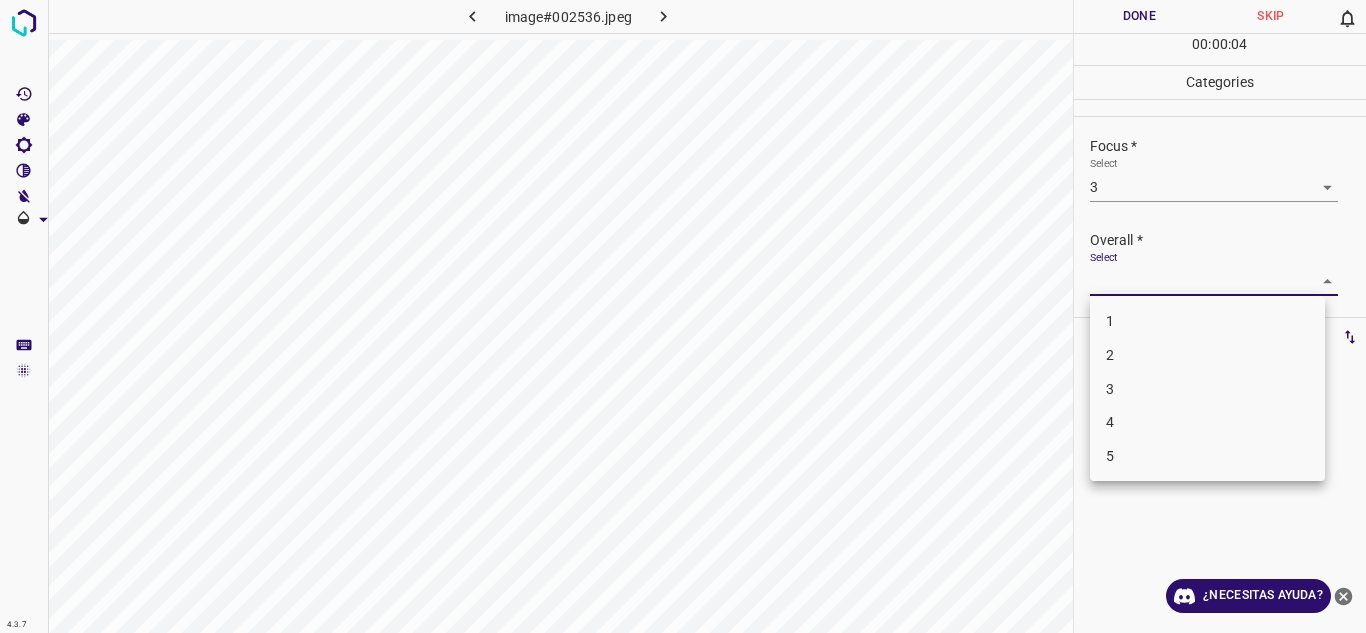 click on "4" at bounding box center [1207, 422] 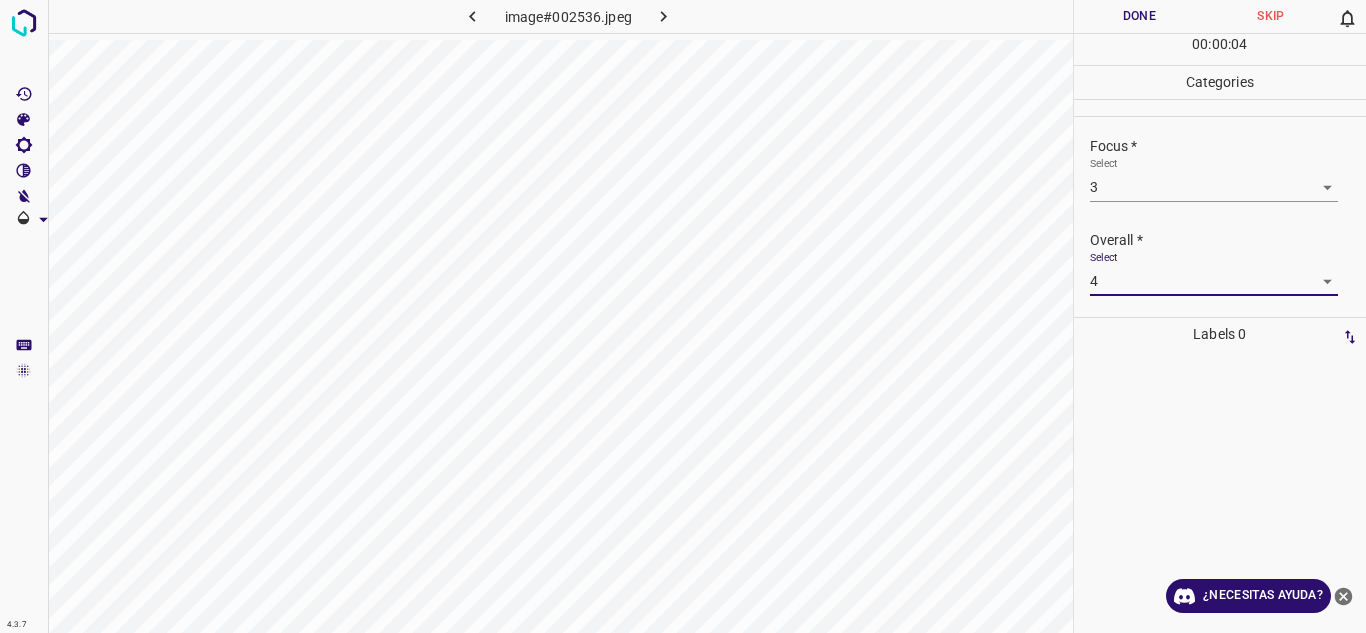 click on "Overall *  Select 4 4" at bounding box center (1220, 263) 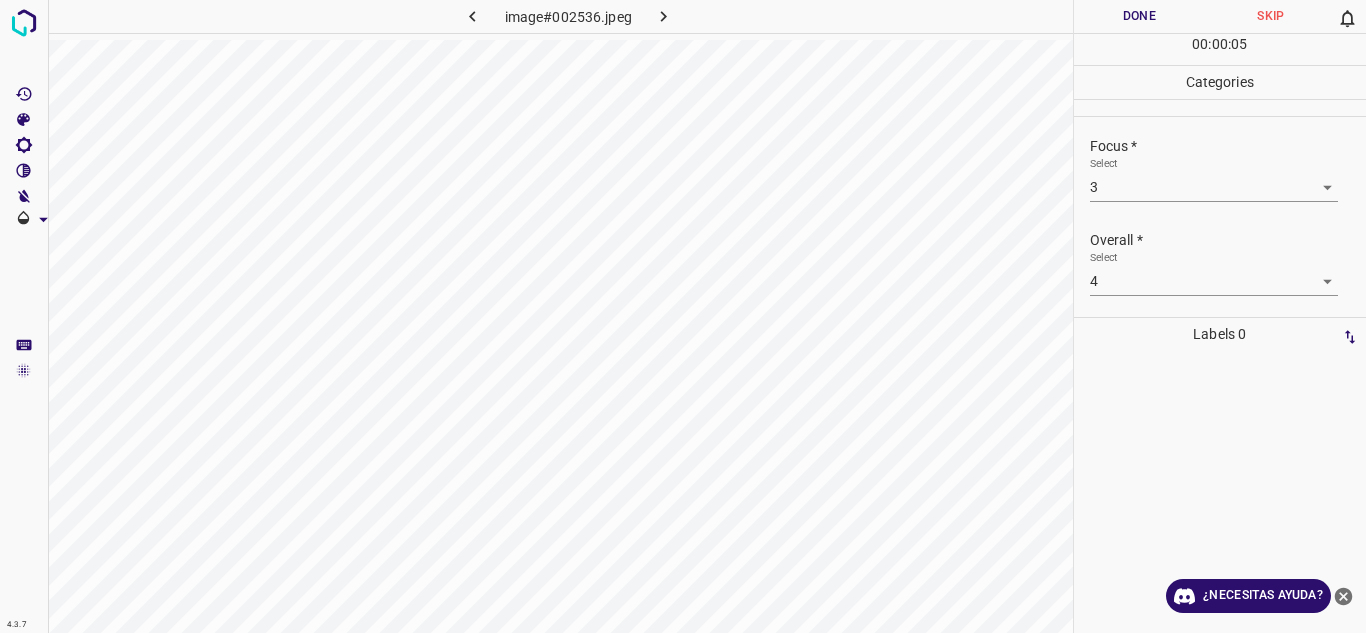 click on "4.3.7 image#002536.jpeg Done Skip 0 00   : 00   : 05   Categories Lighting *  Select 3 3 Focus *  Select 3 3 Overall *  Select 4 4 Labels   0 Categories 1 Lighting 2 Focus 3 Overall Tools Space Change between modes (Draw & Edit) I Auto labeling R Restore zoom M Zoom in N Zoom out Delete Delete selecte label Filters Z Restore filters X Saturation filter C Brightness filter V Contrast filter B Gray scale filter General O Download ¿Necesitas ayuda? Texto original Valora esta traducción Tu opinión servirá para ayudar a mejorar el Traductor de Google - Texto - Esconder - Borrar" at bounding box center (683, 316) 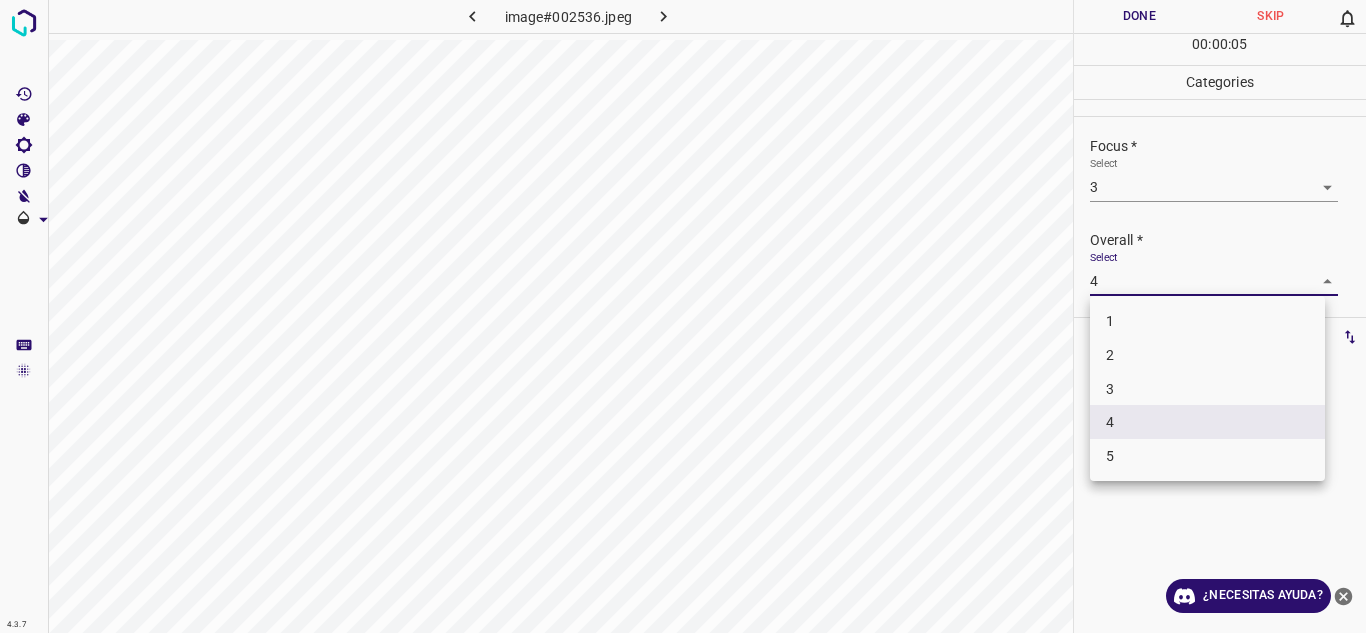 click on "3" at bounding box center [1207, 389] 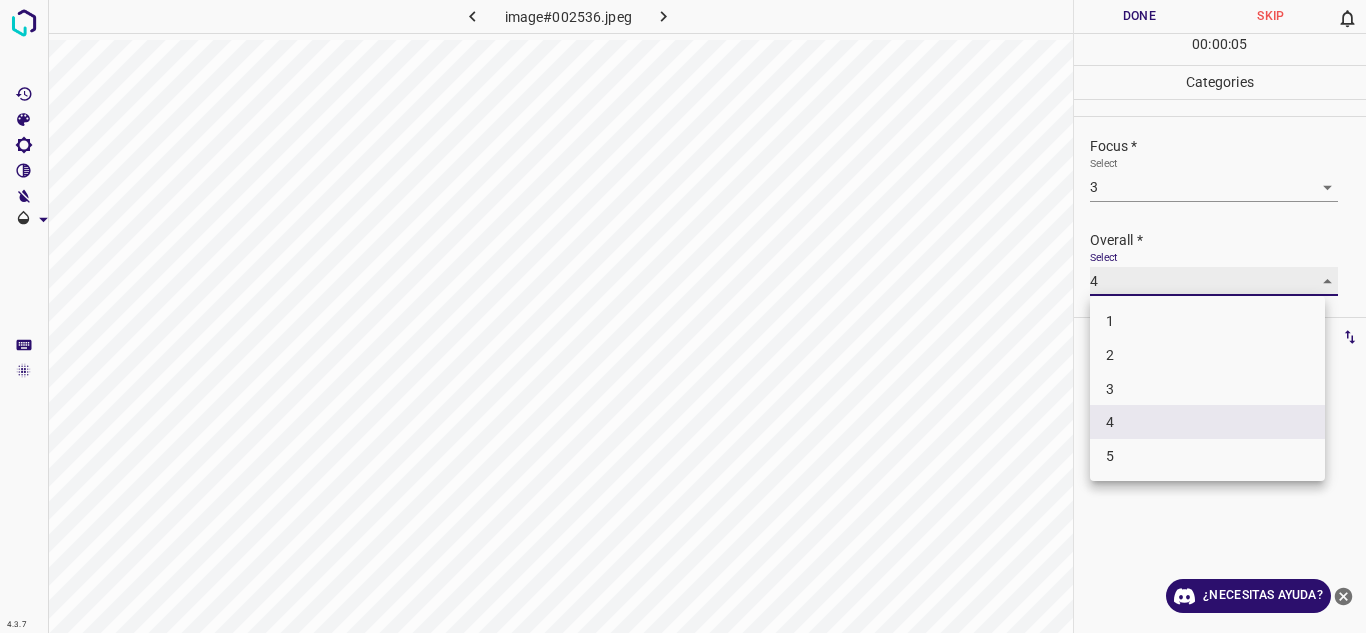 type on "3" 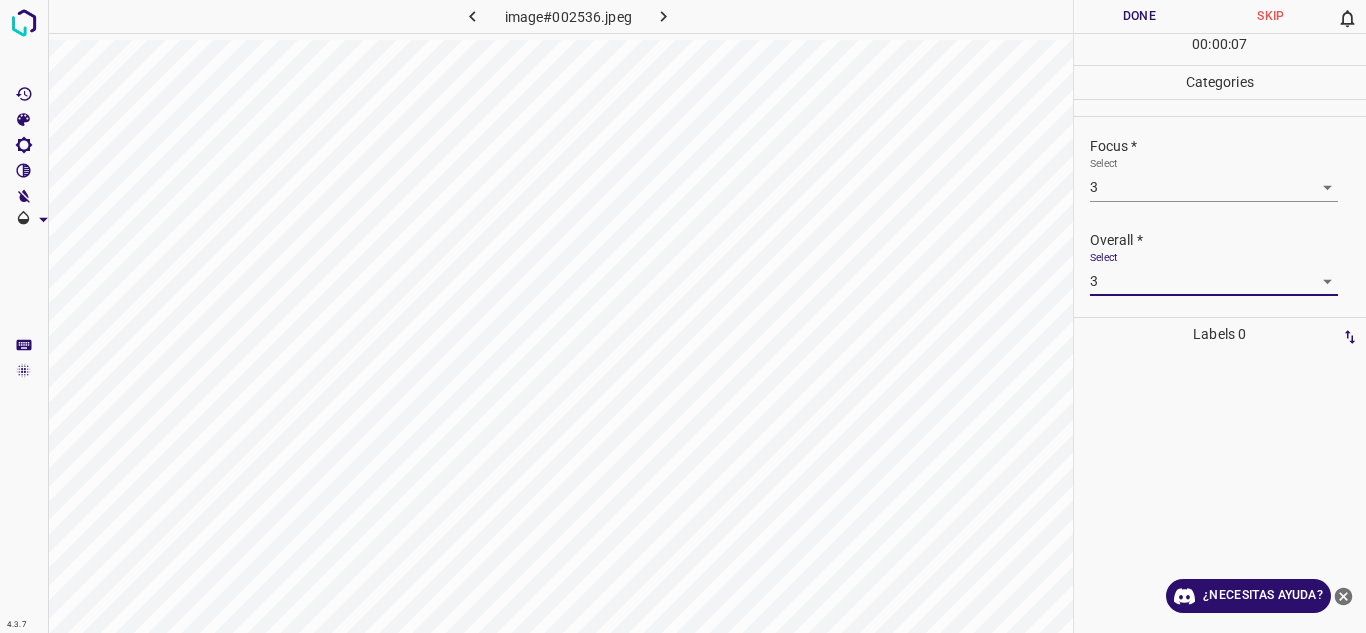 click on "Done" at bounding box center [1140, 16] 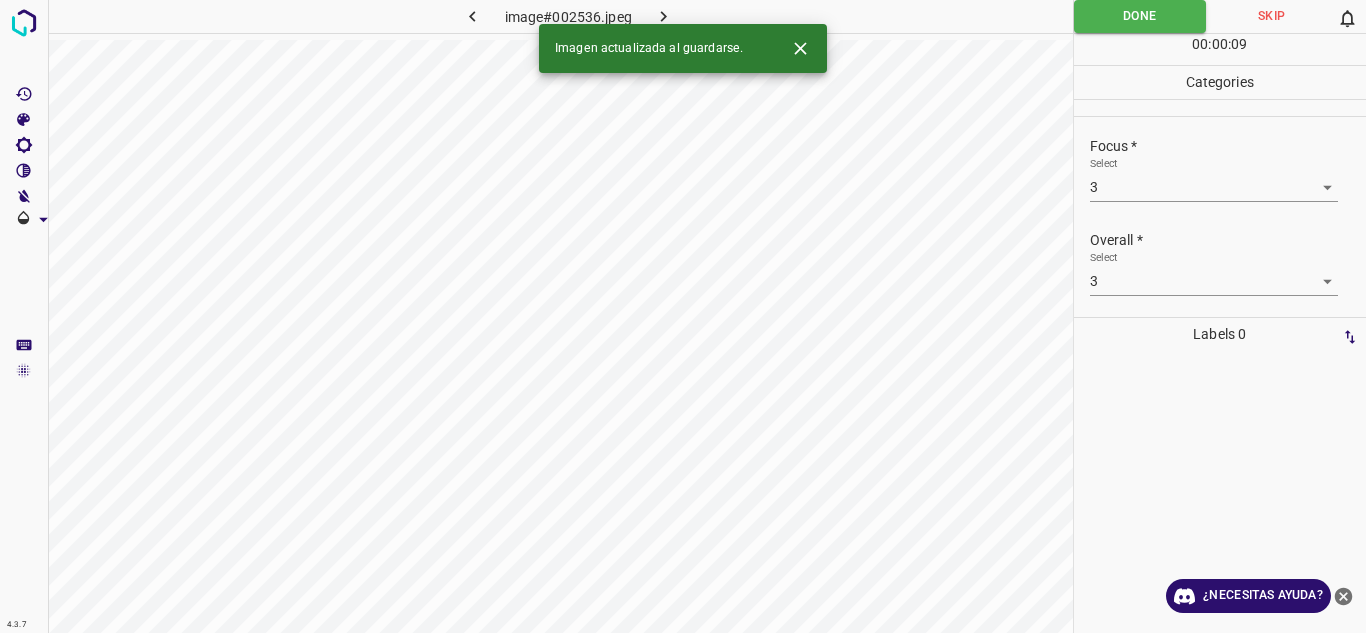click at bounding box center [664, 16] 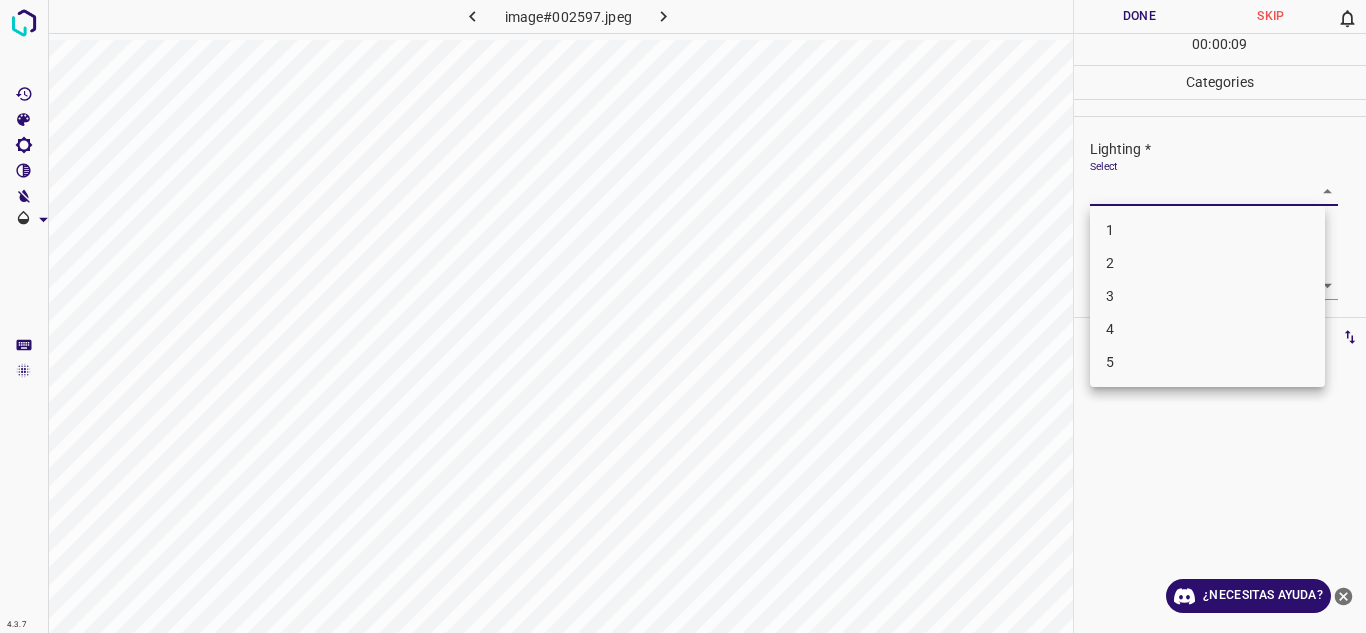 click on "4.3.7 image#002597.jpeg Done Skip 0 00   : 00   : 09   Categories Lighting *  Select ​ Focus *  Select ​ Overall *  Select ​ Labels   0 Categories 1 Lighting 2 Focus 3 Overall Tools Space Change between modes (Draw & Edit) I Auto labeling R Restore zoom M Zoom in N Zoom out Delete Delete selecte label Filters Z Restore filters X Saturation filter C Brightness filter V Contrast filter B Gray scale filter General O Download ¿Necesitas ayuda? Texto original Valora esta traducción Tu opinión servirá para ayudar a mejorar el Traductor de Google - Texto - Esconder - Borrar 1 2 3 4 5" at bounding box center [683, 316] 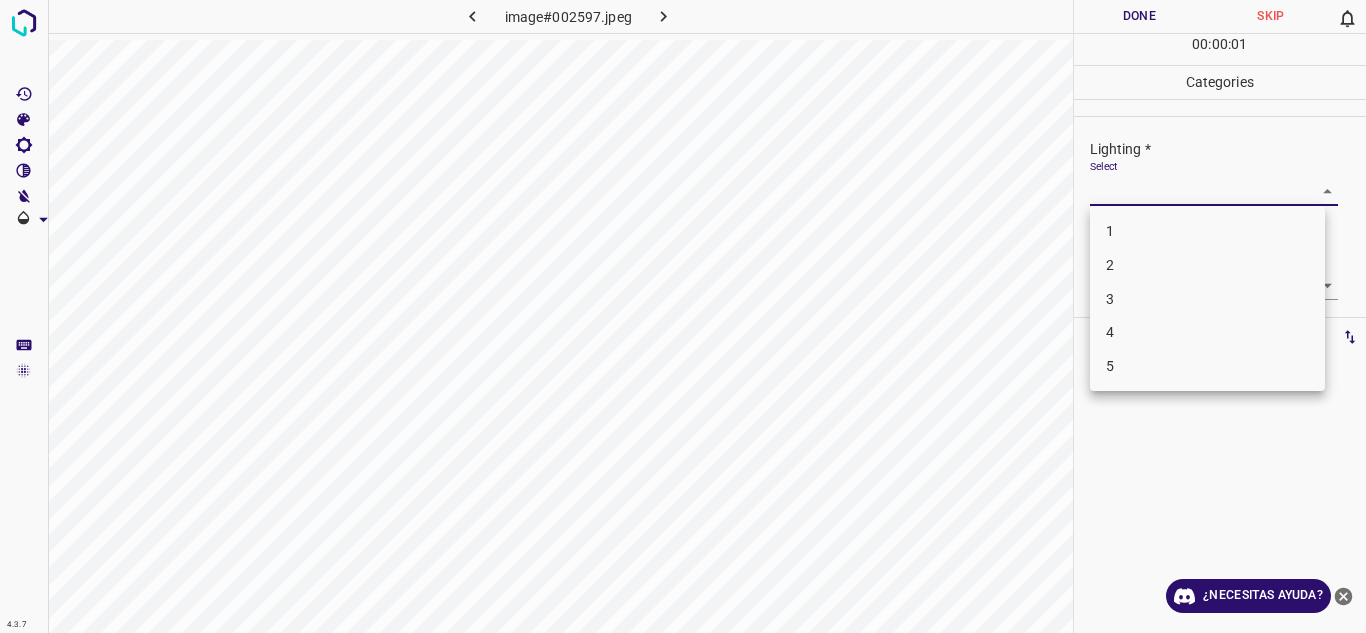click on "2" at bounding box center (1207, 265) 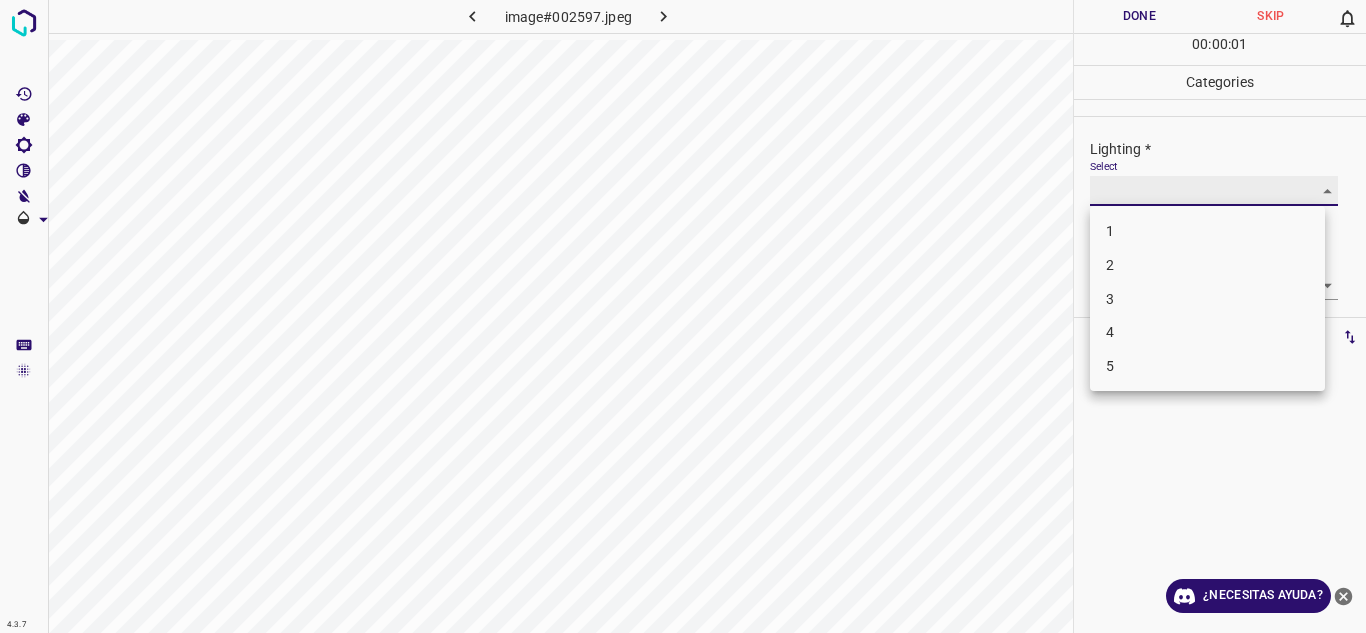 type on "2" 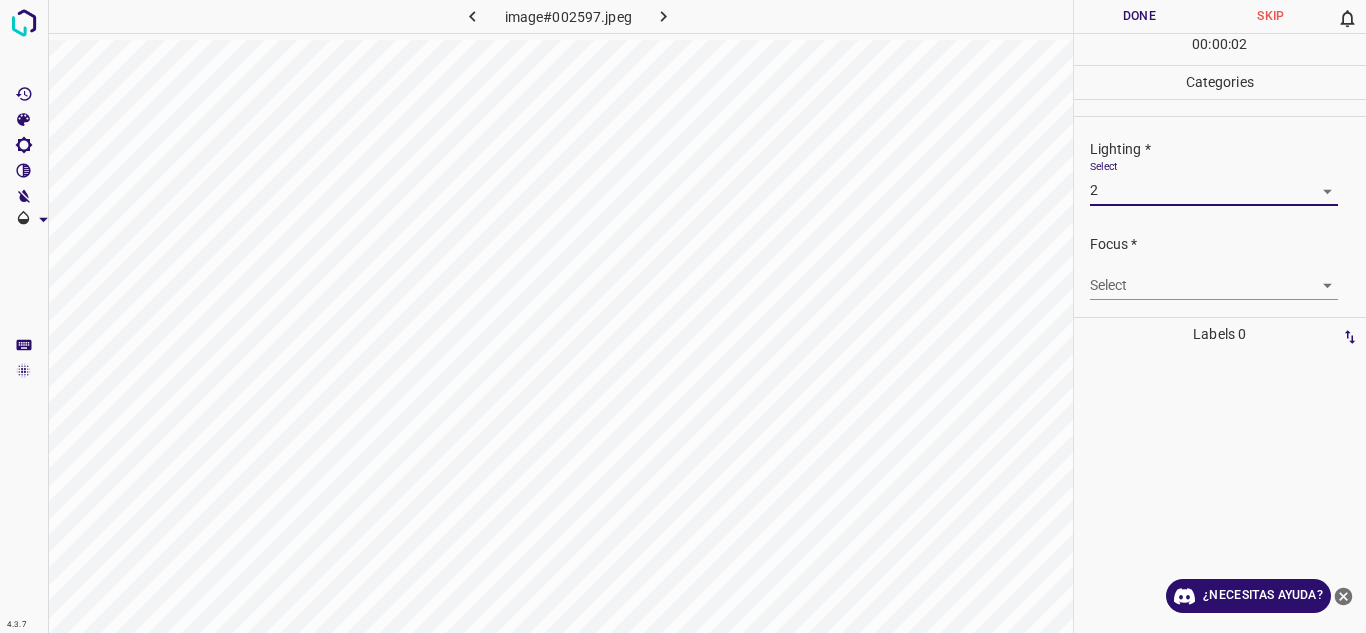 click on "Focus *  Select ​" at bounding box center [1220, 267] 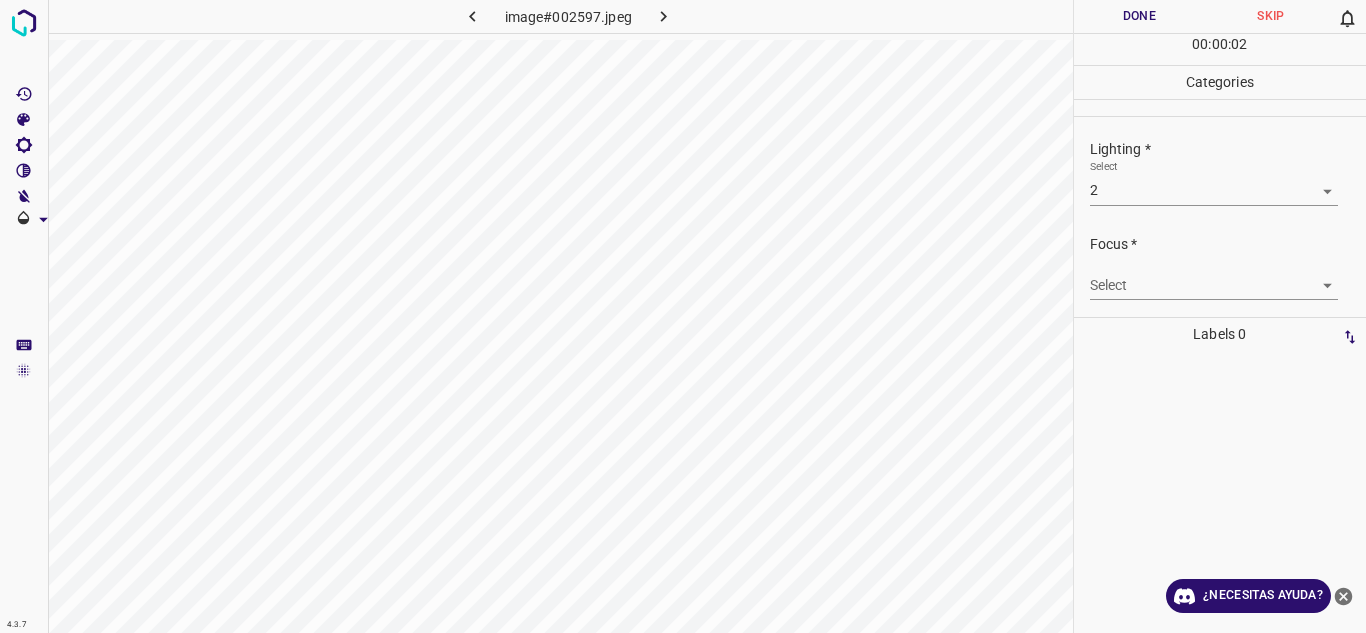 click on "4.3.7 image#002597.jpeg Done Skip 0 00   : 00   : 02   Categories Lighting *  Select 2 2 Focus *  Select ​ Overall *  Select ​ Labels   0 Categories 1 Lighting 2 Focus 3 Overall Tools Space Change between modes (Draw & Edit) I Auto labeling R Restore zoom M Zoom in N Zoom out Delete Delete selecte label Filters Z Restore filters X Saturation filter C Brightness filter V Contrast filter B Gray scale filter General O Download ¿Necesitas ayuda? Texto original Valora esta traducción Tu opinión servirá para ayudar a mejorar el Traductor de Google - Texto - Esconder - Borrar" at bounding box center [683, 316] 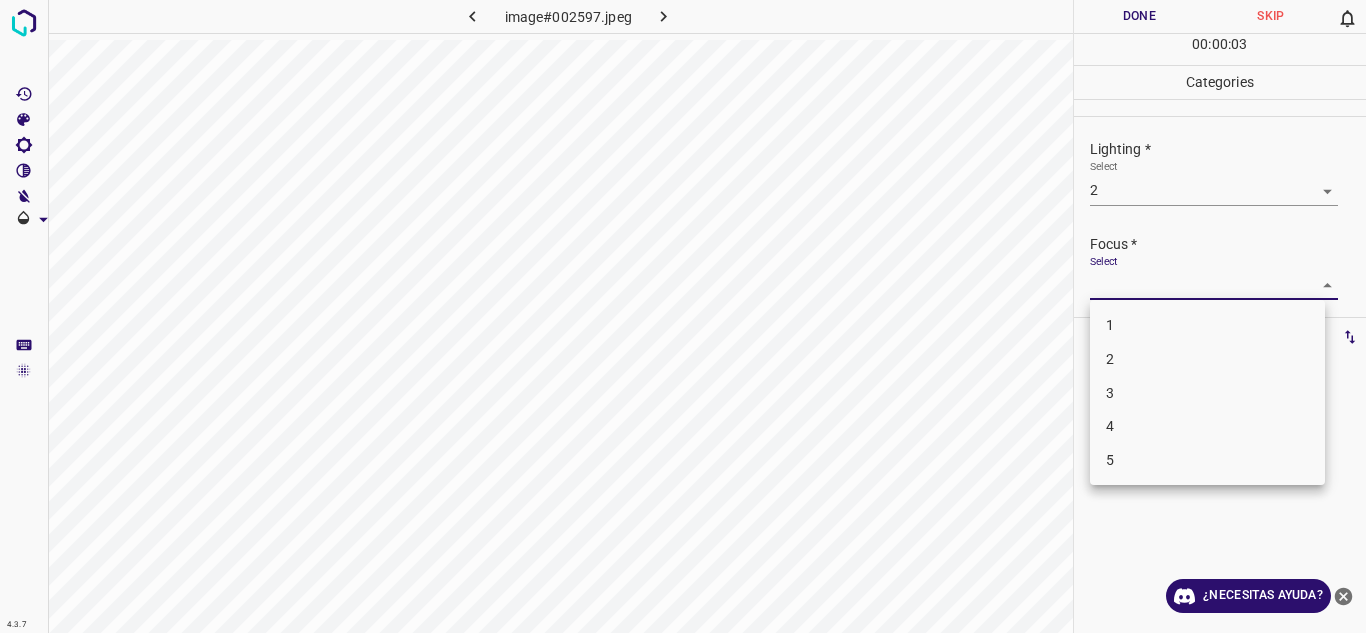 drag, startPoint x: 1175, startPoint y: 357, endPoint x: 1211, endPoint y: 340, distance: 39.812057 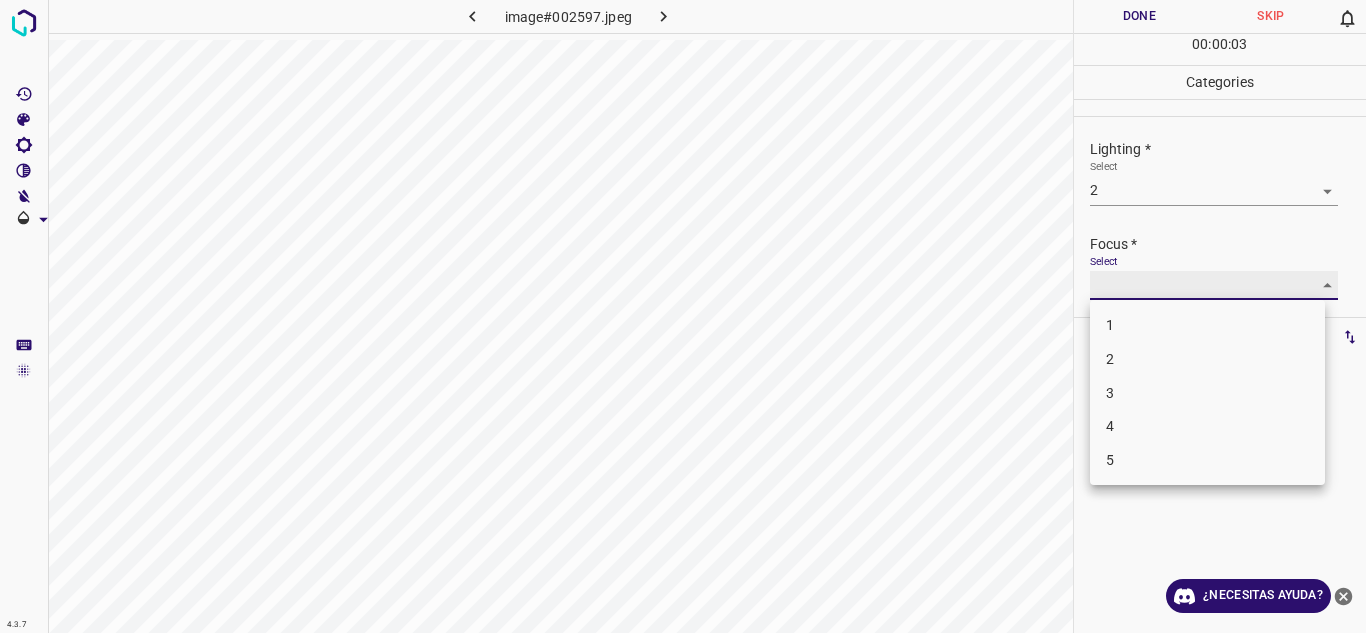 type on "2" 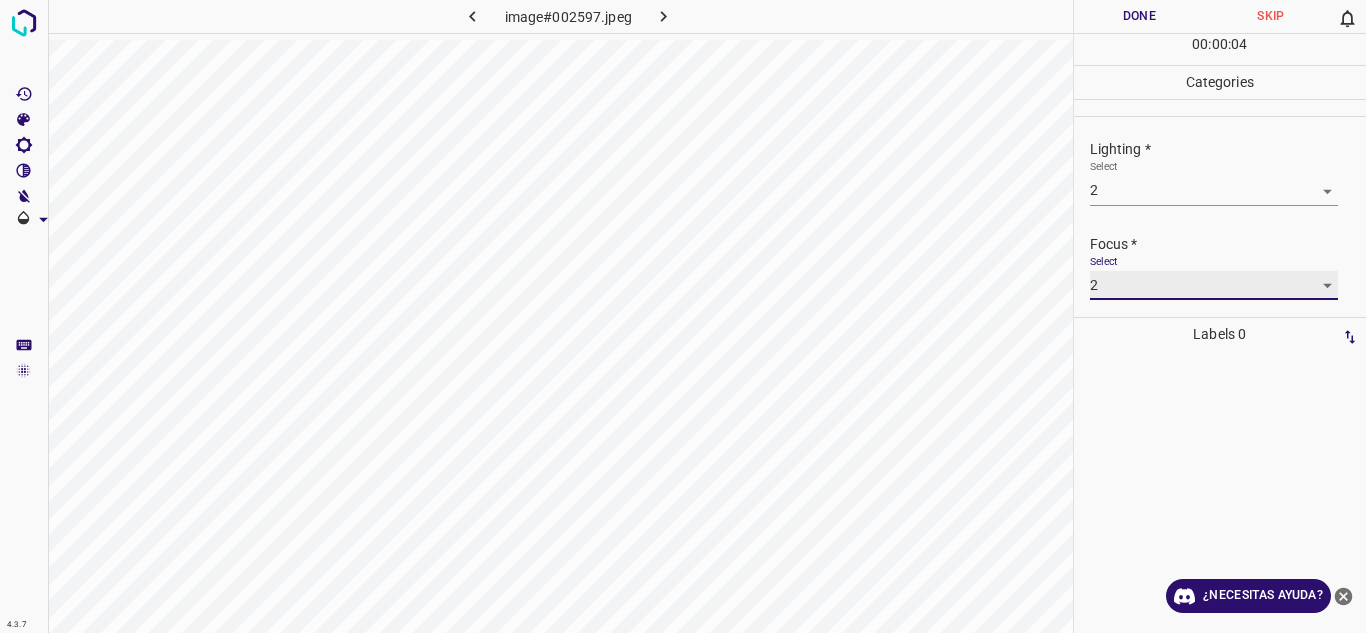 scroll, scrollTop: 98, scrollLeft: 0, axis: vertical 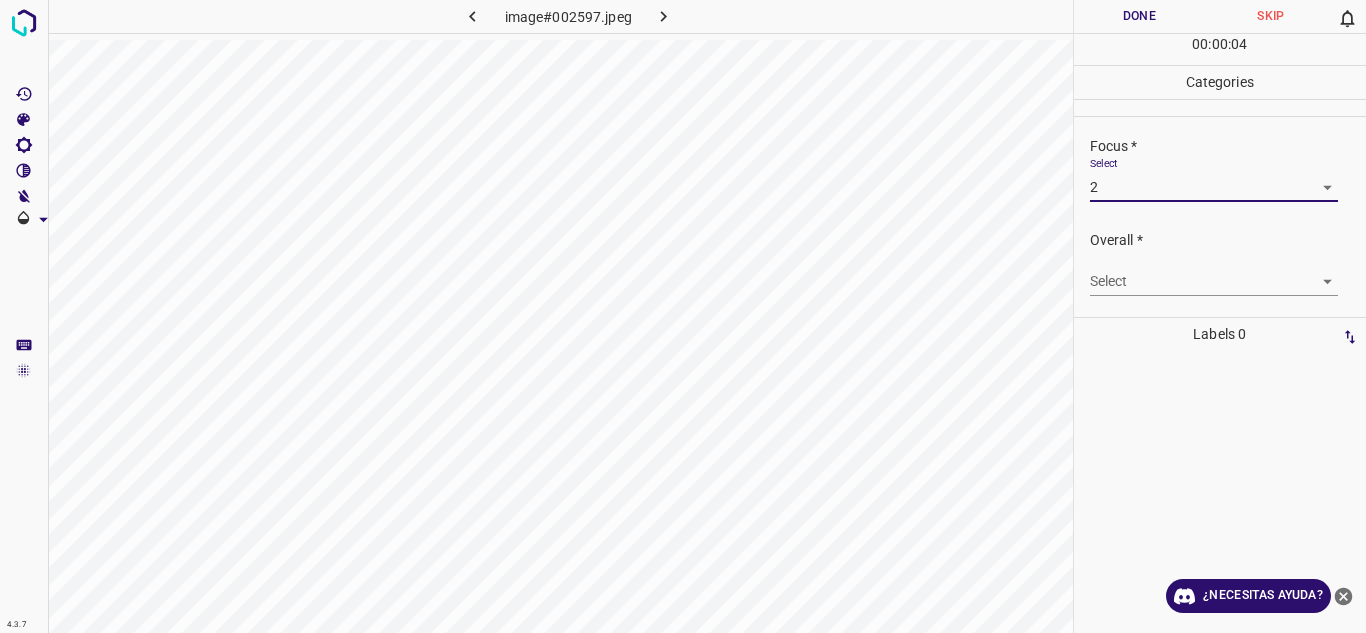 click on "4.3.7 image#002597.jpeg Done Skip 0 00   : 00   : 04   Categories Lighting *  Select 2 2 Focus *  Select 2 2 Overall *  Select ​ Labels   0 Categories 1 Lighting 2 Focus 3 Overall Tools Space Change between modes (Draw & Edit) I Auto labeling R Restore zoom M Zoom in N Zoom out Delete Delete selecte label Filters Z Restore filters X Saturation filter C Brightness filter V Contrast filter B Gray scale filter General O Download ¿Necesitas ayuda? Texto original Valora esta traducción Tu opinión servirá para ayudar a mejorar el Traductor de Google - Texto - Esconder - Borrar" at bounding box center (683, 316) 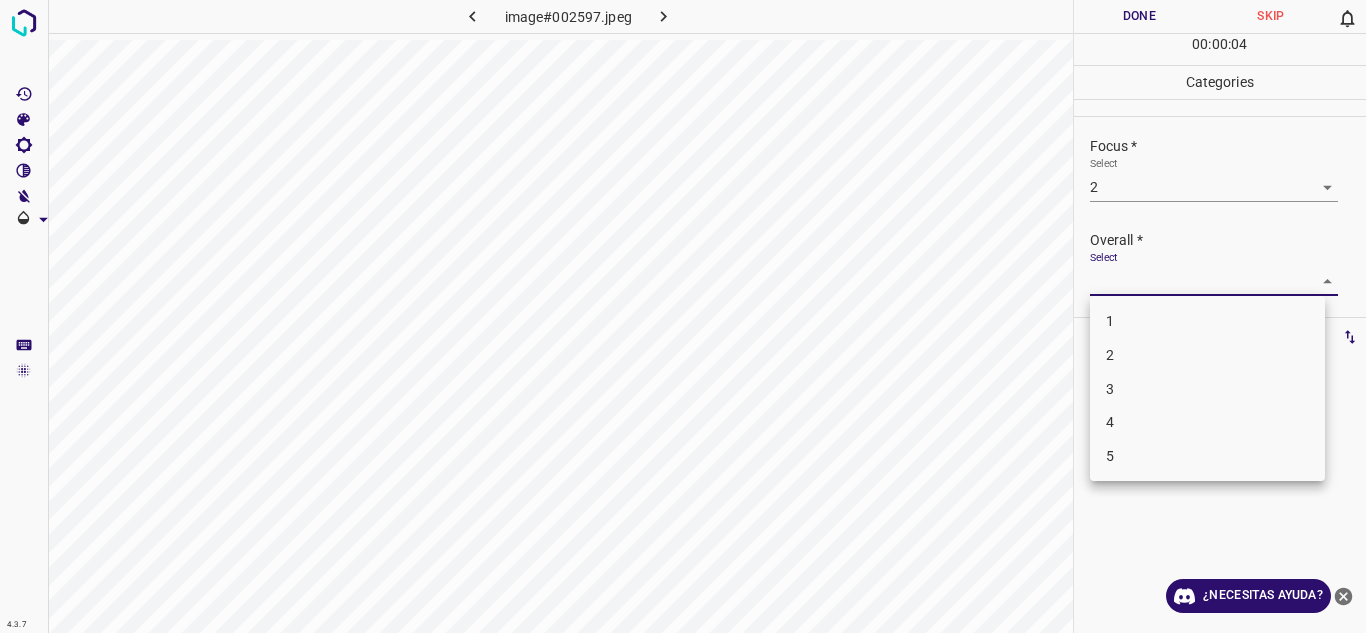 drag, startPoint x: 1215, startPoint y: 350, endPoint x: 1218, endPoint y: 281, distance: 69.065186 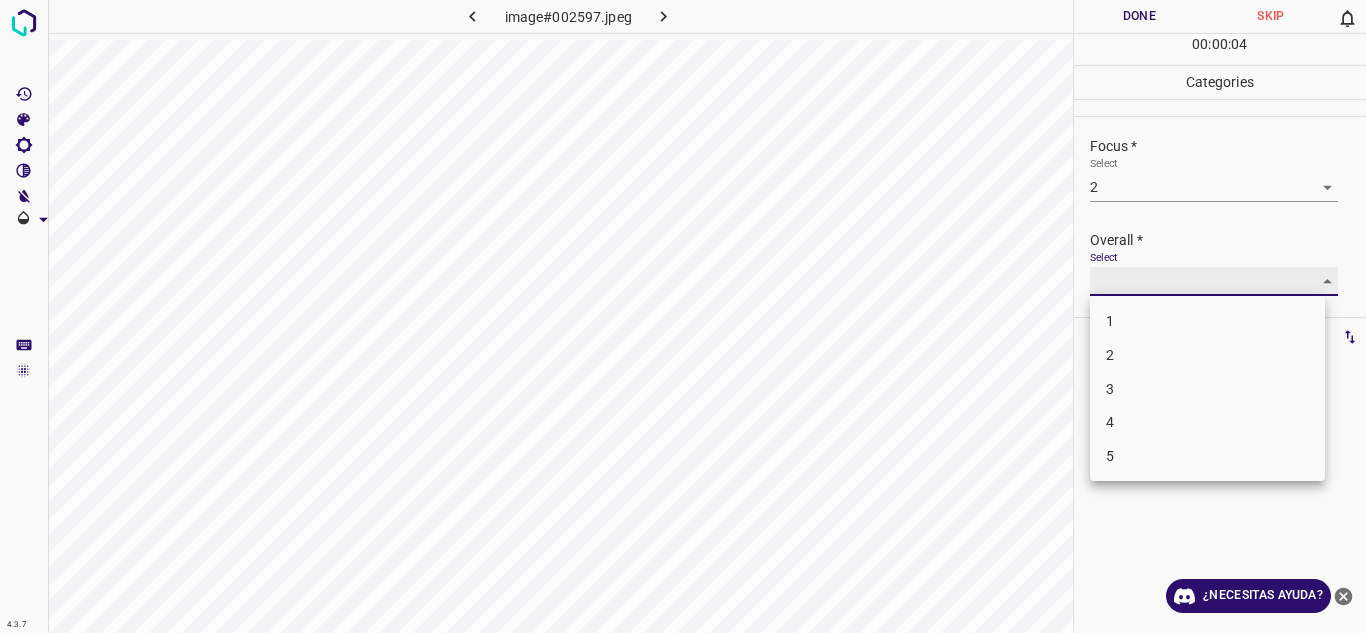 type on "2" 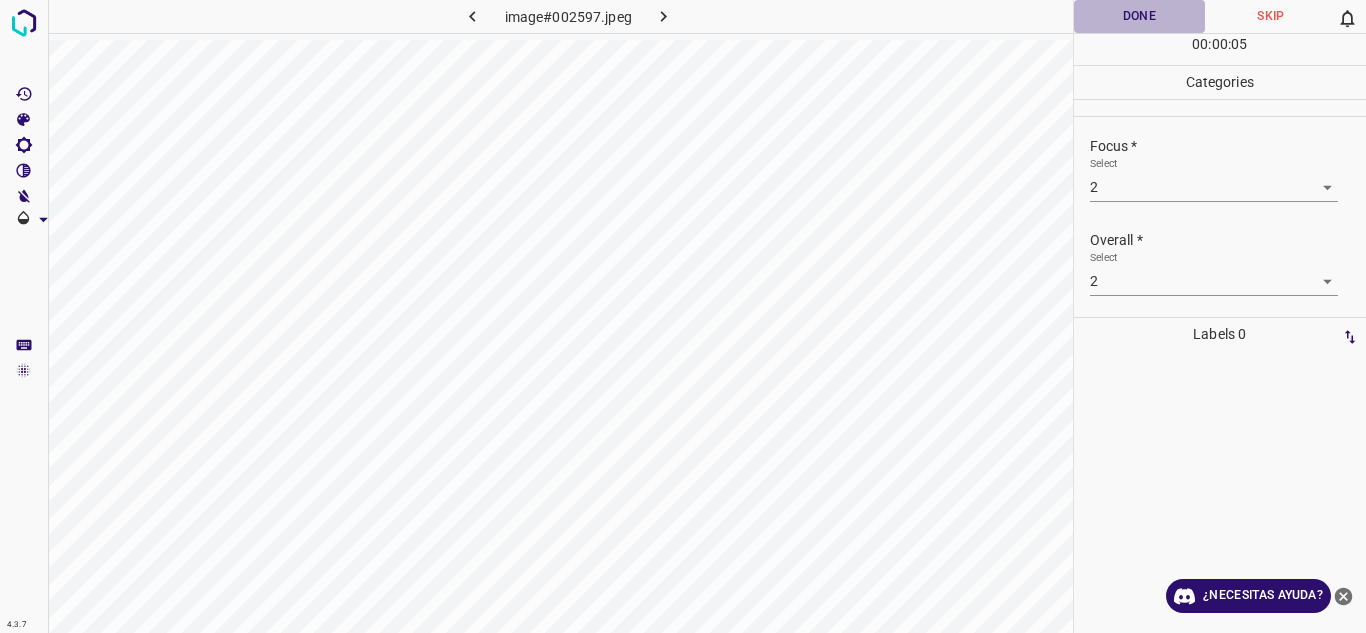 click on "Done" at bounding box center [1140, 16] 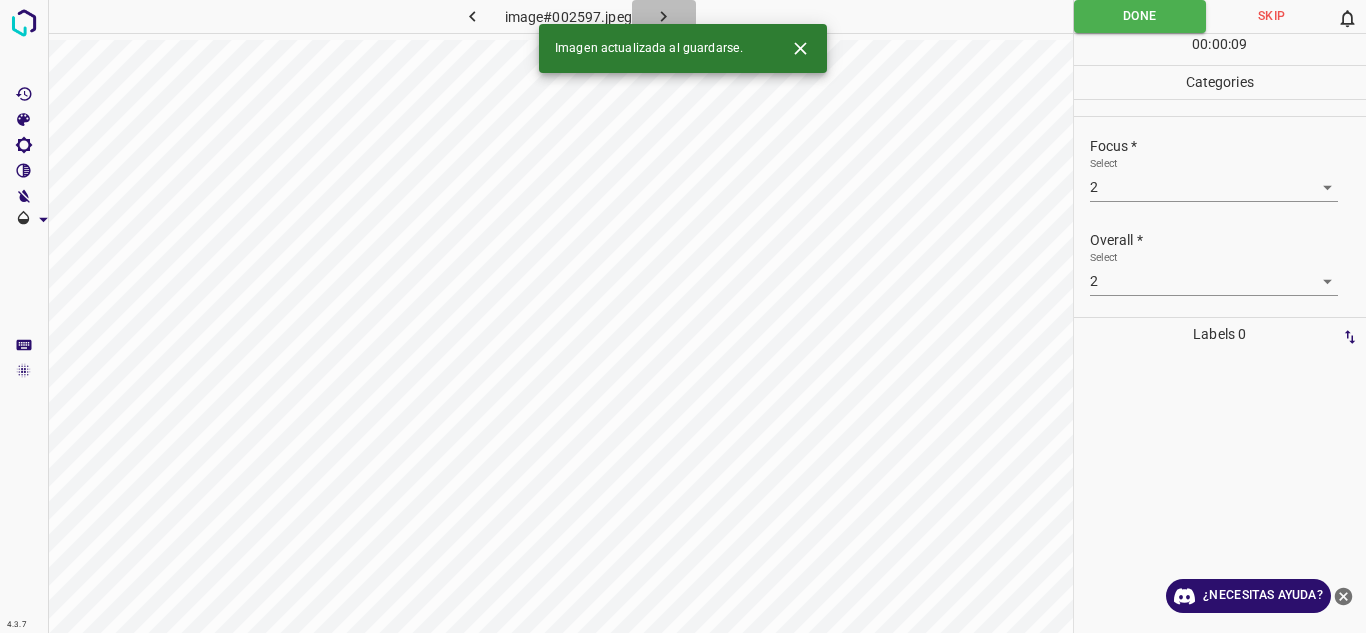 click 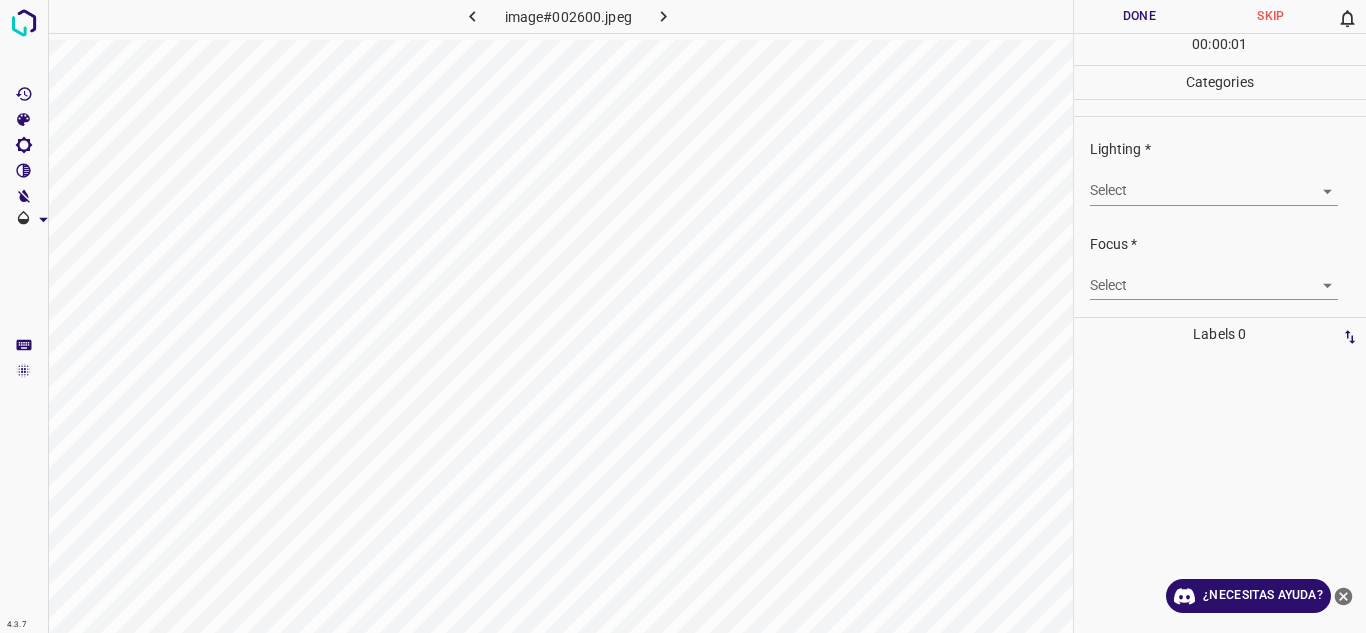 click on "4.3.7 image#002600.jpeg Done Skip 0 00   : 00   : 01   Categories Lighting *  Select ​ Focus *  Select ​ Overall *  Select ​ Labels   0 Categories 1 Lighting 2 Focus 3 Overall Tools Space Change between modes (Draw & Edit) I Auto labeling R Restore zoom M Zoom in N Zoom out Delete Delete selecte label Filters Z Restore filters X Saturation filter C Brightness filter V Contrast filter B Gray scale filter General O Download ¿Necesitas ayuda? Texto original Valora esta traducción Tu opinión servirá para ayudar a mejorar el Traductor de Google - Texto - Esconder - Borrar" at bounding box center (683, 316) 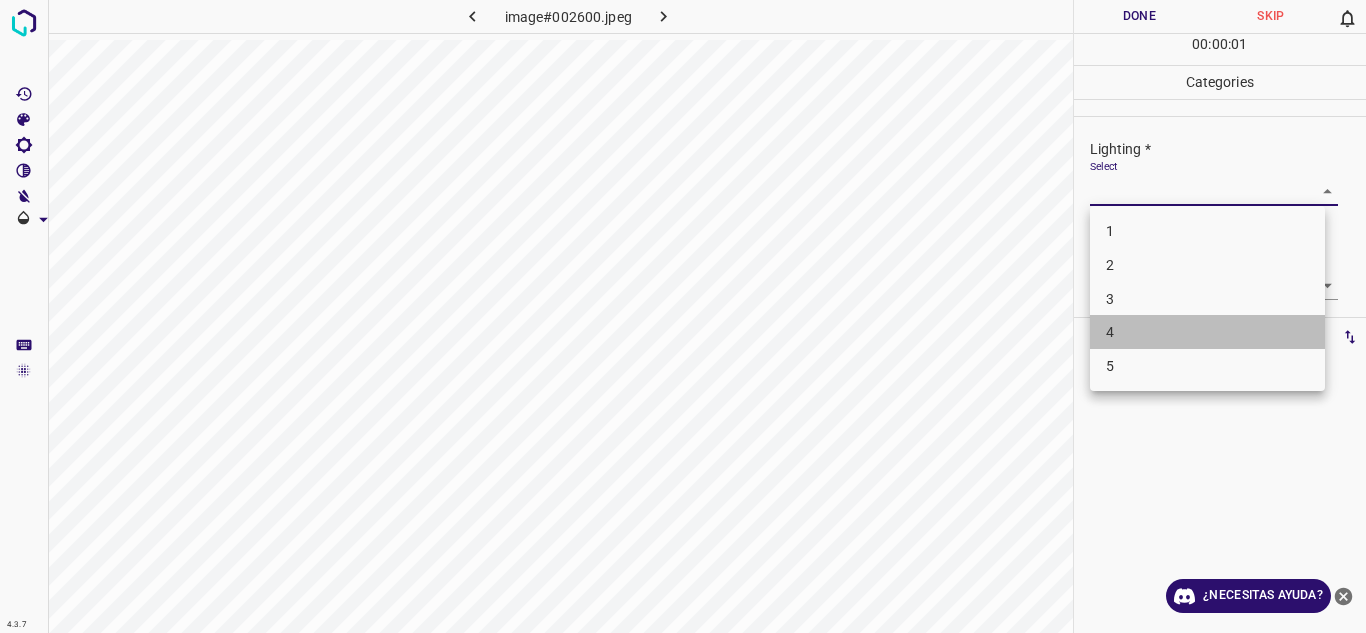 click on "4" at bounding box center [1207, 332] 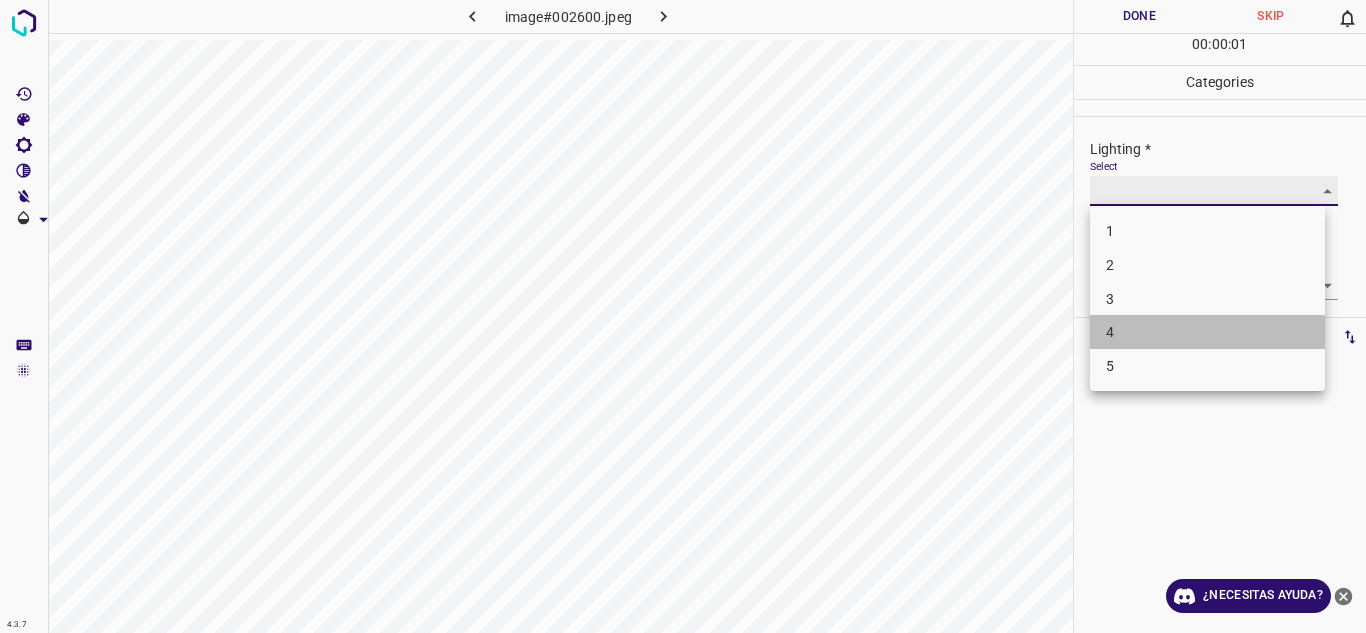 type on "4" 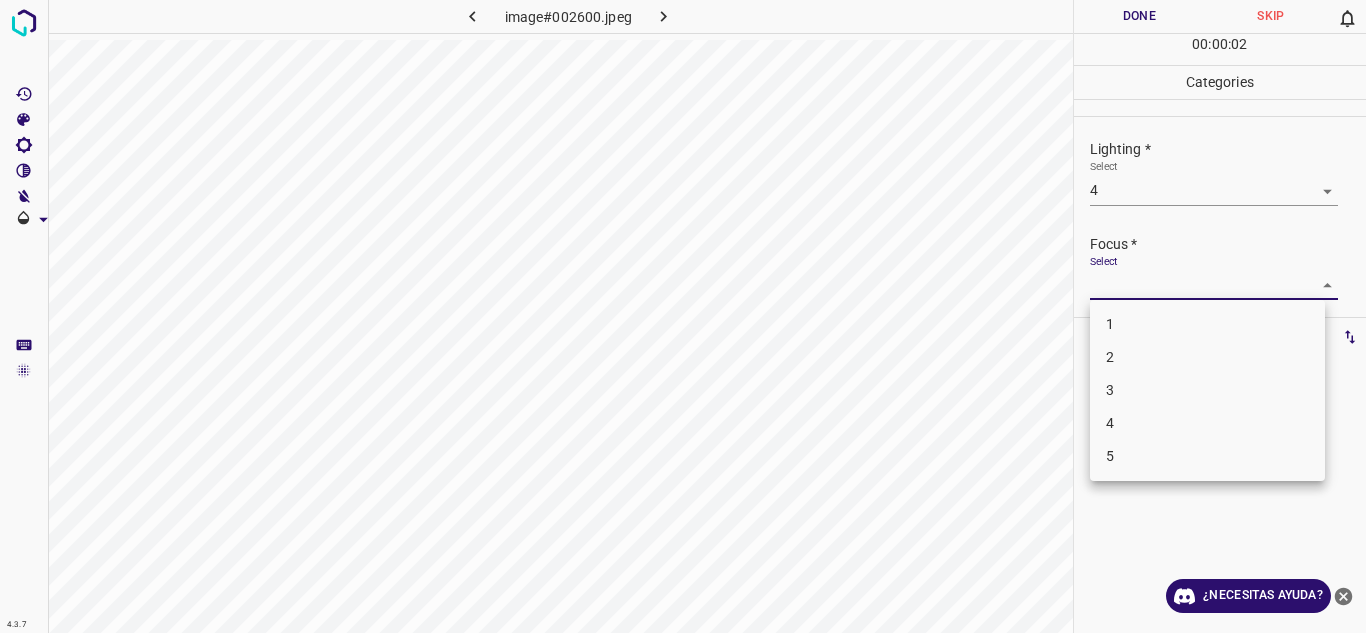 click on "4.3.7 image#002600.jpeg Done Skip 0 00   : 00   : 02   Categories Lighting *  Select 4 4 Focus *  Select ​ Overall *  Select ​ Labels   0 Categories 1 Lighting 2 Focus 3 Overall Tools Space Change between modes (Draw & Edit) I Auto labeling R Restore zoom M Zoom in N Zoom out Delete Delete selecte label Filters Z Restore filters X Saturation filter C Brightness filter V Contrast filter B Gray scale filter General O Download ¿Necesitas ayuda? Texto original Valora esta traducción Tu opinión servirá para ayudar a mejorar el Traductor de Google - Texto - Esconder - Borrar 1 2 3 4 5" at bounding box center (683, 316) 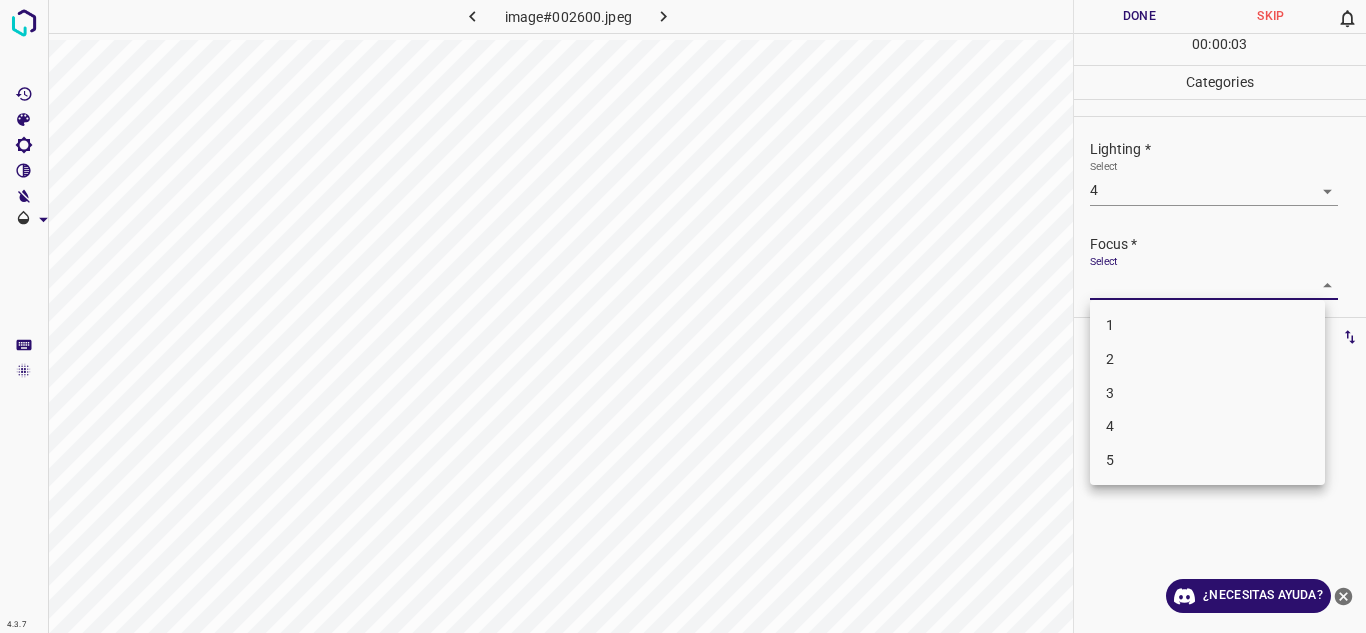 click on "3" at bounding box center [1207, 393] 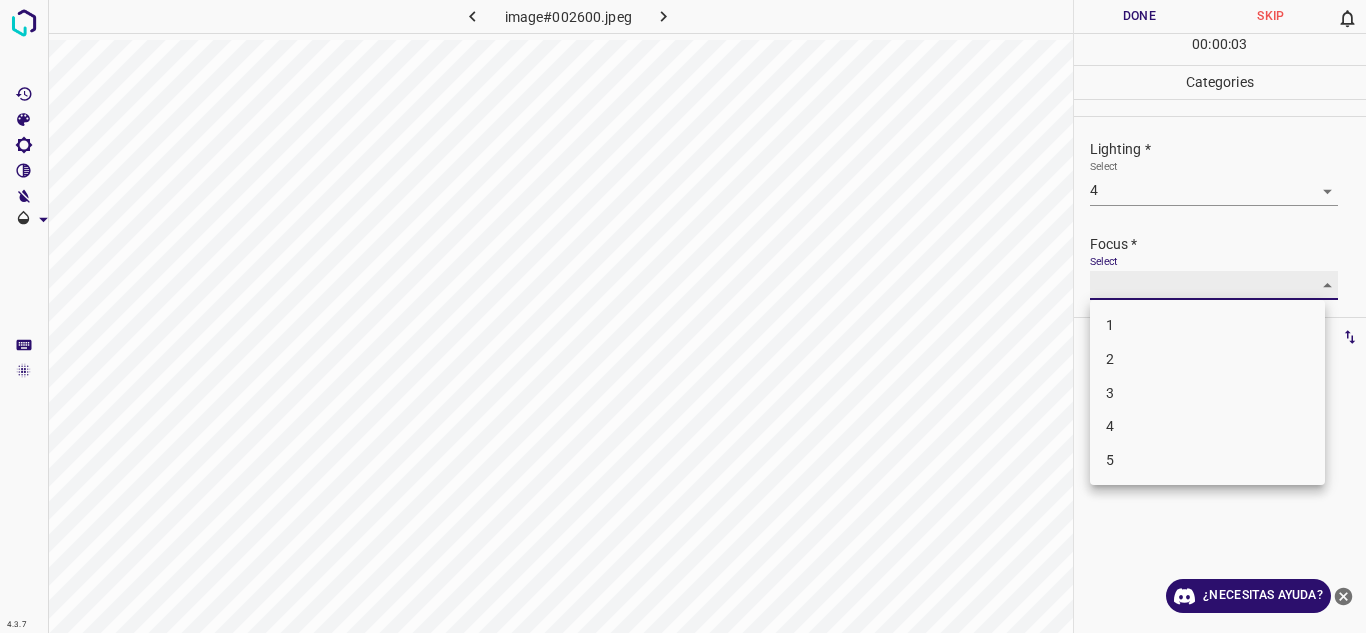 type on "3" 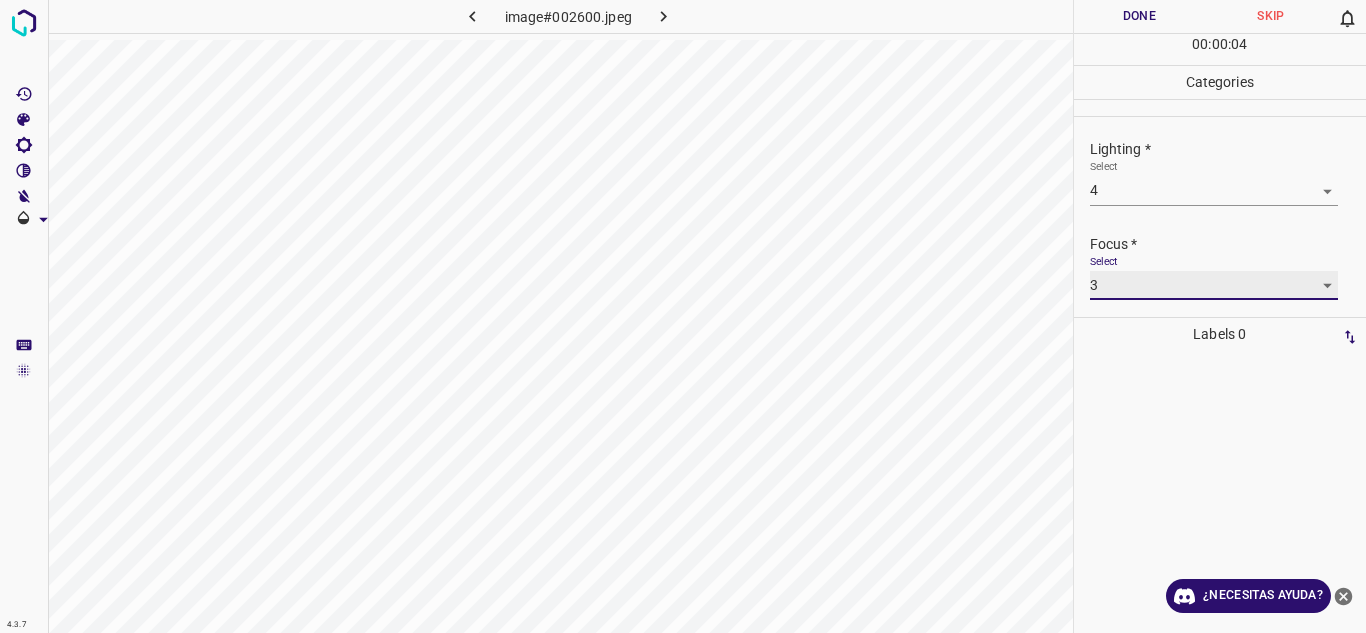scroll, scrollTop: 98, scrollLeft: 0, axis: vertical 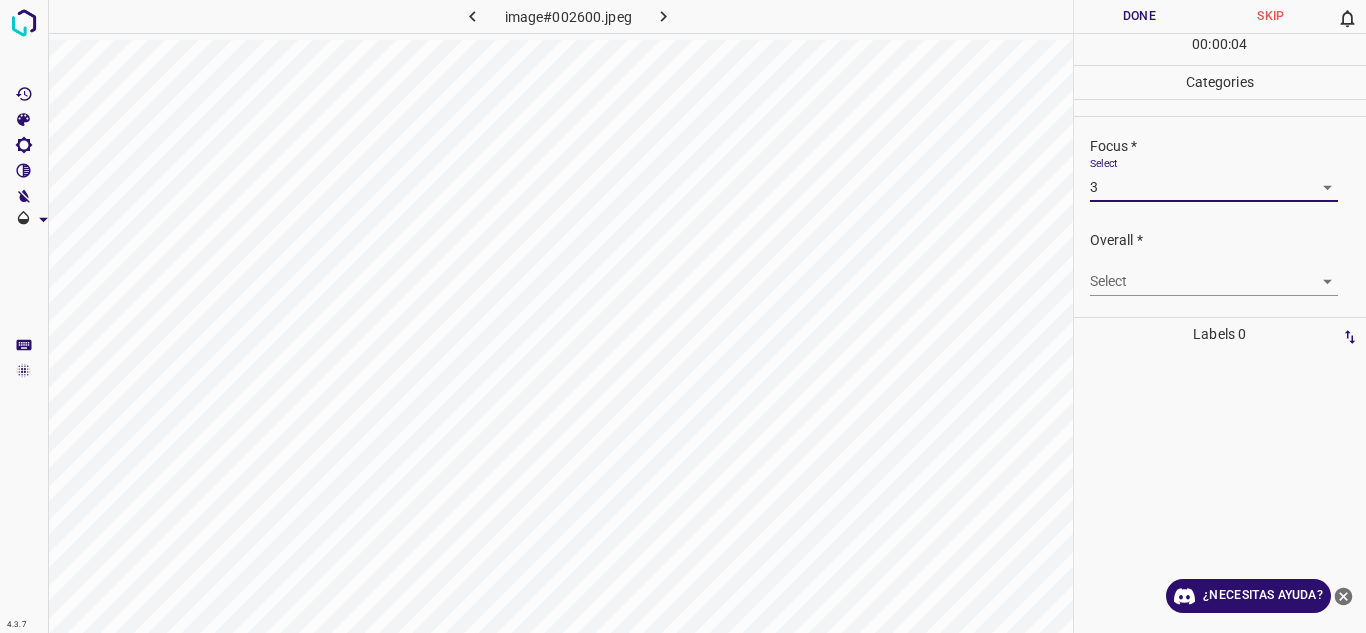 click on "Select ​" at bounding box center [1228, 273] 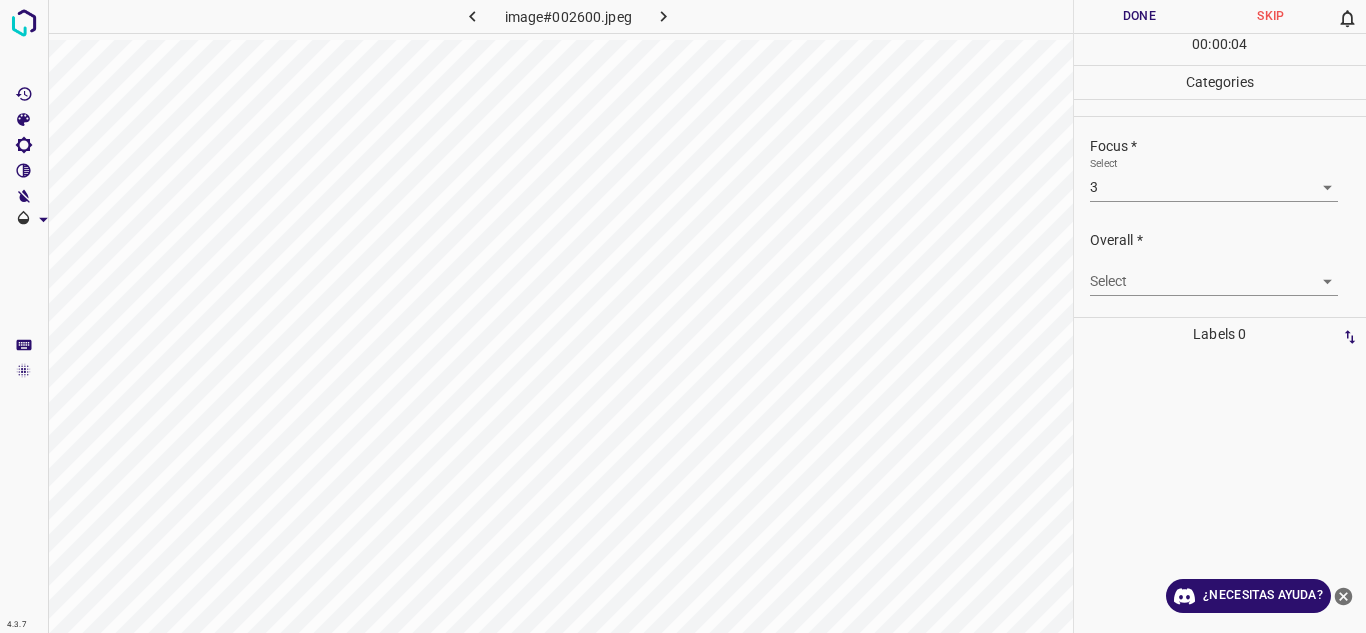 click on "4.3.7 image#002600.jpeg Done Skip 0 00   : 00   : 04   Categories Lighting *  Select 4 4 Focus *  Select 3 3 Overall *  Select ​ Labels   0 Categories 1 Lighting 2 Focus 3 Overall Tools Space Change between modes (Draw & Edit) I Auto labeling R Restore zoom M Zoom in N Zoom out Delete Delete selecte label Filters Z Restore filters X Saturation filter C Brightness filter V Contrast filter B Gray scale filter General O Download ¿Necesitas ayuda? Texto original Valora esta traducción Tu opinión servirá para ayudar a mejorar el Traductor de Google - Texto - Esconder - Borrar" at bounding box center [683, 316] 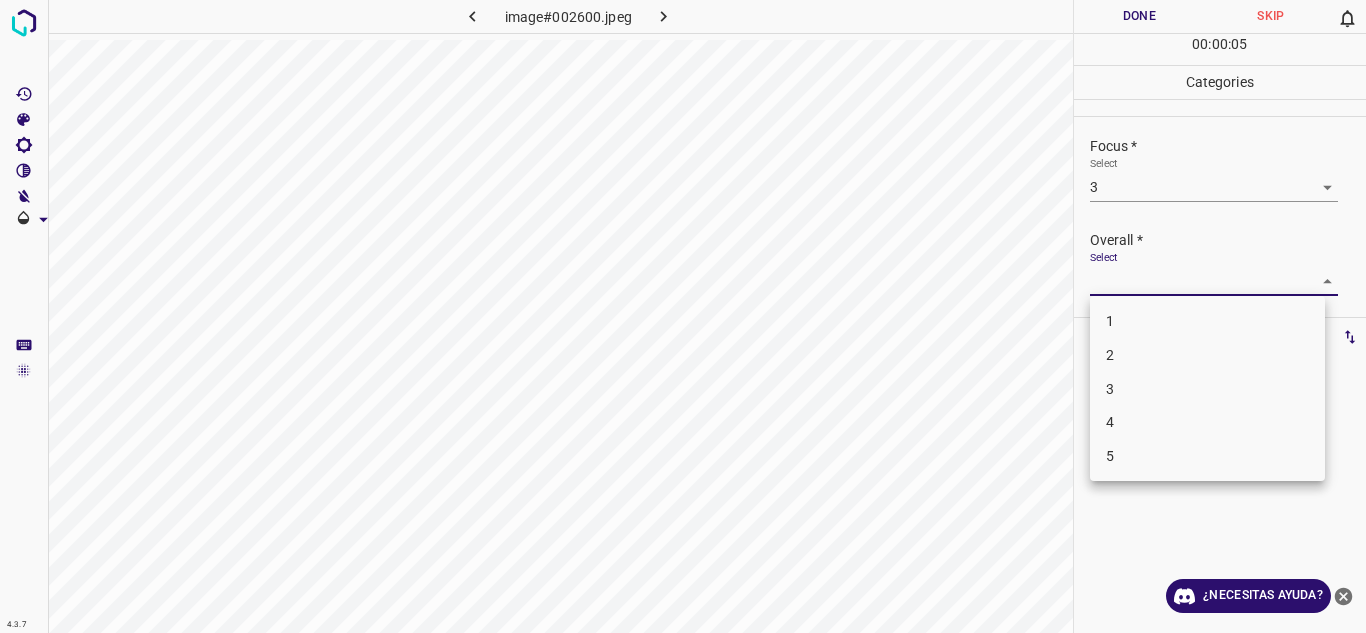 click on "4" at bounding box center [1207, 422] 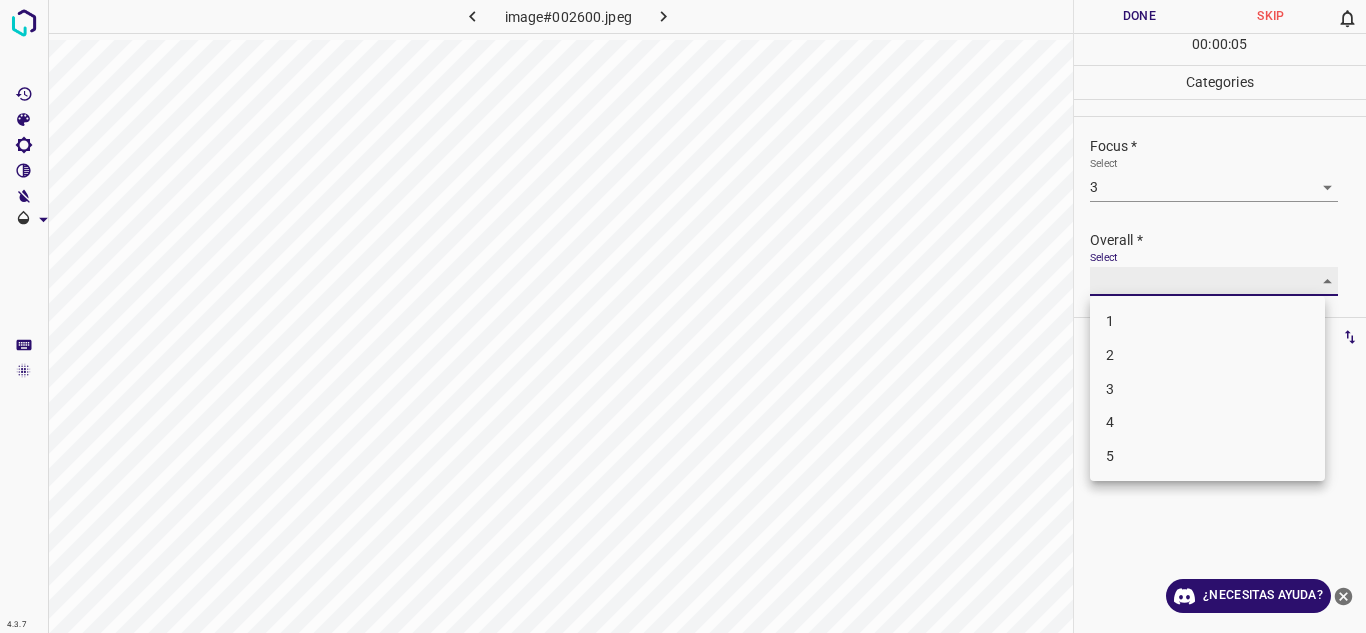 type on "4" 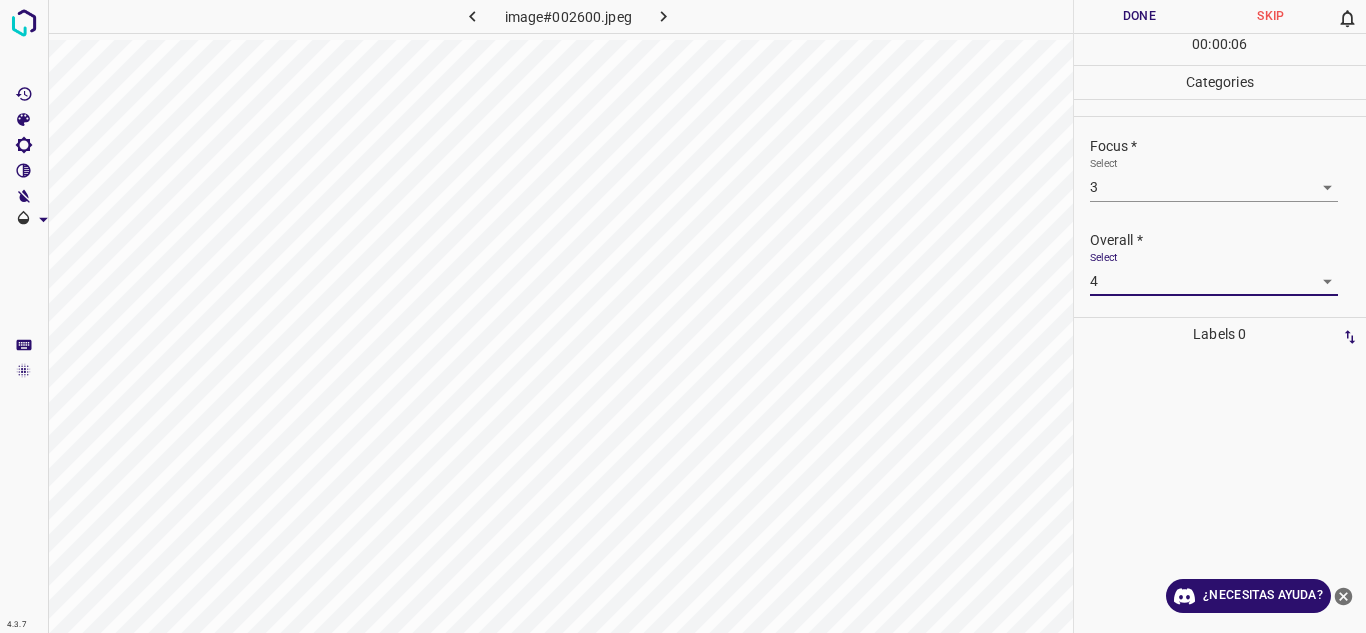 click on "00   : 00   : 06" at bounding box center (1220, 49) 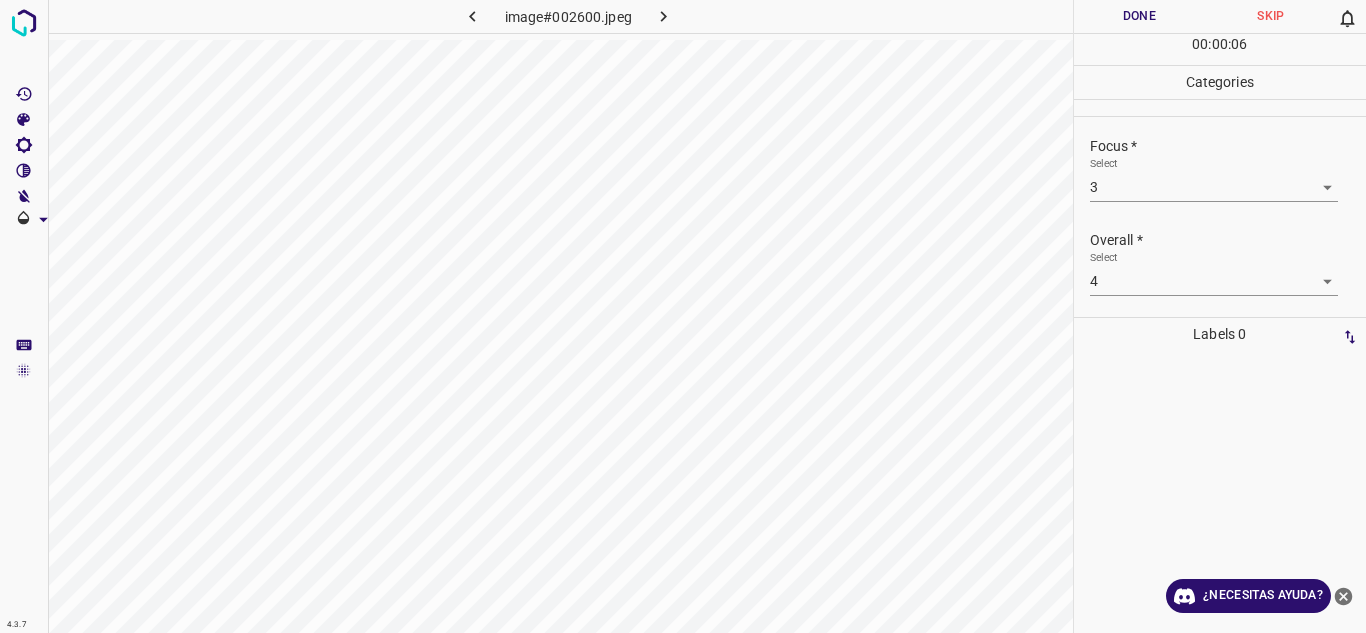 click on "Done" at bounding box center [1140, 16] 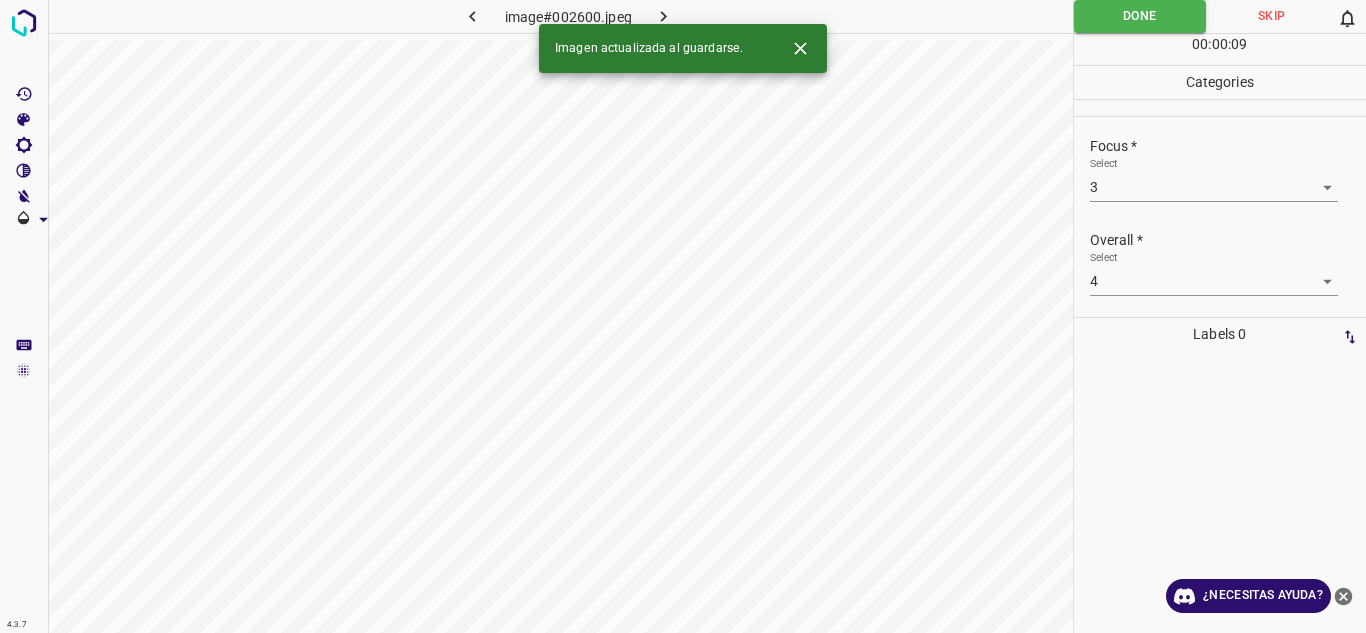 click 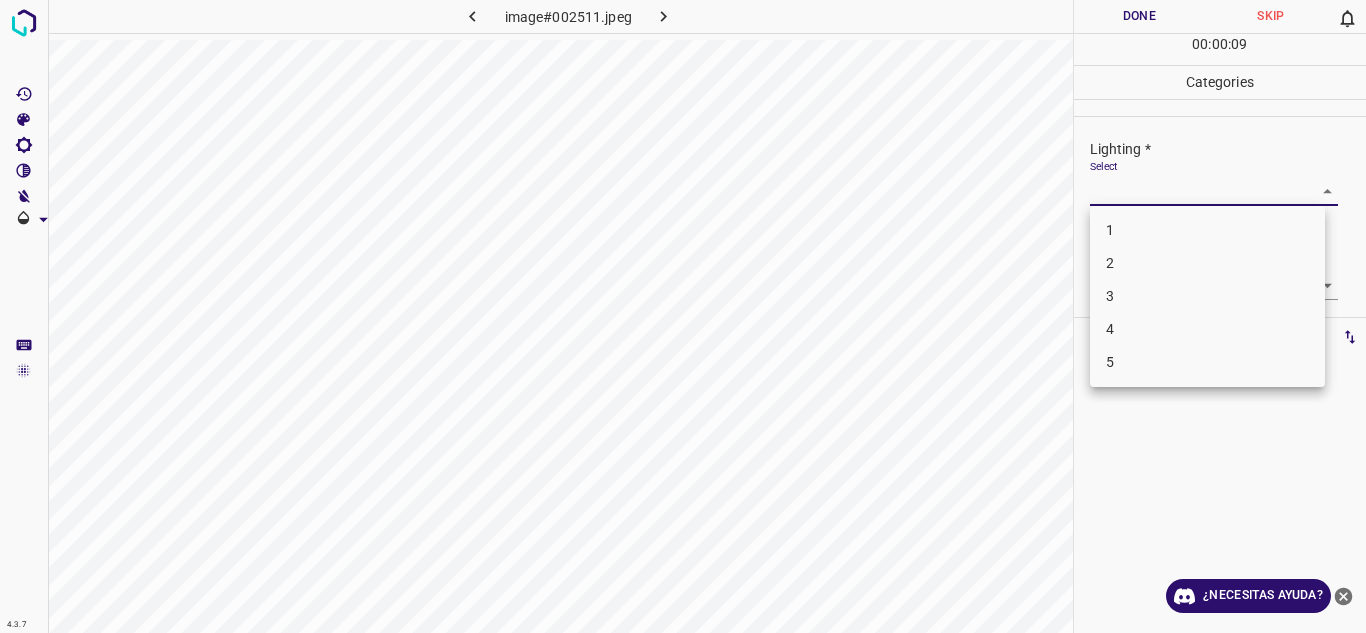 click on "4.3.7 image#002511.jpeg Done Skip 0 00   : 00   : 09   Categories Lighting *  Select ​ Focus *  Select ​ Overall *  Select ​ Labels   0 Categories 1 Lighting 2 Focus 3 Overall Tools Space Change between modes (Draw & Edit) I Auto labeling R Restore zoom M Zoom in N Zoom out Delete Delete selecte label Filters Z Restore filters X Saturation filter C Brightness filter V Contrast filter B Gray scale filter General O Download ¿Necesitas ayuda? Texto original Valora esta traducción Tu opinión servirá para ayudar a mejorar el Traductor de Google - Texto - Esconder - Borrar 1 2 3 4 5" at bounding box center [683, 316] 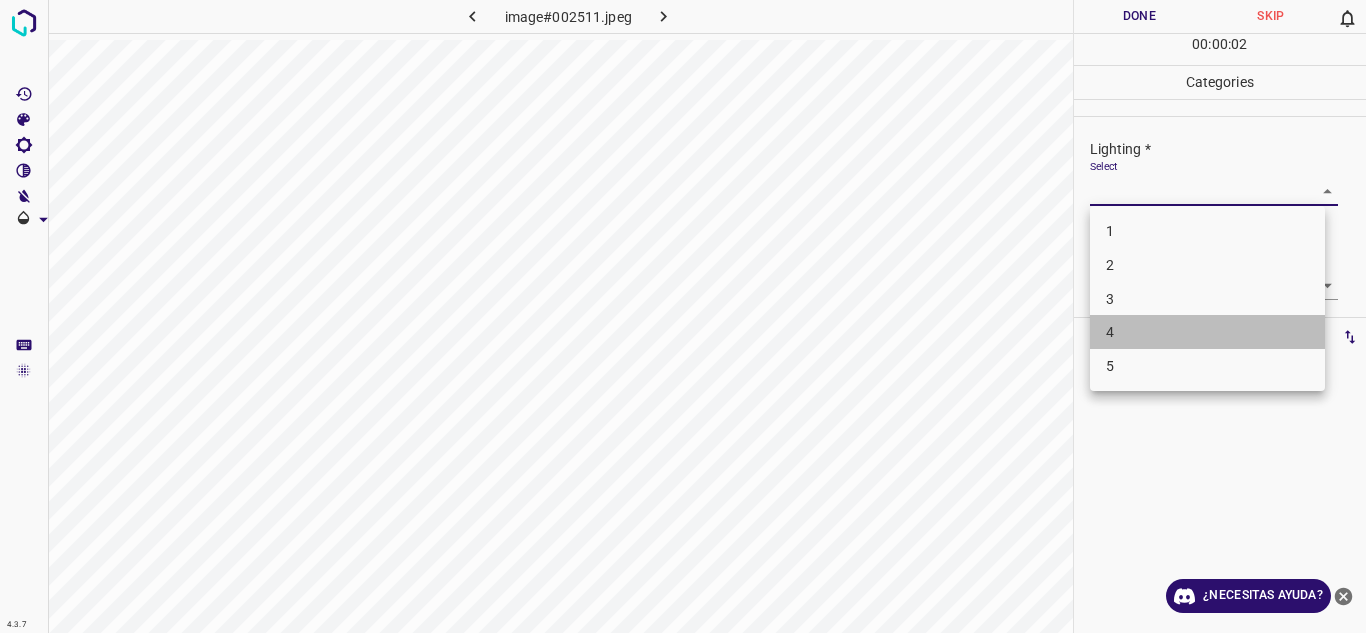 click on "4" at bounding box center [1207, 332] 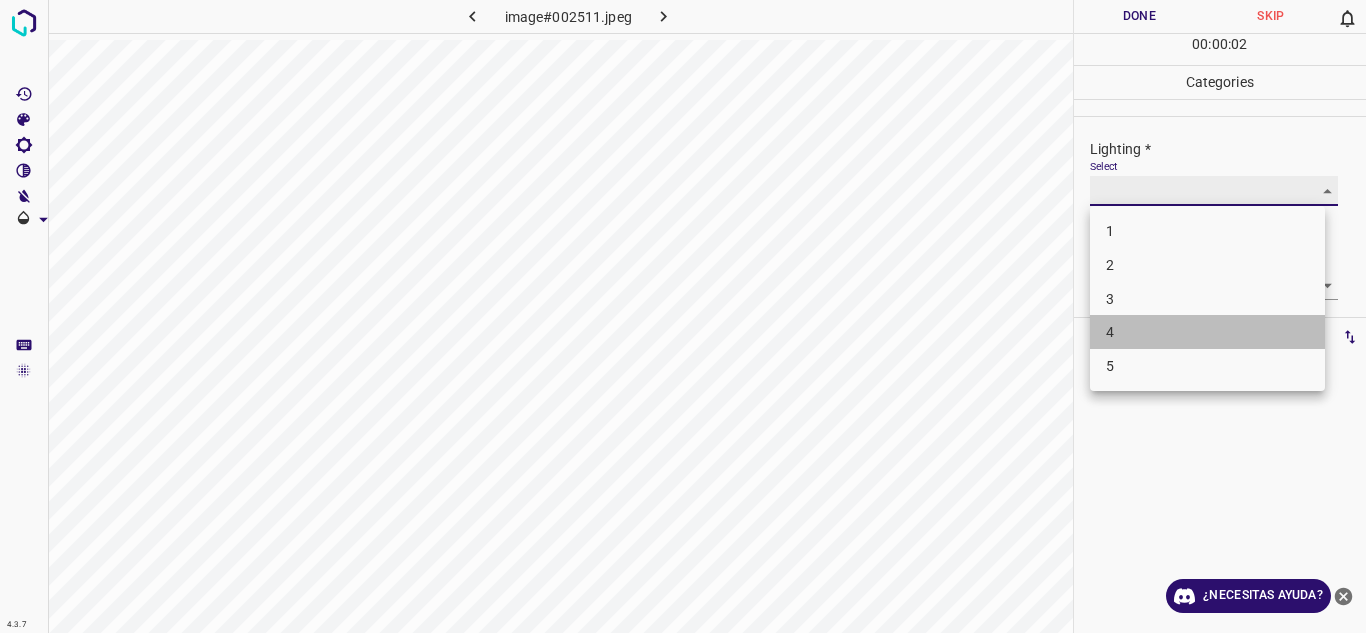 type on "4" 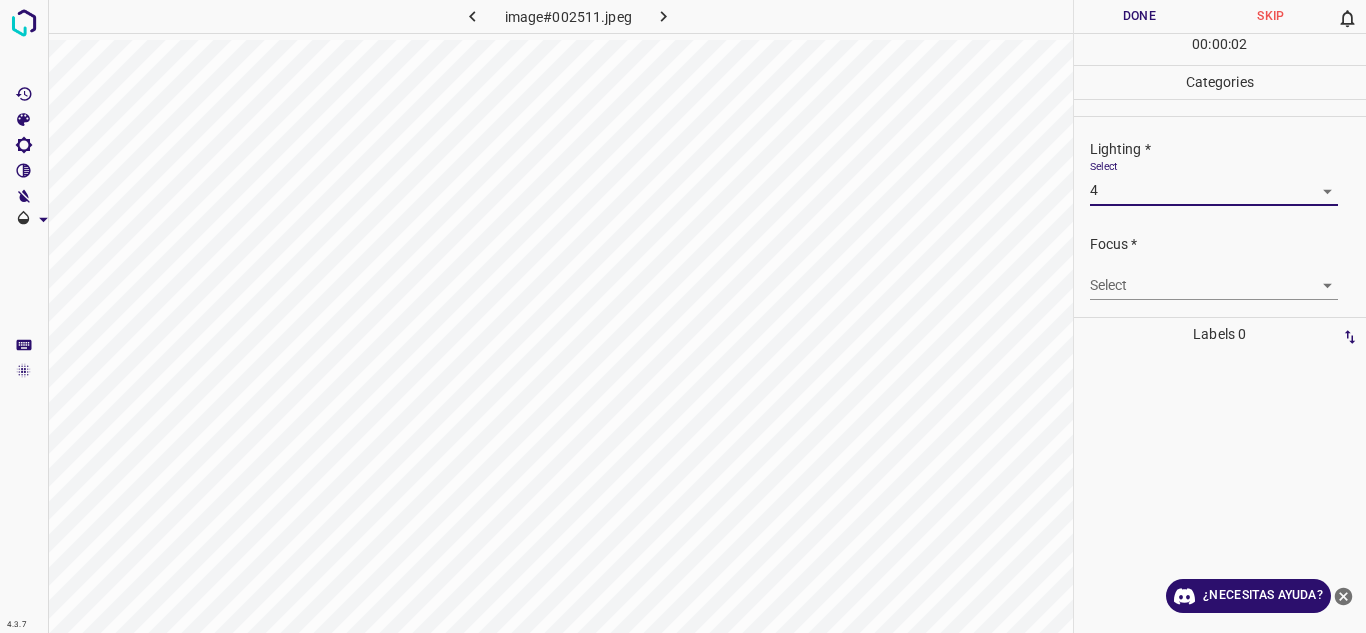 click on "4.3.7 image#002511.jpeg Done Skip 0 00   : 00   : 02   Categories Lighting *  Select 4 4 Focus *  Select ​ Overall *  Select ​ Labels   0 Categories 1 Lighting 2 Focus 3 Overall Tools Space Change between modes (Draw & Edit) I Auto labeling R Restore zoom M Zoom in N Zoom out Delete Delete selecte label Filters Z Restore filters X Saturation filter C Brightness filter V Contrast filter B Gray scale filter General O Download ¿Necesitas ayuda? Texto original Valora esta traducción Tu opinión servirá para ayudar a mejorar el Traductor de Google - Texto - Esconder - Borrar" at bounding box center [683, 316] 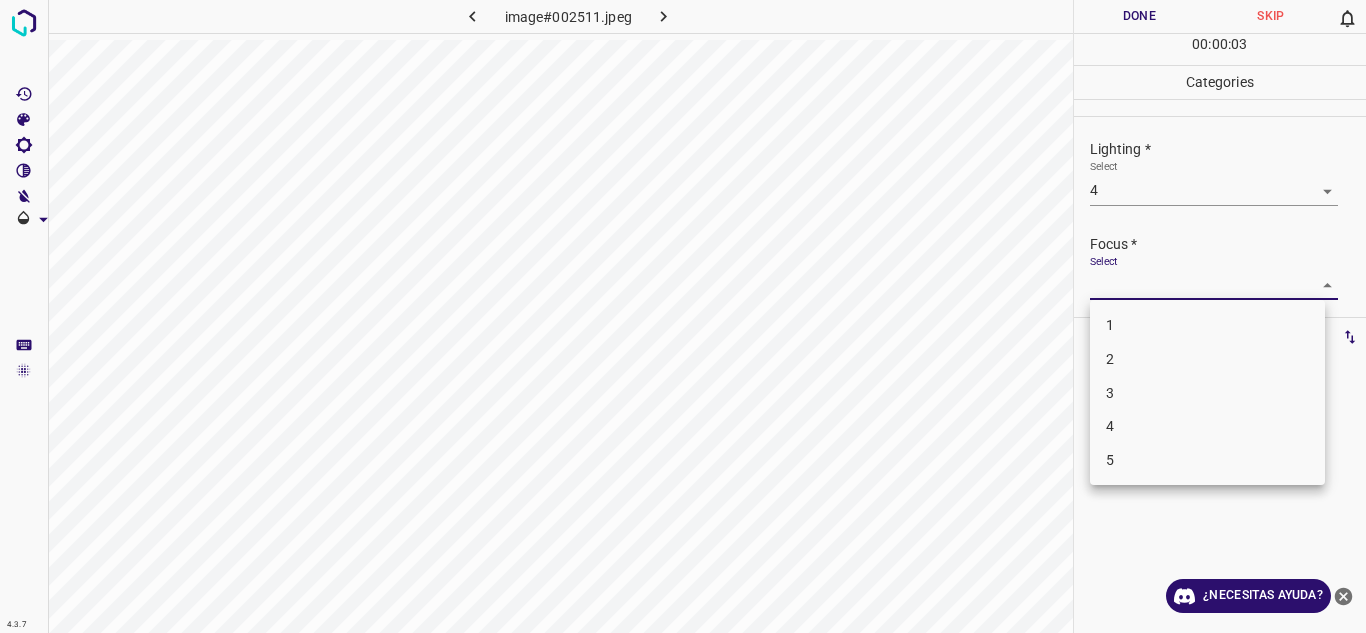 click on "3" at bounding box center (1207, 393) 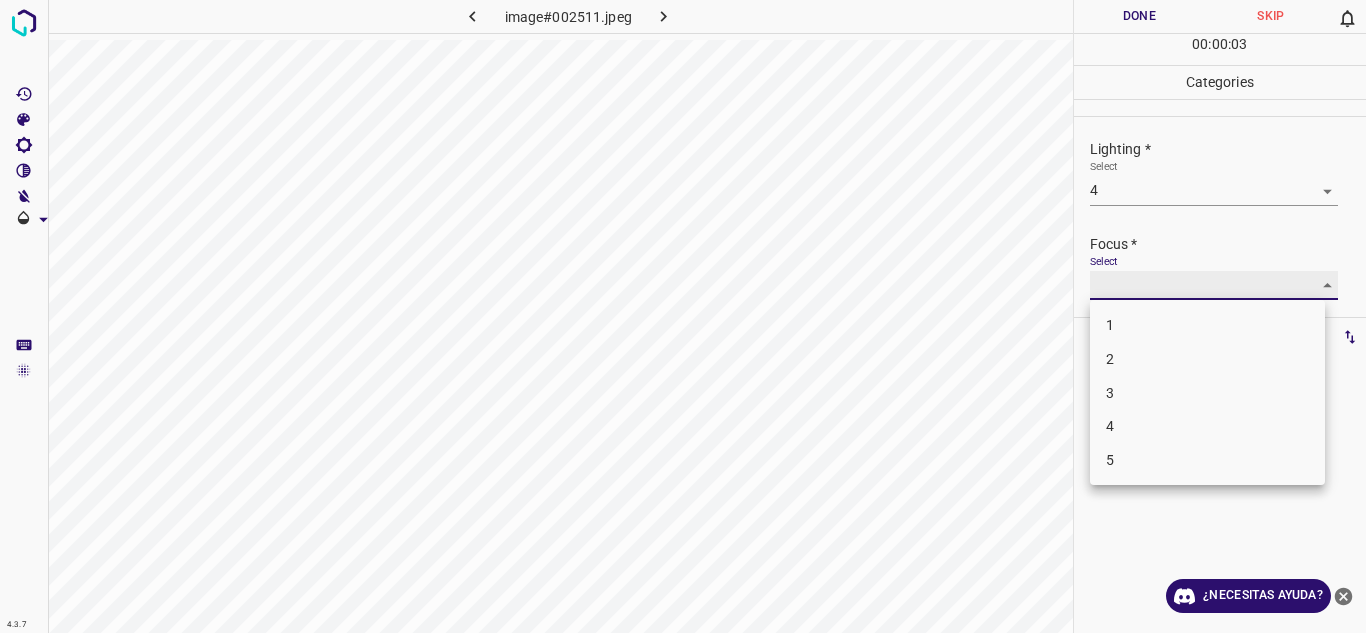 type on "3" 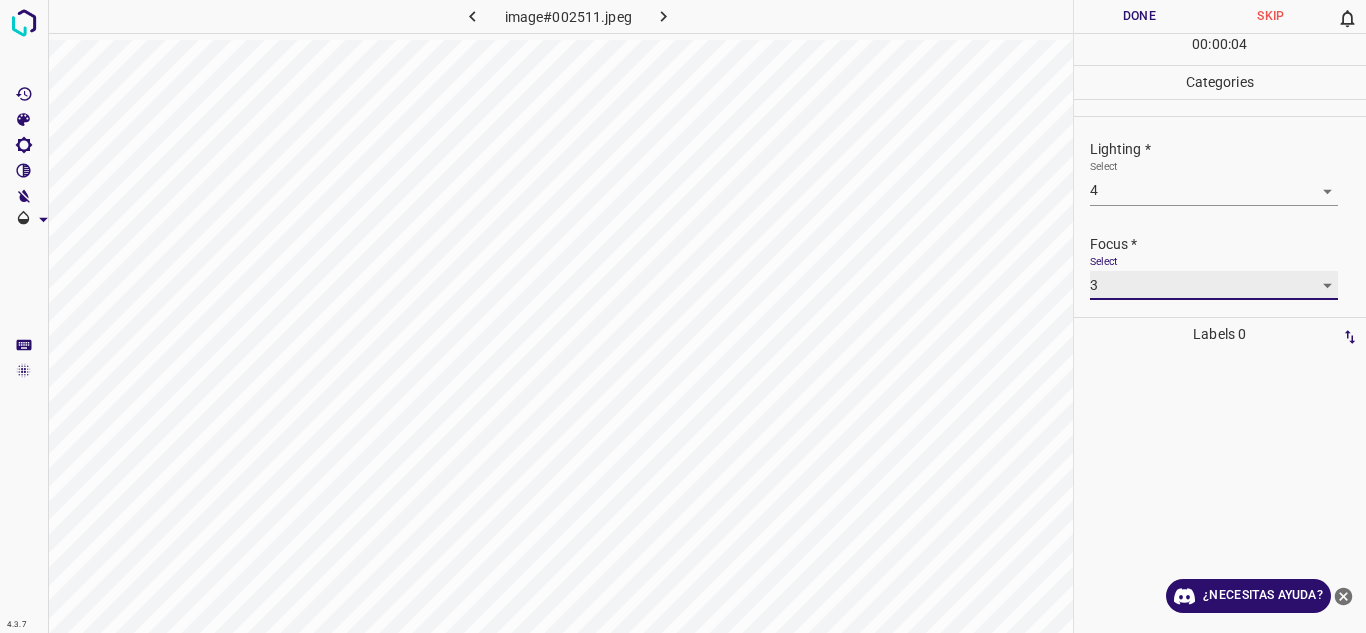scroll, scrollTop: 98, scrollLeft: 0, axis: vertical 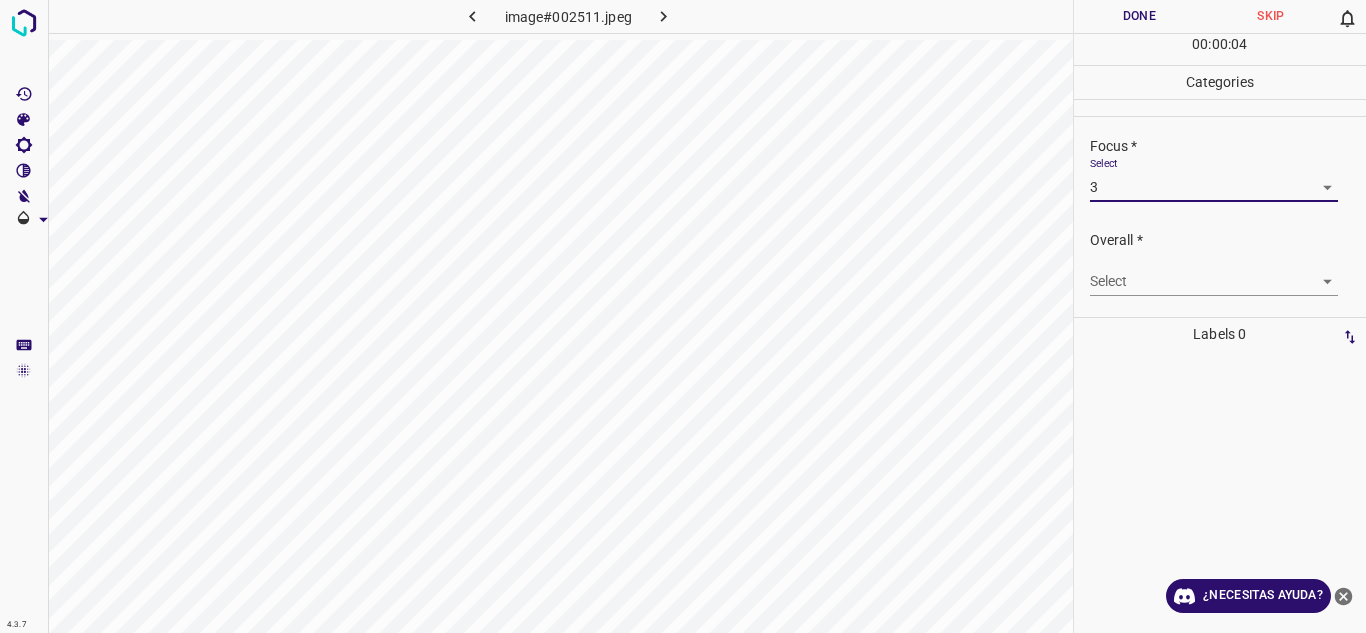click on "4.3.7 image#002511.jpeg Done Skip 0 00   : 00   : 04   Categories Lighting *  Select 4 4 Focus *  Select 3 3 Overall *  Select ​ Labels   0 Categories 1 Lighting 2 Focus 3 Overall Tools Space Change between modes (Draw & Edit) I Auto labeling R Restore zoom M Zoom in N Zoom out Delete Delete selecte label Filters Z Restore filters X Saturation filter C Brightness filter V Contrast filter B Gray scale filter General O Download ¿Necesitas ayuda? Texto original Valora esta traducción Tu opinión servirá para ayudar a mejorar el Traductor de Google - Texto - Esconder - Borrar" at bounding box center [683, 316] 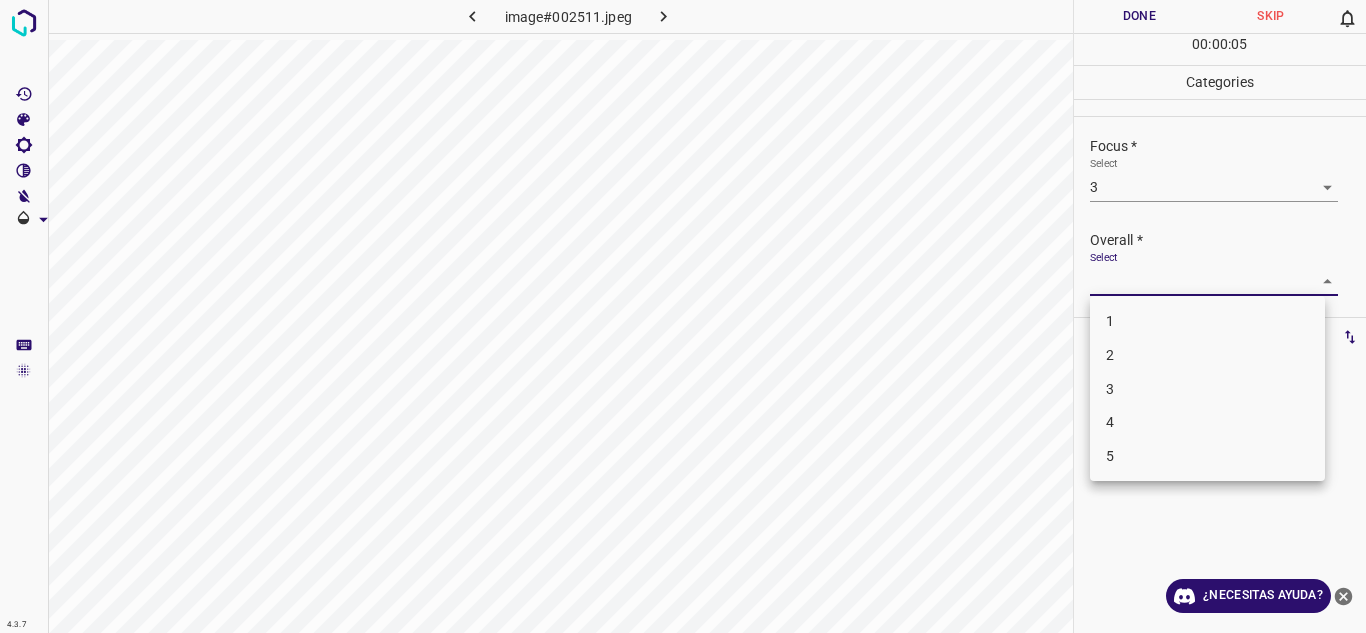 click on "4" at bounding box center [1207, 422] 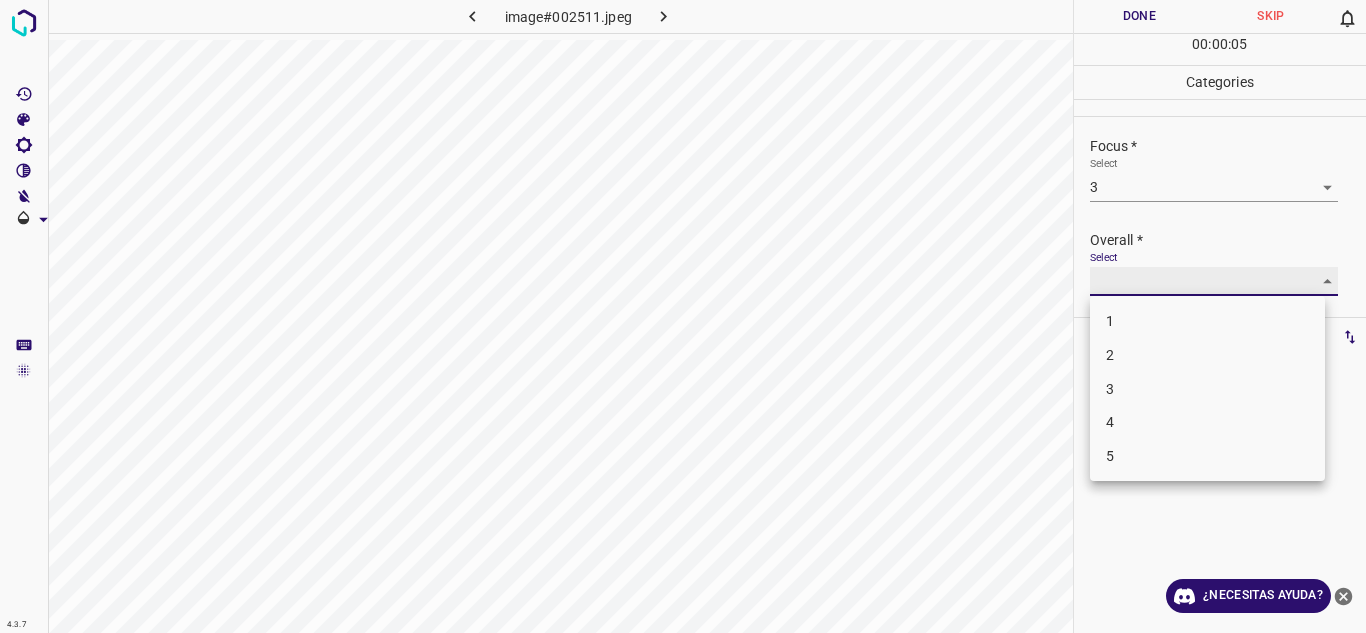 type on "4" 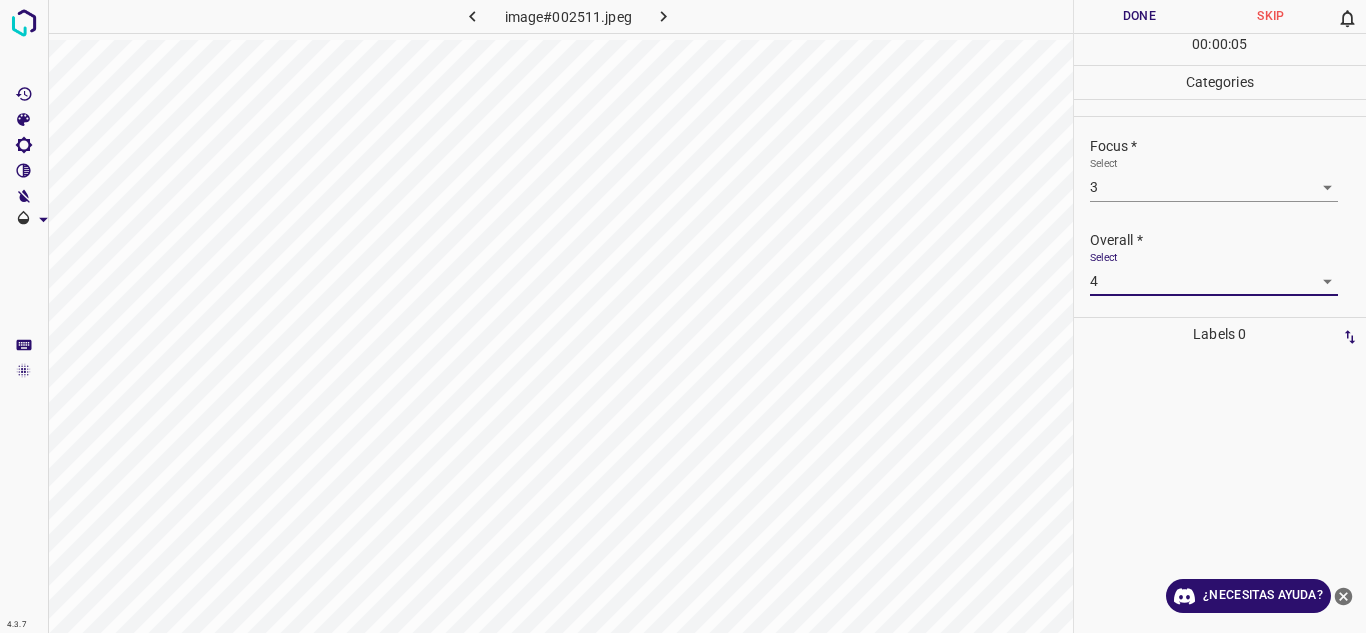 click on "Done" at bounding box center (1140, 16) 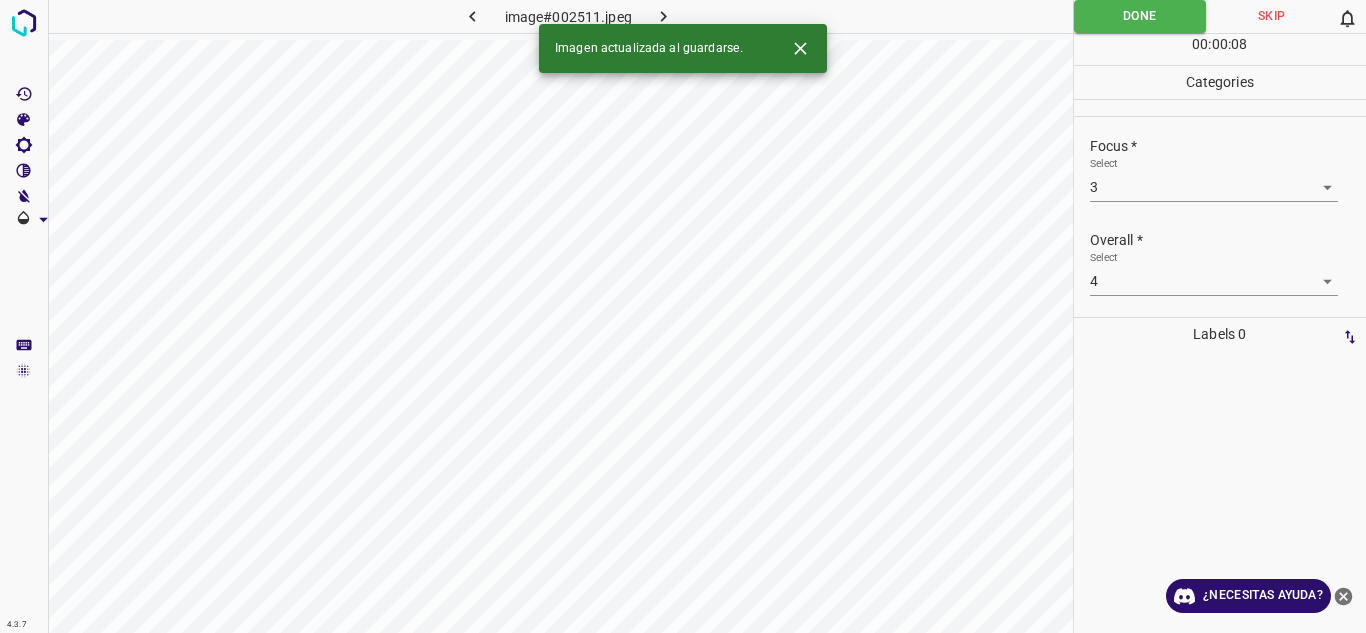 click 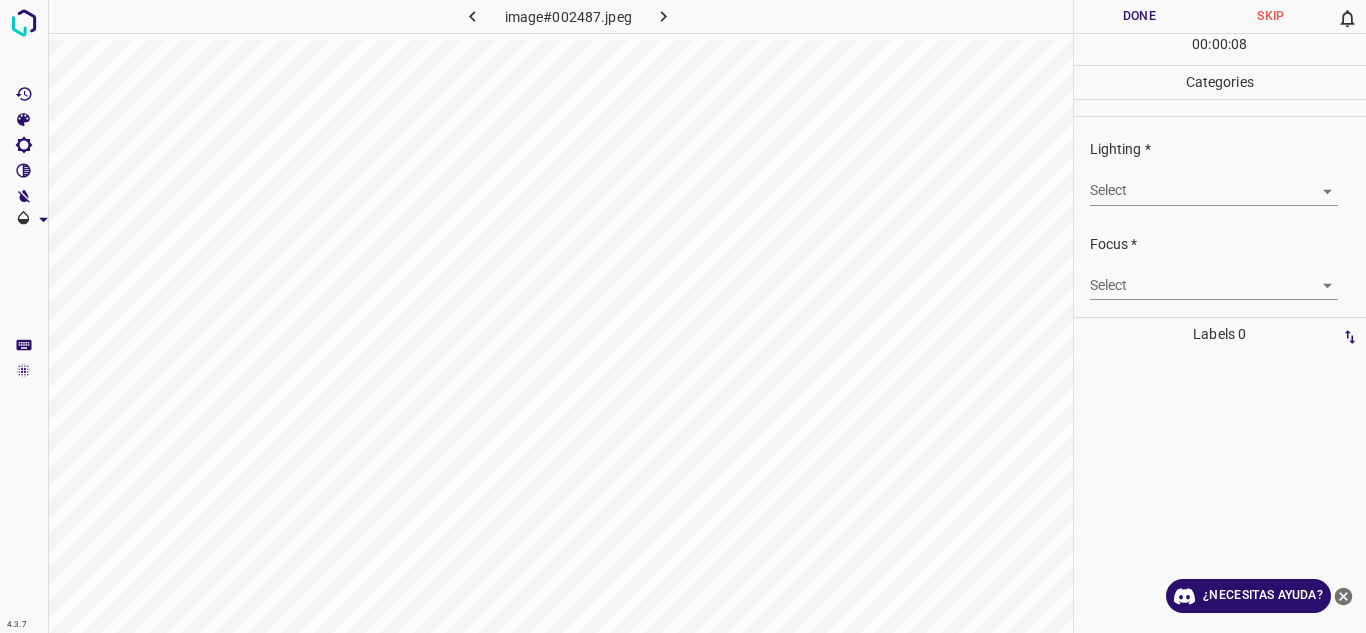click on "4.3.7 image#002487.jpeg Done Skip 0 00   : 00   : 08   Categories Lighting *  Select ​ Focus *  Select ​ Overall *  Select ​ Labels   0 Categories 1 Lighting 2 Focus 3 Overall Tools Space Change between modes (Draw & Edit) I Auto labeling R Restore zoom M Zoom in N Zoom out Delete Delete selecte label Filters Z Restore filters X Saturation filter C Brightness filter V Contrast filter B Gray scale filter General O Download ¿Necesitas ayuda? Texto original Valora esta traducción Tu opinión servirá para ayudar a mejorar el Traductor de Google - Texto - Esconder - Borrar" at bounding box center (683, 316) 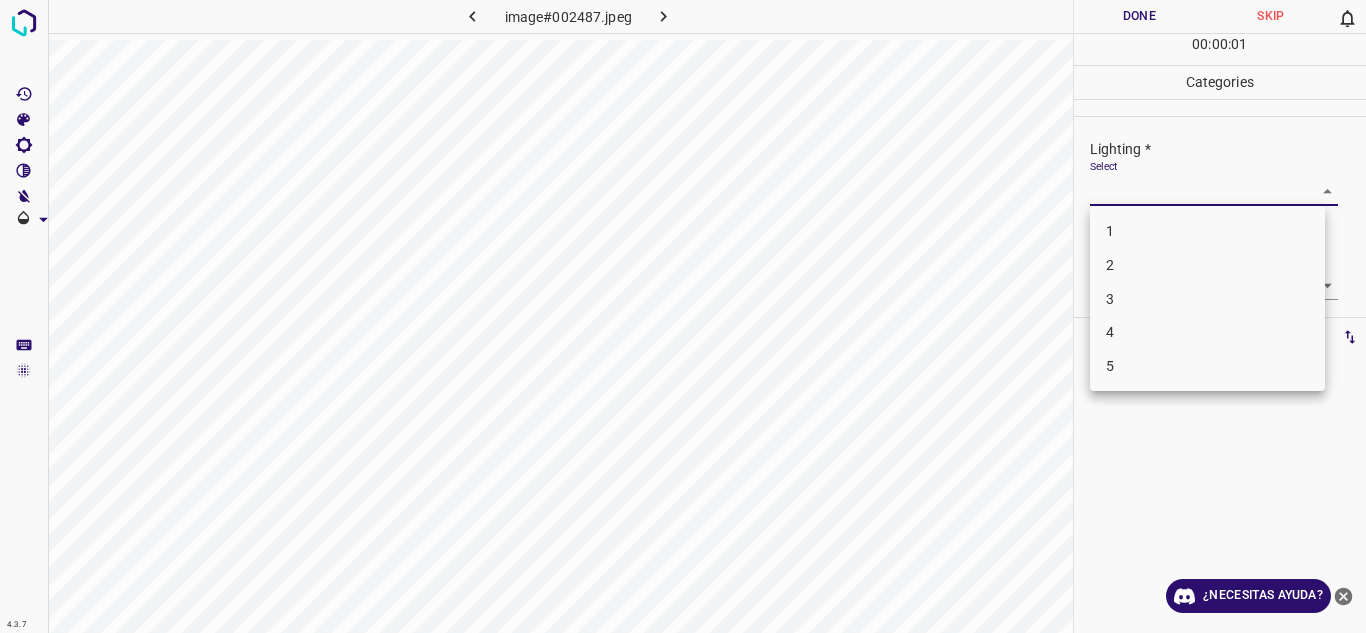 click on "4" at bounding box center (1207, 332) 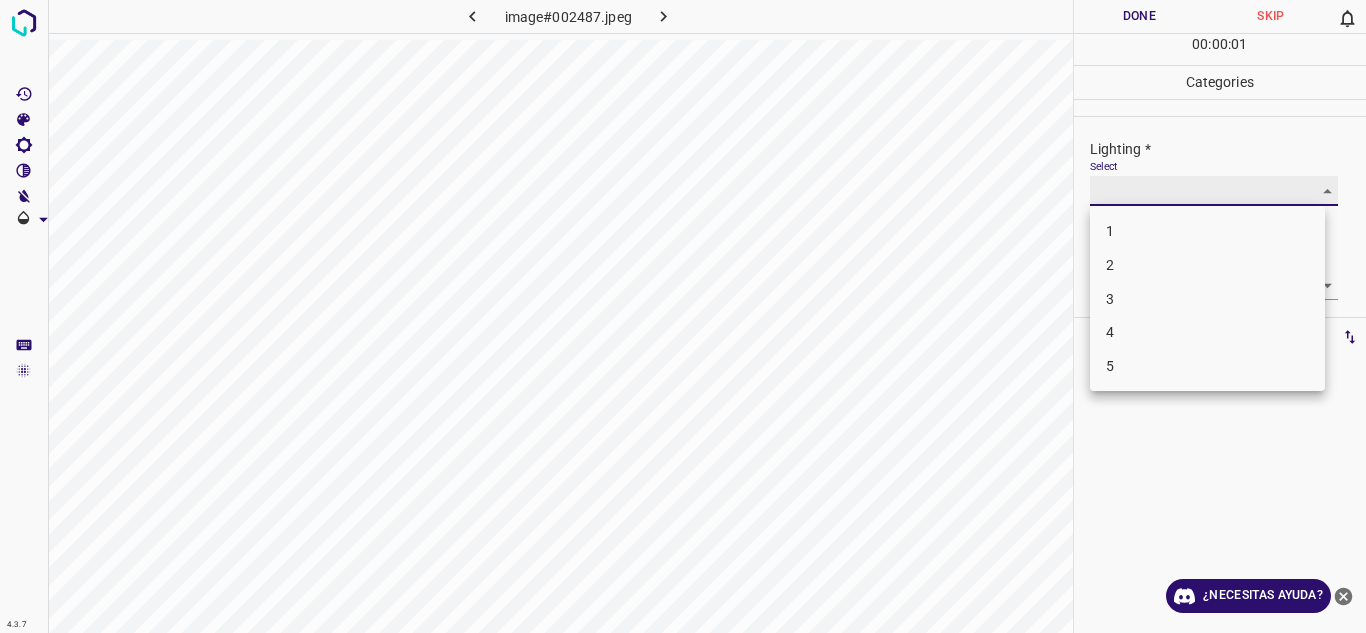 type on "4" 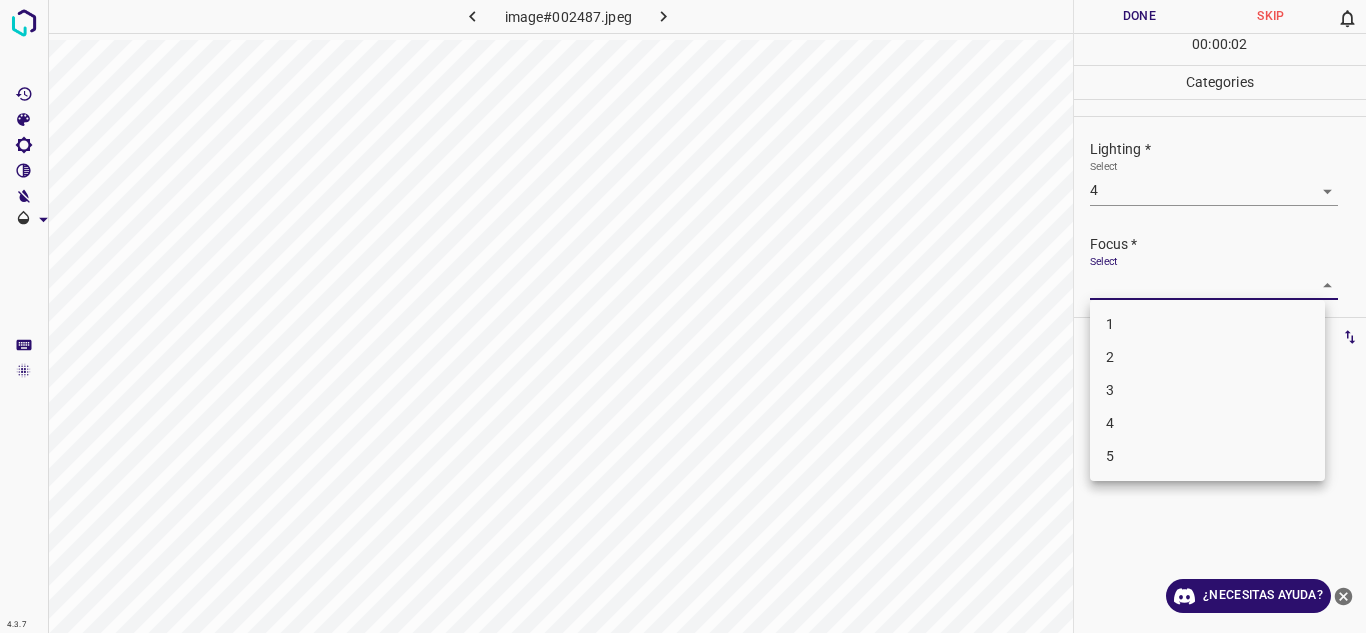 click on "4.3.7 image#002487.jpeg Done Skip 0 00   : 00   : 02   Categories Lighting *  Select 4 4 Focus *  Select ​ Overall *  Select ​ Labels   0 Categories 1 Lighting 2 Focus 3 Overall Tools Space Change between modes (Draw & Edit) I Auto labeling R Restore zoom M Zoom in N Zoom out Delete Delete selecte label Filters Z Restore filters X Saturation filter C Brightness filter V Contrast filter B Gray scale filter General O Download ¿Necesitas ayuda? Texto original Valora esta traducción Tu opinión servirá para ayudar a mejorar el Traductor de Google - Texto - Esconder - Borrar 1 2 3 4 5" at bounding box center (683, 316) 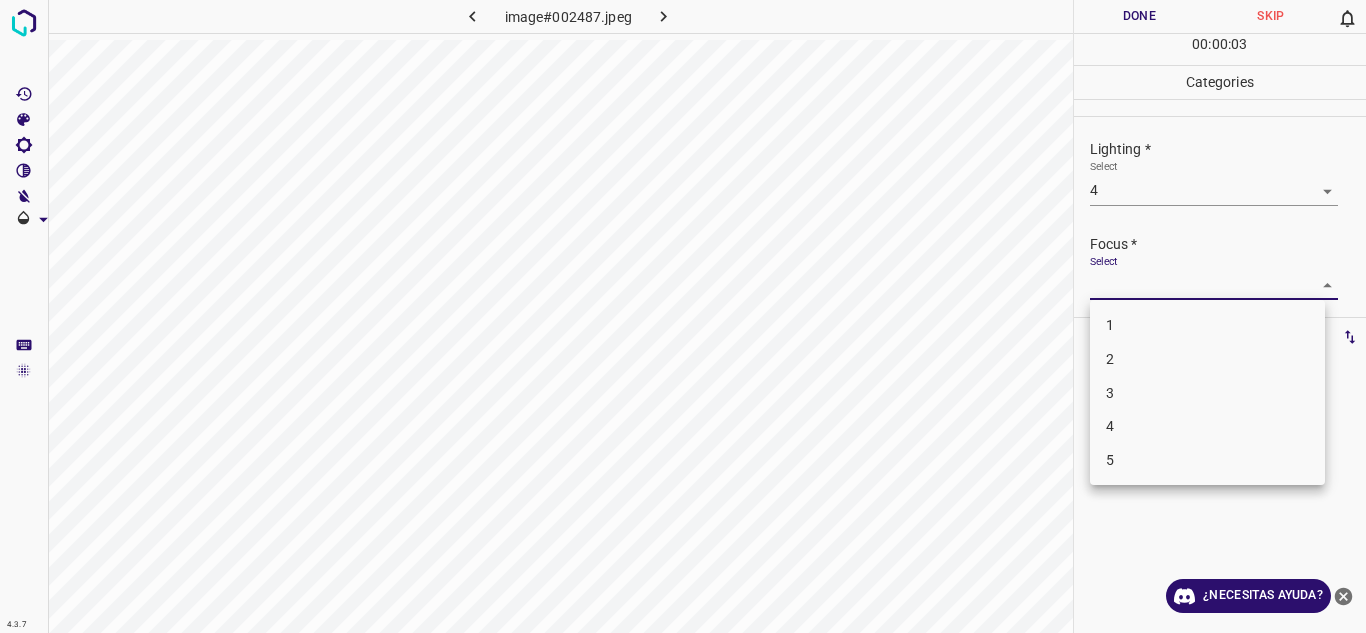 click on "3" at bounding box center (1207, 393) 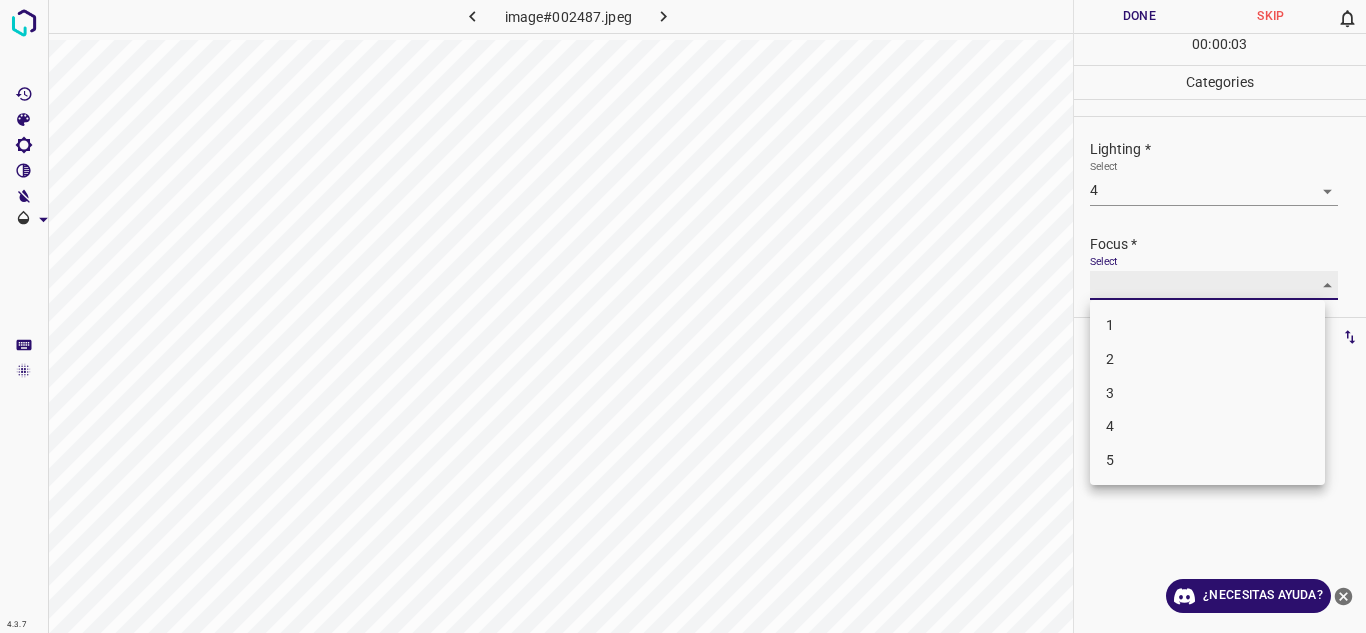 type on "3" 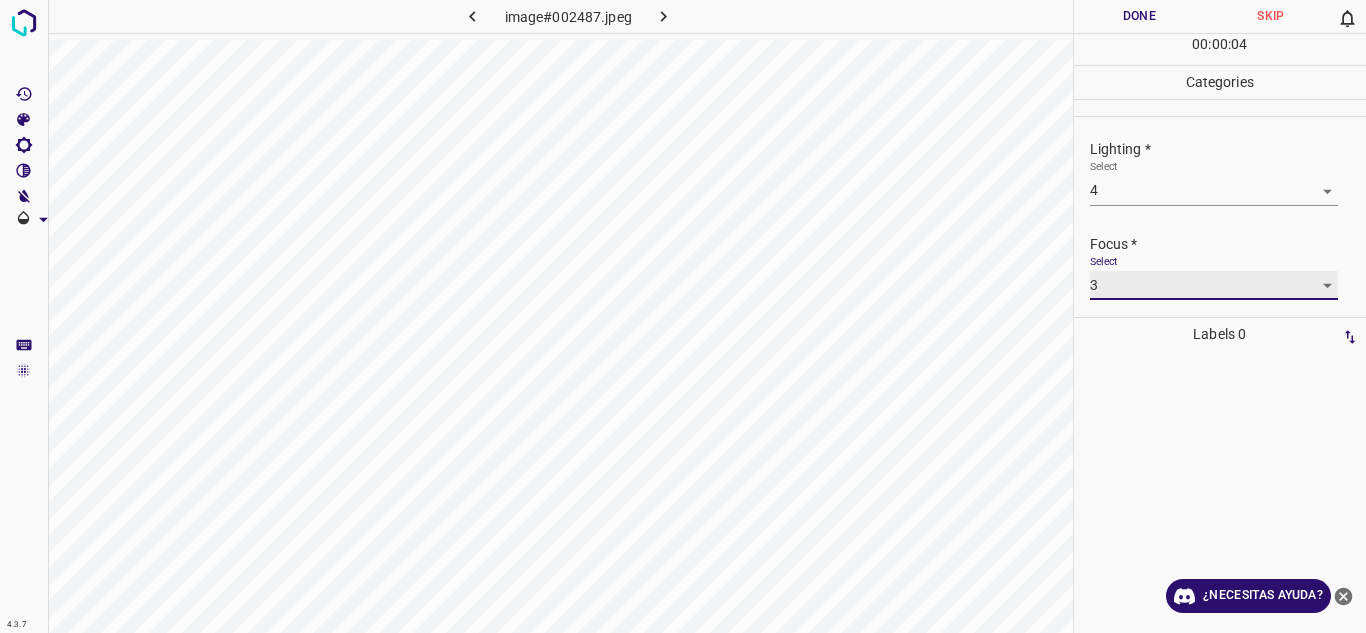 scroll, scrollTop: 98, scrollLeft: 0, axis: vertical 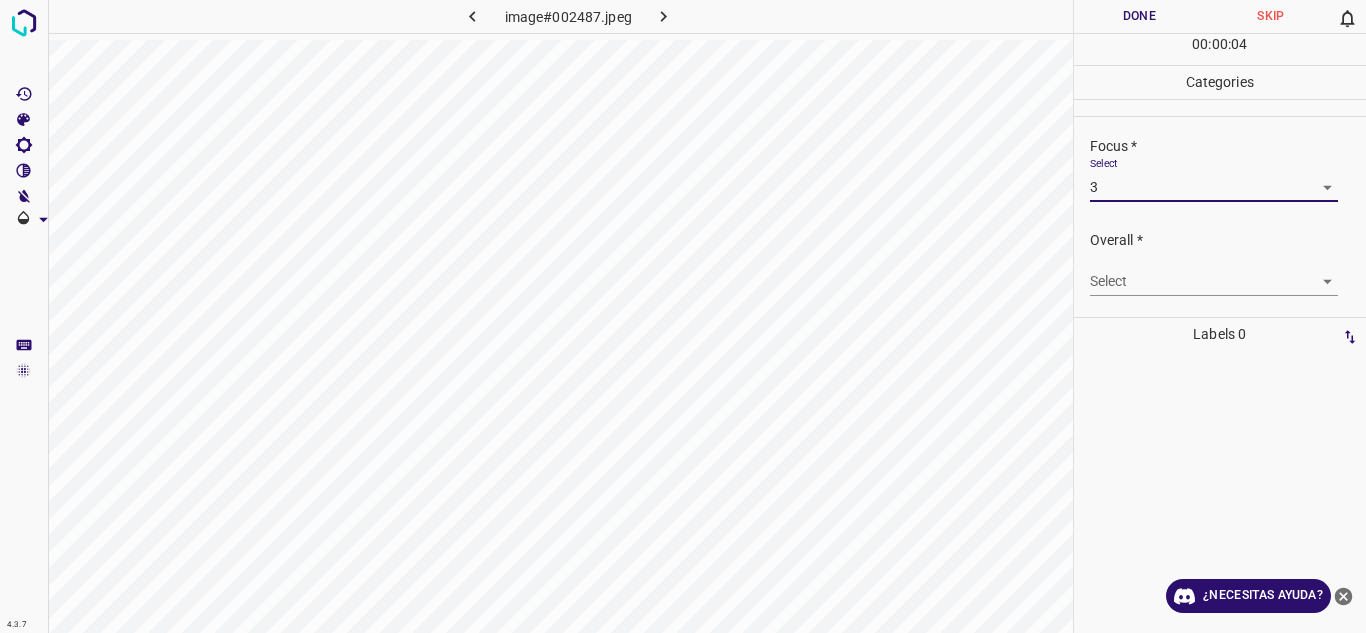 click on "4.3.7 image#002487.jpeg Done Skip 0 00   : 00   : 04   Categories Lighting *  Select 4 4 Focus *  Select 3 3 Overall *  Select ​ Labels   0 Categories 1 Lighting 2 Focus 3 Overall Tools Space Change between modes (Draw & Edit) I Auto labeling R Restore zoom M Zoom in N Zoom out Delete Delete selecte label Filters Z Restore filters X Saturation filter C Brightness filter V Contrast filter B Gray scale filter General O Download ¿Necesitas ayuda? Texto original Valora esta traducción Tu opinión servirá para ayudar a mejorar el Traductor de Google - Texto - Esconder - Borrar" at bounding box center (683, 316) 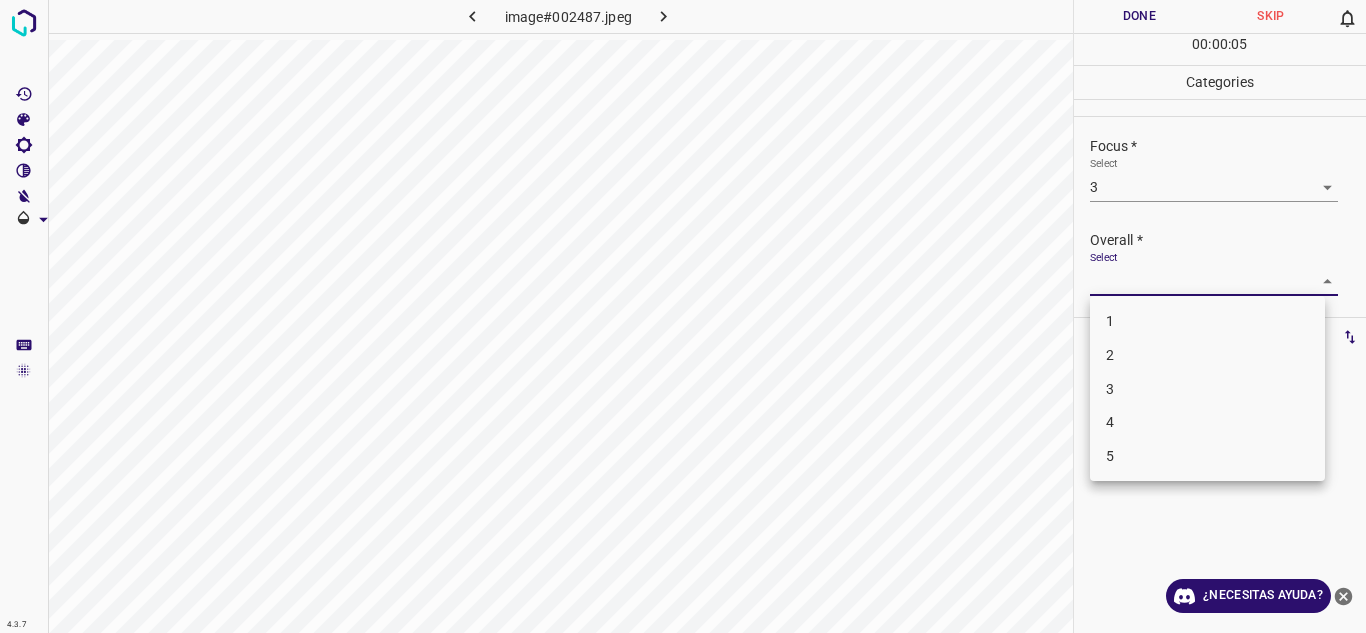 click on "4" at bounding box center [1207, 422] 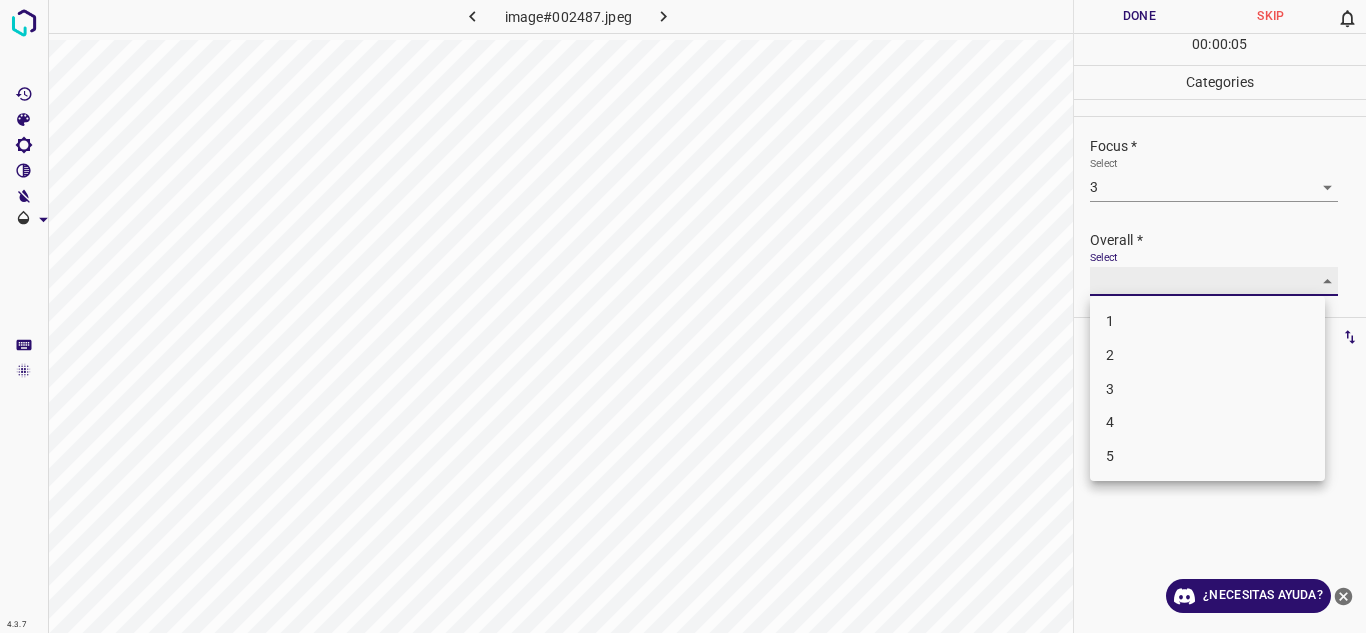 type on "4" 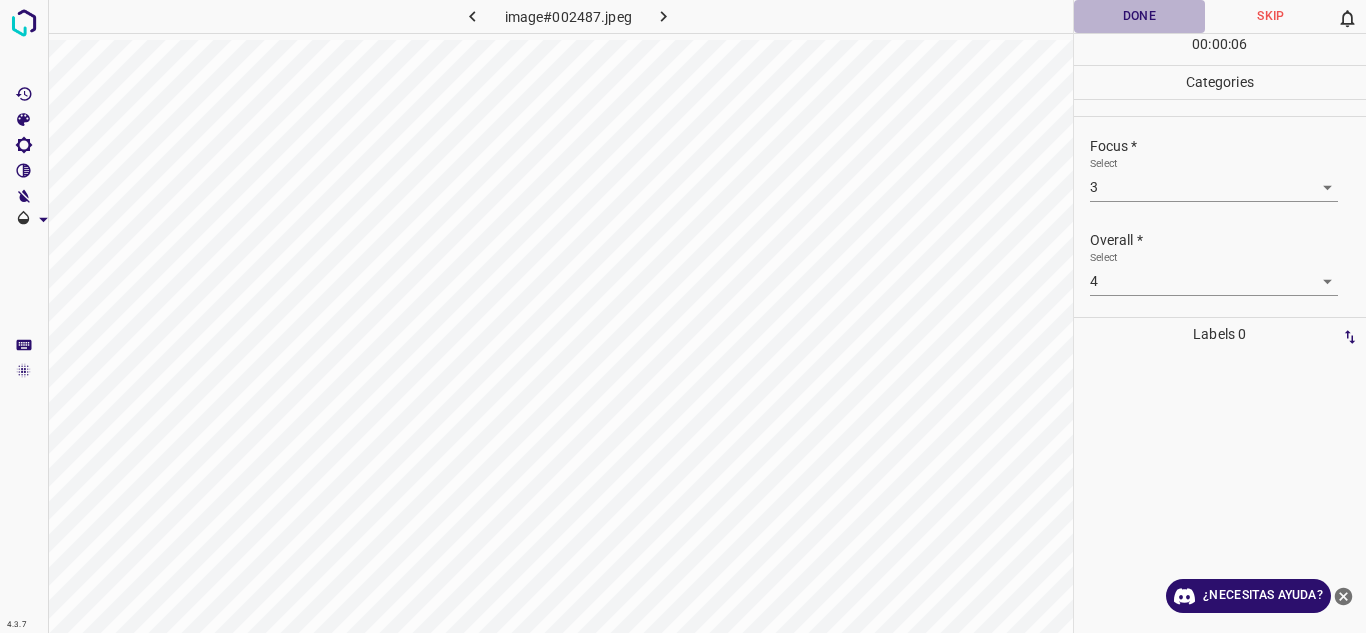 click on "Done" at bounding box center (1140, 16) 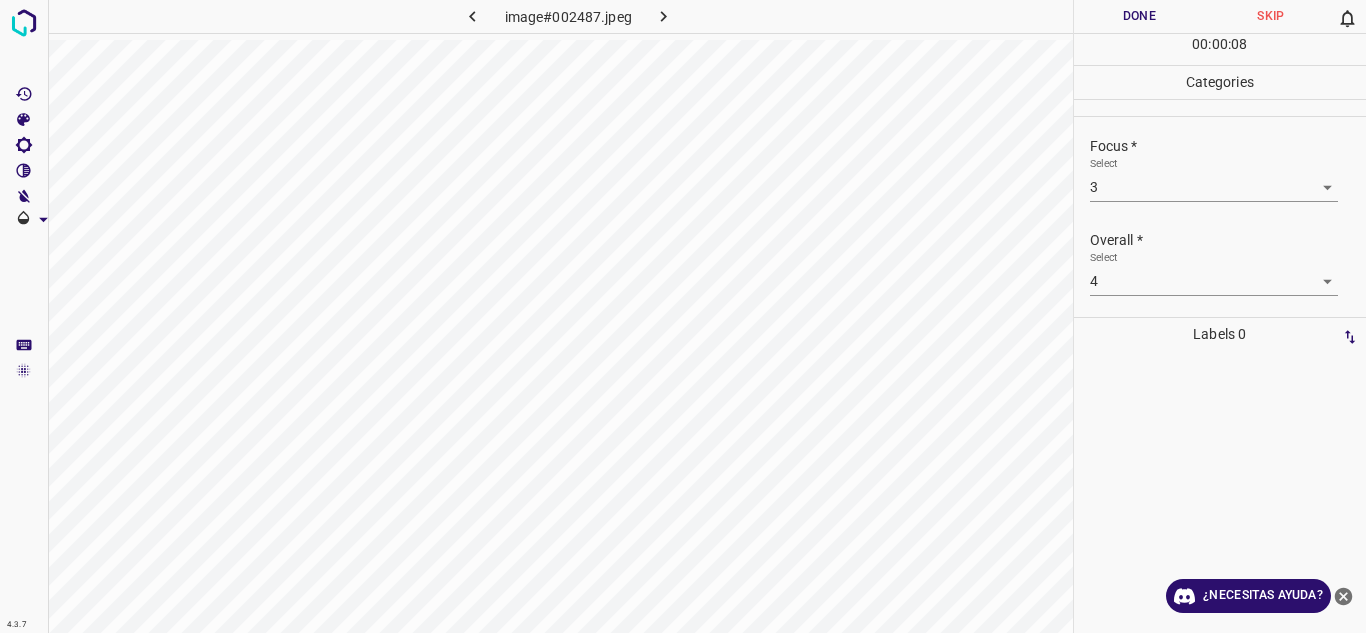 click 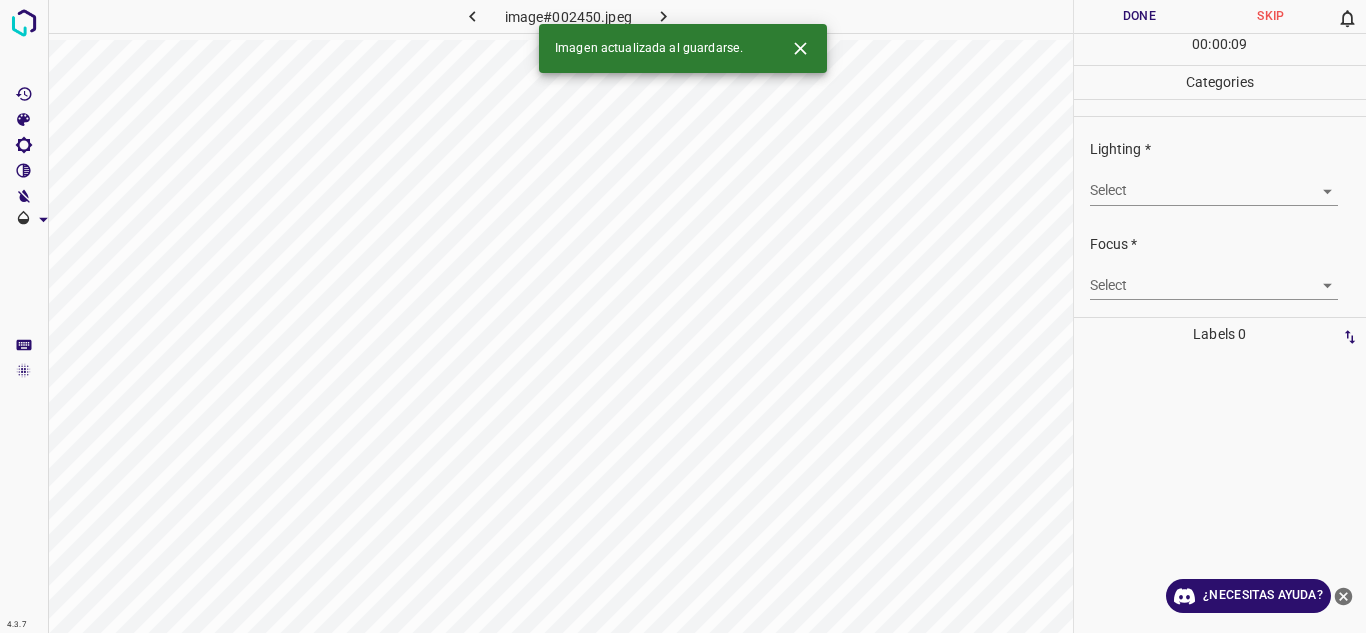 click on "4.3.7 image#002450.jpeg Done Skip 0 00   : 00   : 09   Categories Lighting *  Select ​ Focus *  Select ​ Overall *  Select ​ Labels   0 Categories 1 Lighting 2 Focus 3 Overall Tools Space Change between modes (Draw & Edit) I Auto labeling R Restore zoom M Zoom in N Zoom out Delete Delete selecte label Filters Z Restore filters X Saturation filter C Brightness filter V Contrast filter B Gray scale filter General O Download Imagen actualizada al guardarse. ¿Necesitas ayuda? Texto original Valora esta traducción Tu opinión servirá para ayudar a mejorar el Traductor de Google - Texto - Esconder - Borrar" at bounding box center (683, 316) 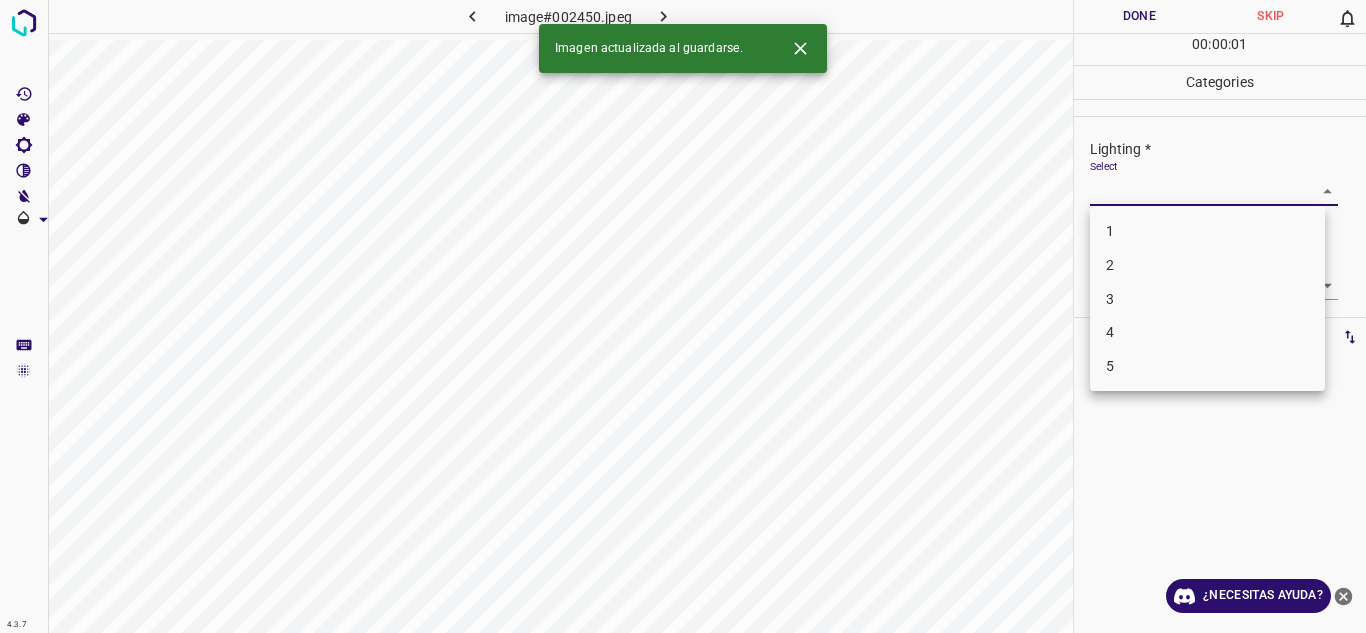 click on "4" at bounding box center [1110, 332] 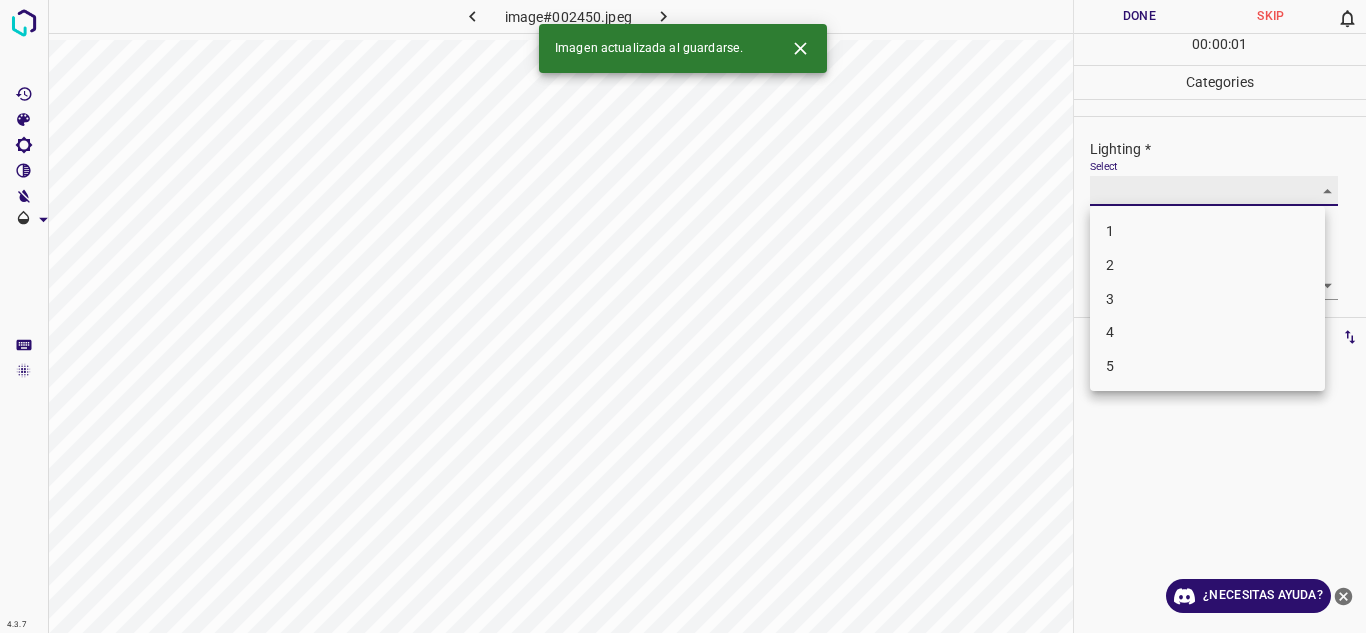 type on "4" 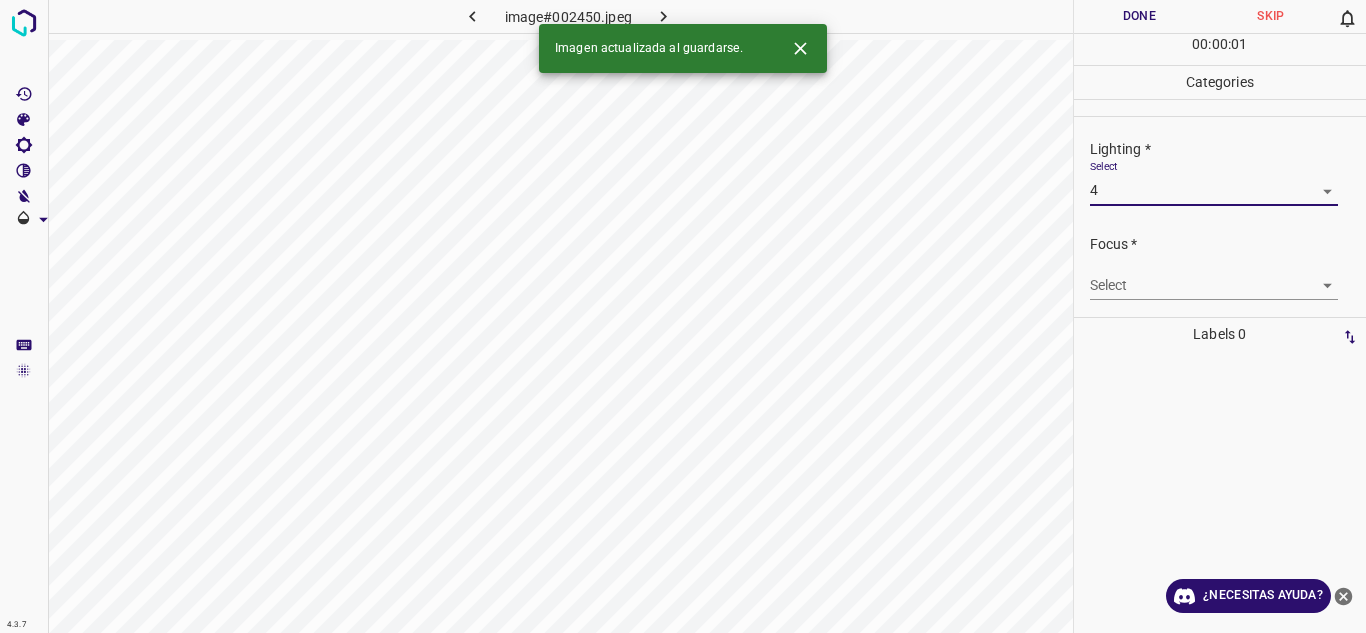 click on "4.3.7 image#002450.jpeg Done Skip 0 00   : 00   : 01   Categories Lighting *  Select 4 4 Focus *  Select ​ Overall *  Select ​ Labels   0 Categories 1 Lighting 2 Focus 3 Overall Tools Space Change between modes (Draw & Edit) I Auto labeling R Restore zoom M Zoom in N Zoom out Delete Delete selecte label Filters Z Restore filters X Saturation filter C Brightness filter V Contrast filter B Gray scale filter General O Download Imagen actualizada al guardarse. ¿Necesitas ayuda? Texto original Valora esta traducción Tu opinión servirá para ayudar a mejorar el Traductor de Google - Texto - Esconder - Borrar" at bounding box center (683, 316) 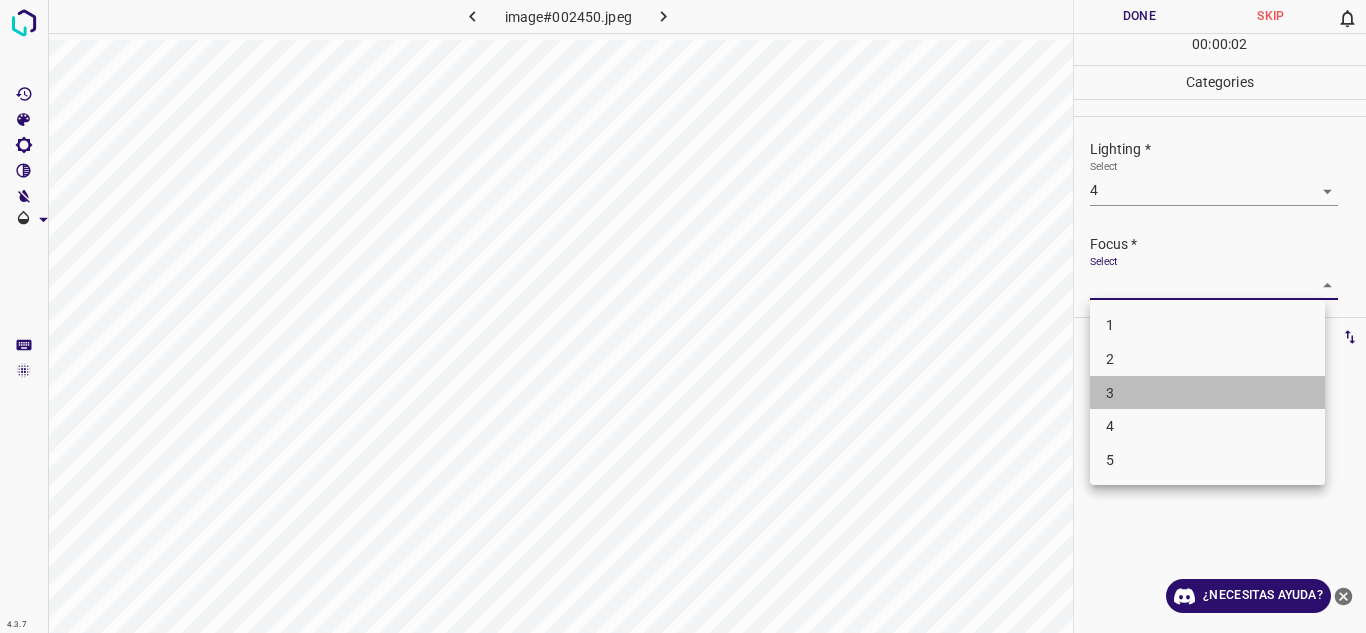 drag, startPoint x: 1149, startPoint y: 393, endPoint x: 1267, endPoint y: 275, distance: 166.8772 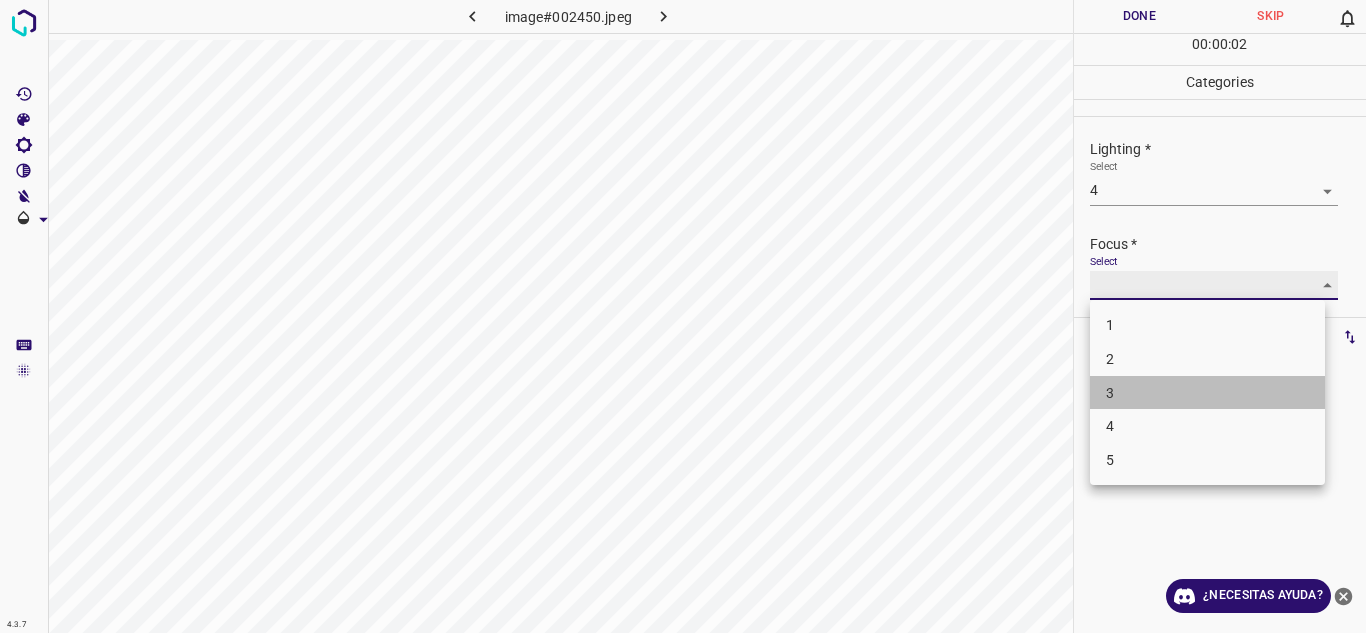 type on "3" 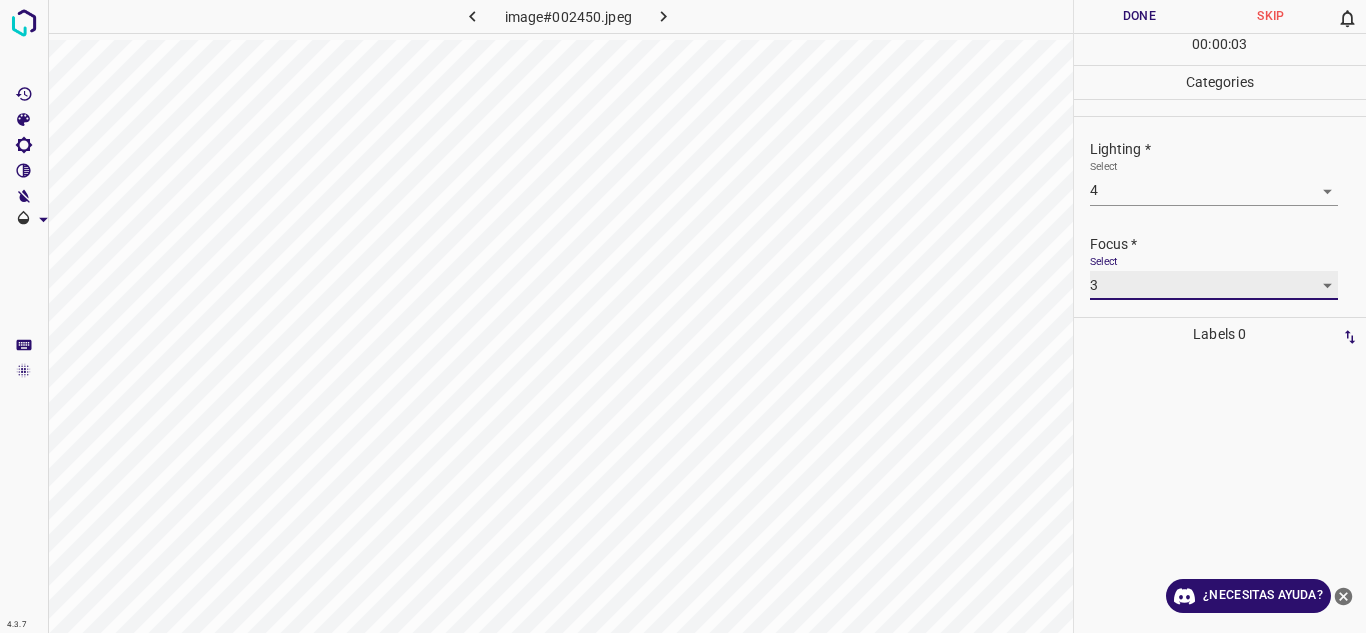 scroll, scrollTop: 98, scrollLeft: 0, axis: vertical 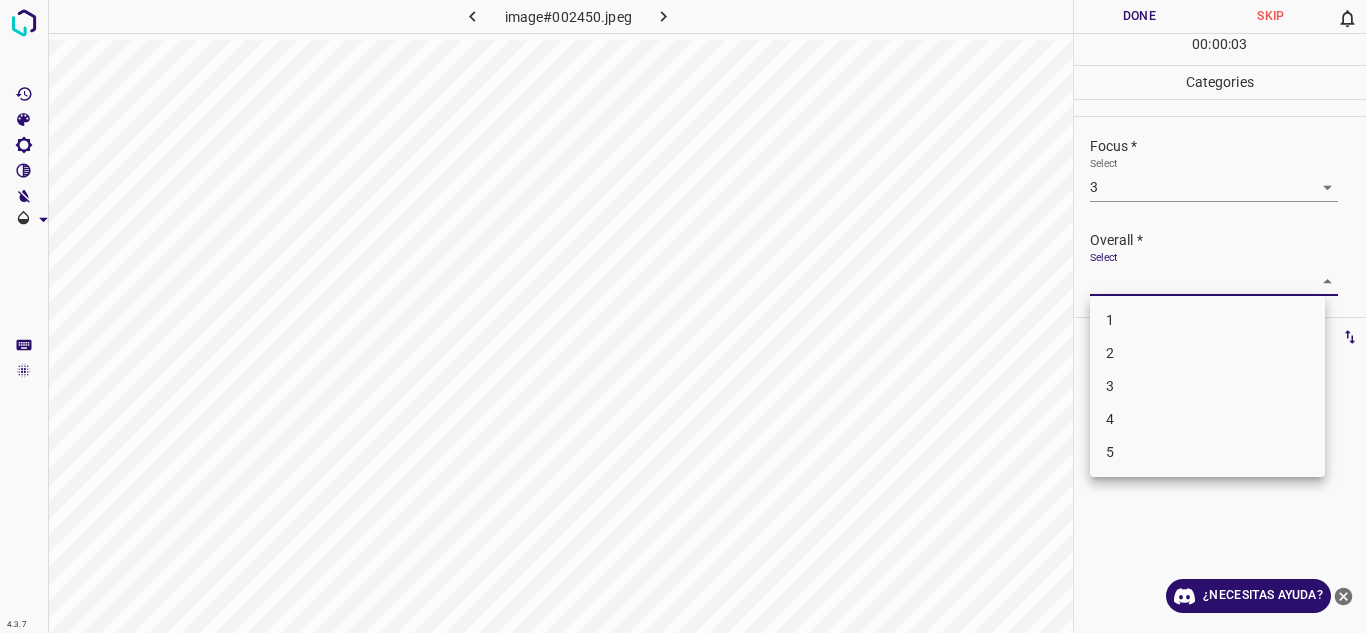 click on "4.3.7 image#002450.jpeg Done Skip 0 00   : 00   : 03   Categories Lighting *  Select 4 4 Focus *  Select 3 3 Overall *  Select ​ Labels   0 Categories 1 Lighting 2 Focus 3 Overall Tools Space Change between modes (Draw & Edit) I Auto labeling R Restore zoom M Zoom in N Zoom out Delete Delete selecte label Filters Z Restore filters X Saturation filter C Brightness filter V Contrast filter B Gray scale filter General O Download ¿Necesitas ayuda? Texto original Valora esta traducción Tu opinión servirá para ayudar a mejorar el Traductor de Google - Texto - Esconder - Borrar 1 2 3 4 5" at bounding box center [683, 316] 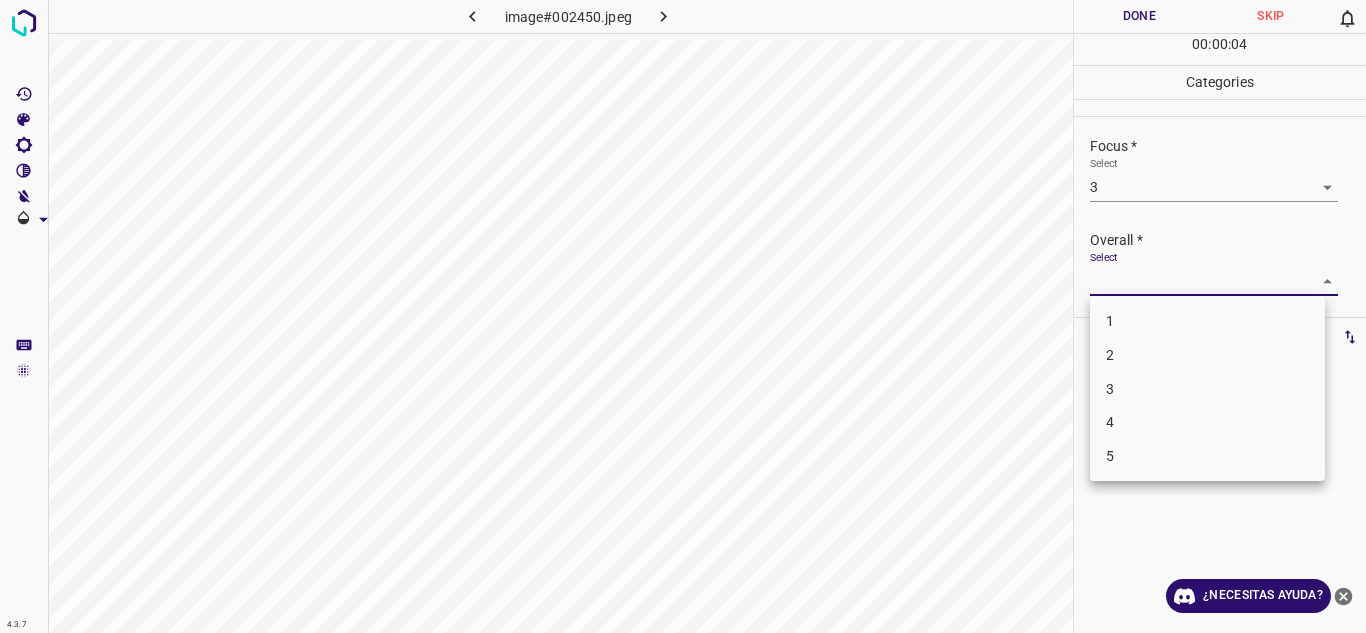 click on "4" at bounding box center (1207, 422) 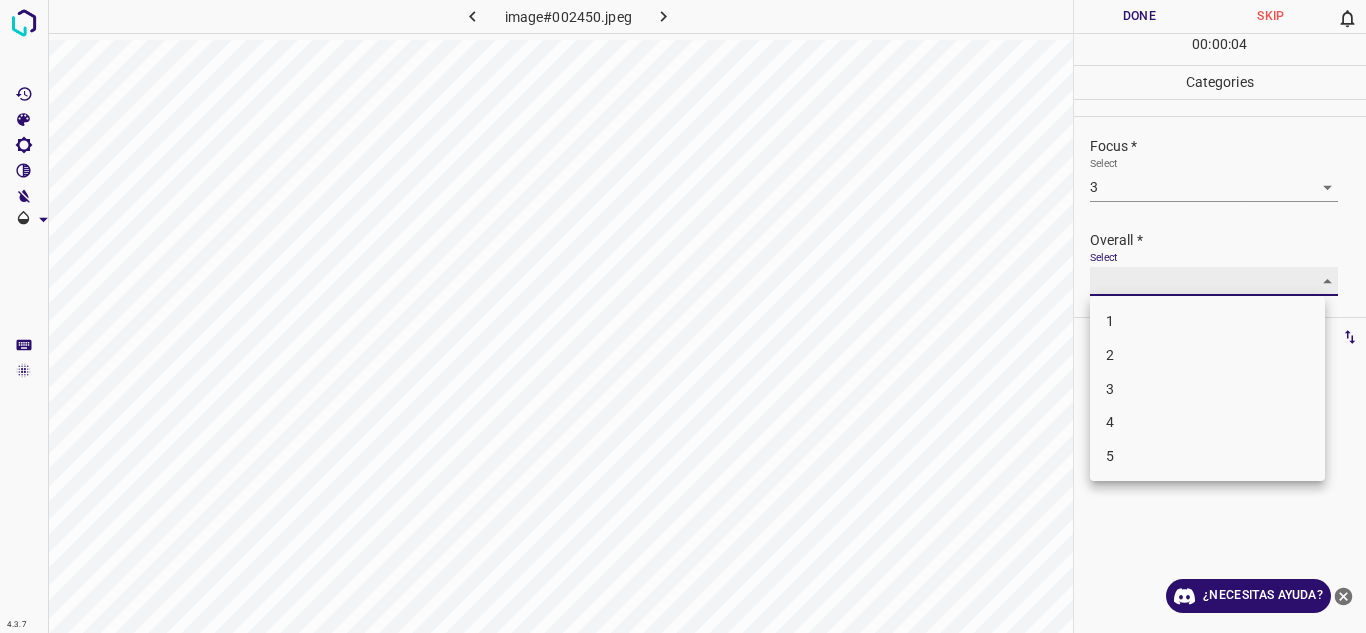 type on "4" 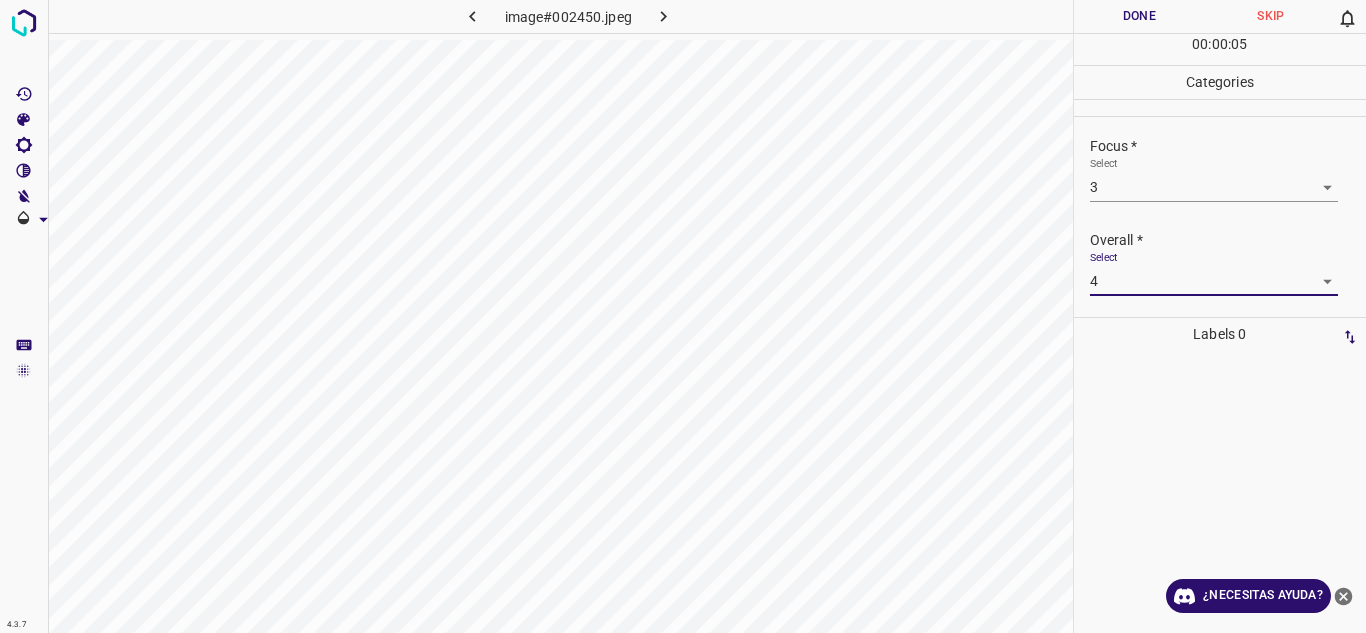 click on "Done" at bounding box center (1140, 16) 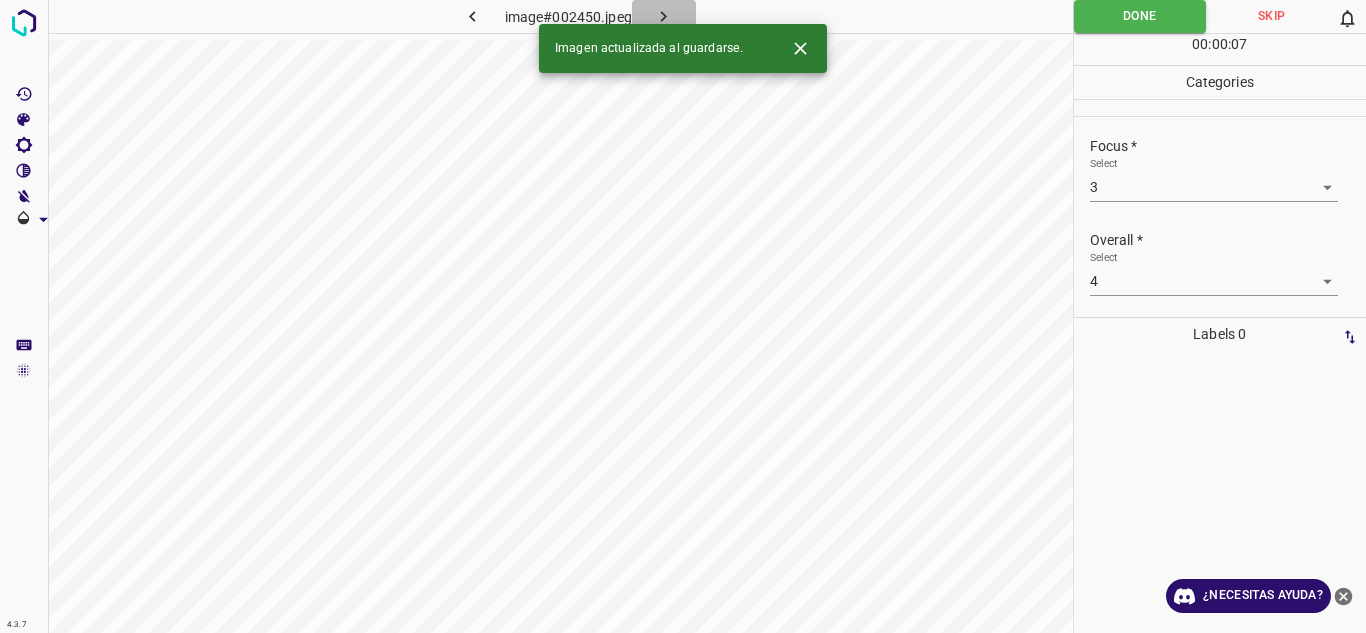 click 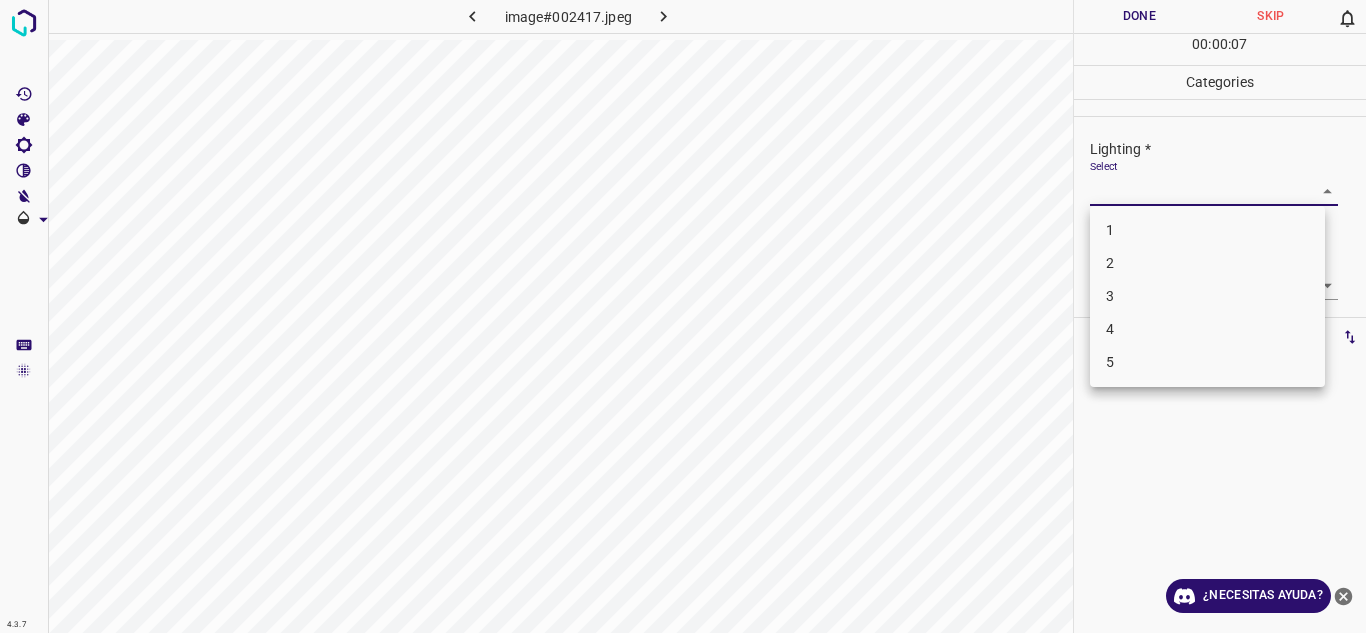 click on "4.3.7 image#002417.jpeg Done Skip 0 00   : 00   : 07   Categories Lighting *  Select ​ Focus *  Select ​ Overall *  Select ​ Labels   0 Categories 1 Lighting 2 Focus 3 Overall Tools Space Change between modes (Draw & Edit) I Auto labeling R Restore zoom M Zoom in N Zoom out Delete Delete selecte label Filters Z Restore filters X Saturation filter C Brightness filter V Contrast filter B Gray scale filter General O Download ¿Necesitas ayuda? Texto original Valora esta traducción Tu opinión servirá para ayudar a mejorar el Traductor de Google - Texto - Esconder - Borrar 1 2 3 4 5" at bounding box center [683, 316] 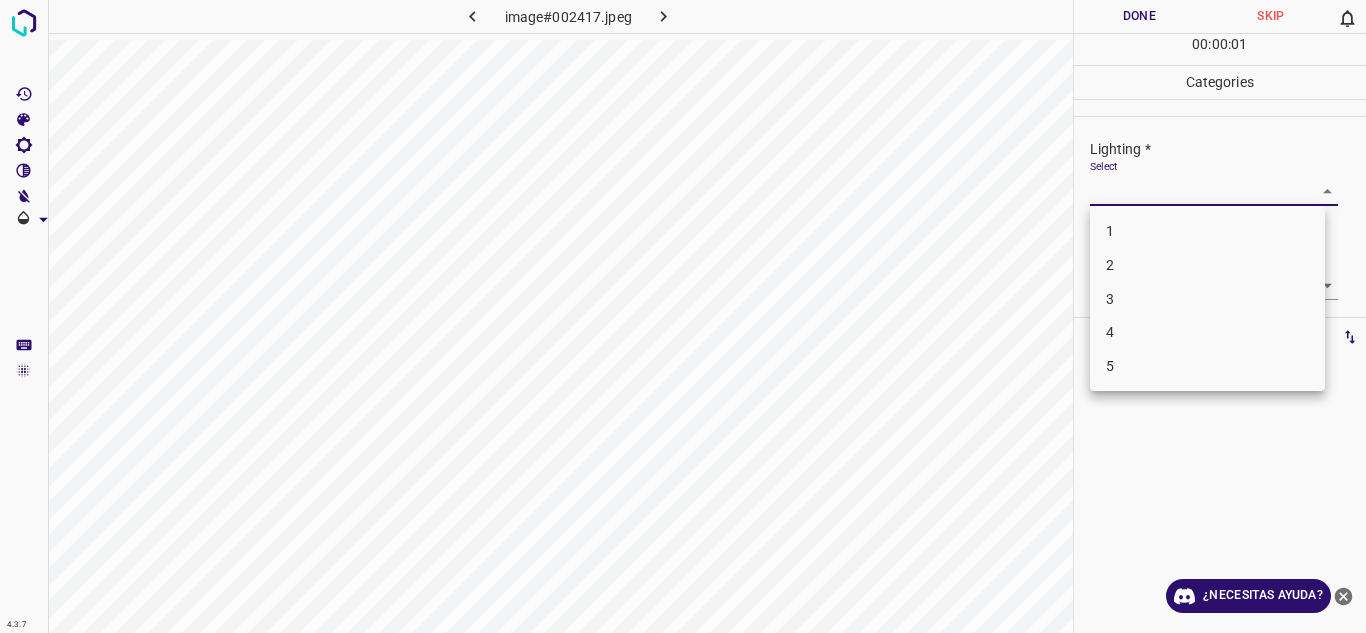 click on "4" at bounding box center [1207, 332] 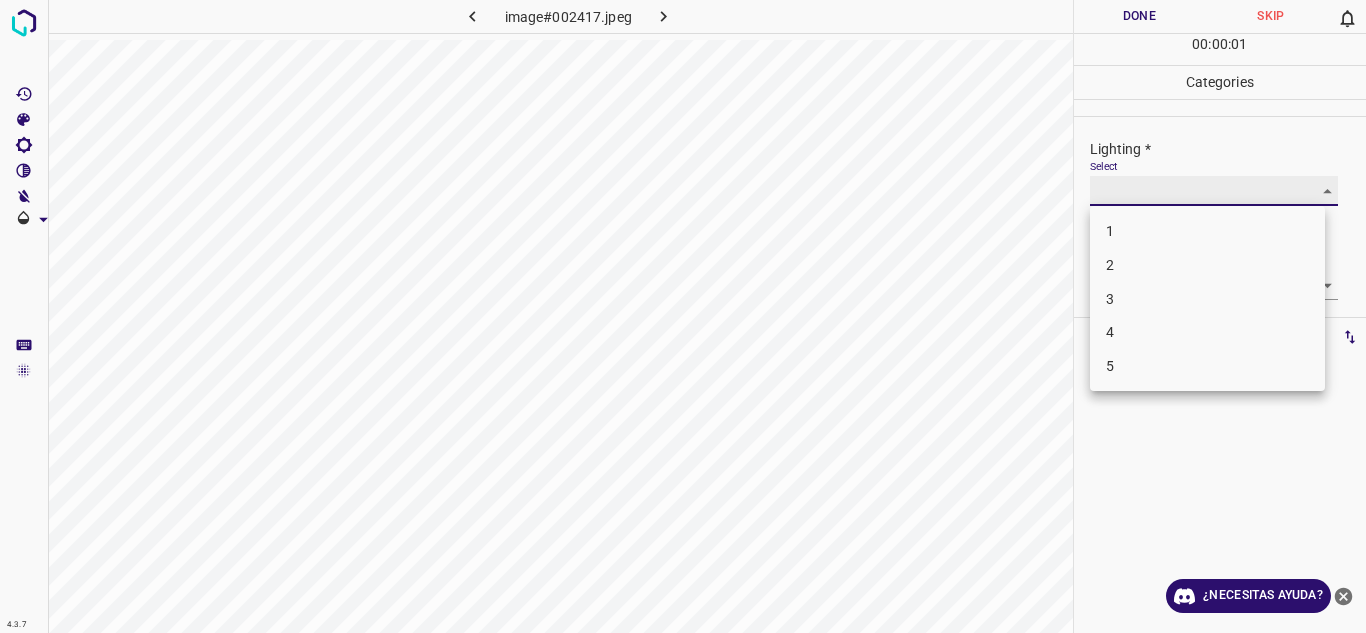 type on "4" 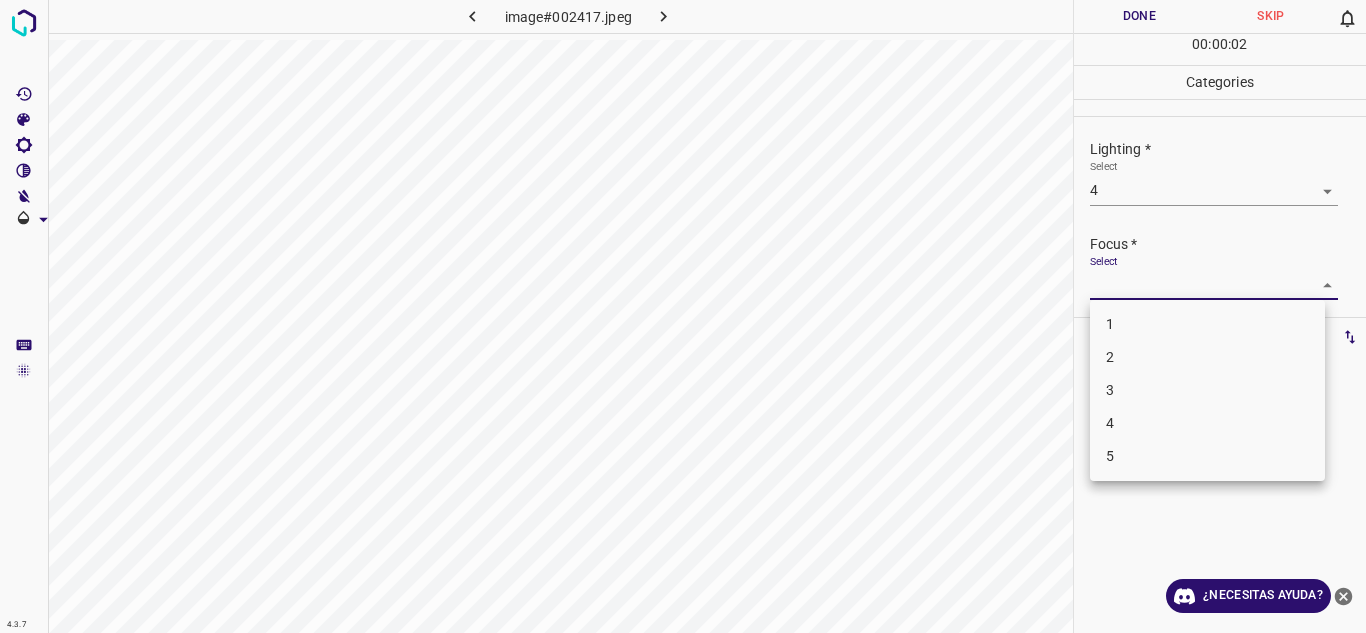 drag, startPoint x: 1317, startPoint y: 289, endPoint x: 1250, endPoint y: 374, distance: 108.23123 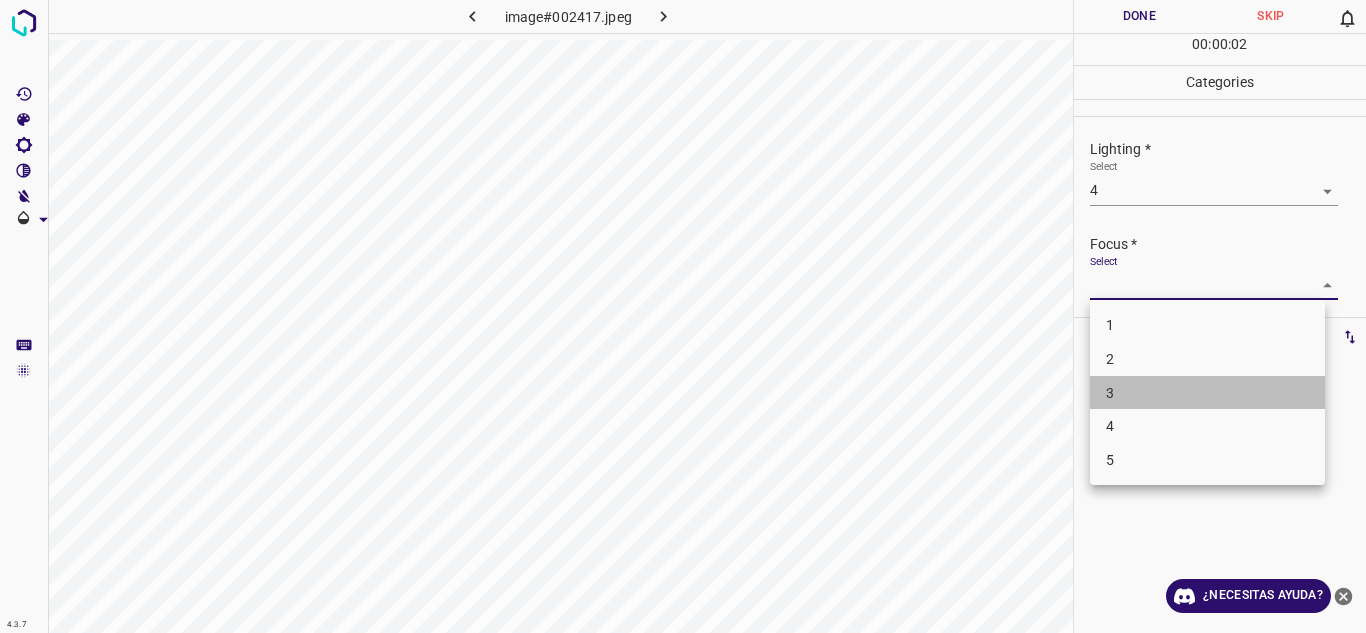 click on "3" at bounding box center (1207, 393) 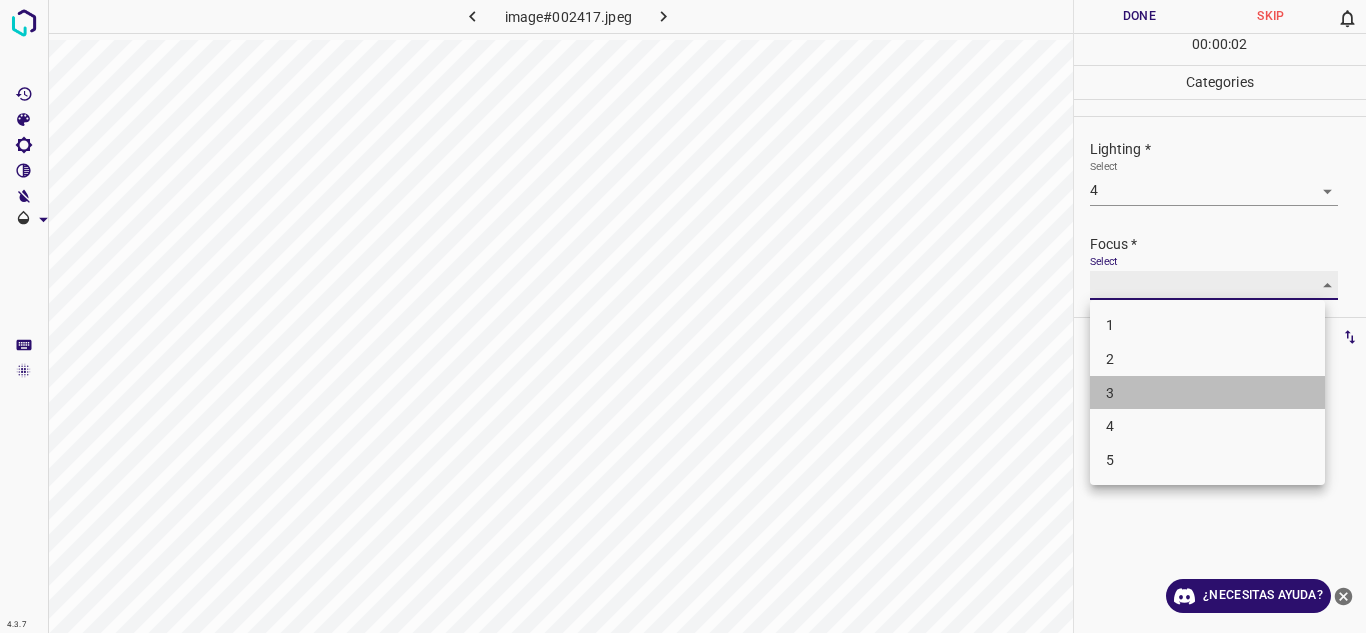 type on "3" 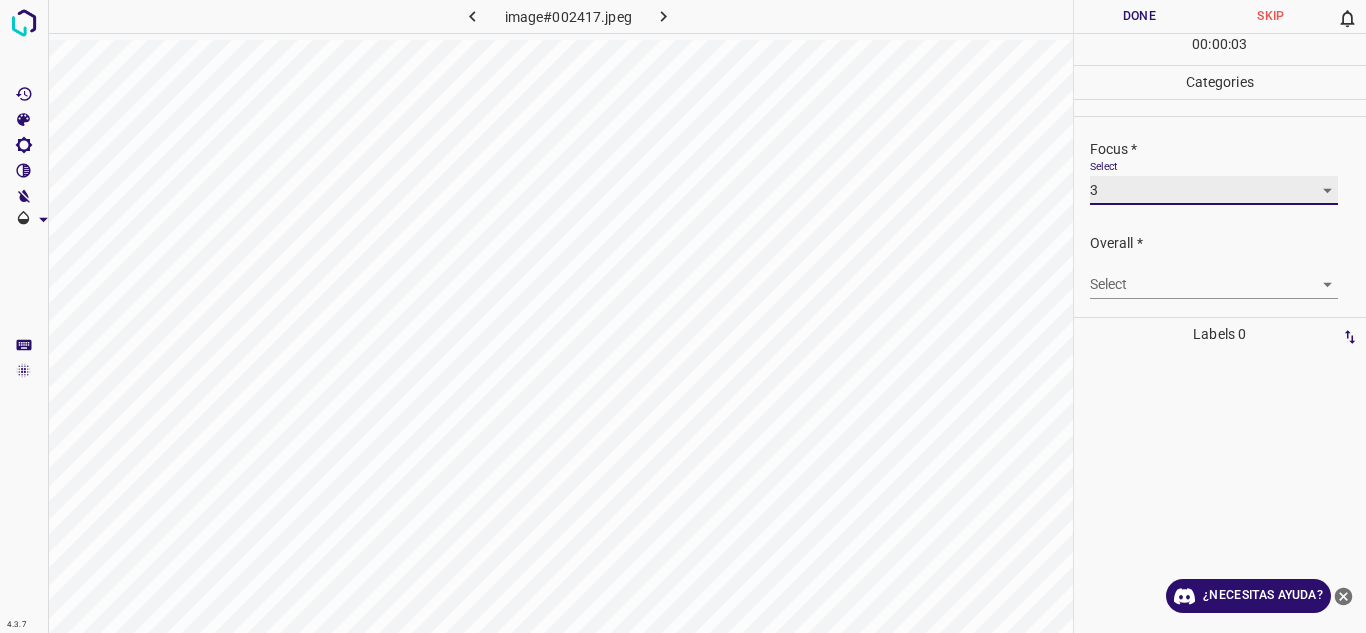 scroll, scrollTop: 92, scrollLeft: 0, axis: vertical 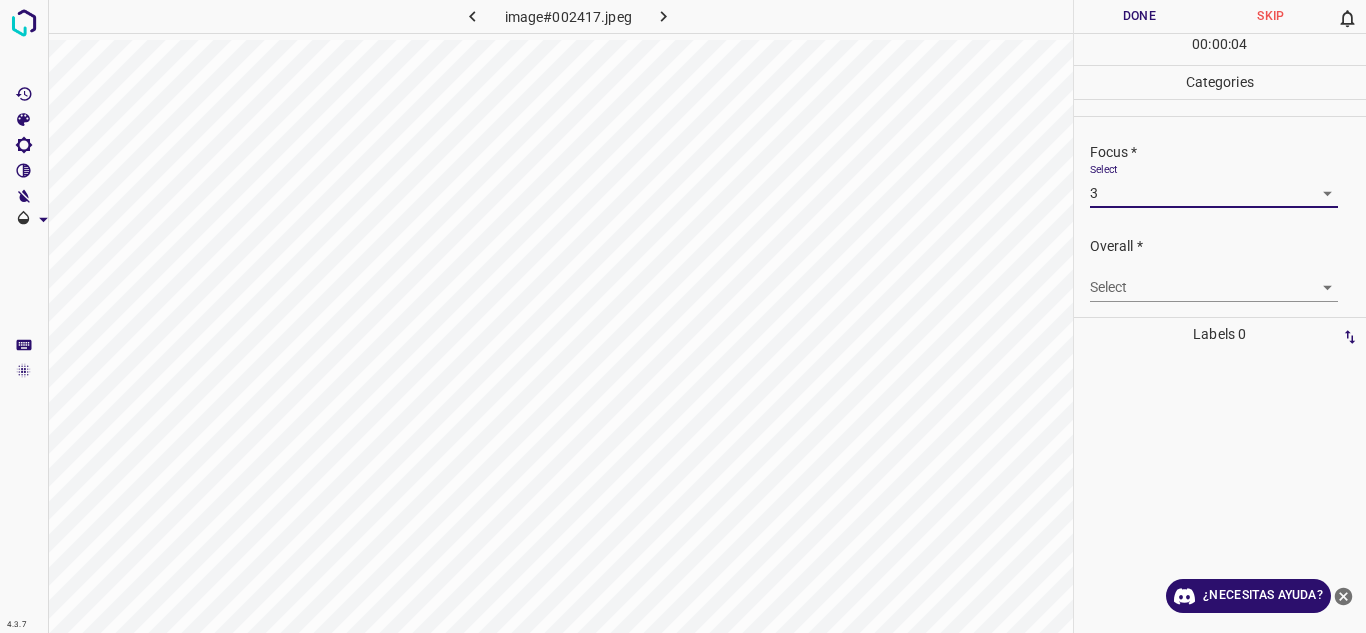 click on "4.3.7 image#002417.jpeg Done Skip 0 00   : 00   : 04   Categories Lighting *  Select 4 4 Focus *  Select 3 3 Overall *  Select ​ Labels   0 Categories 1 Lighting 2 Focus 3 Overall Tools Space Change between modes (Draw & Edit) I Auto labeling R Restore zoom M Zoom in N Zoom out Delete Delete selecte label Filters Z Restore filters X Saturation filter C Brightness filter V Contrast filter B Gray scale filter General O Download ¿Necesitas ayuda? Texto original Valora esta traducción Tu opinión servirá para ayudar a mejorar el Traductor de Google - Texto - Esconder - Borrar" at bounding box center [683, 316] 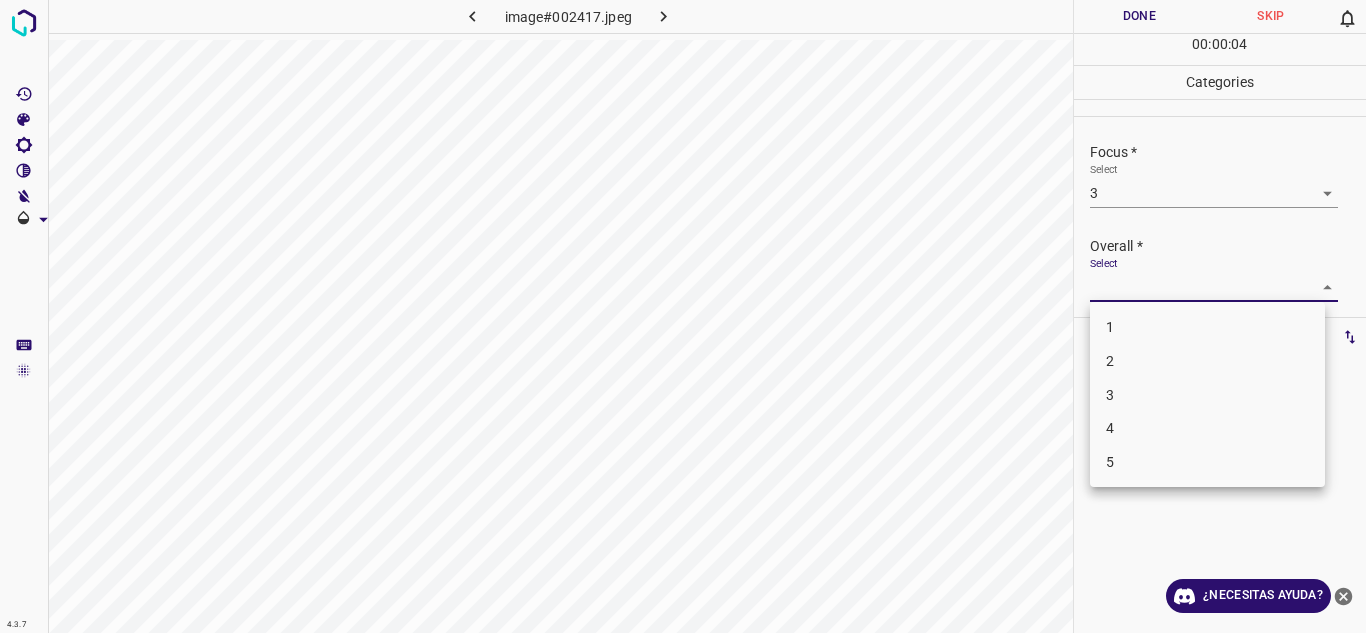 click on "4" at bounding box center (1207, 428) 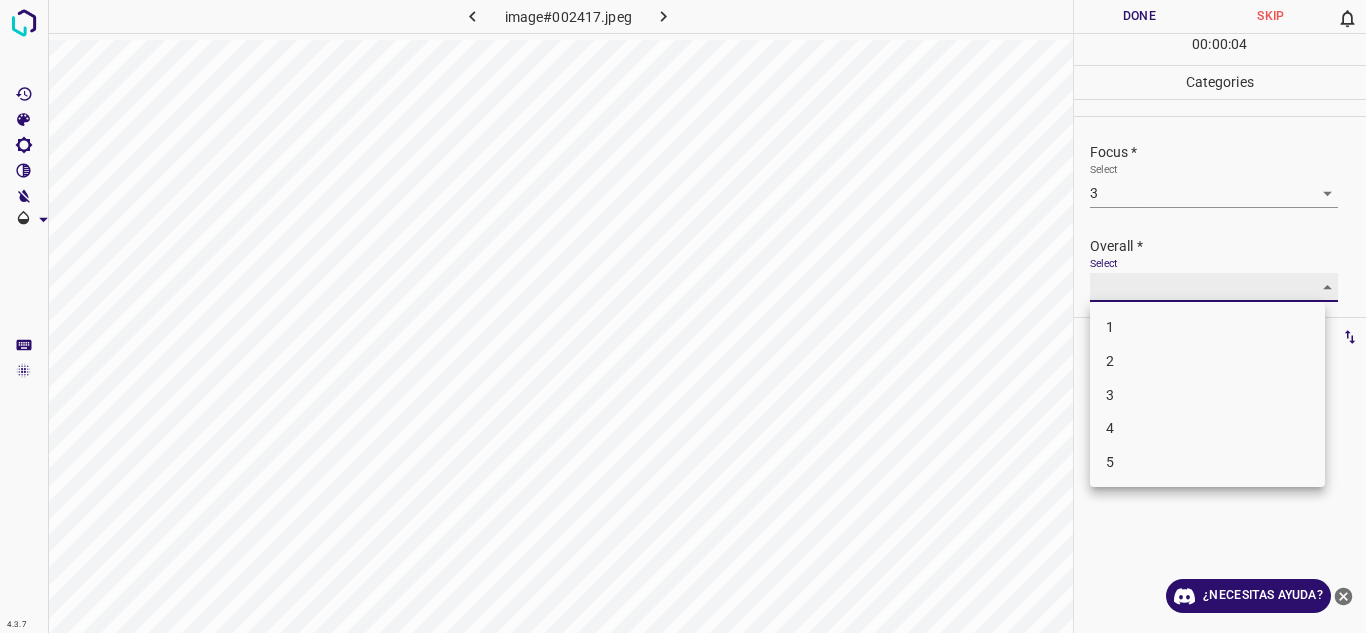type on "4" 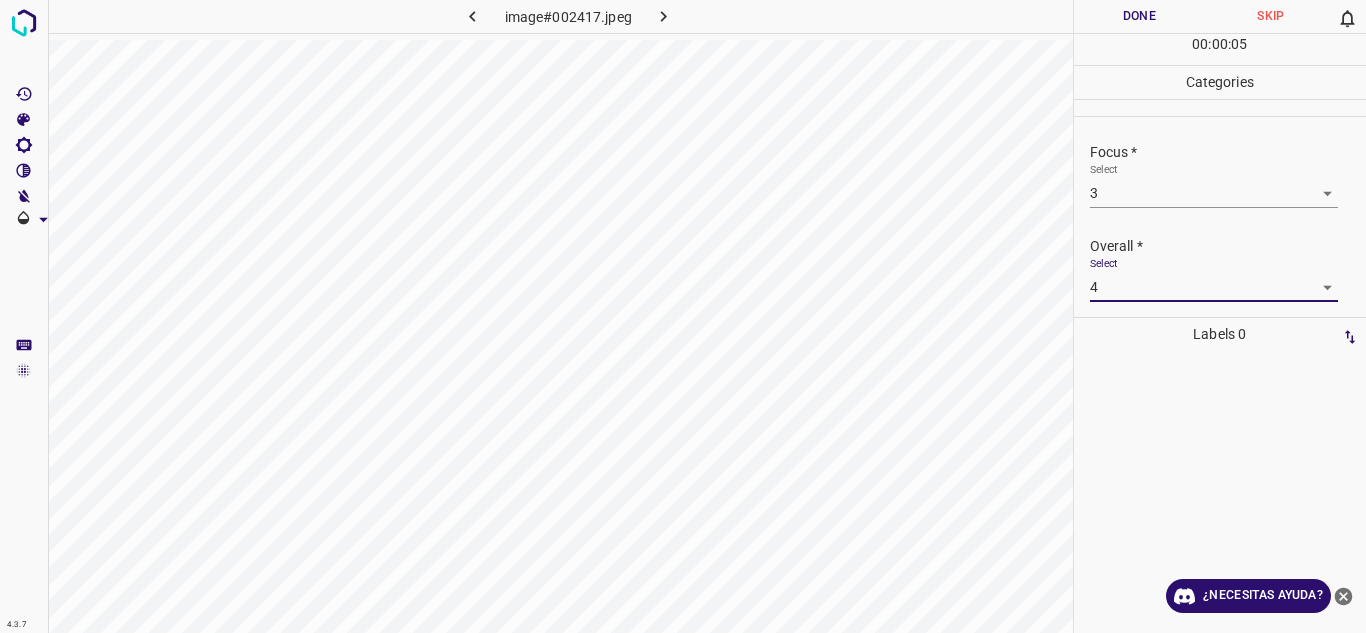 click on "Done" at bounding box center [1140, 16] 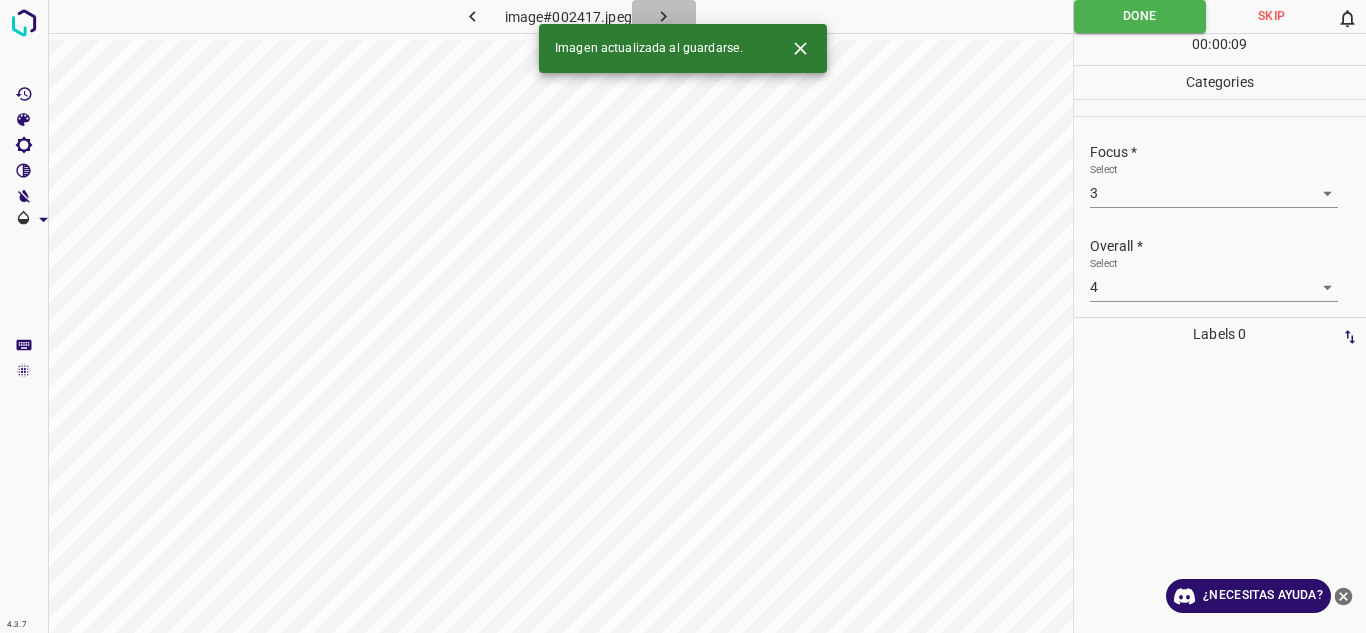 click 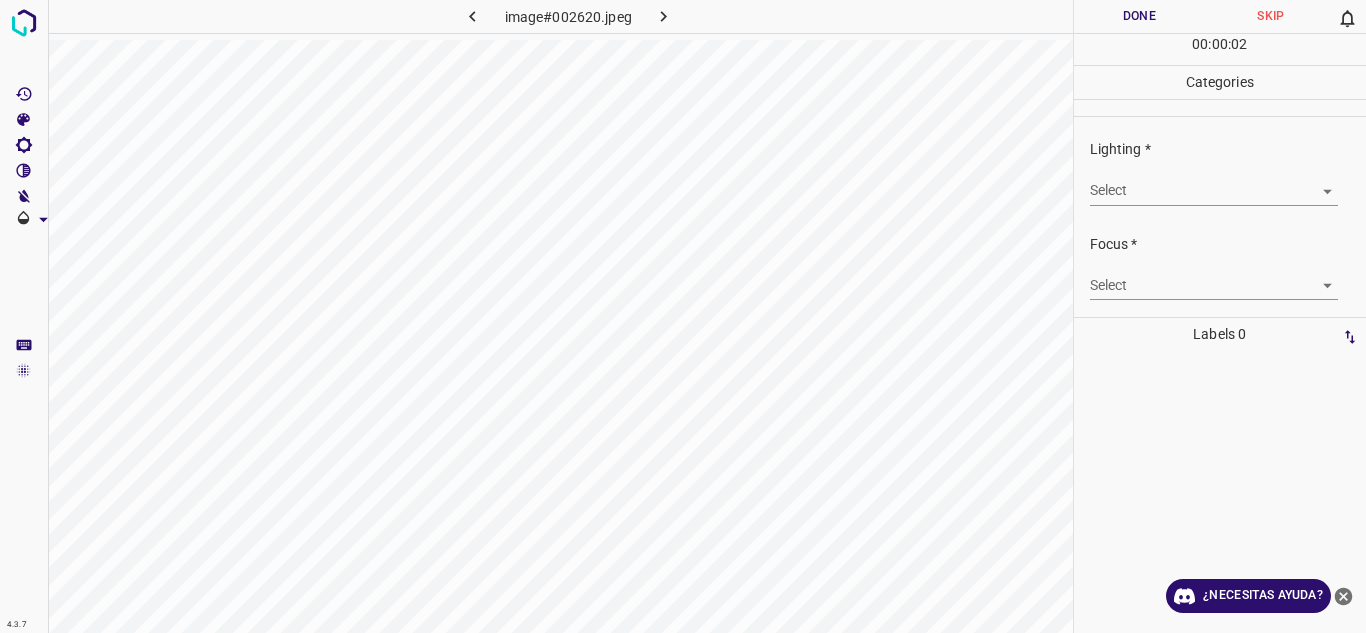 click on "4.3.7 image#002620.jpeg Done Skip 0 00   : 00   : 02   Categories Lighting *  Select ​ Focus *  Select ​ Overall *  Select ​ Labels   0 Categories 1 Lighting 2 Focus 3 Overall Tools Space Change between modes (Draw & Edit) I Auto labeling R Restore zoom M Zoom in N Zoom out Delete Delete selecte label Filters Z Restore filters X Saturation filter C Brightness filter V Contrast filter B Gray scale filter General O Download ¿Necesitas ayuda? Texto original Valora esta traducción Tu opinión servirá para ayudar a mejorar el Traductor de Google - Texto - Esconder - Borrar" at bounding box center [683, 316] 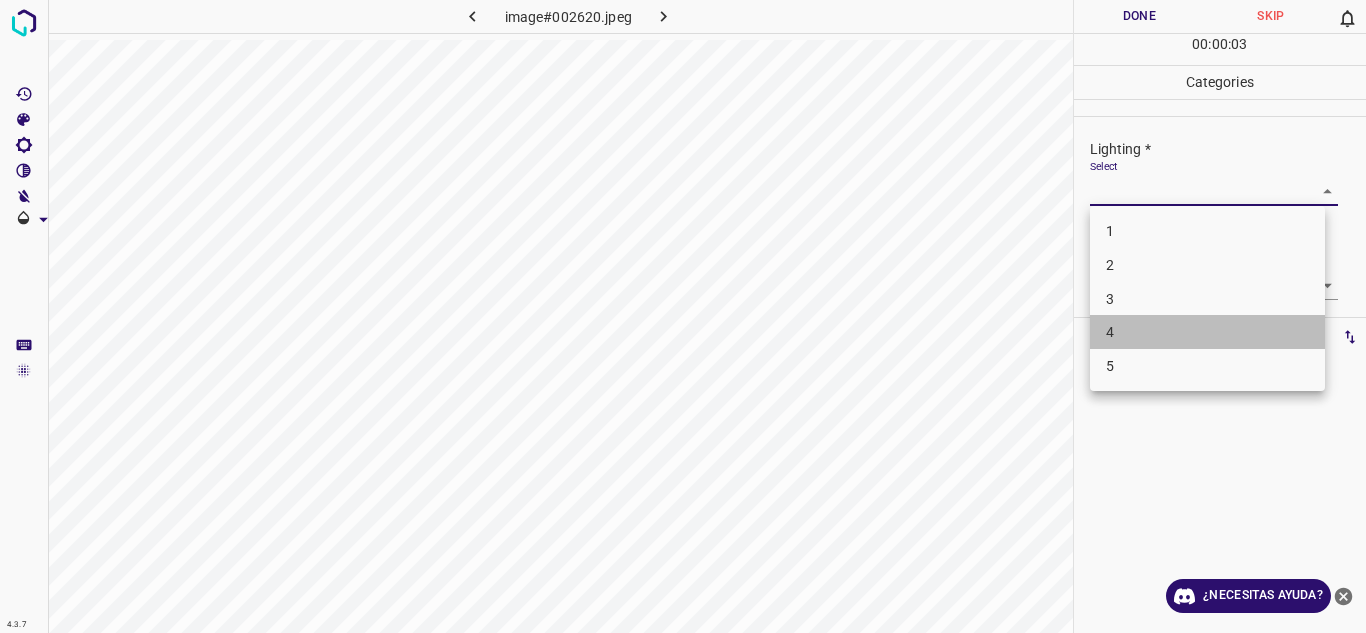 click on "4" at bounding box center [1207, 332] 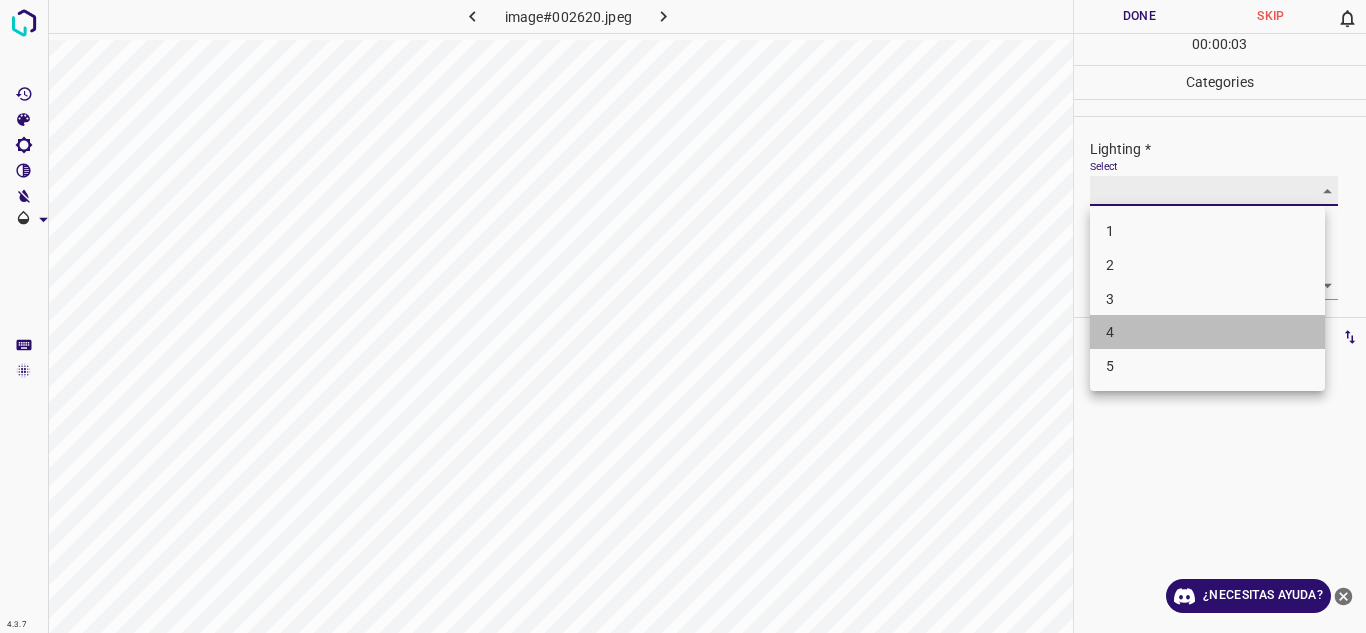 type on "4" 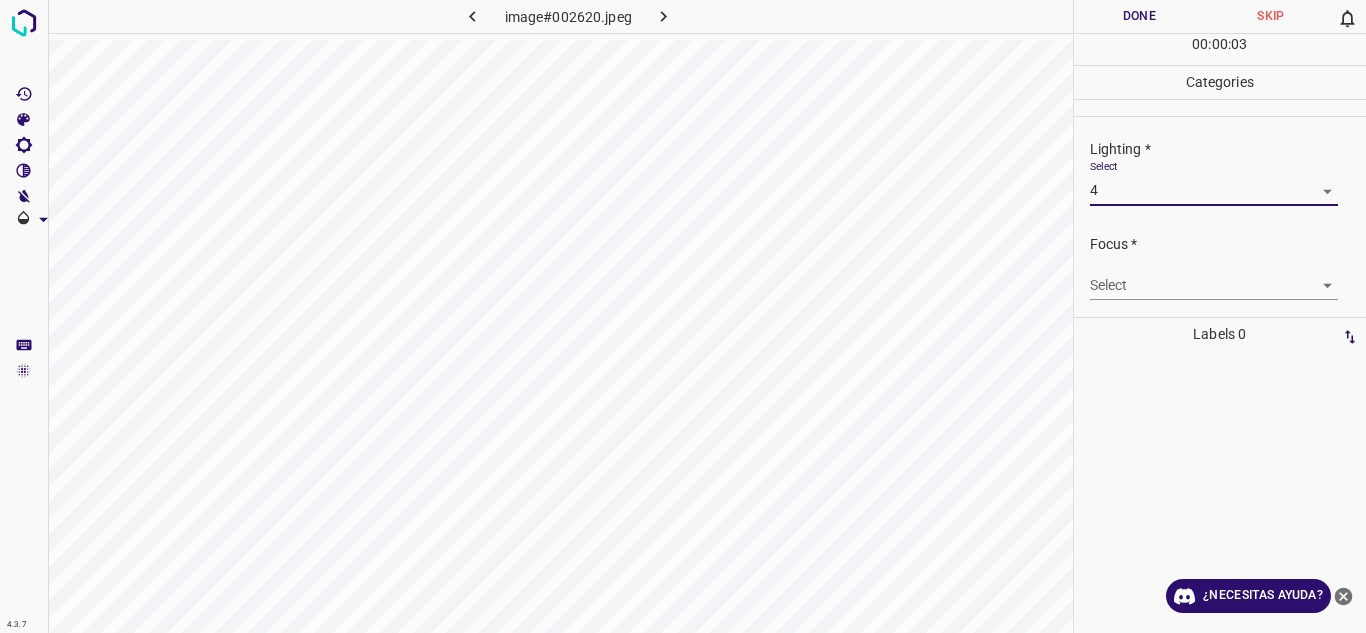click on "4.3.7 image#002620.jpeg Done Skip 0 00   : 00   : 03   Categories Lighting *  Select 4 4 Focus *  Select ​ Overall *  Select ​ Labels   0 Categories 1 Lighting 2 Focus 3 Overall Tools Space Change between modes (Draw & Edit) I Auto labeling R Restore zoom M Zoom in N Zoom out Delete Delete selecte label Filters Z Restore filters X Saturation filter C Brightness filter V Contrast filter B Gray scale filter General O Download ¿Necesitas ayuda? Texto original Valora esta traducción Tu opinión servirá para ayudar a mejorar el Traductor de Google - Texto - Esconder - Borrar" at bounding box center [683, 316] 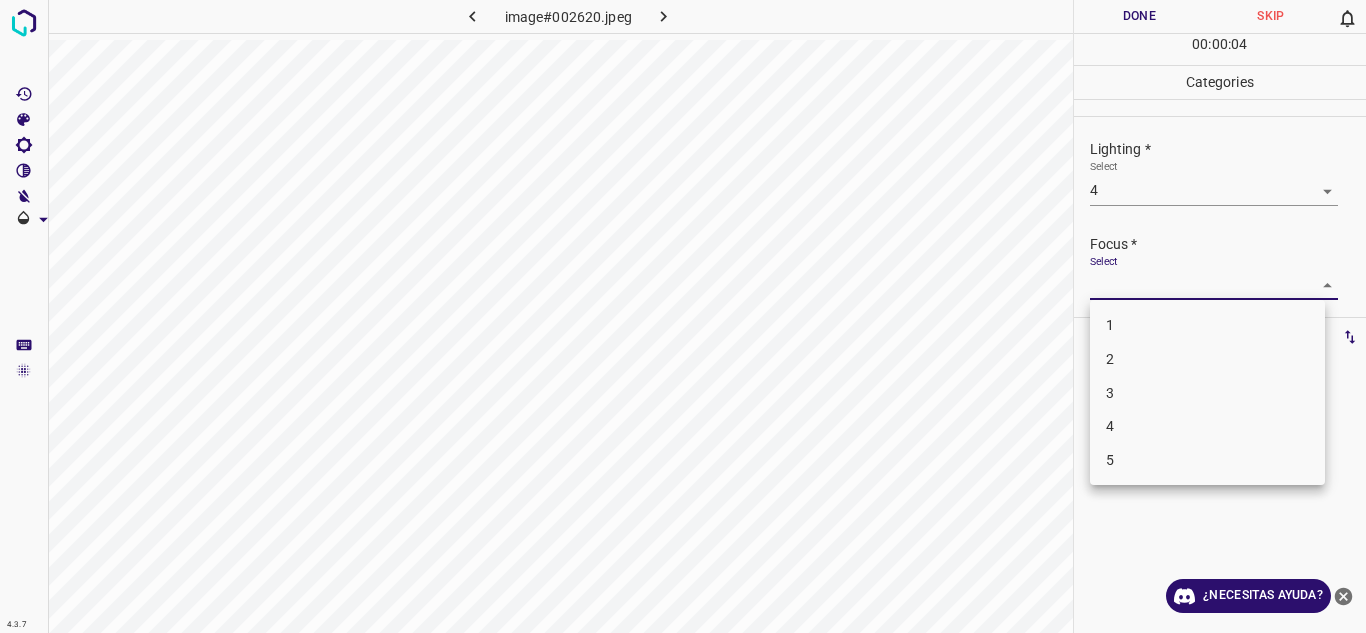 click on "3" at bounding box center [1207, 393] 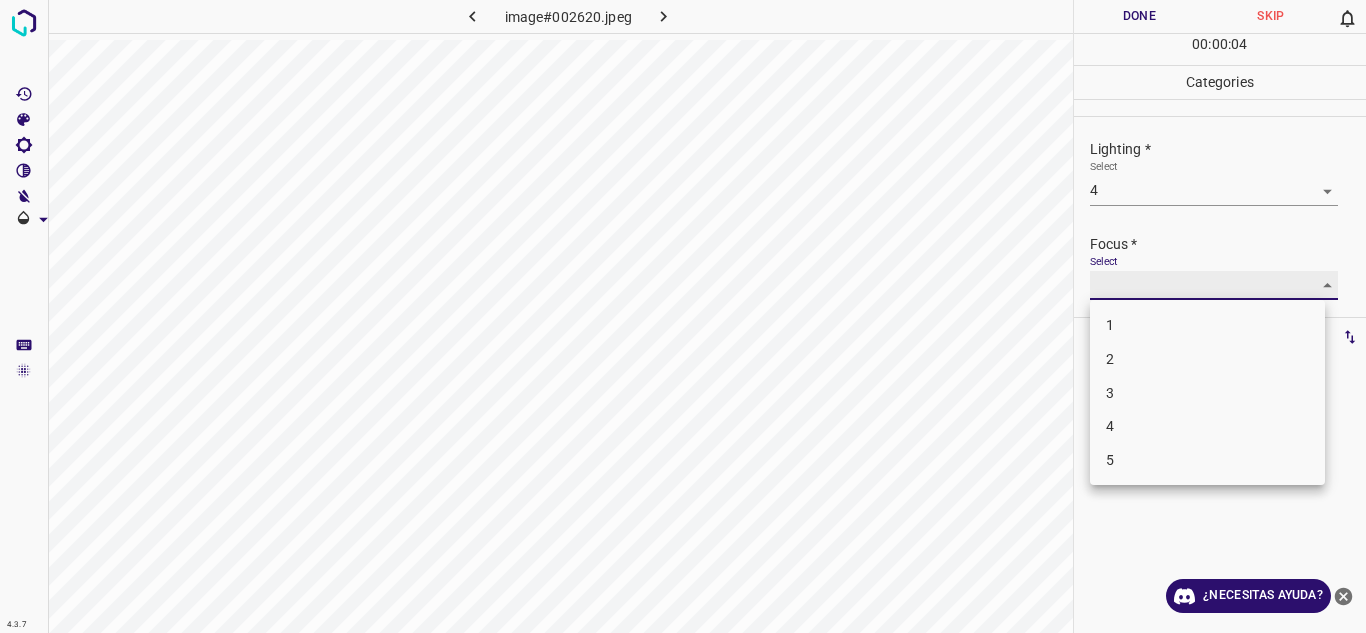 type on "3" 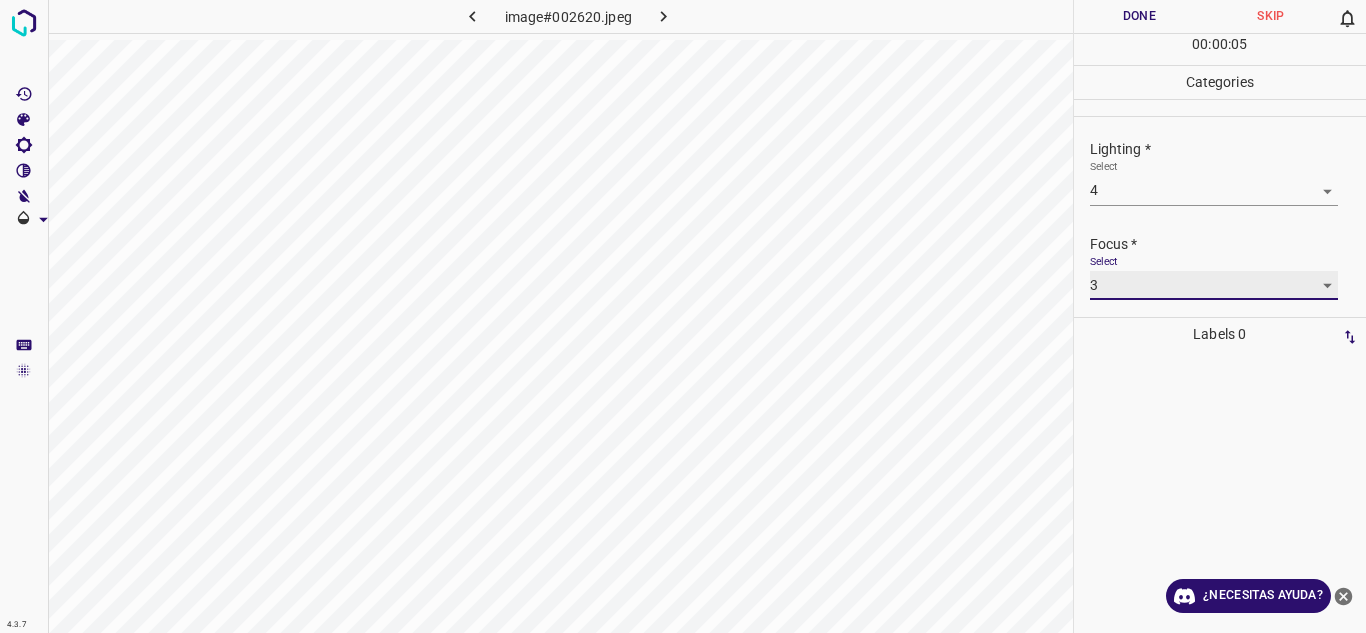 scroll, scrollTop: 98, scrollLeft: 0, axis: vertical 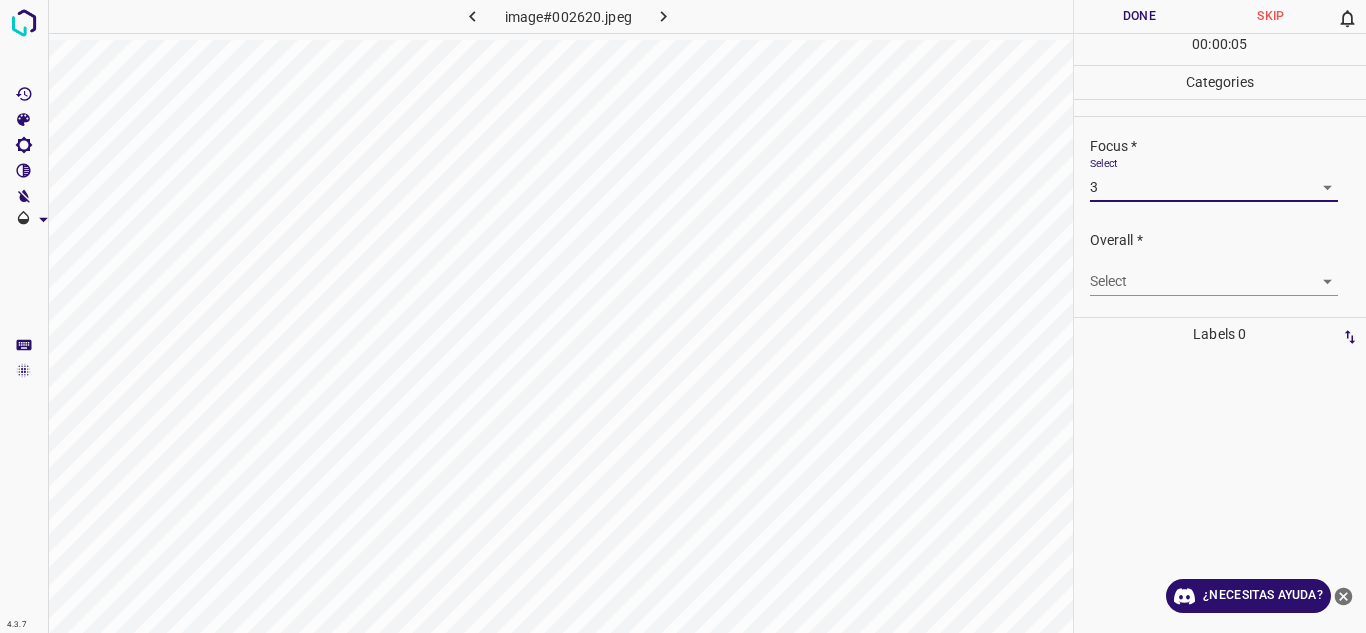 click on "4.3.7 image#002620.jpeg Done Skip 0 00   : 00   : 05   Categories Lighting *  Select 4 4 Focus *  Select 3 3 Overall *  Select ​ Labels   0 Categories 1 Lighting 2 Focus 3 Overall Tools Space Change between modes (Draw & Edit) I Auto labeling R Restore zoom M Zoom in N Zoom out Delete Delete selecte label Filters Z Restore filters X Saturation filter C Brightness filter V Contrast filter B Gray scale filter General O Download ¿Necesitas ayuda? Texto original Valora esta traducción Tu opinión servirá para ayudar a mejorar el Traductor de Google - Texto - Esconder - Borrar" at bounding box center (683, 316) 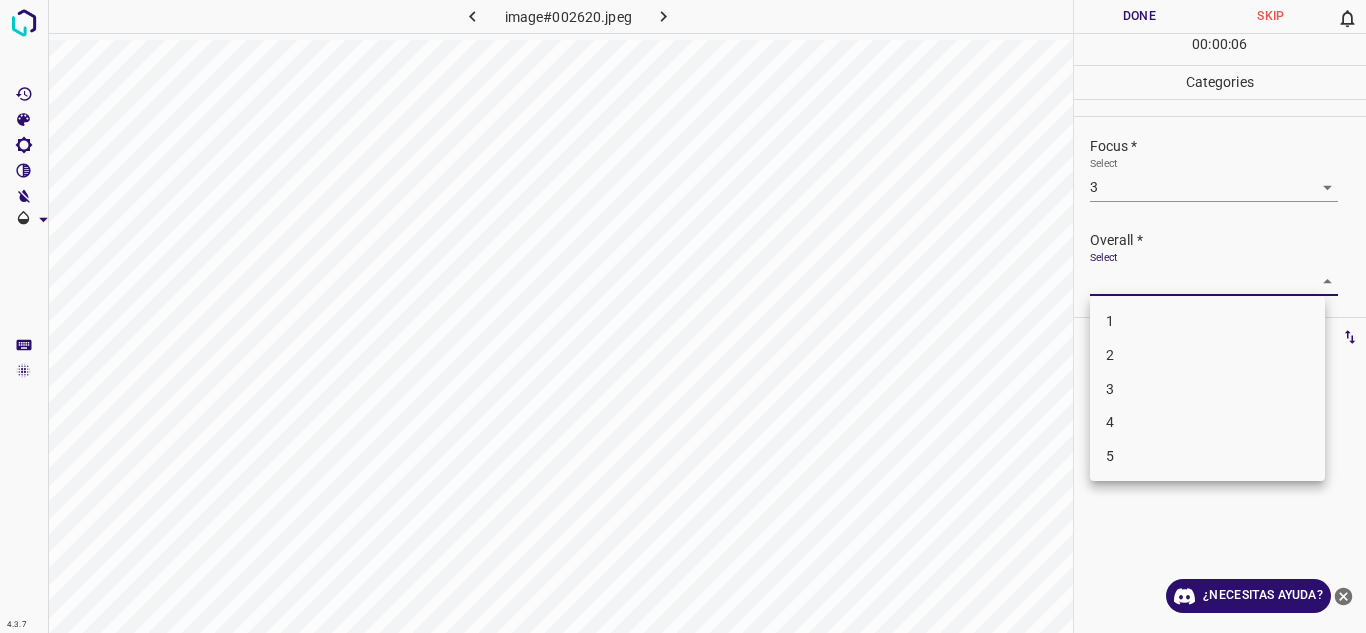click on "4" at bounding box center (1207, 422) 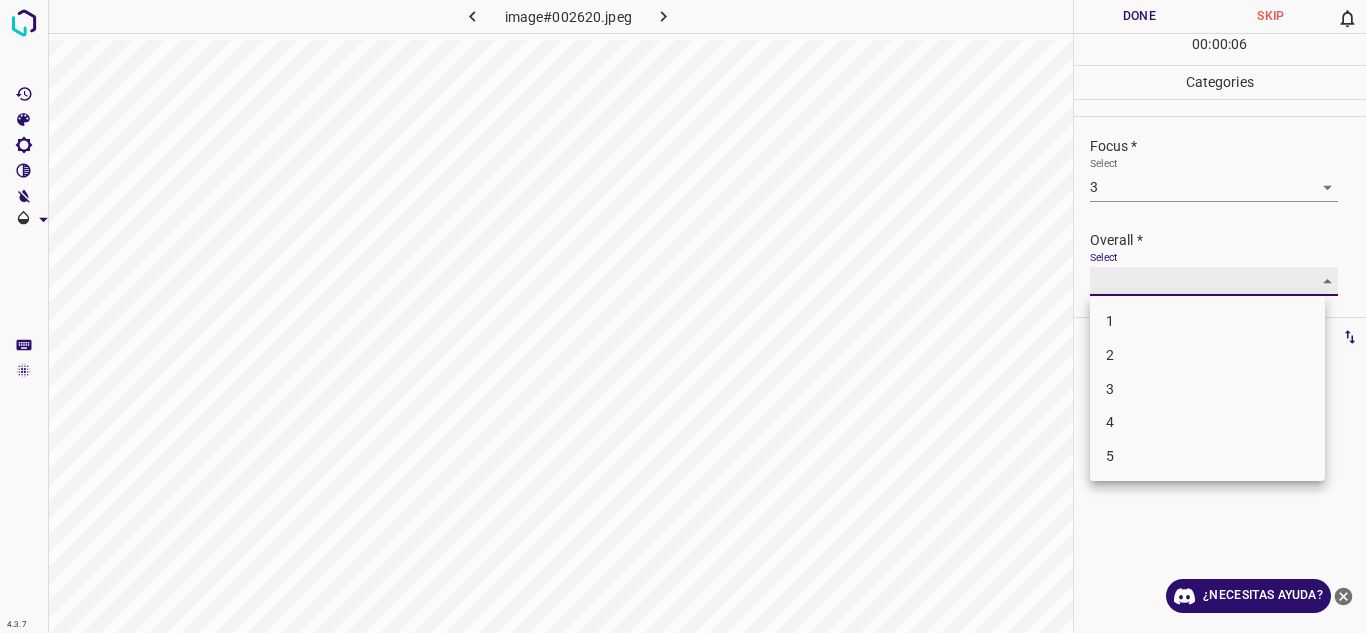 type on "4" 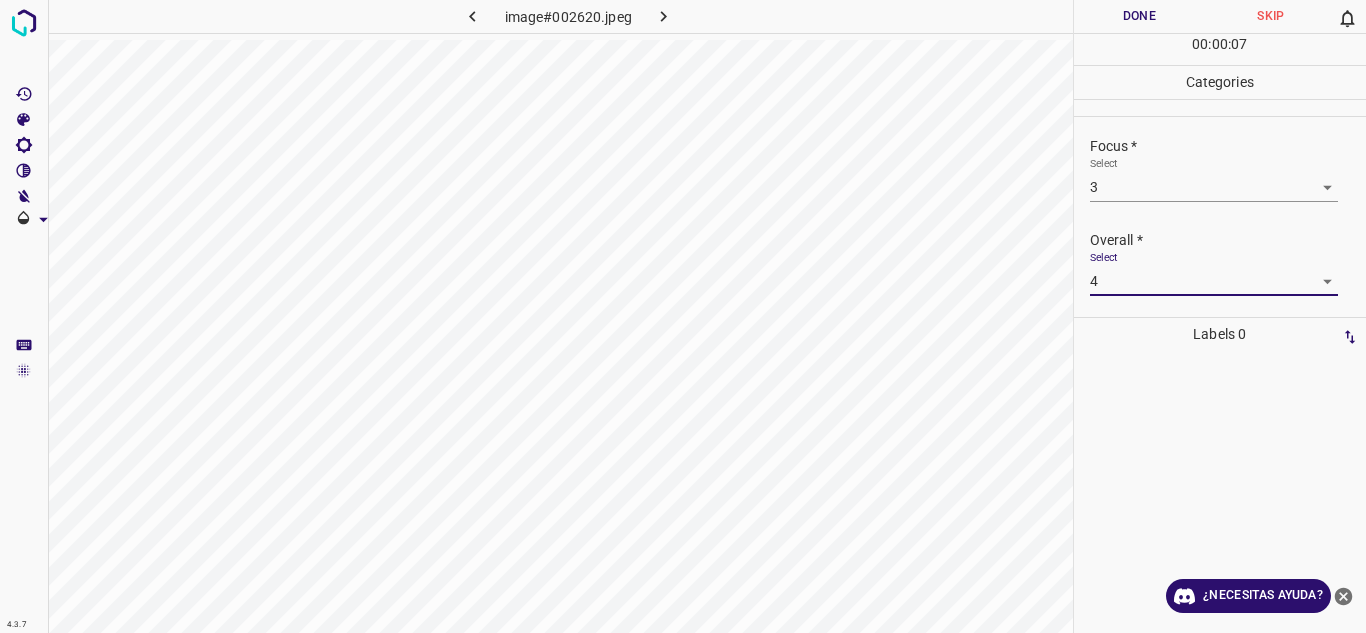 click on "Done" at bounding box center [1140, 16] 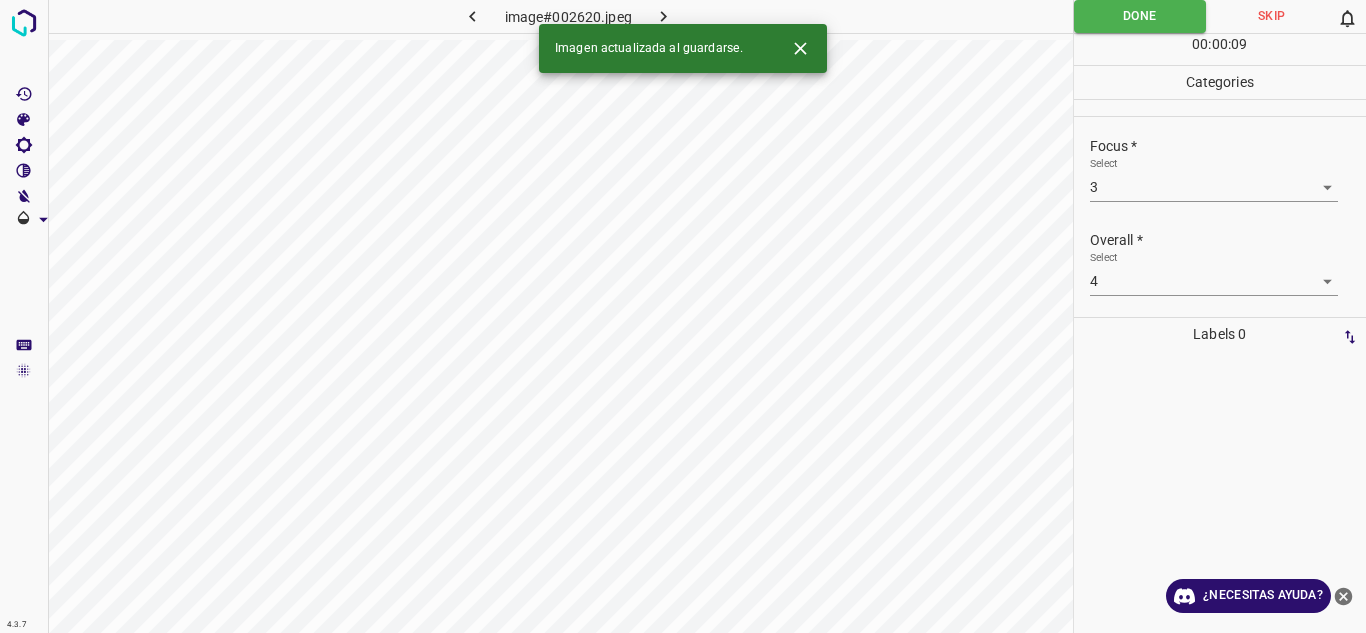 click at bounding box center (664, 16) 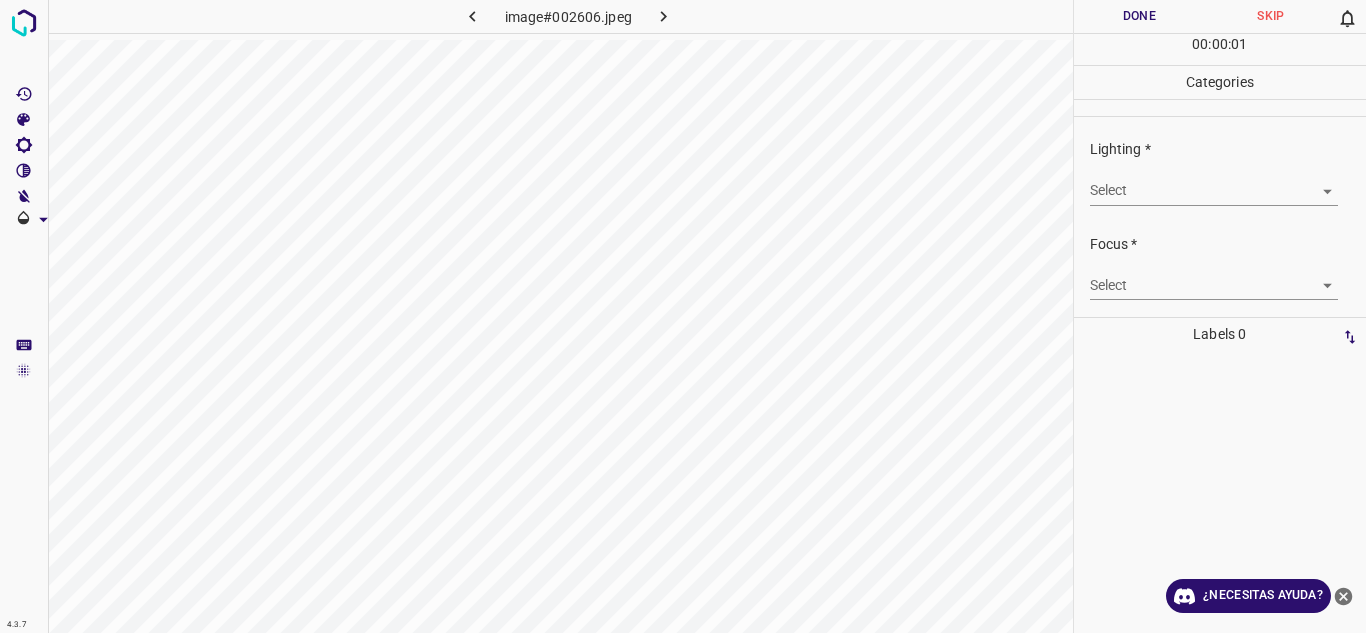 click on "4.3.7 image#002606.jpeg Done Skip 0 00   : 00   : 01   Categories Lighting *  Select ​ Focus *  Select ​ Overall *  Select ​ Labels   0 Categories 1 Lighting 2 Focus 3 Overall Tools Space Change between modes (Draw & Edit) I Auto labeling R Restore zoom M Zoom in N Zoom out Delete Delete selecte label Filters Z Restore filters X Saturation filter C Brightness filter V Contrast filter B Gray scale filter General O Download ¿Necesitas ayuda? Texto original Valora esta traducción Tu opinión servirá para ayudar a mejorar el Traductor de Google - Texto - Esconder - Borrar" at bounding box center (683, 316) 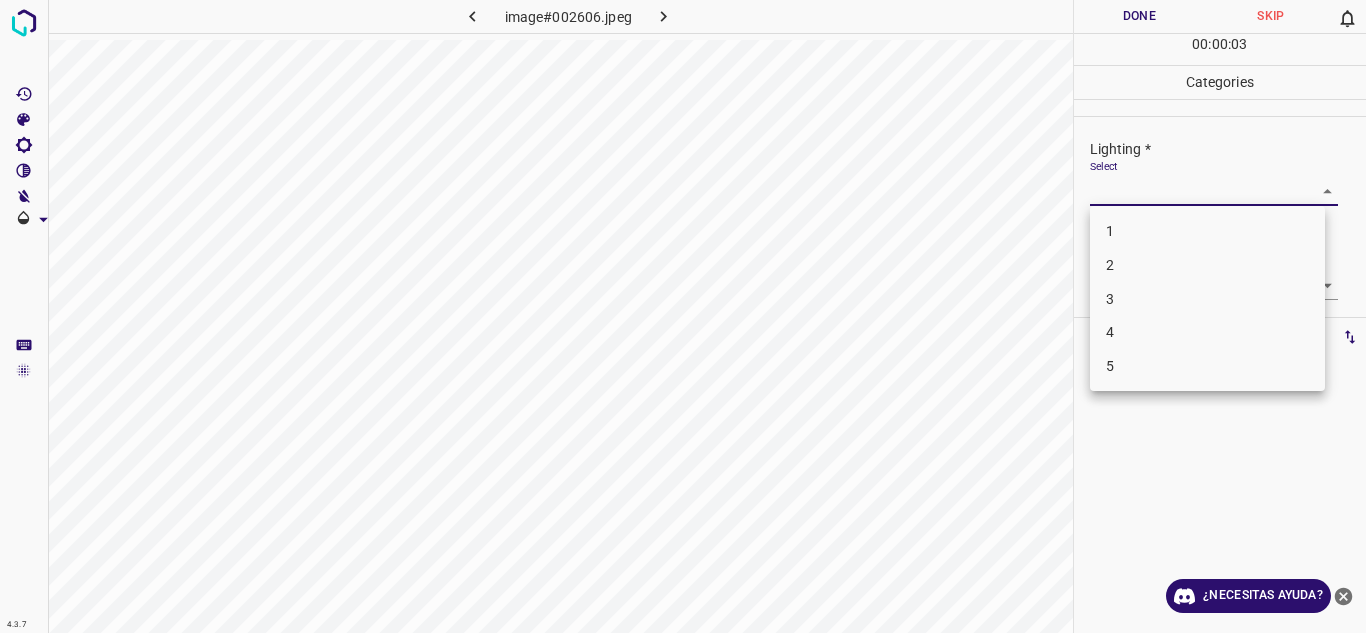 click on "4" at bounding box center (1207, 332) 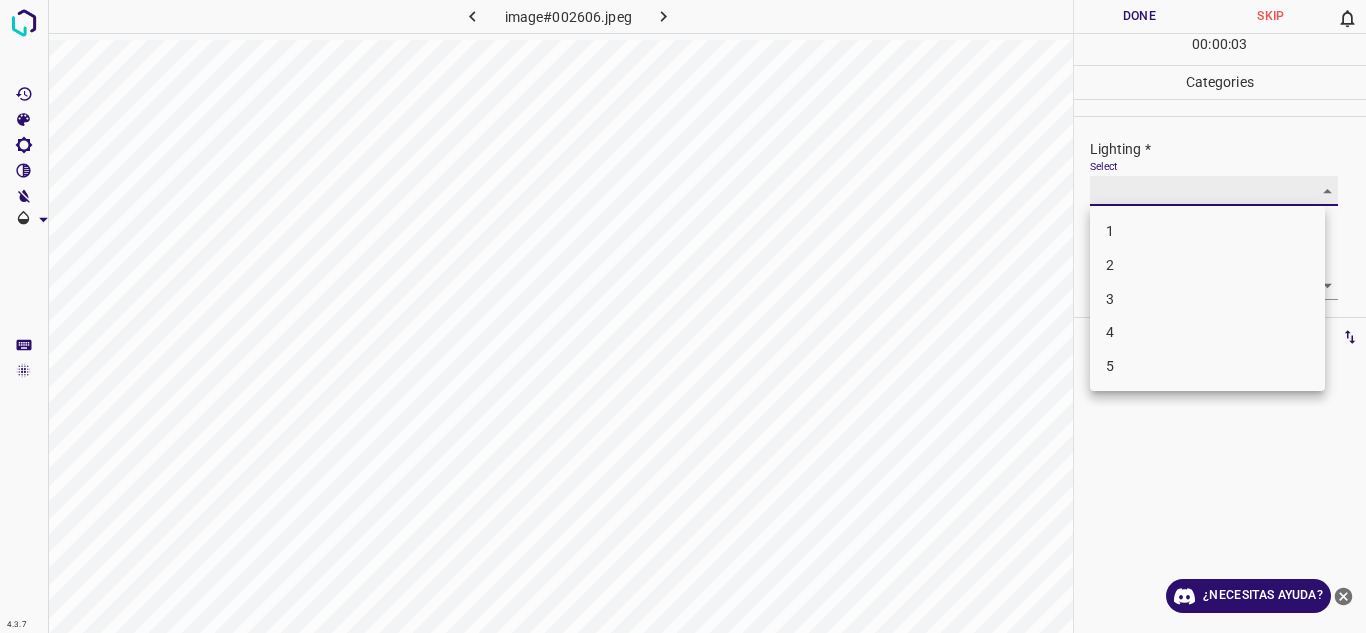 type on "4" 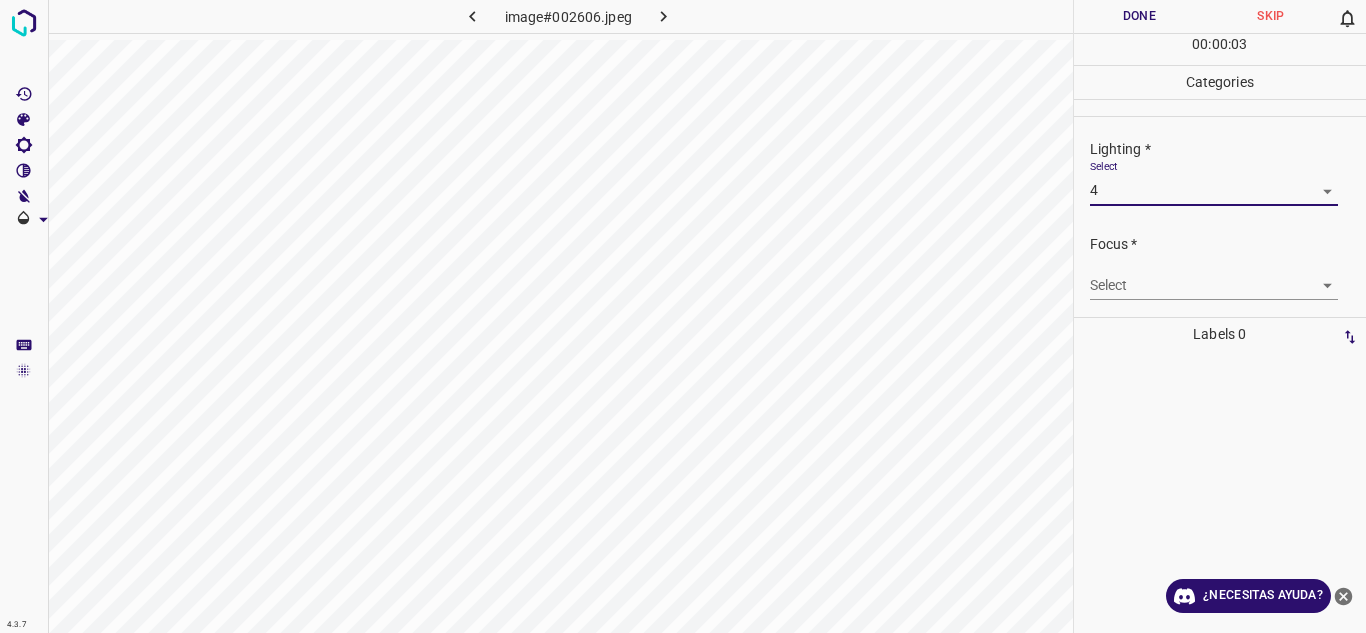 drag, startPoint x: 1289, startPoint y: 301, endPoint x: 1289, endPoint y: 288, distance: 13 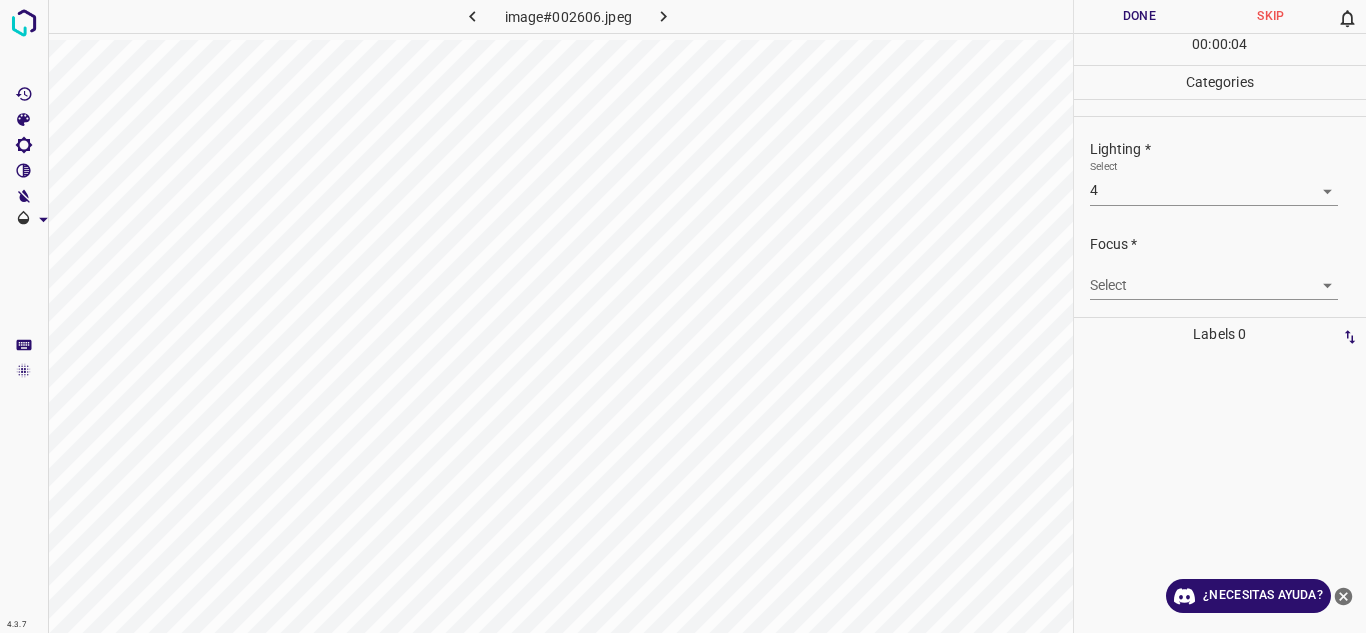scroll, scrollTop: 3, scrollLeft: 0, axis: vertical 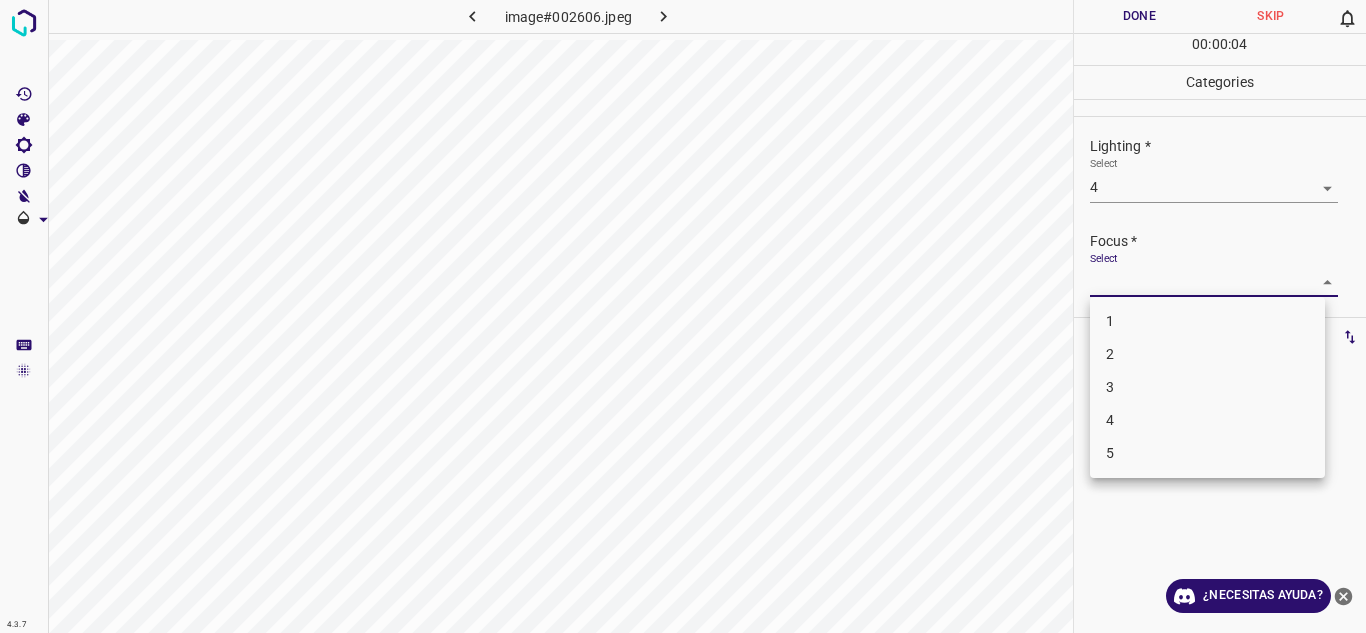 drag, startPoint x: 1293, startPoint y: 286, endPoint x: 1139, endPoint y: 440, distance: 217.7889 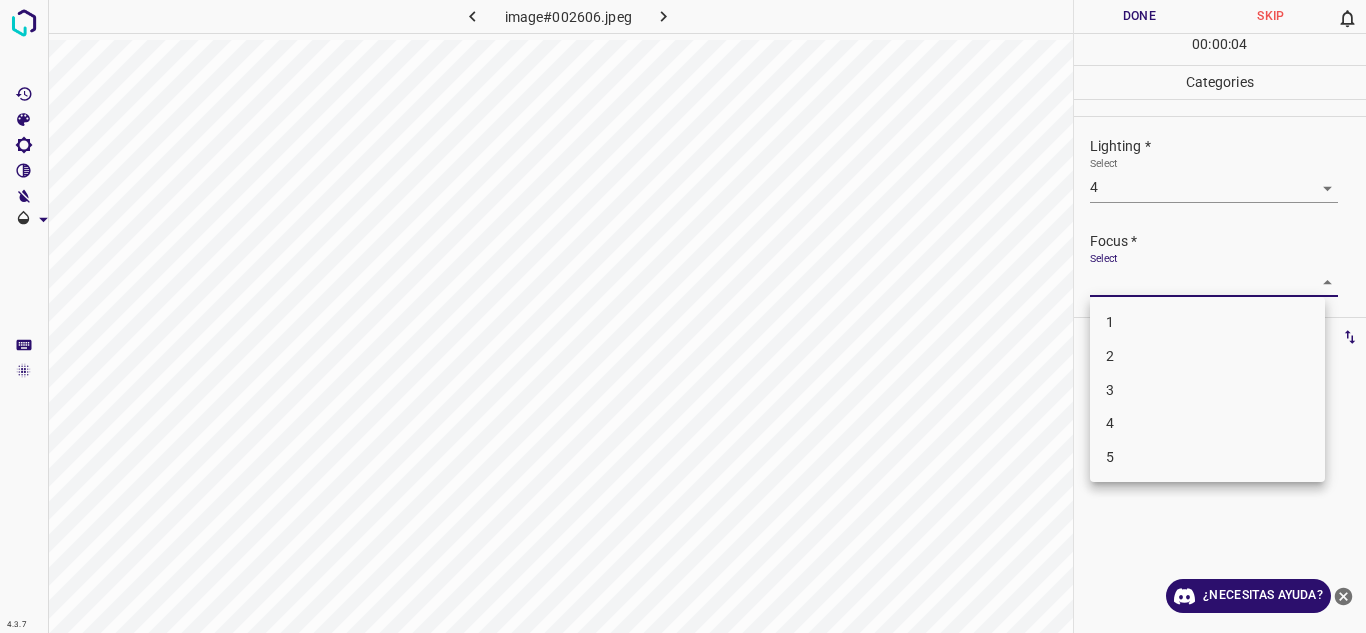 drag, startPoint x: 1139, startPoint y: 421, endPoint x: 1152, endPoint y: 410, distance: 17.029387 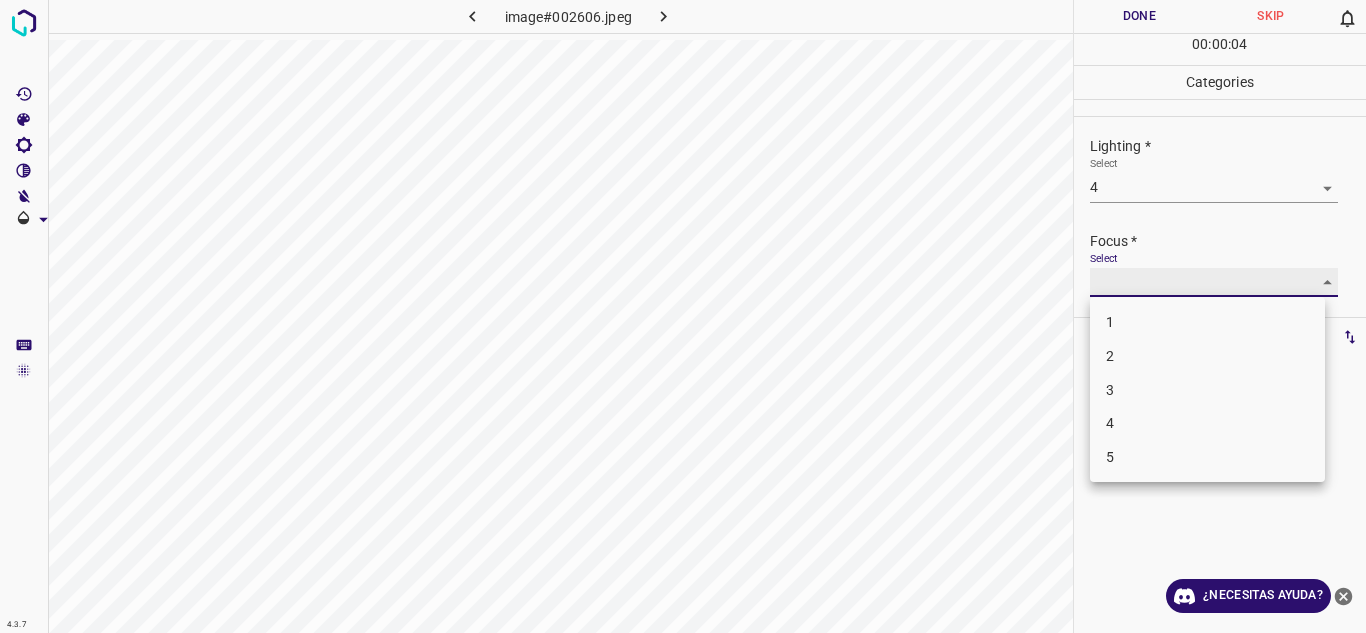type on "4" 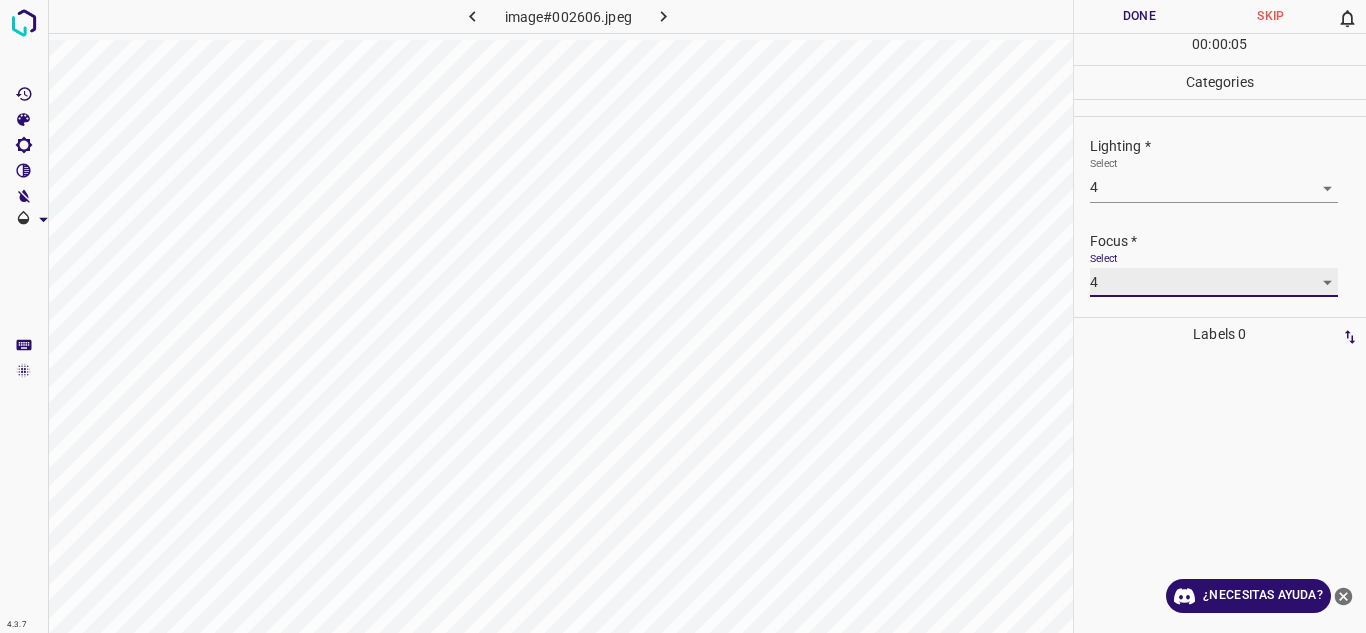 scroll, scrollTop: 98, scrollLeft: 0, axis: vertical 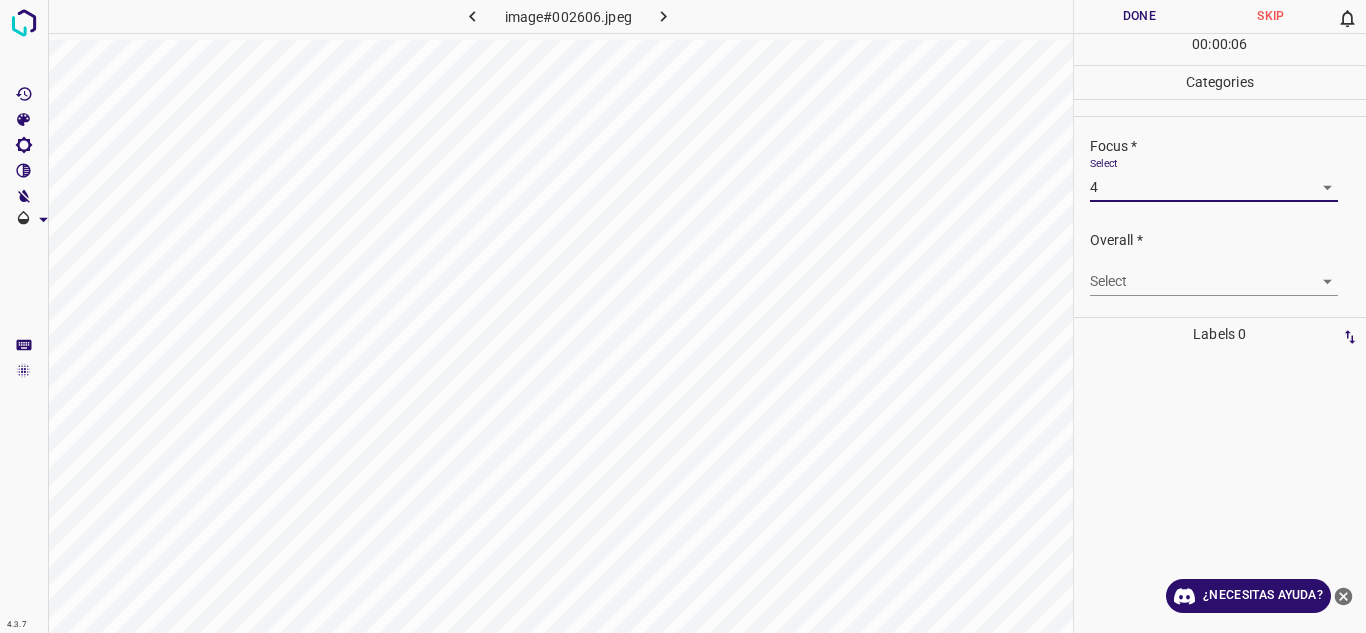 click on "4.3.7 image#002606.jpeg Done Skip 0 00   : 00   : 06   Categories Lighting *  Select 4 4 Focus *  Select 4 4 Overall *  Select ​ Labels   0 Categories 1 Lighting 2 Focus 3 Overall Tools Space Change between modes (Draw & Edit) I Auto labeling R Restore zoom M Zoom in N Zoom out Delete Delete selecte label Filters Z Restore filters X Saturation filter C Brightness filter V Contrast filter B Gray scale filter General O Download ¿Necesitas ayuda? Texto original Valora esta traducción Tu opinión servirá para ayudar a mejorar el Traductor de Google - Texto - Esconder - Borrar" at bounding box center (683, 316) 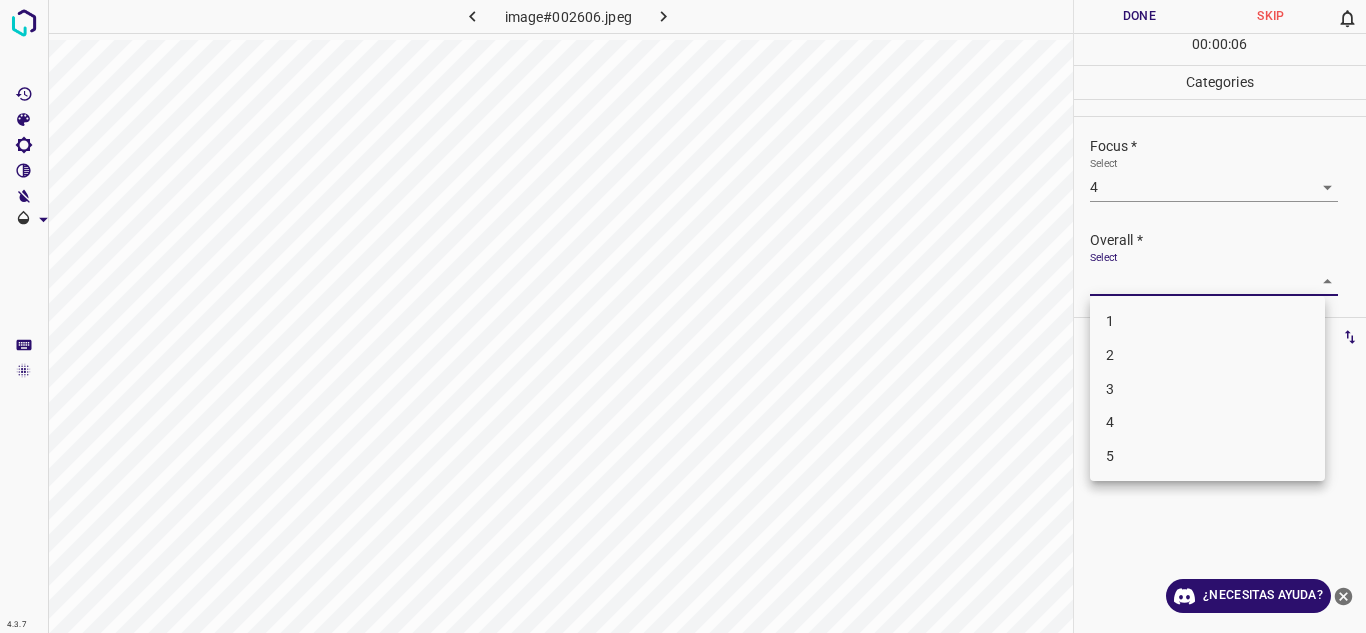 click on "4" at bounding box center [1207, 422] 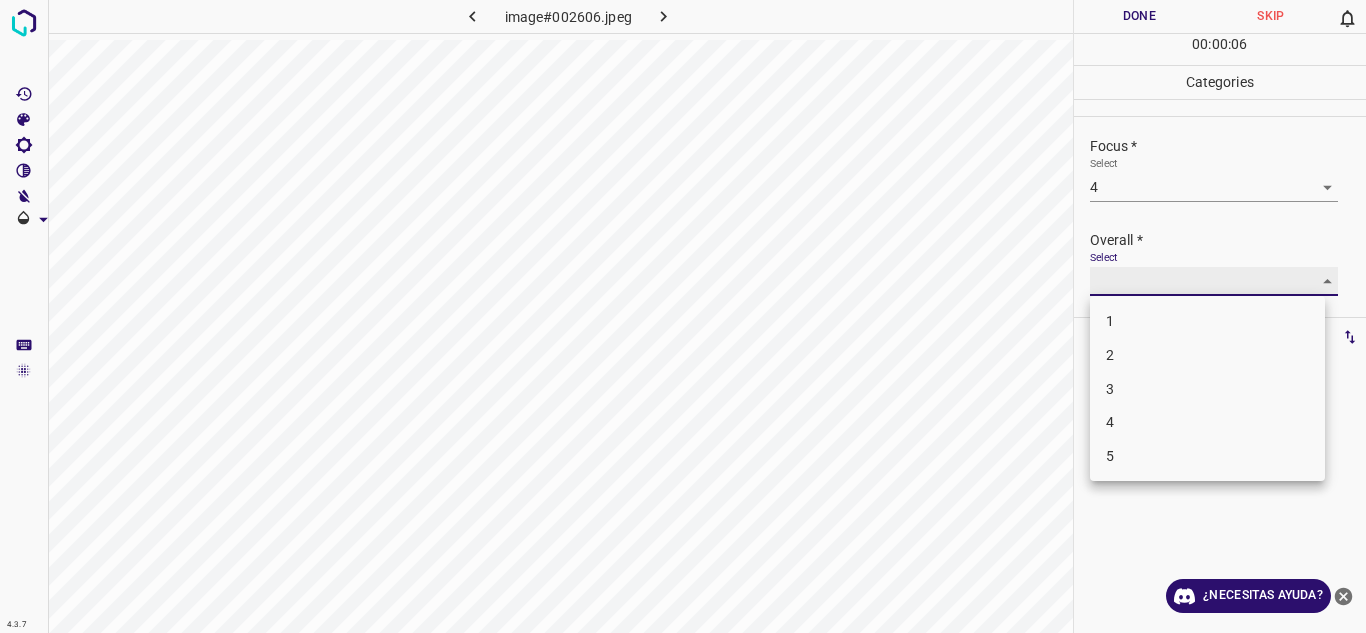 type on "4" 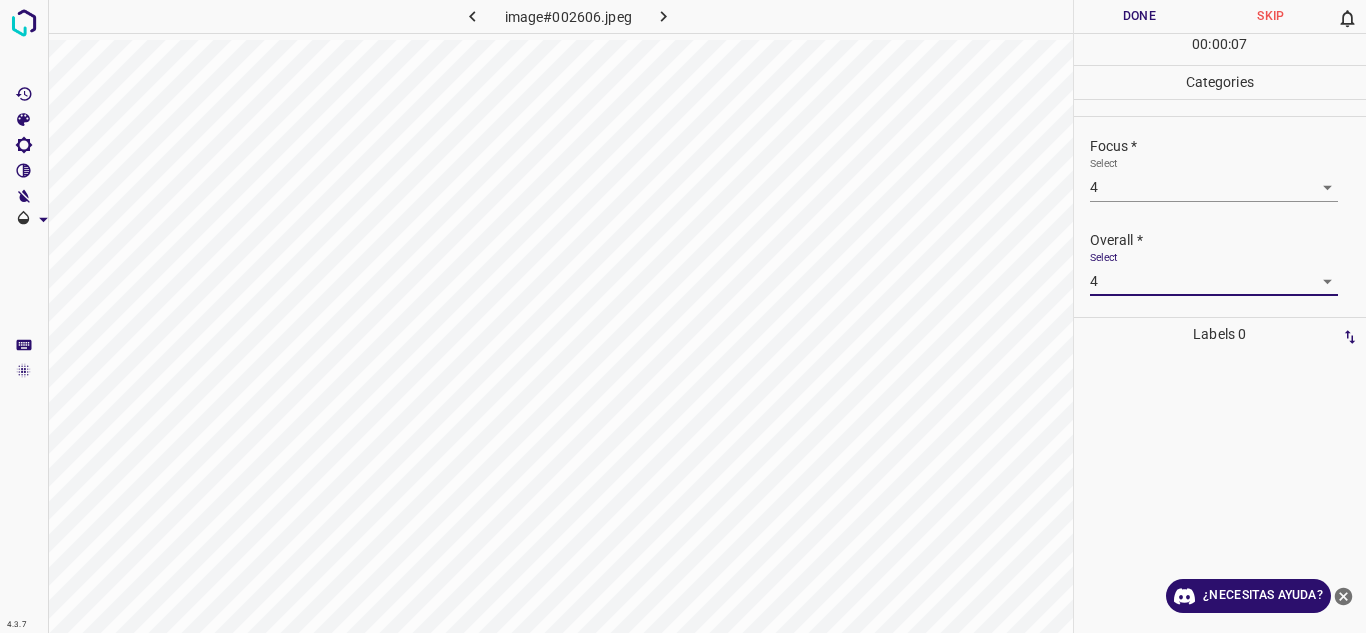 click on "Done" at bounding box center (1140, 16) 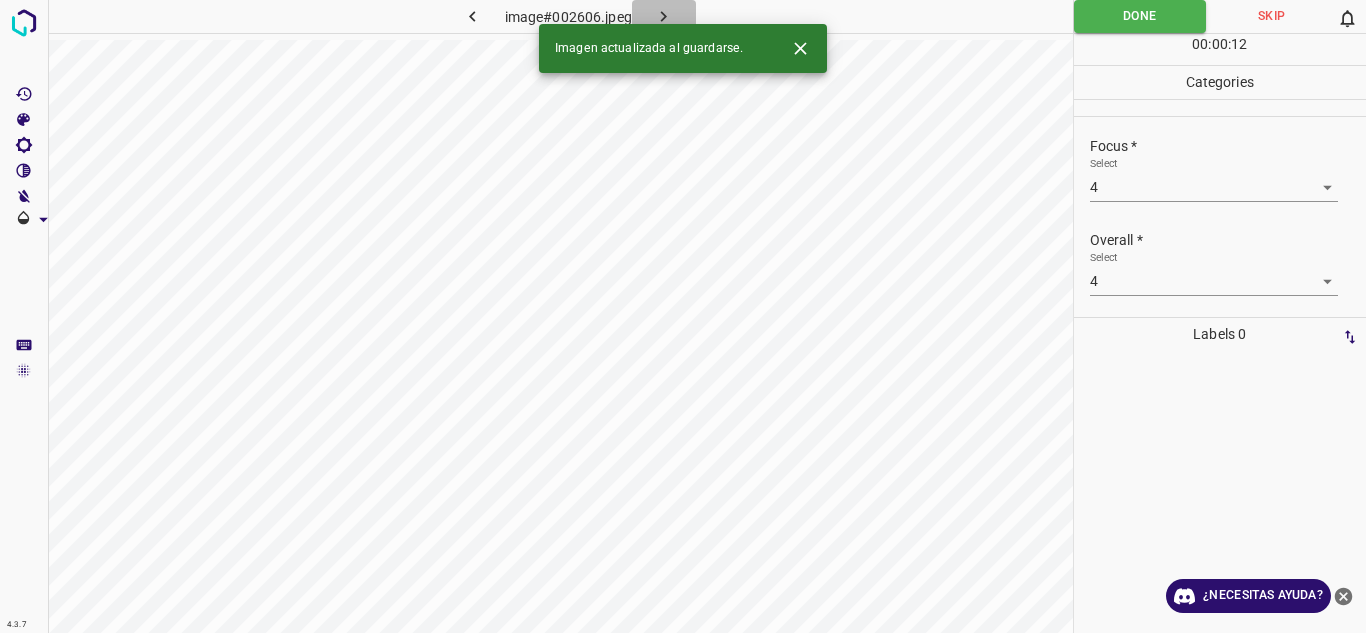 click at bounding box center (664, 16) 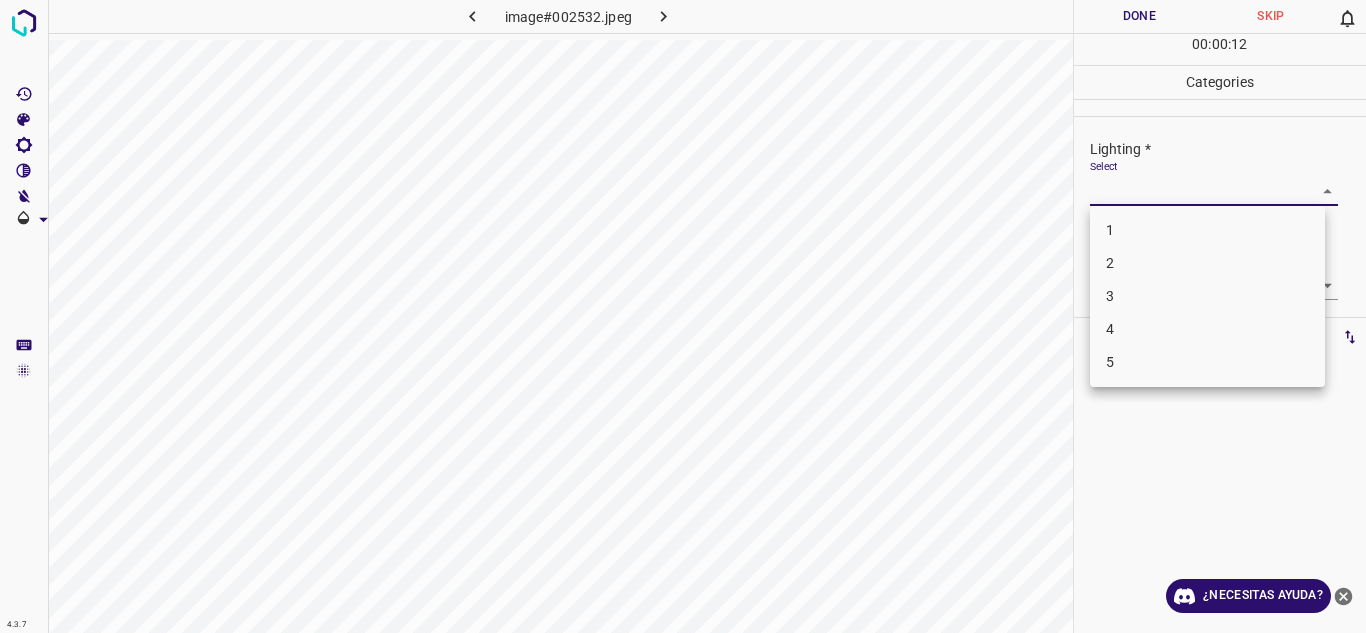 click on "4.3.7 image#002532.jpeg Done Skip 0 00   : 00   : 12   Categories Lighting *  Select ​ Focus *  Select ​ Overall *  Select ​ Labels   0 Categories 1 Lighting 2 Focus 3 Overall Tools Space Change between modes (Draw & Edit) I Auto labeling R Restore zoom M Zoom in N Zoom out Delete Delete selecte label Filters Z Restore filters X Saturation filter C Brightness filter V Contrast filter B Gray scale filter General O Download ¿Necesitas ayuda? Texto original Valora esta traducción Tu opinión servirá para ayudar a mejorar el Traductor de Google - Texto - Esconder - Borrar 1 2 3 4 5" at bounding box center (683, 316) 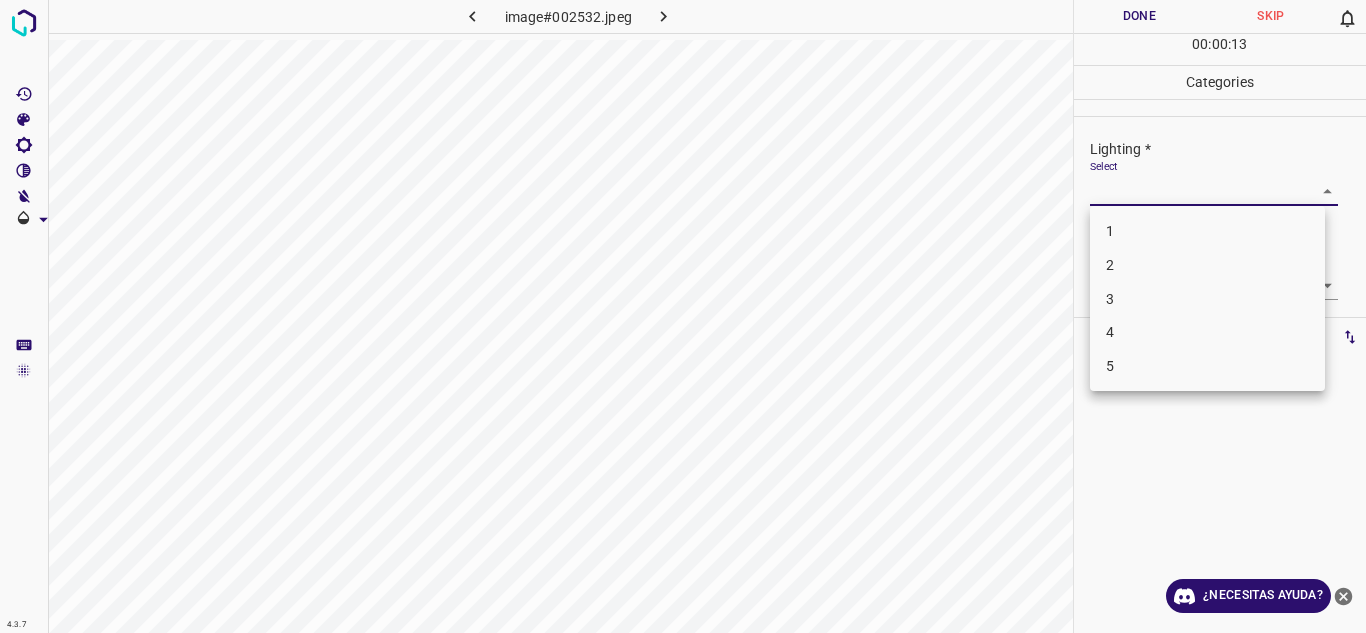 click on "3" at bounding box center (1207, 299) 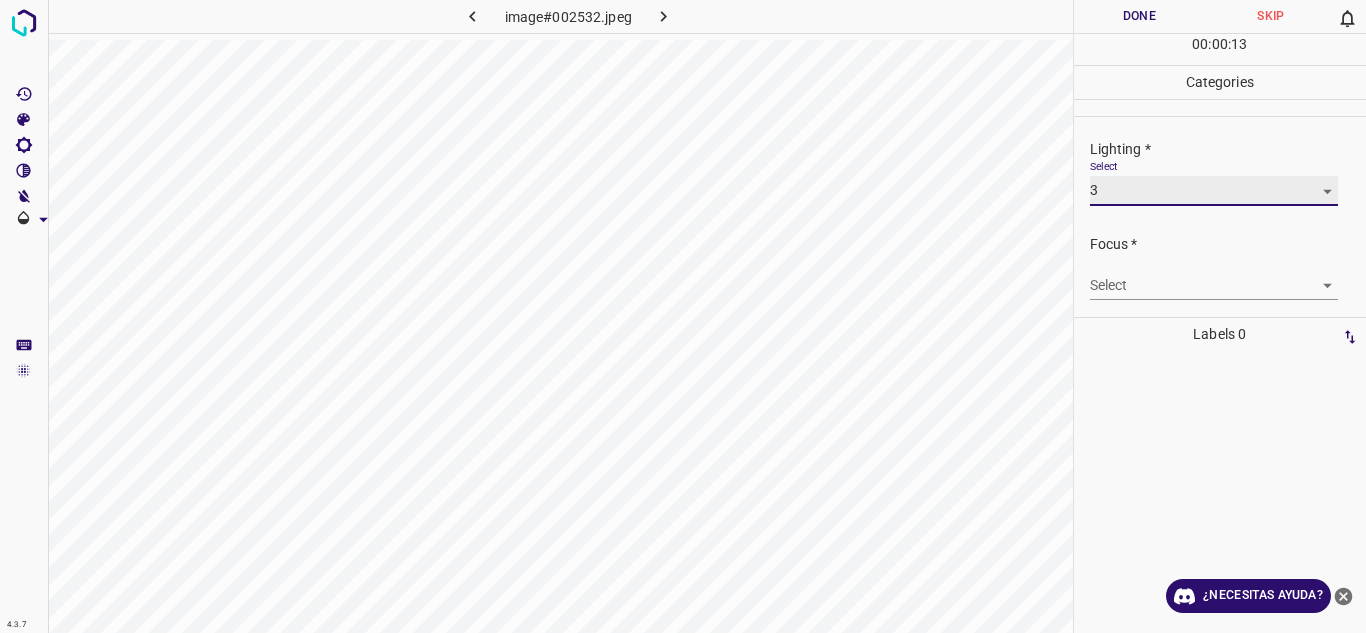 type on "3" 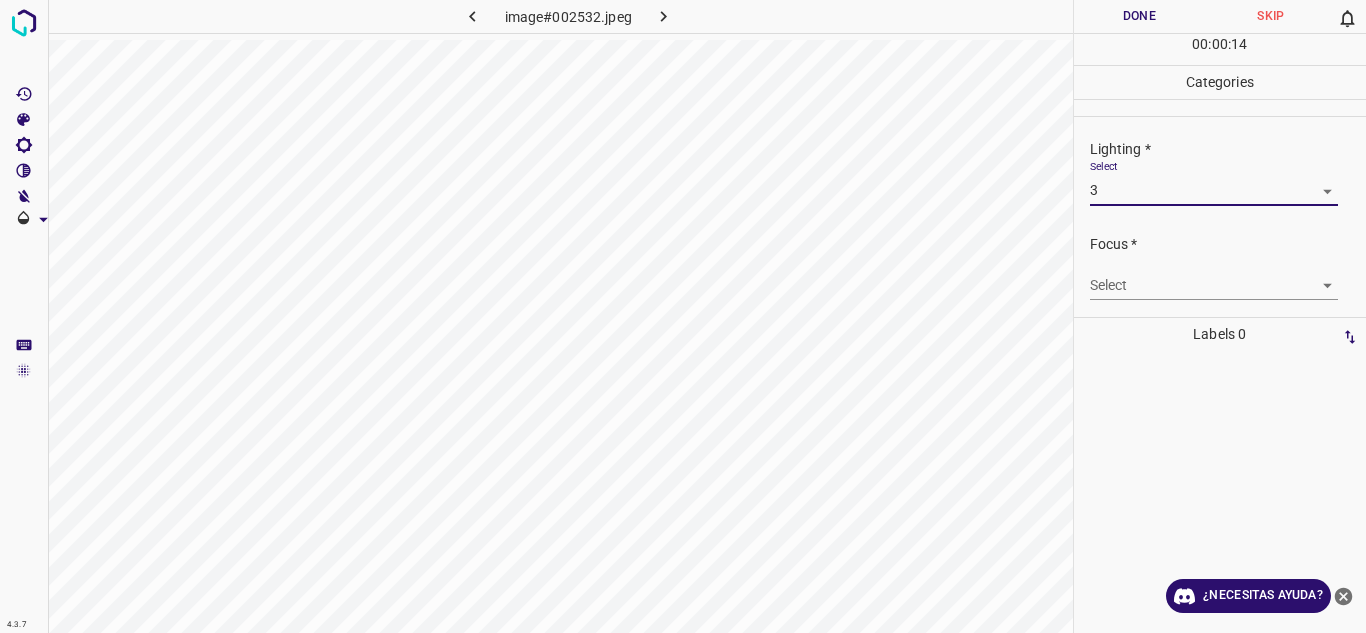 click on "4.3.7 image#002532.jpeg Done Skip 0 00   : 00   : 14   Categories Lighting *  Select 3 3 Focus *  Select ​ Overall *  Select ​ Labels   0 Categories 1 Lighting 2 Focus 3 Overall Tools Space Change between modes (Draw & Edit) I Auto labeling R Restore zoom M Zoom in N Zoom out Delete Delete selecte label Filters Z Restore filters X Saturation filter C Brightness filter V Contrast filter B Gray scale filter General O Download ¿Necesitas ayuda? Texto original Valora esta traducción Tu opinión servirá para ayudar a mejorar el Traductor de Google - Texto - Esconder - Borrar" at bounding box center (683, 316) 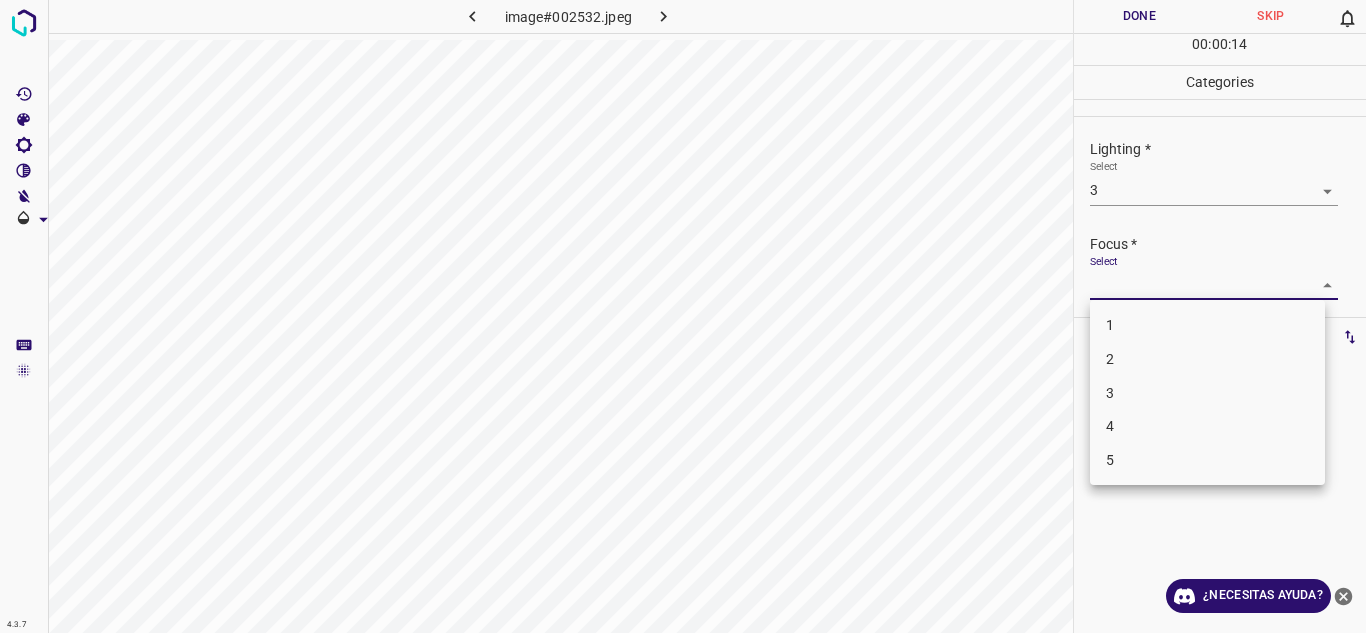 drag, startPoint x: 1187, startPoint y: 367, endPoint x: 1365, endPoint y: 260, distance: 207.68486 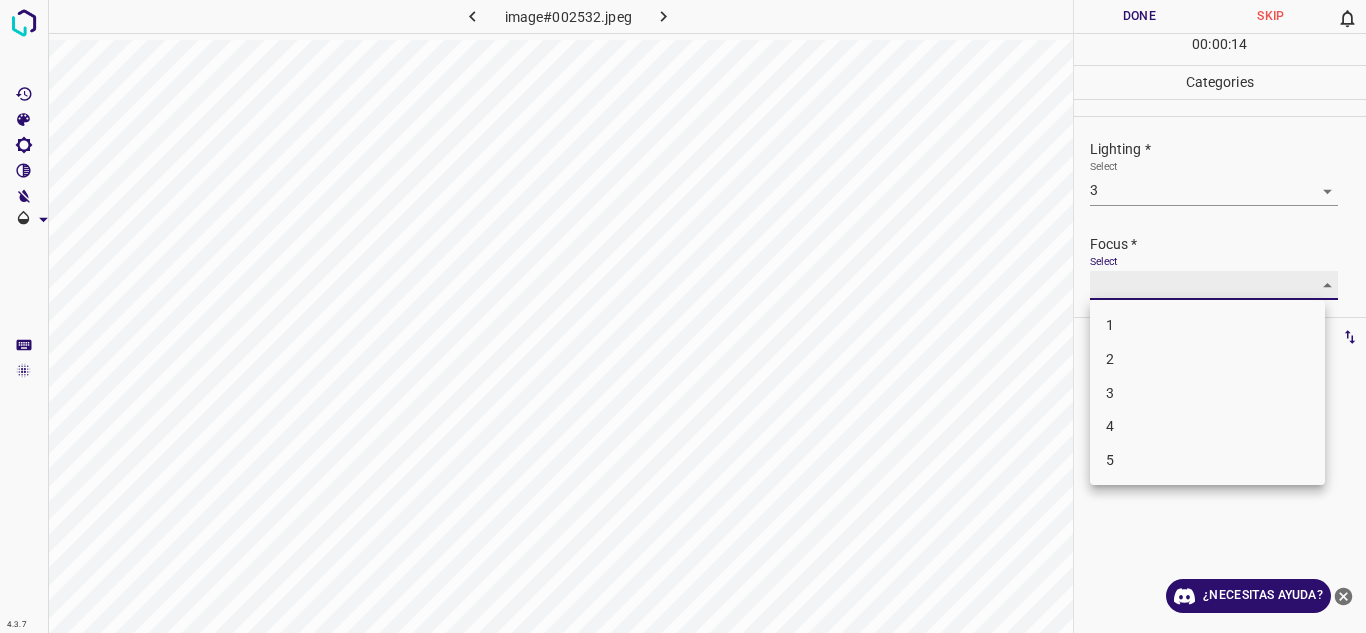 type on "2" 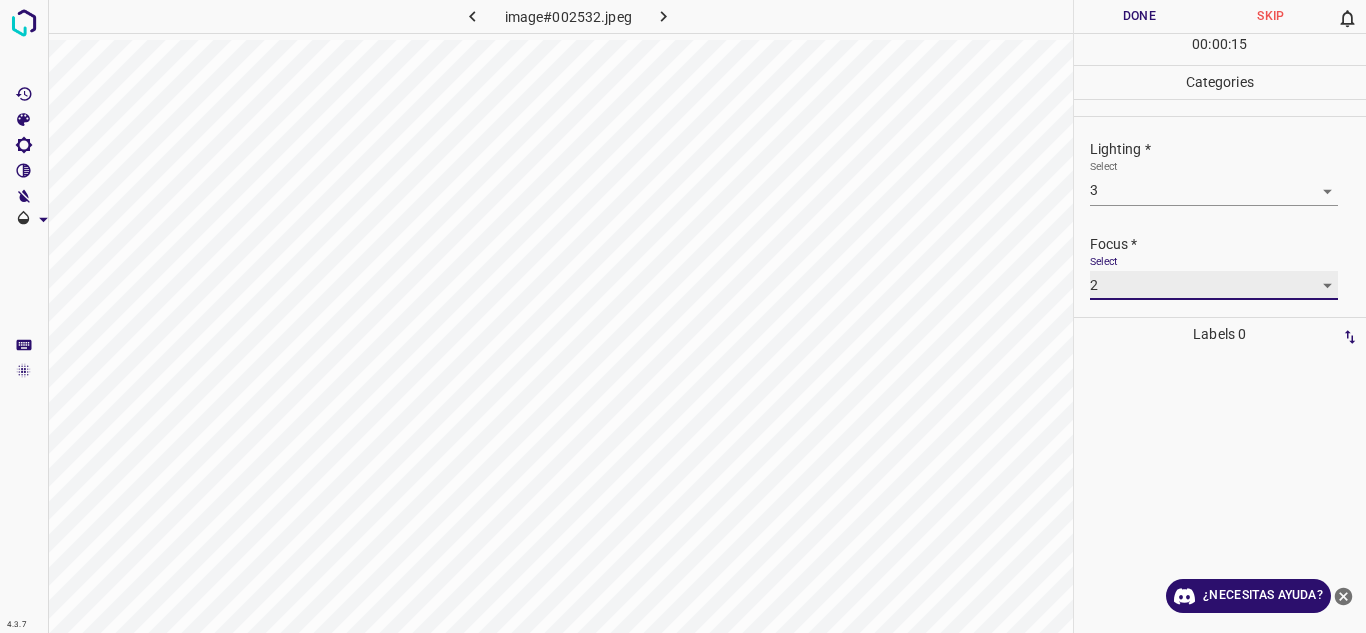 scroll, scrollTop: 98, scrollLeft: 0, axis: vertical 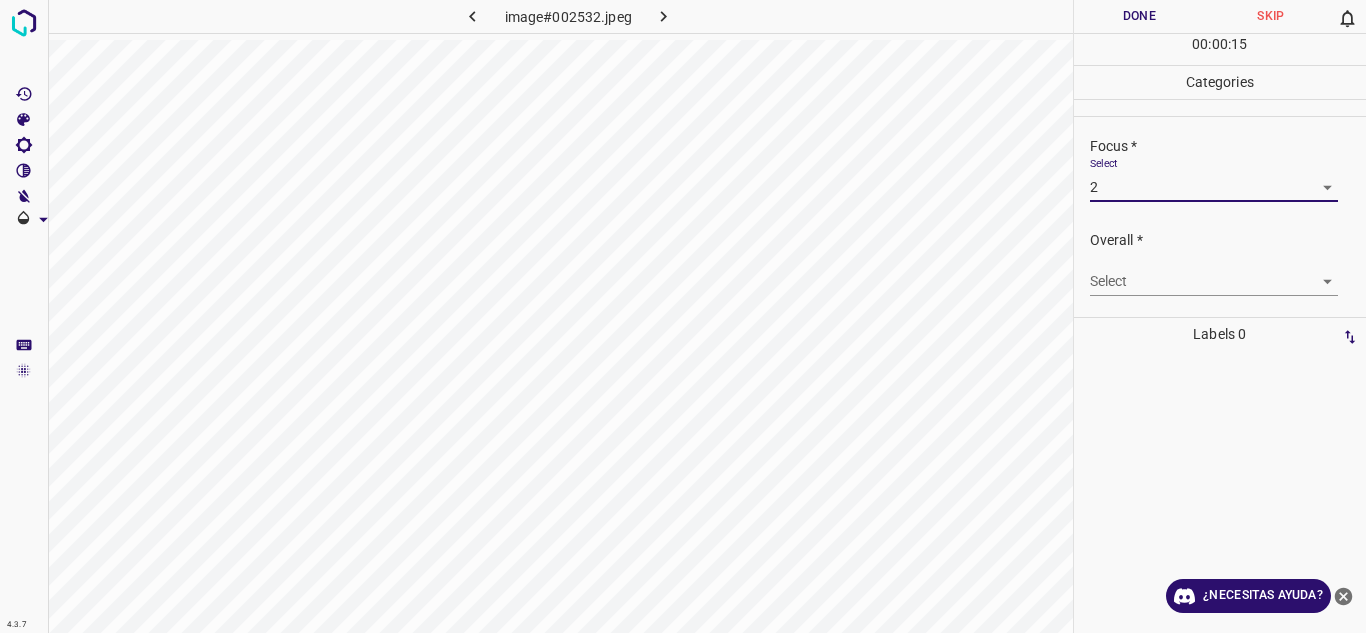 click on "4.3.7 image#002532.jpeg Done Skip 0 00   : 00   : 15   Categories Lighting *  Select 3 3 Focus *  Select 2 2 Overall *  Select ​ Labels   0 Categories 1 Lighting 2 Focus 3 Overall Tools Space Change between modes (Draw & Edit) I Auto labeling R Restore zoom M Zoom in N Zoom out Delete Delete selecte label Filters Z Restore filters X Saturation filter C Brightness filter V Contrast filter B Gray scale filter General O Download ¿Necesitas ayuda? Texto original Valora esta traducción Tu opinión servirá para ayudar a mejorar el Traductor de Google - Texto - Esconder - Borrar" at bounding box center (683, 316) 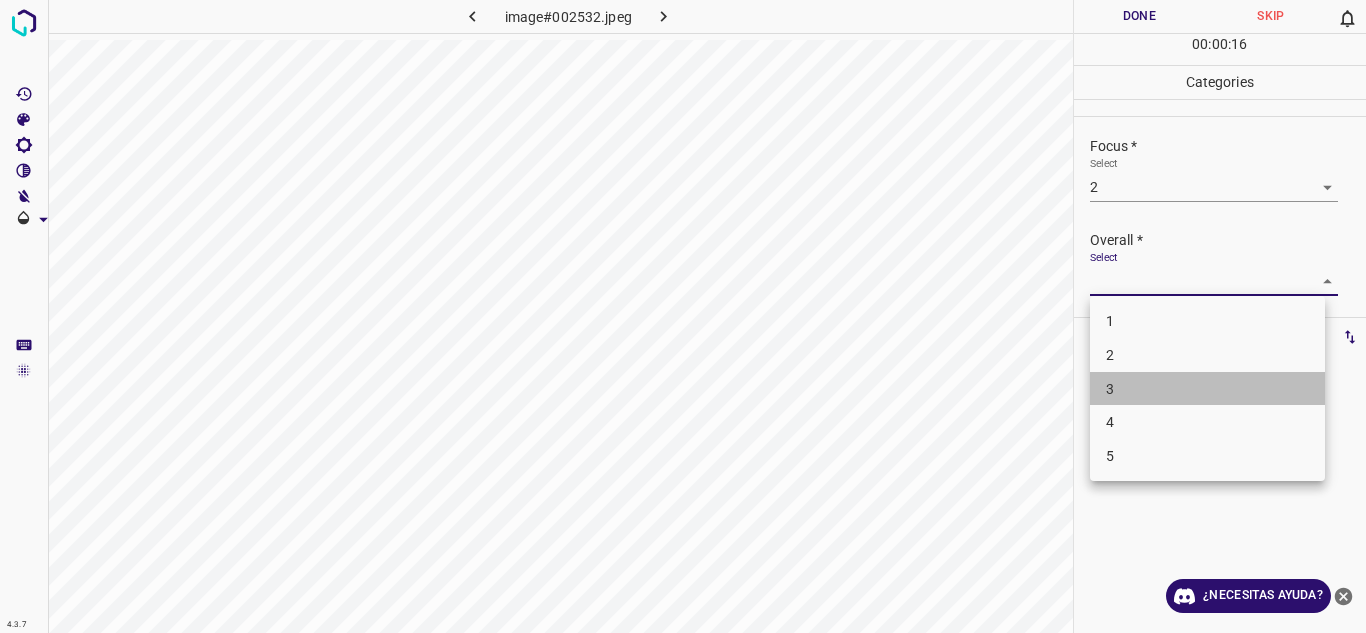 click on "3" at bounding box center [1207, 389] 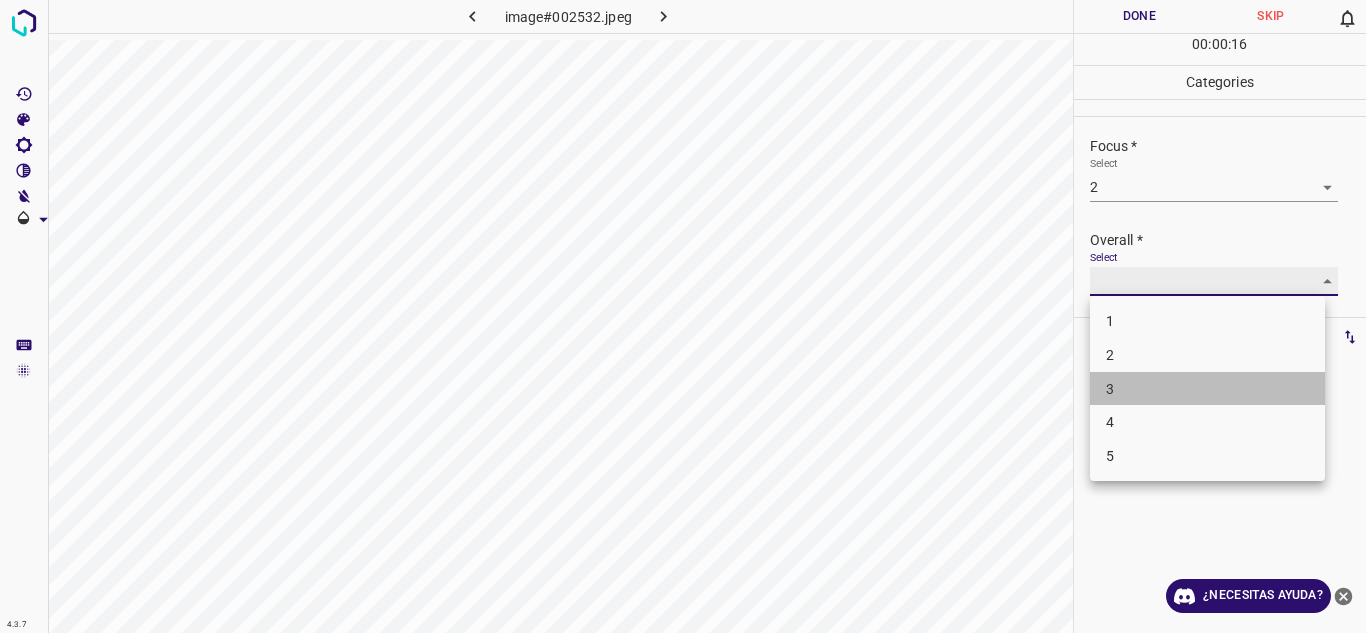 type on "3" 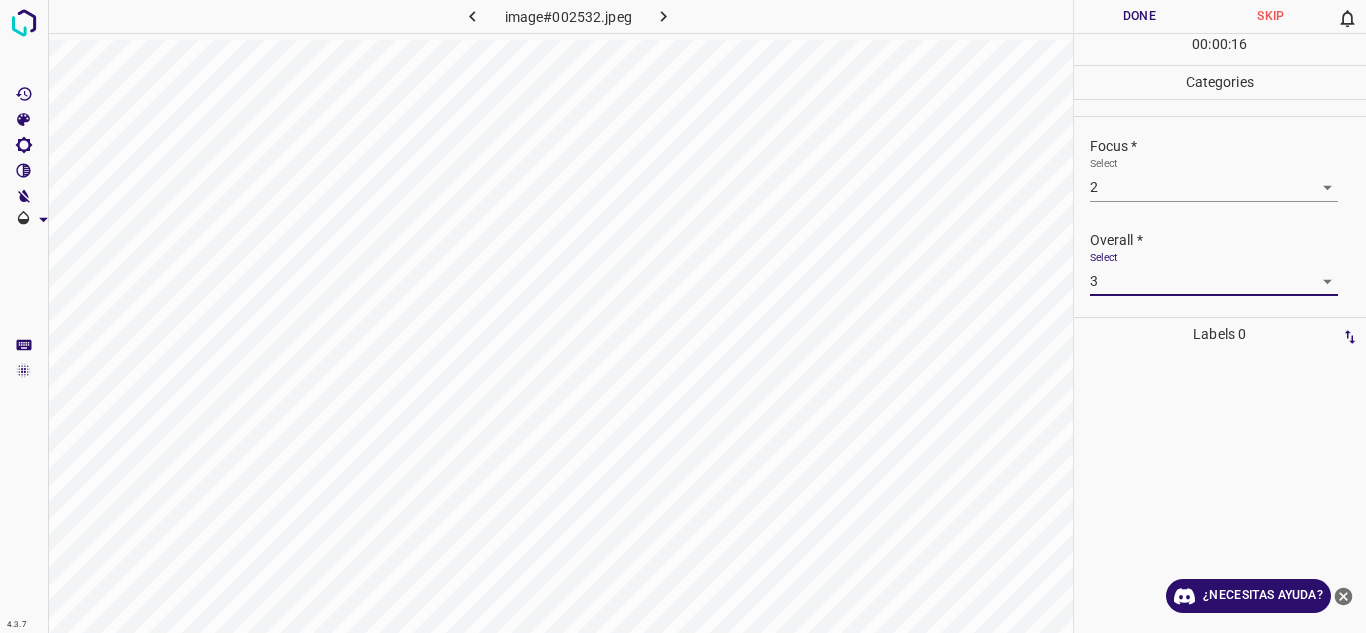 click on "Done" at bounding box center [1140, 16] 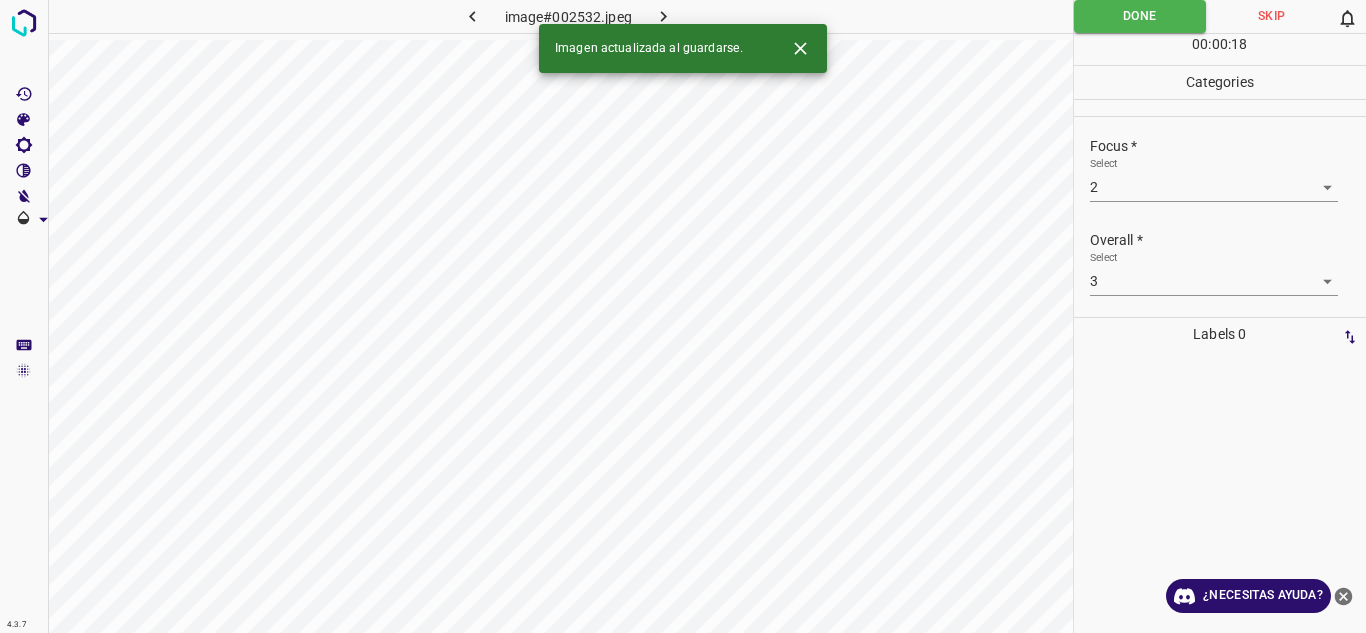 click 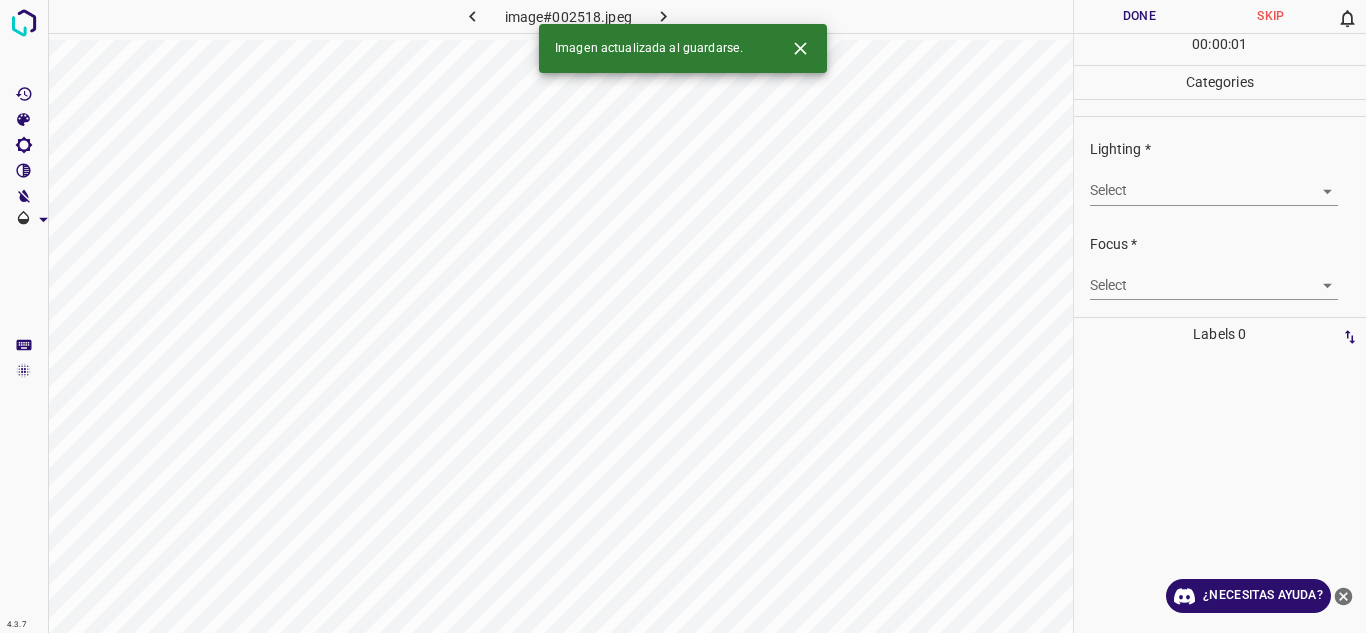 click on "4.3.7 image#002518.jpeg Done Skip 0 00   : 00   : 01   Categories Lighting *  Select ​ Focus *  Select ​ Overall *  Select ​ Labels   0 Categories 1 Lighting 2 Focus 3 Overall Tools Space Change between modes (Draw & Edit) I Auto labeling R Restore zoom M Zoom in N Zoom out Delete Delete selecte label Filters Z Restore filters X Saturation filter C Brightness filter V Contrast filter B Gray scale filter General O Download Imagen actualizada al guardarse. ¿Necesitas ayuda? Texto original Valora esta traducción Tu opinión servirá para ayudar a mejorar el Traductor de Google - Texto - Esconder - Borrar" at bounding box center (683, 316) 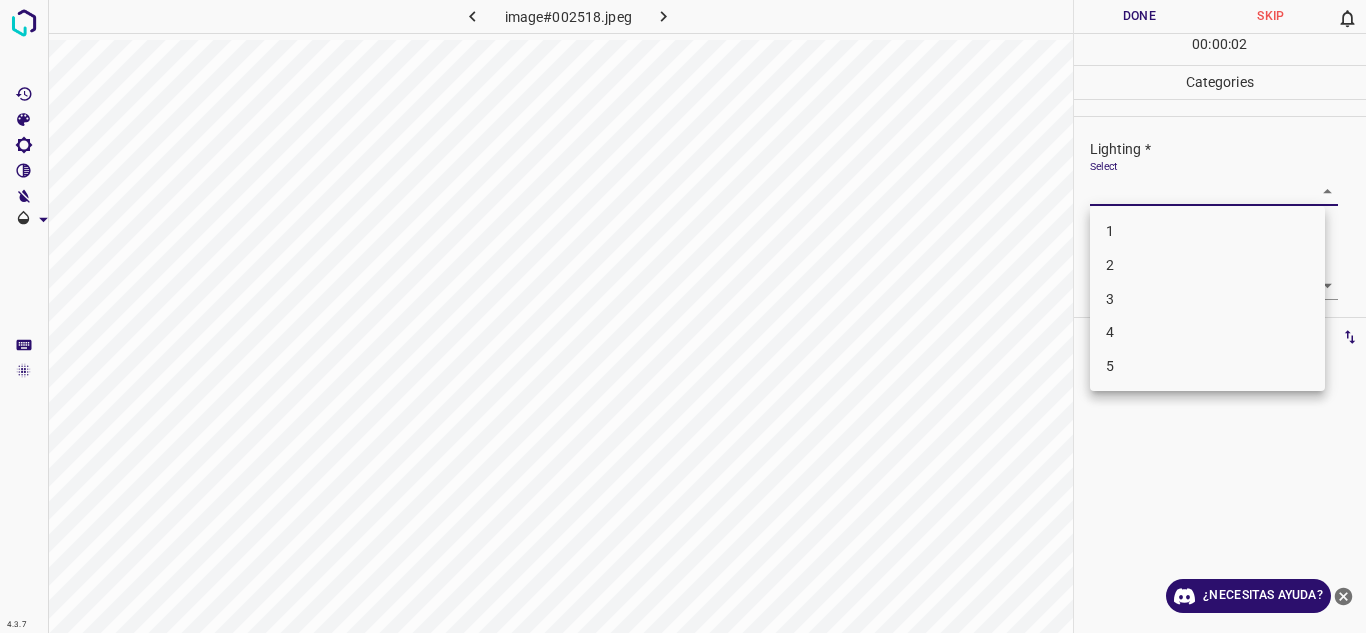 click on "4" at bounding box center (1207, 332) 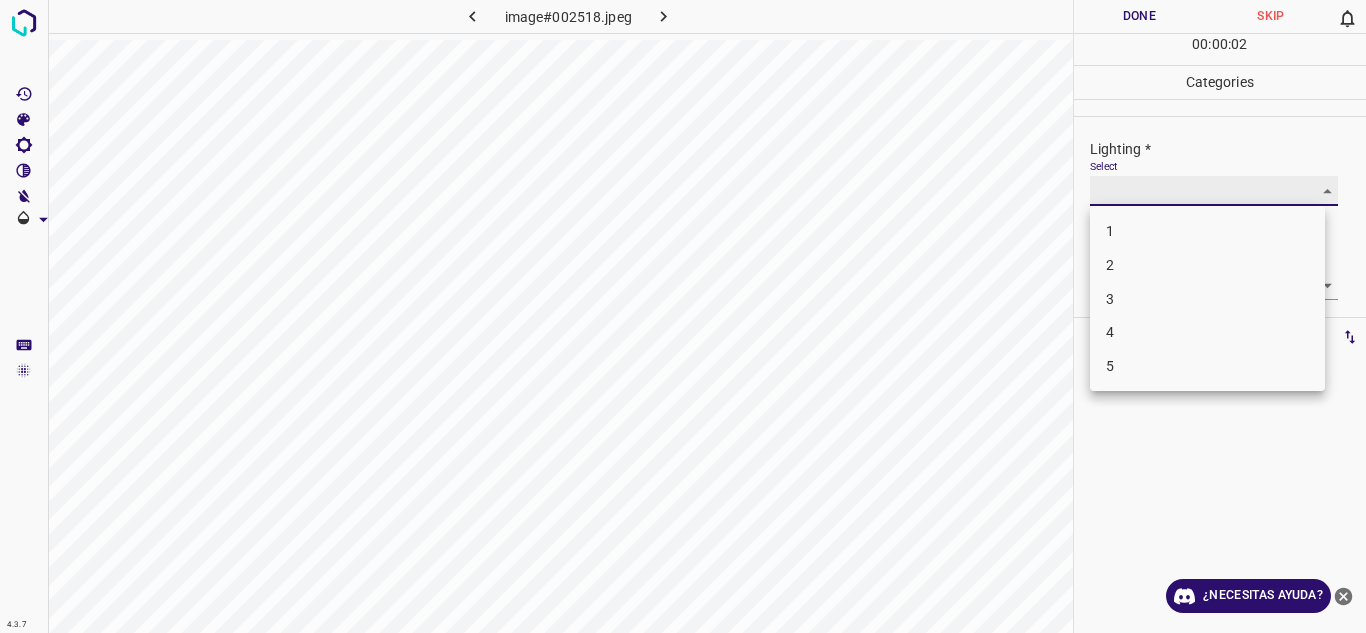 type on "4" 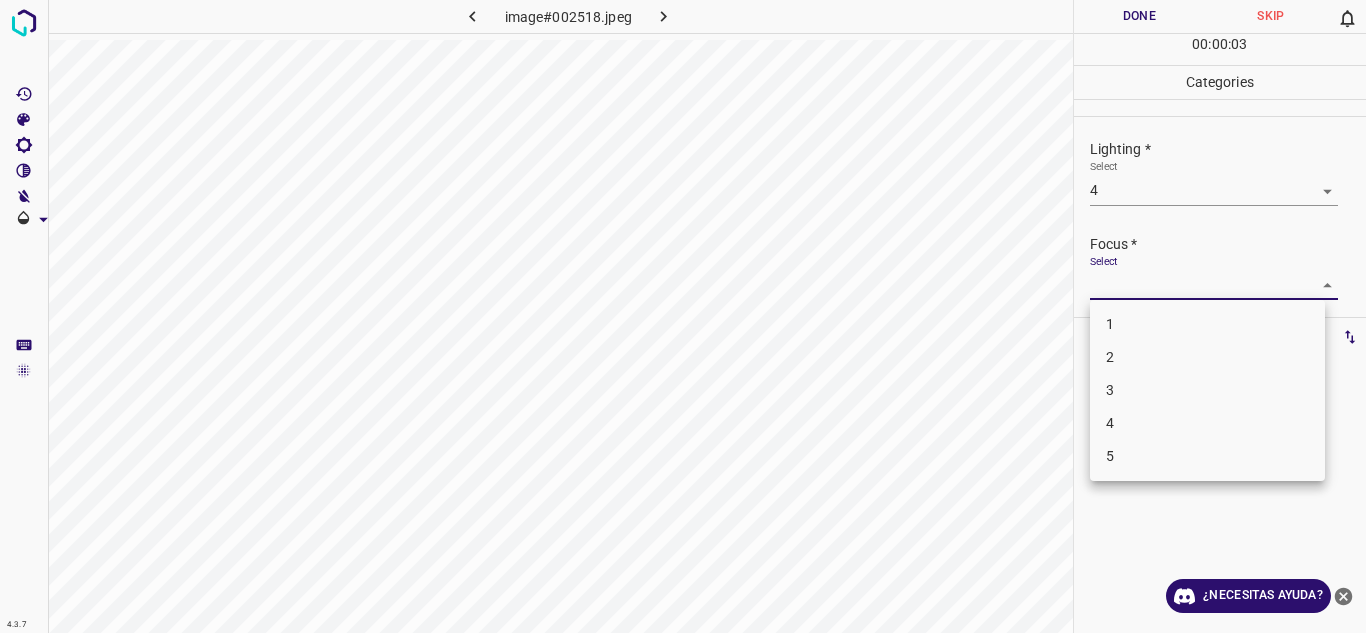 click on "4.3.7 image#002518.jpeg Done Skip 0 00   : 00   : 03   Categories Lighting *  Select 4 4 Focus *  Select ​ Overall *  Select ​ Labels   0 Categories 1 Lighting 2 Focus 3 Overall Tools Space Change between modes (Draw & Edit) I Auto labeling R Restore zoom M Zoom in N Zoom out Delete Delete selecte label Filters Z Restore filters X Saturation filter C Brightness filter V Contrast filter B Gray scale filter General O Download ¿Necesitas ayuda? Texto original Valora esta traducción Tu opinión servirá para ayudar a mejorar el Traductor de Google - Texto - Esconder - Borrar 1 2 3 4 5" at bounding box center (683, 316) 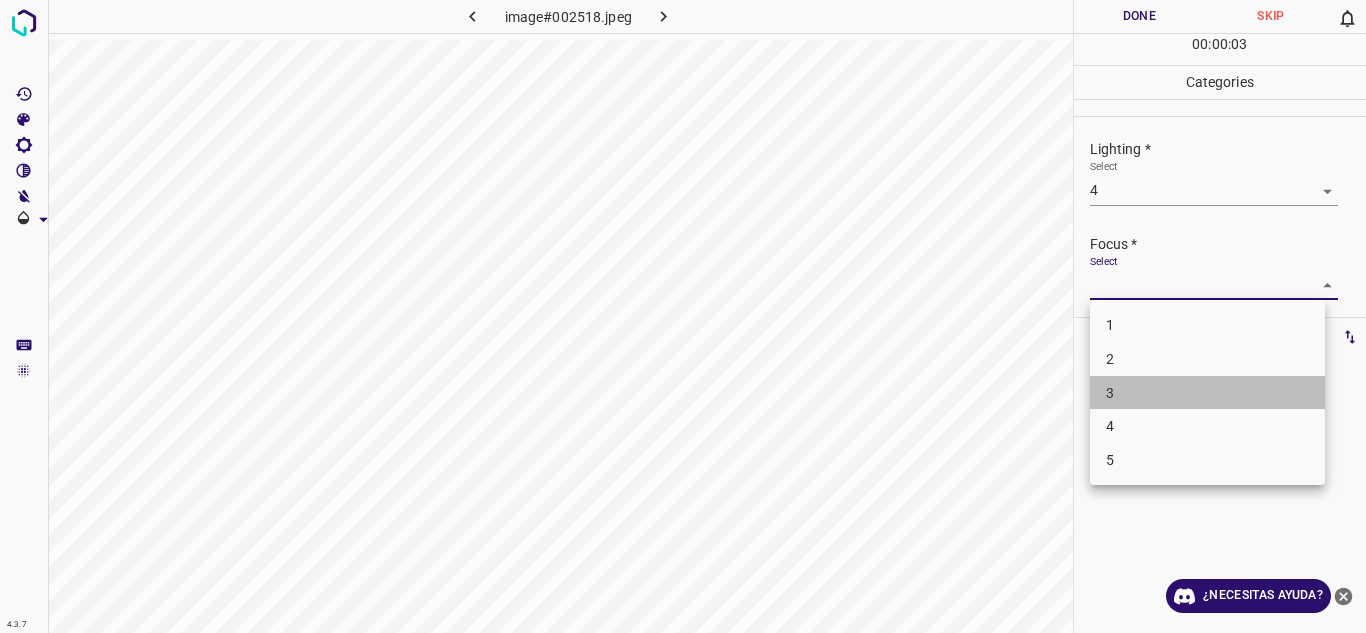 click on "3" at bounding box center [1207, 393] 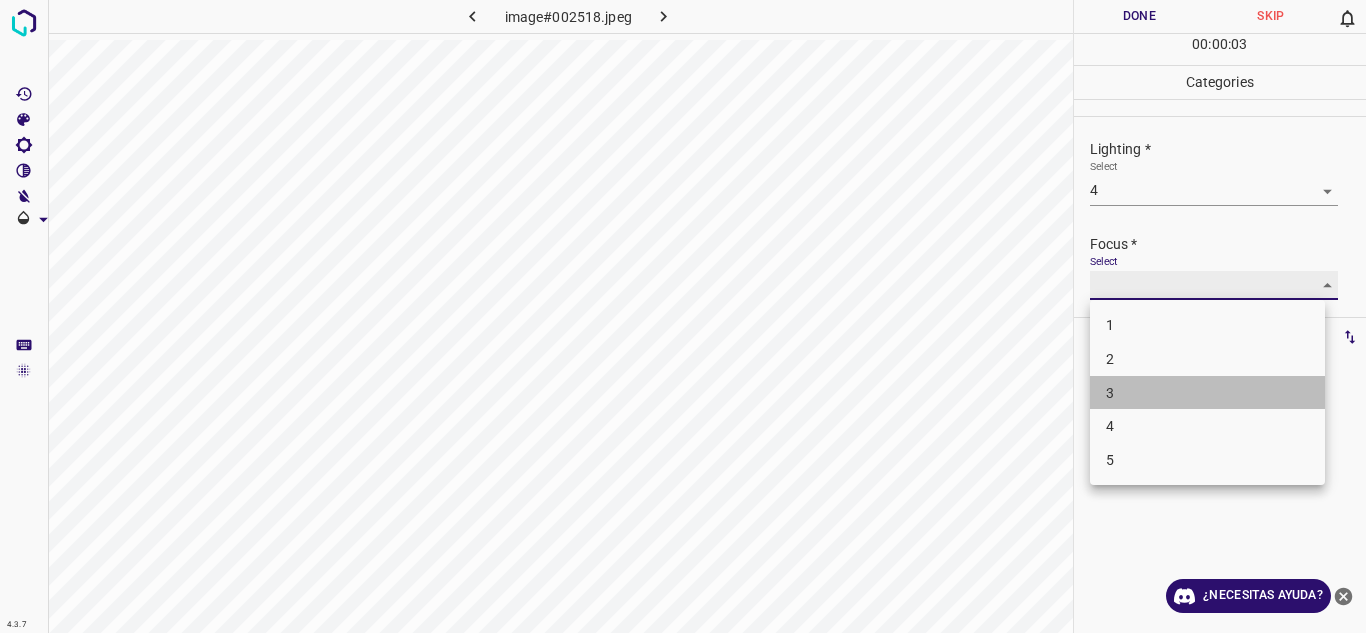 type on "3" 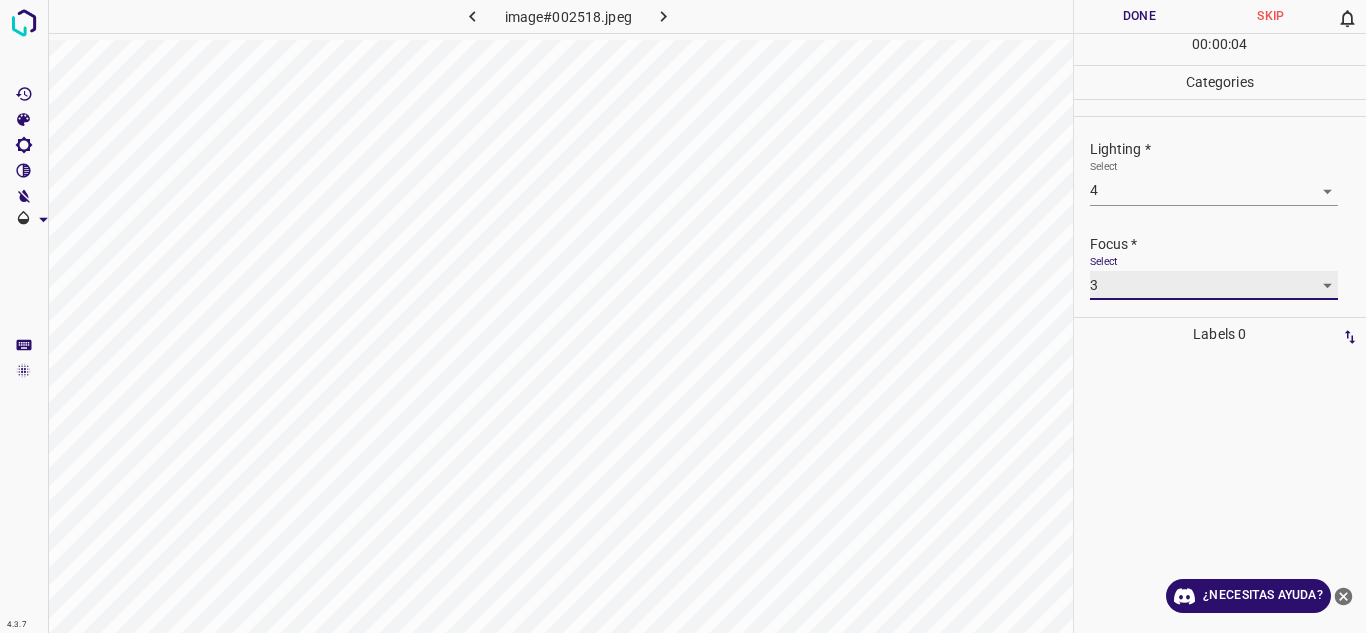 scroll, scrollTop: 98, scrollLeft: 0, axis: vertical 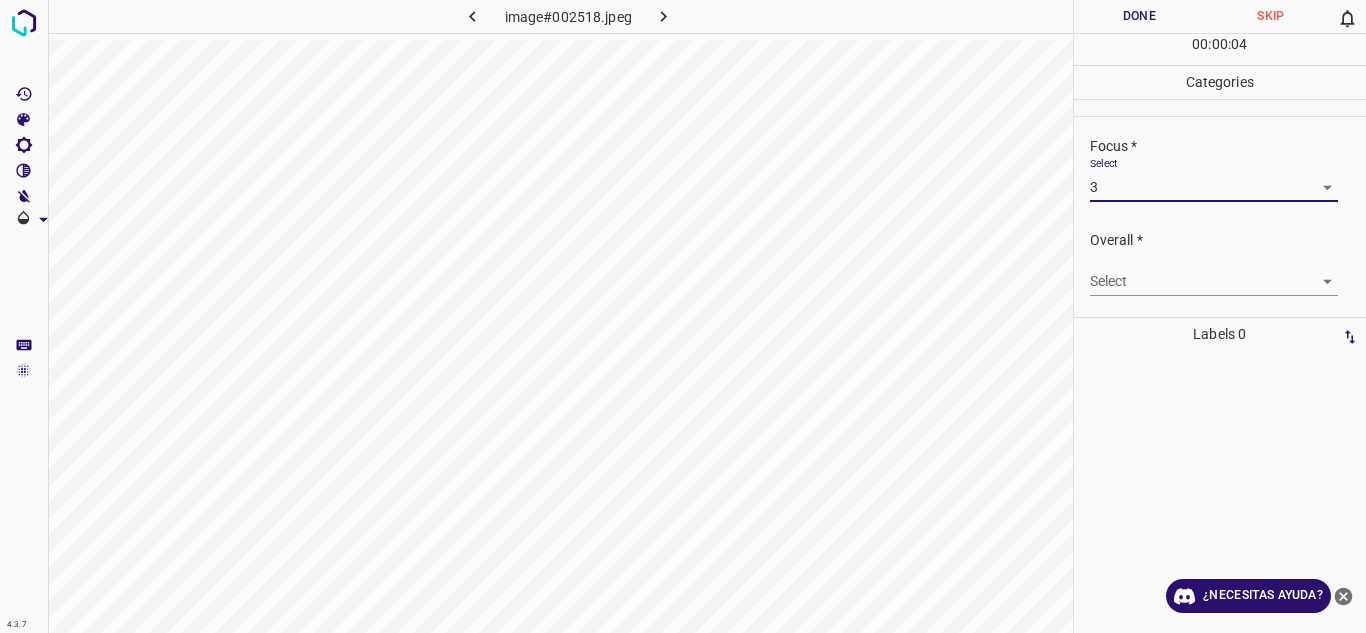 click on "4.3.7 image#002518.jpeg Done Skip 0 00   : 00   : 04   Categories Lighting *  Select 4 4 Focus *  Select 3 3 Overall *  Select ​ Labels   0 Categories 1 Lighting 2 Focus 3 Overall Tools Space Change between modes (Draw & Edit) I Auto labeling R Restore zoom M Zoom in N Zoom out Delete Delete selecte label Filters Z Restore filters X Saturation filter C Brightness filter V Contrast filter B Gray scale filter General O Download ¿Necesitas ayuda? Texto original Valora esta traducción Tu opinión servirá para ayudar a mejorar el Traductor de Google - Texto - Esconder - Borrar" at bounding box center (683, 316) 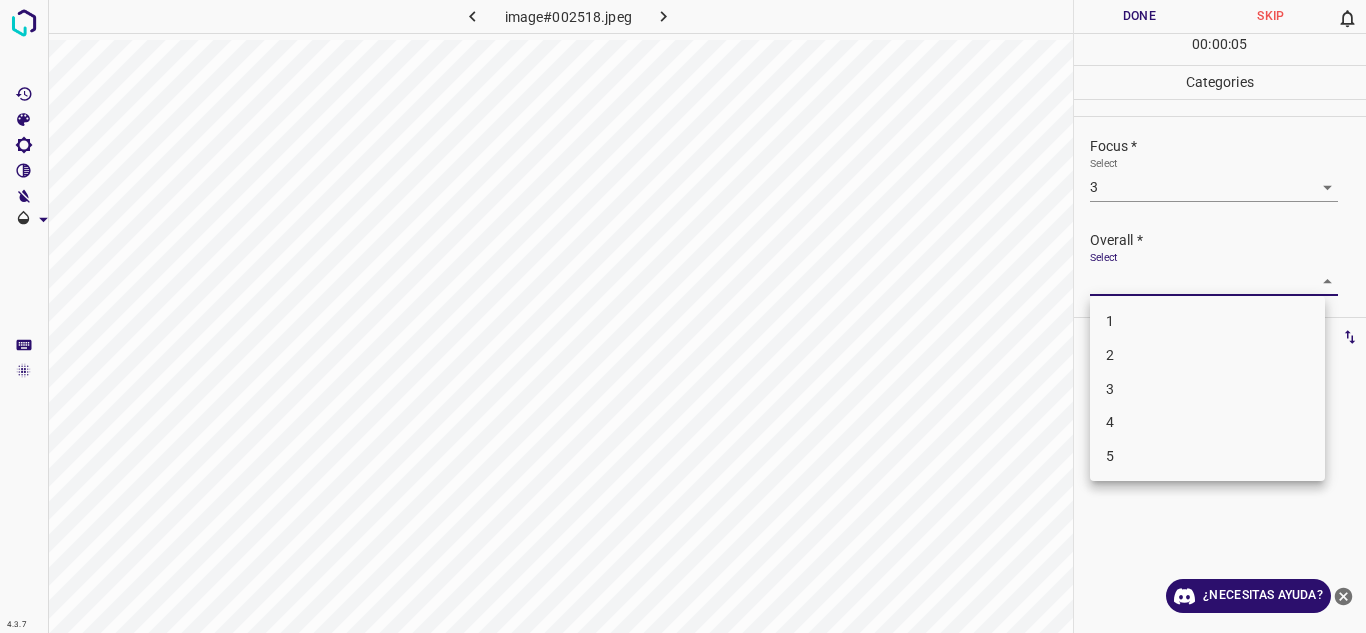 drag, startPoint x: 1149, startPoint y: 415, endPoint x: 1158, endPoint y: 237, distance: 178.22739 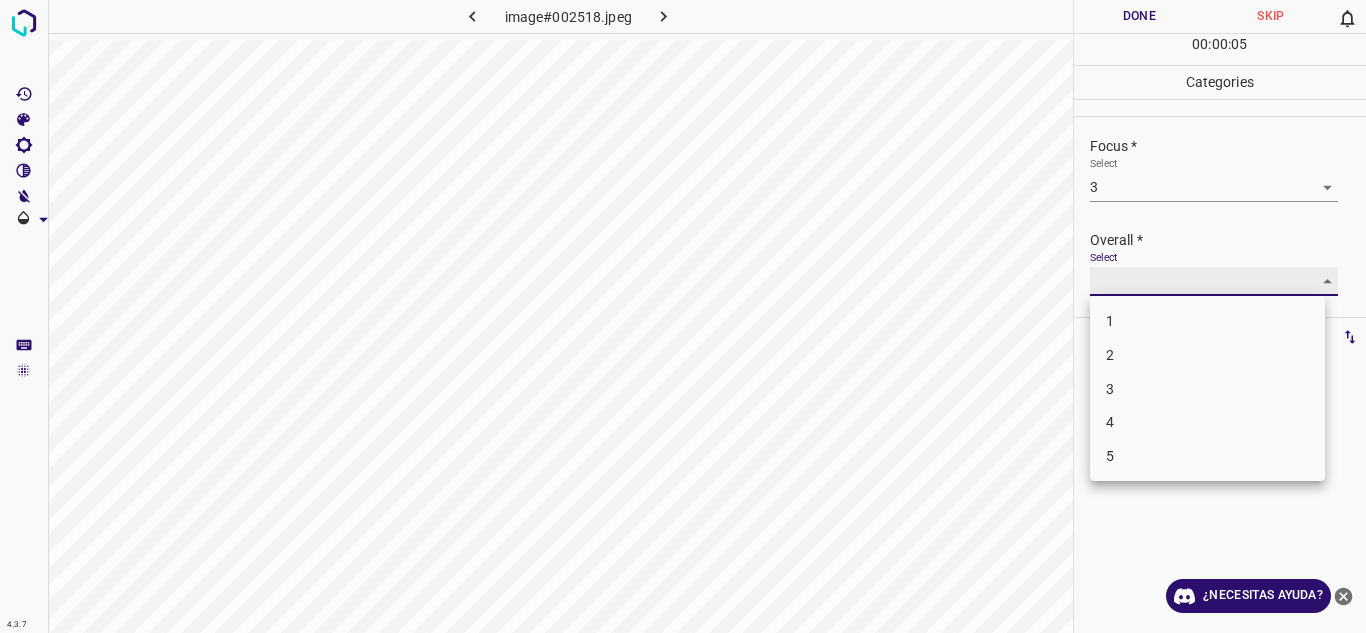 type on "4" 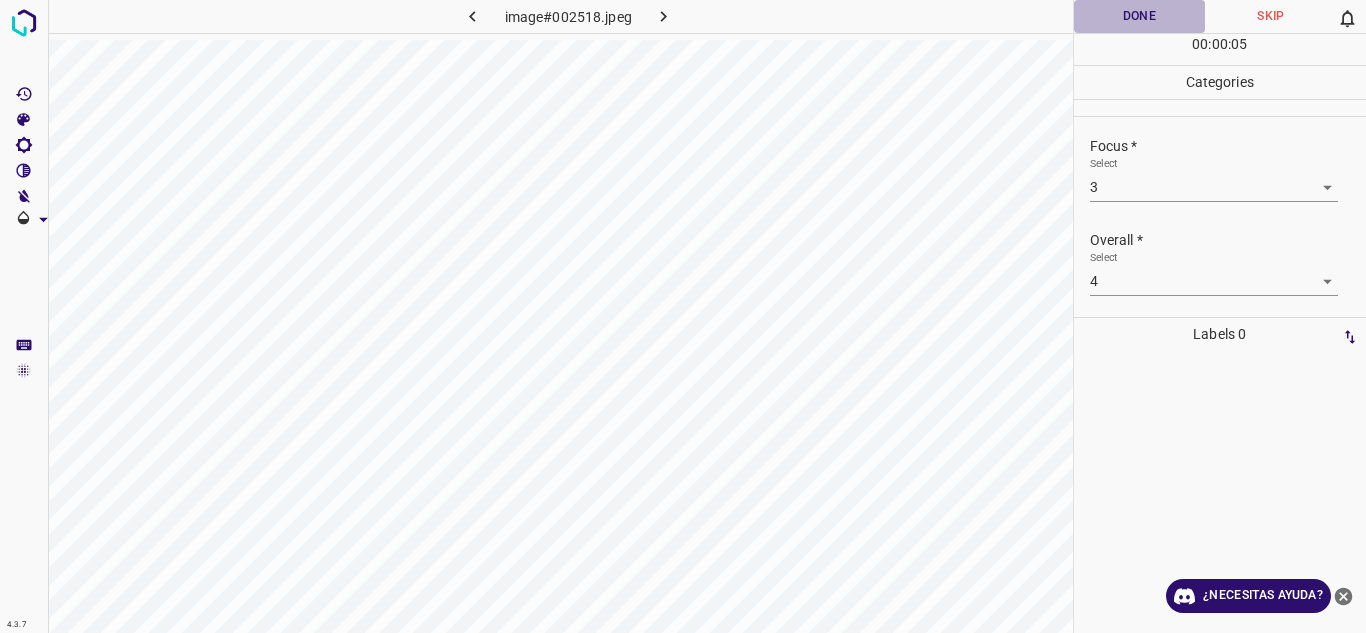click on "Done" at bounding box center [1140, 16] 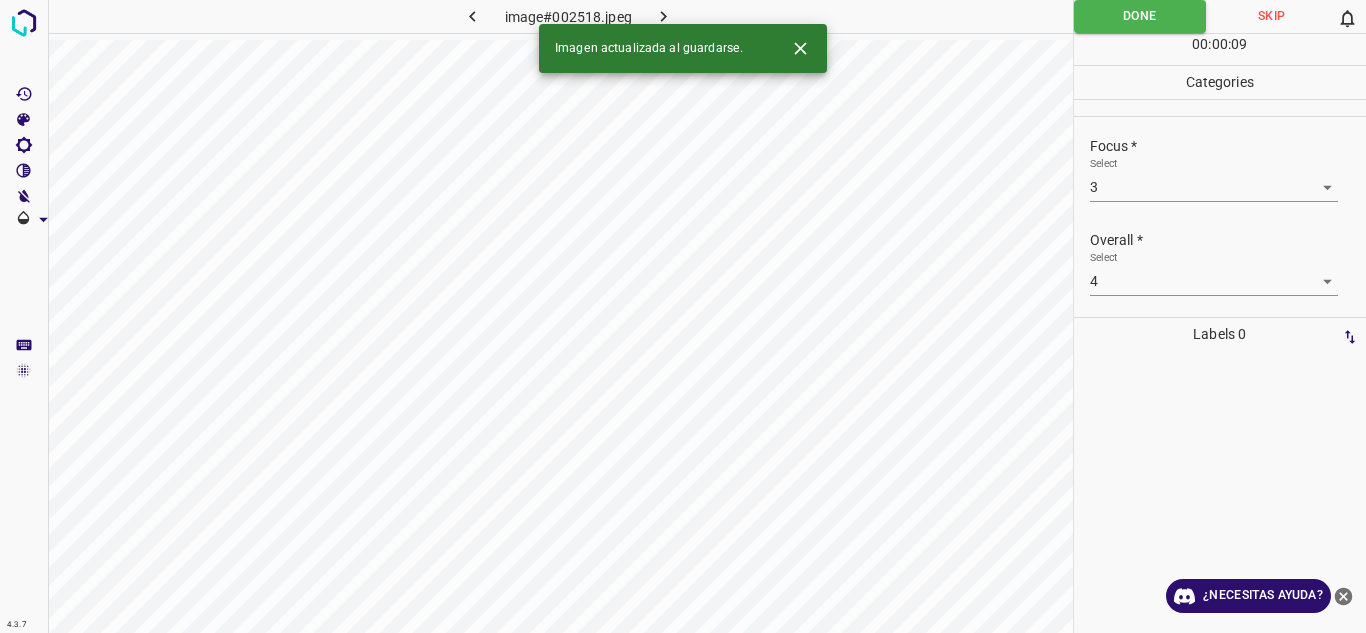 click 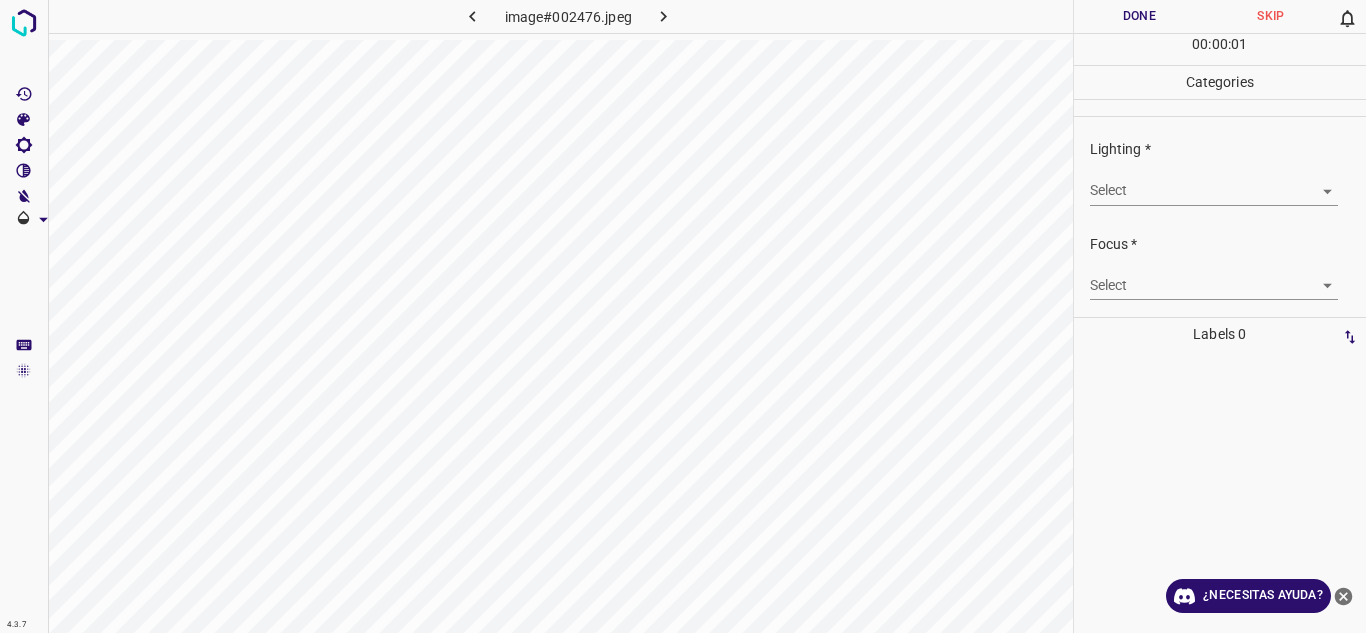 click on "4.3.7 image#002476.jpeg Done Skip 0 00   : 00   : 01   Categories Lighting *  Select ​ Focus *  Select ​ Overall *  Select ​ Labels   0 Categories 1 Lighting 2 Focus 3 Overall Tools Space Change between modes (Draw & Edit) I Auto labeling R Restore zoom M Zoom in N Zoom out Delete Delete selecte label Filters Z Restore filters X Saturation filter C Brightness filter V Contrast filter B Gray scale filter General O Download ¿Necesitas ayuda? Texto original Valora esta traducción Tu opinión servirá para ayudar a mejorar el Traductor de Google - Texto - Esconder - Borrar" at bounding box center [683, 316] 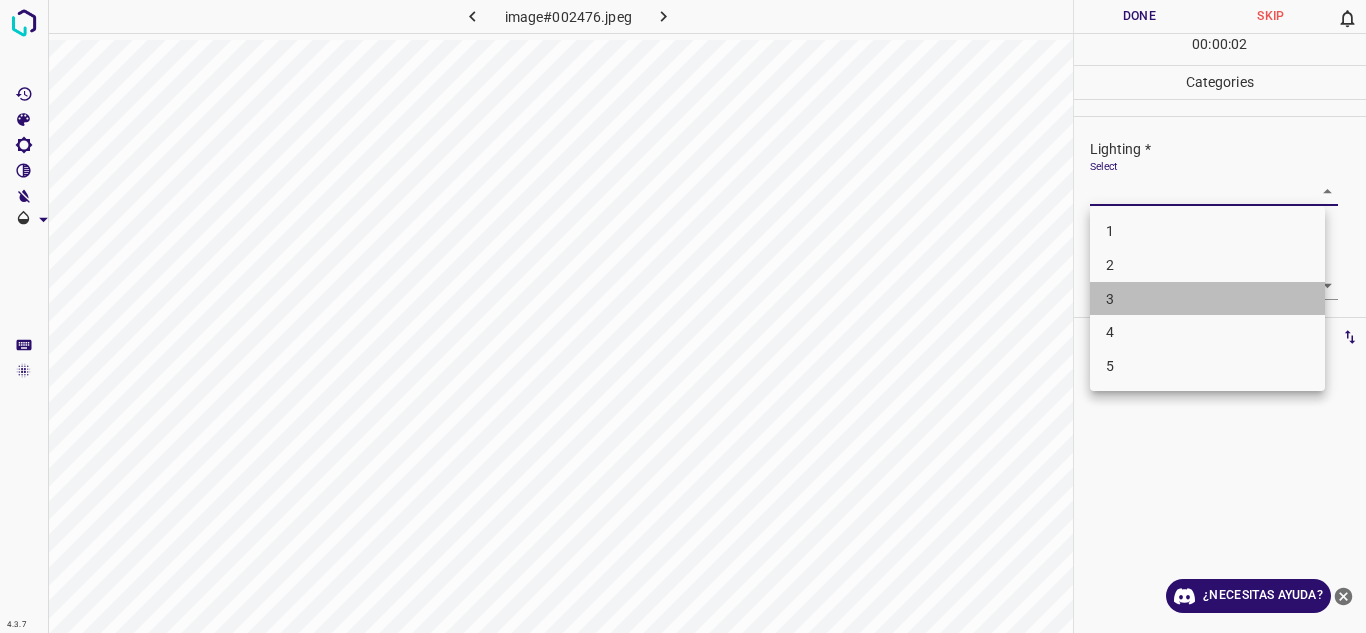 click on "3" at bounding box center [1207, 299] 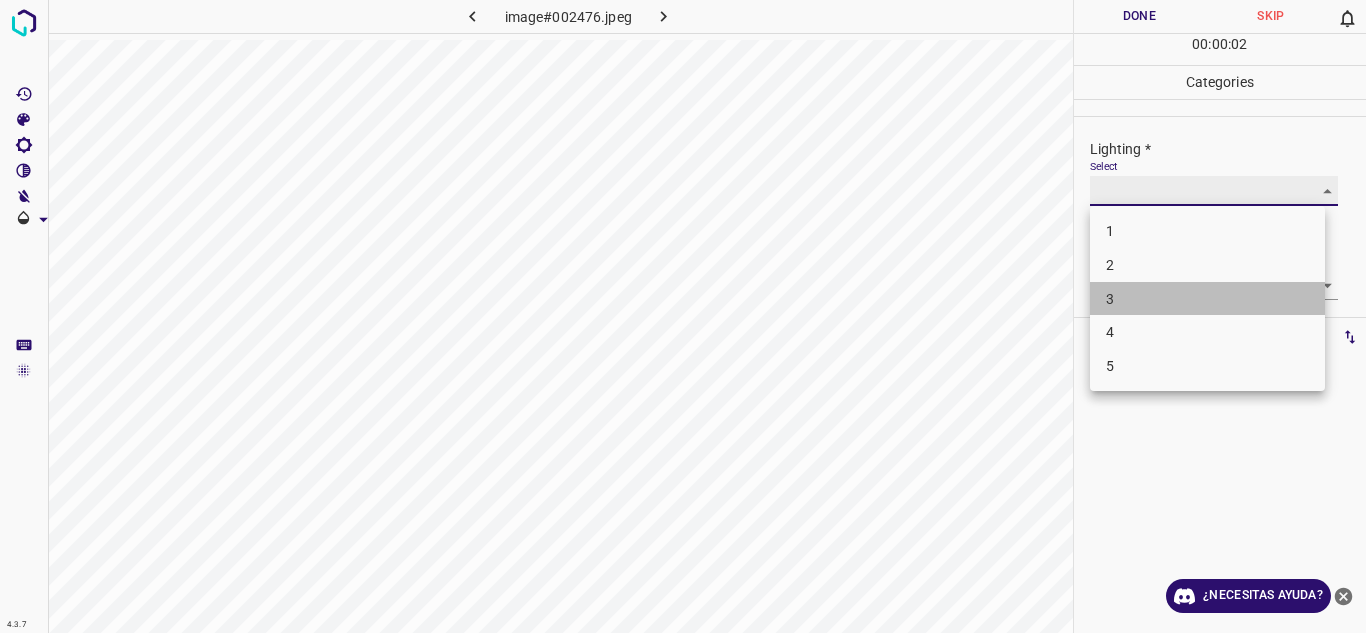 type on "3" 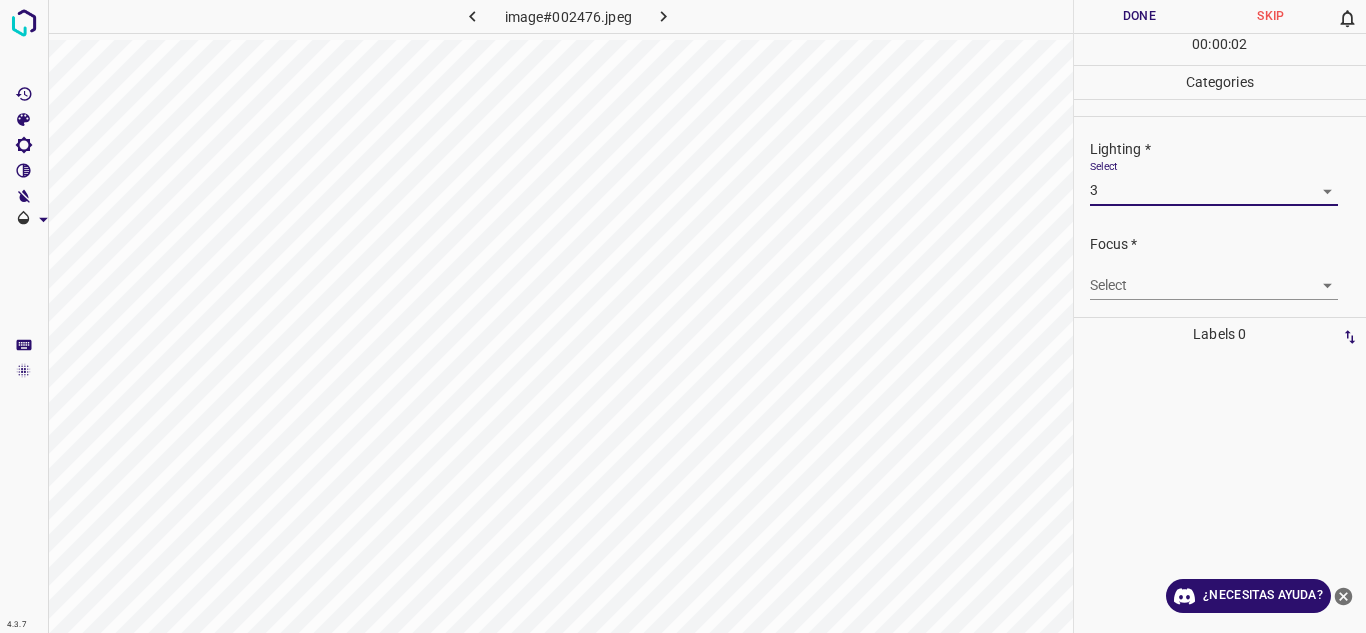 click on "4.3.7 image#002476.jpeg Done Skip 0 00   : 00   : 02   Categories Lighting *  Select 3 3 Focus *  Select ​ Overall *  Select ​ Labels   0 Categories 1 Lighting 2 Focus 3 Overall Tools Space Change between modes (Draw & Edit) I Auto labeling R Restore zoom M Zoom in N Zoom out Delete Delete selecte label Filters Z Restore filters X Saturation filter C Brightness filter V Contrast filter B Gray scale filter General O Download ¿Necesitas ayuda? Texto original Valora esta traducción Tu opinión servirá para ayudar a mejorar el Traductor de Google - Texto - Esconder - Borrar" at bounding box center [683, 316] 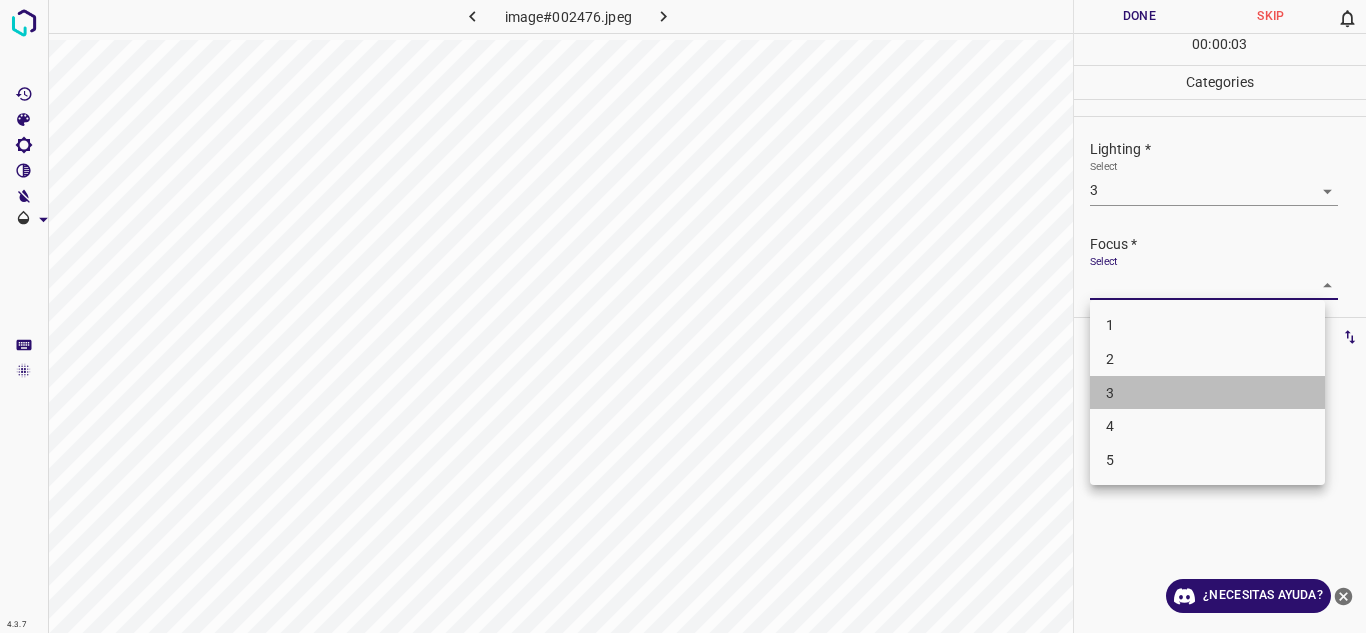 click on "3" at bounding box center [1207, 393] 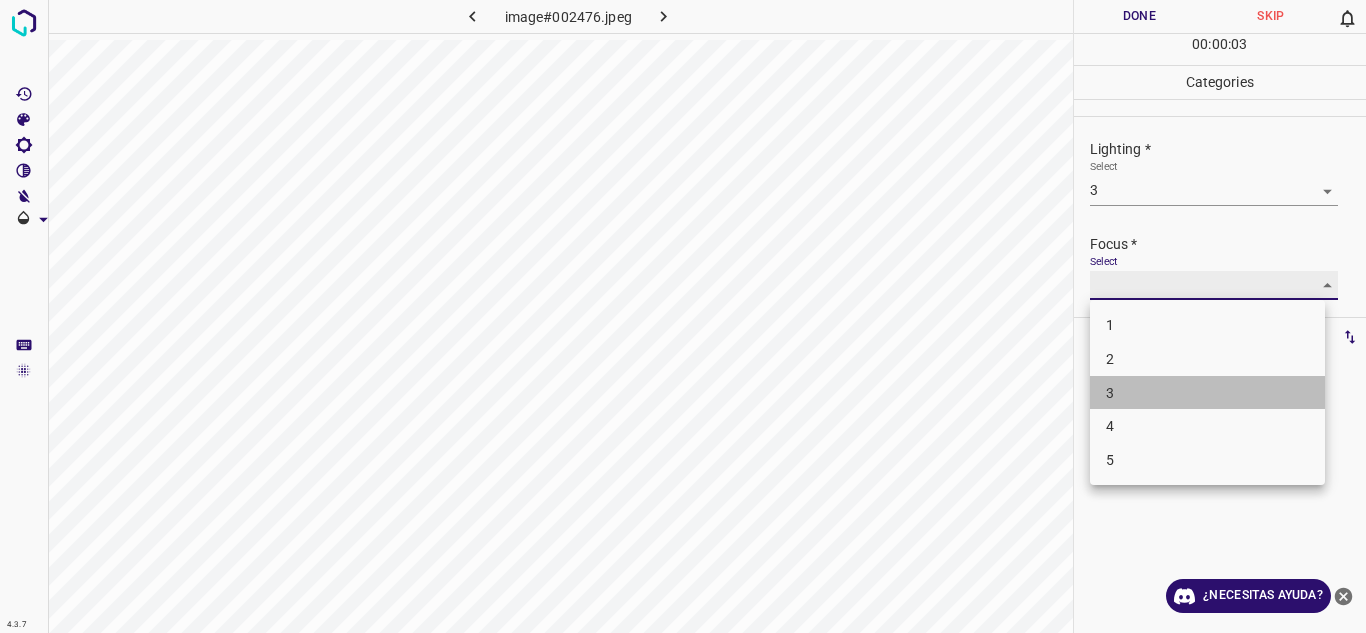 type on "3" 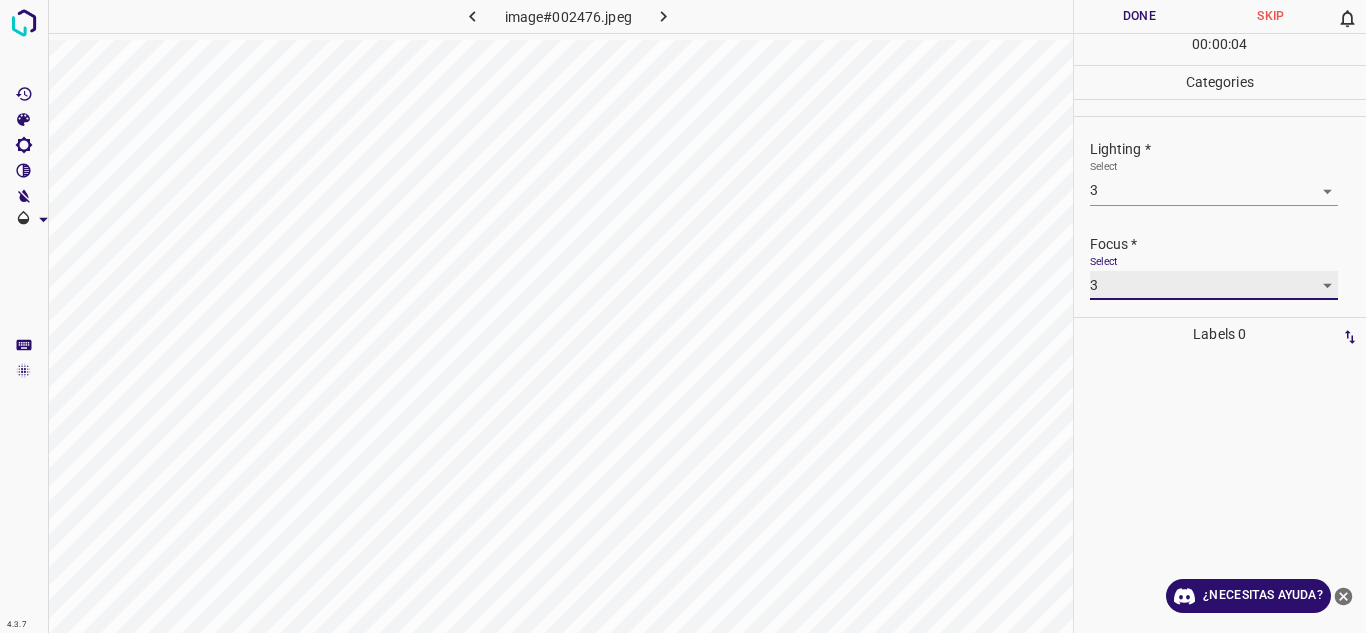 scroll, scrollTop: 98, scrollLeft: 0, axis: vertical 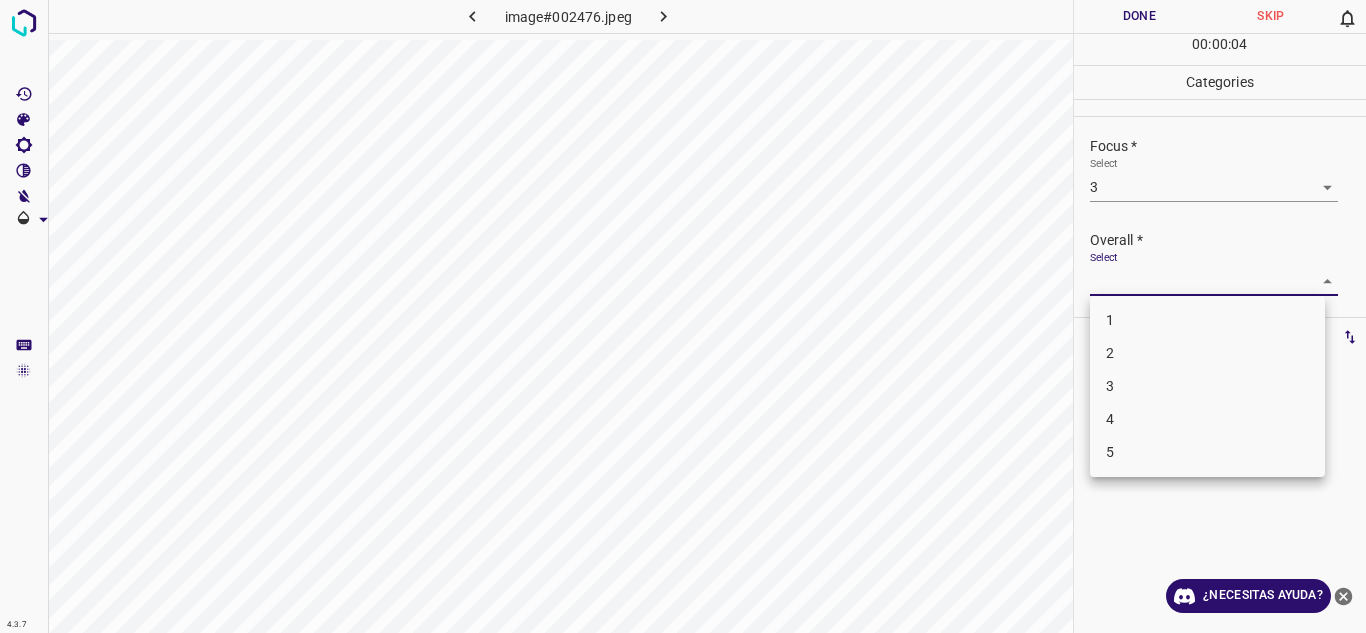 click on "4.3.7 image#002476.jpeg Done Skip 0 00   : 00   : 04   Categories Lighting *  Select 3 3 Focus *  Select 3 3 Overall *  Select ​ Labels   0 Categories 1 Lighting 2 Focus 3 Overall Tools Space Change between modes (Draw & Edit) I Auto labeling R Restore zoom M Zoom in N Zoom out Delete Delete selecte label Filters Z Restore filters X Saturation filter C Brightness filter V Contrast filter B Gray scale filter General O Download ¿Necesitas ayuda? Texto original Valora esta traducción Tu opinión servirá para ayudar a mejorar el Traductor de Google - Texto - Esconder - Borrar 1 2 3 4 5" at bounding box center [683, 316] 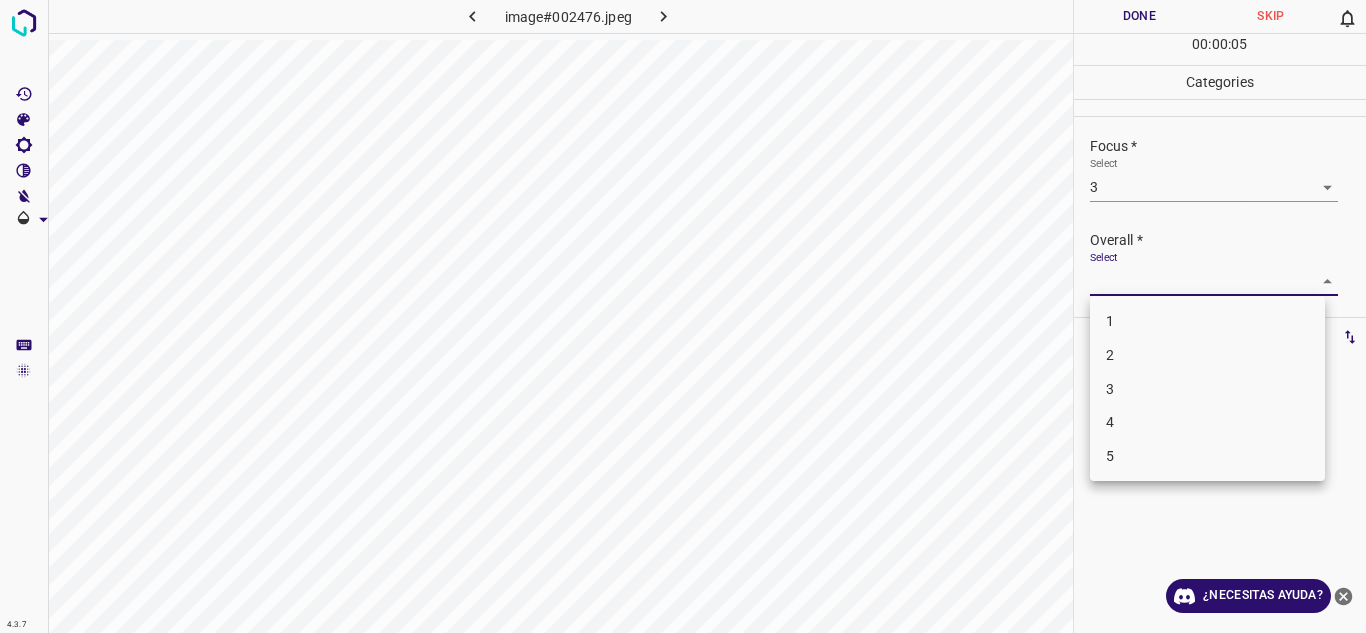 click on "3" at bounding box center (1207, 389) 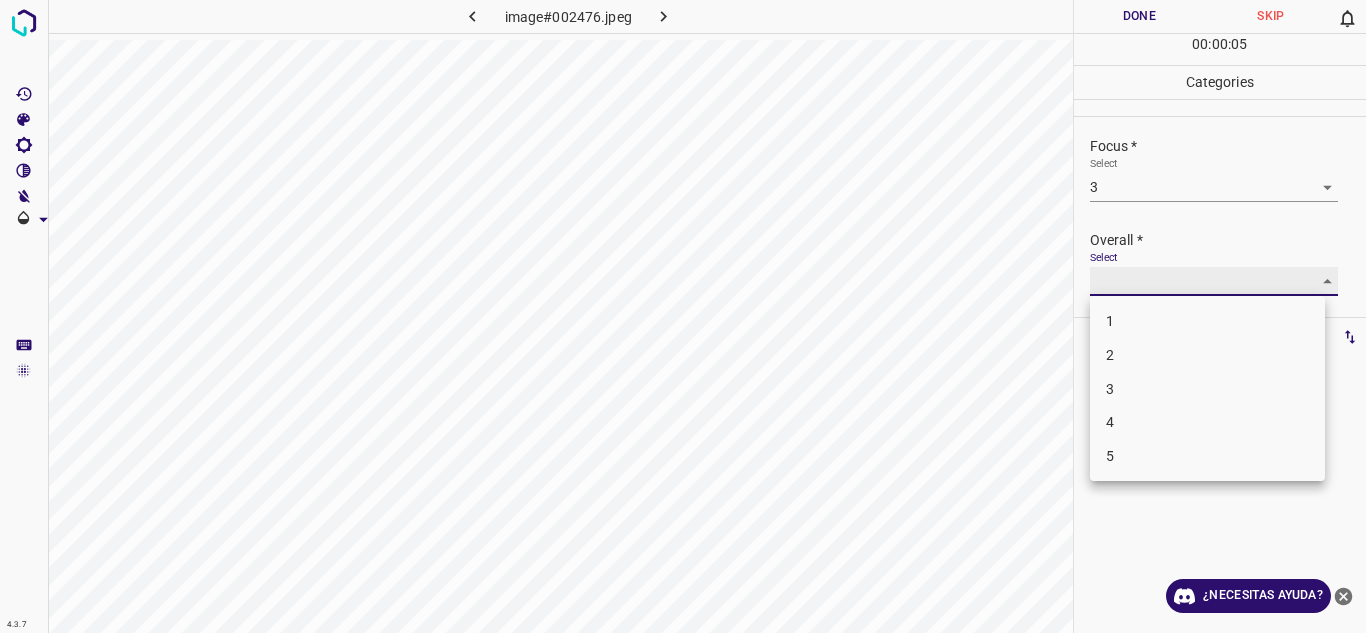 type on "3" 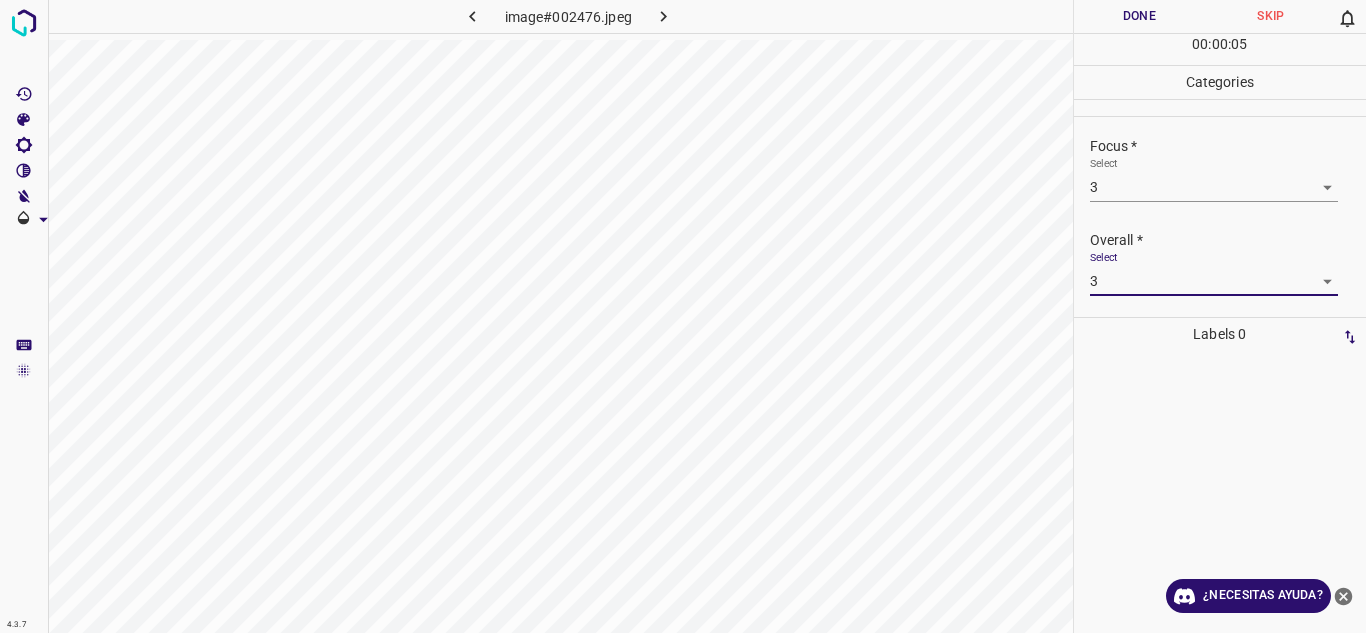 click on "Done" at bounding box center (1140, 16) 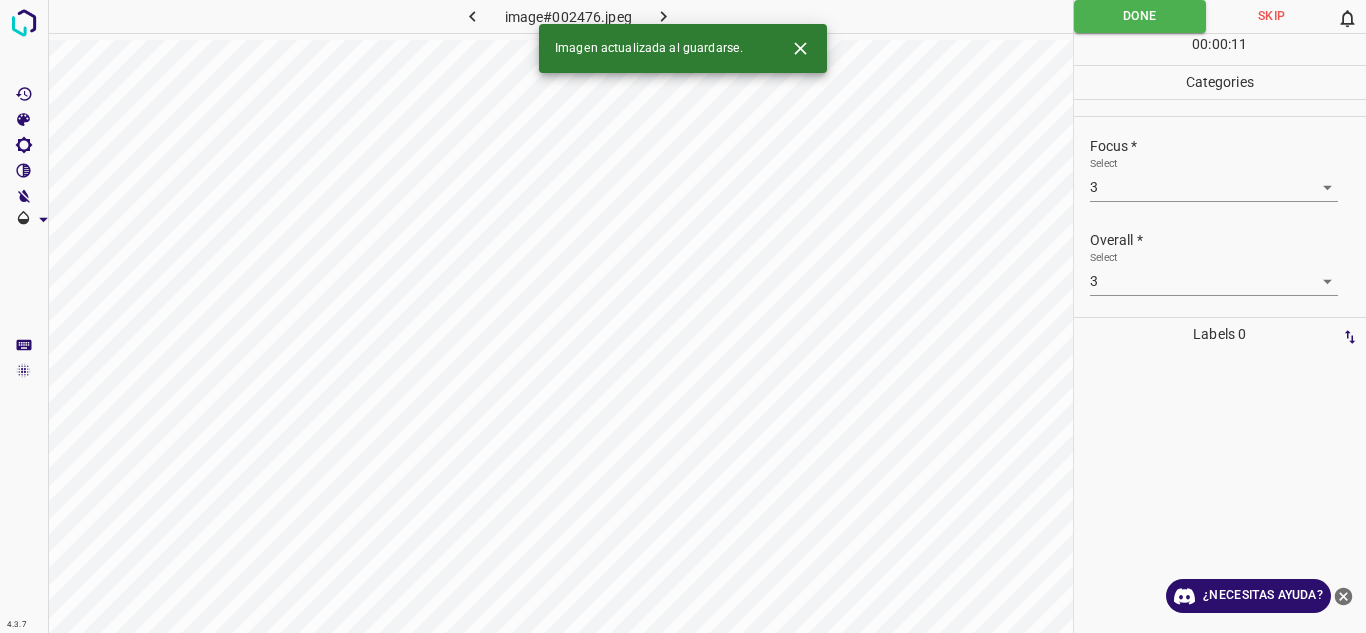 click 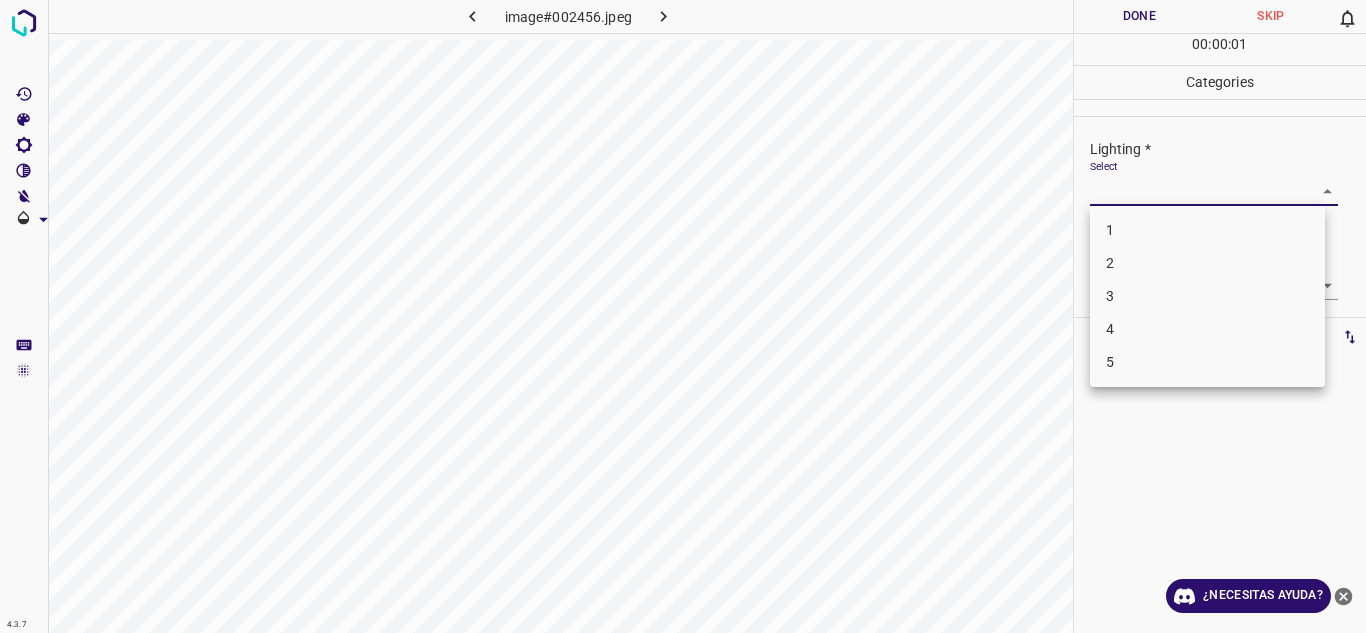 click on "4.3.7 image#002456.jpeg Done Skip 0 00   : 00   : 01   Categories Lighting *  Select ​ Focus *  Select ​ Overall *  Select ​ Labels   0 Categories 1 Lighting 2 Focus 3 Overall Tools Space Change between modes (Draw & Edit) I Auto labeling R Restore zoom M Zoom in N Zoom out Delete Delete selecte label Filters Z Restore filters X Saturation filter C Brightness filter V Contrast filter B Gray scale filter General O Download ¿Necesitas ayuda? Texto original Valora esta traducción Tu opinión servirá para ayudar a mejorar el Traductor de Google - Texto - Esconder - Borrar 1 2 3 4 5" at bounding box center (683, 316) 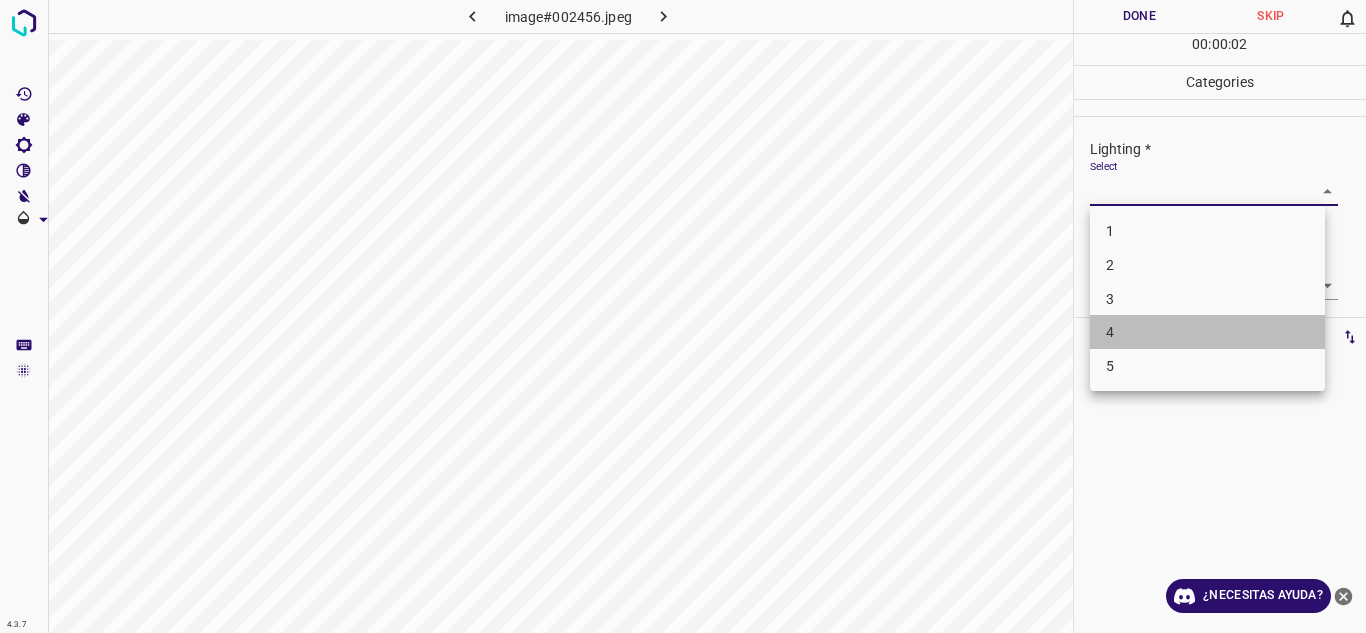 click on "4" at bounding box center [1207, 332] 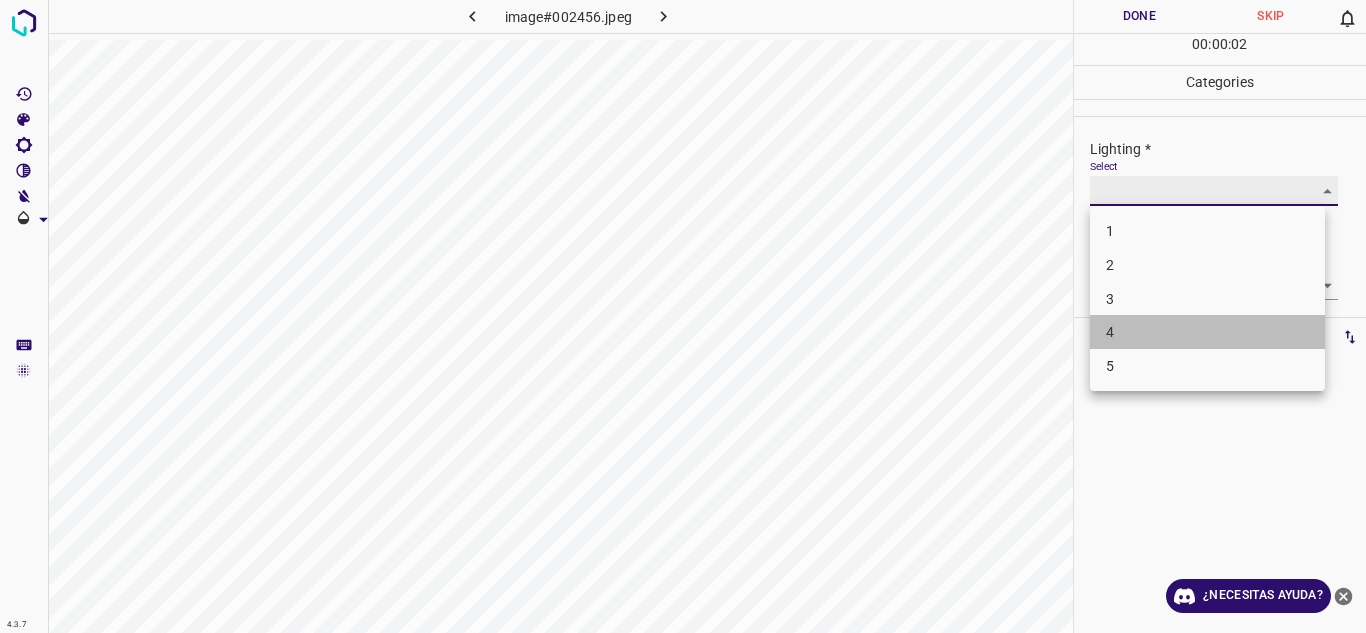 type on "4" 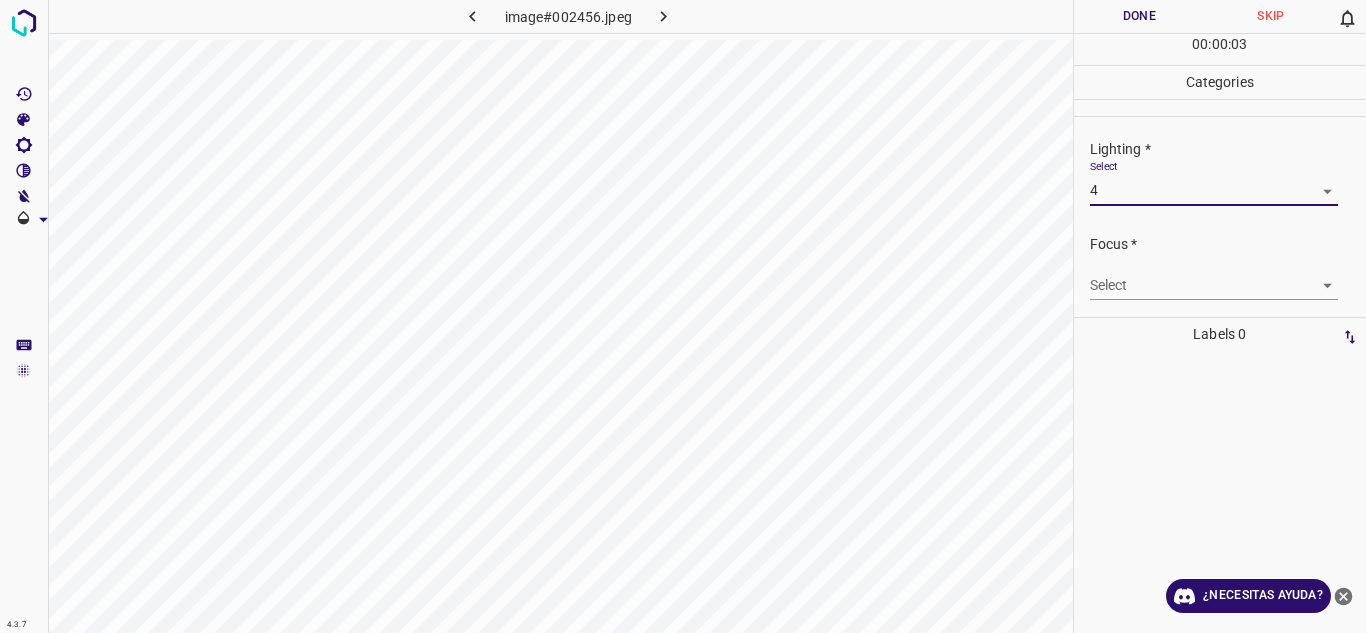 click on "4.3.7 image#002456.jpeg Done Skip 0 00   : 00   : 03   Categories Lighting *  Select 4 4 Focus *  Select ​ Overall *  Select ​ Labels   0 Categories 1 Lighting 2 Focus 3 Overall Tools Space Change between modes (Draw & Edit) I Auto labeling R Restore zoom M Zoom in N Zoom out Delete Delete selecte label Filters Z Restore filters X Saturation filter C Brightness filter V Contrast filter B Gray scale filter General O Download ¿Necesitas ayuda? Texto original Valora esta traducción Tu opinión servirá para ayudar a mejorar el Traductor de Google - Texto - Esconder - Borrar" at bounding box center (683, 316) 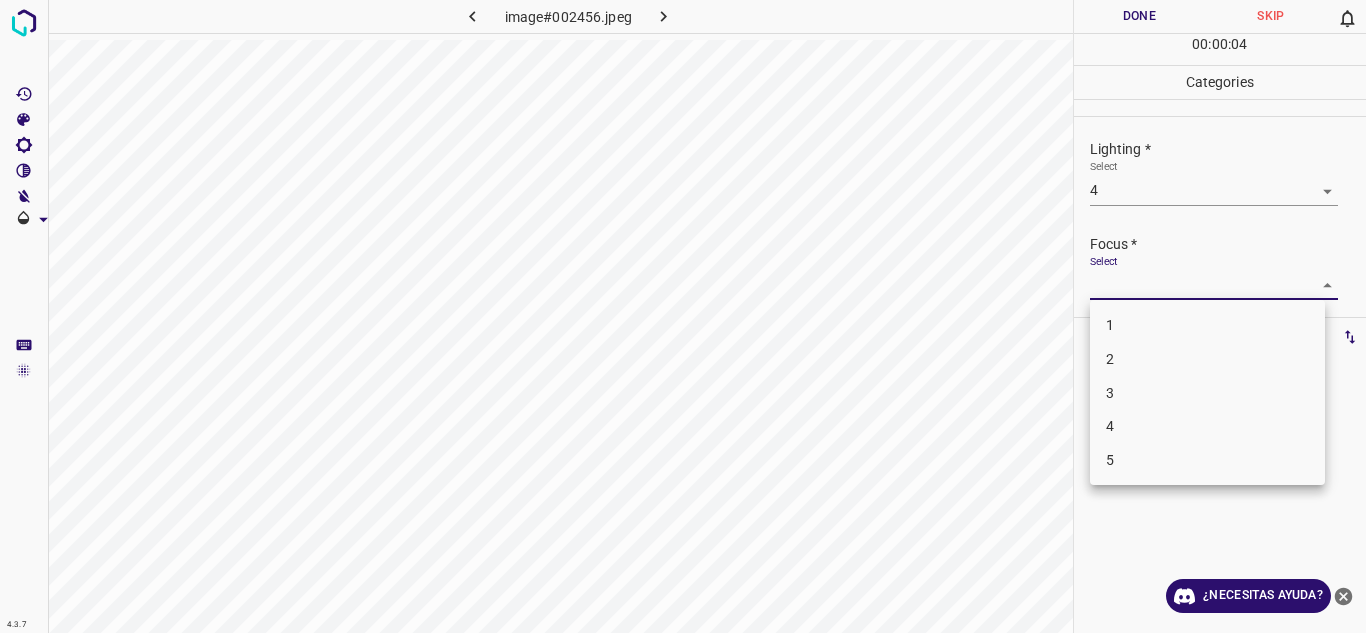 drag, startPoint x: 1150, startPoint y: 384, endPoint x: 1260, endPoint y: 363, distance: 111.9866 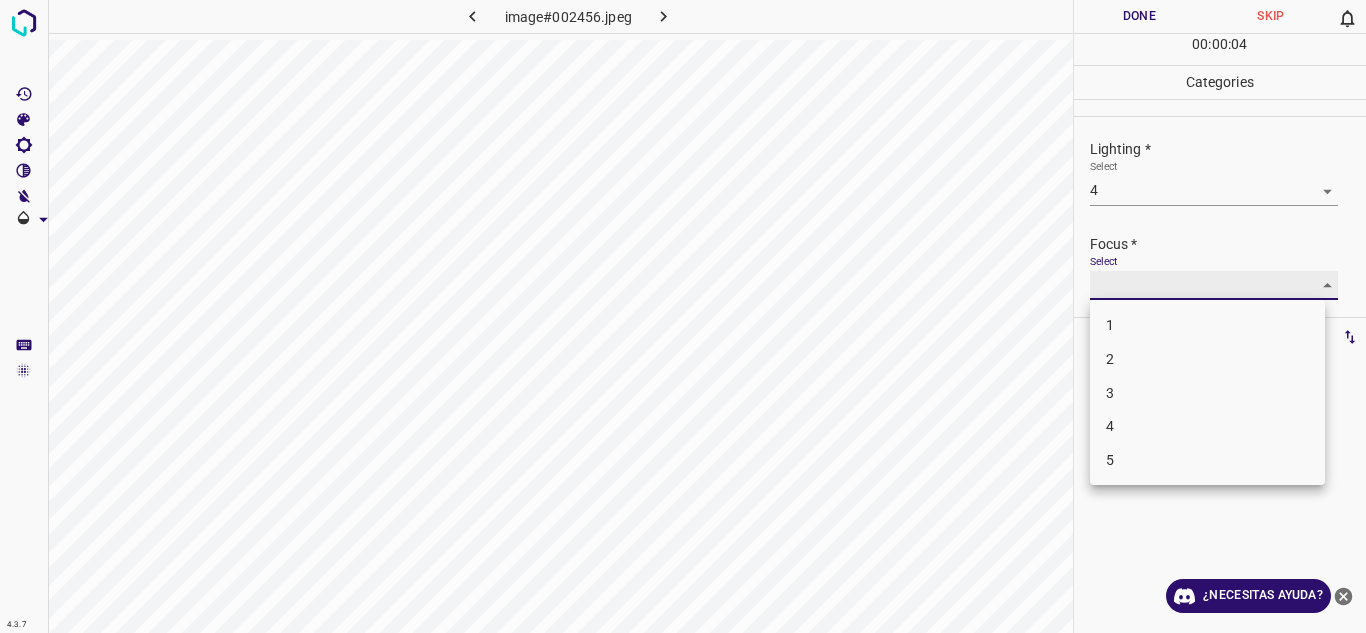 type on "3" 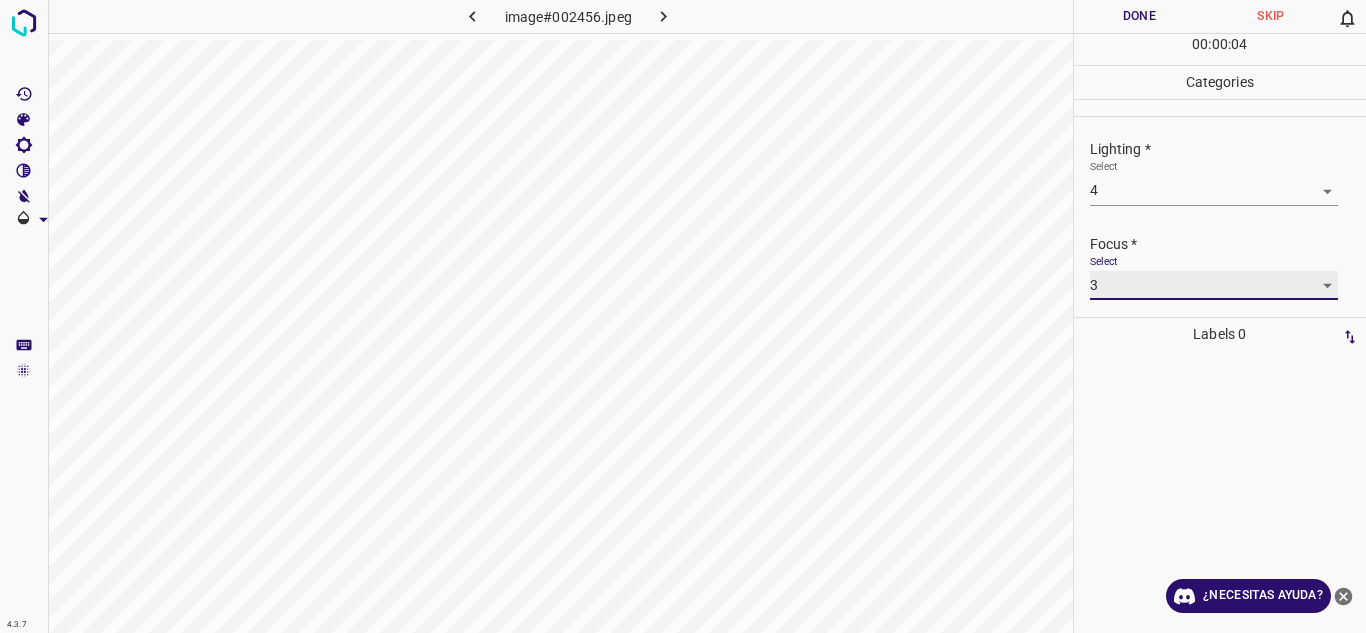 scroll, scrollTop: 98, scrollLeft: 0, axis: vertical 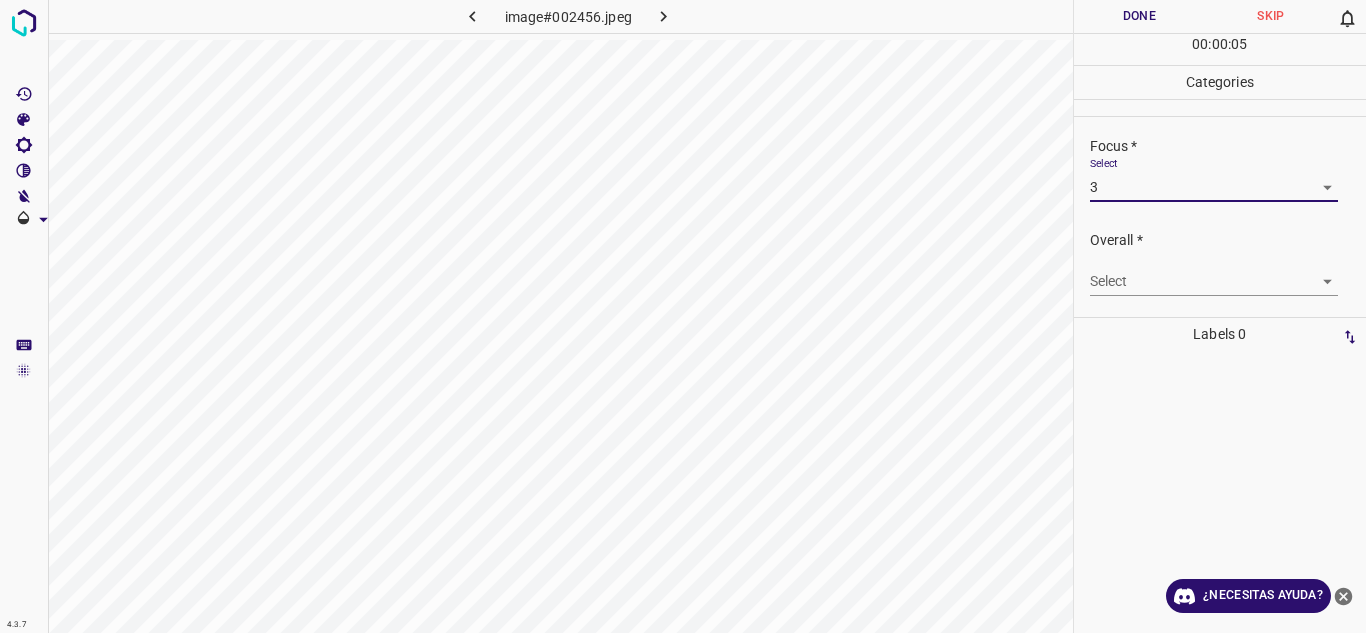 click on "4.3.7 image#002456.jpeg Done Skip 0 00   : 00   : 05   Categories Lighting *  Select 4 4 Focus *  Select 3 3 Overall *  Select ​ Labels   0 Categories 1 Lighting 2 Focus 3 Overall Tools Space Change between modes (Draw & Edit) I Auto labeling R Restore zoom M Zoom in N Zoom out Delete Delete selecte label Filters Z Restore filters X Saturation filter C Brightness filter V Contrast filter B Gray scale filter General O Download ¿Necesitas ayuda? Texto original Valora esta traducción Tu opinión servirá para ayudar a mejorar el Traductor de Google - Texto - Esconder - Borrar" at bounding box center (683, 316) 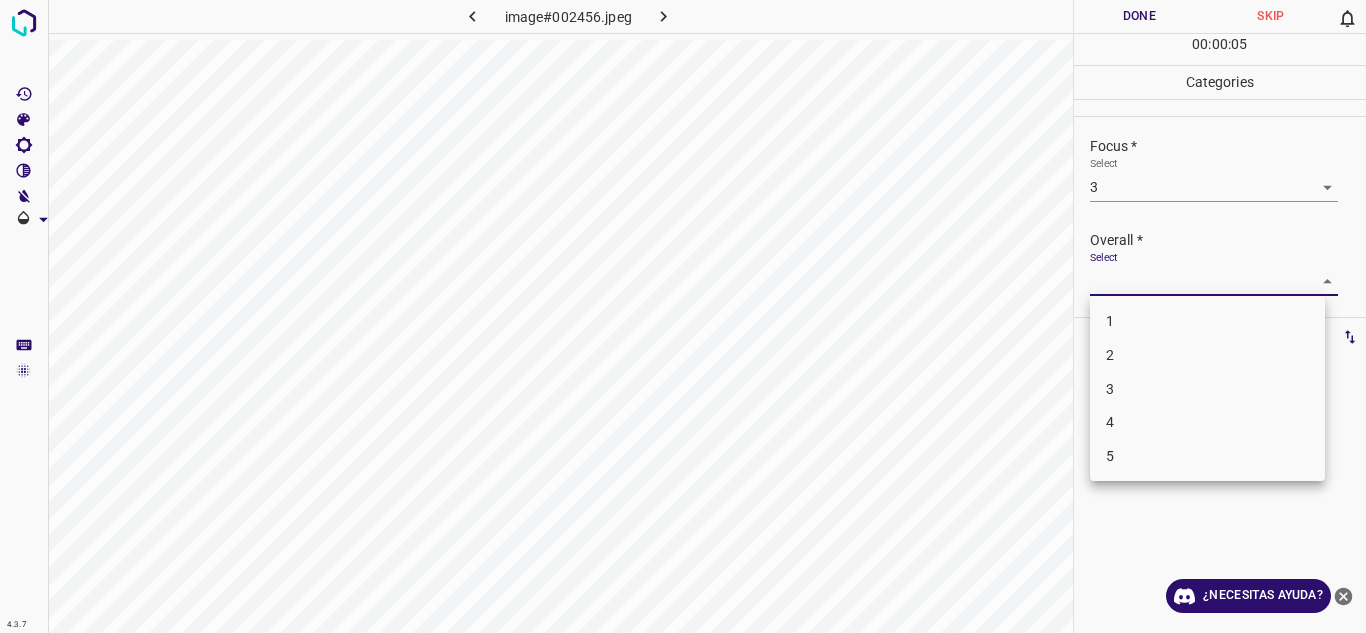 click on "4" at bounding box center (1207, 422) 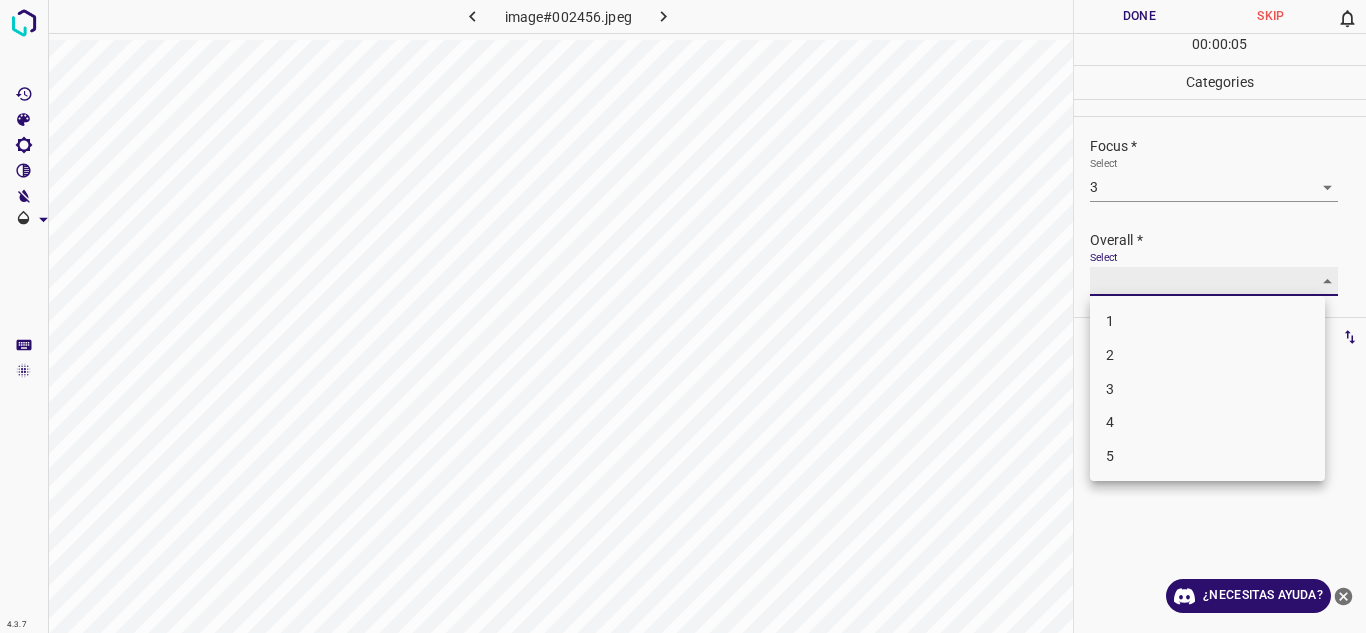 type on "4" 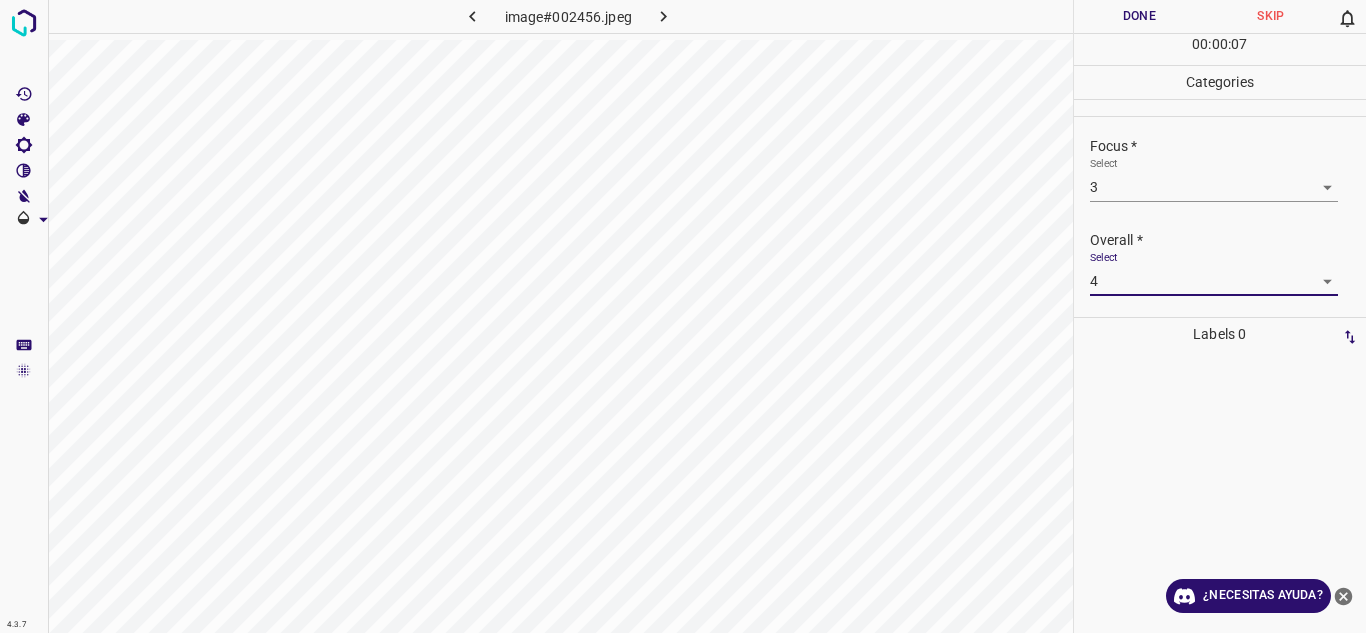 click on "Done" at bounding box center [1140, 16] 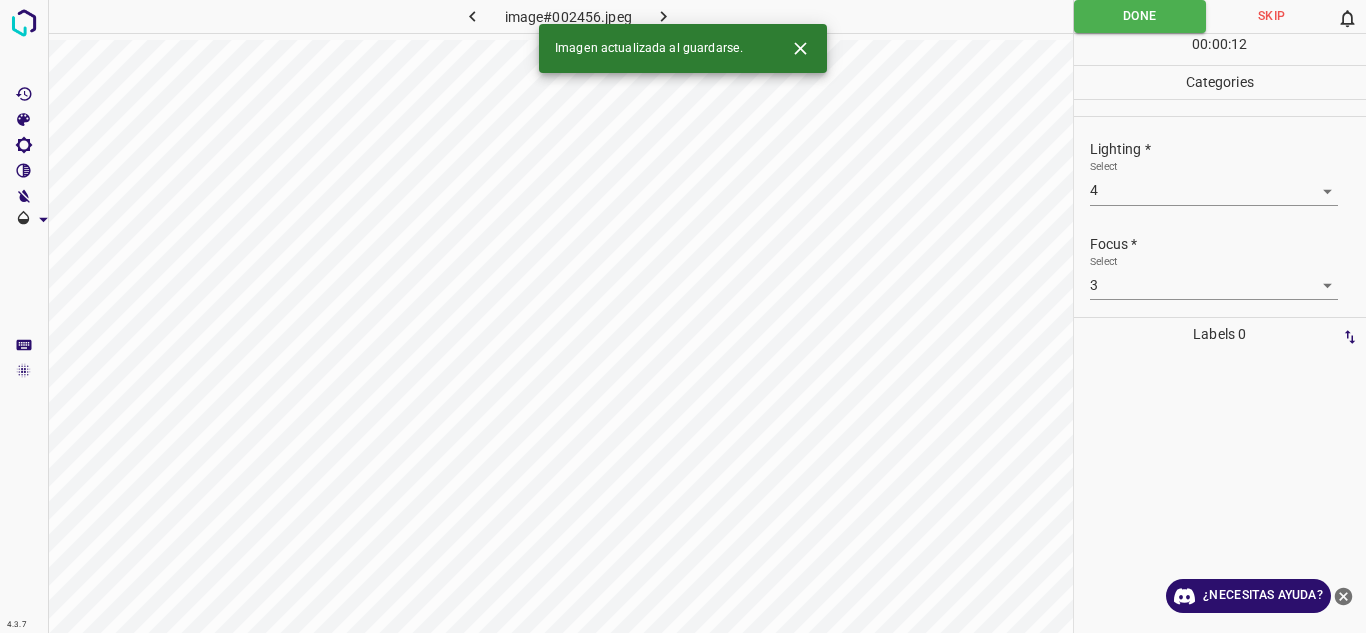 scroll, scrollTop: 98, scrollLeft: 0, axis: vertical 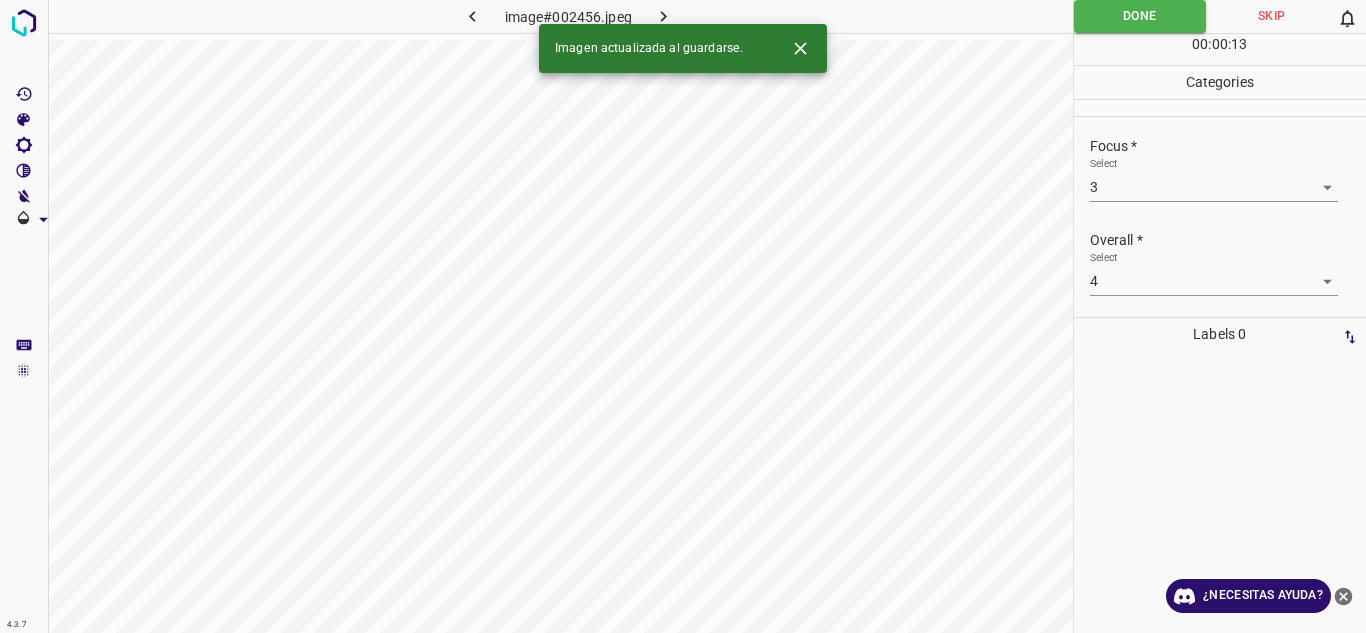 click 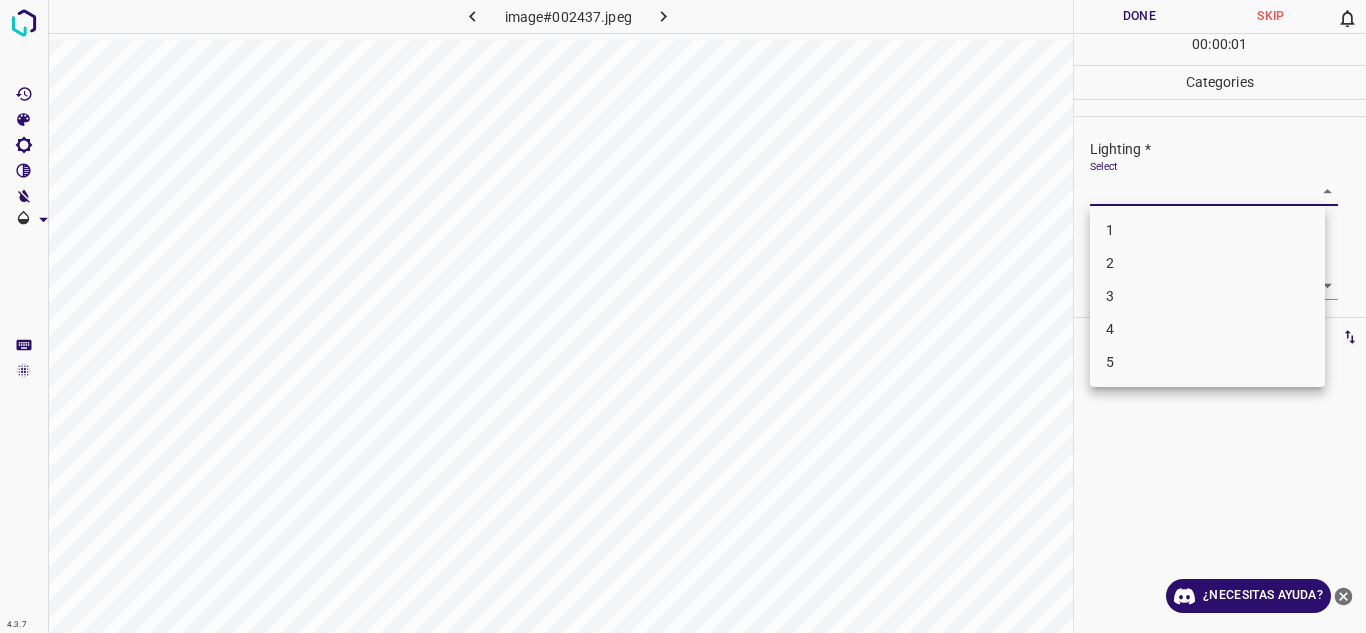 click on "4.3.7 image#002437.jpeg Done Skip 0 00   : 00   : 01   Categories Lighting *  Select ​ Focus *  Select ​ Overall *  Select ​ Labels   0 Categories 1 Lighting 2 Focus 3 Overall Tools Space Change between modes (Draw & Edit) I Auto labeling R Restore zoom M Zoom in N Zoom out Delete Delete selecte label Filters Z Restore filters X Saturation filter C Brightness filter V Contrast filter B Gray scale filter General O Download ¿Necesitas ayuda? Texto original Valora esta traducción Tu opinión servirá para ayudar a mejorar el Traductor de Google - Texto - Esconder - Borrar 1 2 3 4 5" at bounding box center [683, 316] 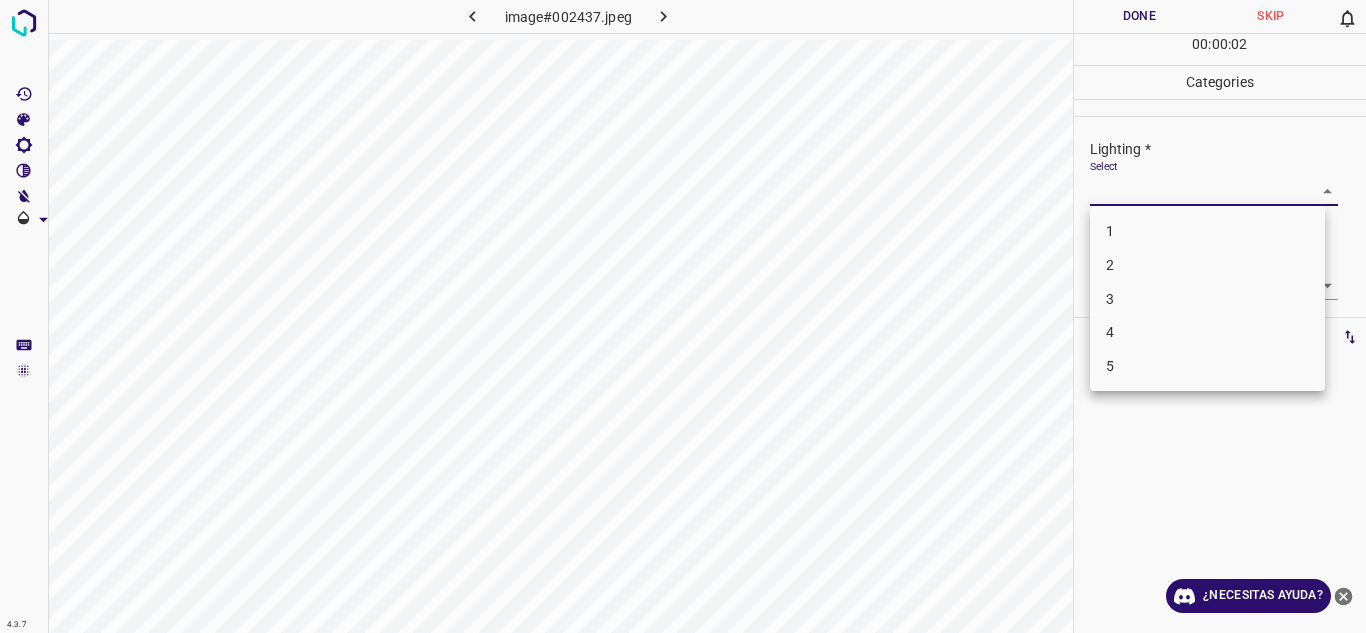 click on "3" at bounding box center [1207, 299] 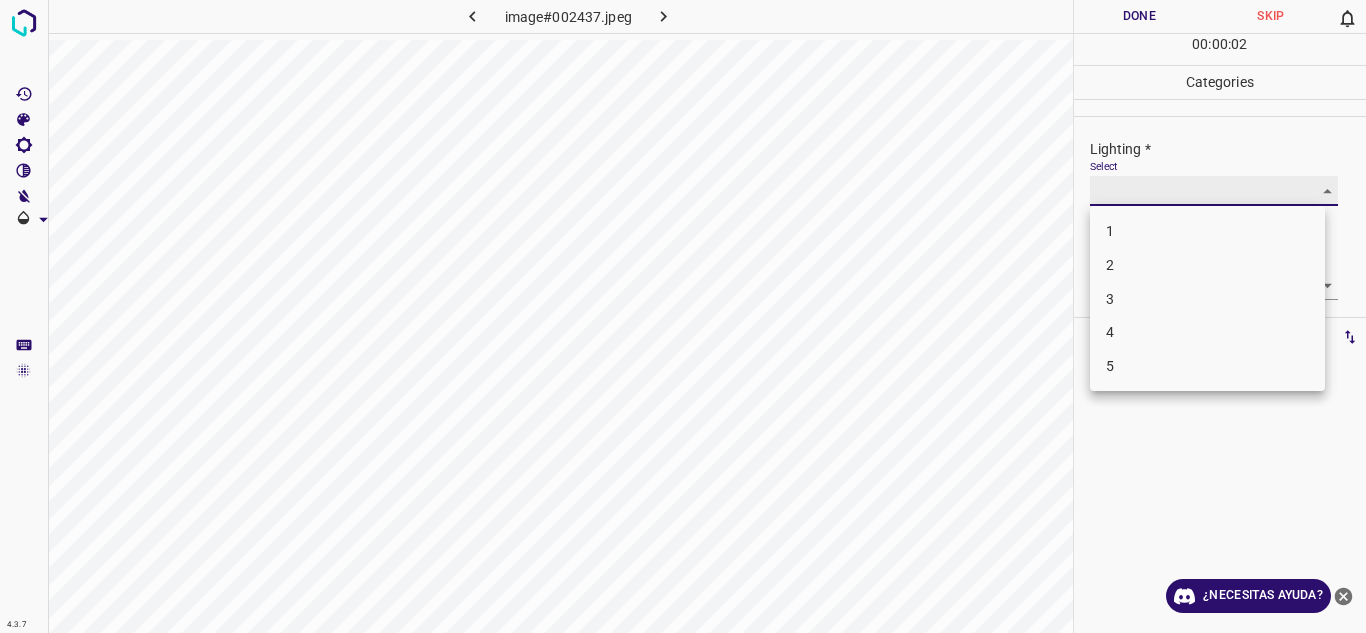 type on "3" 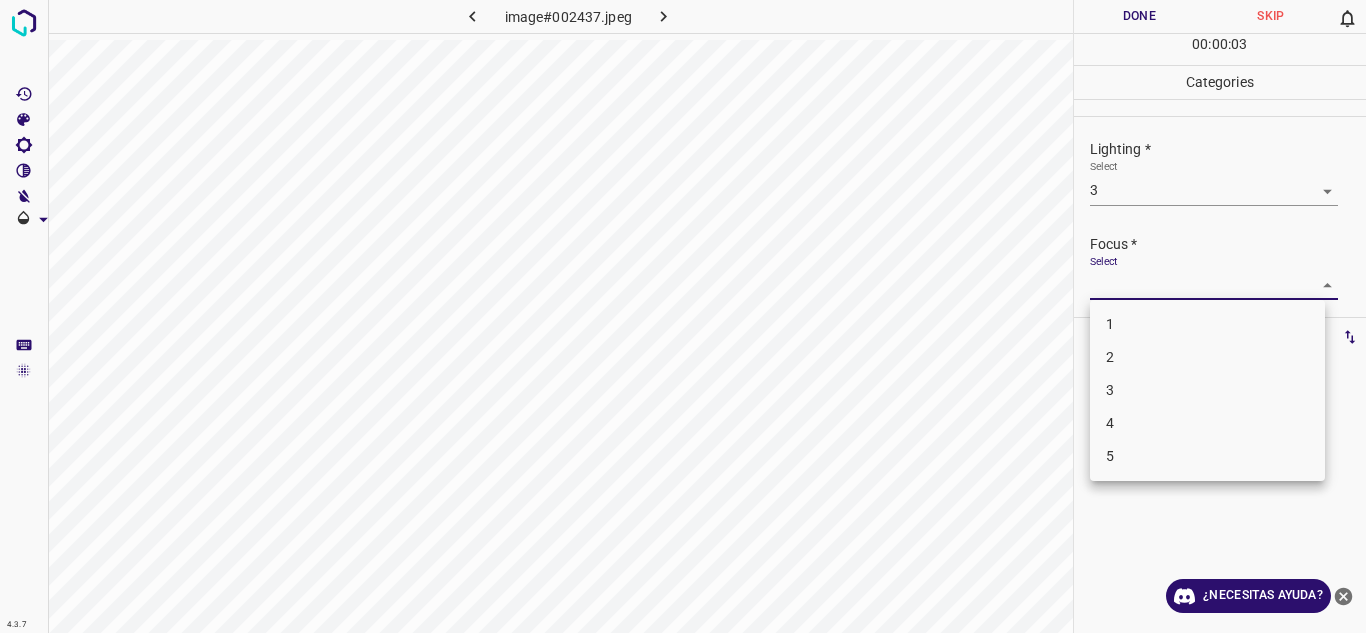 click on "4.3.7 image#002437.jpeg Done Skip 0 00   : 00   : 03   Categories Lighting *  Select 3 3 Focus *  Select ​ Overall *  Select ​ Labels   0 Categories 1 Lighting 2 Focus 3 Overall Tools Space Change between modes (Draw & Edit) I Auto labeling R Restore zoom M Zoom in N Zoom out Delete Delete selecte label Filters Z Restore filters X Saturation filter C Brightness filter V Contrast filter B Gray scale filter General O Download ¿Necesitas ayuda? Texto original Valora esta traducción Tu opinión servirá para ayudar a mejorar el Traductor de Google - Texto - Esconder - Borrar 1 2 3 4 5" at bounding box center [683, 316] 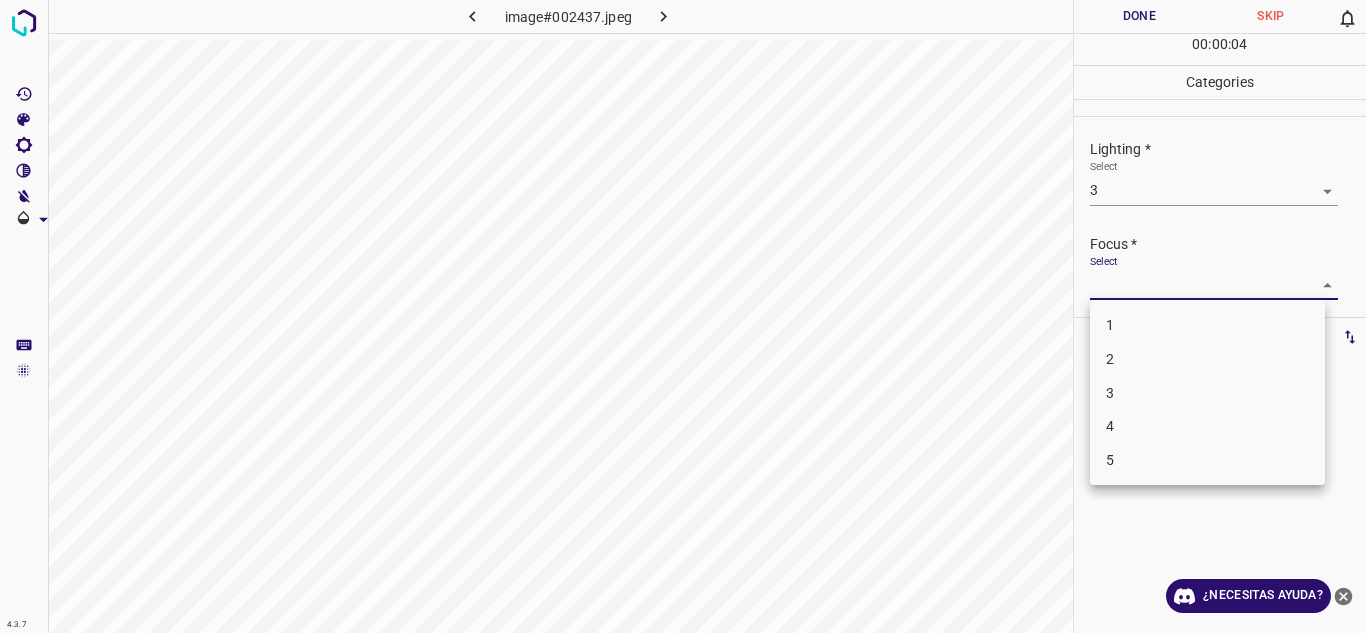 click on "3" at bounding box center [1207, 393] 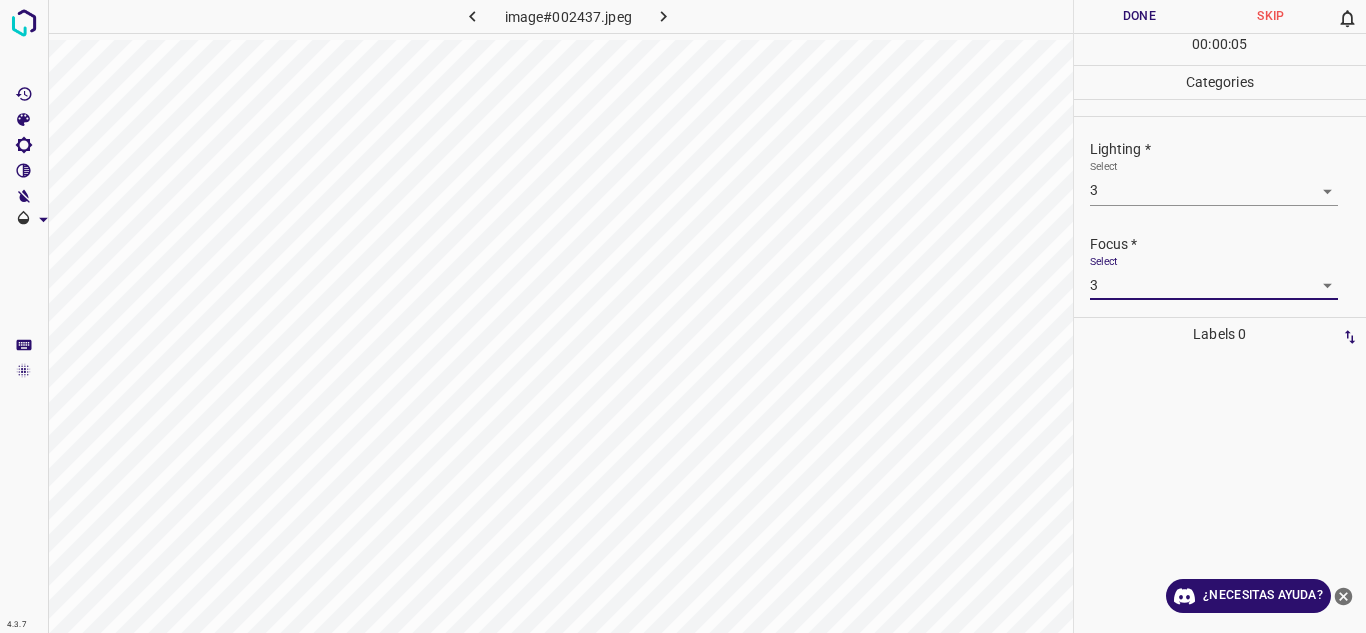 click on "4.3.7 image#002437.jpeg Done Skip 0 00   : 00   : 05   Categories Lighting *  Select 3 3 Focus *  Select 3 3 Overall *  Select ​ Labels   0 Categories 1 Lighting 2 Focus 3 Overall Tools Space Change between modes (Draw & Edit) I Auto labeling R Restore zoom M Zoom in N Zoom out Delete Delete selecte label Filters Z Restore filters X Saturation filter C Brightness filter V Contrast filter B Gray scale filter General O Download ¿Necesitas ayuda? Texto original Valora esta traducción Tu opinión servirá para ayudar a mejorar el Traductor de Google - Texto - Esconder - Borrar" at bounding box center [683, 316] 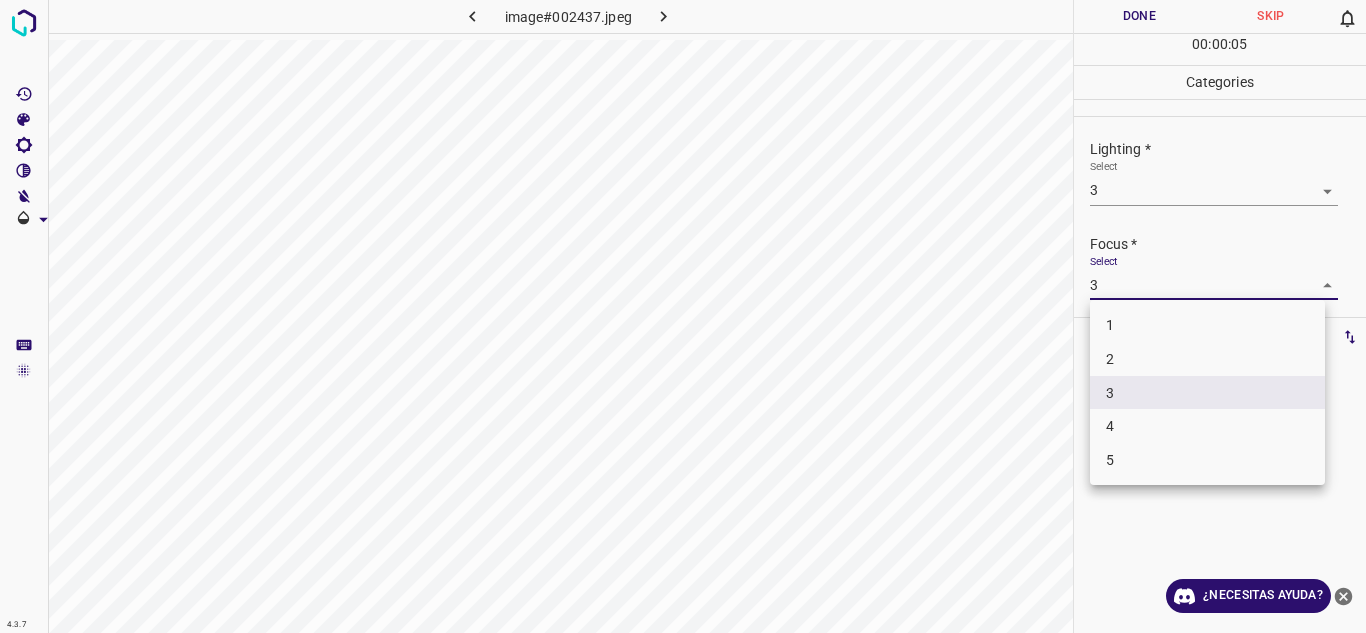 click on "2" at bounding box center [1207, 359] 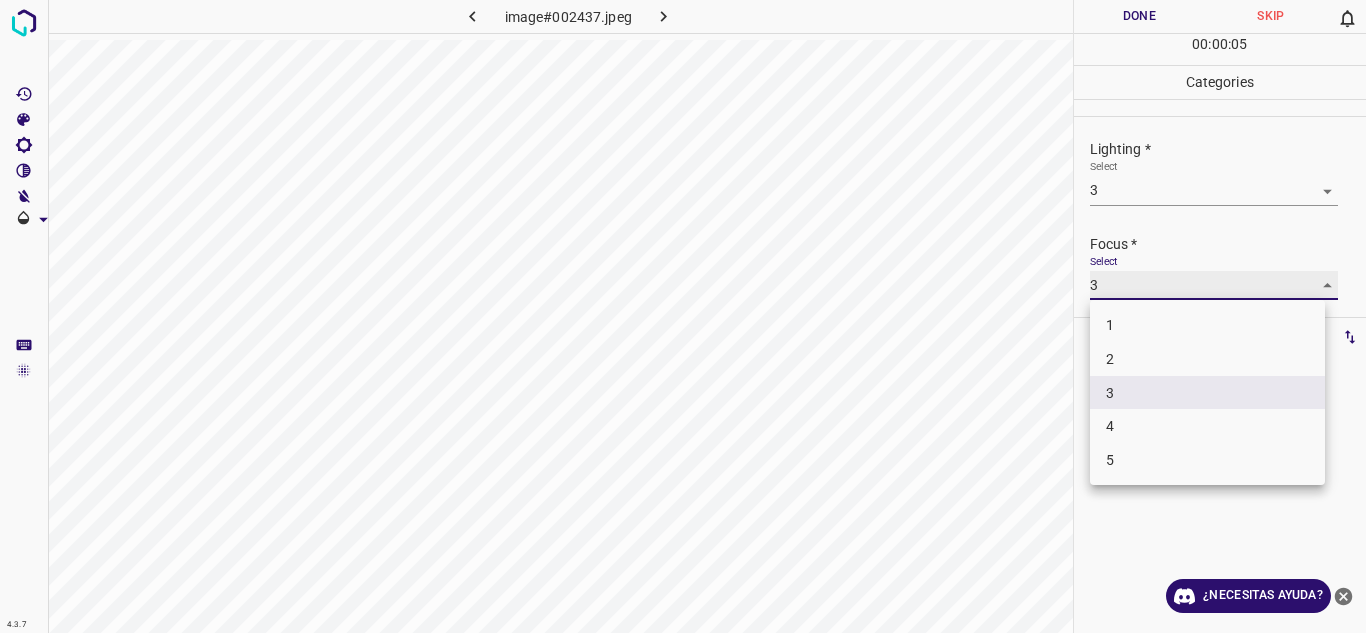 type on "2" 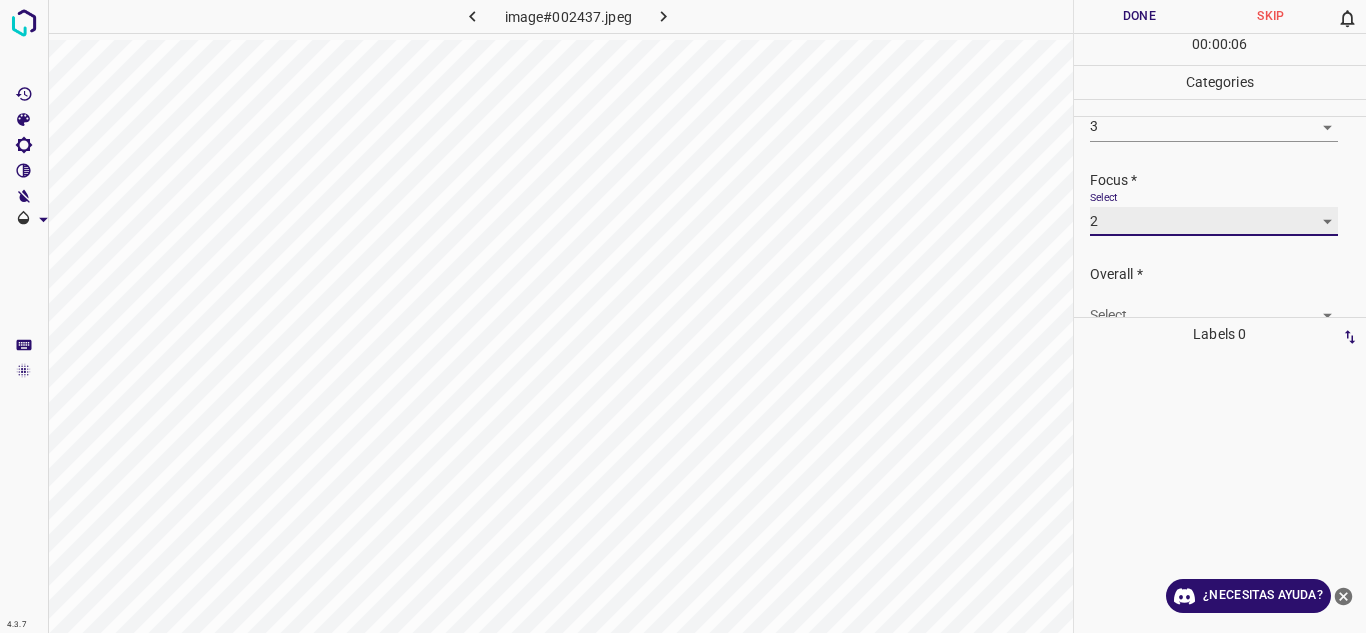 scroll, scrollTop: 98, scrollLeft: 0, axis: vertical 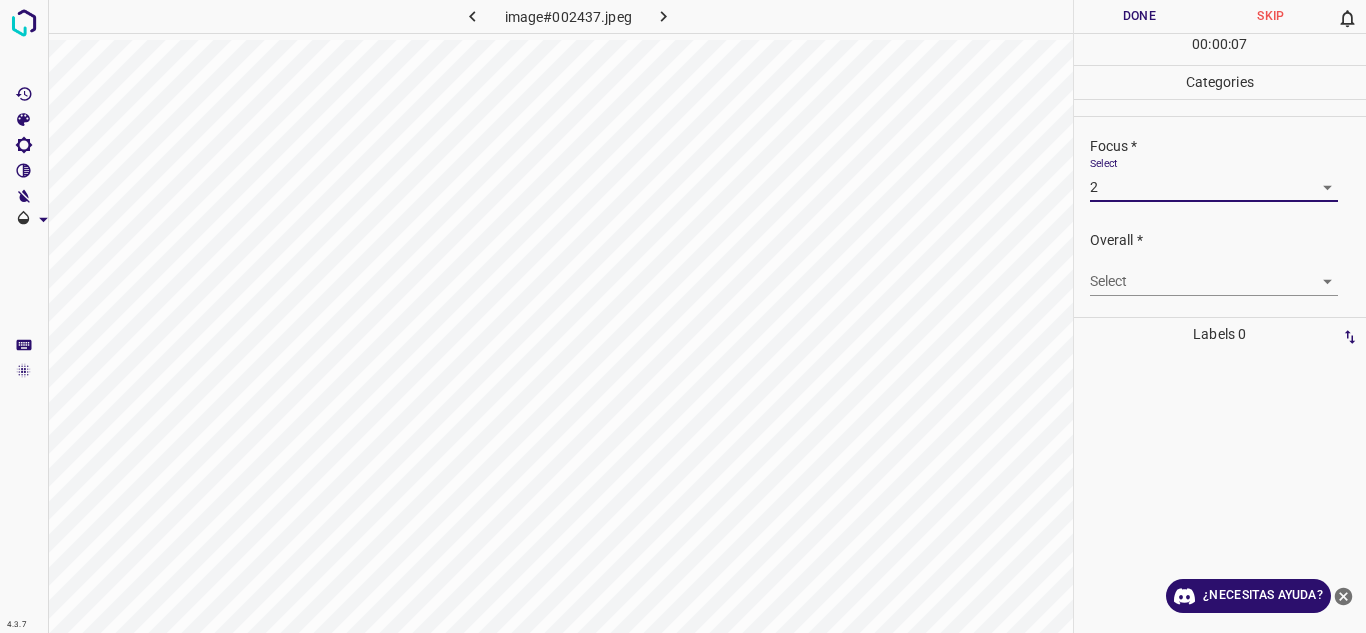 click on "4.3.7 image#002437.jpeg Done Skip 0 00   : 00   : 07   Categories Lighting *  Select 3 3 Focus *  Select 2 2 Overall *  Select ​ Labels   0 Categories 1 Lighting 2 Focus 3 Overall Tools Space Change between modes (Draw & Edit) I Auto labeling R Restore zoom M Zoom in N Zoom out Delete Delete selecte label Filters Z Restore filters X Saturation filter C Brightness filter V Contrast filter B Gray scale filter General O Download ¿Necesitas ayuda? Texto original Valora esta traducción Tu opinión servirá para ayudar a mejorar el Traductor de Google - Texto - Esconder - Borrar" at bounding box center (683, 316) 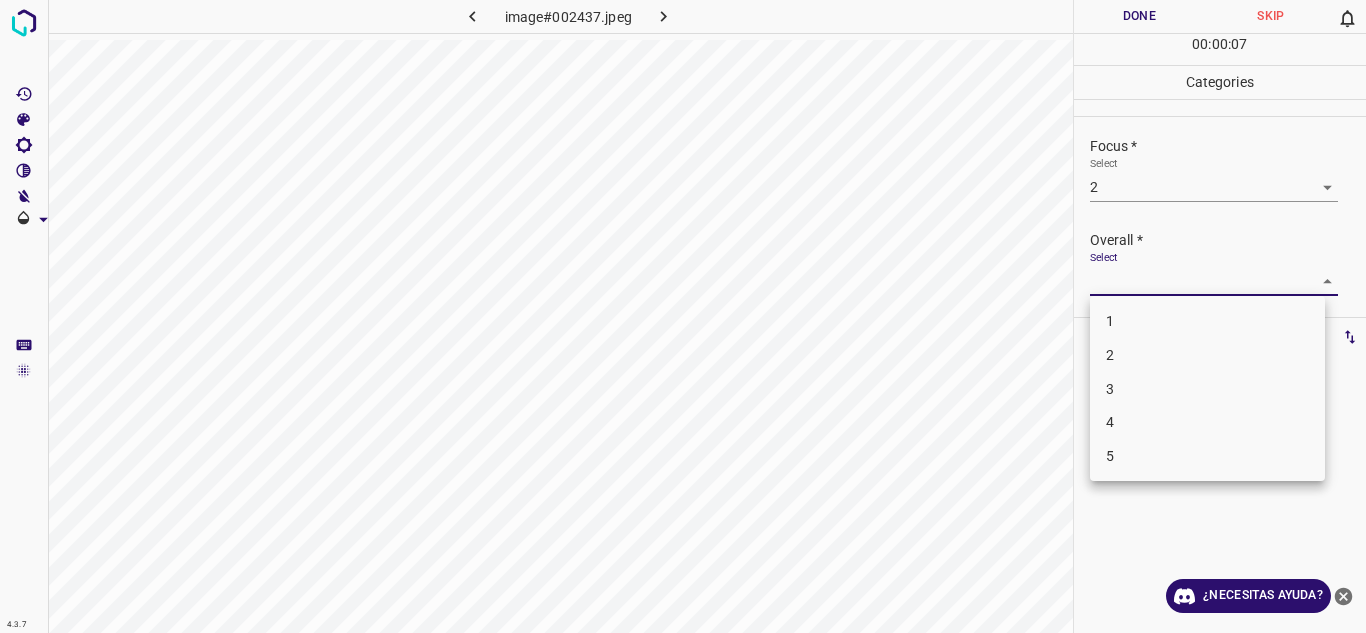 click on "3" at bounding box center [1207, 389] 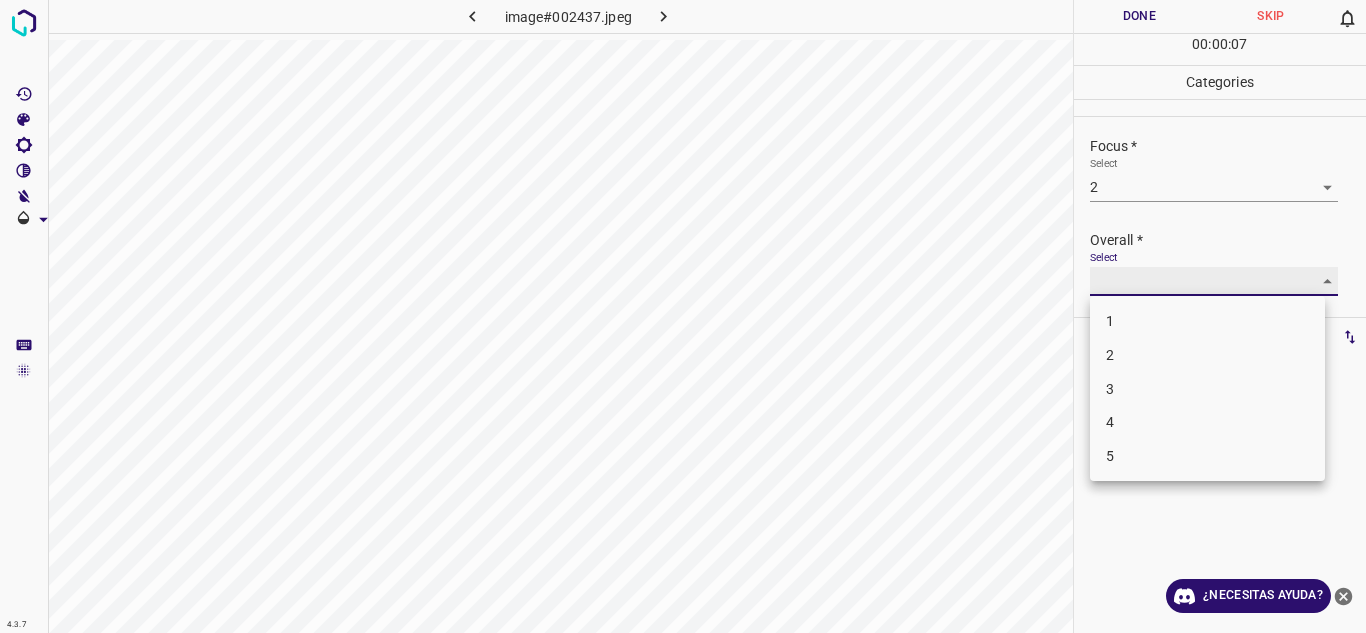 type on "3" 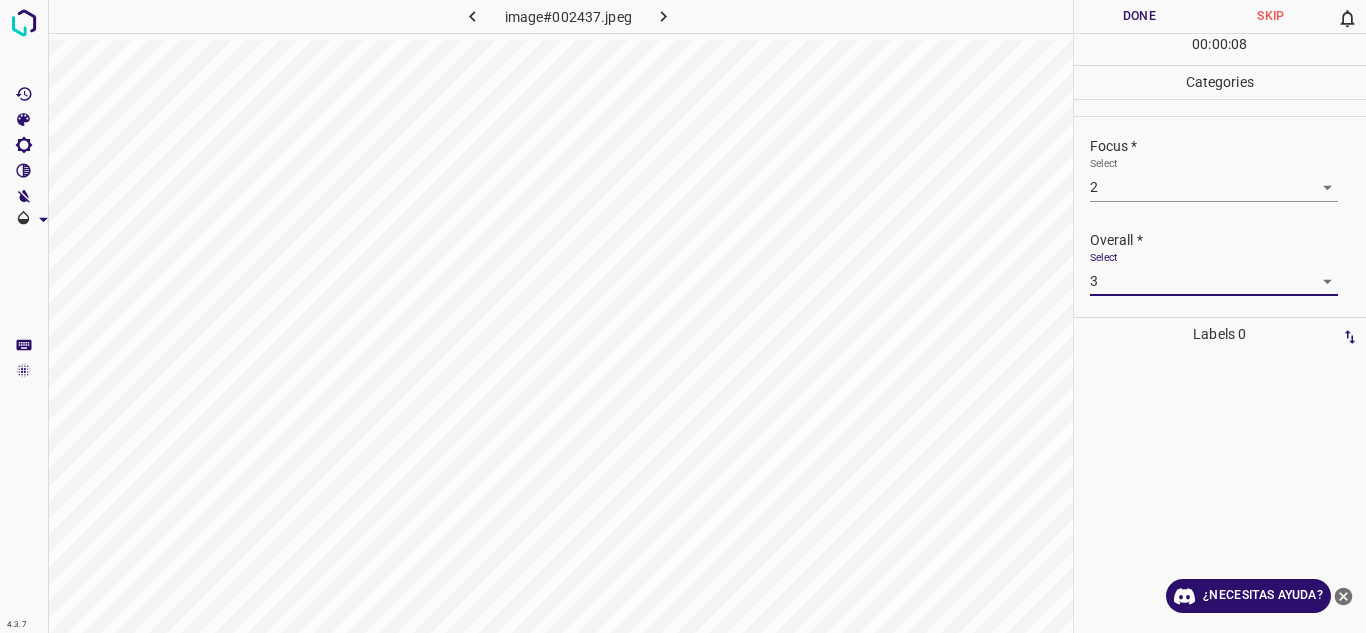 click on "Done" at bounding box center [1140, 16] 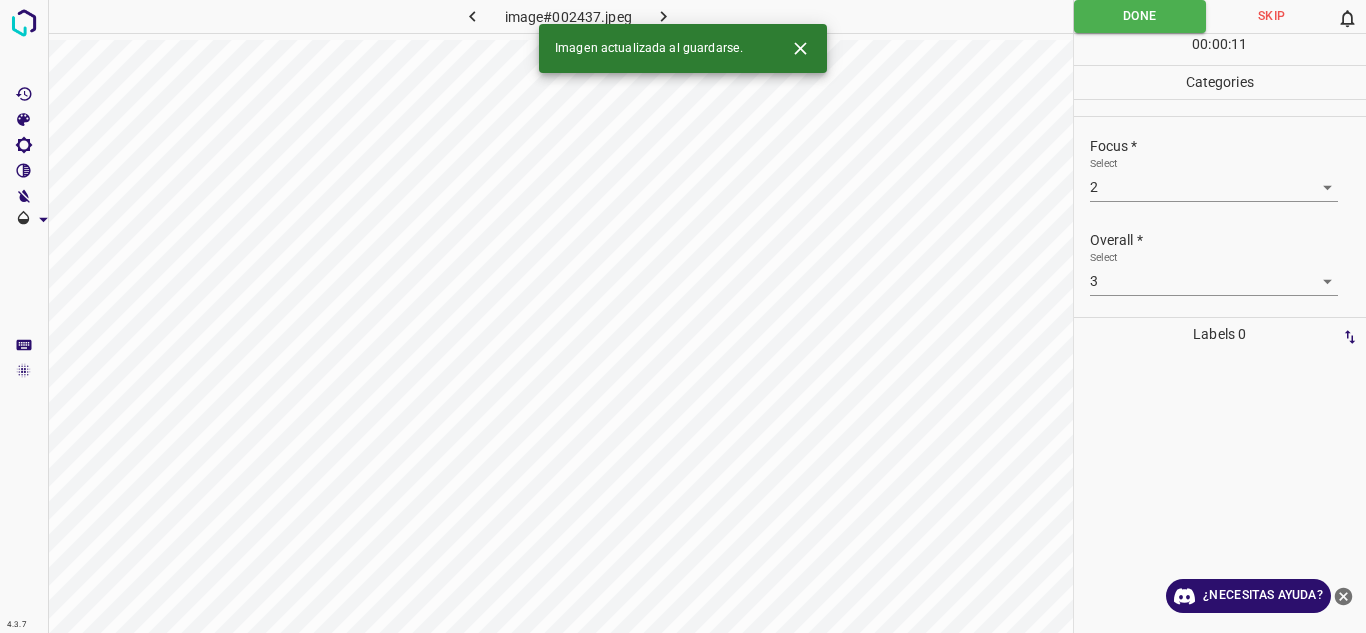 click 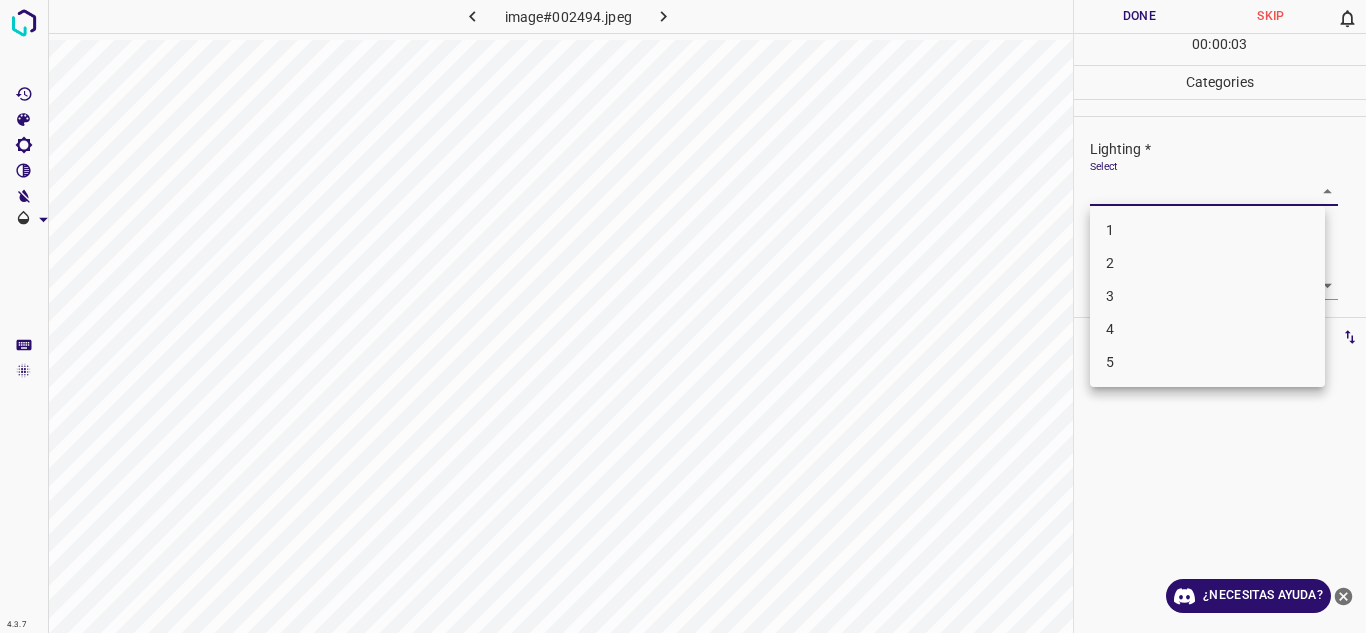 click on "4.3.7 image#002494.jpeg Done Skip 0 00   : 00   : 03   Categories Lighting *  Select ​ Focus *  Select ​ Overall *  Select ​ Labels   0 Categories 1 Lighting 2 Focus 3 Overall Tools Space Change between modes (Draw & Edit) I Auto labeling R Restore zoom M Zoom in N Zoom out Delete Delete selecte label Filters Z Restore filters X Saturation filter C Brightness filter V Contrast filter B Gray scale filter General O Download ¿Necesitas ayuda? Texto original Valora esta traducción Tu opinión servirá para ayudar a mejorar el Traductor de Google - Texto - Esconder - Borrar 1 2 3 4 5" at bounding box center [683, 316] 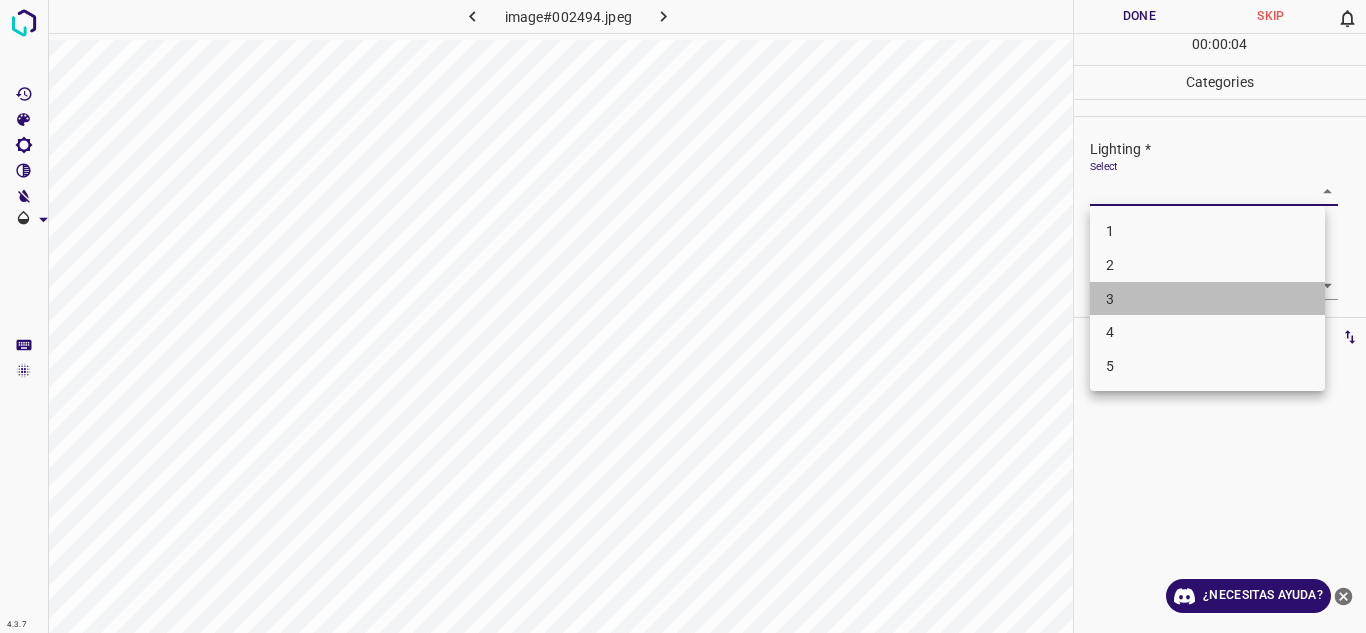 click on "3" at bounding box center [1207, 299] 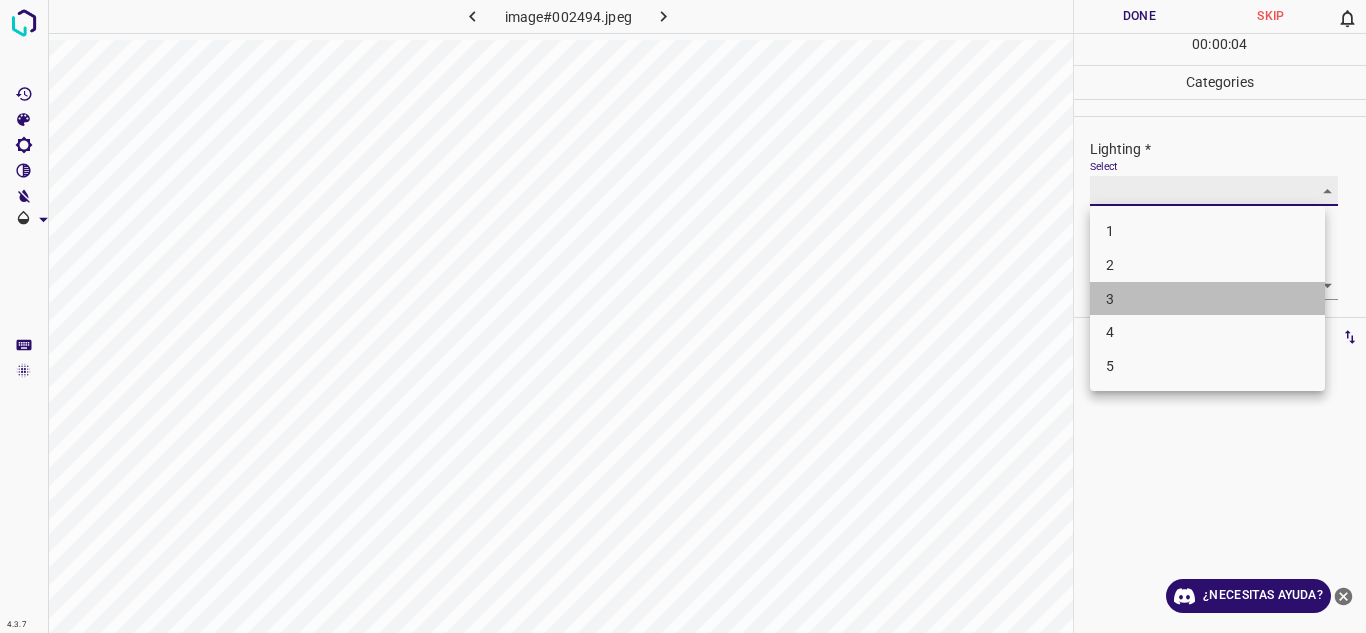 type on "3" 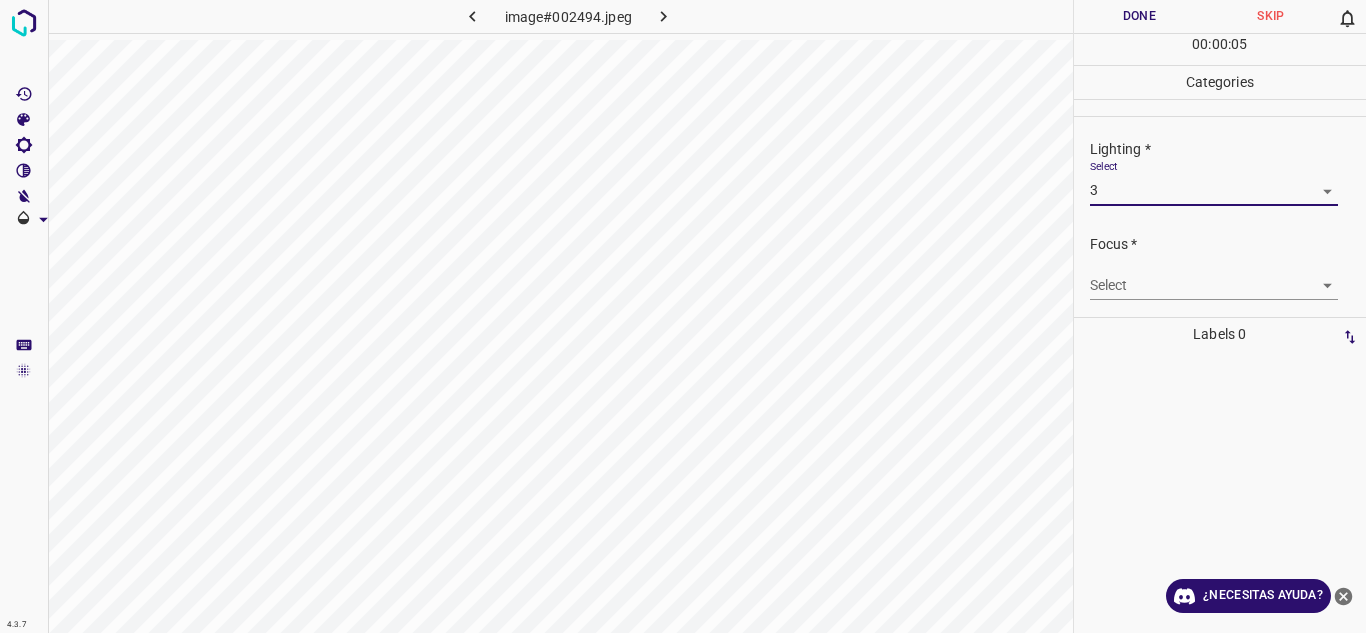 click on "4.3.7 image#002494.jpeg Done Skip 0 00   : 00   : 05   Categories Lighting *  Select 3 3 Focus *  Select ​ Overall *  Select ​ Labels   0 Categories 1 Lighting 2 Focus 3 Overall Tools Space Change between modes (Draw & Edit) I Auto labeling R Restore zoom M Zoom in N Zoom out Delete Delete selecte label Filters Z Restore filters X Saturation filter C Brightness filter V Contrast filter B Gray scale filter General O Download ¿Necesitas ayuda? Texto original Valora esta traducción Tu opinión servirá para ayudar a mejorar el Traductor de Google - Texto - Esconder - Borrar" at bounding box center [683, 316] 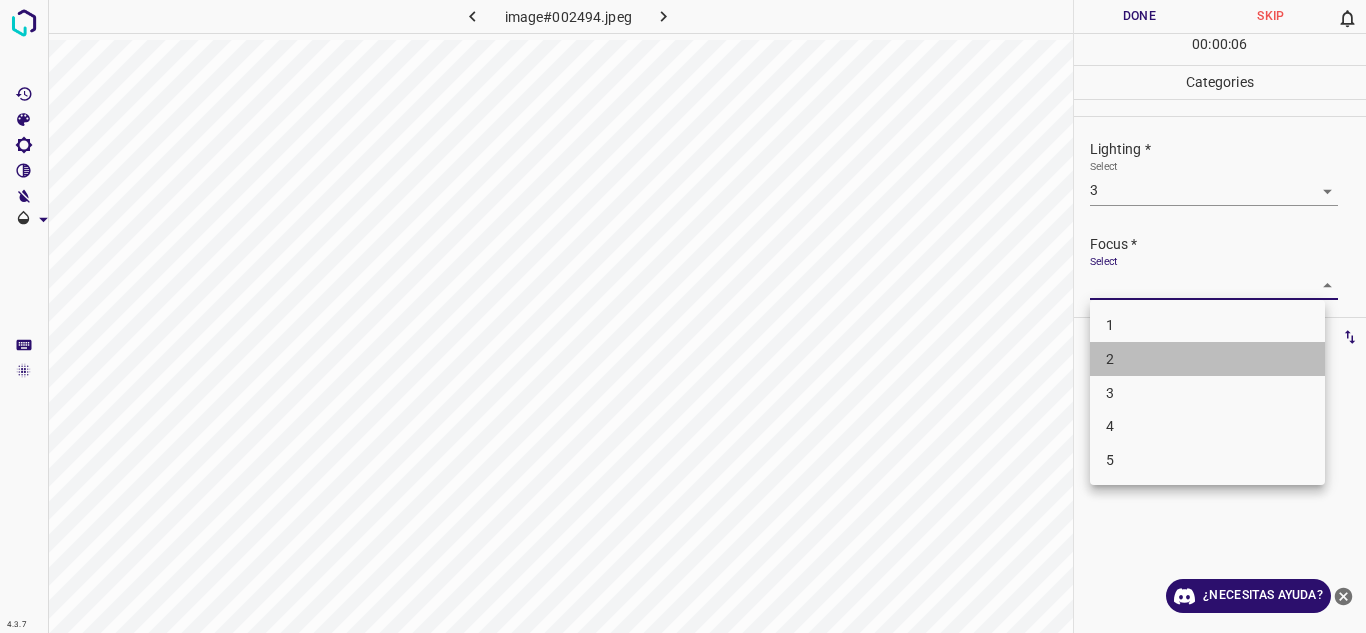 click on "2" at bounding box center (1207, 359) 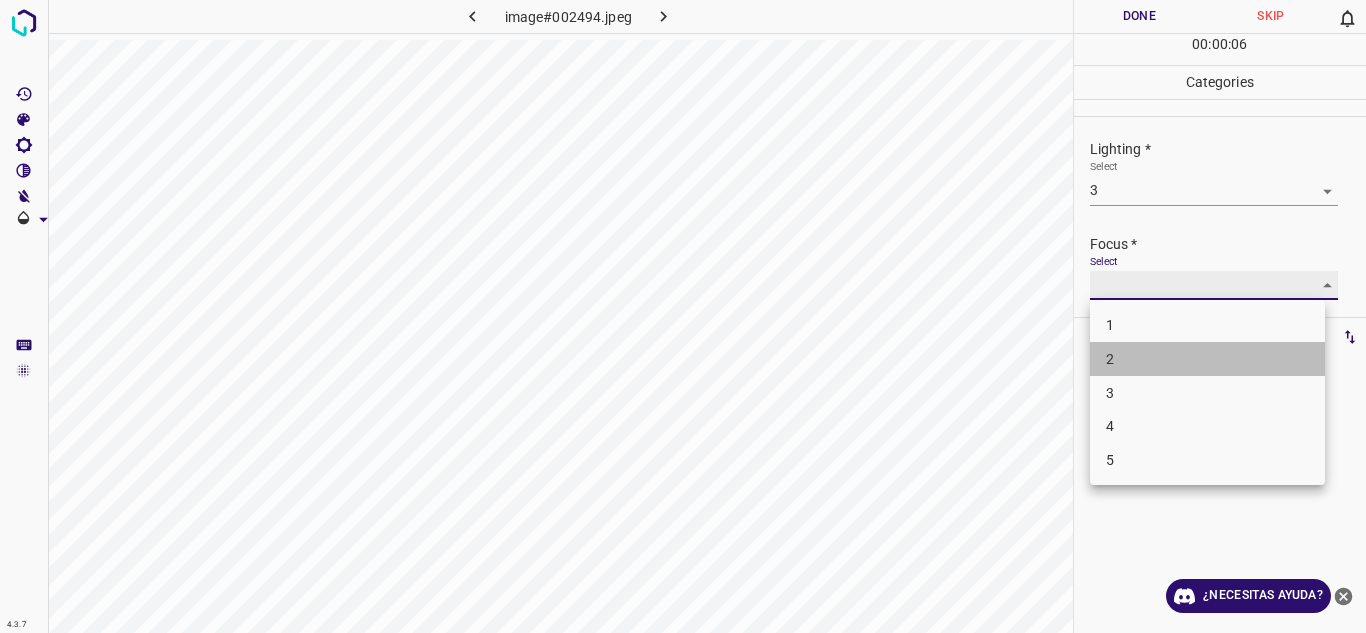 type on "2" 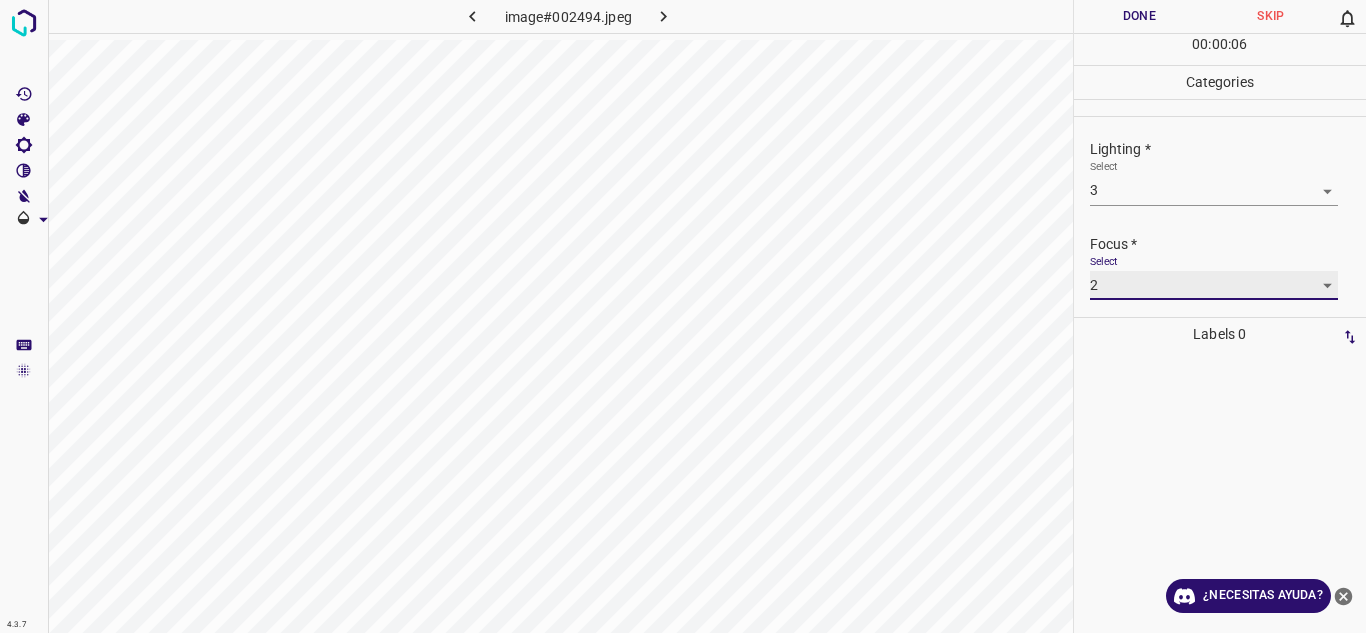 scroll, scrollTop: 98, scrollLeft: 0, axis: vertical 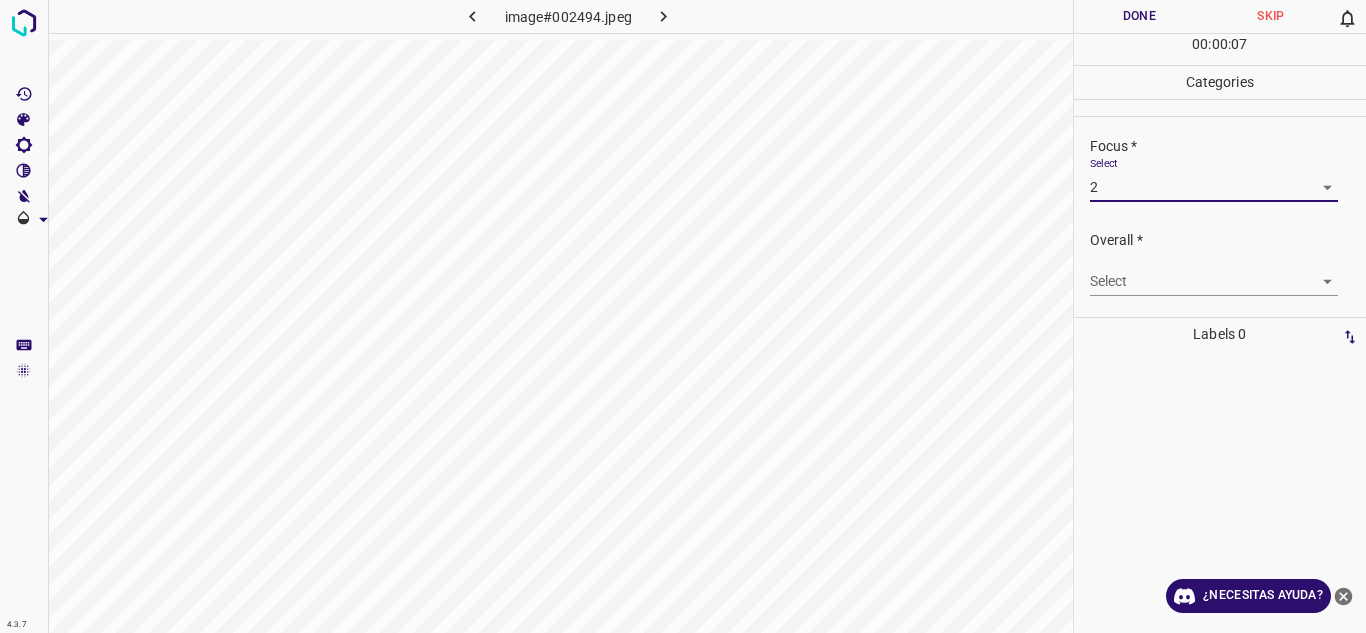 click on "4.3.7 image#002494.jpeg Done Skip 0 00   : 00   : 07   Categories Lighting *  Select 3 3 Focus *  Select 2 2 Overall *  Select ​ Labels   0 Categories 1 Lighting 2 Focus 3 Overall Tools Space Change between modes (Draw & Edit) I Auto labeling R Restore zoom M Zoom in N Zoom out Delete Delete selecte label Filters Z Restore filters X Saturation filter C Brightness filter V Contrast filter B Gray scale filter General O Download ¿Necesitas ayuda? Texto original Valora esta traducción Tu opinión servirá para ayudar a mejorar el Traductor de Google - Texto - Esconder - Borrar" at bounding box center [683, 316] 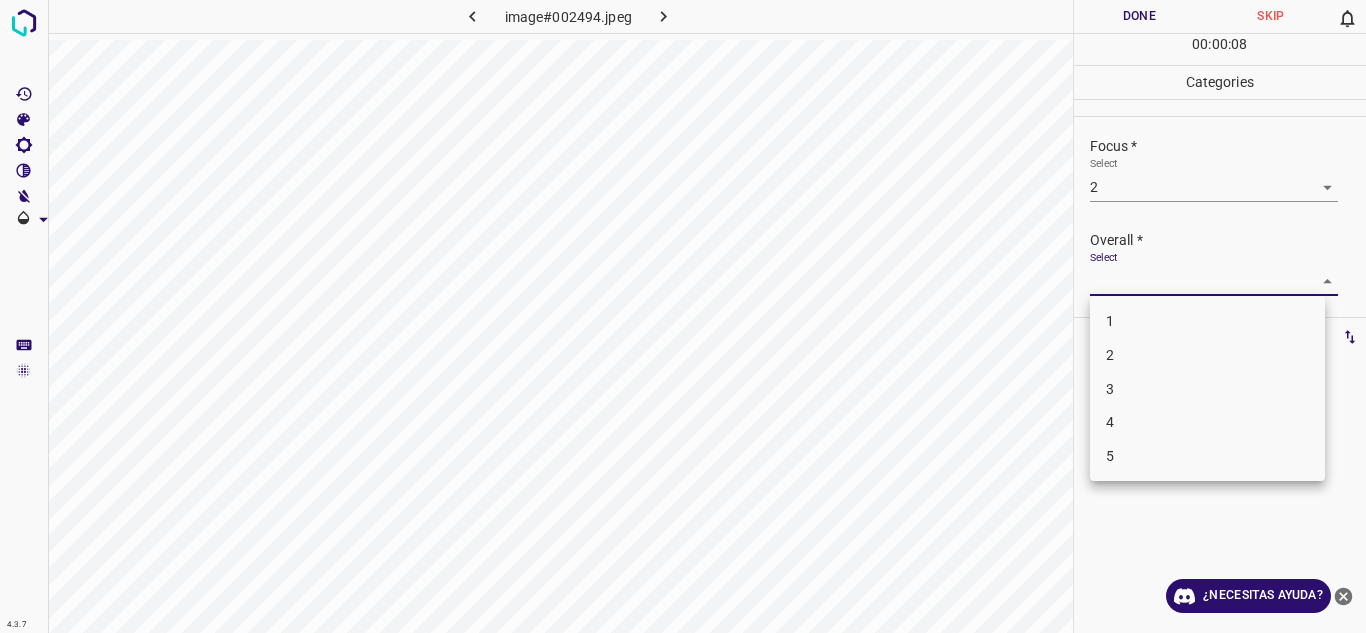 click on "3" at bounding box center (1207, 389) 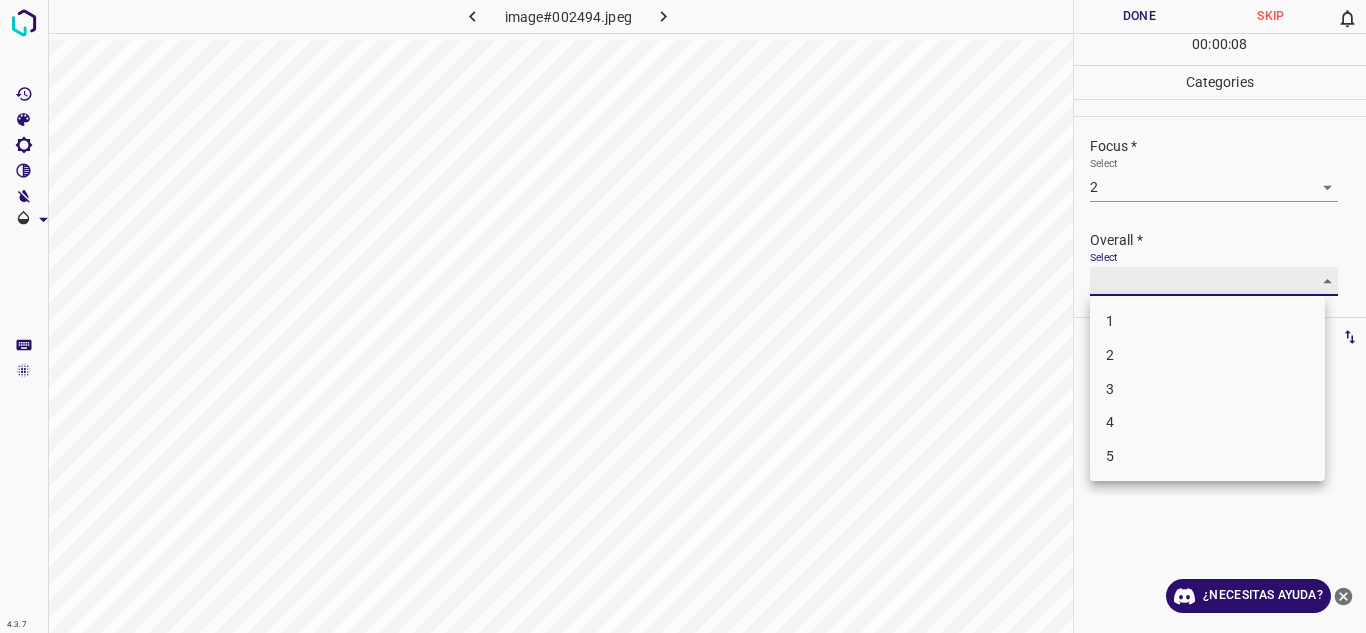 type on "3" 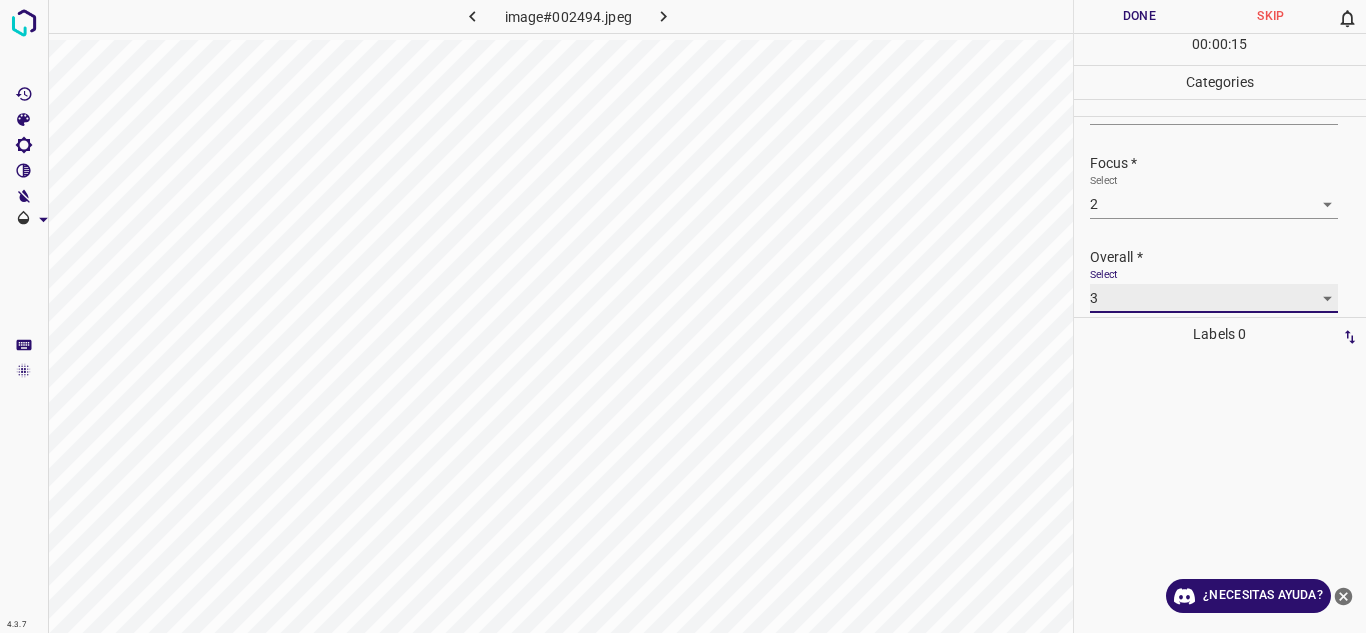 scroll, scrollTop: 98, scrollLeft: 0, axis: vertical 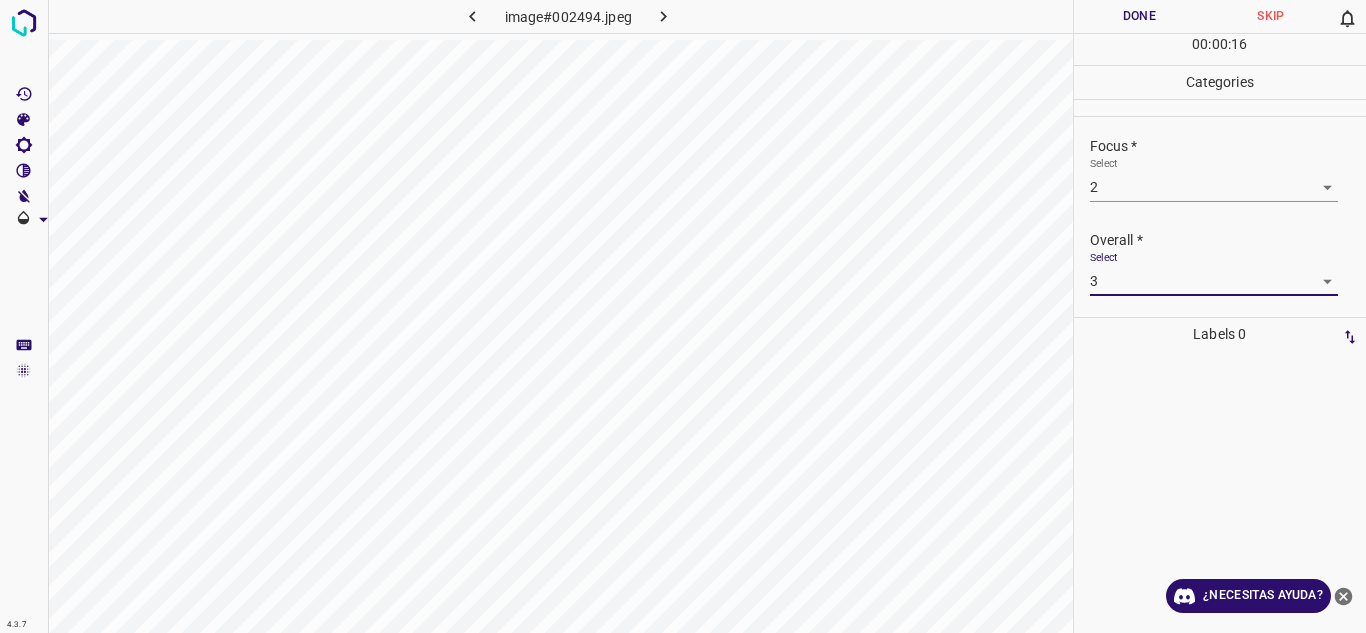 click on "Done" at bounding box center (1140, 16) 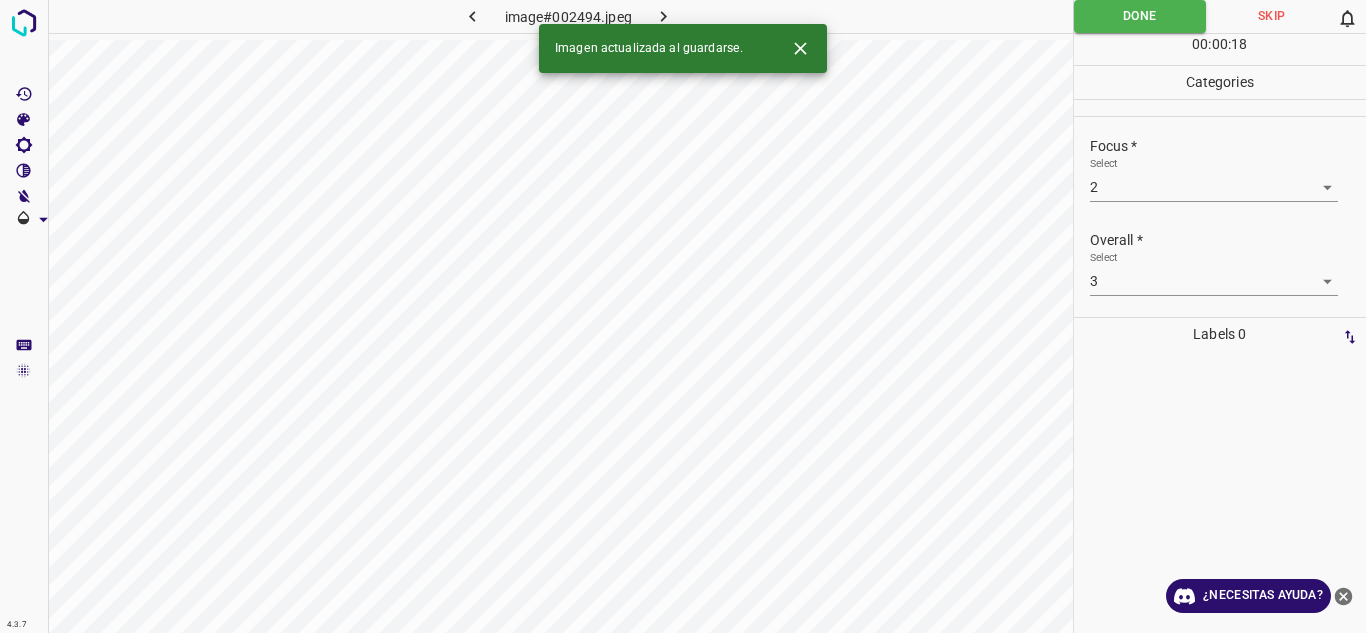 click 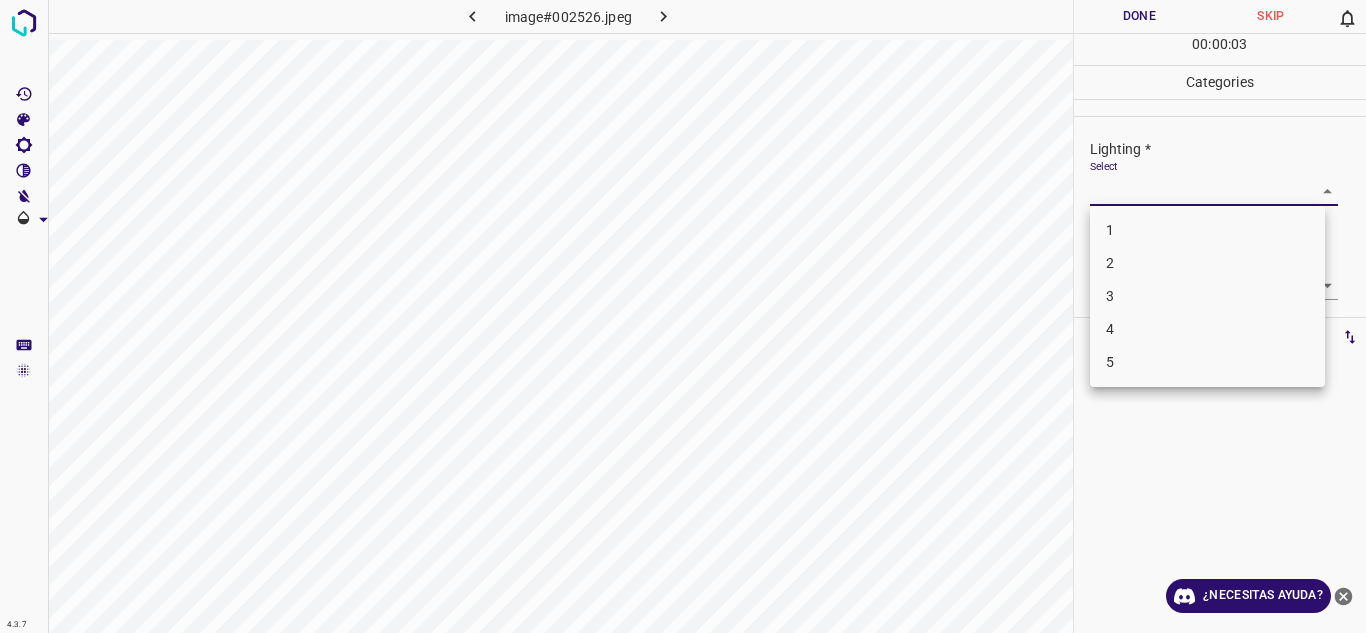 click on "4.3.7 image#002526.jpeg Done Skip 0 00   : 00   : 03   Categories Lighting *  Select ​ Focus *  Select ​ Overall *  Select ​ Labels   0 Categories 1 Lighting 2 Focus 3 Overall Tools Space Change between modes (Draw & Edit) I Auto labeling R Restore zoom M Zoom in N Zoom out Delete Delete selecte label Filters Z Restore filters X Saturation filter C Brightness filter V Contrast filter B Gray scale filter General O Download ¿Necesitas ayuda? Texto original Valora esta traducción Tu opinión servirá para ayudar a mejorar el Traductor de Google - Texto - Esconder - Borrar 1 2 3 4 5" at bounding box center [683, 316] 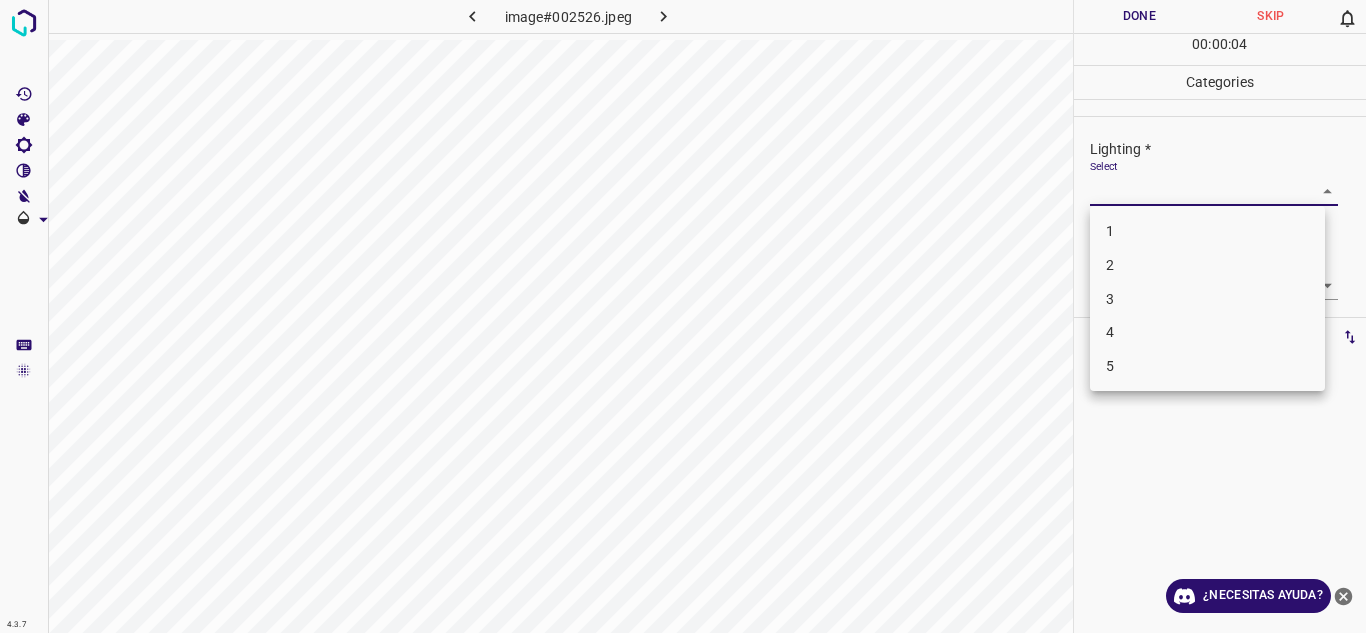 click on "2" at bounding box center (1207, 265) 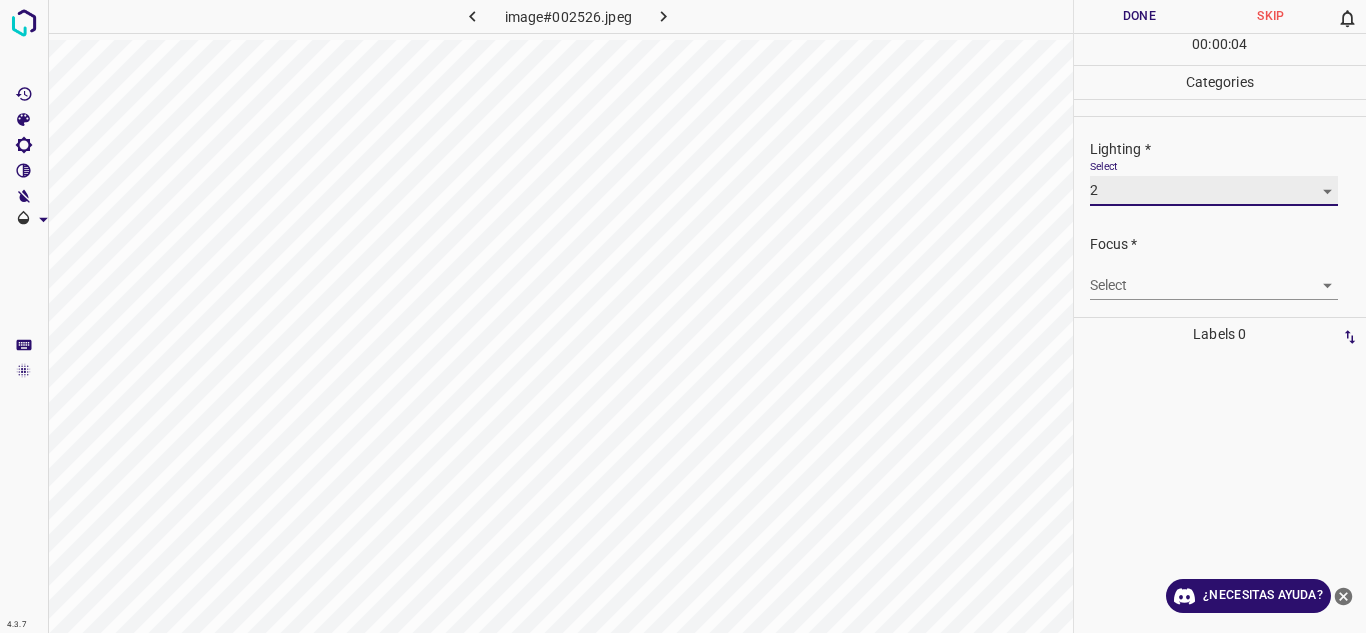 type on "2" 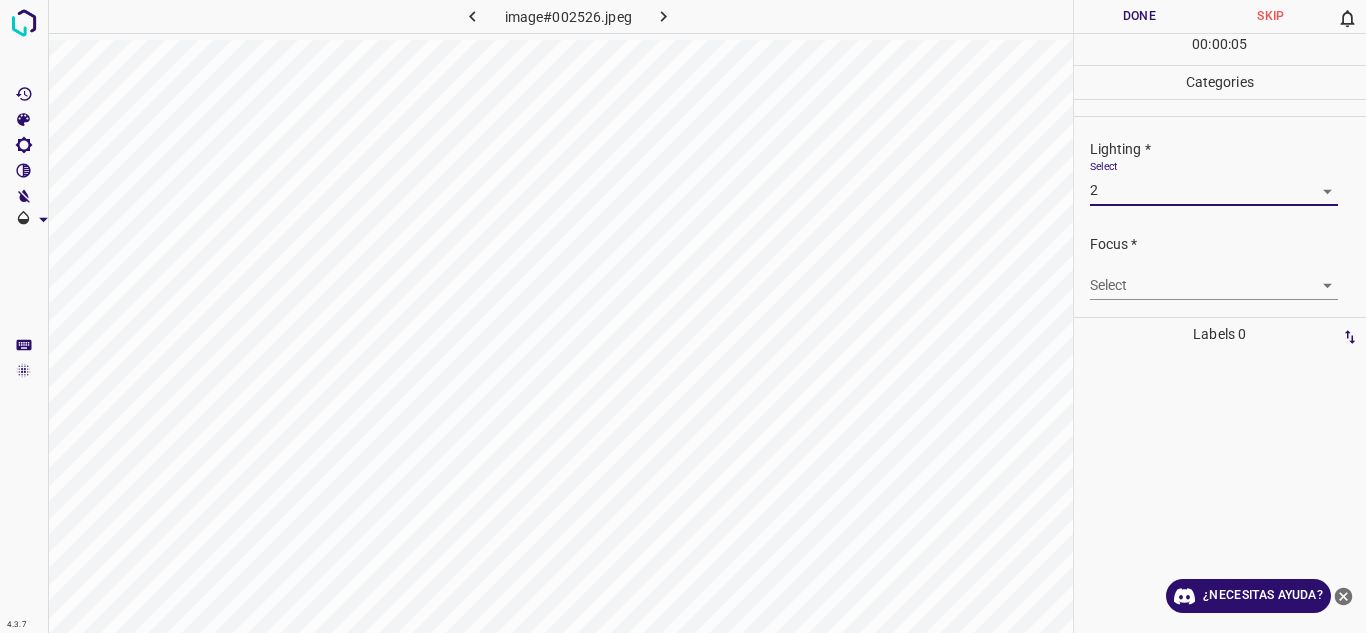 click on "4.3.7 image#002526.jpeg Done Skip 0 00   : 00   : 05   Categories Lighting *  Select 2 2 Focus *  Select ​ Overall *  Select ​ Labels   0 Categories 1 Lighting 2 Focus 3 Overall Tools Space Change between modes (Draw & Edit) I Auto labeling R Restore zoom M Zoom in N Zoom out Delete Delete selecte label Filters Z Restore filters X Saturation filter C Brightness filter V Contrast filter B Gray scale filter General O Download ¿Necesitas ayuda? Texto original Valora esta traducción Tu opinión servirá para ayudar a mejorar el Traductor de Google - Texto - Esconder - Borrar" at bounding box center (683, 316) 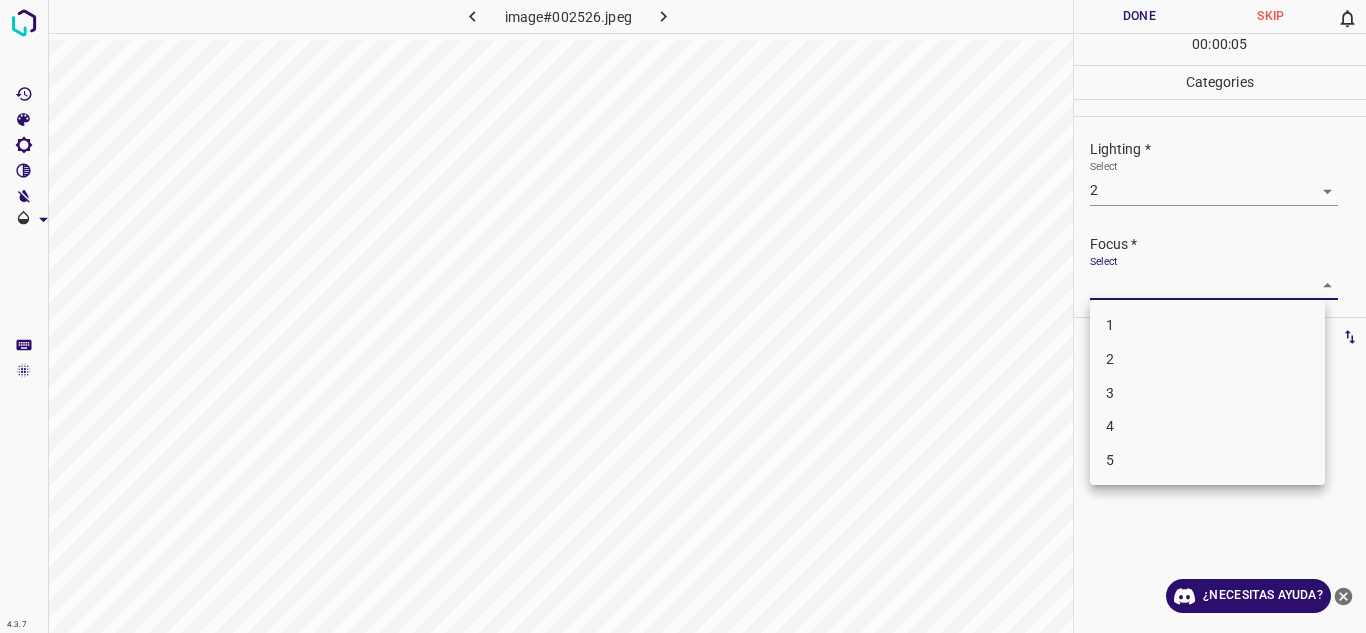 click on "2" at bounding box center (1207, 359) 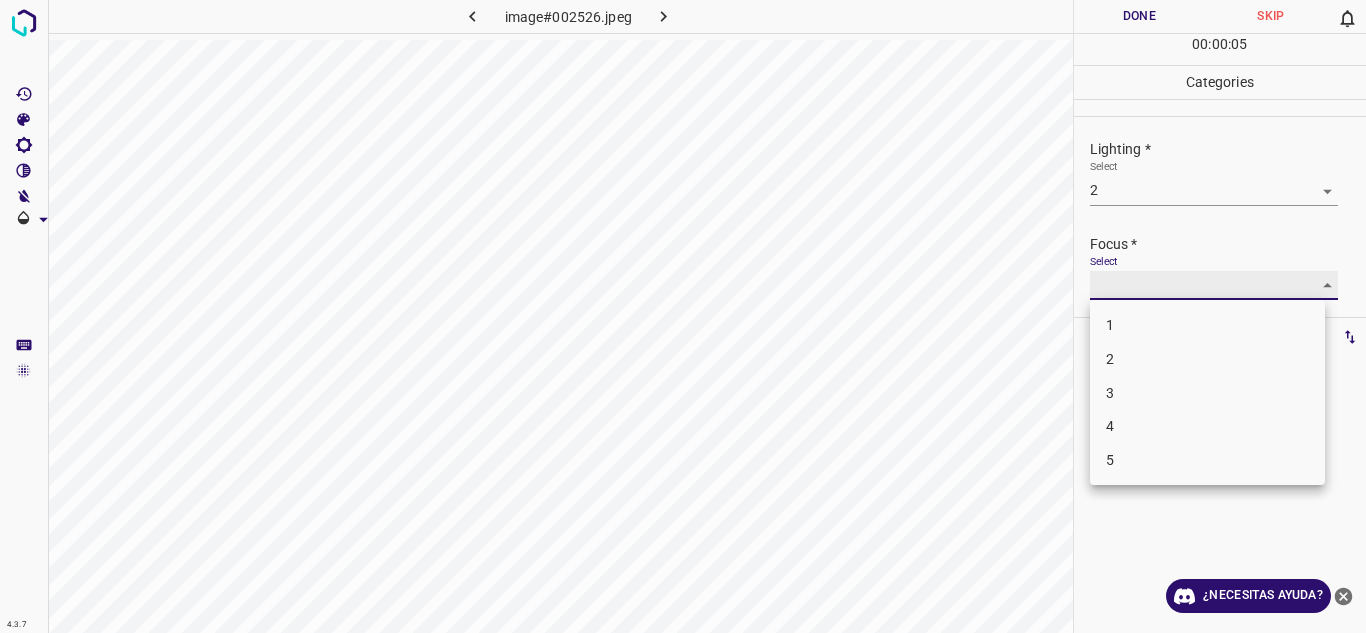 type on "2" 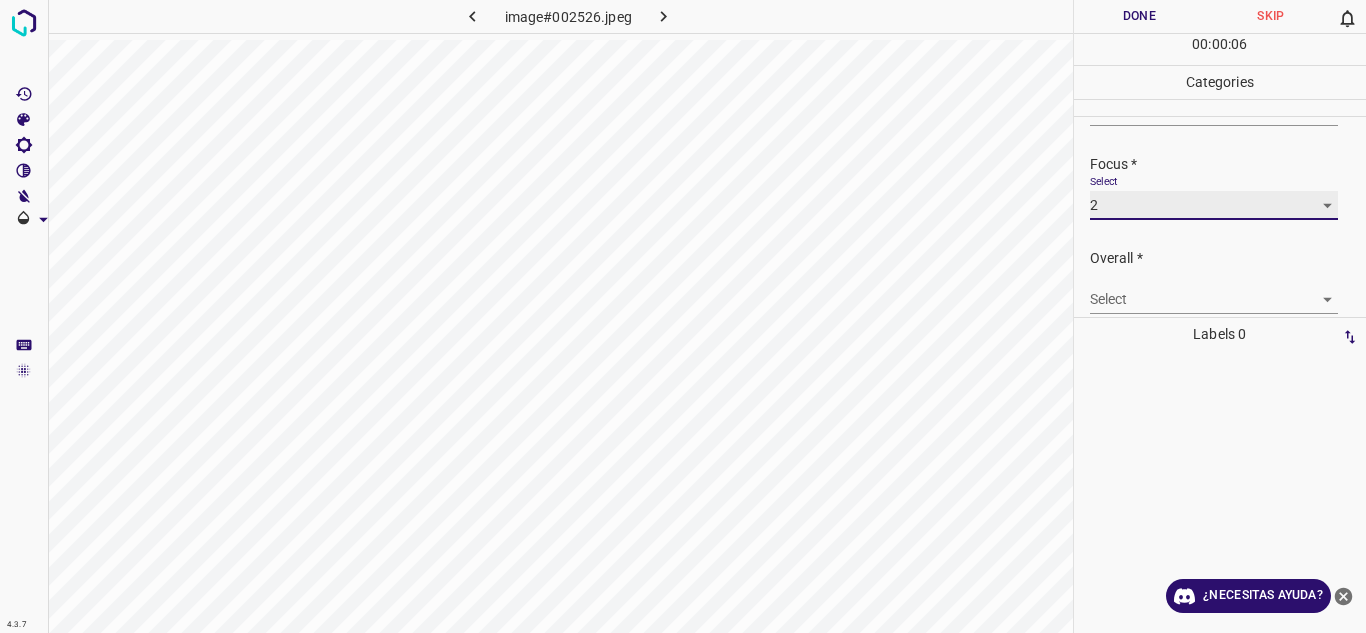 scroll, scrollTop: 98, scrollLeft: 0, axis: vertical 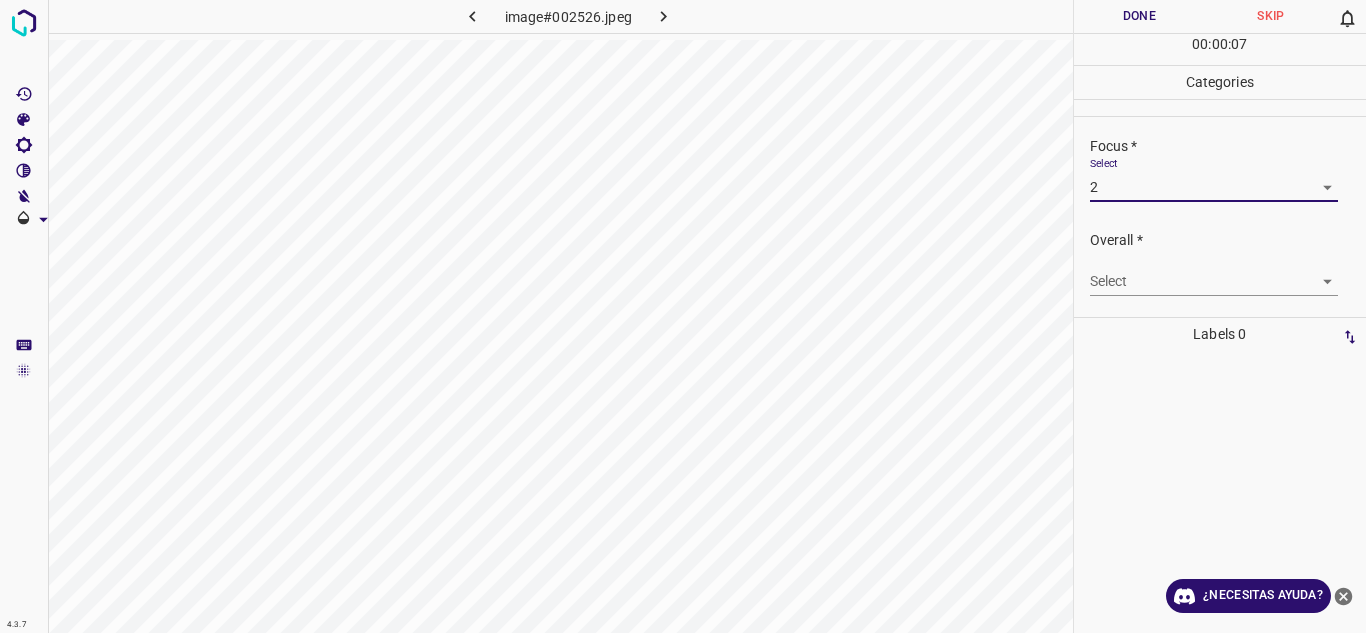 click on "4.3.7 image#002526.jpeg Done Skip 0 00   : 00   : 07   Categories Lighting *  Select 2 2 Focus *  Select 2 2 Overall *  Select ​ Labels   0 Categories 1 Lighting 2 Focus 3 Overall Tools Space Change between modes (Draw & Edit) I Auto labeling R Restore zoom M Zoom in N Zoom out Delete Delete selecte label Filters Z Restore filters X Saturation filter C Brightness filter V Contrast filter B Gray scale filter General O Download ¿Necesitas ayuda? Texto original Valora esta traducción Tu opinión servirá para ayudar a mejorar el Traductor de Google - Texto - Esconder - Borrar" at bounding box center (683, 316) 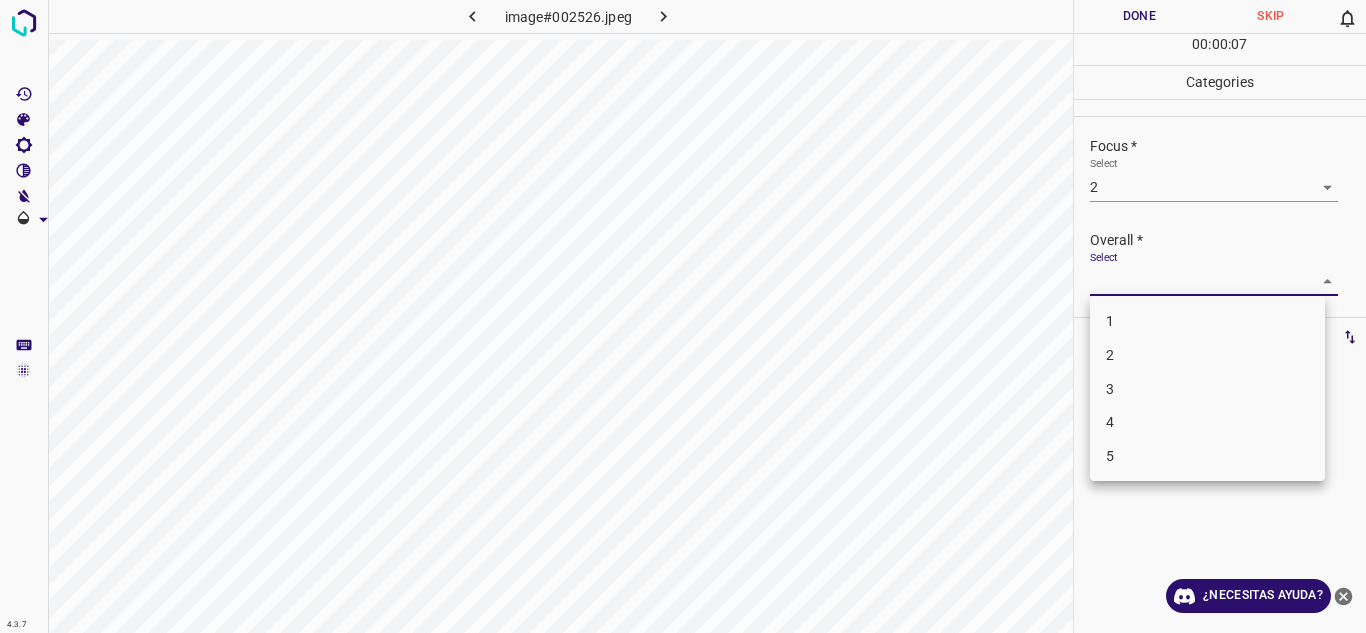 click on "2" at bounding box center [1207, 355] 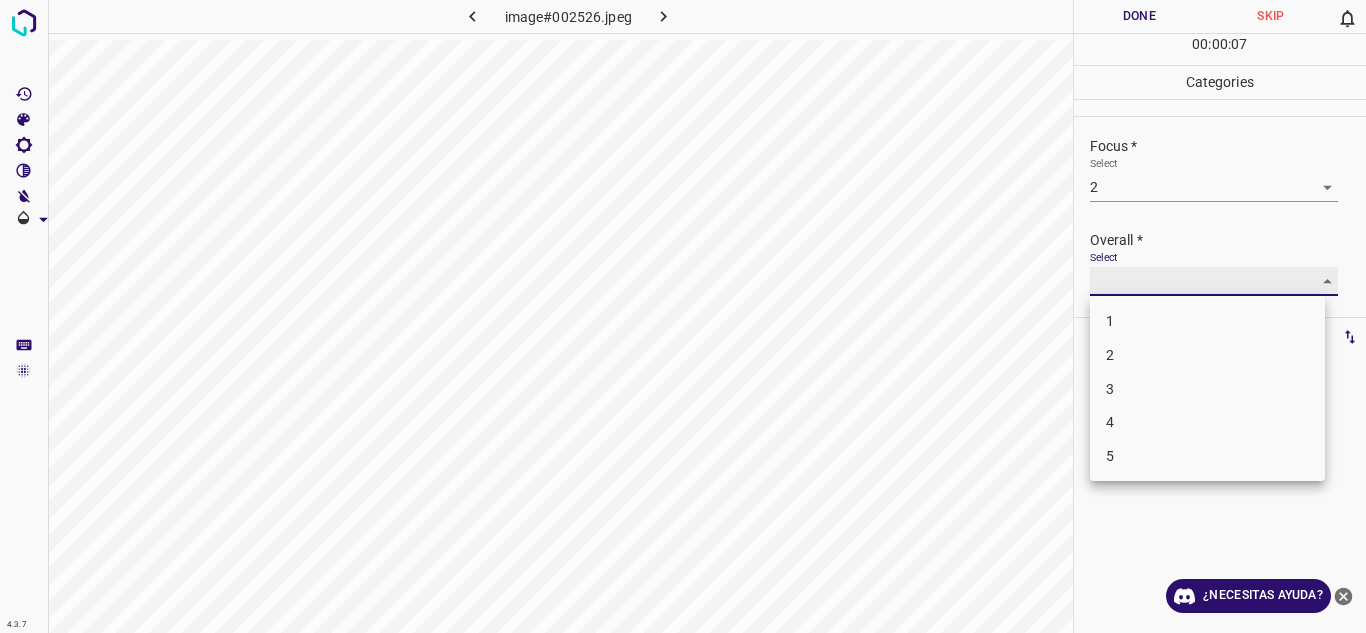 type on "2" 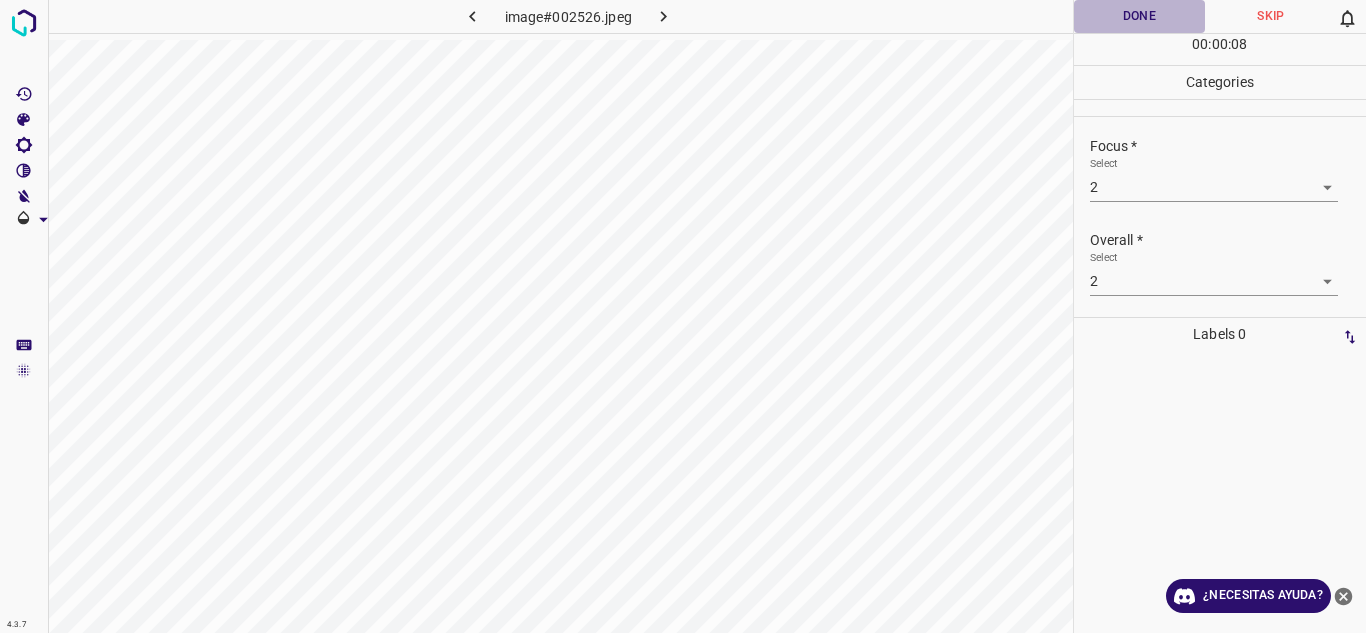click on "Done" at bounding box center (1140, 16) 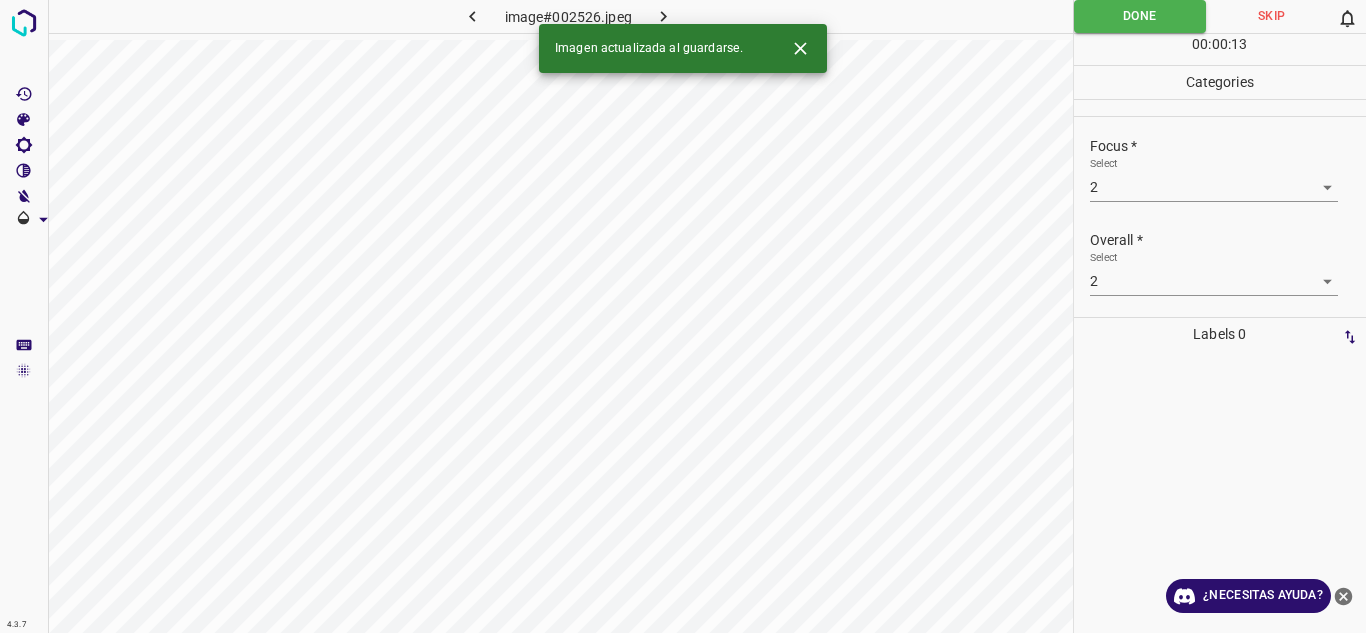 click 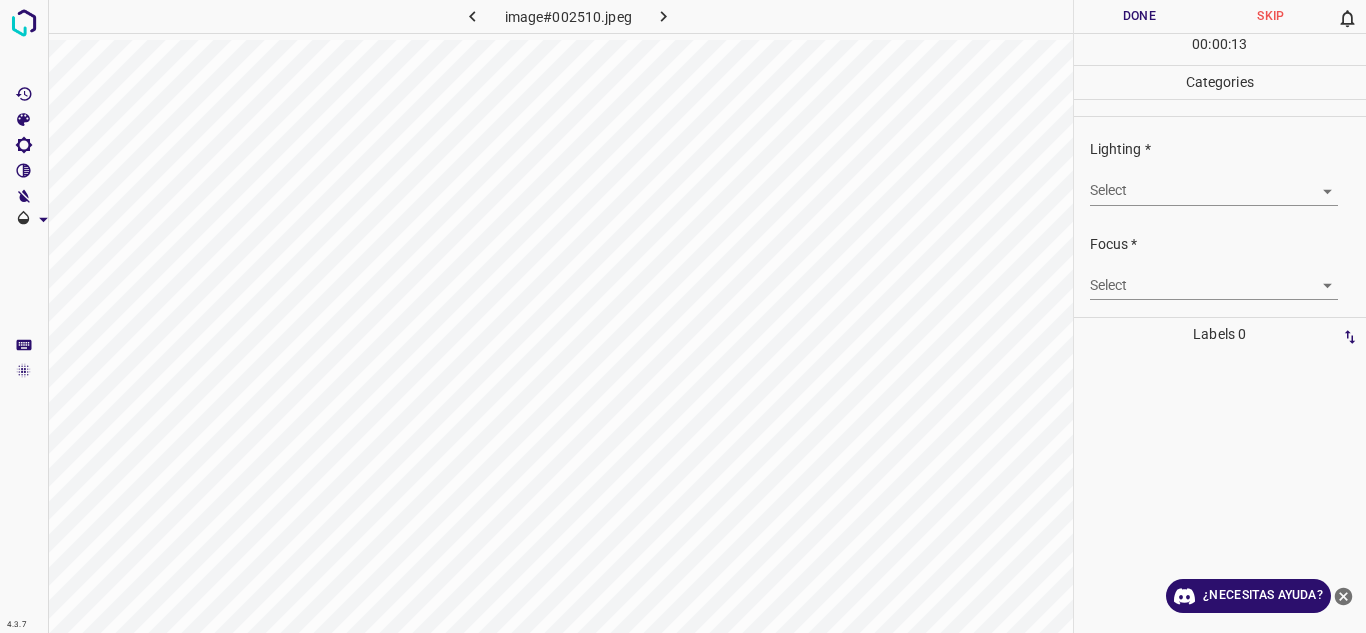 click on "4.3.7 image#002510.jpeg Done Skip 0 00   : 00   : 13   Categories Lighting *  Select ​ Focus *  Select ​ Overall *  Select ​ Labels   0 Categories 1 Lighting 2 Focus 3 Overall Tools Space Change between modes (Draw & Edit) I Auto labeling R Restore zoom M Zoom in N Zoom out Delete Delete selecte label Filters Z Restore filters X Saturation filter C Brightness filter V Contrast filter B Gray scale filter General O Download ¿Necesitas ayuda? Texto original Valora esta traducción Tu opinión servirá para ayudar a mejorar el Traductor de Google - Texto - Esconder - Borrar" at bounding box center (683, 316) 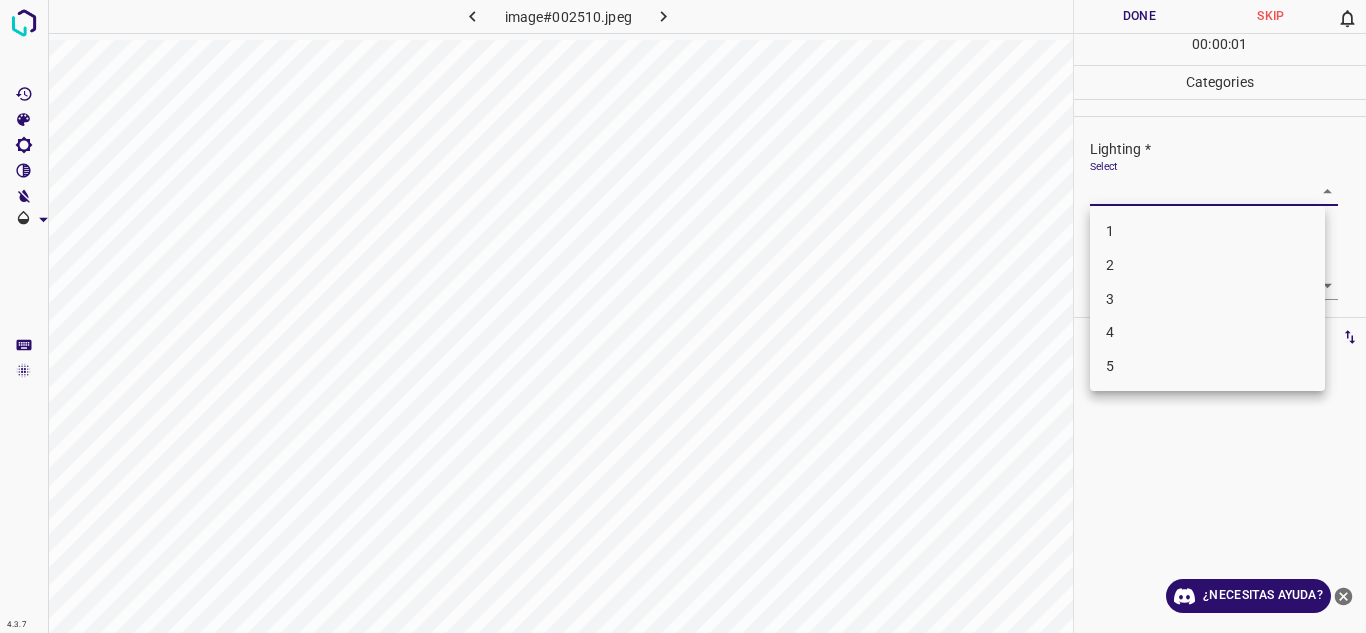 click on "1" at bounding box center [1207, 231] 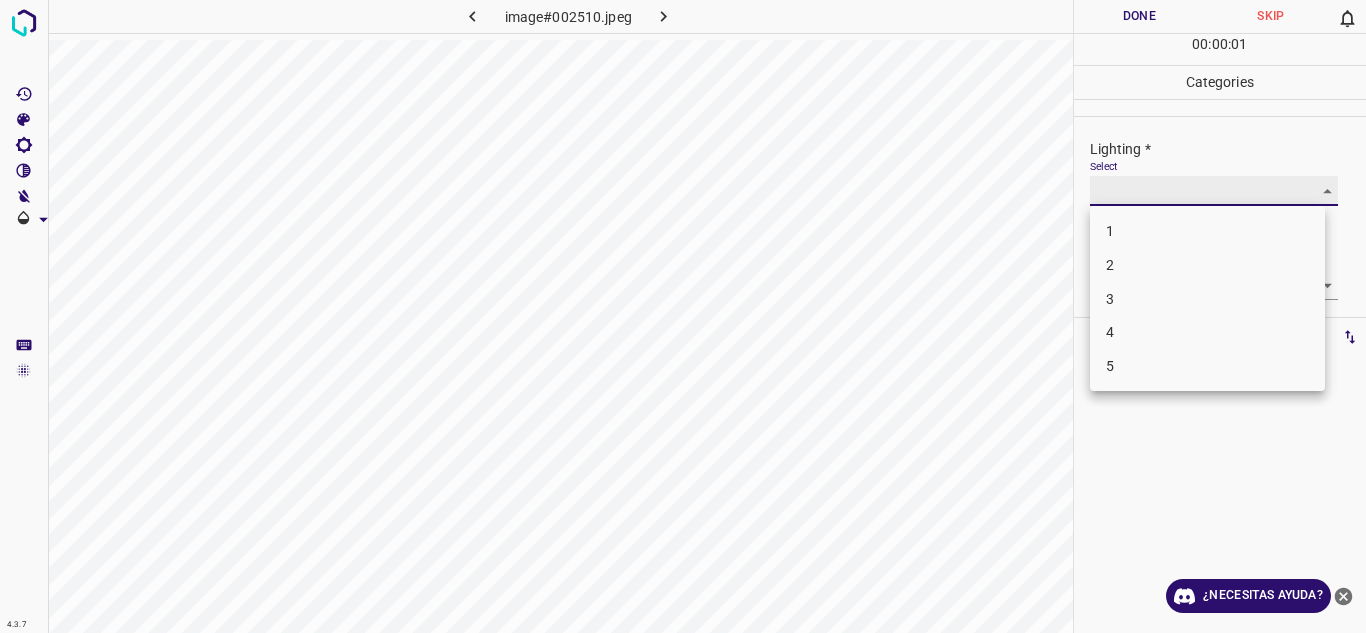 type on "1" 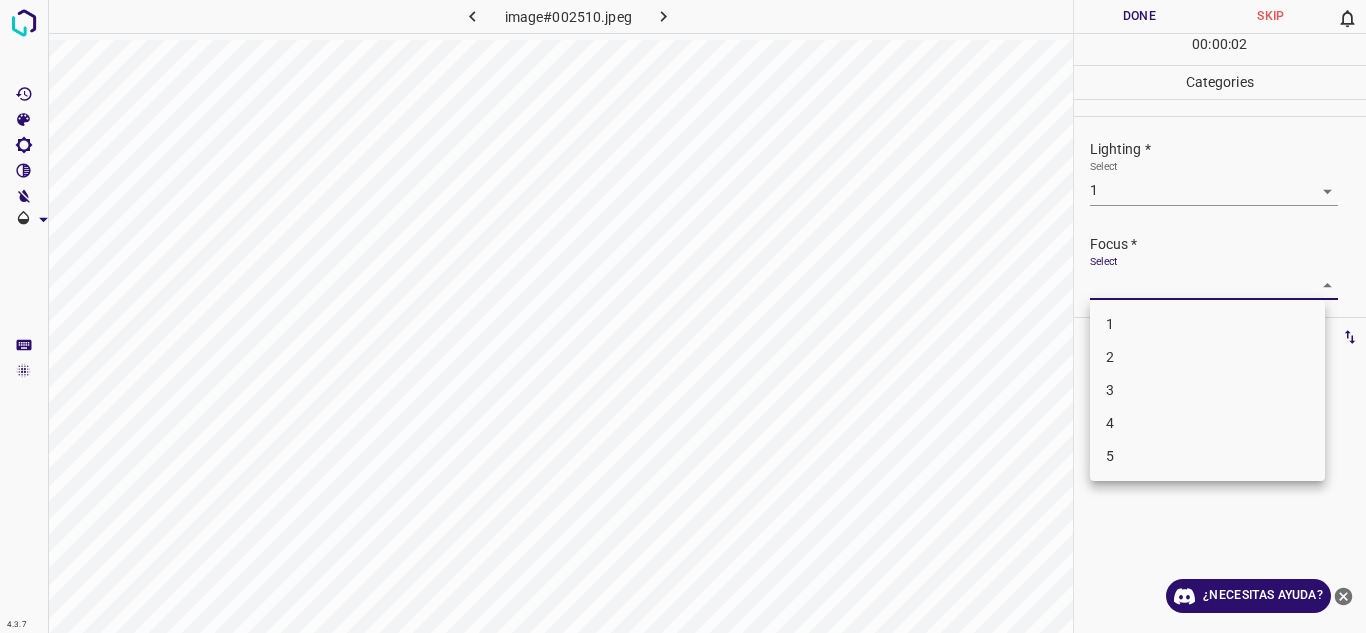 click on "4.3.7 image#002510.jpeg Done Skip 0 00   : 00   : 02   Categories Lighting *  Select 1 1 Focus *  Select ​ Overall *  Select ​ Labels   0 Categories 1 Lighting 2 Focus 3 Overall Tools Space Change between modes (Draw & Edit) I Auto labeling R Restore zoom M Zoom in N Zoom out Delete Delete selecte label Filters Z Restore filters X Saturation filter C Brightness filter V Contrast filter B Gray scale filter General O Download ¿Necesitas ayuda? Texto original Valora esta traducción Tu opinión servirá para ayudar a mejorar el Traductor de Google - Texto - Esconder - Borrar 1 2 3 4 5" at bounding box center [683, 316] 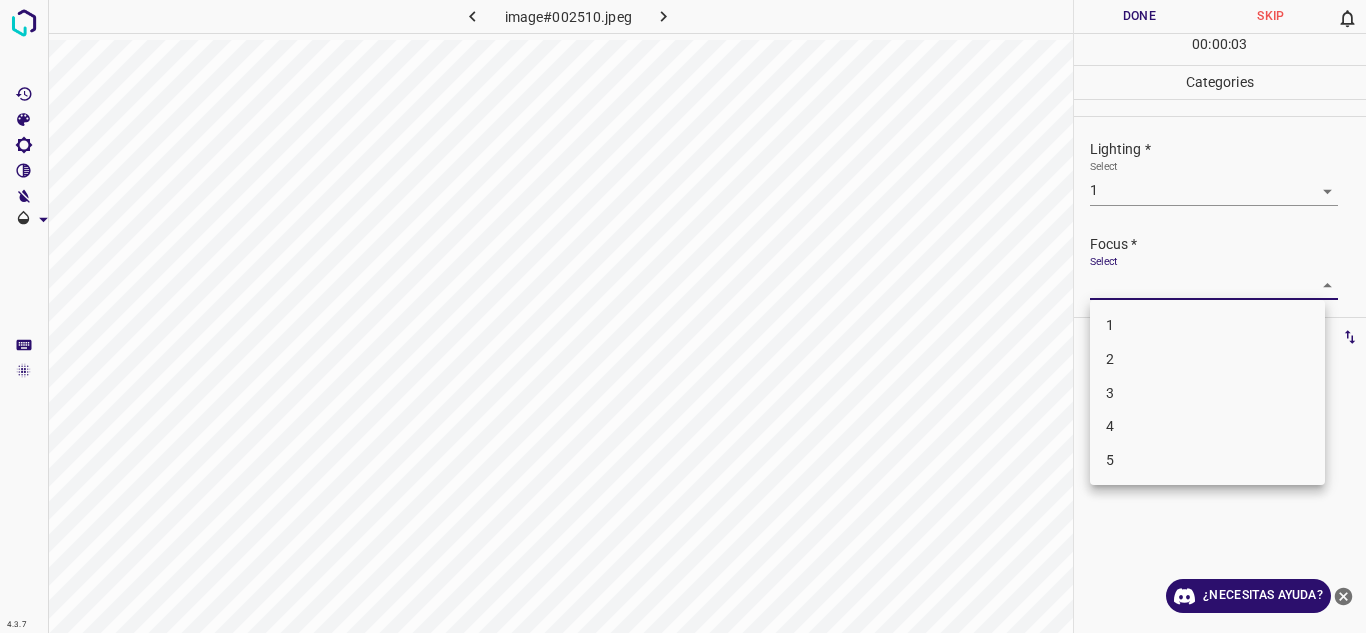 click on "1" at bounding box center [1207, 325] 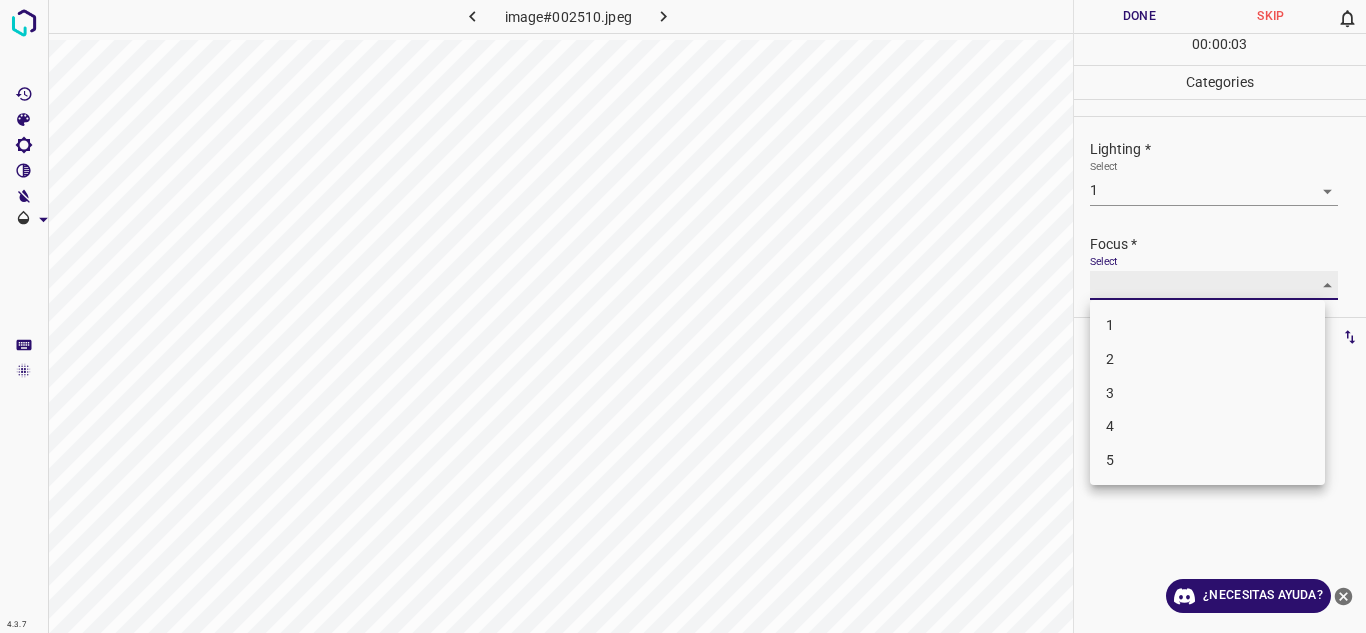 type on "1" 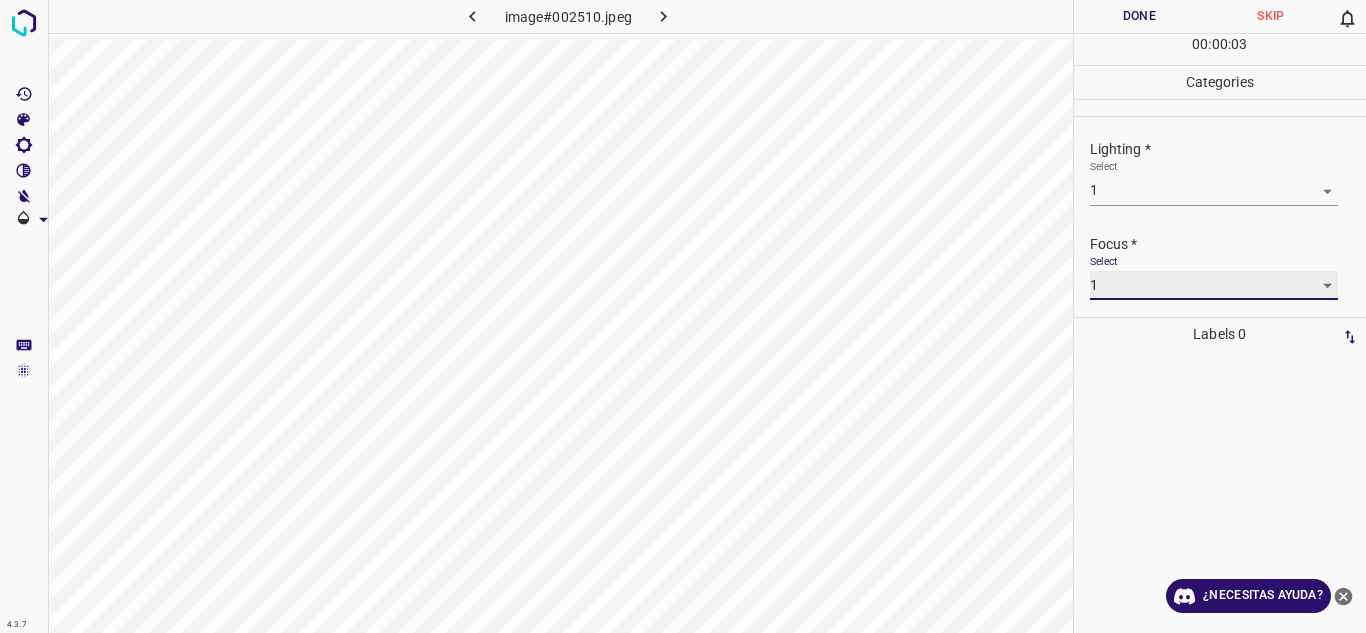 scroll, scrollTop: 98, scrollLeft: 0, axis: vertical 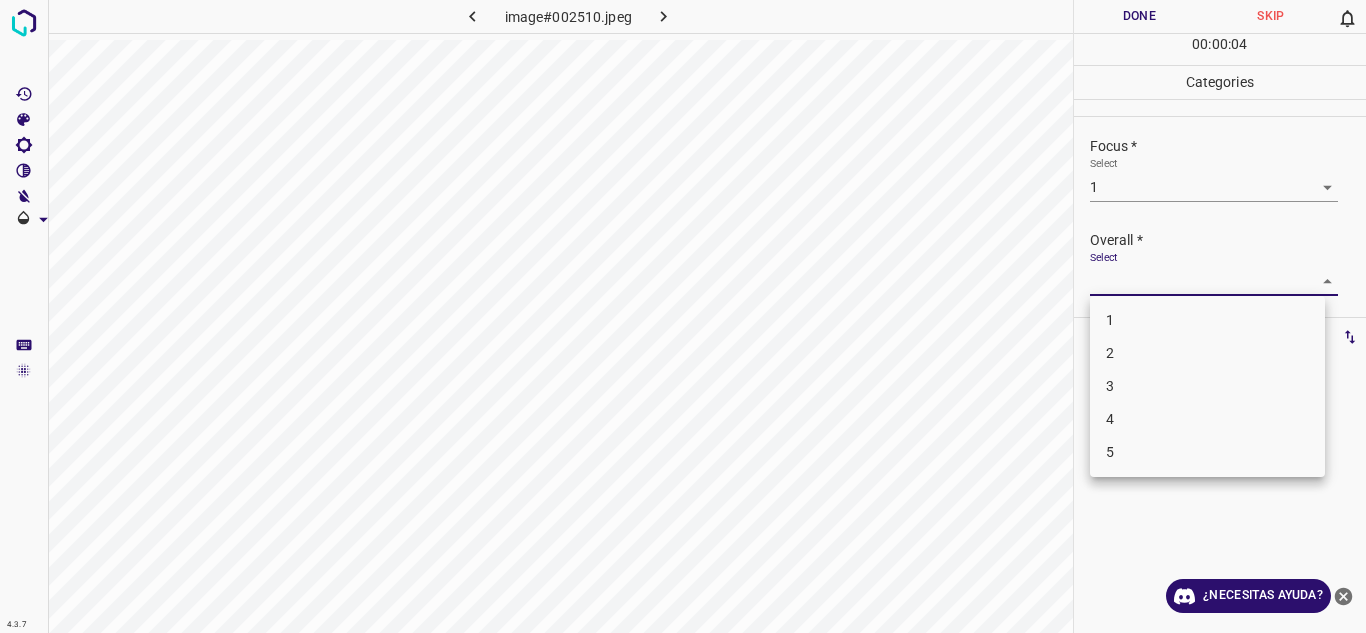 drag, startPoint x: 1318, startPoint y: 291, endPoint x: 1114, endPoint y: 367, distance: 217.69704 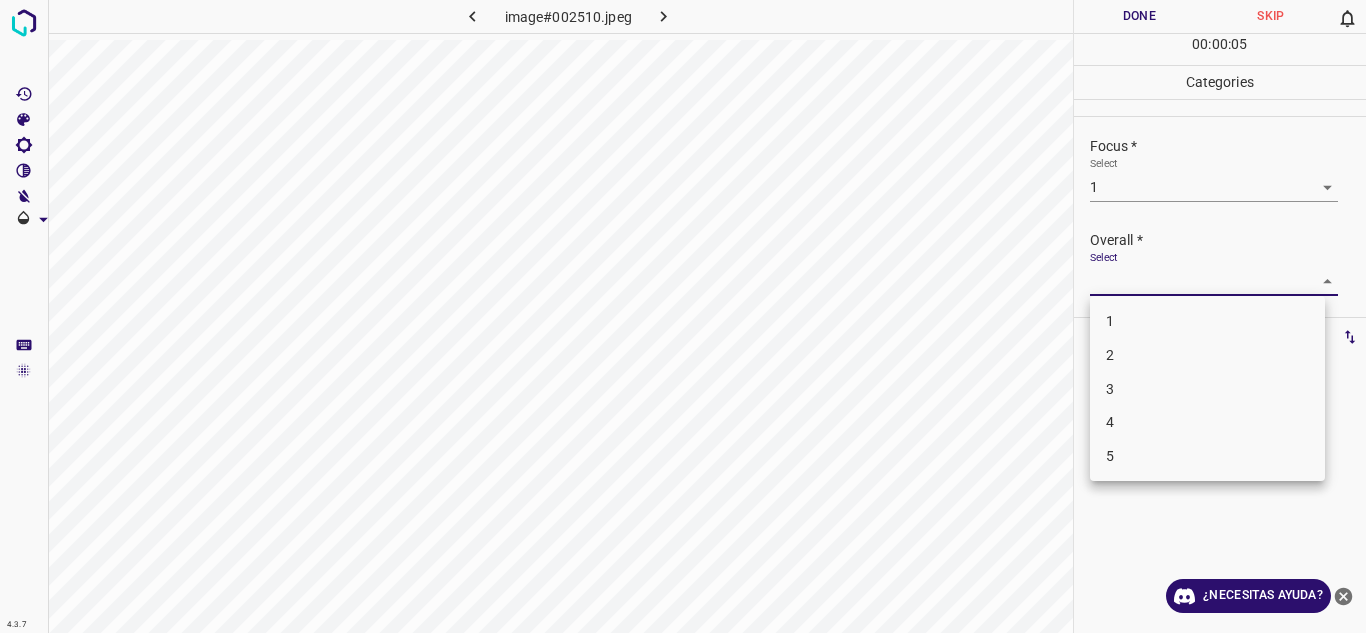 click on "1" at bounding box center (1207, 321) 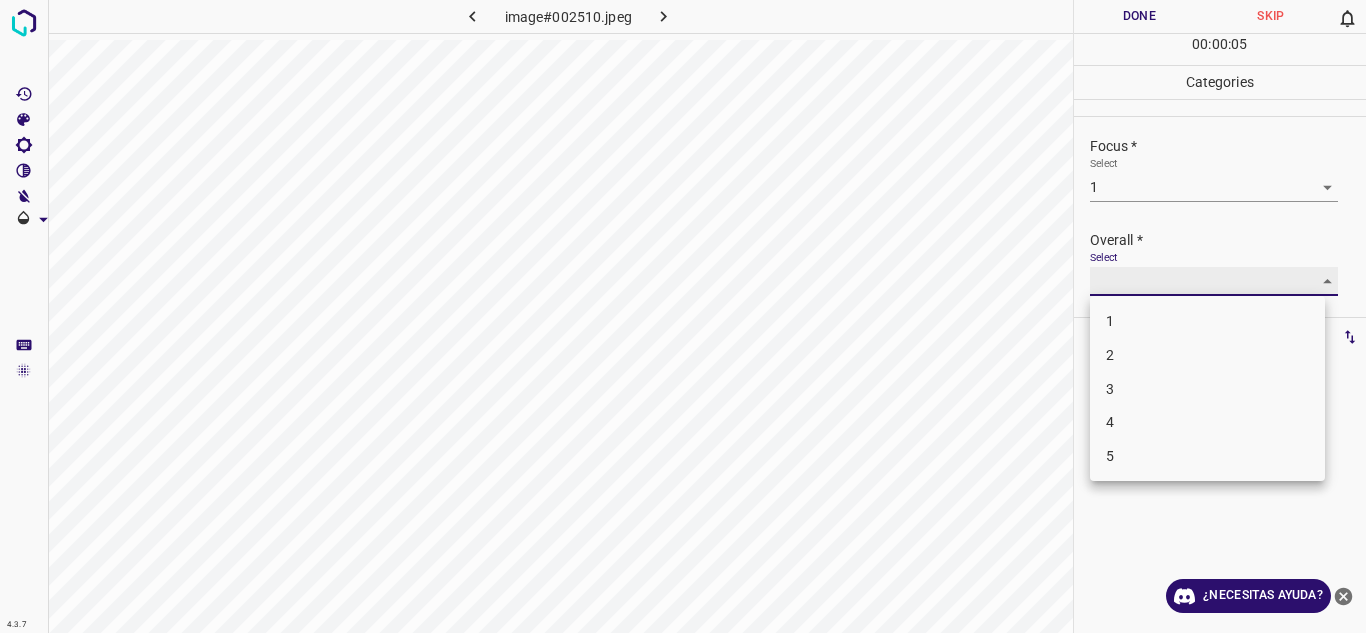 type on "1" 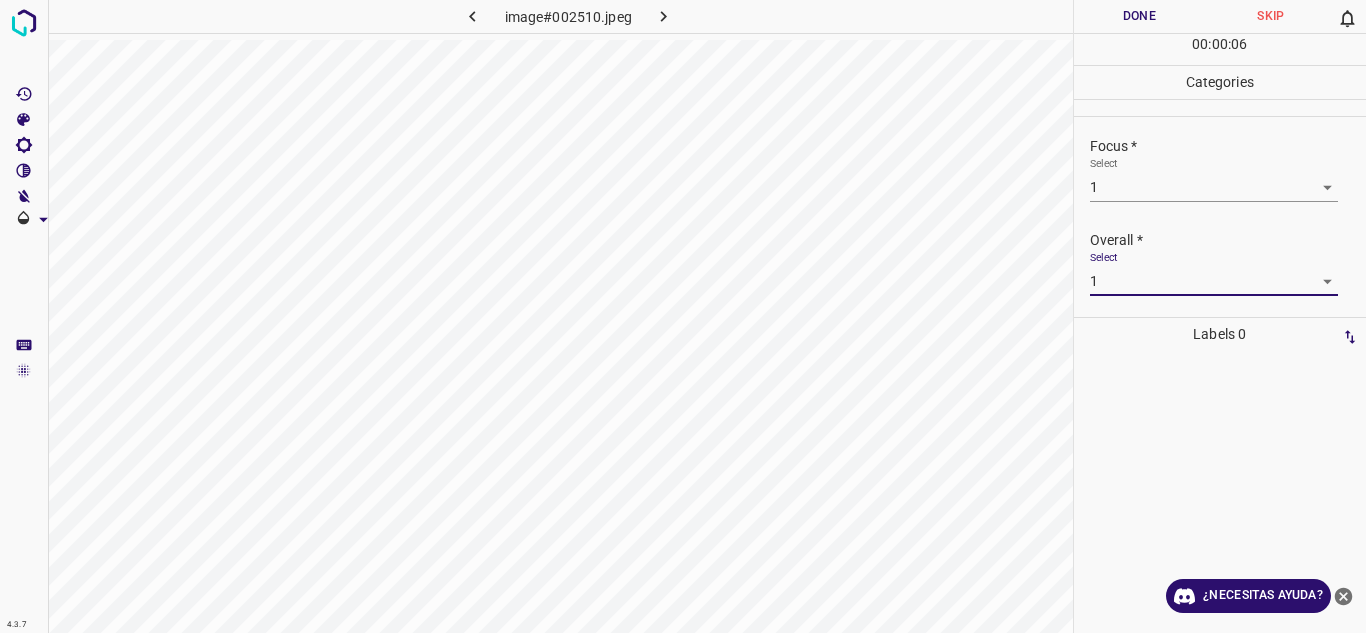 click on "Done" at bounding box center (1140, 16) 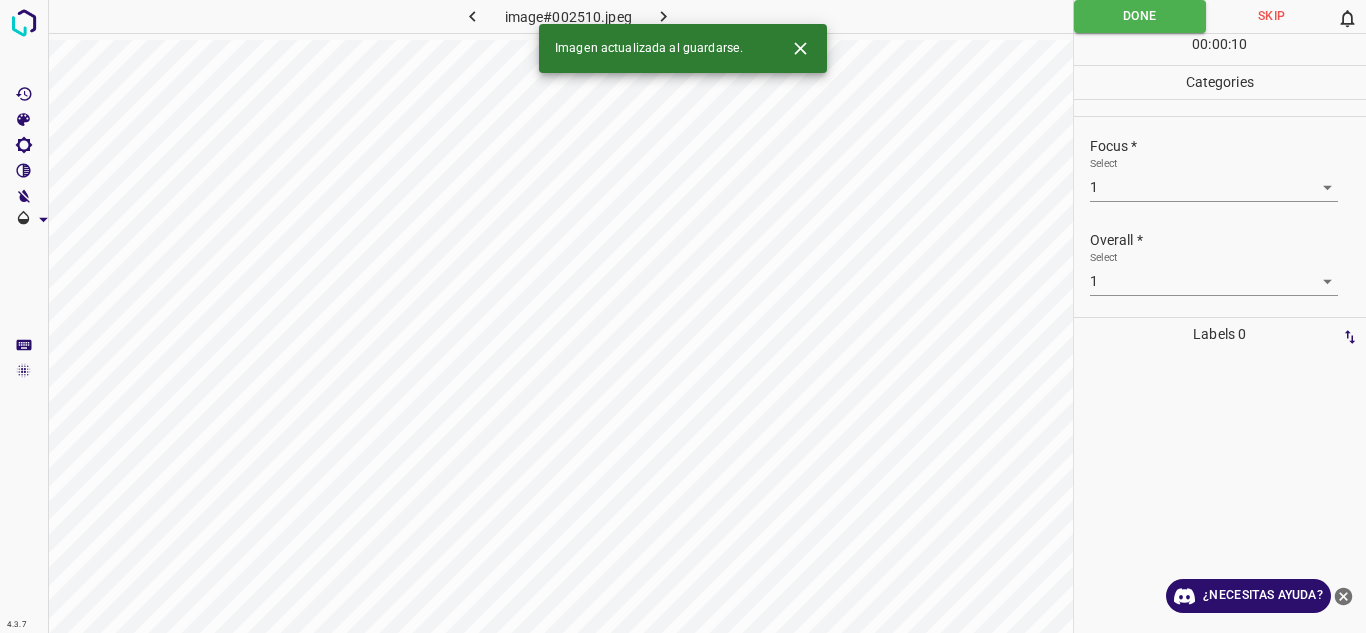 click 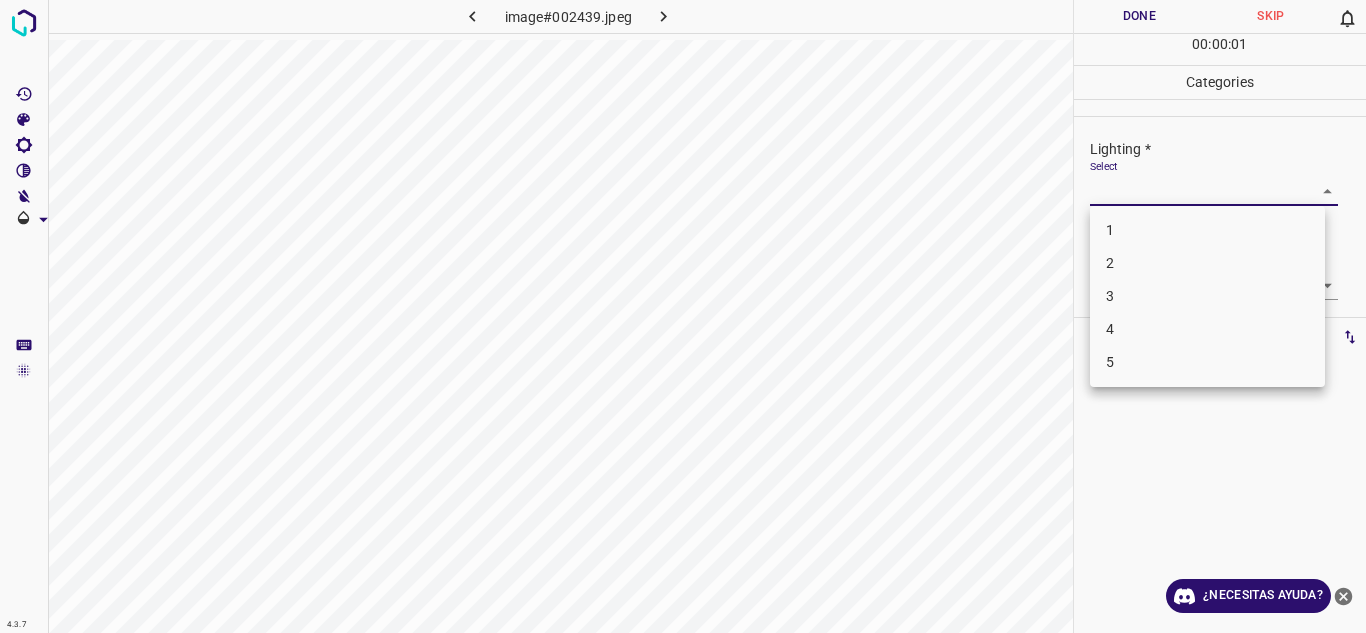 click on "4.3.7 image#002439.jpeg Done Skip 0 00   : 00   : 01   Categories Lighting *  Select ​ Focus *  Select ​ Overall *  Select ​ Labels   0 Categories 1 Lighting 2 Focus 3 Overall Tools Space Change between modes (Draw & Edit) I Auto labeling R Restore zoom M Zoom in N Zoom out Delete Delete selecte label Filters Z Restore filters X Saturation filter C Brightness filter V Contrast filter B Gray scale filter General O Download ¿Necesitas ayuda? Texto original Valora esta traducción Tu opinión servirá para ayudar a mejorar el Traductor de Google - Texto - Esconder - Borrar 1 2 3 4 5" at bounding box center (683, 316) 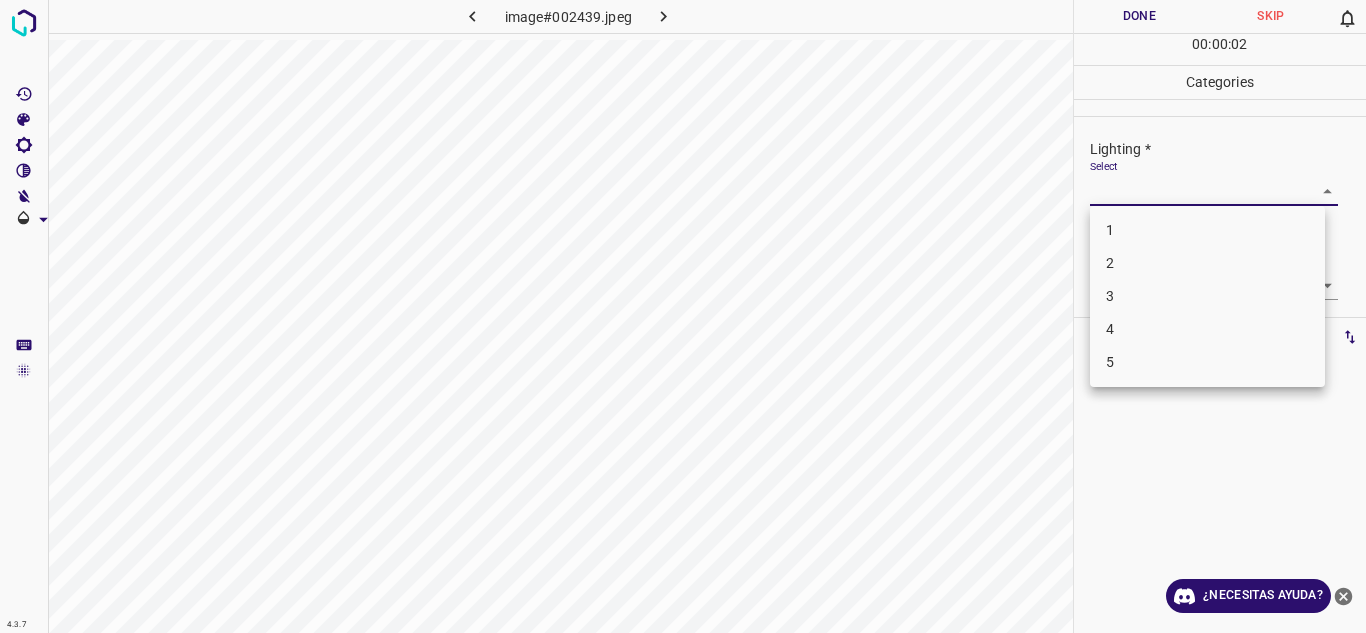 click on "4" at bounding box center [1207, 329] 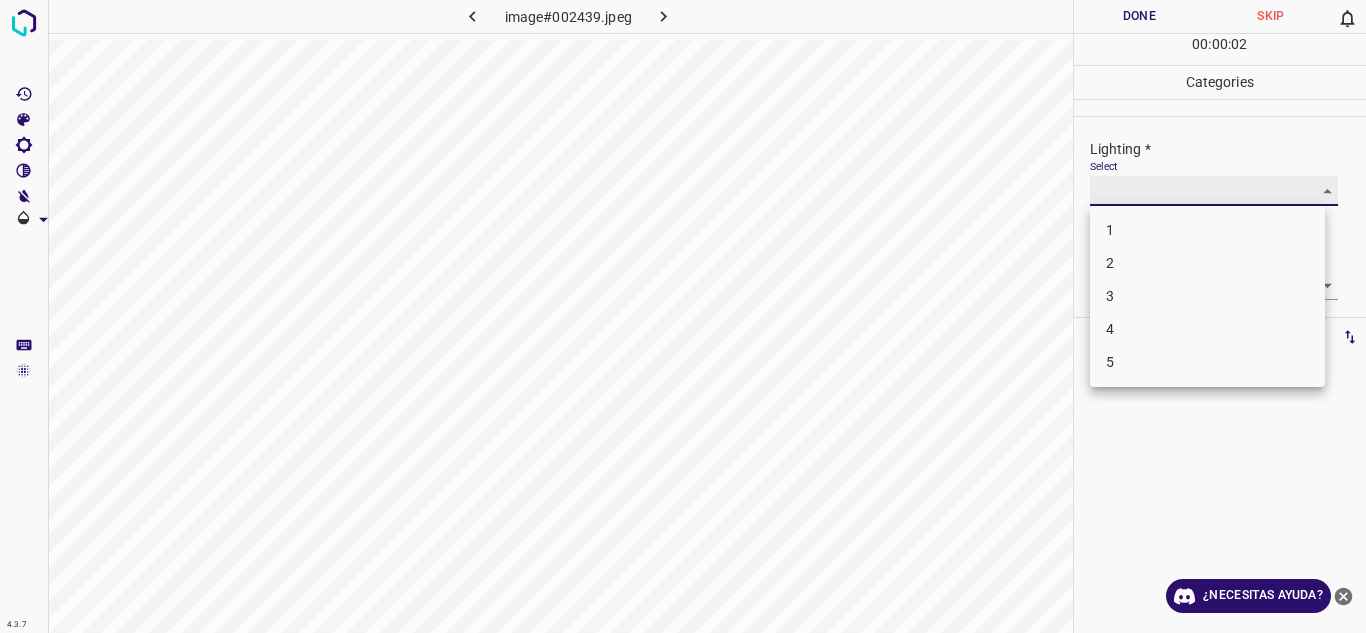 type on "4" 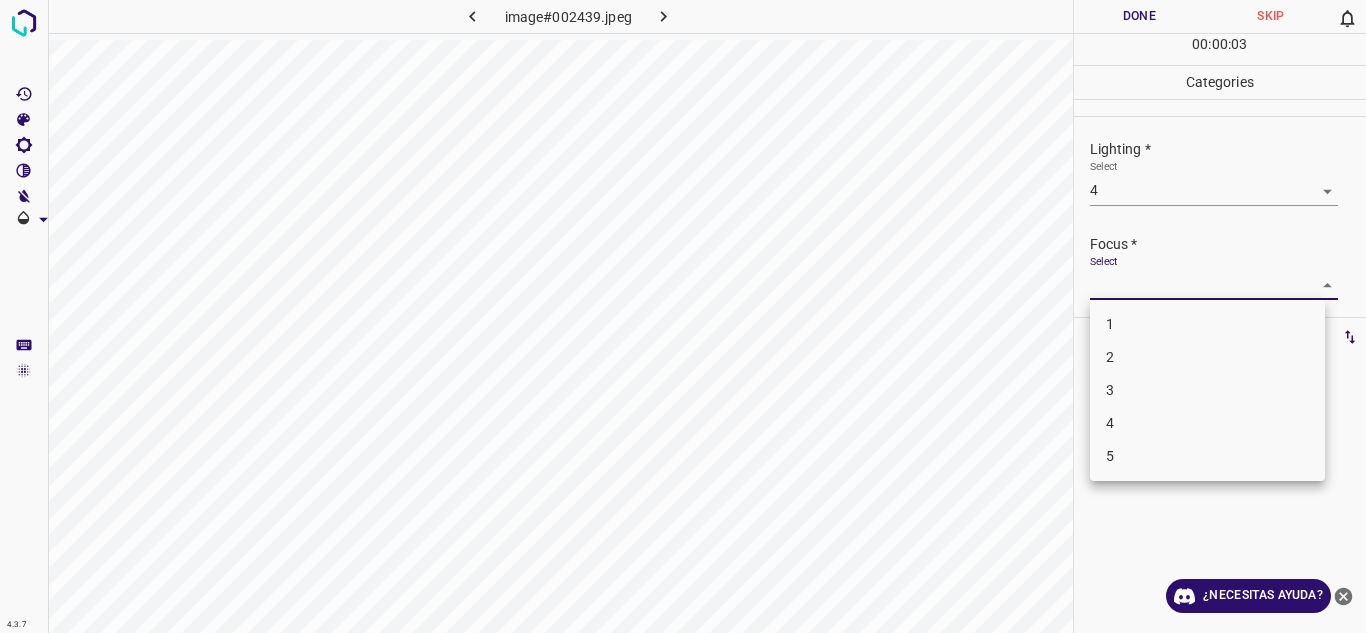 click on "4.3.7 image#002439.jpeg Done Skip 0 00   : 00   : 03   Categories Lighting *  Select 4 4 Focus *  Select ​ Overall *  Select ​ Labels   0 Categories 1 Lighting 2 Focus 3 Overall Tools Space Change between modes (Draw & Edit) I Auto labeling R Restore zoom M Zoom in N Zoom out Delete Delete selecte label Filters Z Restore filters X Saturation filter C Brightness filter V Contrast filter B Gray scale filter General O Download ¿Necesitas ayuda? Texto original Valora esta traducción Tu opinión servirá para ayudar a mejorar el Traductor de Google - Texto - Esconder - Borrar 1 2 3 4 5" at bounding box center (683, 316) 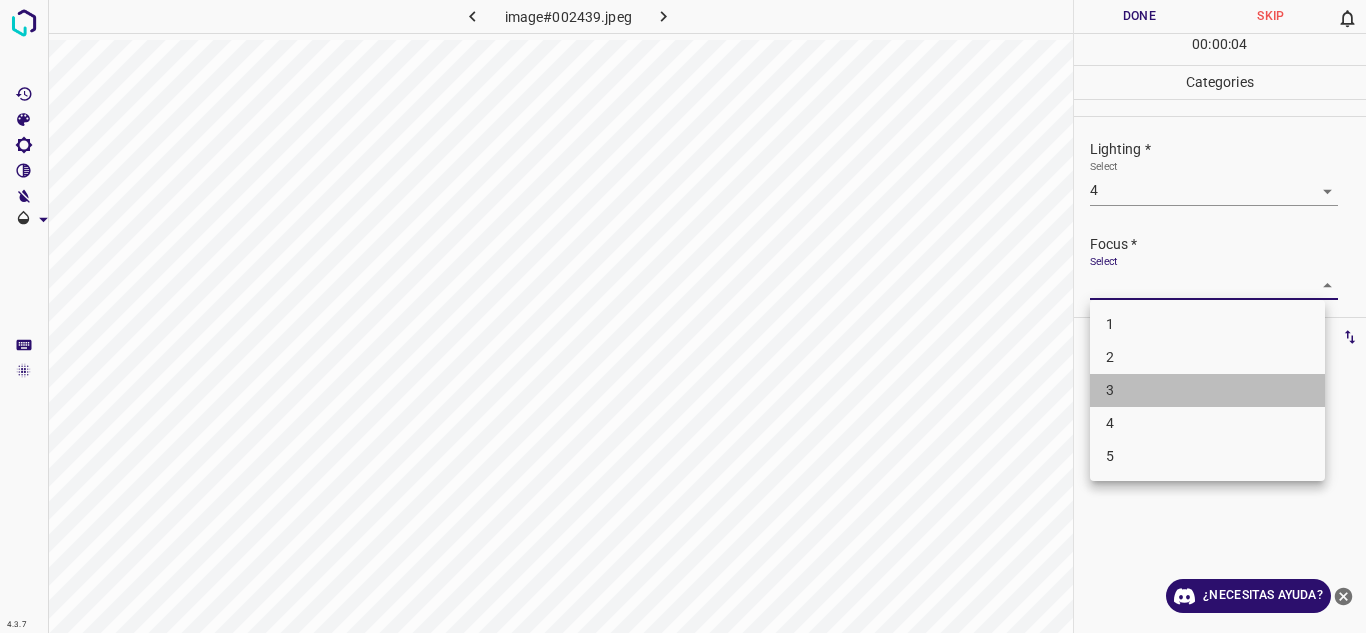 click on "3" at bounding box center [1207, 390] 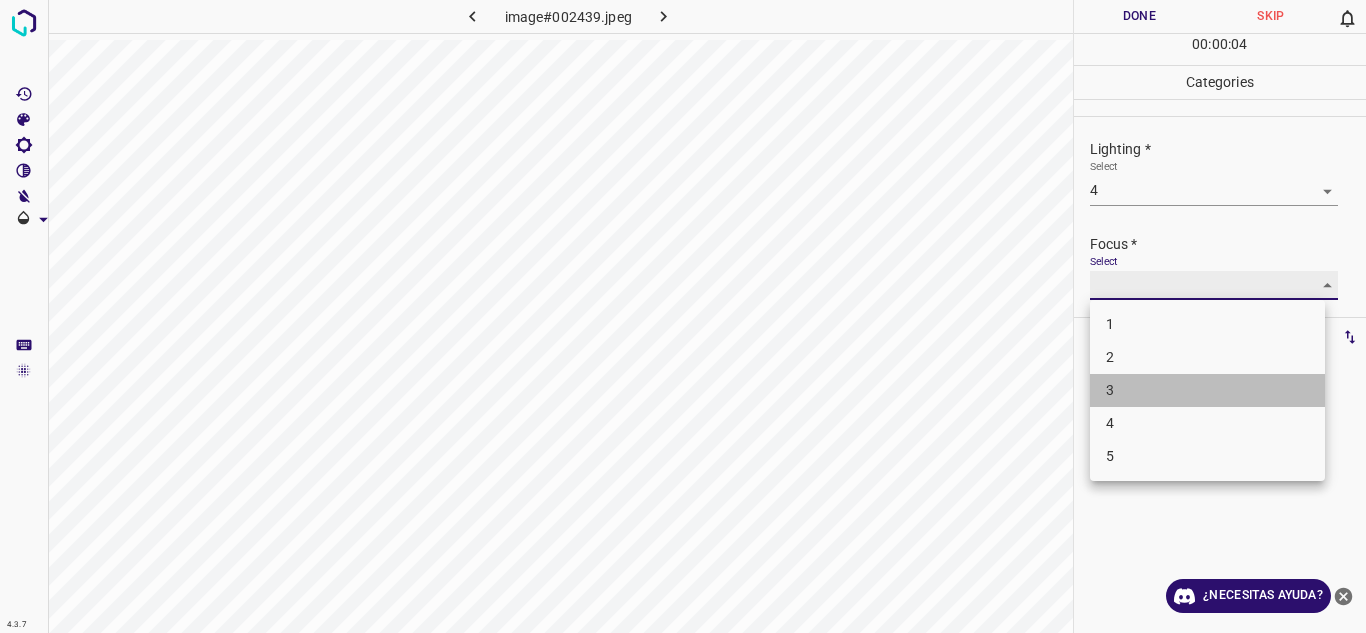 type on "3" 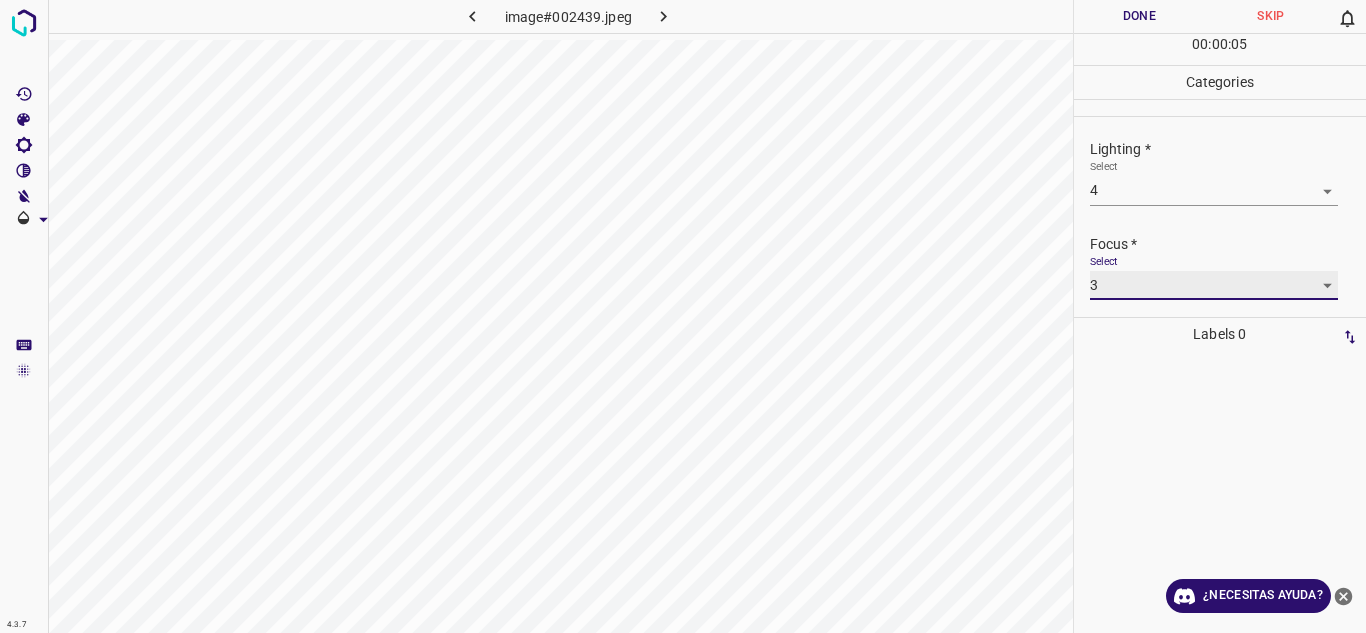 scroll, scrollTop: 98, scrollLeft: 0, axis: vertical 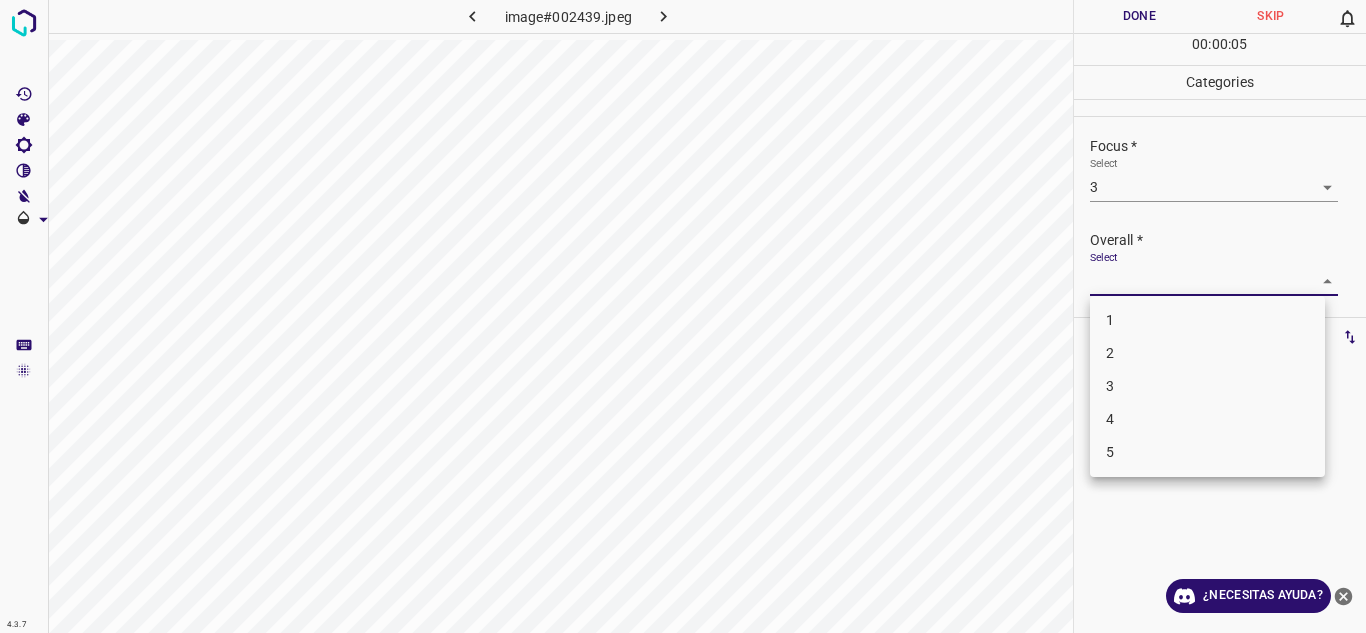 click on "4.3.7 image#002439.jpeg Done Skip 0 00   : 00   : 05   Categories Lighting *  Select 4 4 Focus *  Select 3 3 Overall *  Select ​ Labels   0 Categories 1 Lighting 2 Focus 3 Overall Tools Space Change between modes (Draw & Edit) I Auto labeling R Restore zoom M Zoom in N Zoom out Delete Delete selecte label Filters Z Restore filters X Saturation filter C Brightness filter V Contrast filter B Gray scale filter General O Download ¿Necesitas ayuda? Texto original Valora esta traducción Tu opinión servirá para ayudar a mejorar el Traductor de Google - Texto - Esconder - Borrar 1 2 3 4 5" at bounding box center [683, 316] 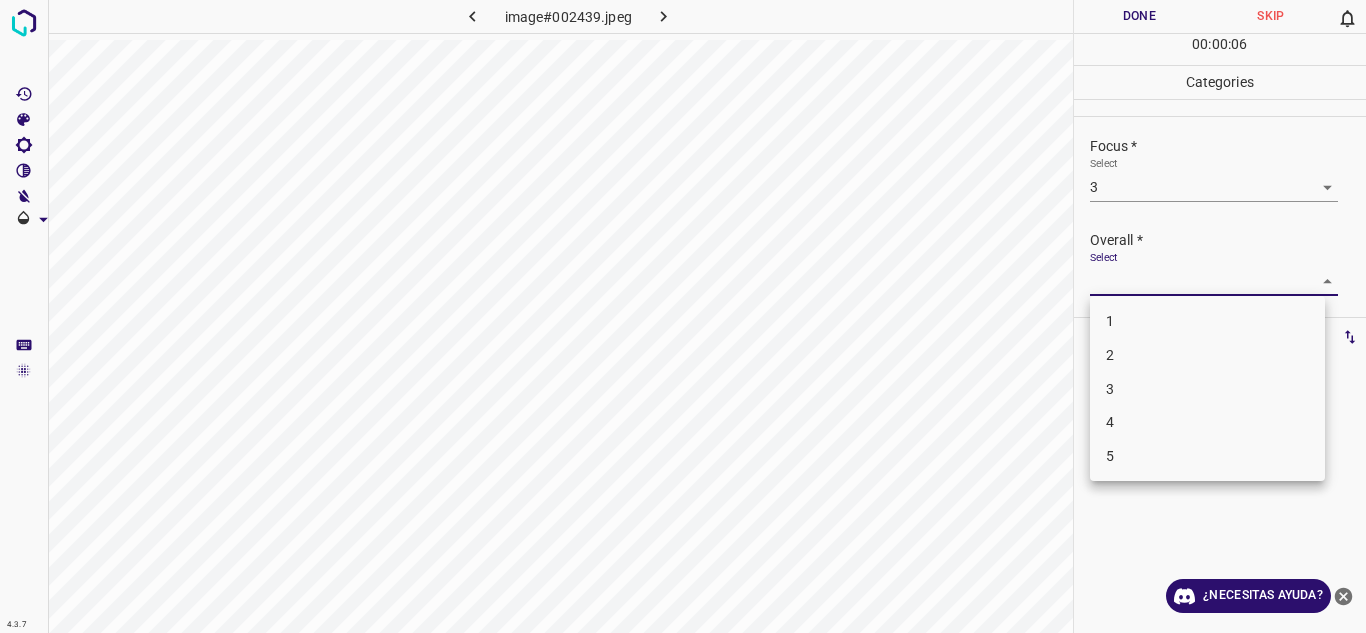 click on "4" at bounding box center [1207, 422] 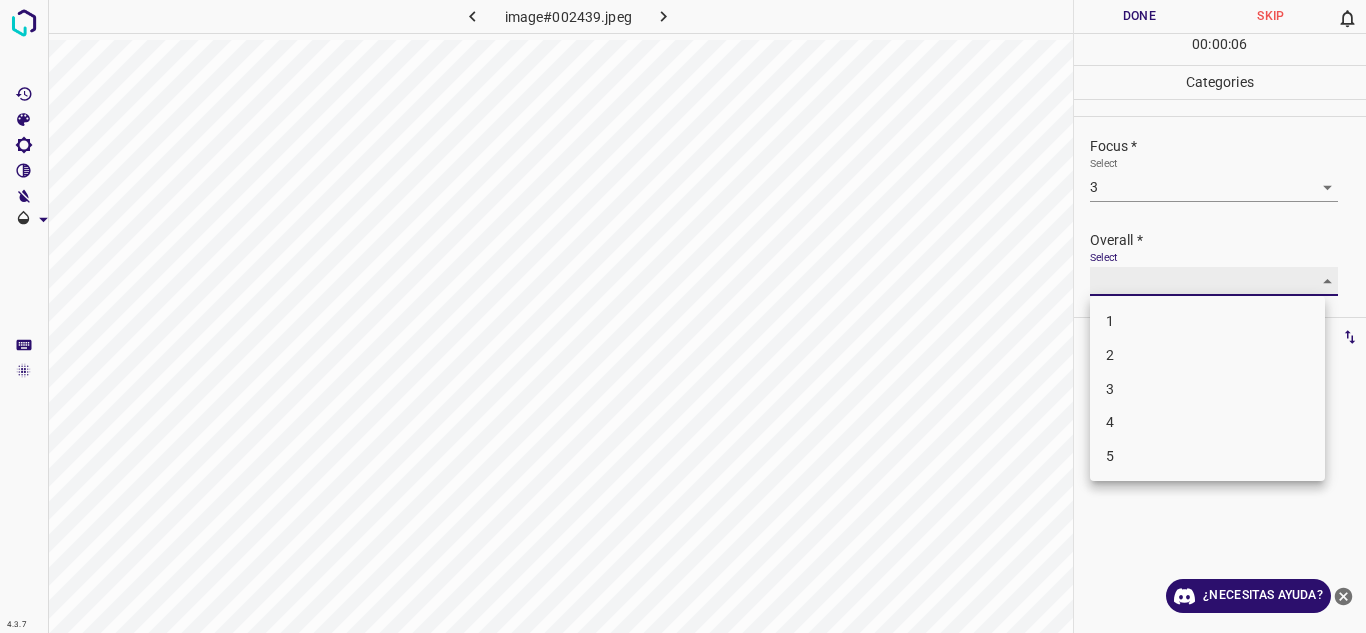 type on "4" 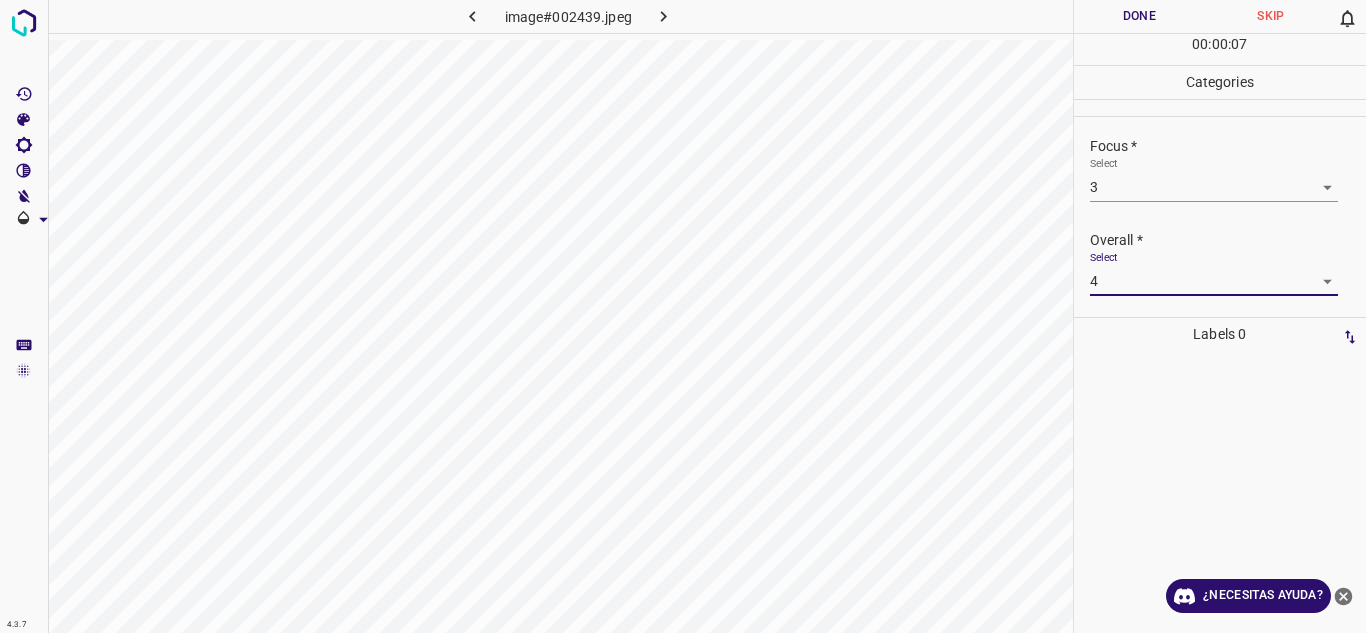 click on "Done" at bounding box center [1140, 16] 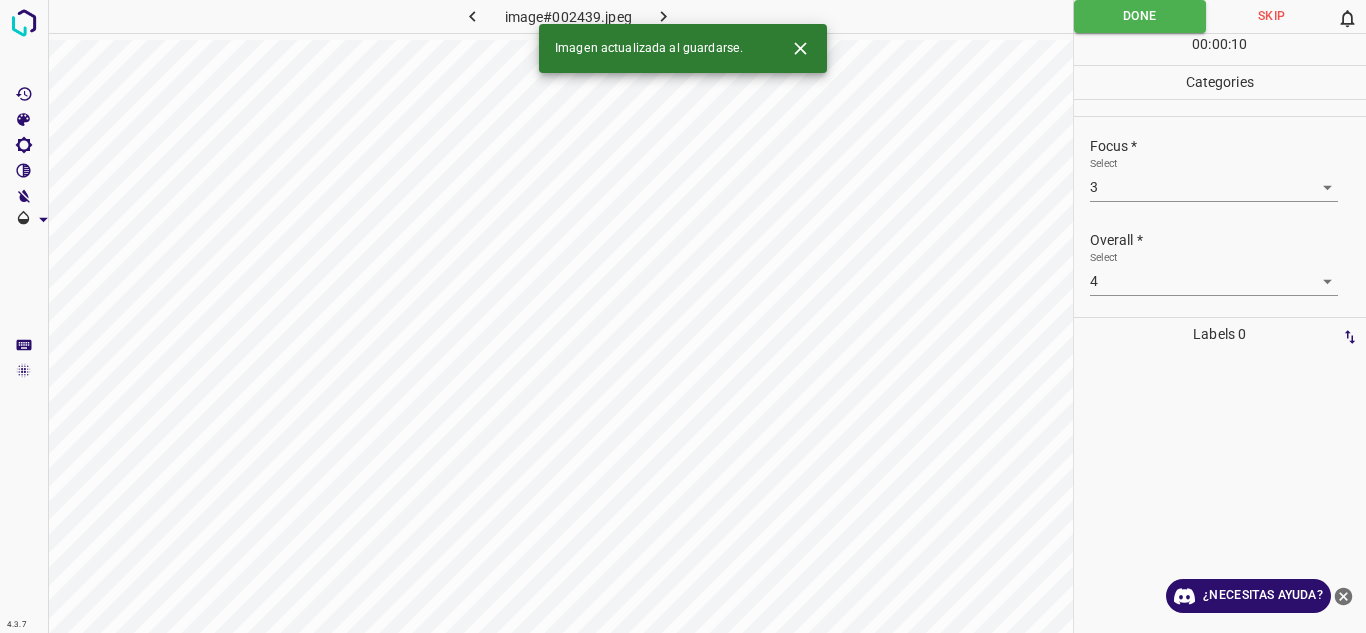 click at bounding box center [664, 16] 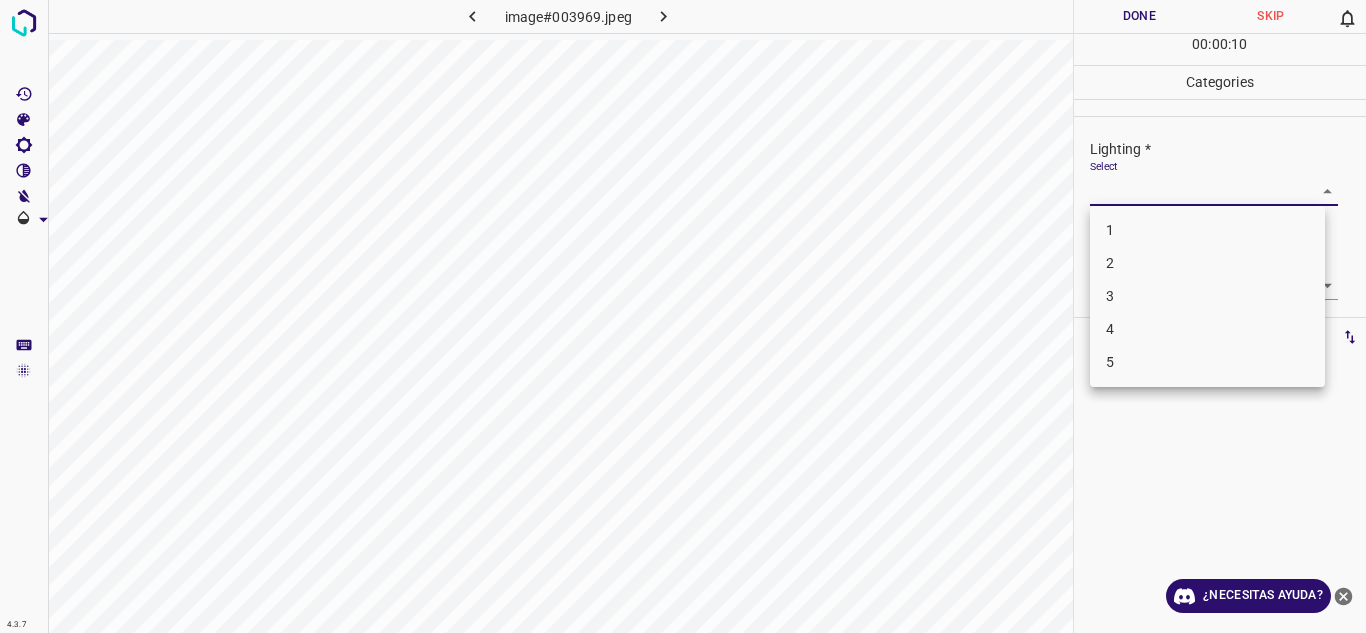 click on "4.3.7 image#003969.jpeg Done Skip 0 00   : 00   : 10   Categories Lighting *  Select ​ Focus *  Select ​ Overall *  Select ​ Labels   0 Categories 1 Lighting 2 Focus 3 Overall Tools Space Change between modes (Draw & Edit) I Auto labeling R Restore zoom M Zoom in N Zoom out Delete Delete selecte label Filters Z Restore filters X Saturation filter C Brightness filter V Contrast filter B Gray scale filter General O Download ¿Necesitas ayuda? Texto original Valora esta traducción Tu opinión servirá para ayudar a mejorar el Traductor de Google - Texto - Esconder - Borrar 1 2 3 4 5" at bounding box center (683, 316) 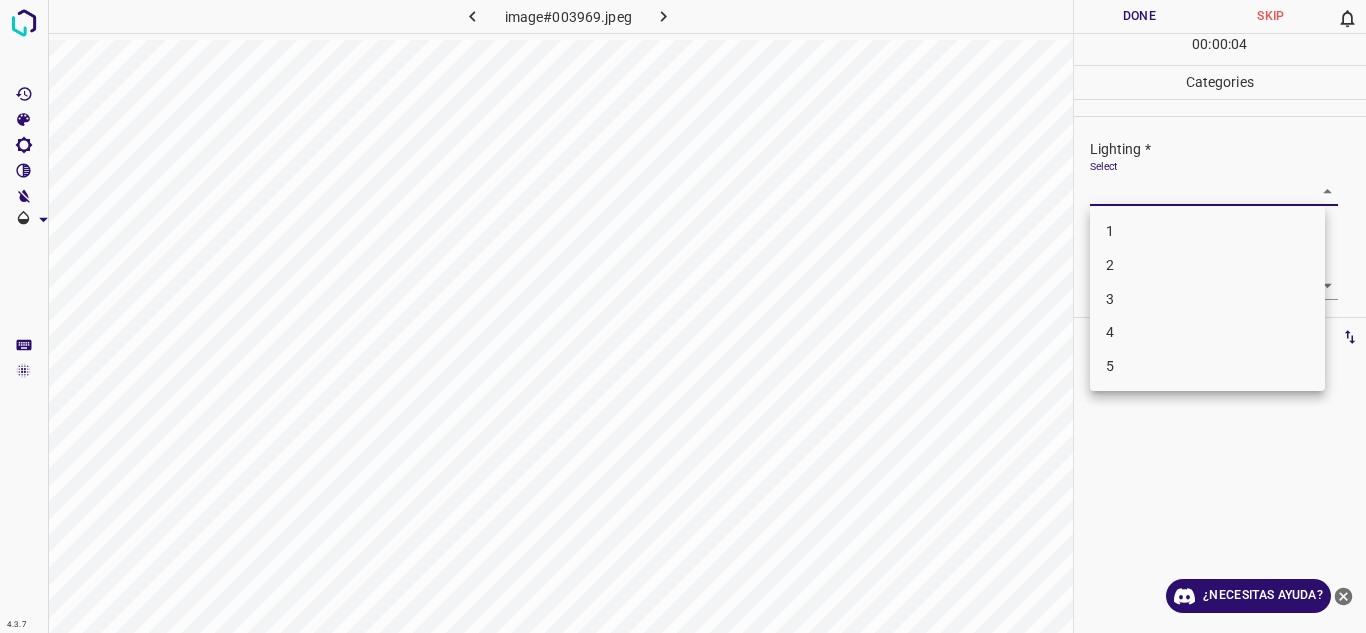 click on "4" at bounding box center [1207, 332] 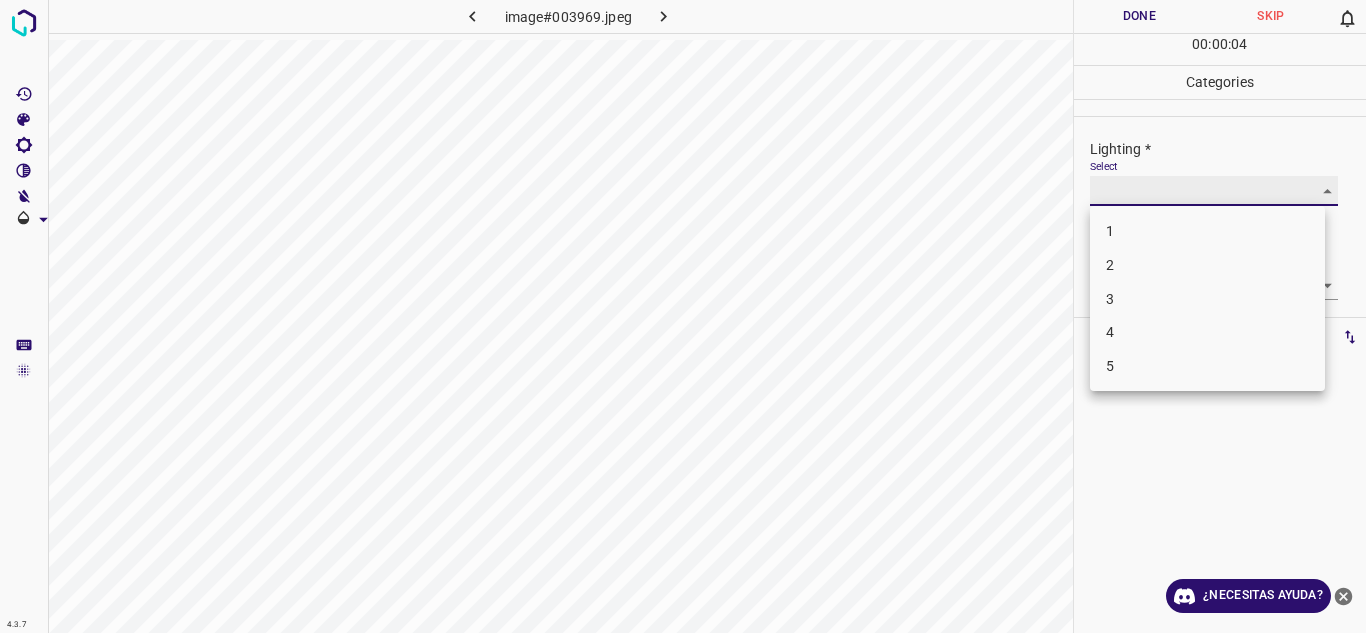 type on "4" 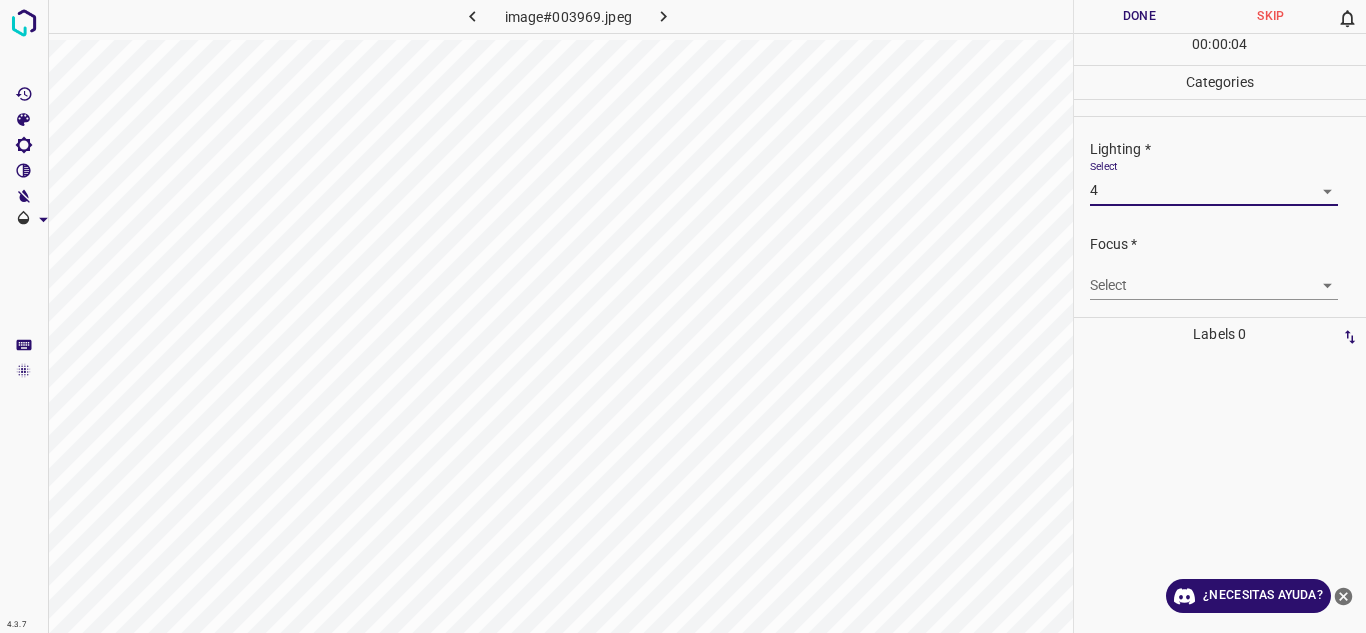 click on "4.3.7 image#003969.jpeg Done Skip 0 00   : 00   : 04   Categories Lighting *  Select 4 4 Focus *  Select ​ Overall *  Select ​ Labels   0 Categories 1 Lighting 2 Focus 3 Overall Tools Space Change between modes (Draw & Edit) I Auto labeling R Restore zoom M Zoom in N Zoom out Delete Delete selecte label Filters Z Restore filters X Saturation filter C Brightness filter V Contrast filter B Gray scale filter General O Download ¿Necesitas ayuda? Texto original Valora esta traducción Tu opinión servirá para ayudar a mejorar el Traductor de Google - Texto - Esconder - Borrar" at bounding box center [683, 316] 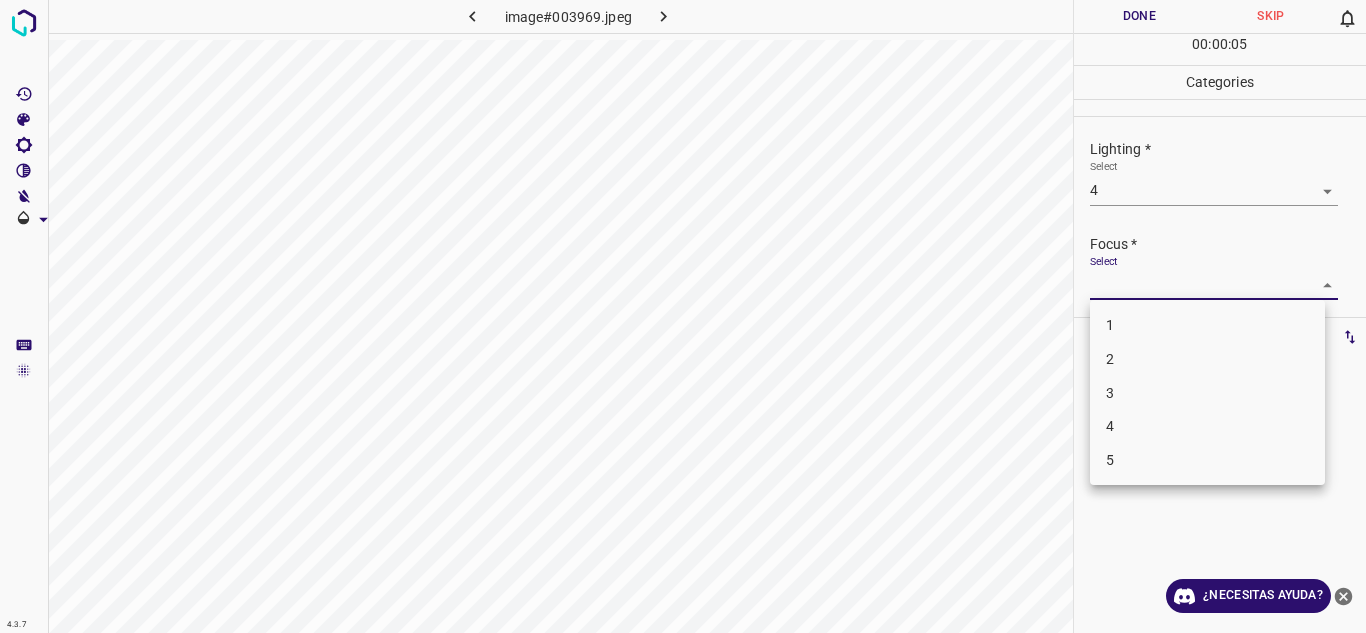 click on "3" at bounding box center [1207, 393] 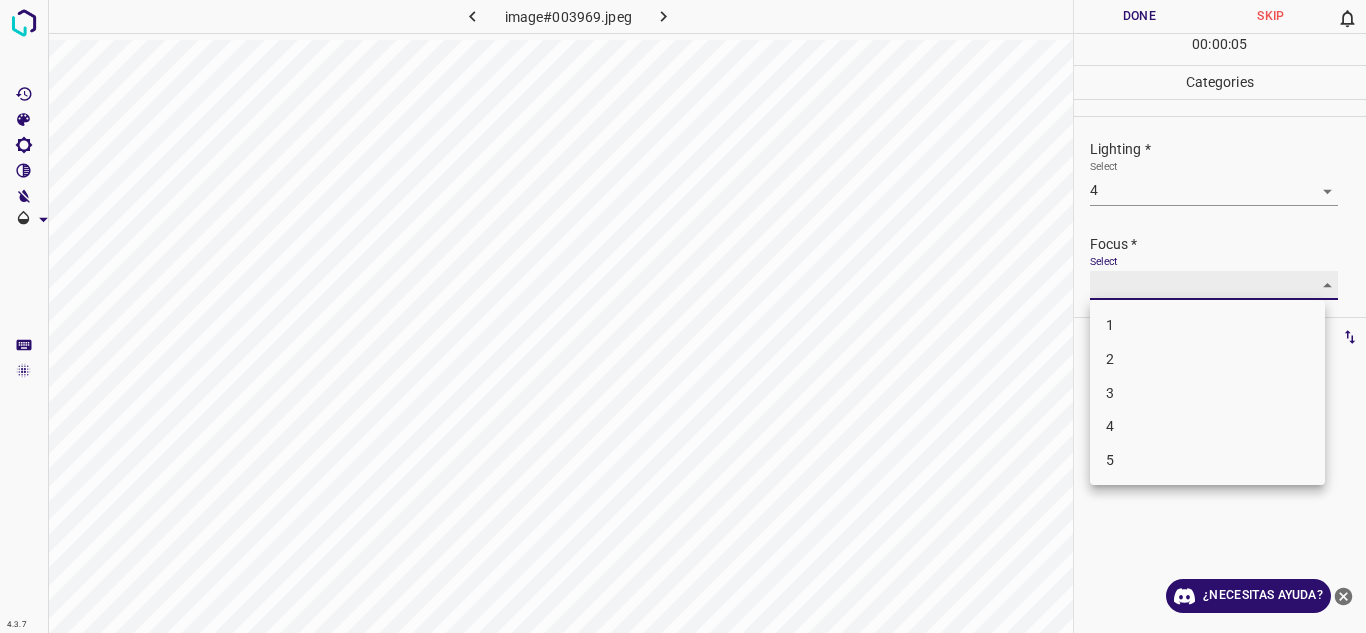 type on "3" 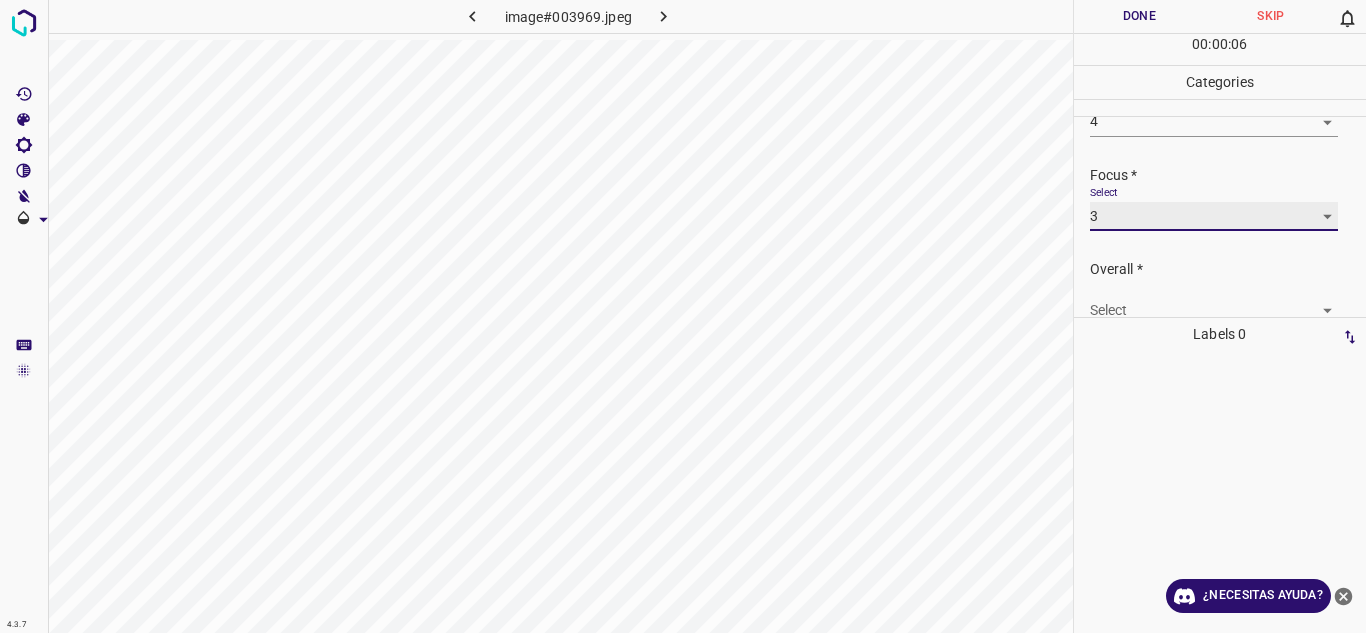 scroll, scrollTop: 98, scrollLeft: 0, axis: vertical 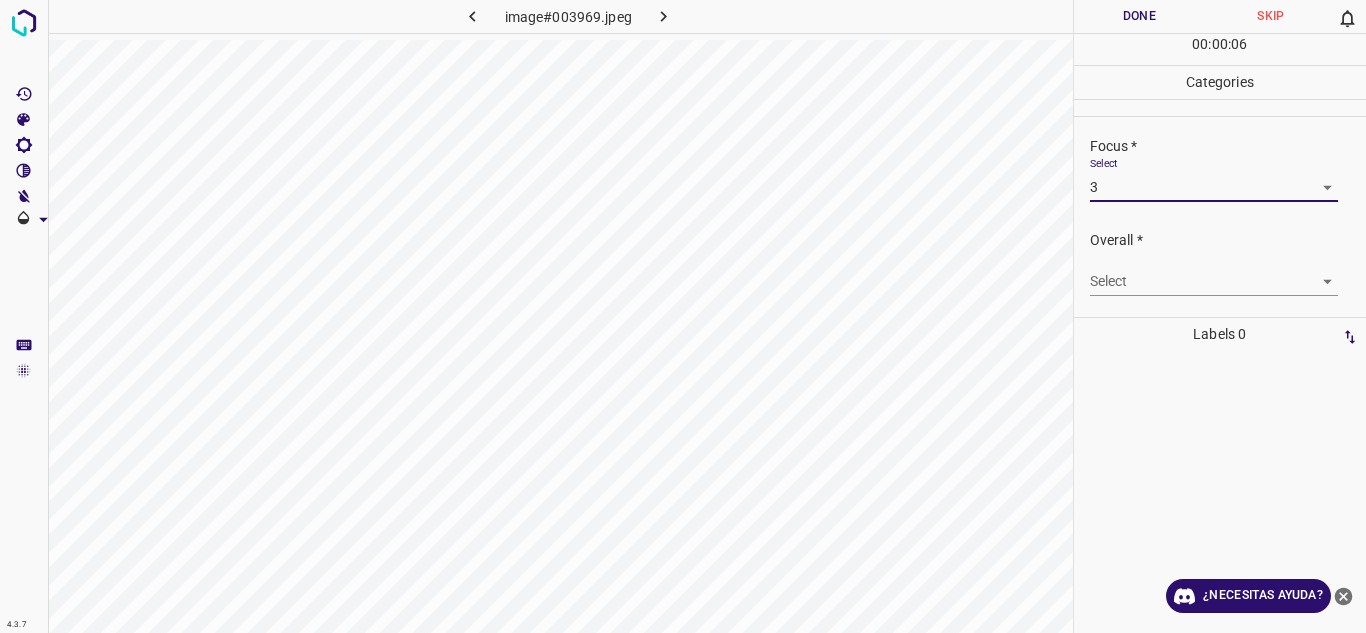 click on "4.3.7 image#003969.jpeg Done Skip 0 00   : 00   : 06   Categories Lighting *  Select 4 4 Focus *  Select 3 3 Overall *  Select ​ Labels   0 Categories 1 Lighting 2 Focus 3 Overall Tools Space Change between modes (Draw & Edit) I Auto labeling R Restore zoom M Zoom in N Zoom out Delete Delete selecte label Filters Z Restore filters X Saturation filter C Brightness filter V Contrast filter B Gray scale filter General O Download ¿Necesitas ayuda? Texto original Valora esta traducción Tu opinión servirá para ayudar a mejorar el Traductor de Google - Texto - Esconder - Borrar" at bounding box center [683, 316] 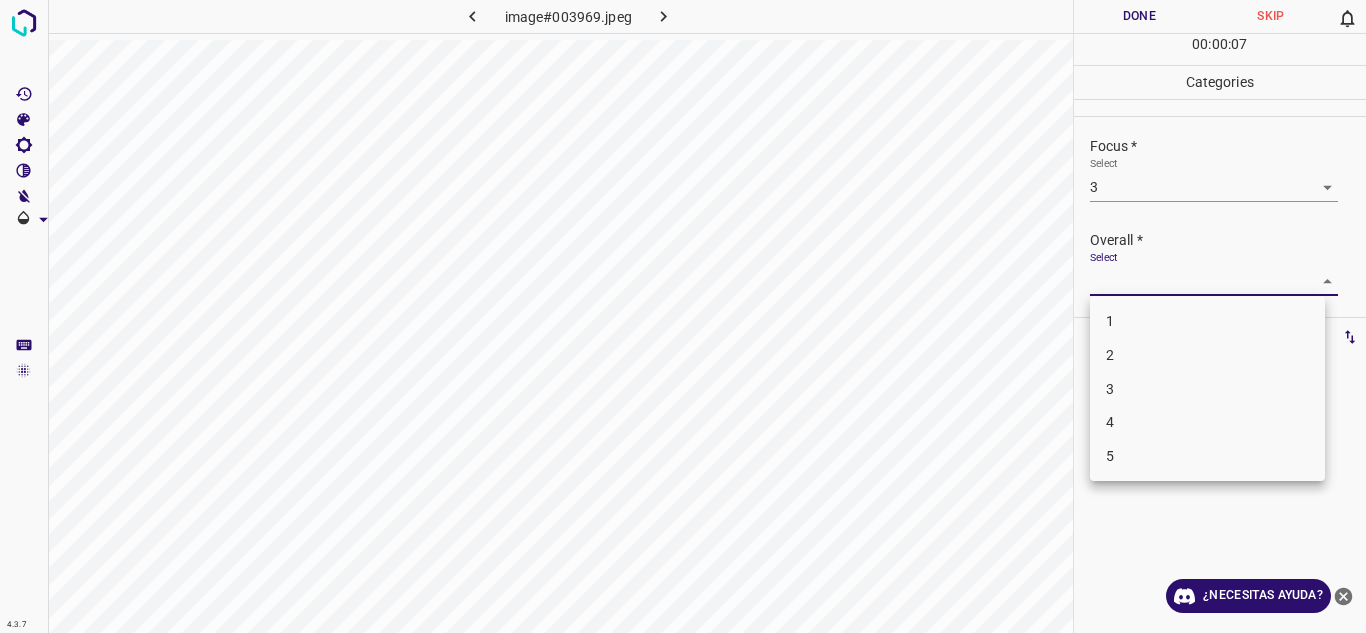 click on "4" at bounding box center (1207, 422) 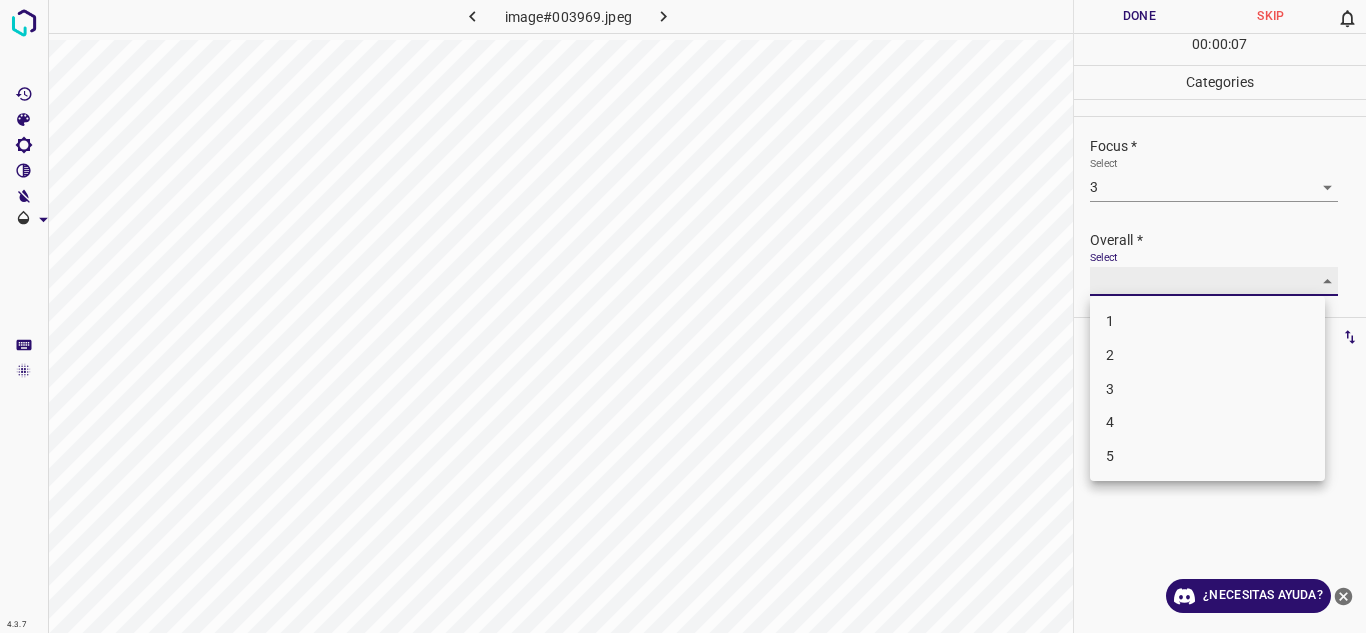 type on "4" 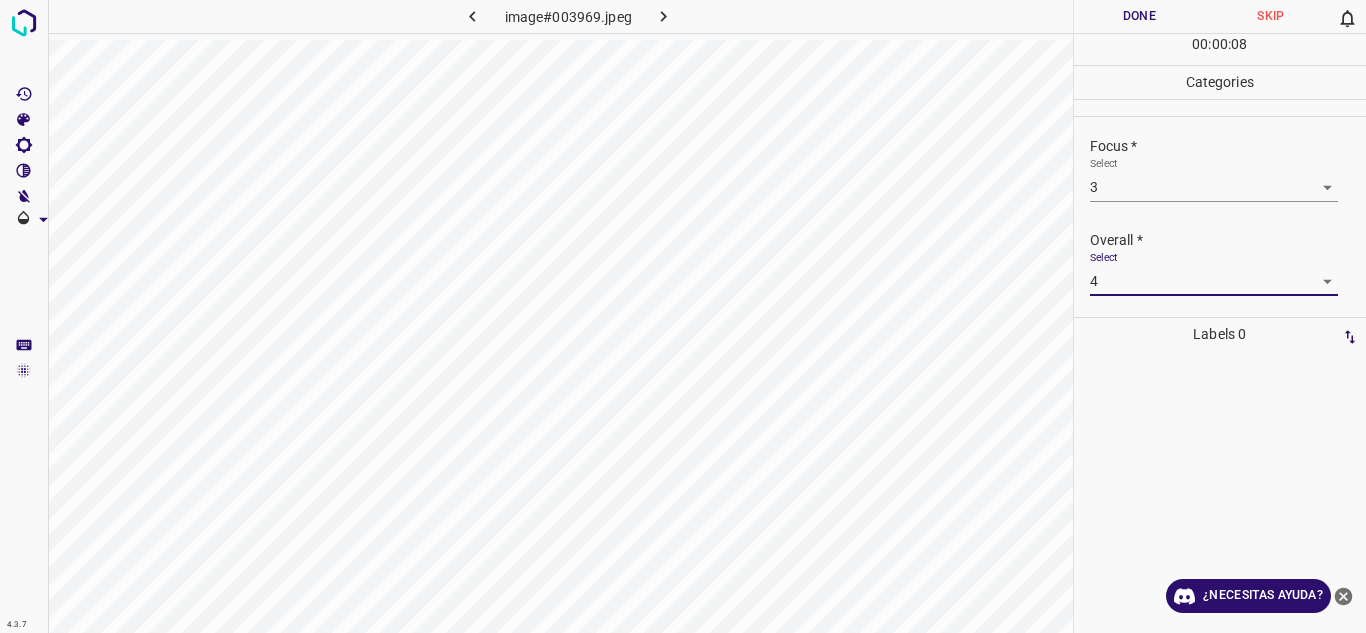 click on "Done" at bounding box center (1140, 16) 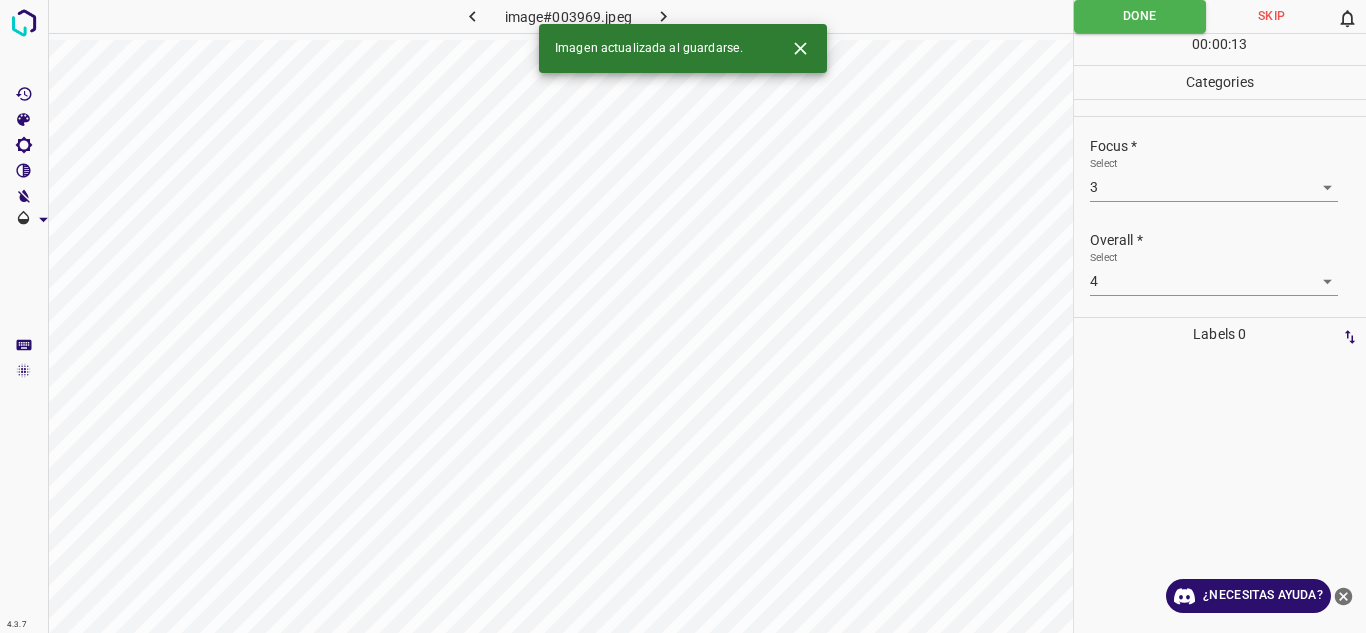 click 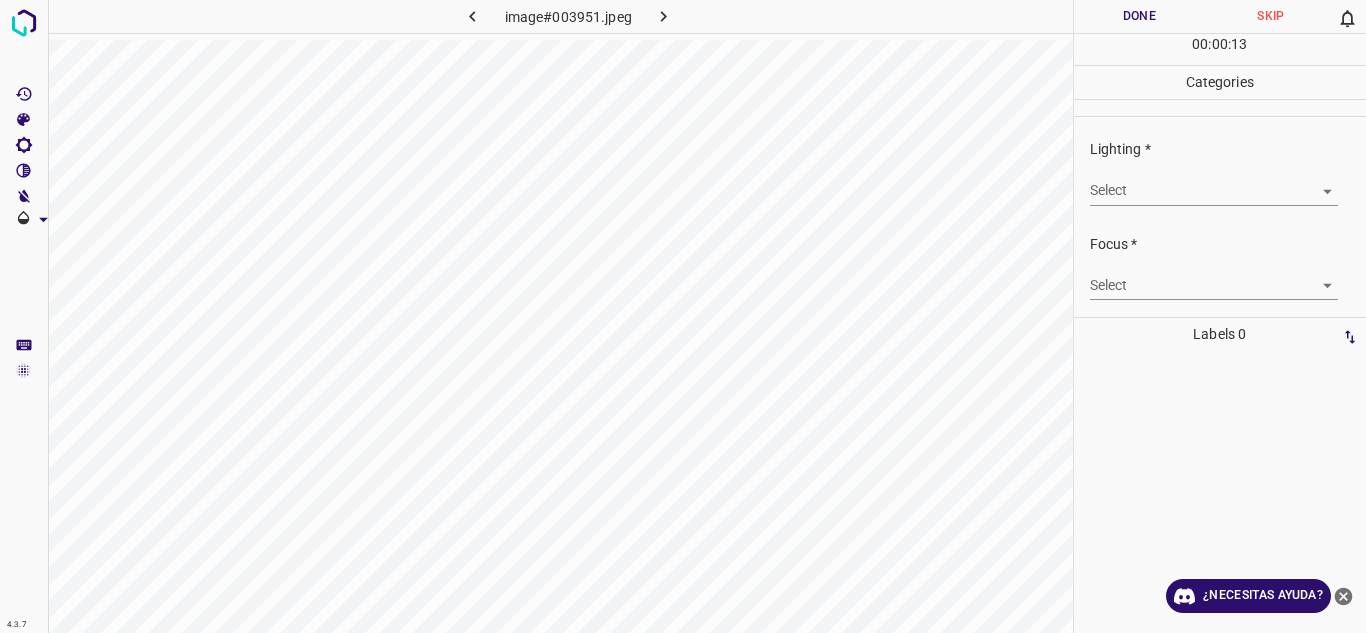 click on "4.3.7 image#003951.jpeg Done Skip 0 00   : 00   : 13   Categories Lighting *  Select ​ Focus *  Select ​ Overall *  Select ​ Labels   0 Categories 1 Lighting 2 Focus 3 Overall Tools Space Change between modes (Draw & Edit) I Auto labeling R Restore zoom M Zoom in N Zoom out Delete Delete selecte label Filters Z Restore filters X Saturation filter C Brightness filter V Contrast filter B Gray scale filter General O Download ¿Necesitas ayuda? Texto original Valora esta traducción Tu opinión servirá para ayudar a mejorar el Traductor de Google - Texto - Esconder - Borrar" at bounding box center (683, 316) 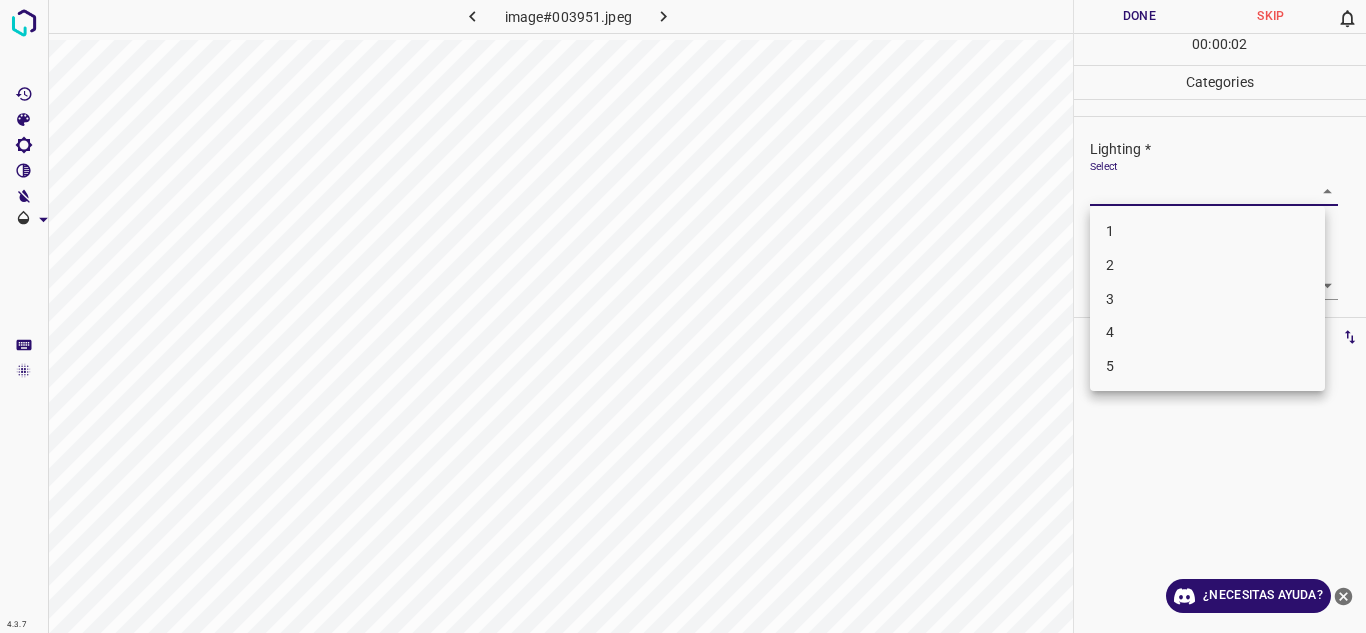 click on "3" at bounding box center [1207, 299] 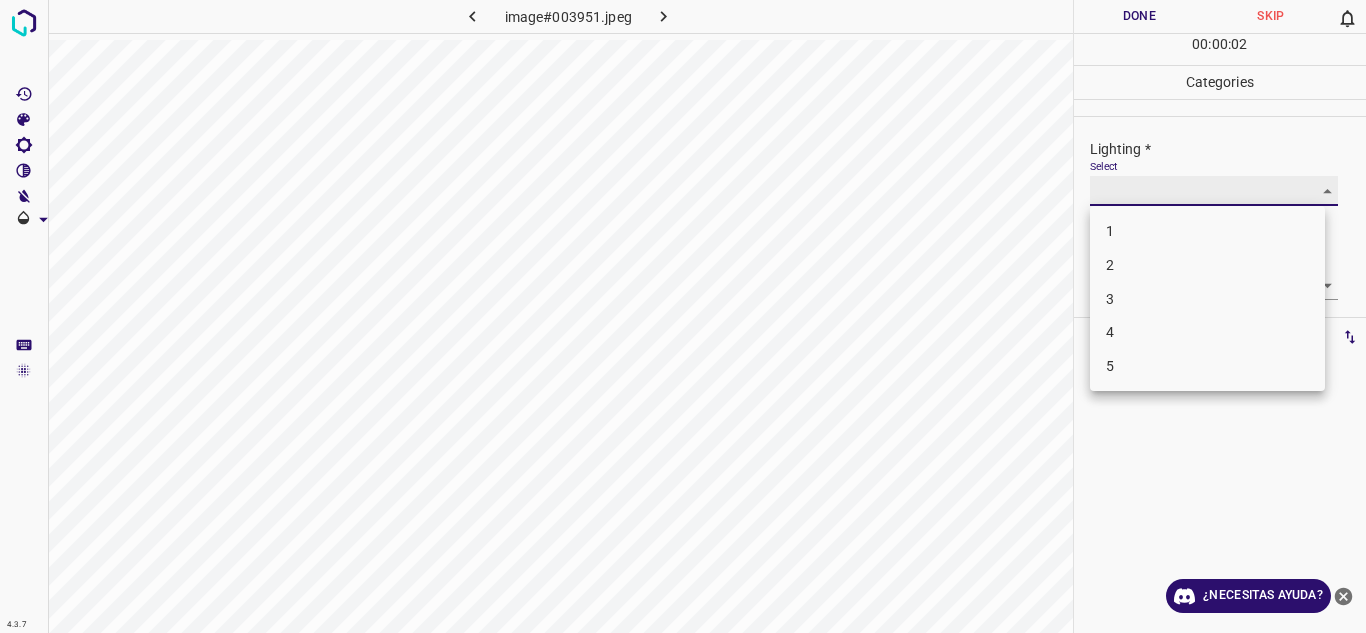 type on "3" 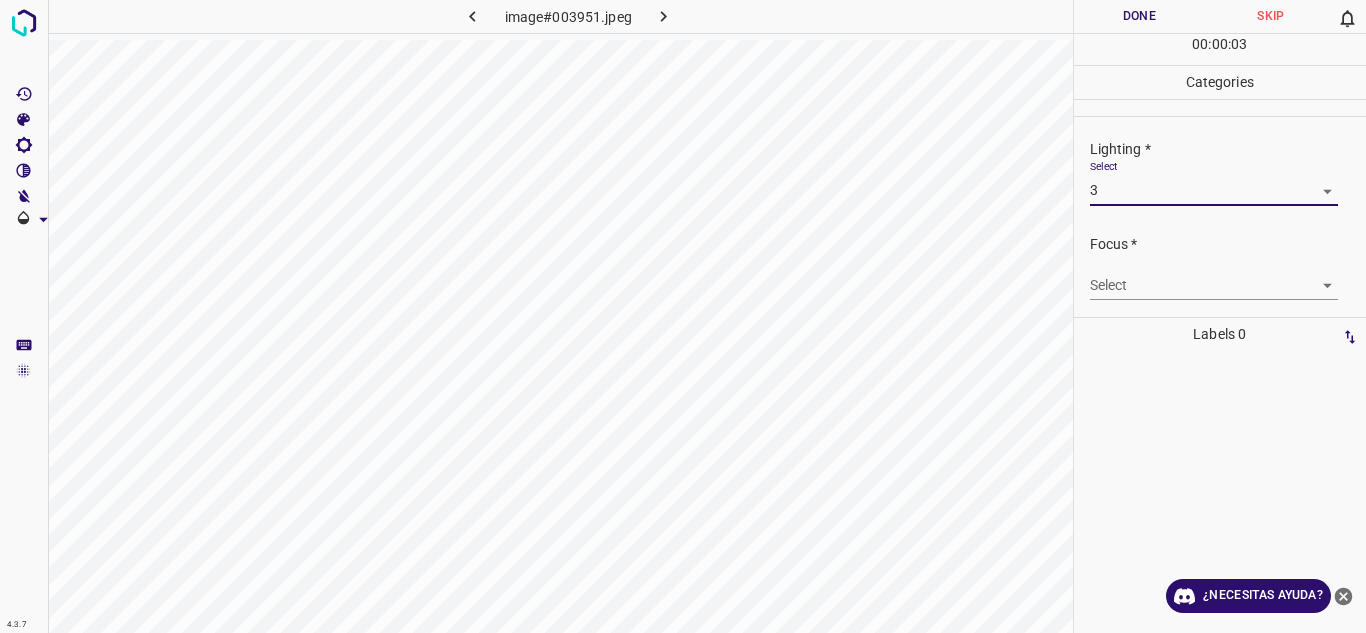 click on "4.3.7 image#003951.jpeg Done Skip 0 00   : 00   : 03   Categories Lighting *  Select 3 3 Focus *  Select ​ Overall *  Select ​ Labels   0 Categories 1 Lighting 2 Focus 3 Overall Tools Space Change between modes (Draw & Edit) I Auto labeling R Restore zoom M Zoom in N Zoom out Delete Delete selecte label Filters Z Restore filters X Saturation filter C Brightness filter V Contrast filter B Gray scale filter General O Download ¿Necesitas ayuda? Texto original Valora esta traducción Tu opinión servirá para ayudar a mejorar el Traductor de Google - Texto - Esconder - Borrar 1 2 3 4 5" at bounding box center [683, 316] 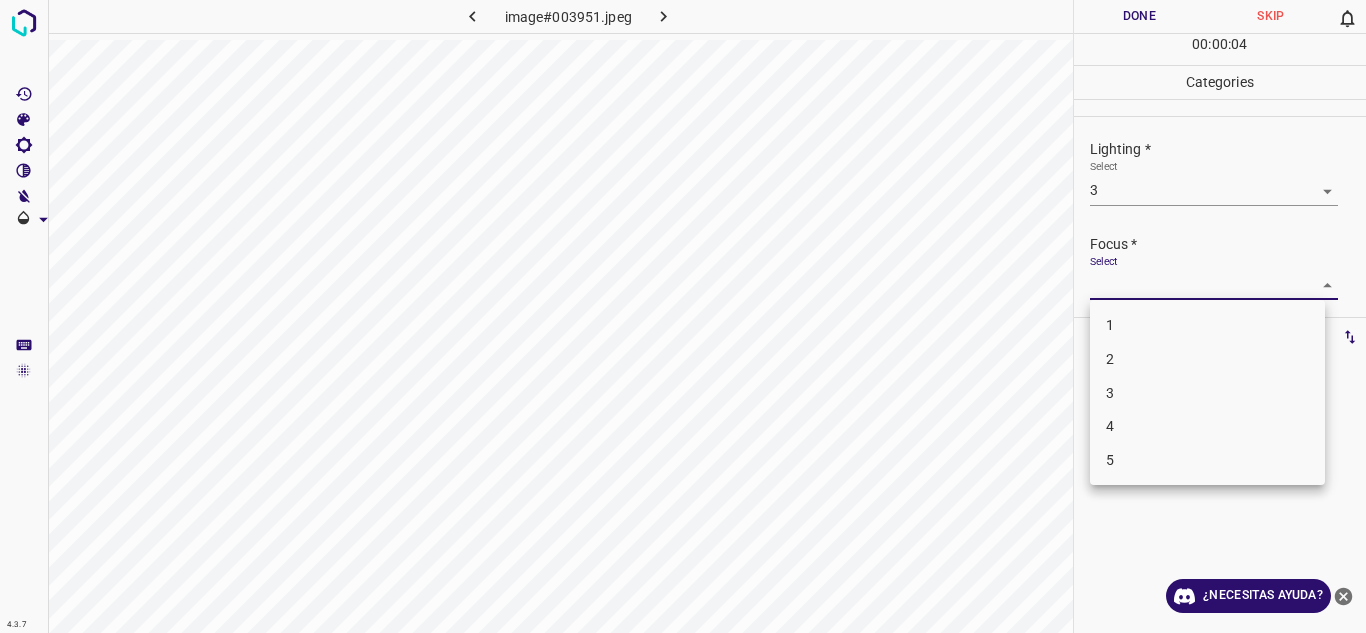 click on "2" at bounding box center [1207, 359] 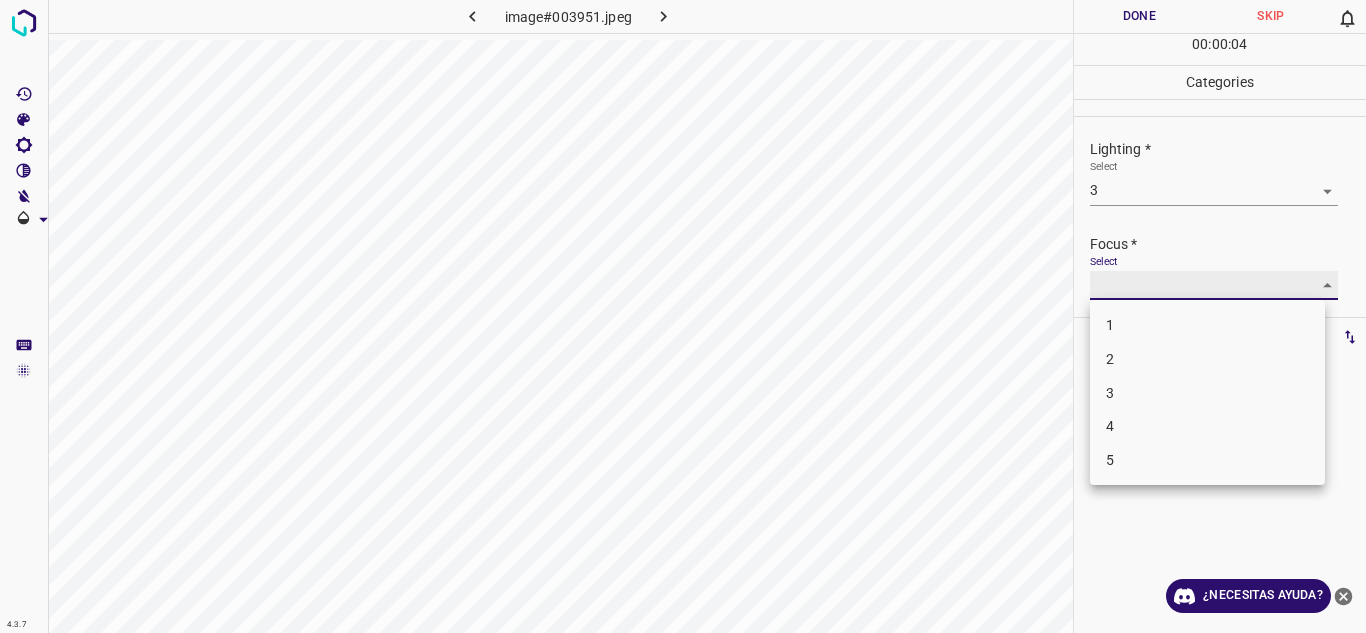 type on "2" 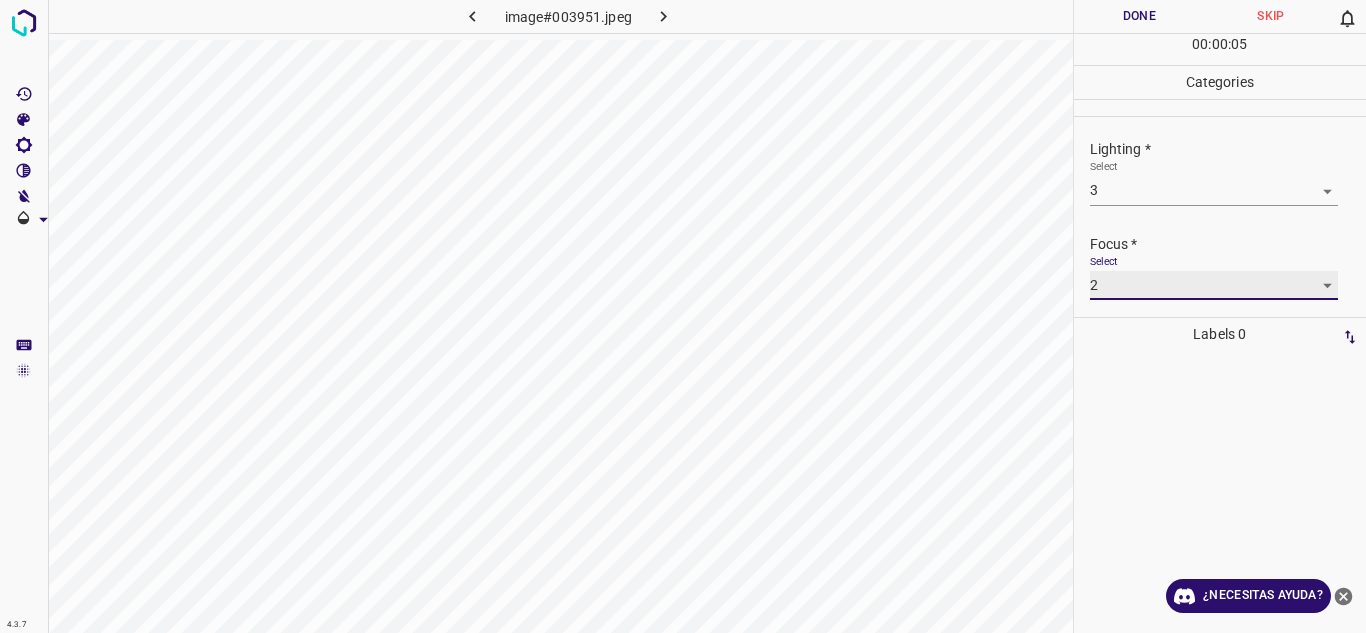 scroll, scrollTop: 98, scrollLeft: 0, axis: vertical 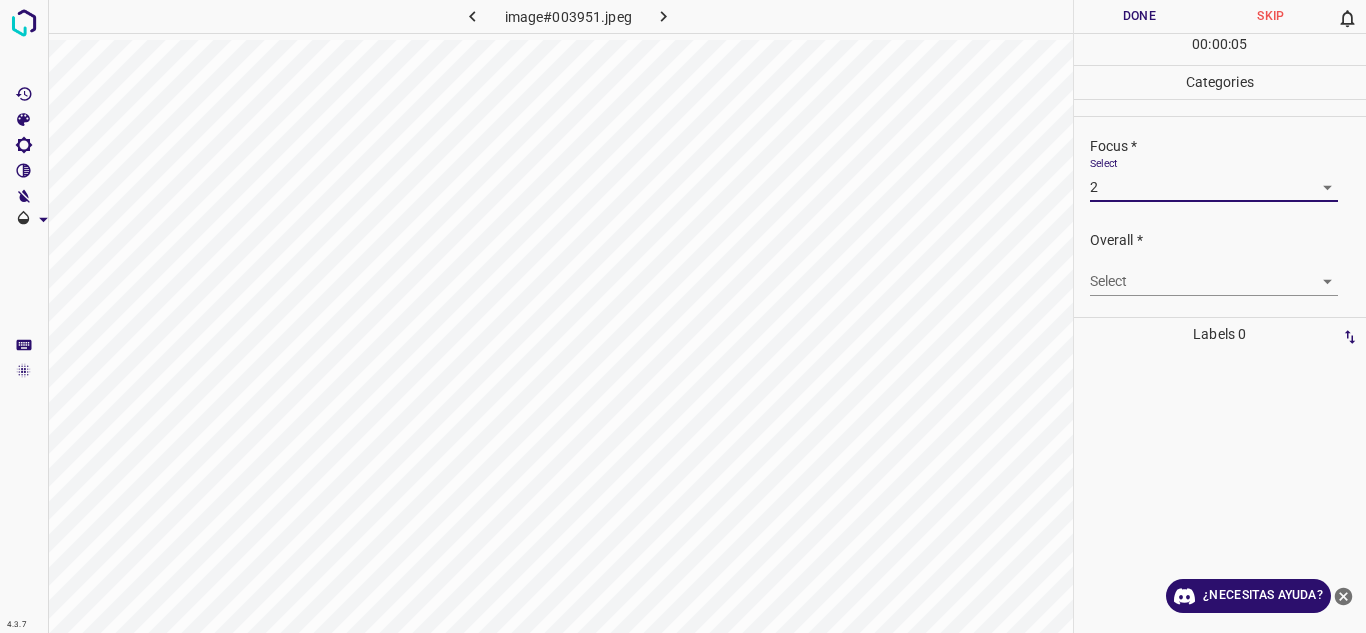 click on "4.3.7 image#003951.jpeg Done Skip 0 00   : 00   : 05   Categories Lighting *  Select 3 3 Focus *  Select 2 2 Overall *  Select ​ Labels   0 Categories 1 Lighting 2 Focus 3 Overall Tools Space Change between modes (Draw & Edit) I Auto labeling R Restore zoom M Zoom in N Zoom out Delete Delete selecte label Filters Z Restore filters X Saturation filter C Brightness filter V Contrast filter B Gray scale filter General O Download ¿Necesitas ayuda? Texto original Valora esta traducción Tu opinión servirá para ayudar a mejorar el Traductor de Google - Texto - Esconder - Borrar" at bounding box center (683, 316) 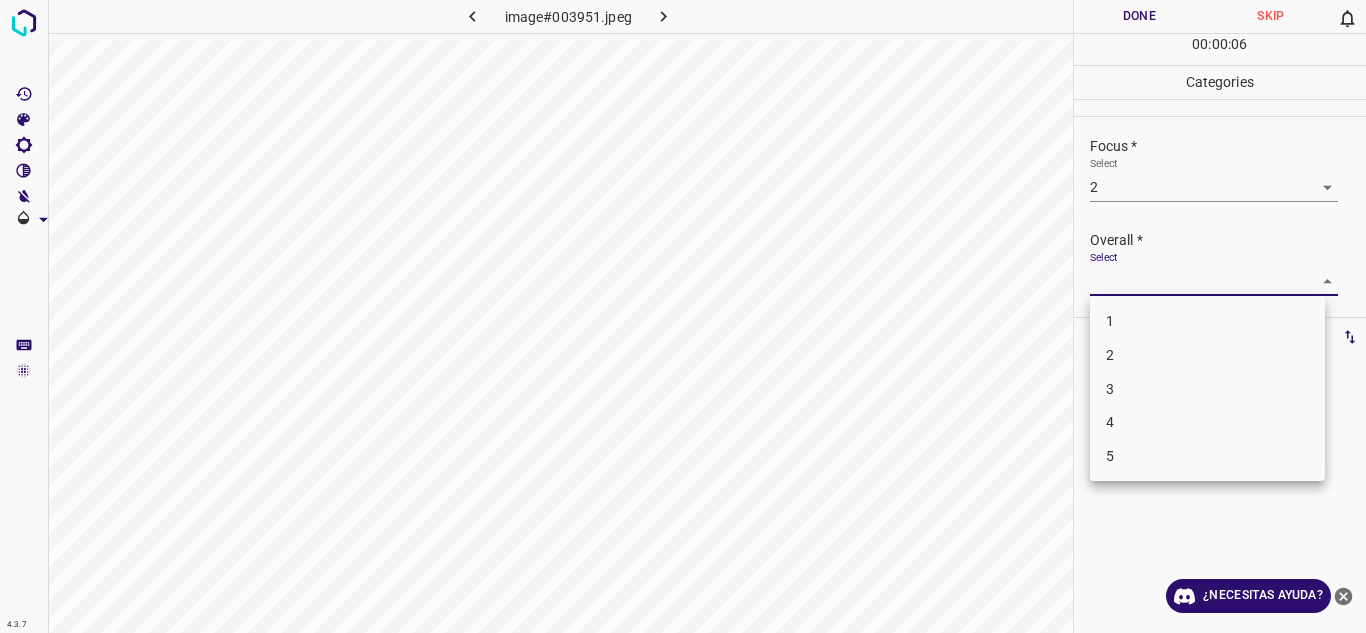 click on "3" at bounding box center (1207, 389) 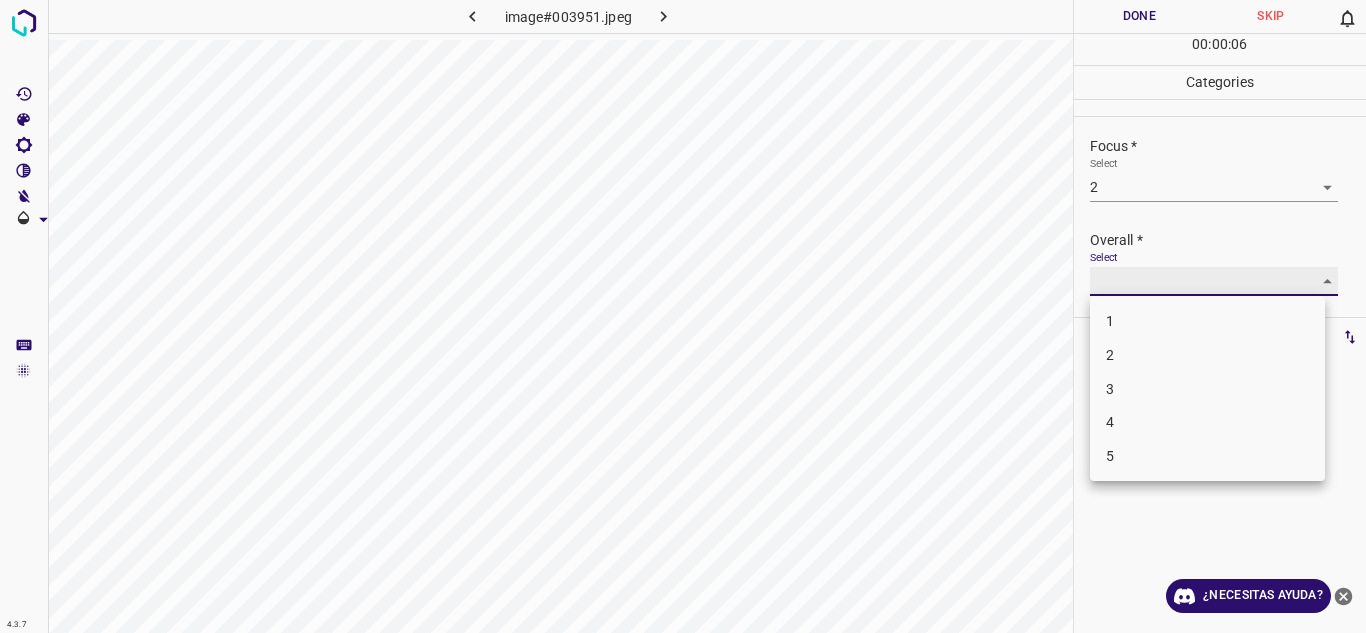 type on "3" 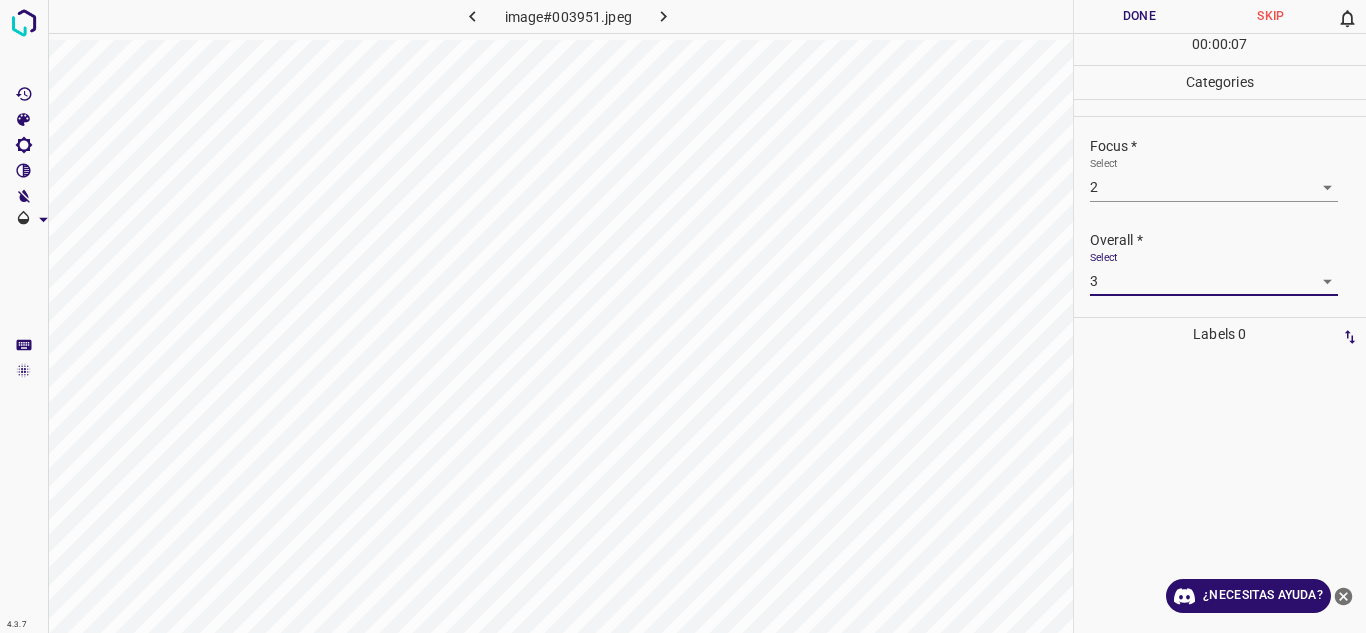 click on "Done" at bounding box center [1140, 16] 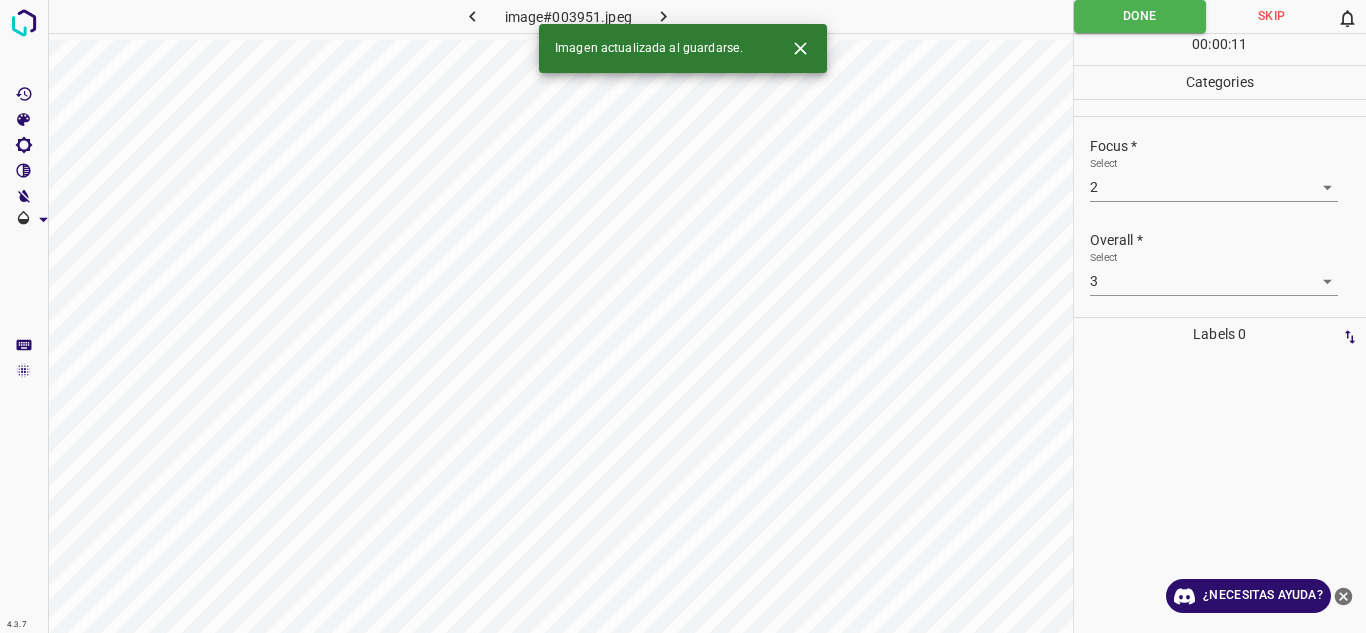 click 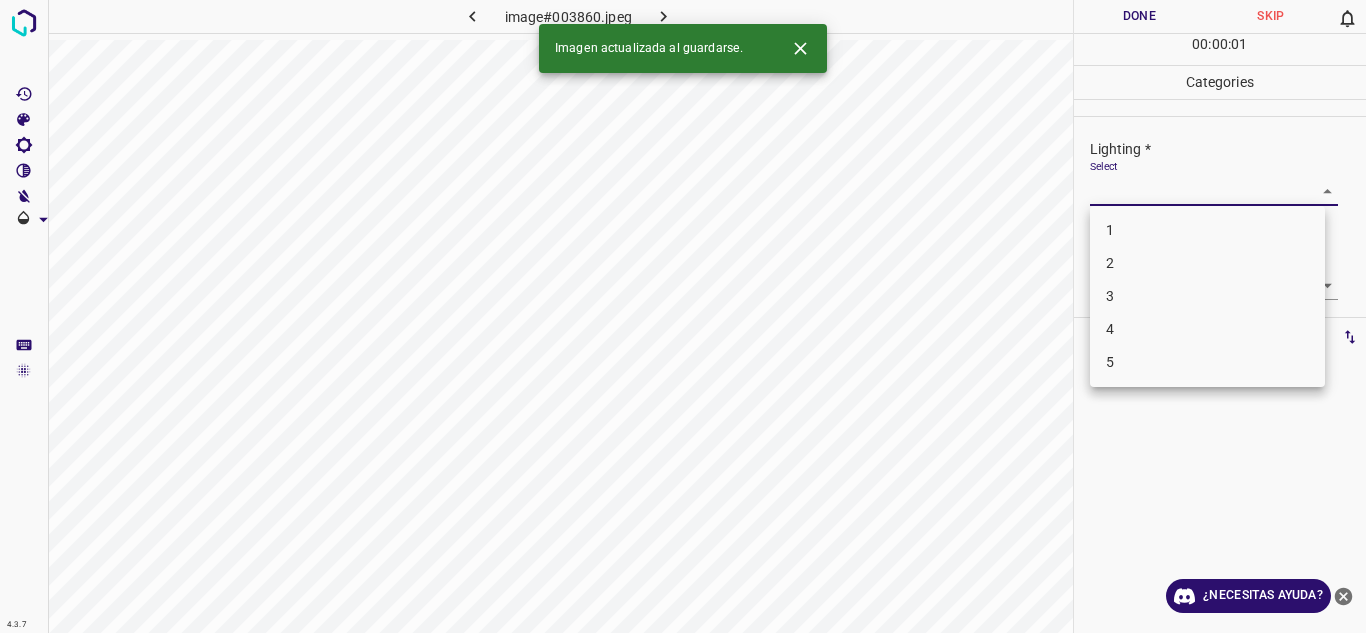 click on "4.3.7 image#003860.jpeg Done Skip 0 00   : 00   : 01   Categories Lighting *  Select ​ Focus *  Select ​ Overall *  Select ​ Labels   0 Categories 1 Lighting 2 Focus 3 Overall Tools Space Change between modes (Draw & Edit) I Auto labeling R Restore zoom M Zoom in N Zoom out Delete Delete selecte label Filters Z Restore filters X Saturation filter C Brightness filter V Contrast filter B Gray scale filter General O Download Imagen actualizada al guardarse. ¿Necesitas ayuda? Texto original Valora esta traducción Tu opinión servirá para ayudar a mejorar el Traductor de Google - Texto - Esconder - Borrar 1 2 3 4 5" at bounding box center (683, 316) 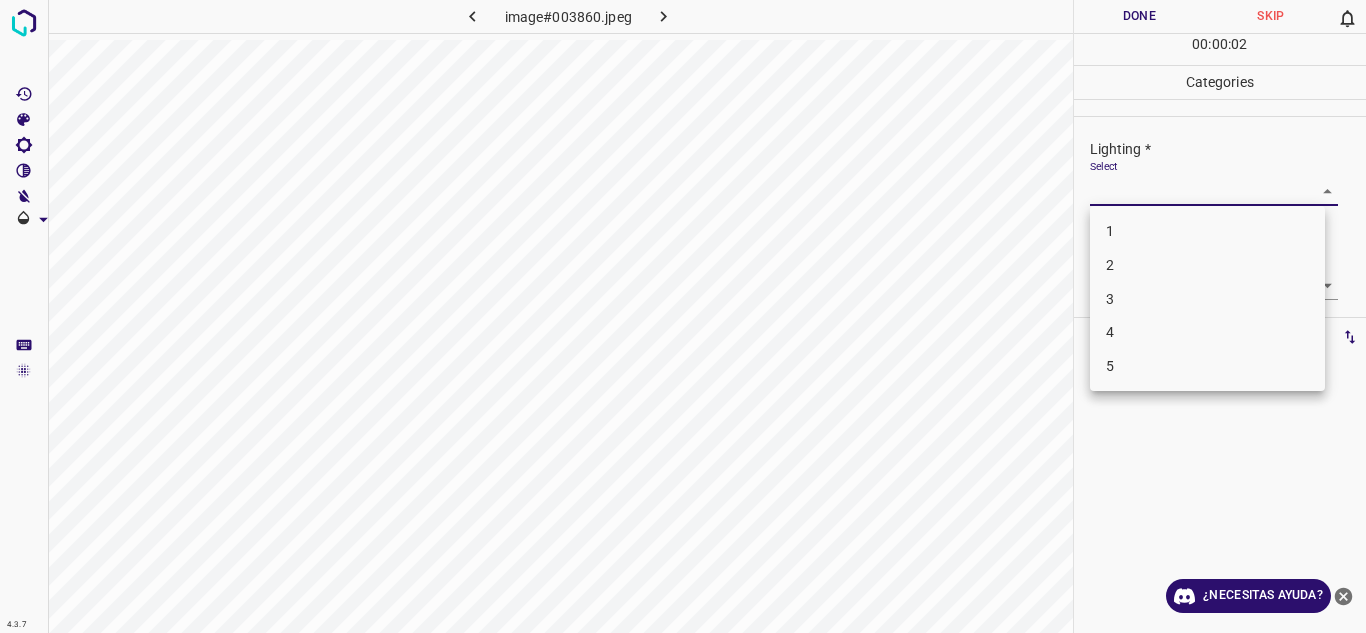 click on "3" at bounding box center [1207, 299] 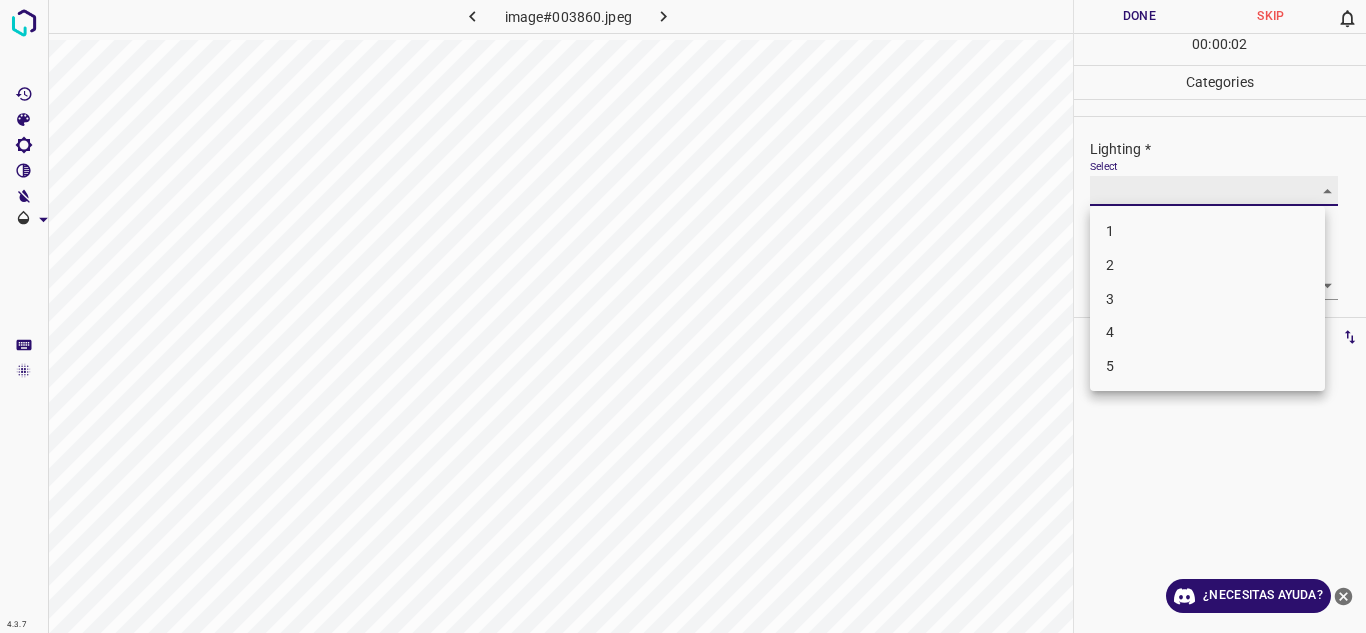 type on "3" 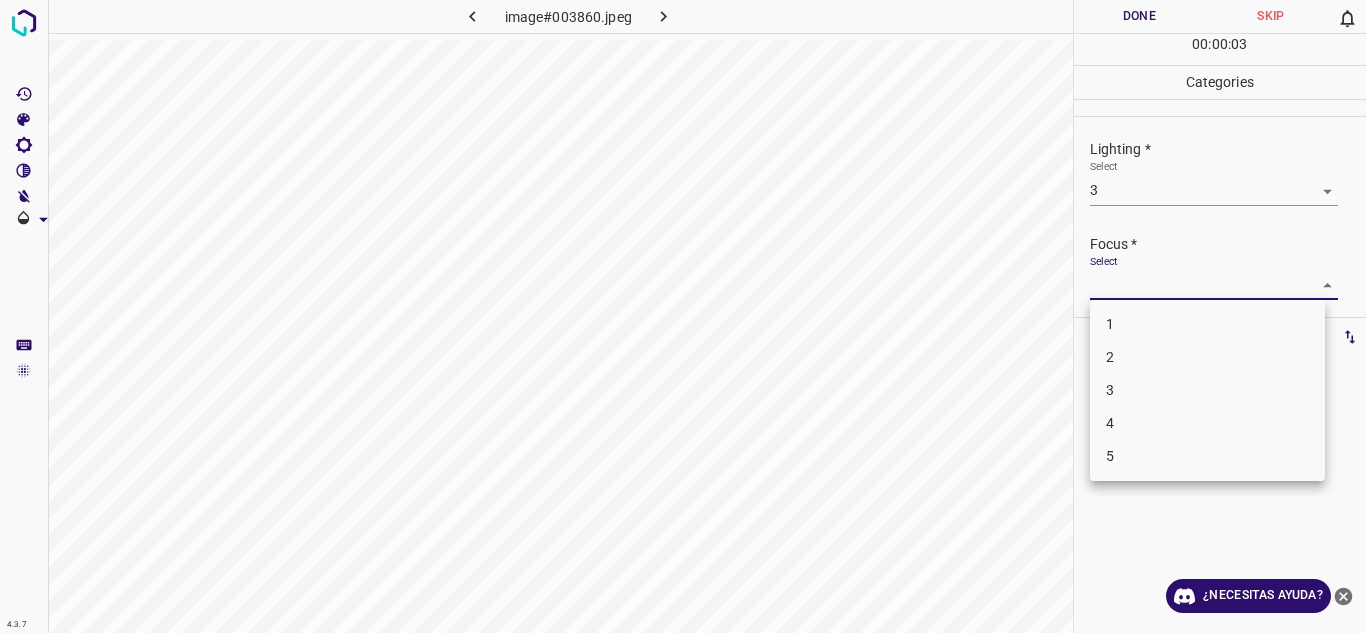 click on "4.3.7 image#003860.jpeg Done Skip 0 00   : 00   : 03   Categories Lighting *  Select 3 3 Focus *  Select ​ Overall *  Select ​ Labels   0 Categories 1 Lighting 2 Focus 3 Overall Tools Space Change between modes (Draw & Edit) I Auto labeling R Restore zoom M Zoom in N Zoom out Delete Delete selecte label Filters Z Restore filters X Saturation filter C Brightness filter V Contrast filter B Gray scale filter General O Download ¿Necesitas ayuda? Texto original Valora esta traducción Tu opinión servirá para ayudar a mejorar el Traductor de Google - Texto - Esconder - Borrar 1 2 3 4 5" at bounding box center [683, 316] 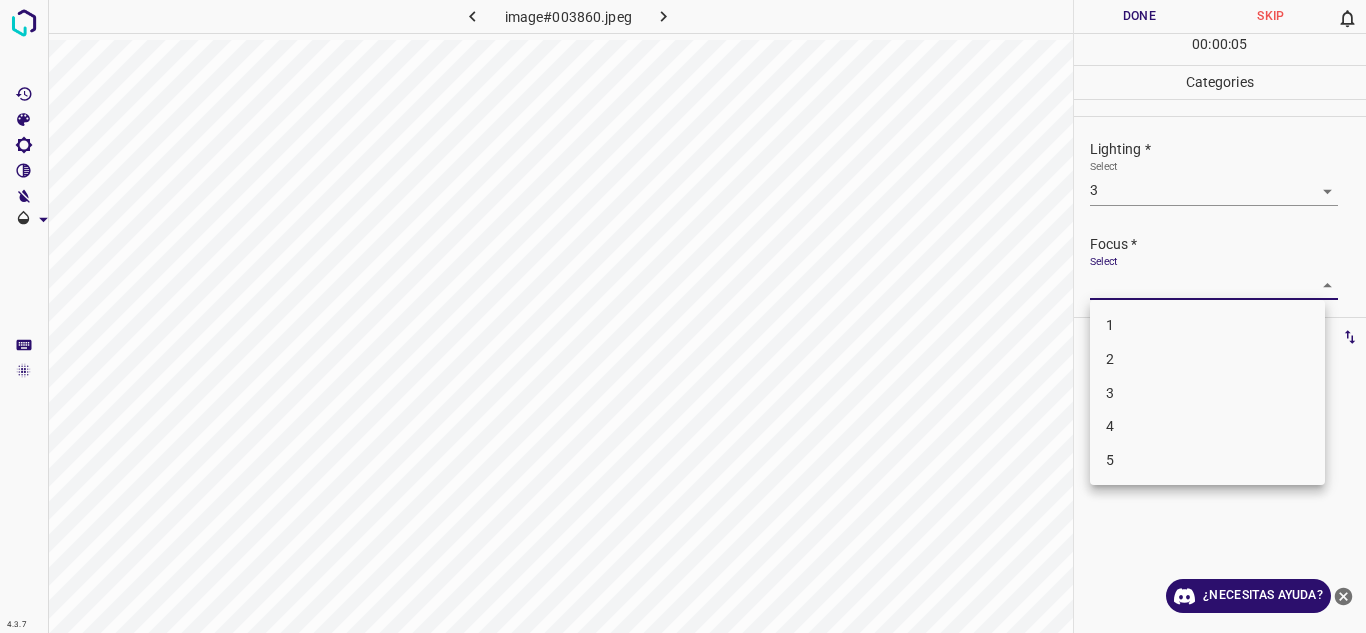click on "3" at bounding box center (1207, 393) 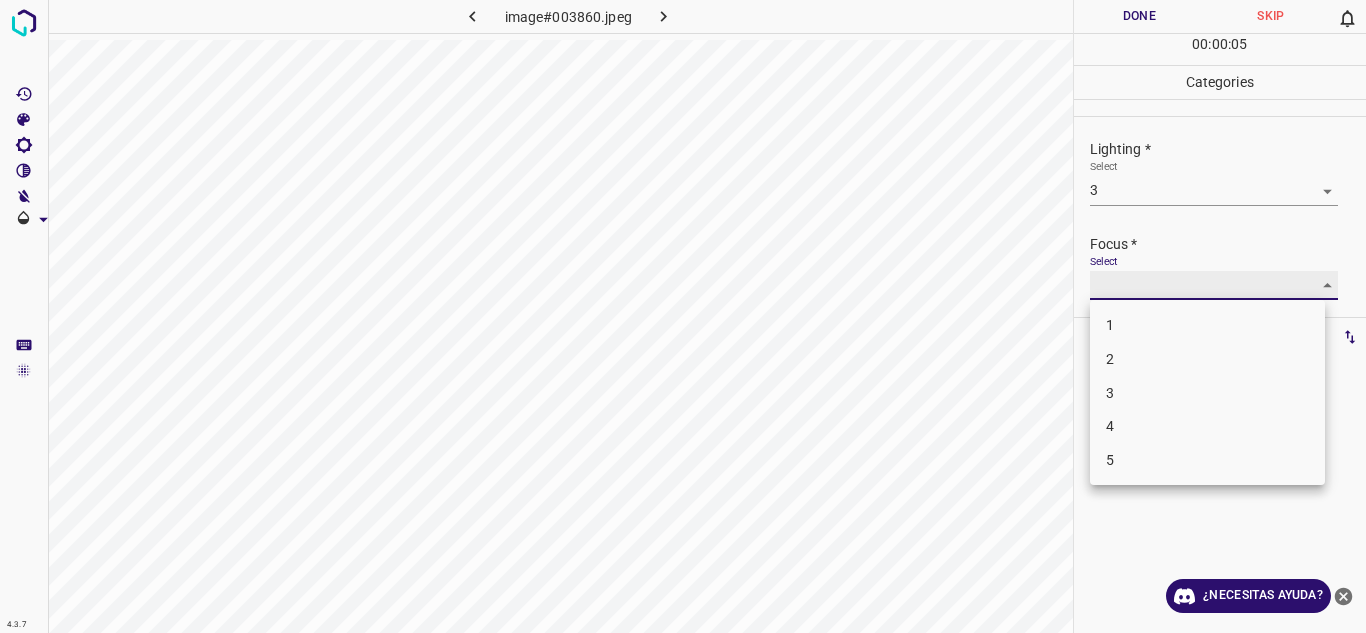 type on "3" 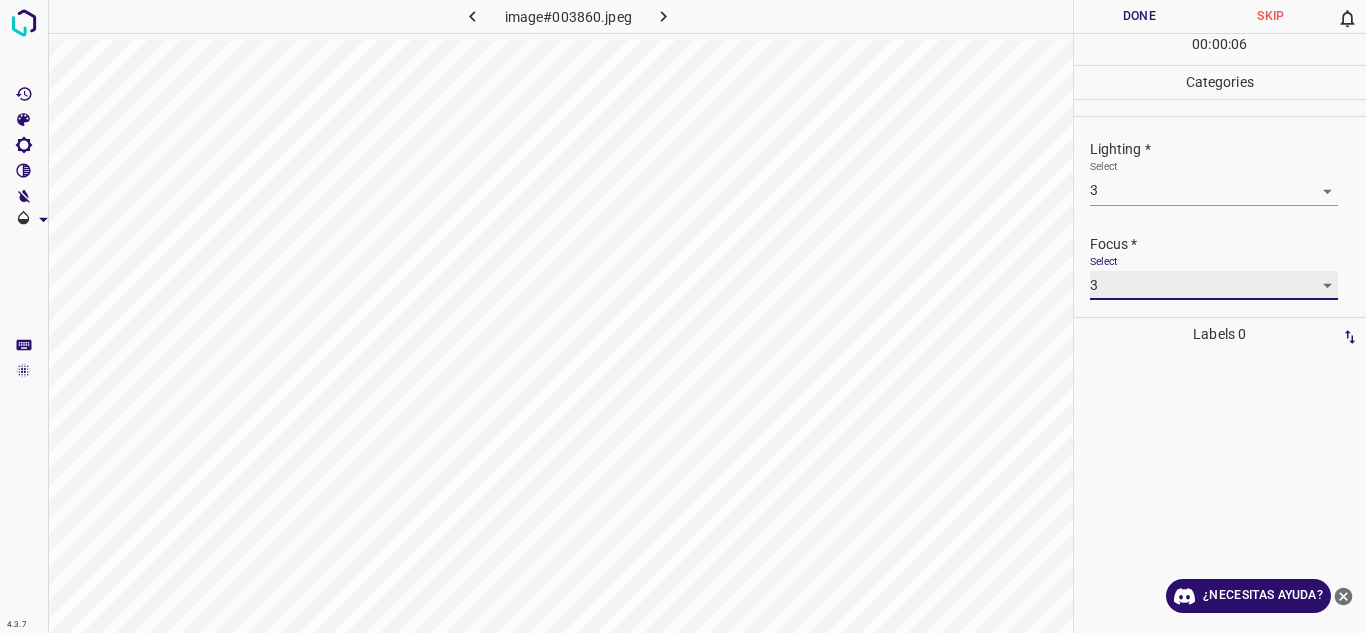 scroll, scrollTop: 98, scrollLeft: 0, axis: vertical 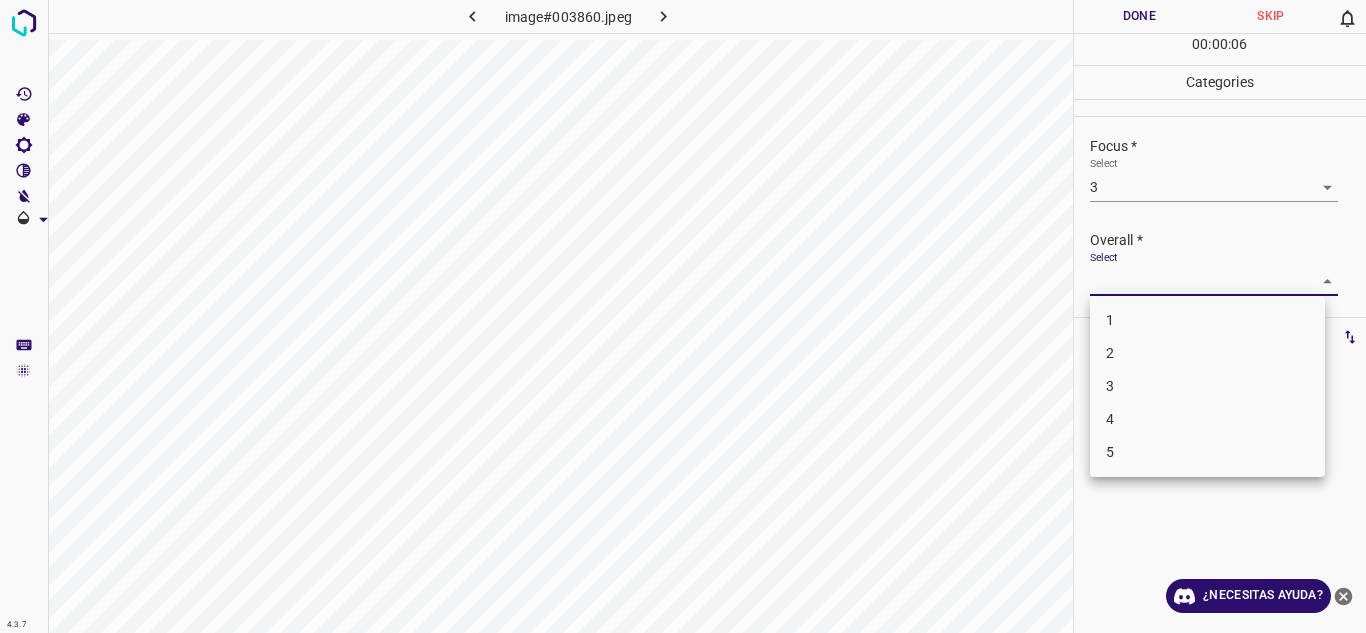 click on "4.3.7 image#003860.jpeg Done Skip 0 00   : 00   : 06   Categories Lighting *  Select 3 3 Focus *  Select 3 3 Overall *  Select ​ Labels   0 Categories 1 Lighting 2 Focus 3 Overall Tools Space Change between modes (Draw & Edit) I Auto labeling R Restore zoom M Zoom in N Zoom out Delete Delete selecte label Filters Z Restore filters X Saturation filter C Brightness filter V Contrast filter B Gray scale filter General O Download ¿Necesitas ayuda? Texto original Valora esta traducción Tu opinión servirá para ayudar a mejorar el Traductor de Google - Texto - Esconder - Borrar 1 2 3 4 5" at bounding box center (683, 316) 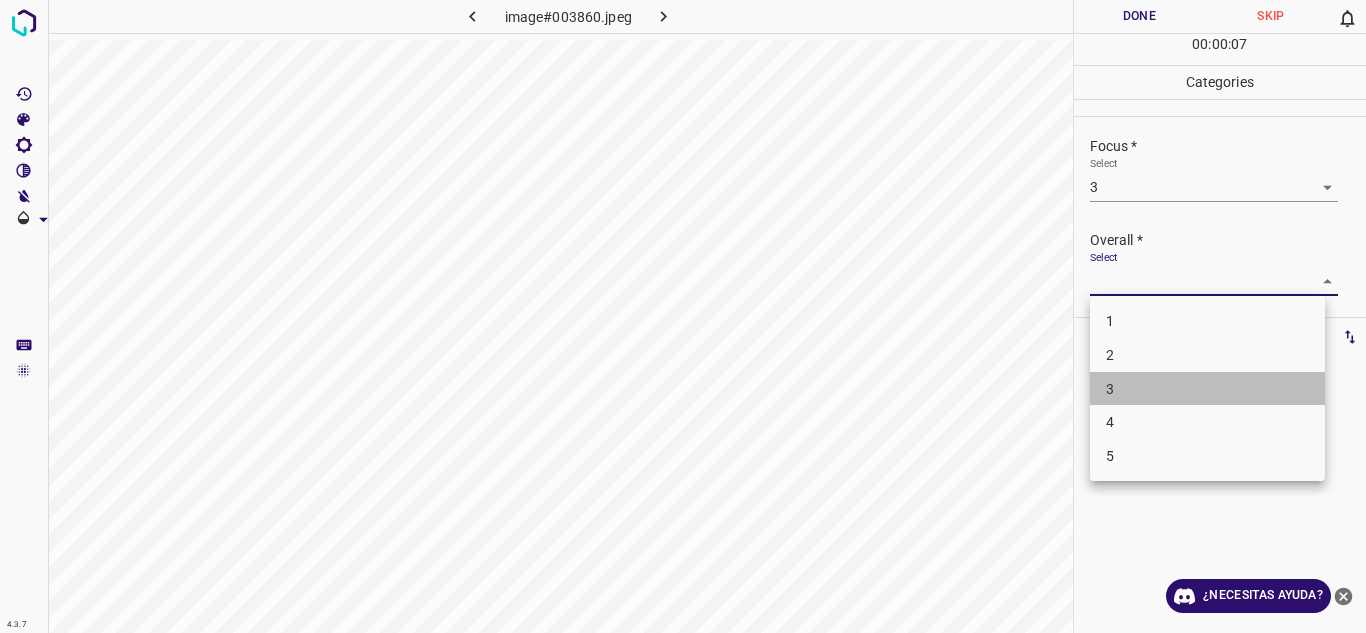 click on "3" at bounding box center (1207, 389) 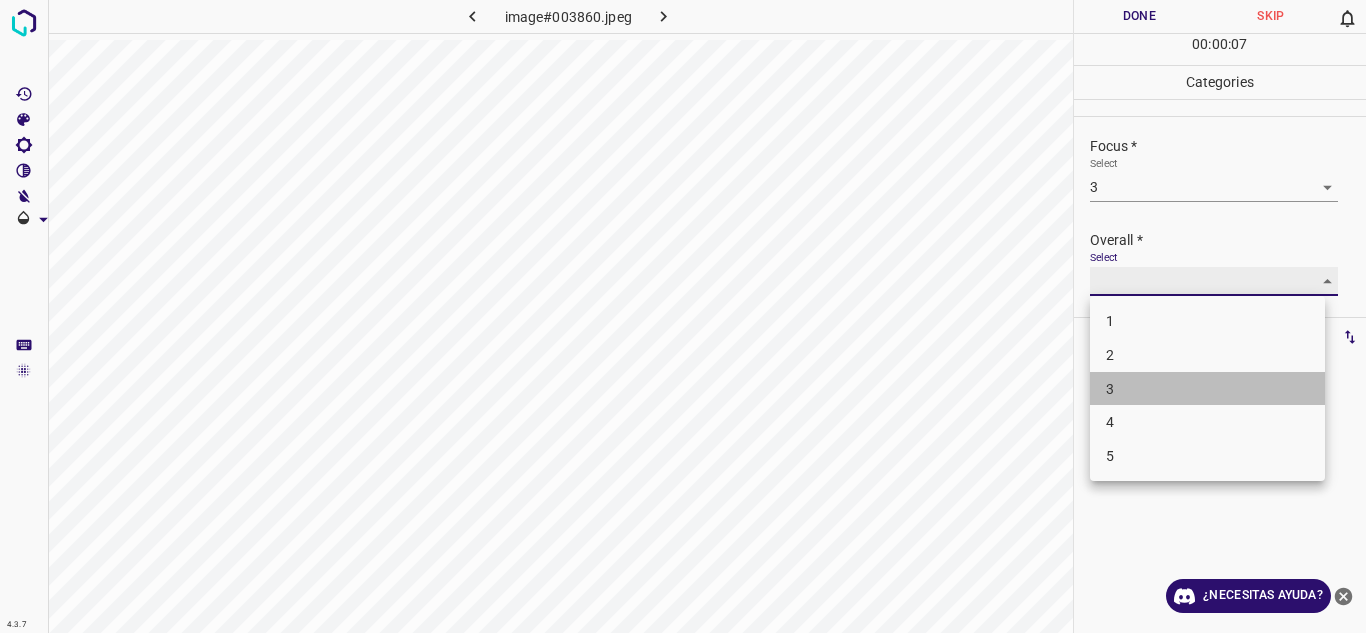 type on "3" 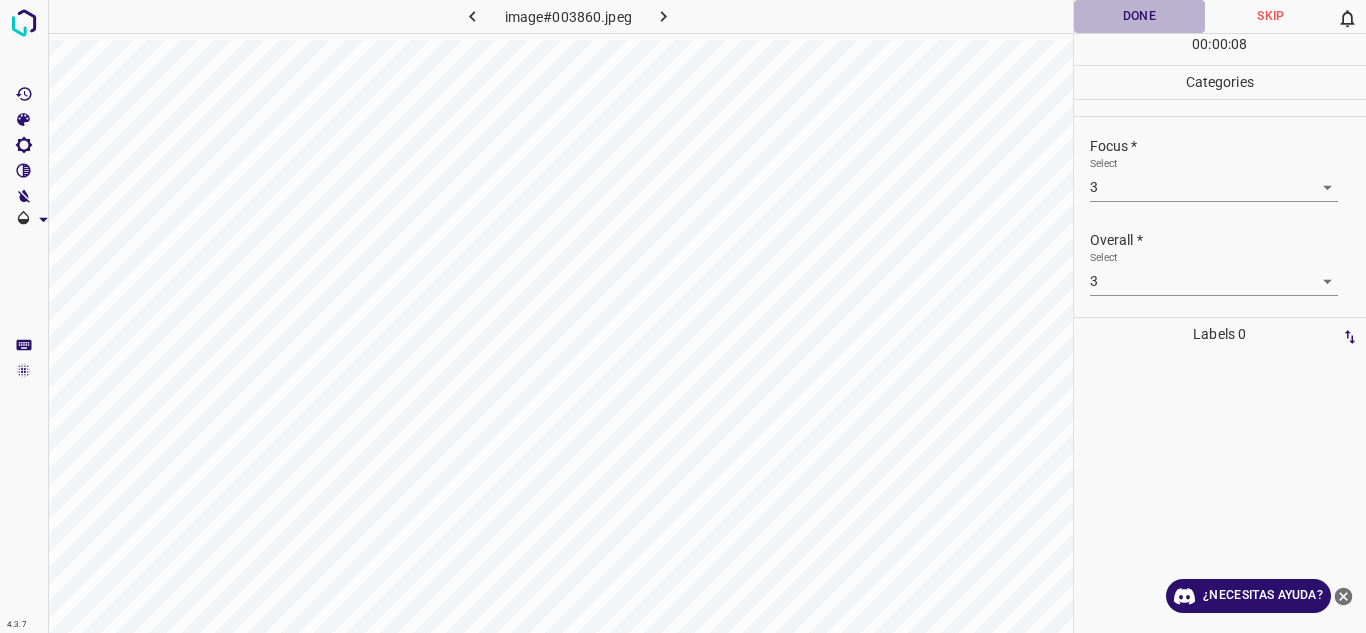 click on "Done" at bounding box center [1140, 16] 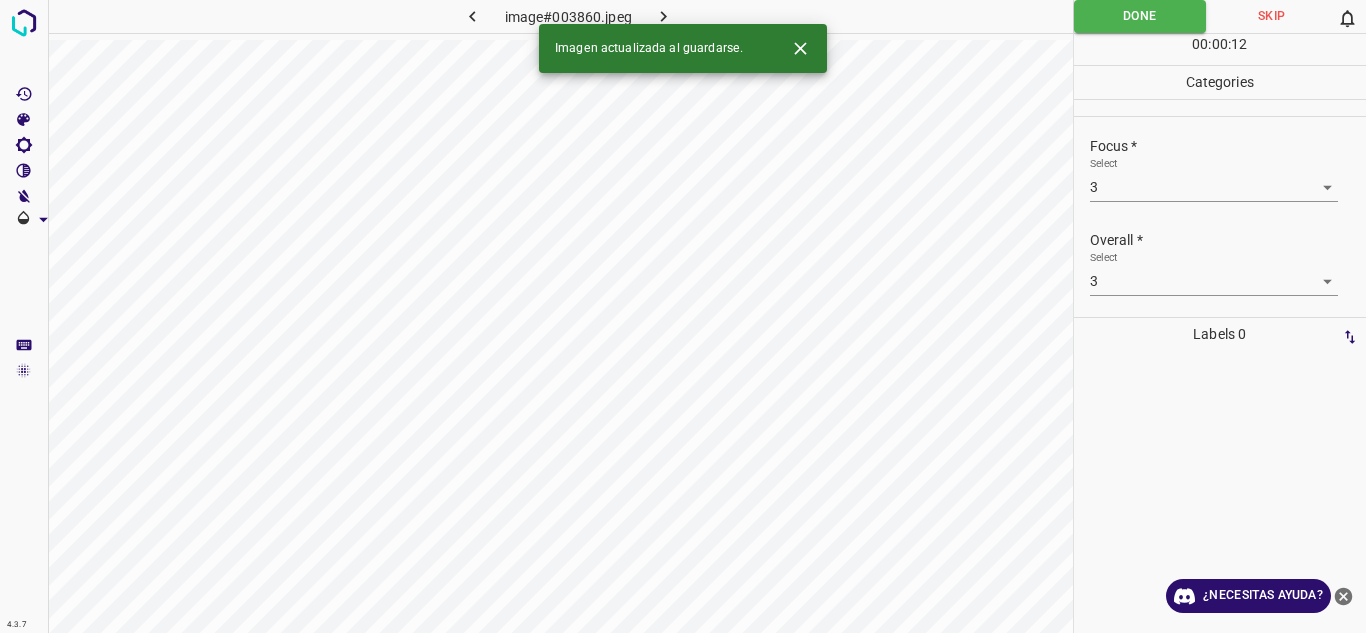 click at bounding box center [664, 16] 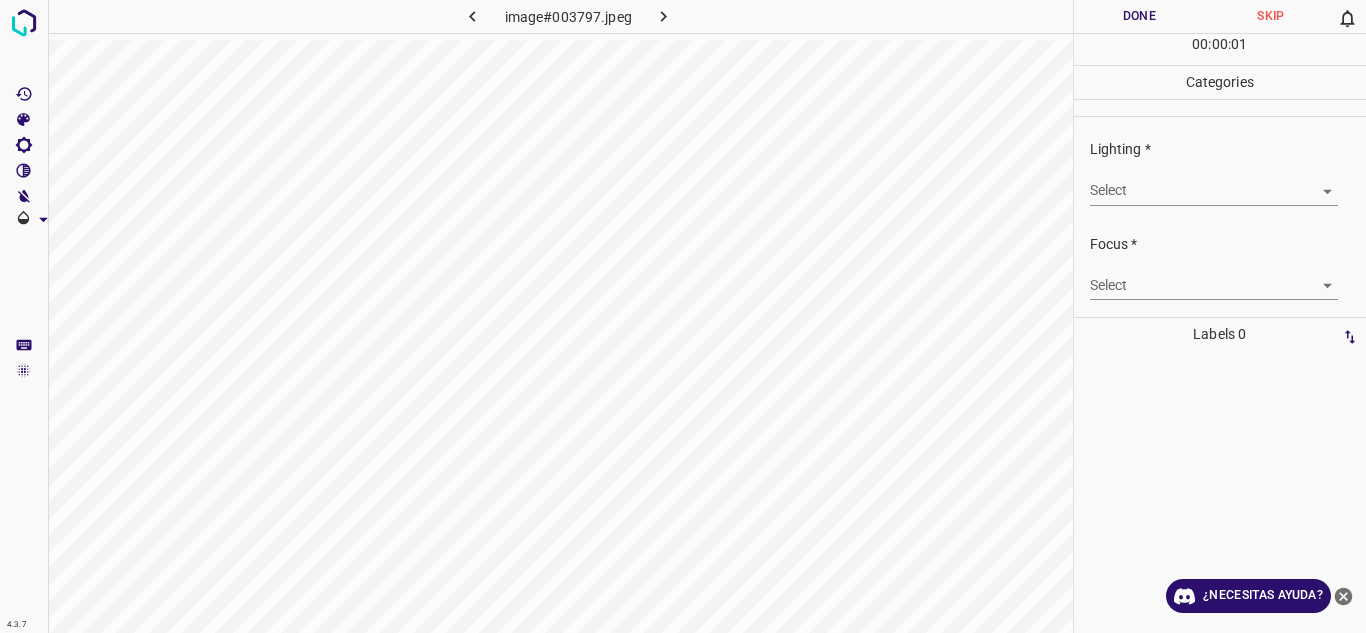 click on "4.3.7 image#003797.jpeg Done Skip 0 00   : 00   : 01   Categories Lighting *  Select ​ Focus *  Select ​ Overall *  Select ​ Labels   0 Categories 1 Lighting 2 Focus 3 Overall Tools Space Change between modes (Draw & Edit) I Auto labeling R Restore zoom M Zoom in N Zoom out Delete Delete selecte label Filters Z Restore filters X Saturation filter C Brightness filter V Contrast filter B Gray scale filter General O Download ¿Necesitas ayuda? Texto original Valora esta traducción Tu opinión servirá para ayudar a mejorar el Traductor de Google - Texto - Esconder - Borrar" at bounding box center [683, 316] 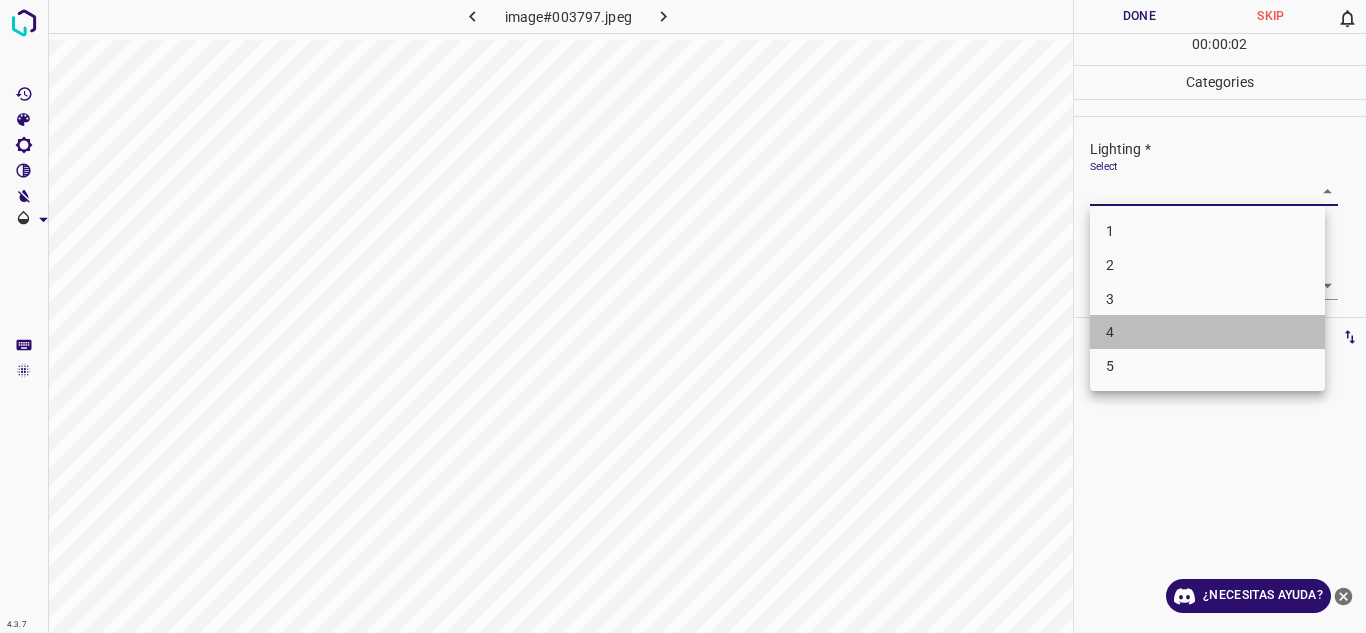 click on "4" at bounding box center (1207, 332) 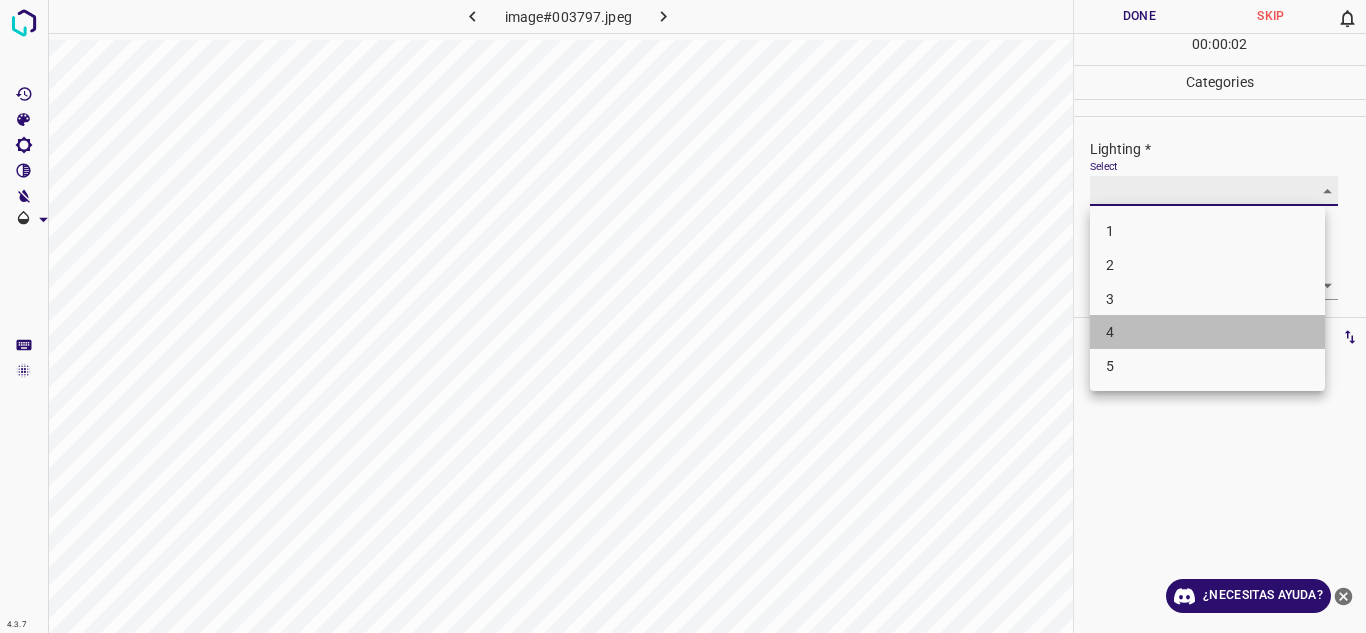 type on "4" 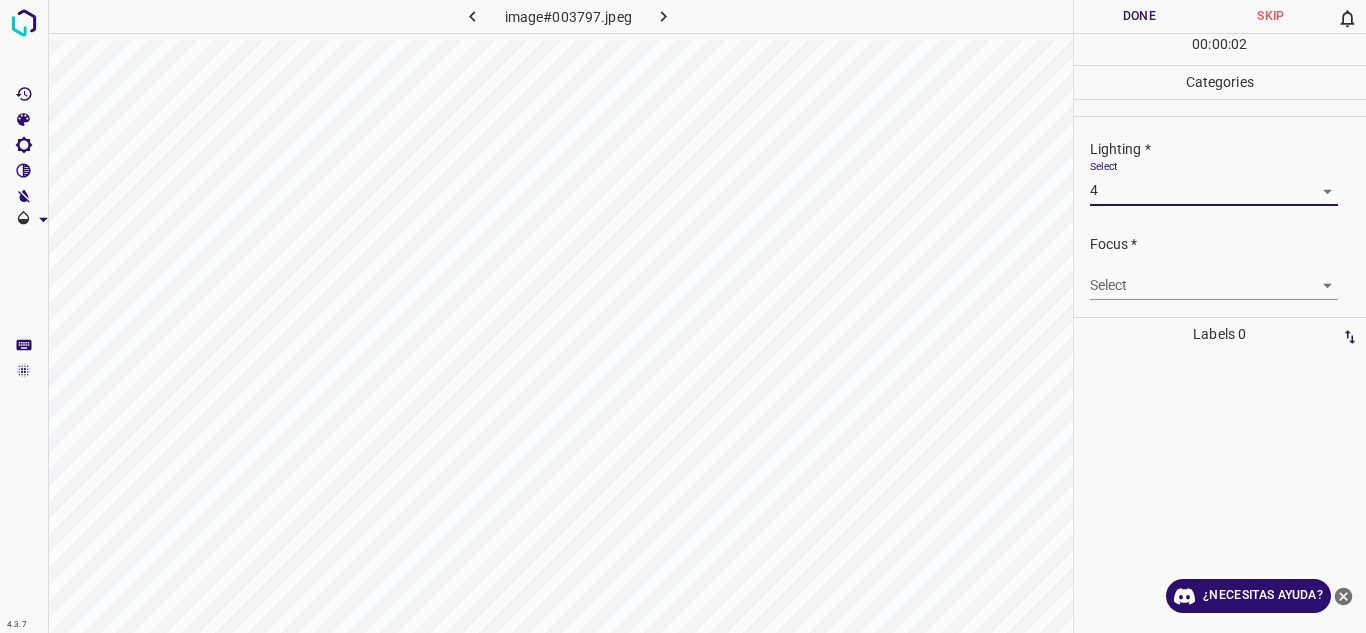click on "4.3.7 image#003797.jpeg Done Skip 0 00   : 00   : 02   Categories Lighting *  Select 4 4 Focus *  Select ​ Overall *  Select ​ Labels   0 Categories 1 Lighting 2 Focus 3 Overall Tools Space Change between modes (Draw & Edit) I Auto labeling R Restore zoom M Zoom in N Zoom out Delete Delete selecte label Filters Z Restore filters X Saturation filter C Brightness filter V Contrast filter B Gray scale filter General O Download ¿Necesitas ayuda? Texto original Valora esta traducción Tu opinión servirá para ayudar a mejorar el Traductor de Google - Texto - Esconder - Borrar" at bounding box center (683, 316) 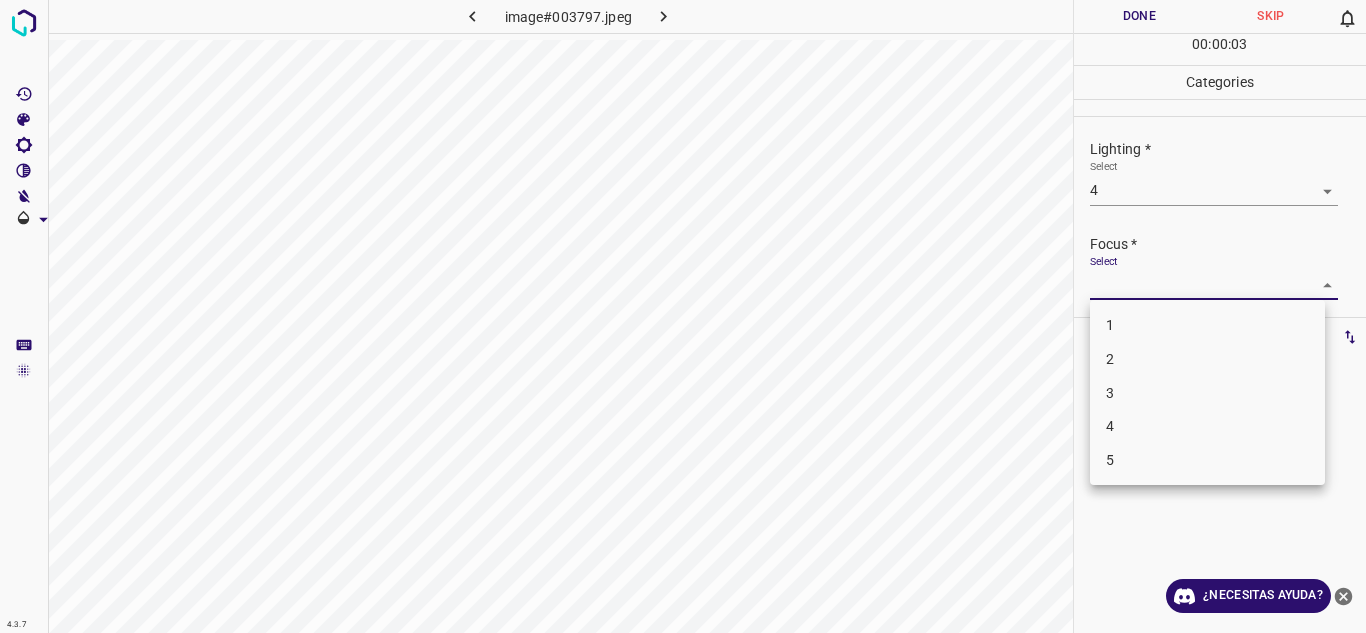 click on "3" at bounding box center (1207, 393) 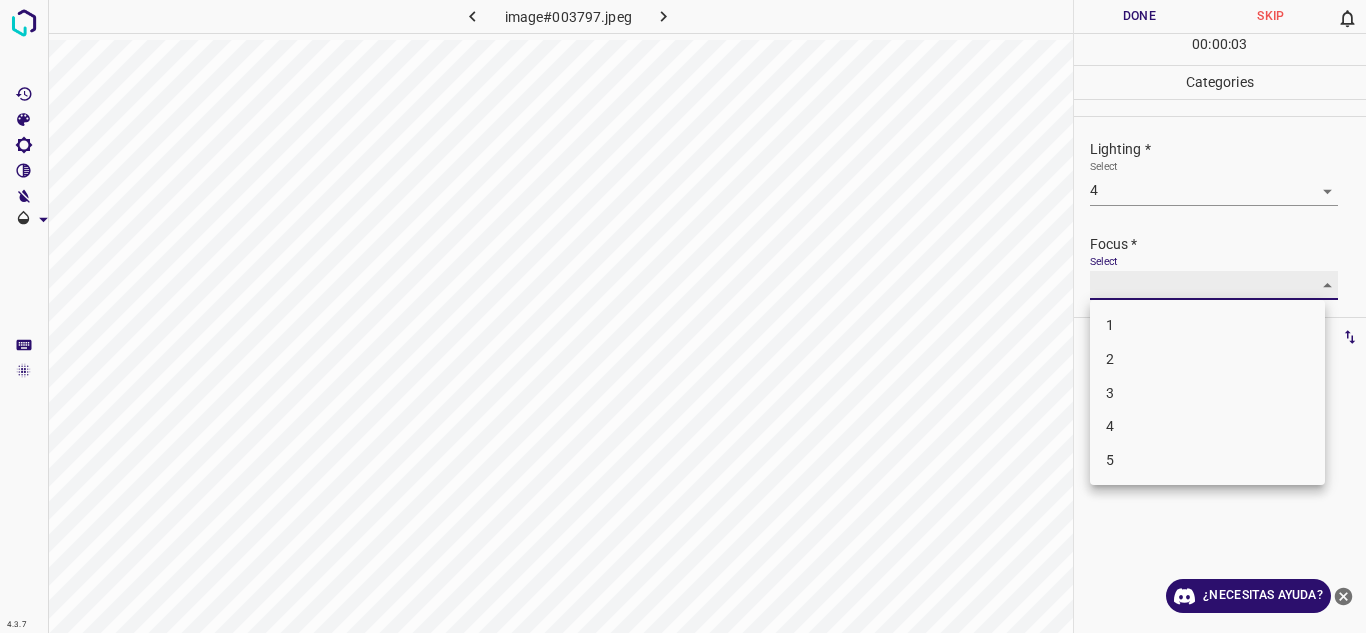 type on "3" 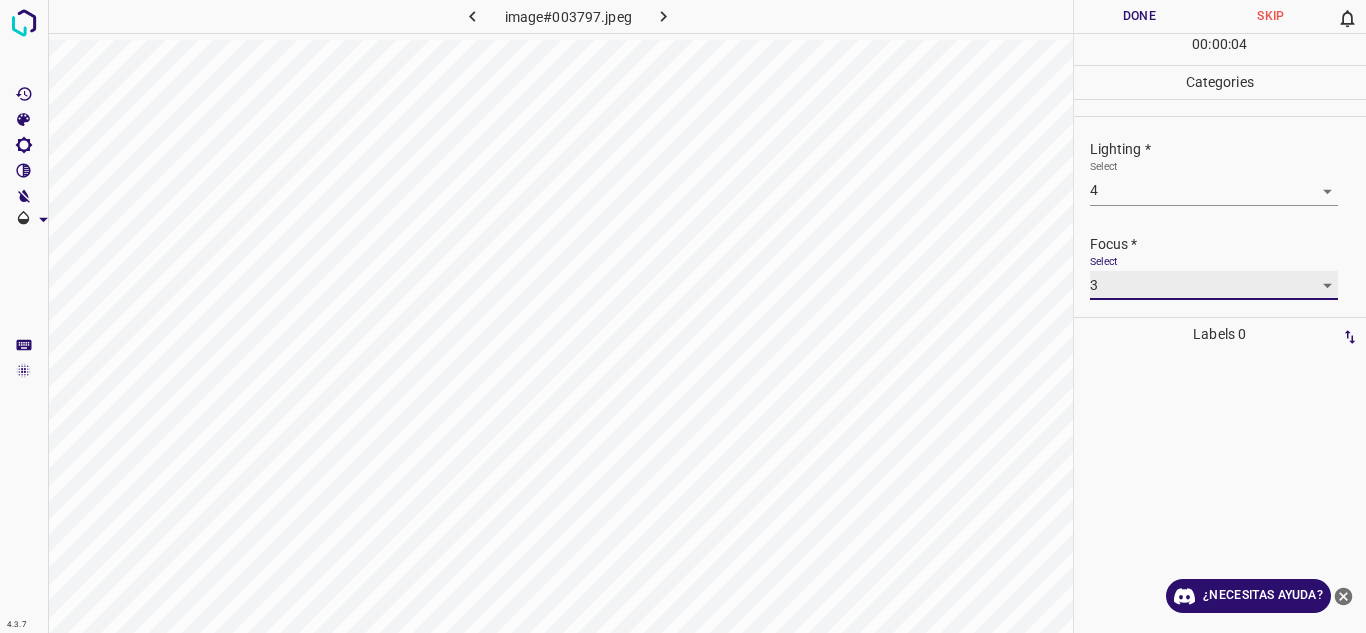 scroll, scrollTop: 98, scrollLeft: 0, axis: vertical 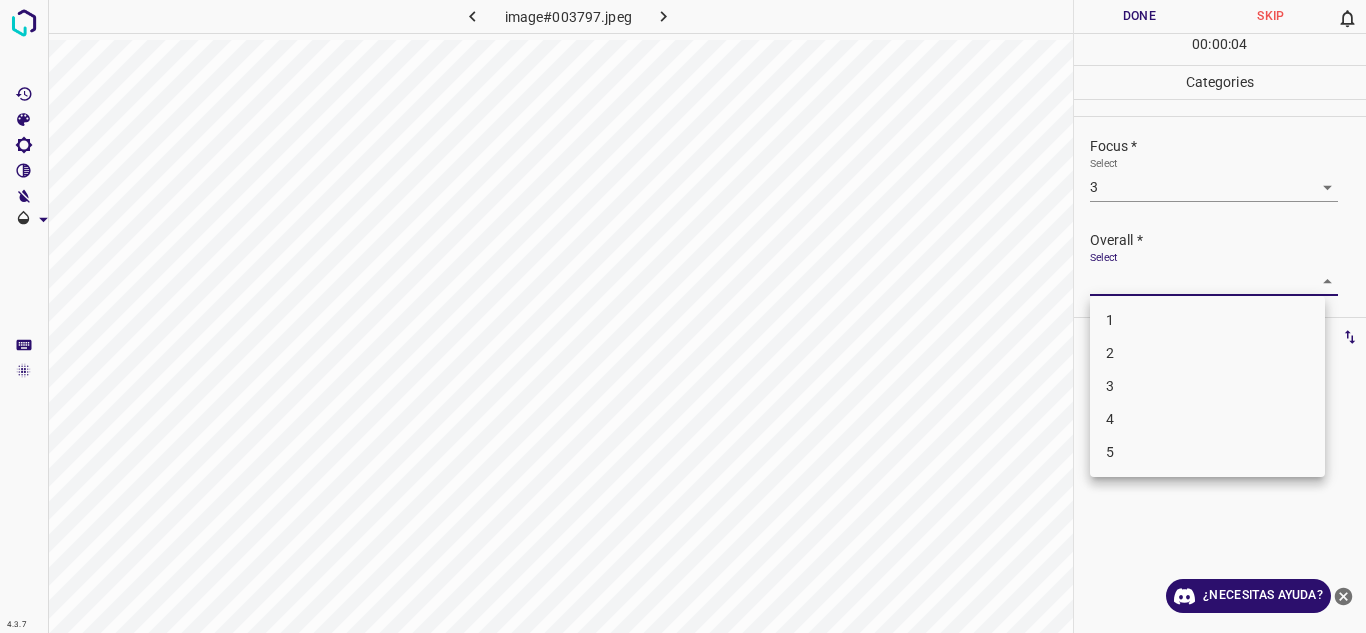 click on "4.3.7 image#003797.jpeg Done Skip 0 00   : 00   : 04   Categories Lighting *  Select 4 4 Focus *  Select 3 3 Overall *  Select ​ Labels   0 Categories 1 Lighting 2 Focus 3 Overall Tools Space Change between modes (Draw & Edit) I Auto labeling R Restore zoom M Zoom in N Zoom out Delete Delete selecte label Filters Z Restore filters X Saturation filter C Brightness filter V Contrast filter B Gray scale filter General O Download ¿Necesitas ayuda? Texto original Valora esta traducción Tu opinión servirá para ayudar a mejorar el Traductor de Google - Texto - Esconder - Borrar 1 2 3 4 5" at bounding box center (683, 316) 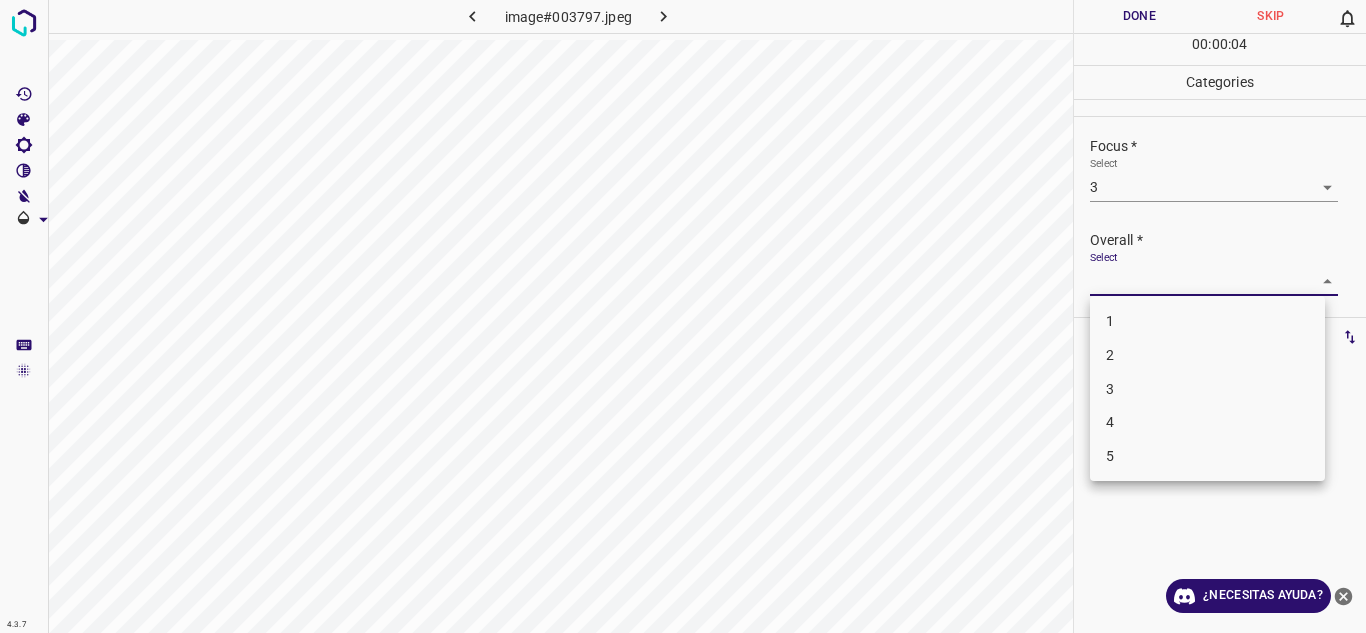 click on "4" at bounding box center [1207, 422] 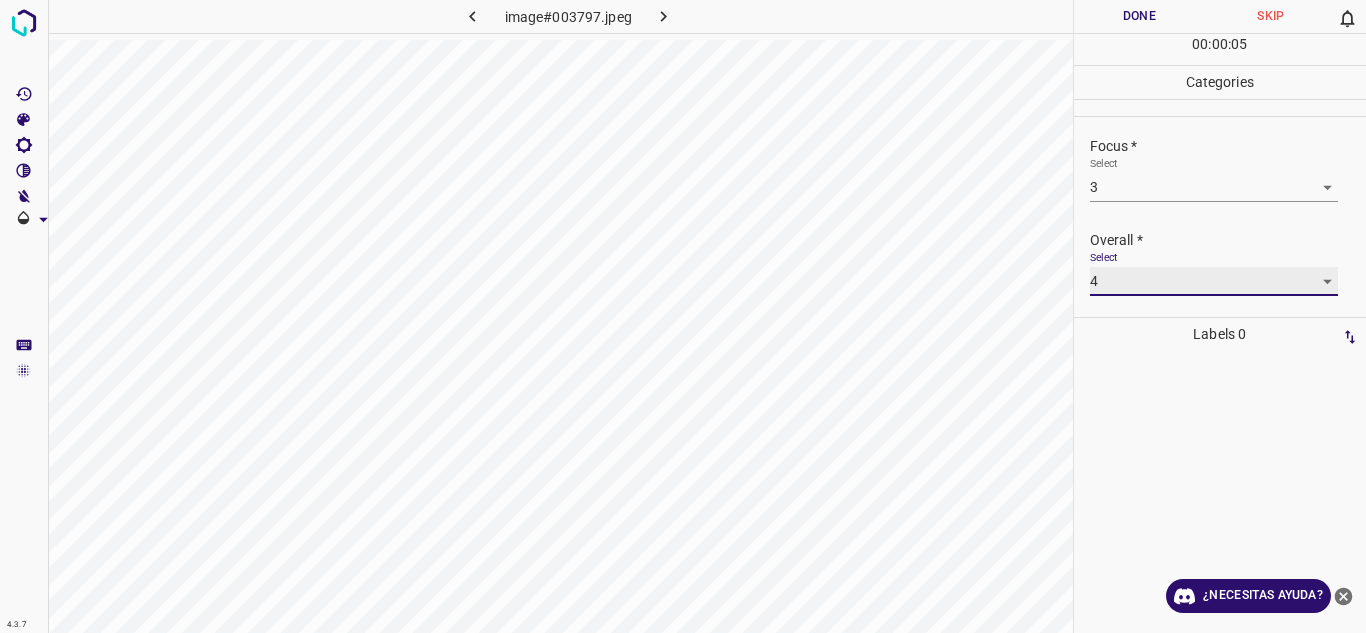 type on "4" 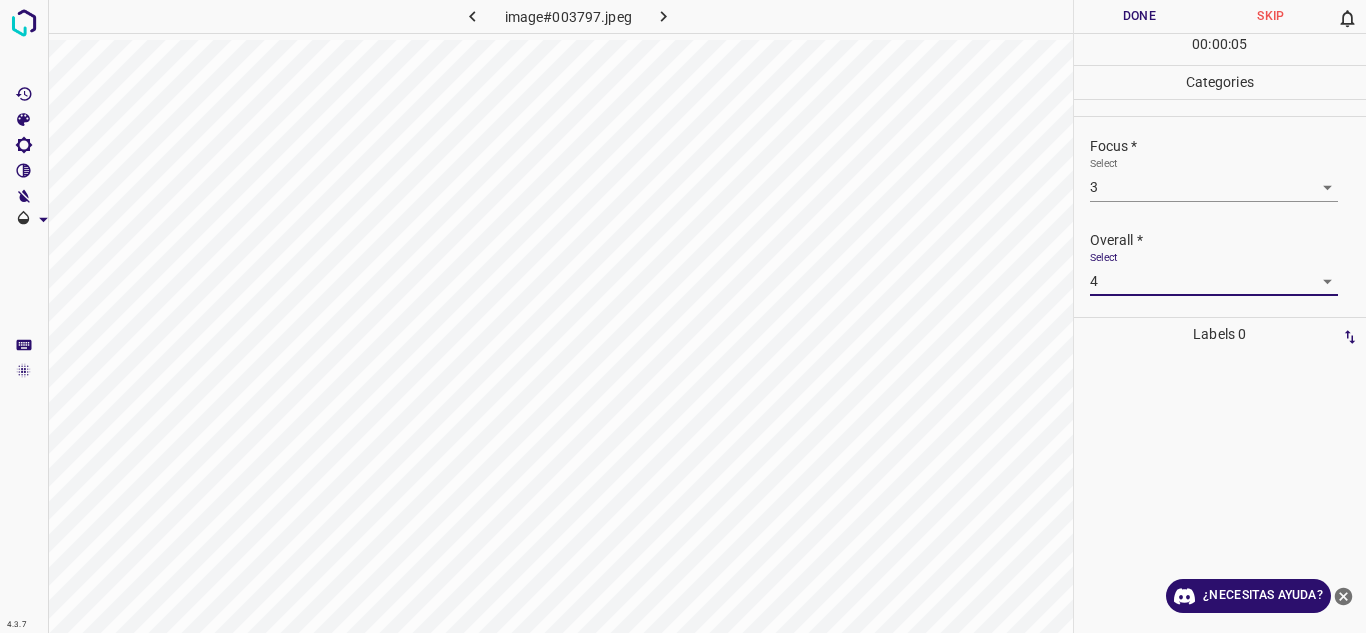 click on "Done" at bounding box center [1140, 16] 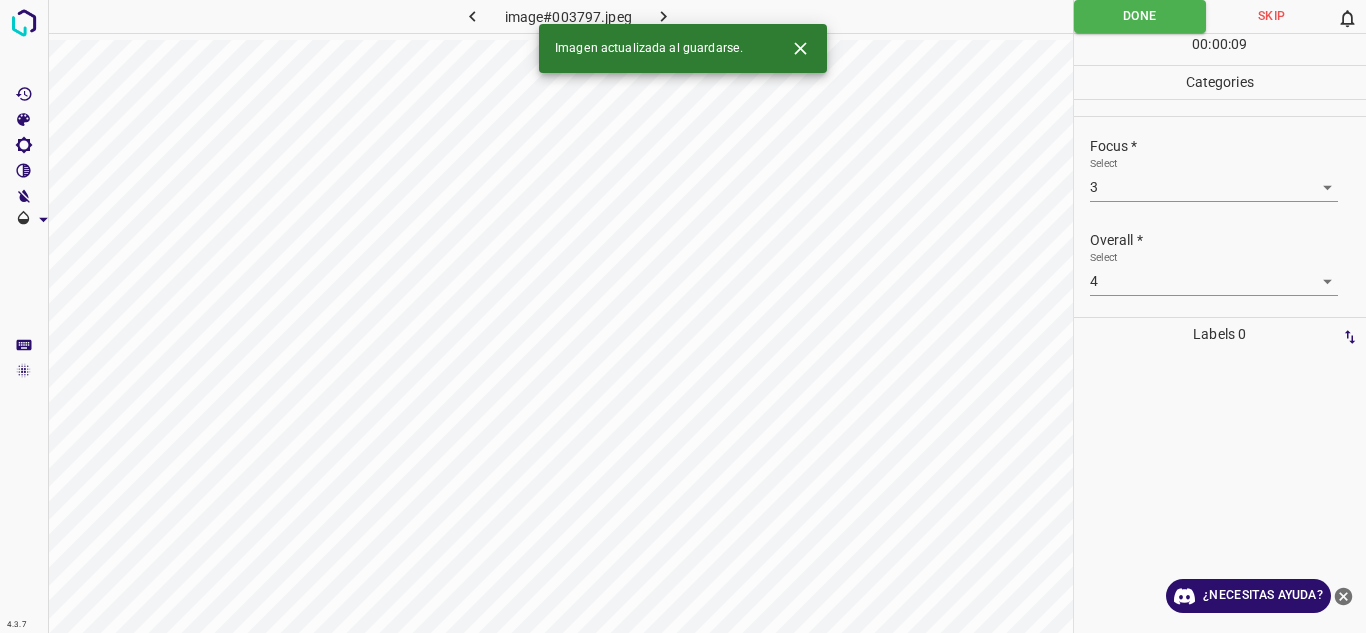 click at bounding box center (24, 94) 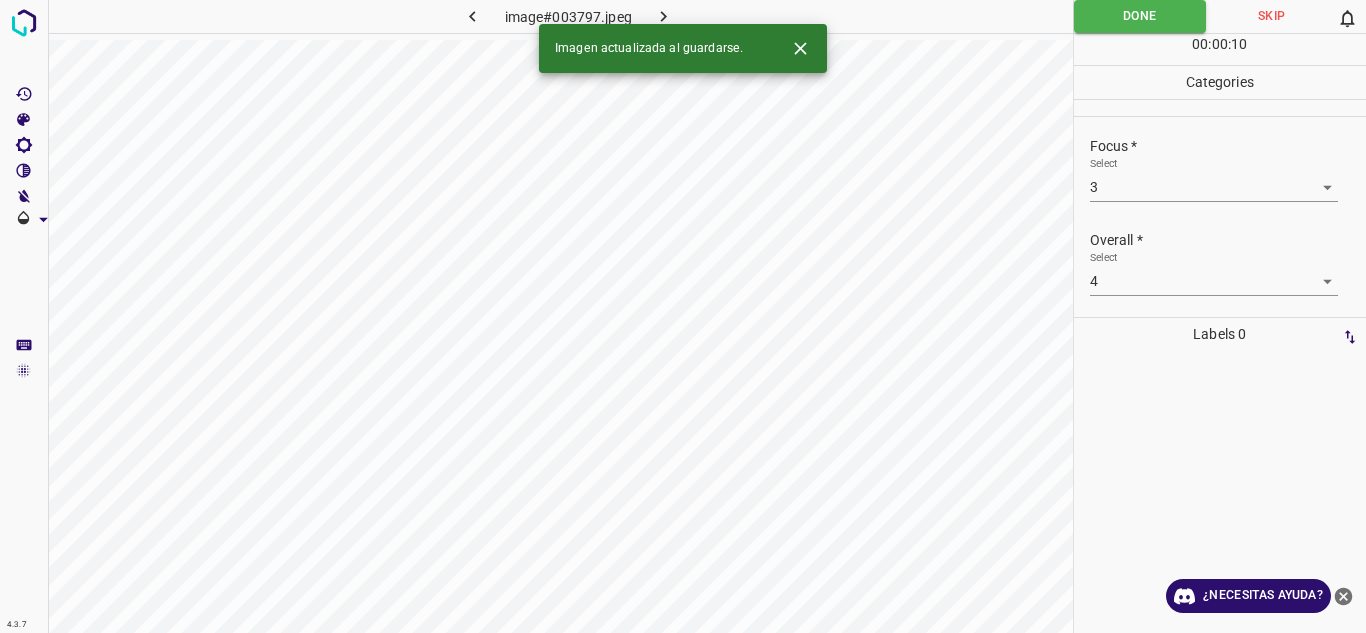 click at bounding box center (664, 16) 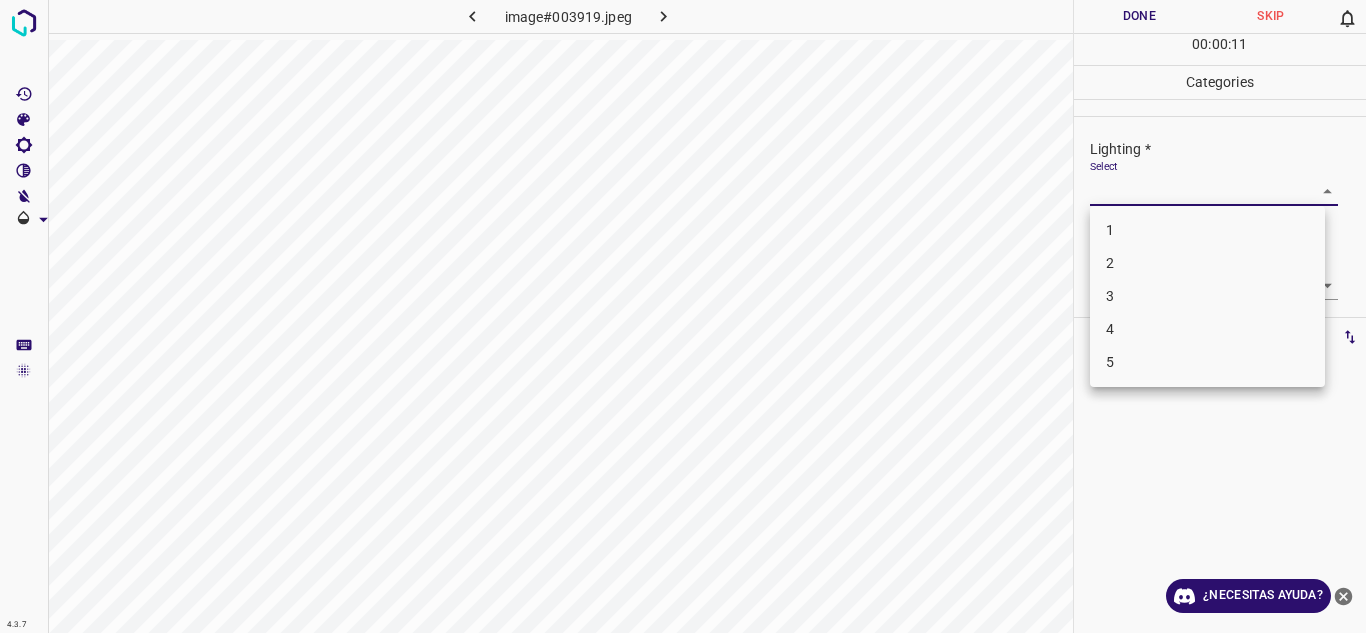 click on "4.3.7 image#003919.jpeg Done Skip 0 00   : 00   : 11   Categories Lighting *  Select ​ Focus *  Select ​ Overall *  Select ​ Labels   0 Categories 1 Lighting 2 Focus 3 Overall Tools Space Change between modes (Draw & Edit) I Auto labeling R Restore zoom M Zoom in N Zoom out Delete Delete selecte label Filters Z Restore filters X Saturation filter C Brightness filter V Contrast filter B Gray scale filter General O Download ¿Necesitas ayuda? Texto original Valora esta traducción Tu opinión servirá para ayudar a mejorar el Traductor de Google - Texto - Esconder - Borrar 1 2 3 4 5" at bounding box center [683, 316] 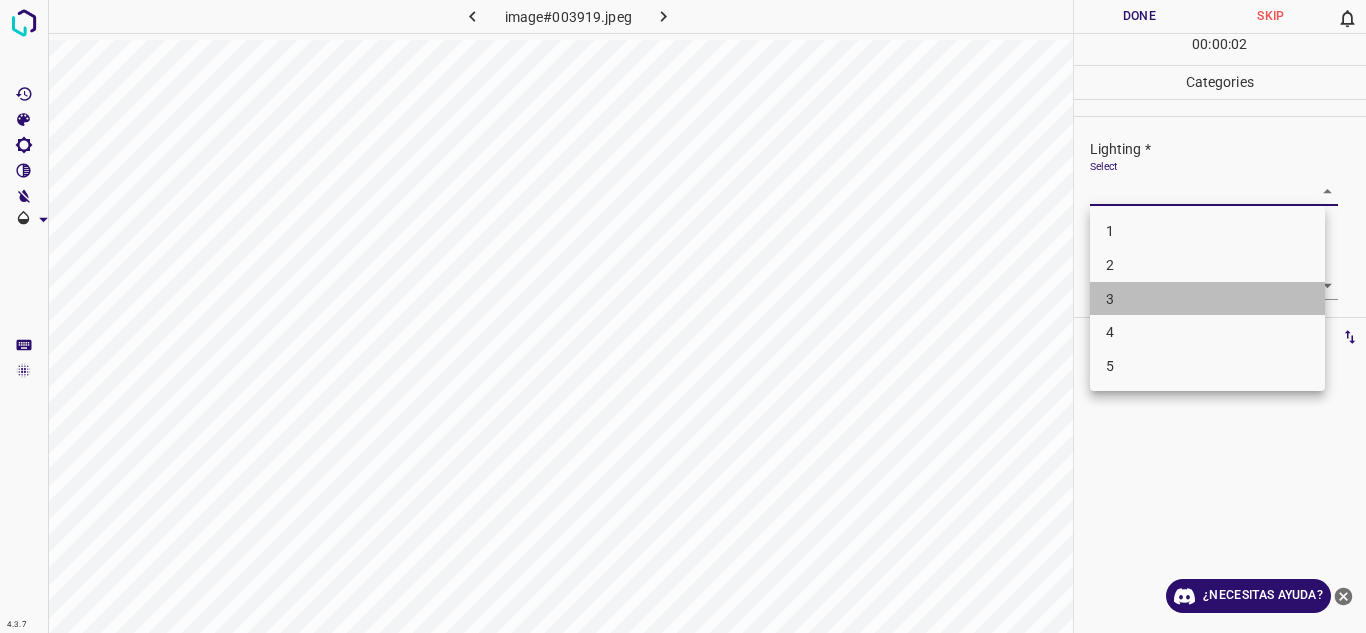 click on "3" at bounding box center (1207, 299) 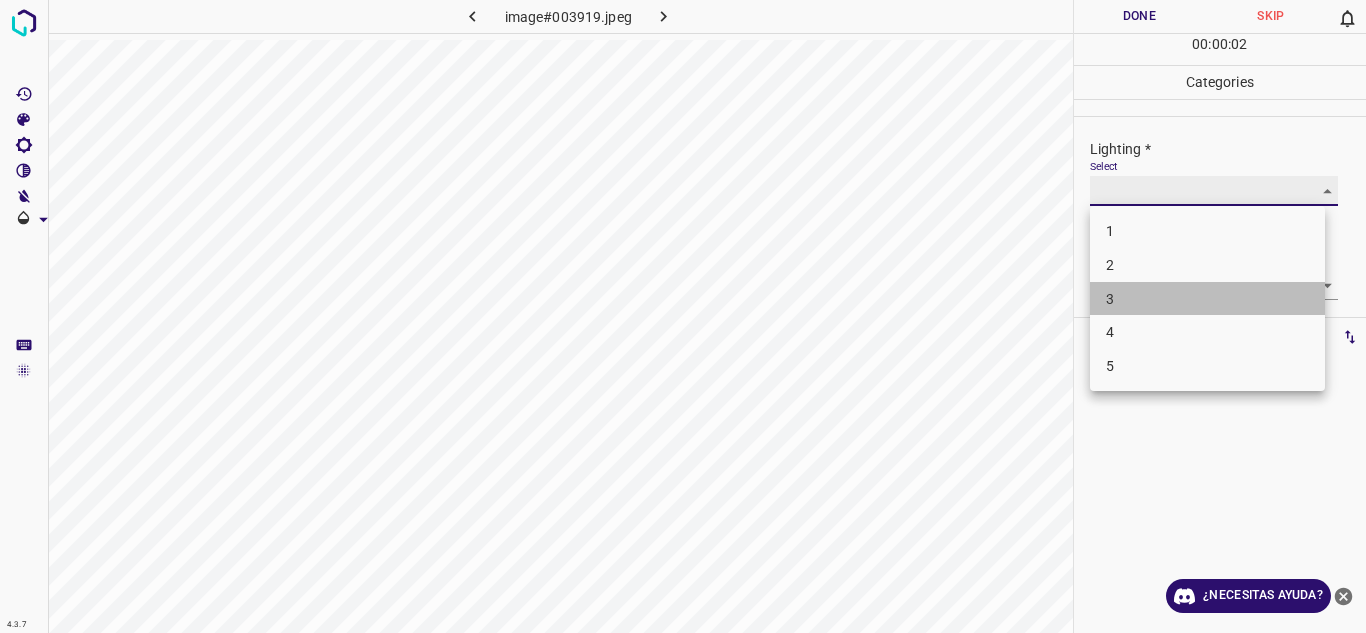 type on "3" 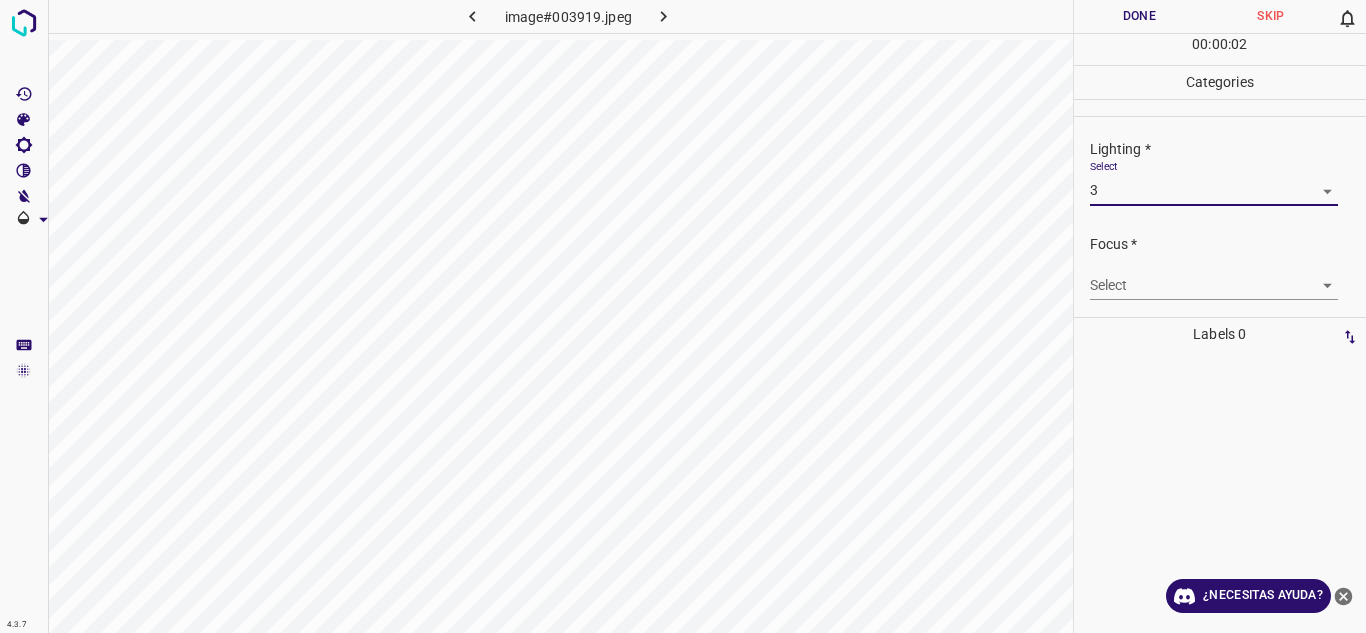 click on "4.3.7 image#003919.jpeg Done Skip 0 00   : 00   : 02   Categories Lighting *  Select 3 3 Focus *  Select ​ Overall *  Select ​ Labels   0 Categories 1 Lighting 2 Focus 3 Overall Tools Space Change between modes (Draw & Edit) I Auto labeling R Restore zoom M Zoom in N Zoom out Delete Delete selecte label Filters Z Restore filters X Saturation filter C Brightness filter V Contrast filter B Gray scale filter General O Download ¿Necesitas ayuda? Texto original Valora esta traducción Tu opinión servirá para ayudar a mejorar el Traductor de Google - Texto - Esconder - Borrar" at bounding box center [683, 316] 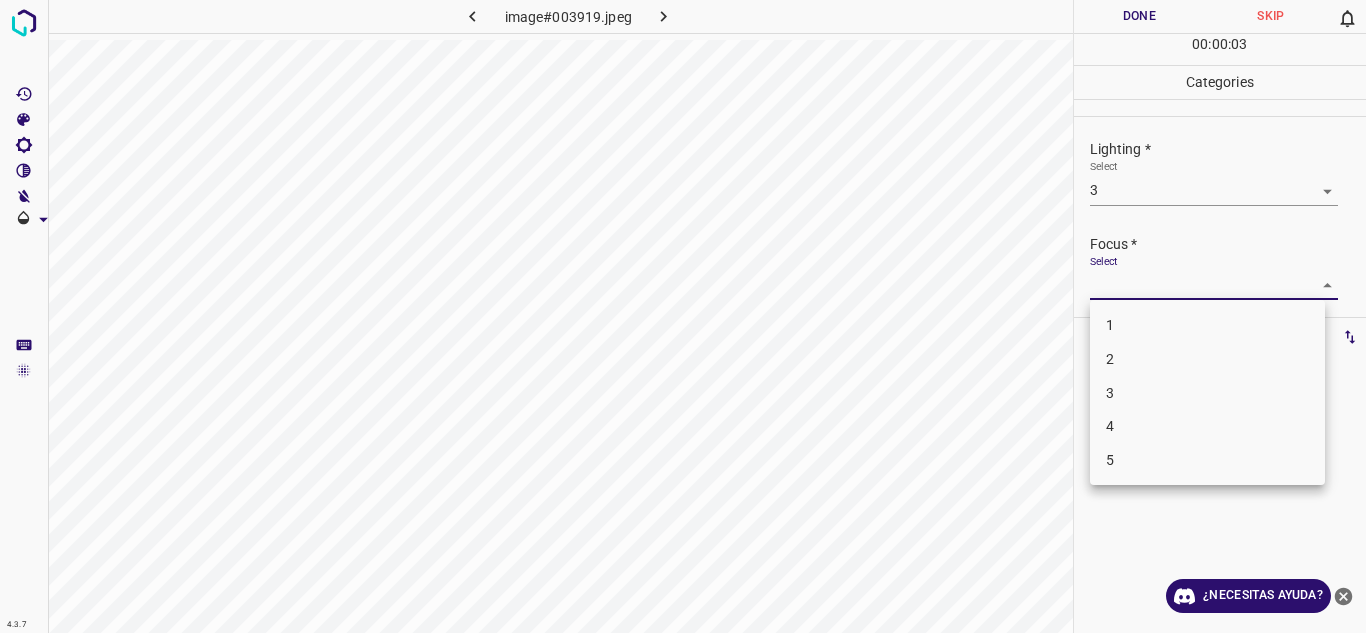 click on "3" at bounding box center [1207, 393] 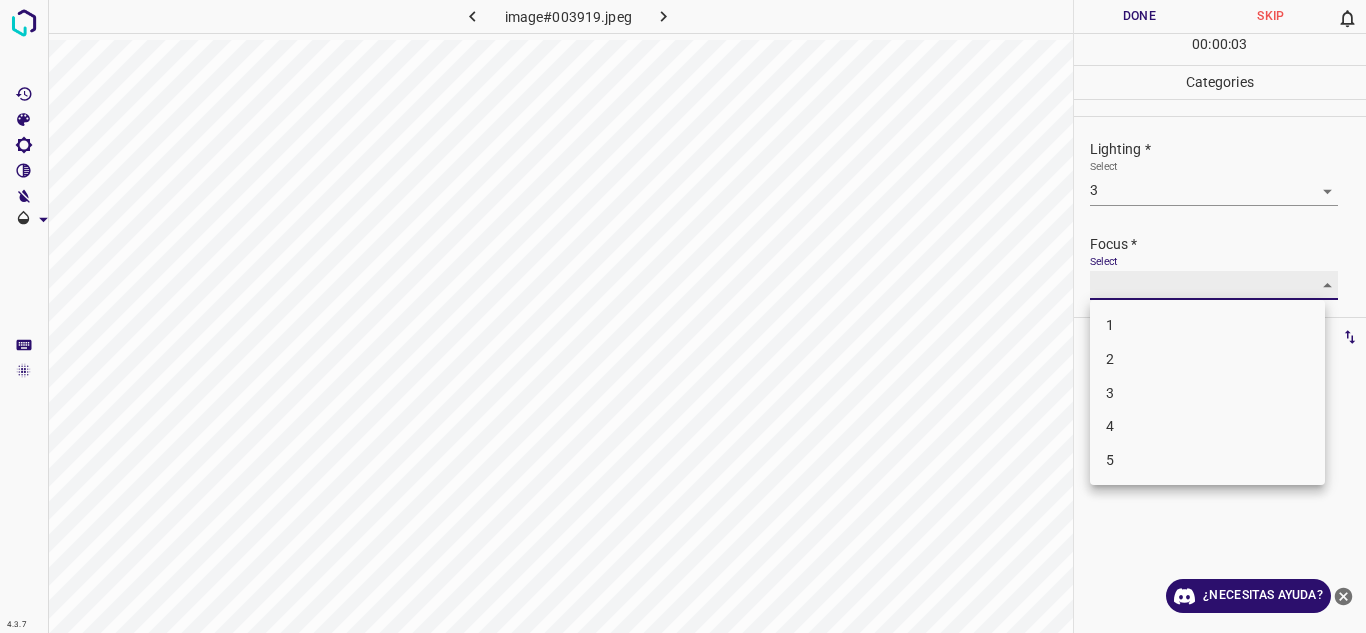 type on "3" 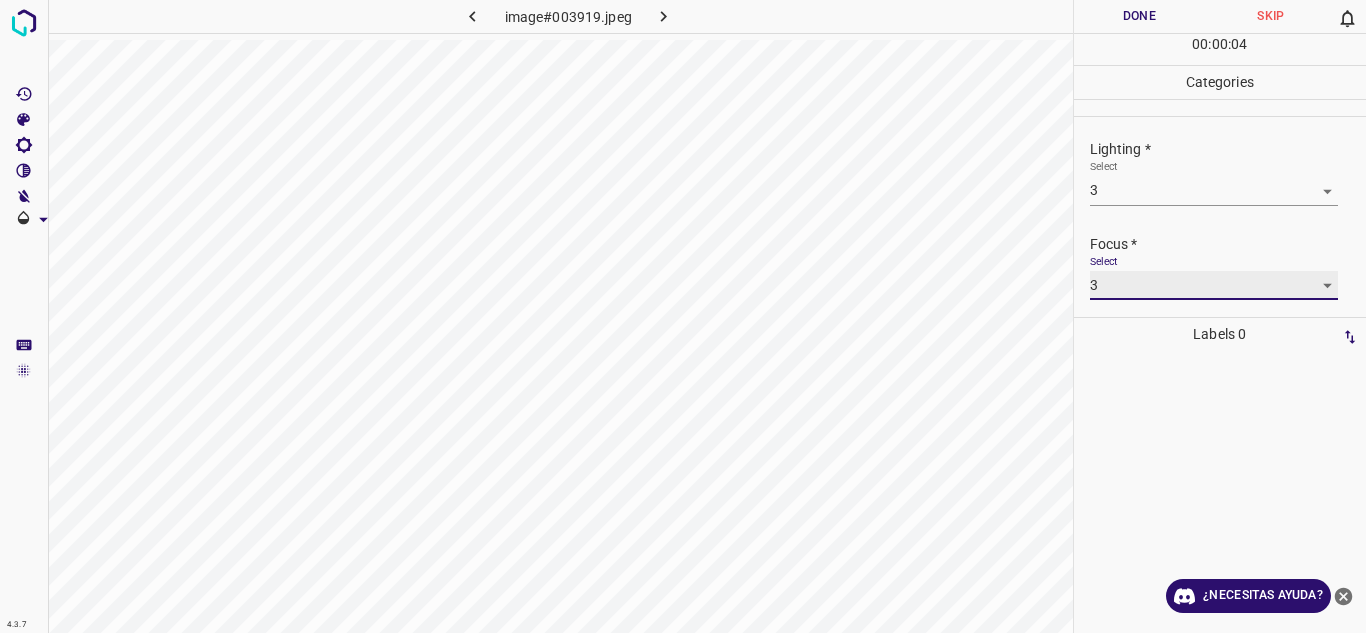 scroll, scrollTop: 98, scrollLeft: 0, axis: vertical 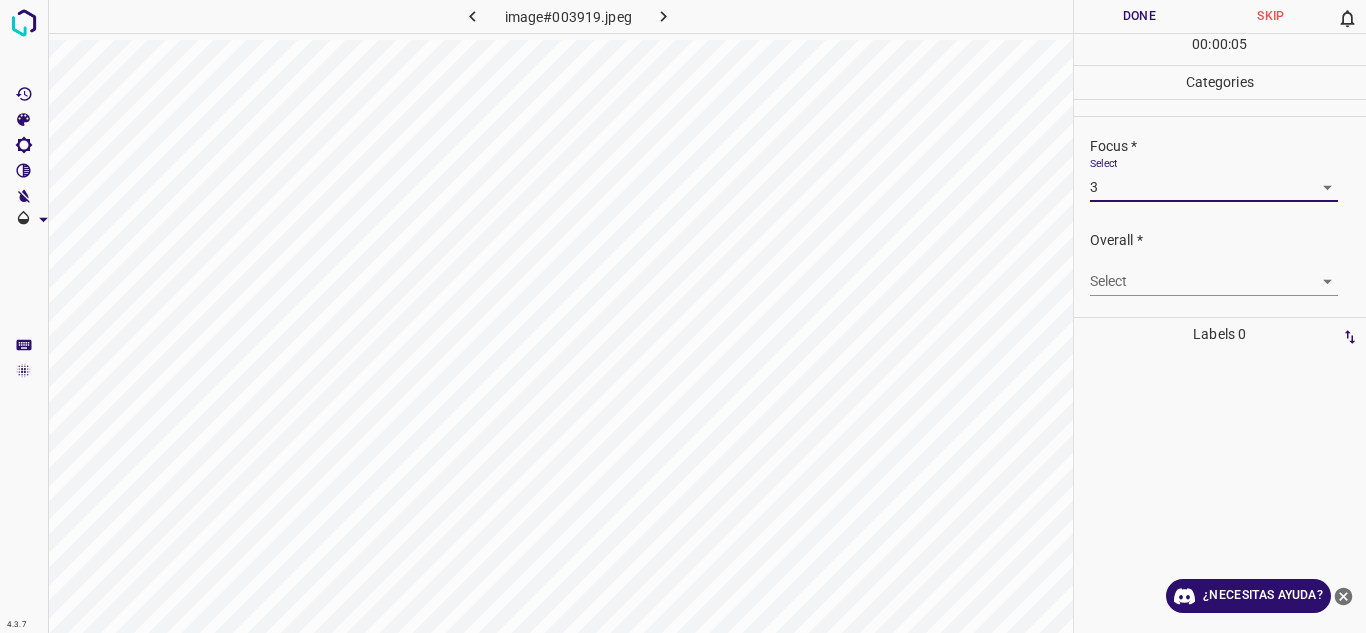 click on "4.3.7 image#003919.jpeg Done Skip 0 00   : 00   : 05   Categories Lighting *  Select 3 3 Focus *  Select 3 3 Overall *  Select ​ Labels   0 Categories 1 Lighting 2 Focus 3 Overall Tools Space Change between modes (Draw & Edit) I Auto labeling R Restore zoom M Zoom in N Zoom out Delete Delete selecte label Filters Z Restore filters X Saturation filter C Brightness filter V Contrast filter B Gray scale filter General O Download ¿Necesitas ayuda? Texto original Valora esta traducción Tu opinión servirá para ayudar a mejorar el Traductor de Google - Texto - Esconder - Borrar" at bounding box center [683, 316] 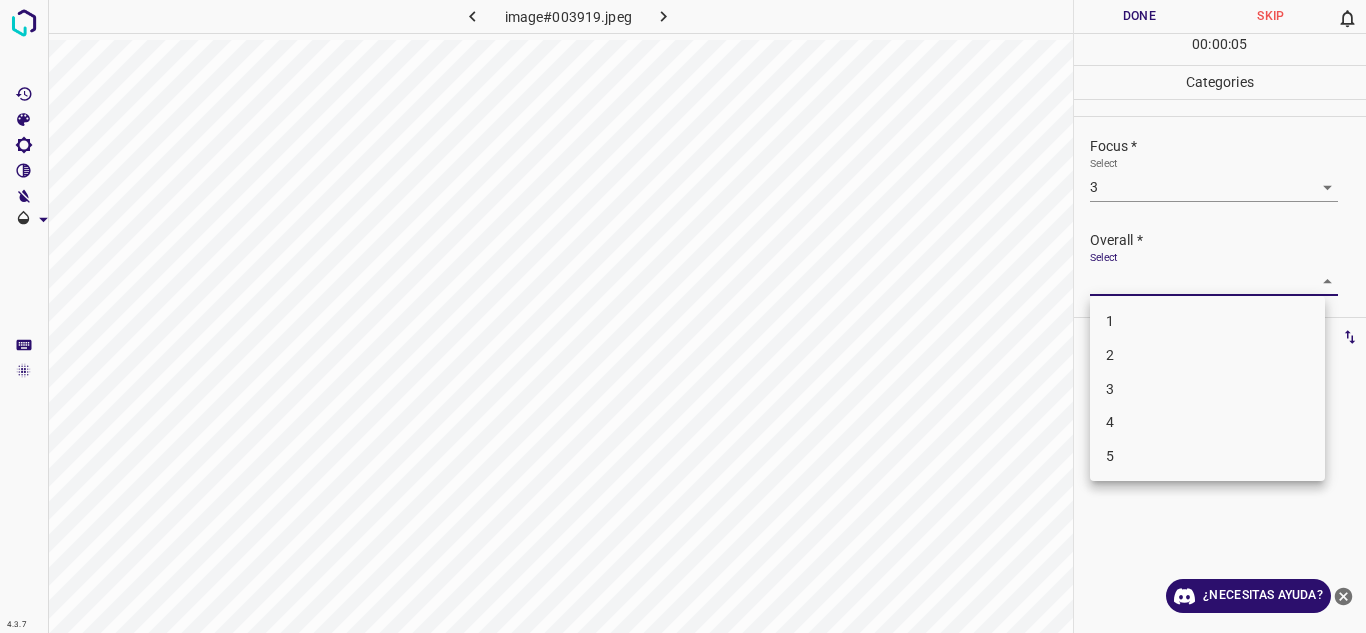 click on "3" at bounding box center [1207, 389] 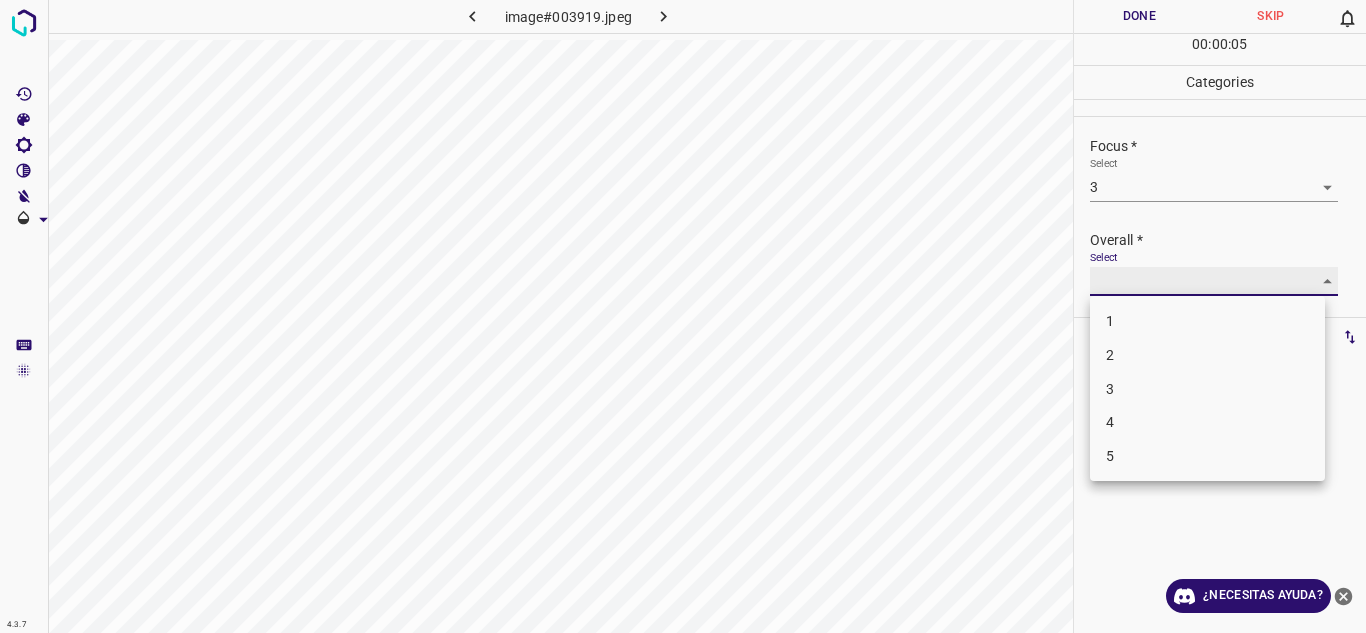 type on "3" 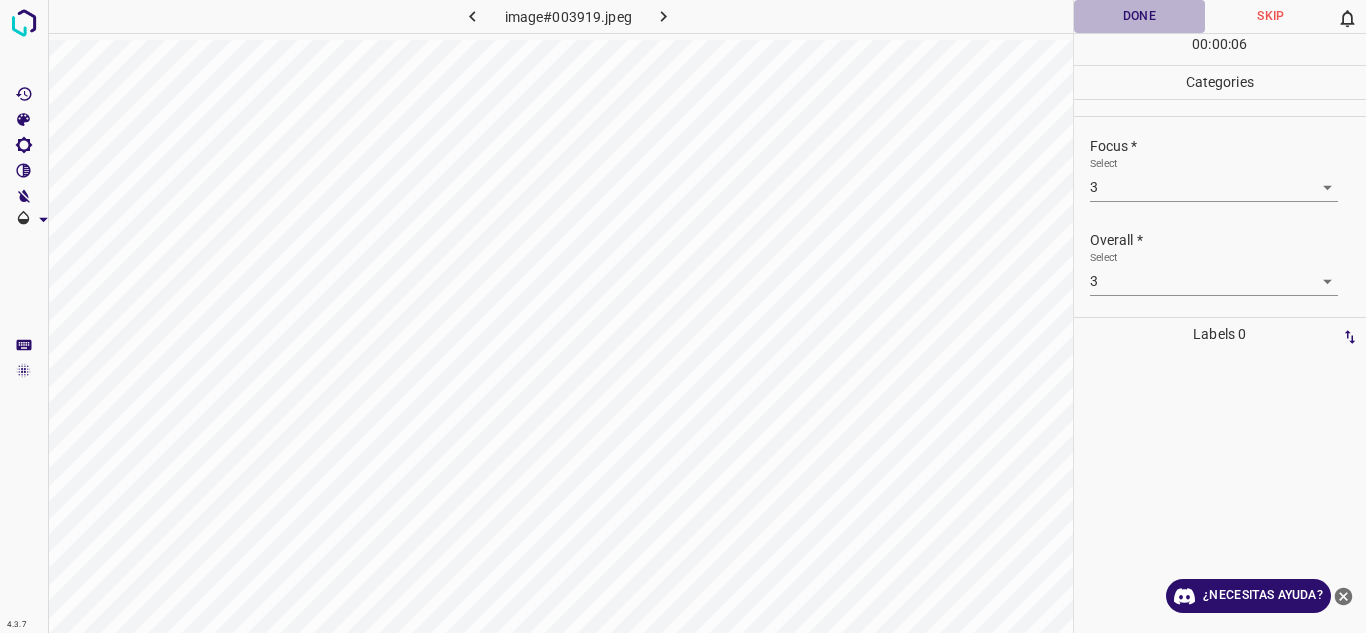 click on "Done" at bounding box center [1140, 16] 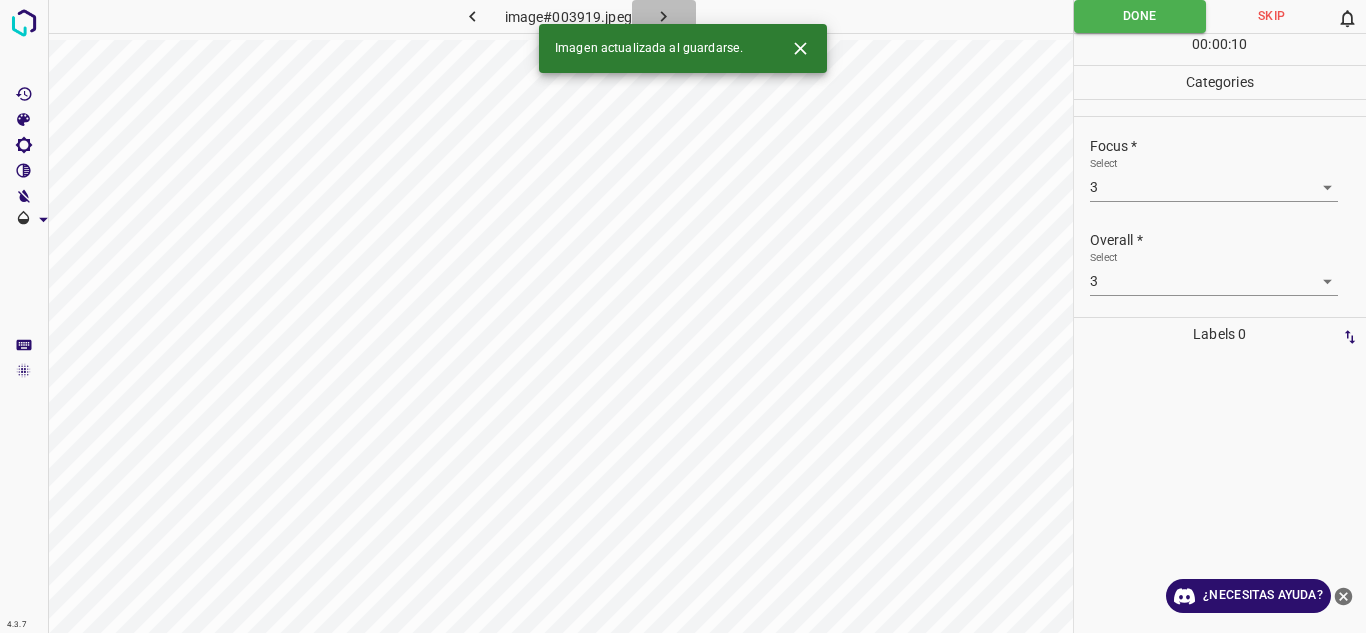 click 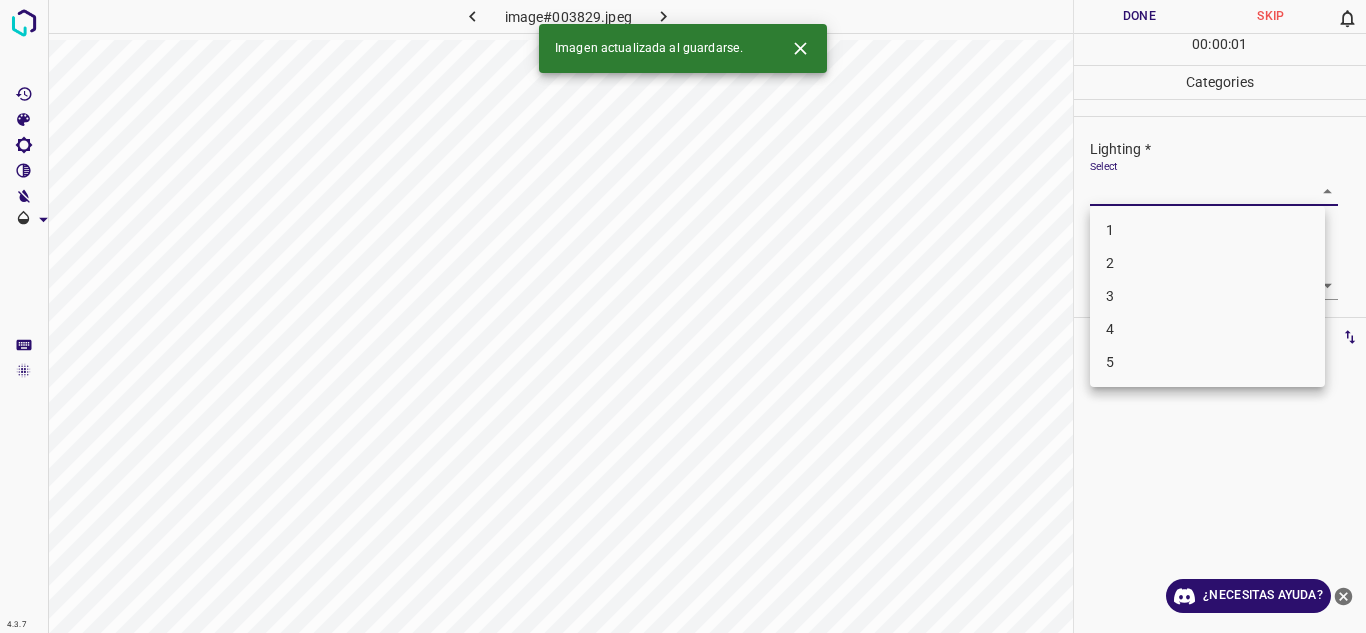 click on "4.3.7 image#003829.jpeg Done Skip 0 00   : 00   : 01   Categories Lighting *  Select ​ Focus *  Select ​ Overall *  Select ​ Labels   0 Categories 1 Lighting 2 Focus 3 Overall Tools Space Change between modes (Draw & Edit) I Auto labeling R Restore zoom M Zoom in N Zoom out Delete Delete selecte label Filters Z Restore filters X Saturation filter C Brightness filter V Contrast filter B Gray scale filter General O Download Imagen actualizada al guardarse. ¿Necesitas ayuda? Texto original Valora esta traducción Tu opinión servirá para ayudar a mejorar el Traductor de Google - Texto - Esconder - Borrar 1 2 3 4 5" at bounding box center [683, 316] 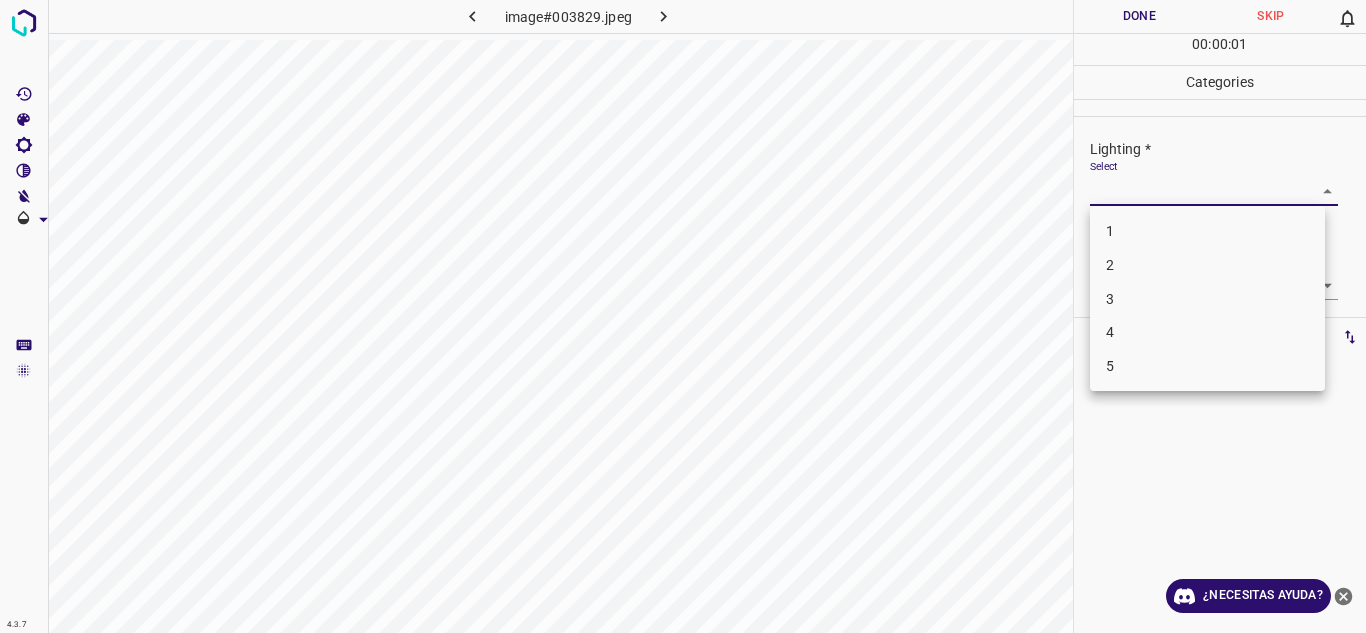 click on "4" at bounding box center [1207, 332] 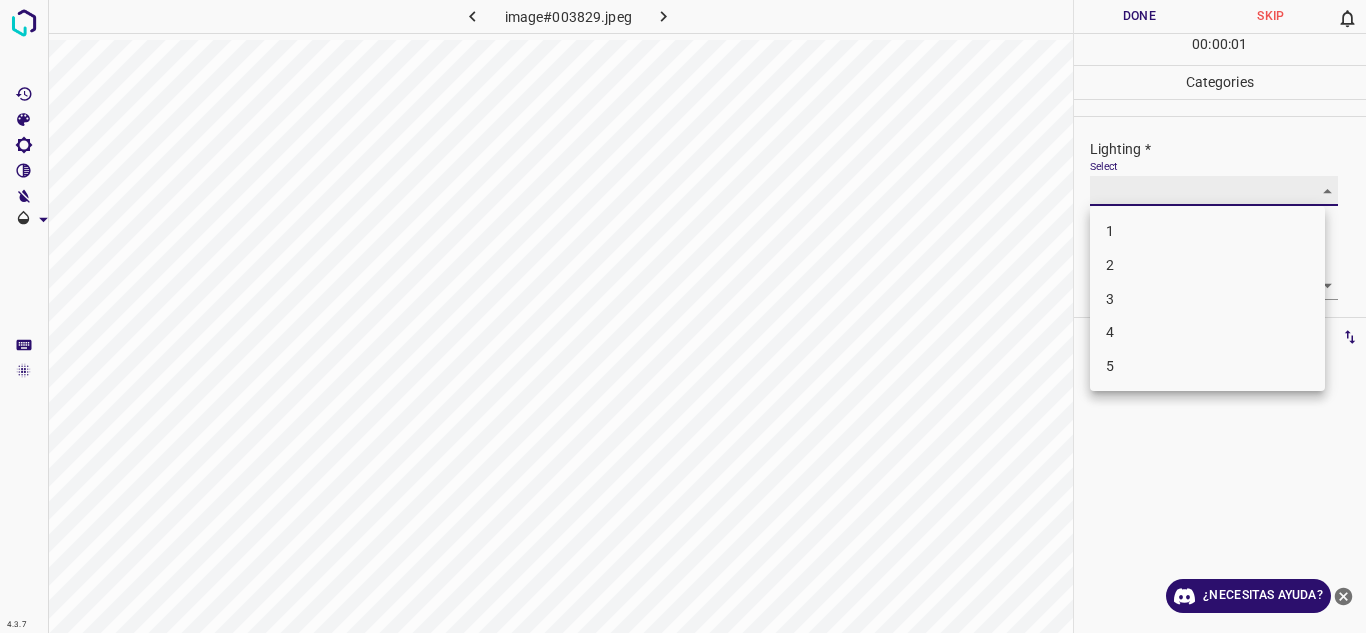 type on "4" 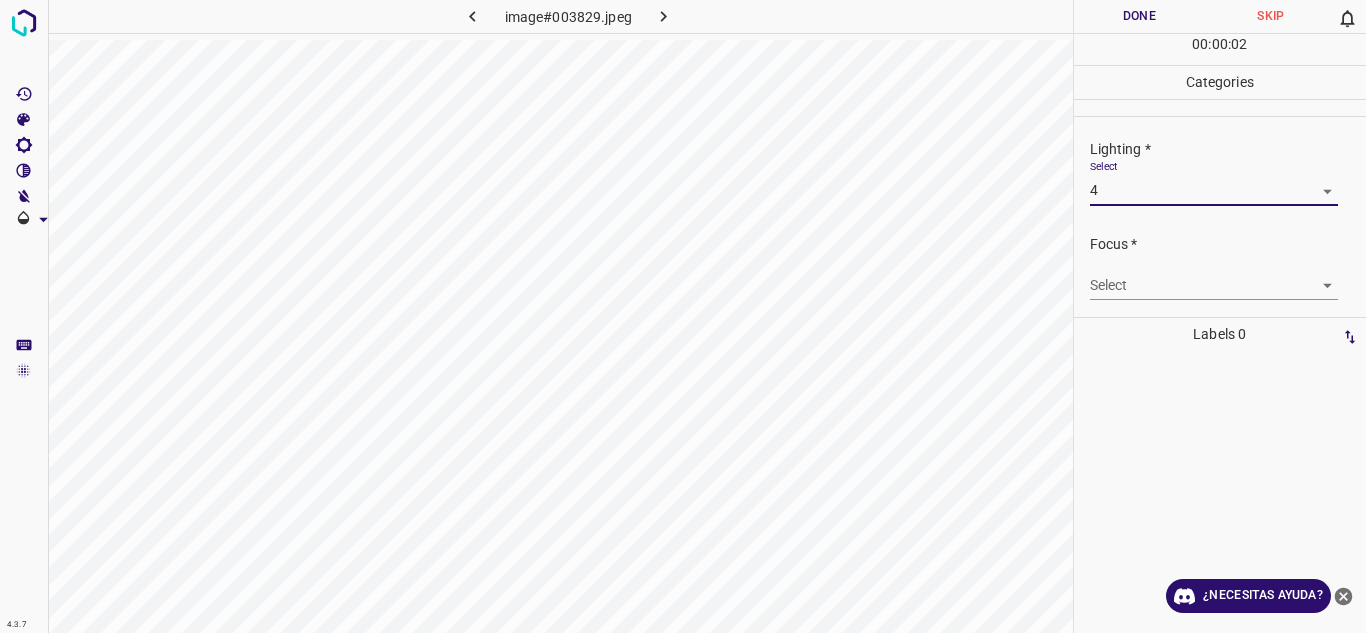 click on "4.3.7 image#003829.jpeg Done Skip 0 00   : 00   : 02   Categories Lighting *  Select 4 4 Focus *  Select ​ Overall *  Select ​ Labels   0 Categories 1 Lighting 2 Focus 3 Overall Tools Space Change between modes (Draw & Edit) I Auto labeling R Restore zoom M Zoom in N Zoom out Delete Delete selecte label Filters Z Restore filters X Saturation filter C Brightness filter V Contrast filter B Gray scale filter General O Download ¿Necesitas ayuda? Texto original Valora esta traducción Tu opinión servirá para ayudar a mejorar el Traductor de Google - Texto - Esconder - Borrar" at bounding box center (683, 316) 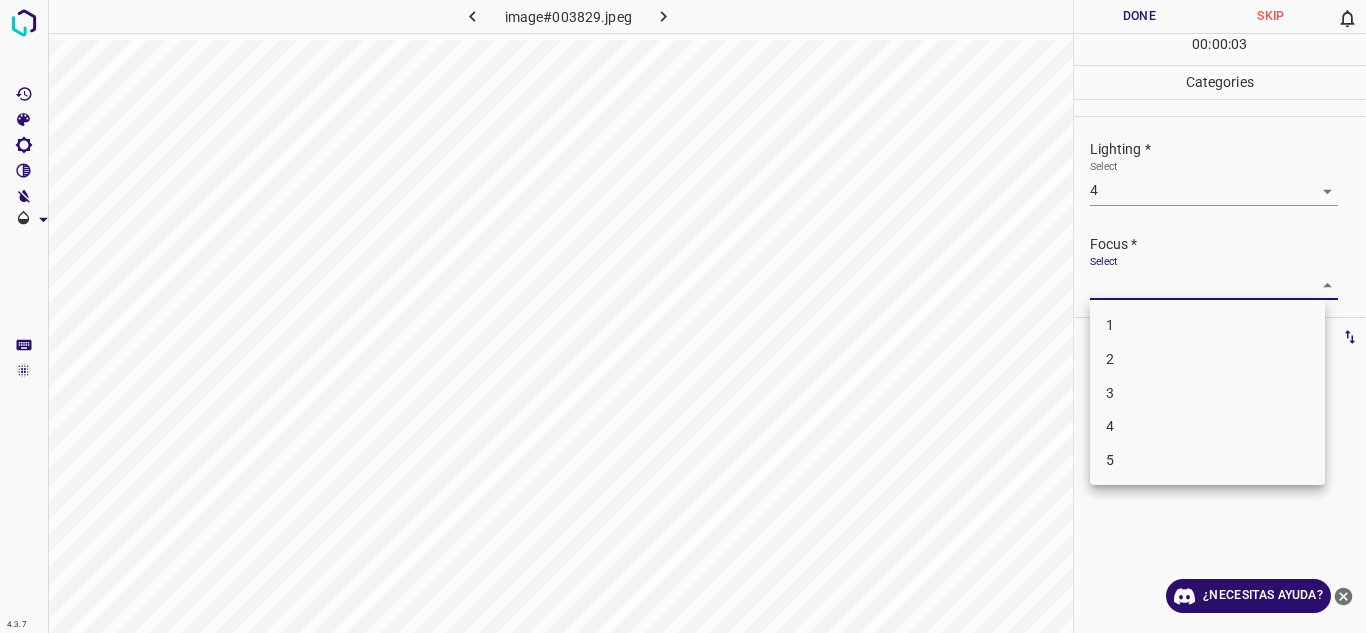 click on "3" at bounding box center (1207, 393) 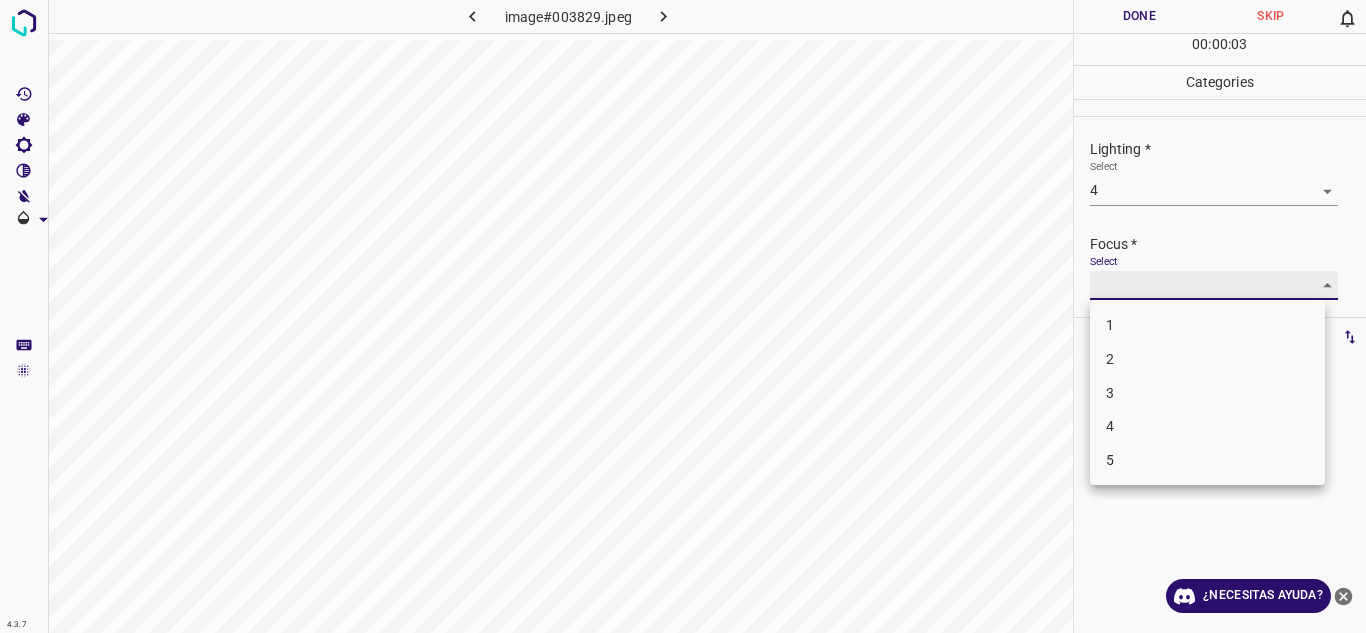 type on "3" 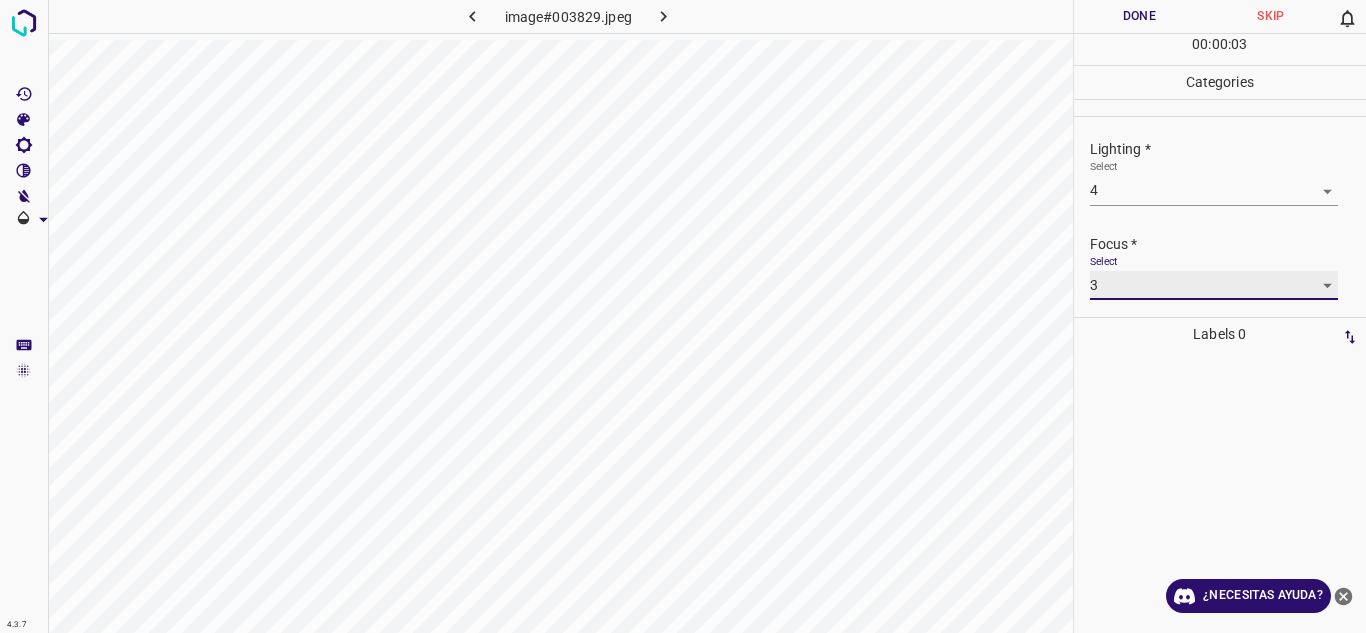 scroll, scrollTop: 98, scrollLeft: 0, axis: vertical 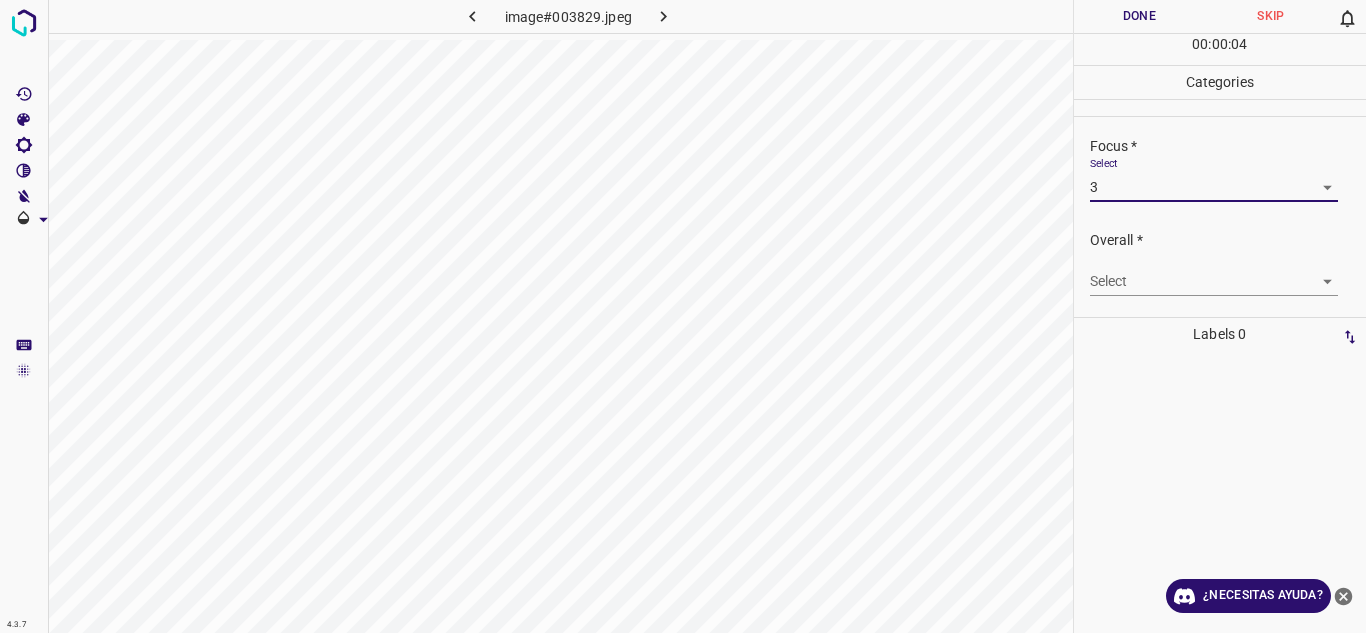 click on "4.3.7 image#003829.jpeg Done Skip 0 00   : 00   : 04   Categories Lighting *  Select 4 4 Focus *  Select 3 3 Overall *  Select ​ Labels   0 Categories 1 Lighting 2 Focus 3 Overall Tools Space Change between modes (Draw & Edit) I Auto labeling R Restore zoom M Zoom in N Zoom out Delete Delete selecte label Filters Z Restore filters X Saturation filter C Brightness filter V Contrast filter B Gray scale filter General O Download ¿Necesitas ayuda? Texto original Valora esta traducción Tu opinión servirá para ayudar a mejorar el Traductor de Google - Texto - Esconder - Borrar" at bounding box center [683, 316] 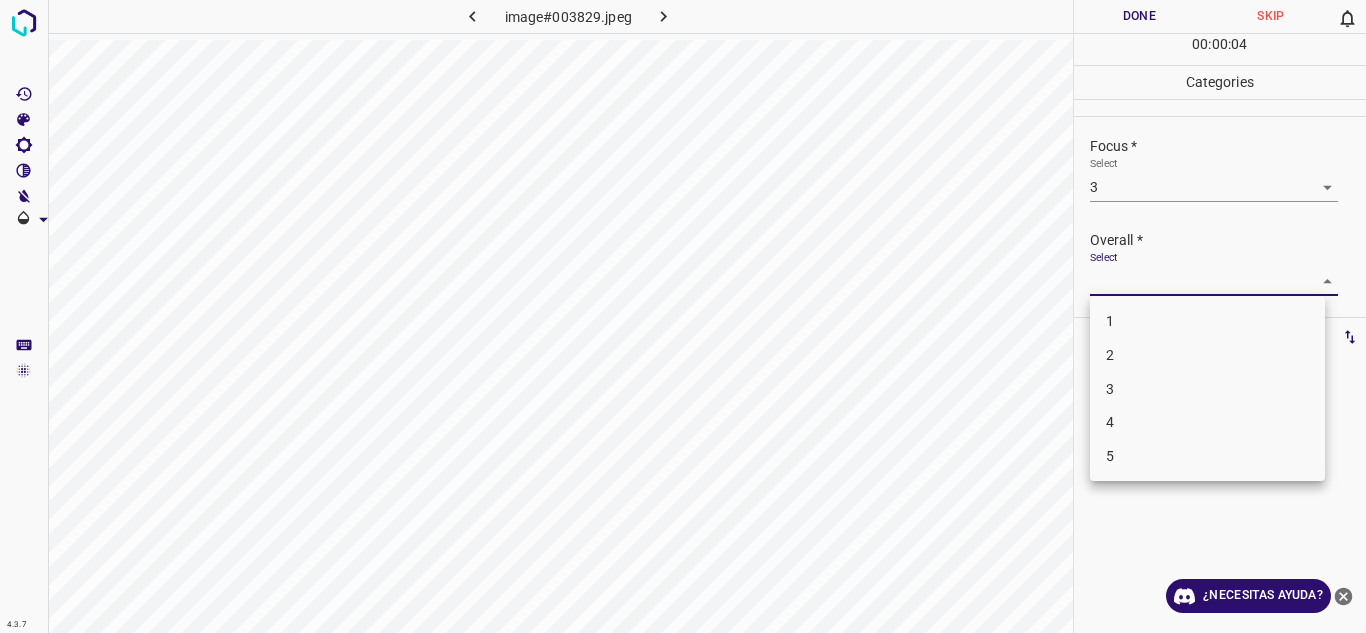 click on "3" at bounding box center [1207, 389] 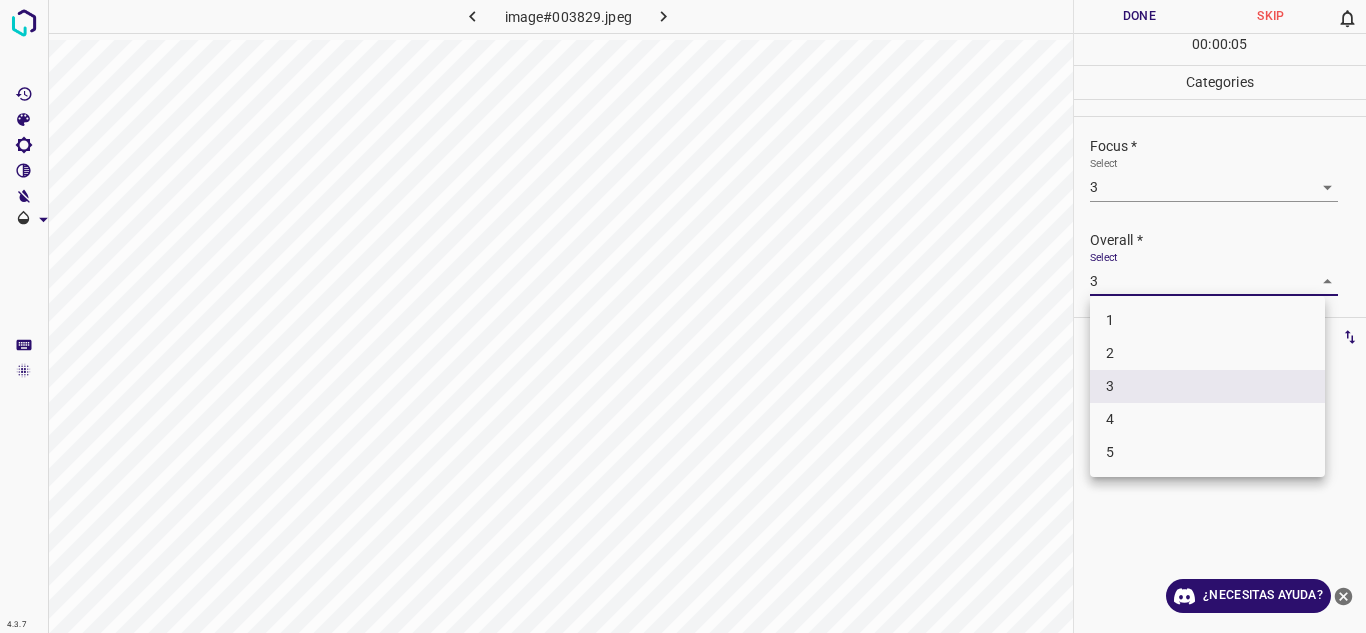 click on "4.3.7 image#003829.jpeg Done Skip 0 00   : 00   : 05   Categories Lighting *  Select 4 4 Focus *  Select 3 3 Overall *  Select 3 3 Labels   0 Categories 1 Lighting 2 Focus 3 Overall Tools Space Change between modes (Draw & Edit) I Auto labeling R Restore zoom M Zoom in N Zoom out Delete Delete selecte label Filters Z Restore filters X Saturation filter C Brightness filter V Contrast filter B Gray scale filter General O Download ¿Necesitas ayuda? Texto original Valora esta traducción Tu opinión servirá para ayudar a mejorar el Traductor de Google - Texto - Esconder - Borrar 1 2 3 4 5" at bounding box center (683, 316) 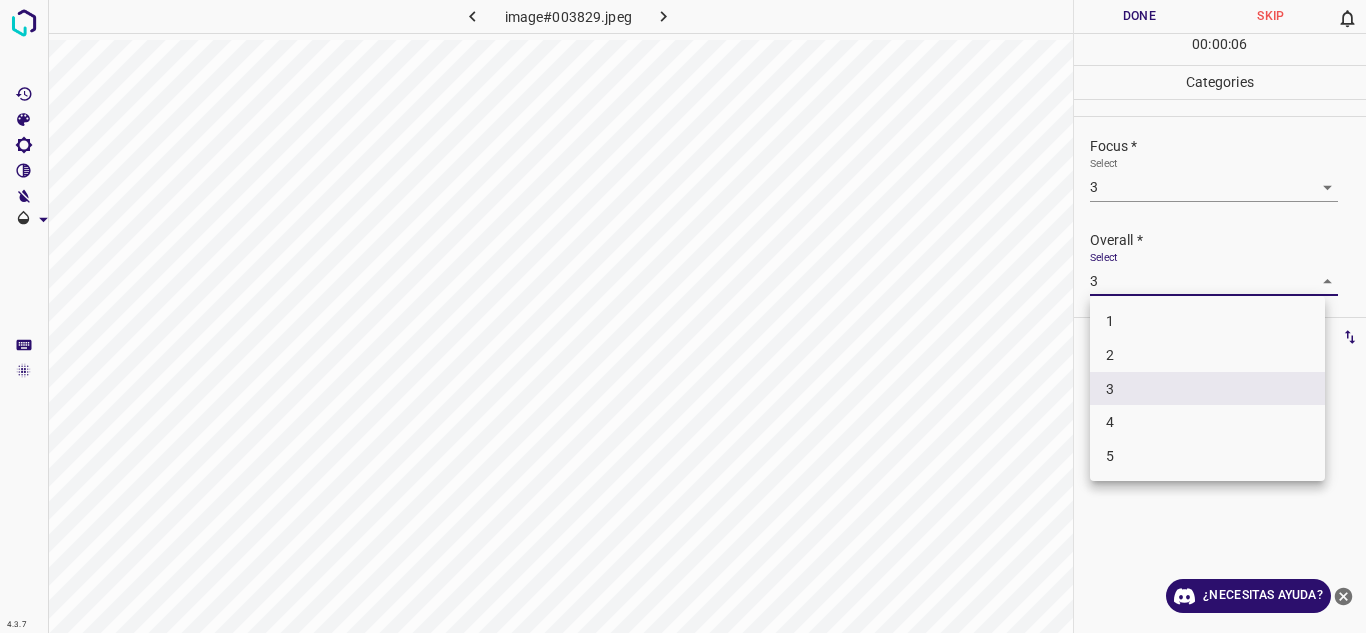 click on "4" at bounding box center (1207, 422) 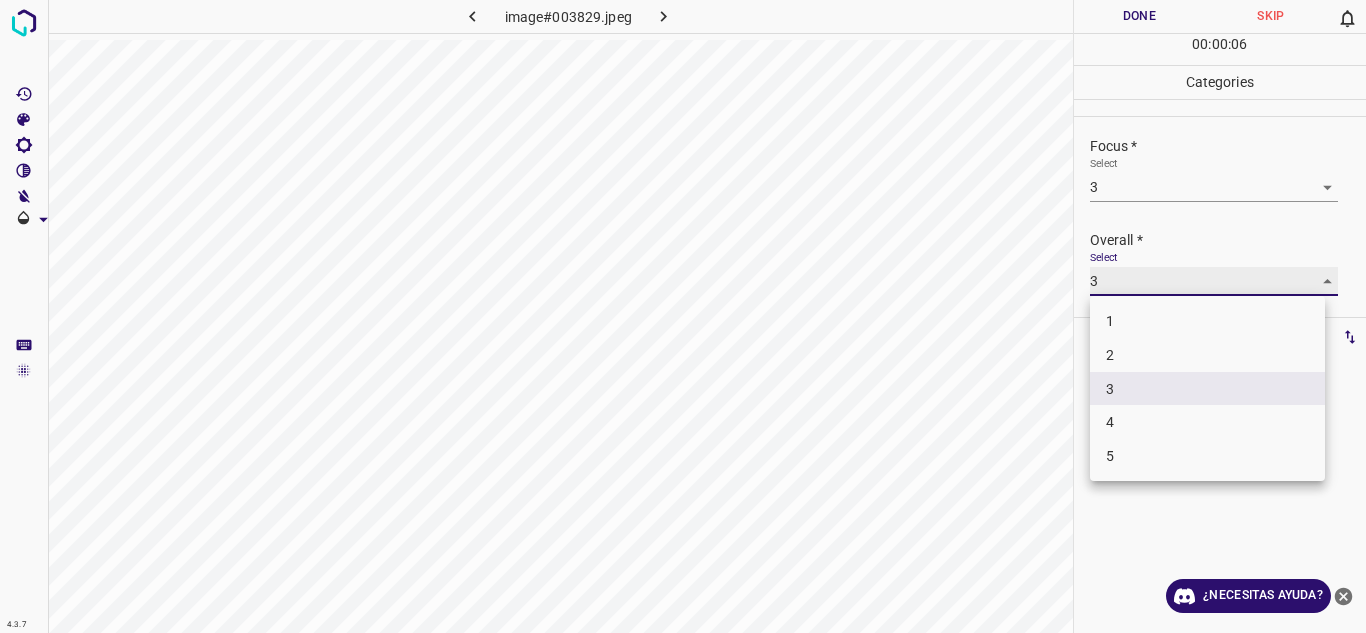 type on "4" 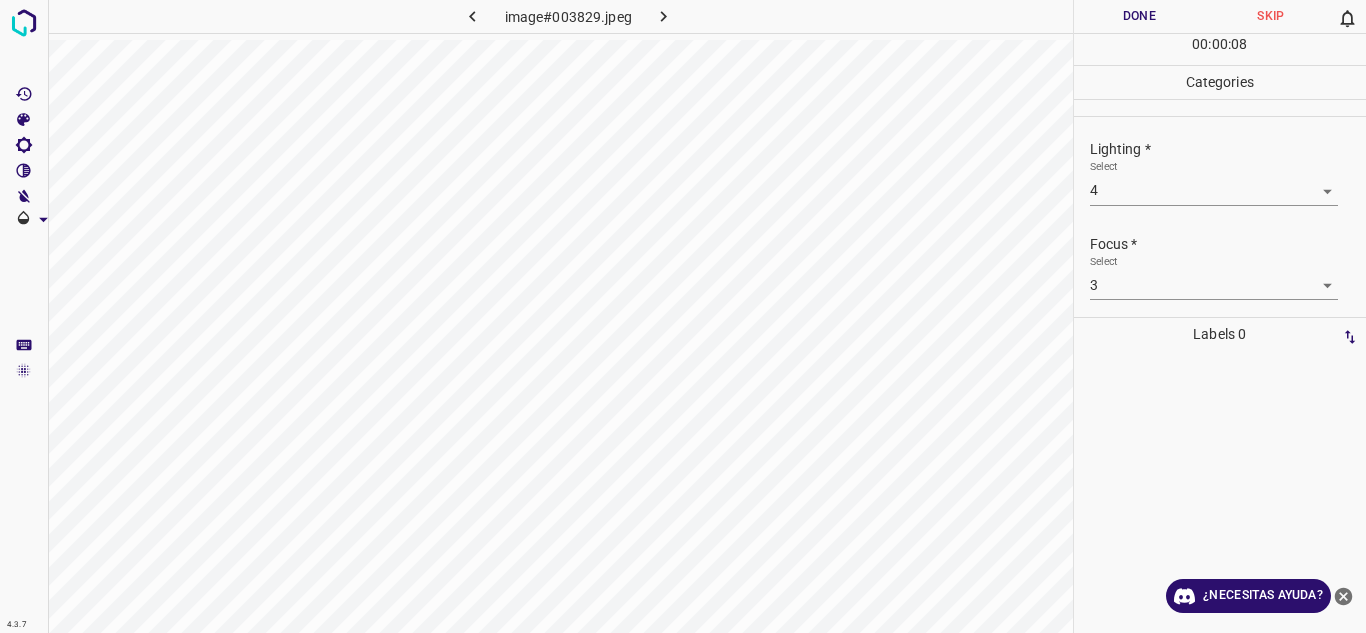 scroll, scrollTop: 98, scrollLeft: 0, axis: vertical 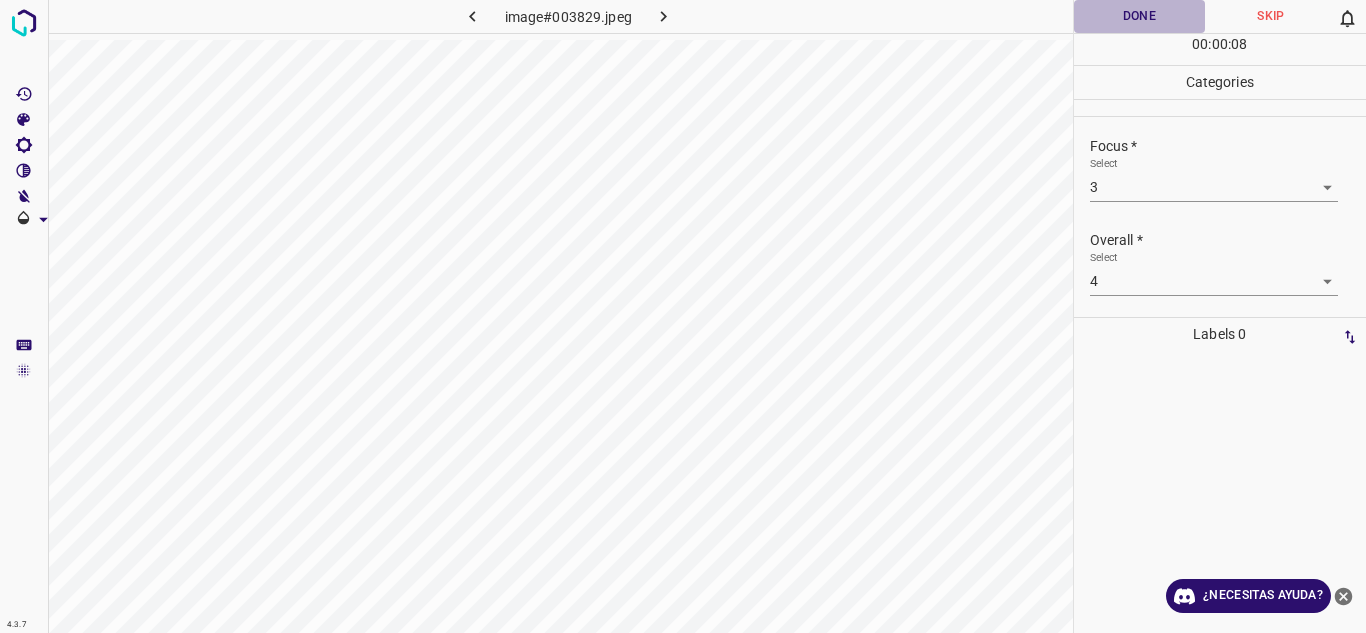click on "Done" at bounding box center [1140, 16] 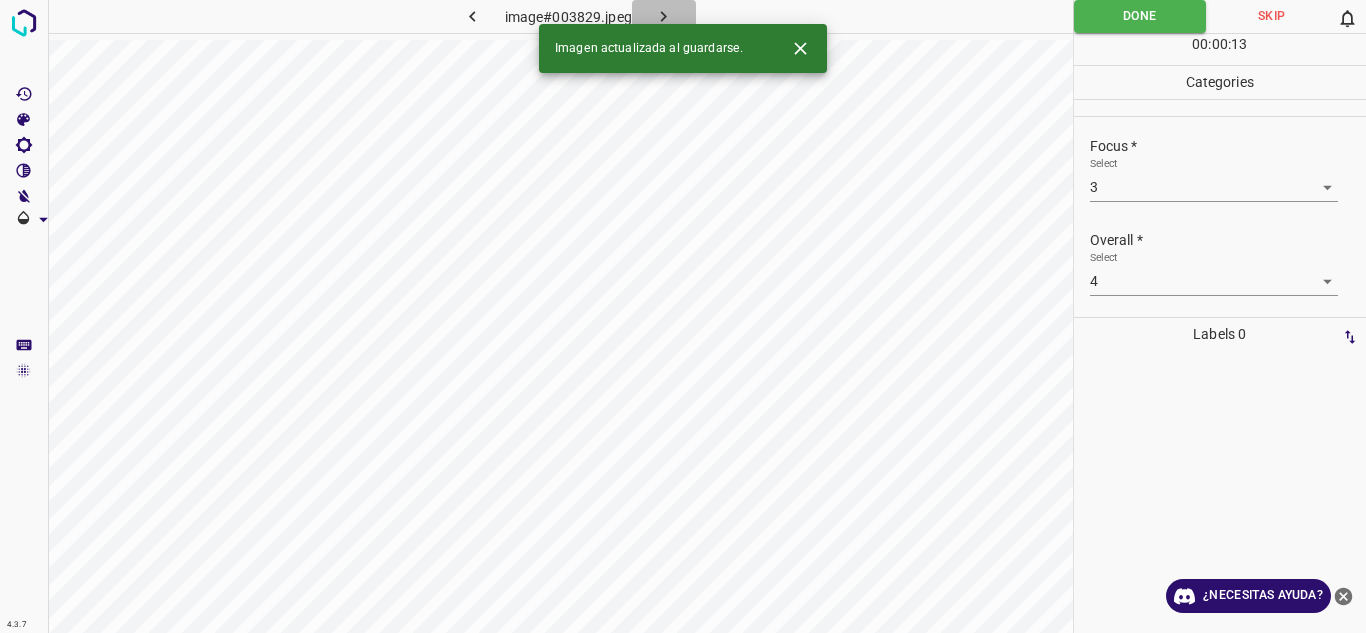 click at bounding box center (664, 16) 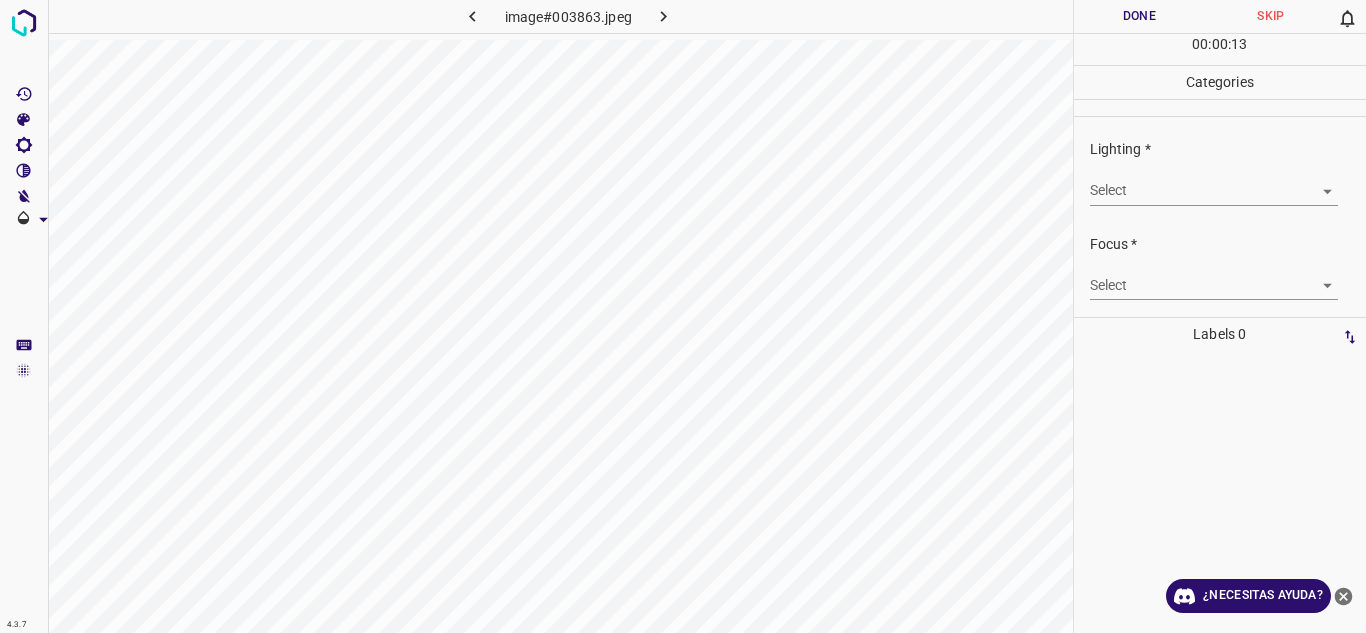 click on "4.3.7 image#003863.jpeg Done Skip 0 00   : 00   : 13   Categories Lighting *  Select ​ Focus *  Select ​ Overall *  Select ​ Labels   0 Categories 1 Lighting 2 Focus 3 Overall Tools Space Change between modes (Draw & Edit) I Auto labeling R Restore zoom M Zoom in N Zoom out Delete Delete selecte label Filters Z Restore filters X Saturation filter C Brightness filter V Contrast filter B Gray scale filter General O Download ¿Necesitas ayuda? Texto original Valora esta traducción Tu opinión servirá para ayudar a mejorar el Traductor de Google - Texto - Esconder - Borrar" at bounding box center (683, 316) 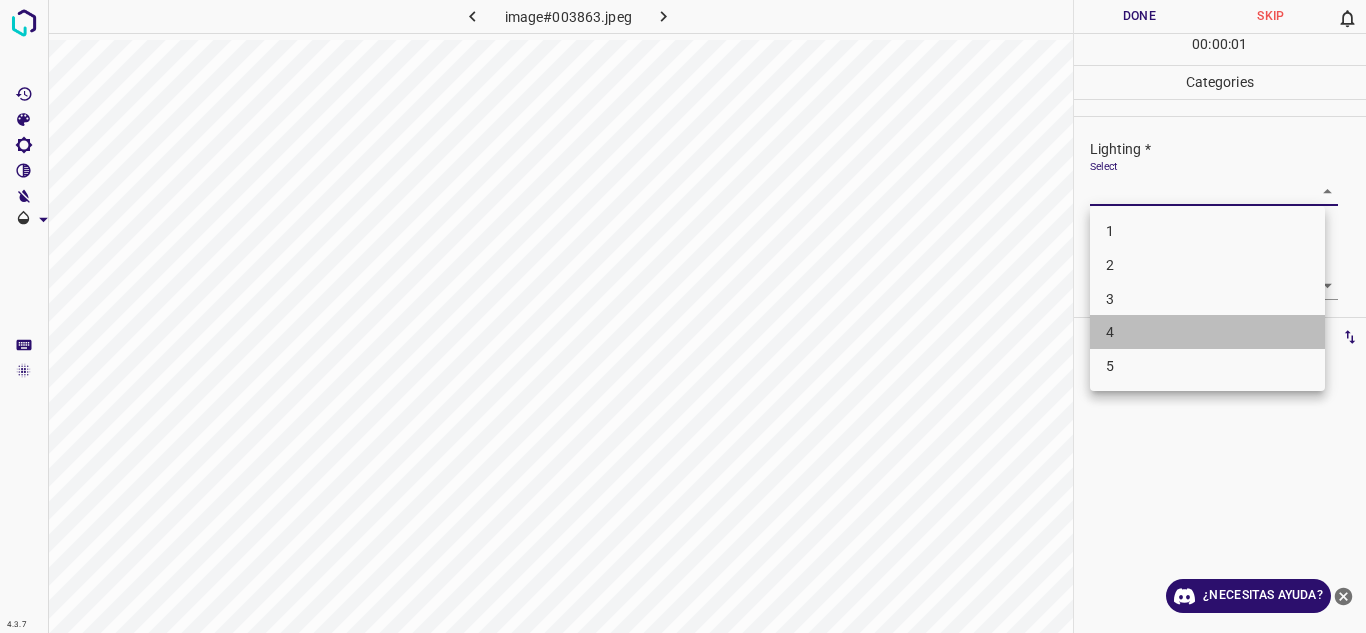 click on "4" at bounding box center (1207, 332) 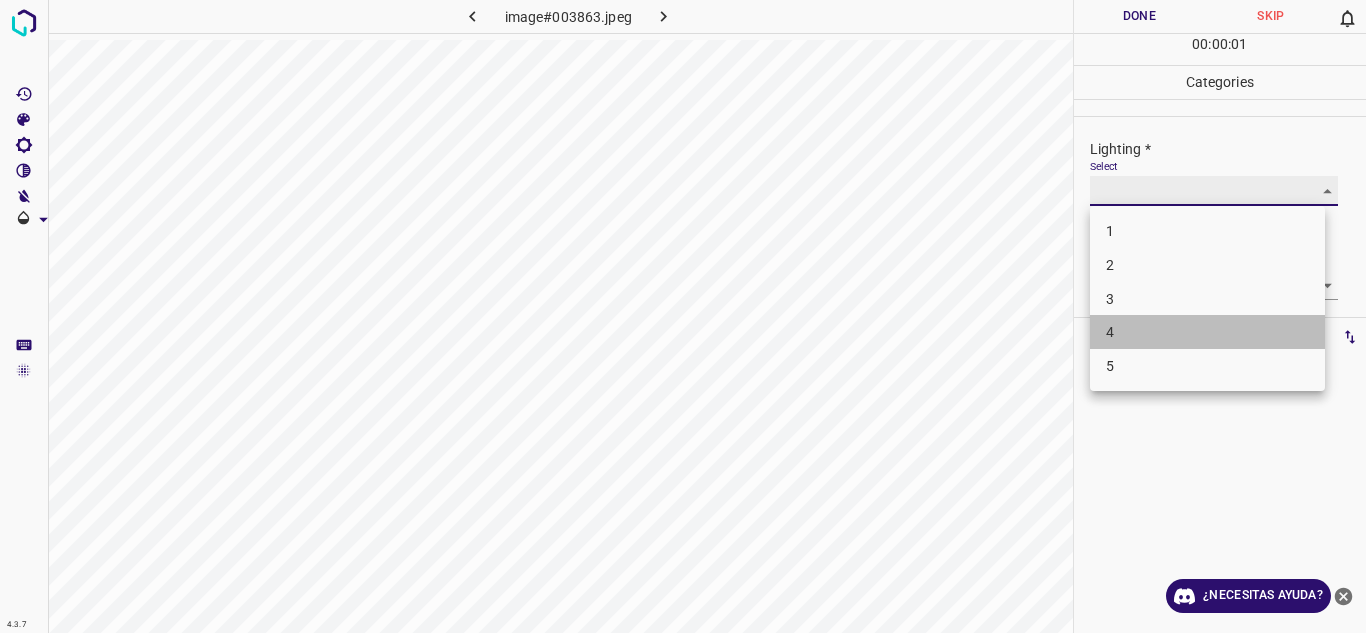 type on "4" 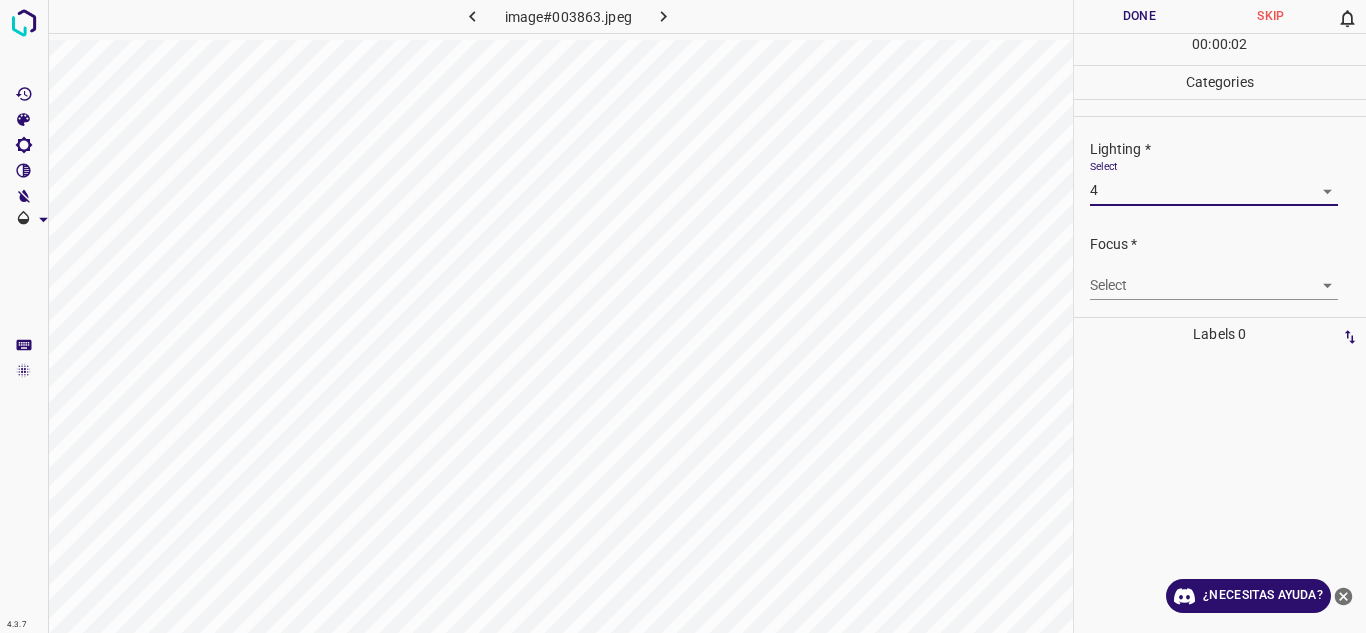 click on "4.3.7 image#003863.jpeg Done Skip 0 00   : 00   : 02   Categories Lighting *  Select 4 4 Focus *  Select ​ Overall *  Select ​ Labels   0 Categories 1 Lighting 2 Focus 3 Overall Tools Space Change between modes (Draw & Edit) I Auto labeling R Restore zoom M Zoom in N Zoom out Delete Delete selecte label Filters Z Restore filters X Saturation filter C Brightness filter V Contrast filter B Gray scale filter General O Download ¿Necesitas ayuda? Texto original Valora esta traducción Tu opinión servirá para ayudar a mejorar el Traductor de Google - Texto - Esconder - Borrar" at bounding box center (683, 316) 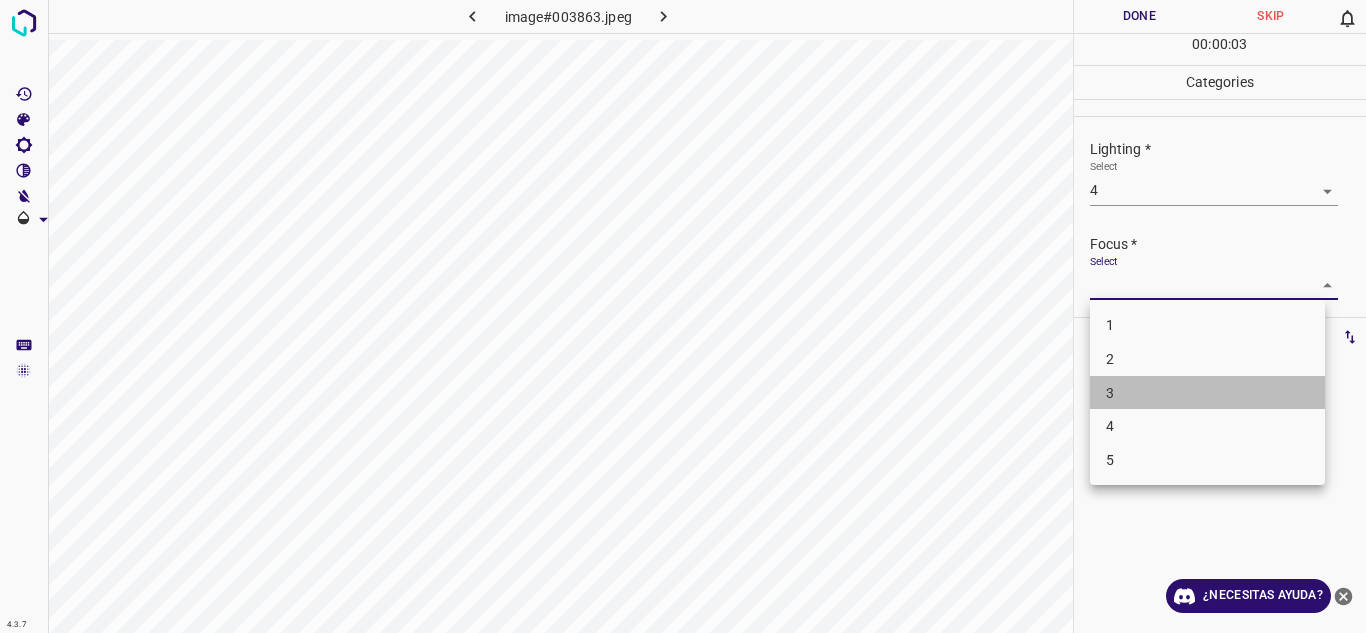 click on "3" at bounding box center [1207, 393] 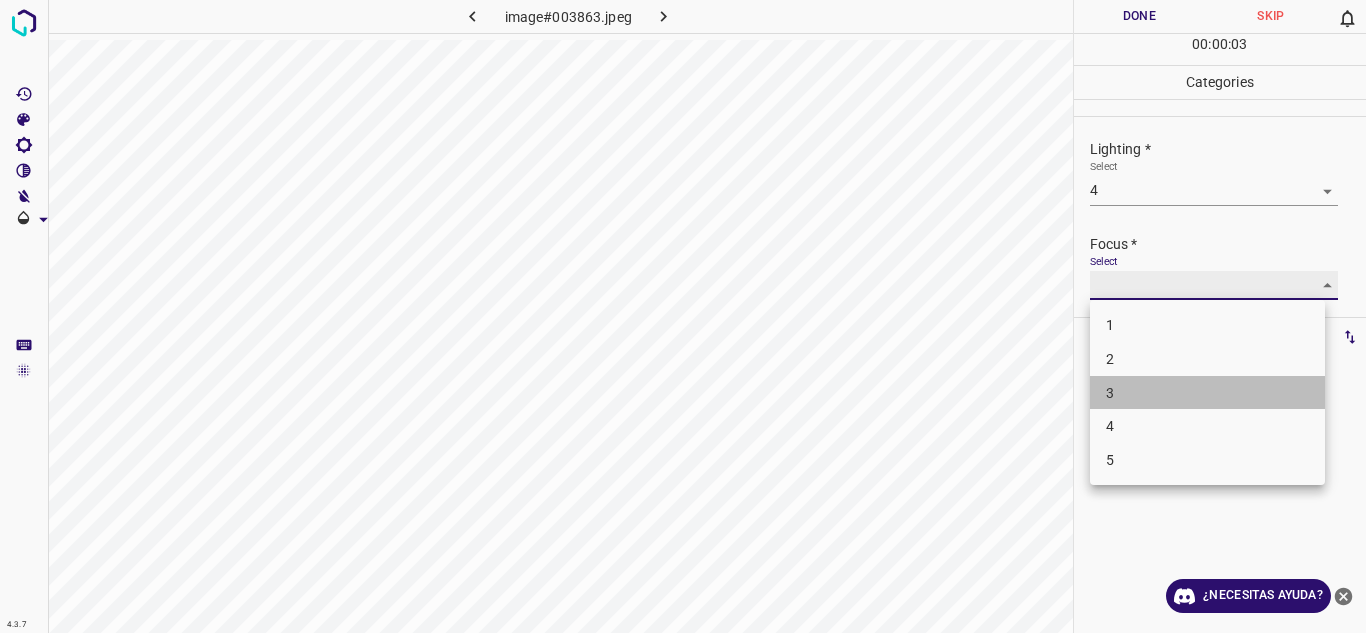 type on "3" 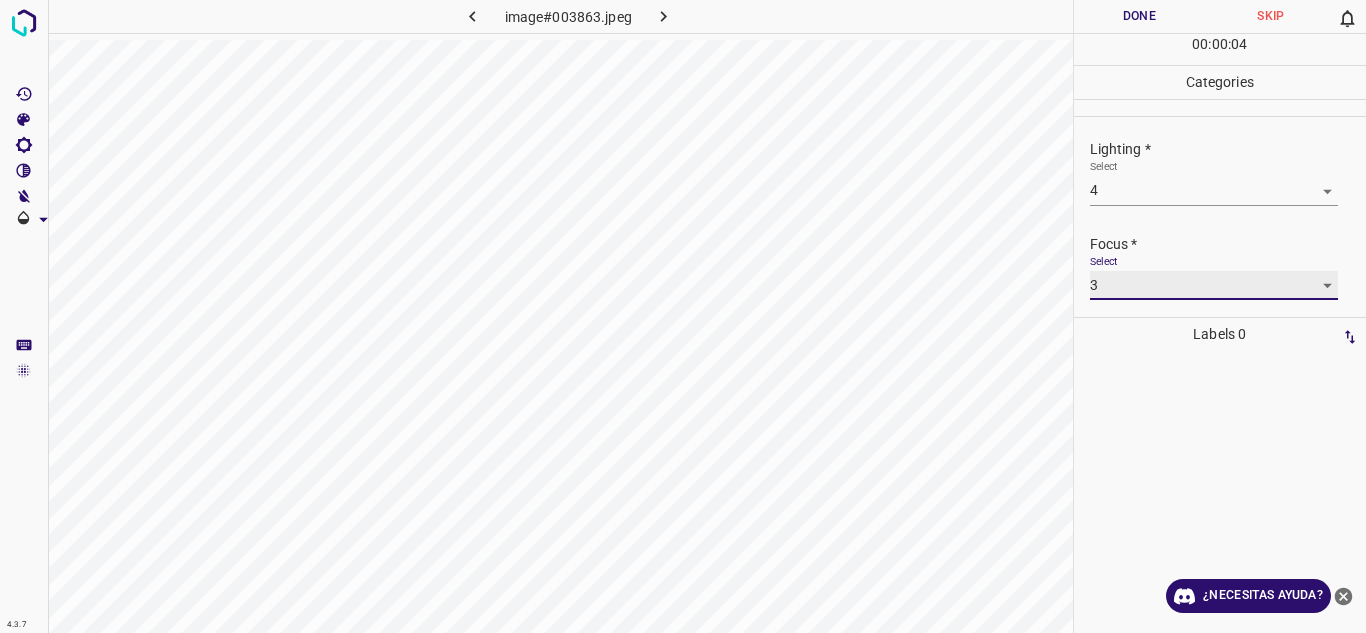 scroll, scrollTop: 98, scrollLeft: 0, axis: vertical 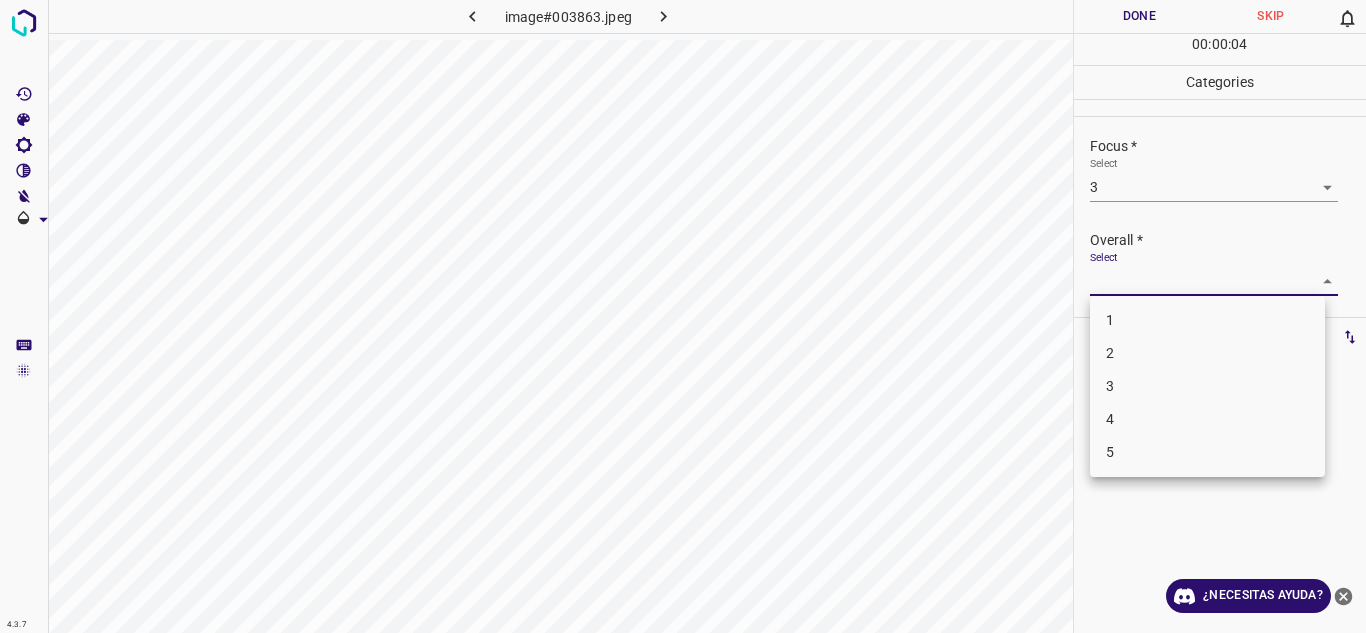 click on "4.3.7 image#003863.jpeg Done Skip 0 00   : 00   : 04   Categories Lighting *  Select 4 4 Focus *  Select 3 3 Overall *  Select ​ Labels   0 Categories 1 Lighting 2 Focus 3 Overall Tools Space Change between modes (Draw & Edit) I Auto labeling R Restore zoom M Zoom in N Zoom out Delete Delete selecte label Filters Z Restore filters X Saturation filter C Brightness filter V Contrast filter B Gray scale filter General O Download ¿Necesitas ayuda? Texto original Valora esta traducción Tu opinión servirá para ayudar a mejorar el Traductor de Google - Texto - Esconder - Borrar 1 2 3 4 5" at bounding box center [683, 316] 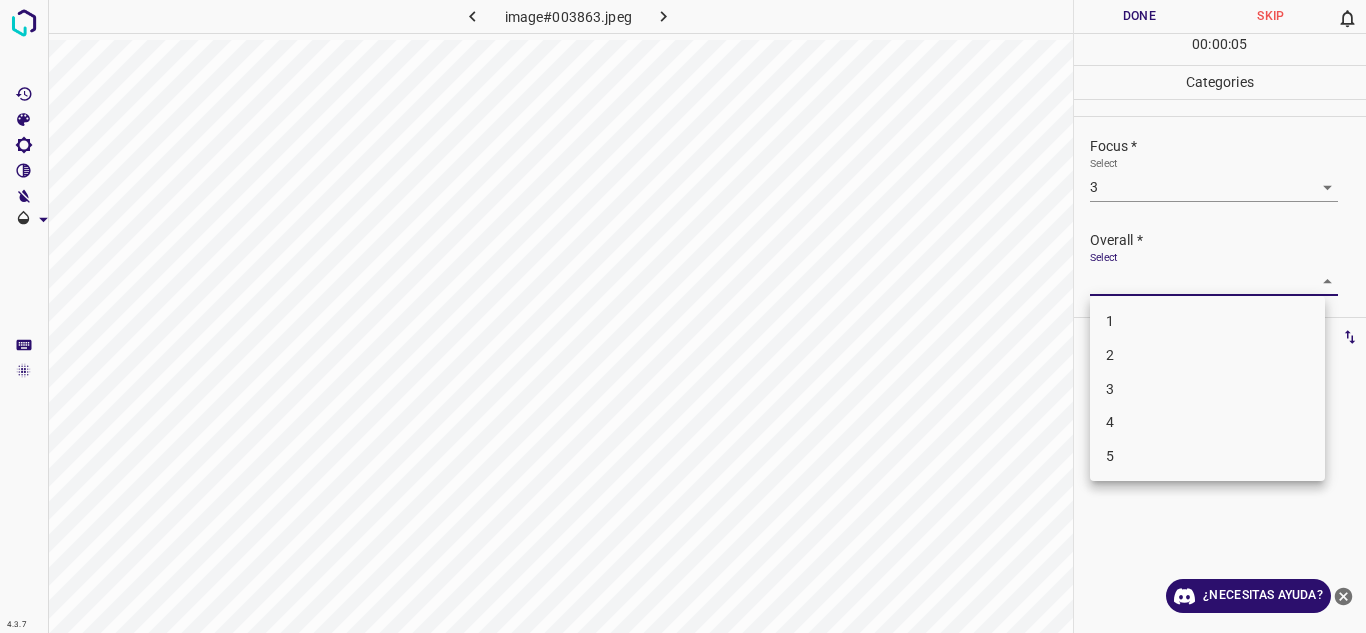 click on "4" at bounding box center [1207, 422] 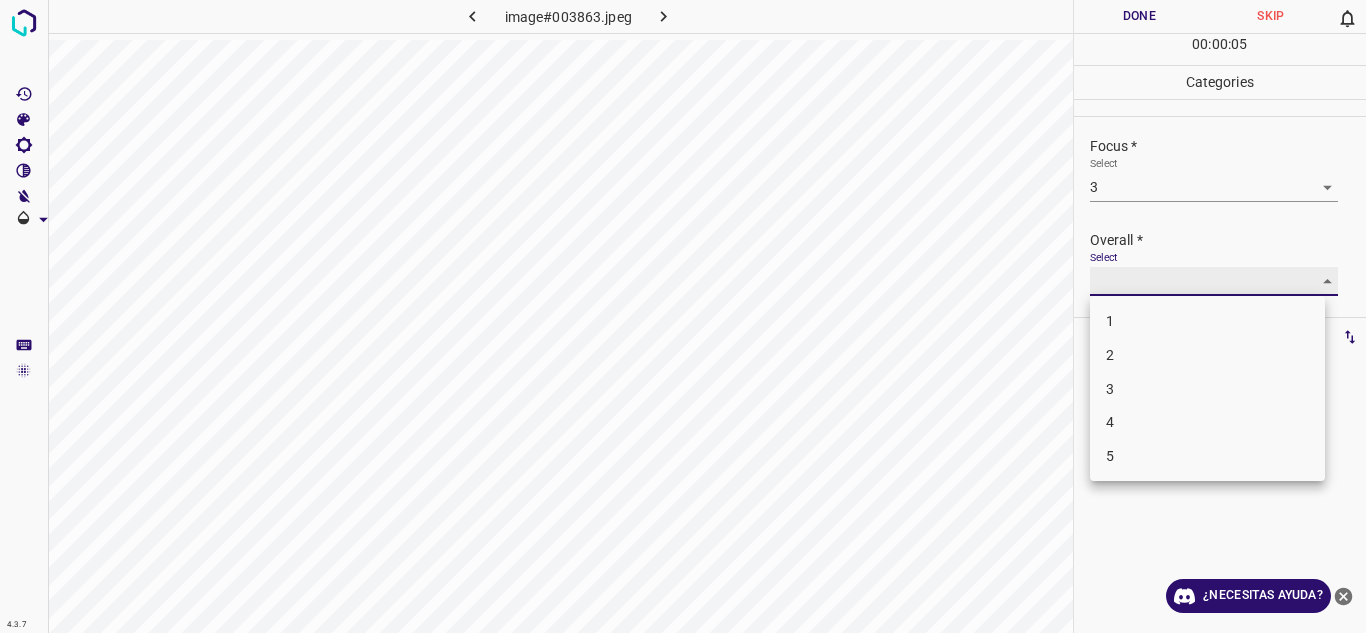 type on "4" 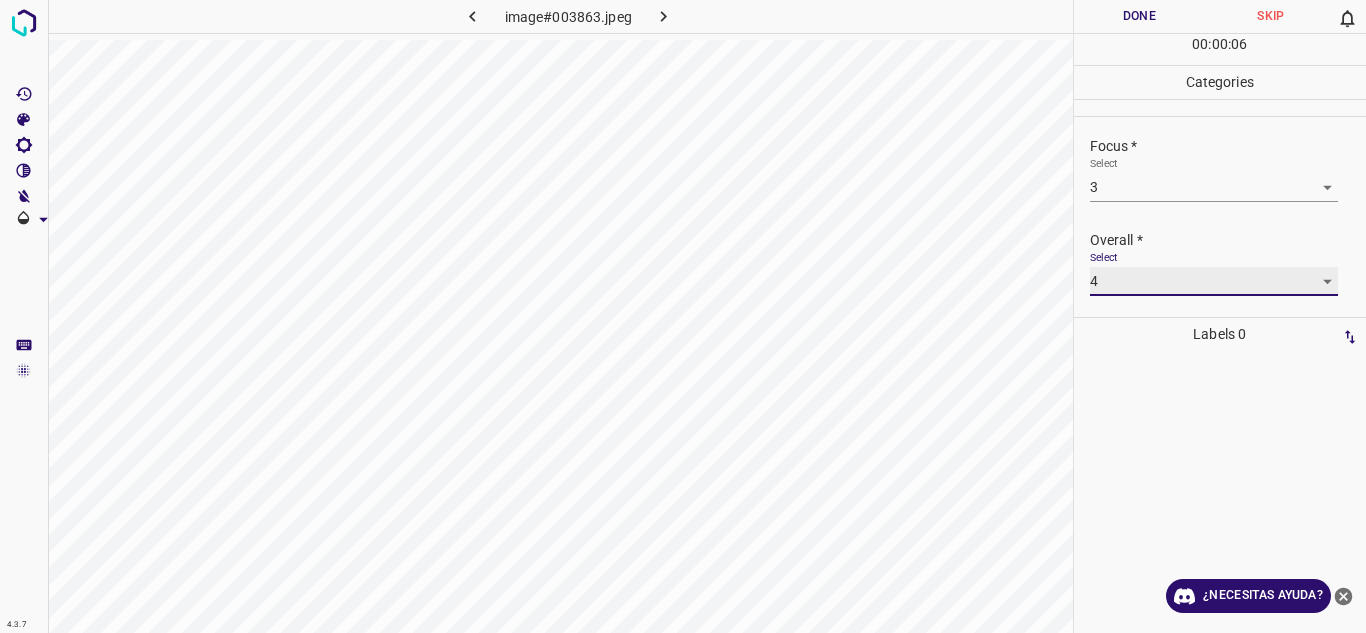 scroll, scrollTop: 0, scrollLeft: 0, axis: both 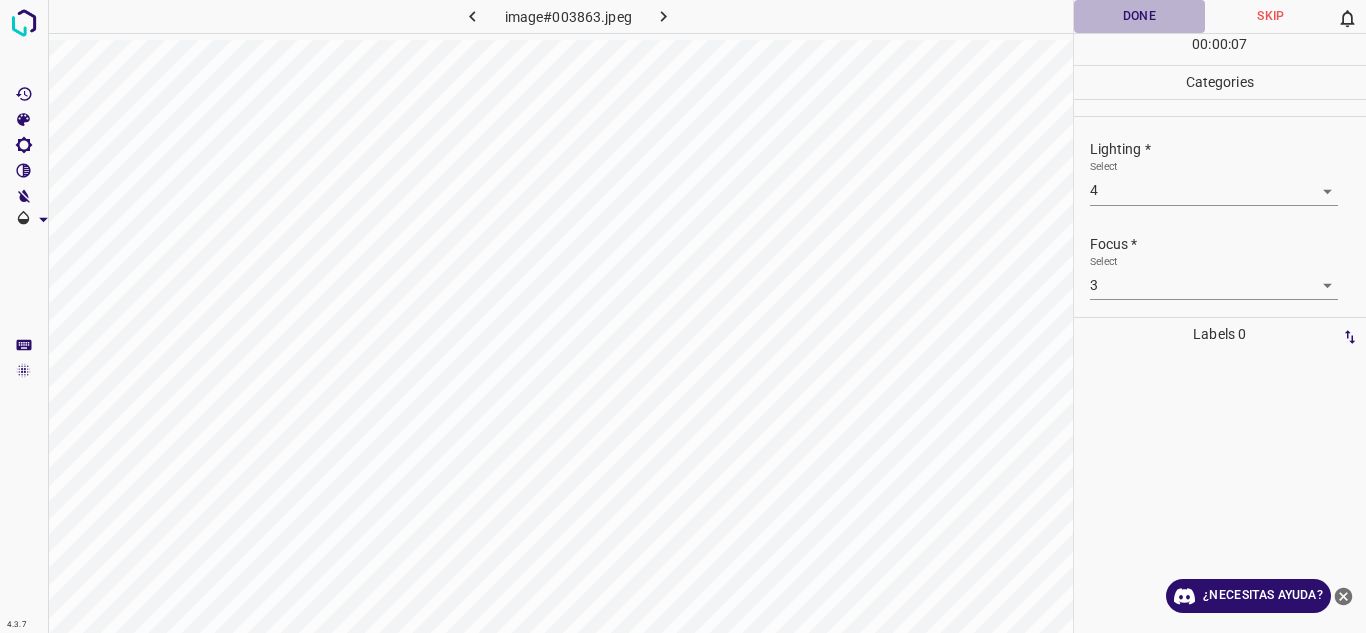 click on "Done" at bounding box center [1140, 16] 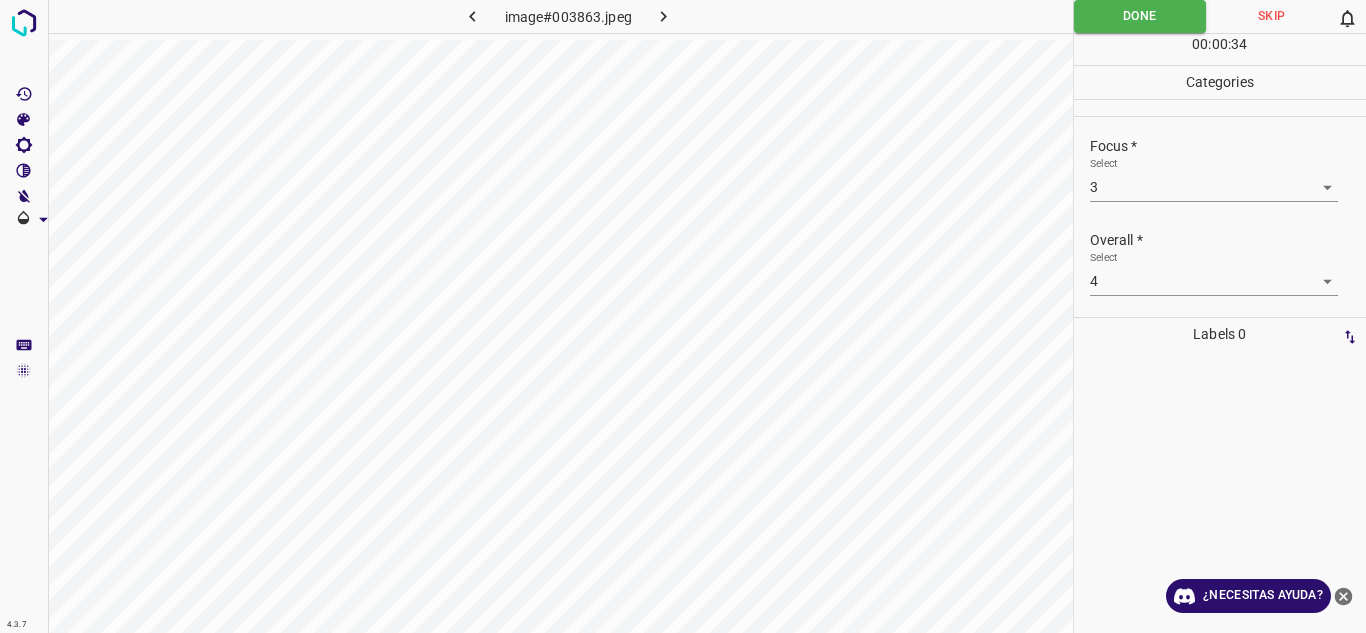 scroll, scrollTop: 0, scrollLeft: 0, axis: both 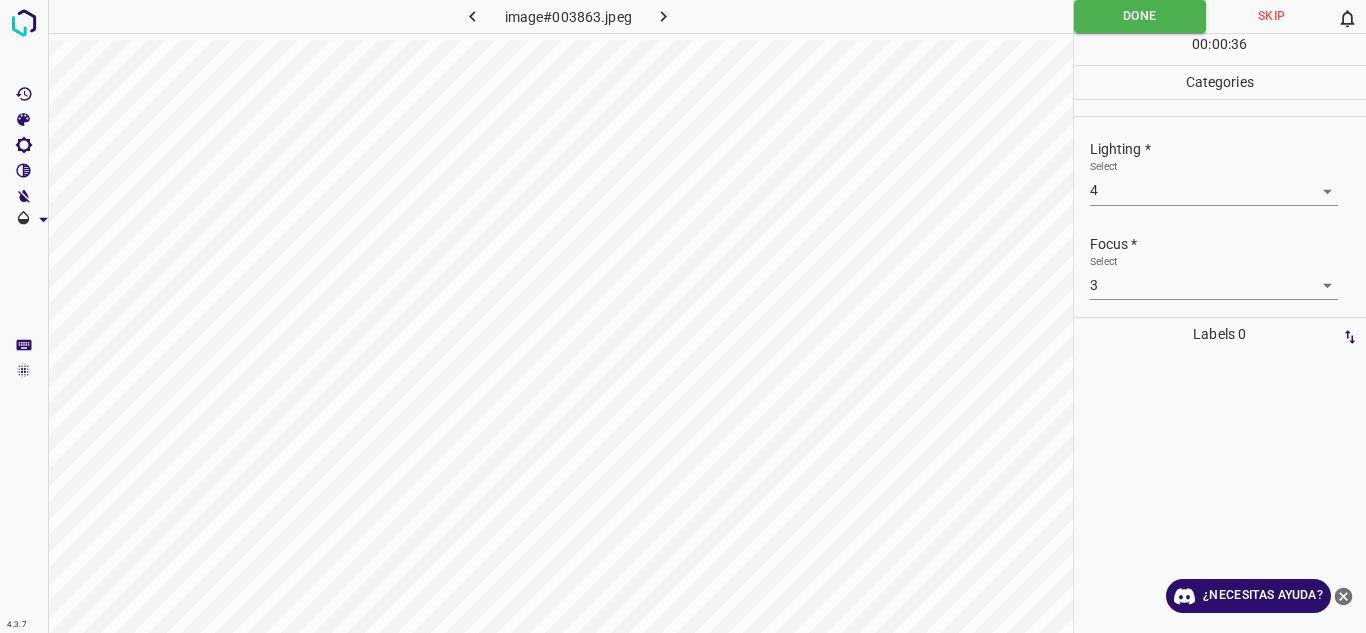 click 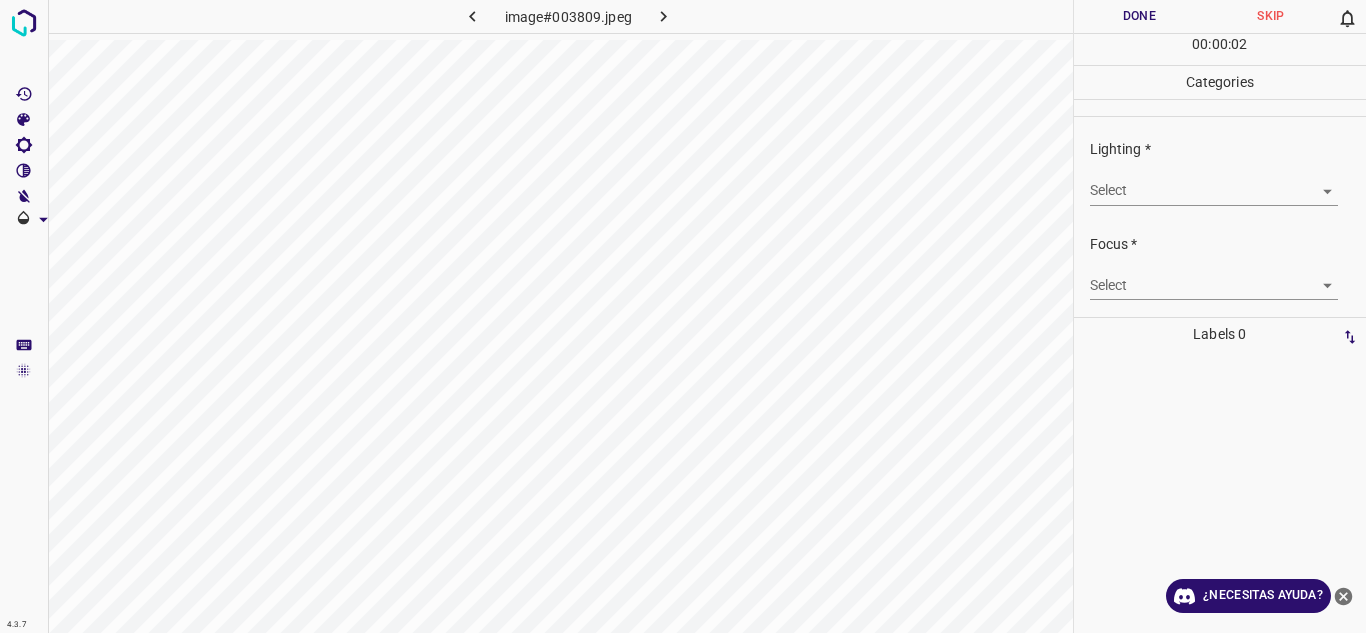 click on "4.3.7 image#003809.jpeg Done Skip 0 00   : 00   : 02   Categories Lighting *  Select ​ Focus *  Select ​ Overall *  Select ​ Labels   0 Categories 1 Lighting 2 Focus 3 Overall Tools Space Change between modes (Draw & Edit) I Auto labeling R Restore zoom M Zoom in N Zoom out Delete Delete selecte label Filters Z Restore filters X Saturation filter C Brightness filter V Contrast filter B Gray scale filter General O Download ¿Necesitas ayuda? Texto original Valora esta traducción Tu opinión servirá para ayudar a mejorar el Traductor de Google - Texto - Esconder - Borrar" at bounding box center [683, 316] 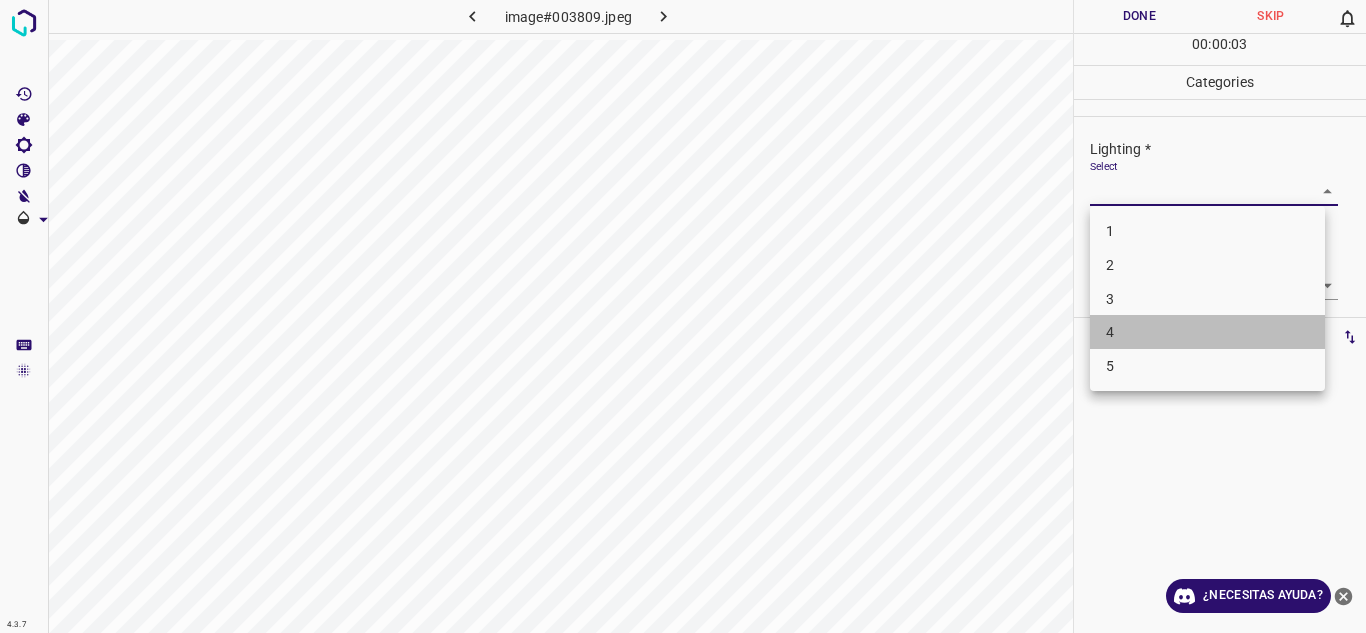 click on "4" at bounding box center [1207, 332] 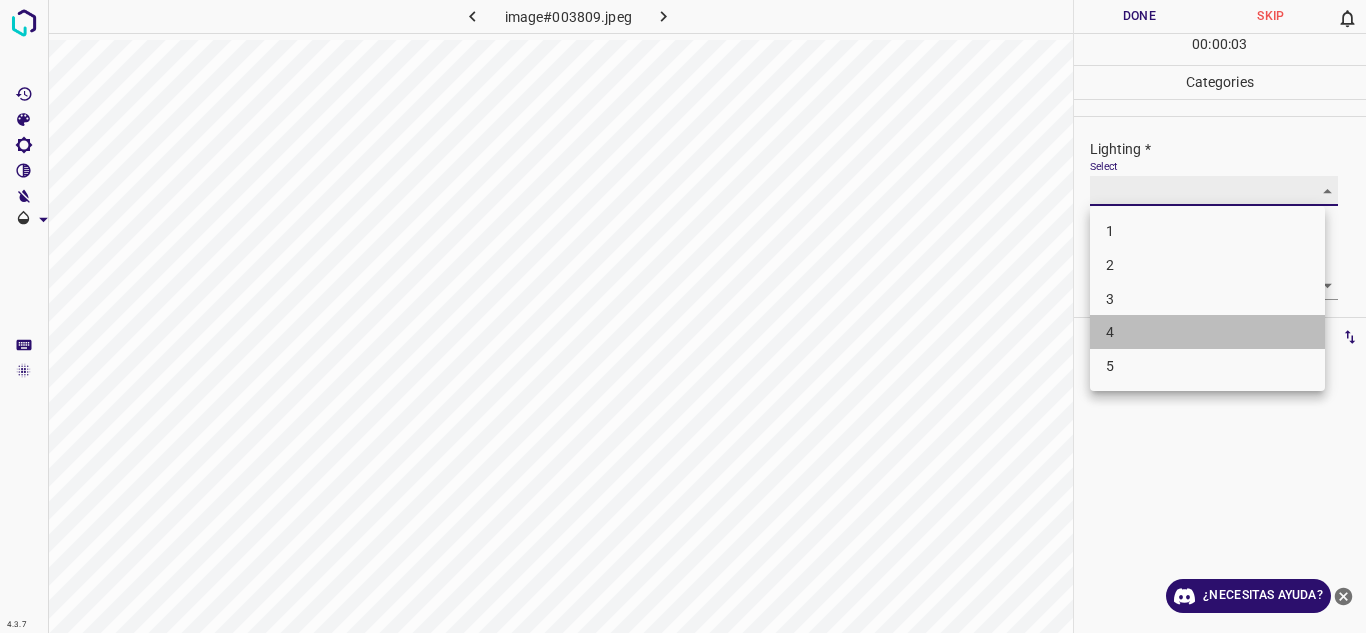type on "4" 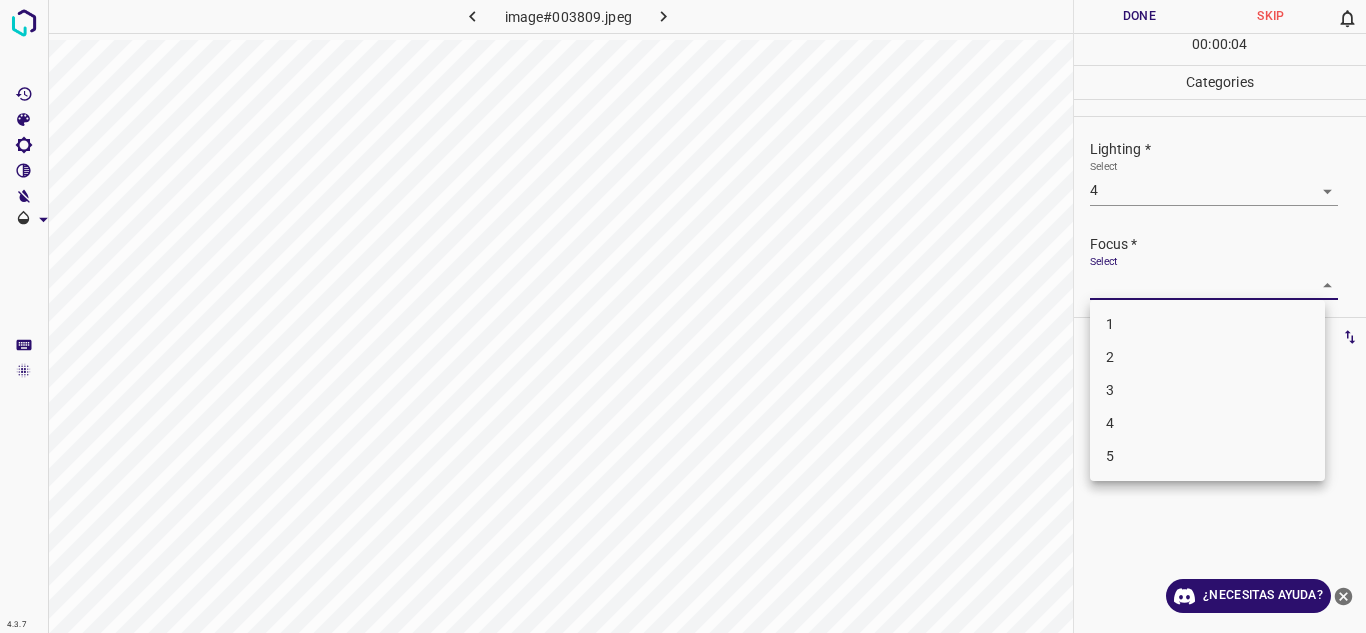 click on "4.3.7 image#003809.jpeg Done Skip 0 00   : 00   : 04   Categories Lighting *  Select 4 4 Focus *  Select ​ Overall *  Select ​ Labels   0 Categories 1 Lighting 2 Focus 3 Overall Tools Space Change between modes (Draw & Edit) I Auto labeling R Restore zoom M Zoom in N Zoom out Delete Delete selecte label Filters Z Restore filters X Saturation filter C Brightness filter V Contrast filter B Gray scale filter General O Download ¿Necesitas ayuda? Texto original Valora esta traducción Tu opinión servirá para ayudar a mejorar el Traductor de Google - Texto - Esconder - Borrar 1 2 3 4 5" at bounding box center [683, 316] 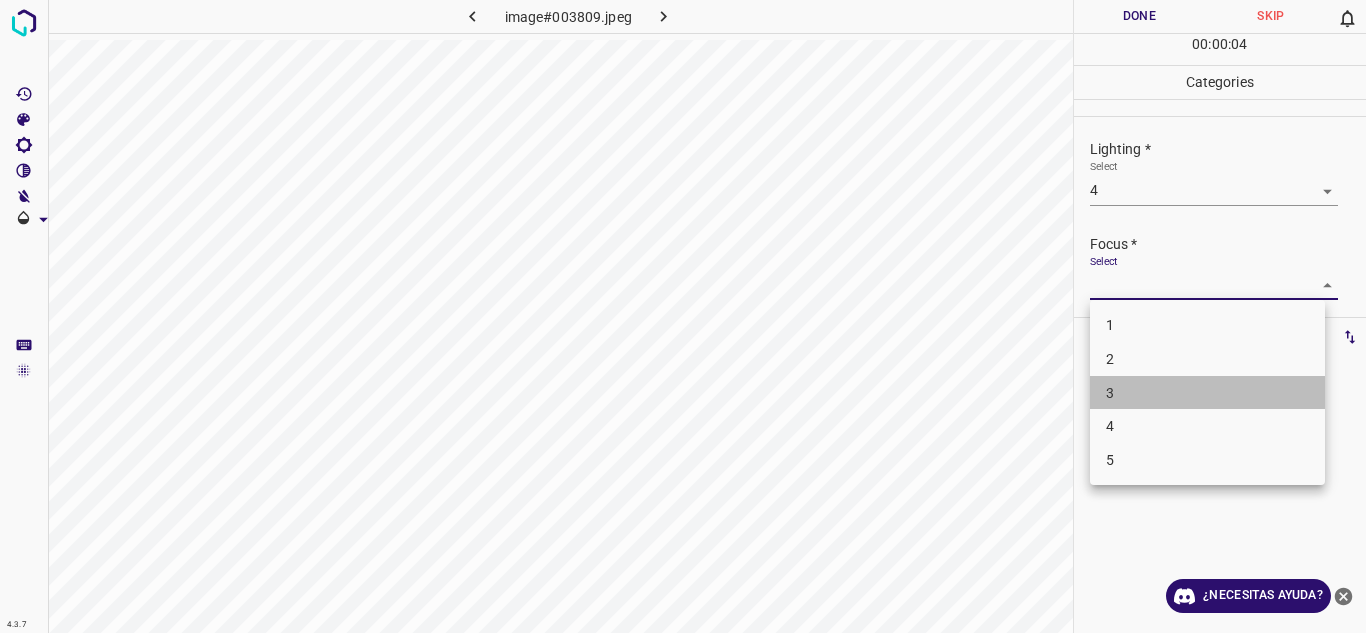 click on "3" at bounding box center (1207, 393) 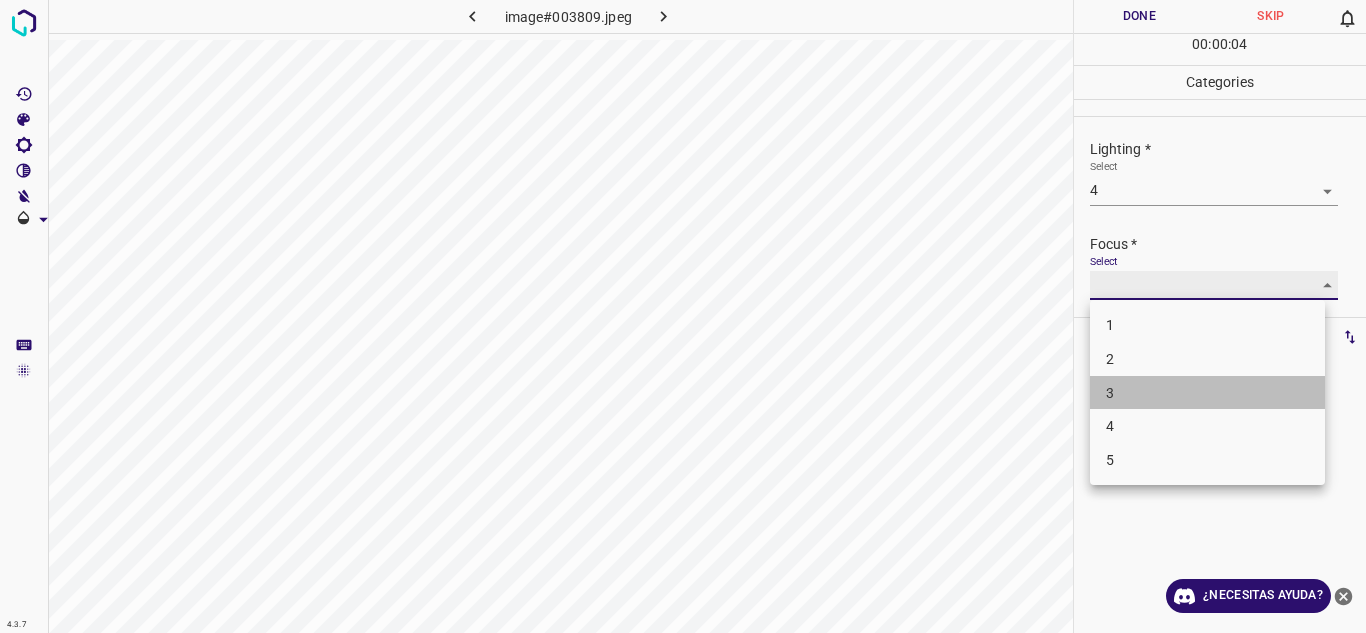 type on "3" 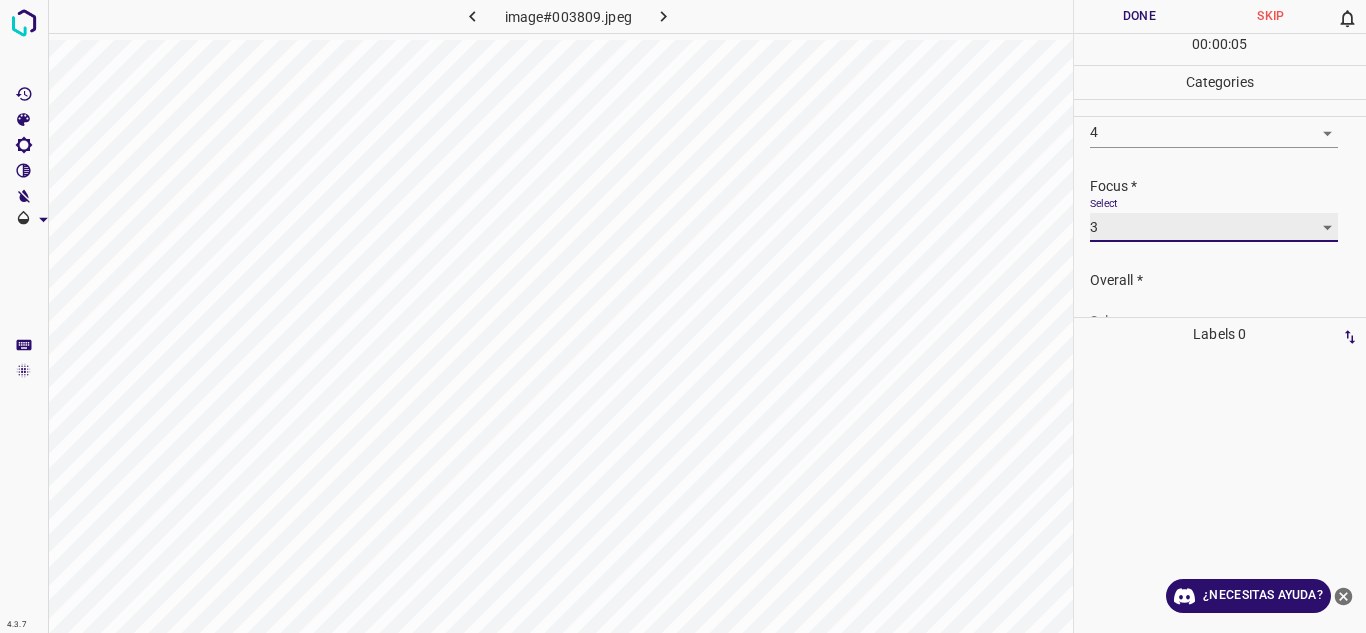 scroll, scrollTop: 98, scrollLeft: 0, axis: vertical 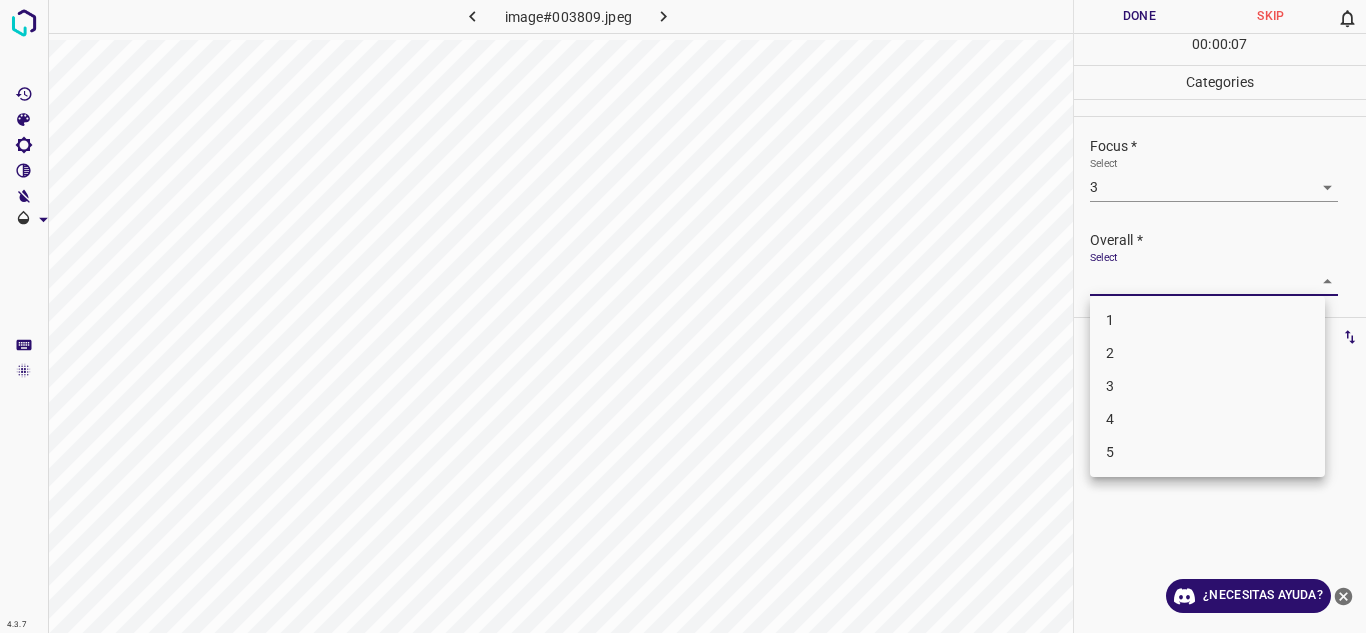 click on "4.3.7 image#003809.jpeg Done Skip 0 00   : 00   : 07   Categories Lighting *  Select 4 4 Focus *  Select 3 3 Overall *  Select ​ Labels   0 Categories 1 Lighting 2 Focus 3 Overall Tools Space Change between modes (Draw & Edit) I Auto labeling R Restore zoom M Zoom in N Zoom out Delete Delete selecte label Filters Z Restore filters X Saturation filter C Brightness filter V Contrast filter B Gray scale filter General O Download ¿Necesitas ayuda? Texto original Valora esta traducción Tu opinión servirá para ayudar a mejorar el Traductor de Google - Texto - Esconder - Borrar 1 2 3 4 5" at bounding box center [683, 316] 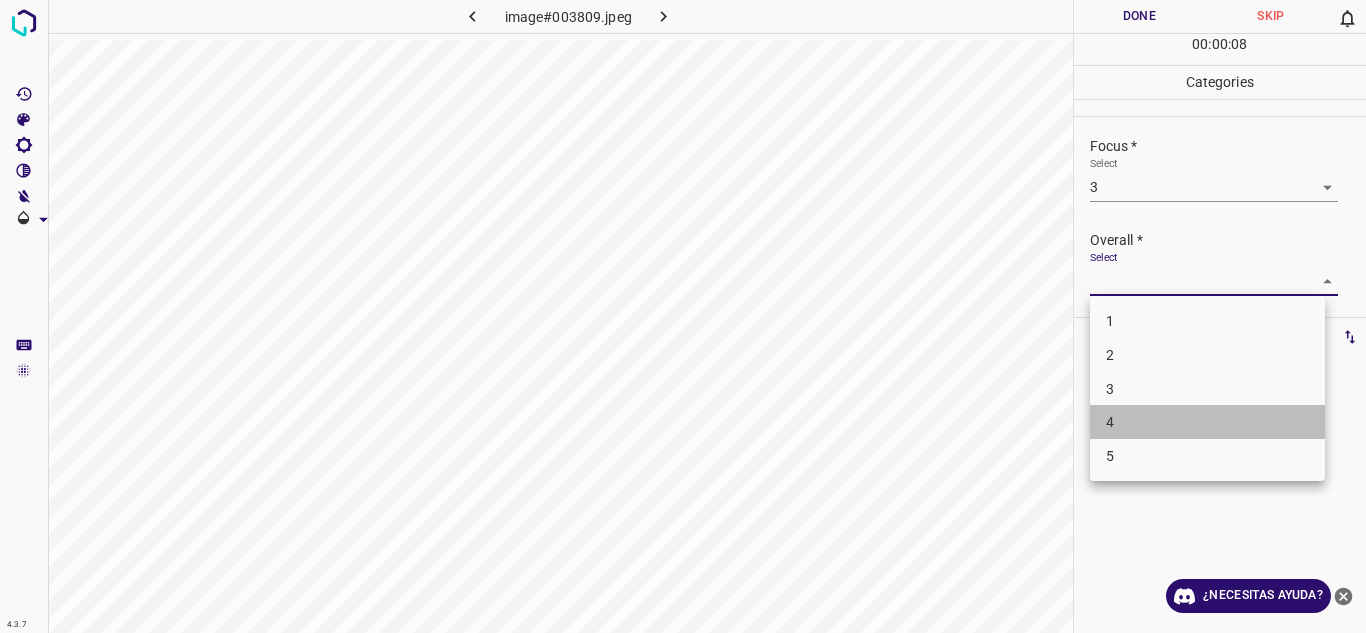 click on "4" at bounding box center [1207, 422] 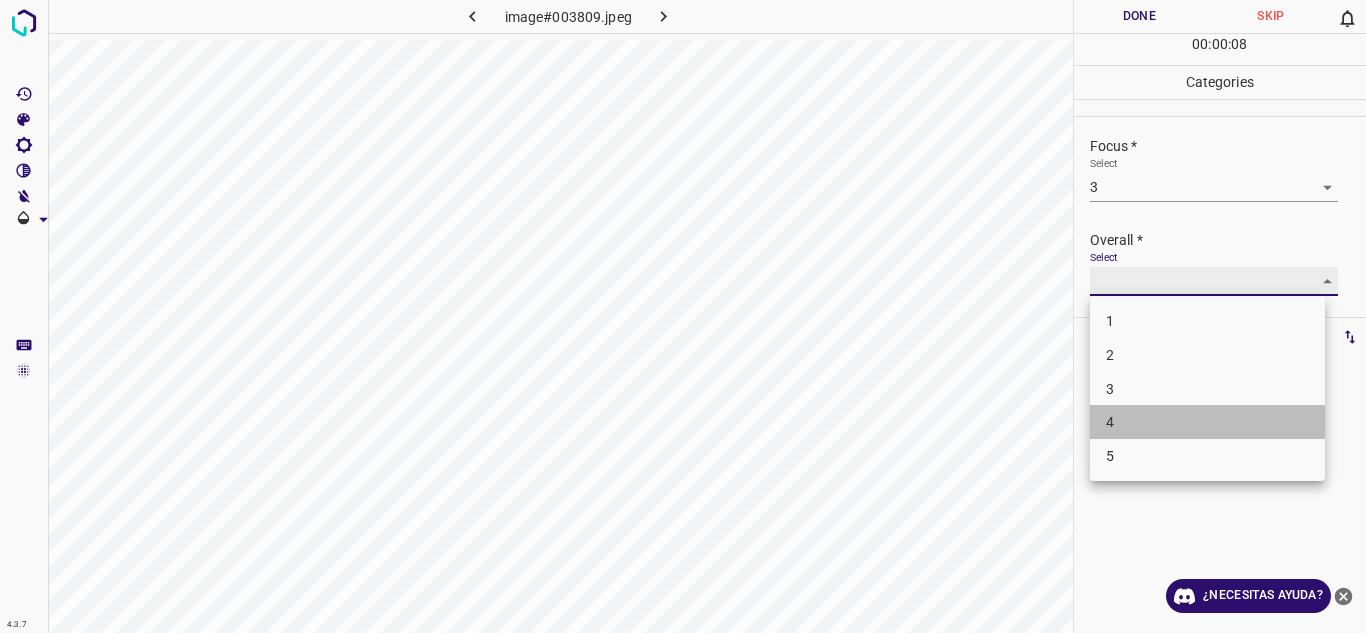 type on "4" 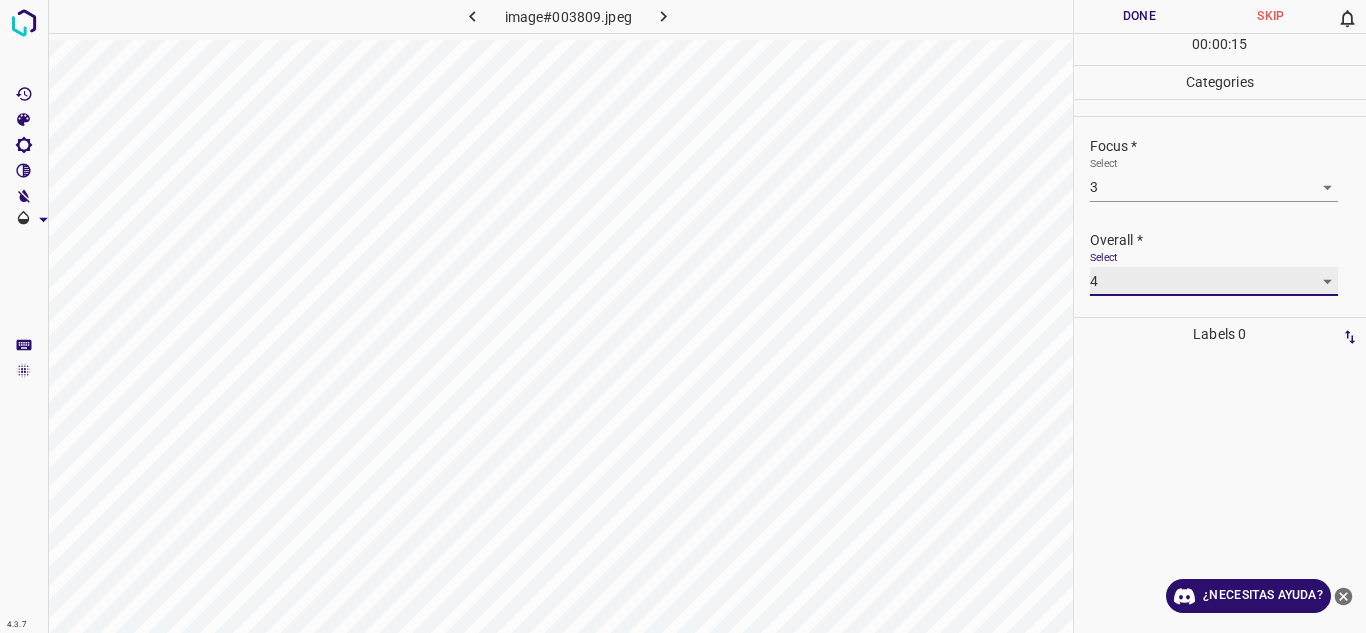 scroll, scrollTop: 0, scrollLeft: 0, axis: both 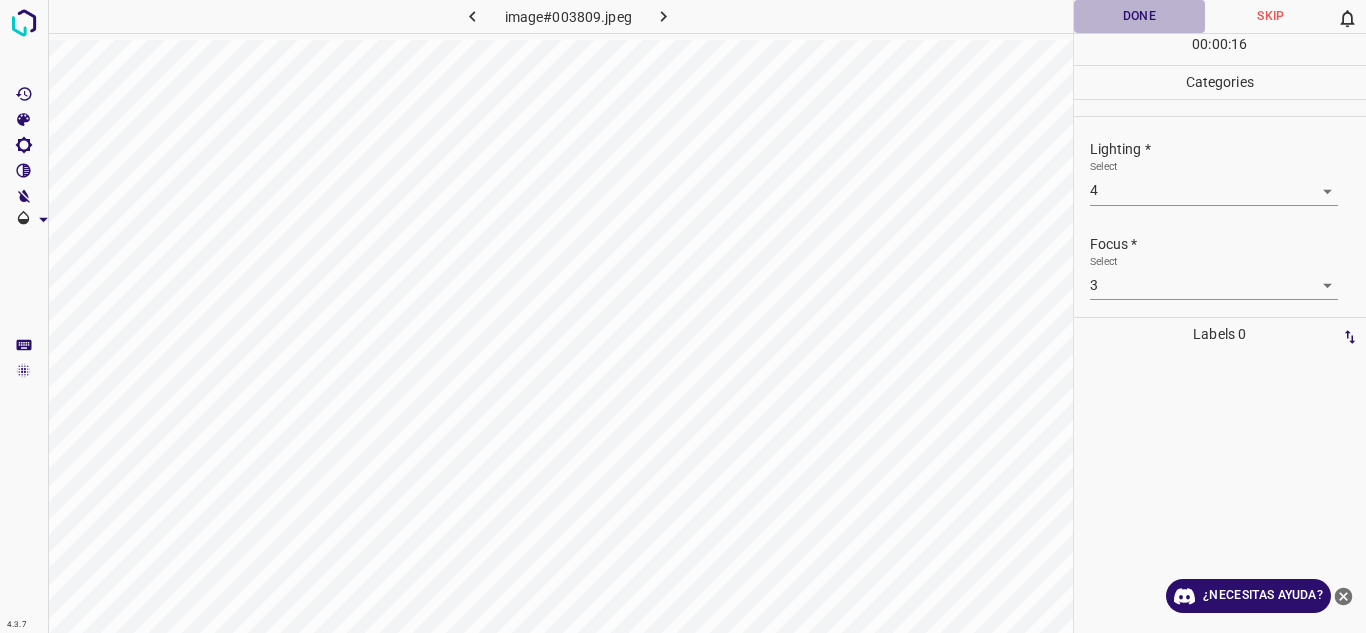 click on "Done" at bounding box center [1140, 16] 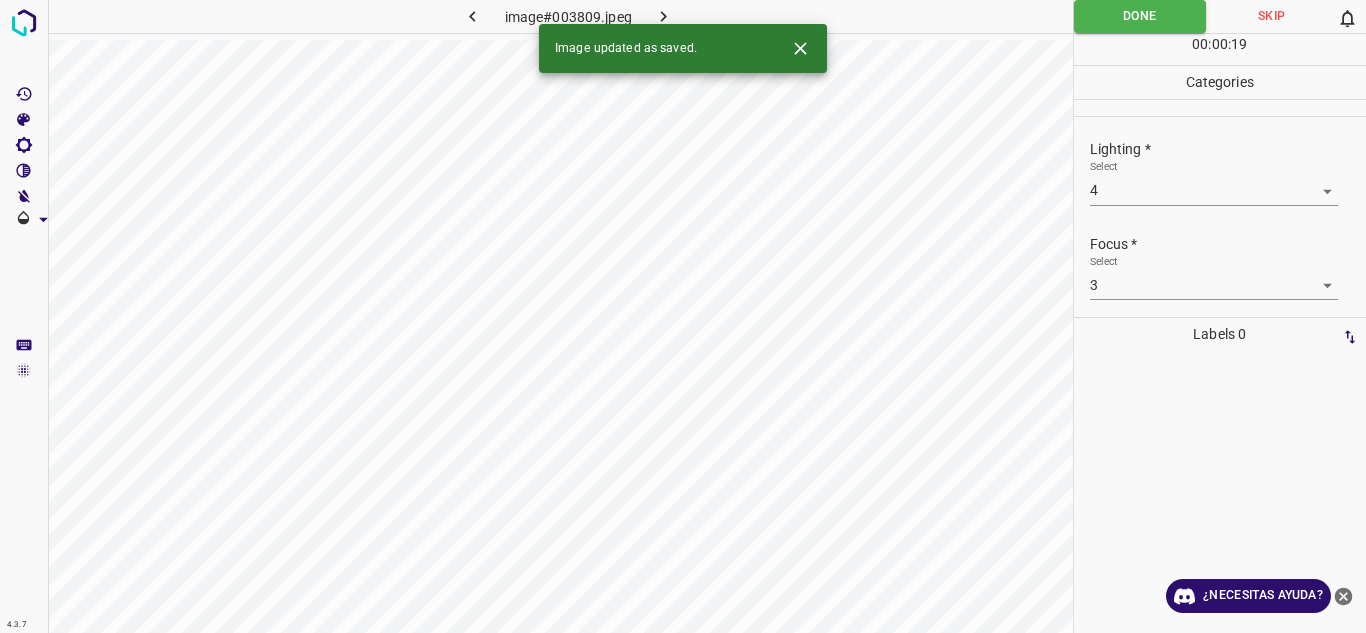 click 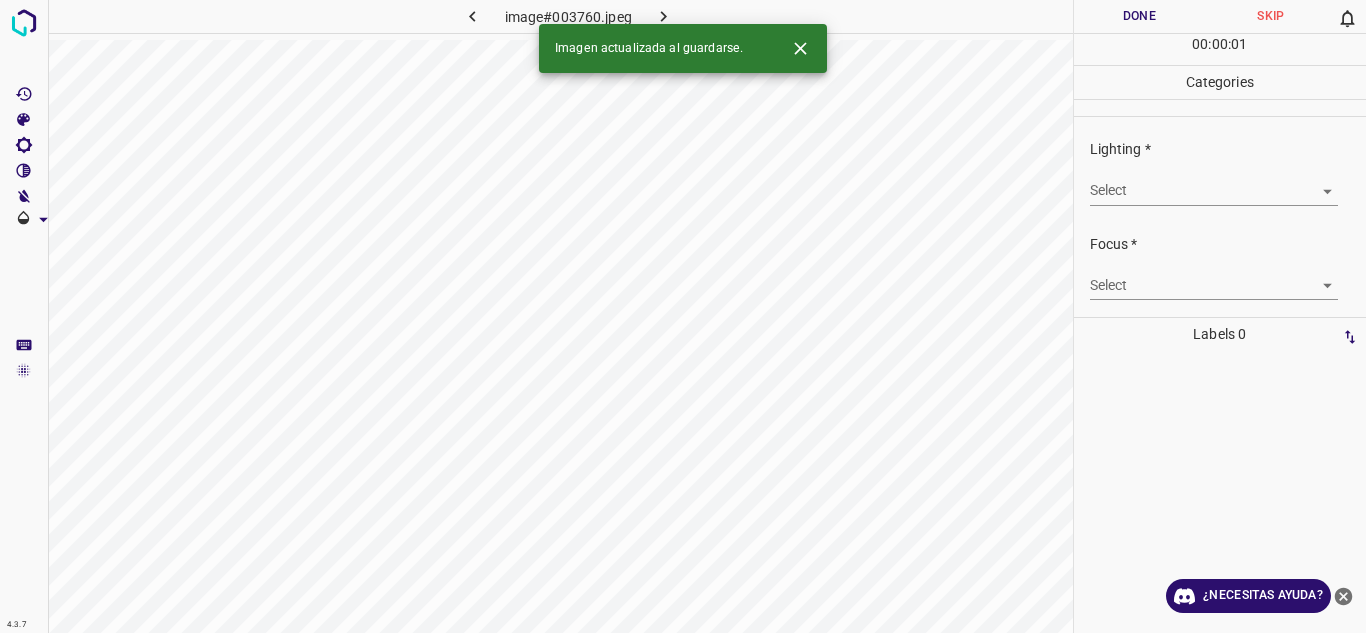 click on "4.3.7 image#003760.jpeg Done Skip 0 00   : 00   : 01   Categories Lighting *  Select ​ Focus *  Select ​ Overall *  Select ​ Labels   0 Categories 1 Lighting 2 Focus 3 Overall Tools Space Change between modes (Draw & Edit) I Auto labeling R Restore zoom M Zoom in N Zoom out Delete Delete selecte label Filters Z Restore filters X Saturation filter C Brightness filter V Contrast filter B Gray scale filter General O Download Imagen actualizada al guardarse. ¿Necesitas ayuda? Texto original Valora esta traducción Tu opinión servirá para ayudar a mejorar el Traductor de Google - Texto - Esconder - Borrar" at bounding box center [683, 316] 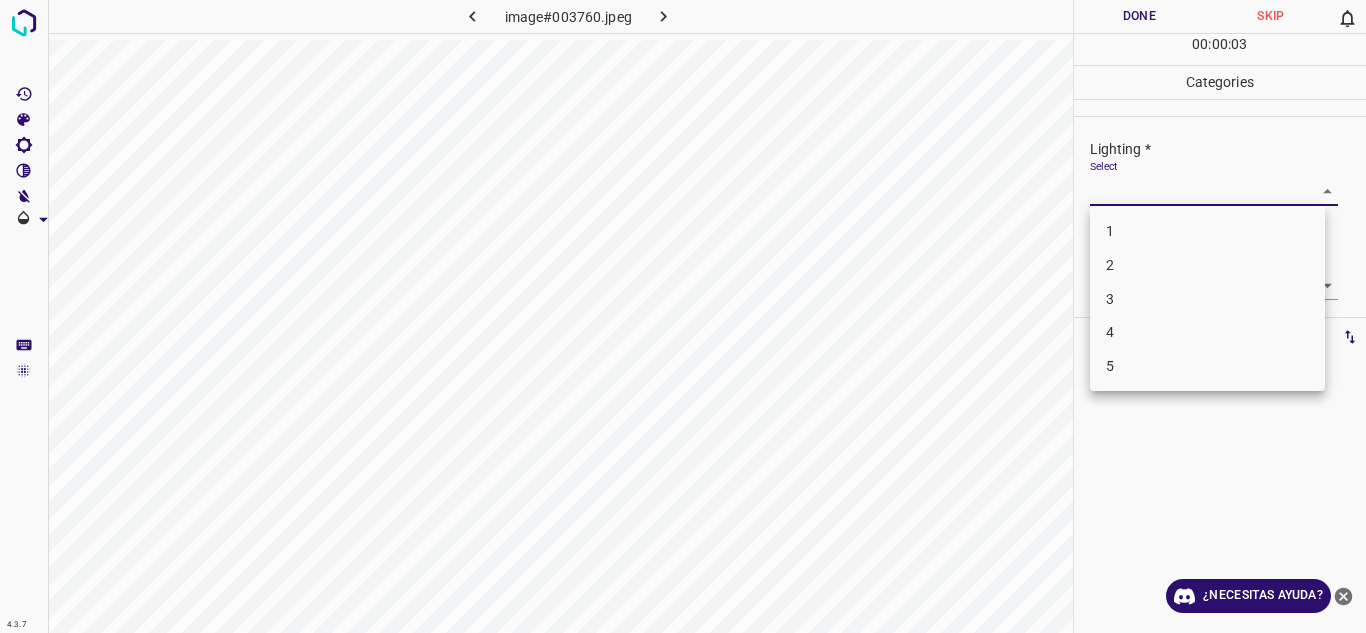 click on "3" at bounding box center [1207, 299] 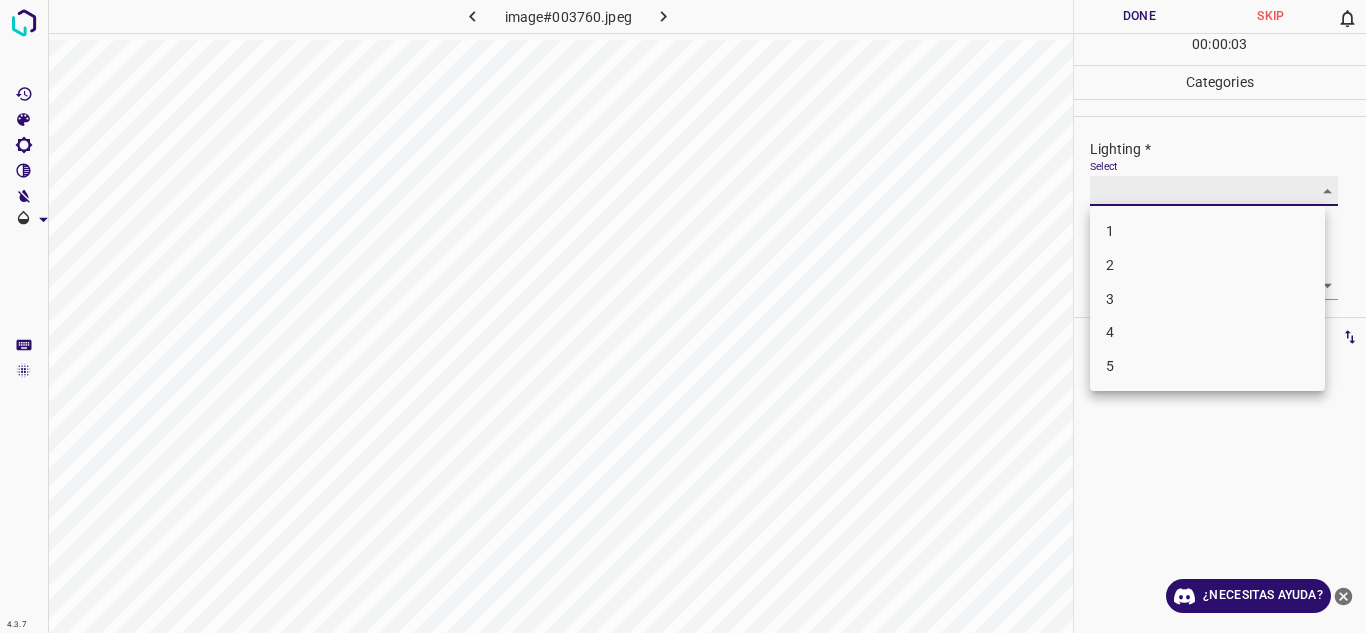 type on "3" 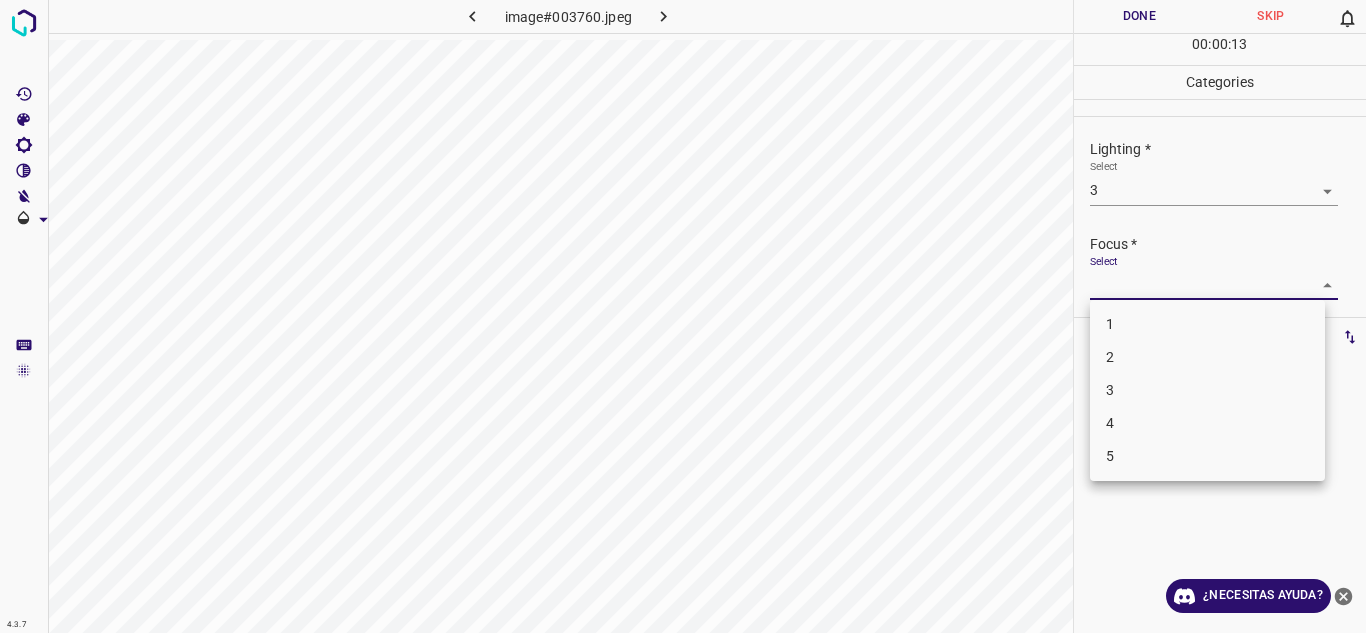 click on "4.3.7 image#003760.jpeg Done Skip 0 00   : 00   : 13   Categories Lighting *  Select 3 3 Focus *  Select ​ Overall *  Select ​ Labels   0 Categories 1 Lighting 2 Focus 3 Overall Tools Space Change between modes (Draw & Edit) I Auto labeling R Restore zoom M Zoom in N Zoom out Delete Delete selecte label Filters Z Restore filters X Saturation filter C Brightness filter V Contrast filter B Gray scale filter General O Download ¿Necesitas ayuda? Texto original Valora esta traducción Tu opinión servirá para ayudar a mejorar el Traductor de Google - Texto - Esconder - Borrar 1 2 3 4 5" at bounding box center (683, 316) 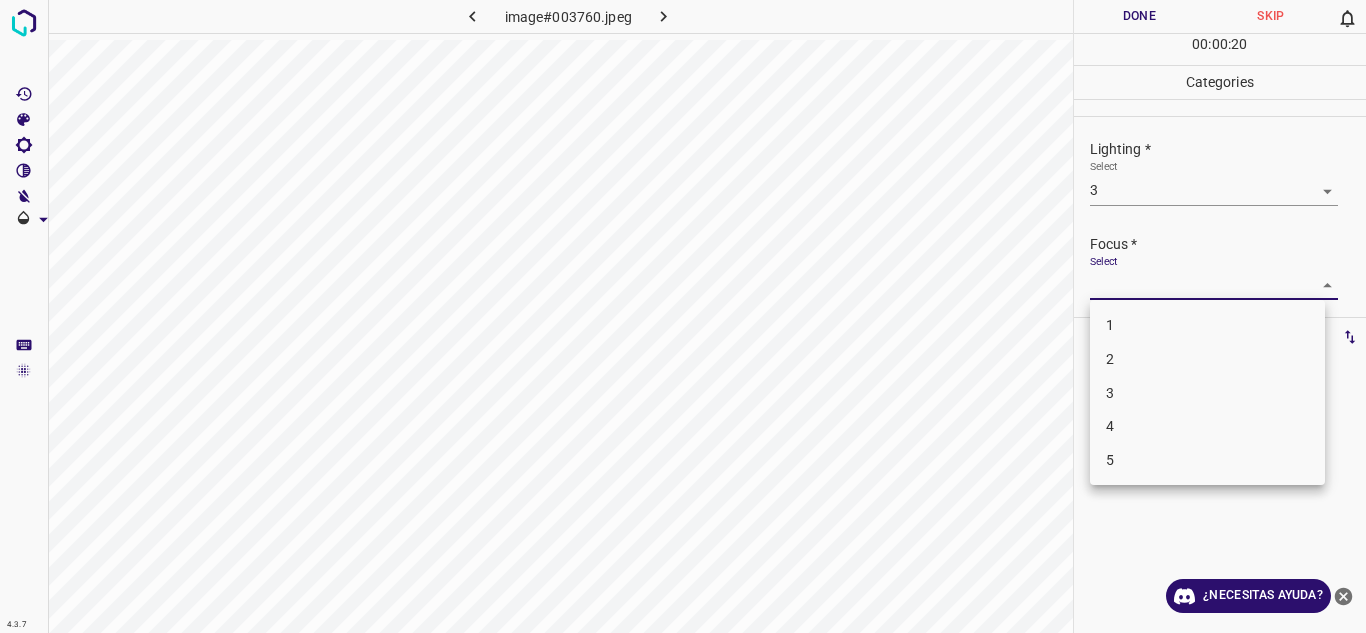 drag, startPoint x: 1053, startPoint y: 329, endPoint x: 1199, endPoint y: 327, distance: 146.0137 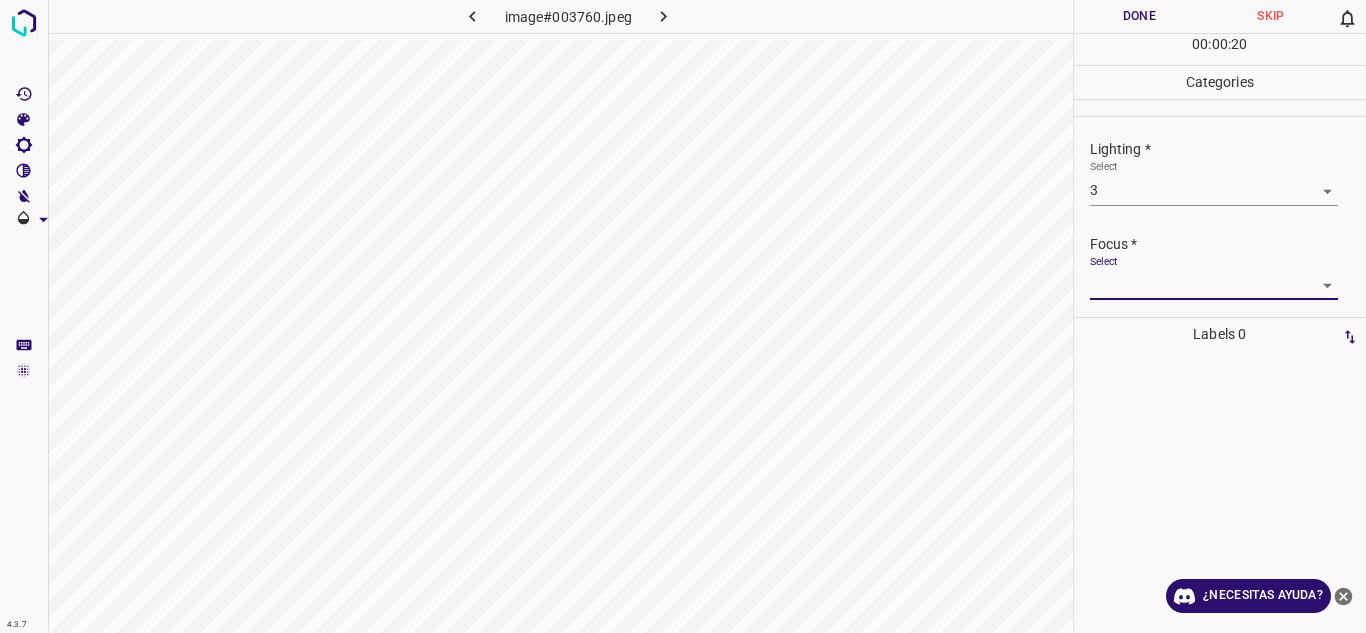 click on "4.3.7 image#003760.jpeg Done Skip 0 00   : 00   : 20   Categories Lighting *  Select 3 3 Focus *  Select ​ Overall *  Select ​ Labels   0 Categories 1 Lighting 2 Focus 3 Overall Tools Space Change between modes (Draw & Edit) I Auto labeling R Restore zoom M Zoom in N Zoom out Delete Delete selecte label Filters Z Restore filters X Saturation filter C Brightness filter V Contrast filter B Gray scale filter General O Download ¿Necesitas ayuda? Texto original Valora esta traducción Tu opinión servirá para ayudar a mejorar el Traductor de Google - Texto - Esconder - Borrar" at bounding box center (683, 316) 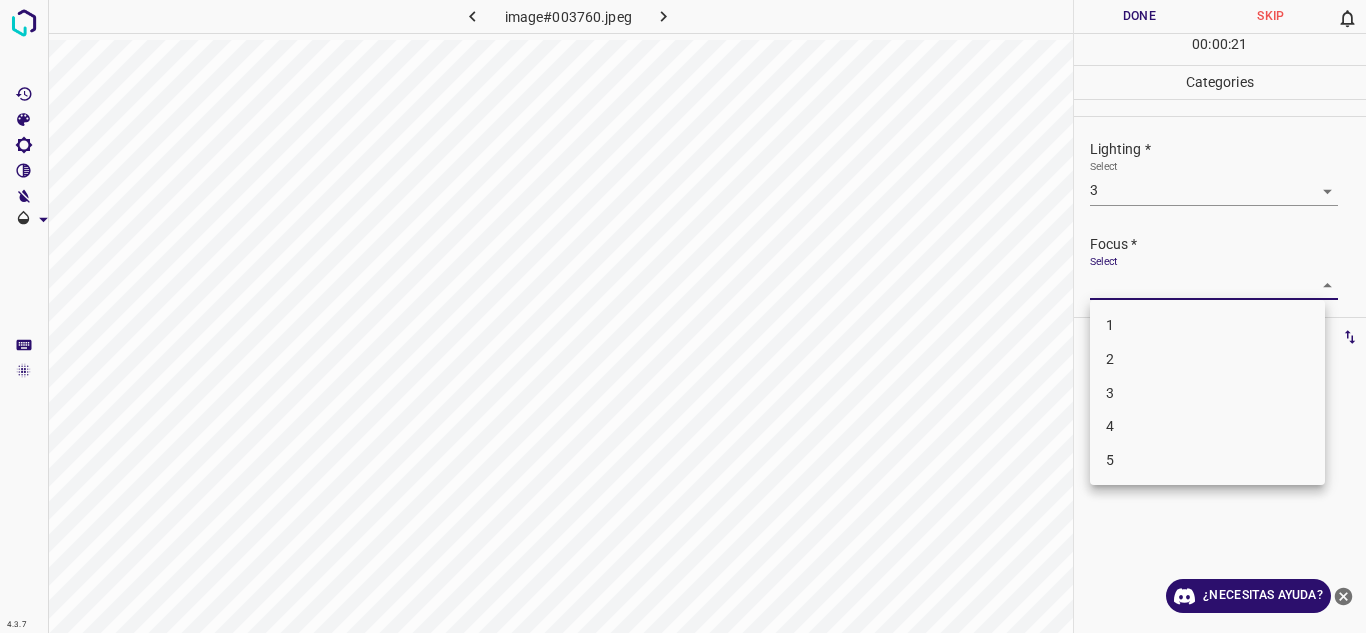 click on "2" at bounding box center [1207, 359] 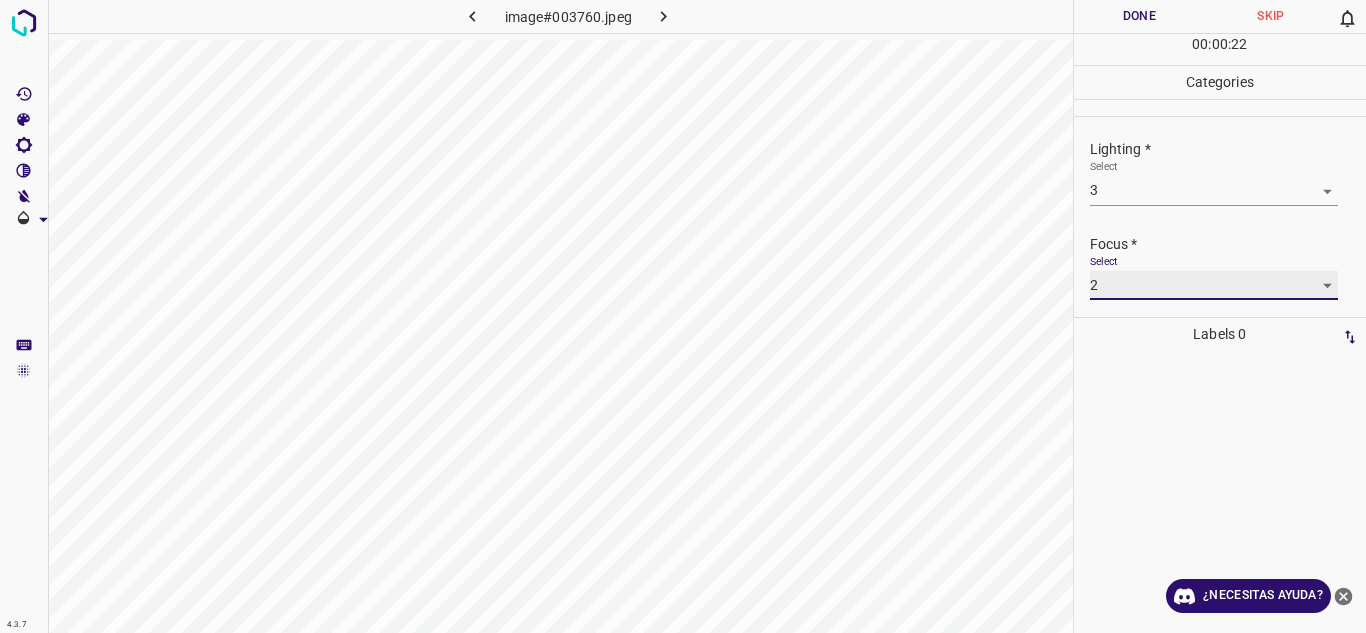 type on "2" 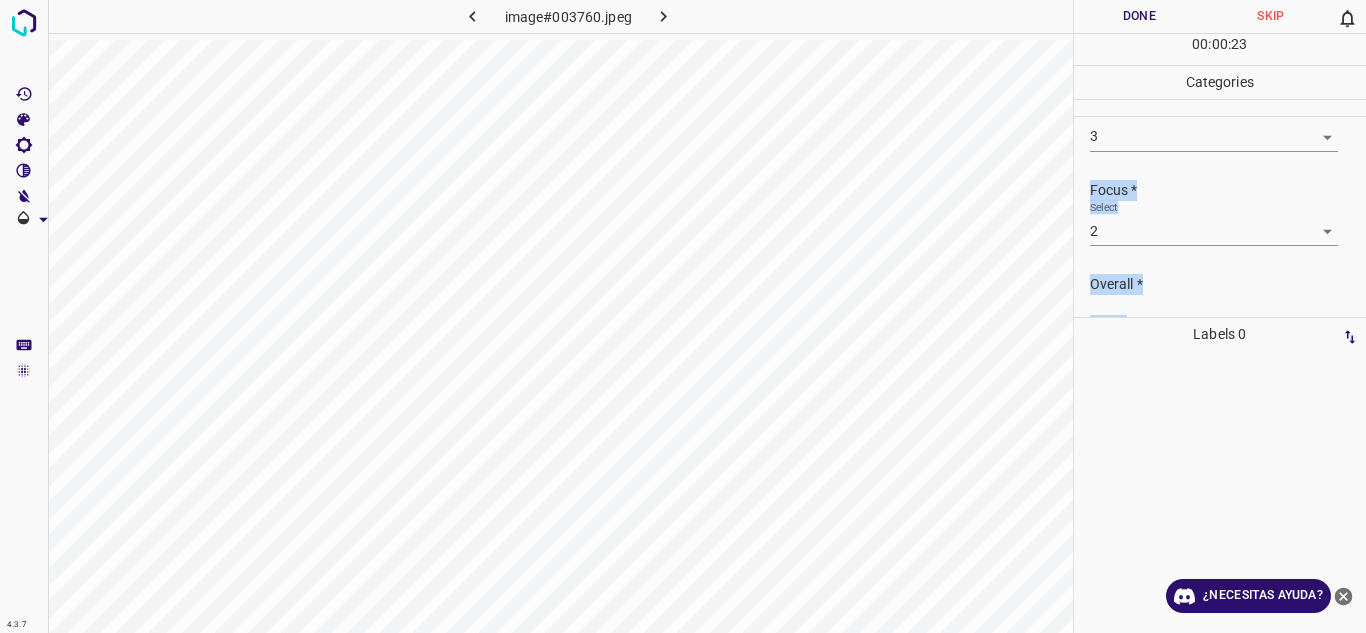 scroll, scrollTop: 98, scrollLeft: 0, axis: vertical 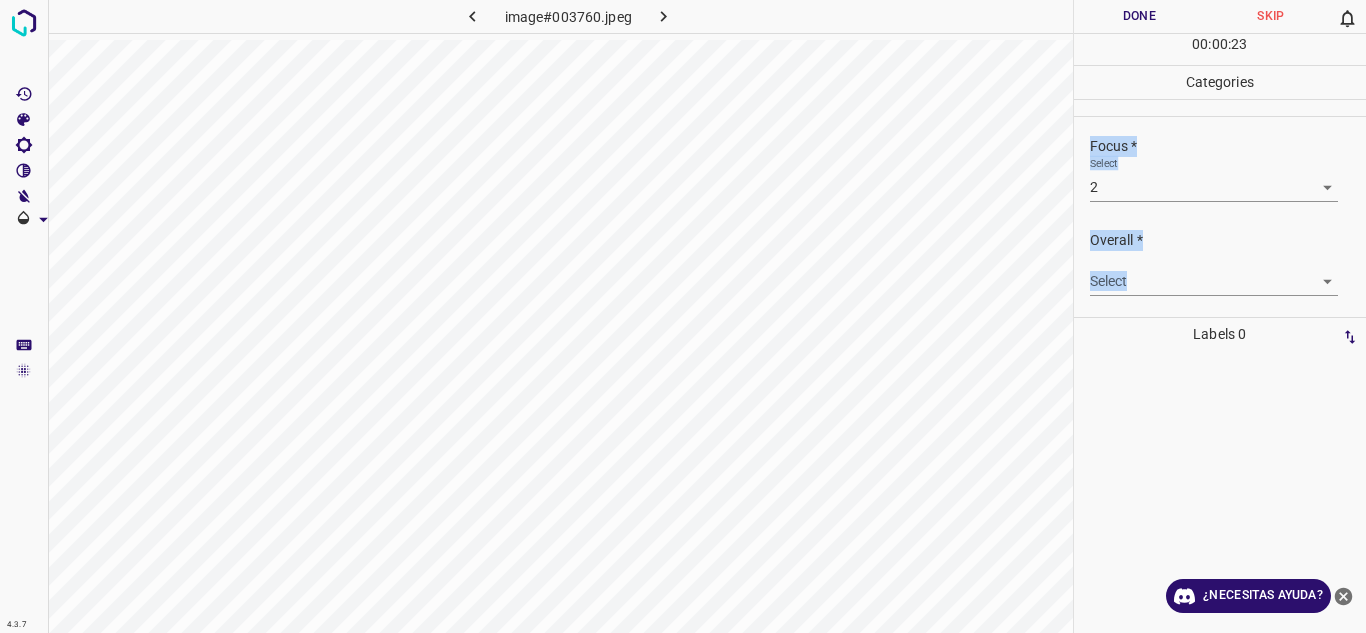 drag, startPoint x: 1365, startPoint y: 216, endPoint x: 1330, endPoint y: 309, distance: 99.368004 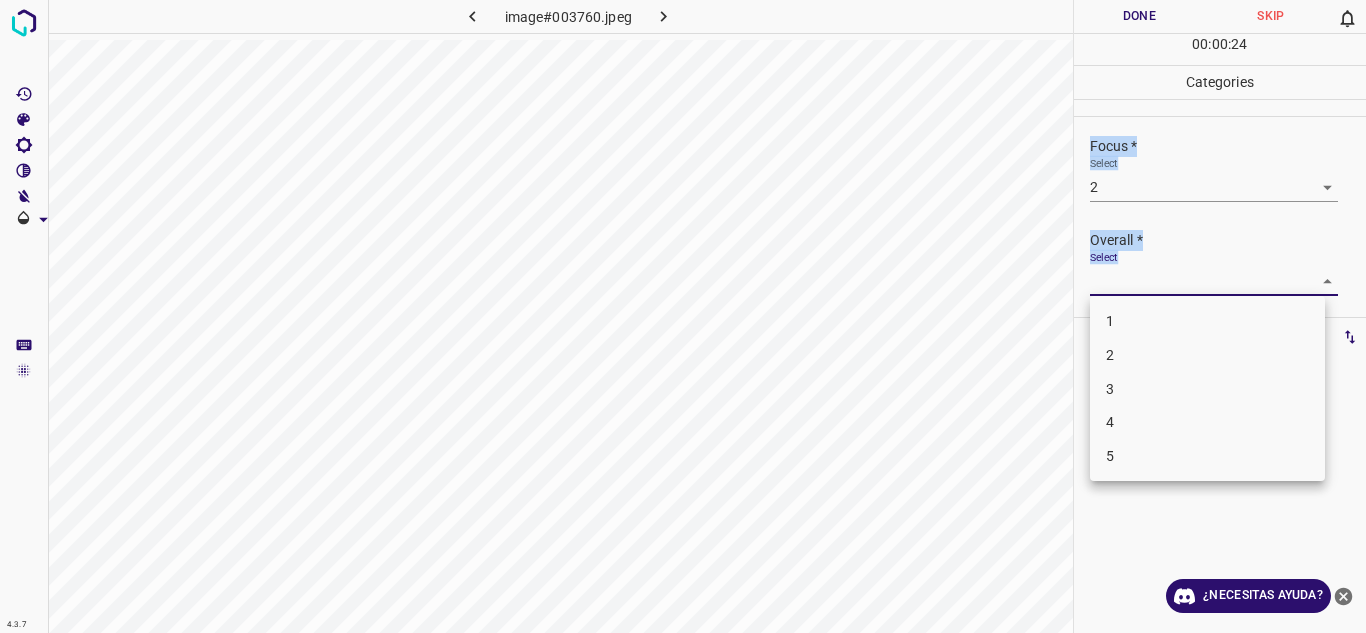 click on "3" at bounding box center [1207, 389] 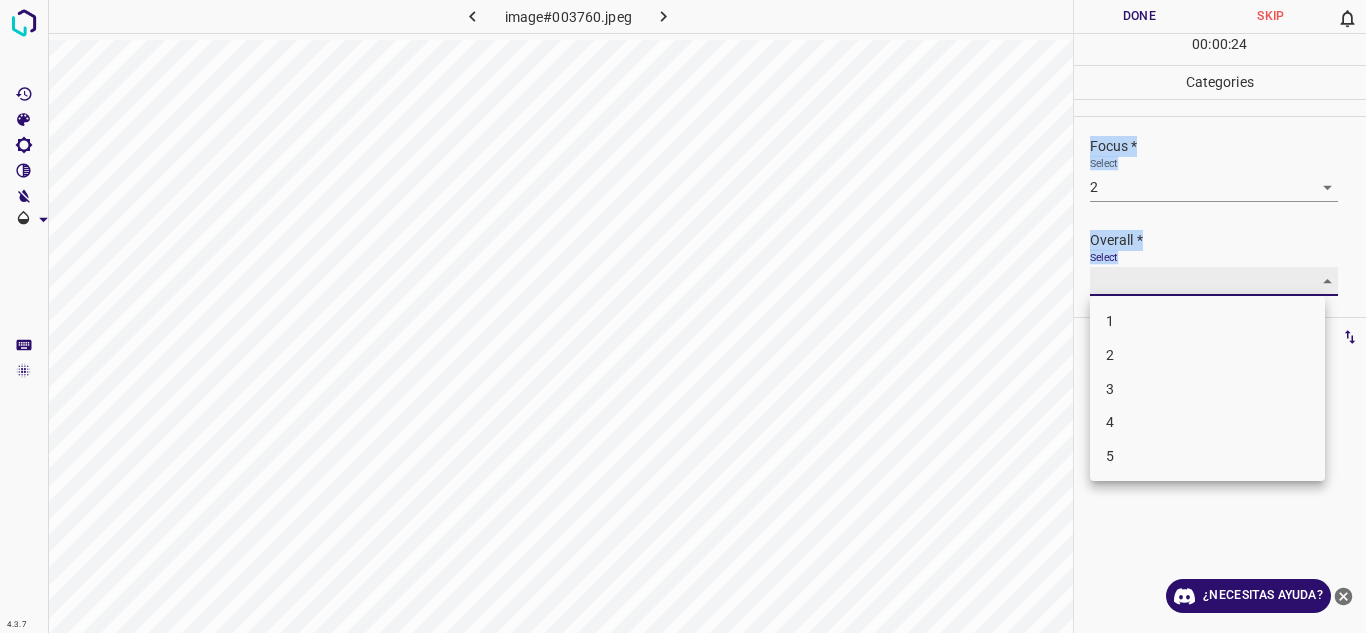 type on "3" 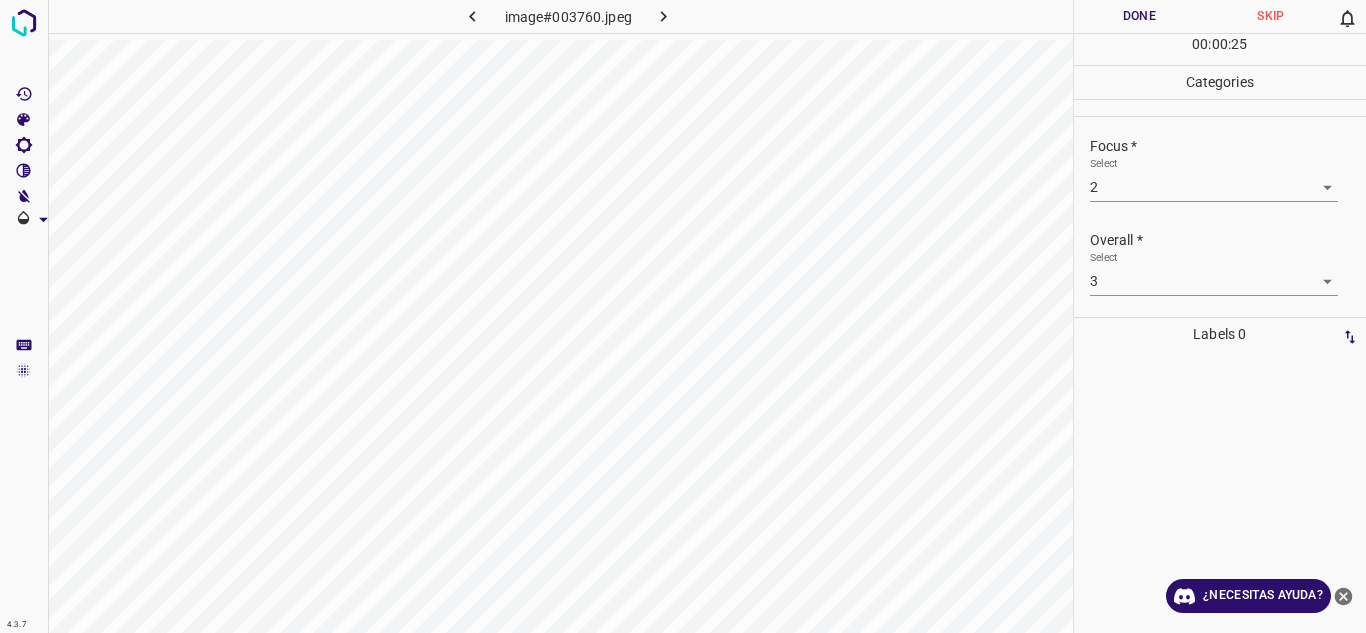 click on "Labels   0" at bounding box center [1220, 334] 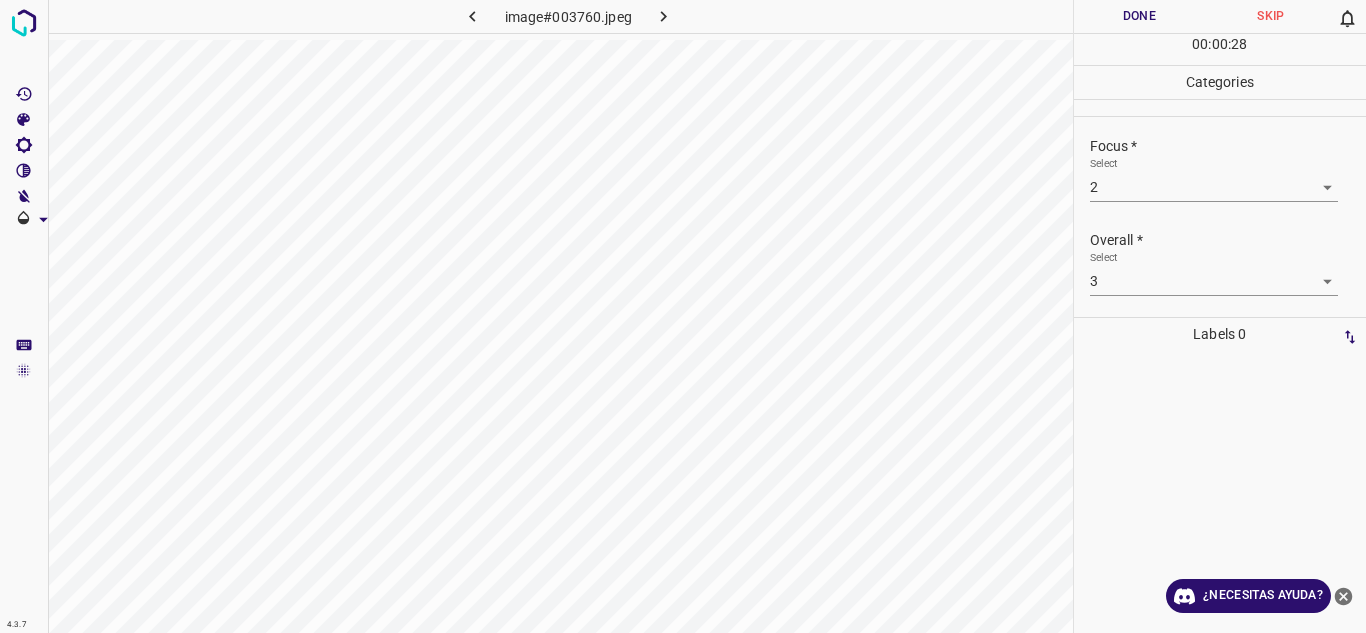 scroll, scrollTop: 29, scrollLeft: 0, axis: vertical 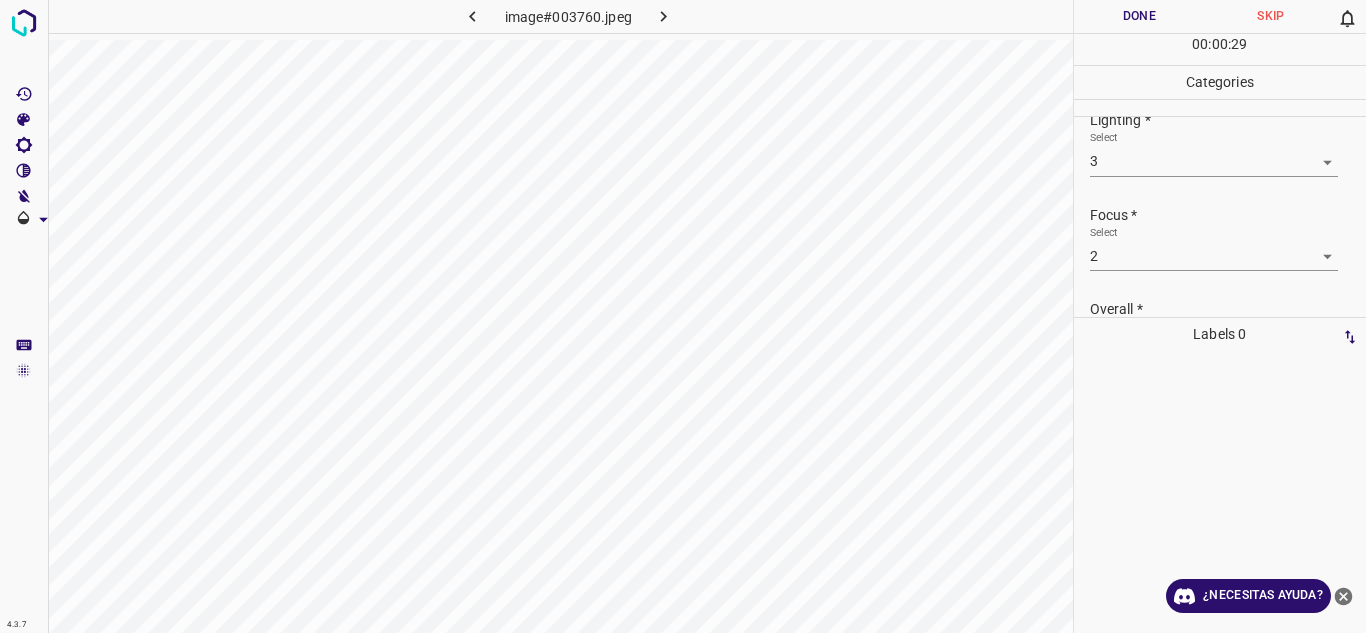 click on "Lighting *  Select 3 3 Focus *  Select 2 2 Overall *  Select 3 3" at bounding box center (1220, 217) 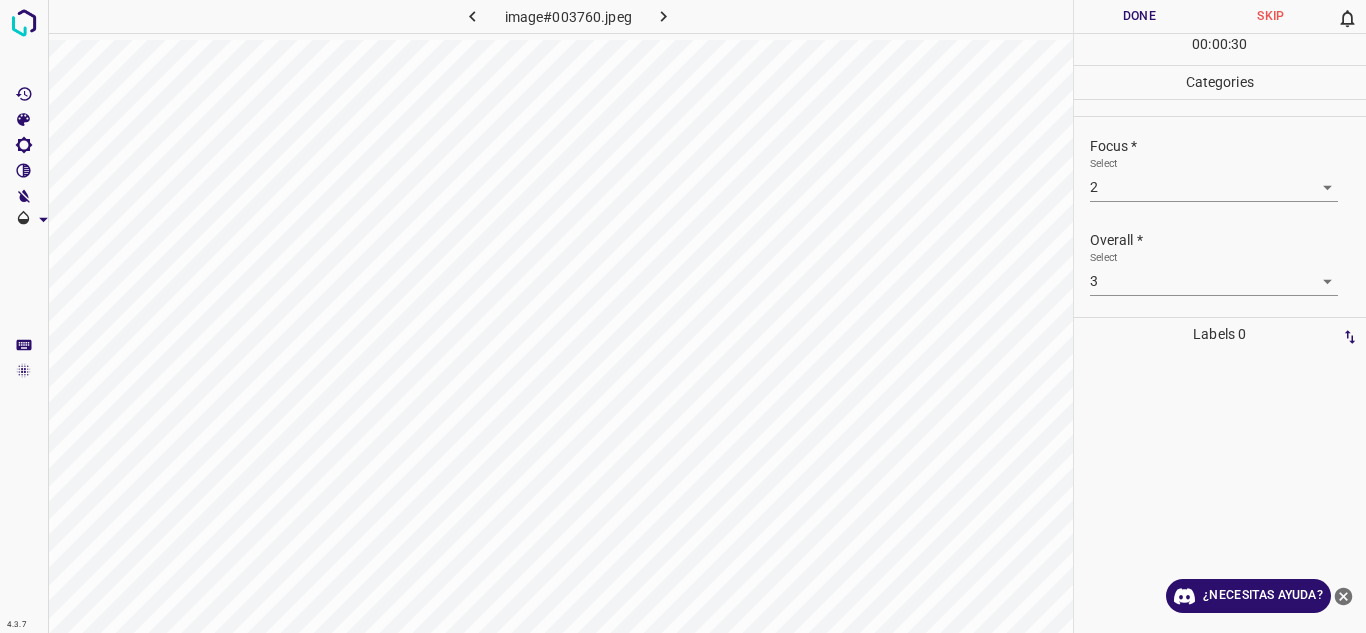 scroll, scrollTop: 0, scrollLeft: 0, axis: both 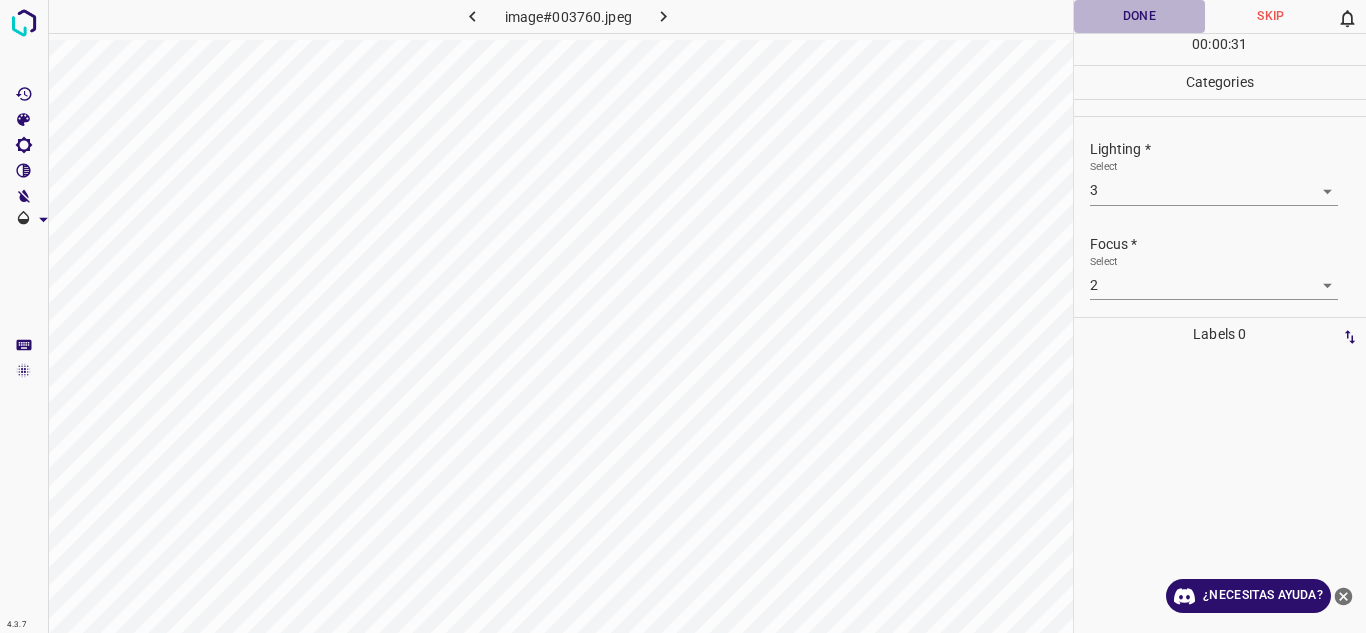click on "Done" at bounding box center (1140, 16) 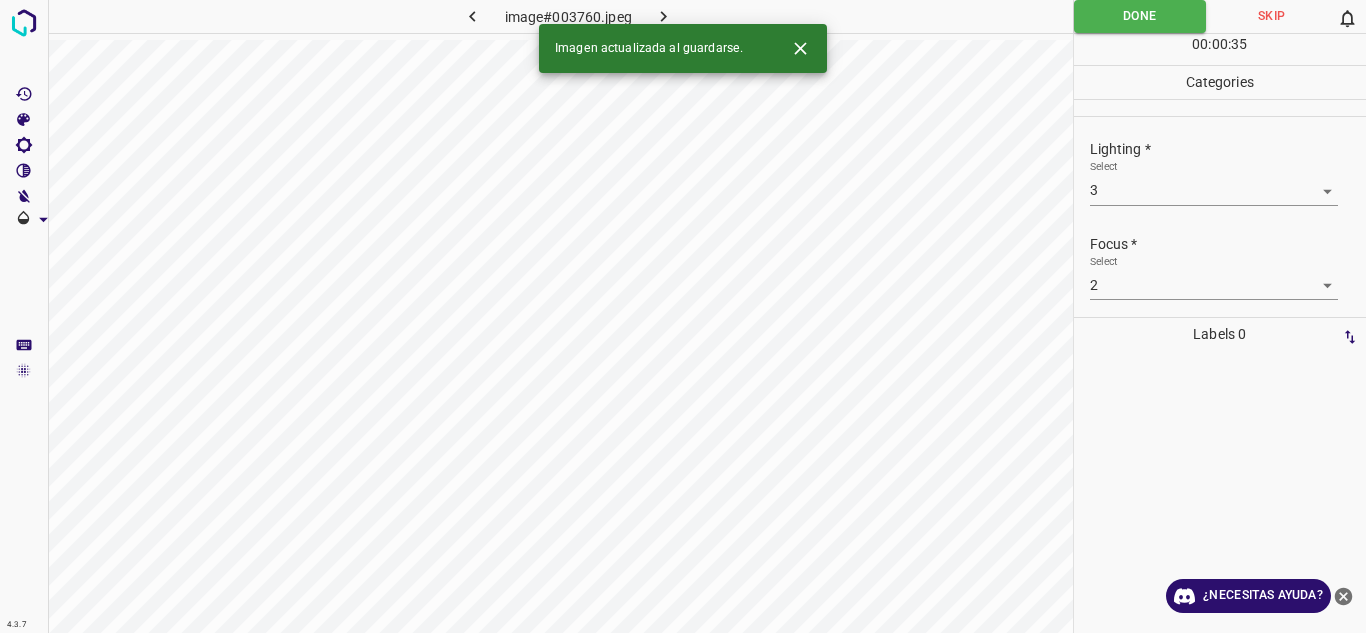 click 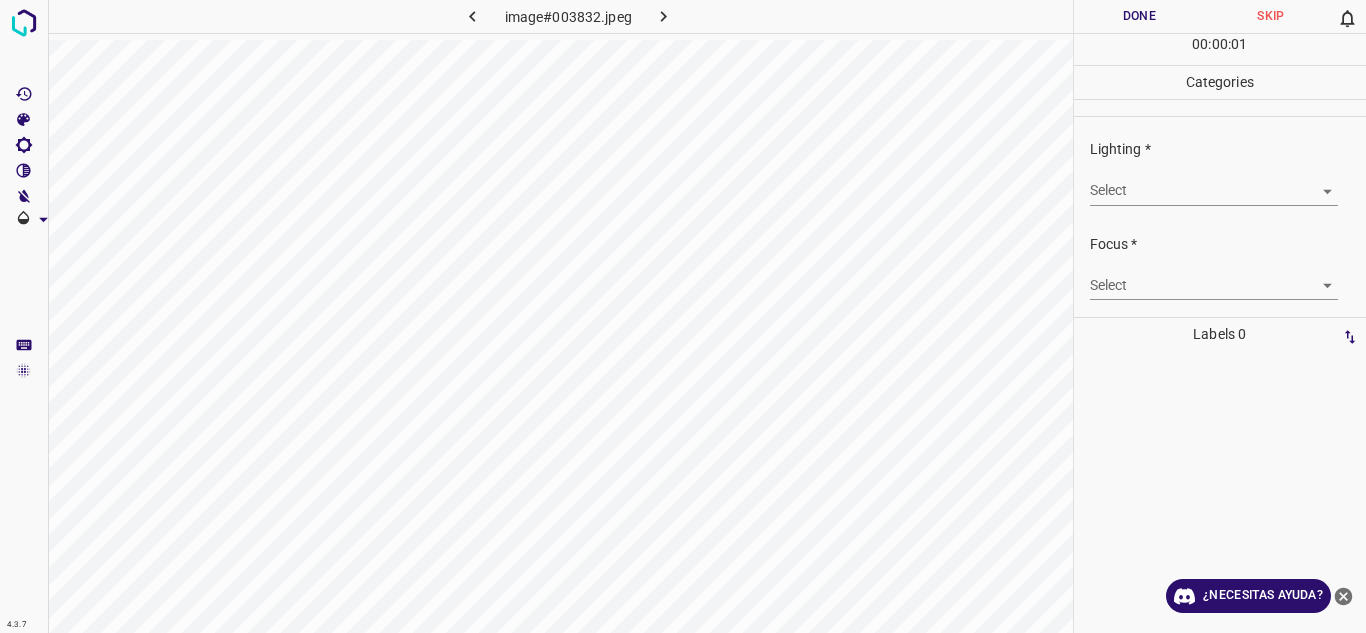 click on "4.3.7 image#003832.jpeg Done Skip 0 00   : 00   : 01   Categories Lighting *  Select ​ Focus *  Select ​ Overall *  Select ​ Labels   0 Categories 1 Lighting 2 Focus 3 Overall Tools Space Change between modes (Draw & Edit) I Auto labeling R Restore zoom M Zoom in N Zoom out Delete Delete selecte label Filters Z Restore filters X Saturation filter C Brightness filter V Contrast filter B Gray scale filter General O Download ¿Necesitas ayuda? Texto original Valora esta traducción Tu opinión servirá para ayudar a mejorar el Traductor de Google - Texto - Esconder - Borrar" at bounding box center (683, 316) 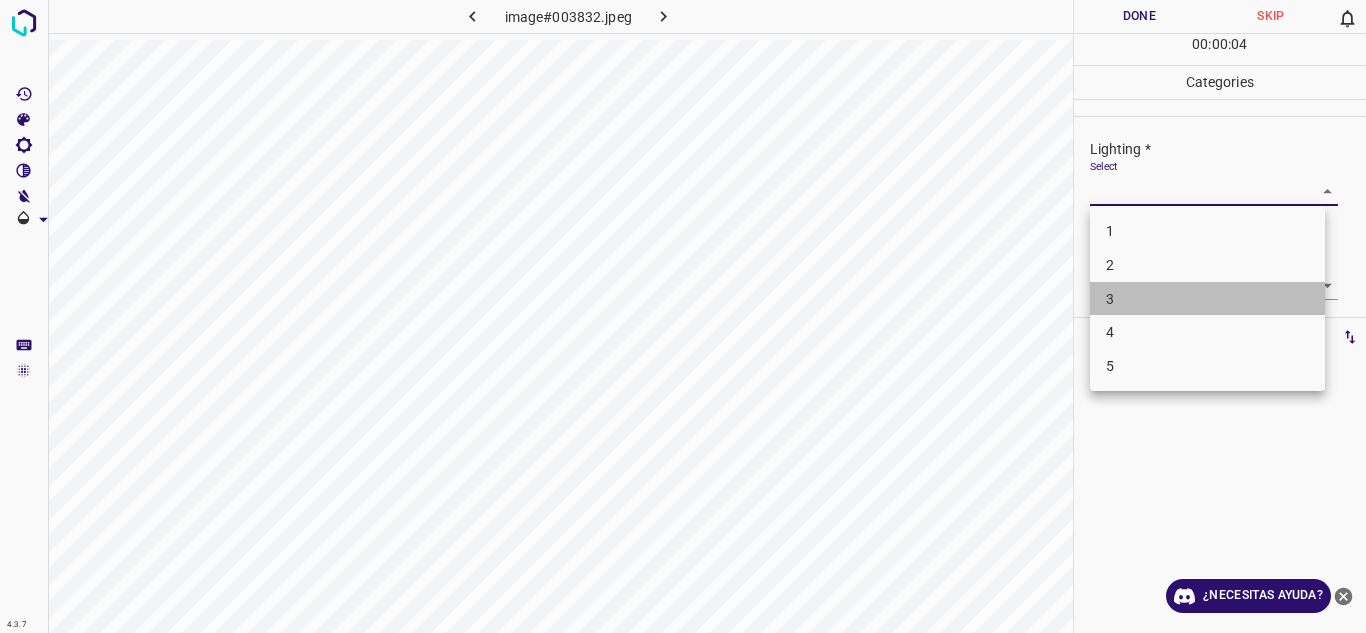 click on "3" at bounding box center [1207, 299] 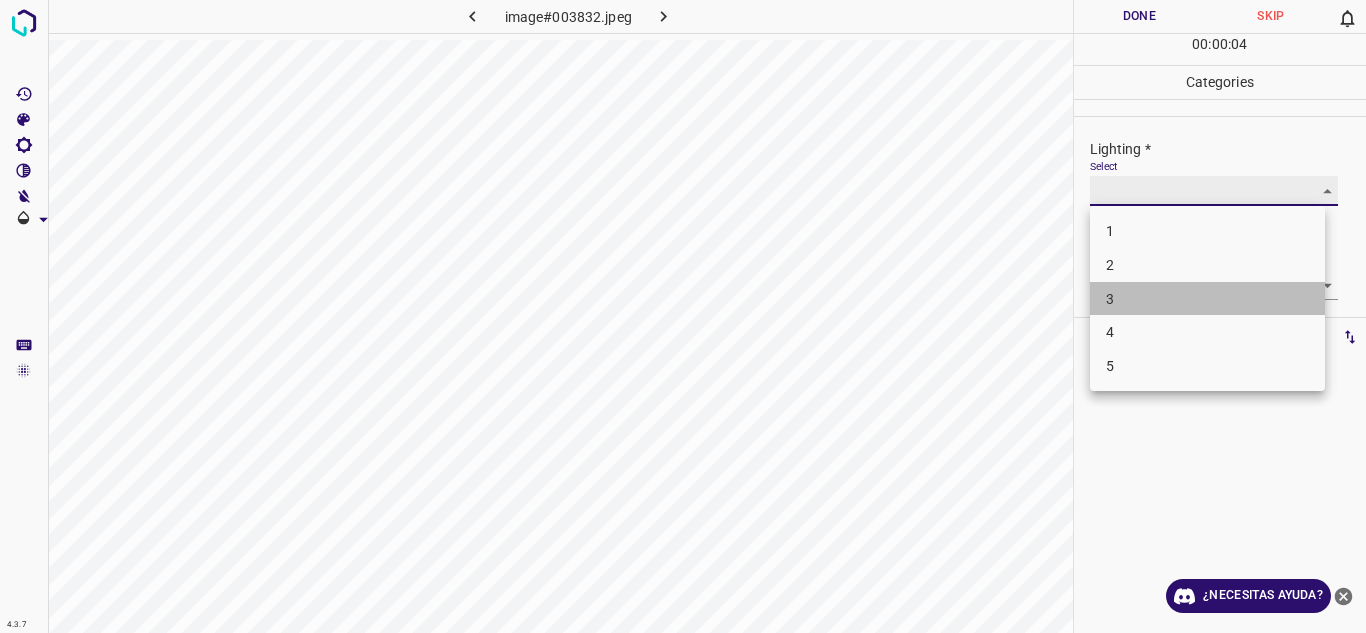 type on "3" 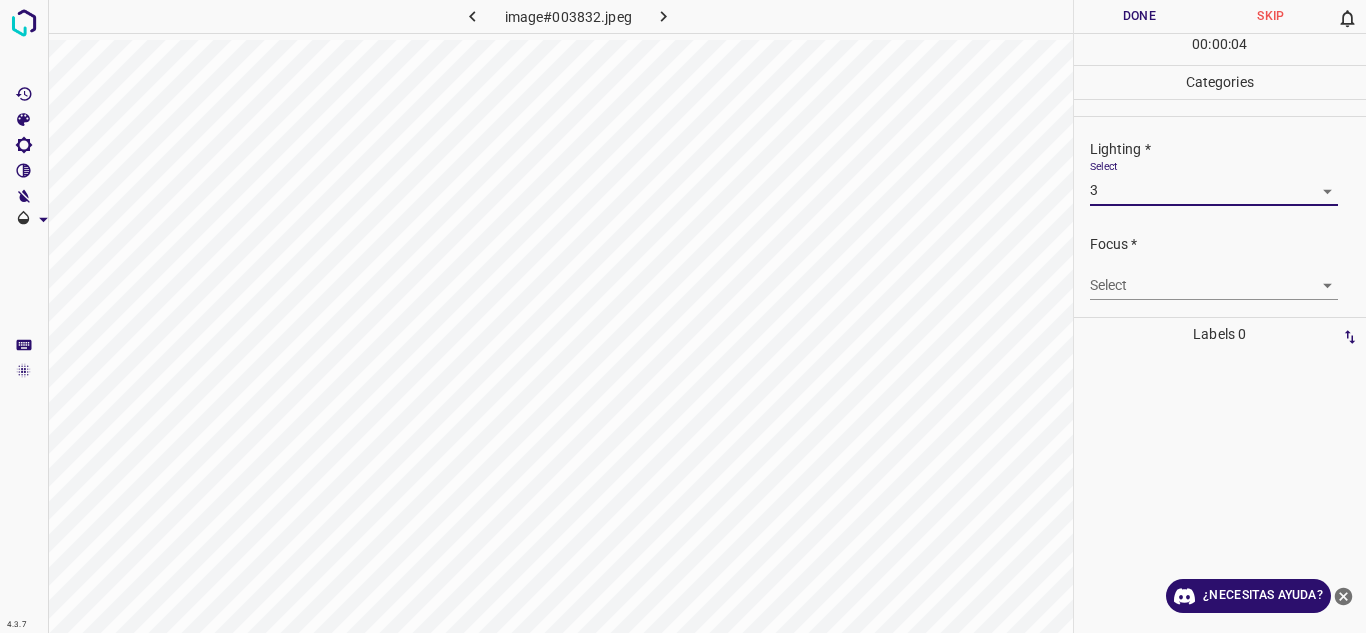 click on "4.3.7 image#003832.jpeg Done Skip 0 00   : 00   : 04   Categories Lighting *  Select 3 3 Focus *  Select ​ Overall *  Select ​ Labels   0 Categories 1 Lighting 2 Focus 3 Overall Tools Space Change between modes (Draw & Edit) I Auto labeling R Restore zoom M Zoom in N Zoom out Delete Delete selecte label Filters Z Restore filters X Saturation filter C Brightness filter V Contrast filter B Gray scale filter General O Download ¿Necesitas ayuda? Texto original Valora esta traducción Tu opinión servirá para ayudar a mejorar el Traductor de Google - Texto - Esconder - Borrar" at bounding box center (683, 316) 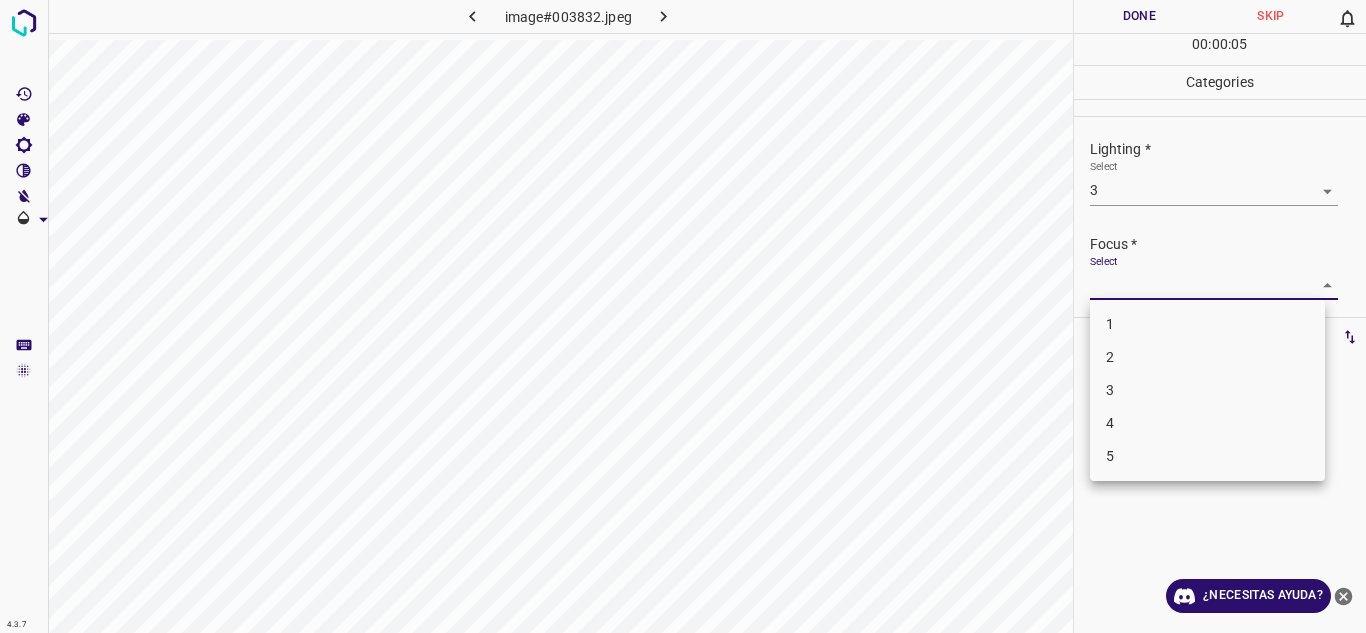 click on "3" at bounding box center [1207, 390] 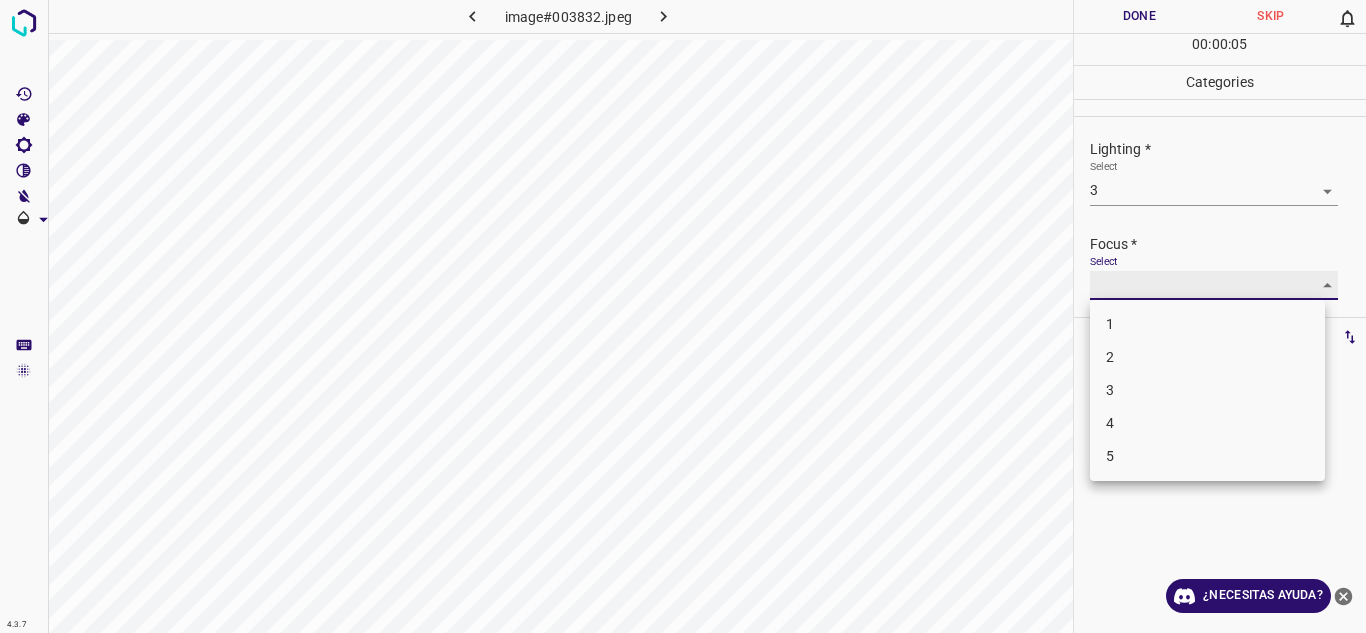 type on "3" 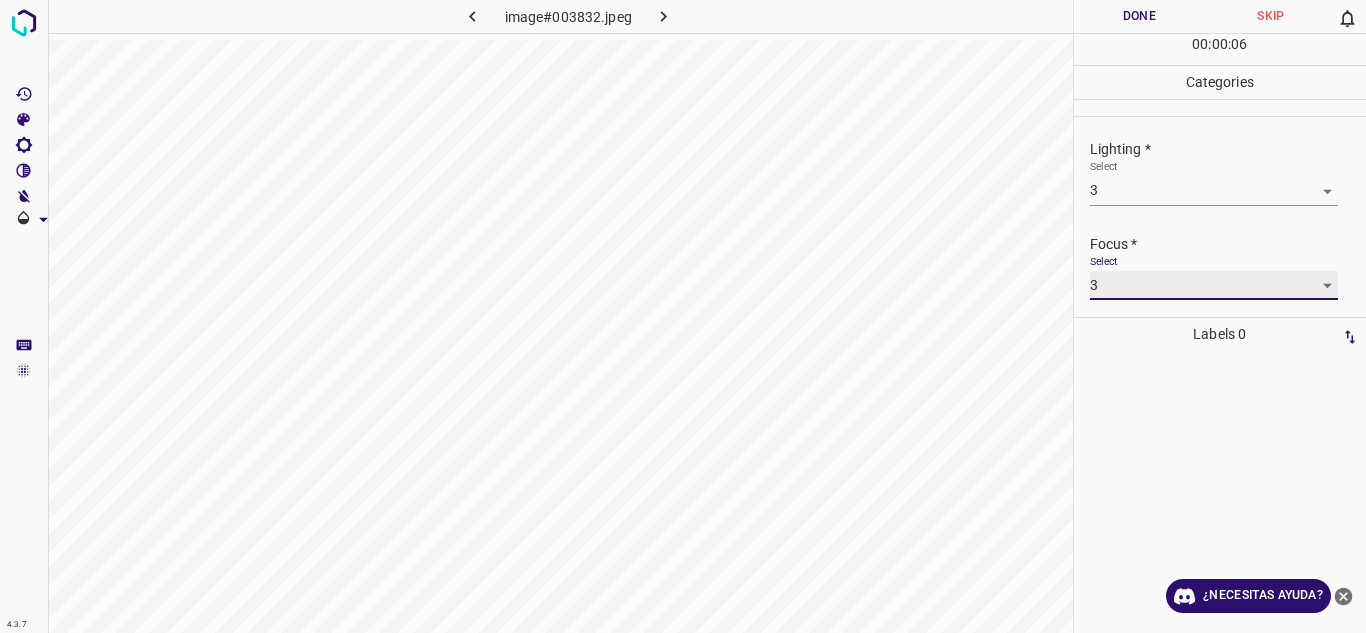 scroll, scrollTop: 98, scrollLeft: 0, axis: vertical 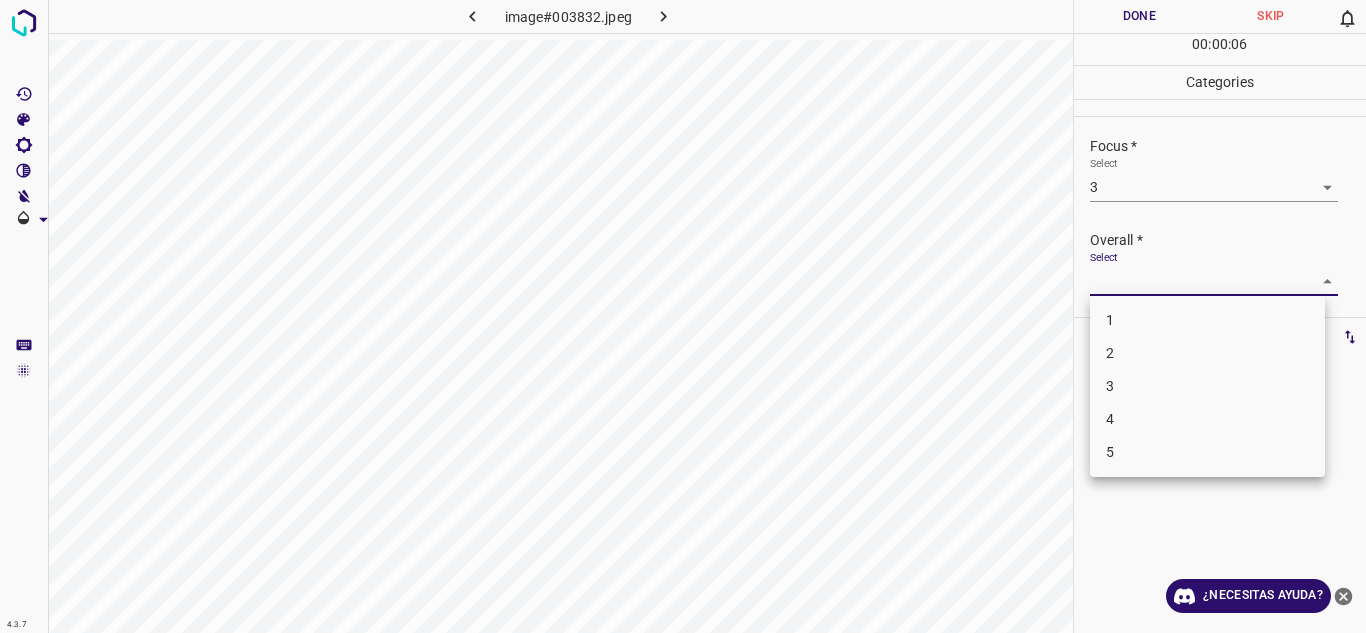 click on "4.3.7 image#003832.jpeg Done Skip 0 00   : 00   : 06   Categories Lighting *  Select 3 3 Focus *  Select 3 3 Overall *  Select ​ Labels   0 Categories 1 Lighting 2 Focus 3 Overall Tools Space Change between modes (Draw & Edit) I Auto labeling R Restore zoom M Zoom in N Zoom out Delete Delete selecte label Filters Z Restore filters X Saturation filter C Brightness filter V Contrast filter B Gray scale filter General O Download ¿Necesitas ayuda? Texto original Valora esta traducción Tu opinión servirá para ayudar a mejorar el Traductor de Google - Texto - Esconder - Borrar 1 2 3 4 5" at bounding box center [683, 316] 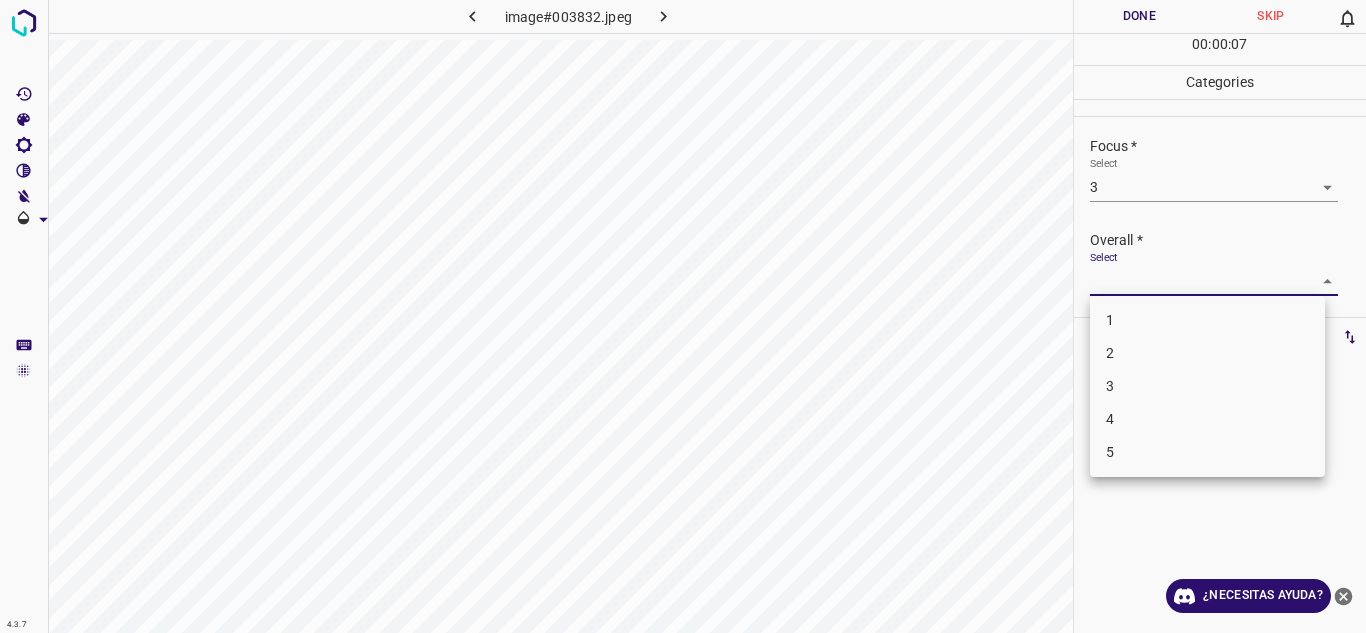 click on "3" at bounding box center [1207, 386] 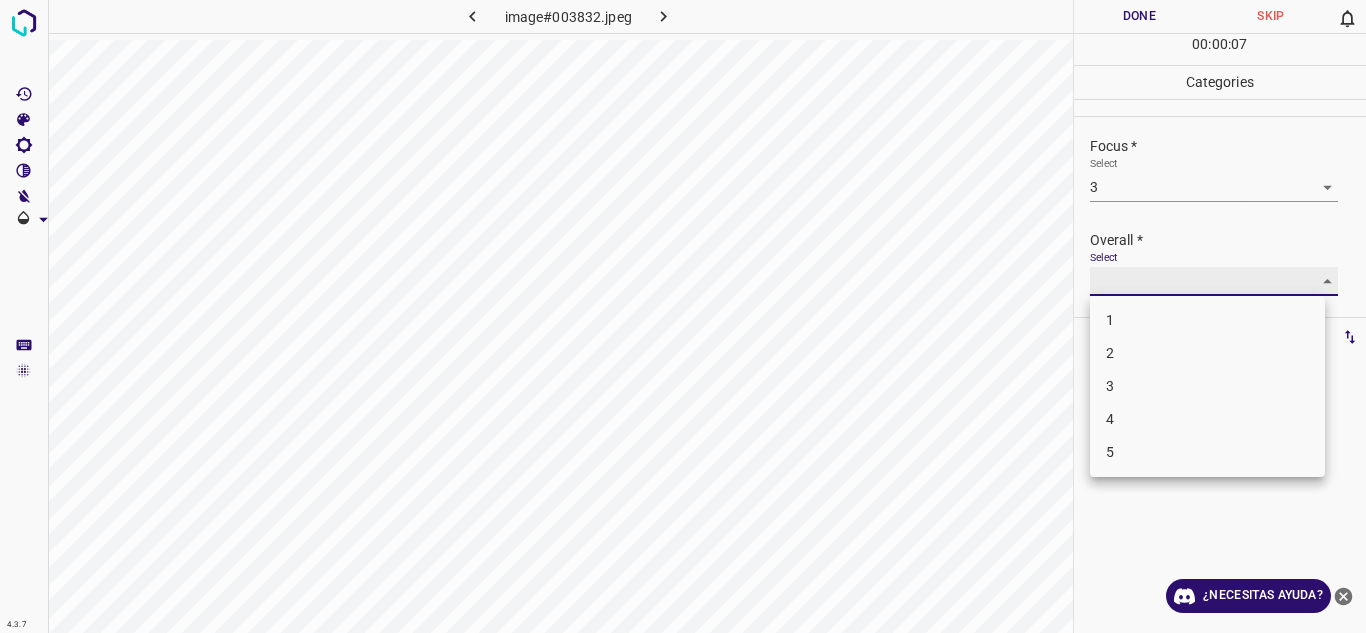 type on "3" 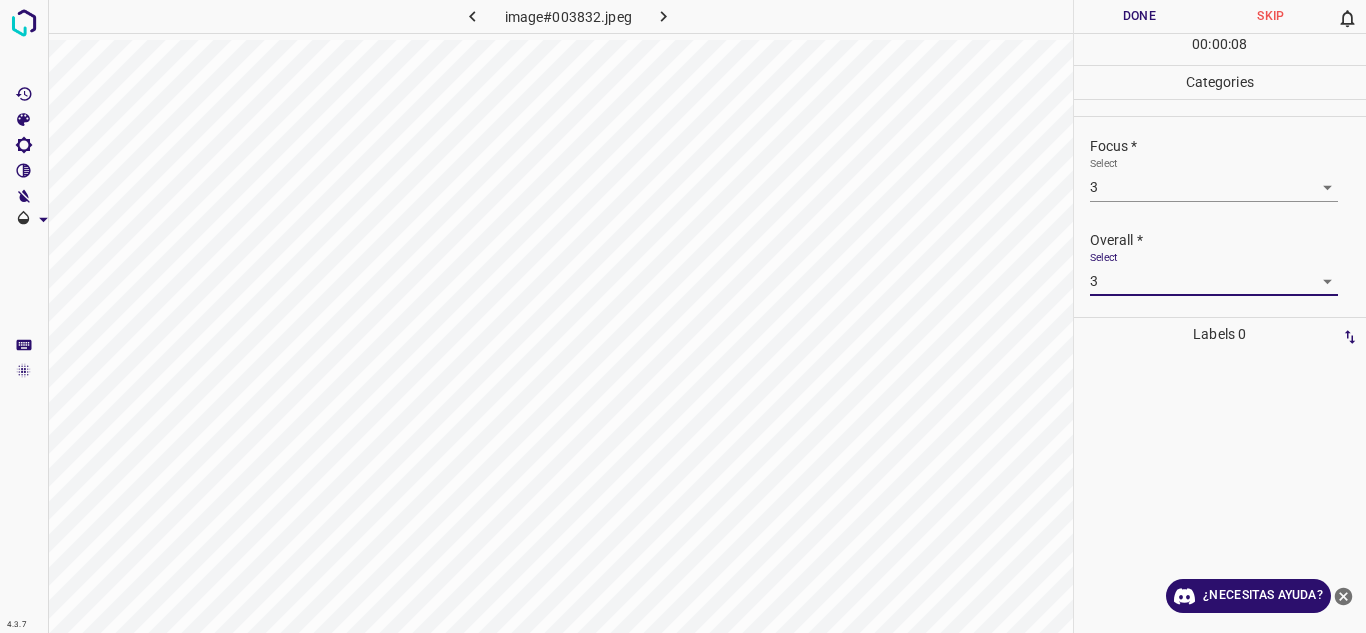 click on "Done" at bounding box center [1140, 16] 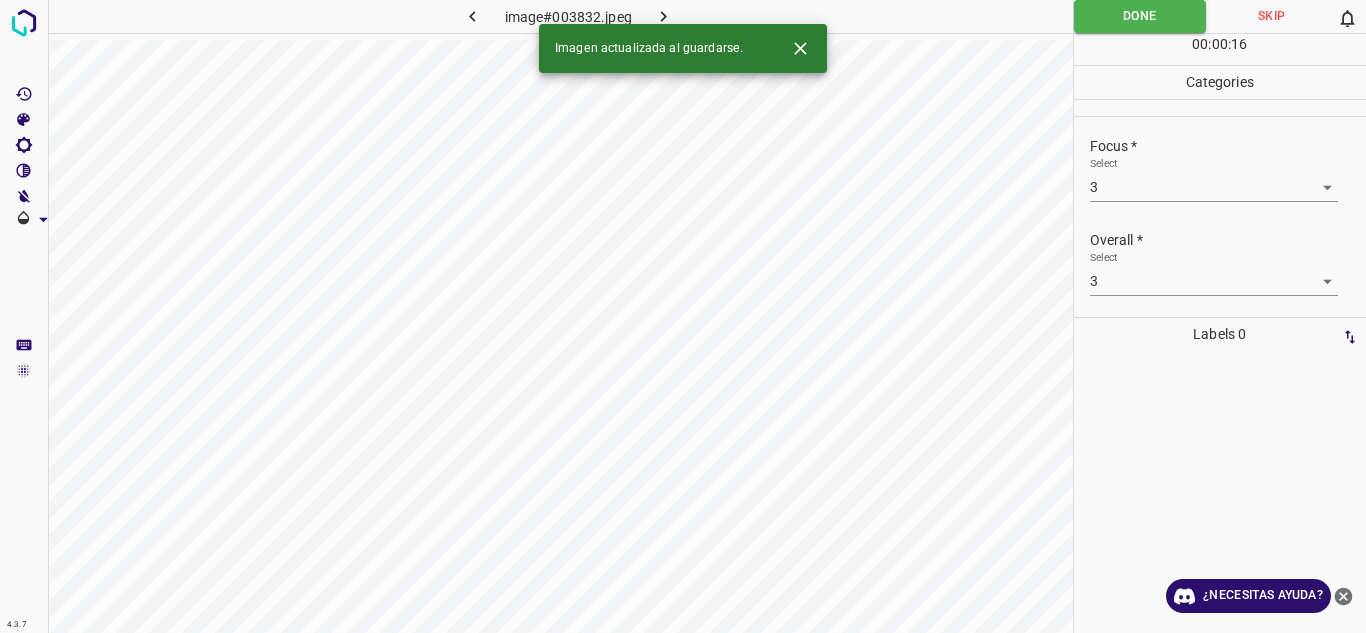click 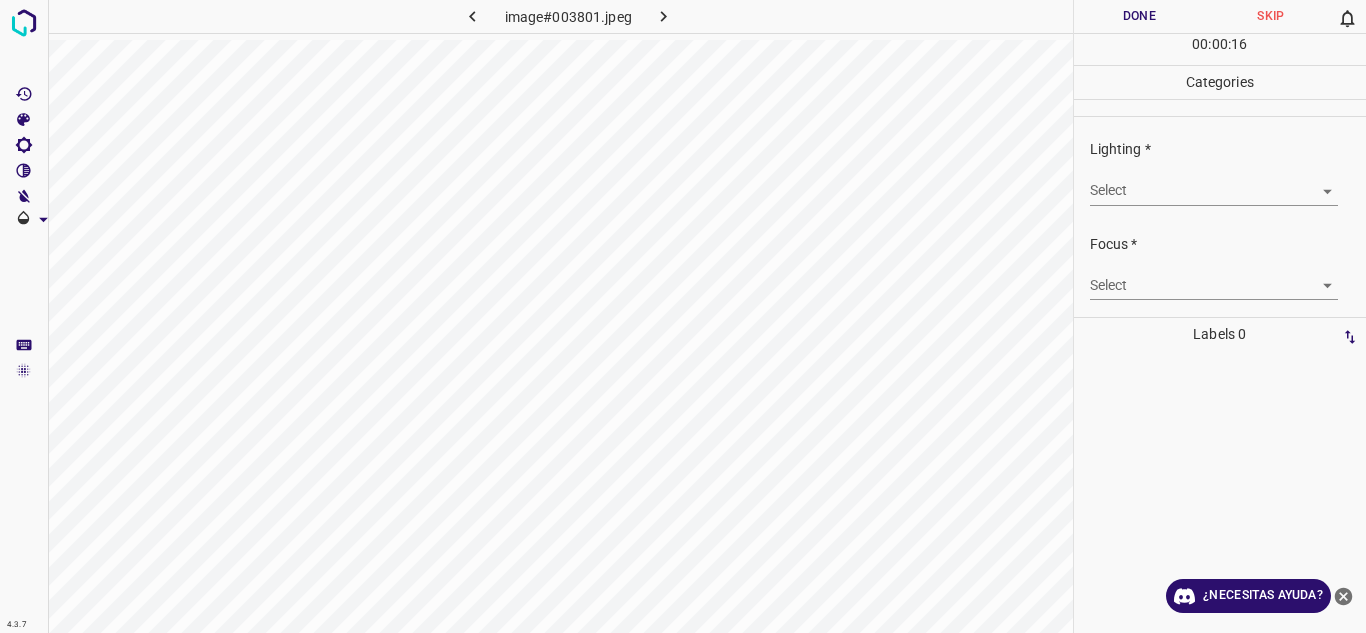 click on "4.3.7 image#003801.jpeg Done Skip 0 00   : 00   : 16   Categories Lighting *  Select ​ Focus *  Select ​ Overall *  Select ​ Labels   0 Categories 1 Lighting 2 Focus 3 Overall Tools Space Change between modes (Draw & Edit) I Auto labeling R Restore zoom M Zoom in N Zoom out Delete Delete selecte label Filters Z Restore filters X Saturation filter C Brightness filter V Contrast filter B Gray scale filter General O Download ¿Necesitas ayuda? Texto original Valora esta traducción Tu opinión servirá para ayudar a mejorar el Traductor de Google - Texto - Esconder - Borrar" at bounding box center (683, 316) 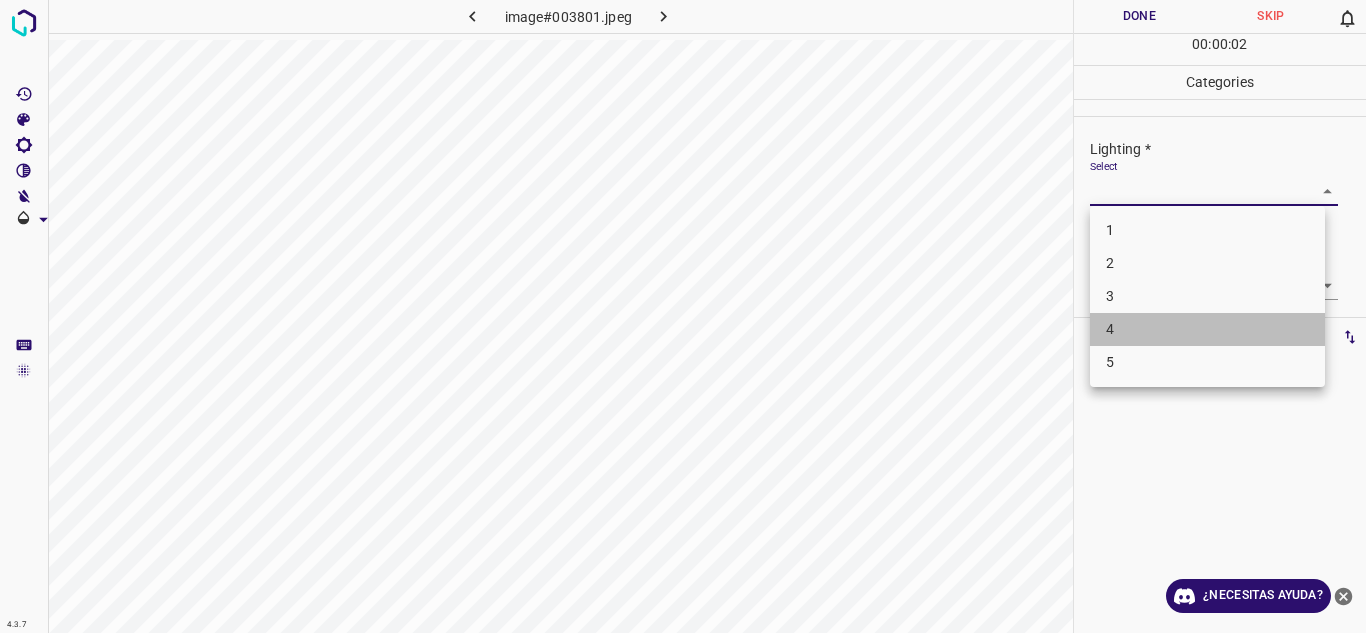 click on "4" at bounding box center [1207, 329] 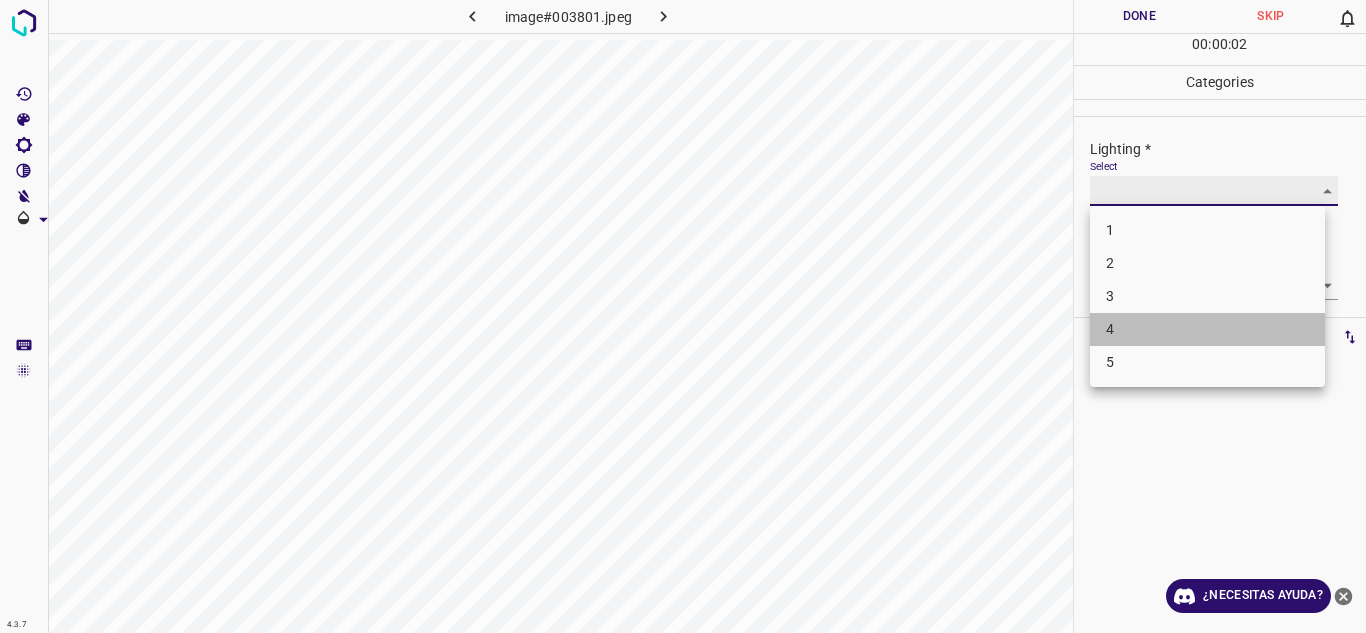 type on "4" 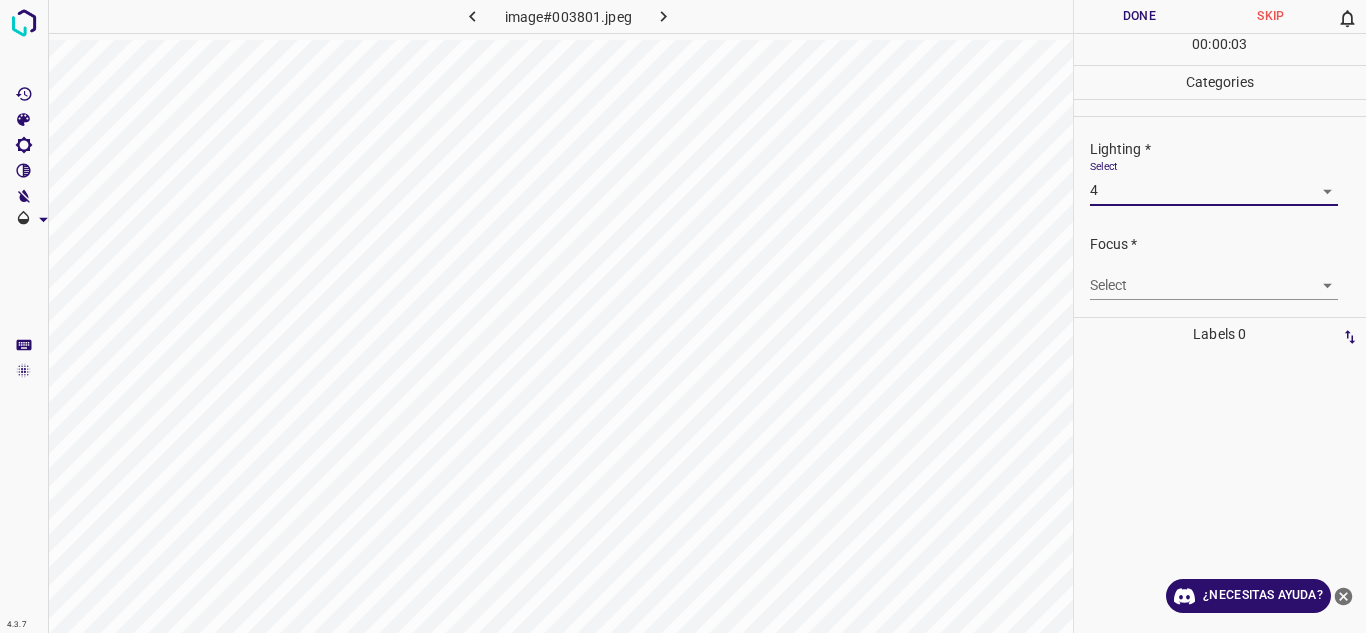click on "4.3.7 image#003801.jpeg Done Skip 0 00   : 00   : 03   Categories Lighting *  Select 4 4 Focus *  Select ​ Overall *  Select ​ Labels   0 Categories 1 Lighting 2 Focus 3 Overall Tools Space Change between modes (Draw & Edit) I Auto labeling R Restore zoom M Zoom in N Zoom out Delete Delete selecte label Filters Z Restore filters X Saturation filter C Brightness filter V Contrast filter B Gray scale filter General O Download ¿Necesitas ayuda? Texto original Valora esta traducción Tu opinión servirá para ayudar a mejorar el Traductor de Google - Texto - Esconder - Borrar" at bounding box center [683, 316] 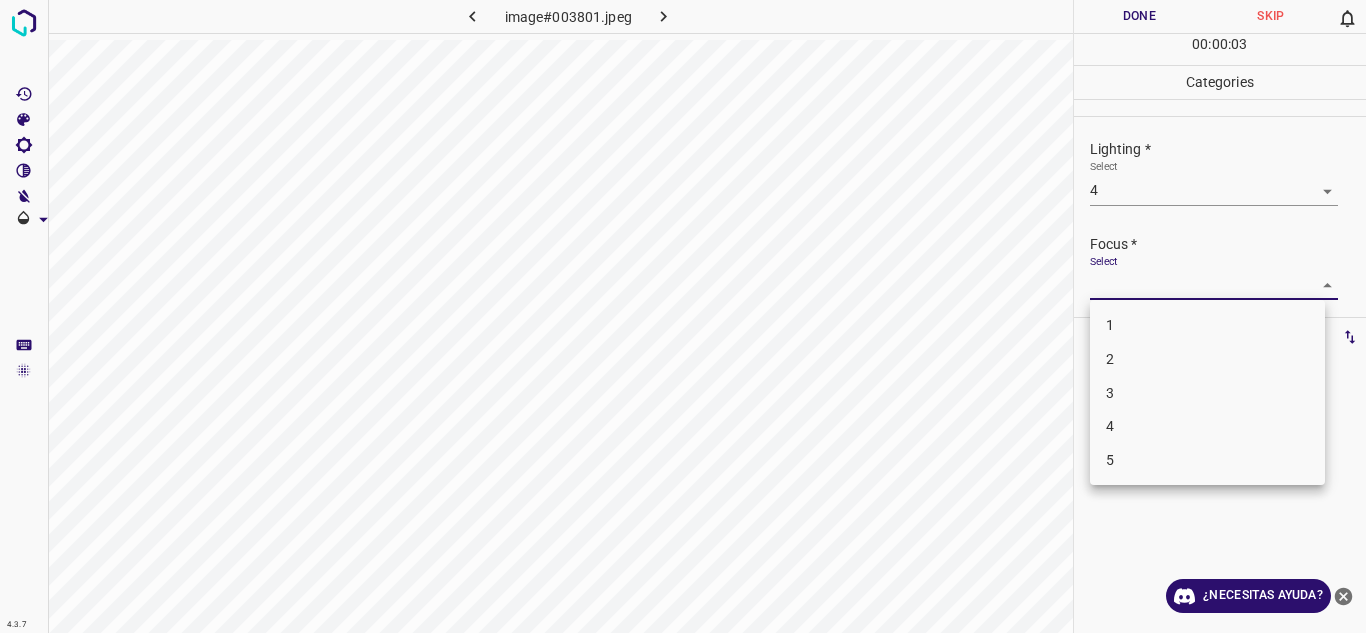 click on "3" at bounding box center [1207, 393] 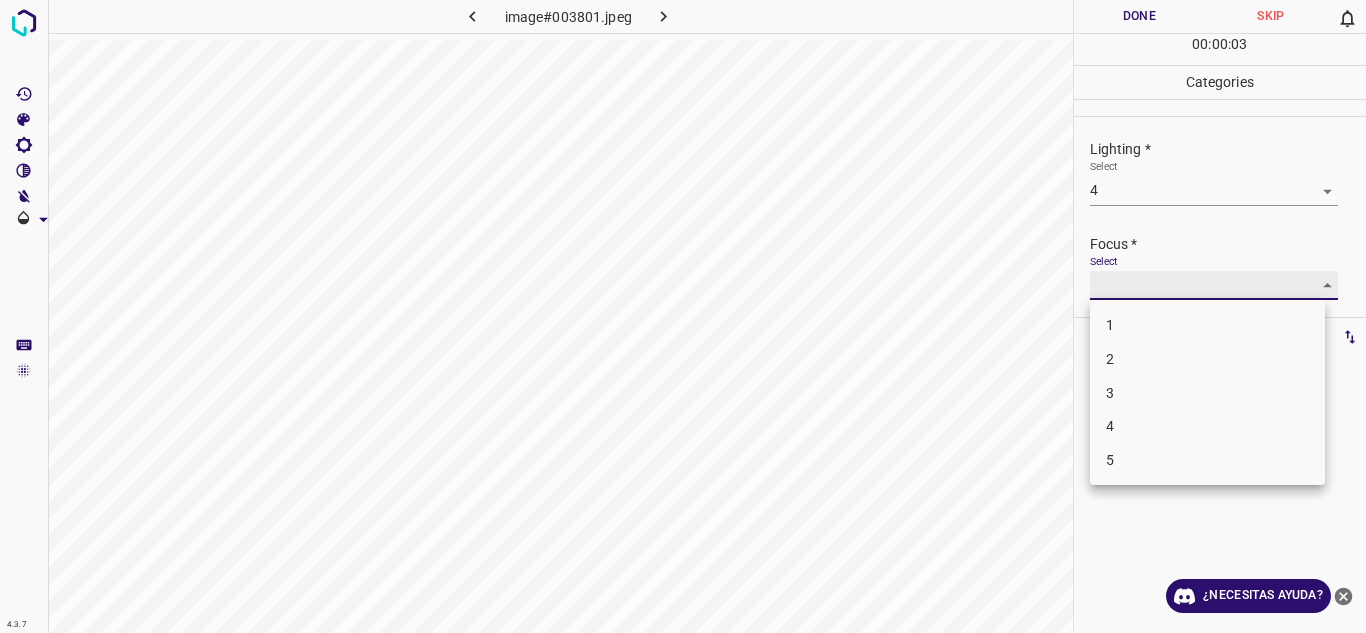 type on "3" 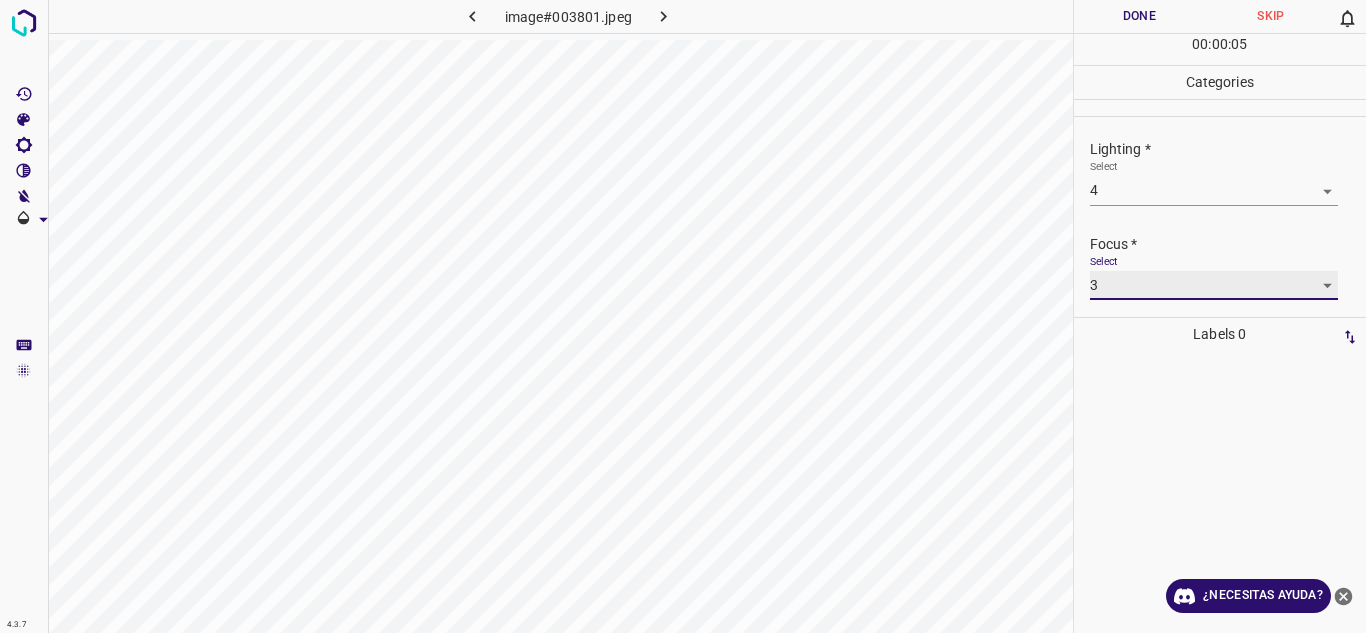 scroll, scrollTop: 98, scrollLeft: 0, axis: vertical 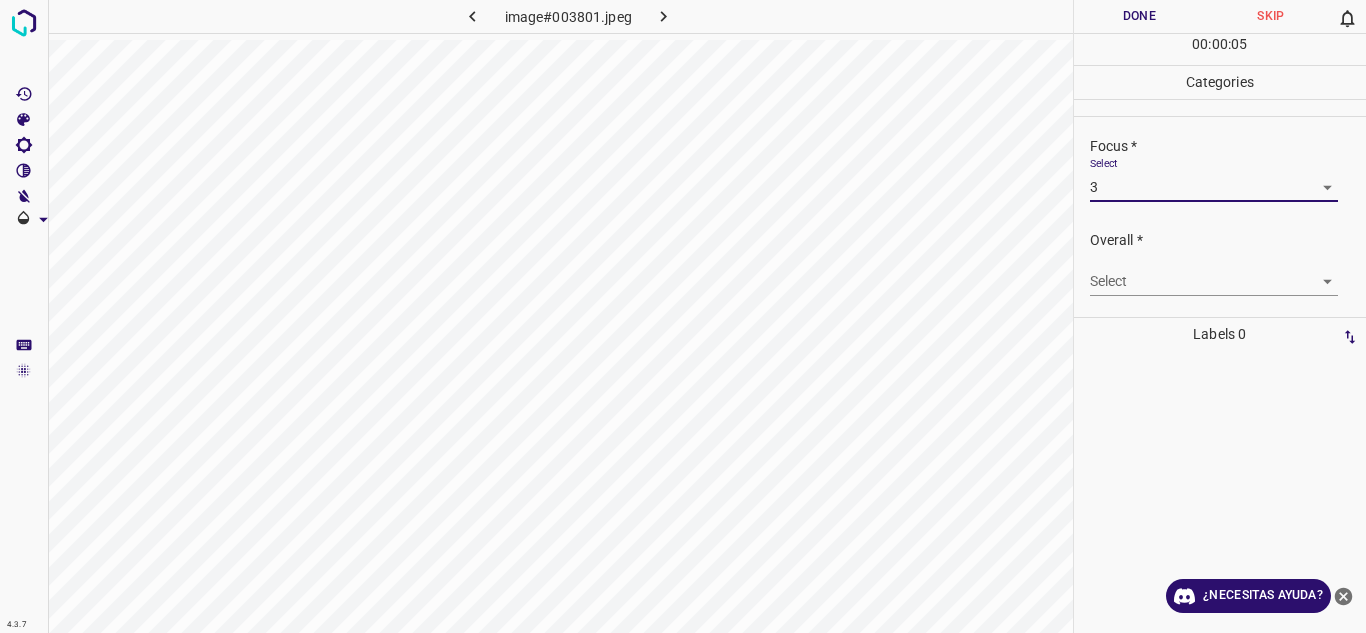 click on "4.3.7 image#003801.jpeg Done Skip 0 00   : 00   : 05   Categories Lighting *  Select 4 4 Focus *  Select 3 3 Overall *  Select ​ Labels   0 Categories 1 Lighting 2 Focus 3 Overall Tools Space Change between modes (Draw & Edit) I Auto labeling R Restore zoom M Zoom in N Zoom out Delete Delete selecte label Filters Z Restore filters X Saturation filter C Brightness filter V Contrast filter B Gray scale filter General O Download ¿Necesitas ayuda? Texto original Valora esta traducción Tu opinión servirá para ayudar a mejorar el Traductor de Google - Texto - Esconder - Borrar" at bounding box center [683, 316] 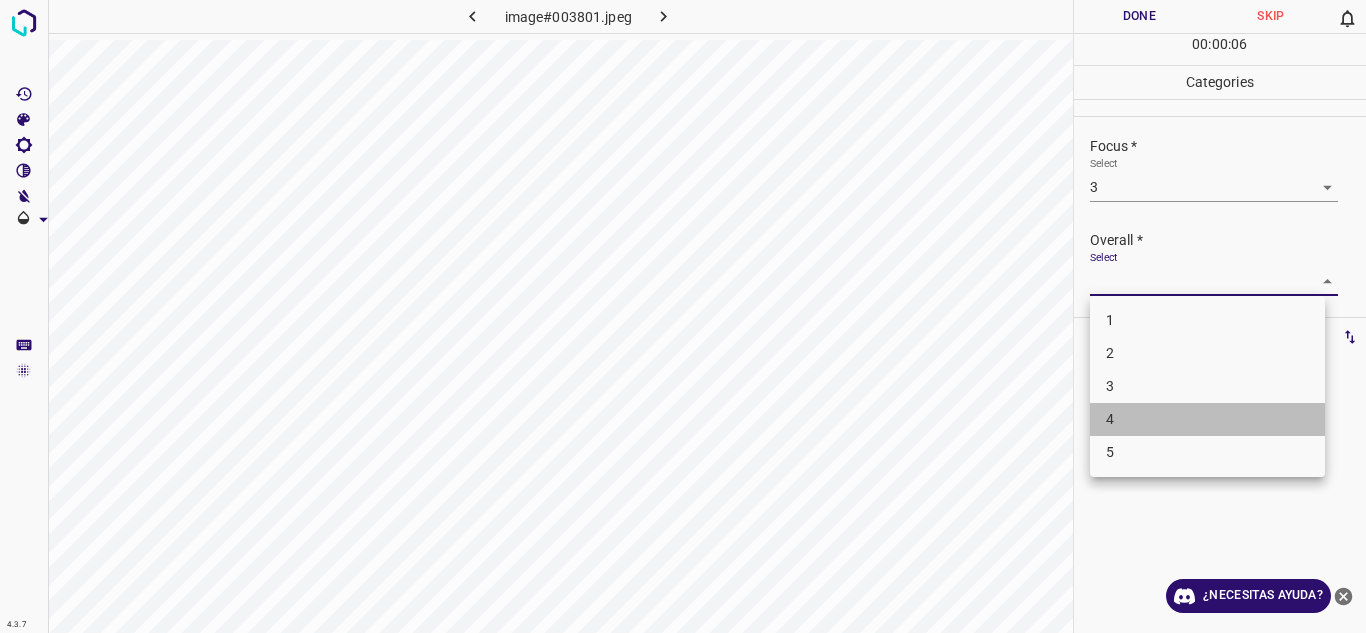 click on "4" at bounding box center [1207, 419] 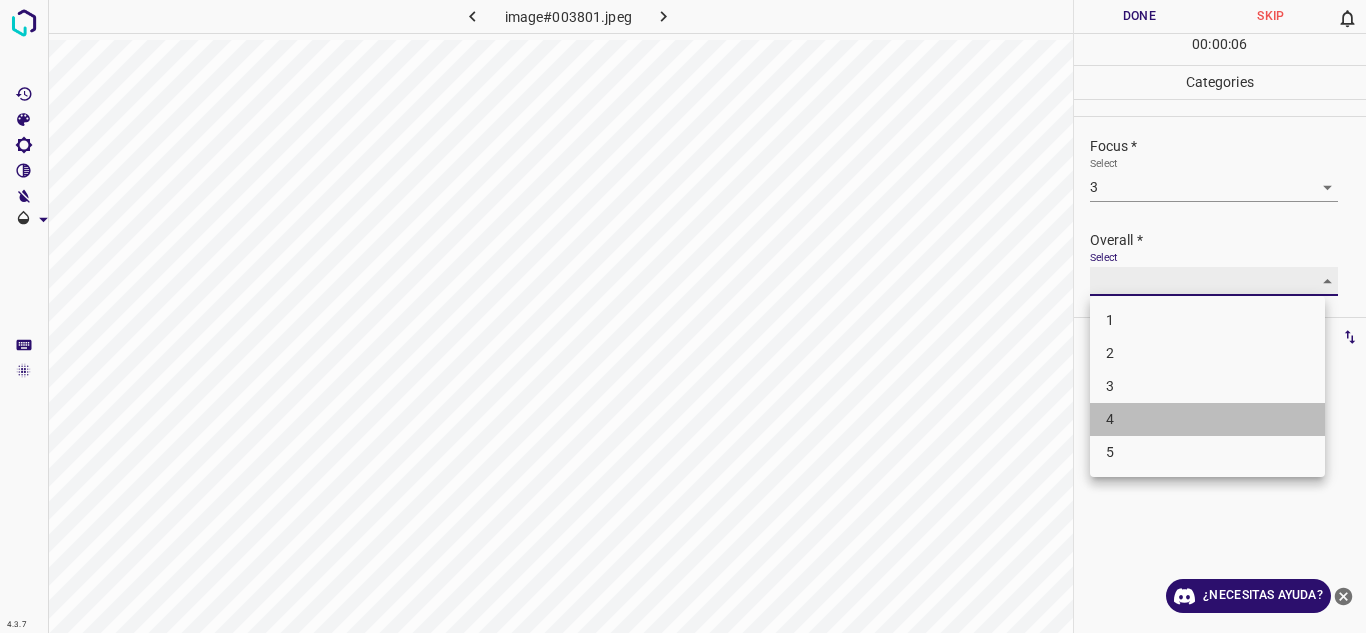 type on "4" 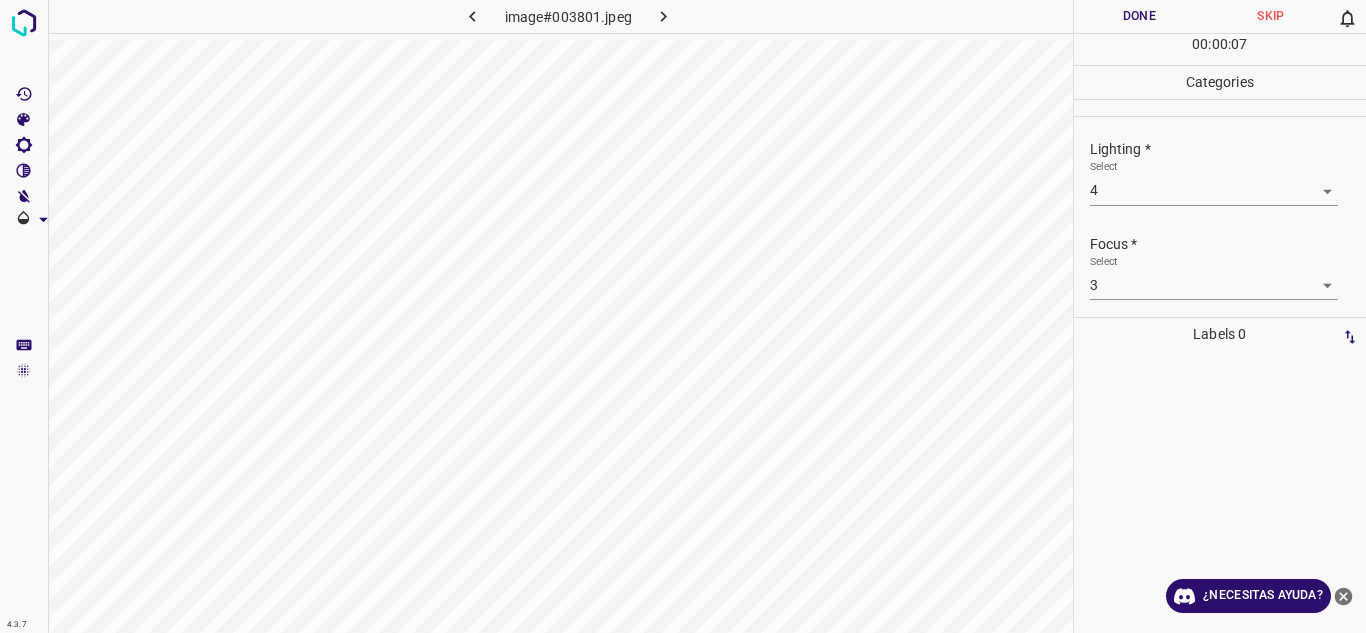 scroll, scrollTop: 98, scrollLeft: 0, axis: vertical 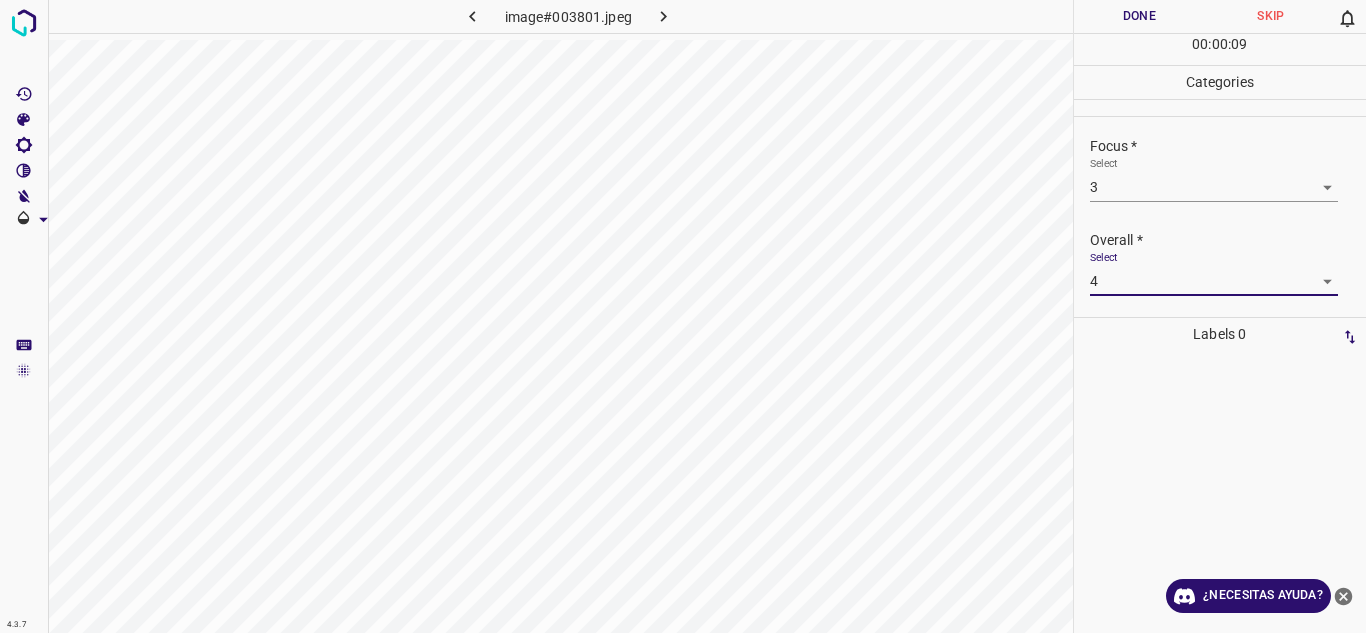 click on "Done" at bounding box center [1140, 16] 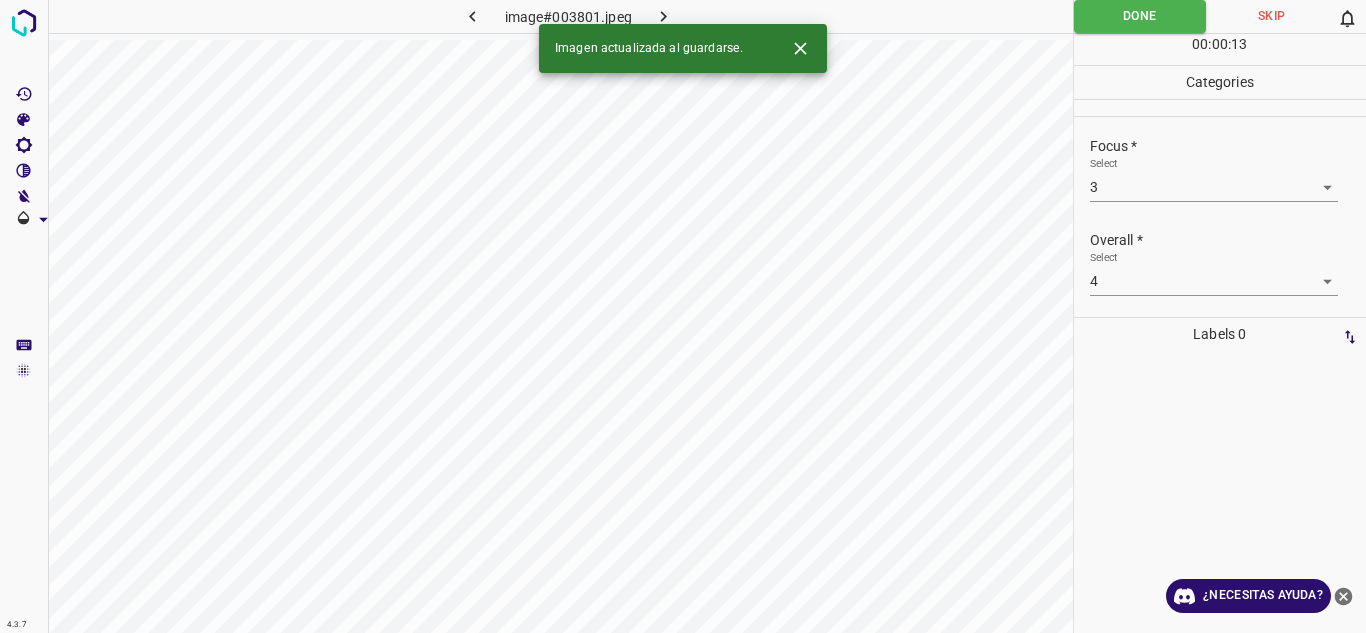 click 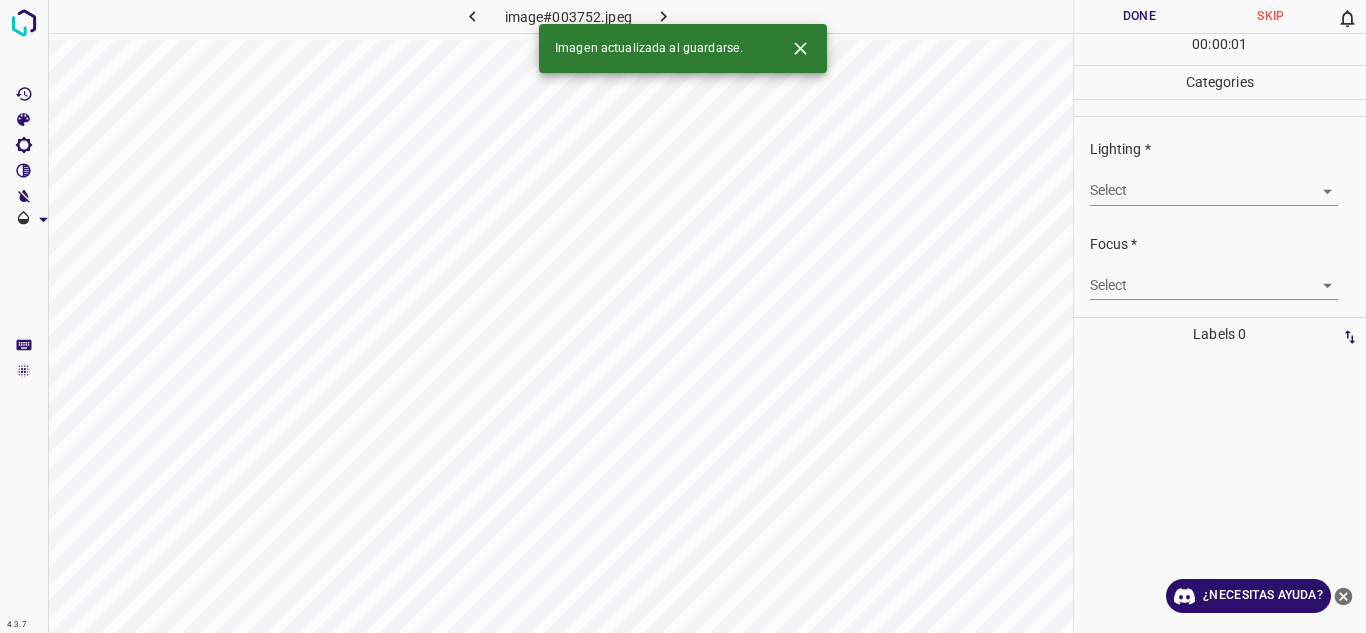 click on "4.3.7 image#003752.jpeg Done Skip 0 00   : 00   : 01   Categories Lighting *  Select ​ Focus *  Select ​ Overall *  Select ​ Labels   0 Categories 1 Lighting 2 Focus 3 Overall Tools Space Change between modes (Draw & Edit) I Auto labeling R Restore zoom M Zoom in N Zoom out Delete Delete selecte label Filters Z Restore filters X Saturation filter C Brightness filter V Contrast filter B Gray scale filter General O Download Imagen actualizada al guardarse. ¿Necesitas ayuda? Texto original Valora esta traducción Tu opinión servirá para ayudar a mejorar el Traductor de Google - Texto - Esconder - Borrar" at bounding box center (683, 316) 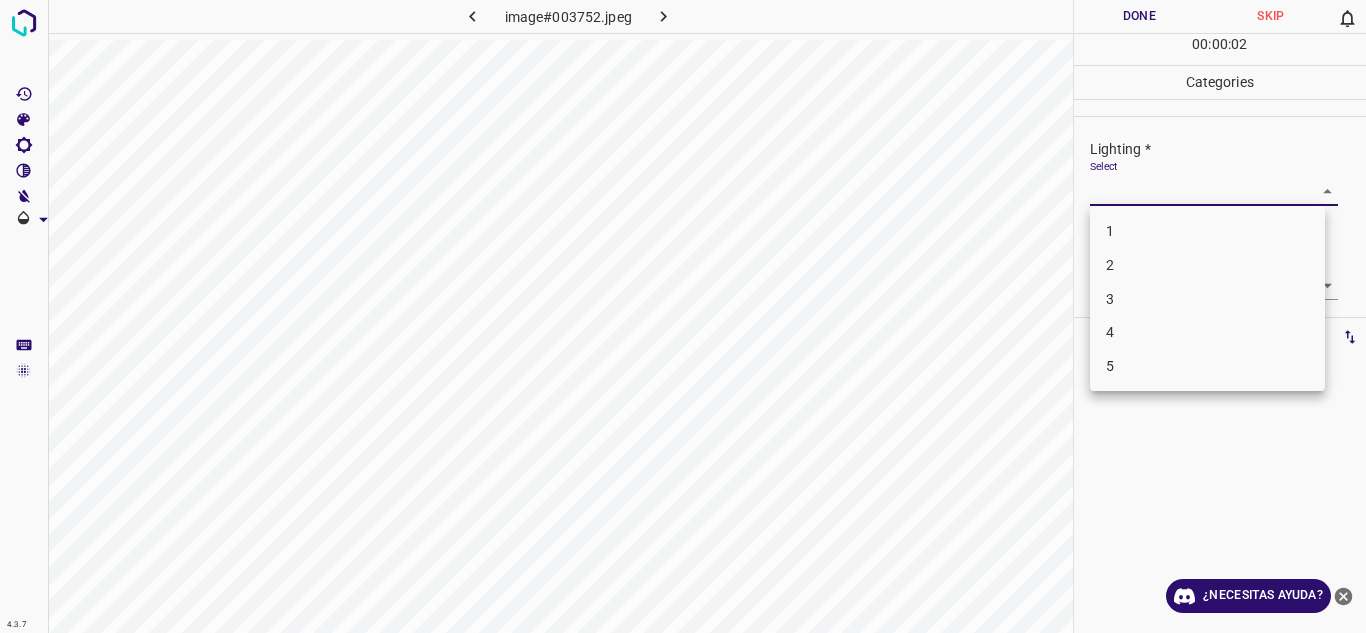 click on "4" at bounding box center (1207, 332) 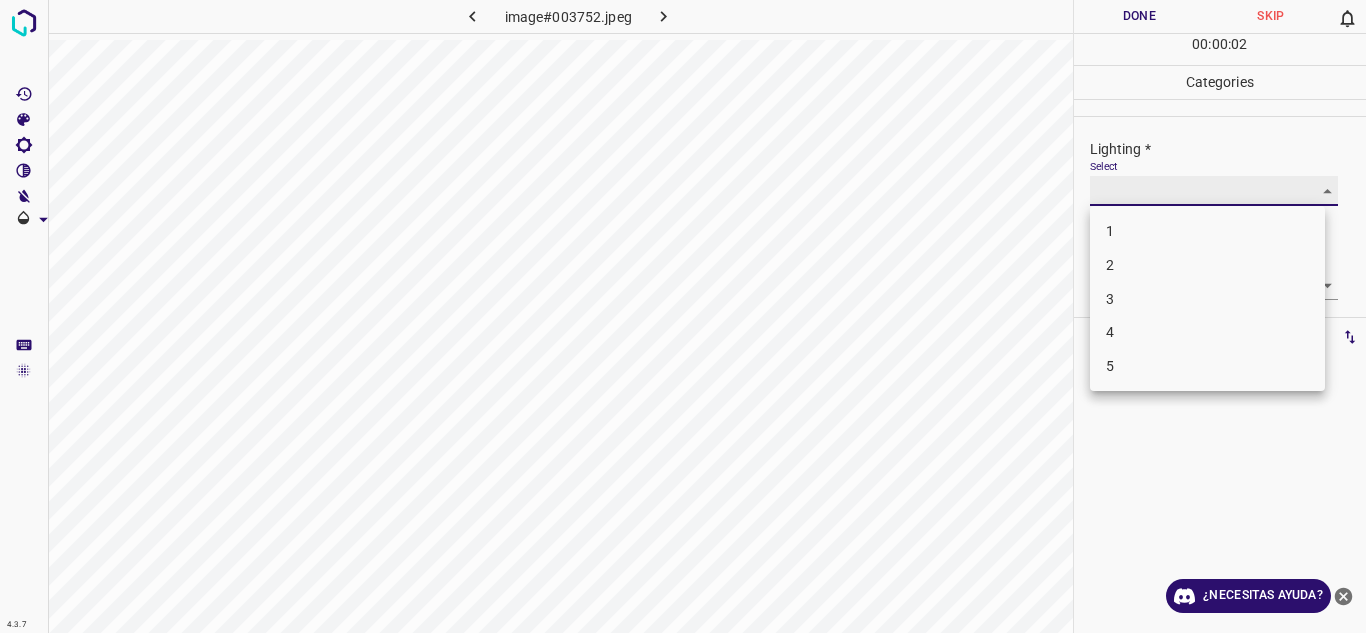 type on "4" 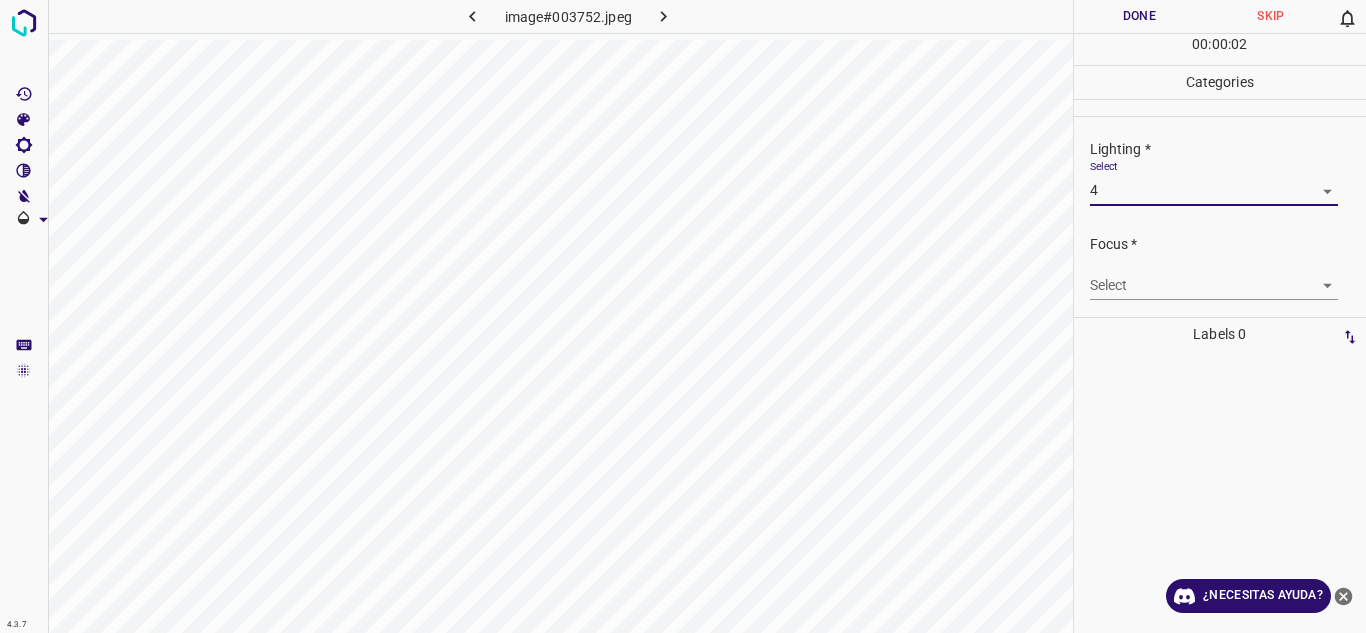 click on "4.3.7 image#003752.jpeg Done Skip 0 00   : 00   : 02   Categories Lighting *  Select 4 4 Focus *  Select ​ Overall *  Select ​ Labels   0 Categories 1 Lighting 2 Focus 3 Overall Tools Space Change between modes (Draw & Edit) I Auto labeling R Restore zoom M Zoom in N Zoom out Delete Delete selecte label Filters Z Restore filters X Saturation filter C Brightness filter V Contrast filter B Gray scale filter General O Download ¿Necesitas ayuda? Texto original Valora esta traducción Tu opinión servirá para ayudar a mejorar el Traductor de Google - Texto - Esconder - Borrar" at bounding box center (683, 316) 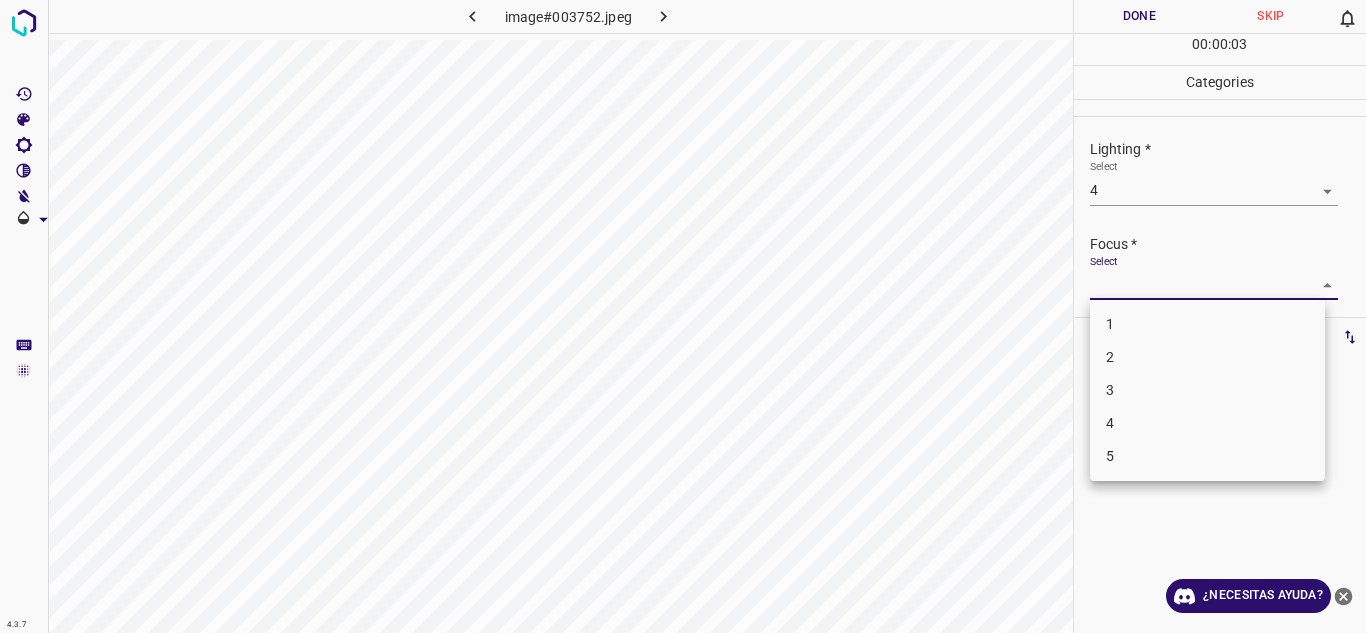 click on "3" at bounding box center (1207, 390) 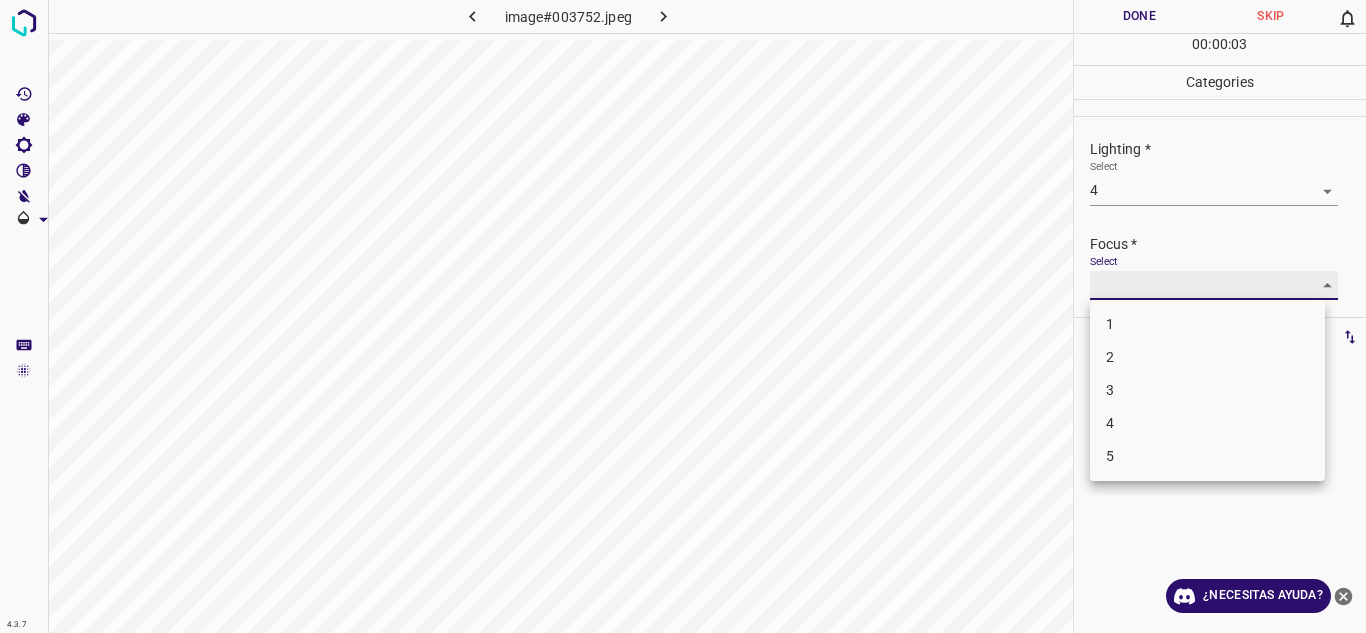 type on "3" 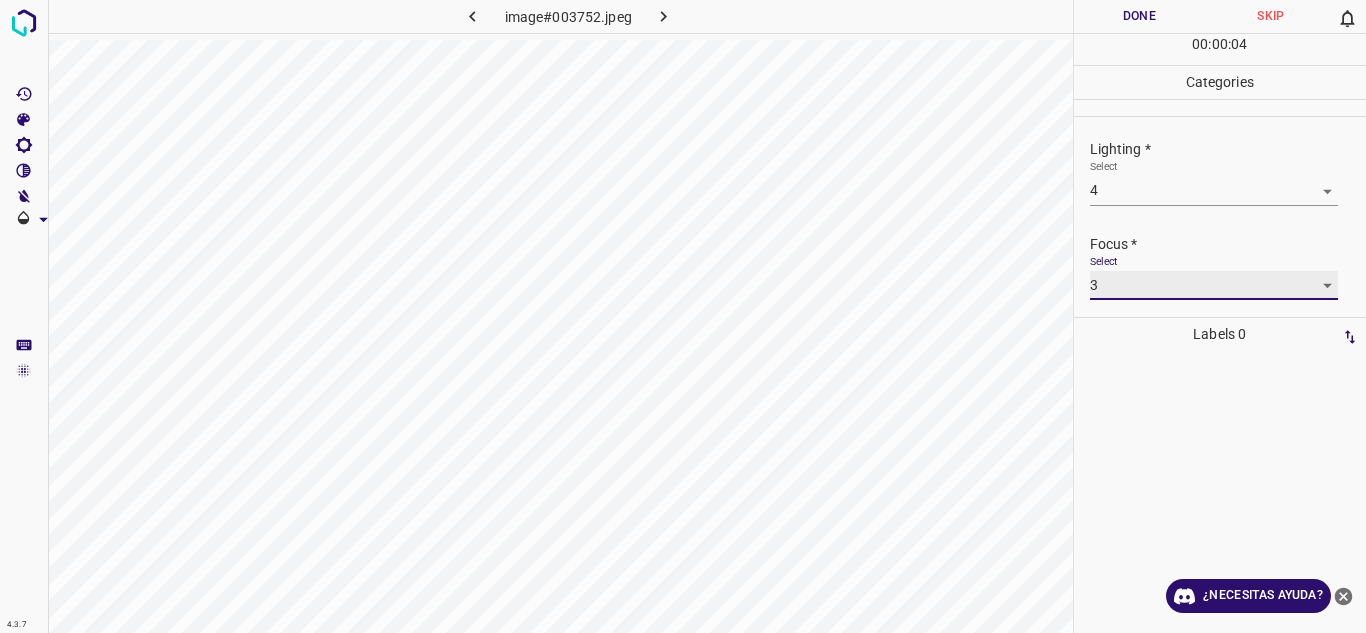 scroll, scrollTop: 98, scrollLeft: 0, axis: vertical 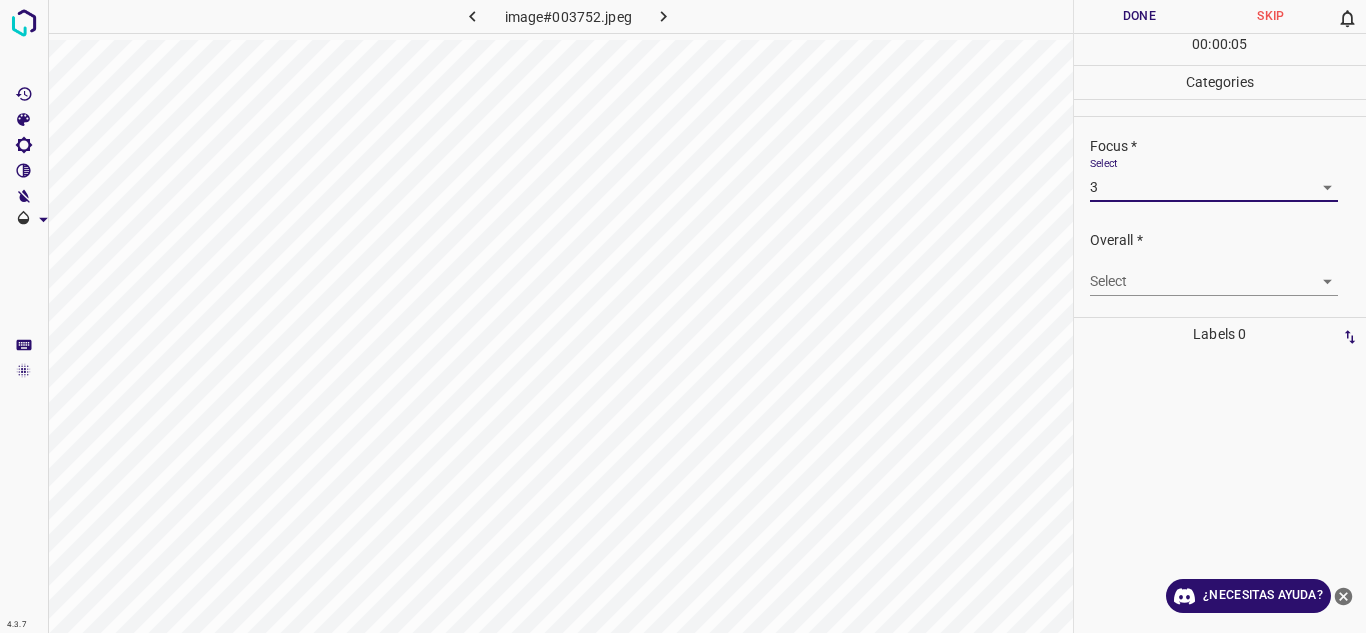 click on "4.3.7 image#003752.jpeg Done Skip 0 00   : 00   : 05   Categories Lighting *  Select 4 4 Focus *  Select 3 3 Overall *  Select ​ Labels   0 Categories 1 Lighting 2 Focus 3 Overall Tools Space Change between modes (Draw & Edit) I Auto labeling R Restore zoom M Zoom in N Zoom out Delete Delete selecte label Filters Z Restore filters X Saturation filter C Brightness filter V Contrast filter B Gray scale filter General O Download ¿Necesitas ayuda? Texto original Valora esta traducción Tu opinión servirá para ayudar a mejorar el Traductor de Google - Texto - Esconder - Borrar" at bounding box center [683, 316] 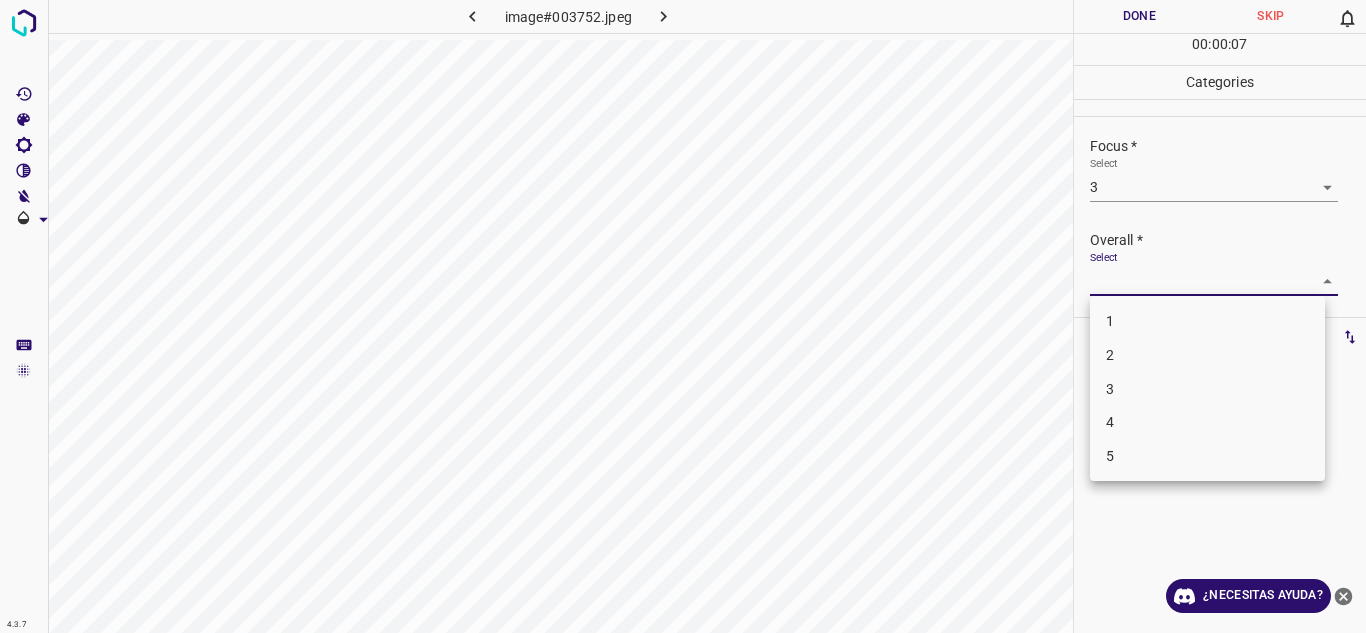 click on "4" at bounding box center [1207, 422] 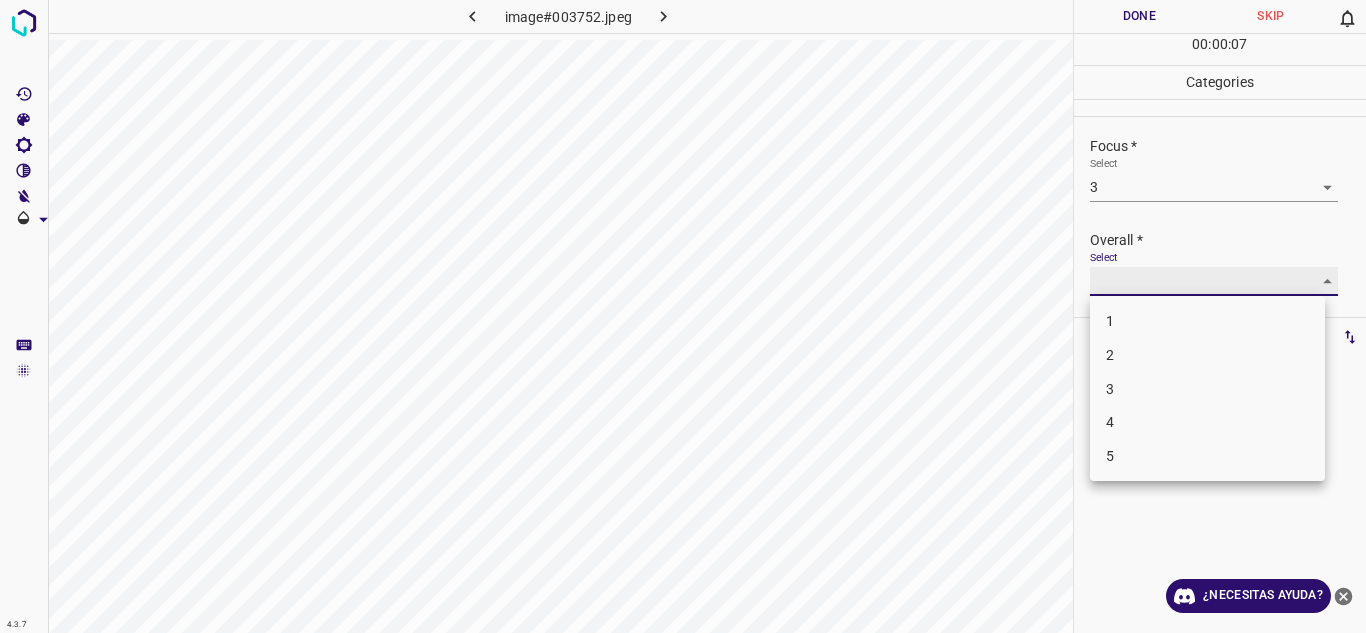 type on "4" 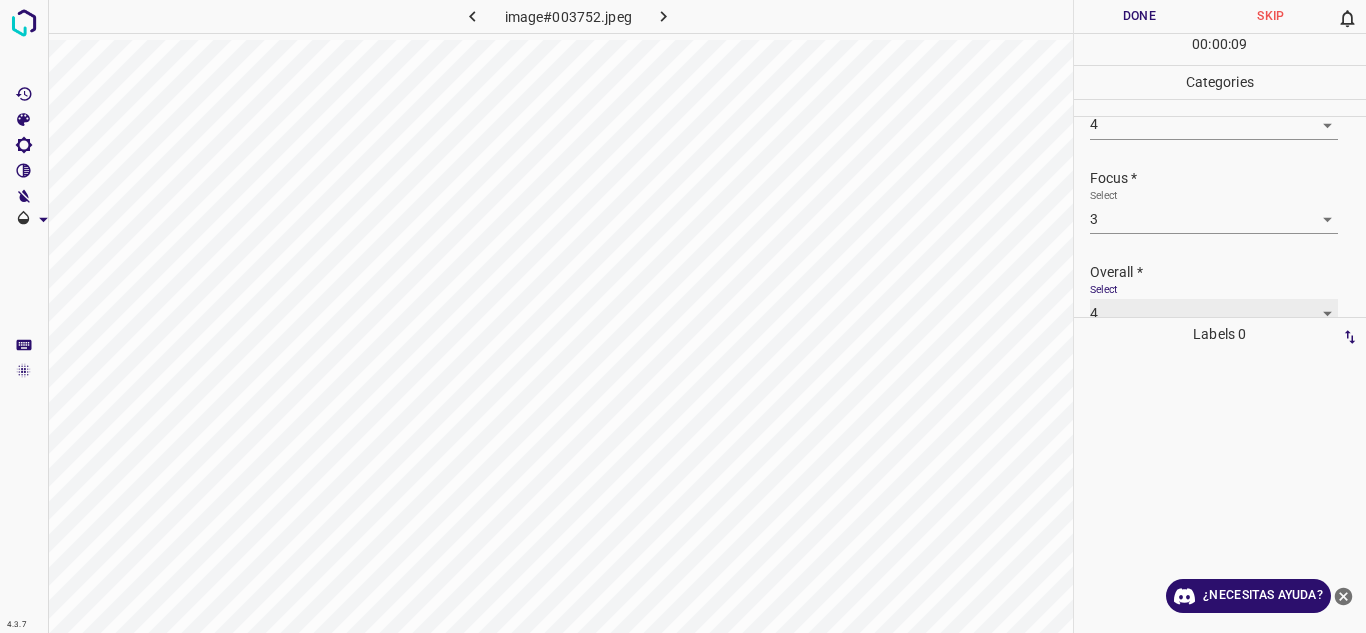 scroll, scrollTop: 98, scrollLeft: 0, axis: vertical 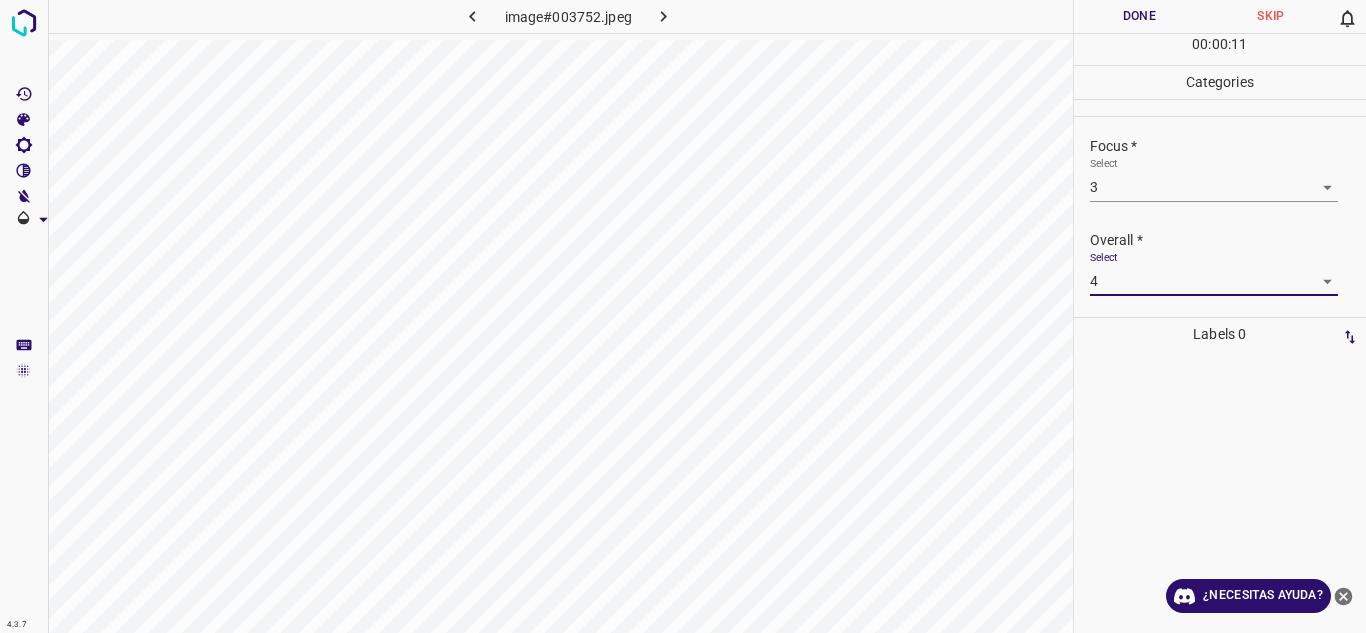click on "Done" at bounding box center (1140, 16) 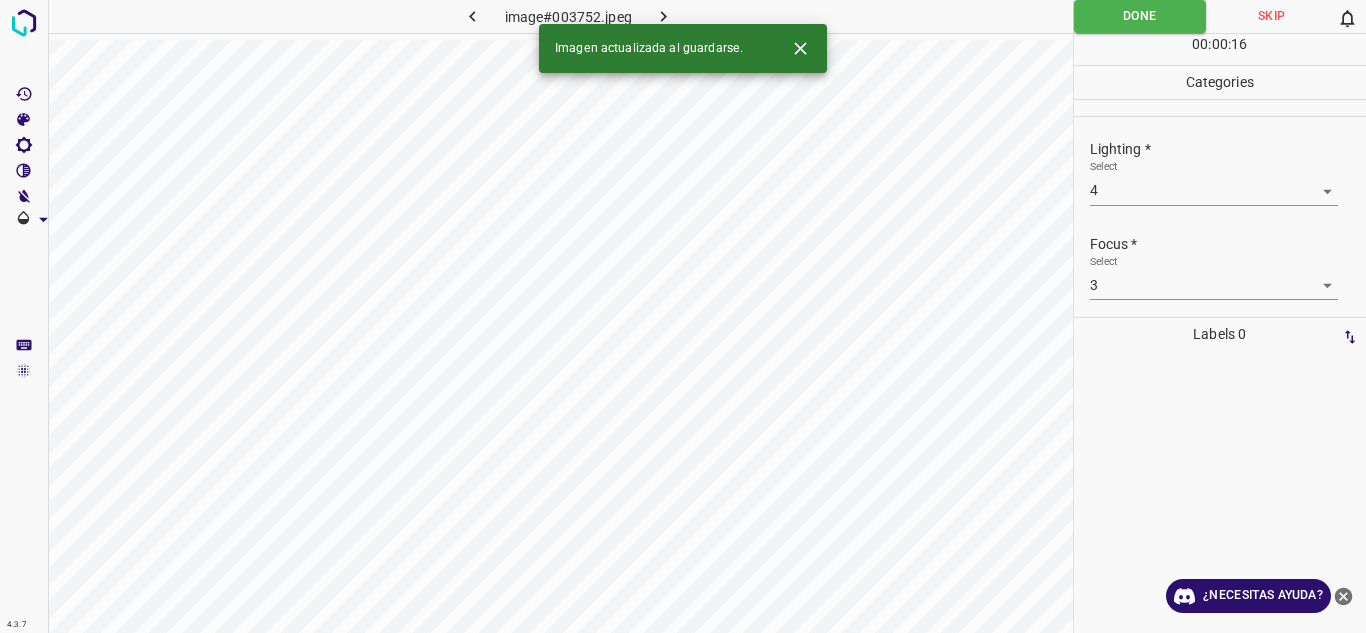 scroll, scrollTop: 98, scrollLeft: 0, axis: vertical 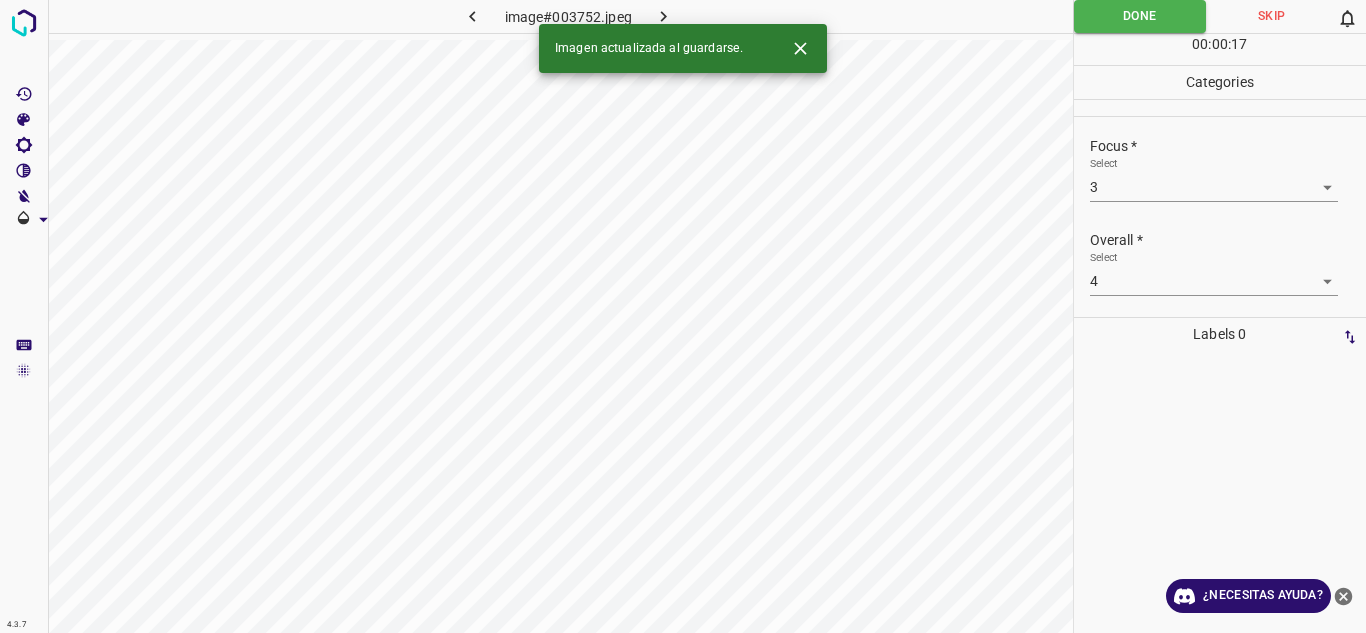 click 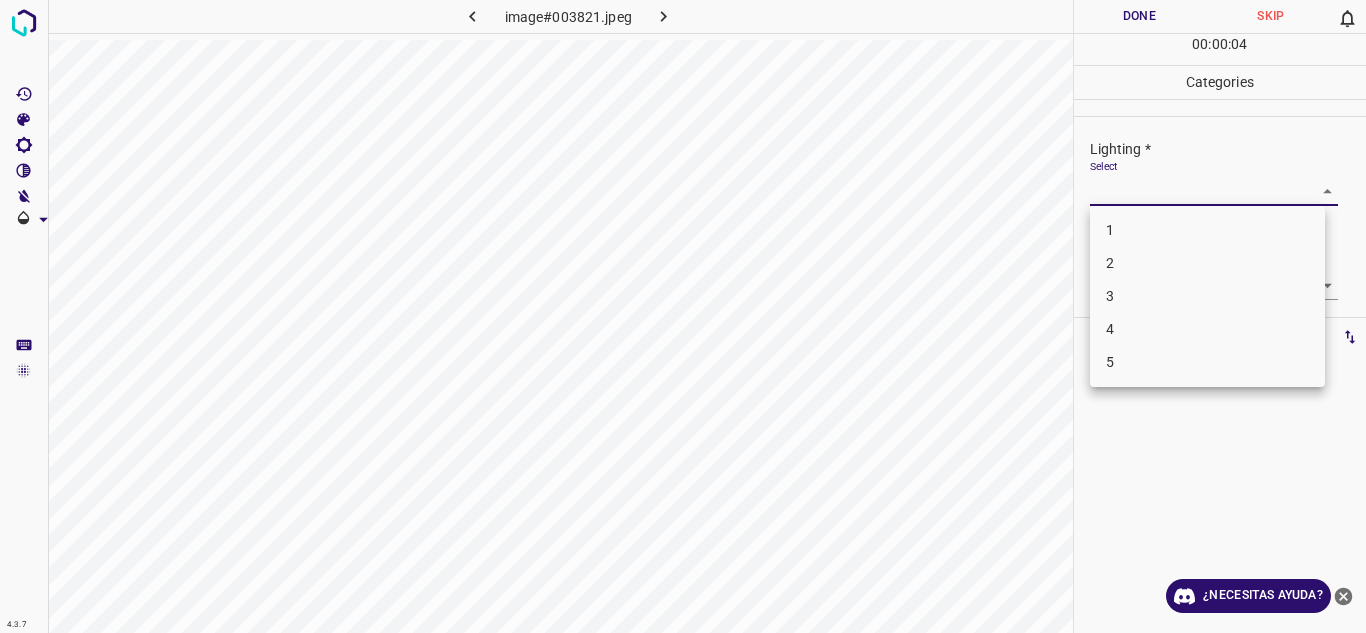 click on "4.3.7 image#003821.jpeg Done Skip 0 00   : 00   : 04   Categories Lighting *  Select ​ Focus *  Select ​ Overall *  Select ​ Labels   0 Categories 1 Lighting 2 Focus 3 Overall Tools Space Change between modes (Draw & Edit) I Auto labeling R Restore zoom M Zoom in N Zoom out Delete Delete selecte label Filters Z Restore filters X Saturation filter C Brightness filter V Contrast filter B Gray scale filter General O Download ¿Necesitas ayuda? Texto original Valora esta traducción Tu opinión servirá para ayudar a mejorar el Traductor de Google - Texto - Esconder - Borrar 1 2 3 4 5" at bounding box center (683, 316) 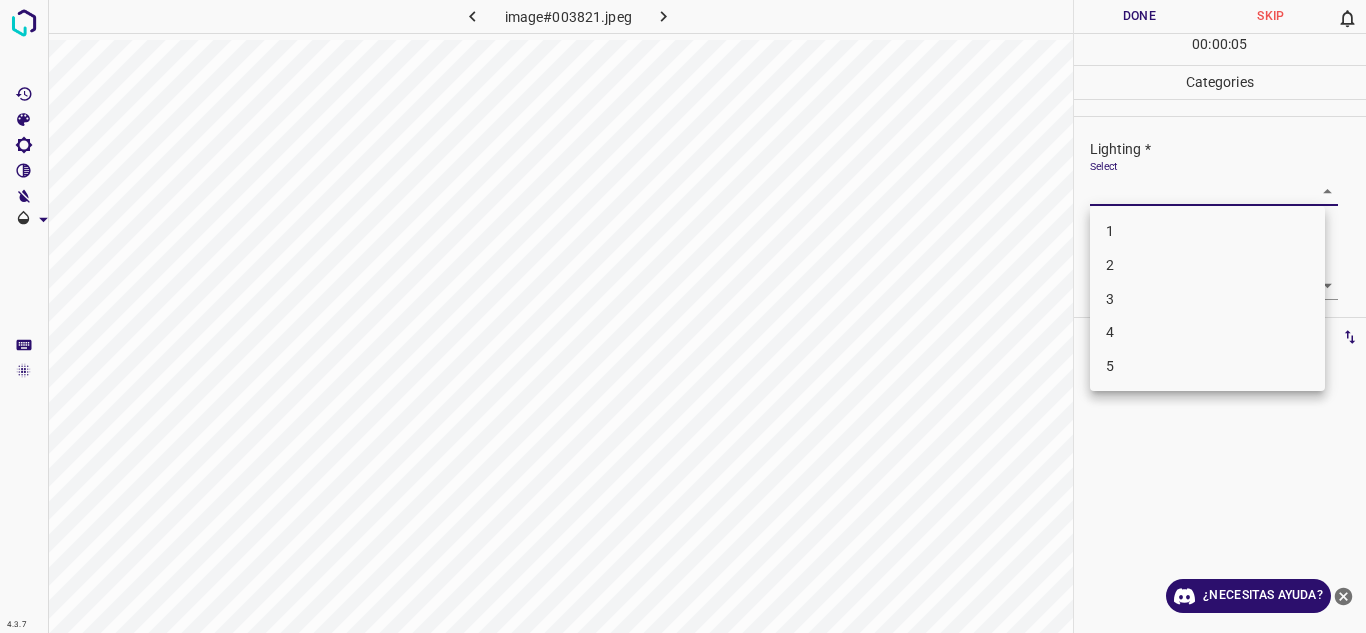 click on "3" at bounding box center (1207, 299) 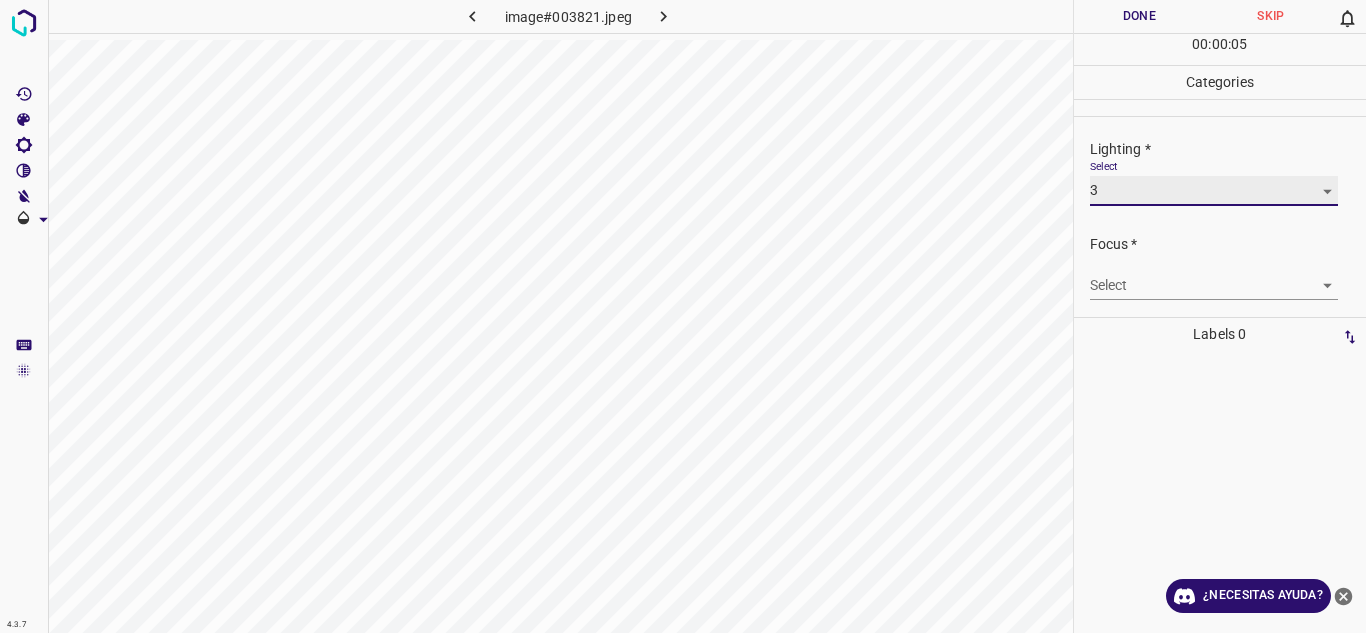 type on "3" 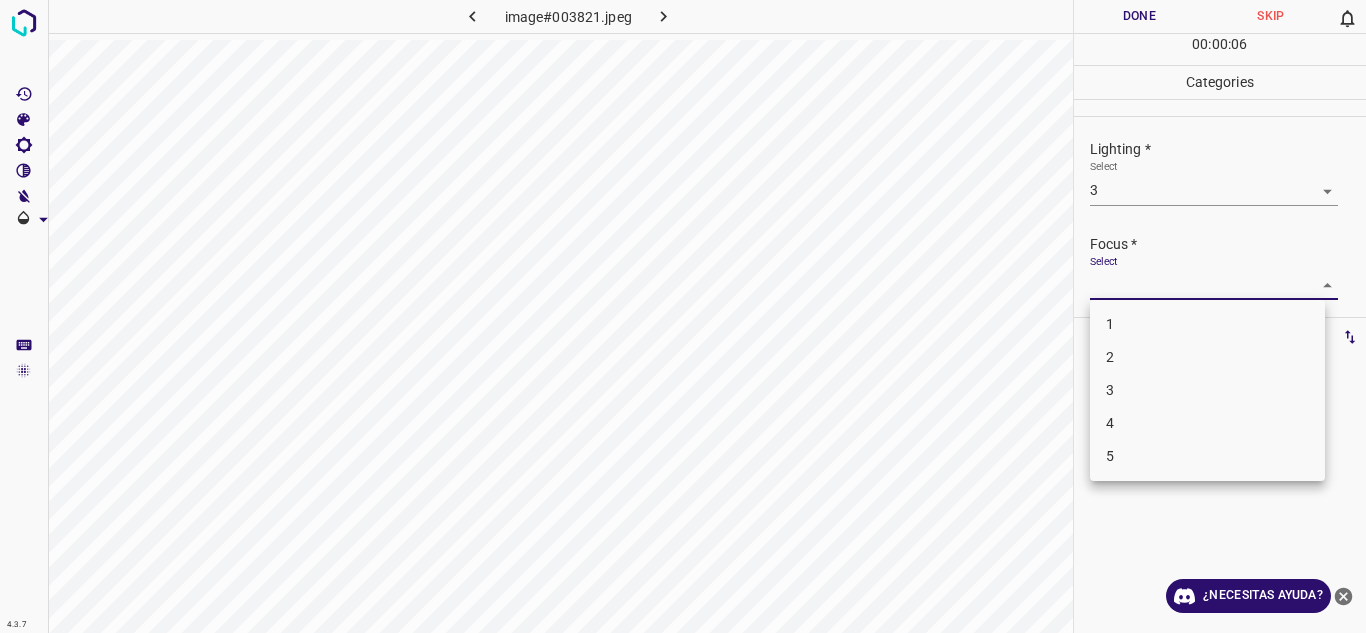 click on "4.3.7 image#003821.jpeg Done Skip 0 00   : 00   : 06   Categories Lighting *  Select 3 3 Focus *  Select ​ Overall *  Select ​ Labels   0 Categories 1 Lighting 2 Focus 3 Overall Tools Space Change between modes (Draw & Edit) I Auto labeling R Restore zoom M Zoom in N Zoom out Delete Delete selecte label Filters Z Restore filters X Saturation filter C Brightness filter V Contrast filter B Gray scale filter General O Download ¿Necesitas ayuda? Texto original Valora esta traducción Tu opinión servirá para ayudar a mejorar el Traductor de Google - Texto - Esconder - Borrar 1 2 3 4 5" at bounding box center (683, 316) 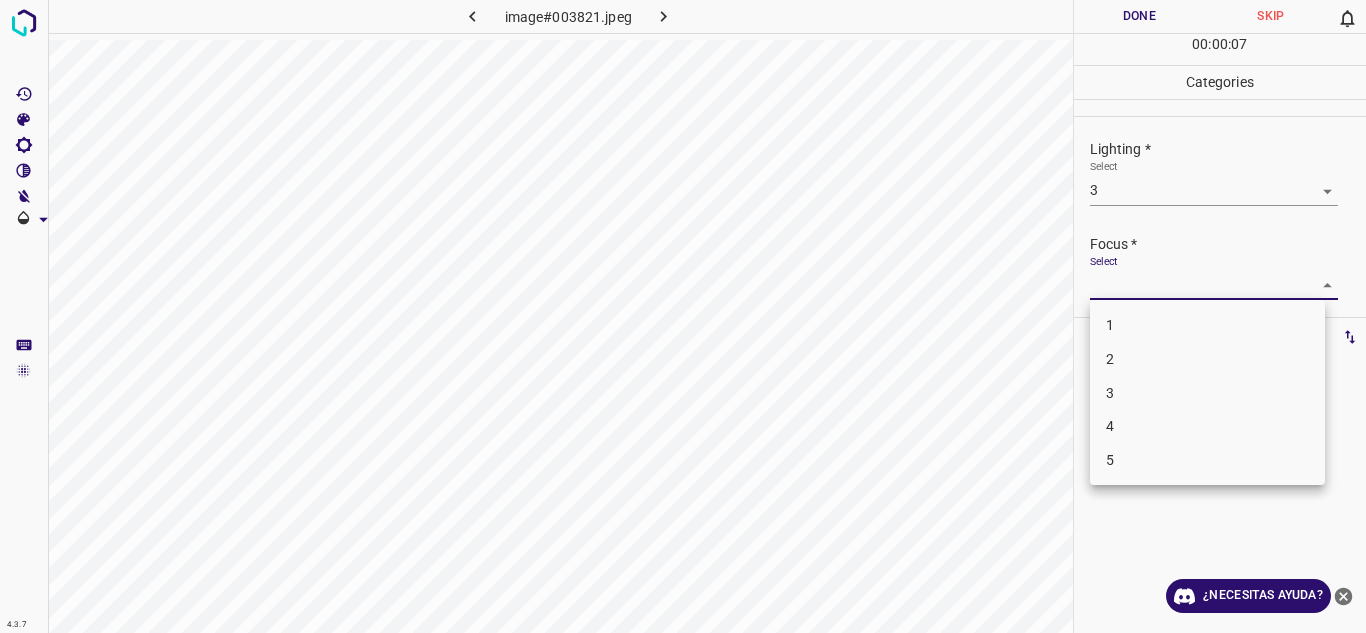 click on "3" at bounding box center [1207, 393] 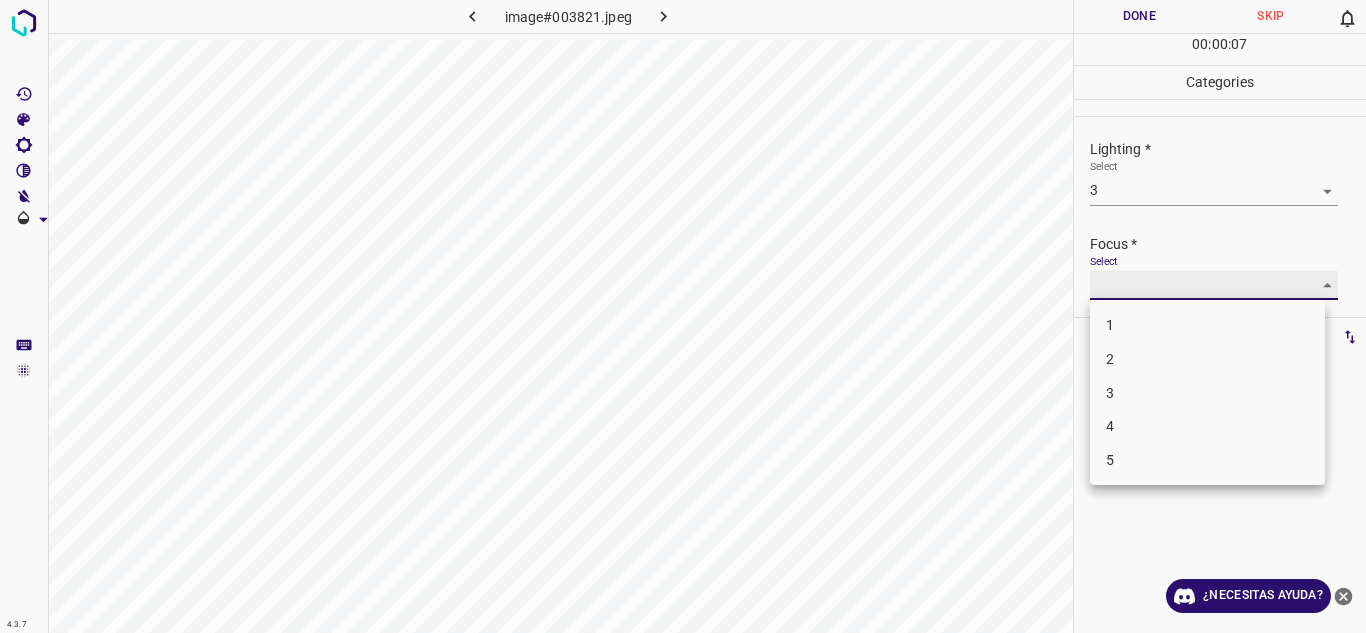 type on "3" 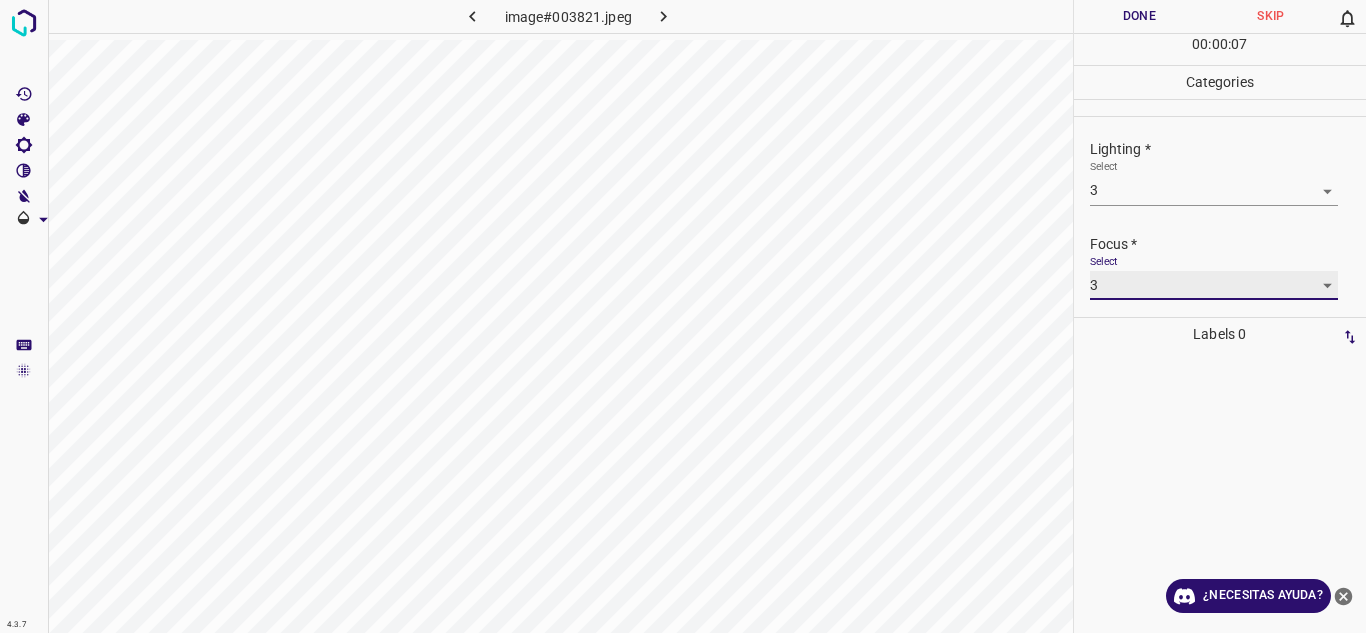 scroll, scrollTop: 98, scrollLeft: 0, axis: vertical 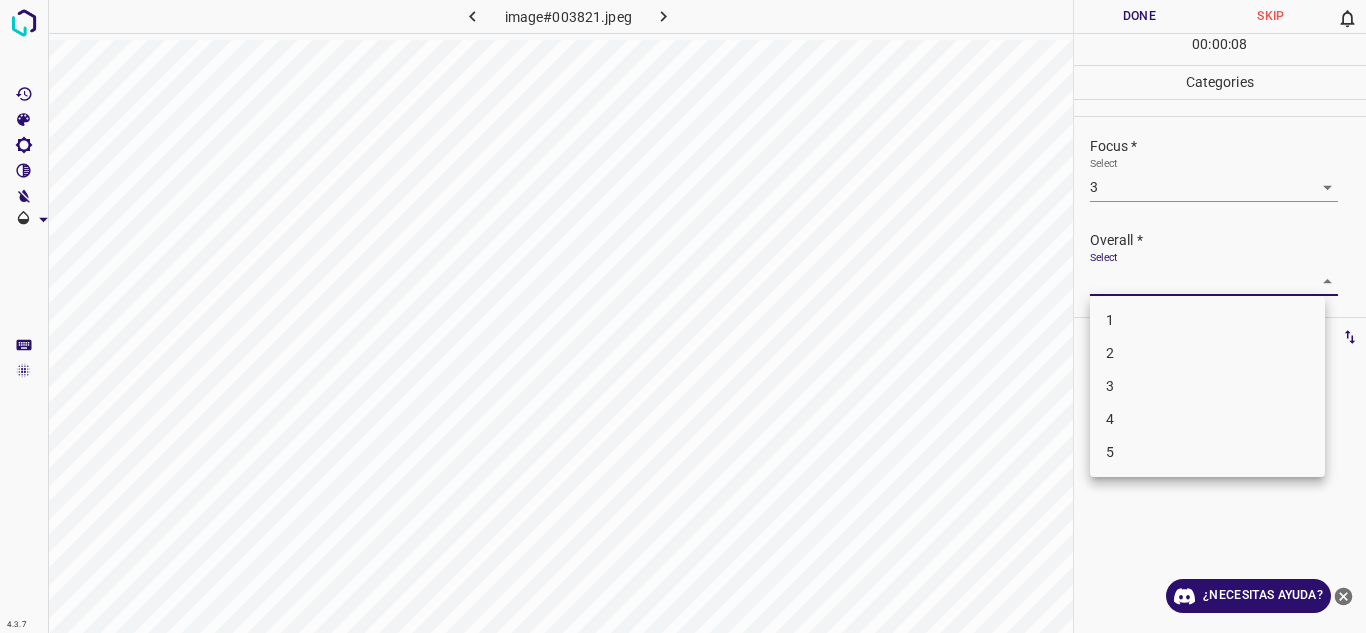 click on "4.3.7 image#003821.jpeg Done Skip 0 00   : 00   : 08   Categories Lighting *  Select 3 3 Focus *  Select 3 3 Overall *  Select ​ Labels   0 Categories 1 Lighting 2 Focus 3 Overall Tools Space Change between modes (Draw & Edit) I Auto labeling R Restore zoom M Zoom in N Zoom out Delete Delete selecte label Filters Z Restore filters X Saturation filter C Brightness filter V Contrast filter B Gray scale filter General O Download ¿Necesitas ayuda? Texto original Valora esta traducción Tu opinión servirá para ayudar a mejorar el Traductor de Google - Texto - Esconder - Borrar 1 2 3 4 5" at bounding box center (683, 316) 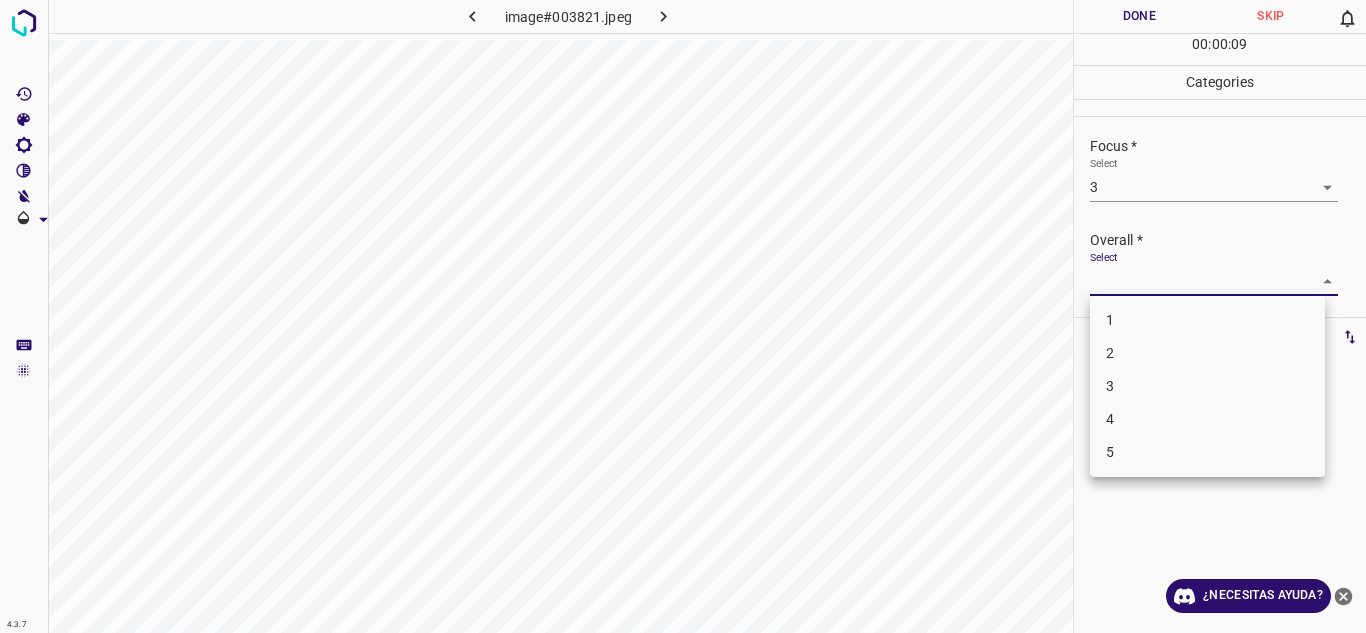click on "3" at bounding box center (1207, 386) 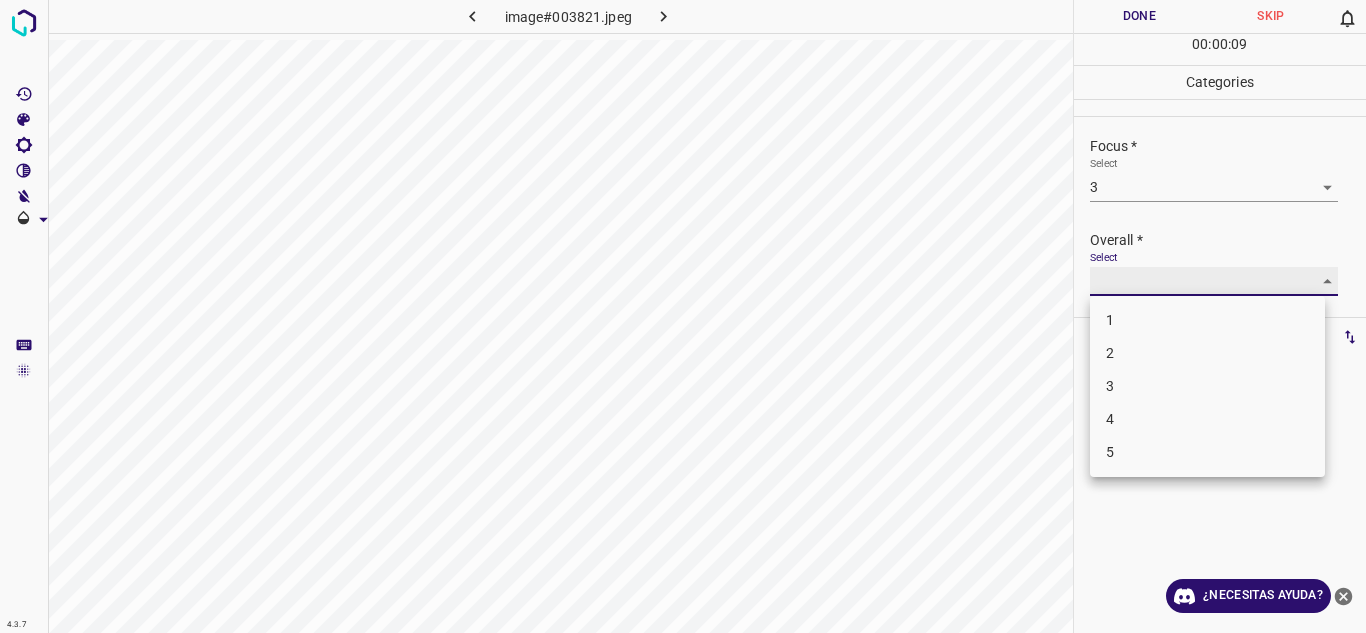 type on "3" 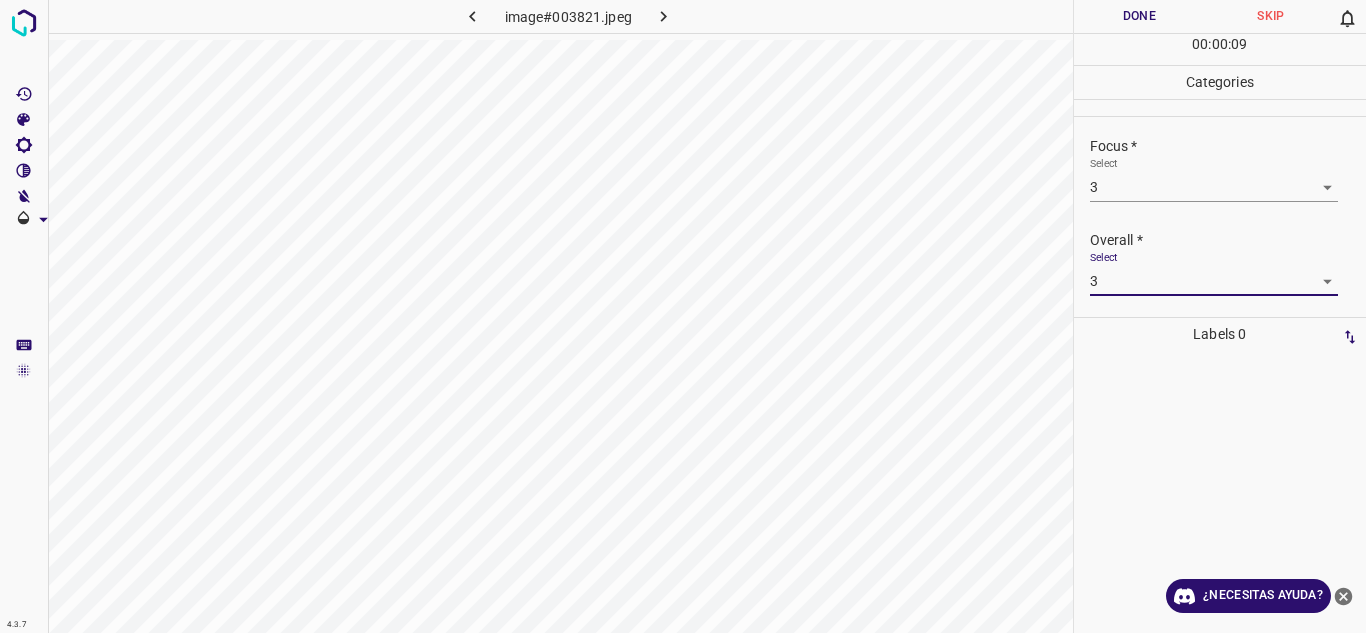 click on "Done" at bounding box center [1140, 16] 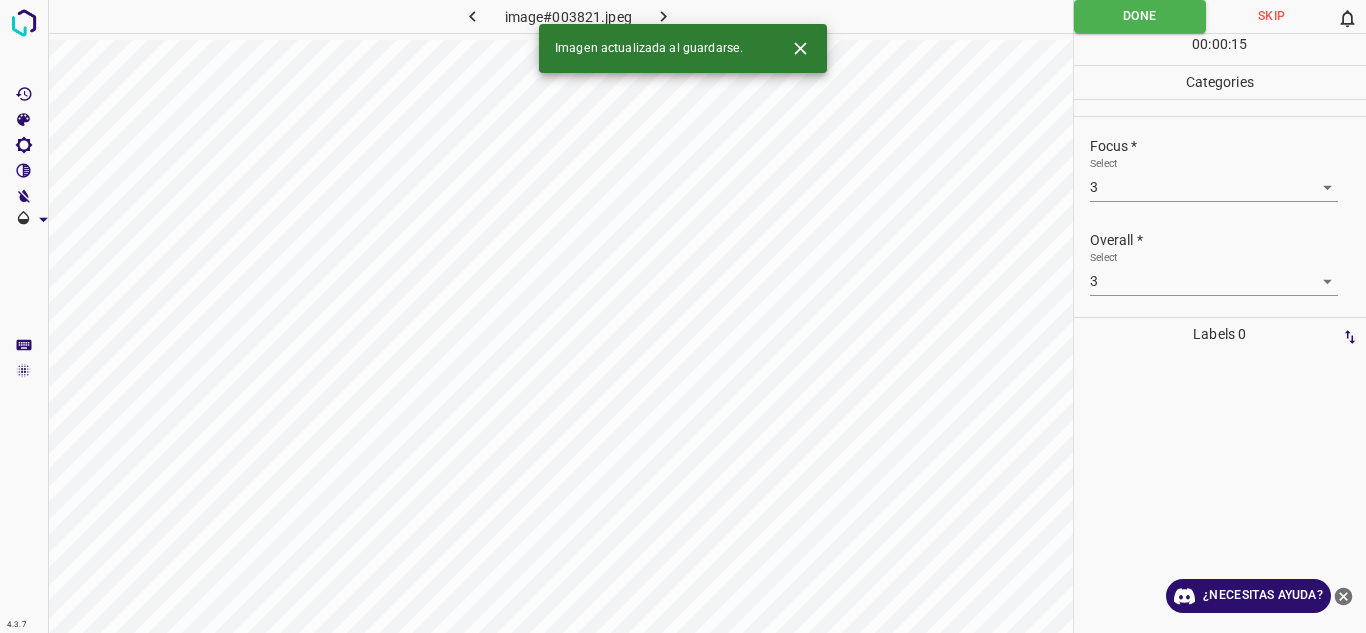 click 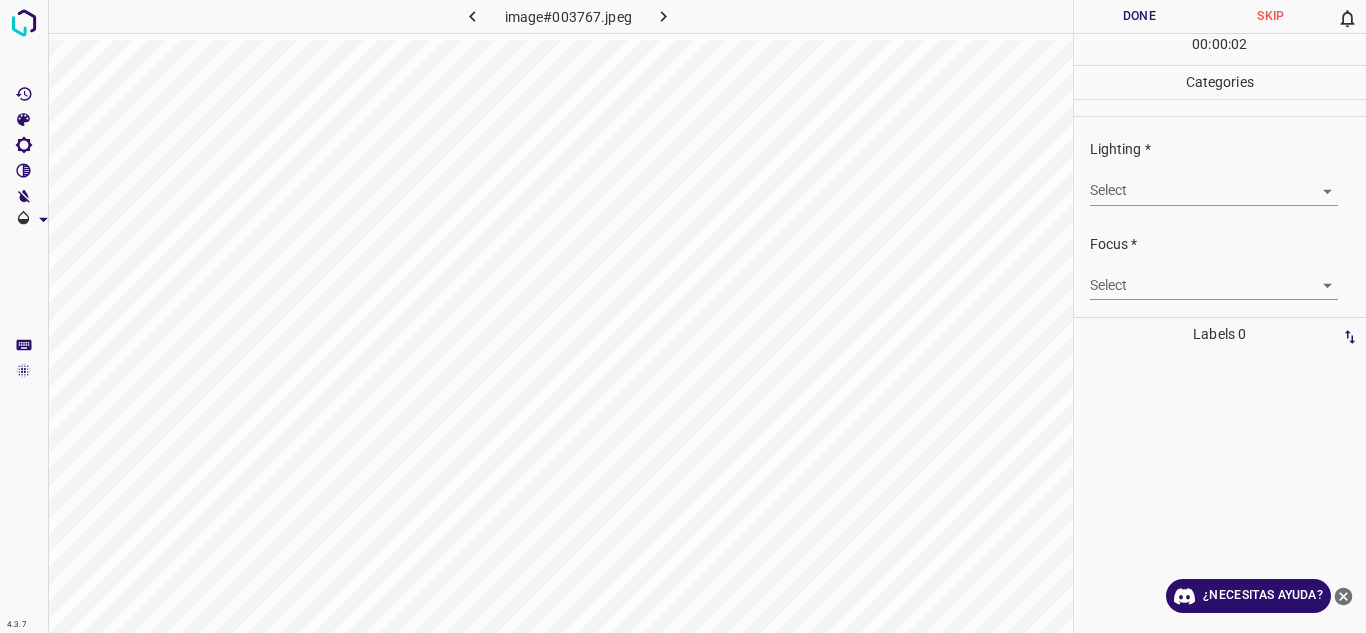 click on "4.3.7 image#003767.jpeg Done Skip 0 00   : 00   : 02   Categories Lighting *  Select ​ Focus *  Select ​ Overall *  Select ​ Labels   0 Categories 1 Lighting 2 Focus 3 Overall Tools Space Change between modes (Draw & Edit) I Auto labeling R Restore zoom M Zoom in N Zoom out Delete Delete selecte label Filters Z Restore filters X Saturation filter C Brightness filter V Contrast filter B Gray scale filter General O Download ¿Necesitas ayuda? Texto original Valora esta traducción Tu opinión servirá para ayudar a mejorar el Traductor de Google - Texto - Esconder - Borrar" at bounding box center [683, 316] 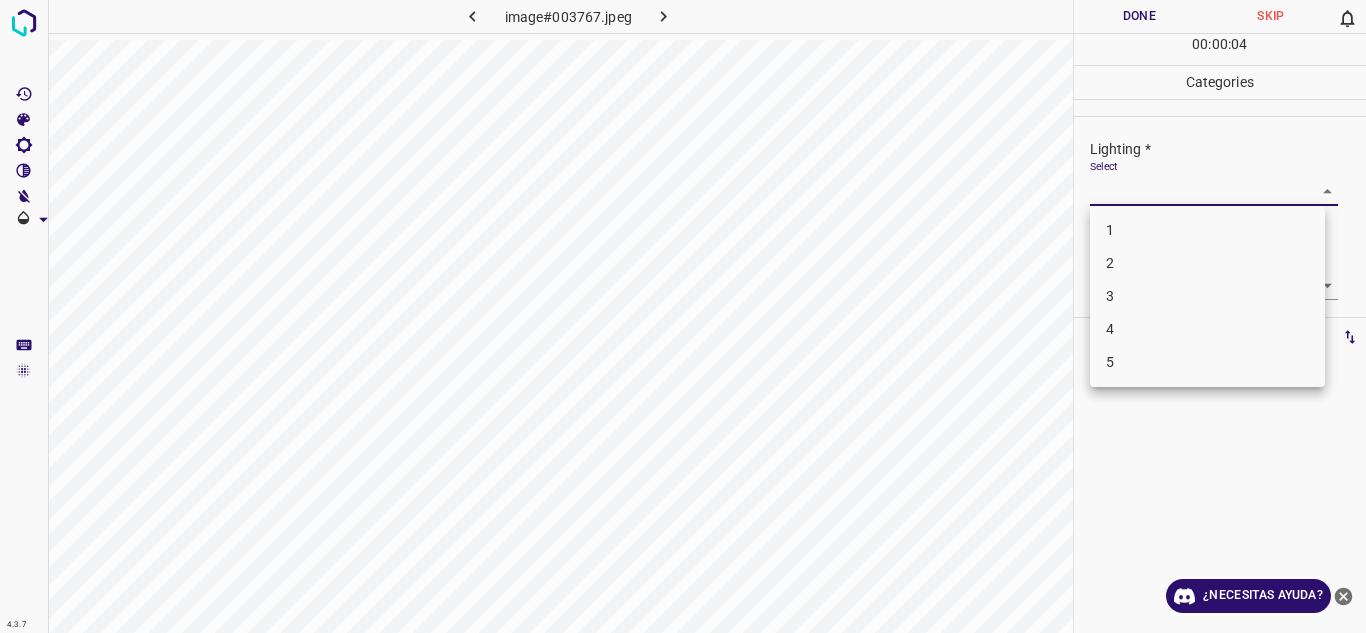 click on "4" at bounding box center [1207, 329] 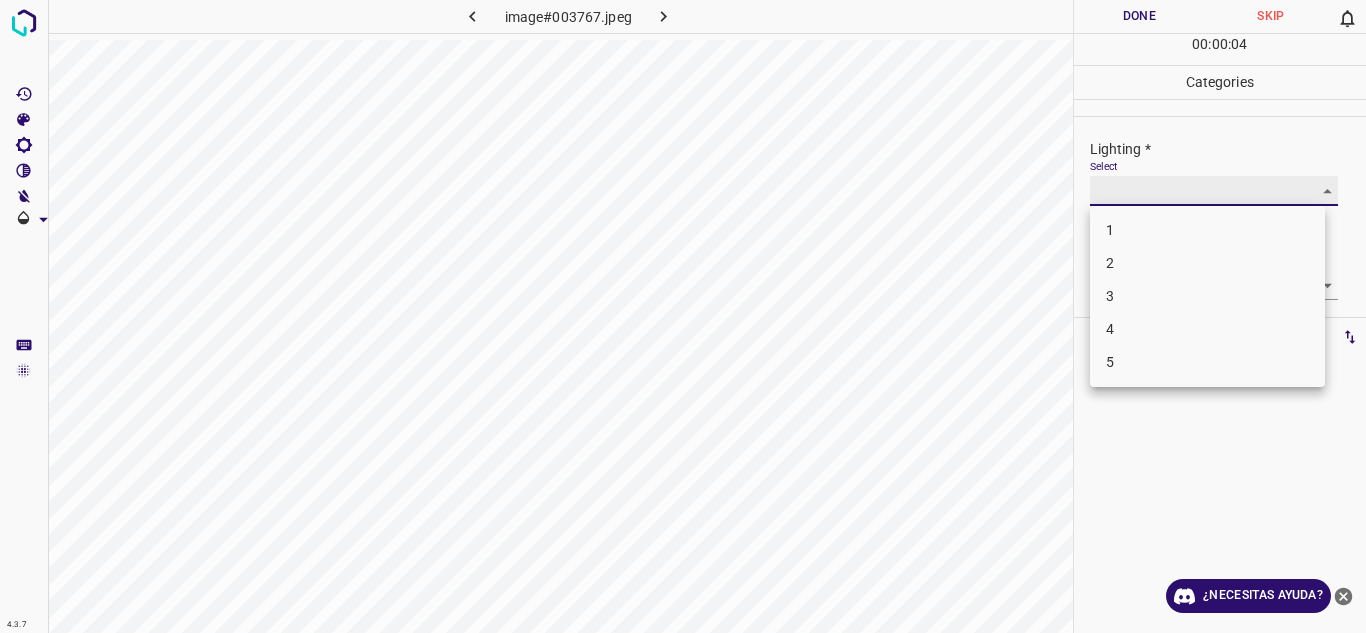 type on "4" 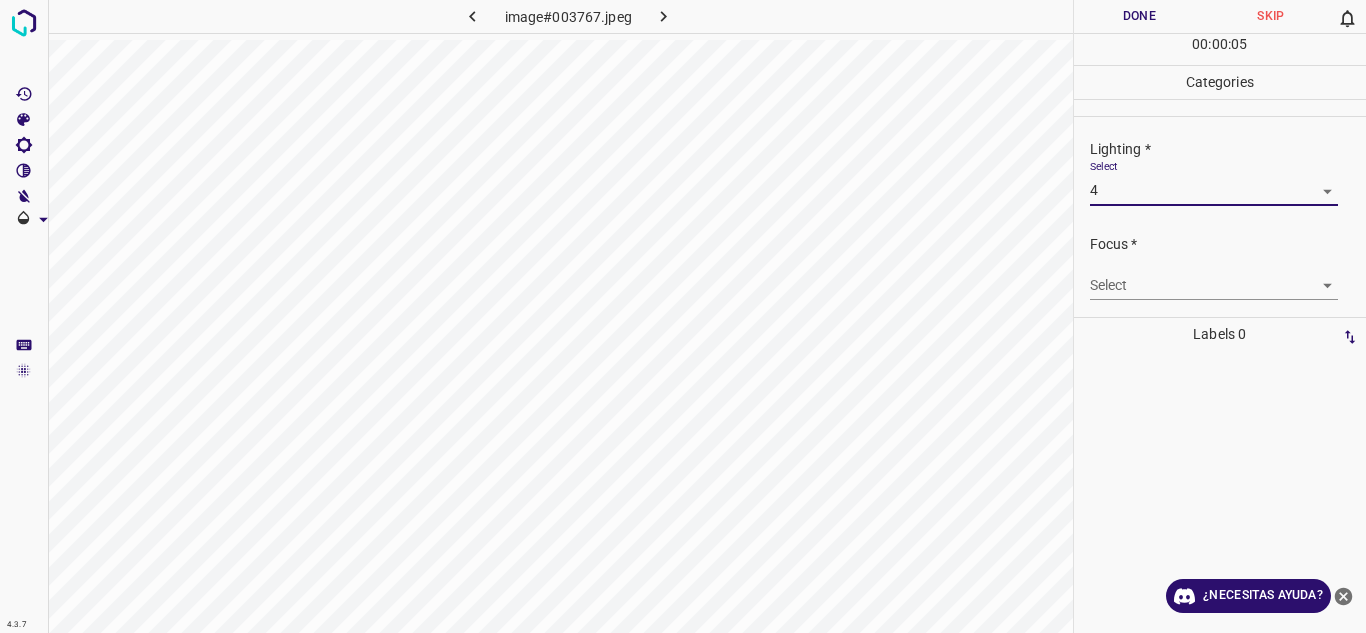 click on "4.3.7 image#003767.jpeg Done Skip 0 00   : 00   : 05   Categories Lighting *  Select 4 4 Focus *  Select ​ Overall *  Select ​ Labels   0 Categories 1 Lighting 2 Focus 3 Overall Tools Space Change between modes (Draw & Edit) I Auto labeling R Restore zoom M Zoom in N Zoom out Delete Delete selecte label Filters Z Restore filters X Saturation filter C Brightness filter V Contrast filter B Gray scale filter General O Download ¿Necesitas ayuda? Texto original Valora esta traducción Tu opinión servirá para ayudar a mejorar el Traductor de Google - Texto - Esconder - Borrar" at bounding box center [683, 316] 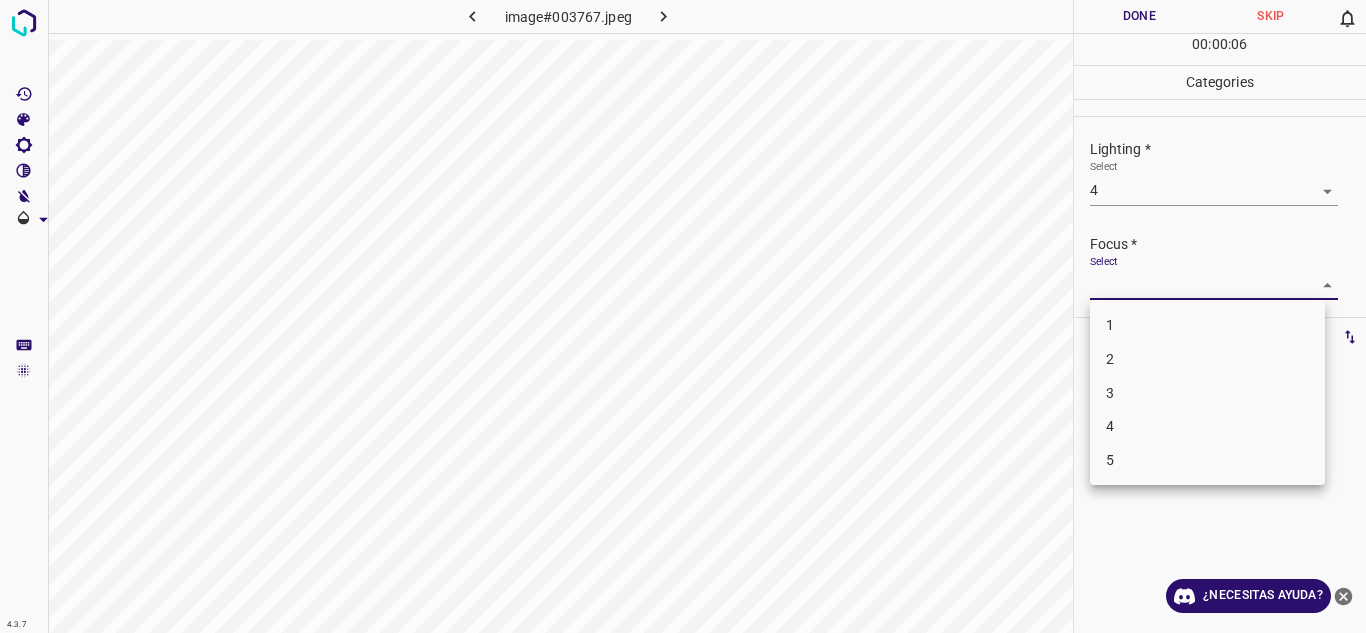 click on "3" at bounding box center (1207, 393) 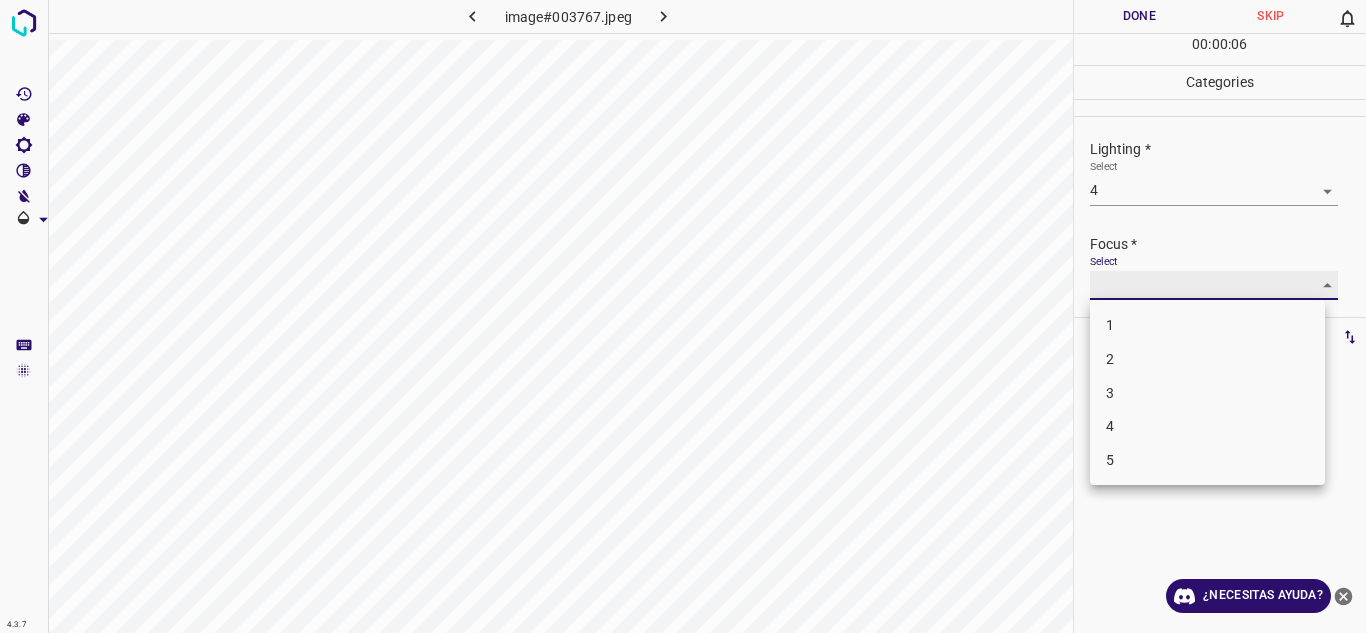 type on "3" 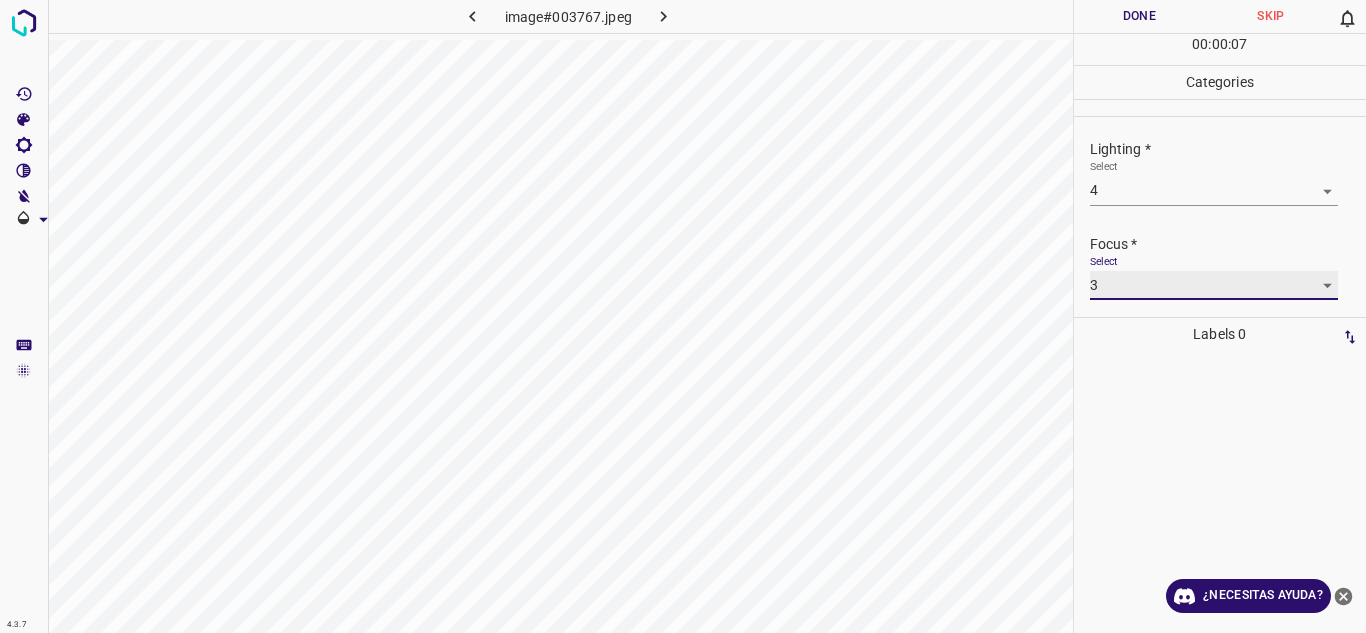 scroll, scrollTop: 98, scrollLeft: 0, axis: vertical 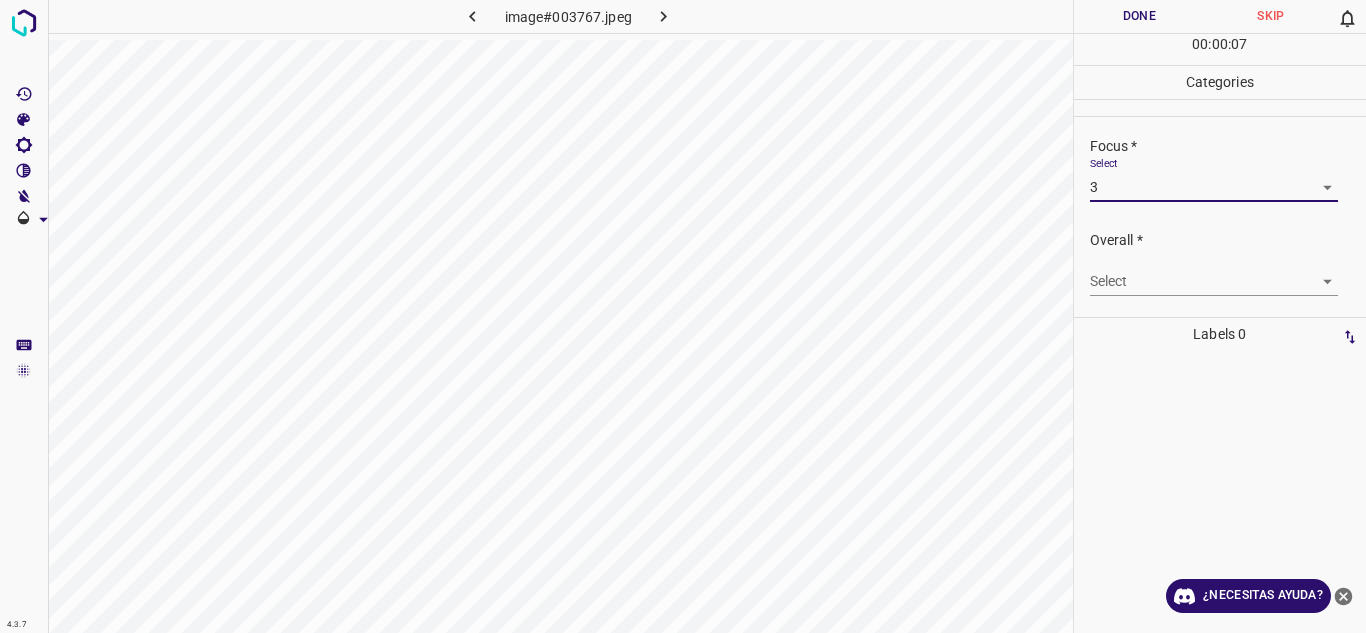 click on "4.3.7 image#003767.jpeg Done Skip 0 00   : 00   : 07   Categories Lighting *  Select 4 4 Focus *  Select 3 3 Overall *  Select ​ Labels   0 Categories 1 Lighting 2 Focus 3 Overall Tools Space Change between modes (Draw & Edit) I Auto labeling R Restore zoom M Zoom in N Zoom out Delete Delete selecte label Filters Z Restore filters X Saturation filter C Brightness filter V Contrast filter B Gray scale filter General O Download ¿Necesitas ayuda? Texto original Valora esta traducción Tu opinión servirá para ayudar a mejorar el Traductor de Google - Texto - Esconder - Borrar" at bounding box center [683, 316] 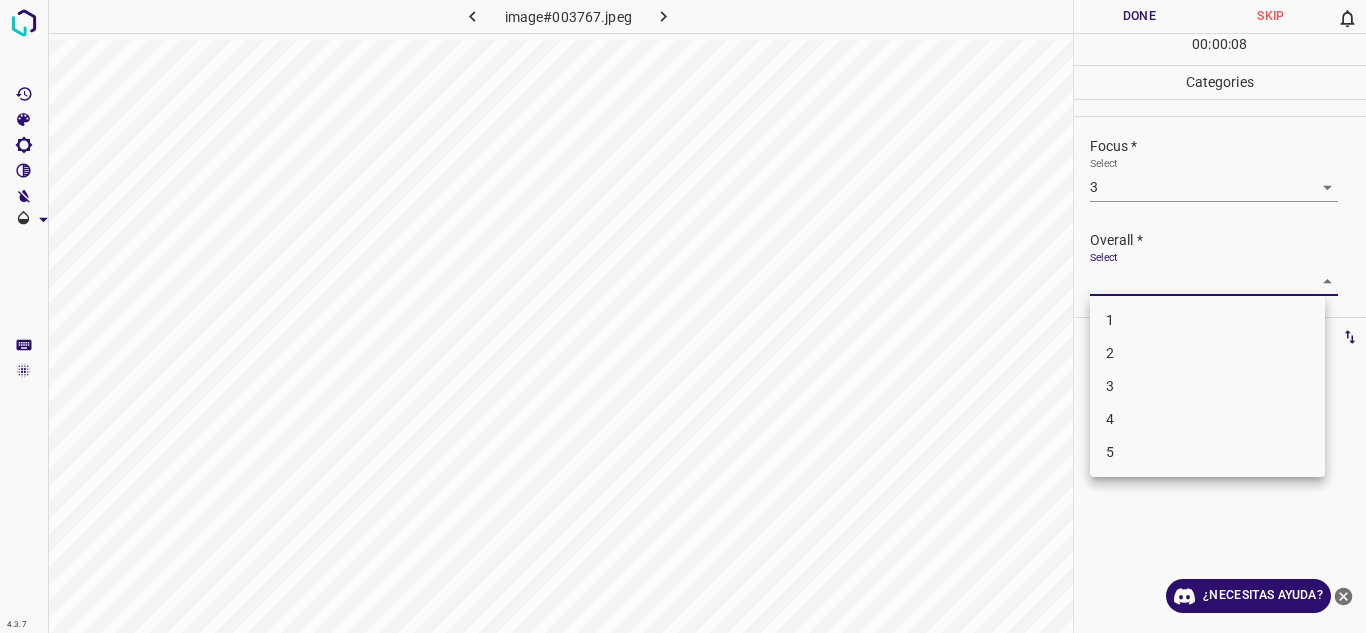 click on "3" at bounding box center [1207, 386] 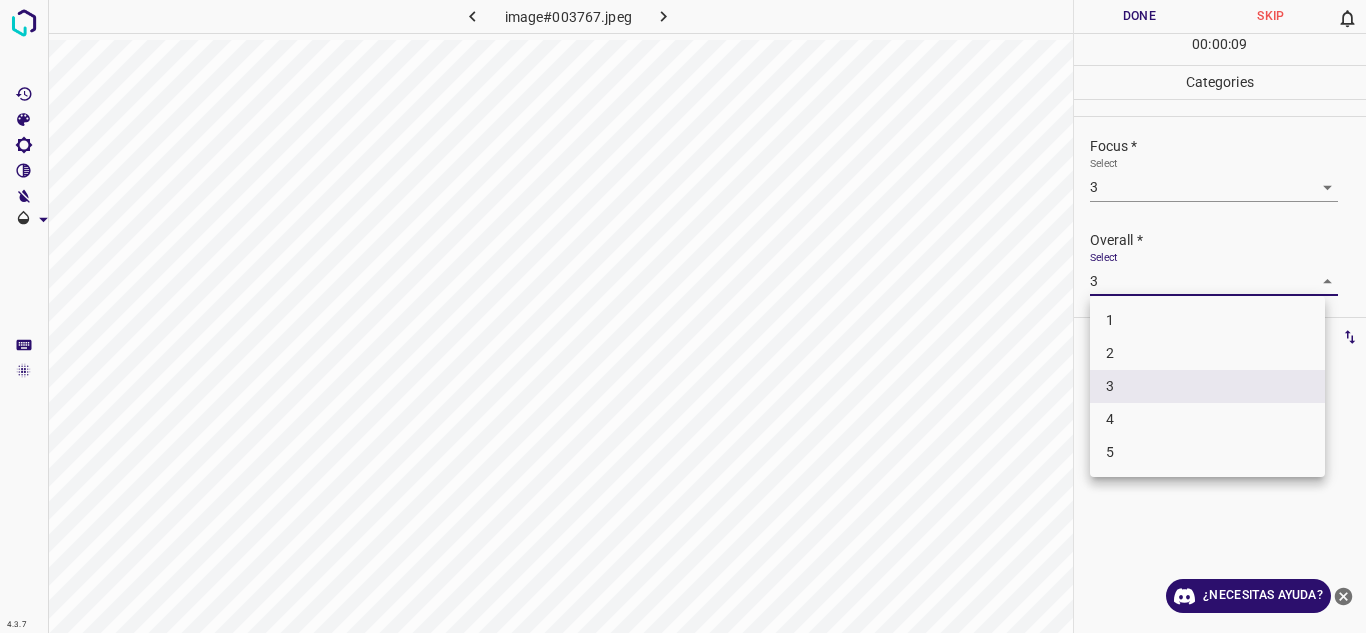 click on "4.3.7 image#003767.jpeg Done Skip 0 00   : 00   : 09   Categories Lighting *  Select 4 4 Focus *  Select 3 3 Overall *  Select 3 3 Labels   0 Categories 1 Lighting 2 Focus 3 Overall Tools Space Change between modes (Draw & Edit) I Auto labeling R Restore zoom M Zoom in N Zoom out Delete Delete selecte label Filters Z Restore filters X Saturation filter C Brightness filter V Contrast filter B Gray scale filter General O Download ¿Necesitas ayuda? Texto original Valora esta traducción Tu opinión servirá para ayudar a mejorar el Traductor de Google - Texto - Esconder - Borrar 1 2 3 4 5" at bounding box center [683, 316] 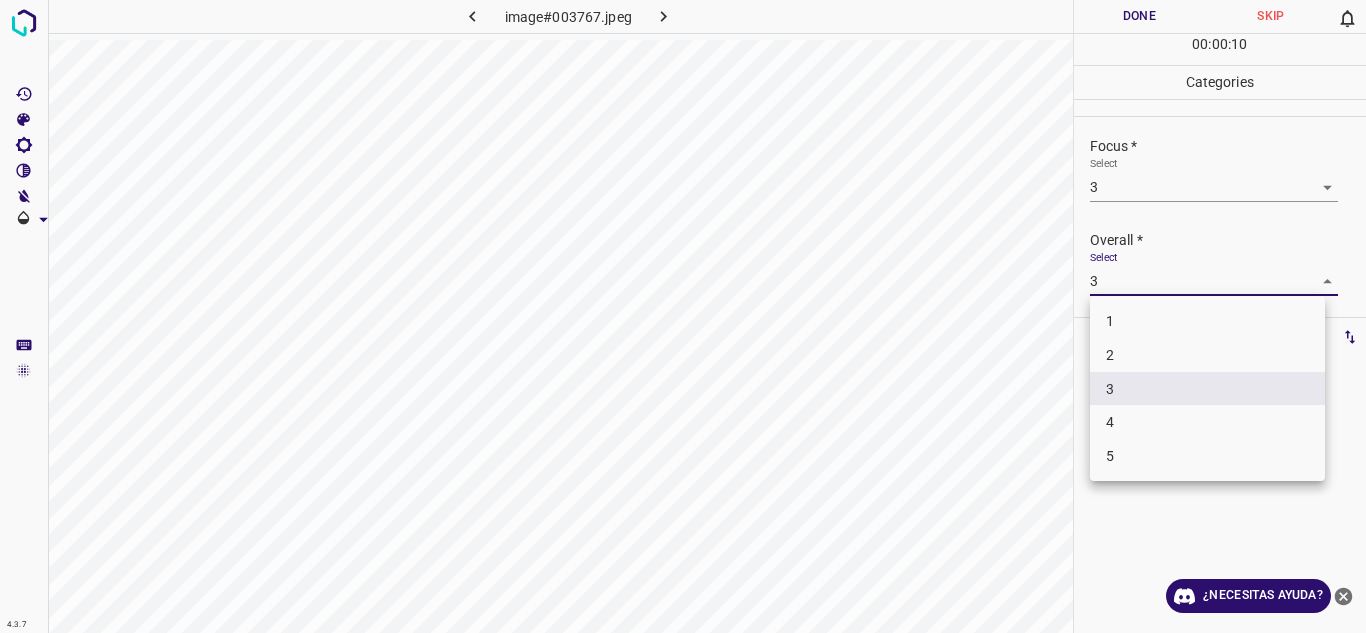 click on "4" at bounding box center (1207, 422) 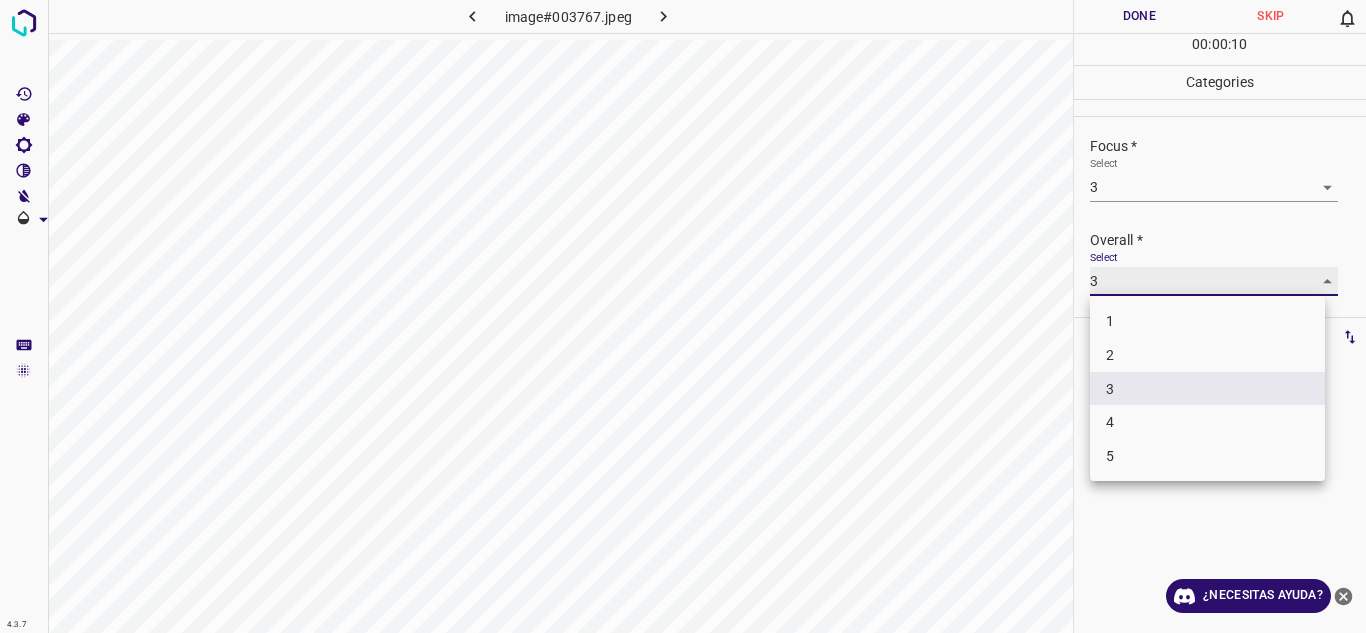 type on "4" 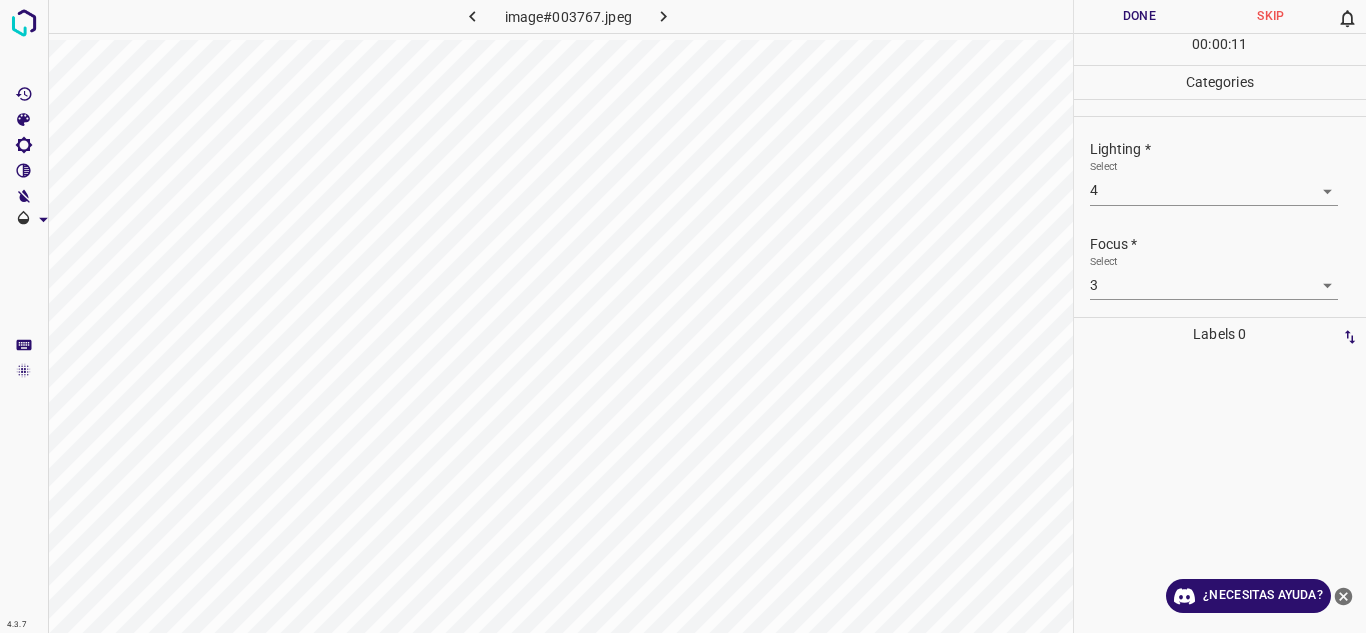 scroll, scrollTop: 98, scrollLeft: 0, axis: vertical 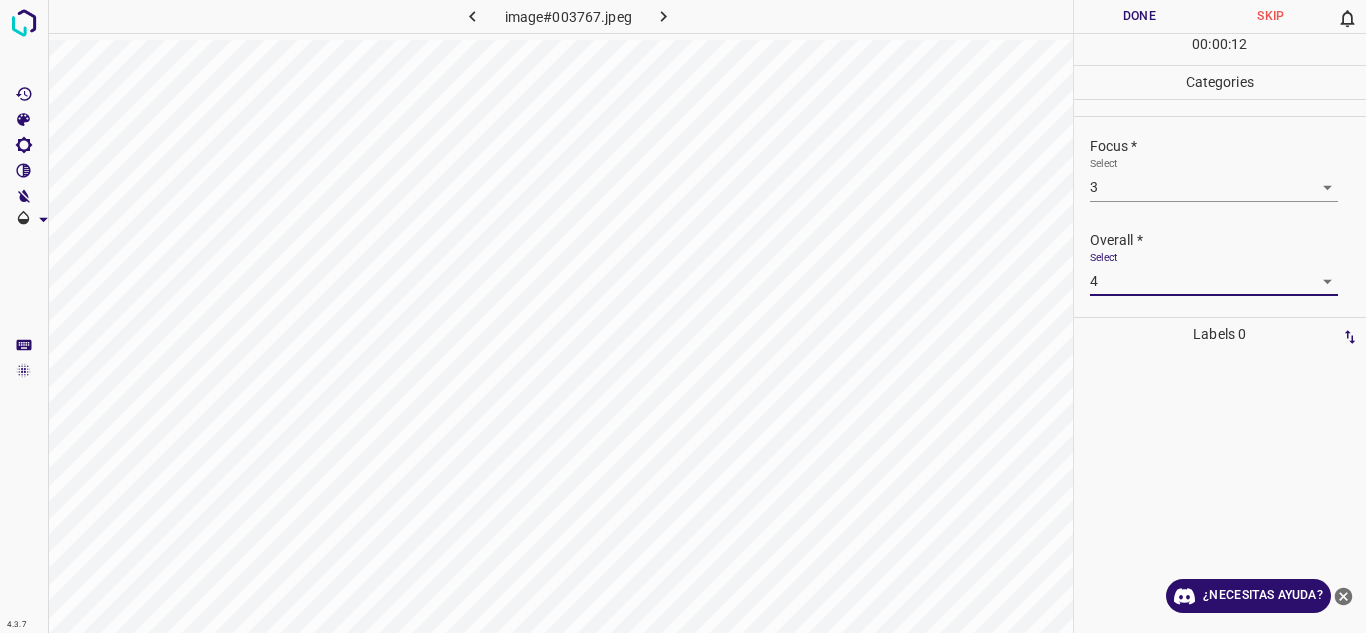 click on "Done" at bounding box center [1140, 16] 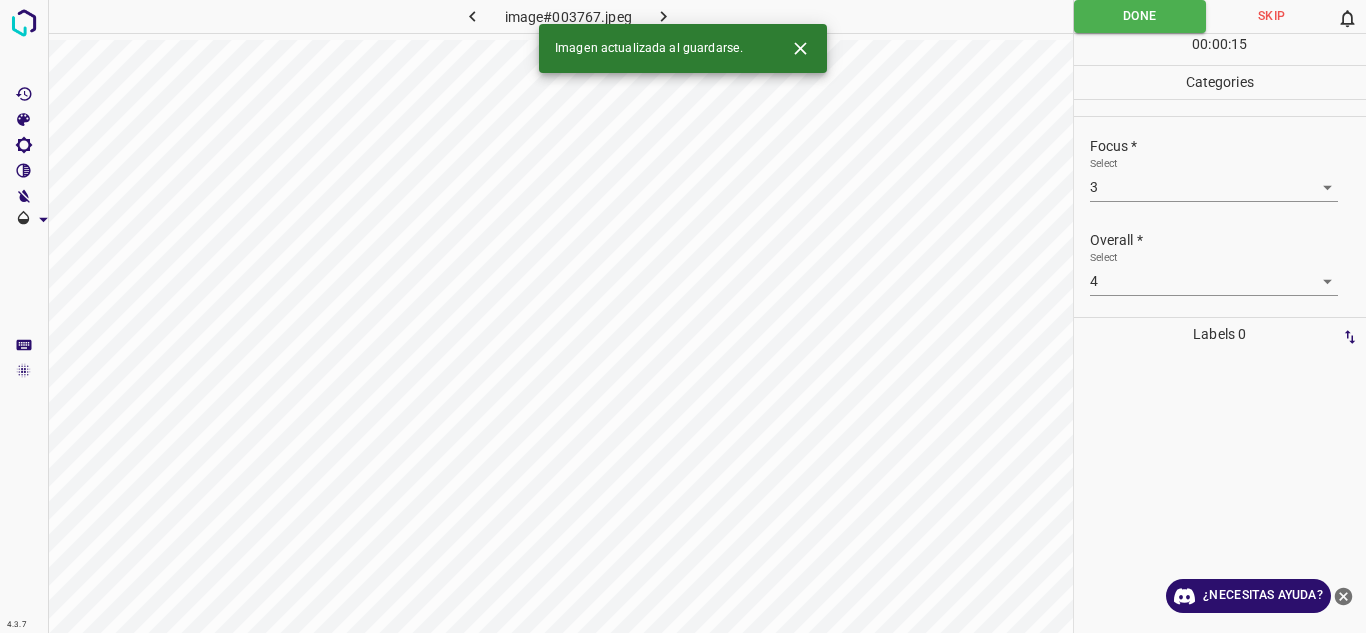 click 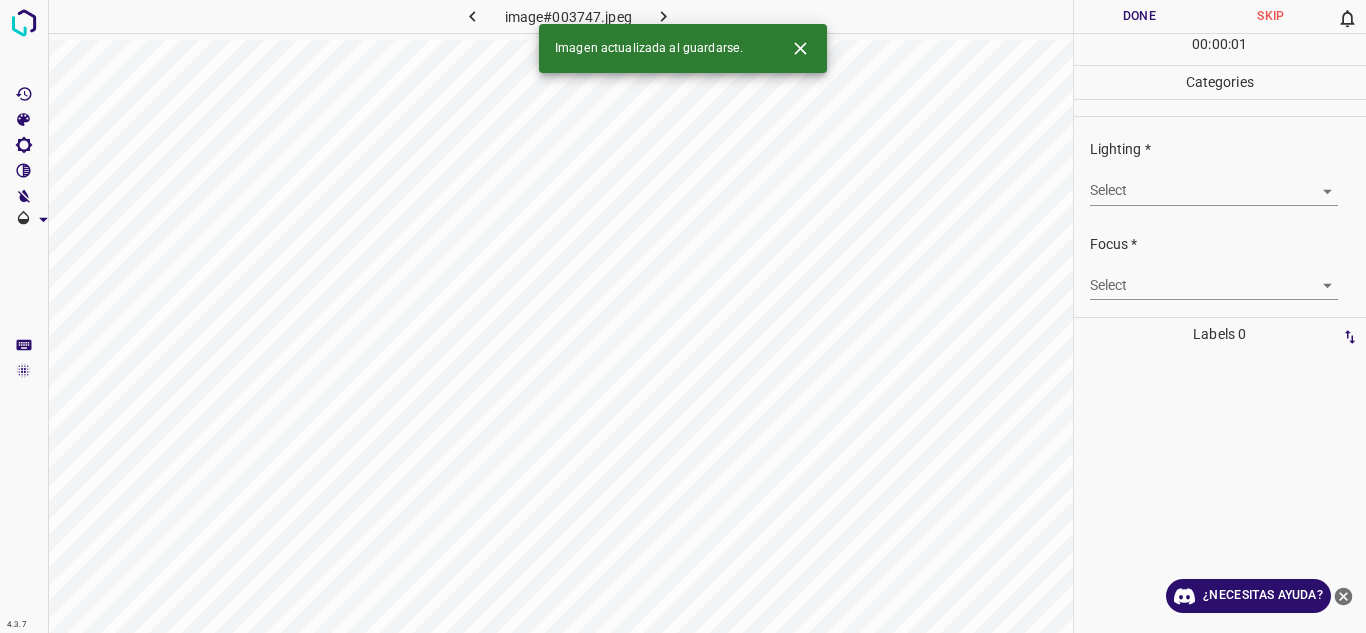 click on "4.3.7 image#003747.jpeg Done Skip 0 00   : 00   : 01   Categories Lighting *  Select ​ Focus *  Select ​ Overall *  Select ​ Labels   0 Categories 1 Lighting 2 Focus 3 Overall Tools Space Change between modes (Draw & Edit) I Auto labeling R Restore zoom M Zoom in N Zoom out Delete Delete selecte label Filters Z Restore filters X Saturation filter C Brightness filter V Contrast filter B Gray scale filter General O Download Imagen actualizada al guardarse. ¿Necesitas ayuda? Texto original Valora esta traducción Tu opinión servirá para ayudar a mejorar el Traductor de Google - Texto - Esconder - Borrar" at bounding box center [683, 316] 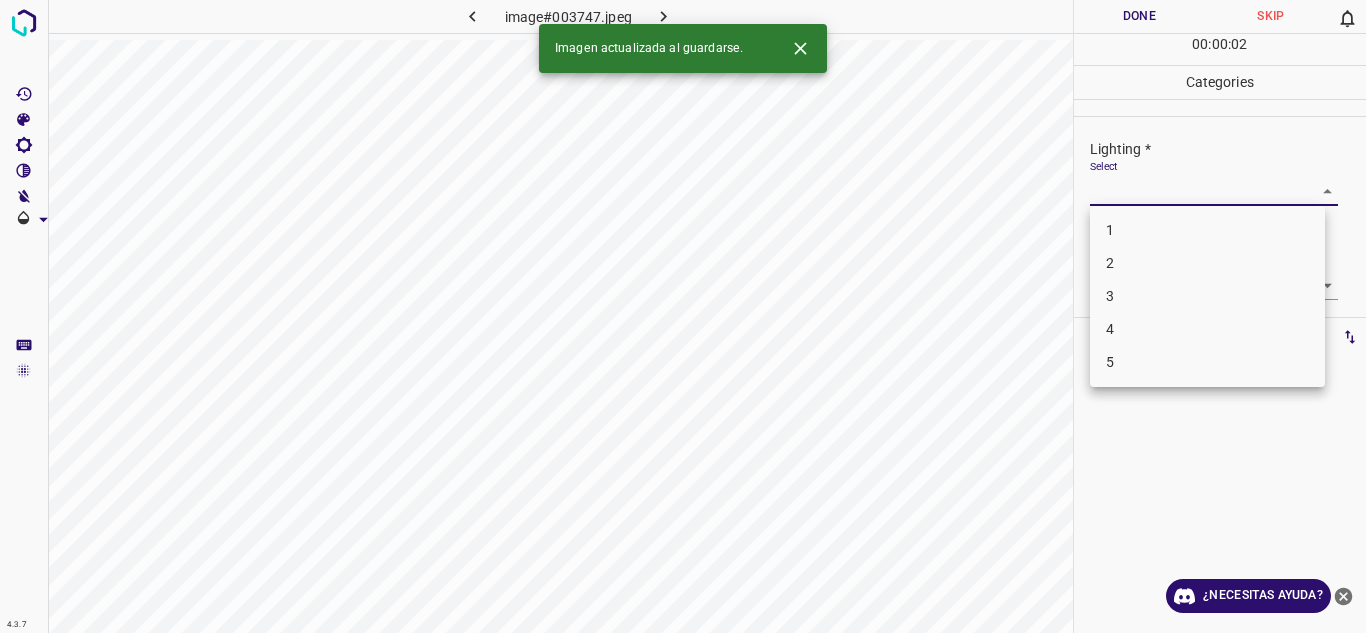 click on "3" at bounding box center [1207, 296] 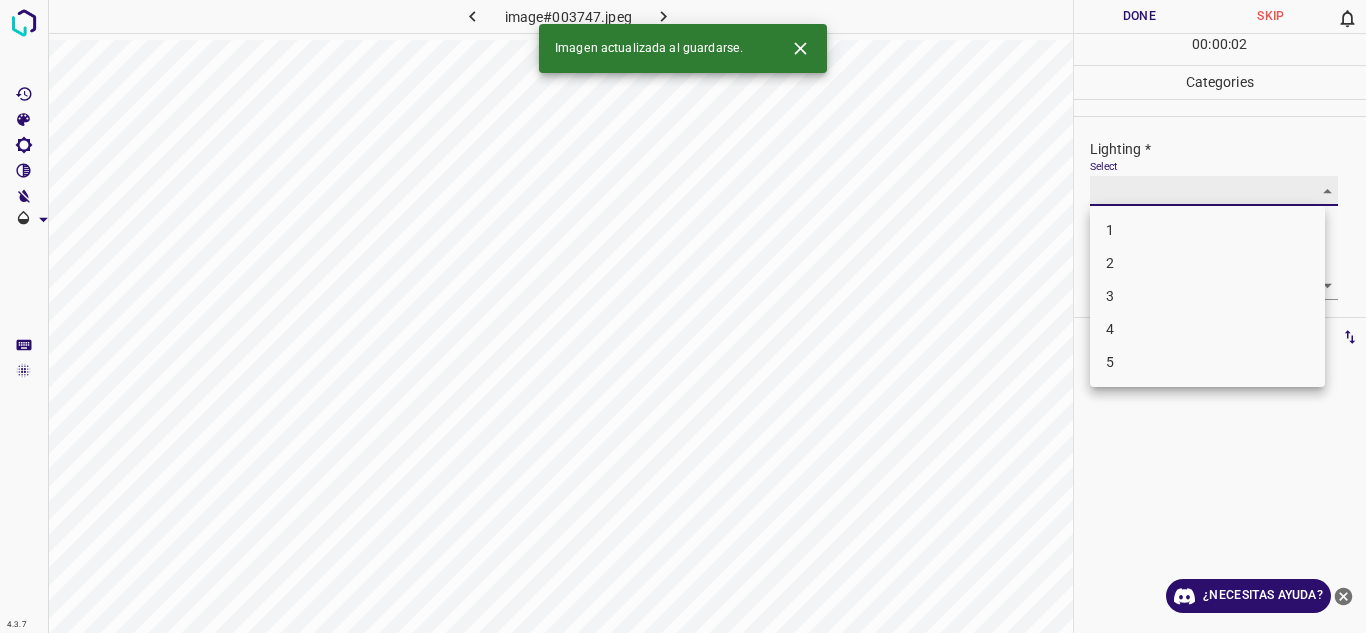 type on "3" 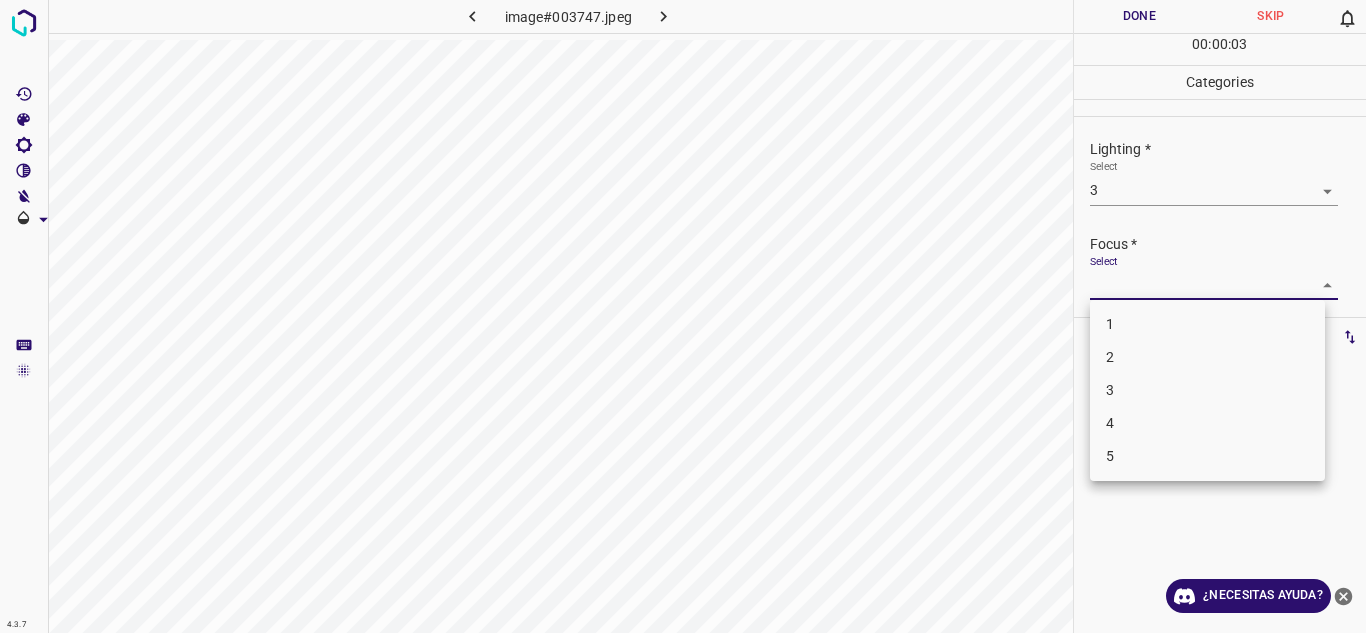 click on "4.3.7 image#003747.jpeg Done Skip 0 00   : 00   : 03   Categories Lighting *  Select 3 3 Focus *  Select ​ Overall *  Select ​ Labels   0 Categories 1 Lighting 2 Focus 3 Overall Tools Space Change between modes (Draw & Edit) I Auto labeling R Restore zoom M Zoom in N Zoom out Delete Delete selecte label Filters Z Restore filters X Saturation filter C Brightness filter V Contrast filter B Gray scale filter General O Download ¿Necesitas ayuda? Texto original Valora esta traducción Tu opinión servirá para ayudar a mejorar el Traductor de Google - Texto - Esconder - Borrar 1 2 3 4 5" at bounding box center (683, 316) 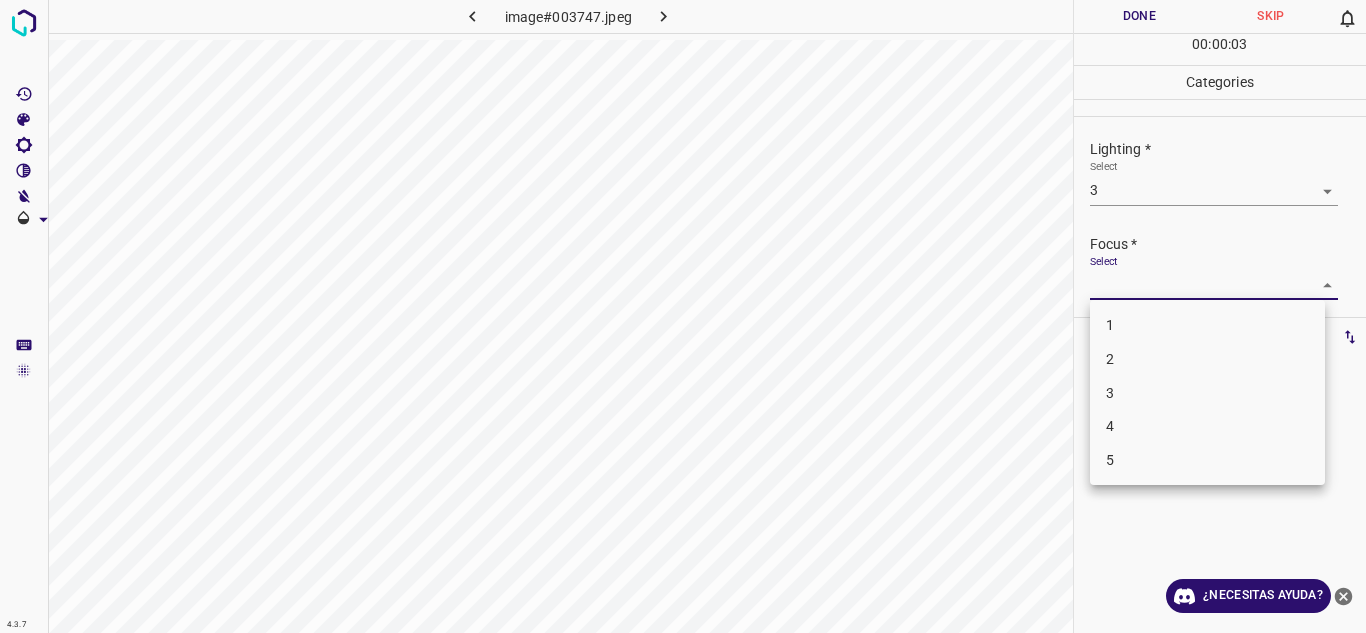 click on "2" at bounding box center (1207, 359) 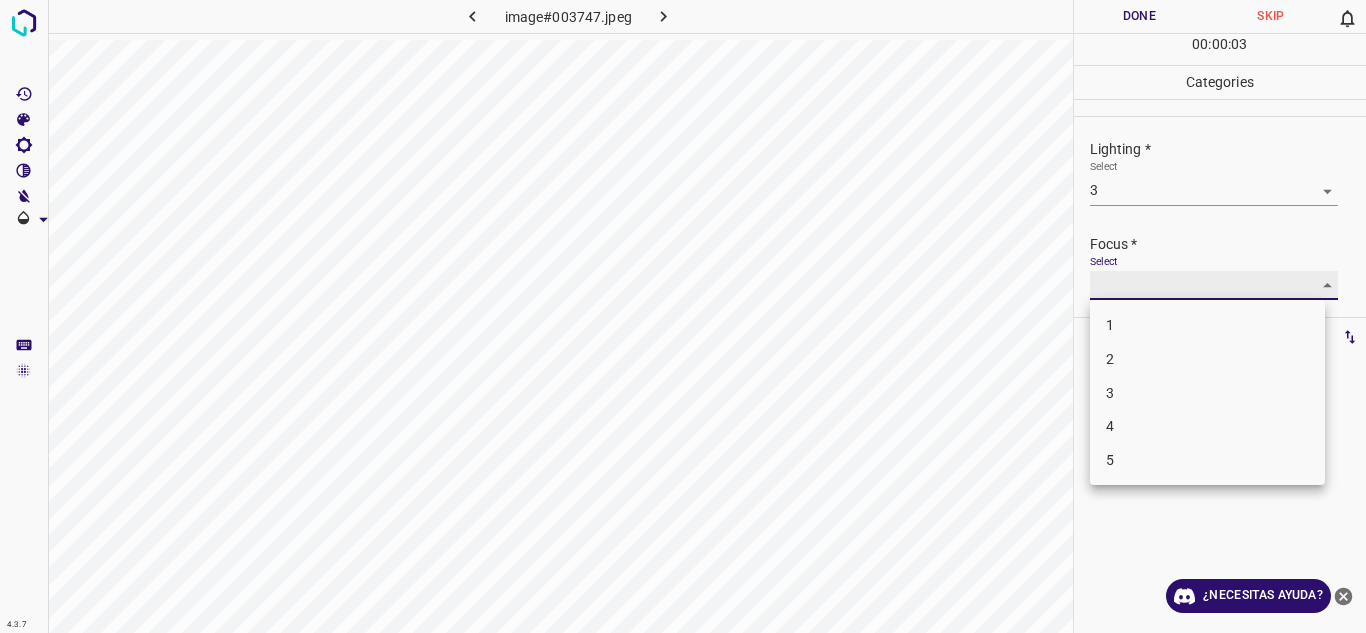 type on "2" 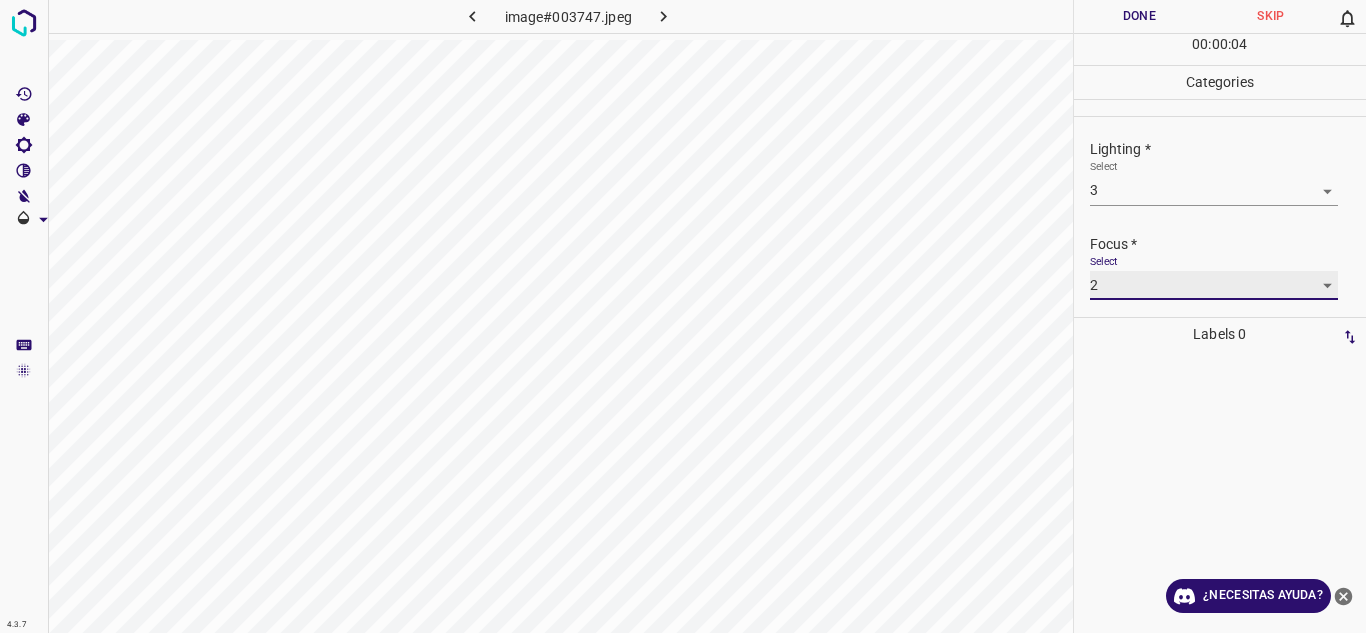 scroll, scrollTop: 98, scrollLeft: 0, axis: vertical 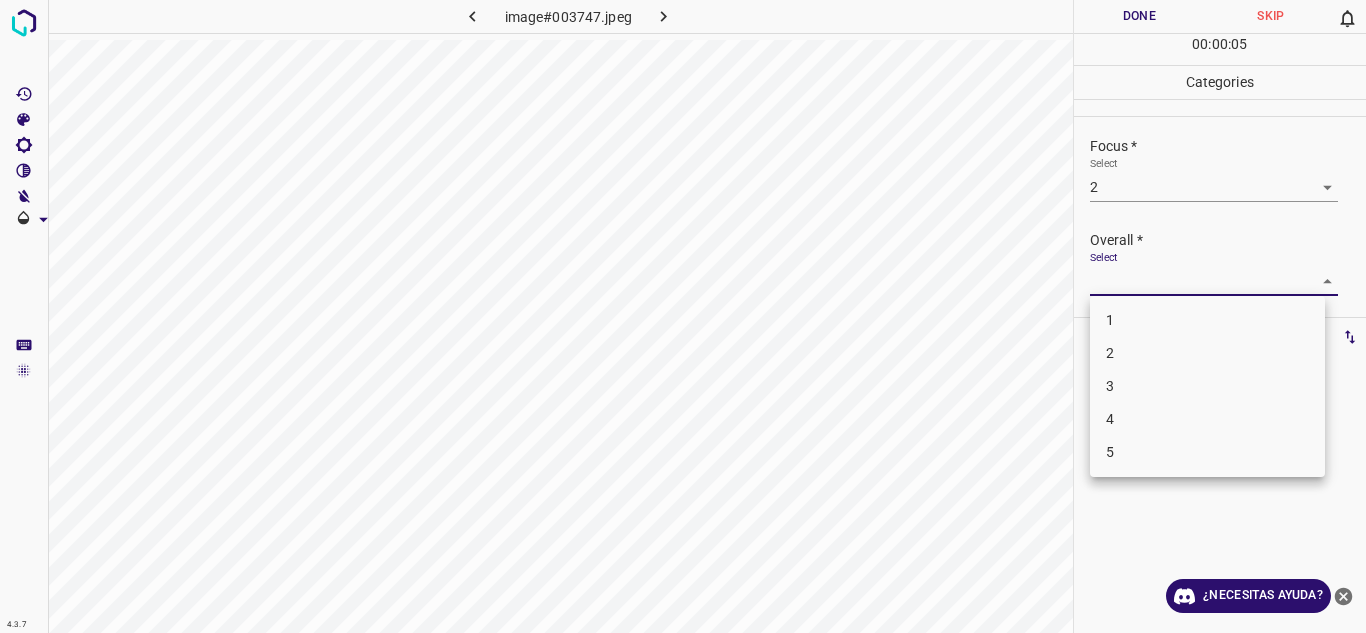 drag, startPoint x: 1313, startPoint y: 282, endPoint x: 1216, endPoint y: 366, distance: 128.31601 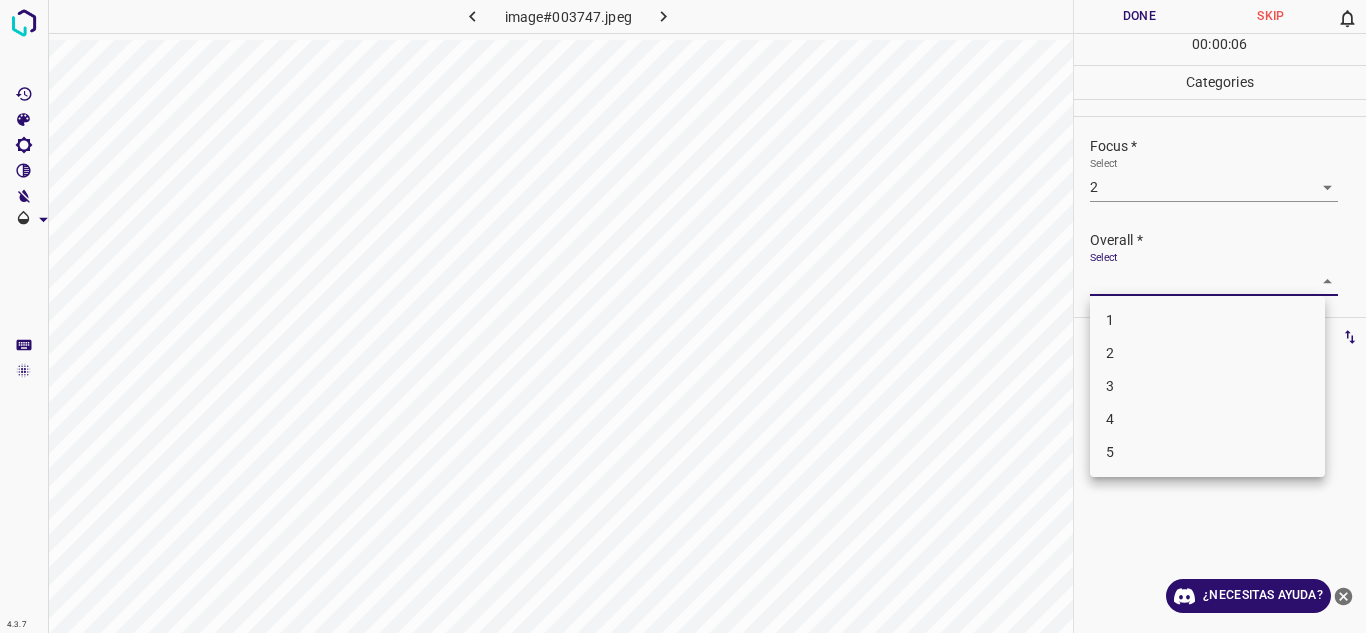 click on "3" at bounding box center (1207, 386) 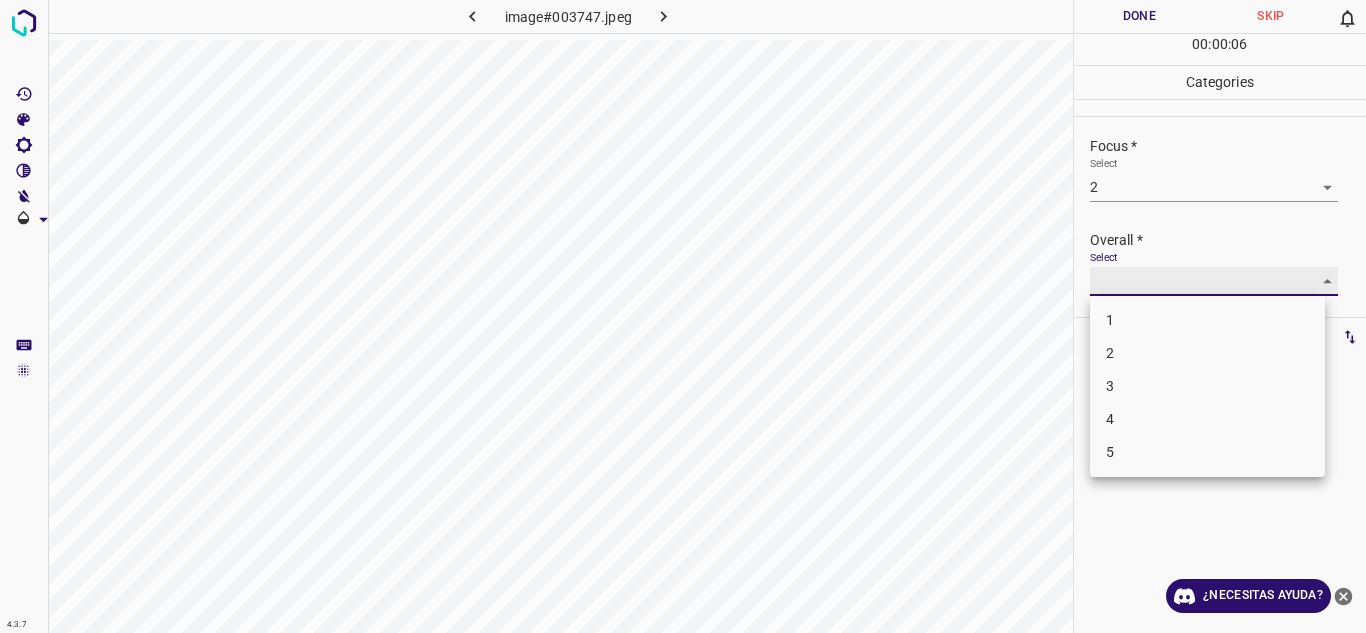 type on "3" 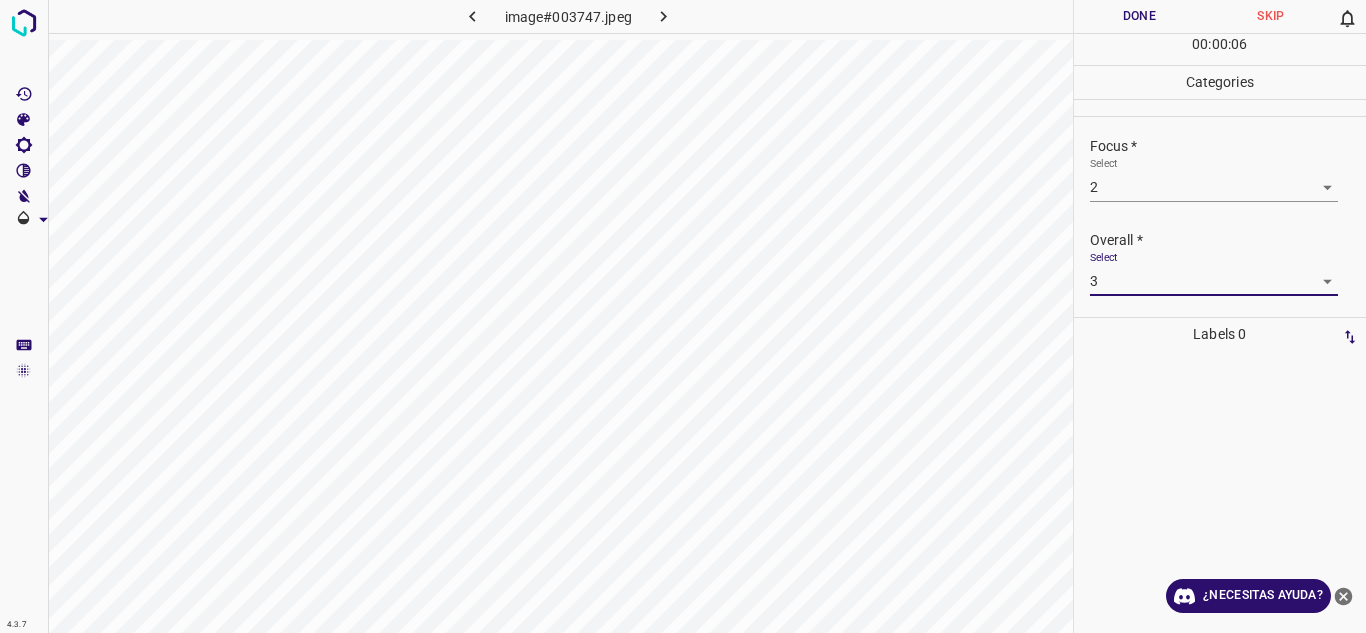 click on "Done" at bounding box center (1140, 16) 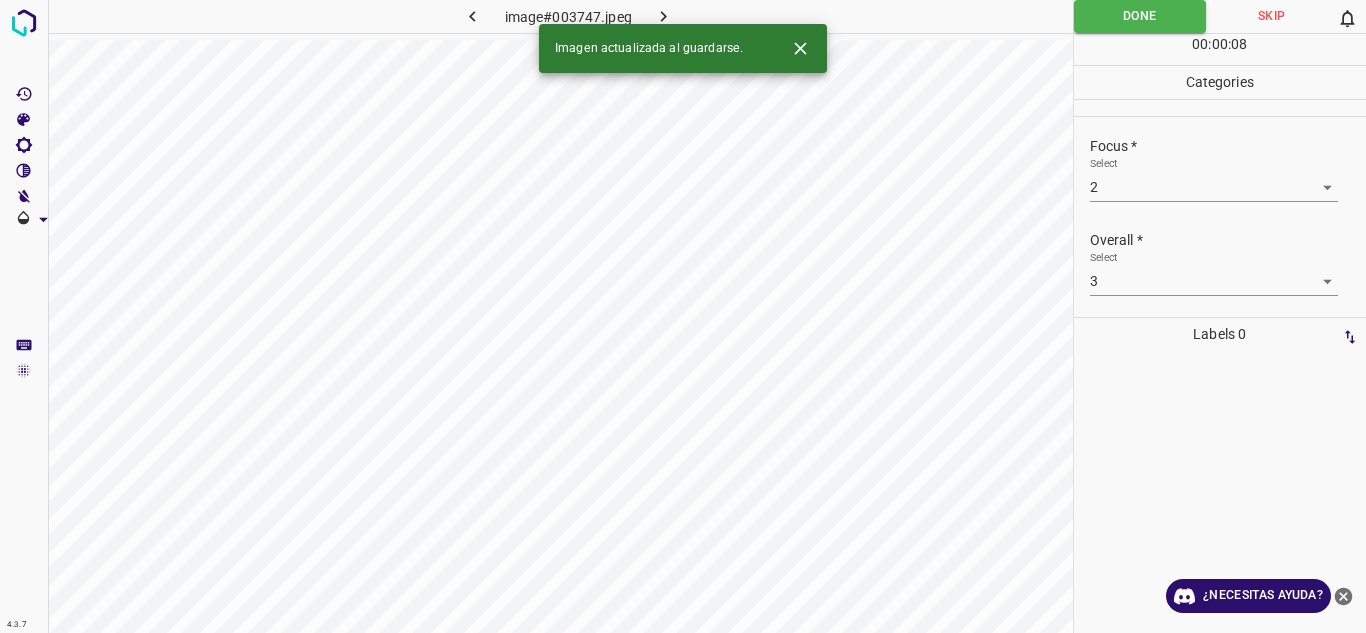 click at bounding box center [664, 16] 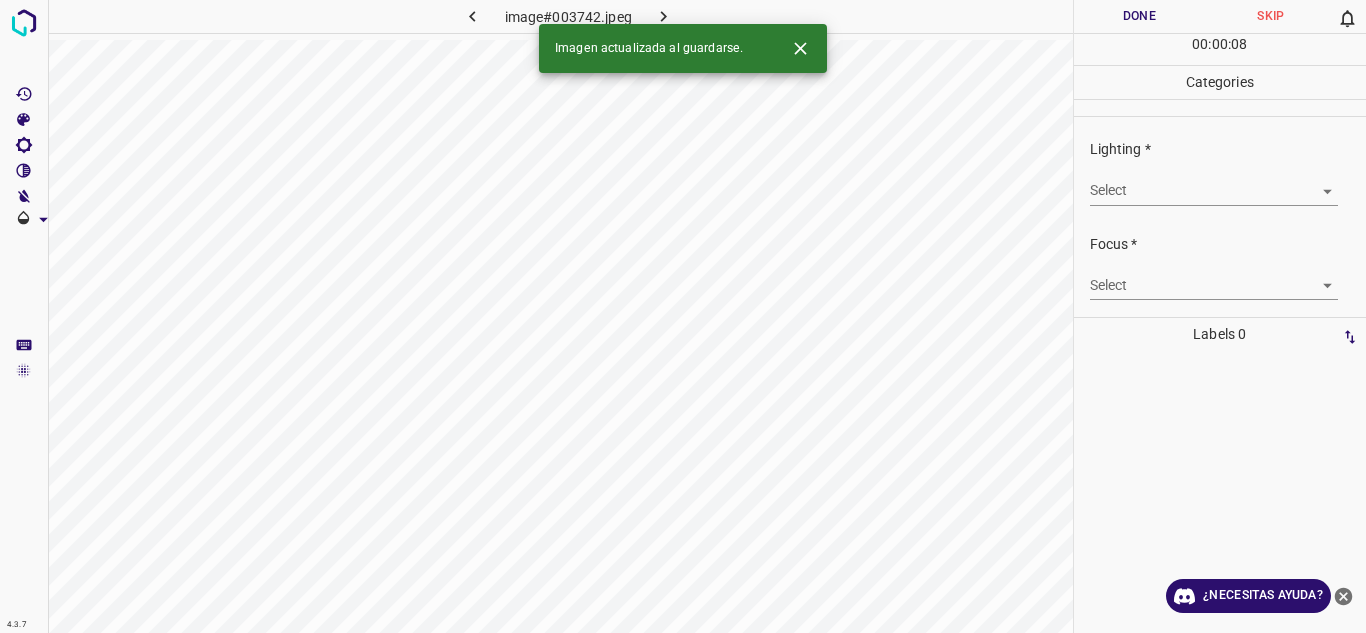 click on "4.3.7 image#003742.jpeg Done Skip 0 00   : 00   : 08   Categories Lighting *  Select ​ Focus *  Select ​ Overall *  Select ​ Labels   0 Categories 1 Lighting 2 Focus 3 Overall Tools Space Change between modes (Draw & Edit) I Auto labeling R Restore zoom M Zoom in N Zoom out Delete Delete selecte label Filters Z Restore filters X Saturation filter C Brightness filter V Contrast filter B Gray scale filter General O Download Imagen actualizada al guardarse. ¿Necesitas ayuda? Texto original Valora esta traducción Tu opinión servirá para ayudar a mejorar el Traductor de Google - Texto - Esconder - Borrar" at bounding box center [683, 316] 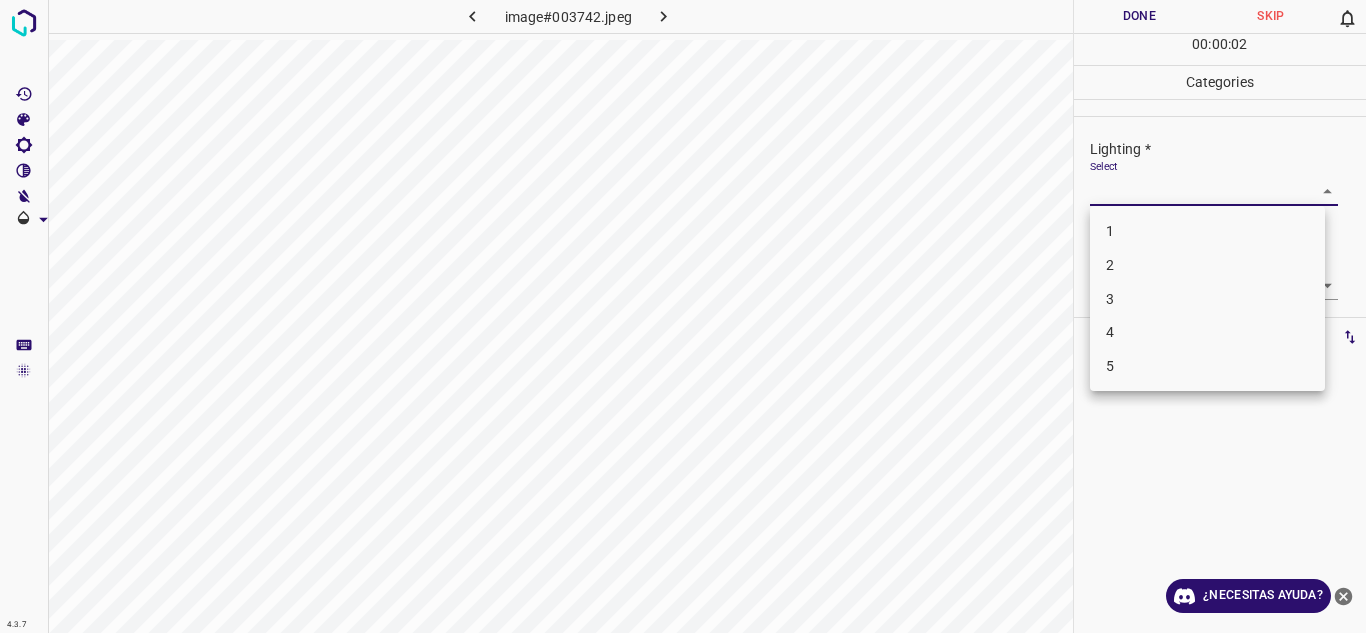 click on "4" at bounding box center [1207, 332] 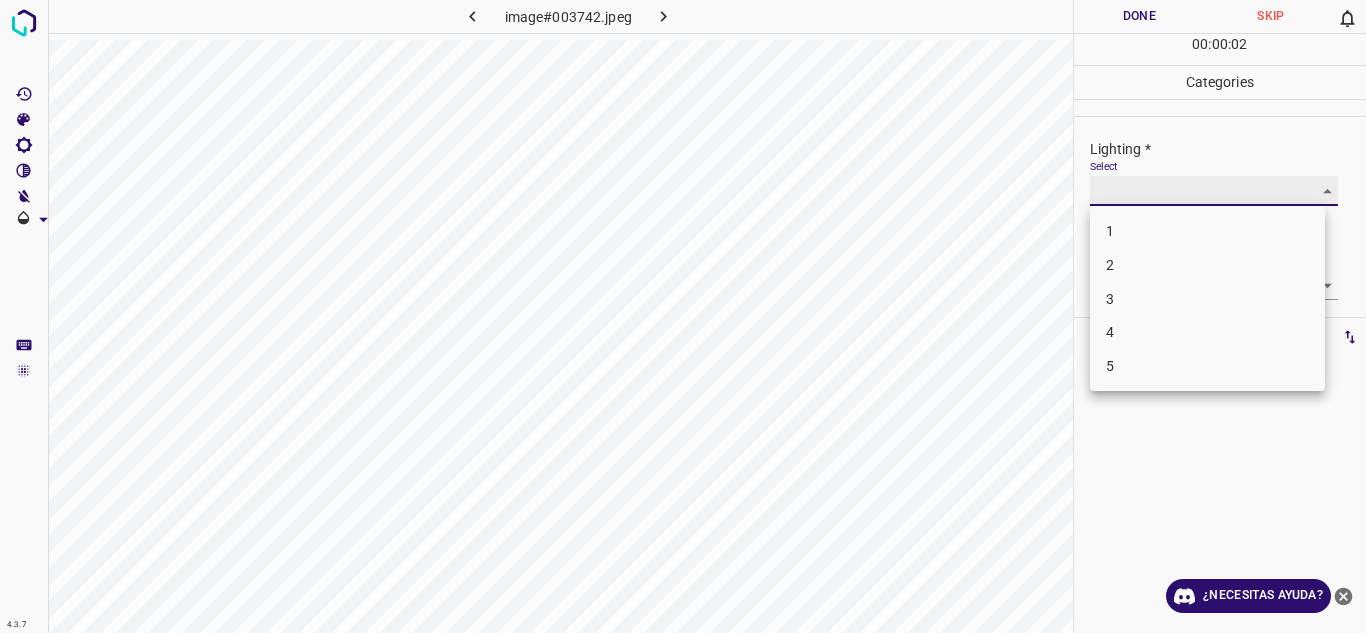 type on "4" 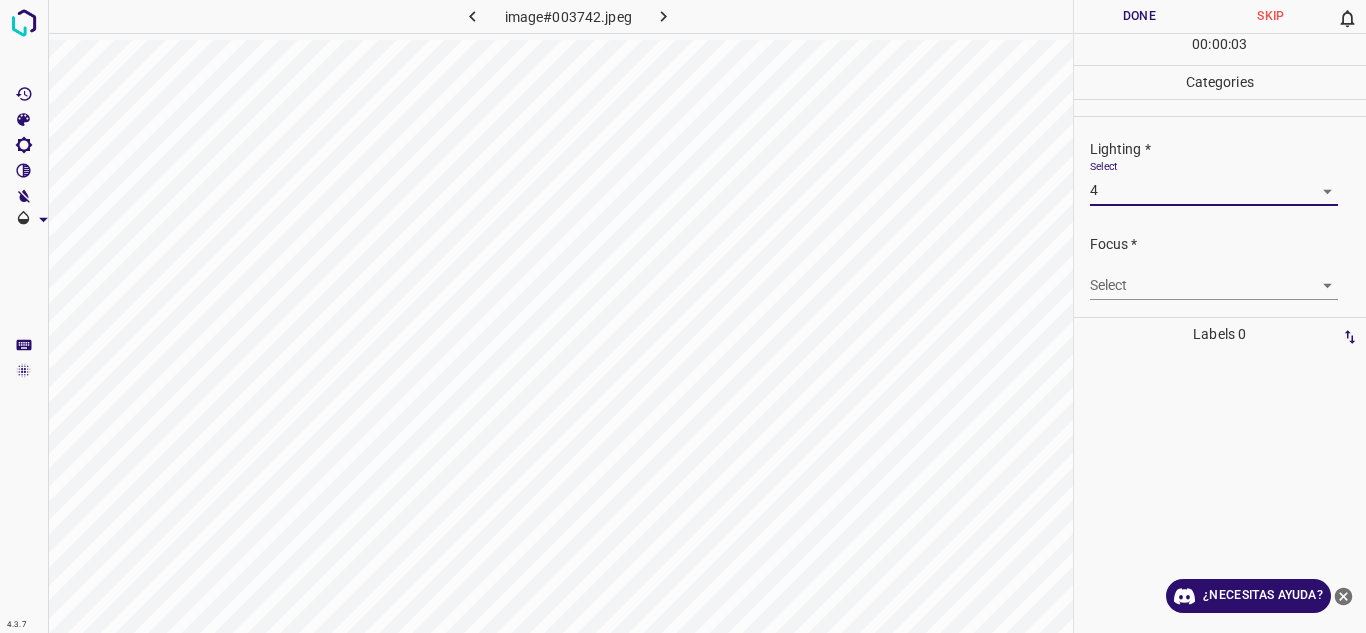 click on "4.3.7 image#003742.jpeg Done Skip 0 00   : 00   : 03   Categories Lighting *  Select 4 4 Focus *  Select ​ Overall *  Select ​ Labels   0 Categories 1 Lighting 2 Focus 3 Overall Tools Space Change between modes (Draw & Edit) I Auto labeling R Restore zoom M Zoom in N Zoom out Delete Delete selecte label Filters Z Restore filters X Saturation filter C Brightness filter V Contrast filter B Gray scale filter General O Download ¿Necesitas ayuda? Texto original Valora esta traducción Tu opinión servirá para ayudar a mejorar el Traductor de Google - Texto - Esconder - Borrar" at bounding box center (683, 316) 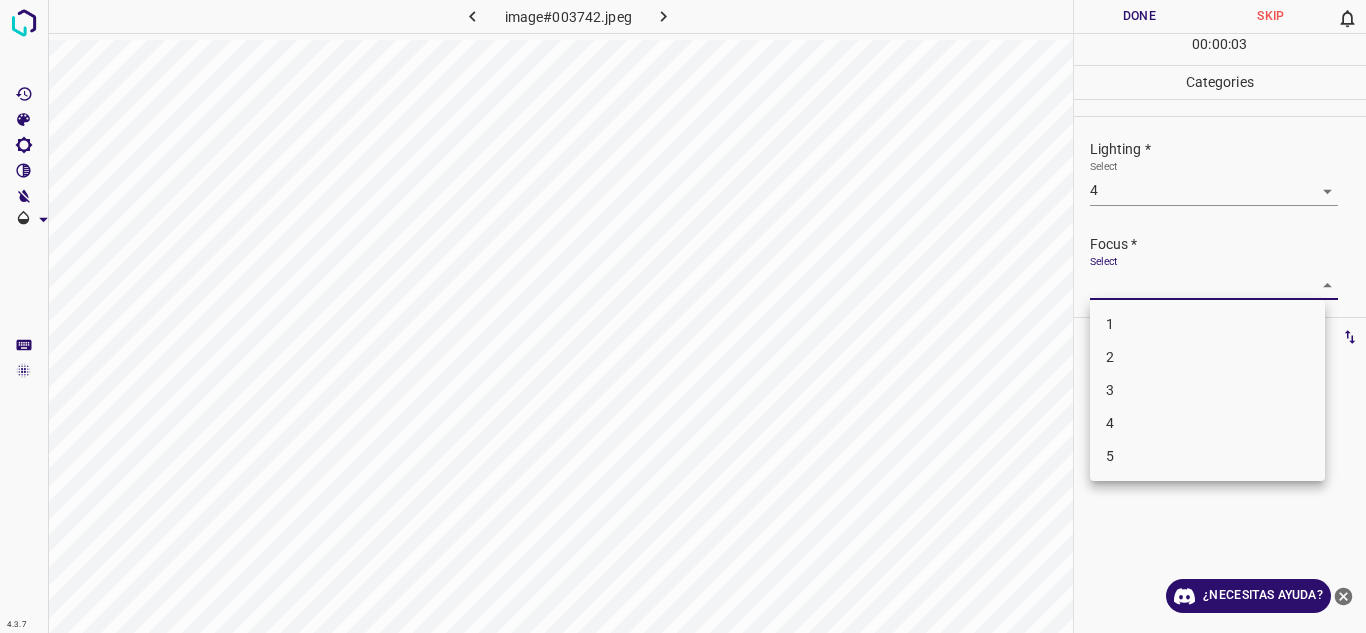 click on "3" at bounding box center (1207, 390) 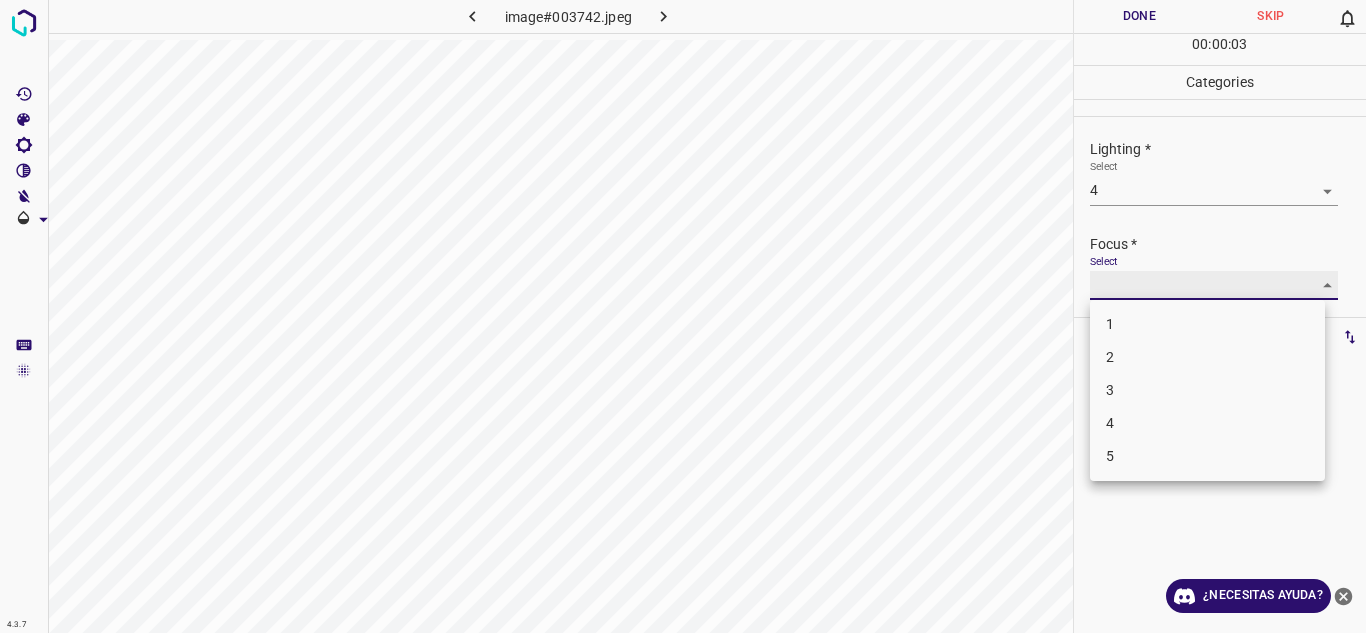 type on "3" 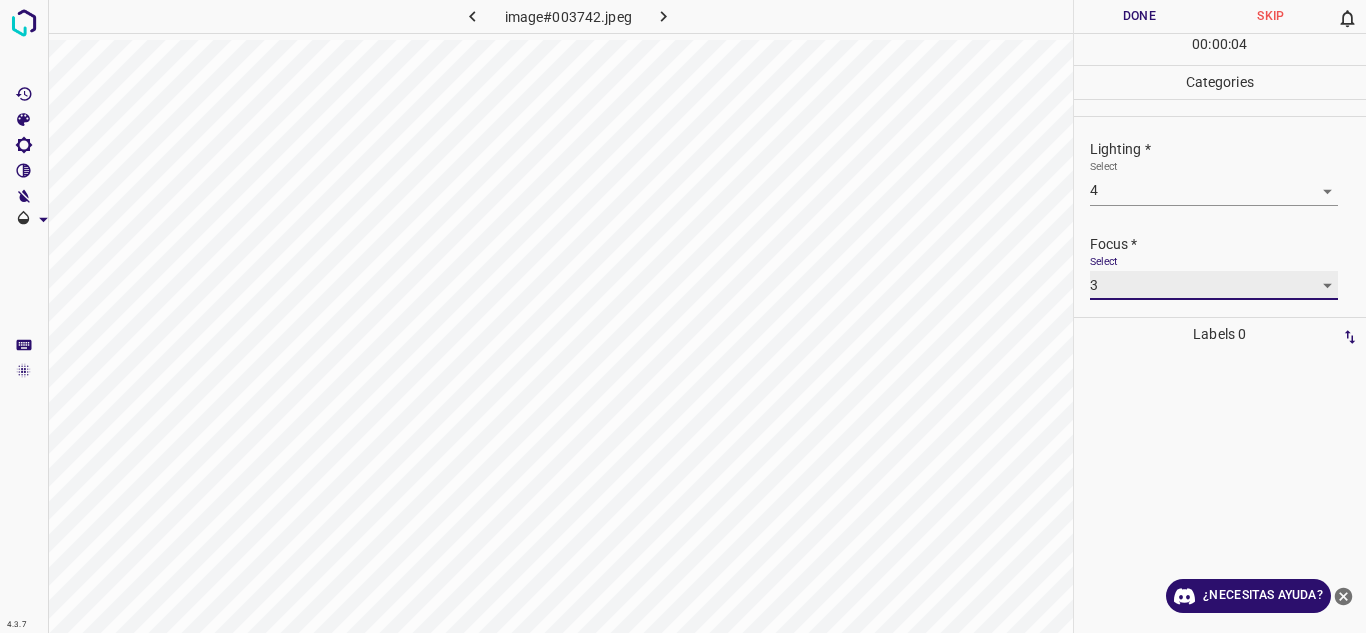 scroll, scrollTop: 98, scrollLeft: 0, axis: vertical 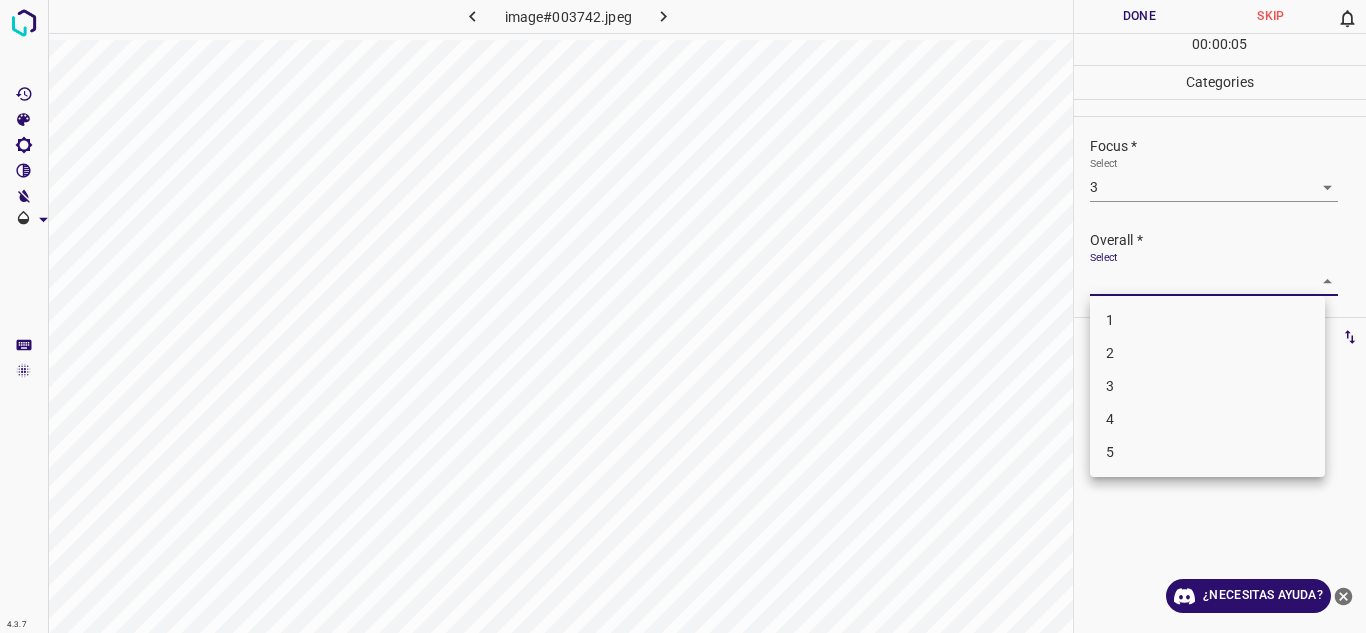 click on "4.3.7 image#003742.jpeg Done Skip 0 00   : 00   : 05   Categories Lighting *  Select 4 4 Focus *  Select 3 3 Overall *  Select ​ Labels   0 Categories 1 Lighting 2 Focus 3 Overall Tools Space Change between modes (Draw & Edit) I Auto labeling R Restore zoom M Zoom in N Zoom out Delete Delete selecte label Filters Z Restore filters X Saturation filter C Brightness filter V Contrast filter B Gray scale filter General O Download ¿Necesitas ayuda? Texto original Valora esta traducción Tu opinión servirá para ayudar a mejorar el Traductor de Google - Texto - Esconder - Borrar 1 2 3 4 5" at bounding box center (683, 316) 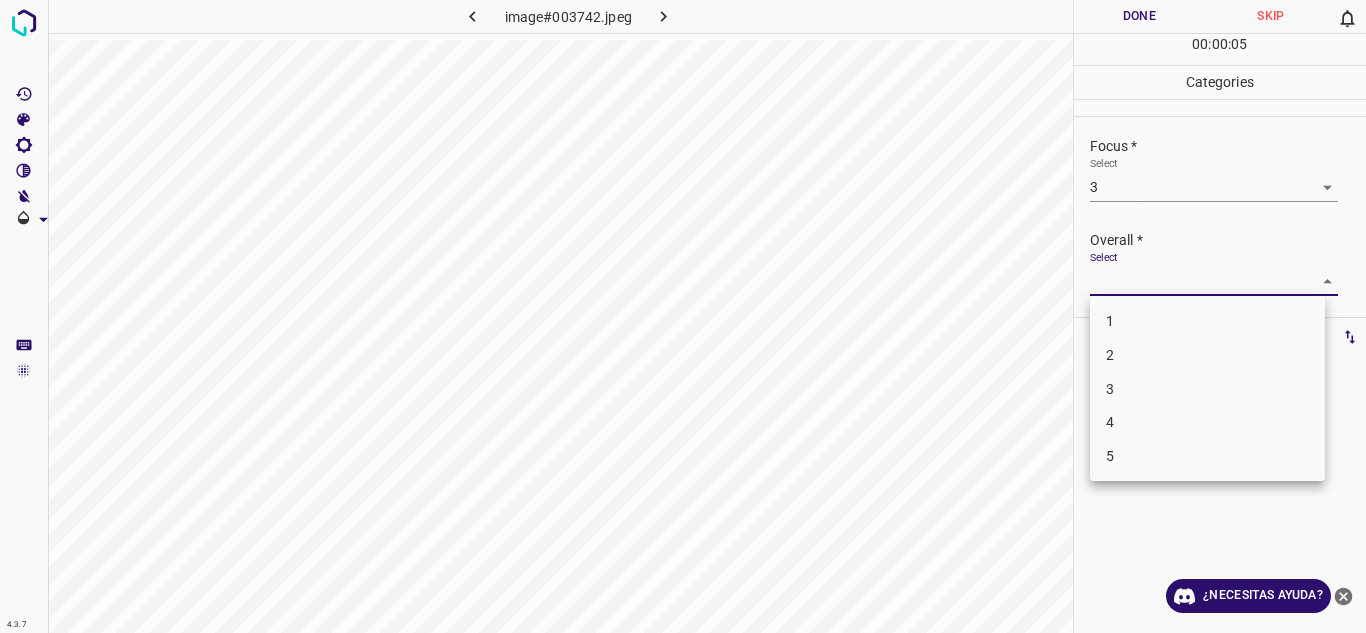 click on "4" at bounding box center (1207, 422) 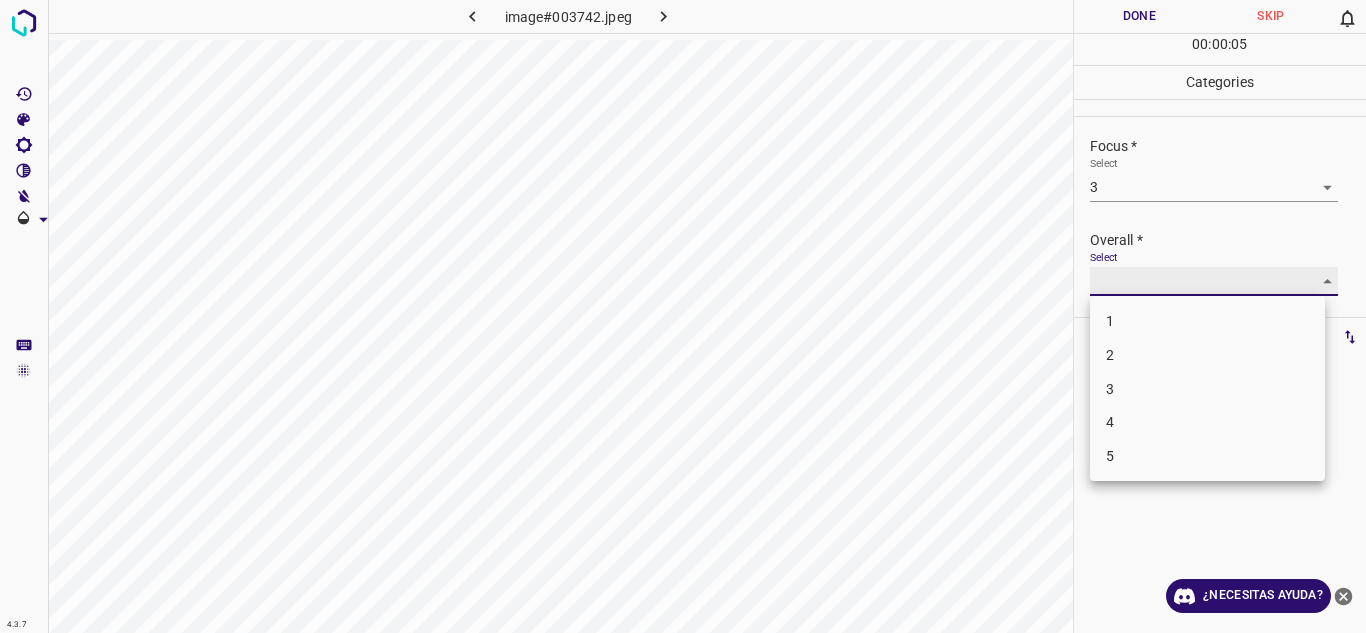 type on "4" 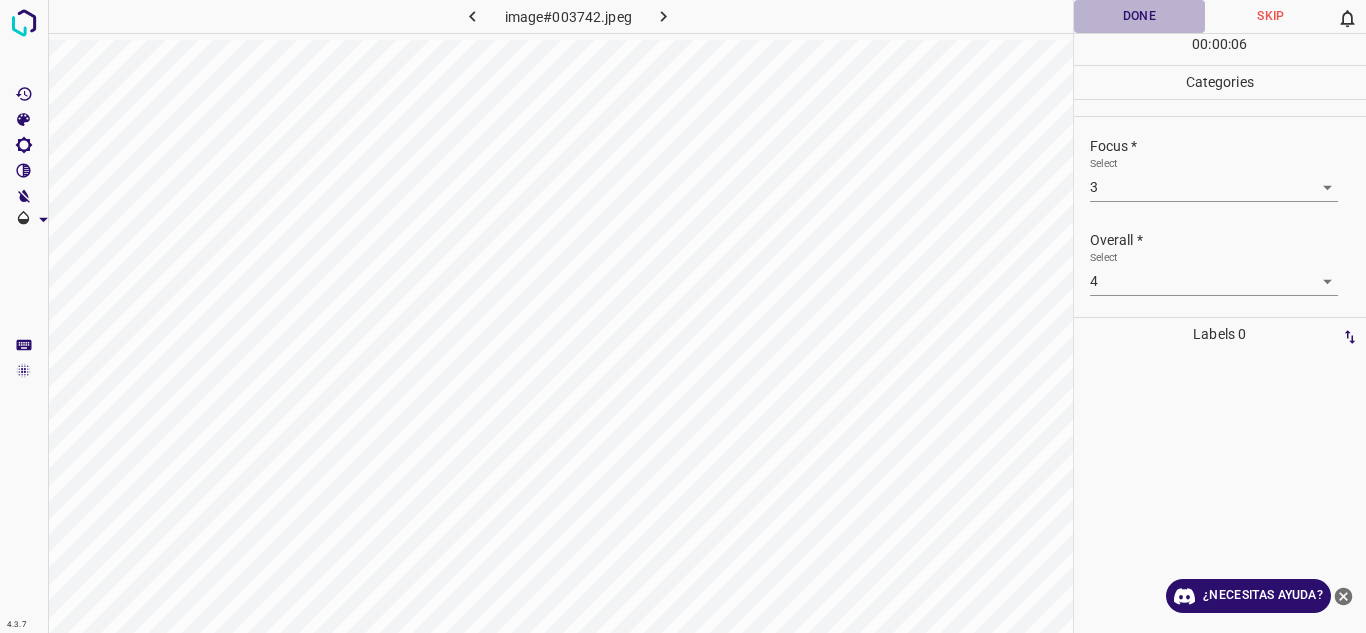click on "Done" at bounding box center [1140, 16] 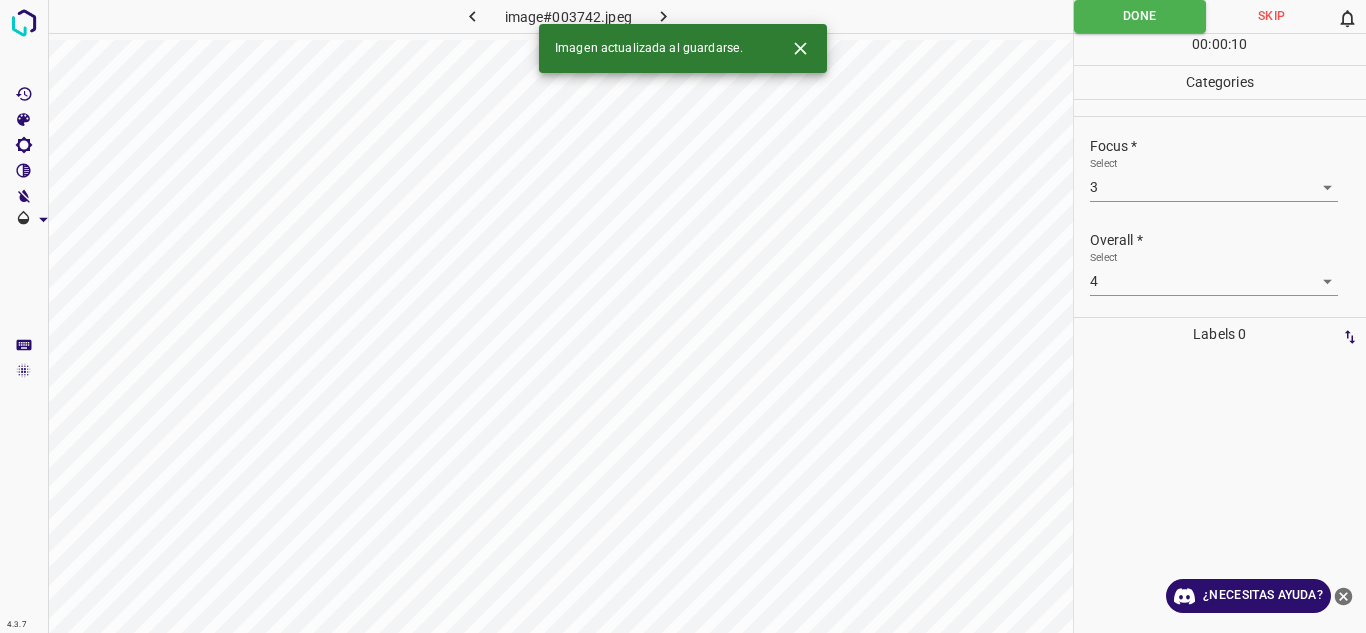 click 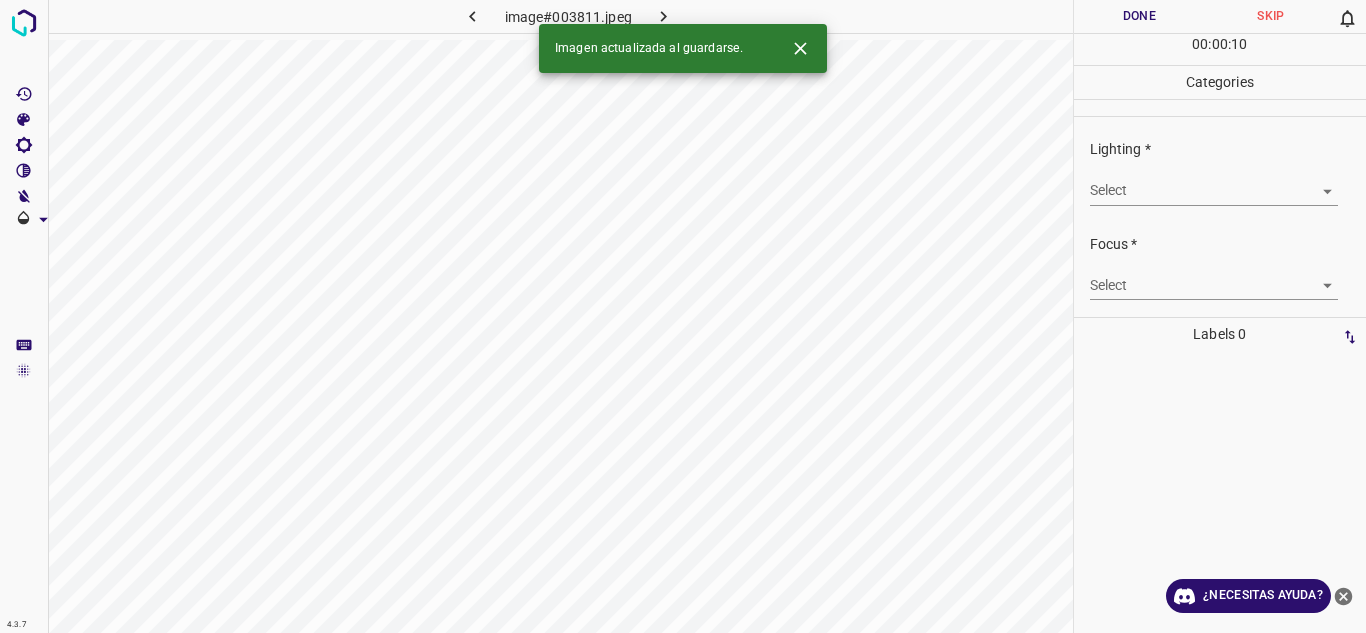 click on "4.3.7 image#003811.jpeg Done Skip 0 00   : 00   : 10   Categories Lighting *  Select ​ Focus *  Select ​ Overall *  Select ​ Labels   0 Categories 1 Lighting 2 Focus 3 Overall Tools Space Change between modes (Draw & Edit) I Auto labeling R Restore zoom M Zoom in N Zoom out Delete Delete selecte label Filters Z Restore filters X Saturation filter C Brightness filter V Contrast filter B Gray scale filter General O Download Imagen actualizada al guardarse. ¿Necesitas ayuda? Texto original Valora esta traducción Tu opinión servirá para ayudar a mejorar el Traductor de Google - Texto - Esconder - Borrar" at bounding box center (683, 316) 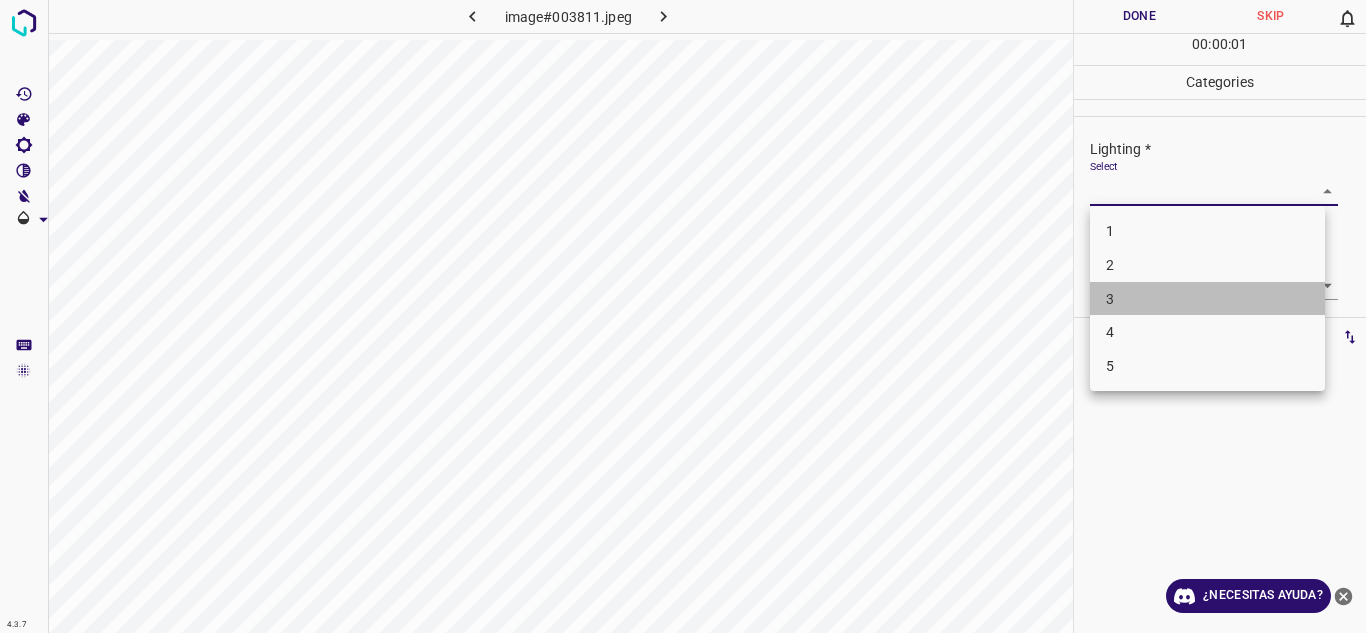click on "3" at bounding box center [1207, 299] 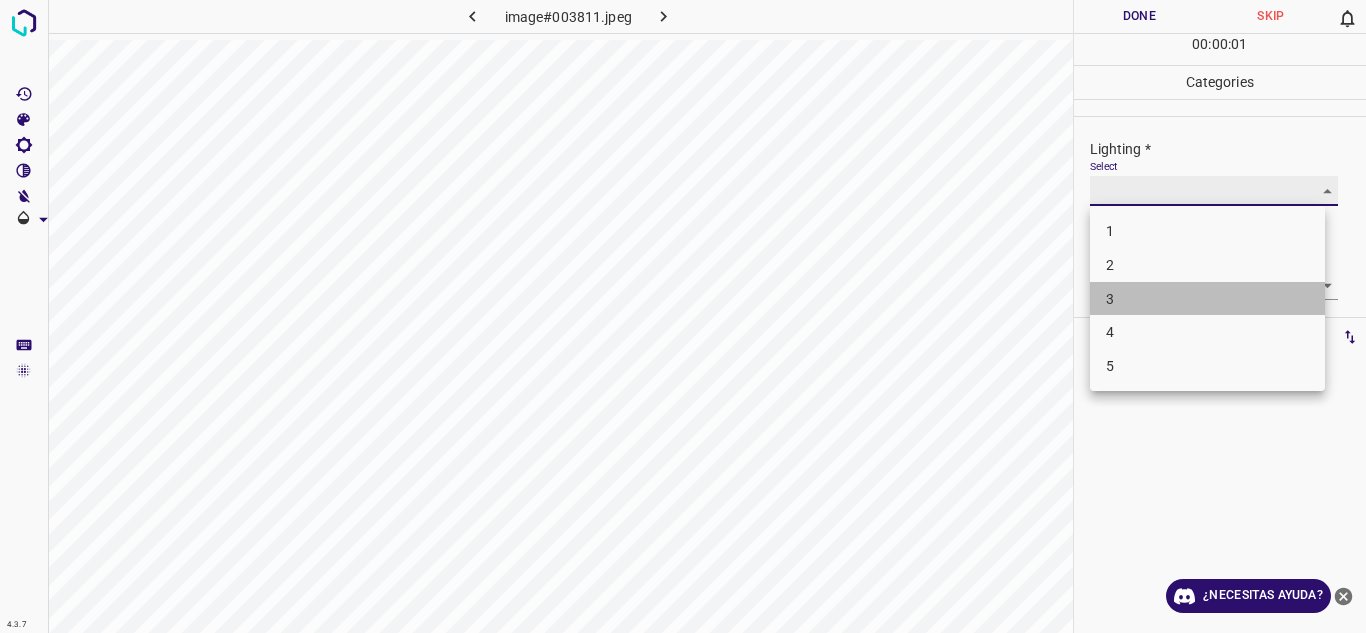 type on "3" 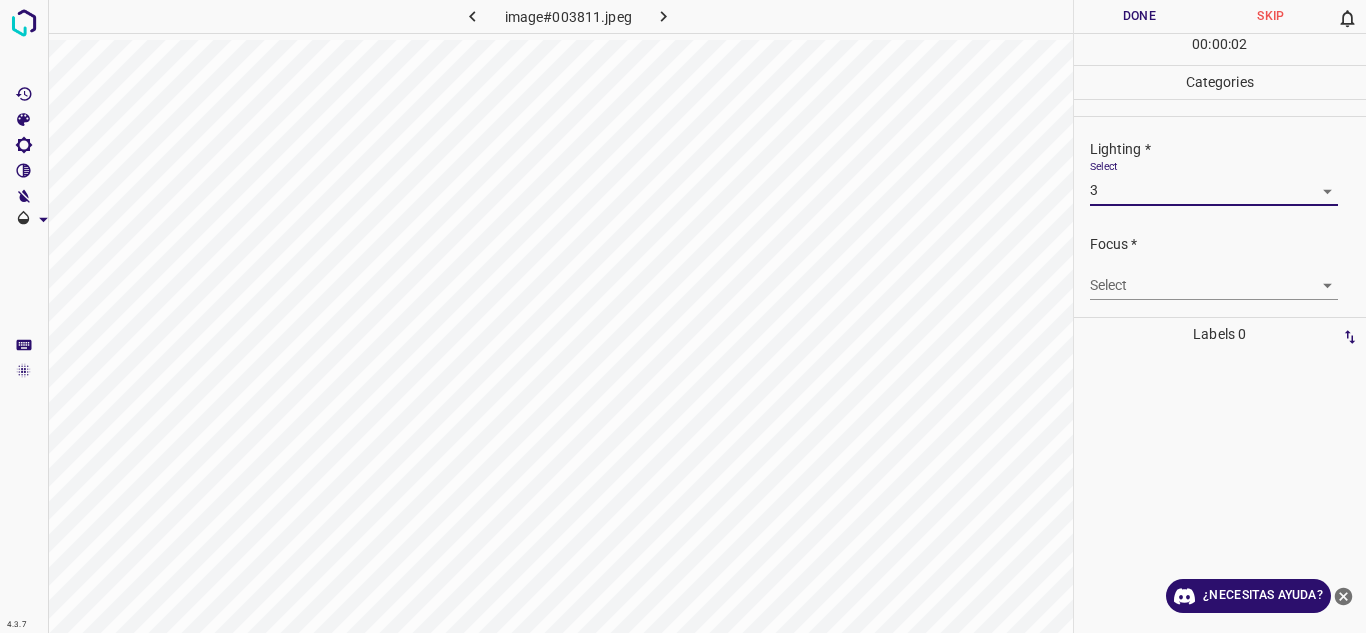 click on "4.3.7 image#003811.jpeg Done Skip 0 00   : 00   : 02   Categories Lighting *  Select 3 3 Focus *  Select ​ Overall *  Select ​ Labels   0 Categories 1 Lighting 2 Focus 3 Overall Tools Space Change between modes (Draw & Edit) I Auto labeling R Restore zoom M Zoom in N Zoom out Delete Delete selecte label Filters Z Restore filters X Saturation filter C Brightness filter V Contrast filter B Gray scale filter General O Download ¿Necesitas ayuda? Texto original Valora esta traducción Tu opinión servirá para ayudar a mejorar el Traductor de Google - Texto - Esconder - Borrar" at bounding box center [683, 316] 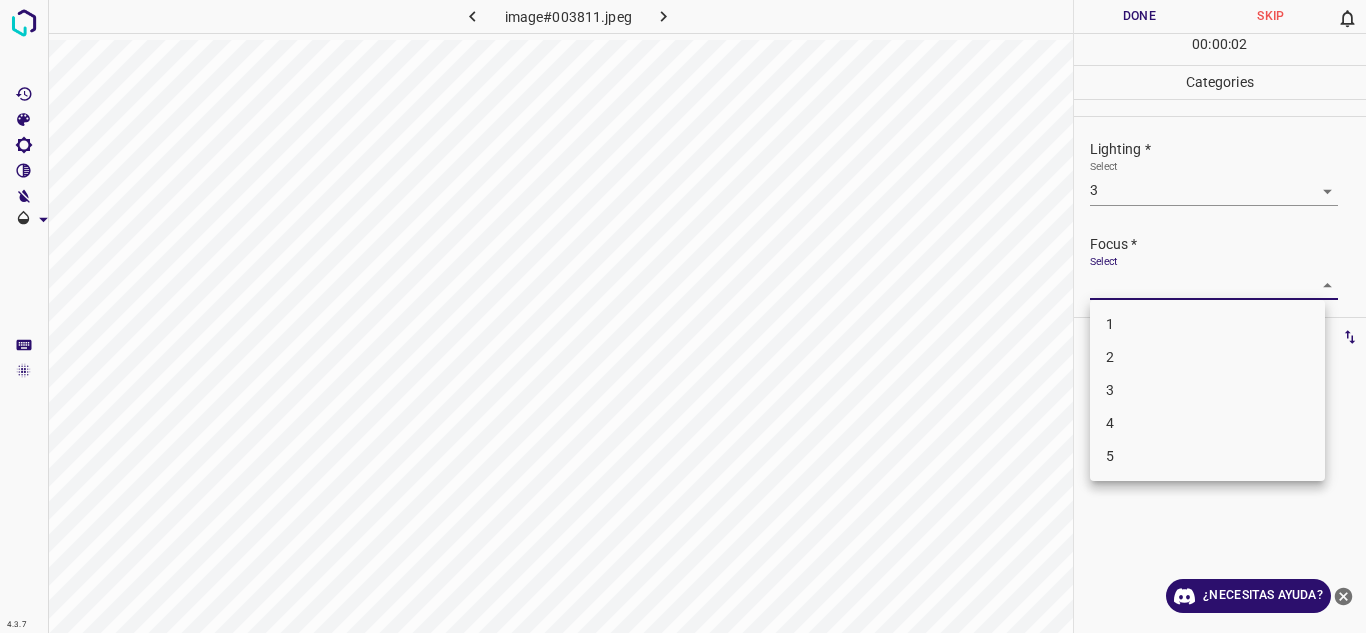 click on "2" at bounding box center (1207, 357) 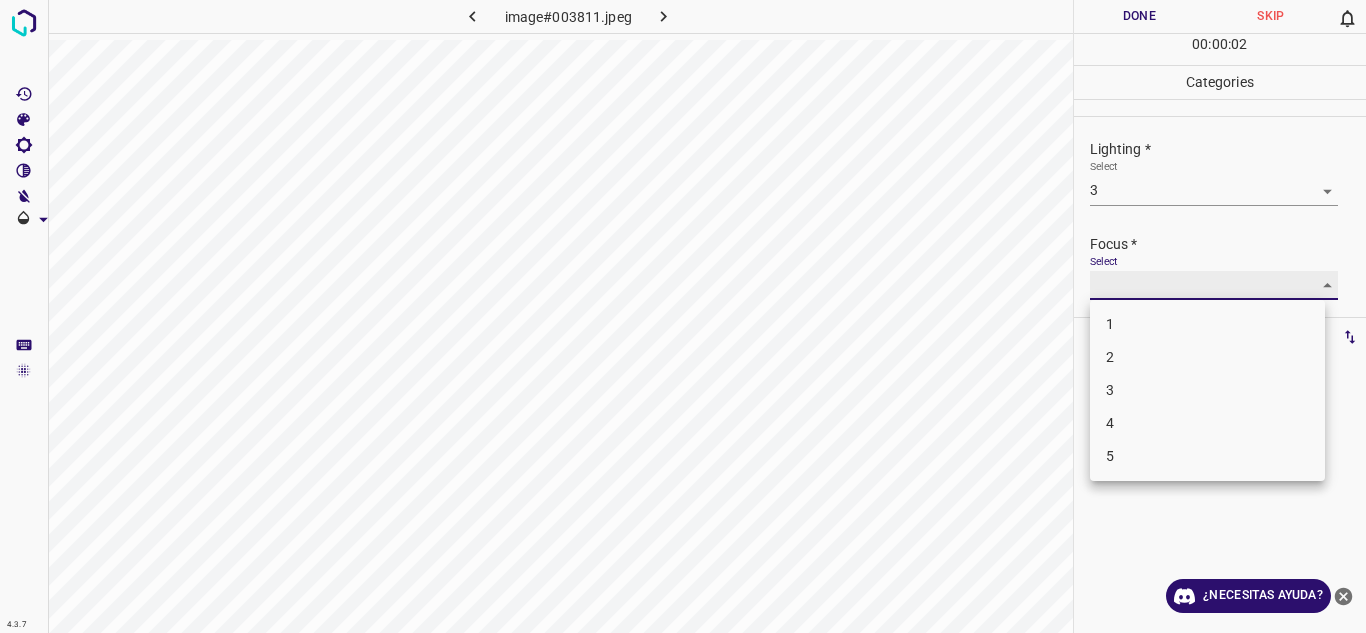 type on "2" 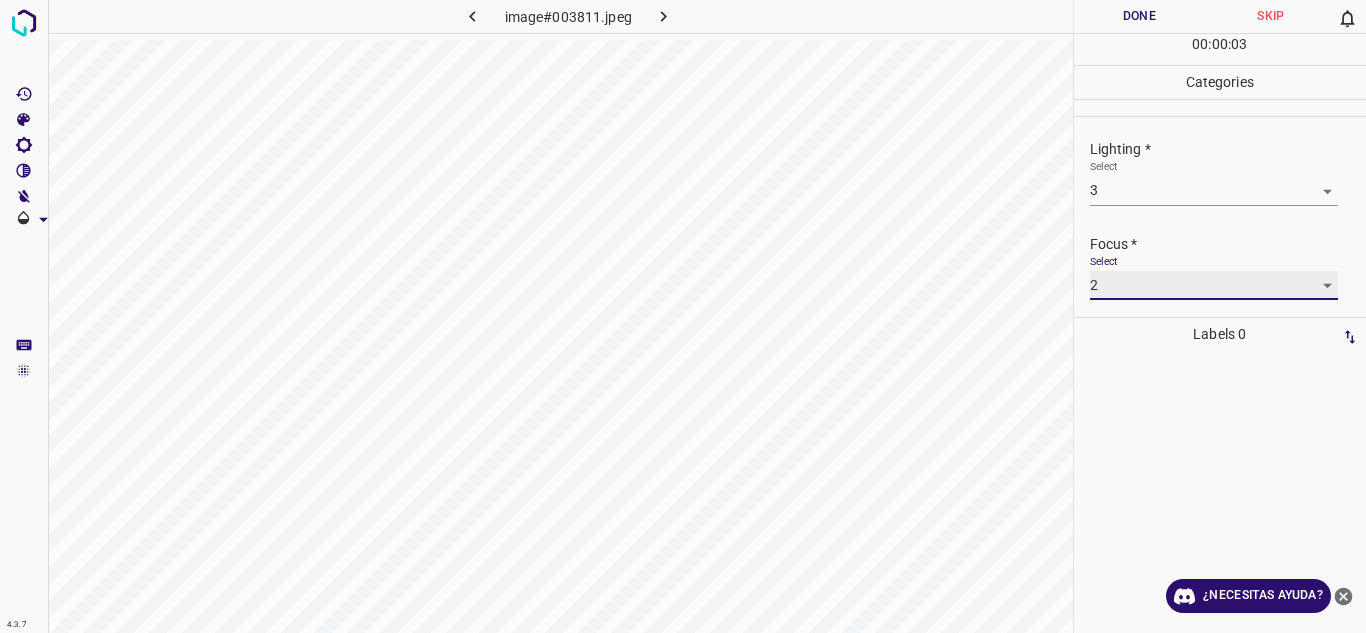 scroll, scrollTop: 98, scrollLeft: 0, axis: vertical 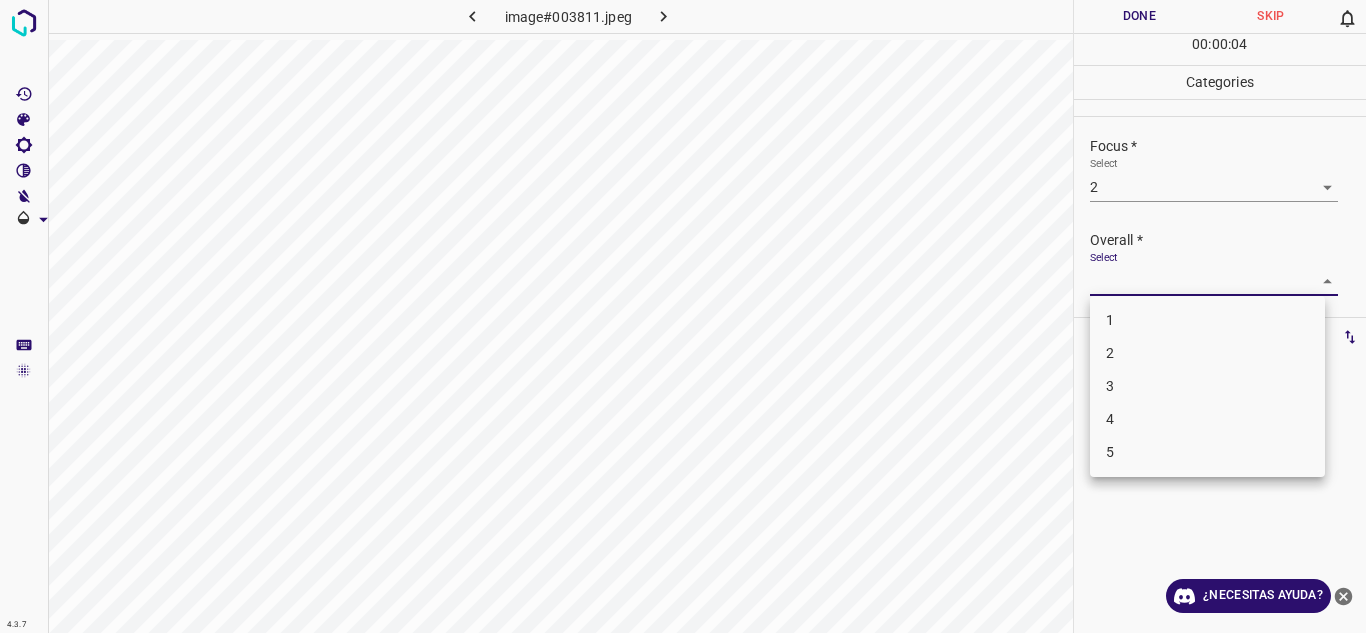 drag, startPoint x: 1309, startPoint y: 273, endPoint x: 1163, endPoint y: 382, distance: 182.20044 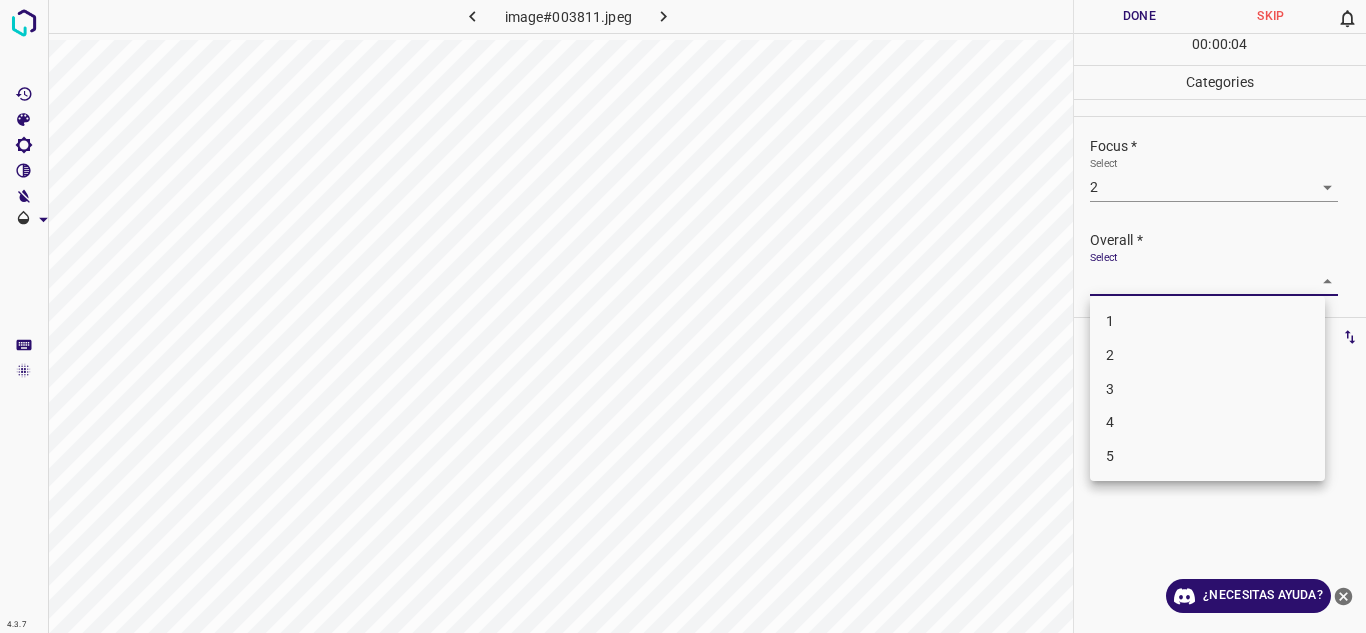 click on "3" at bounding box center [1207, 389] 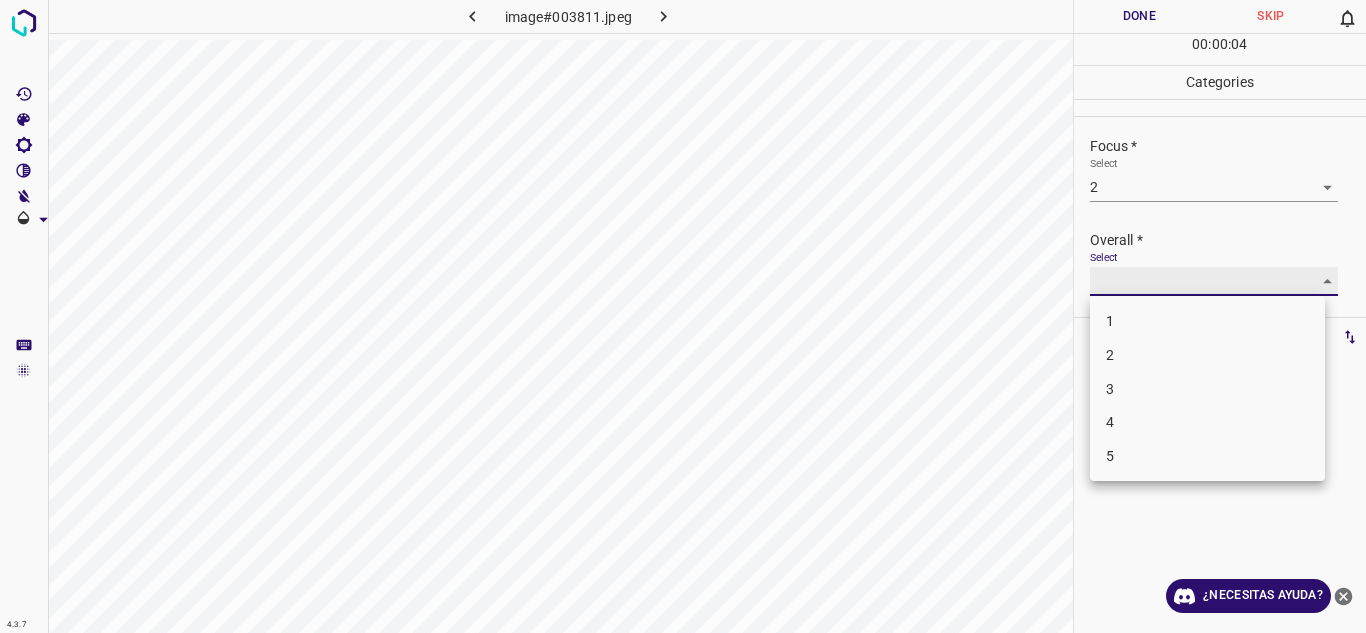 type on "3" 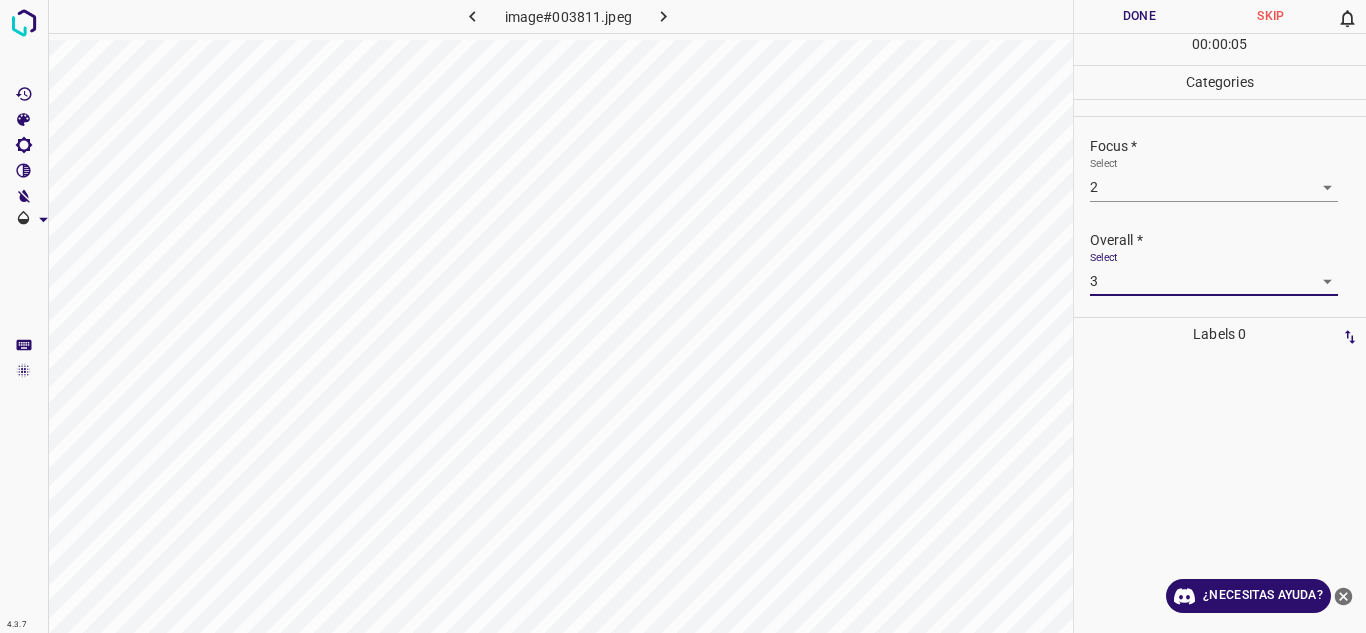 click on "Done" at bounding box center [1140, 16] 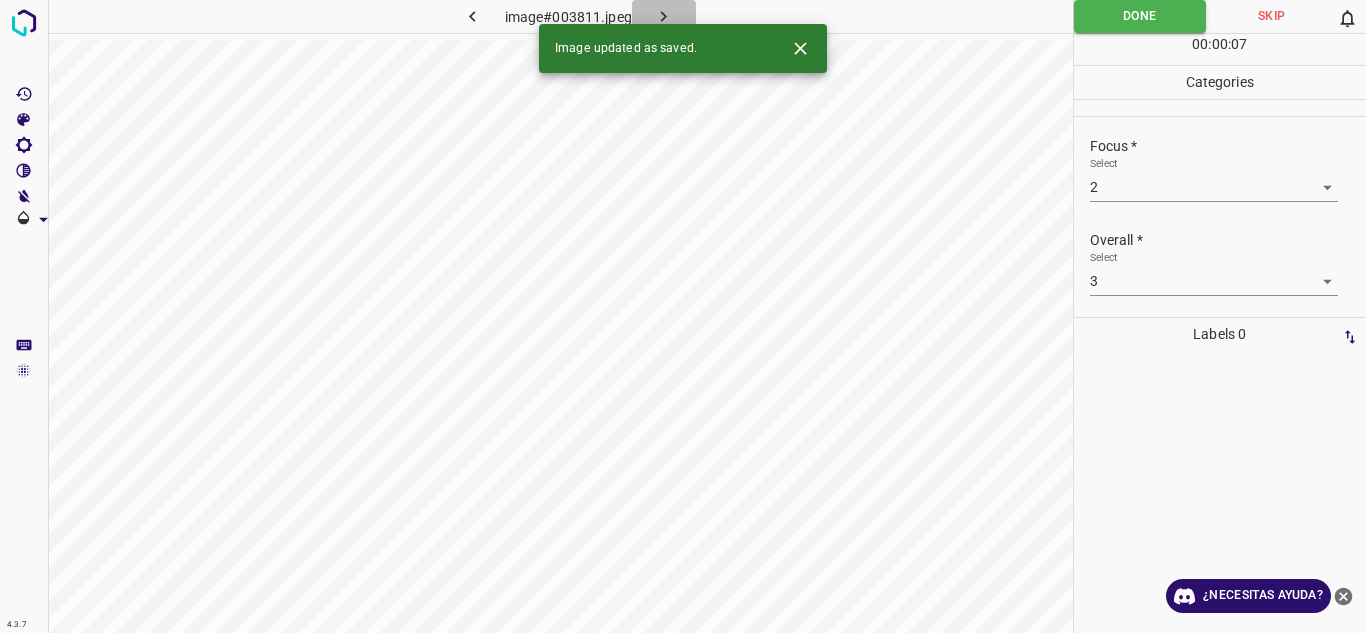 click 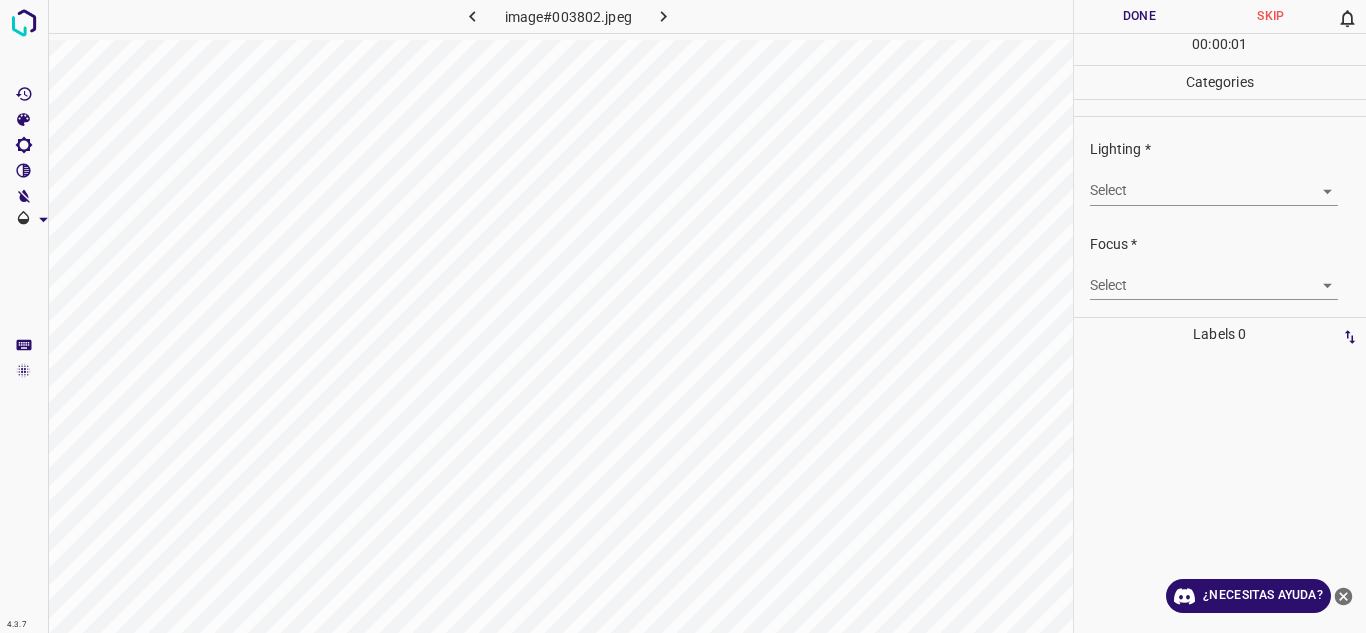 click on "4.3.7 image#003802.jpeg Done Skip 0 00   : 00   : 01   Categories Lighting *  Select ​ Focus *  Select ​ Overall *  Select ​ Labels   0 Categories 1 Lighting 2 Focus 3 Overall Tools Space Change between modes (Draw & Edit) I Auto labeling R Restore zoom M Zoom in N Zoom out Delete Delete selecte label Filters Z Restore filters X Saturation filter C Brightness filter V Contrast filter B Gray scale filter General O Download ¿Necesitas ayuda? Texto original Valora esta traducción Tu opinión servirá para ayudar a mejorar el Traductor de Google - Texto - Esconder - Borrar" at bounding box center [683, 316] 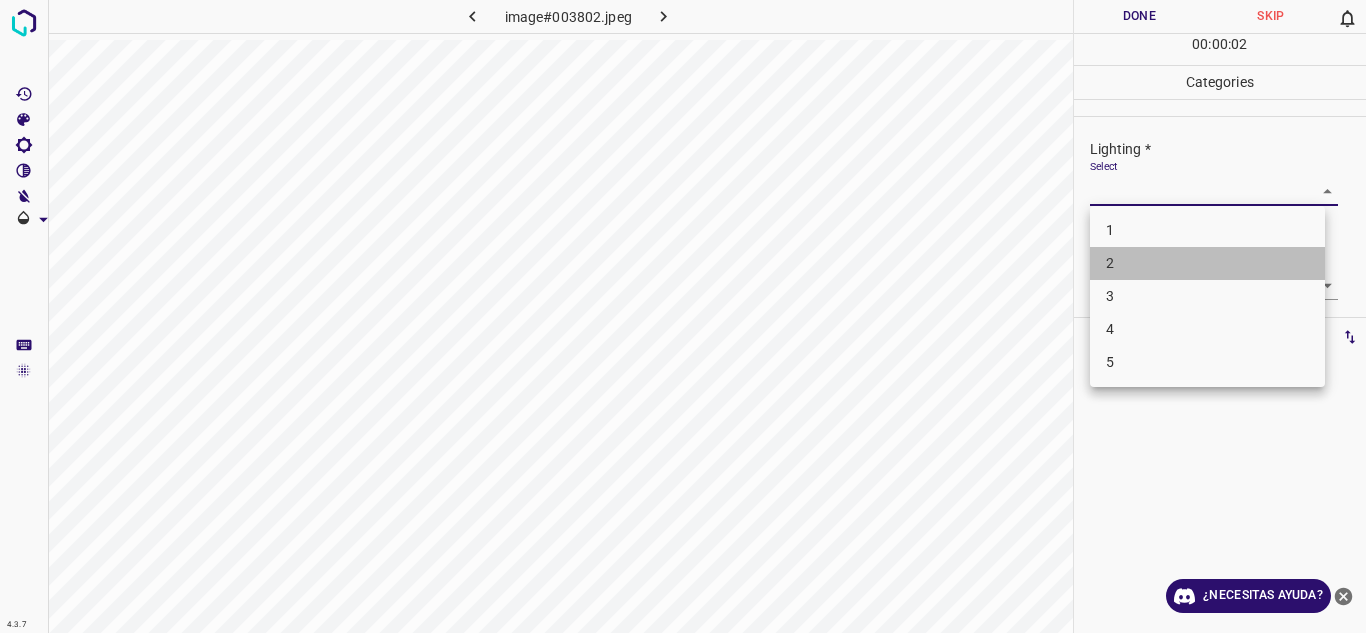 click on "2" at bounding box center (1207, 263) 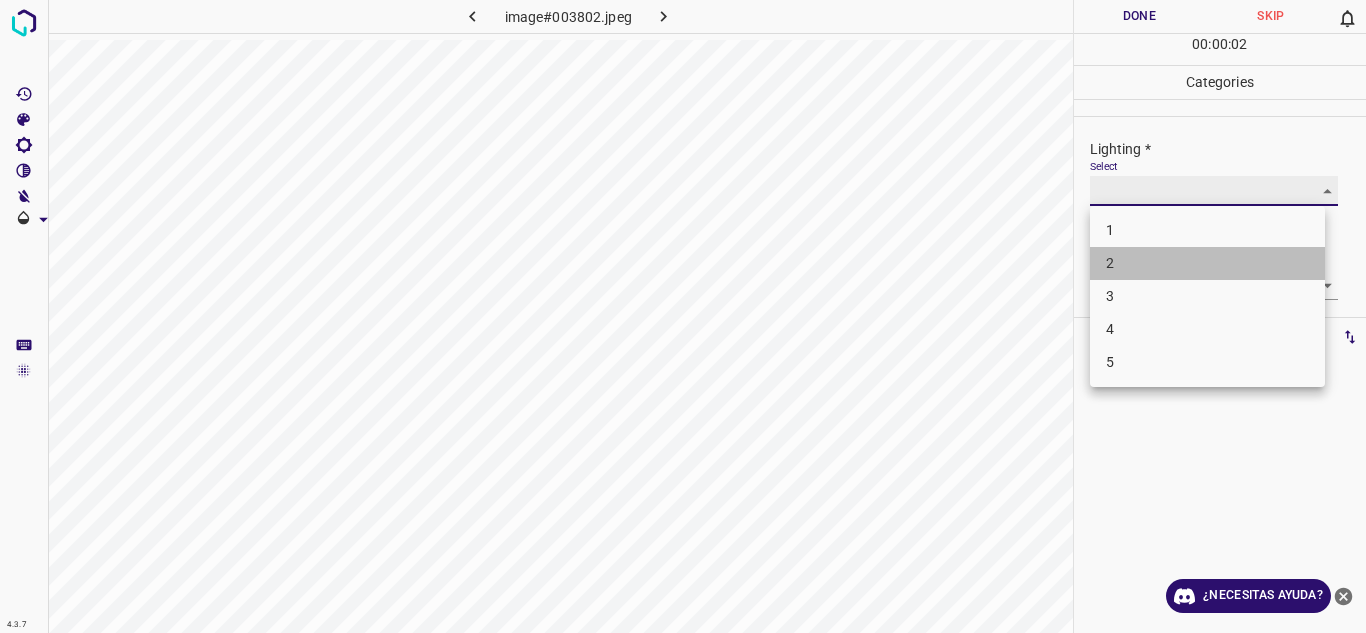 type on "2" 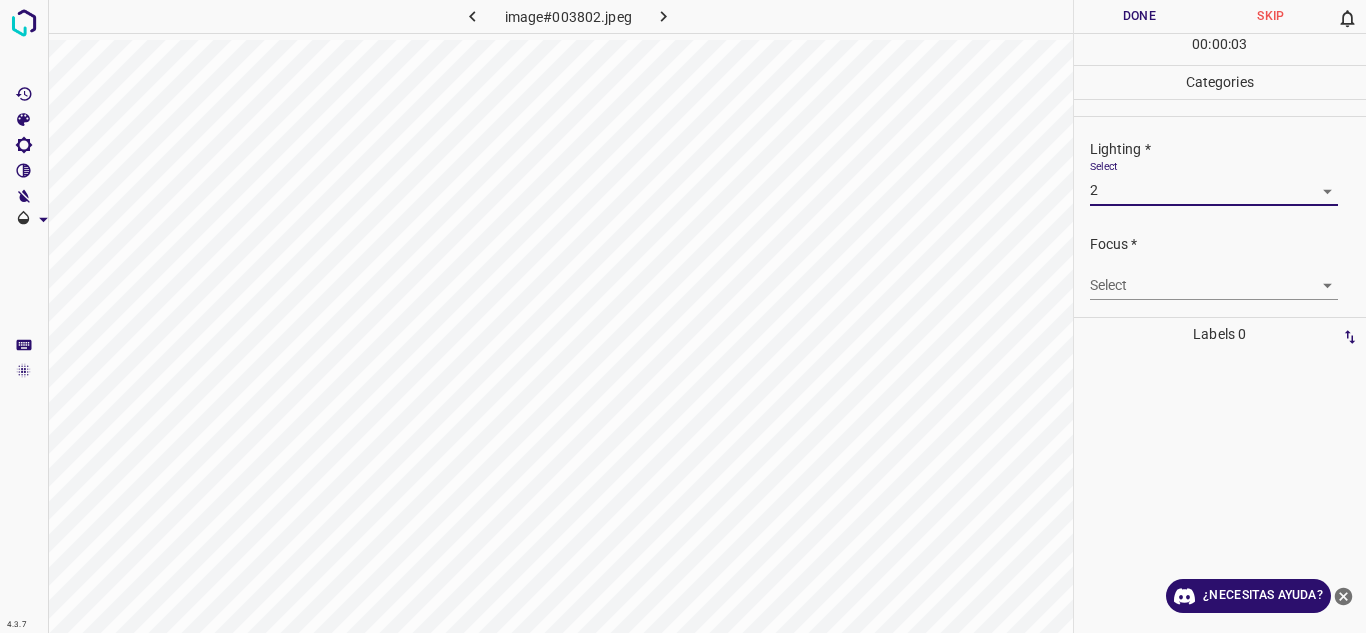 click on "4.3.7 image#003802.jpeg Done Skip 0 00   : 00   : 03   Categories Lighting *  Select 2 2 Focus *  Select ​ Overall *  Select ​ Labels   0 Categories 1 Lighting 2 Focus 3 Overall Tools Space Change between modes (Draw & Edit) I Auto labeling R Restore zoom M Zoom in N Zoom out Delete Delete selecte label Filters Z Restore filters X Saturation filter C Brightness filter V Contrast filter B Gray scale filter General O Download ¿Necesitas ayuda? Texto original Valora esta traducción Tu opinión servirá para ayudar a mejorar el Traductor de Google - Texto - Esconder - Borrar" at bounding box center [683, 316] 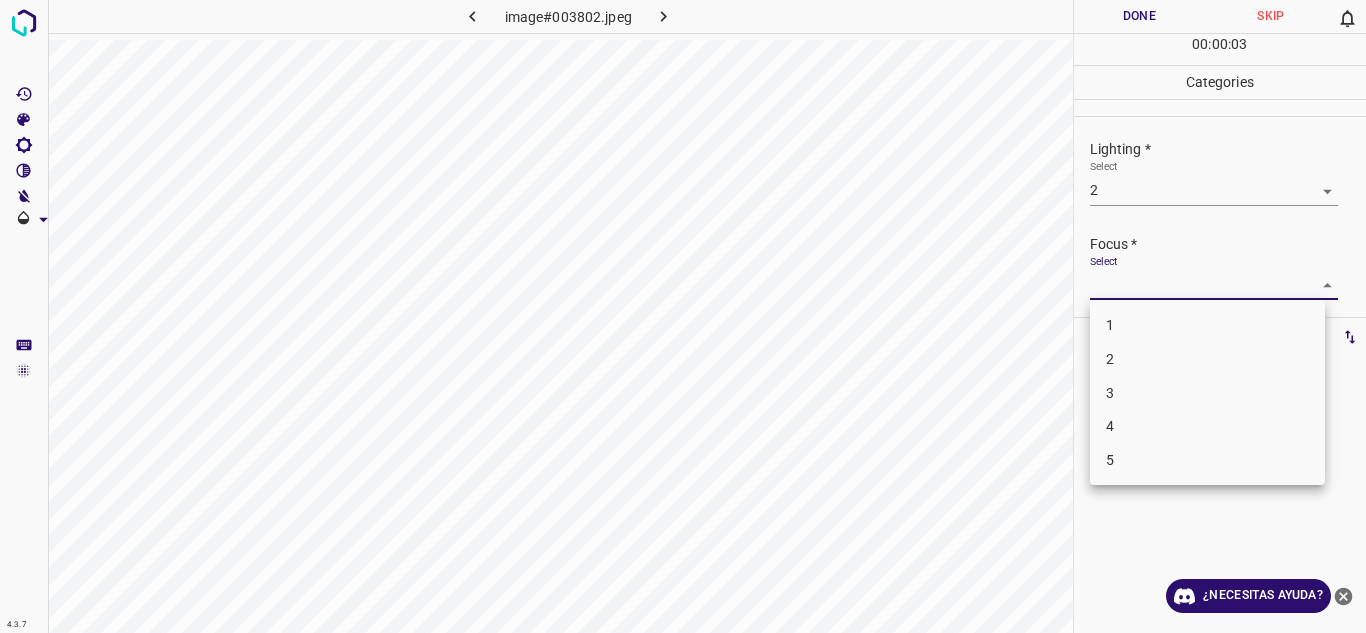 click on "2" at bounding box center (1207, 359) 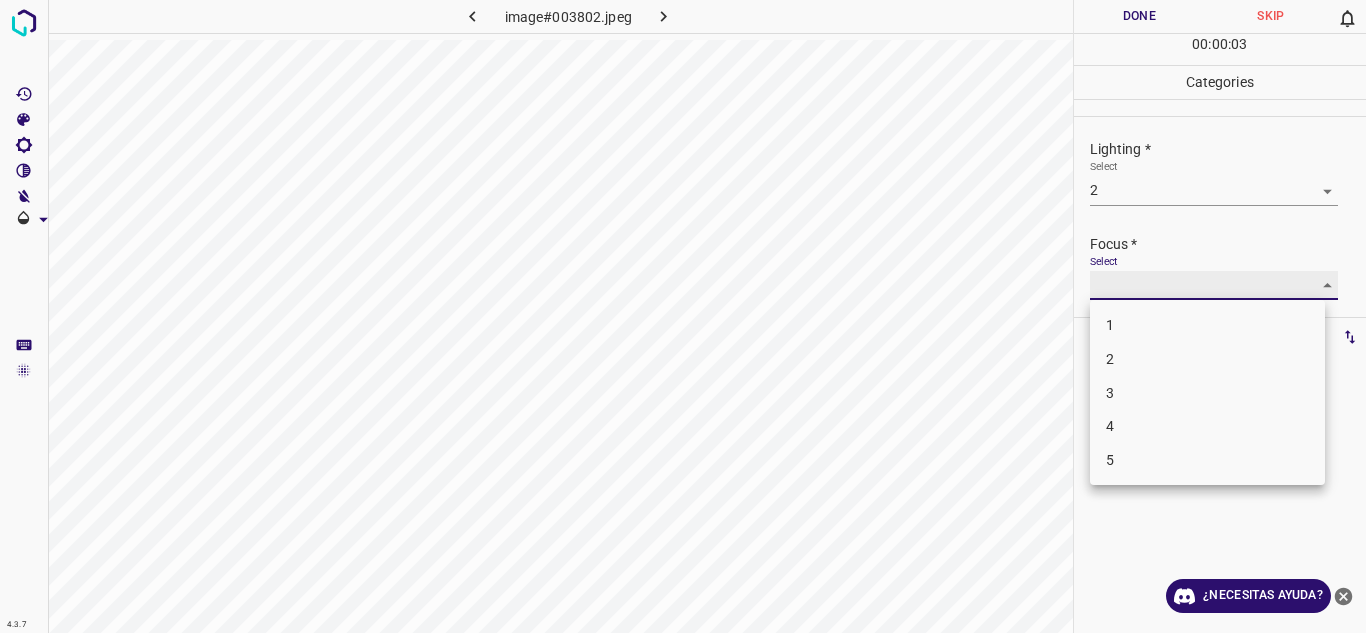 type on "2" 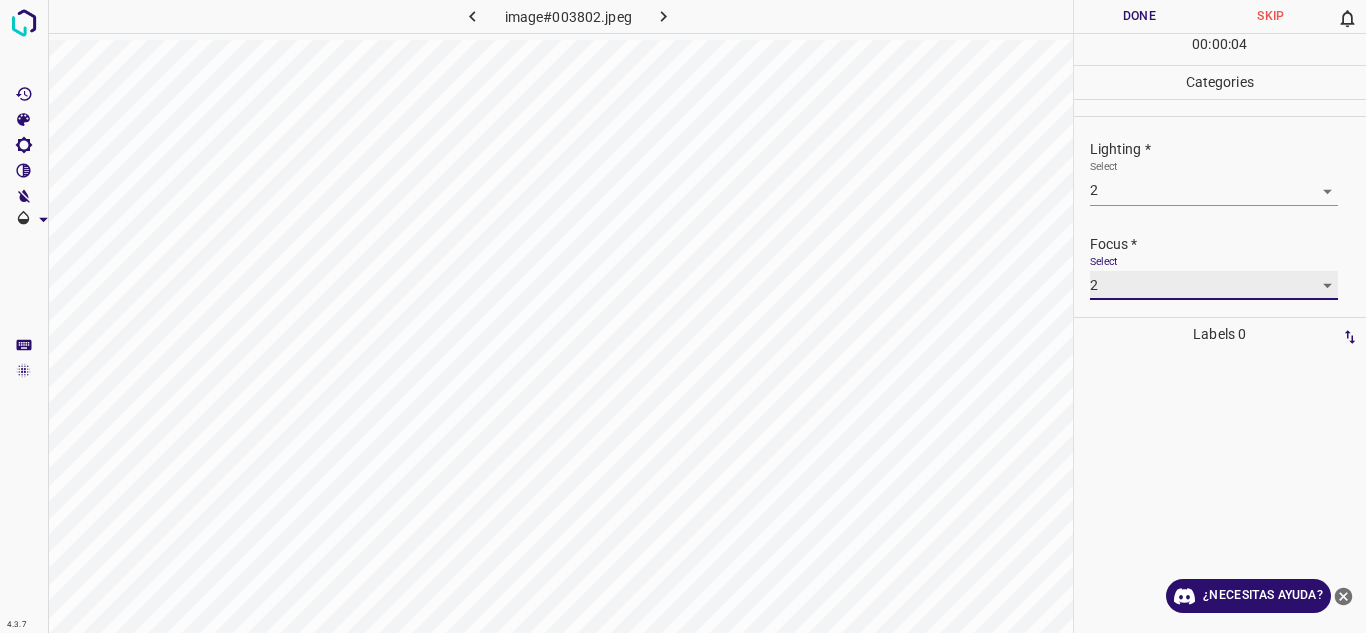 scroll, scrollTop: 98, scrollLeft: 0, axis: vertical 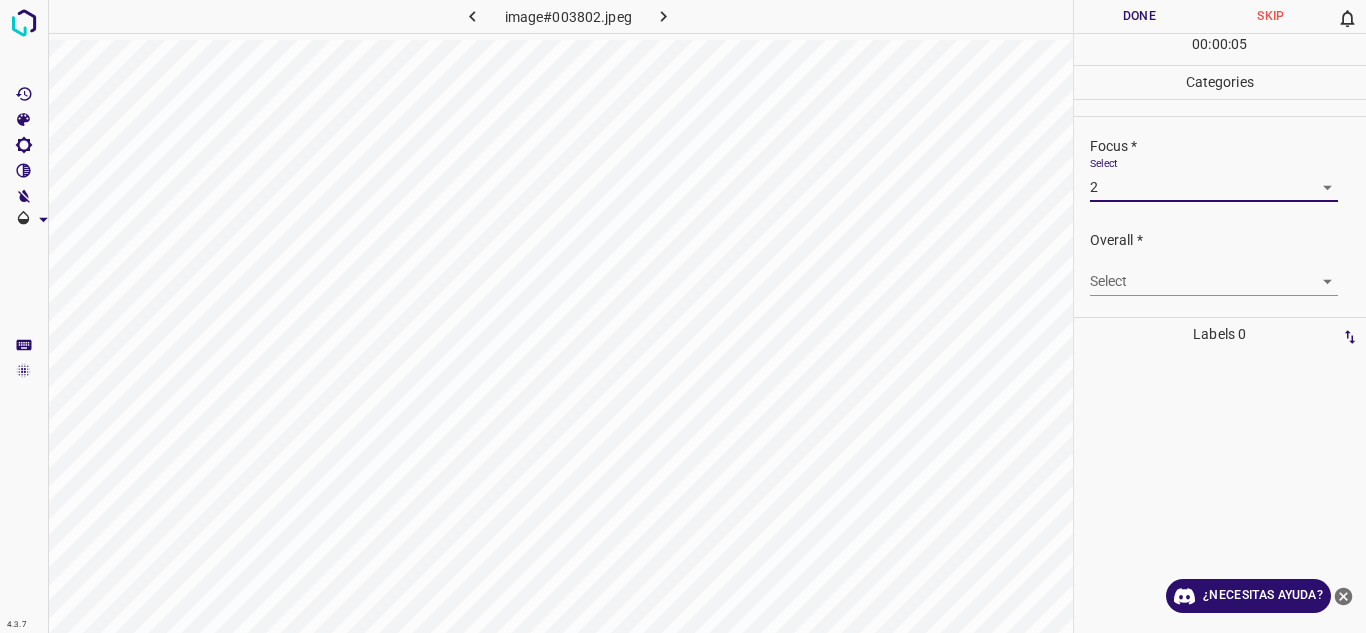 click on "4.3.7 image#003802.jpeg Done Skip 0 00   : 00   : 05   Categories Lighting *  Select 2 2 Focus *  Select 2 2 Overall *  Select ​ Labels   0 Categories 1 Lighting 2 Focus 3 Overall Tools Space Change between modes (Draw & Edit) I Auto labeling R Restore zoom M Zoom in N Zoom out Delete Delete selecte label Filters Z Restore filters X Saturation filter C Brightness filter V Contrast filter B Gray scale filter General O Download ¿Necesitas ayuda? Texto original Valora esta traducción Tu opinión servirá para ayudar a mejorar el Traductor de Google - Texto - Esconder - Borrar" at bounding box center (683, 316) 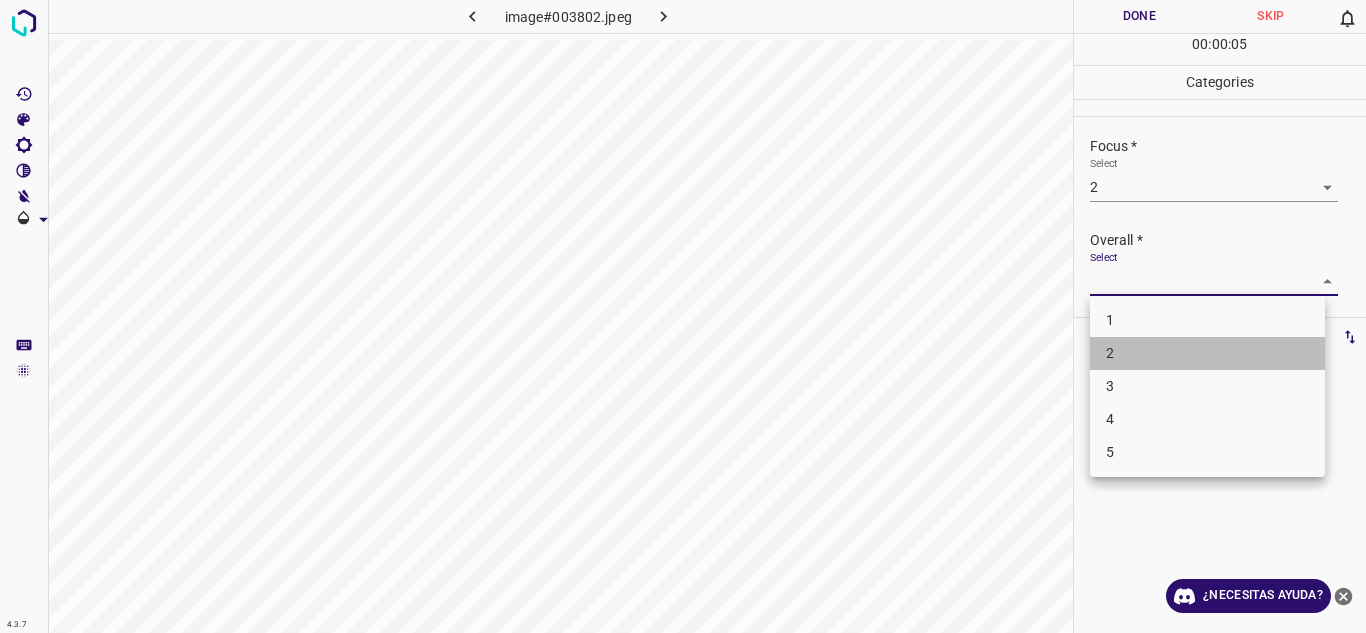 drag, startPoint x: 1221, startPoint y: 356, endPoint x: 1233, endPoint y: 142, distance: 214.33618 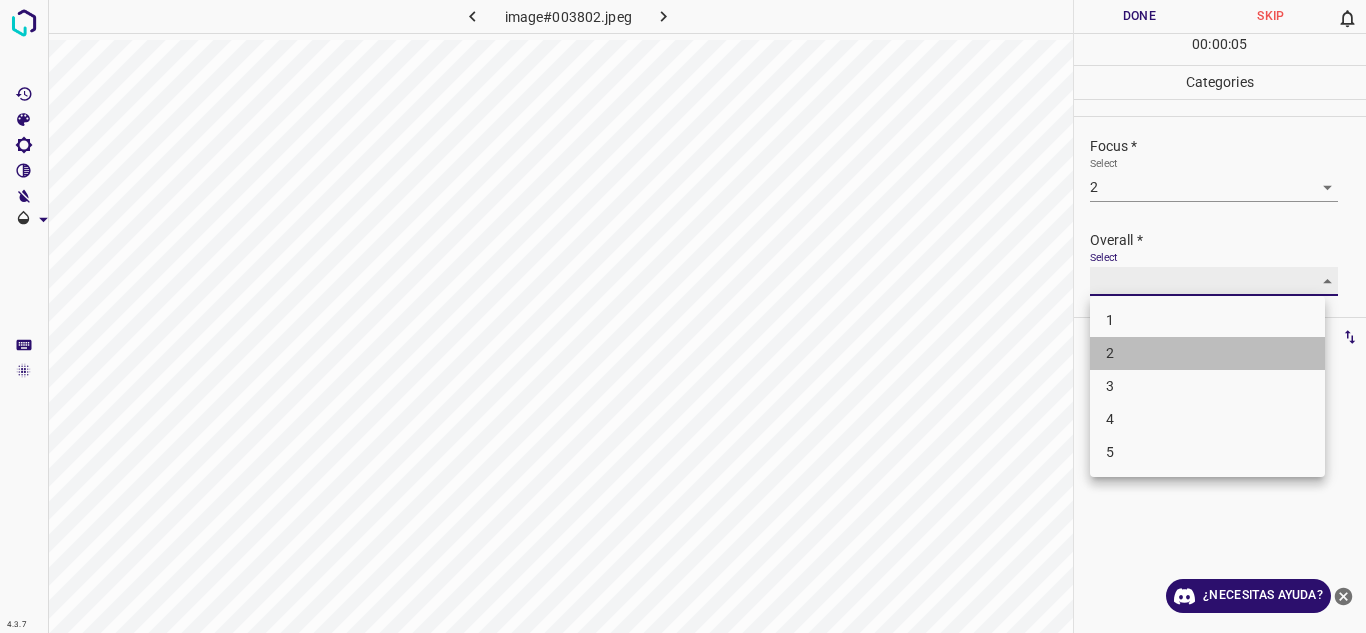 type on "2" 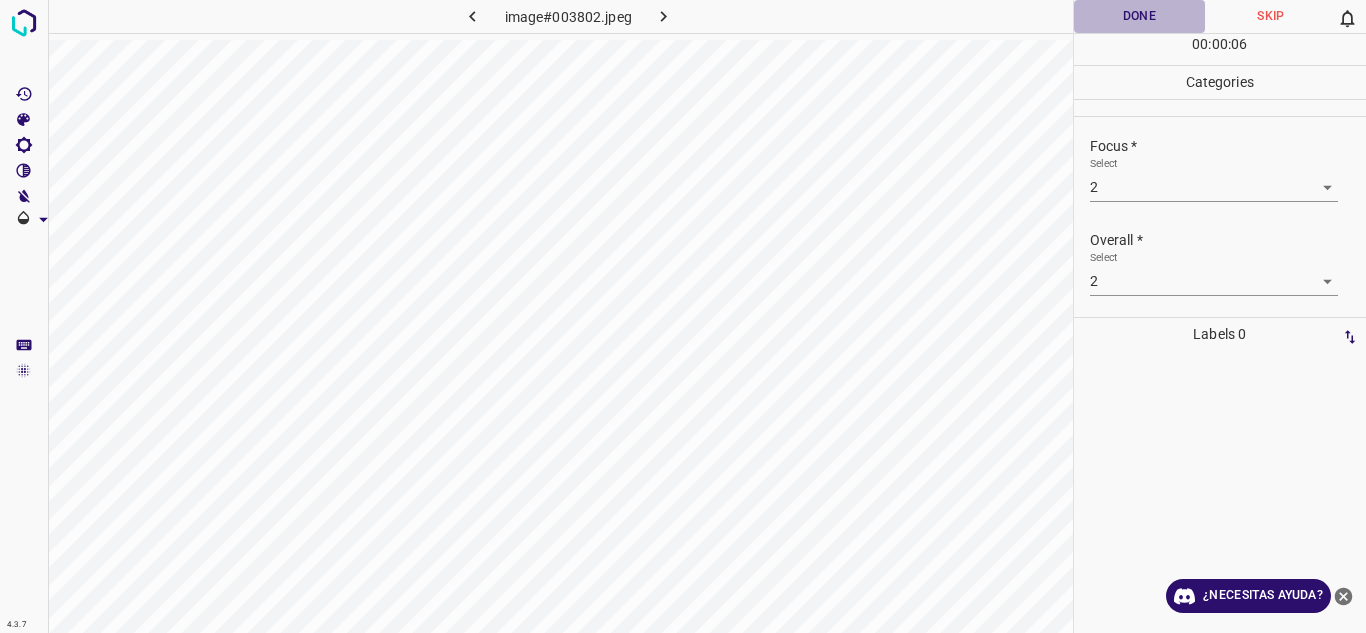 click on "Done" at bounding box center [1140, 16] 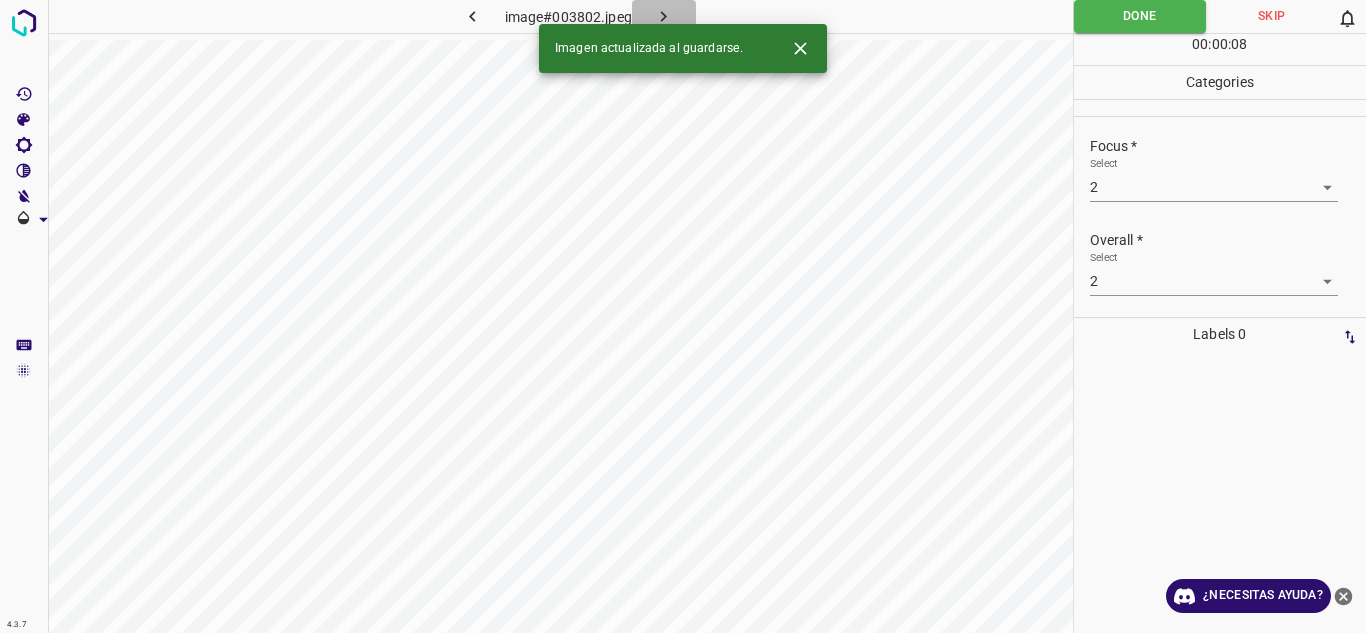 click at bounding box center (664, 16) 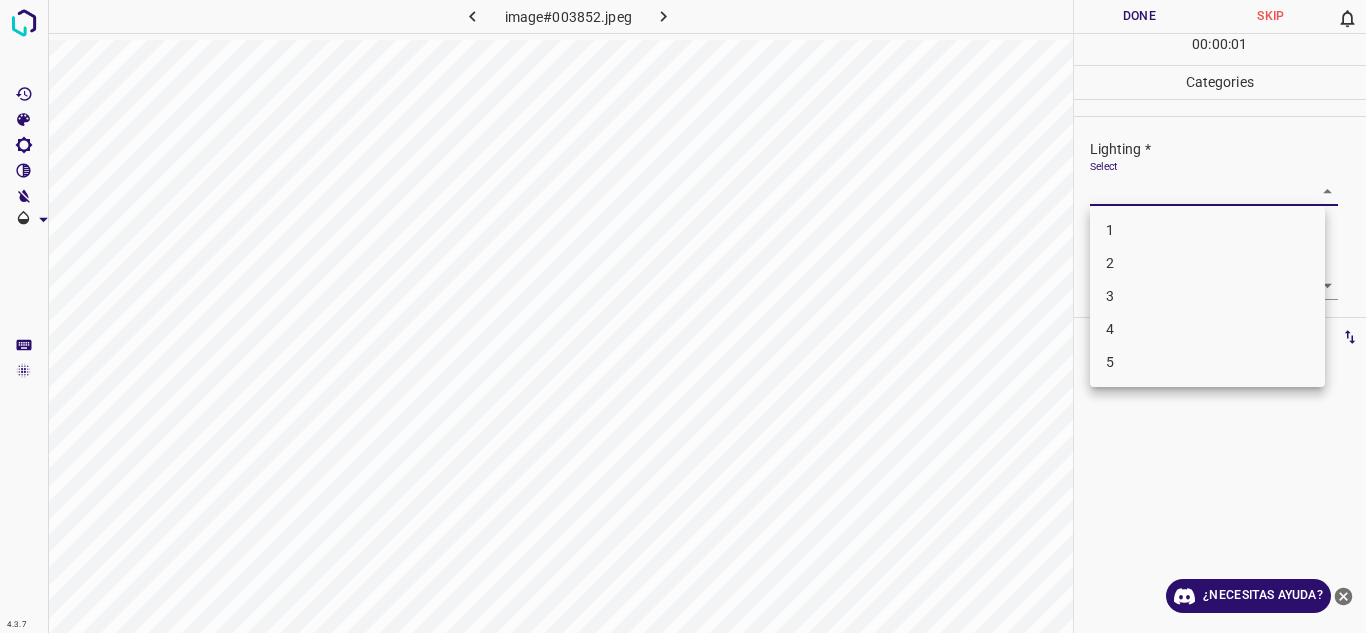 click on "4.3.7 image#003852.jpeg Done Skip 0 00   : 00   : 01   Categories Lighting *  Select ​ Focus *  Select ​ Overall *  Select ​ Labels   0 Categories 1 Lighting 2 Focus 3 Overall Tools Space Change between modes (Draw & Edit) I Auto labeling R Restore zoom M Zoom in N Zoom out Delete Delete selecte label Filters Z Restore filters X Saturation filter C Brightness filter V Contrast filter B Gray scale filter General O Download ¿Necesitas ayuda? Texto original Valora esta traducción Tu opinión servirá para ayudar a mejorar el Traductor de Google - Texto - Esconder - Borrar 1 2 3 4 5" at bounding box center [683, 316] 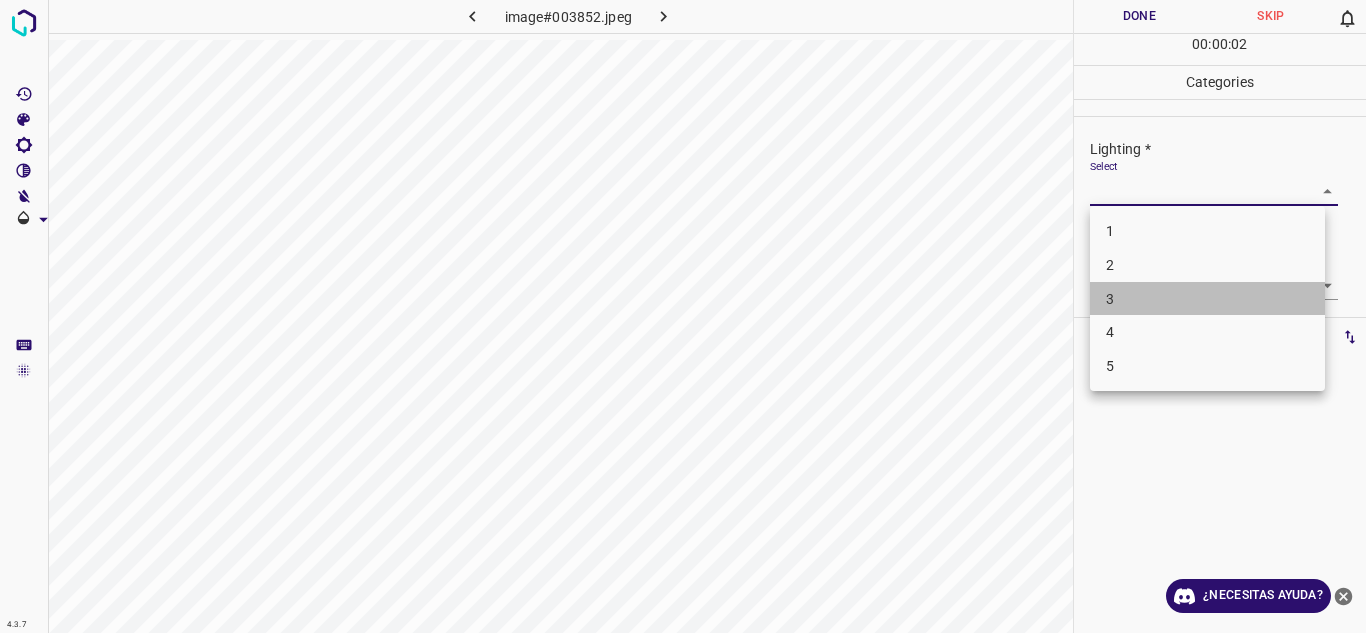 click on "3" at bounding box center (1207, 299) 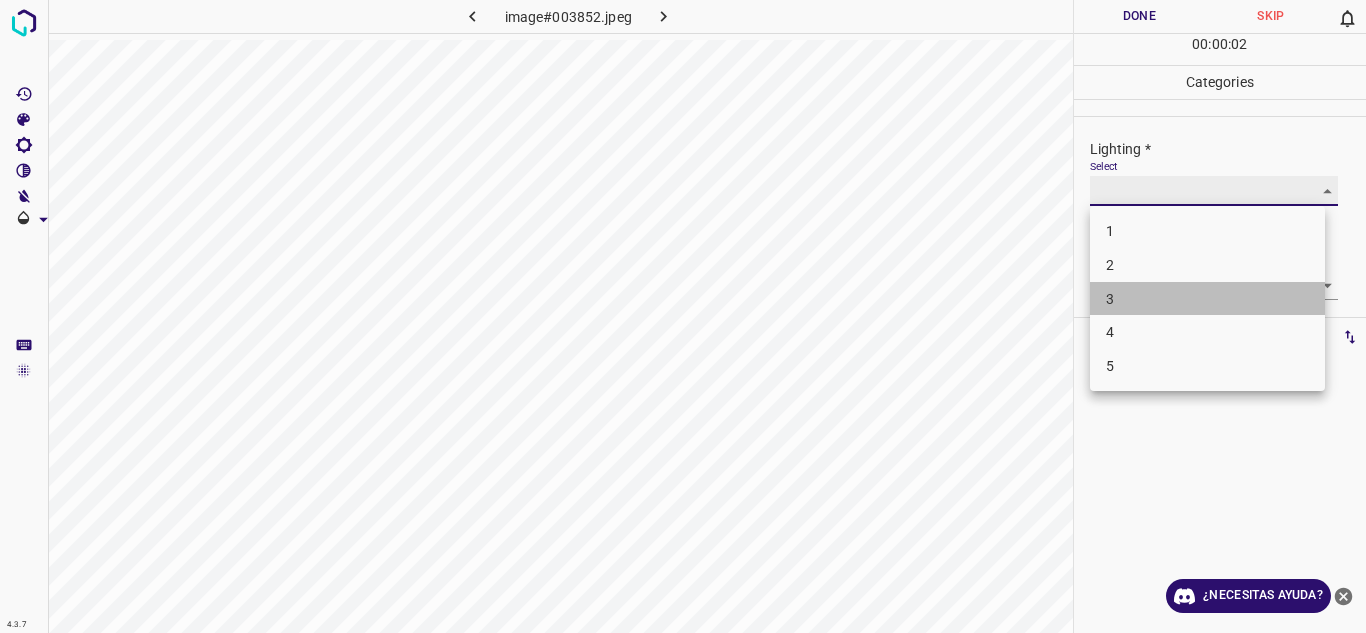 type on "3" 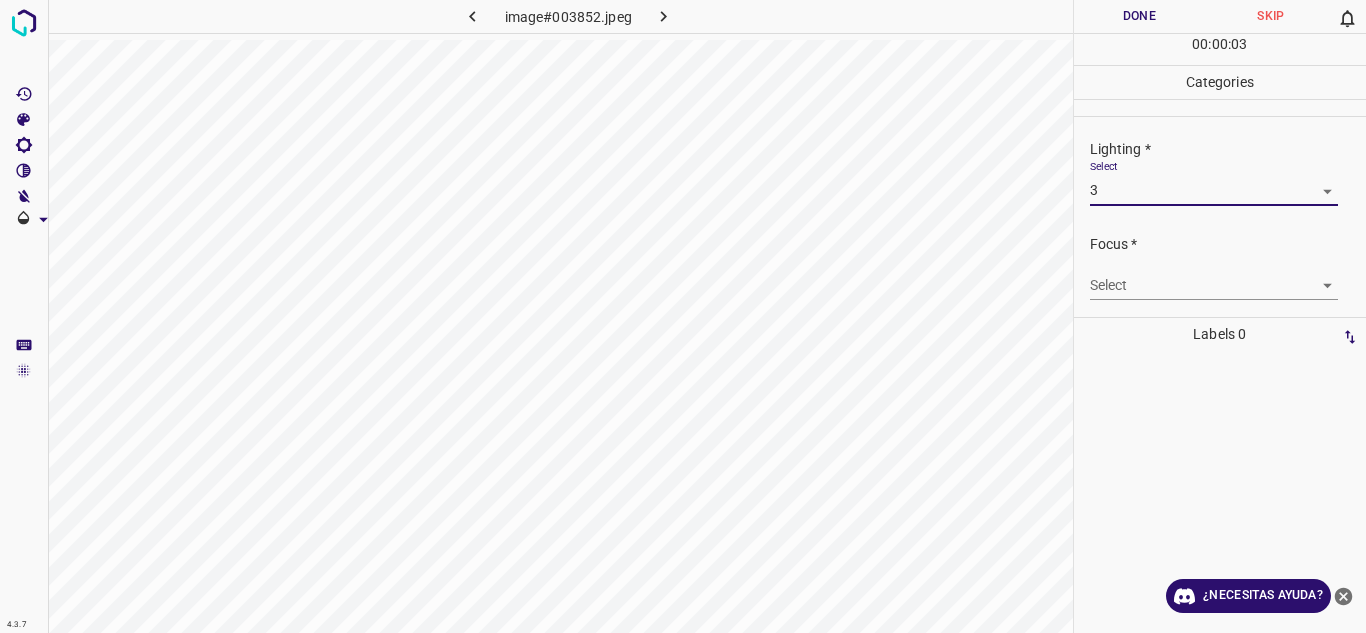 click on "4.3.7 image#003852.jpeg Done Skip 0 00   : 00   : 03   Categories Lighting *  Select 3 3 Focus *  Select ​ Overall *  Select ​ Labels   0 Categories 1 Lighting 2 Focus 3 Overall Tools Space Change between modes (Draw & Edit) I Auto labeling R Restore zoom M Zoom in N Zoom out Delete Delete selecte label Filters Z Restore filters X Saturation filter C Brightness filter V Contrast filter B Gray scale filter General O Download ¿Necesitas ayuda? Texto original Valora esta traducción Tu opinión servirá para ayudar a mejorar el Traductor de Google - Texto - Esconder - Borrar" at bounding box center [683, 316] 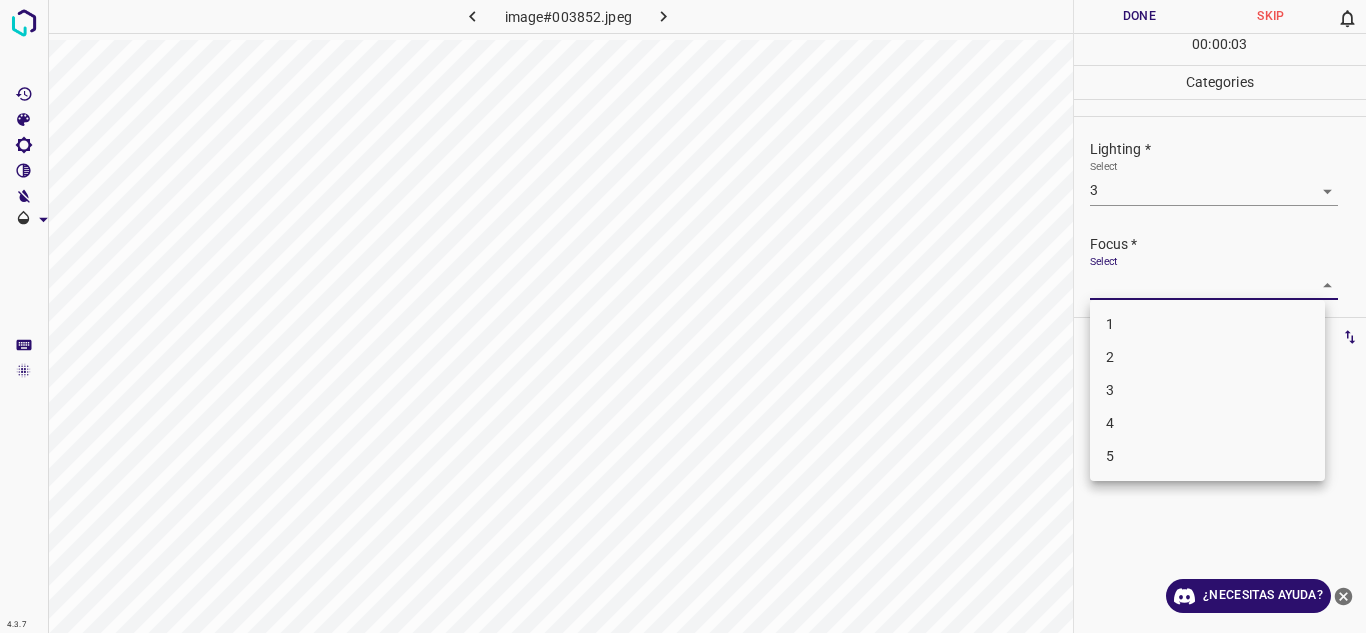 click on "3" at bounding box center (1207, 390) 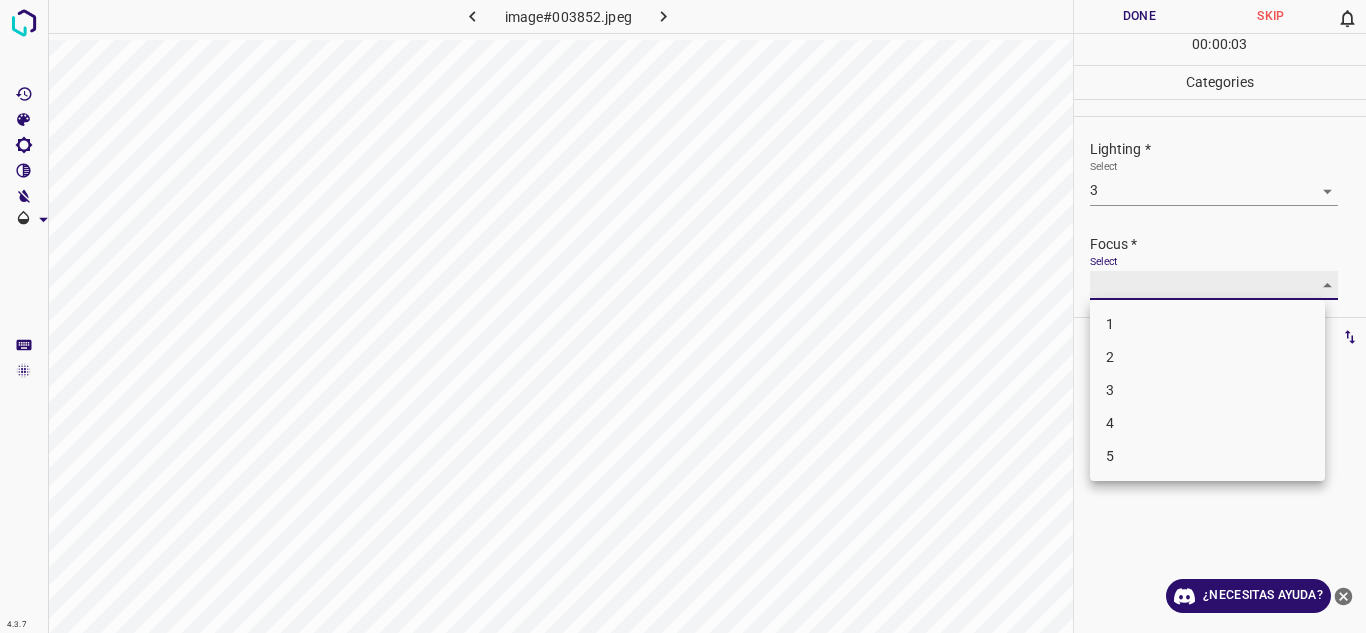 type on "3" 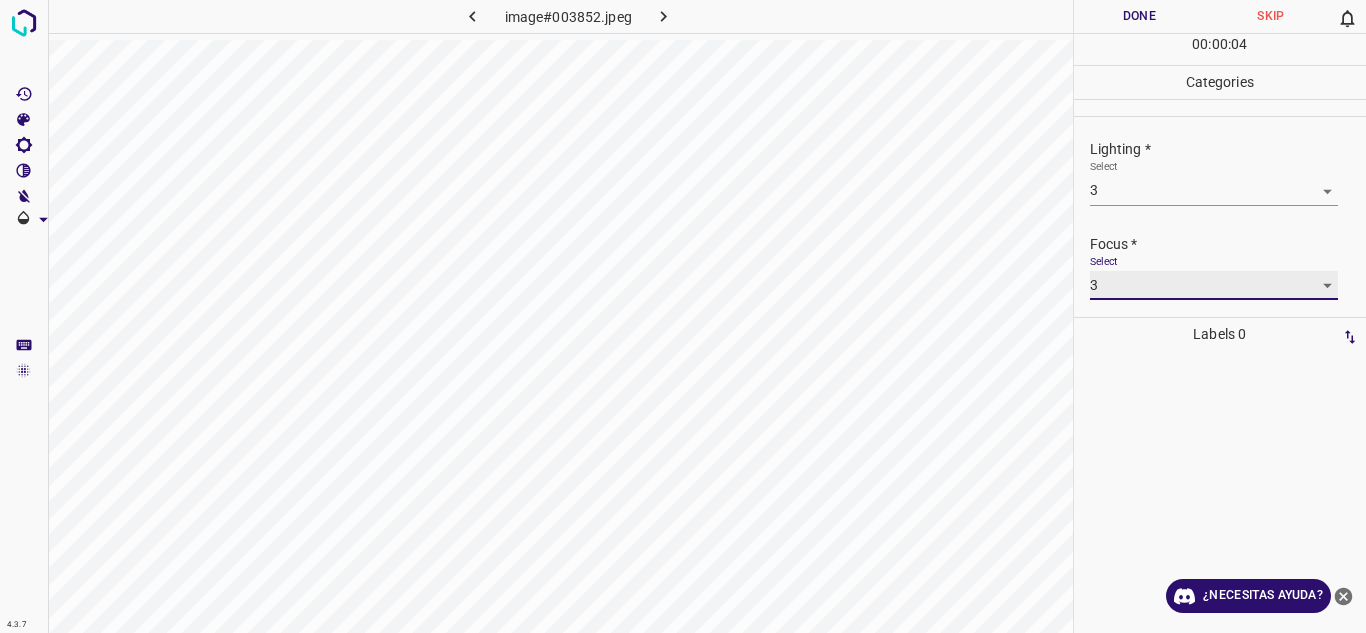 scroll, scrollTop: 98, scrollLeft: 0, axis: vertical 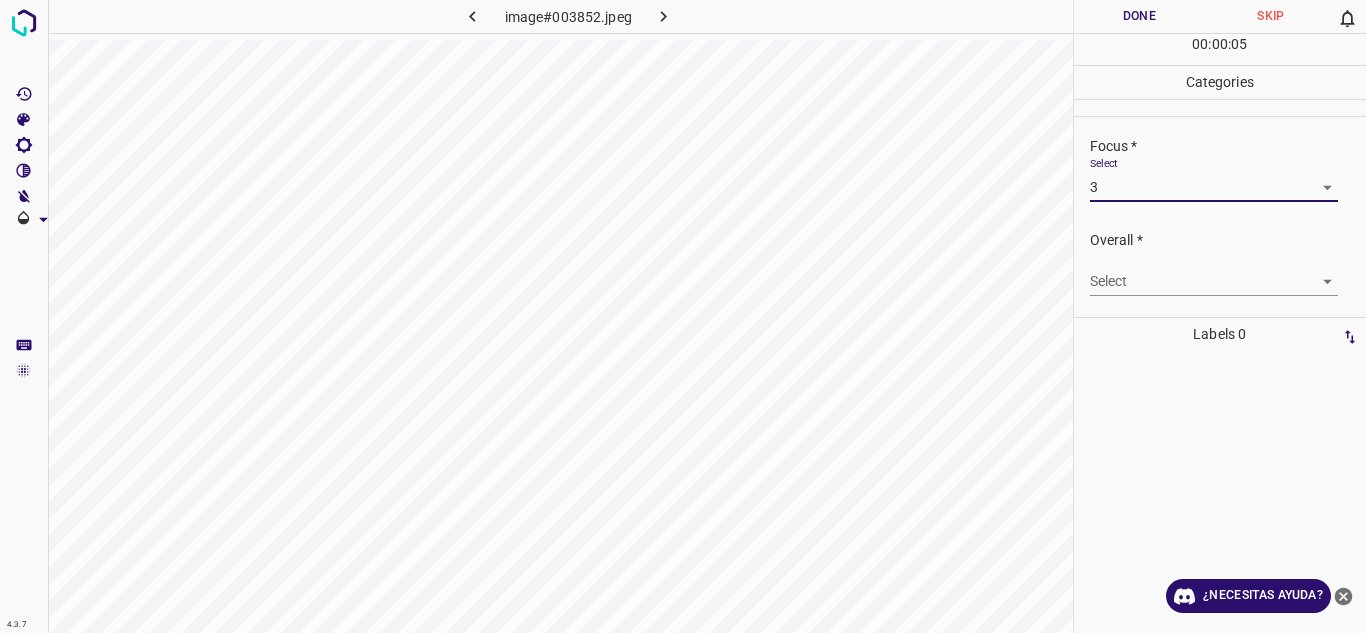 click on "4.3.7 image#003852.jpeg Done Skip 0 00   : 00   : 05   Categories Lighting *  Select 3 3 Focus *  Select 3 3 Overall *  Select ​ Labels   0 Categories 1 Lighting 2 Focus 3 Overall Tools Space Change between modes (Draw & Edit) I Auto labeling R Restore zoom M Zoom in N Zoom out Delete Delete selecte label Filters Z Restore filters X Saturation filter C Brightness filter V Contrast filter B Gray scale filter General O Download ¿Necesitas ayuda? Texto original Valora esta traducción Tu opinión servirá para ayudar a mejorar el Traductor de Google - Texto - Esconder - Borrar" at bounding box center [683, 316] 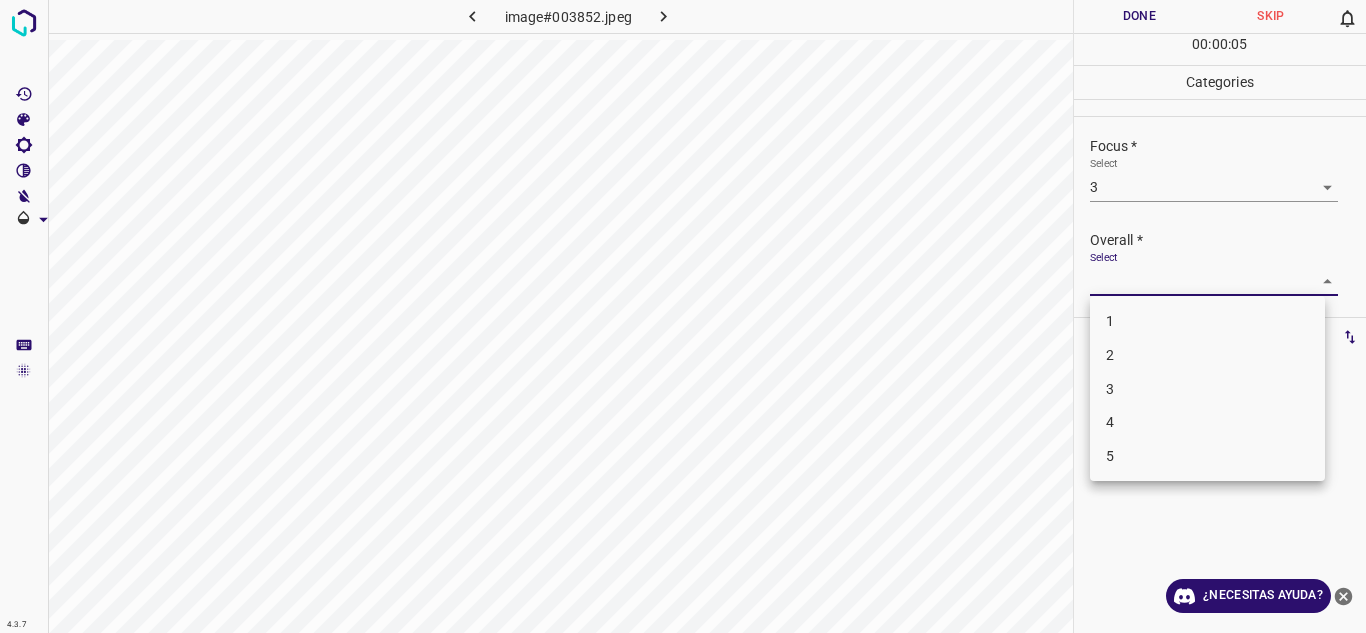 click on "3" at bounding box center (1207, 389) 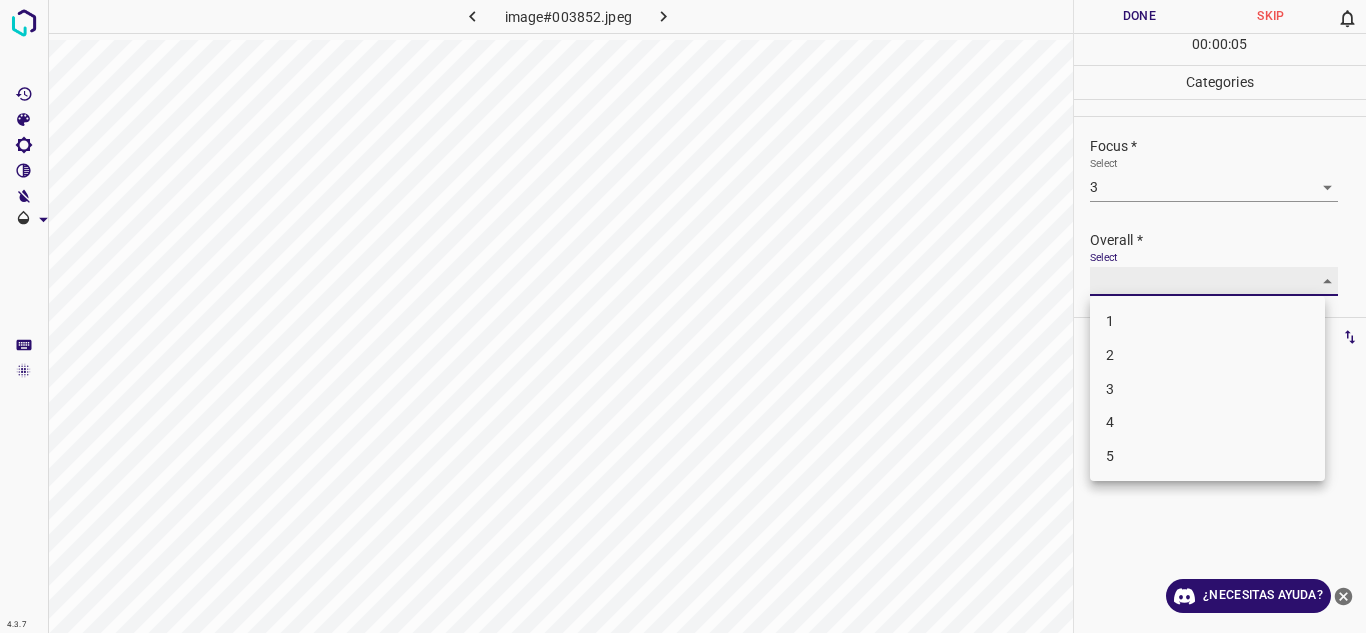 type on "3" 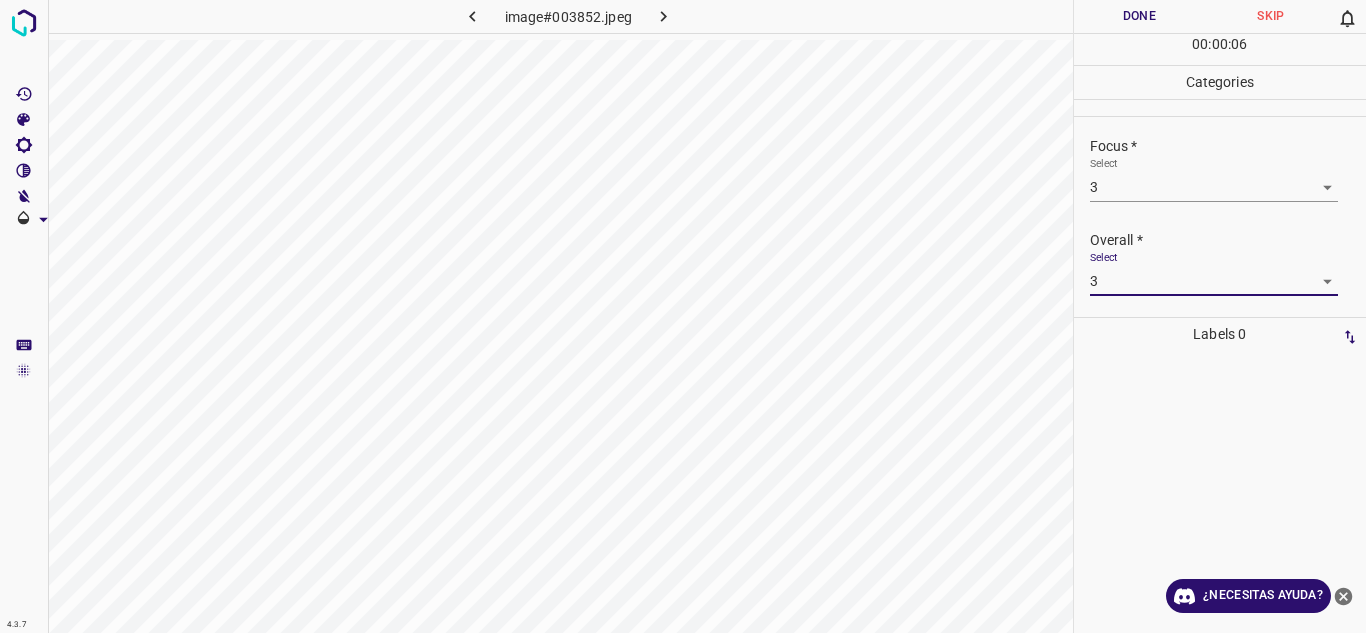 click on "Done" at bounding box center [1140, 16] 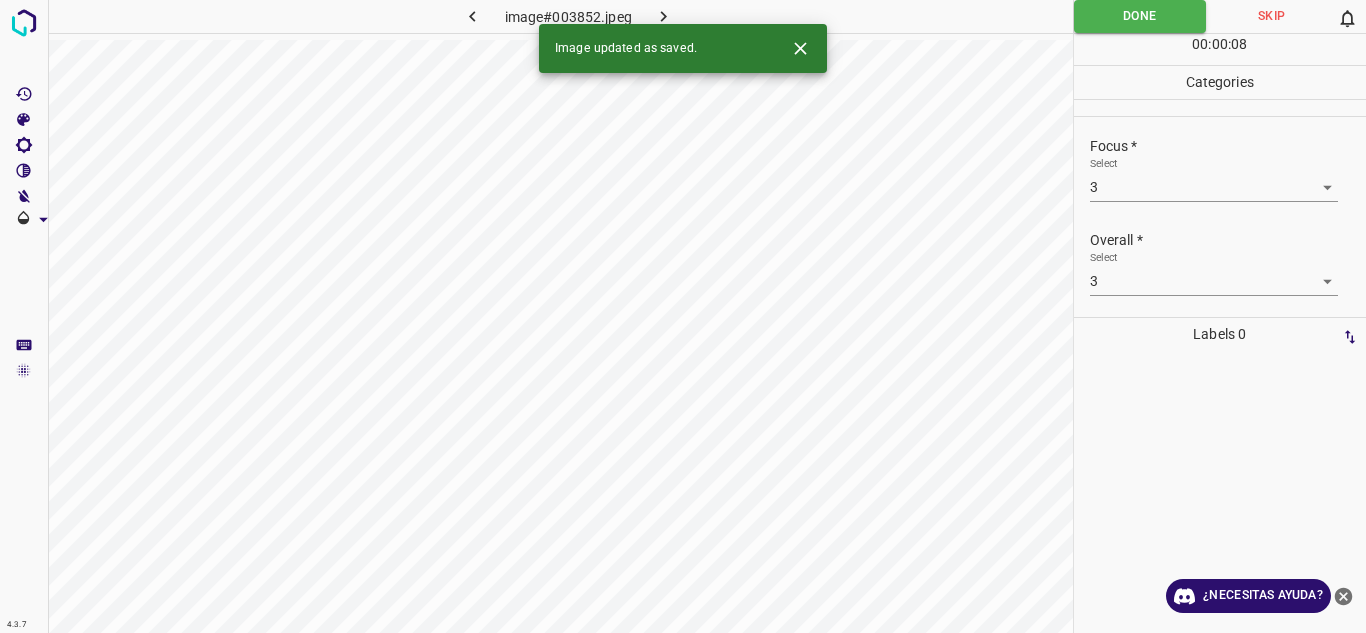 click 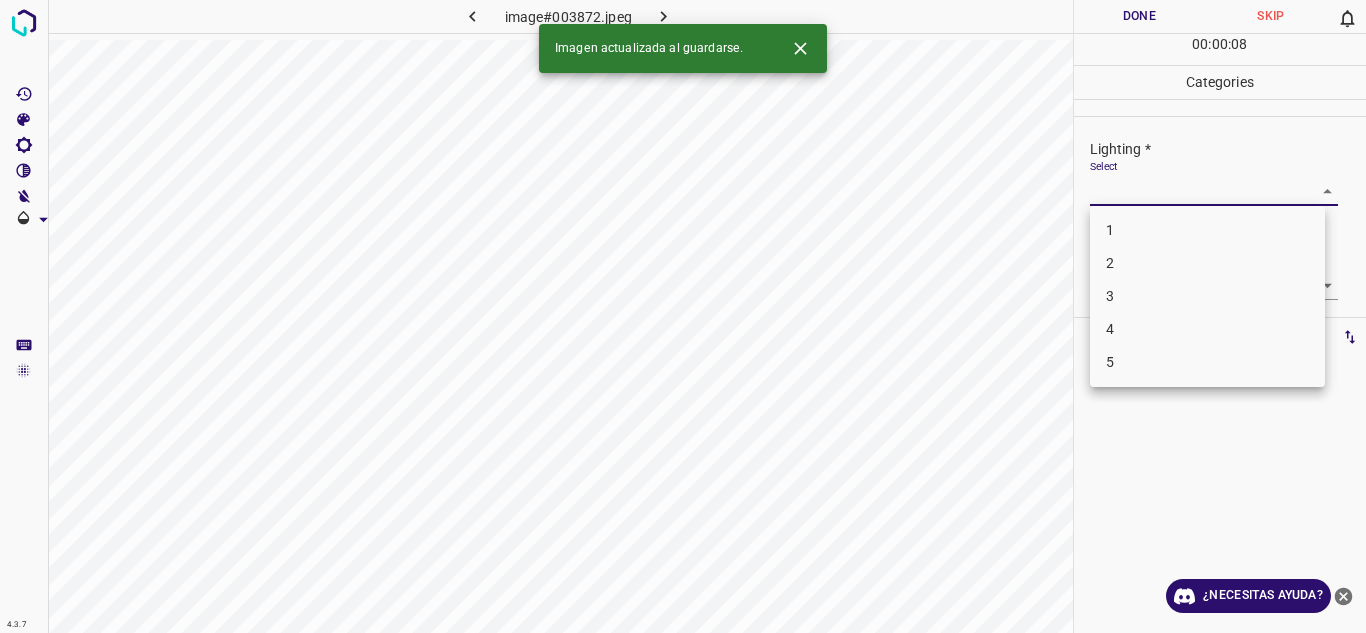 click on "4.3.7 image#003872.jpeg Done Skip 0 00   : 00   : 08   Categories Lighting *  Select ​ Focus *  Select ​ Overall *  Select ​ Labels   0 Categories 1 Lighting 2 Focus 3 Overall Tools Space Change between modes (Draw & Edit) I Auto labeling R Restore zoom M Zoom in N Zoom out Delete Delete selecte label Filters Z Restore filters X Saturation filter C Brightness filter V Contrast filter B Gray scale filter General O Download Imagen actualizada al guardarse. ¿Necesitas ayuda? Texto original Valora esta traducción Tu opinión servirá para ayudar a mejorar el Traductor de Google - Texto - Esconder - Borrar 1 2 3 4 5" at bounding box center [683, 316] 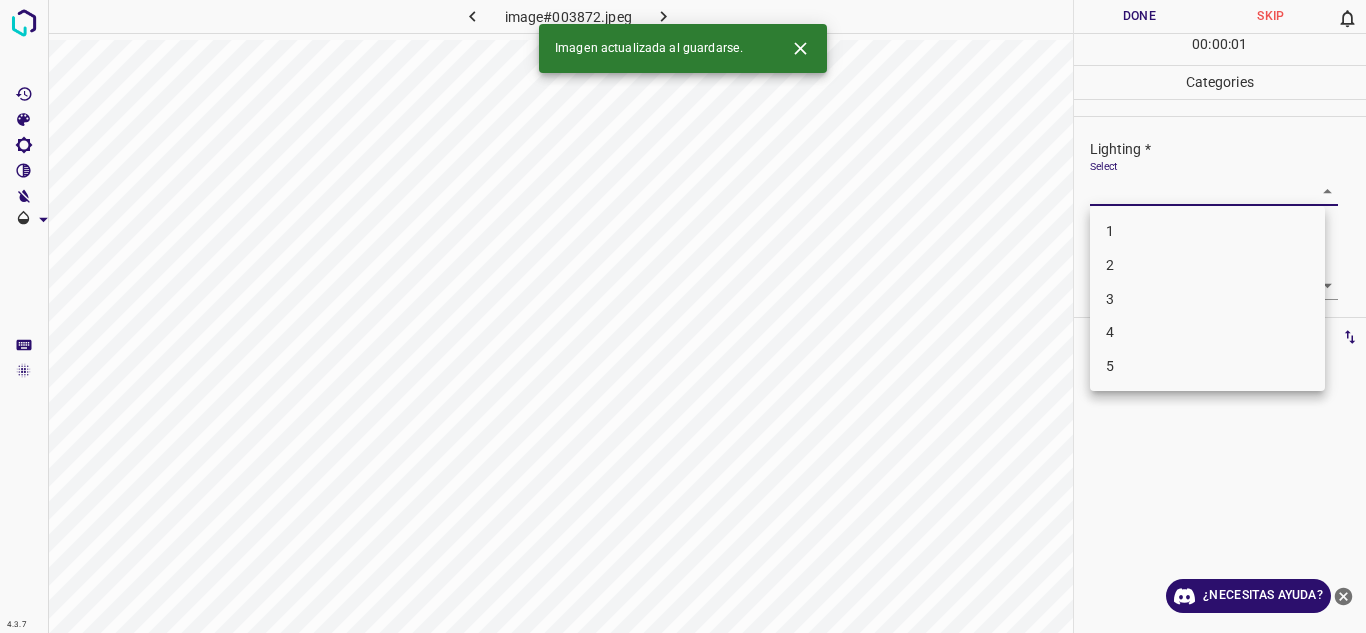 click on "3" at bounding box center [1207, 299] 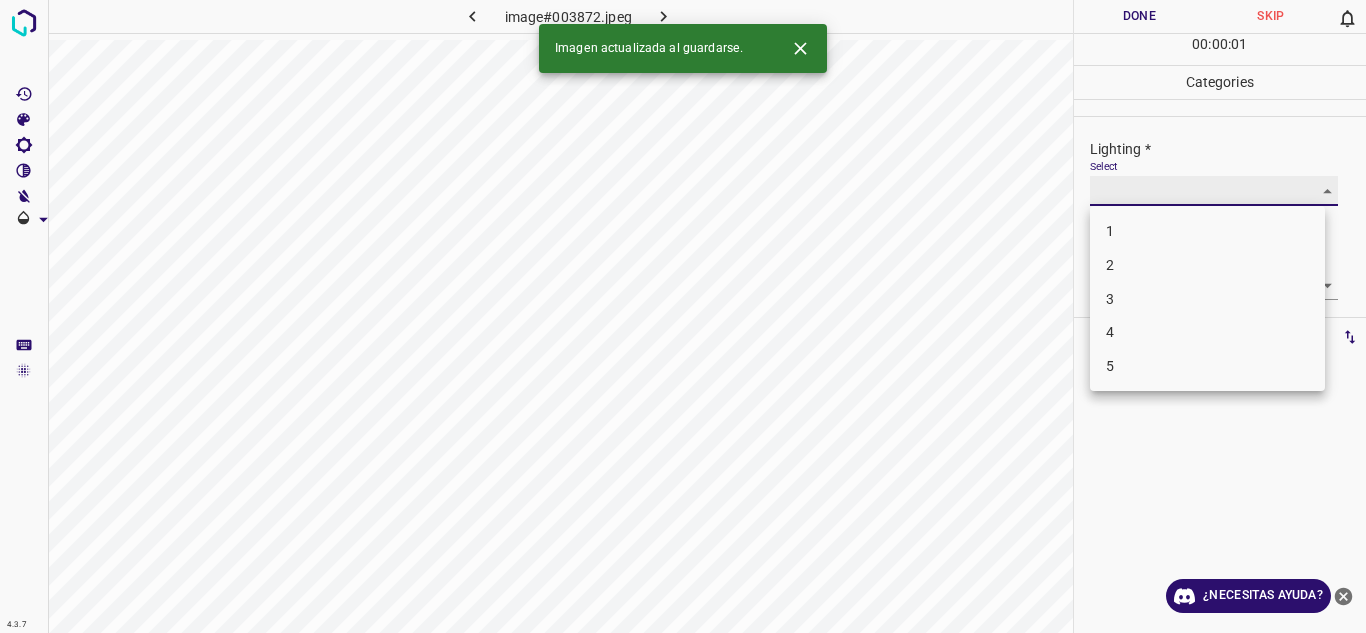 type on "3" 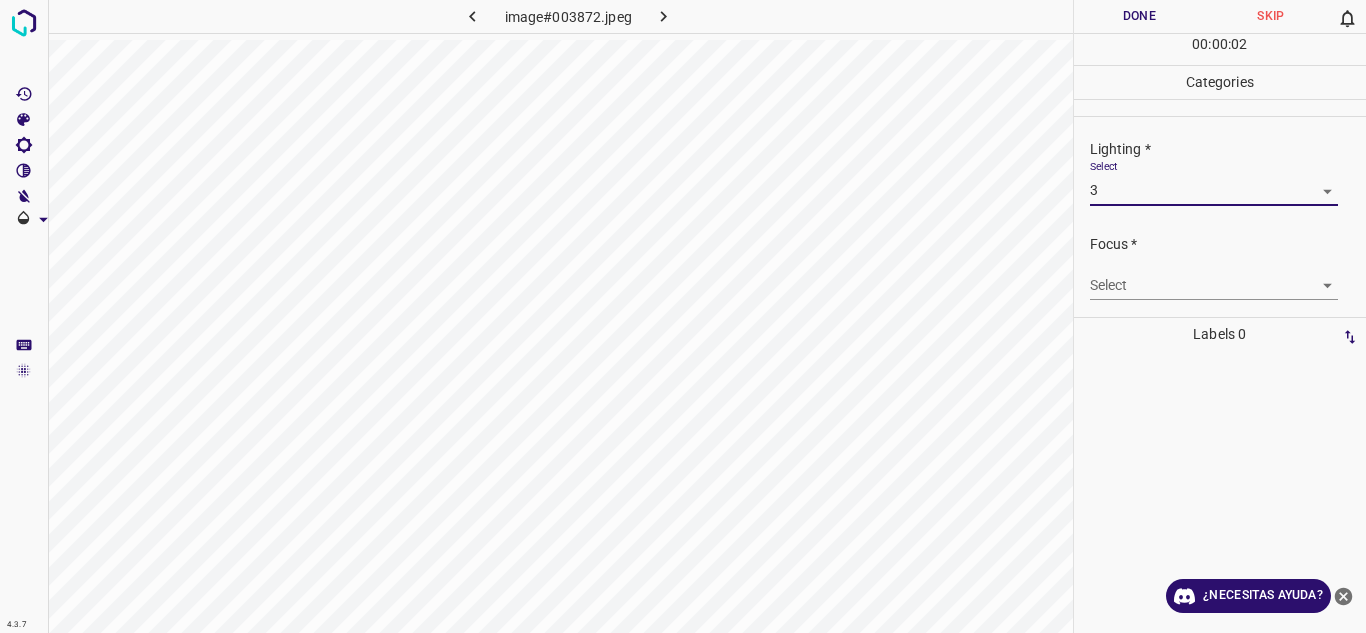 click on "4.3.7 image#003872.jpeg Done Skip 0 00 : 00 : 02 Categories Lighting * Select 3 3 Focus * Select ​ Overall * Select ​ Labels 0 Categories 1 Lighting 2 Focus 3 Overall Tools Space Change between modes (Draw & Edit) I Auto labeling R Restore zoom M Zoom in N Zoom out Delete Delete selecte label Filters Z Restore filters X Saturation filter C Brightness filter V Contrast filter B Gray scale filter General O Download ¿Necesitas ayuda? Texto original Valora esta traducción Tu opinión servirá para ayudar a mejorar el Traductor de Google - Texto - Esconder - Borrar 1 2 3 4 5" at bounding box center [683, 316] 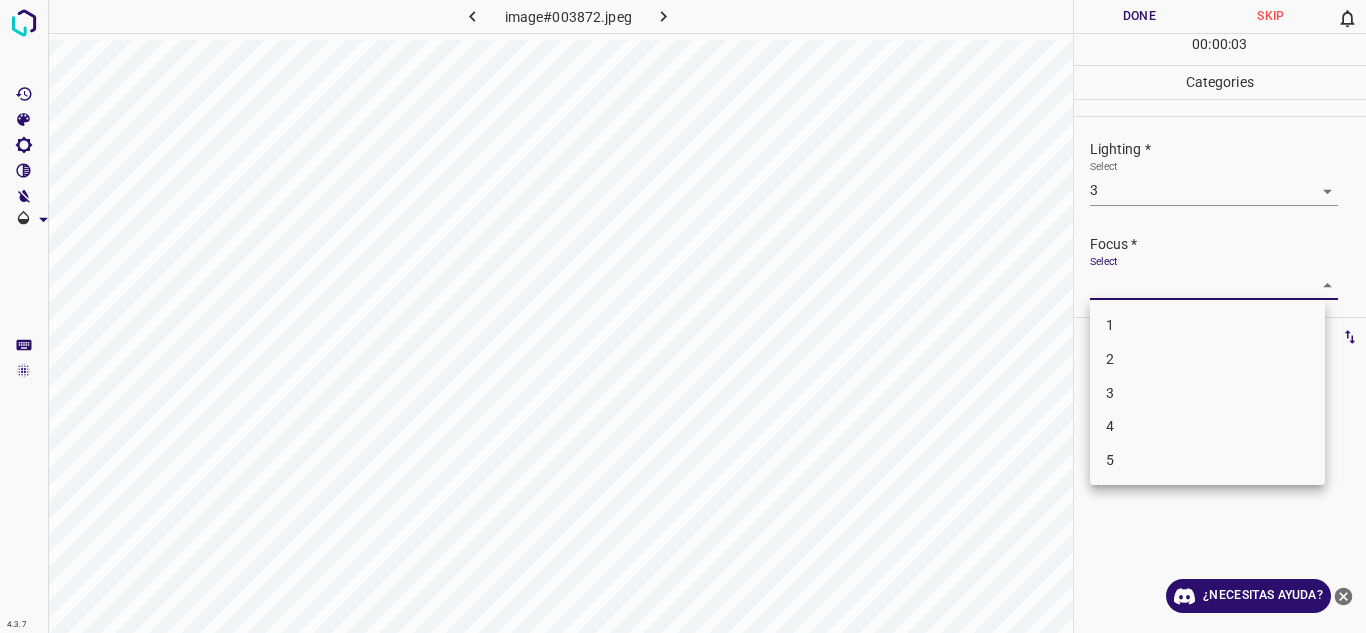 click on "3" at bounding box center (1207, 393) 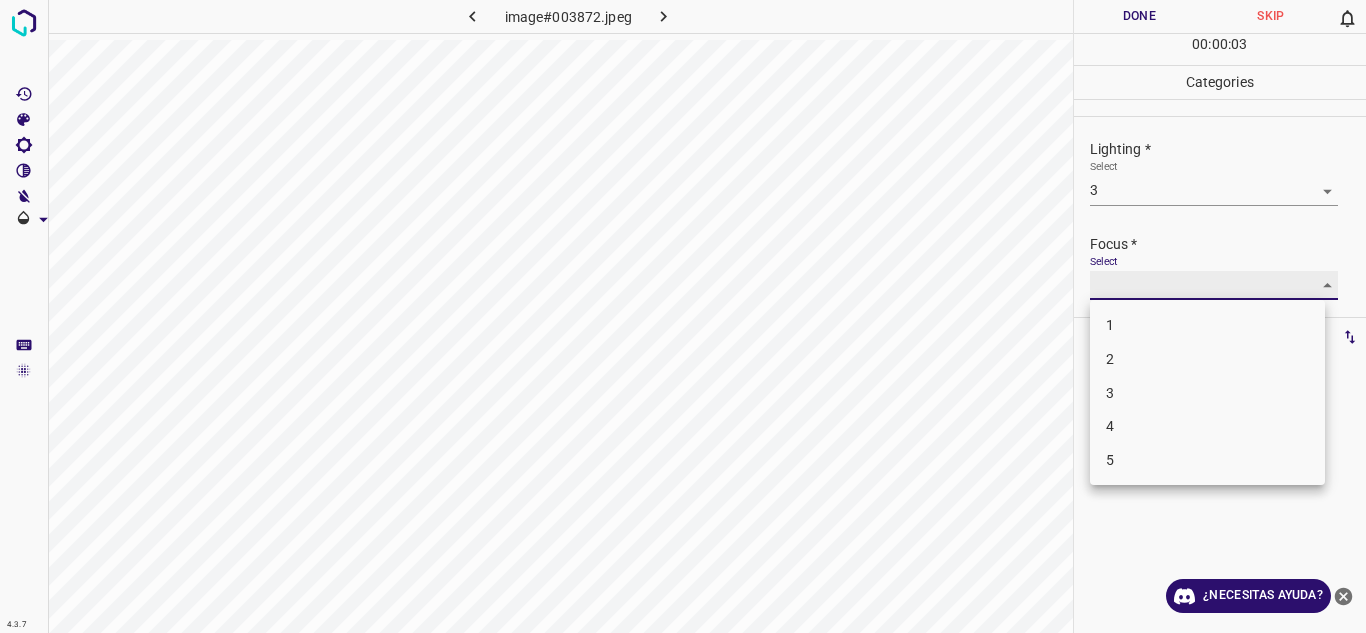 type on "3" 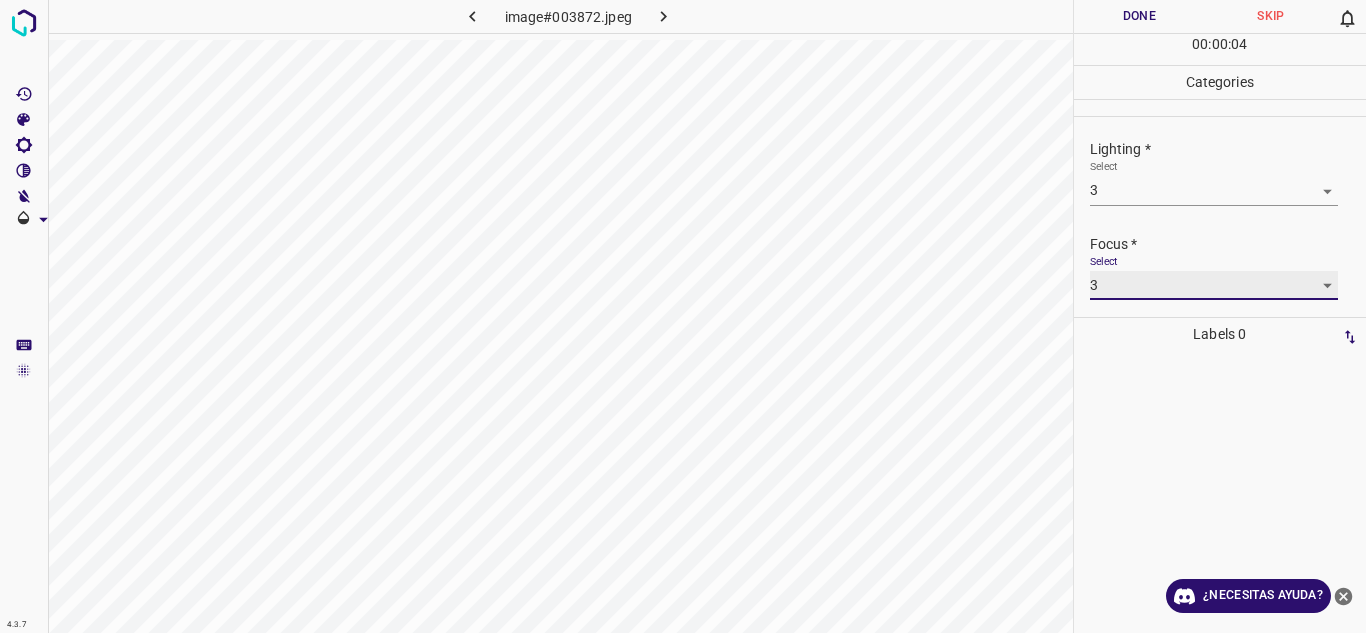 scroll, scrollTop: 98, scrollLeft: 0, axis: vertical 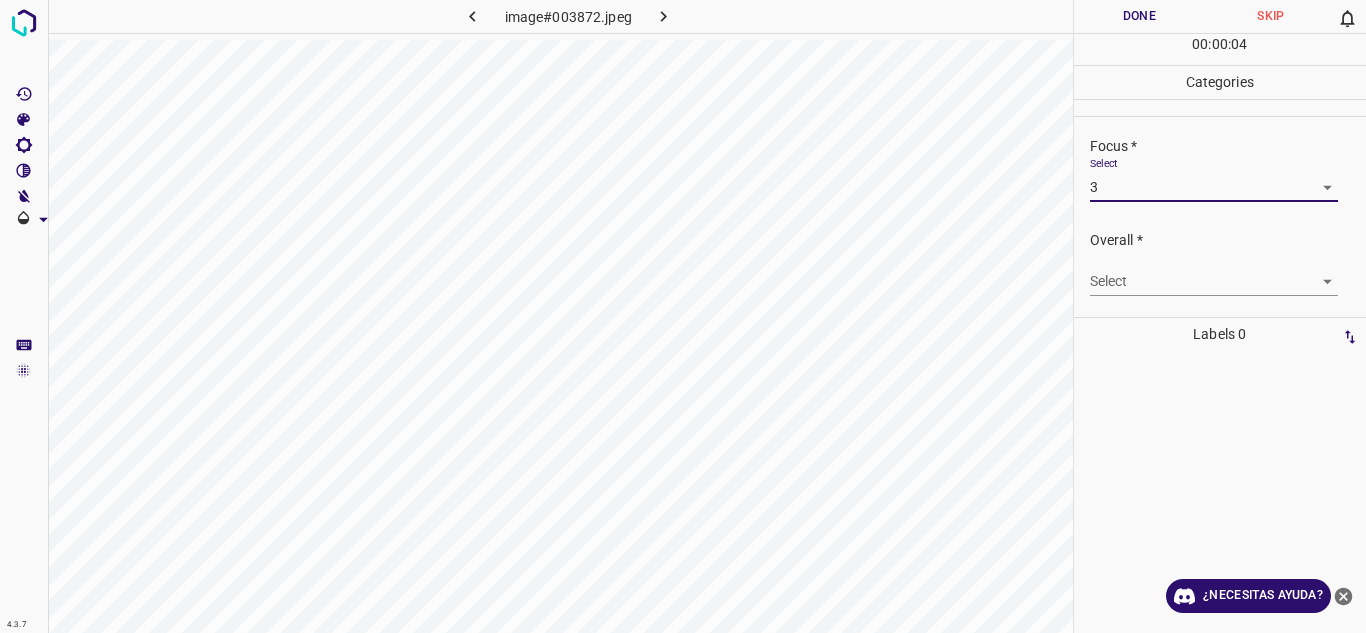 click on "4.3.7 image#003872.jpeg Done Skip 0 00   : 00   : 04   Categories Lighting *  Select 3 3 Focus *  Select 3 3 Overall *  Select ​ Labels   0 Categories 1 Lighting 2 Focus 3 Overall Tools Space Change between modes (Draw & Edit) I Auto labeling R Restore zoom M Zoom in N Zoom out Delete Delete selecte label Filters Z Restore filters X Saturation filter C Brightness filter V Contrast filter B Gray scale filter General O Download ¿Necesitas ayuda? Texto original Valora esta traducción Tu opinión servirá para ayudar a mejorar el Traductor de Google - Texto - Esconder - Borrar" at bounding box center [683, 316] 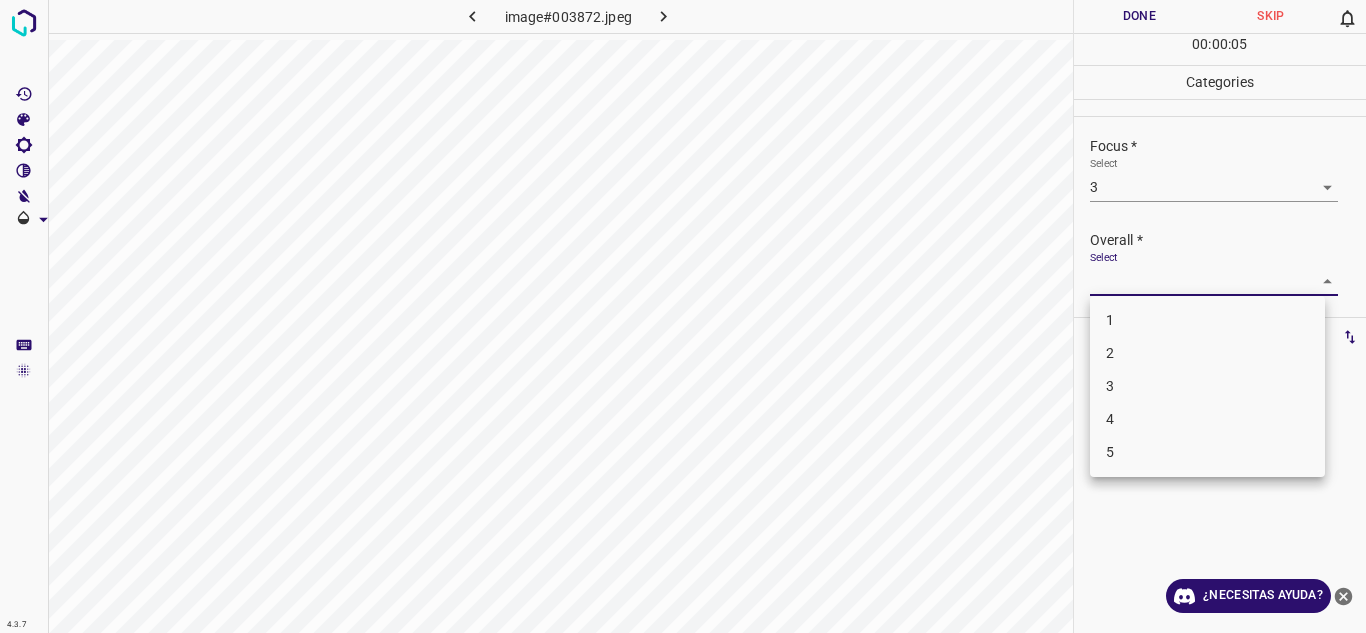 click on "3" at bounding box center (1207, 386) 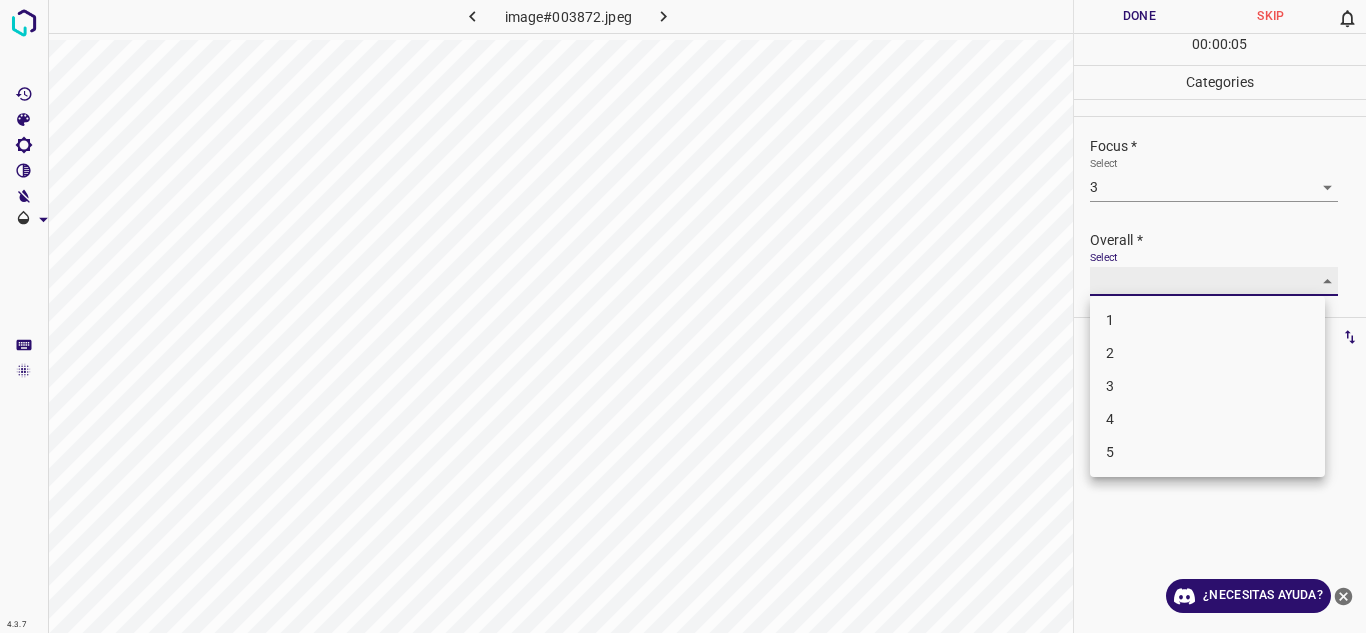type on "3" 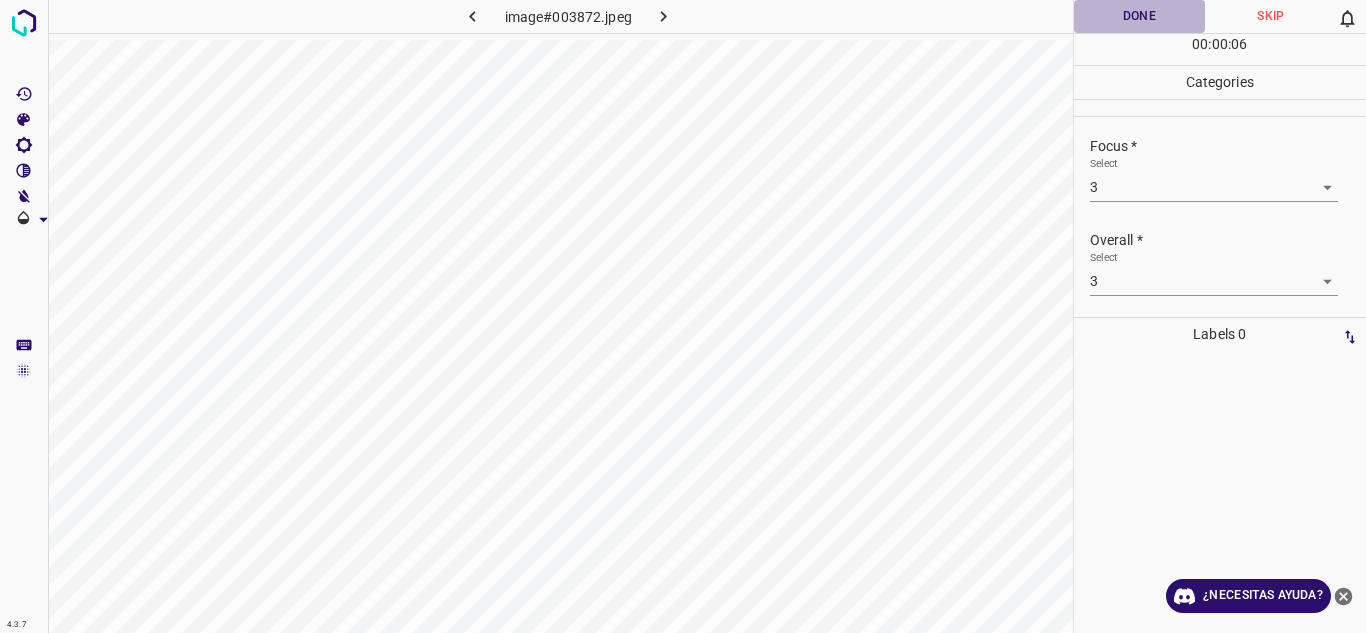 click on "Done" at bounding box center (1140, 16) 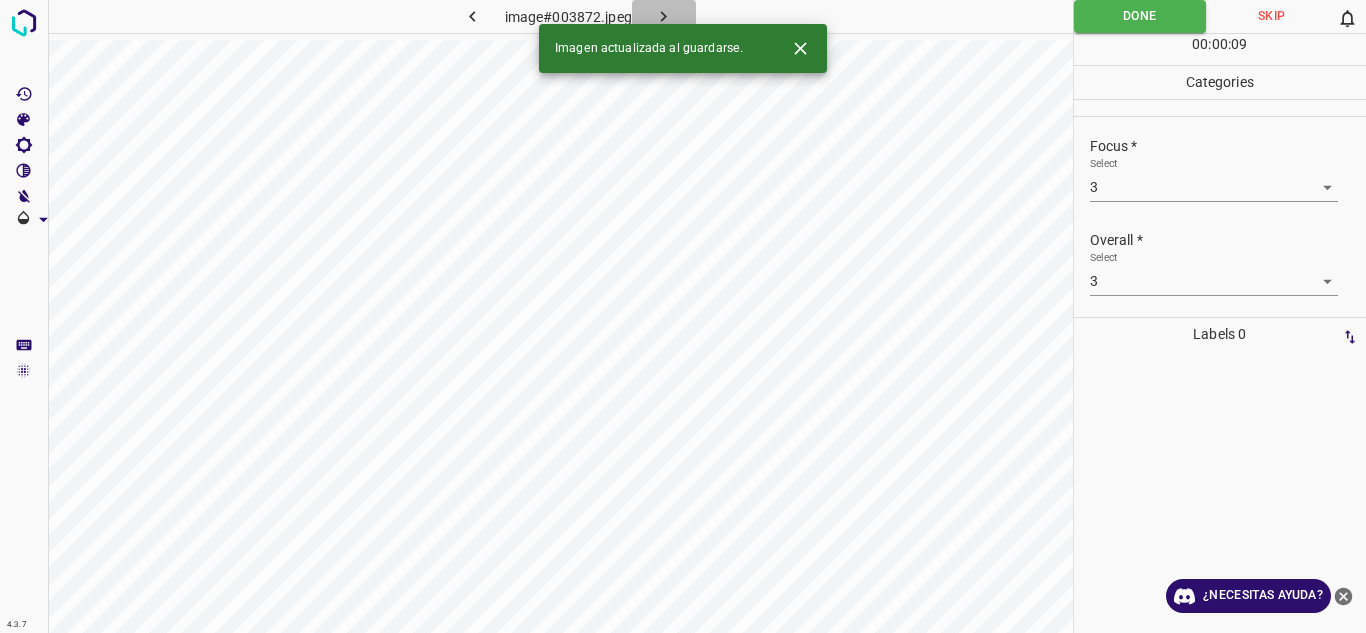 click at bounding box center (664, 16) 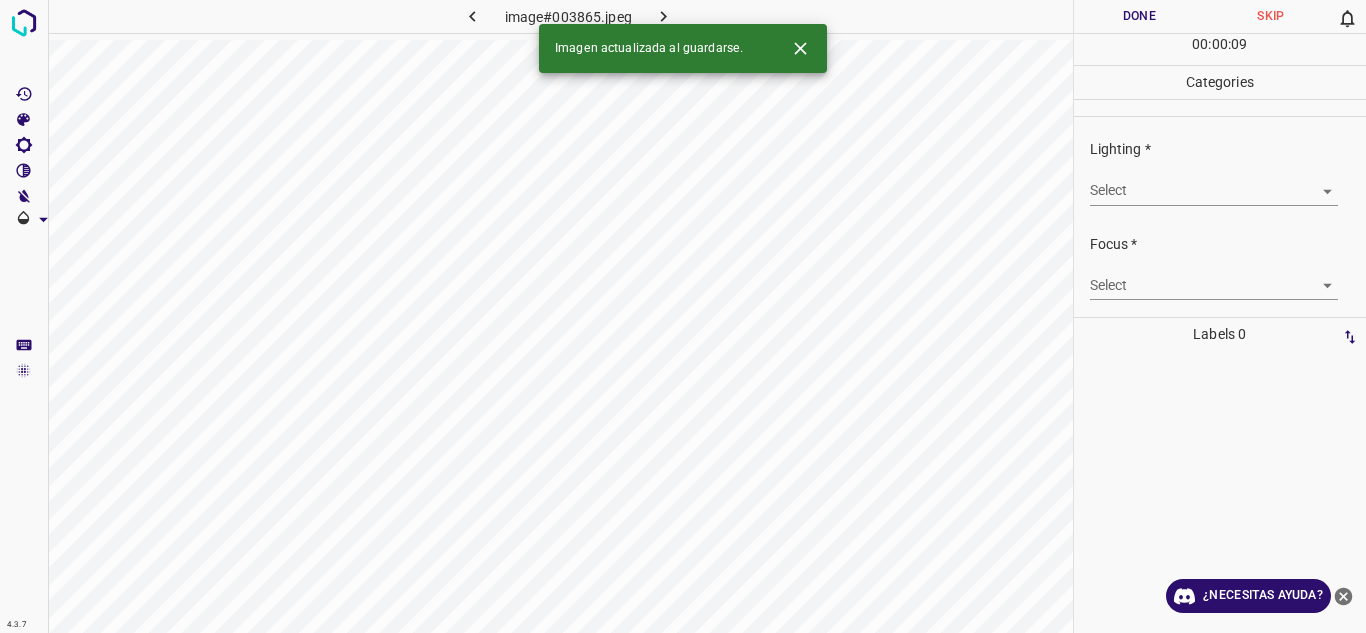 click on "4.3.7 image#003865.jpeg Done Skip 0 00   : 00   : 09   Categories Lighting *  Select ​ Focus *  Select ​ Overall *  Select ​ Labels   0 Categories 1 Lighting 2 Focus 3 Overall Tools Space Change between modes (Draw & Edit) I Auto labeling R Restore zoom M Zoom in N Zoom out Delete Delete selecte label Filters Z Restore filters X Saturation filter C Brightness filter V Contrast filter B Gray scale filter General O Download Imagen actualizada al guardarse. ¿Necesitas ayuda? Texto original Valora esta traducción Tu opinión servirá para ayudar a mejorar el Traductor de Google - Texto - Esconder - Borrar" at bounding box center (683, 316) 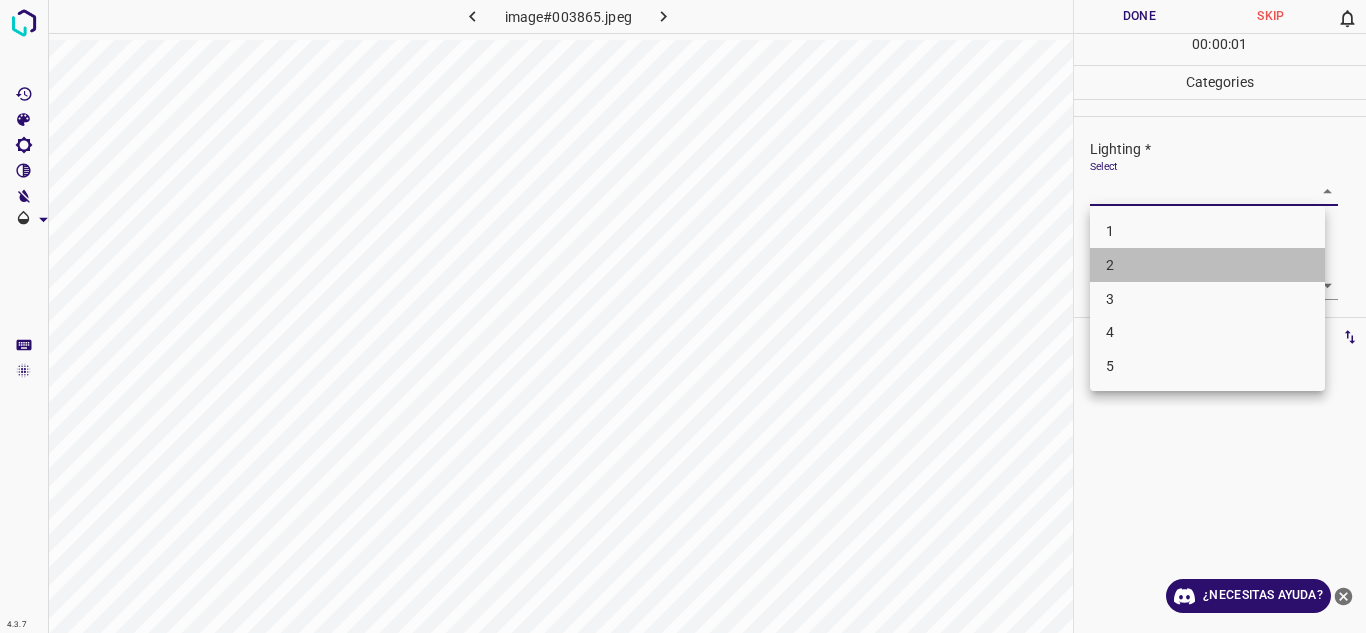 click on "2" at bounding box center (1207, 265) 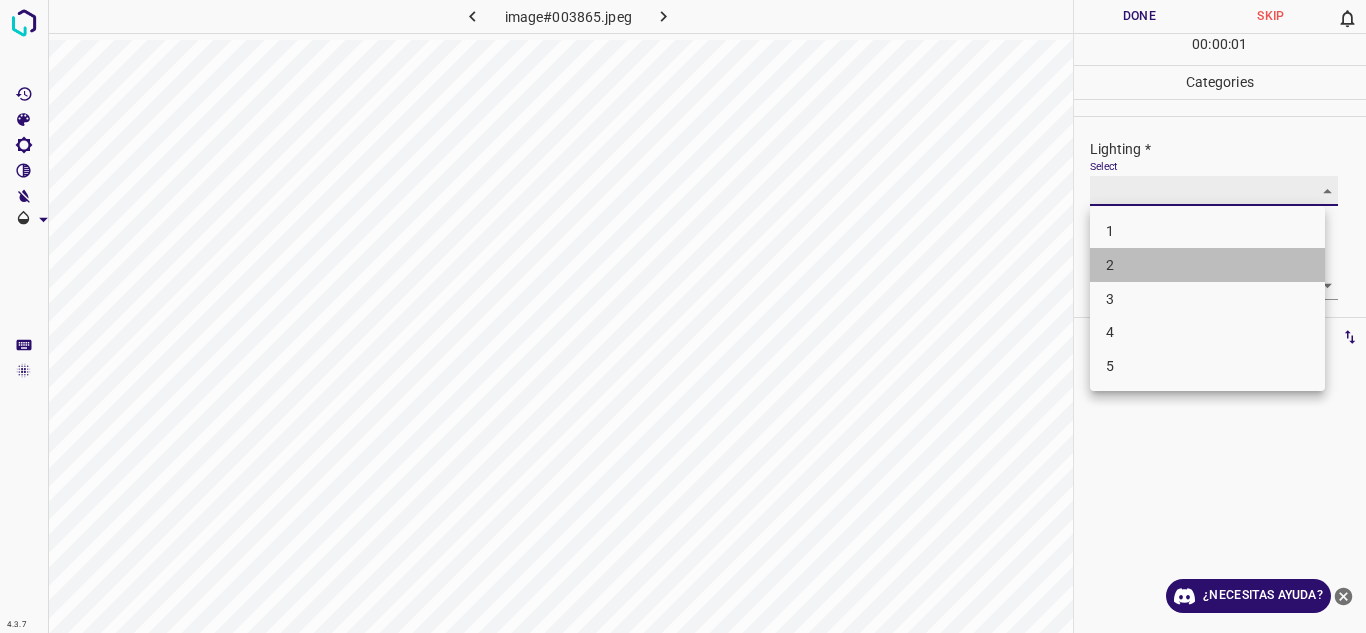 type on "2" 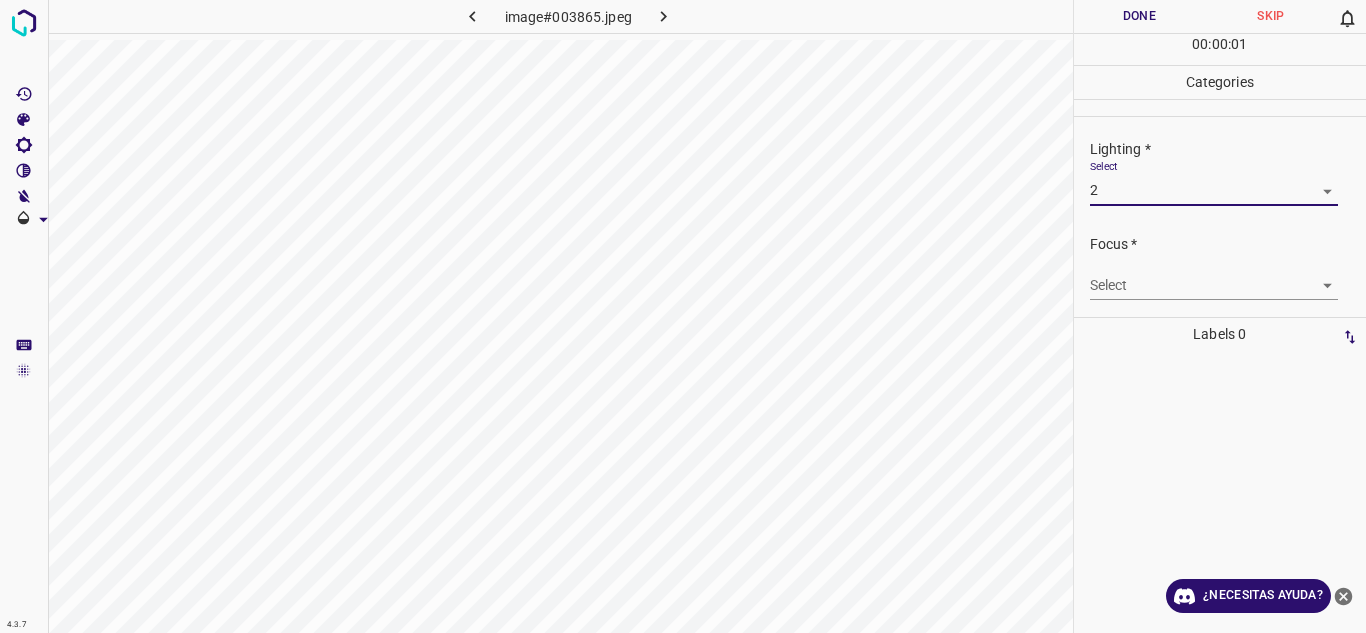 click on "4.3.7 image#003865.jpeg Done Skip 0 00   : 00   : 01   Categories Lighting *  Select 2 2 Focus *  Select ​ Overall *  Select ​ Labels   0 Categories 1 Lighting 2 Focus 3 Overall Tools Space Change between modes (Draw & Edit) I Auto labeling R Restore zoom M Zoom in N Zoom out Delete Delete selecte label Filters Z Restore filters X Saturation filter C Brightness filter V Contrast filter B Gray scale filter General O Download ¿Necesitas ayuda? Texto original Valora esta traducción Tu opinión servirá para ayudar a mejorar el Traductor de Google - Texto - Esconder - Borrar" at bounding box center [683, 316] 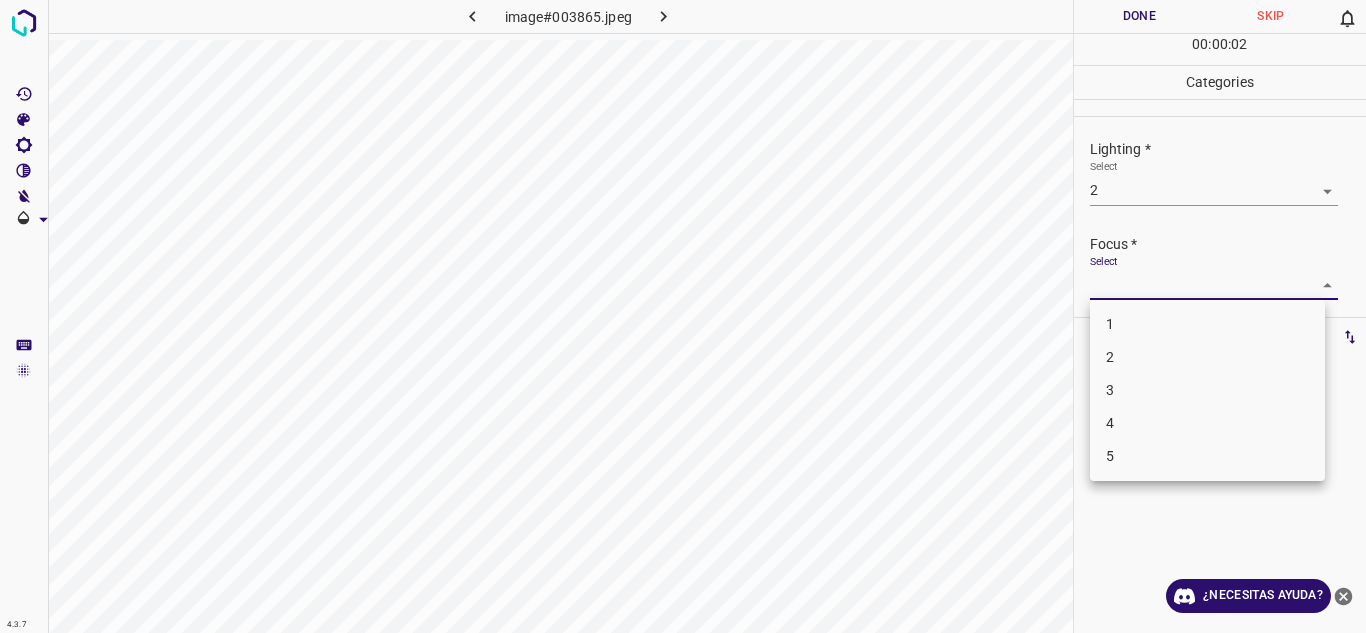 click on "2" at bounding box center (1207, 357) 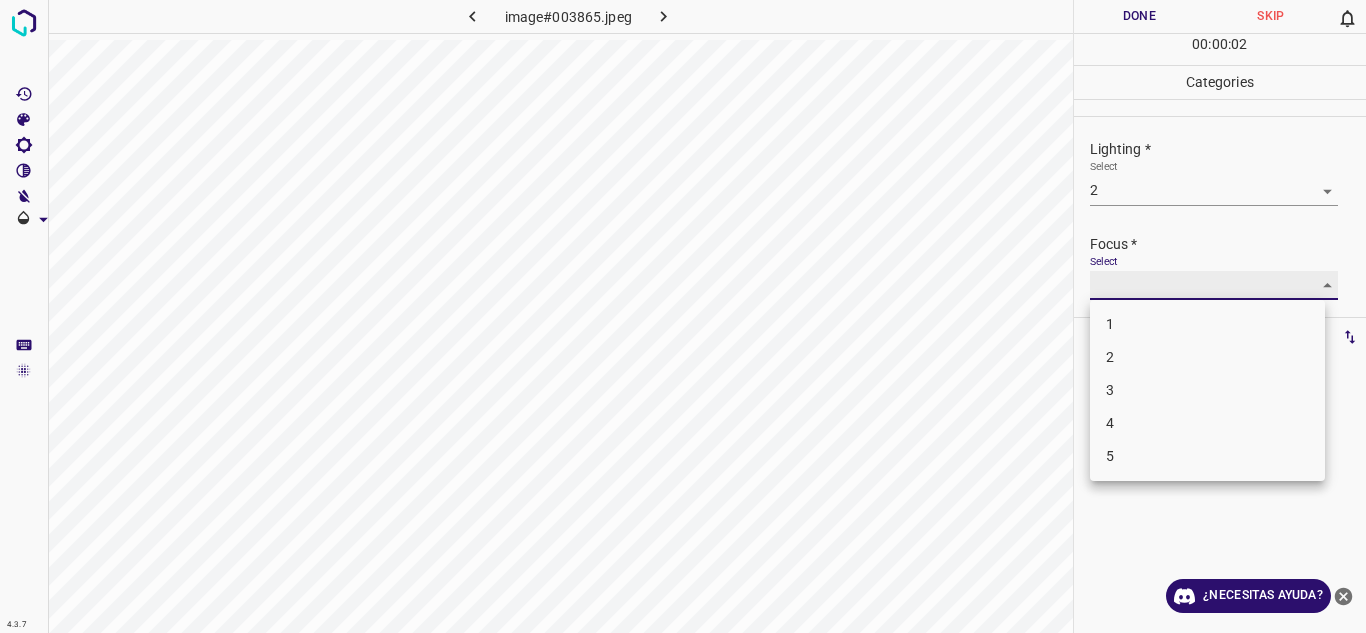 type on "2" 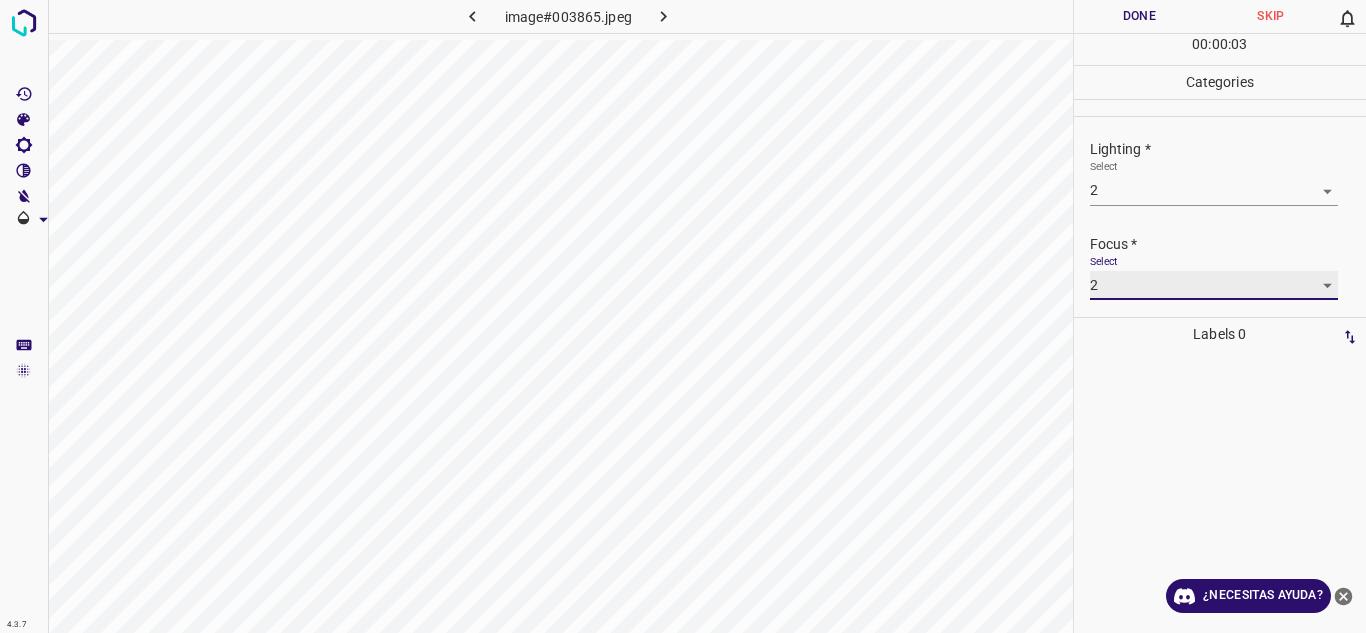 scroll, scrollTop: 98, scrollLeft: 0, axis: vertical 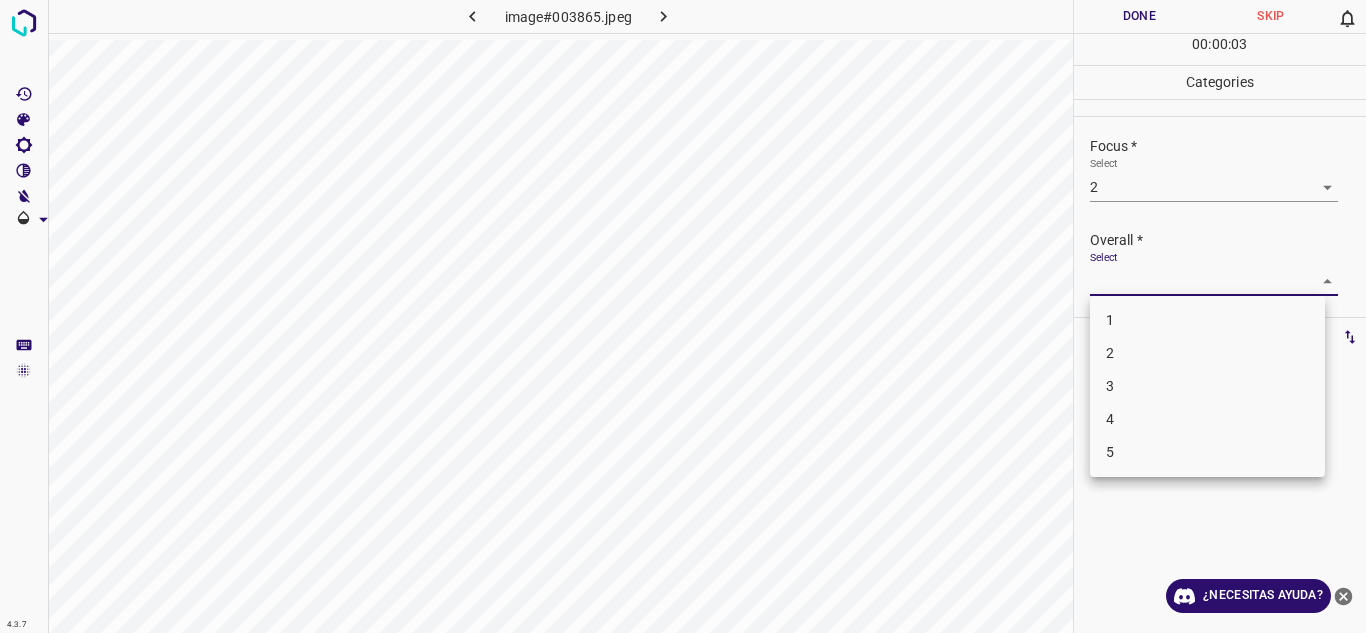 drag, startPoint x: 1291, startPoint y: 275, endPoint x: 1274, endPoint y: 295, distance: 26.24881 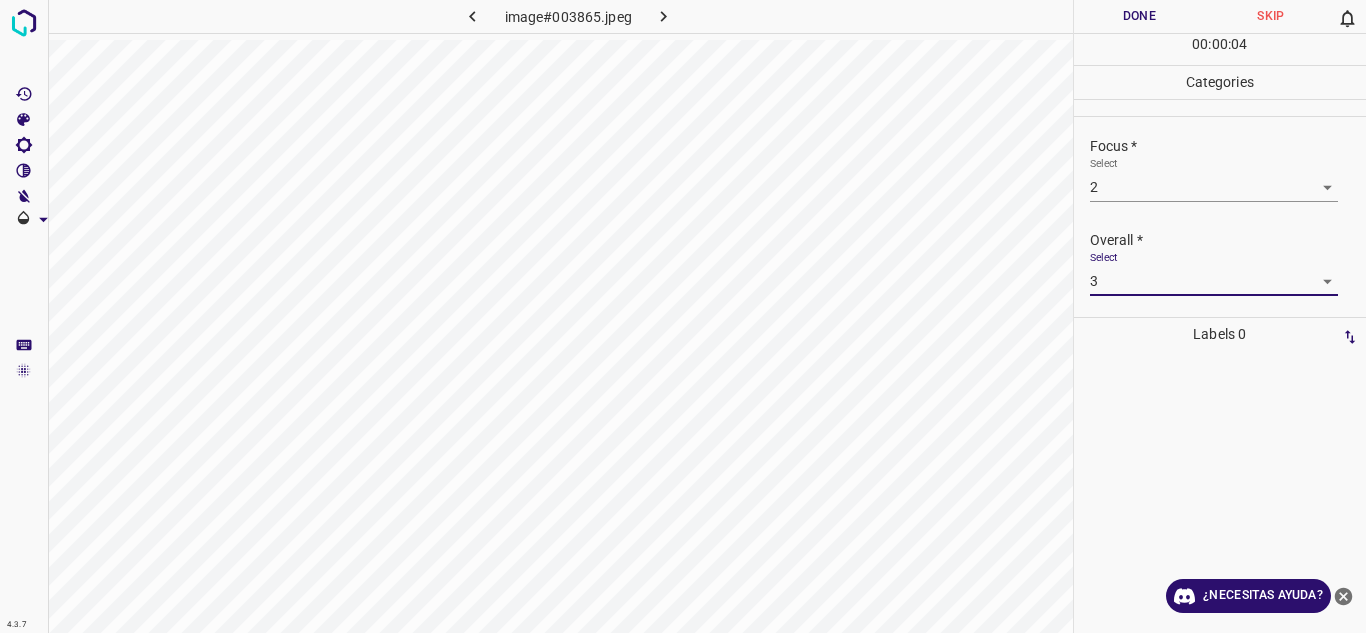 click on "4.3.7 image#003865.jpeg Done Skip 0 00   : 00   : 04   Categories Lighting *  Select 2 2 Focus *  Select 2 2 Overall *  Select 3 3 Labels   0 Categories 1 Lighting 2 Focus 3 Overall Tools Space Change between modes (Draw & Edit) I Auto labeling R Restore zoom M Zoom in N Zoom out Delete Delete selecte label Filters Z Restore filters X Saturation filter C Brightness filter V Contrast filter B Gray scale filter General O Download ¿Necesitas ayuda? Texto original Valora esta traducción Tu opinión servirá para ayudar a mejorar el Traductor de Google - Texto - Esconder - Borrar" at bounding box center (683, 316) 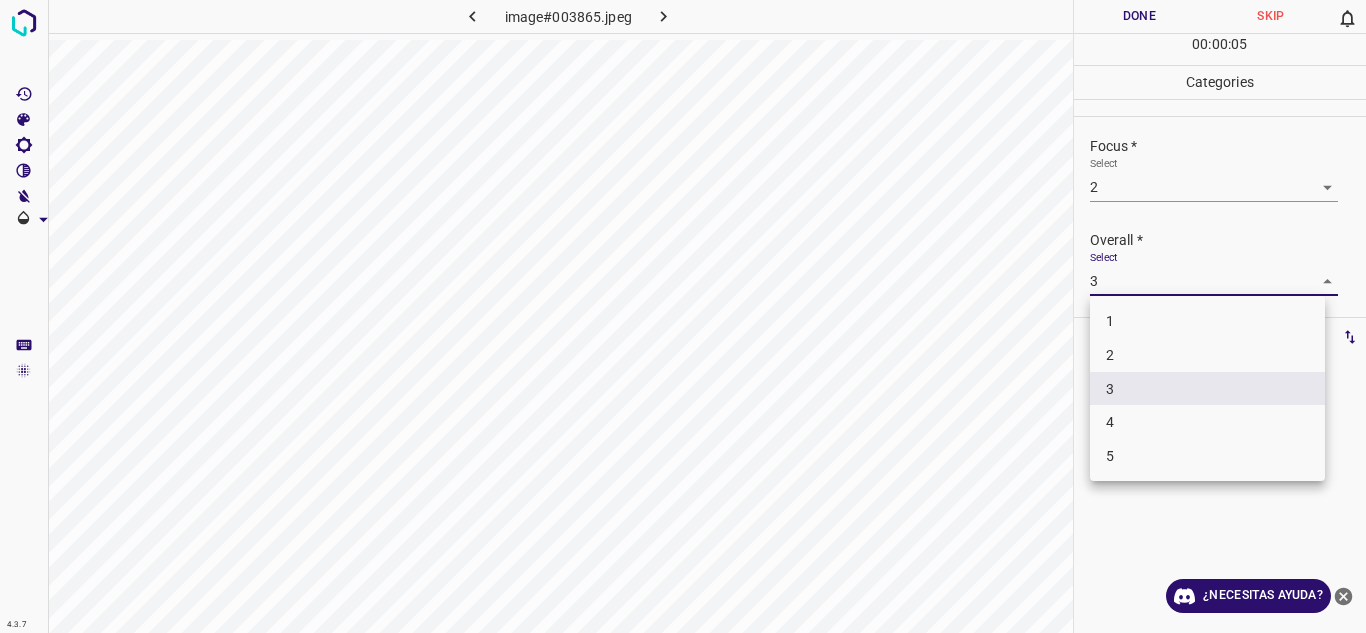 click on "2" at bounding box center [1207, 355] 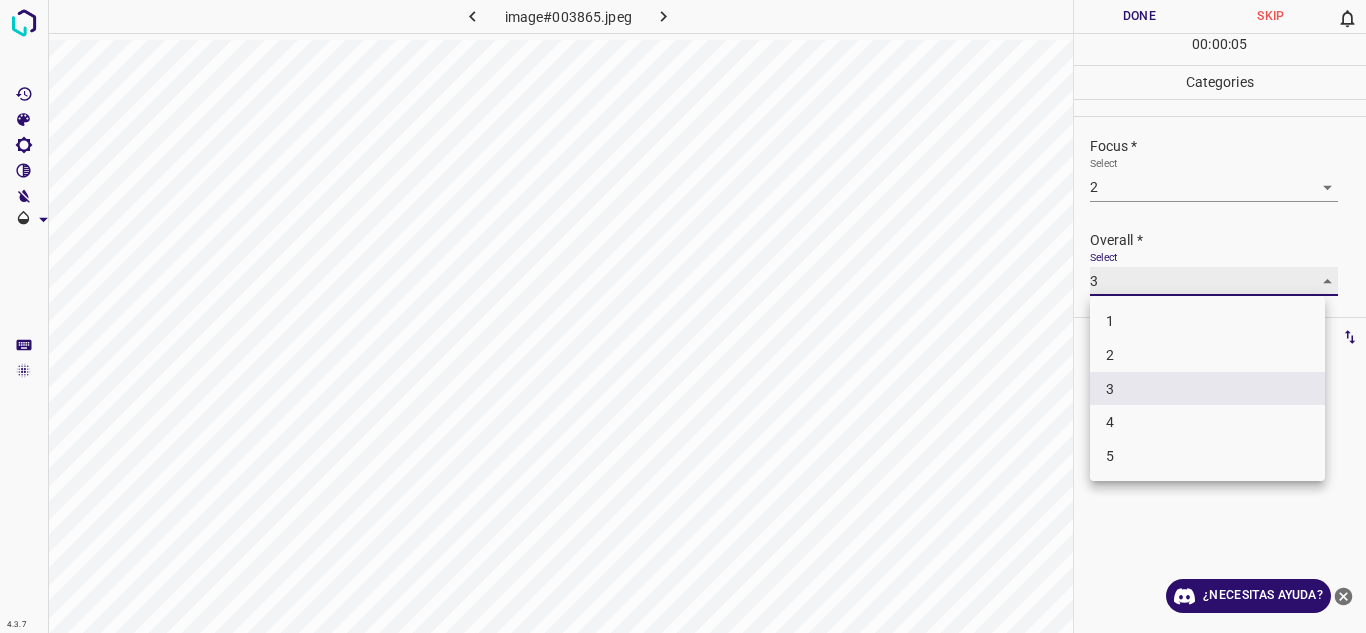 type on "2" 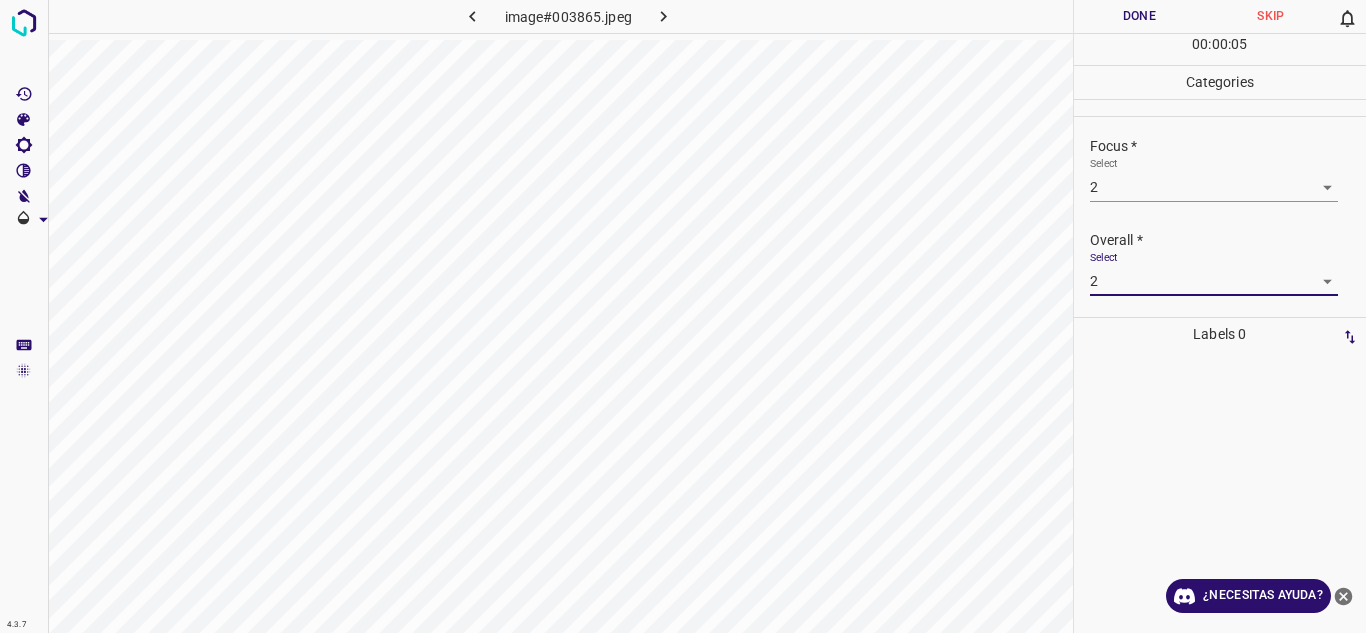 click on "Done" at bounding box center [1140, 16] 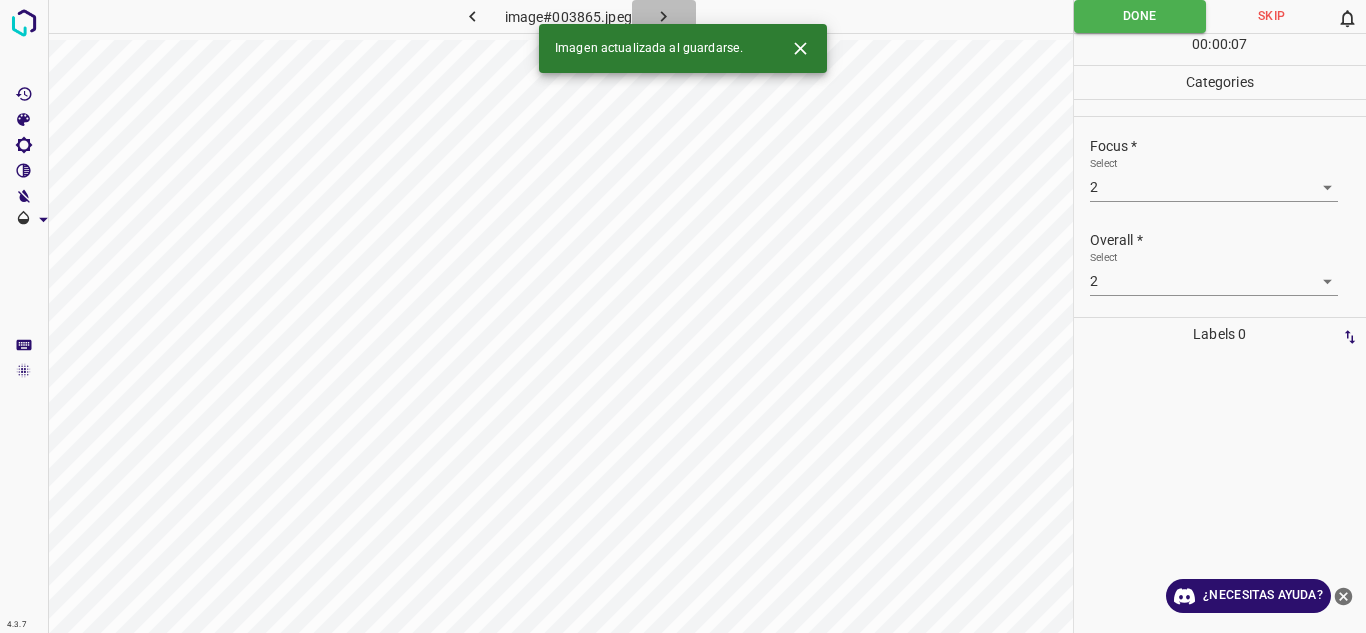 click at bounding box center [664, 16] 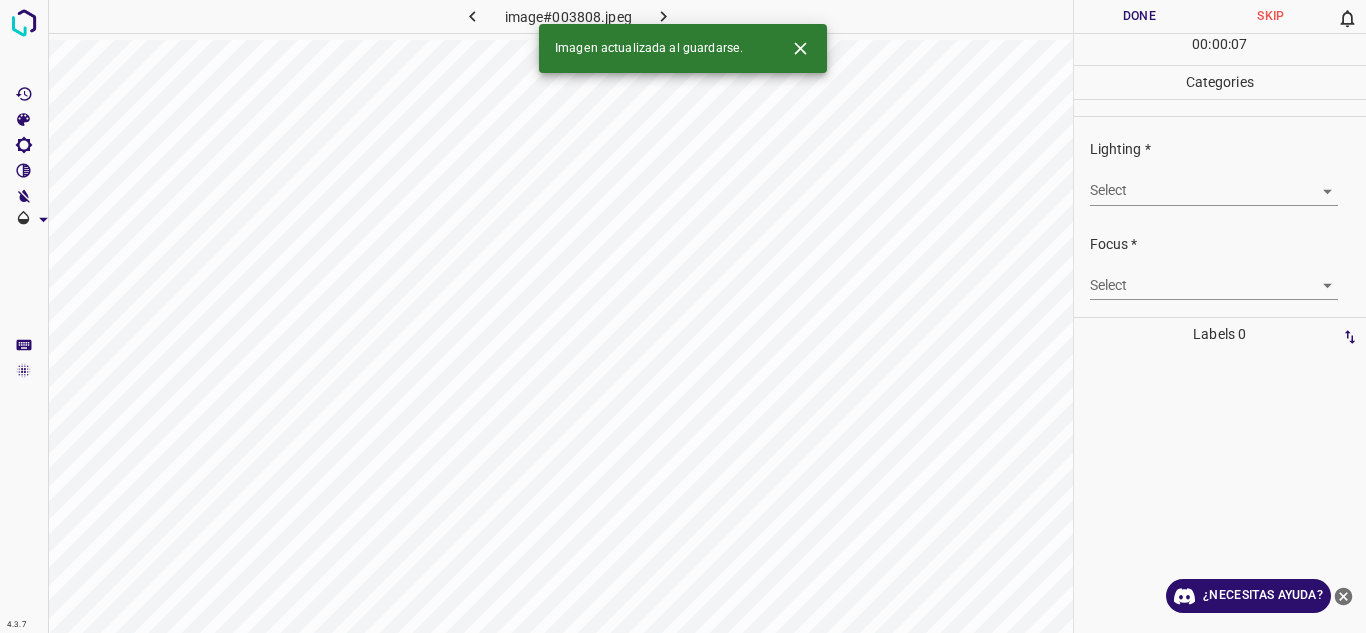 click on "4.3.7 image#003808.jpeg Done Skip 0 00   : 00   : 07   Categories Lighting *  Select ​ Focus *  Select ​ Overall *  Select ​ Labels   0 Categories 1 Lighting 2 Focus 3 Overall Tools Space Change between modes (Draw & Edit) I Auto labeling R Restore zoom M Zoom in N Zoom out Delete Delete selecte label Filters Z Restore filters X Saturation filter C Brightness filter V Contrast filter B Gray scale filter General O Download Imagen actualizada al guardarse. ¿Necesitas ayuda? Texto original Valora esta traducción Tu opinión servirá para ayudar a mejorar el Traductor de Google - Texto - Esconder - Borrar" at bounding box center [683, 316] 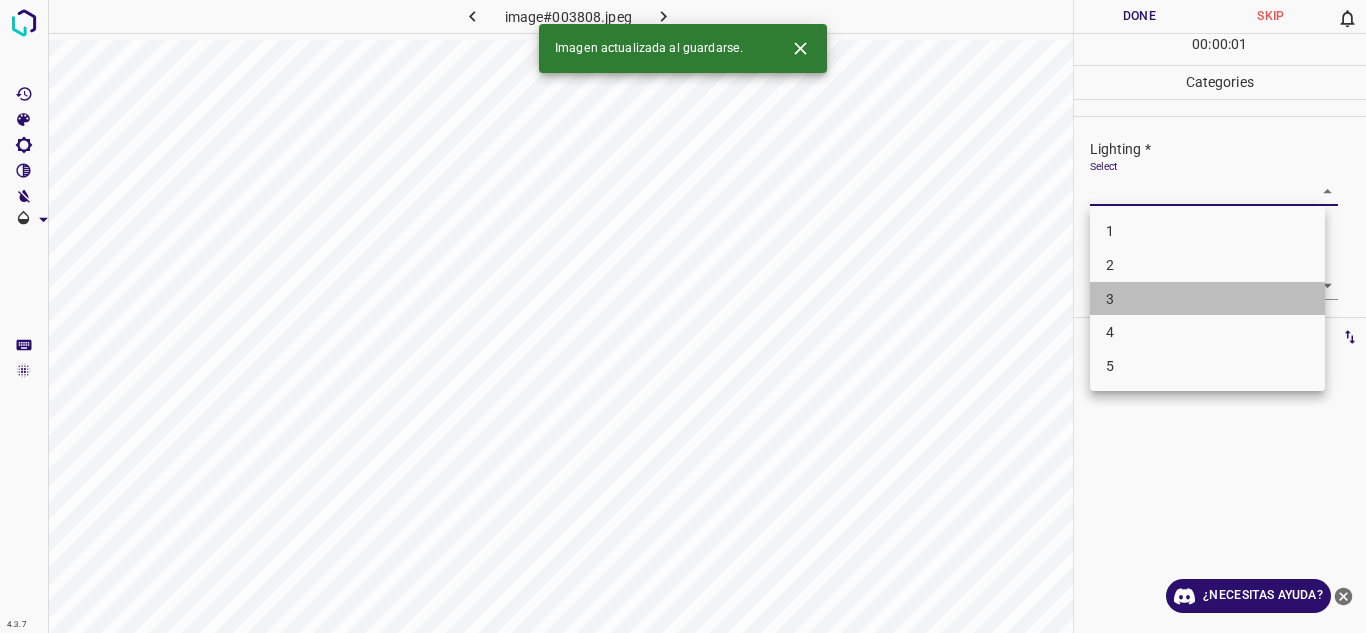 click on "3" at bounding box center (1207, 299) 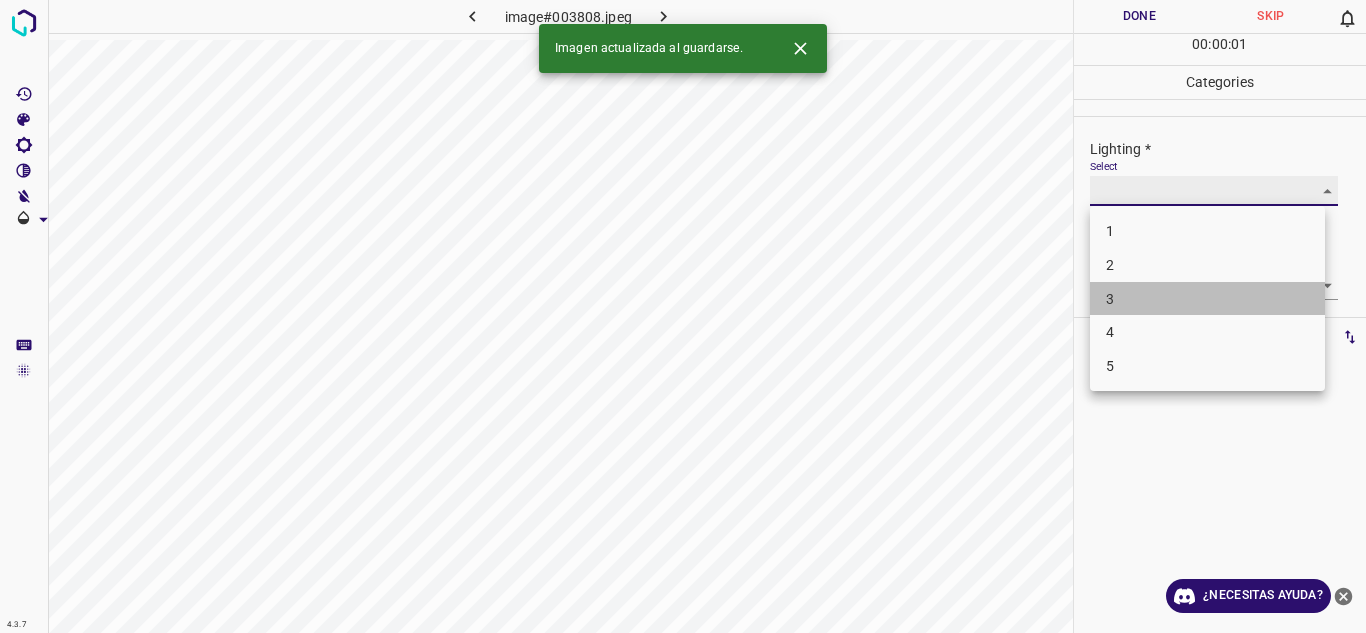 type on "3" 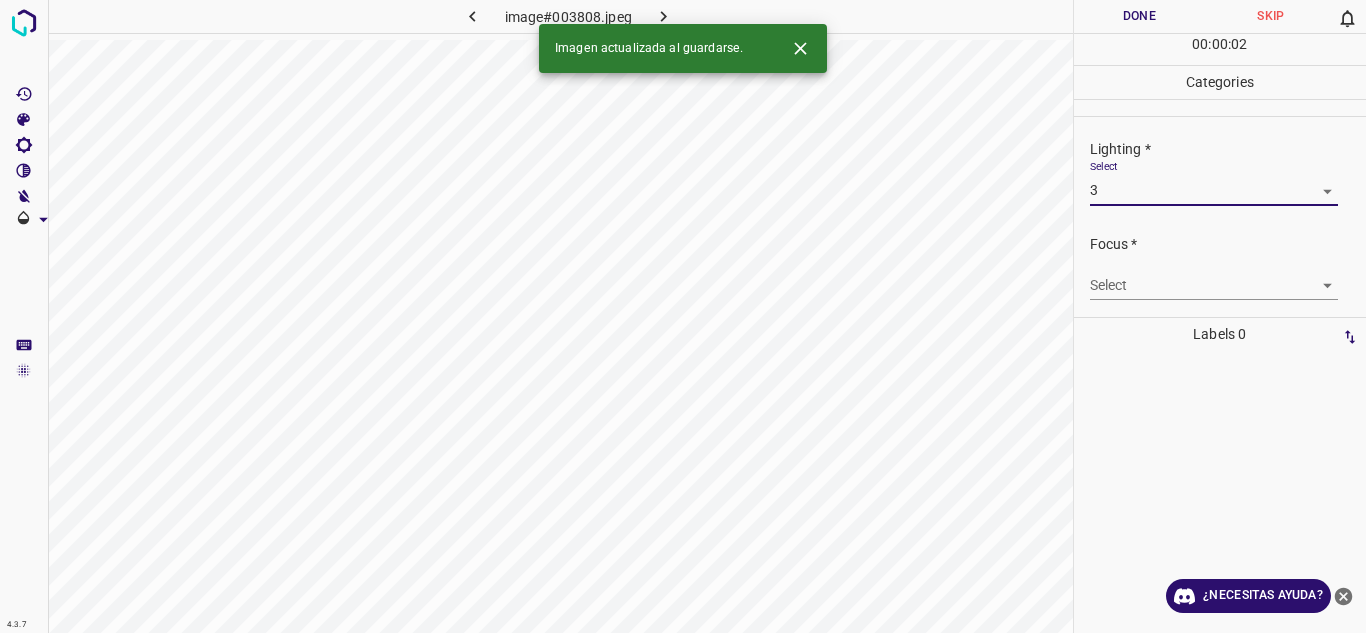 click on "4.3.7 image#003808.jpeg Done Skip 0 00   : 00   : 02   Categories Lighting *  Select 3 3 Focus *  Select ​ Overall *  Select ​ Labels   0 Categories 1 Lighting 2 Focus 3 Overall Tools Space Change between modes (Draw & Edit) I Auto labeling R Restore zoom M Zoom in N Zoom out Delete Delete selecte label Filters Z Restore filters X Saturation filter C Brightness filter V Contrast filter B Gray scale filter General O Download Imagen actualizada al guardarse. ¿Necesitas ayuda? Texto original Valora esta traducción Tu opinión servirá para ayudar a mejorar el Traductor de Google - Texto - Esconder - Borrar 1 2 3 4 5" at bounding box center [683, 316] 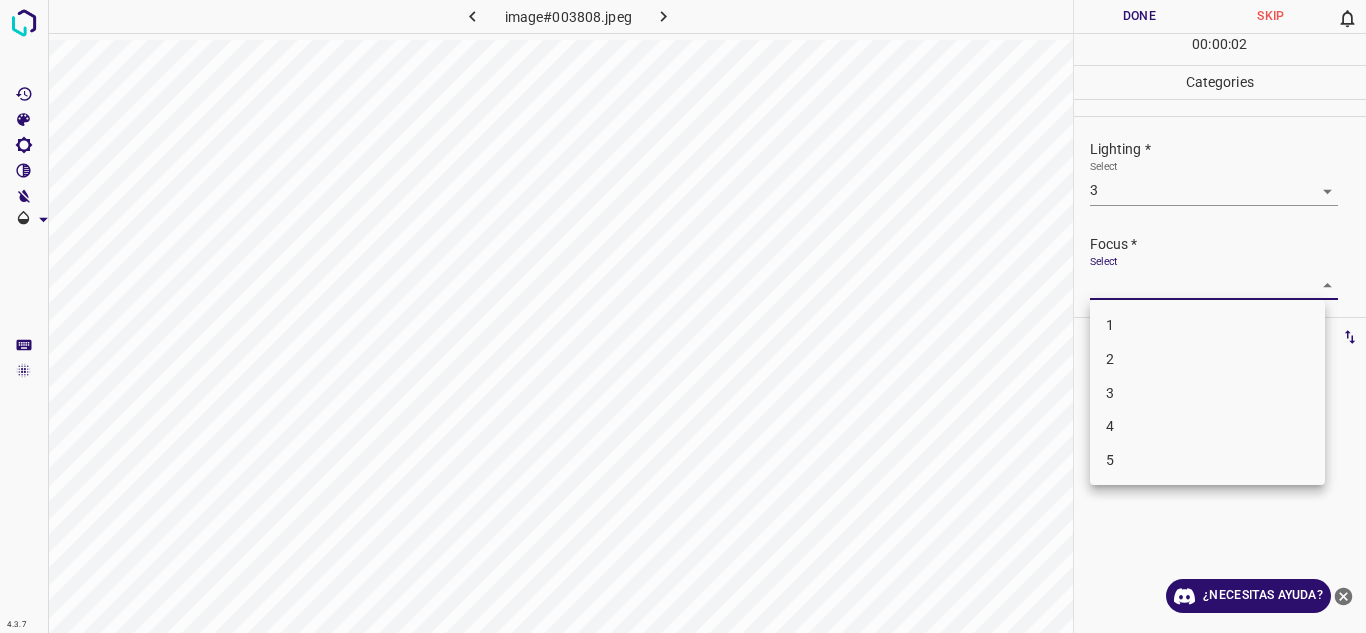 click on "2" at bounding box center (1207, 359) 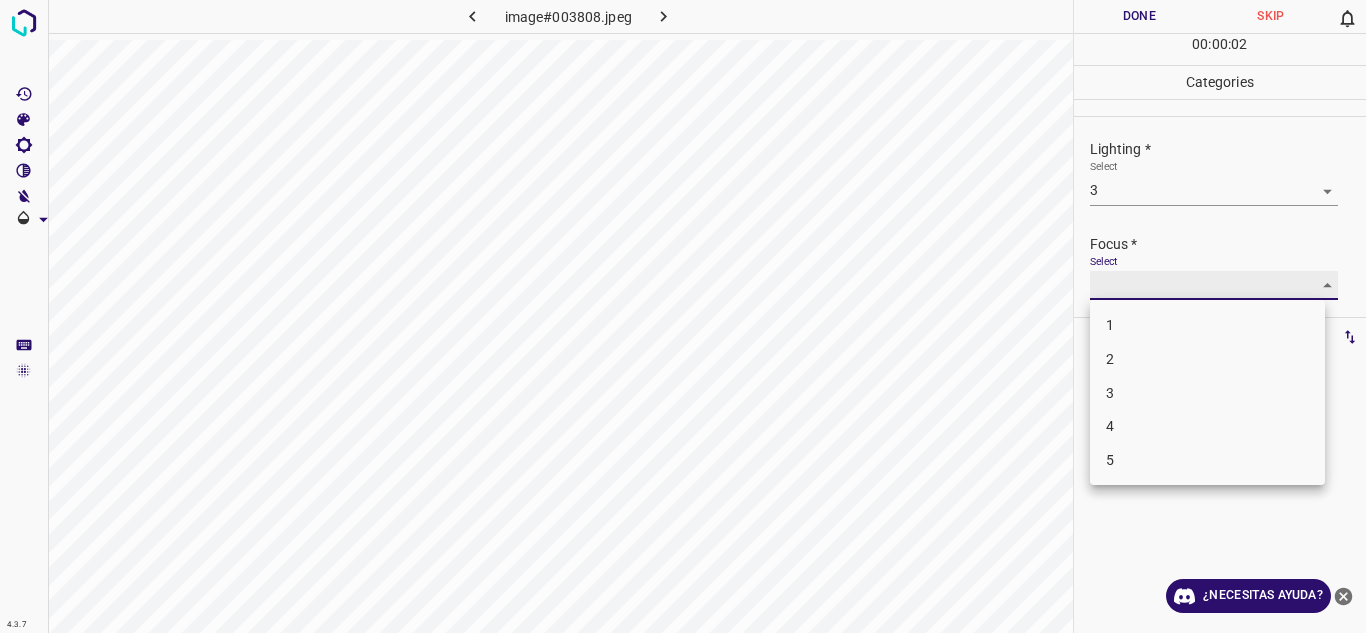 type on "2" 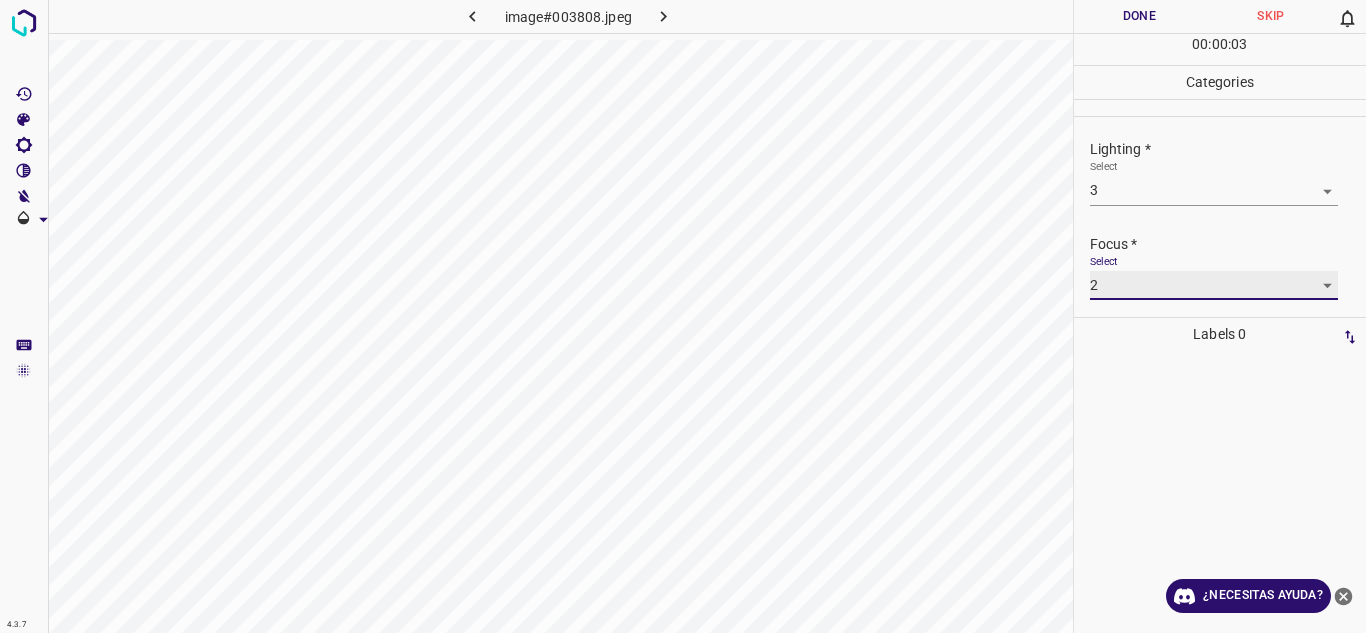 scroll, scrollTop: 98, scrollLeft: 0, axis: vertical 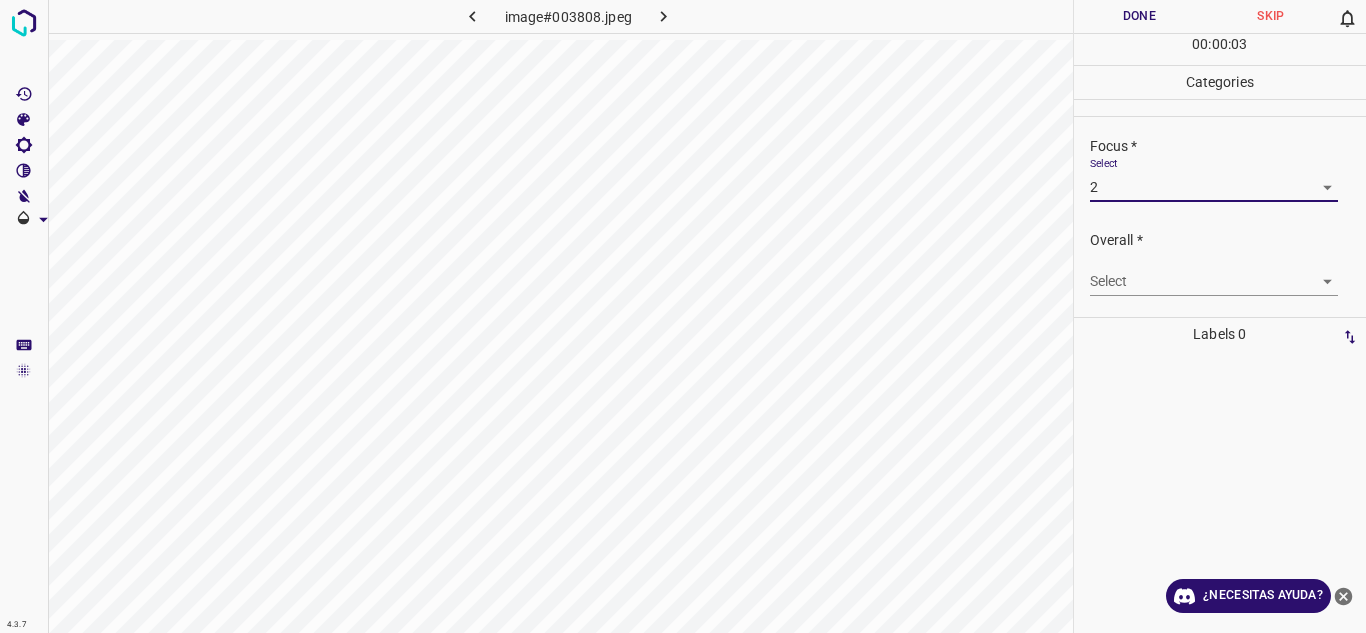 click on "4.3.7 image#003808.jpeg Done Skip 0 00   : 00   : 03   Categories Lighting *  Select 3 3 Focus *  Select 2 2 Overall *  Select ​ Labels   0 Categories 1 Lighting 2 Focus 3 Overall Tools Space Change between modes (Draw & Edit) I Auto labeling R Restore zoom M Zoom in N Zoom out Delete Delete selecte label Filters Z Restore filters X Saturation filter C Brightness filter V Contrast filter B Gray scale filter General O Download ¿Necesitas ayuda? Texto original Valora esta traducción Tu opinión servirá para ayudar a mejorar el Traductor de Google - Texto - Esconder - Borrar" at bounding box center [683, 316] 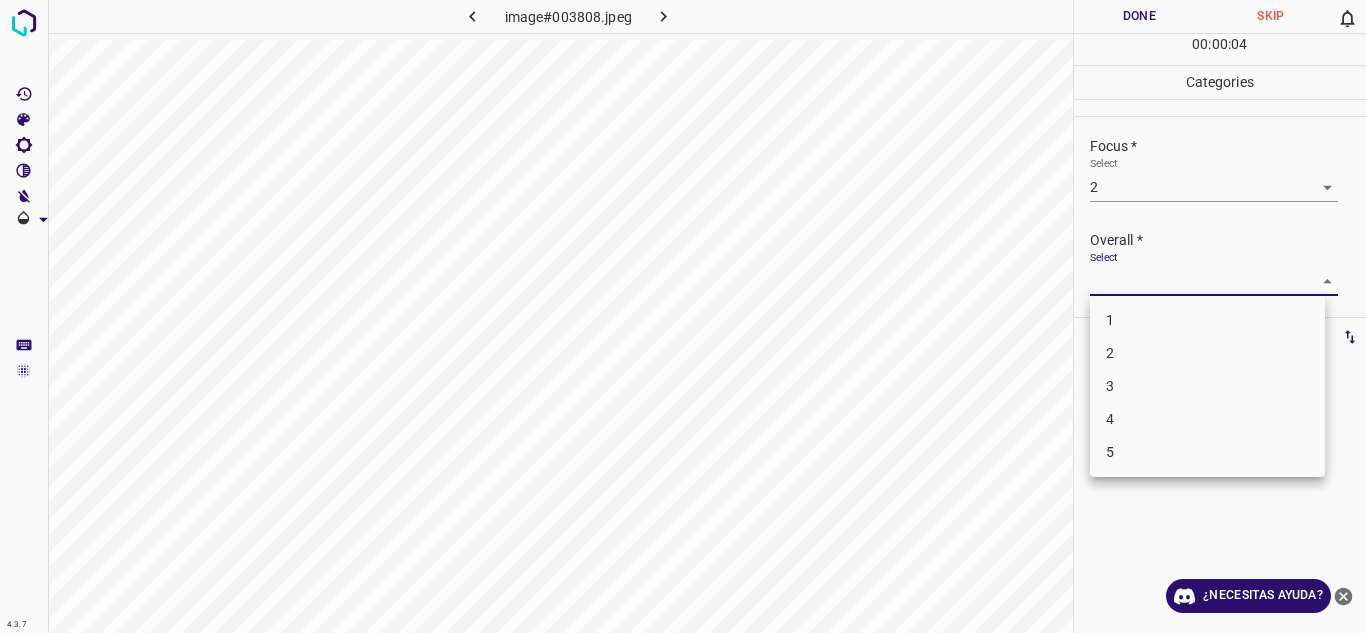 click on "3" at bounding box center [1207, 386] 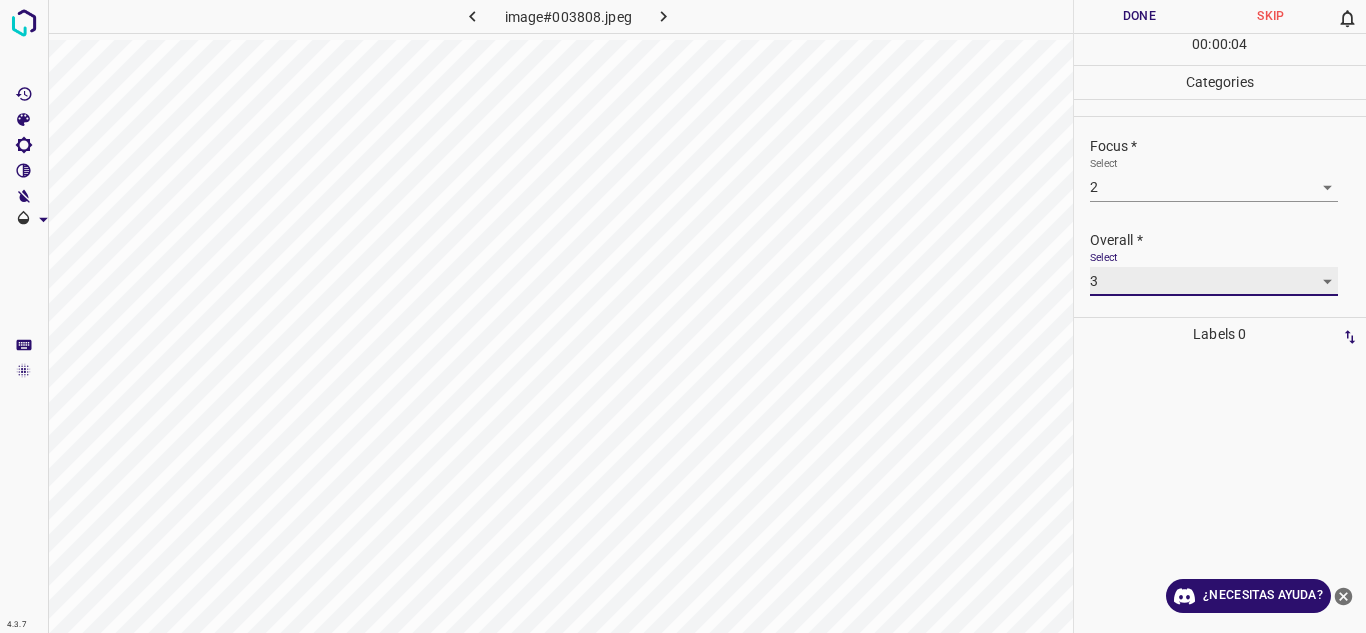 type on "3" 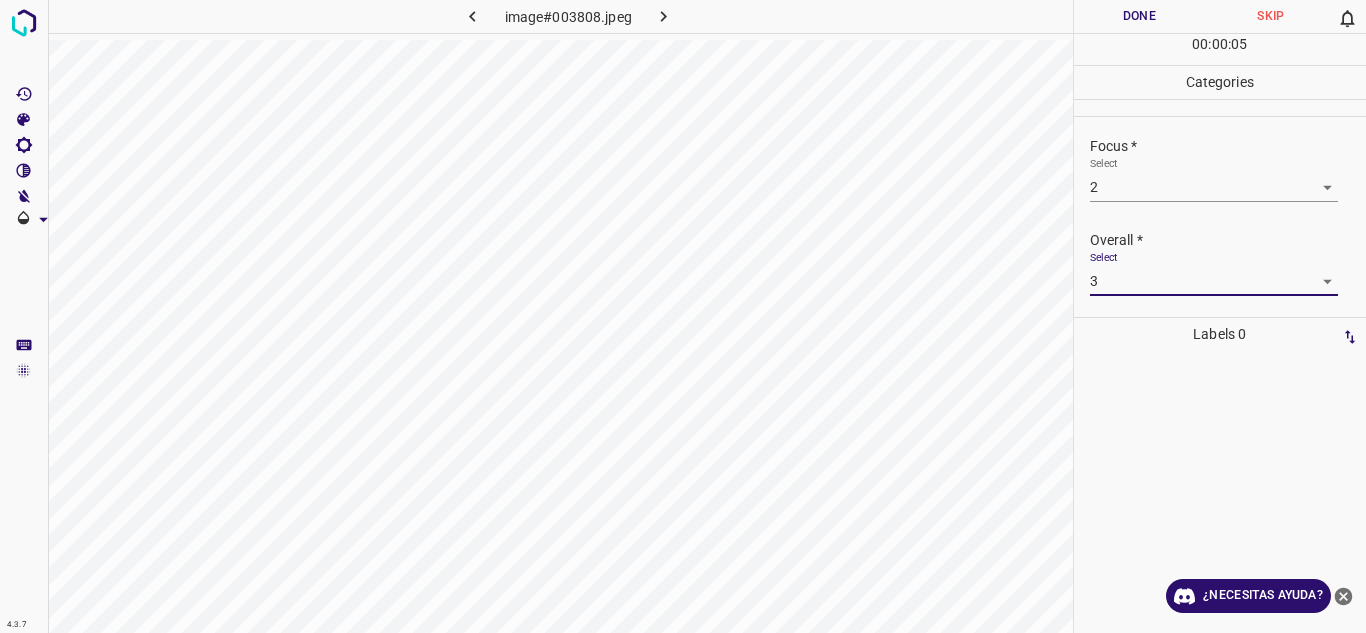 click on "Done" at bounding box center (1140, 16) 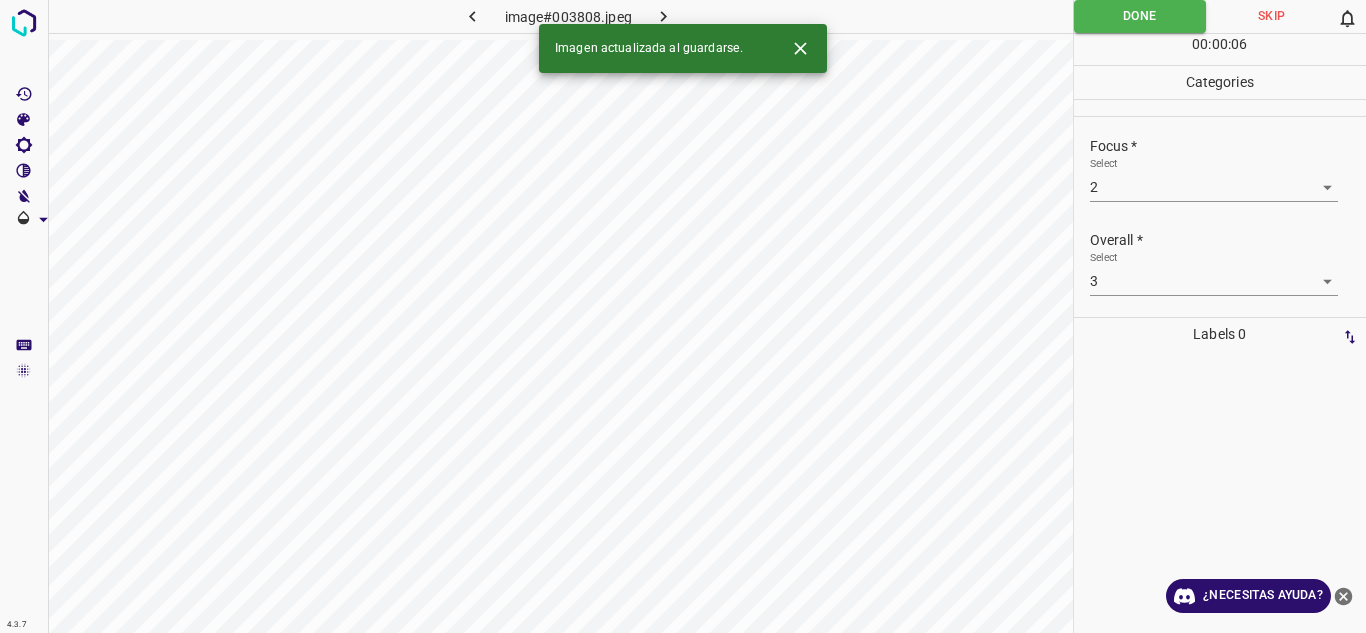 click 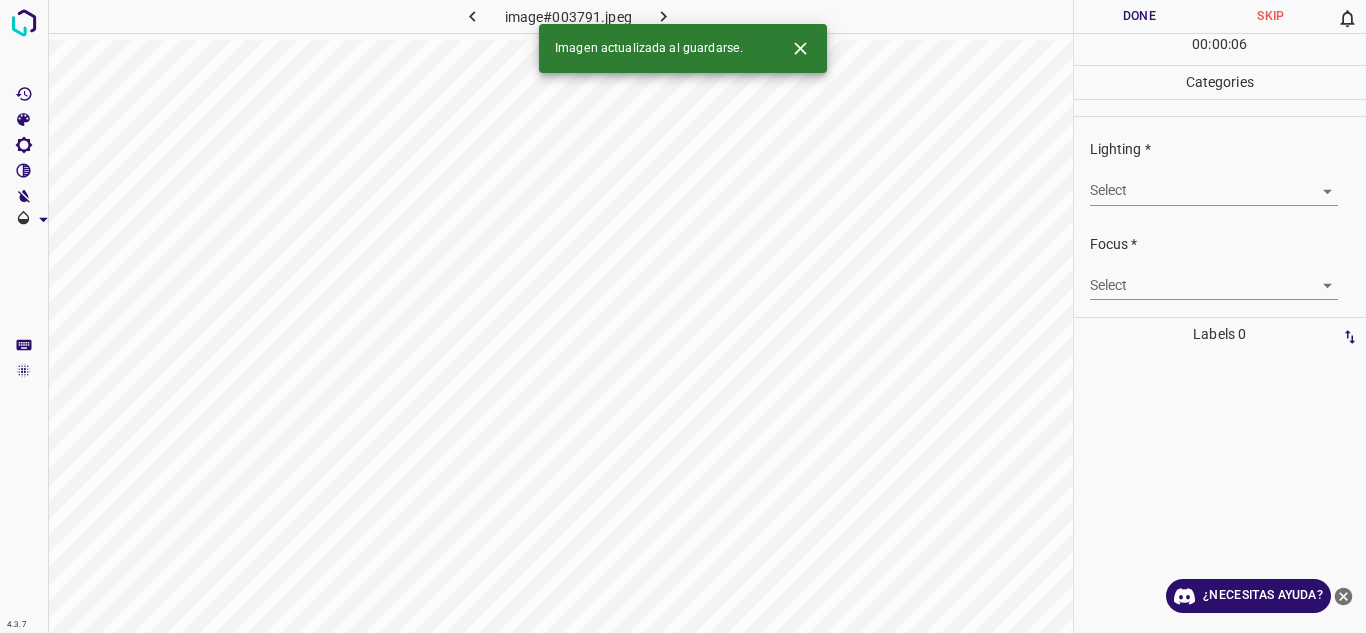 click on "4.3.7 image#003791.jpeg Done Skip 0 00   : 00   : 06   Categories Lighting *  Select ​ Focus *  Select ​ Overall *  Select ​ Labels   0 Categories 1 Lighting 2 Focus 3 Overall Tools Space Change between modes (Draw & Edit) I Auto labeling R Restore zoom M Zoom in N Zoom out Delete Delete selecte label Filters Z Restore filters X Saturation filter C Brightness filter V Contrast filter B Gray scale filter General O Download Imagen actualizada al guardarse. ¿Necesitas ayuda? Texto original Valora esta traducción Tu opinión servirá para ayudar a mejorar el Traductor de Google - Texto - Esconder - Borrar" at bounding box center (683, 316) 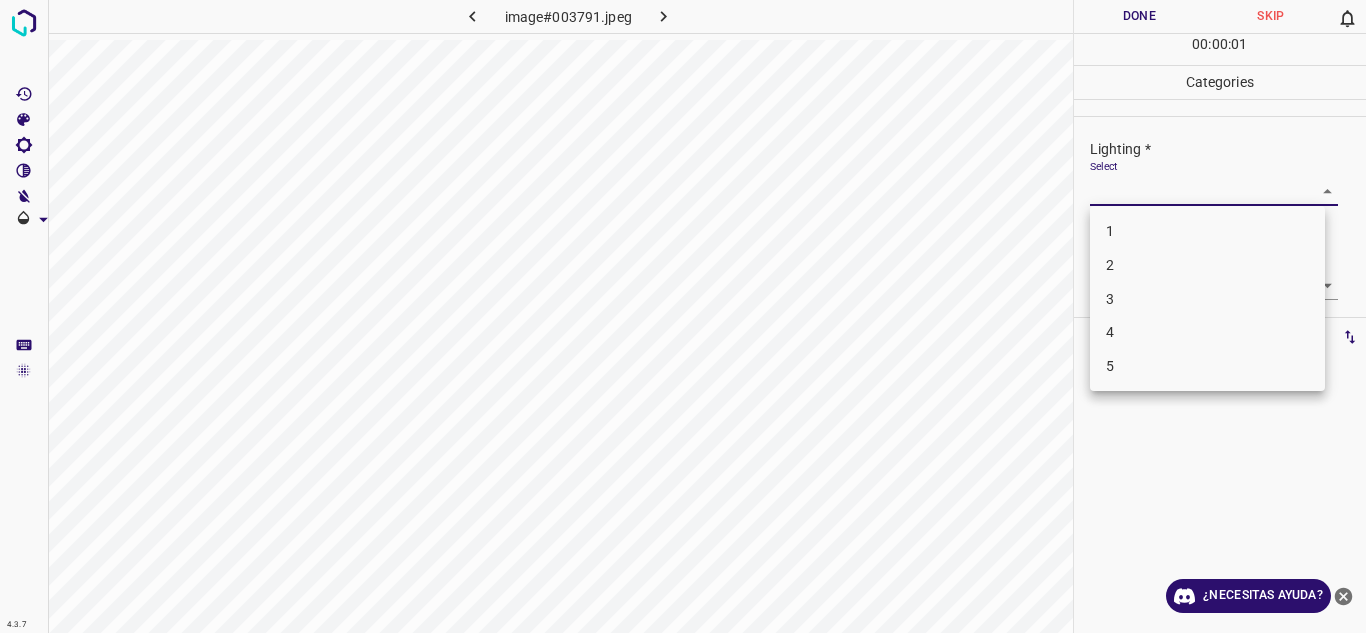 click on "3" at bounding box center [1207, 299] 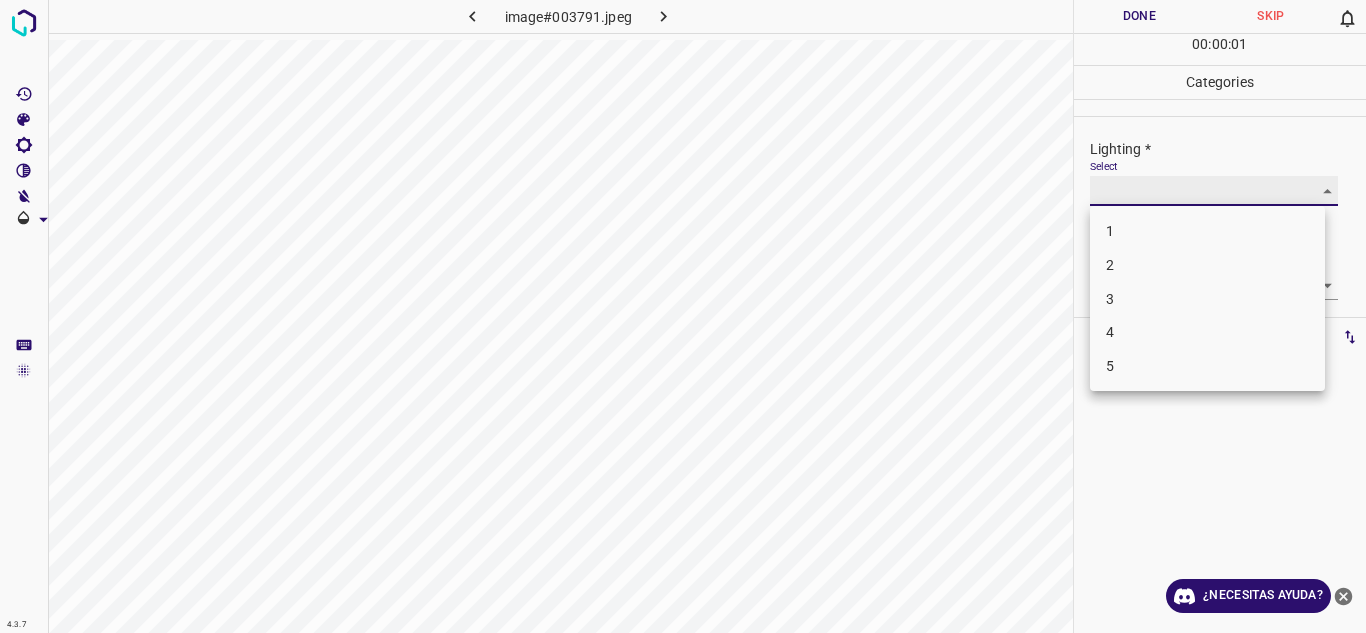 type on "3" 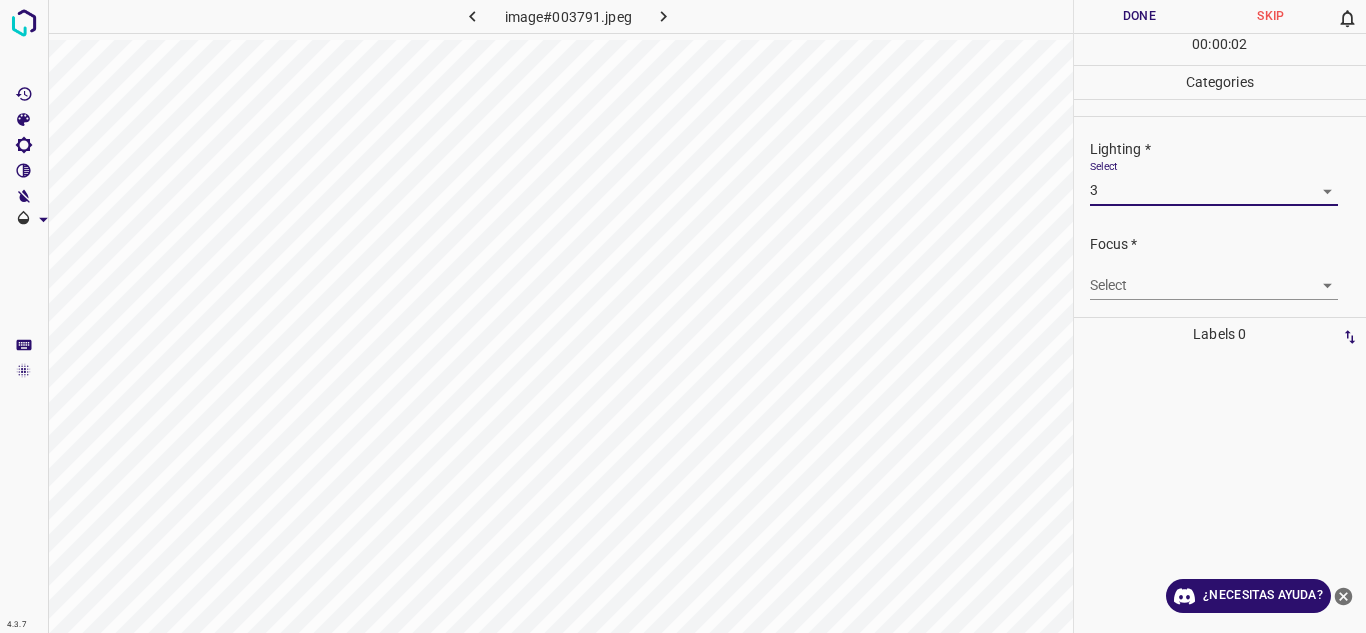 click on "4.3.7 image#003791.jpeg Done Skip 0 00   : 00   : 02   Categories Lighting *  Select 3 3 Focus *  Select ​ Overall *  Select ​ Labels   0 Categories 1 Lighting 2 Focus 3 Overall Tools Space Change between modes (Draw & Edit) I Auto labeling R Restore zoom M Zoom in N Zoom out Delete Delete selecte label Filters Z Restore filters X Saturation filter C Brightness filter V Contrast filter B Gray scale filter General O Download ¿Necesitas ayuda? Texto original Valora esta traducción Tu opinión servirá para ayudar a mejorar el Traductor de Google - Texto - Esconder - Borrar 1 2 3 4 5" at bounding box center (683, 316) 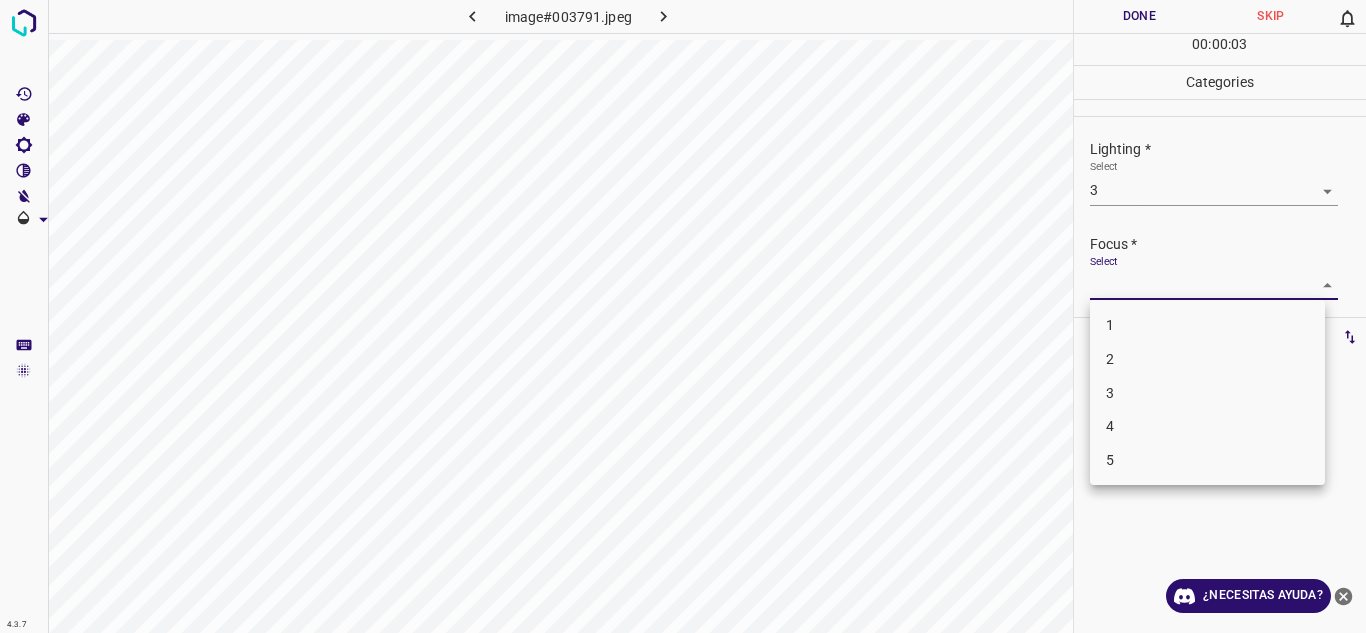 click on "3" at bounding box center [1207, 393] 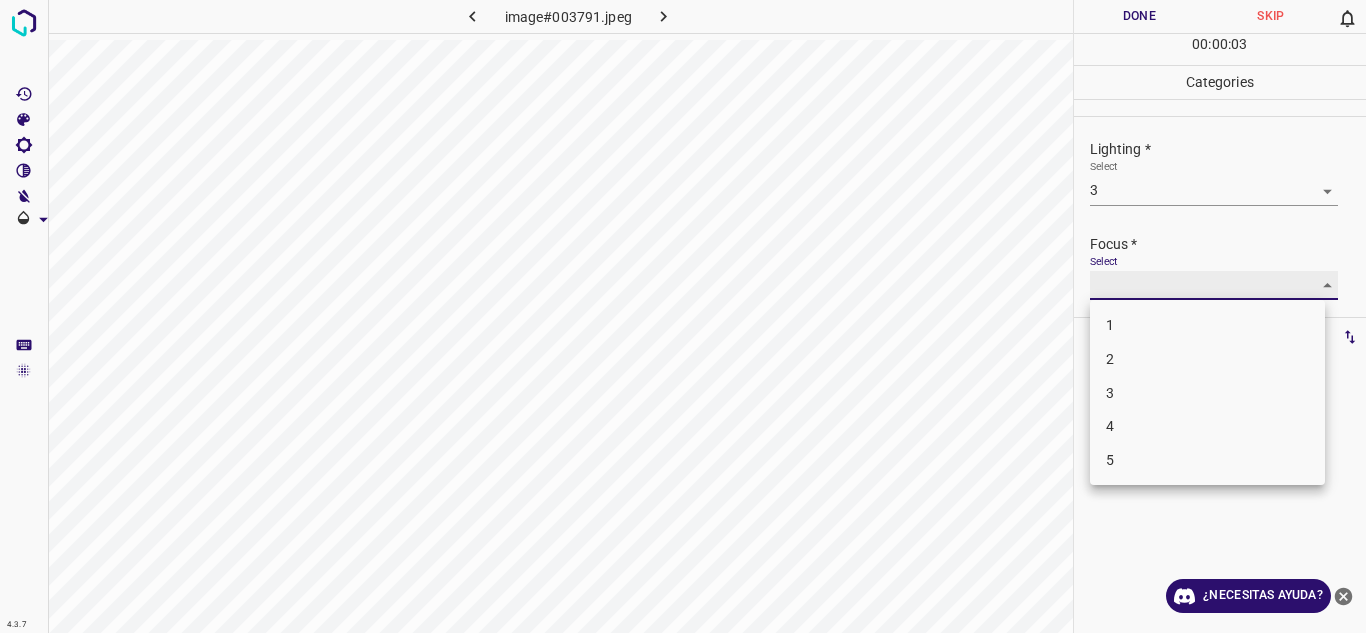 type on "3" 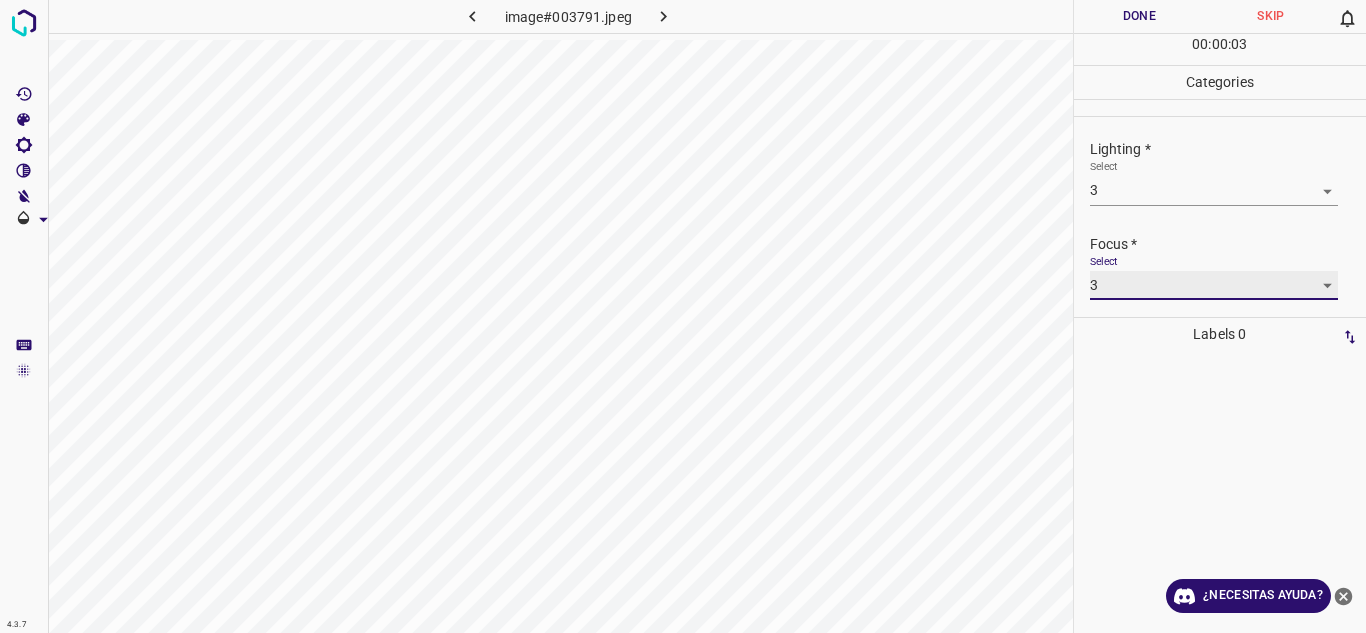 scroll, scrollTop: 98, scrollLeft: 0, axis: vertical 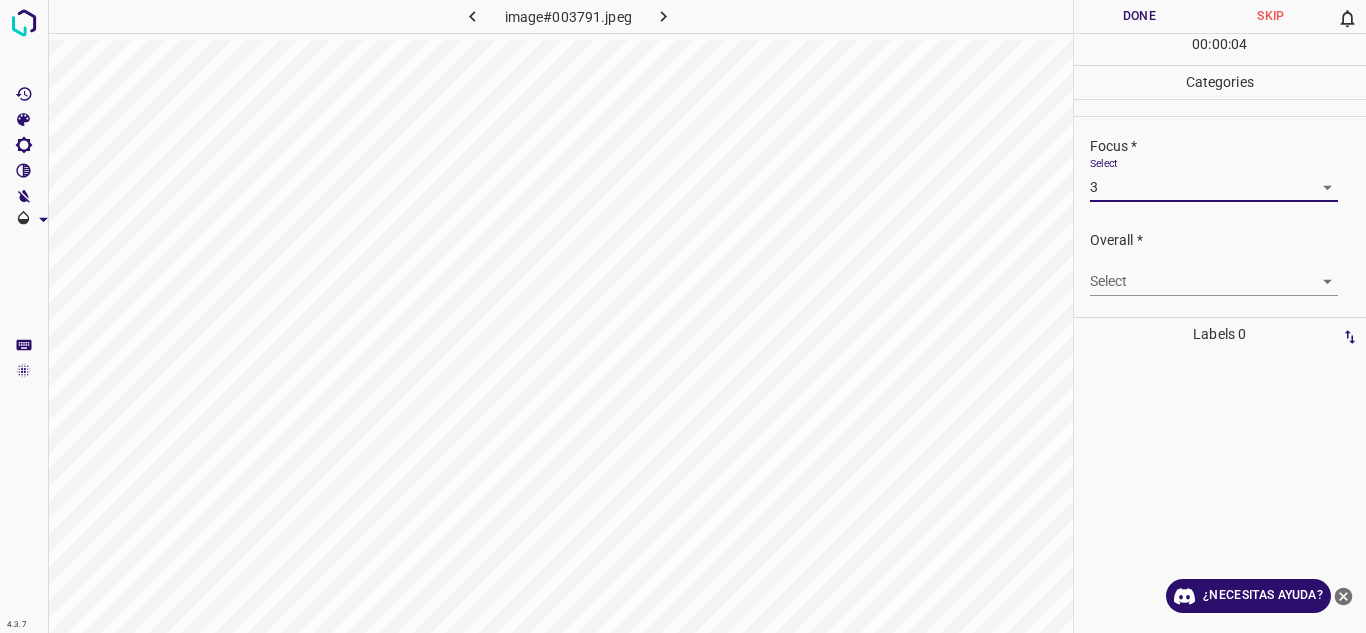 click on "4.3.7 image#003791.jpeg Done Skip 0 00   : 00   : 04   Categories Lighting *  Select 3 3 Focus *  Select 3 3 Overall *  Select ​ Labels   0 Categories 1 Lighting 2 Focus 3 Overall Tools Space Change between modes (Draw & Edit) I Auto labeling R Restore zoom M Zoom in N Zoom out Delete Delete selecte label Filters Z Restore filters X Saturation filter C Brightness filter V Contrast filter B Gray scale filter General O Download ¿Necesitas ayuda? Texto original Valora esta traducción Tu opinión servirá para ayudar a mejorar el Traductor de Google - Texto - Esconder - Borrar" at bounding box center [683, 316] 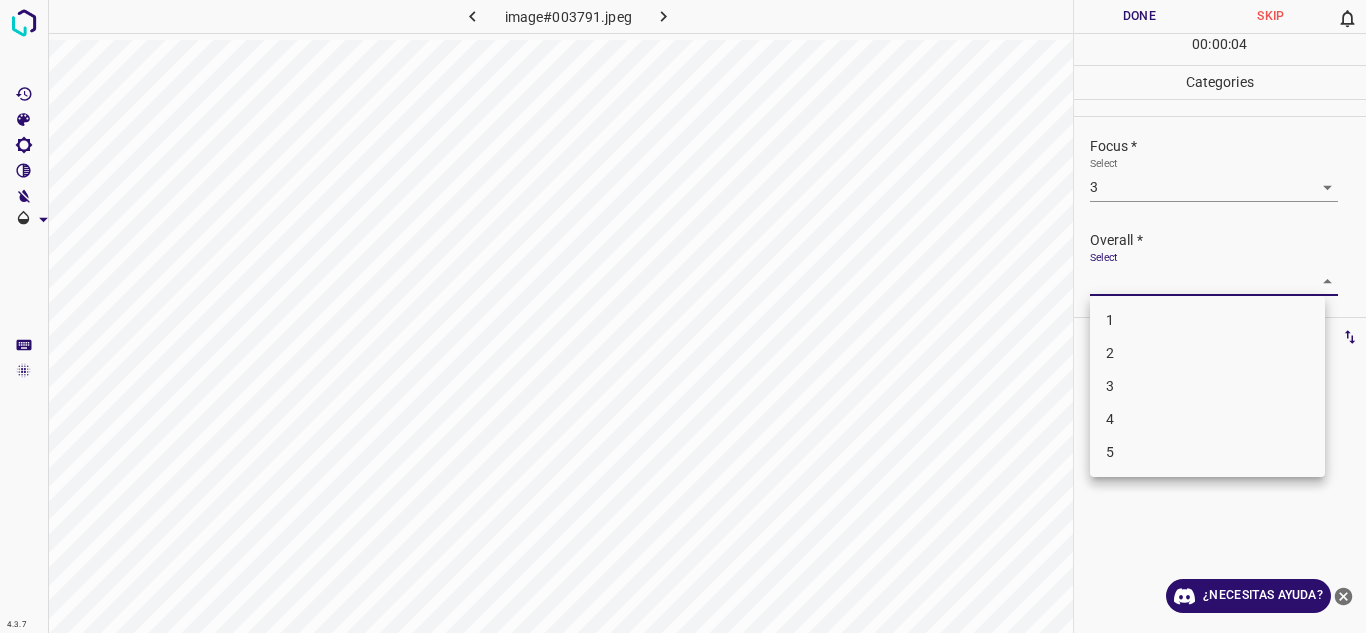 click on "4" at bounding box center [1207, 419] 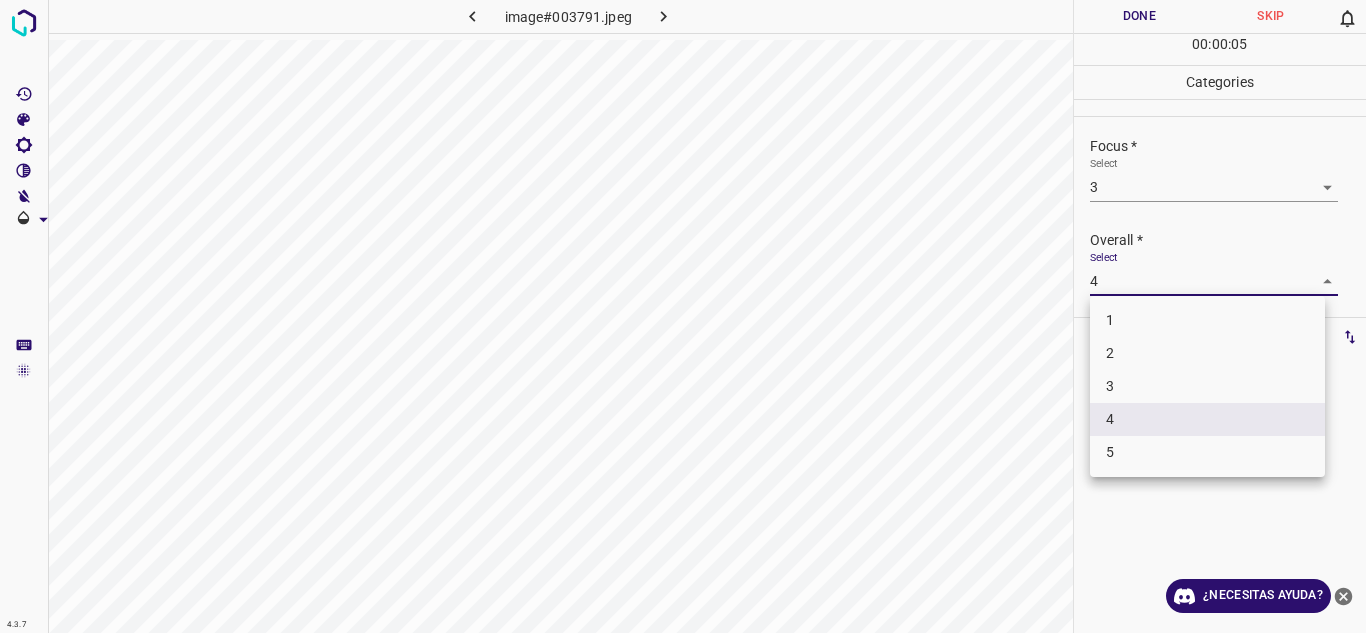click on "4.3.7 image#003791.jpeg Done Skip 0 00   : 00   : 05   Categories Lighting *  Select 3 3 Focus *  Select 3 3 Overall *  Select 4 4 Labels   0 Categories 1 Lighting 2 Focus 3 Overall Tools Space Change between modes (Draw & Edit) I Auto labeling R Restore zoom M Zoom in N Zoom out Delete Delete selecte label Filters Z Restore filters X Saturation filter C Brightness filter V Contrast filter B Gray scale filter General O Download ¿Necesitas ayuda? Texto original Valora esta traducción Tu opinión servirá para ayudar a mejorar el Traductor de Google - Texto - Esconder - Borrar 1 2 3 4 5" at bounding box center [683, 316] 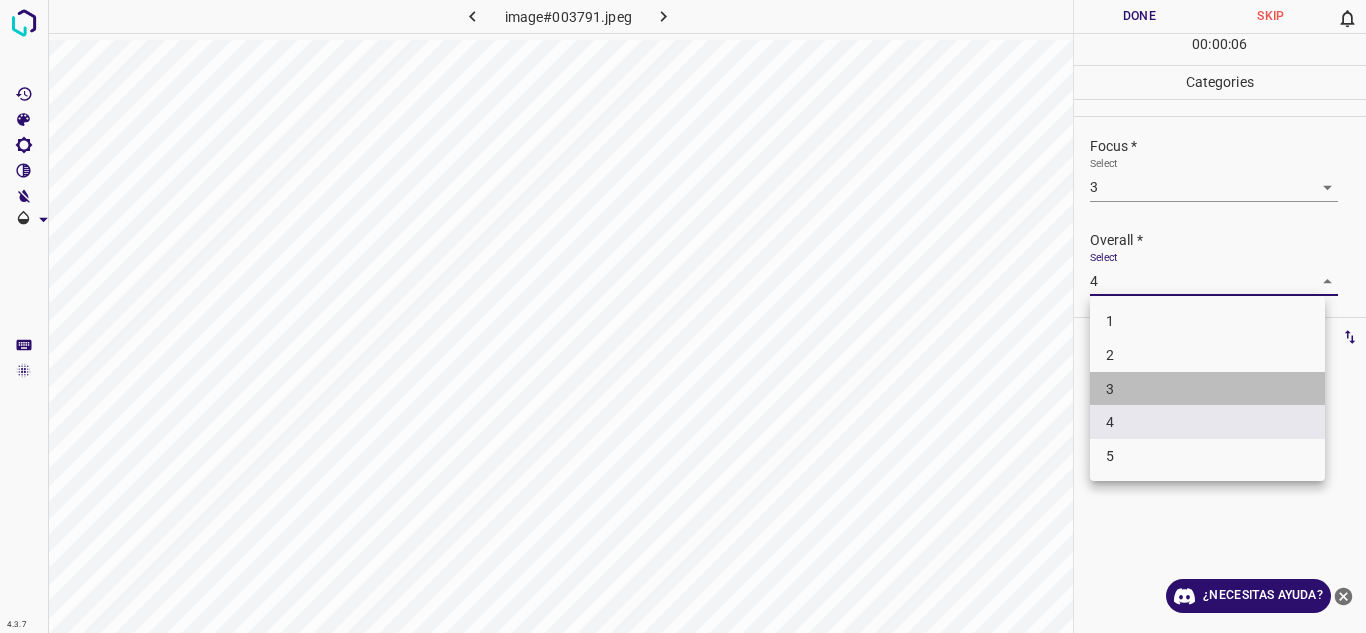click on "3" at bounding box center [1207, 389] 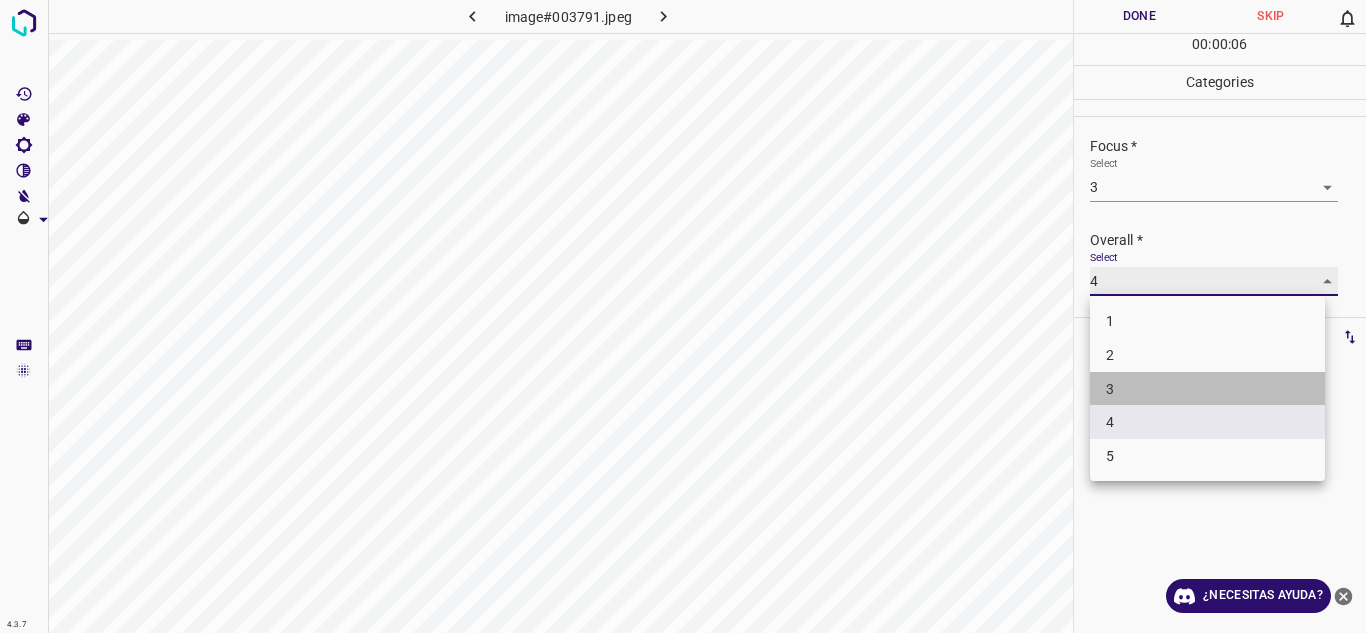 type on "3" 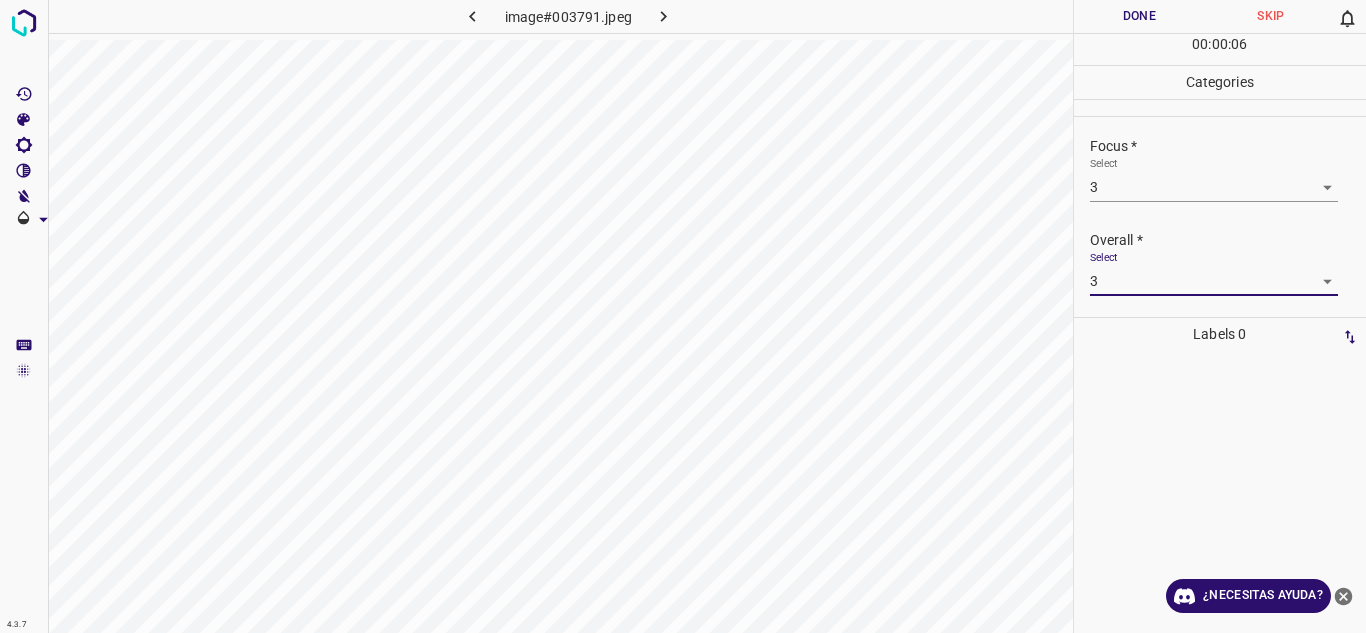 click on "Done" at bounding box center (1140, 16) 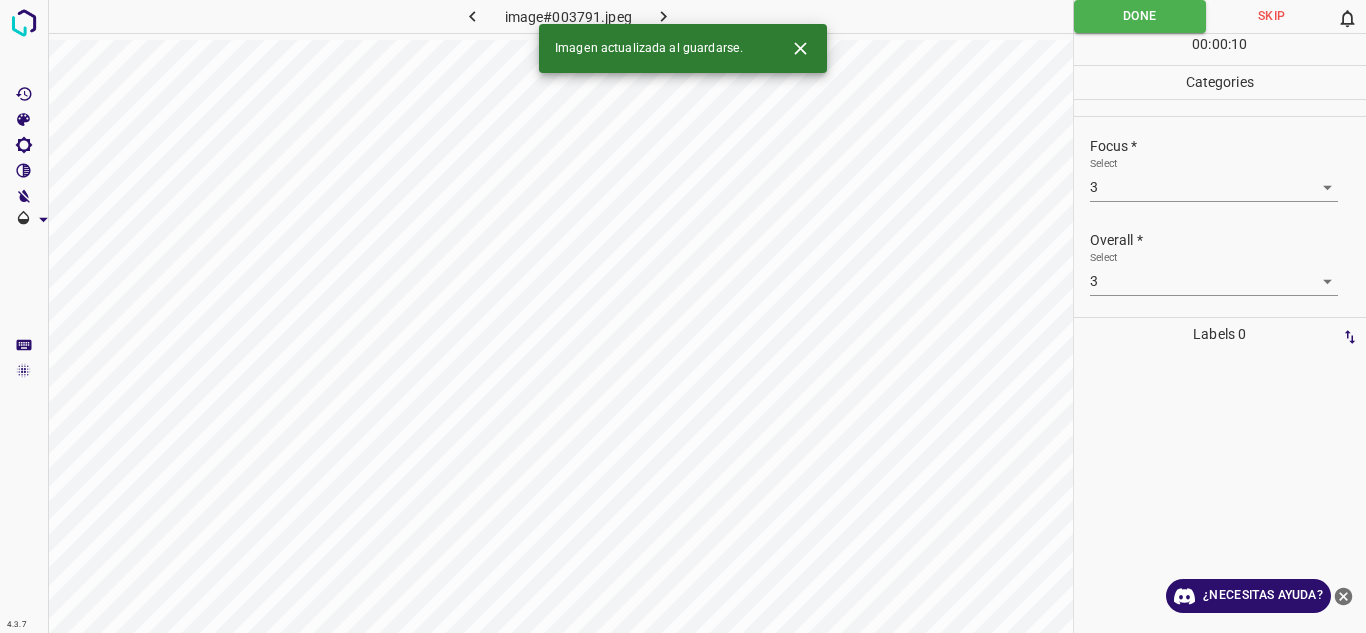 click at bounding box center [664, 16] 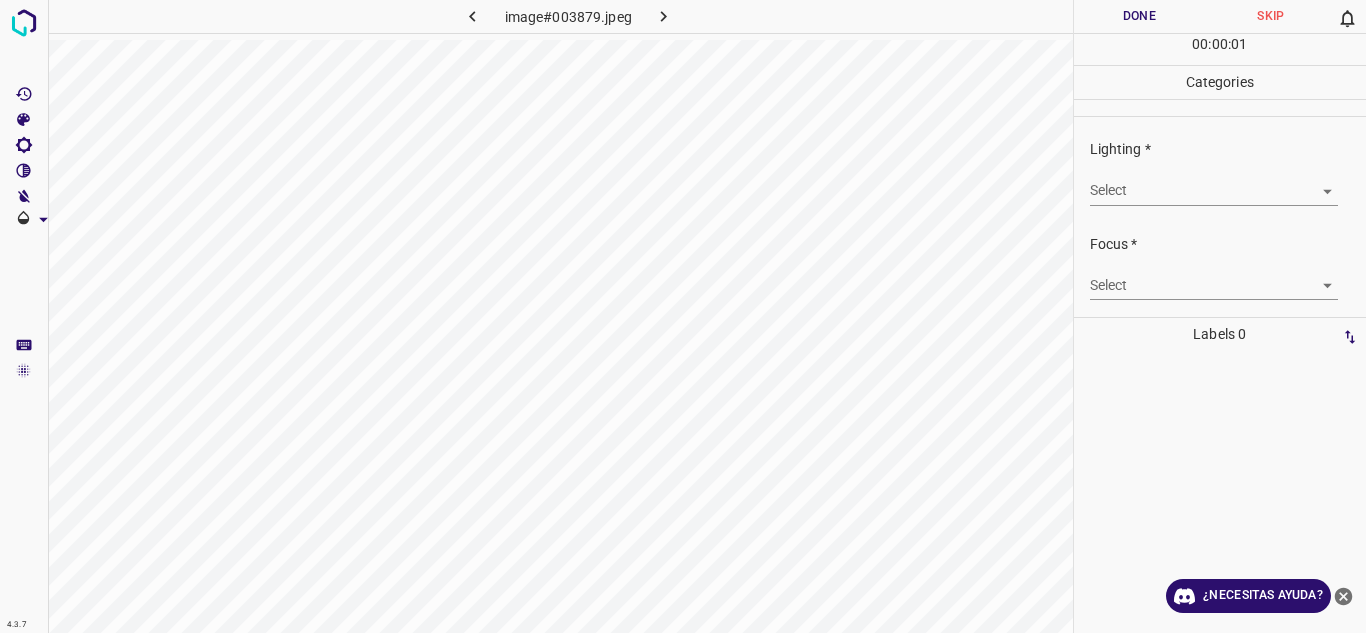 click on "4.3.7 image#003879.jpeg Done Skip 0 00   : 00   : 01   Categories Lighting *  Select ​ Focus *  Select ​ Overall *  Select ​ Labels   0 Categories 1 Lighting 2 Focus 3 Overall Tools Space Change between modes (Draw & Edit) I Auto labeling R Restore zoom M Zoom in N Zoom out Delete Delete selecte label Filters Z Restore filters X Saturation filter C Brightness filter V Contrast filter B Gray scale filter General O Download ¿Necesitas ayuda? Texto original Valora esta traducción Tu opinión servirá para ayudar a mejorar el Traductor de Google - Texto - Esconder - Borrar" at bounding box center (683, 316) 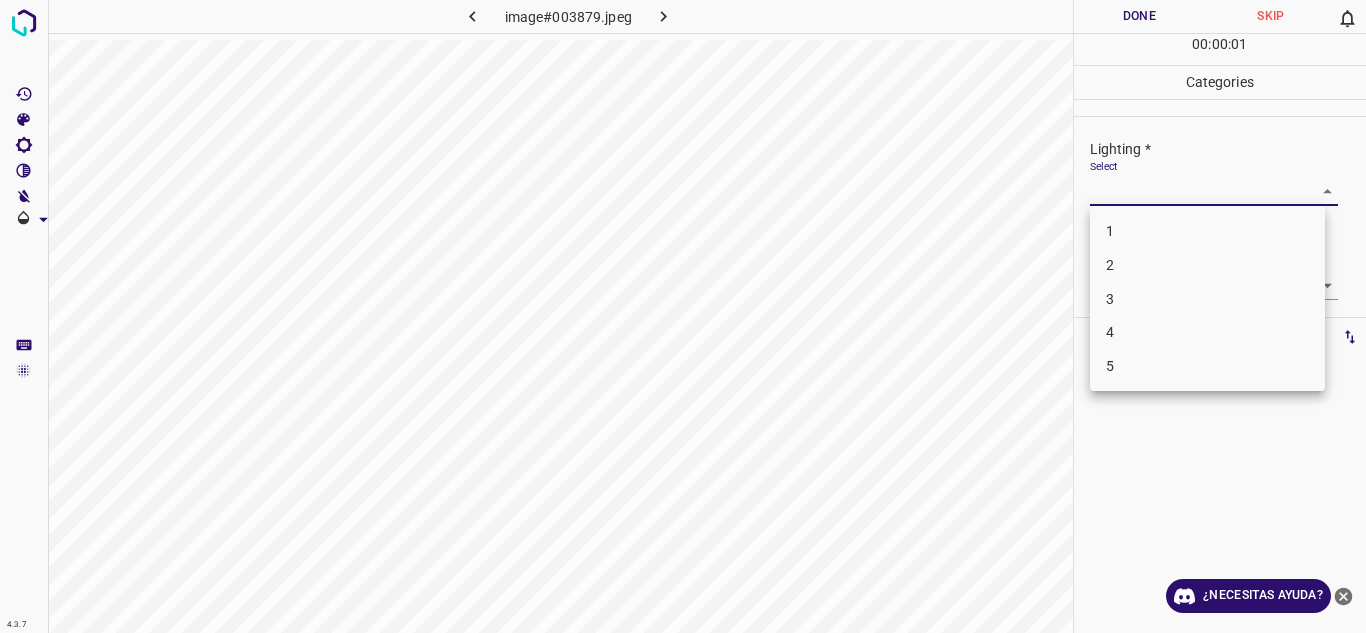 click on "3" at bounding box center [1207, 299] 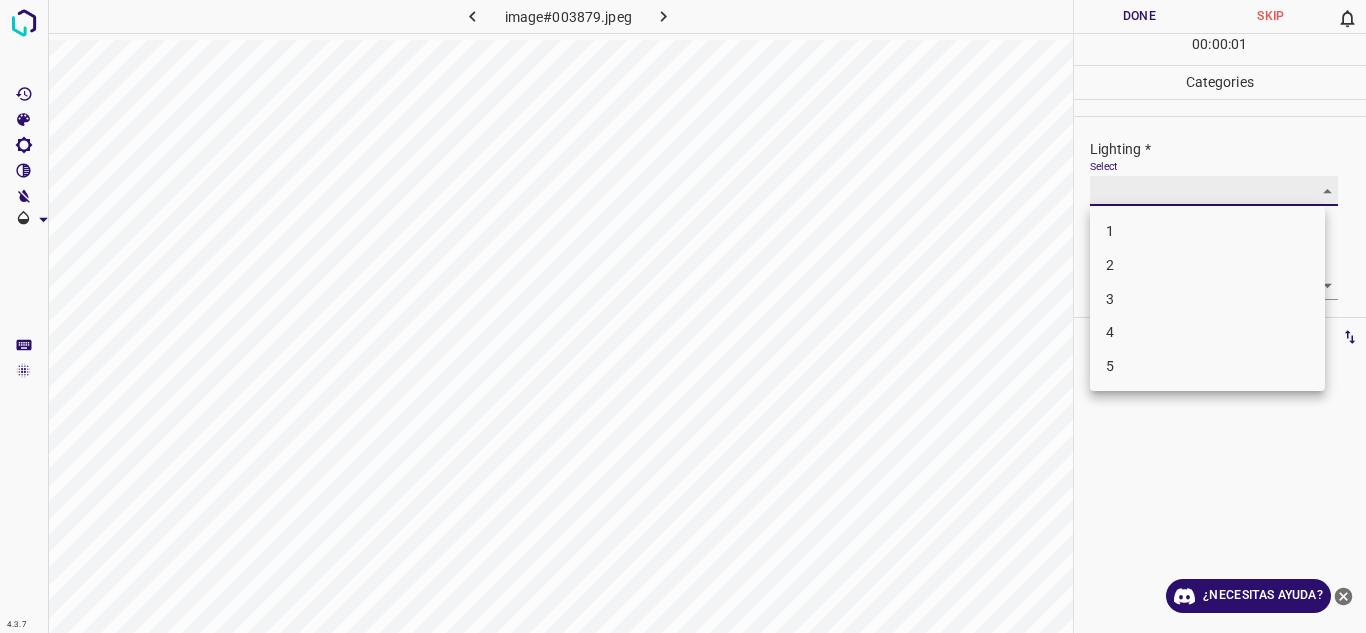 type on "3" 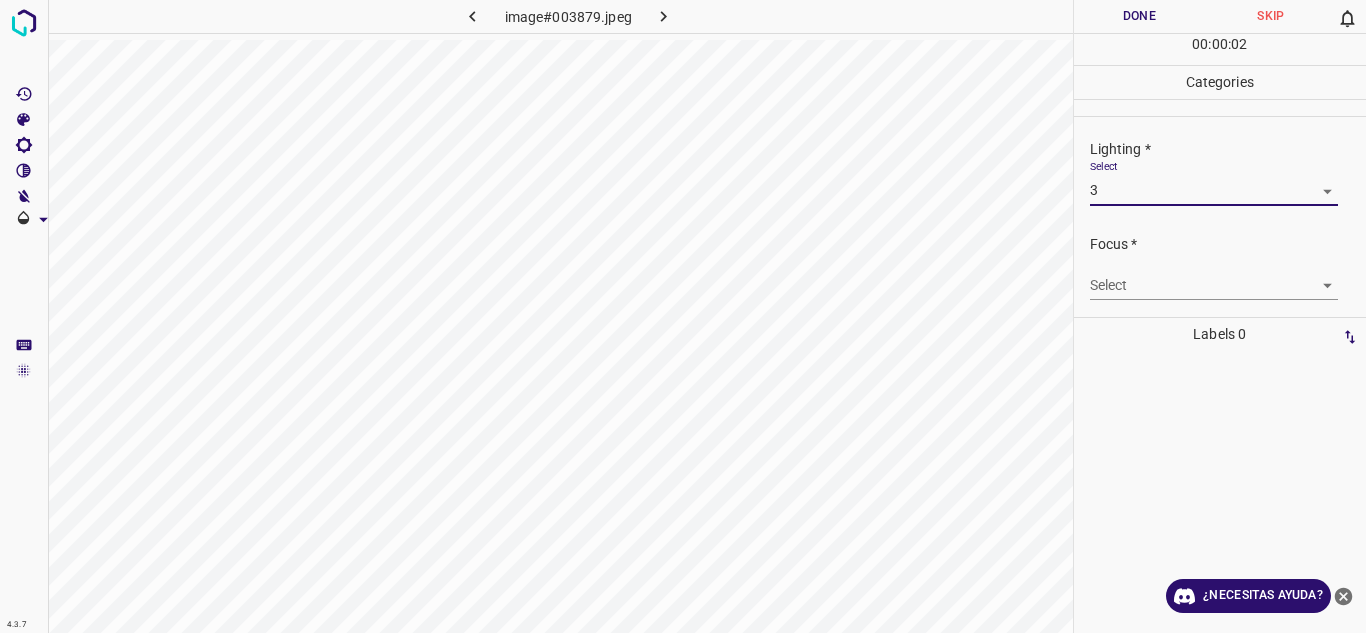 click on "4.3.7 image#003879.jpeg Done Skip 0 00   : 00   : 02   Categories Lighting *  Select 3 3 Focus *  Select ​ Overall *  Select ​ Labels   0 Categories 1 Lighting 2 Focus 3 Overall Tools Space Change between modes (Draw & Edit) I Auto labeling R Restore zoom M Zoom in N Zoom out Delete Delete selecte label Filters Z Restore filters X Saturation filter C Brightness filter V Contrast filter B Gray scale filter General O Download ¿Necesitas ayuda? Texto original Valora esta traducción Tu opinión servirá para ayudar a mejorar el Traductor de Google - Texto - Esconder - Borrar" at bounding box center (683, 316) 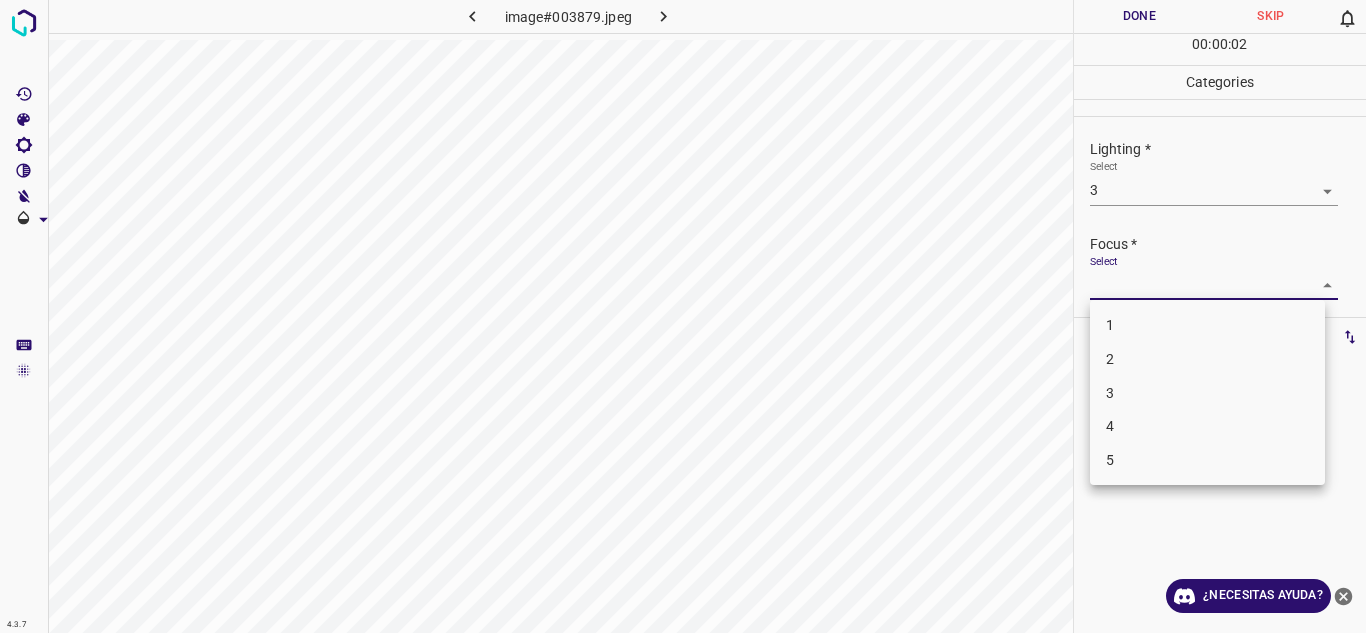 click on "2" at bounding box center [1207, 359] 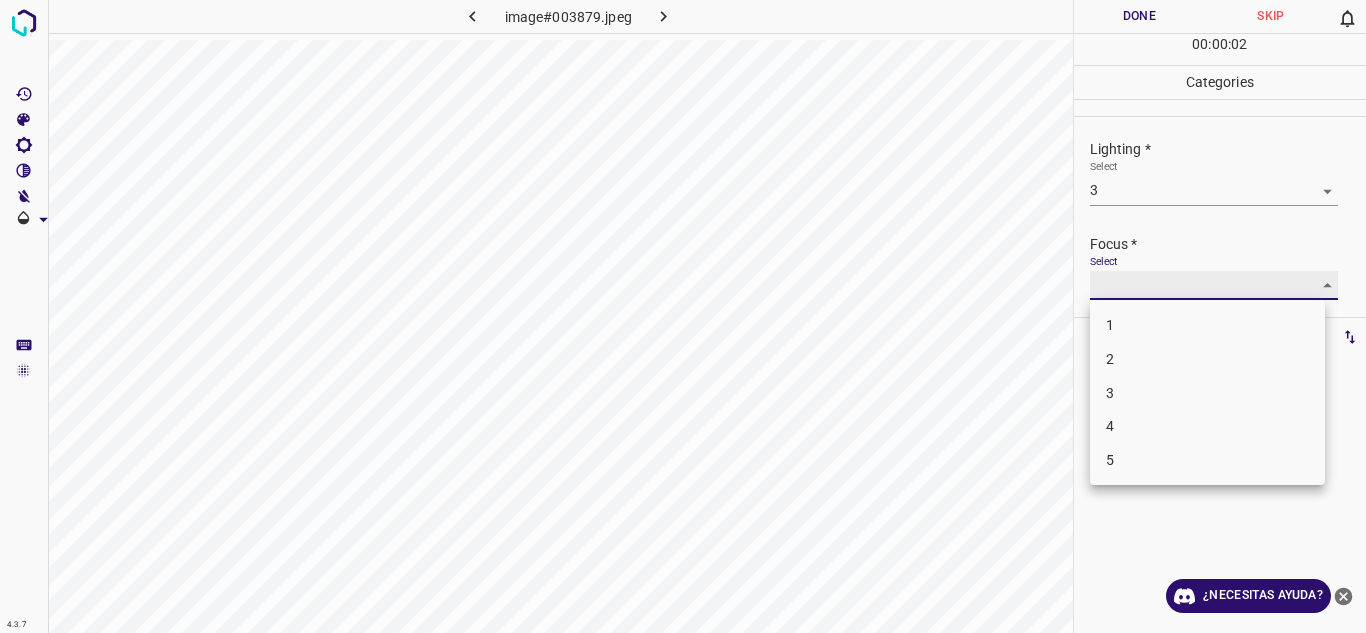 type on "2" 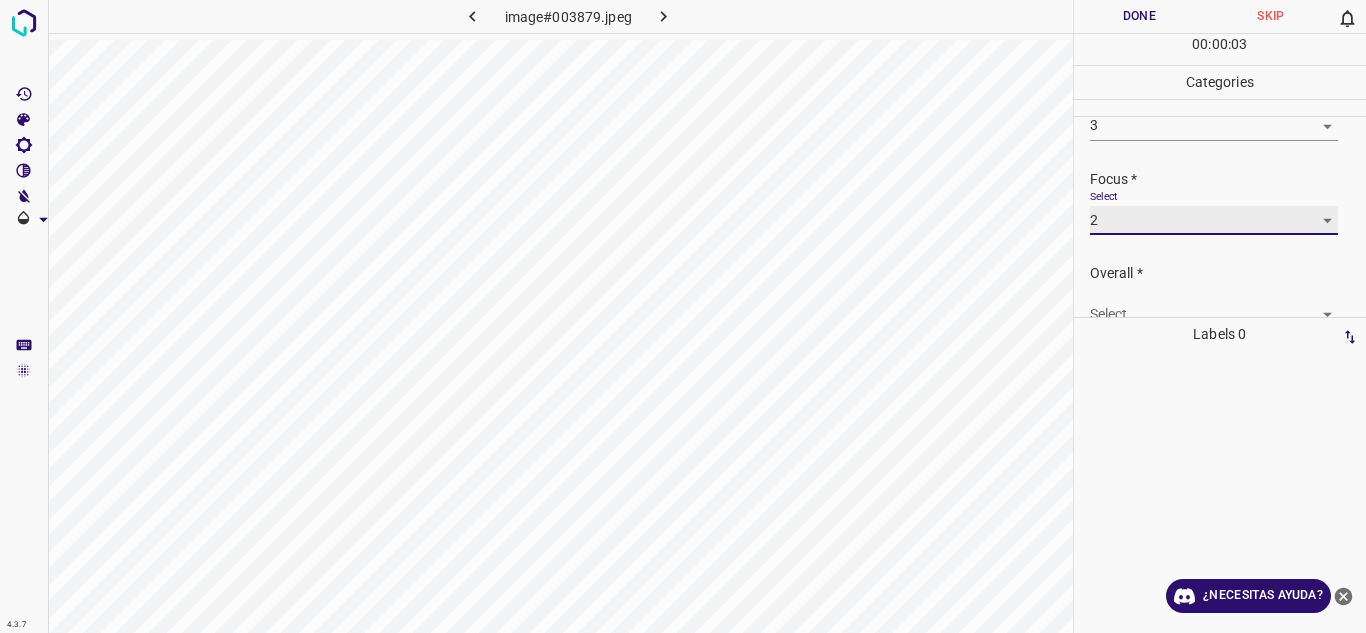 scroll, scrollTop: 98, scrollLeft: 0, axis: vertical 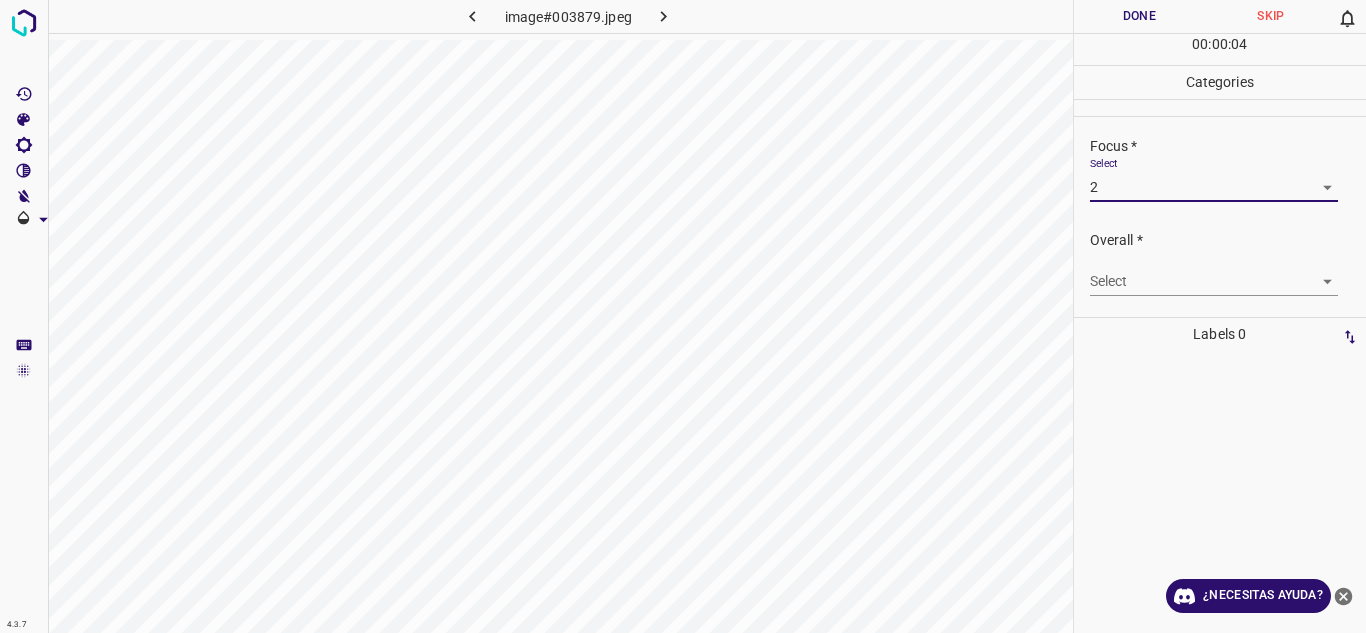 click on "4.3.7 image#003879.jpeg Done Skip 0 00   : 00   : 04   Categories Lighting *  Select 3 3 Focus *  Select 2 2 Overall *  Select ​ Labels   0 Categories 1 Lighting 2 Focus 3 Overall Tools Space Change between modes (Draw & Edit) I Auto labeling R Restore zoom M Zoom in N Zoom out Delete Delete selecte label Filters Z Restore filters X Saturation filter C Brightness filter V Contrast filter B Gray scale filter General O Download ¿Necesitas ayuda? Texto original Valora esta traducción Tu opinión servirá para ayudar a mejorar el Traductor de Google - Texto - Esconder - Borrar" at bounding box center (683, 316) 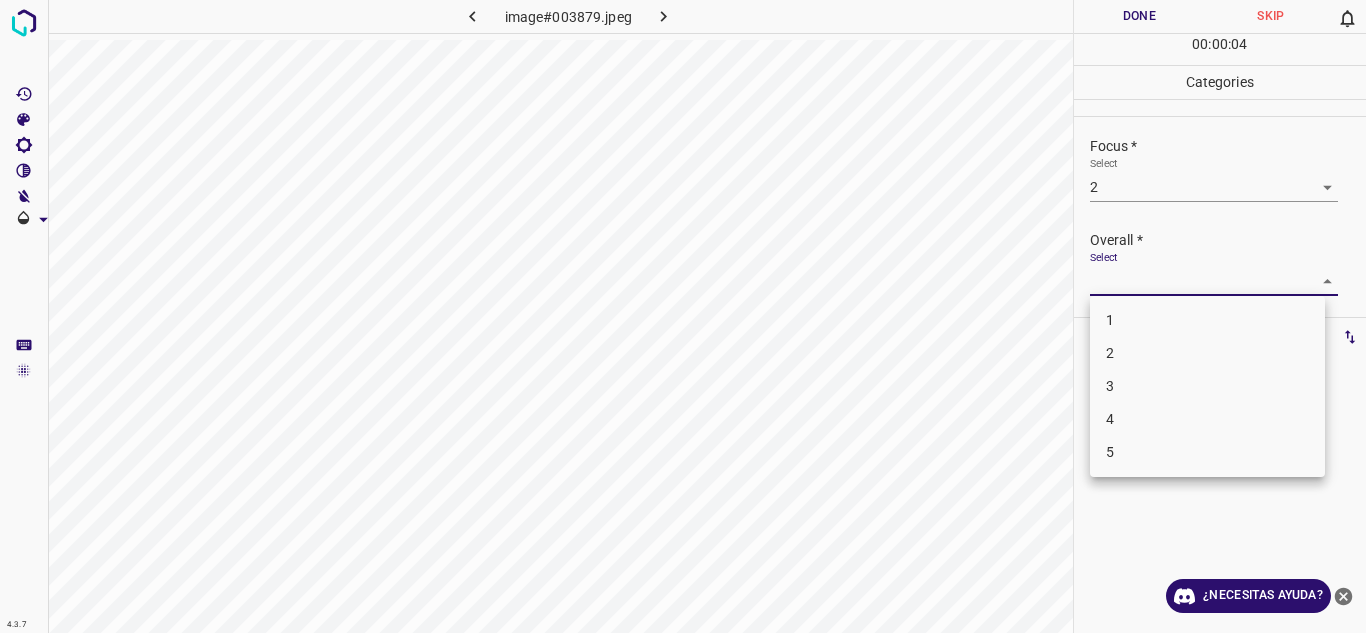click on "3" at bounding box center (1207, 386) 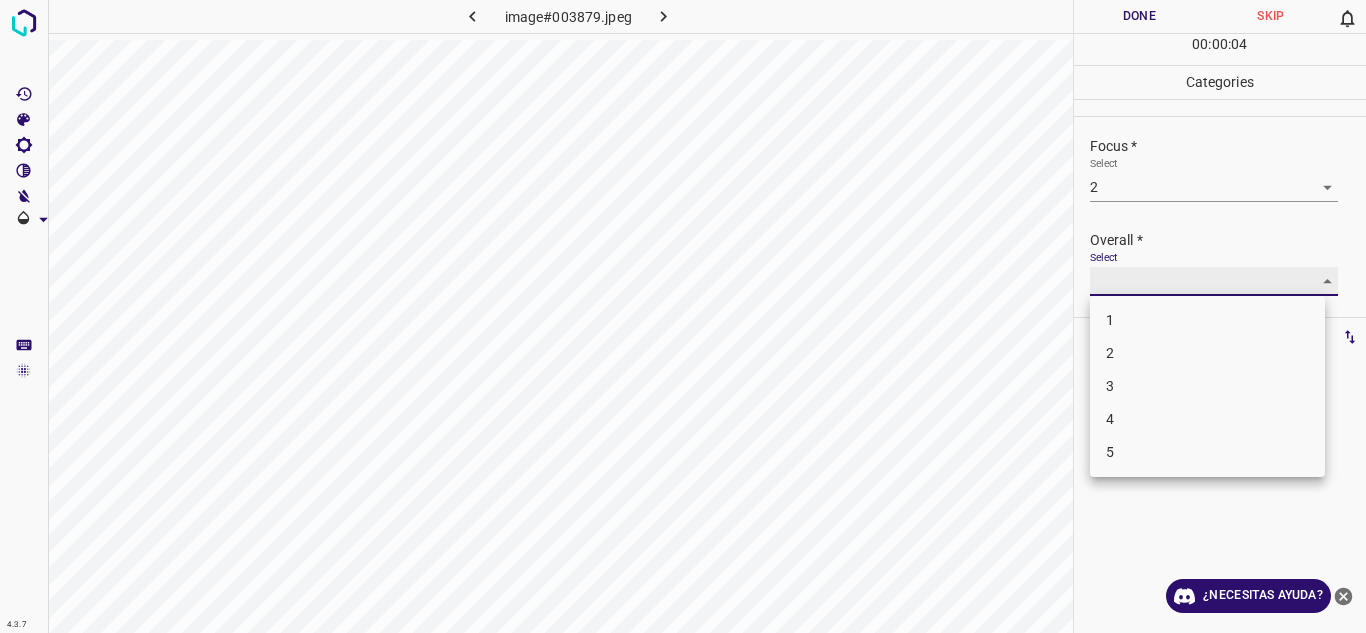 type on "3" 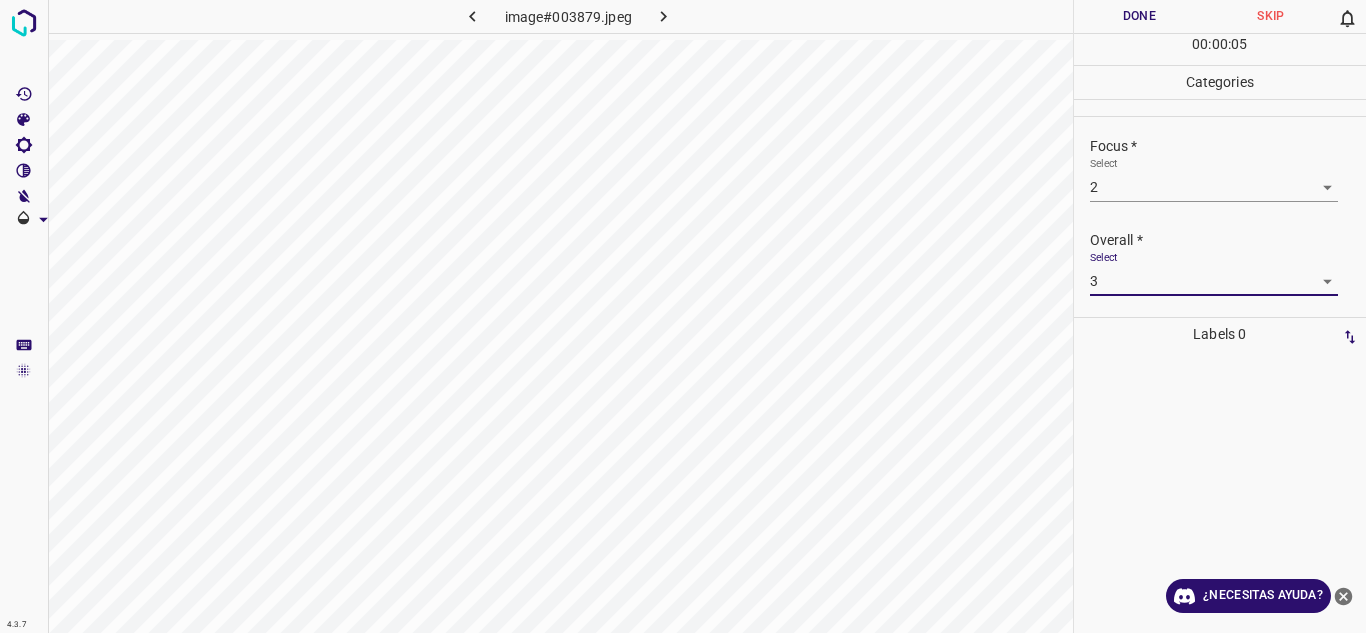 click on "Done" at bounding box center [1140, 16] 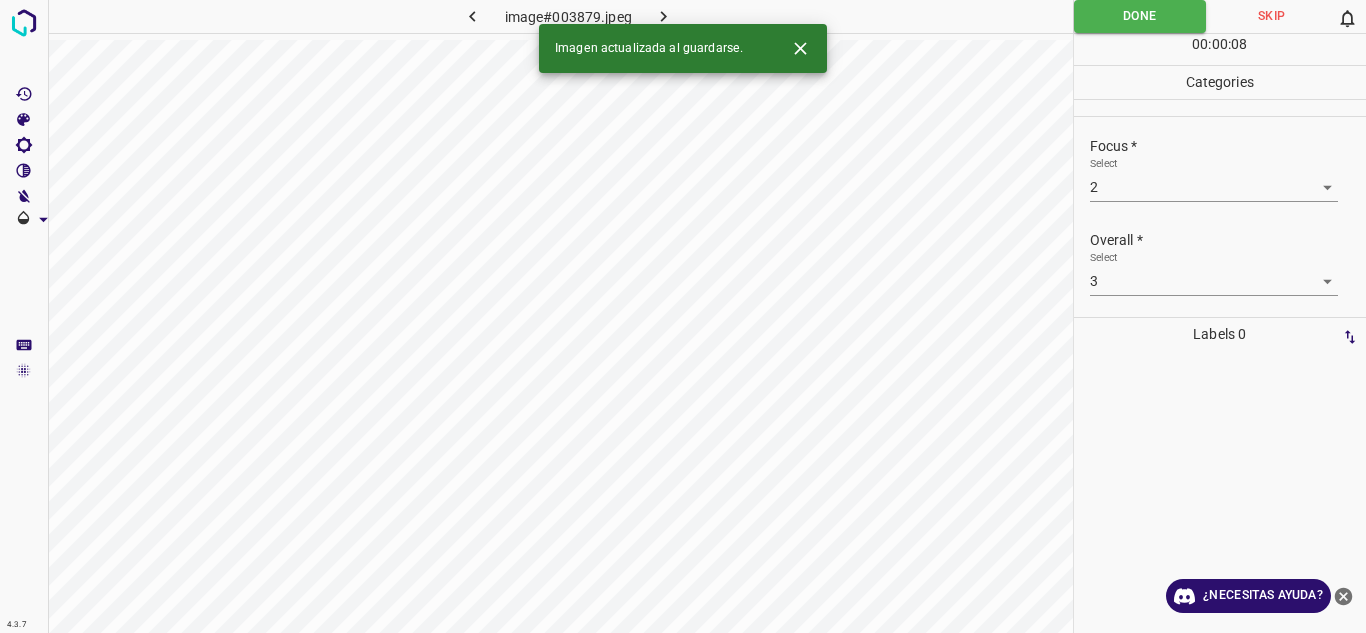 click 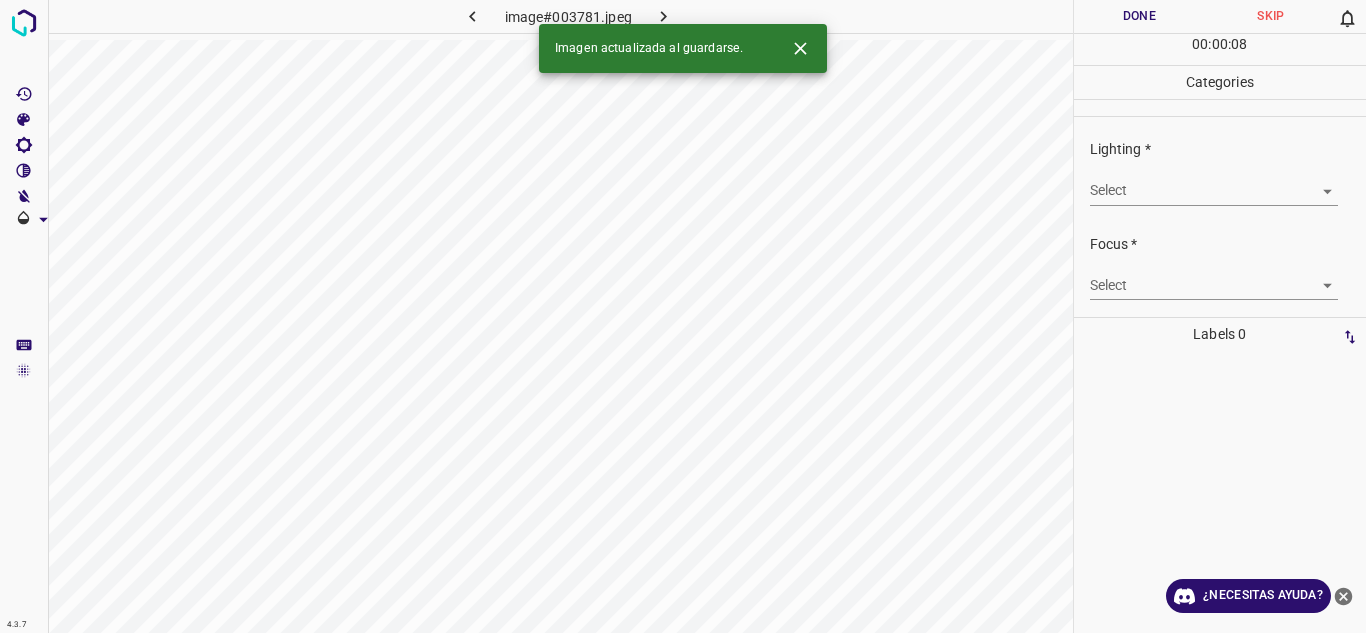 click on "4.3.7 image#003781.jpeg Done Skip 0 00   : 00   : 08   Categories Lighting *  Select ​ Focus *  Select ​ Overall *  Select ​ Labels   0 Categories 1 Lighting 2 Focus 3 Overall Tools Space Change between modes (Draw & Edit) I Auto labeling R Restore zoom M Zoom in N Zoom out Delete Delete selecte label Filters Z Restore filters X Saturation filter C Brightness filter V Contrast filter B Gray scale filter General O Download Imagen actualizada al guardarse. ¿Necesitas ayuda? Texto original Valora esta traducción Tu opinión servirá para ayudar a mejorar el Traductor de Google - Texto - Esconder - Borrar" at bounding box center [683, 316] 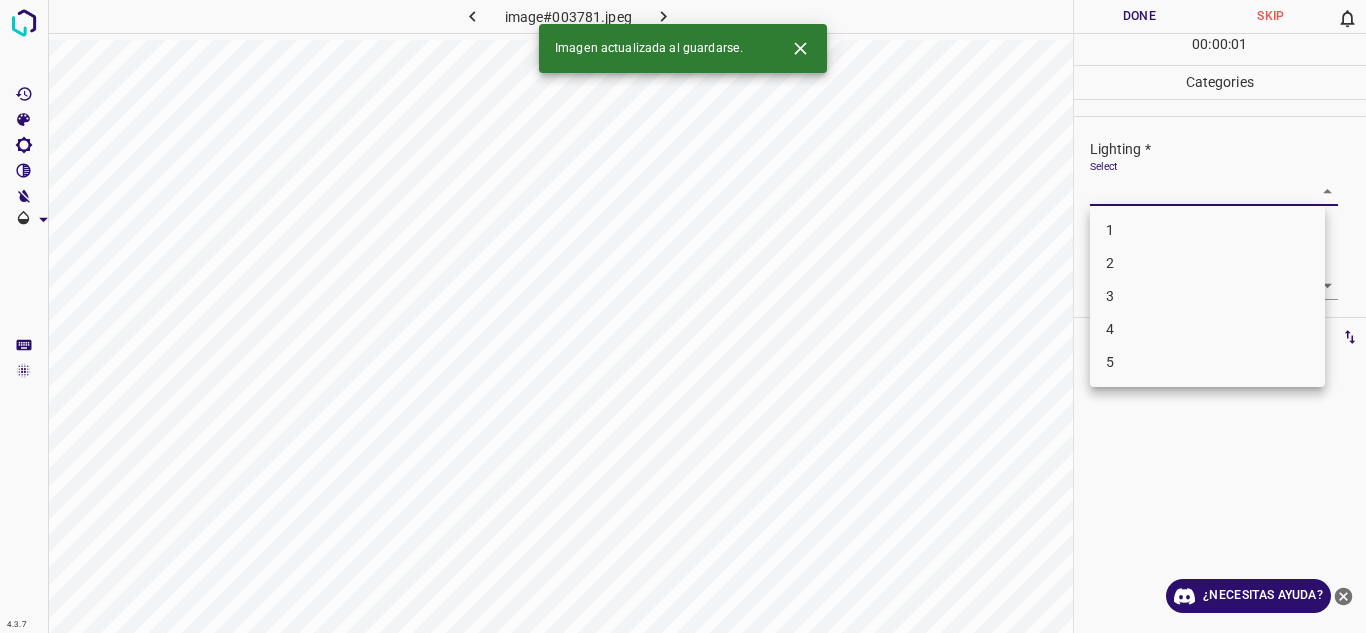 click on "2" at bounding box center [1207, 263] 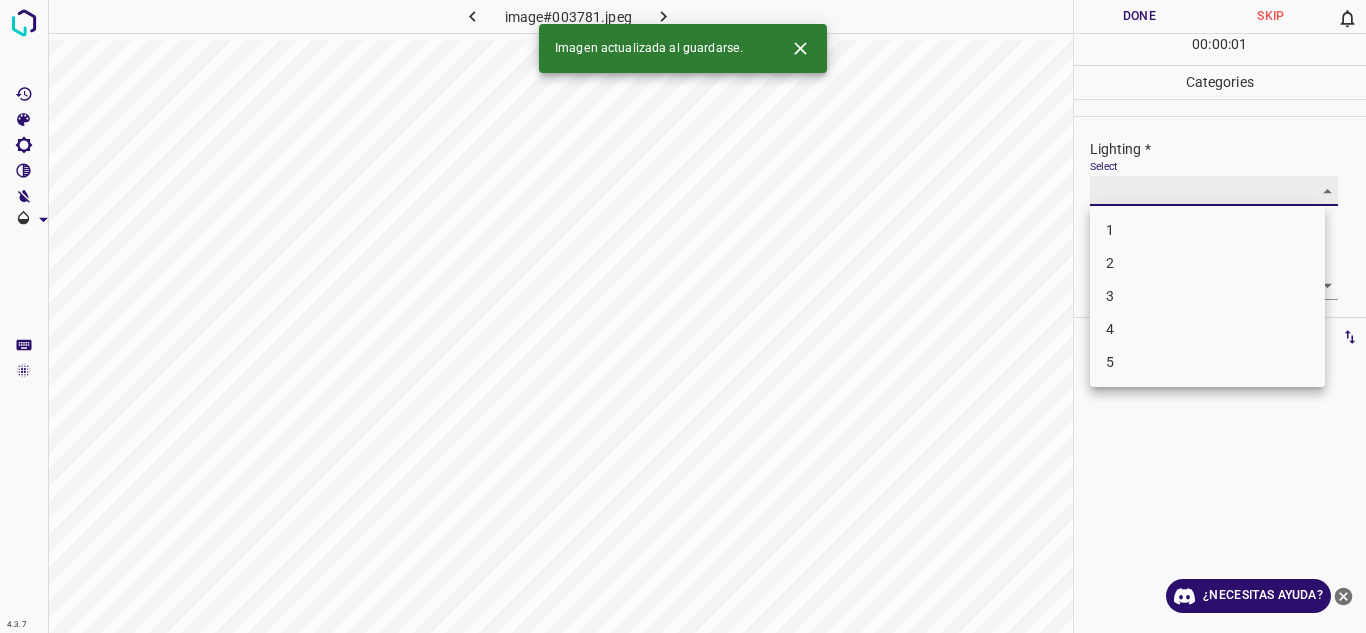 type on "2" 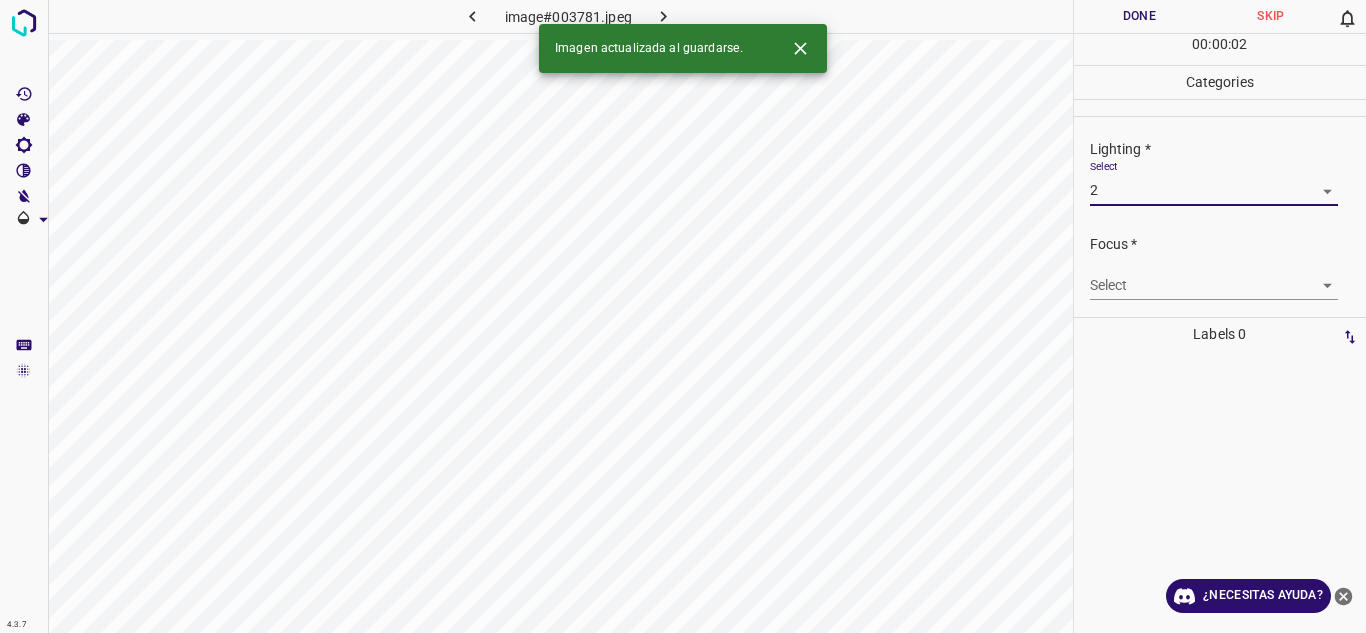 click on "4.3.7 image#003781.jpeg Done Skip 0 00   : 00   : 02   Categories Lighting *  Select 2 2 Focus *  Select ​ Overall *  Select ​ Labels   0 Categories 1 Lighting 2 Focus 3 Overall Tools Space Change between modes (Draw & Edit) I Auto labeling R Restore zoom M Zoom in N Zoom out Delete Delete selecte label Filters Z Restore filters X Saturation filter C Brightness filter V Contrast filter B Gray scale filter General O Download Imagen actualizada al guardarse. ¿Necesitas ayuda? Texto original Valora esta traducción Tu opinión servirá para ayudar a mejorar el Traductor de Google - Texto - Esconder - Borrar" at bounding box center [683, 316] 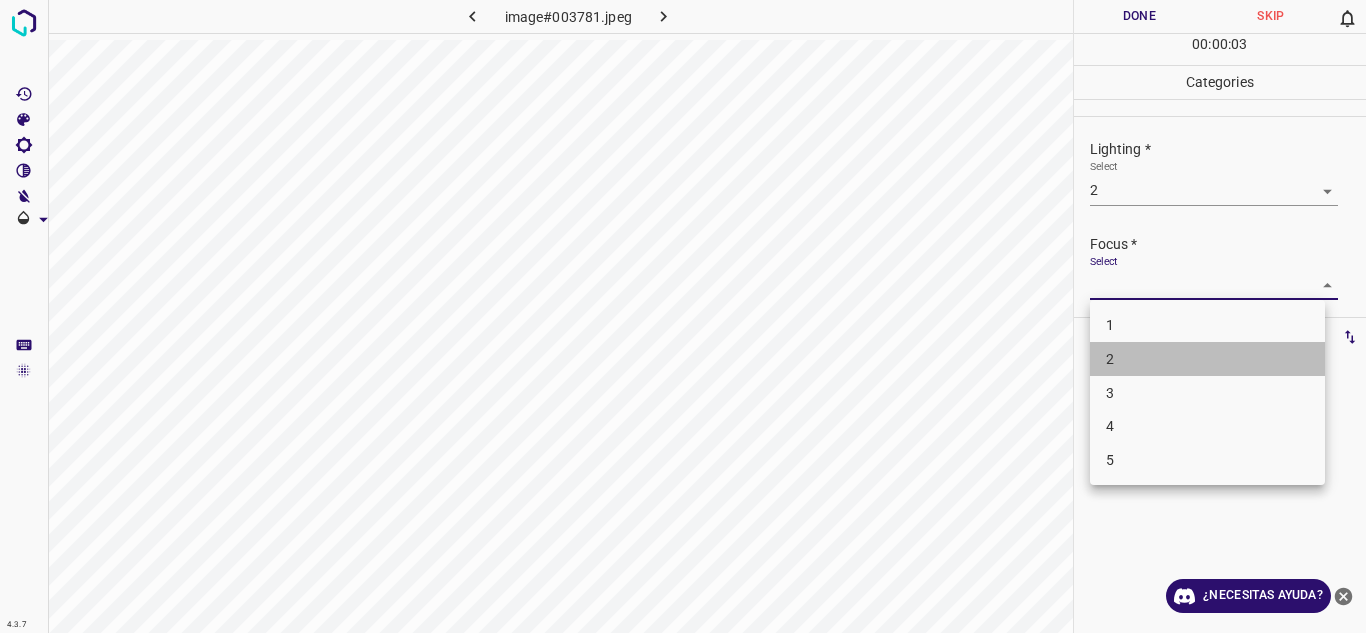 click on "2" at bounding box center [1207, 359] 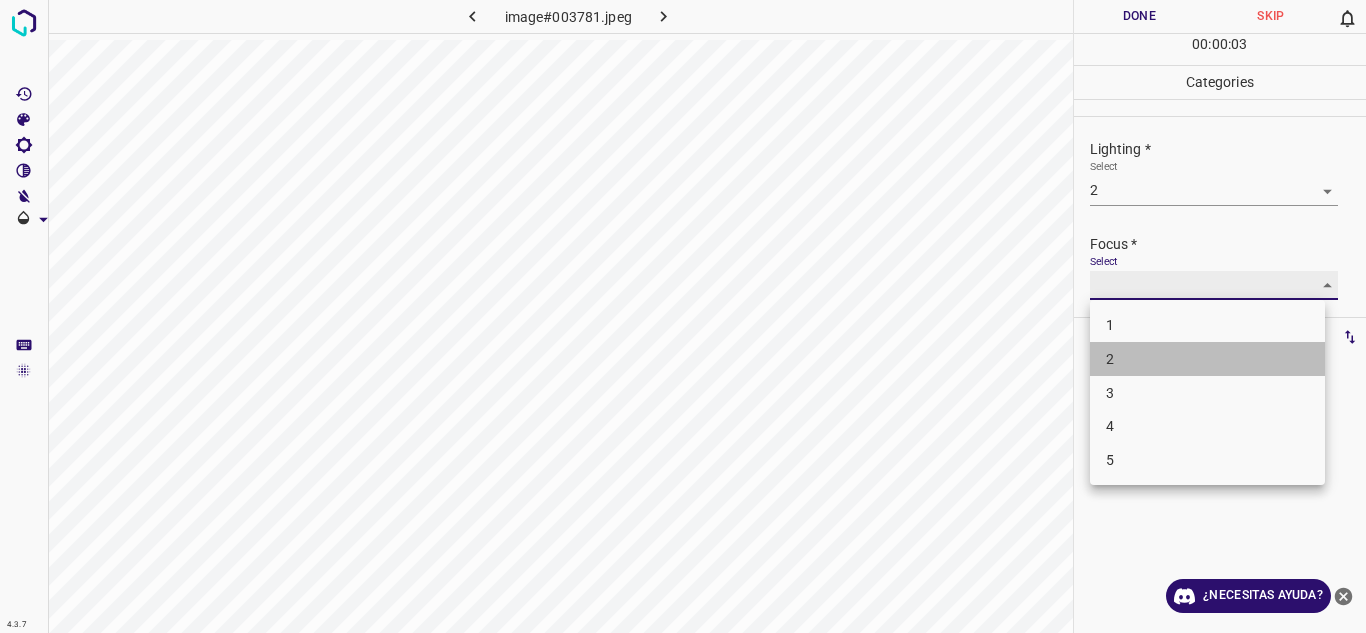 type on "2" 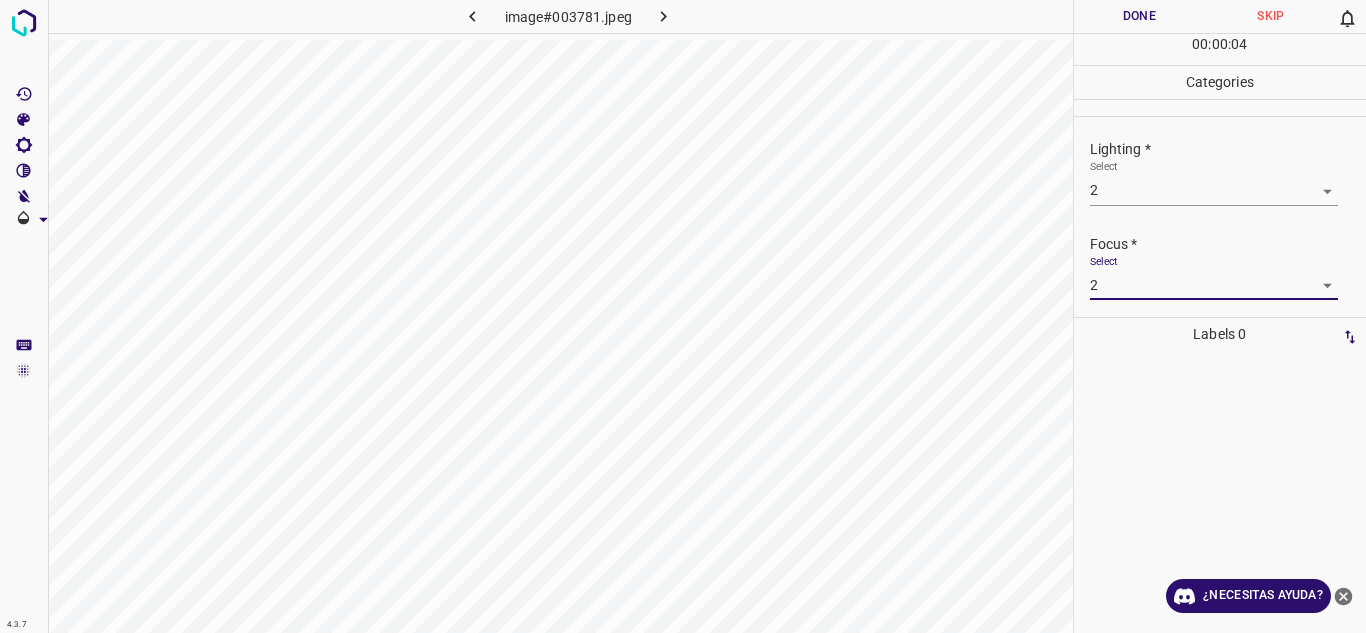 click on "4.3.7 image#003781.jpeg Done Skip 0 00   : 00   : 04   Categories Lighting *  Select 2 2 Focus *  Select 2 2 Overall *  Select ​ Labels   0 Categories 1 Lighting 2 Focus 3 Overall Tools Space Change between modes (Draw & Edit) I Auto labeling R Restore zoom M Zoom in N Zoom out Delete Delete selecte label Filters Z Restore filters X Saturation filter C Brightness filter V Contrast filter B Gray scale filter General O Download ¿Necesitas ayuda? Texto original Valora esta traducción Tu opinión servirá para ayudar a mejorar el Traductor de Google - Texto - Esconder - Borrar" at bounding box center [683, 316] 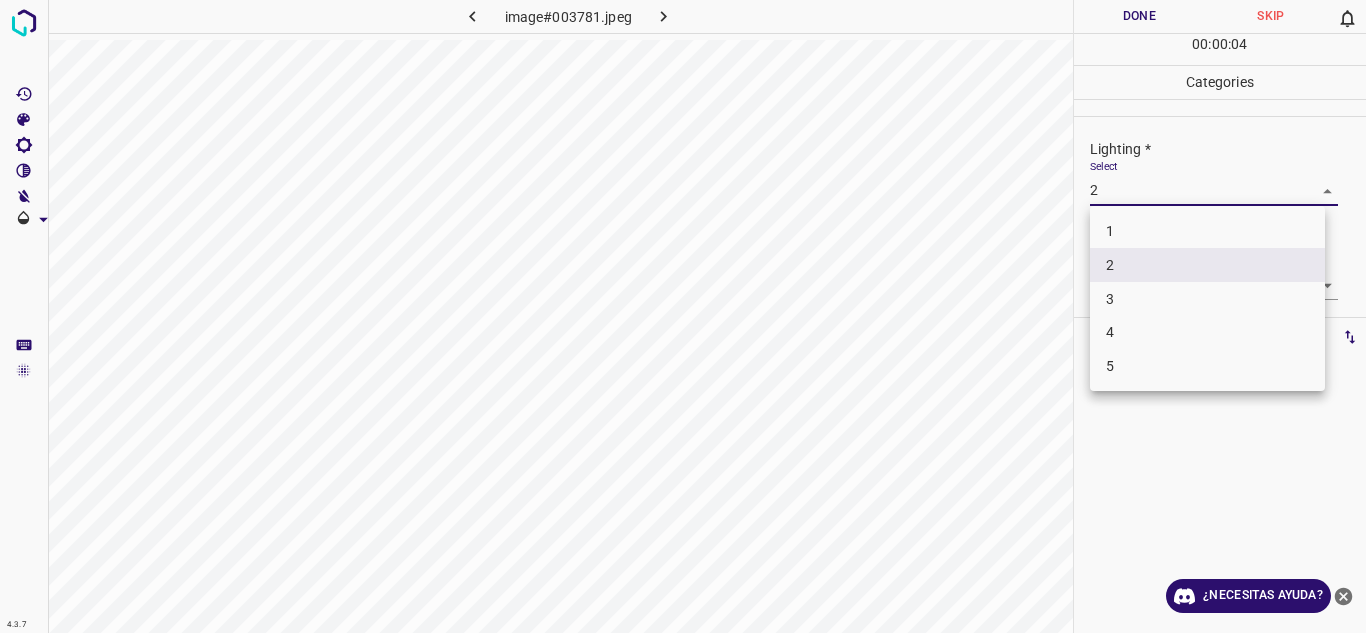 click on "3" at bounding box center (1207, 299) 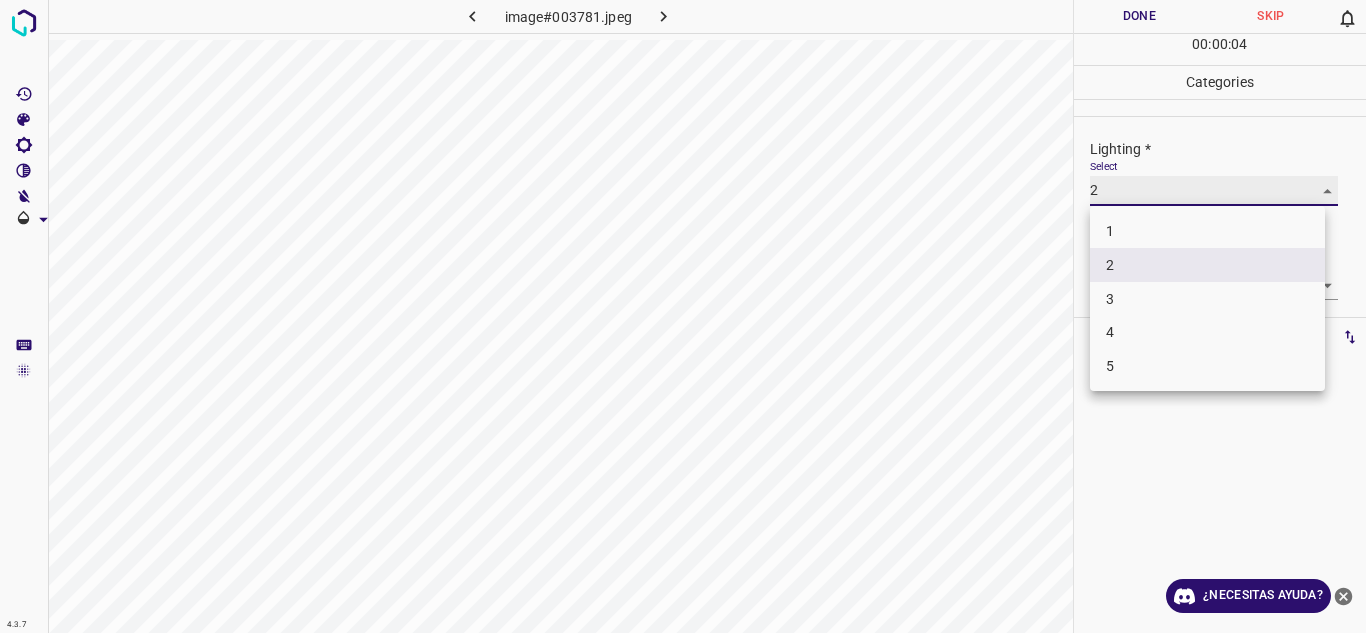 type on "3" 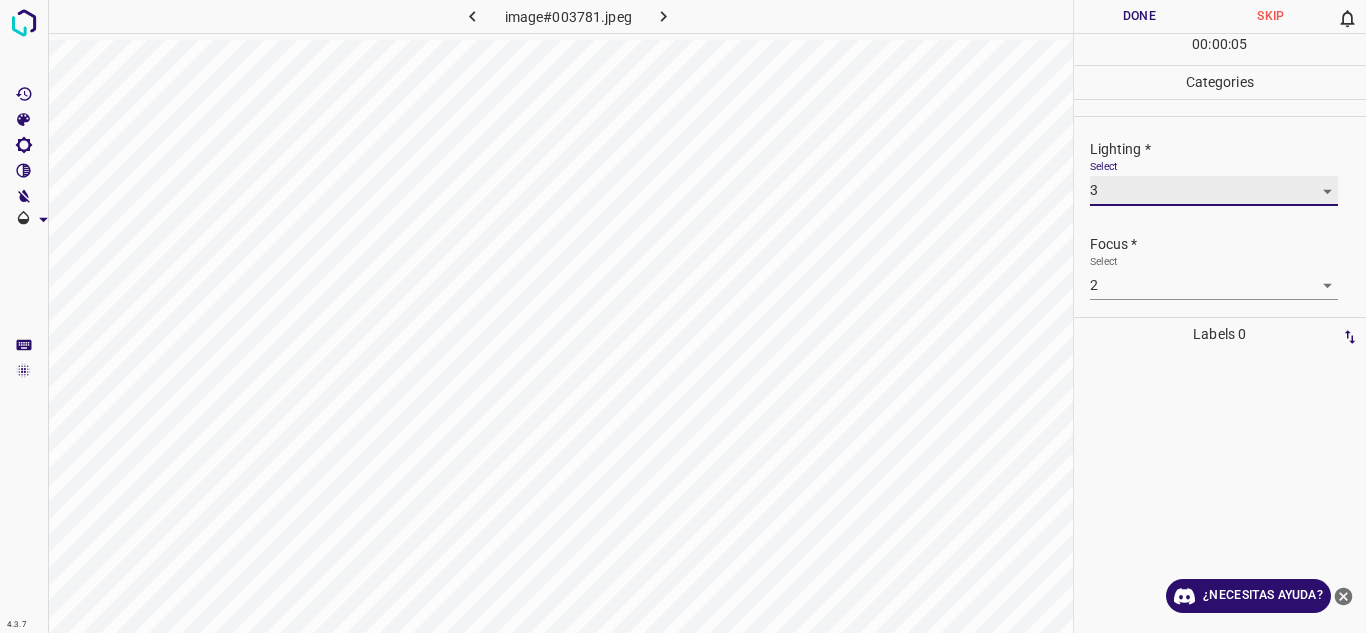 scroll, scrollTop: 98, scrollLeft: 0, axis: vertical 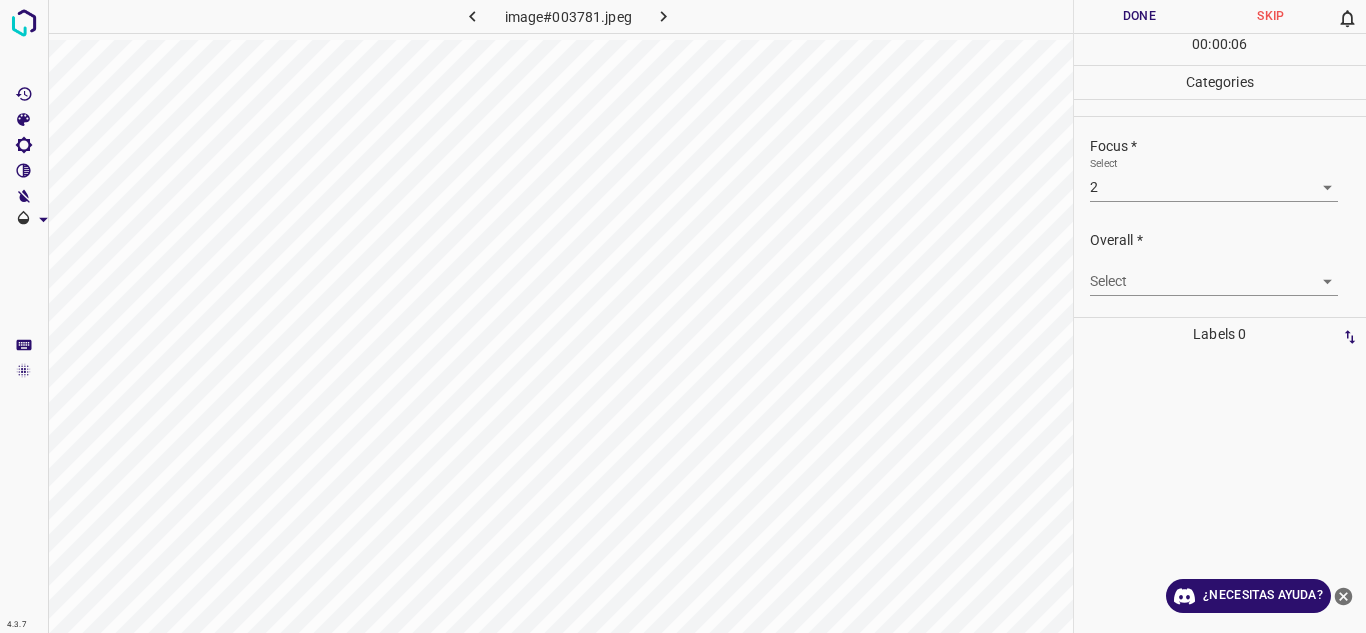 click on "4.3.7 image#003781.jpeg Done Skip 0 00   : 00   : 06   Categories Lighting *  Select 3 3 Focus *  Select 2 2 Overall *  Select ​ Labels   0 Categories 1 Lighting 2 Focus 3 Overall Tools Space Change between modes (Draw & Edit) I Auto labeling R Restore zoom M Zoom in N Zoom out Delete Delete selecte label Filters Z Restore filters X Saturation filter C Brightness filter V Contrast filter B Gray scale filter General O Download ¿Necesitas ayuda? Texto original Valora esta traducción Tu opinión servirá para ayudar a mejorar el Traductor de Google - Texto - Esconder - Borrar" at bounding box center (683, 316) 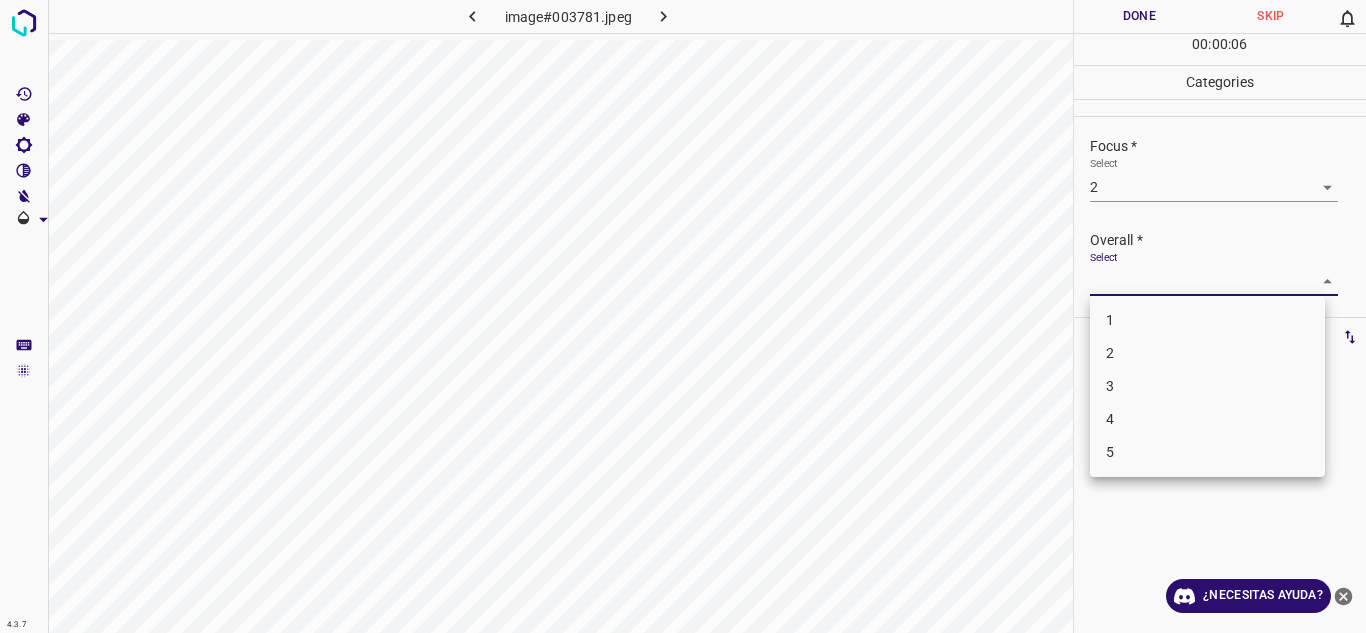 click on "3" at bounding box center (1207, 386) 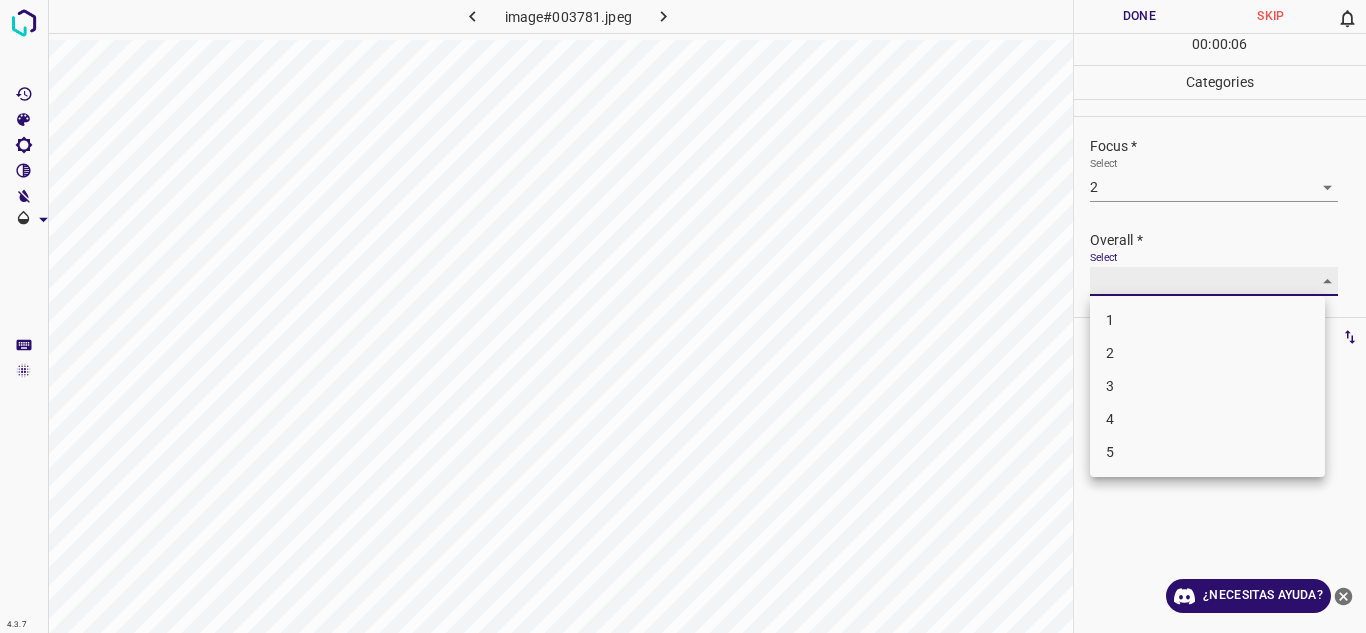 type on "3" 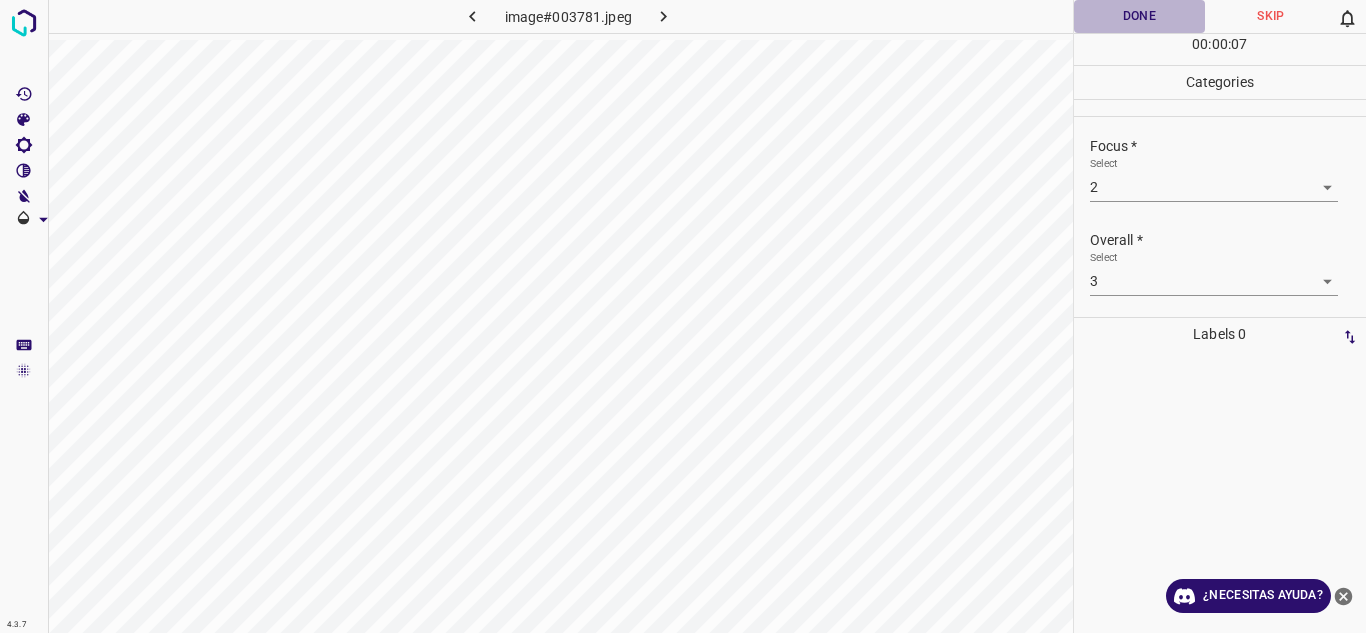 click on "Done" at bounding box center (1140, 16) 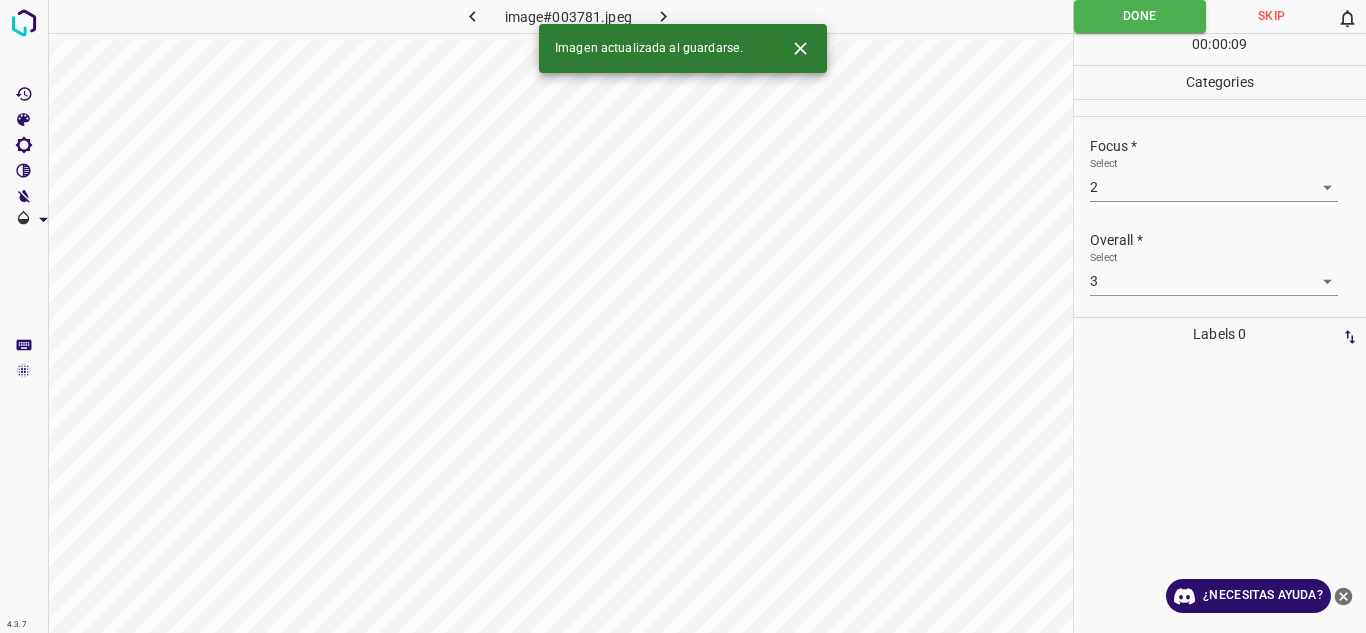 click at bounding box center (664, 16) 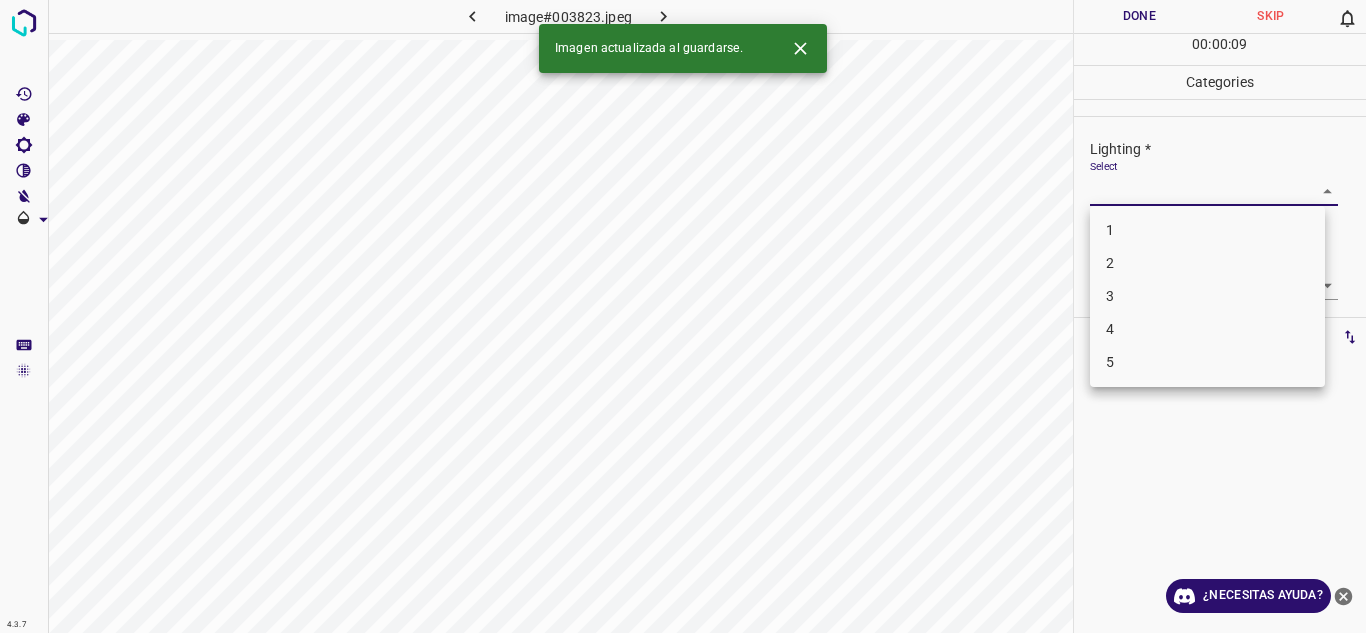 click on "4.3.7 image#003823.jpeg Done Skip 0 00   : 00   : 09   Categories Lighting *  Select ​ Focus *  Select ​ Overall *  Select ​ Labels   0 Categories 1 Lighting 2 Focus 3 Overall Tools Space Change between modes (Draw & Edit) I Auto labeling R Restore zoom M Zoom in N Zoom out Delete Delete selecte label Filters Z Restore filters X Saturation filter C Brightness filter V Contrast filter B Gray scale filter General O Download Imagen actualizada al guardarse. ¿Necesitas ayuda? Texto original Valora esta traducción Tu opinión servirá para ayudar a mejorar el Traductor de Google - Texto - Esconder - Borrar 1 2 3 4 5" at bounding box center (683, 316) 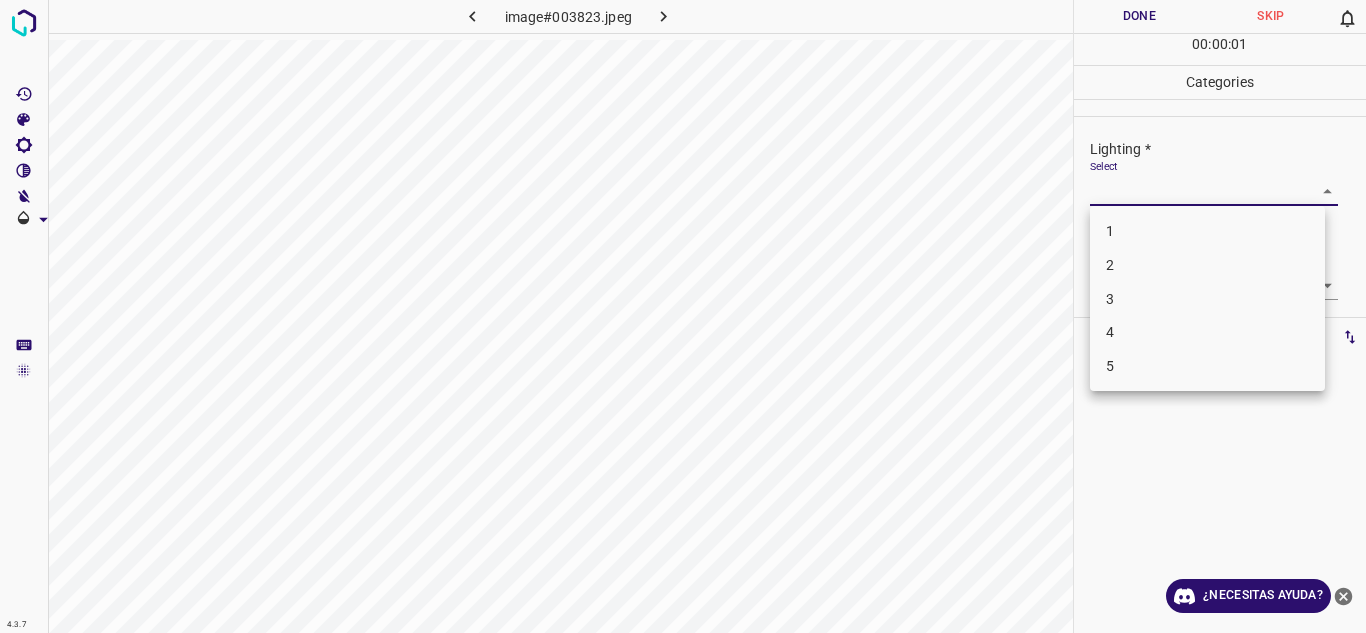 click on "3" at bounding box center (1207, 299) 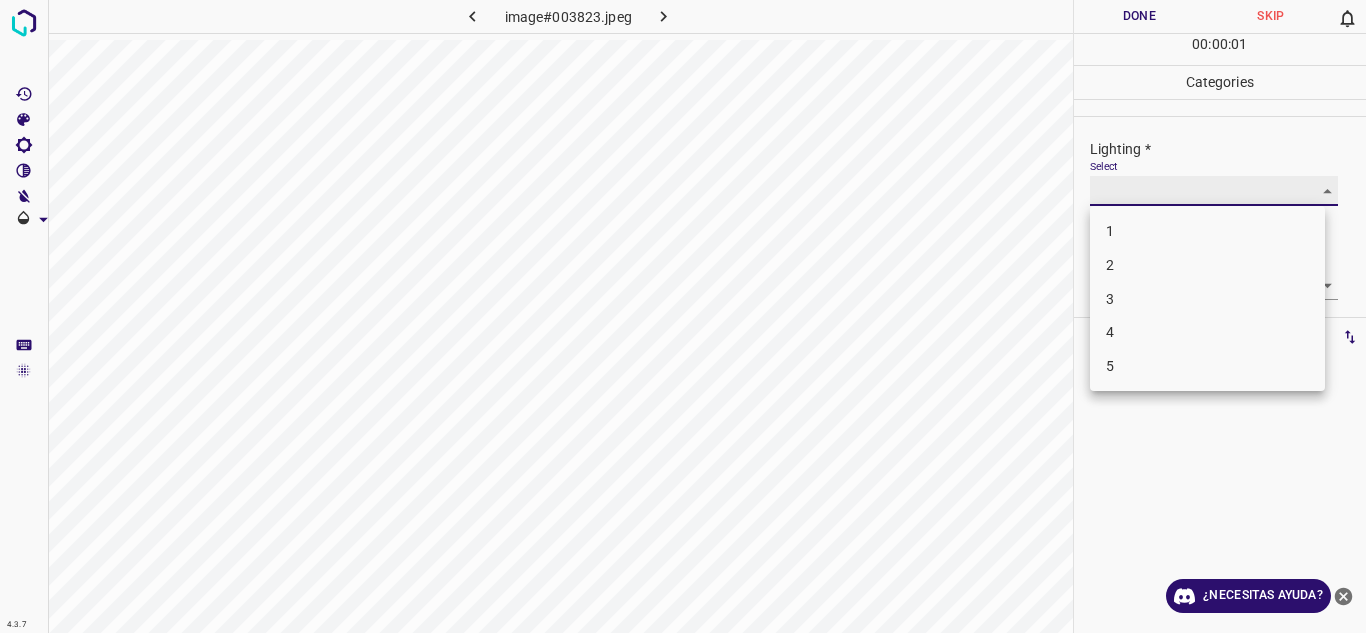 type on "3" 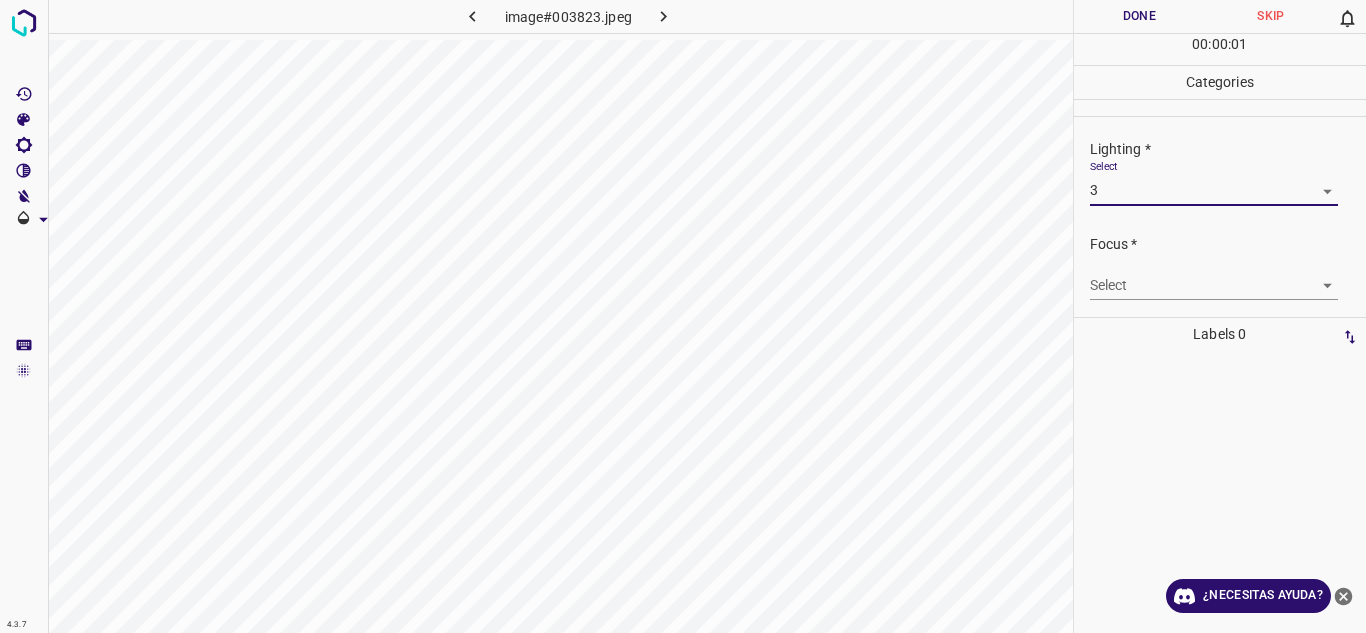 click on "4.3.7 image#003823.jpeg Done Skip 0 00   : 00   : 01   Categories Lighting *  Select 3 3 Focus *  Select ​ Overall *  Select ​ Labels   0 Categories 1 Lighting 2 Focus 3 Overall Tools Space Change between modes (Draw & Edit) I Auto labeling R Restore zoom M Zoom in N Zoom out Delete Delete selecte label Filters Z Restore filters X Saturation filter C Brightness filter V Contrast filter B Gray scale filter General O Download ¿Necesitas ayuda? Texto original Valora esta traducción Tu opinión servirá para ayudar a mejorar el Traductor de Google - Texto - Esconder - Borrar" at bounding box center (683, 316) 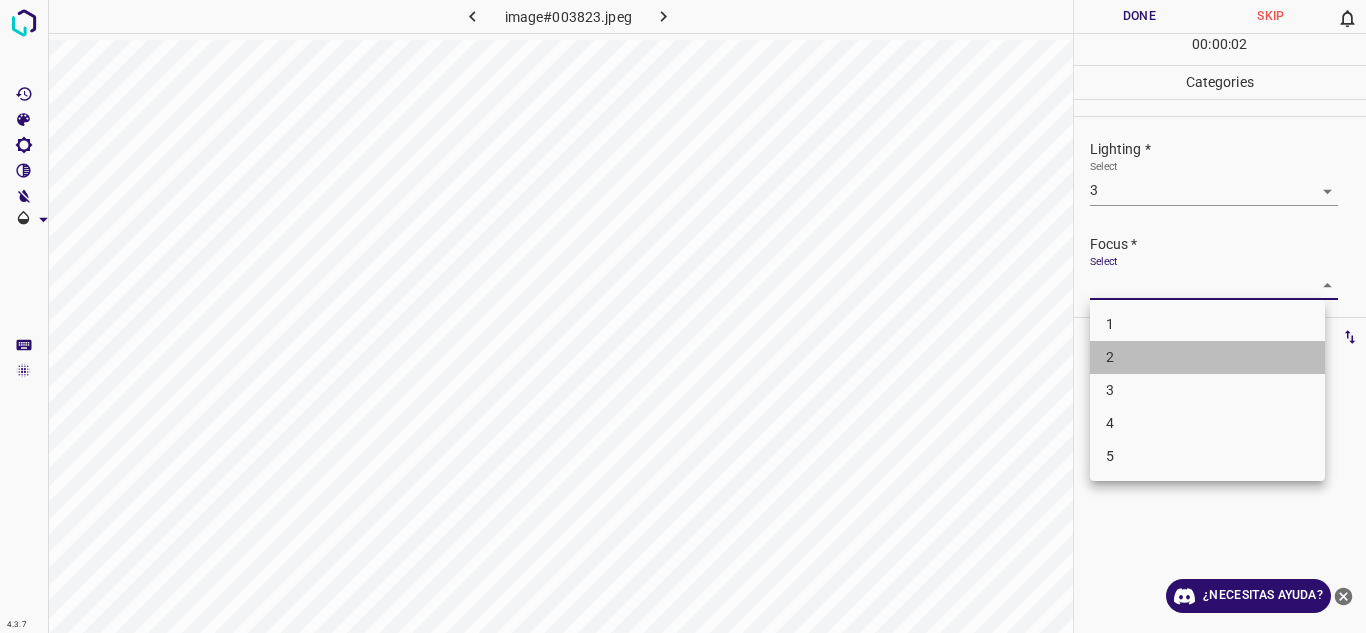 click on "2" at bounding box center [1207, 357] 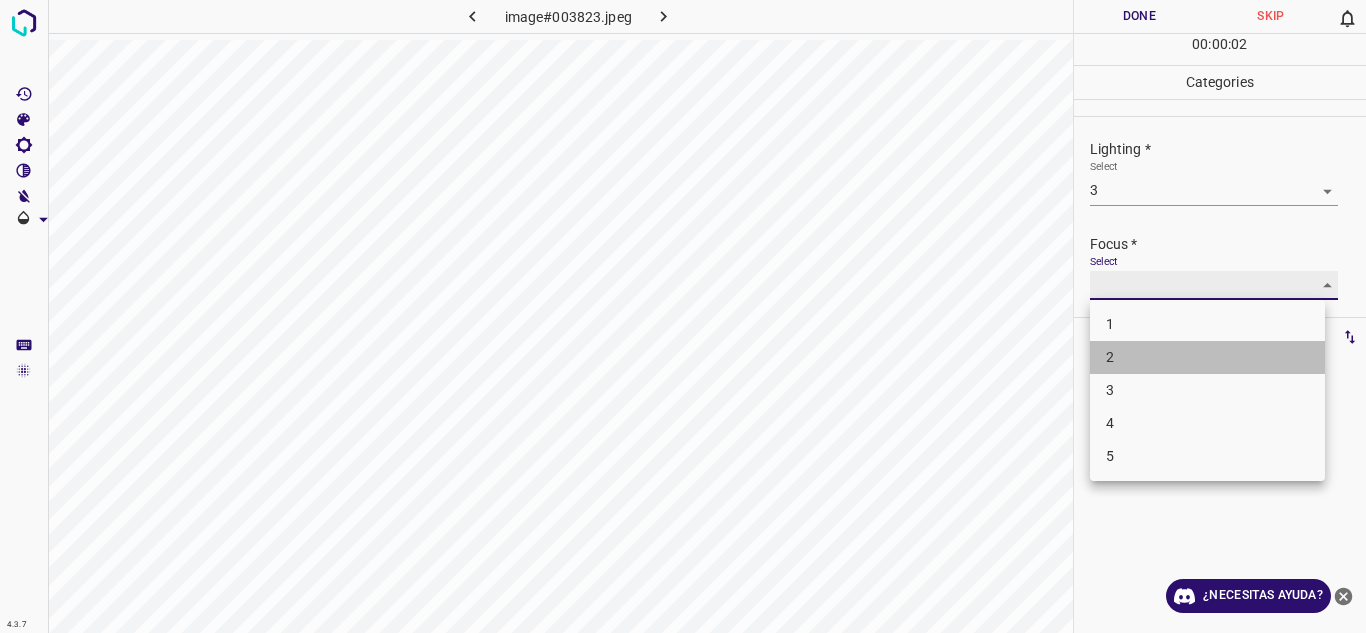 type on "2" 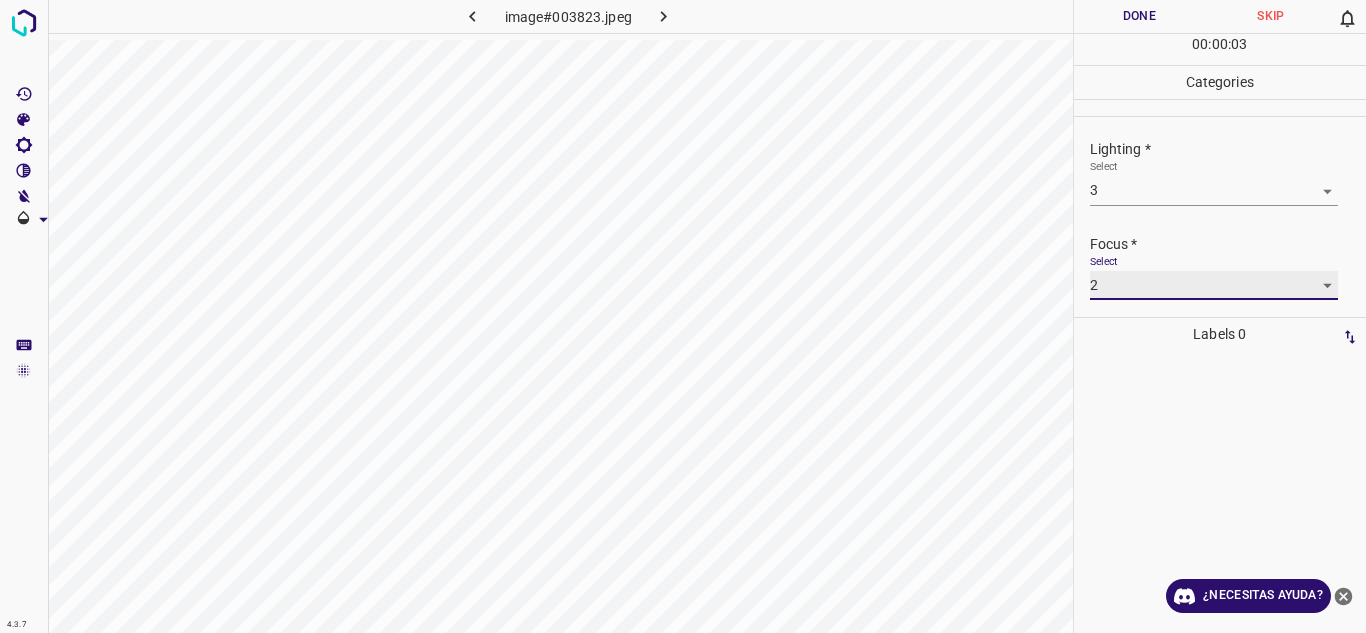 scroll, scrollTop: 98, scrollLeft: 0, axis: vertical 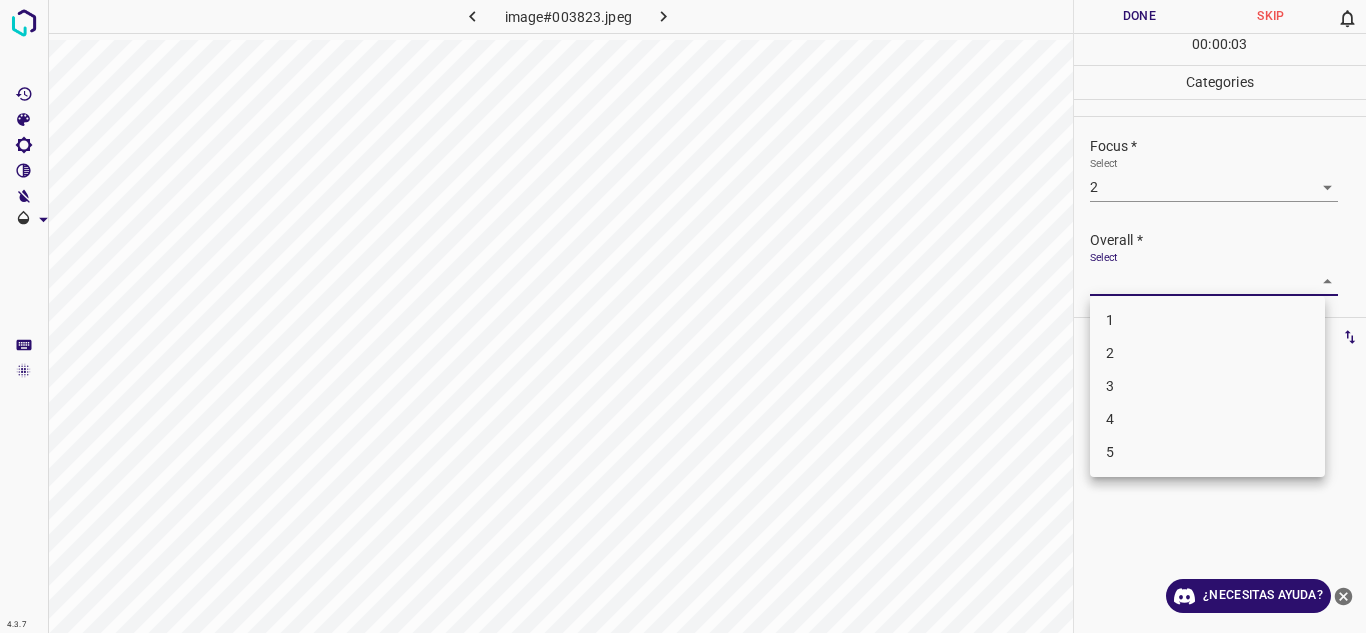 click on "4.3.7 image#003823.jpeg Done Skip 0 00   : 00   : 03   Categories Lighting *  Select 3 3 Focus *  Select 2 2 Overall *  Select ​ Labels   0 Categories 1 Lighting 2 Focus 3 Overall Tools Space Change between modes (Draw & Edit) I Auto labeling R Restore zoom M Zoom in N Zoom out Delete Delete selecte label Filters Z Restore filters X Saturation filter C Brightness filter V Contrast filter B Gray scale filter General O Download ¿Necesitas ayuda? Texto original Valora esta traducción Tu opinión servirá para ayudar a mejorar el Traductor de Google - Texto - Esconder - Borrar 1 2 3 4 5" at bounding box center [683, 316] 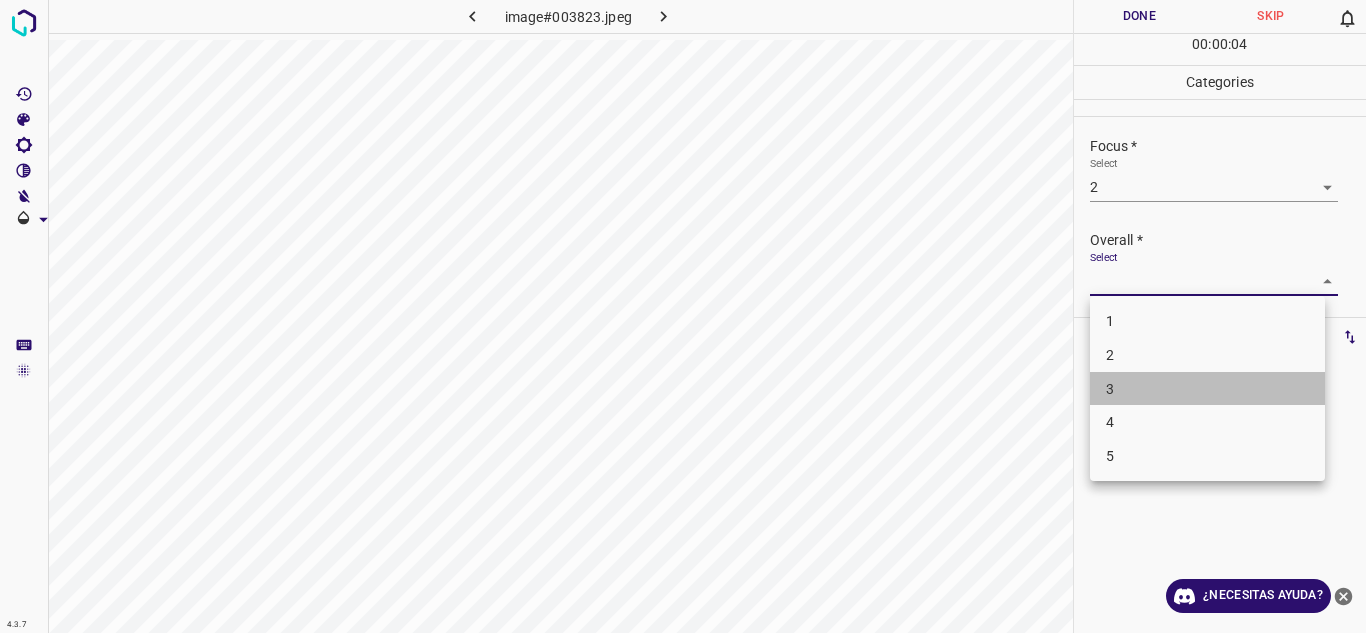 click on "3" at bounding box center (1207, 389) 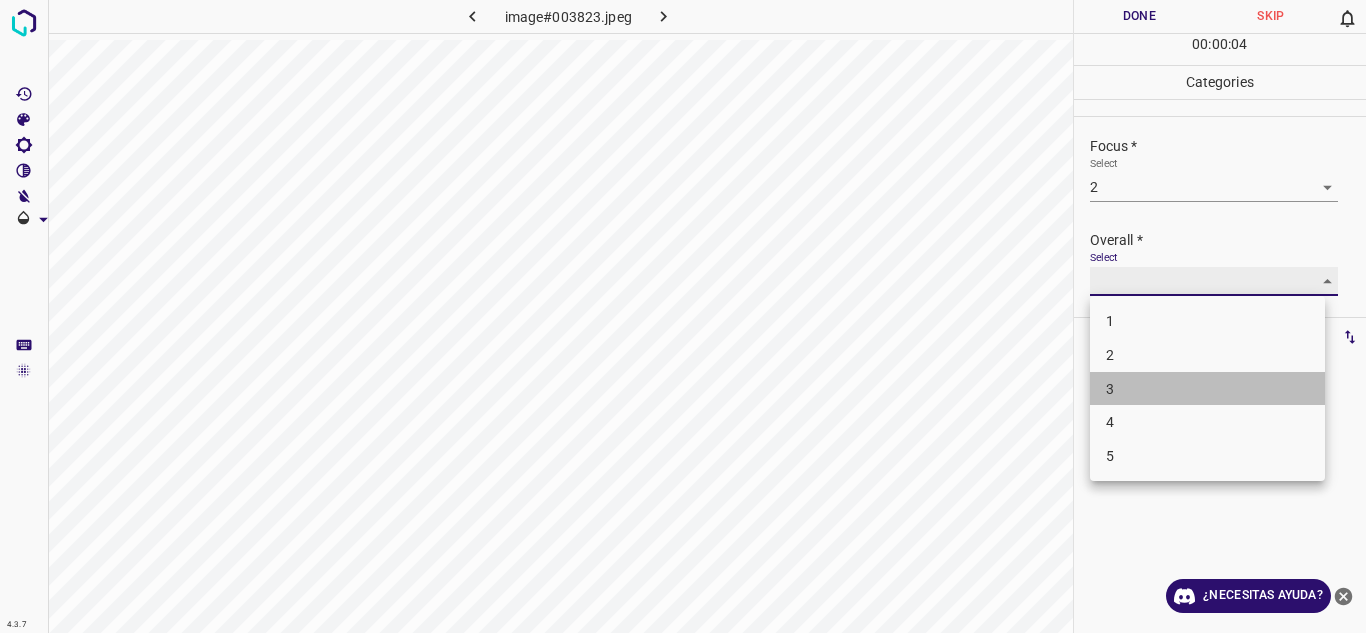 type on "3" 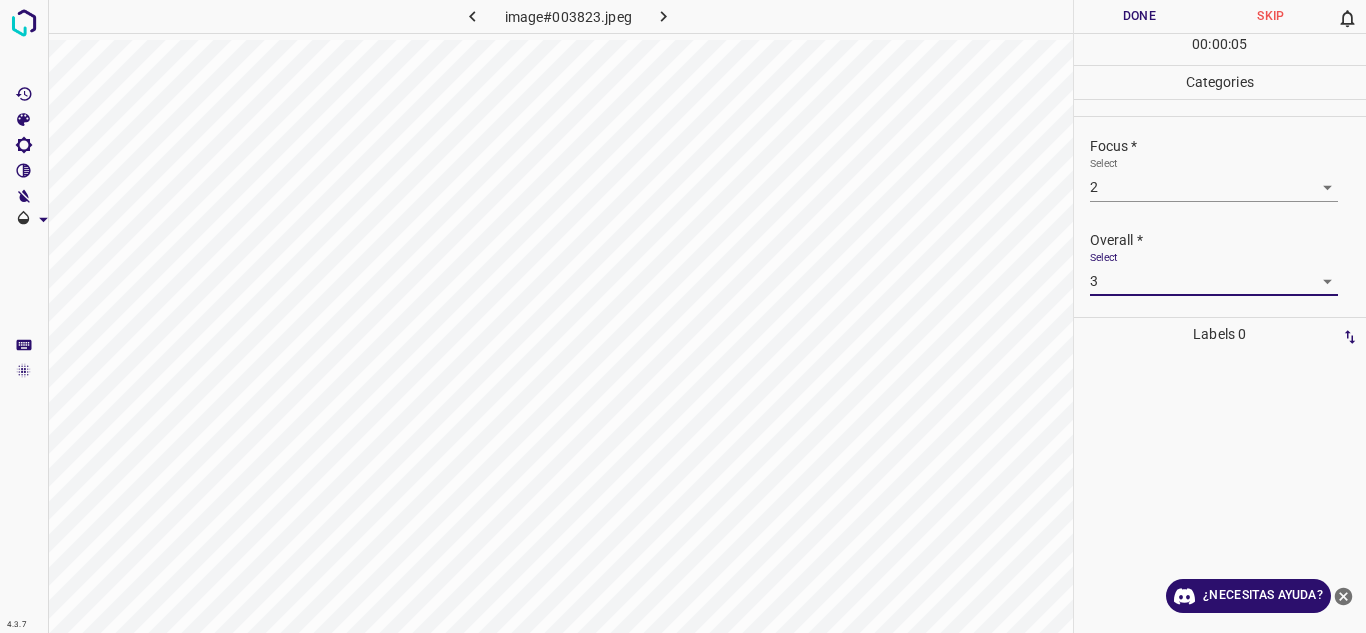 click on "Done" at bounding box center [1140, 16] 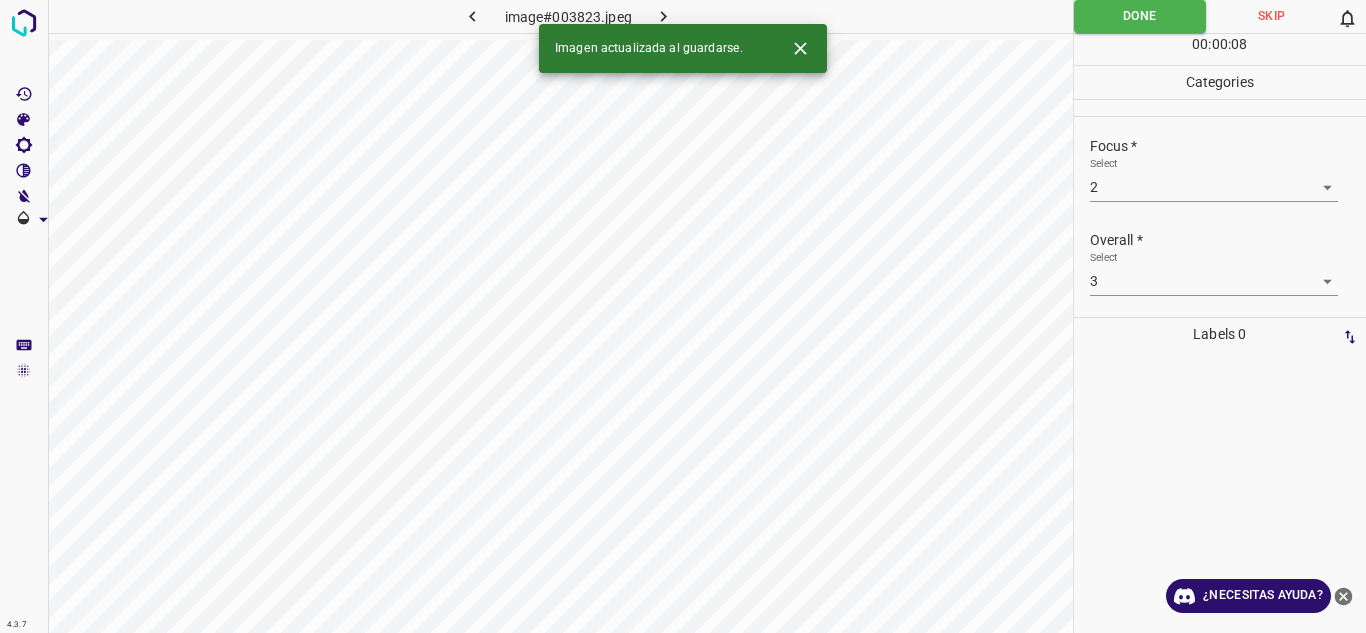 click 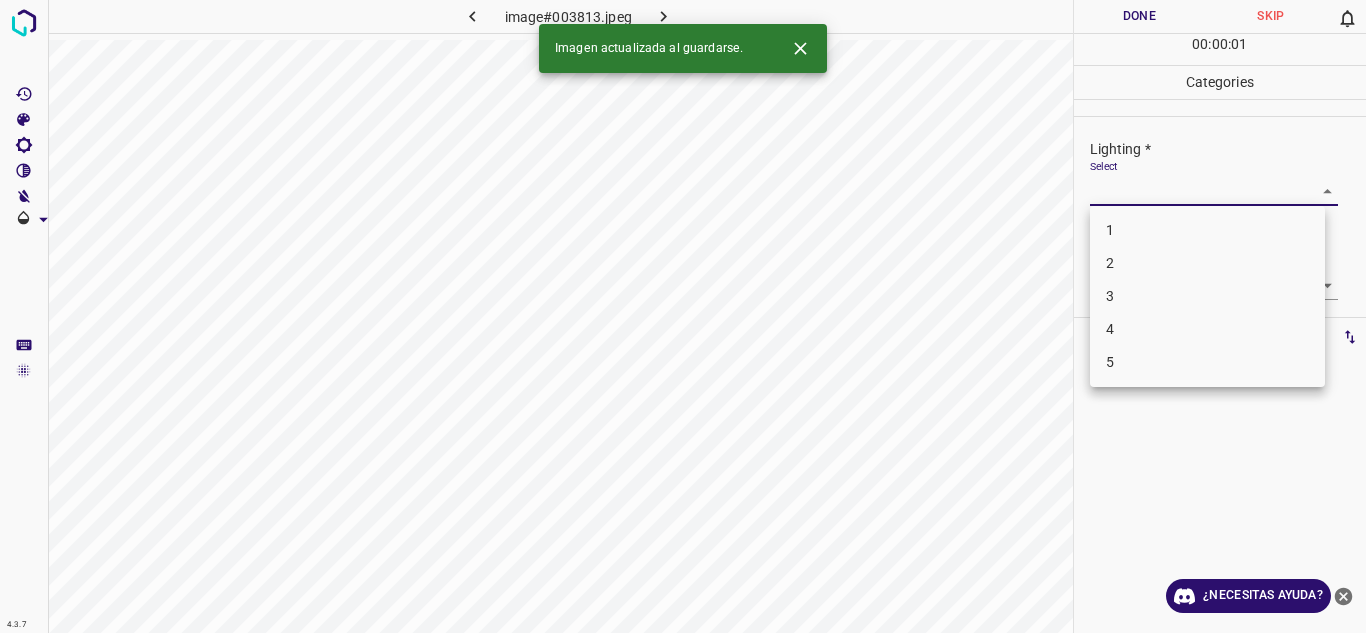 click on "4.3.7 image#003813.jpeg Done Skip 0 00   : 00   : 01   Categories Lighting *  Select ​ Focus *  Select ​ Overall *  Select ​ Labels   0 Categories 1 Lighting 2 Focus 3 Overall Tools Space Change between modes (Draw & Edit) I Auto labeling R Restore zoom M Zoom in N Zoom out Delete Delete selecte label Filters Z Restore filters X Saturation filter C Brightness filter V Contrast filter B Gray scale filter General O Download Imagen actualizada al guardarse. ¿Necesitas ayuda? Texto original Valora esta traducción Tu opinión servirá para ayudar a mejorar el Traductor de Google - Texto - Esconder - Borrar 1 2 3 4 5" at bounding box center [683, 316] 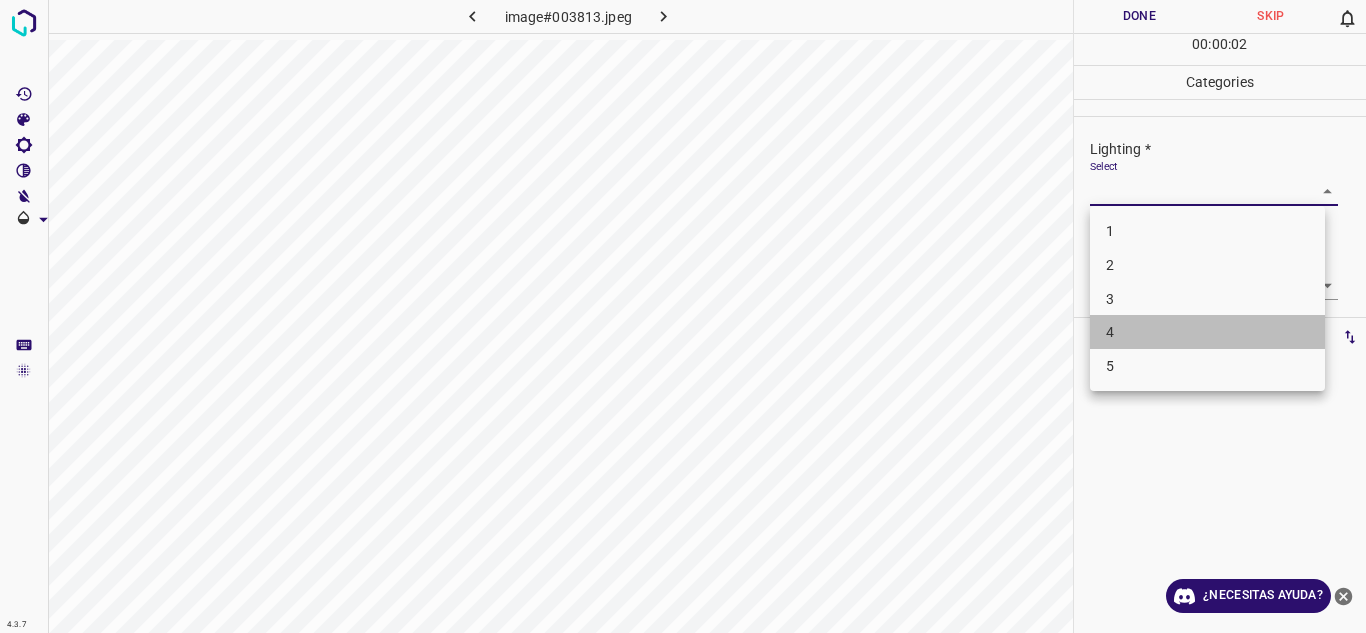 click on "4" at bounding box center (1207, 332) 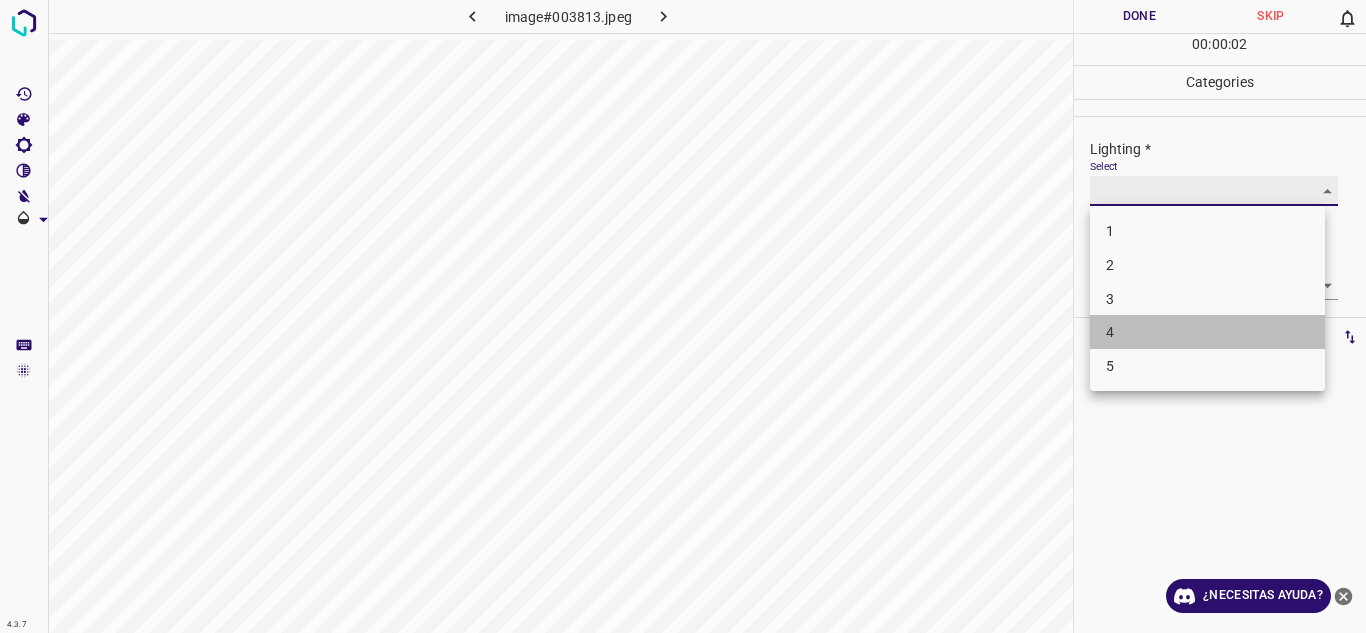type on "4" 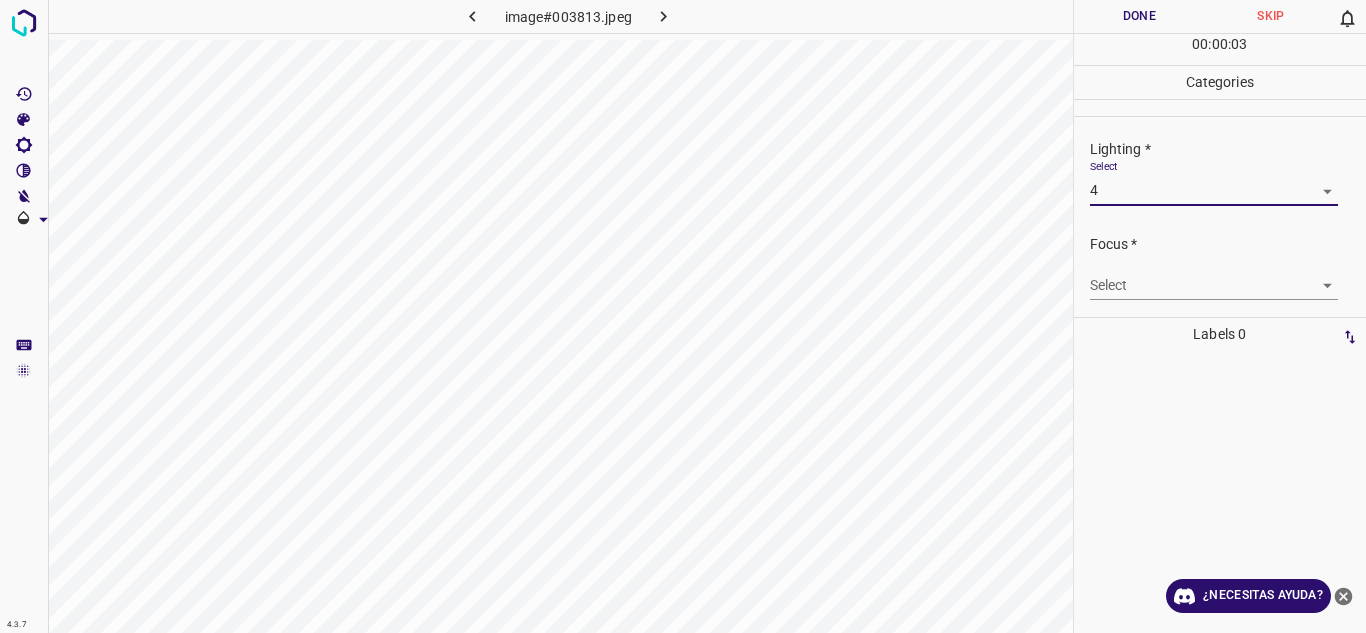 click on "4.3.7 image#003813.jpeg Done Skip 0 00   : 00   : 03   Categories Lighting *  Select 4 4 Focus *  Select ​ Overall *  Select ​ Labels   0 Categories 1 Lighting 2 Focus 3 Overall Tools Space Change between modes (Draw & Edit) I Auto labeling R Restore zoom M Zoom in N Zoom out Delete Delete selecte label Filters Z Restore filters X Saturation filter C Brightness filter V Contrast filter B Gray scale filter General O Download ¿Necesitas ayuda? Texto original Valora esta traducción Tu opinión servirá para ayudar a mejorar el Traductor de Google - Texto - Esconder - Borrar" at bounding box center (683, 316) 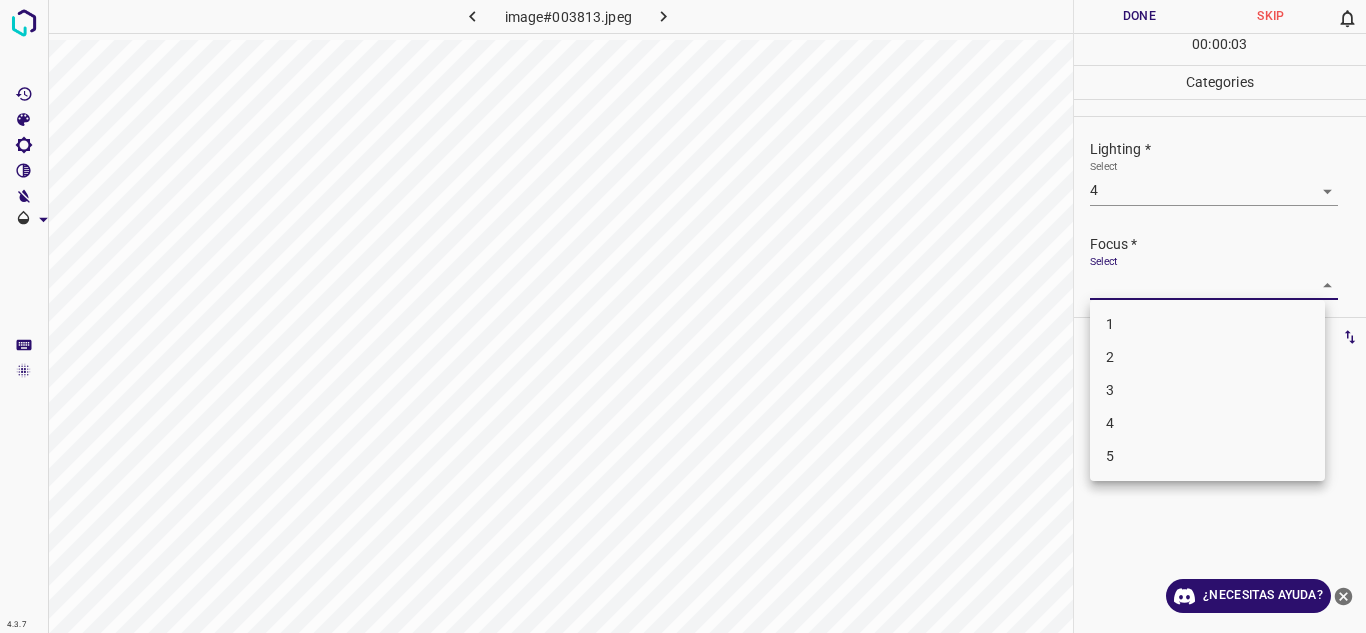 click on "3" at bounding box center (1207, 390) 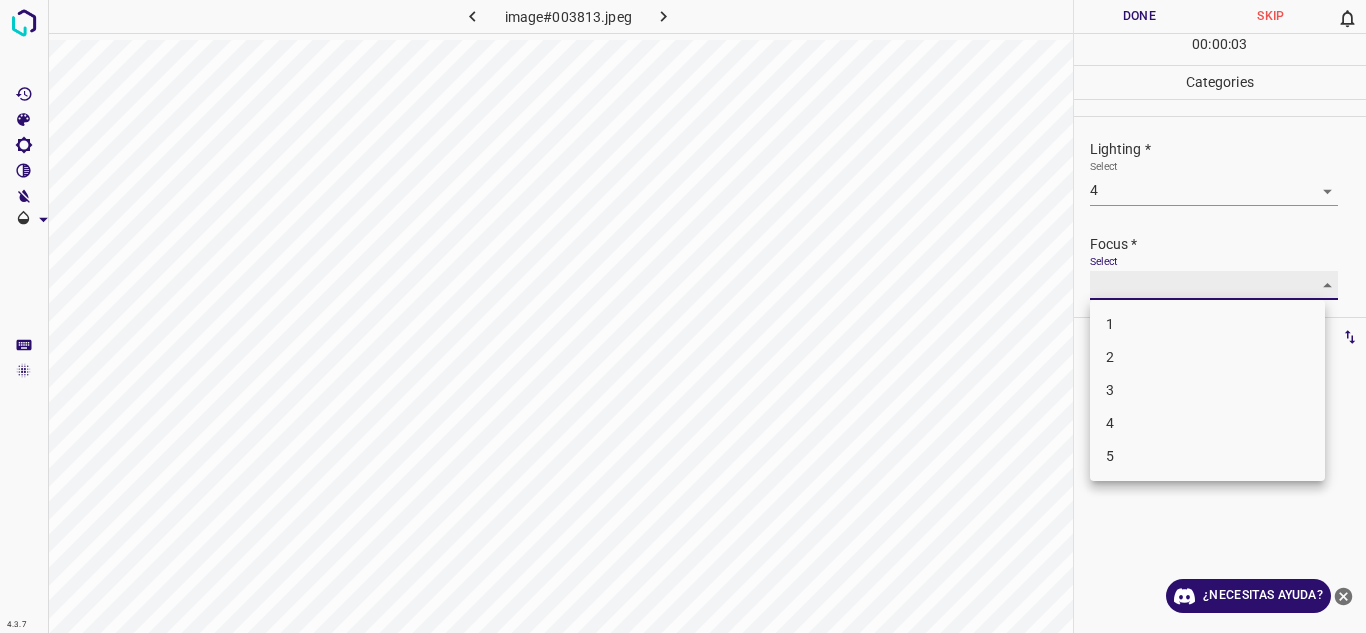 type on "3" 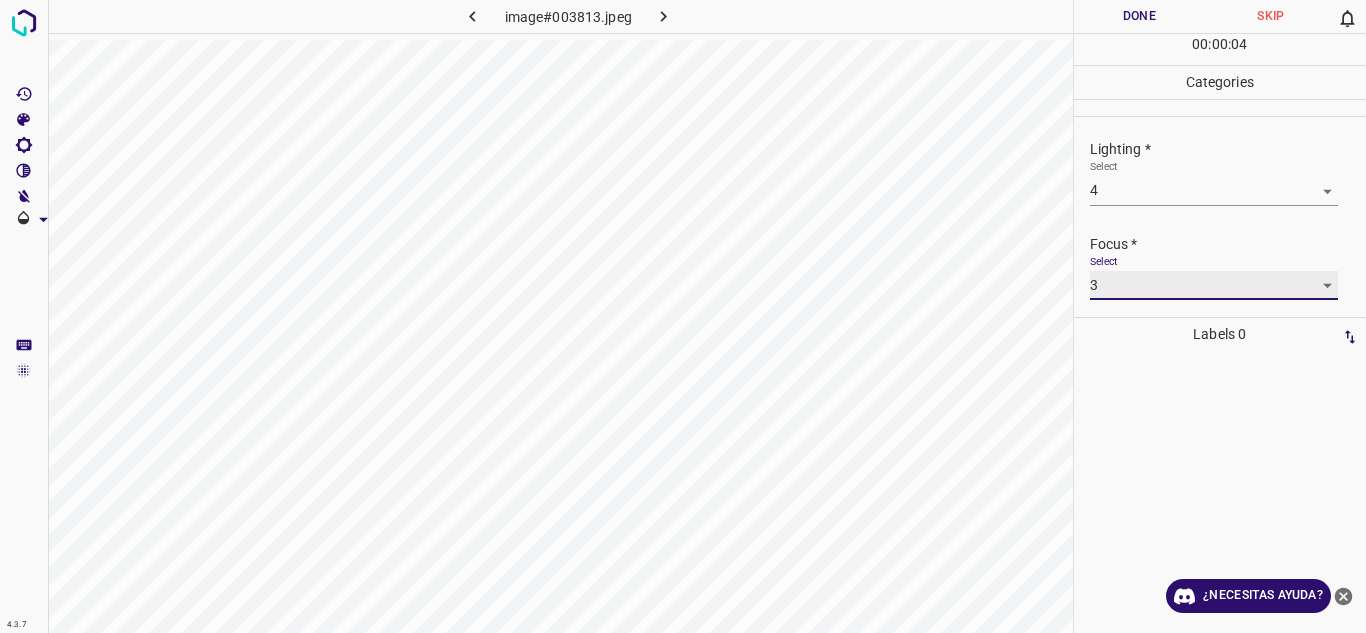 scroll, scrollTop: 98, scrollLeft: 0, axis: vertical 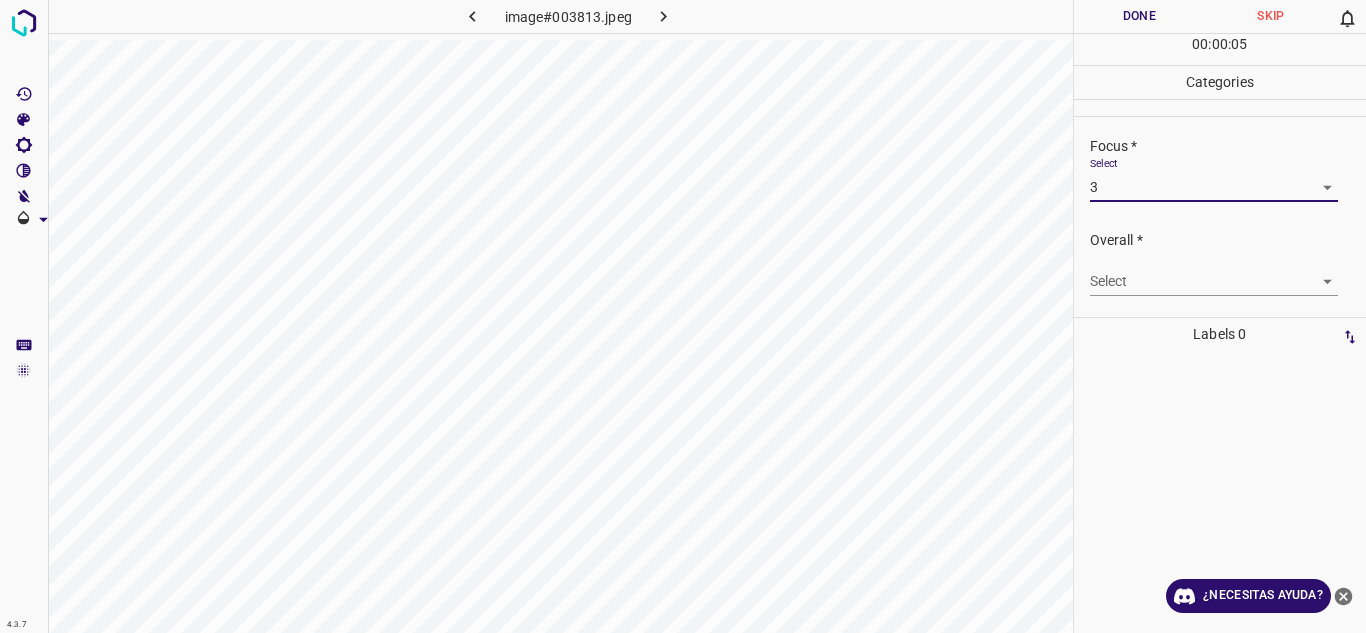 click on "4.3.7 image#003813.jpeg Done Skip 0 00   : 00   : 05   Categories Lighting *  Select 4 4 Focus *  Select 3 3 Overall *  Select ​ Labels   0 Categories 1 Lighting 2 Focus 3 Overall Tools Space Change between modes (Draw & Edit) I Auto labeling R Restore zoom M Zoom in N Zoom out Delete Delete selecte label Filters Z Restore filters X Saturation filter C Brightness filter V Contrast filter B Gray scale filter General O Download ¿Necesitas ayuda? Texto original Valora esta traducción Tu opinión servirá para ayudar a mejorar el Traductor de Google - Texto - Esconder - Borrar" at bounding box center [683, 316] 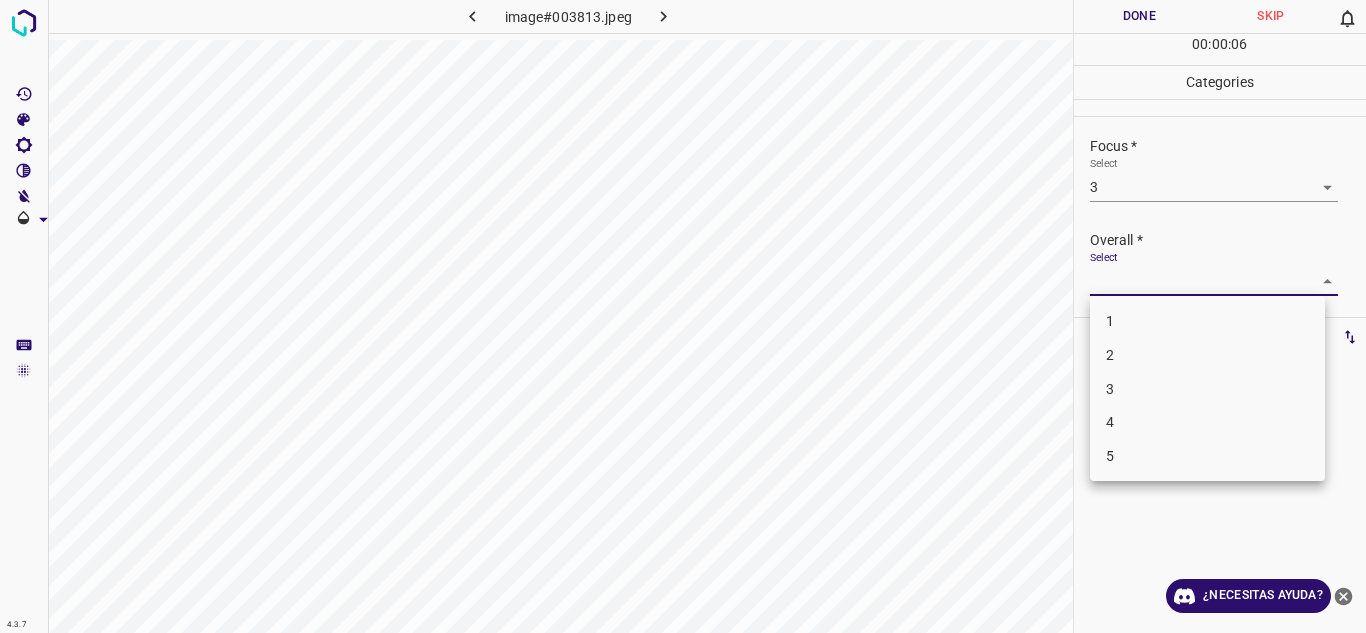 click on "4" at bounding box center (1207, 422) 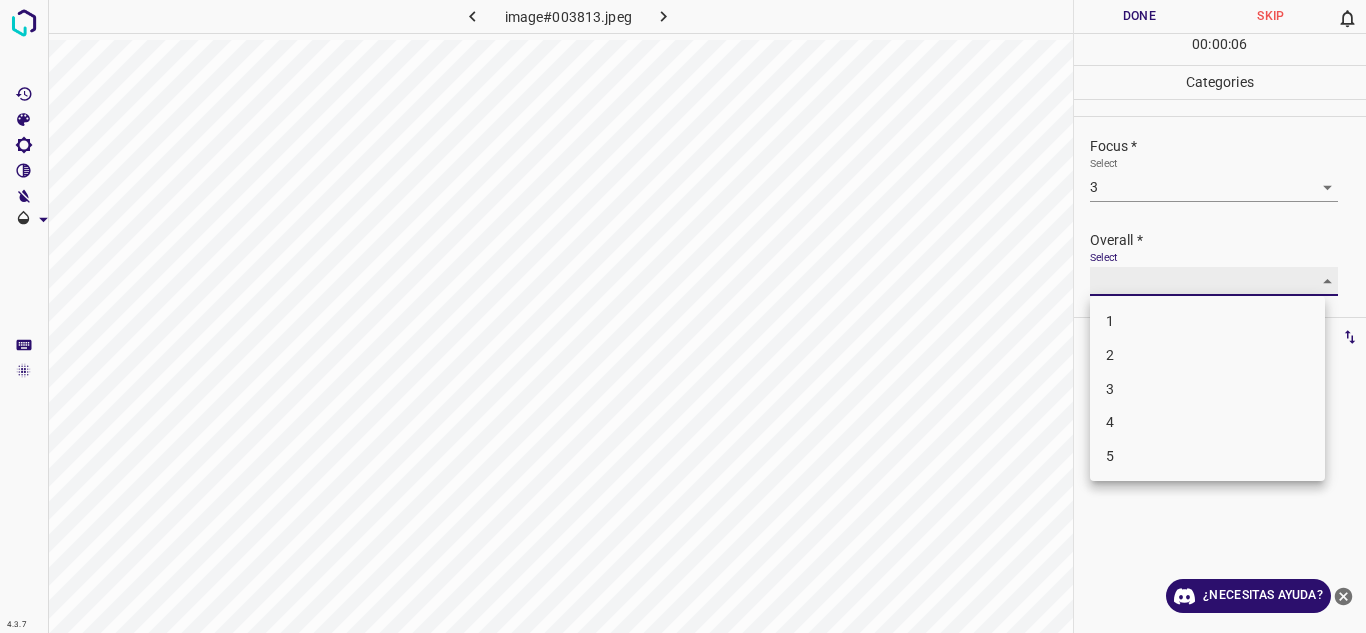 type on "4" 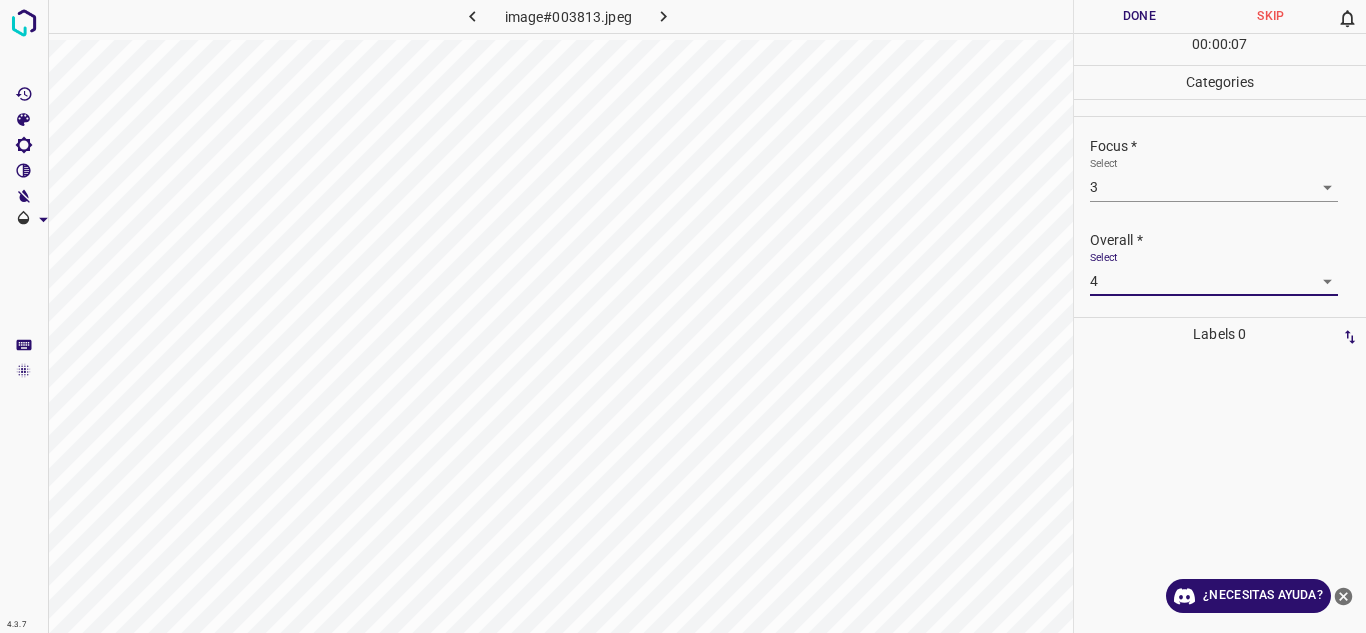 click on "Done" at bounding box center (1140, 16) 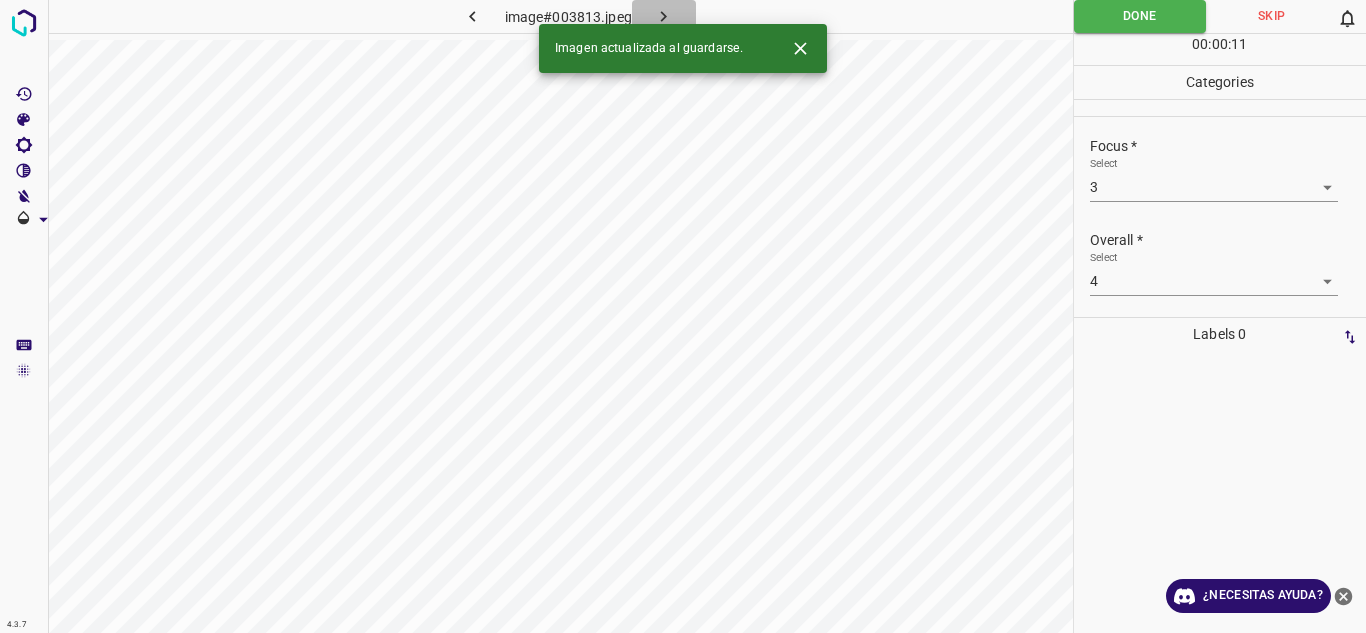 click 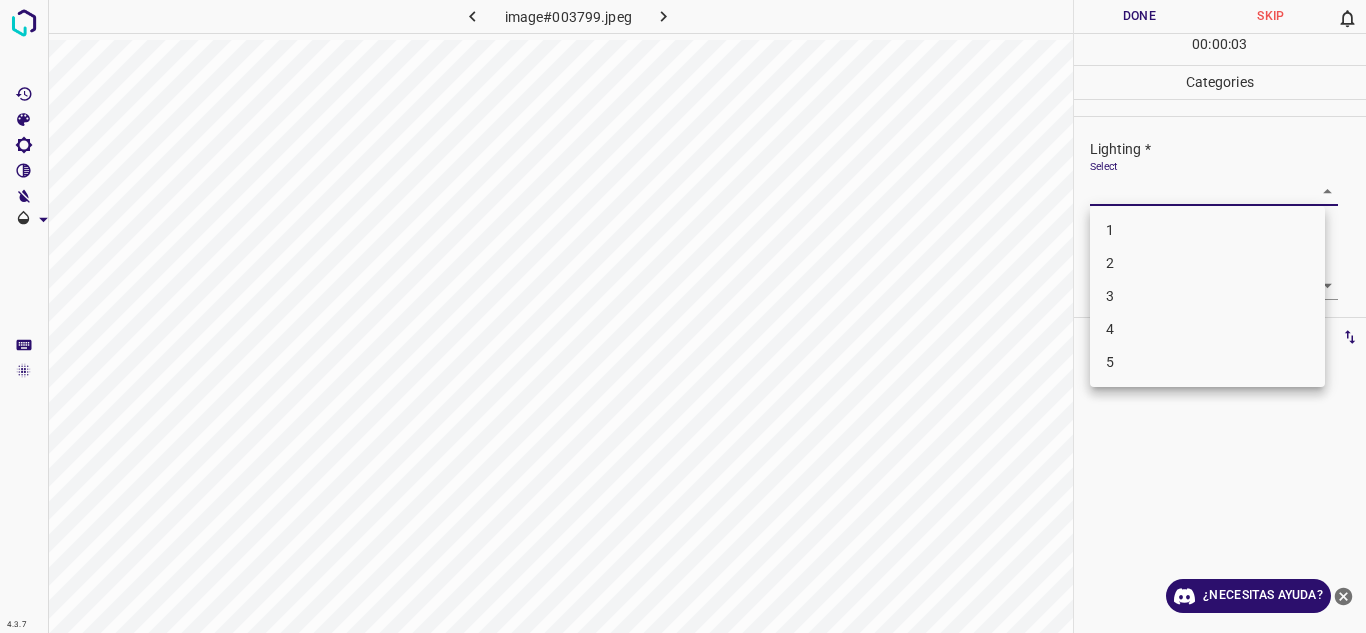 click on "4.3.7 image#003799.jpeg Done Skip 0 00   : 00   : 03   Categories Lighting *  Select ​ Focus *  Select ​ Overall *  Select ​ Labels   0 Categories 1 Lighting 2 Focus 3 Overall Tools Space Change between modes (Draw & Edit) I Auto labeling R Restore zoom M Zoom in N Zoom out Delete Delete selecte label Filters Z Restore filters X Saturation filter C Brightness filter V Contrast filter B Gray scale filter General O Download ¿Necesitas ayuda? Texto original Valora esta traducción Tu opinión servirá para ayudar a mejorar el Traductor de Google - Texto - Esconder - Borrar 1 2 3 4 5" at bounding box center (683, 316) 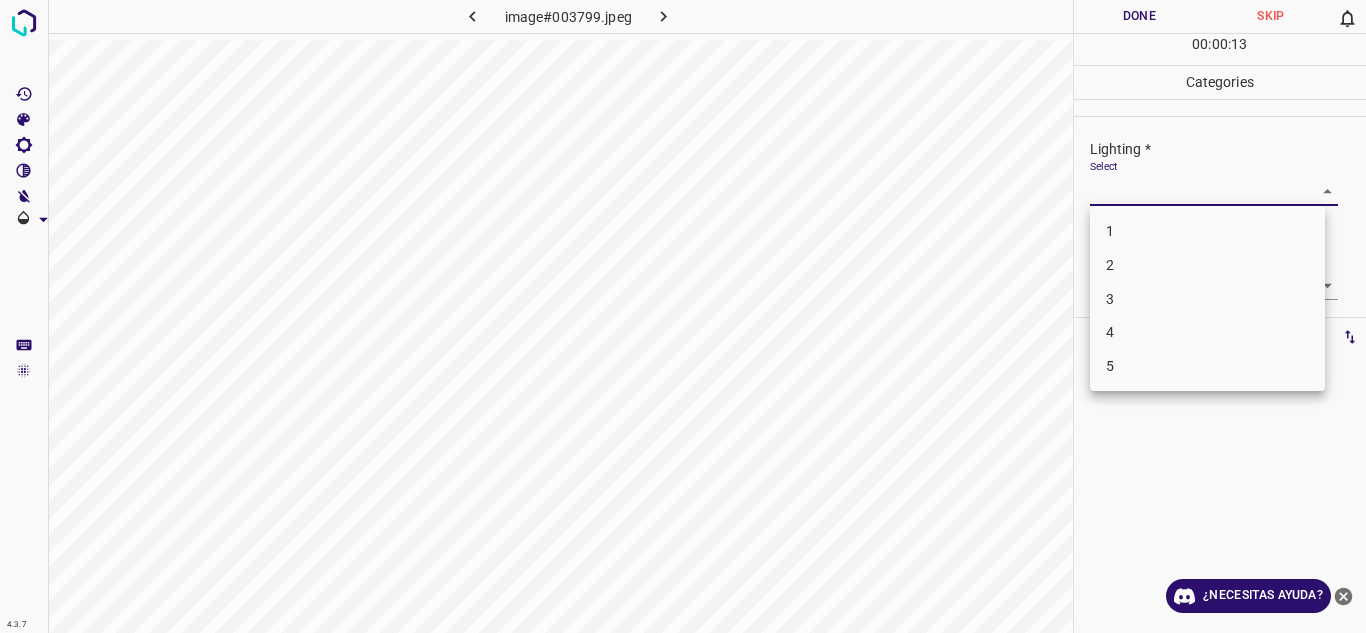 click on "3" at bounding box center (1207, 299) 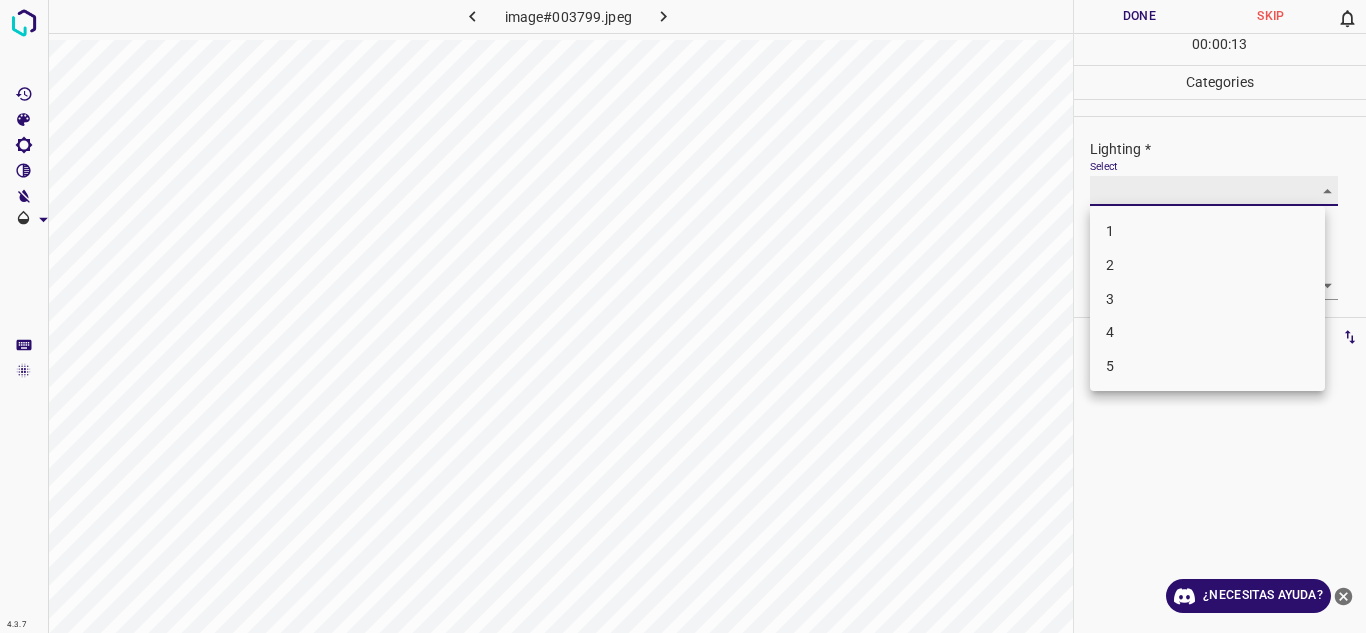 type on "3" 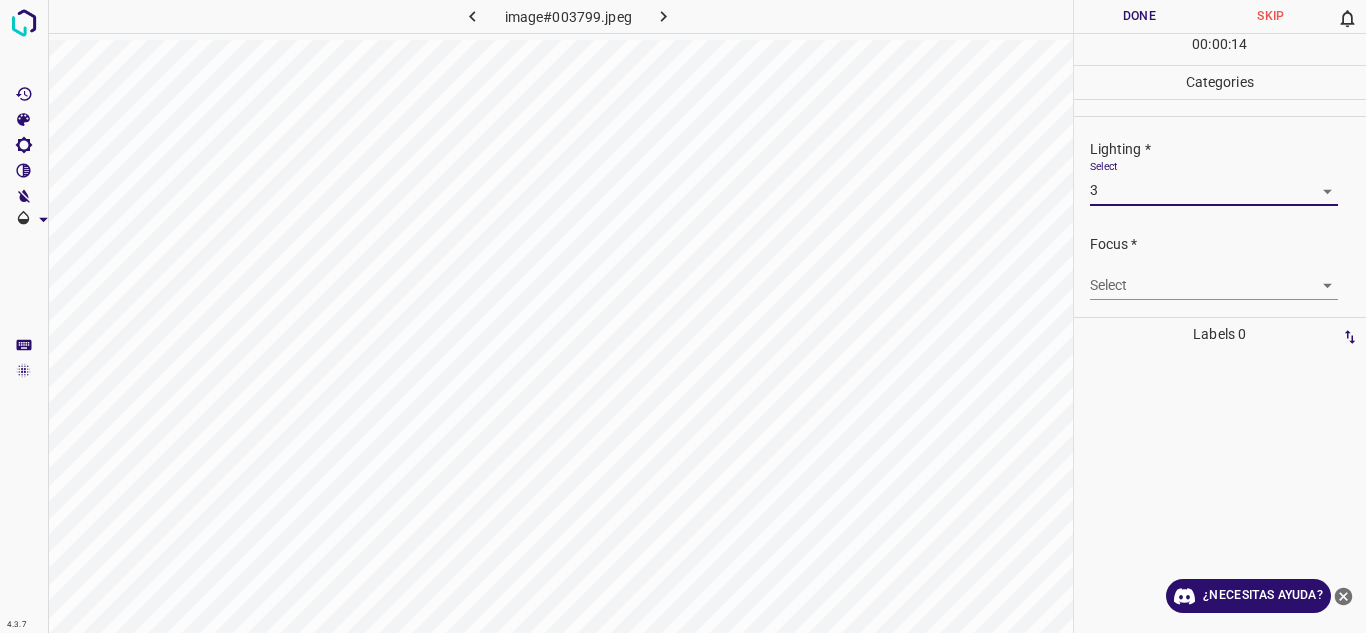click on "4.3.7 image#003799.jpeg Done Skip 0 00   : 00   : 14   Categories Lighting *  Select 3 3 Focus *  Select ​ Overall *  Select ​ Labels   0 Categories 1 Lighting 2 Focus 3 Overall Tools Space Change between modes (Draw & Edit) I Auto labeling R Restore zoom M Zoom in N Zoom out Delete Delete selecte label Filters Z Restore filters X Saturation filter C Brightness filter V Contrast filter B Gray scale filter General O Download ¿Necesitas ayuda? Texto original Valora esta traducción Tu opinión servirá para ayudar a mejorar el Traductor de Google - Texto - Esconder - Borrar" at bounding box center (683, 316) 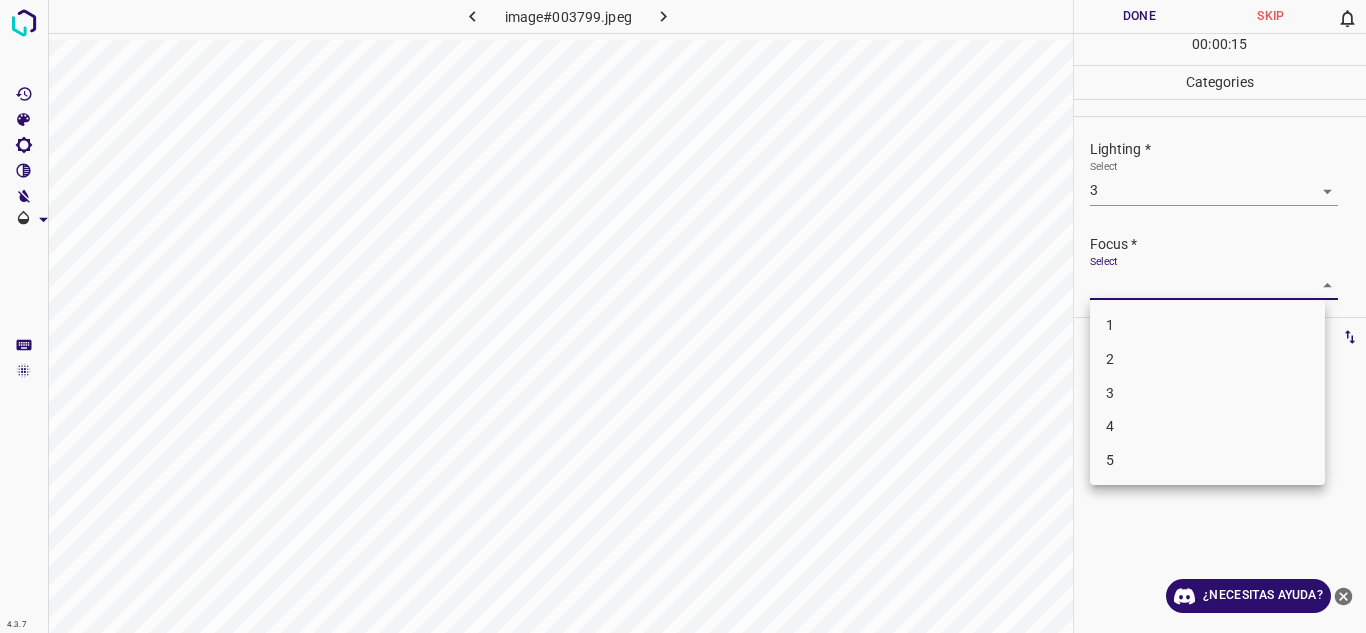 click on "2" at bounding box center (1207, 359) 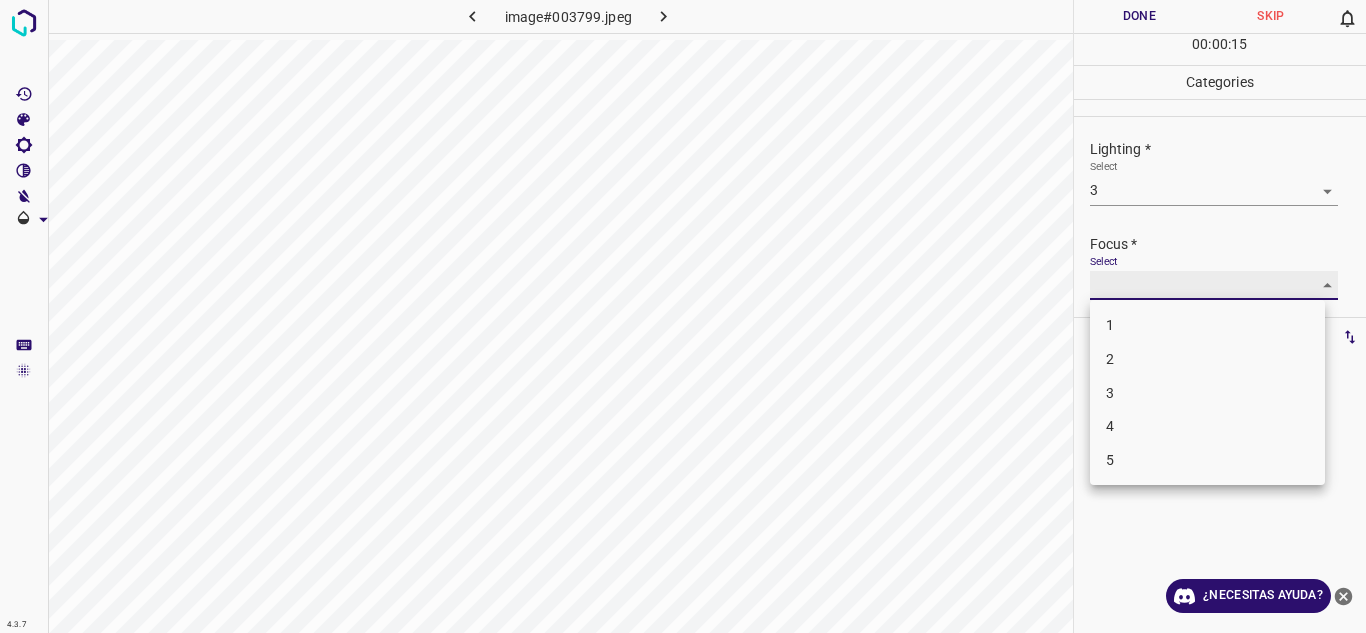 type on "2" 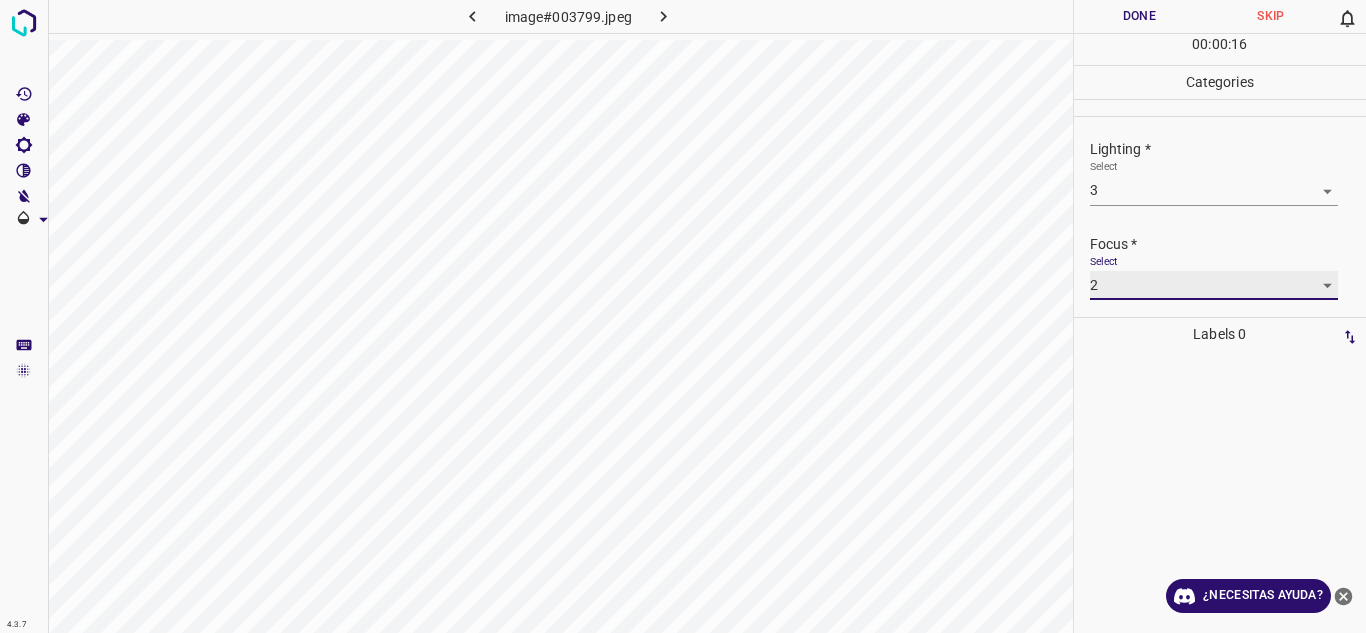 scroll, scrollTop: 98, scrollLeft: 0, axis: vertical 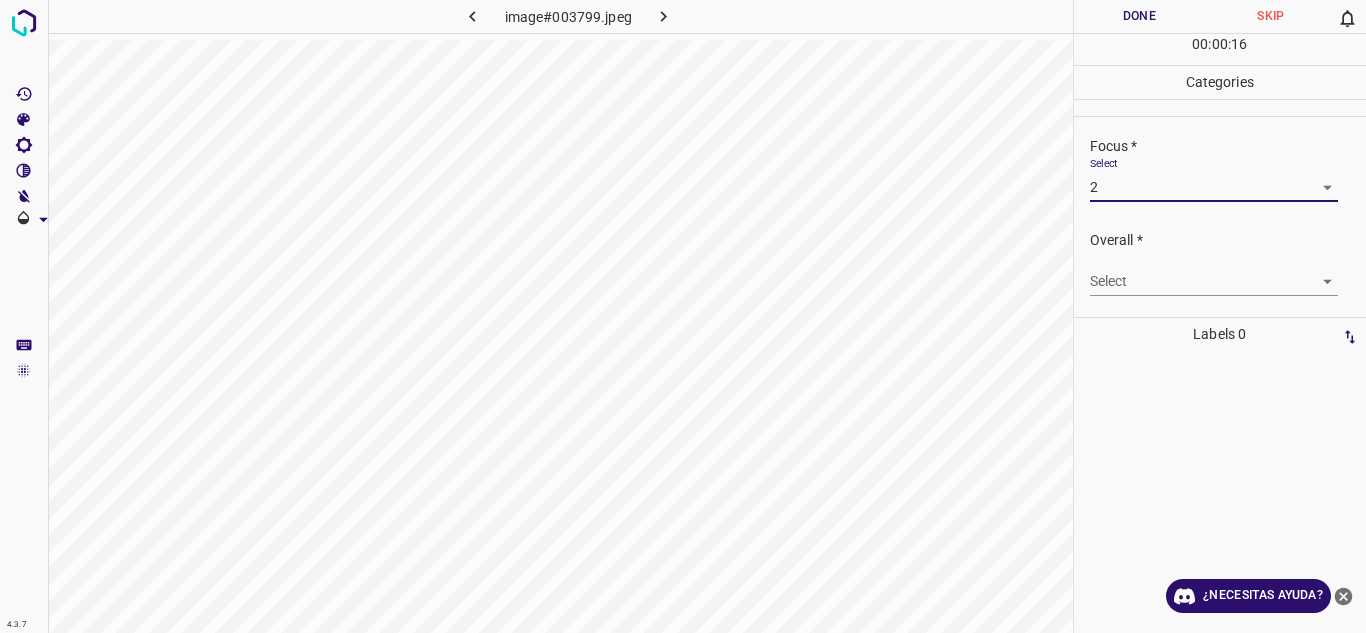 click on "4.3.7 image#003799.jpeg Done Skip 0 00   : 00   : 16   Categories Lighting *  Select 3 3 Focus *  Select 2 2 Overall *  Select ​ Labels   0 Categories 1 Lighting 2 Focus 3 Overall Tools Space Change between modes (Draw & Edit) I Auto labeling R Restore zoom M Zoom in N Zoom out Delete Delete selecte label Filters Z Restore filters X Saturation filter C Brightness filter V Contrast filter B Gray scale filter General O Download ¿Necesitas ayuda? Texto original Valora esta traducción Tu opinión servirá para ayudar a mejorar el Traductor de Google - Texto - Esconder - Borrar" at bounding box center (683, 316) 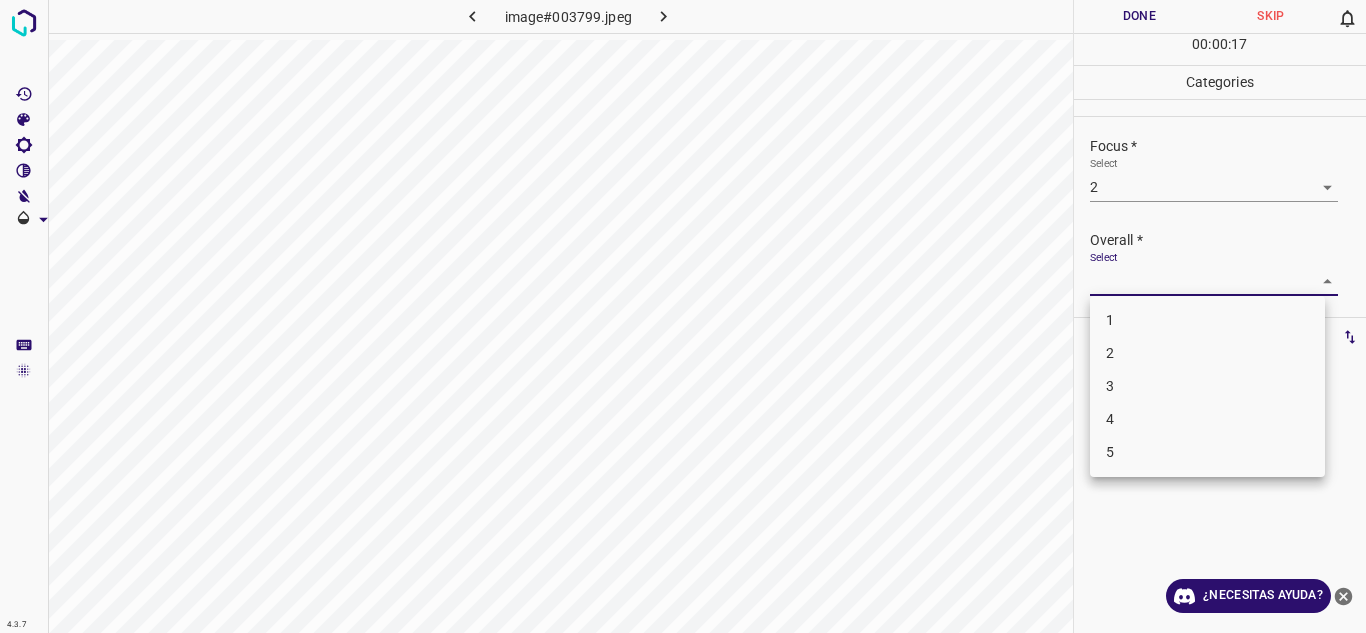 click on "3" at bounding box center [1207, 386] 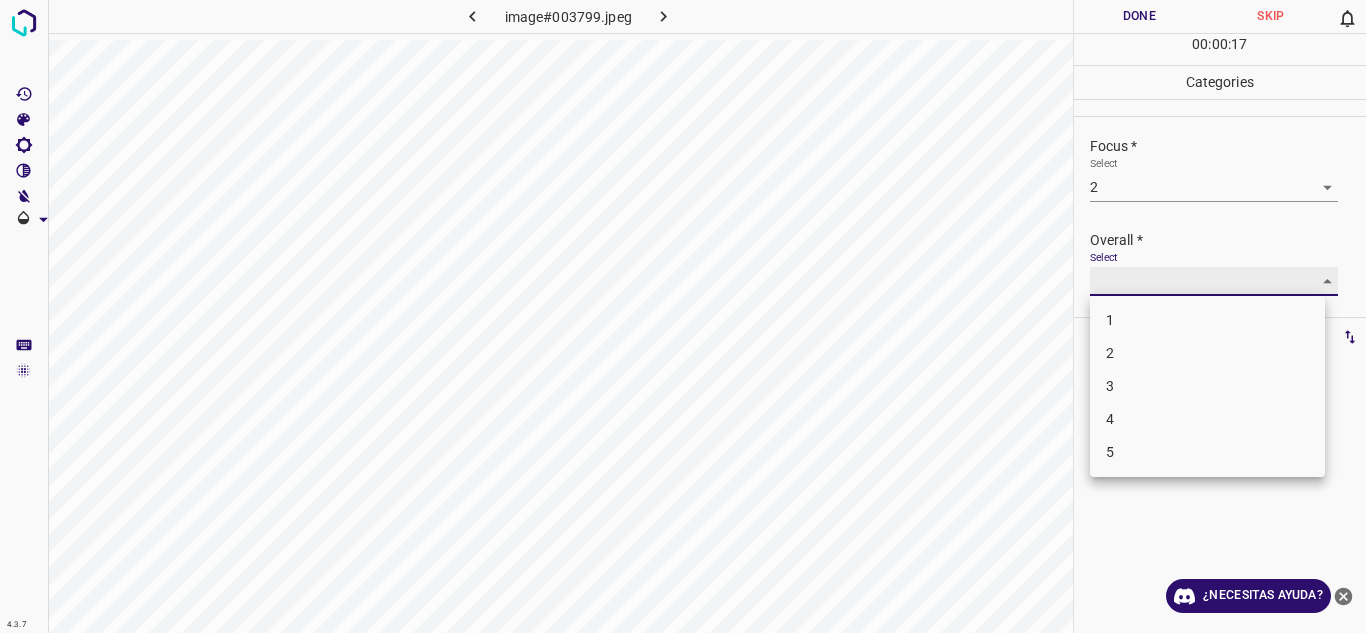 type on "3" 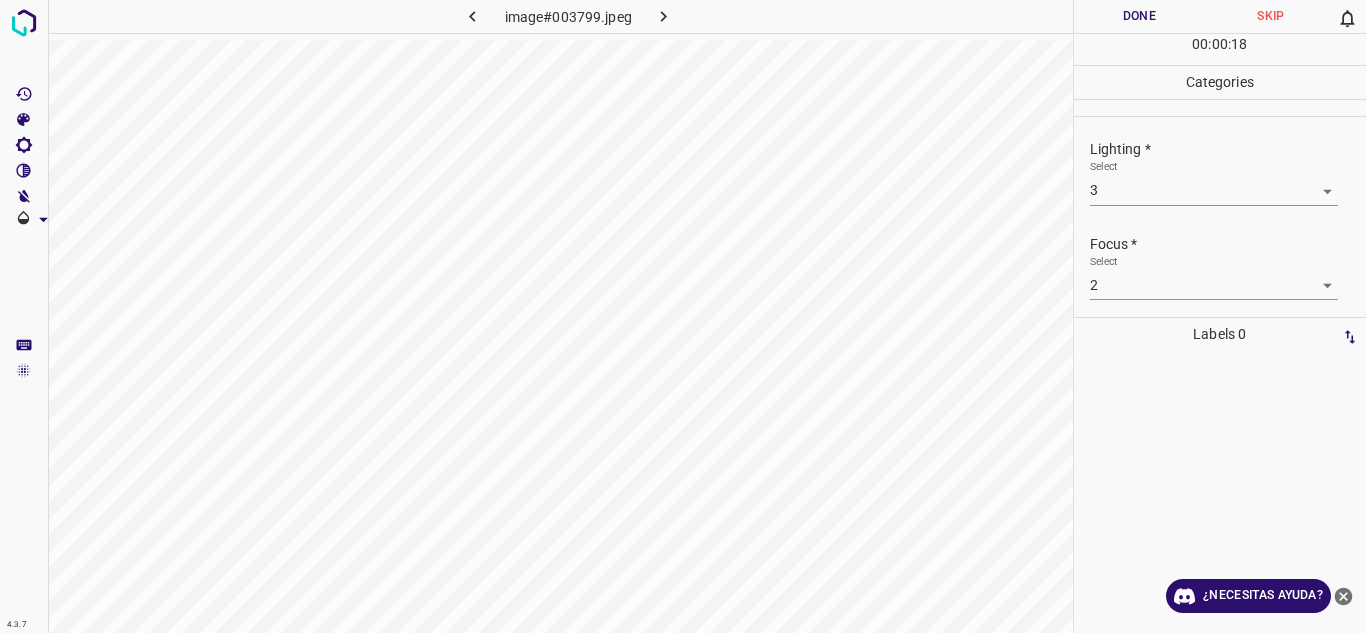 scroll, scrollTop: 98, scrollLeft: 0, axis: vertical 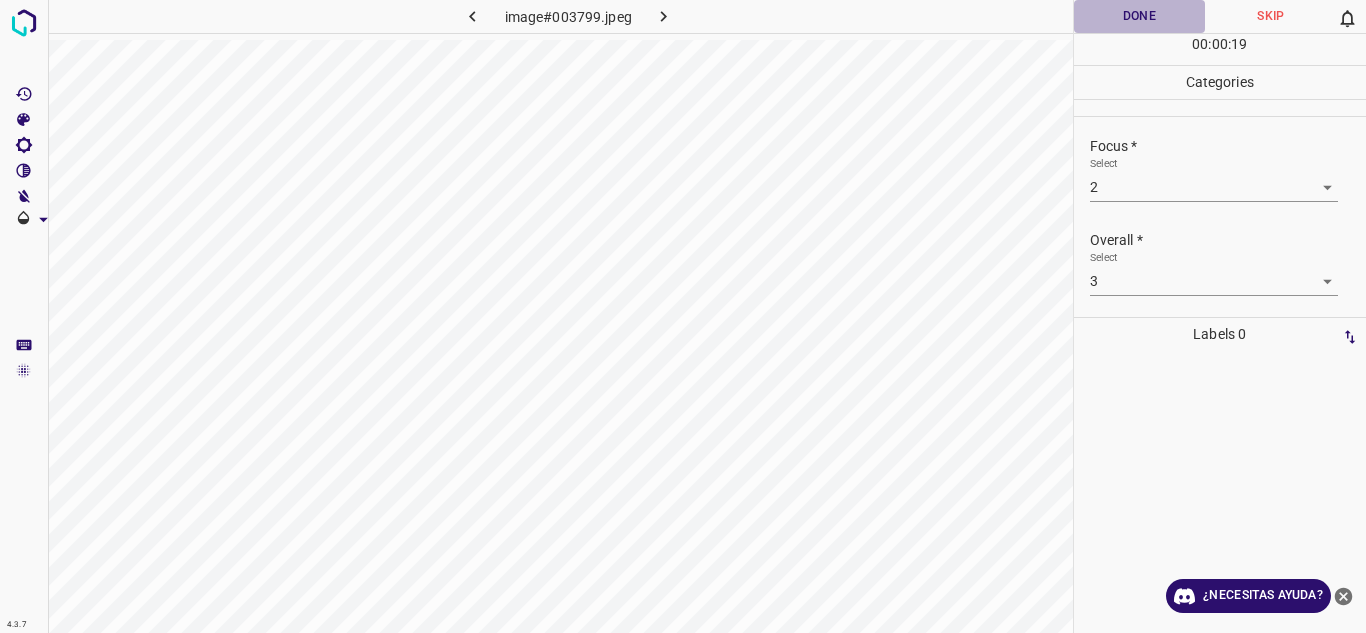 click on "Done" at bounding box center [1140, 16] 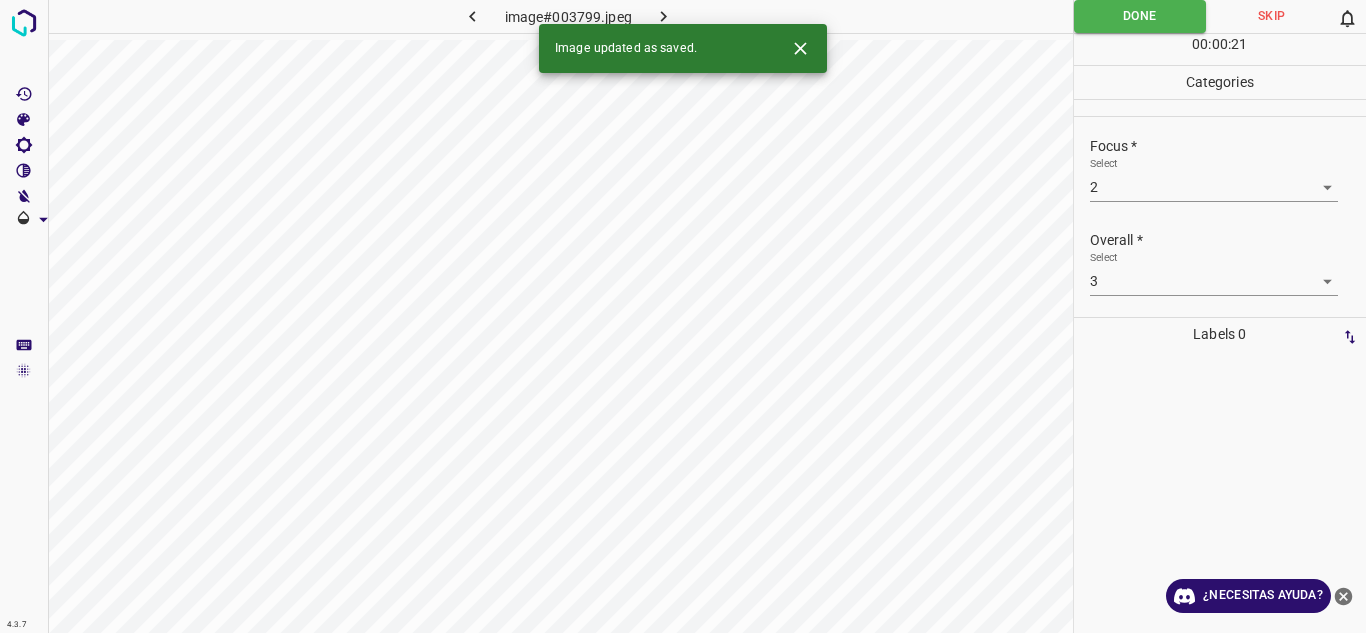 click at bounding box center [664, 16] 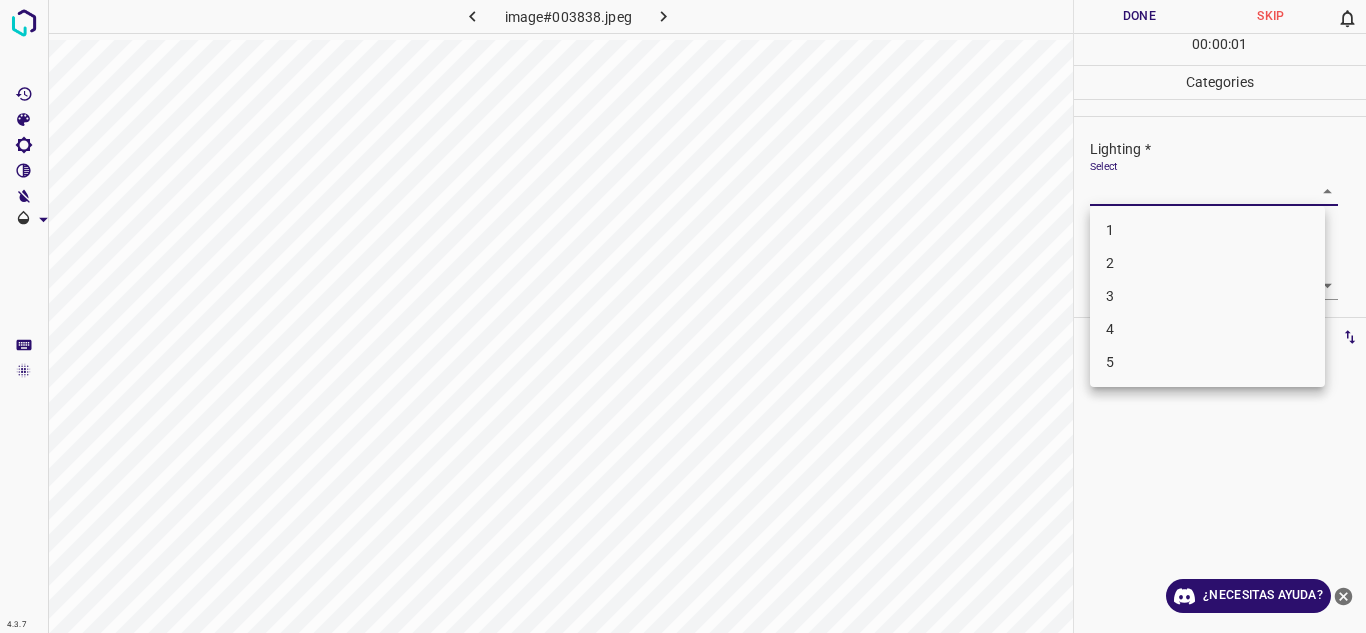 click on "4.3.7 image#003838.jpeg Done Skip 0 00   : 00   : 01   Categories Lighting *  Select ​ Focus *  Select ​ Overall *  Select ​ Labels   0 Categories 1 Lighting 2 Focus 3 Overall Tools Space Change between modes (Draw & Edit) I Auto labeling R Restore zoom M Zoom in N Zoom out Delete Delete selecte label Filters Z Restore filters X Saturation filter C Brightness filter V Contrast filter B Gray scale filter General O Download ¿Necesitas ayuda? Texto original Valora esta traducción Tu opinión servirá para ayudar a mejorar el Traductor de Google - Texto - Esconder - Borrar 1 2 3 4 5" at bounding box center [683, 316] 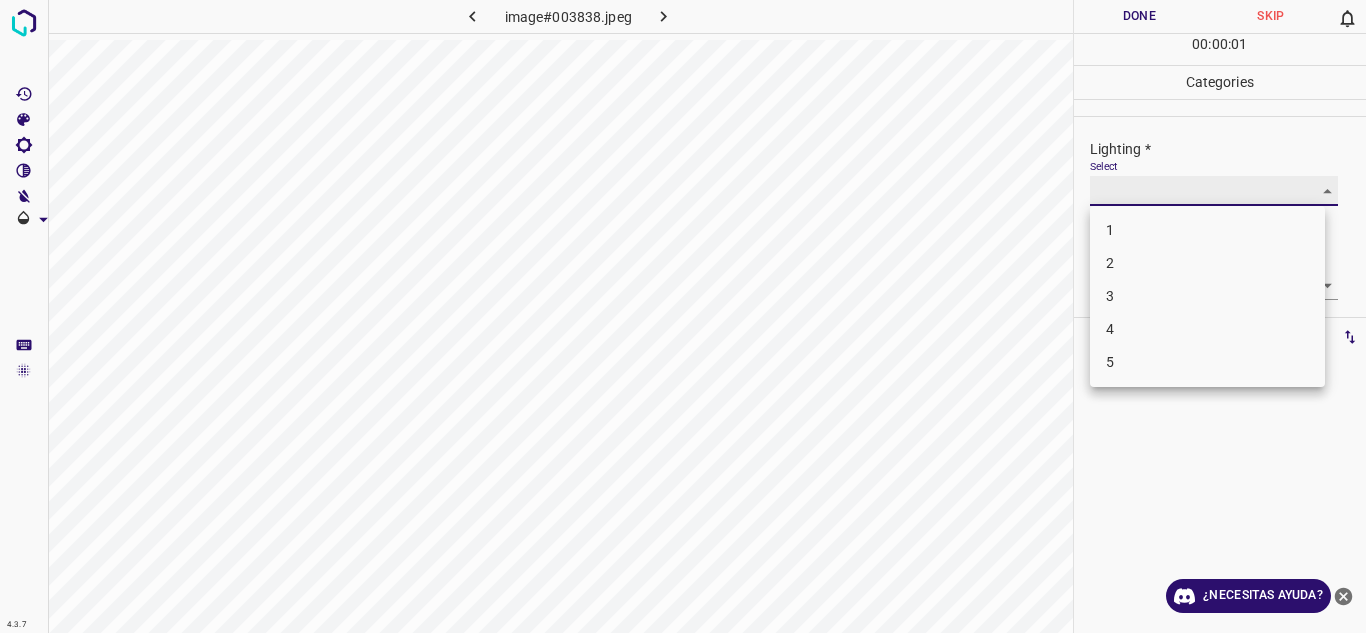 type on "4" 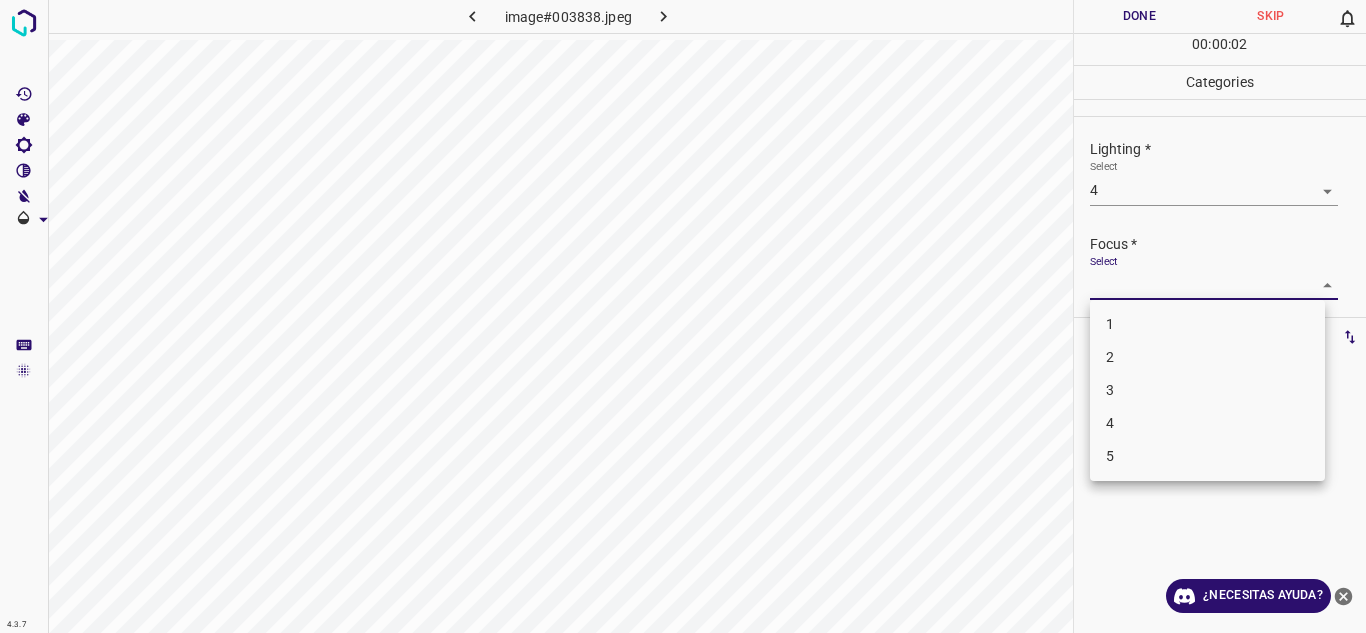 drag, startPoint x: 1296, startPoint y: 288, endPoint x: 1210, endPoint y: 375, distance: 122.33152 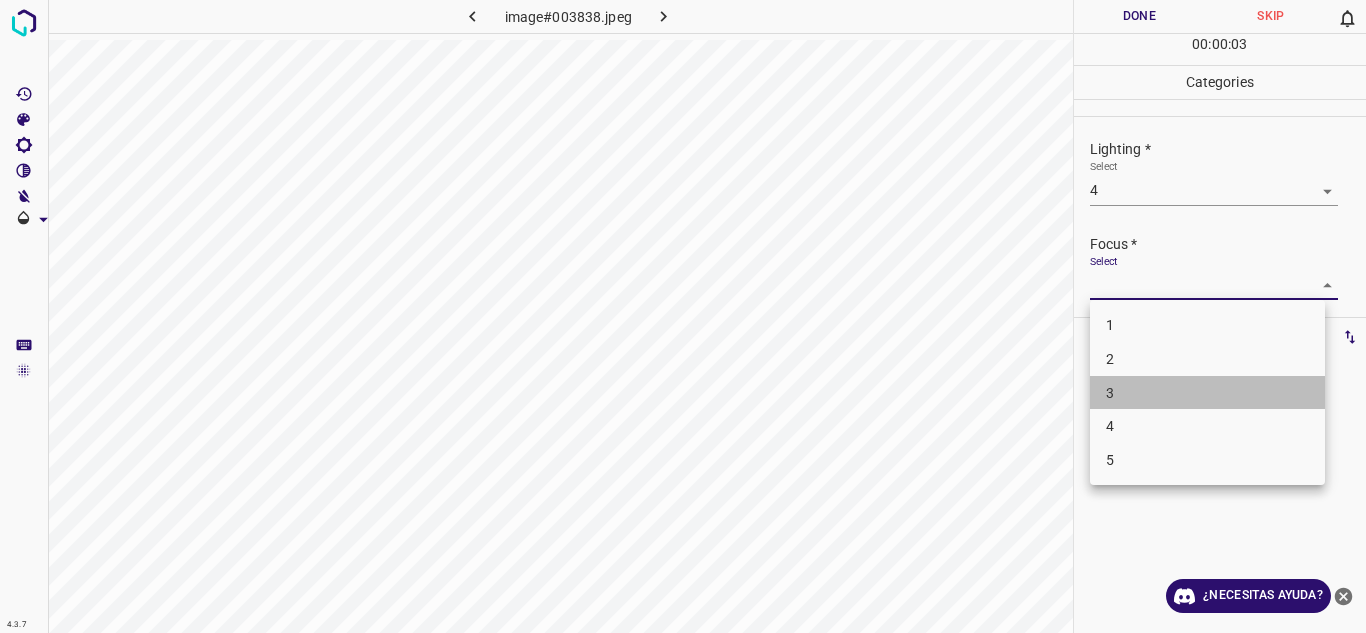 drag, startPoint x: 1210, startPoint y: 388, endPoint x: 1355, endPoint y: 265, distance: 190.14206 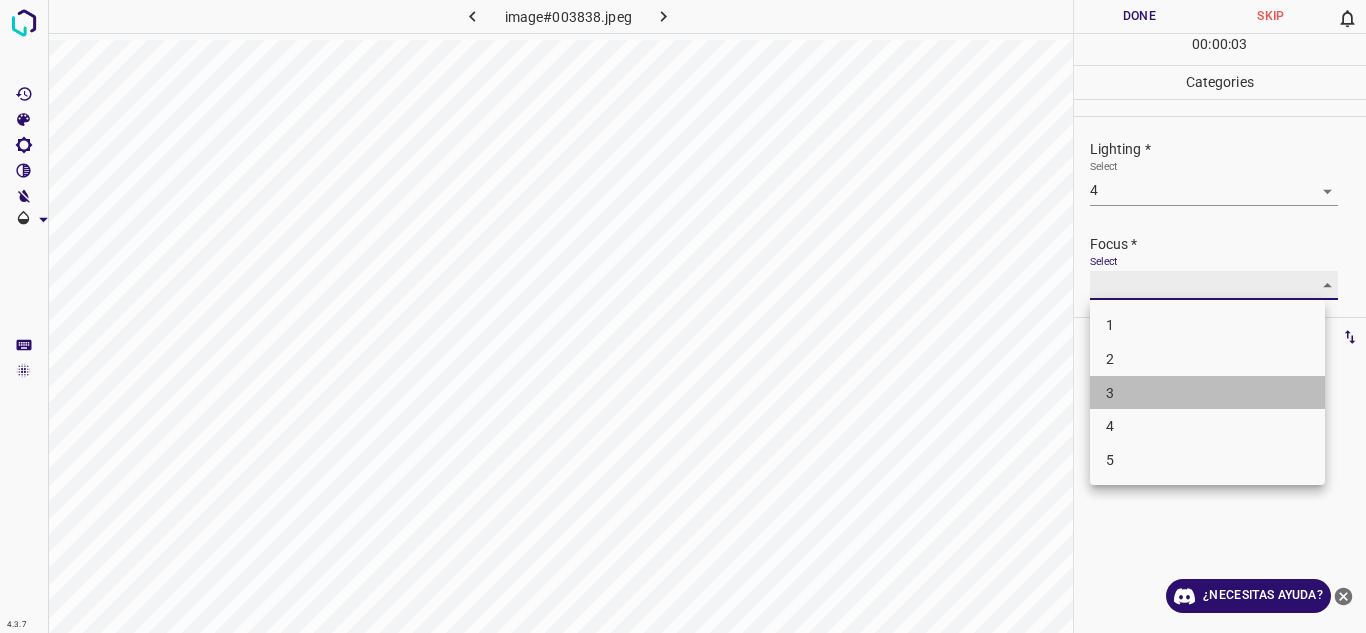 type on "3" 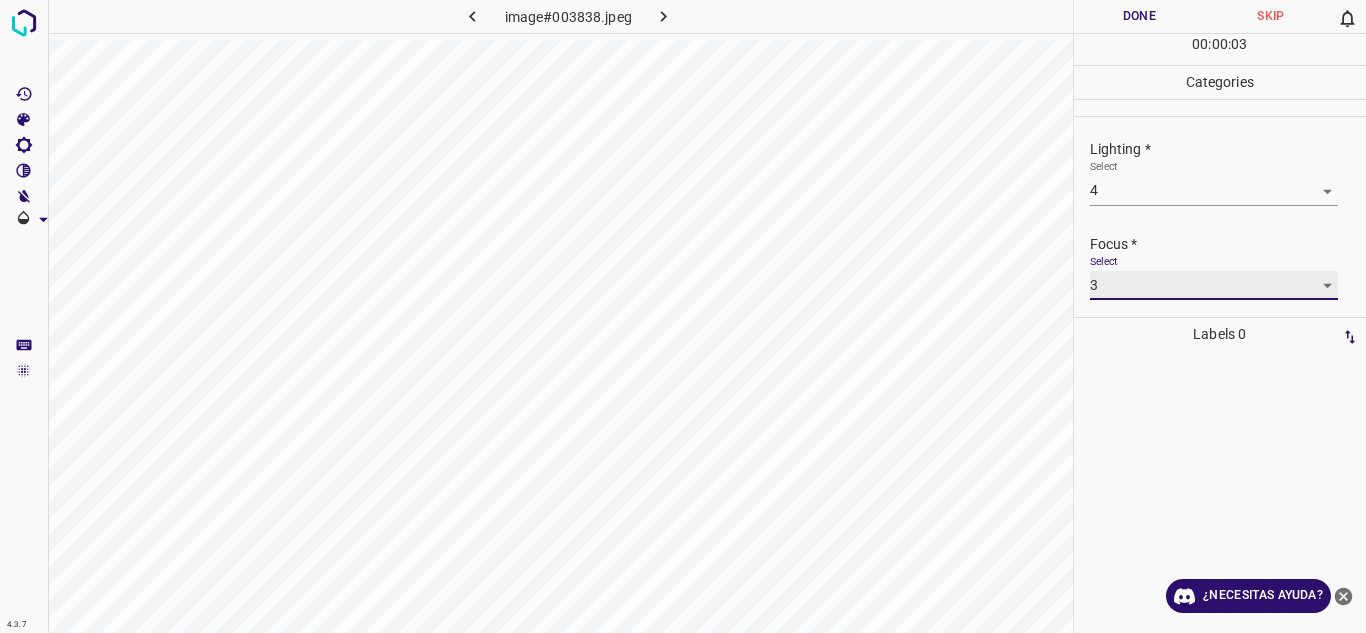 scroll, scrollTop: 98, scrollLeft: 0, axis: vertical 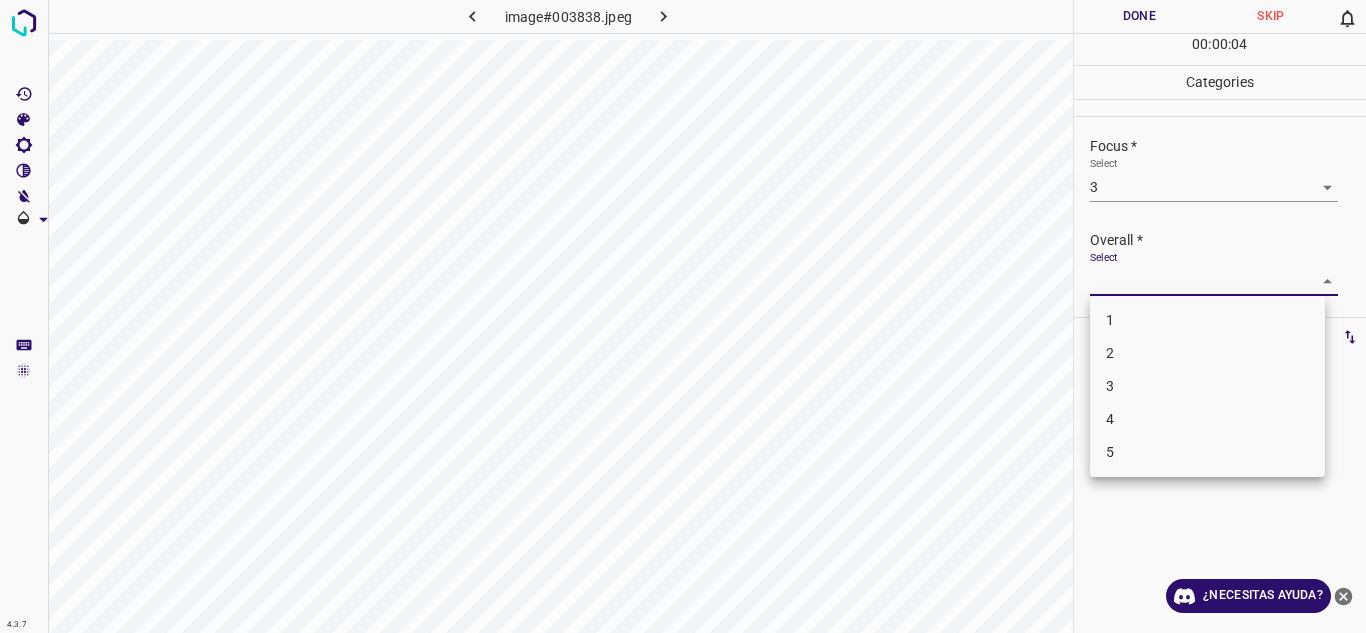drag, startPoint x: 1305, startPoint y: 290, endPoint x: 1216, endPoint y: 389, distance: 133.12401 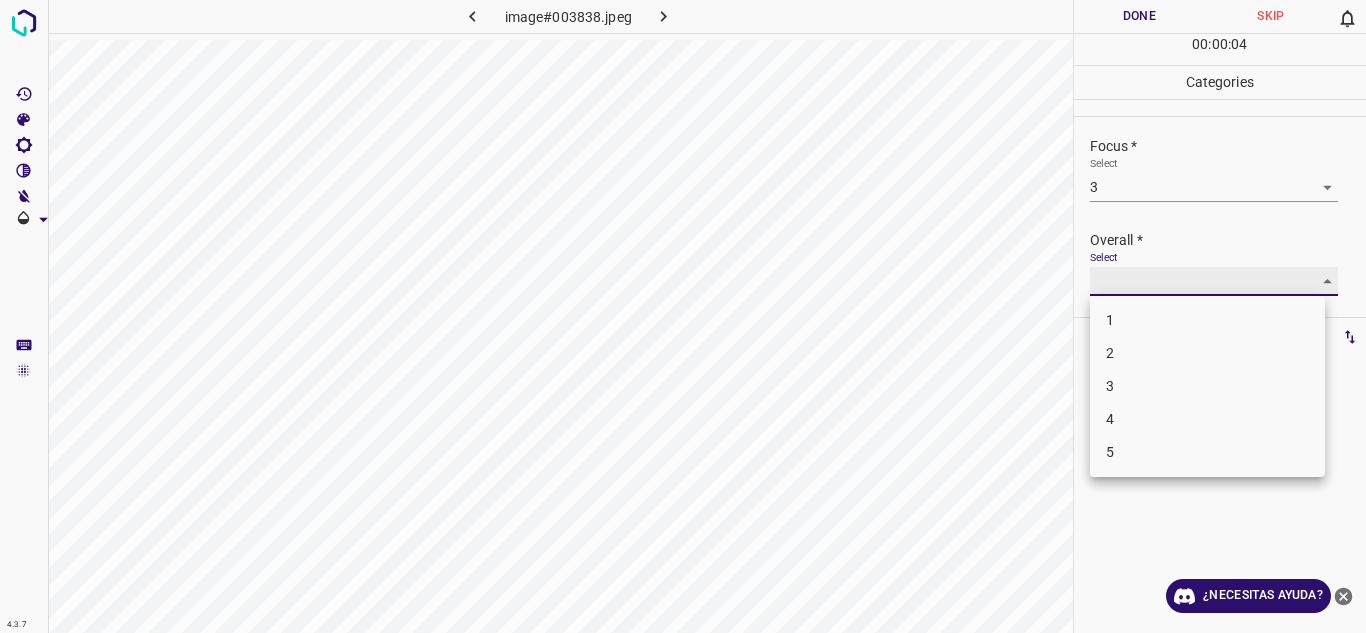 type on "4" 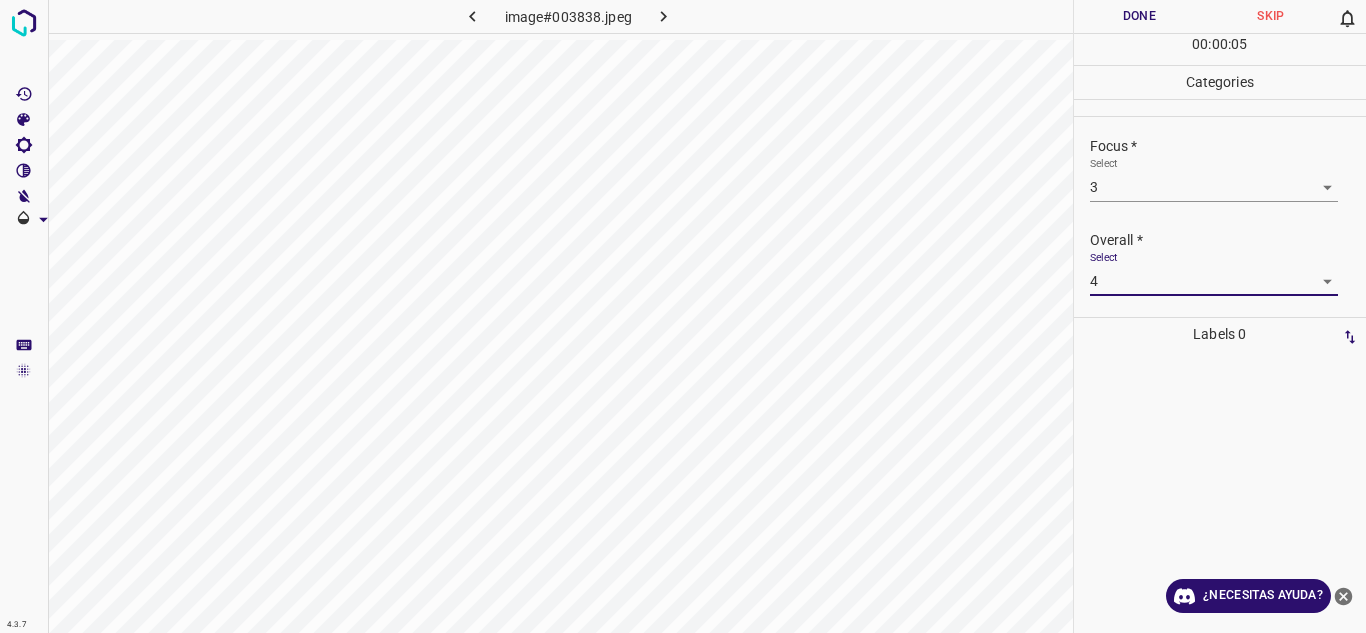 click on "Done" at bounding box center (1140, 16) 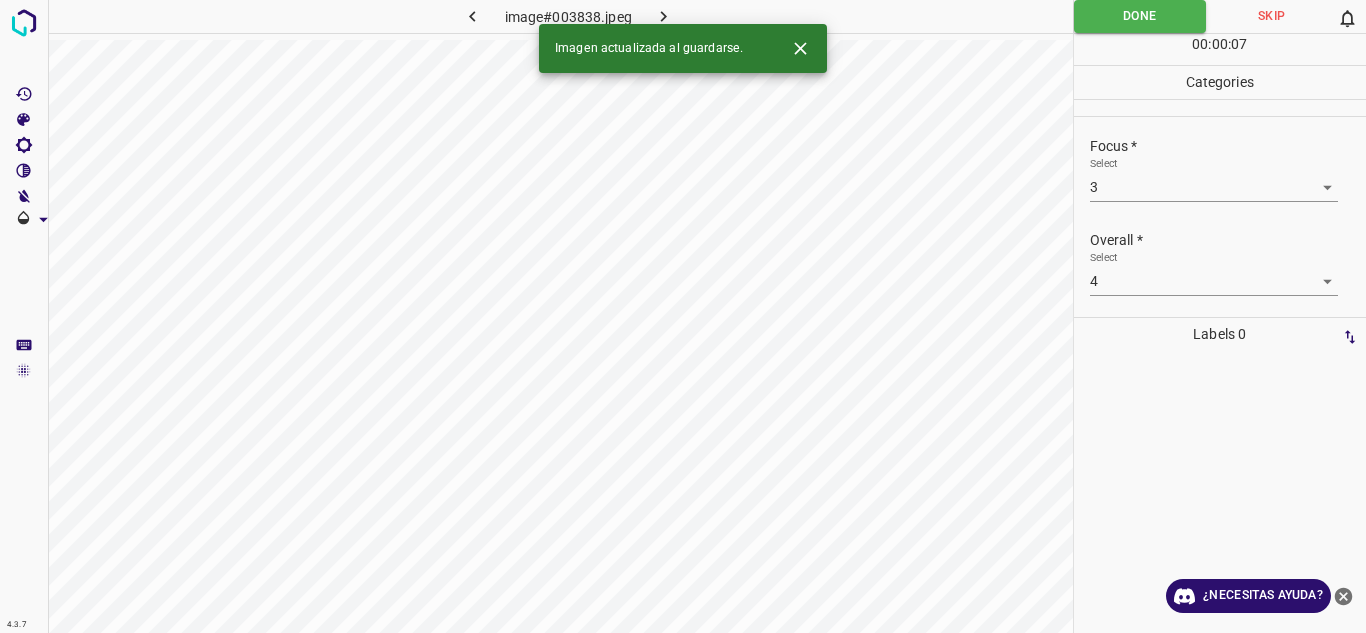 click 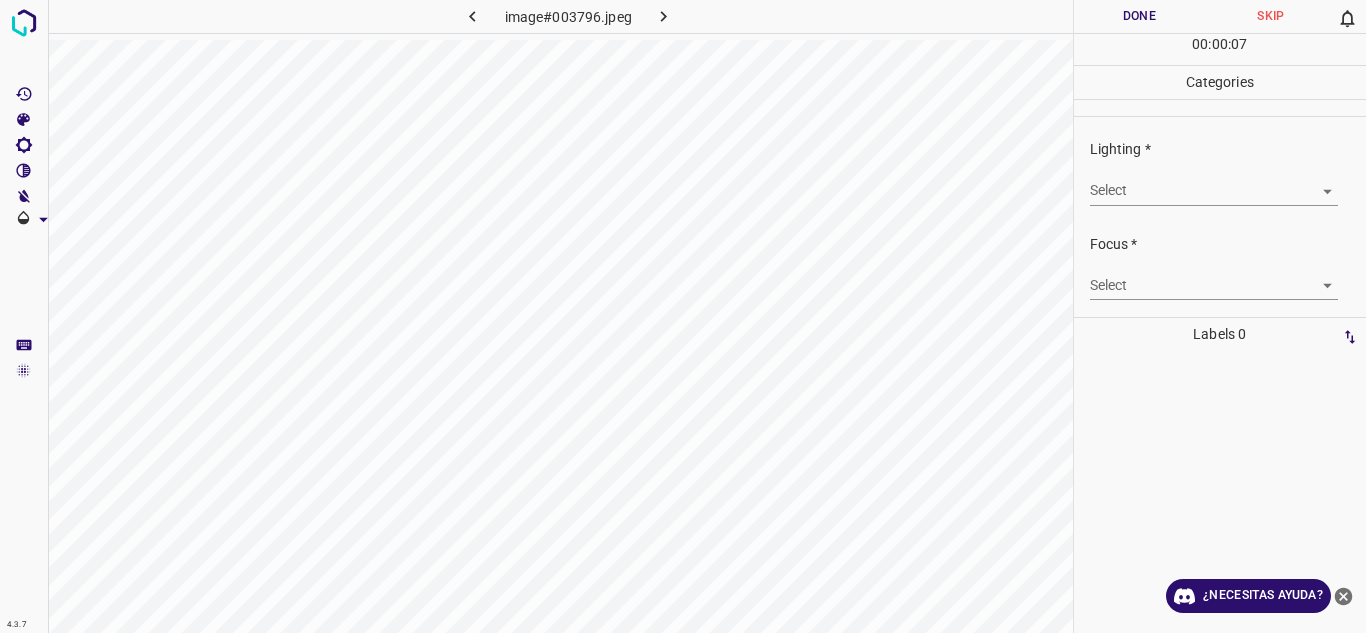 click on "4.3.7 image#003796.jpeg Done Skip 0 00   : 00   : 07   Categories Lighting *  Select ​ Focus *  Select ​ Overall *  Select ​ Labels   0 Categories 1 Lighting 2 Focus 3 Overall Tools Space Change between modes (Draw & Edit) I Auto labeling R Restore zoom M Zoom in N Zoom out Delete Delete selecte label Filters Z Restore filters X Saturation filter C Brightness filter V Contrast filter B Gray scale filter General O Download ¿Necesitas ayuda? Texto original Valora esta traducción Tu opinión servirá para ayudar a mejorar el Traductor de Google - Texto - Esconder - Borrar" at bounding box center (683, 316) 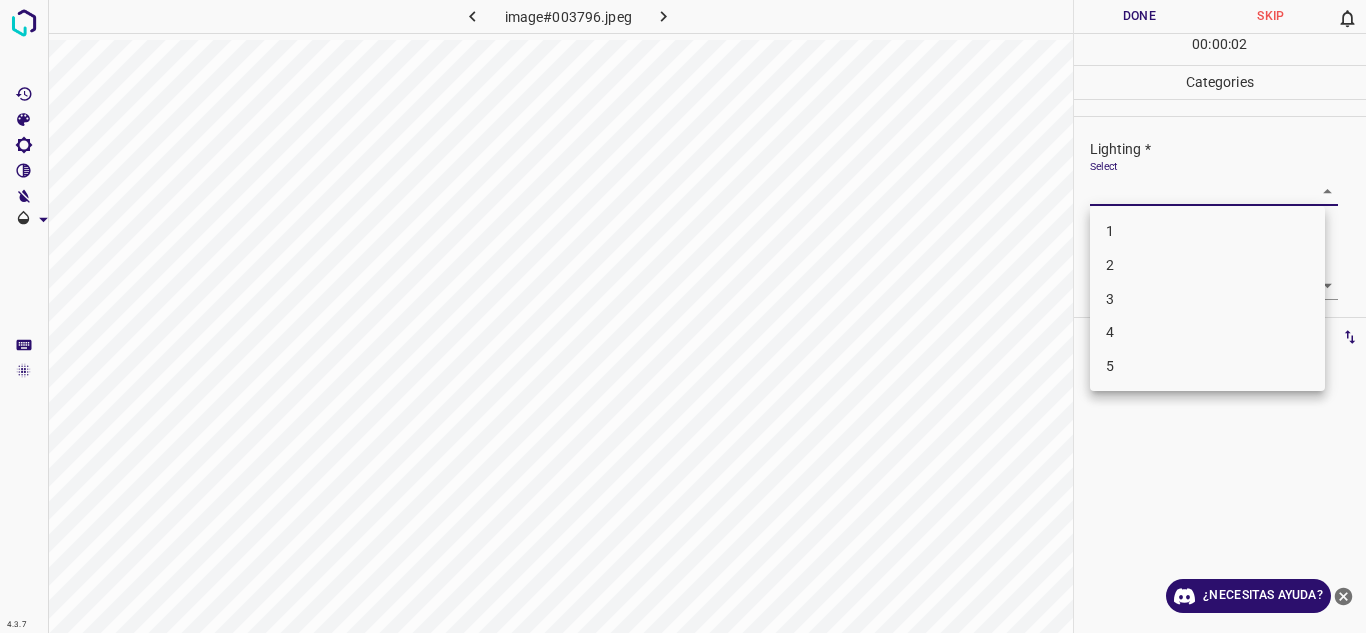 click on "2" at bounding box center [1207, 265] 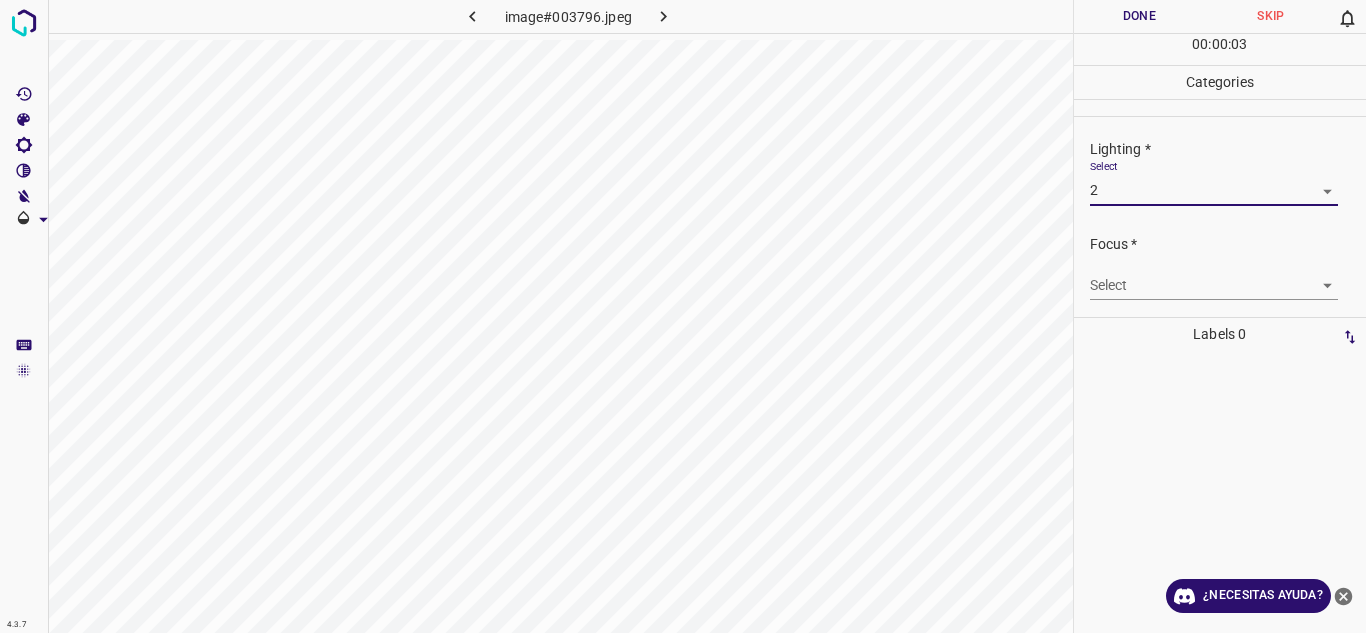 click on "4.3.7 image#003796.jpeg Done Skip 0 00   : 00   : 03   Categories Lighting *  Select 2 2 Focus *  Select ​ Overall *  Select ​ Labels   0 Categories 1 Lighting 2 Focus 3 Overall Tools Space Change between modes (Draw & Edit) I Auto labeling R Restore zoom M Zoom in N Zoom out Delete Delete selecte label Filters Z Restore filters X Saturation filter C Brightness filter V Contrast filter B Gray scale filter General O Download ¿Necesitas ayuda? Texto original Valora esta traducción Tu opinión servirá para ayudar a mejorar el Traductor de Google - Texto - Esconder - Borrar" at bounding box center (683, 316) 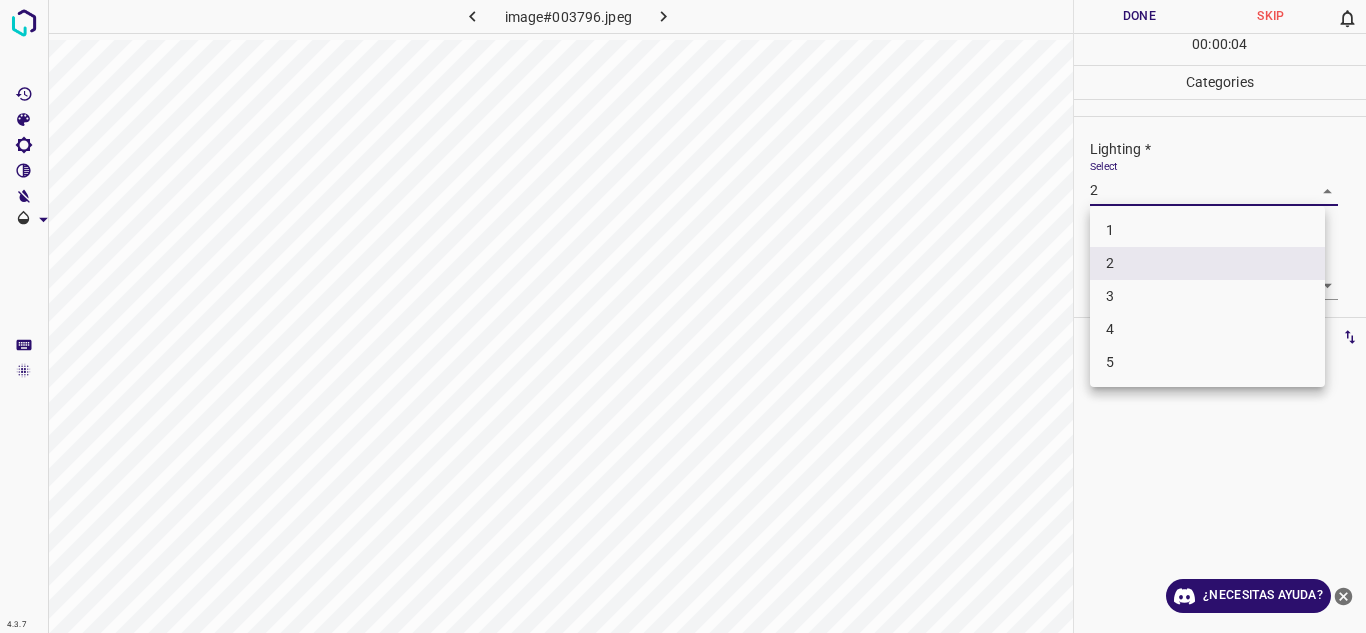 click on "3" at bounding box center (1207, 296) 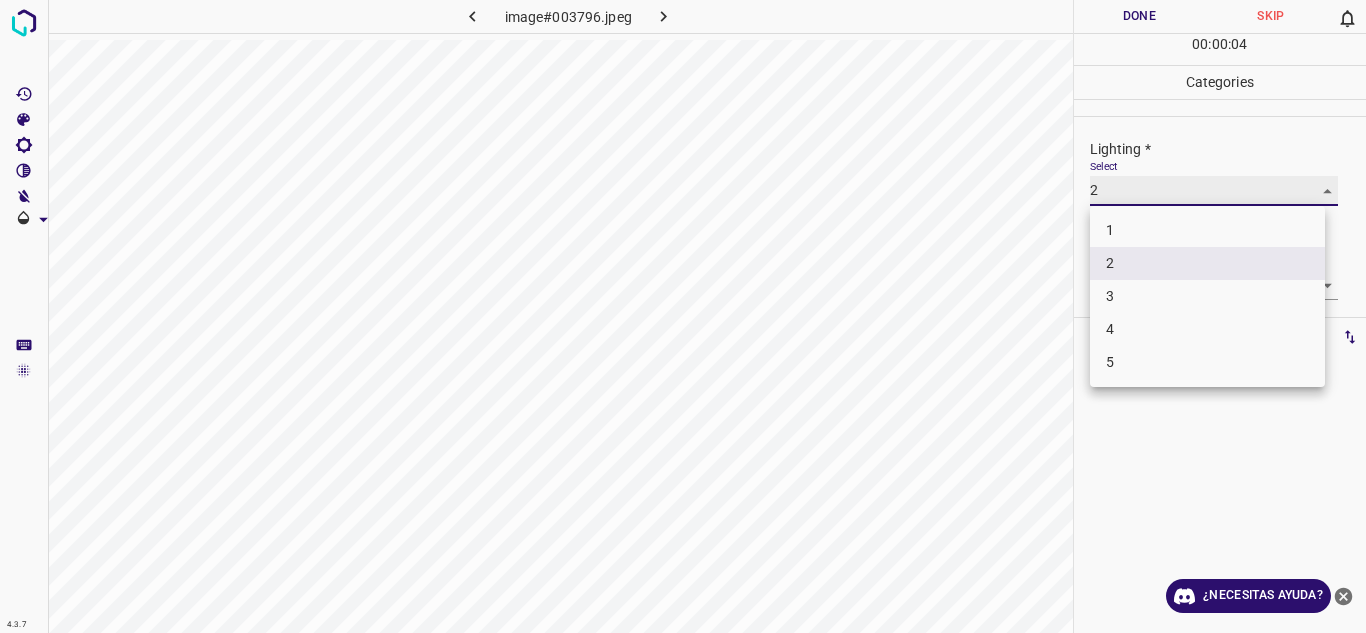type on "3" 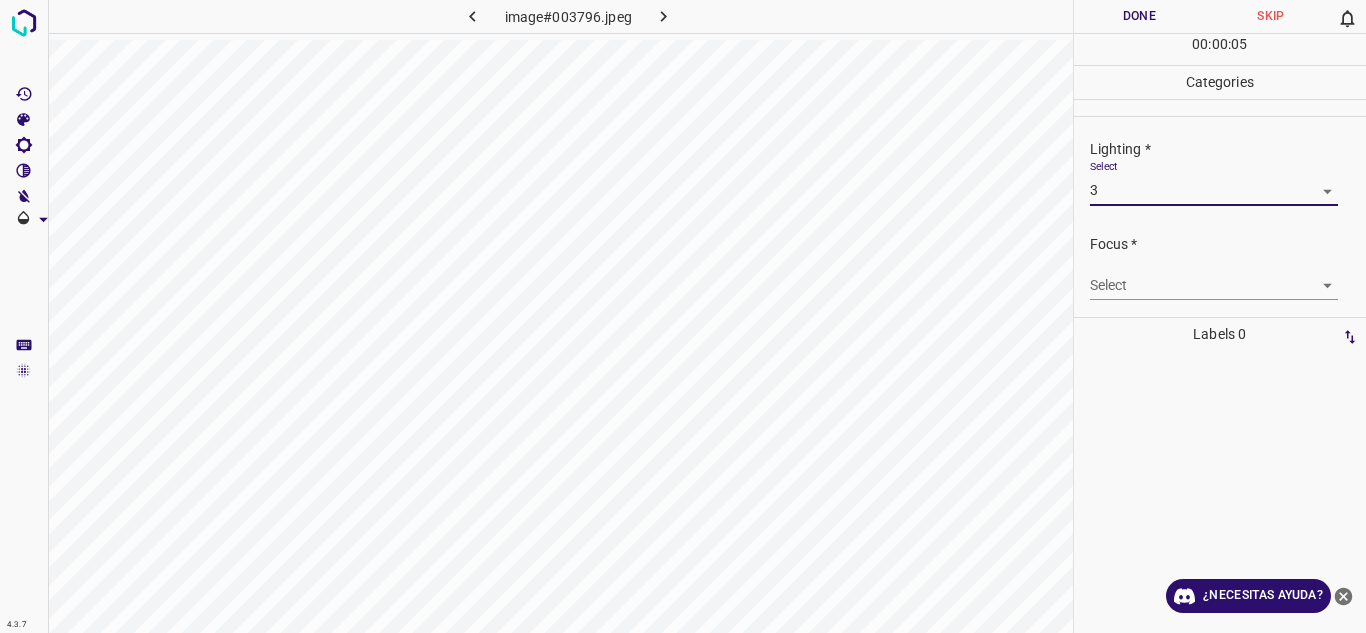 click on "4.3.7 image#003796.jpeg Done Skip 0 00   : 00   : 05   Categories Lighting *  Select 3 3 Focus *  Select ​ Overall *  Select ​ Labels   0 Categories 1 Lighting 2 Focus 3 Overall Tools Space Change between modes (Draw & Edit) I Auto labeling R Restore zoom M Zoom in N Zoom out Delete Delete selecte label Filters Z Restore filters X Saturation filter C Brightness filter V Contrast filter B Gray scale filter General O Download ¿Necesitas ayuda? Texto original Valora esta traducción Tu opinión servirá para ayudar a mejorar el Traductor de Google - Texto - Esconder - Borrar" at bounding box center [683, 316] 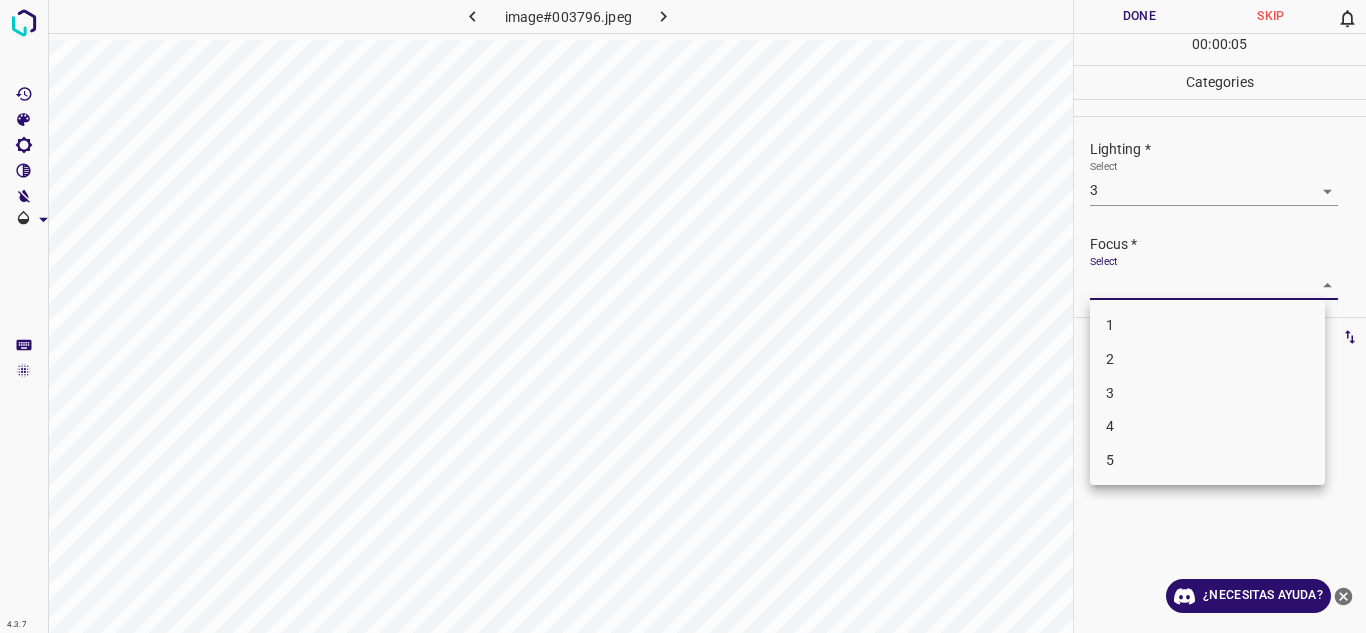 click on "2" at bounding box center (1207, 359) 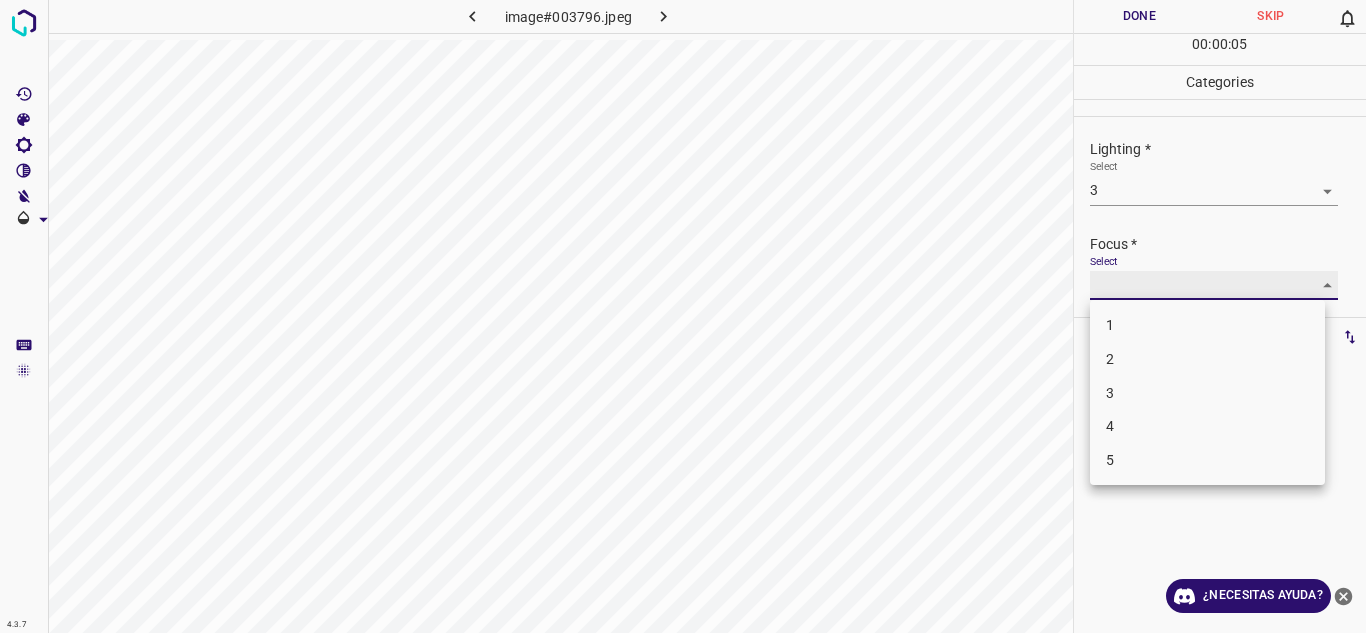 type on "2" 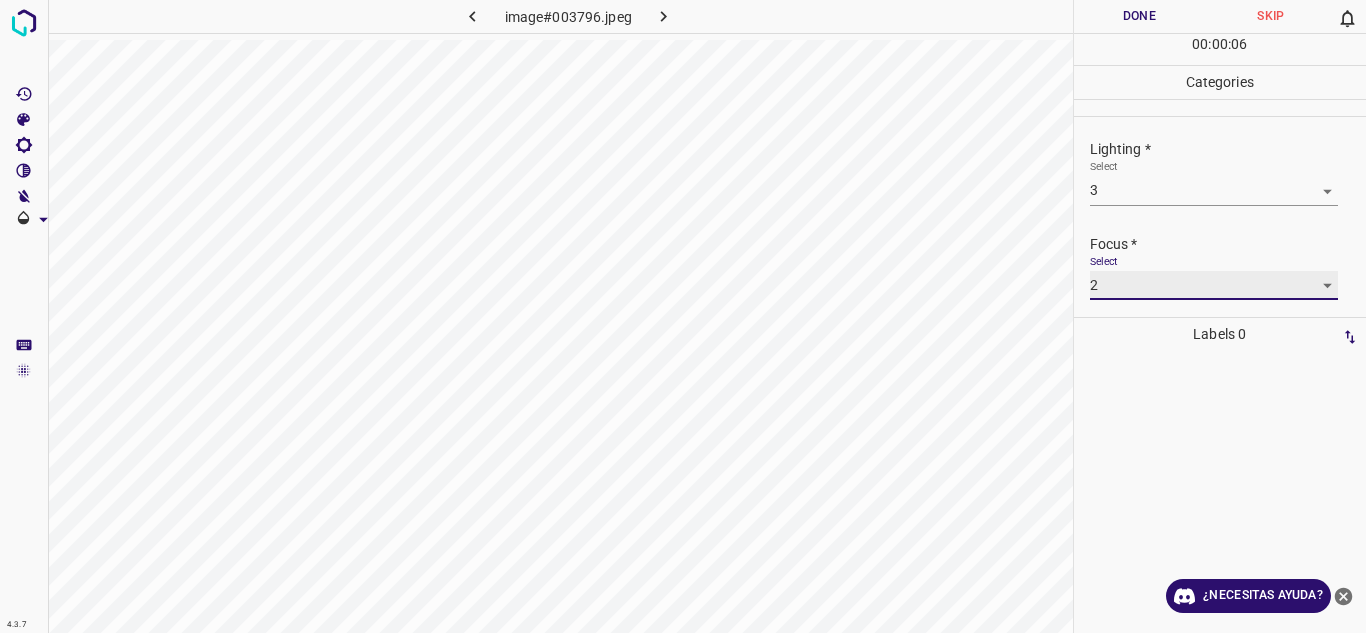 scroll, scrollTop: 98, scrollLeft: 0, axis: vertical 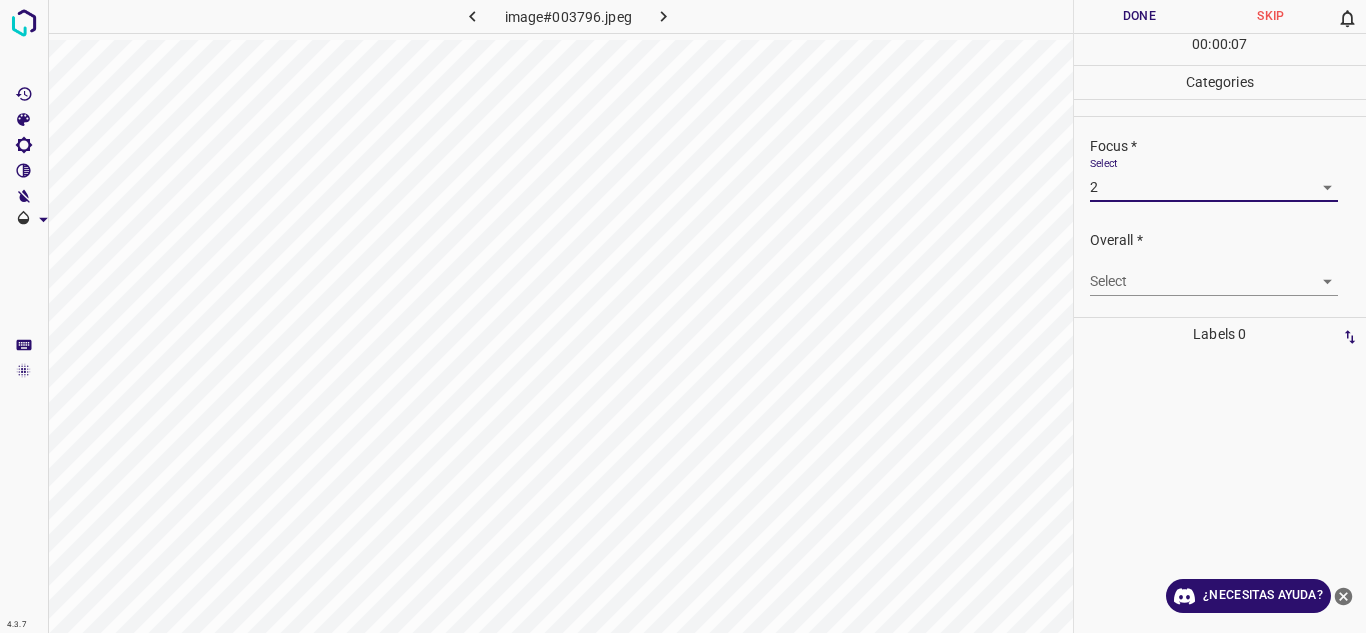 click on "4.3.7 image#003796.jpeg Done Skip 0 00   : 00   : 07   Categories Lighting *  Select 3 3 Focus *  Select 2 2 Overall *  Select ​ Labels   0 Categories 1 Lighting 2 Focus 3 Overall Tools Space Change between modes (Draw & Edit) I Auto labeling R Restore zoom M Zoom in N Zoom out Delete Delete selecte label Filters Z Restore filters X Saturation filter C Brightness filter V Contrast filter B Gray scale filter General O Download ¿Necesitas ayuda? Texto original Valora esta traducción Tu opinión servirá para ayudar a mejorar el Traductor de Google - Texto - Esconder - Borrar" at bounding box center [683, 316] 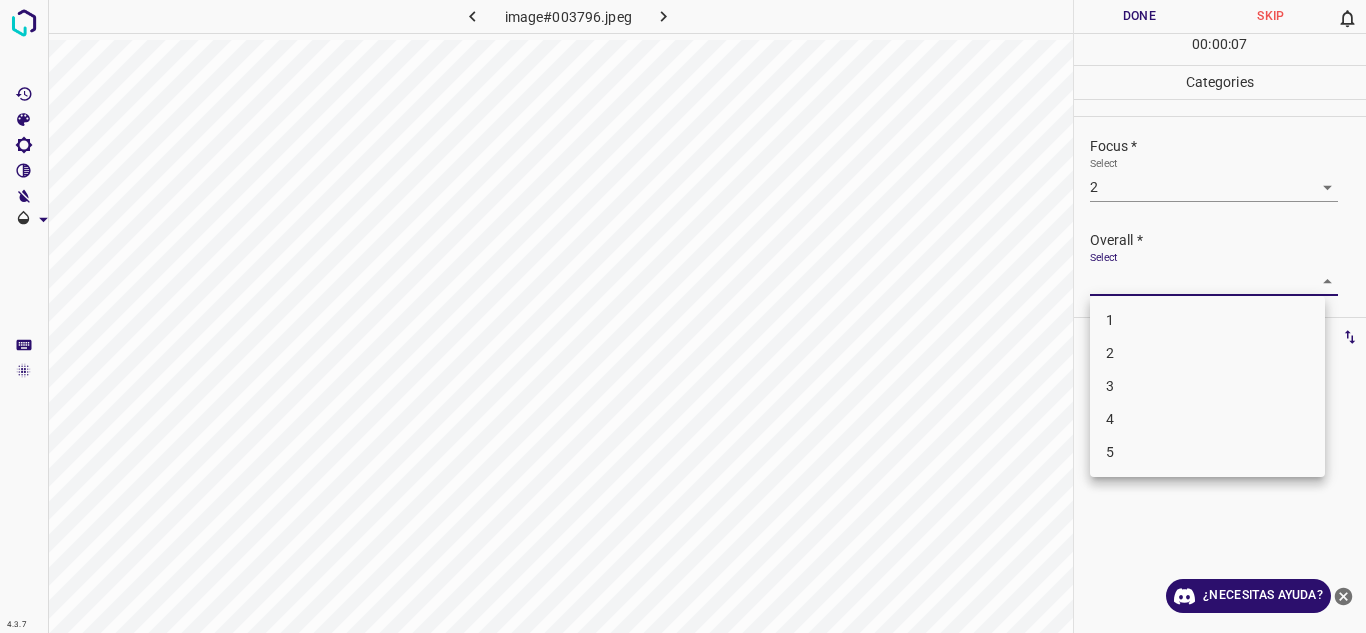 click on "3" at bounding box center [1207, 386] 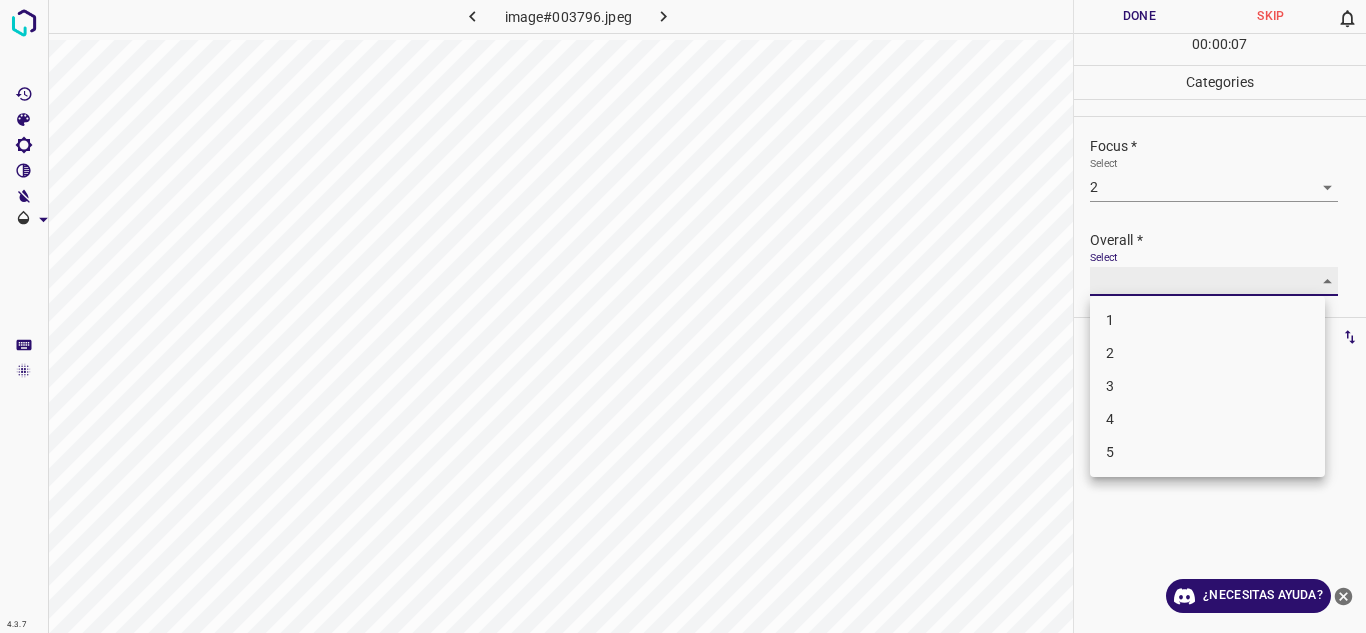 type on "3" 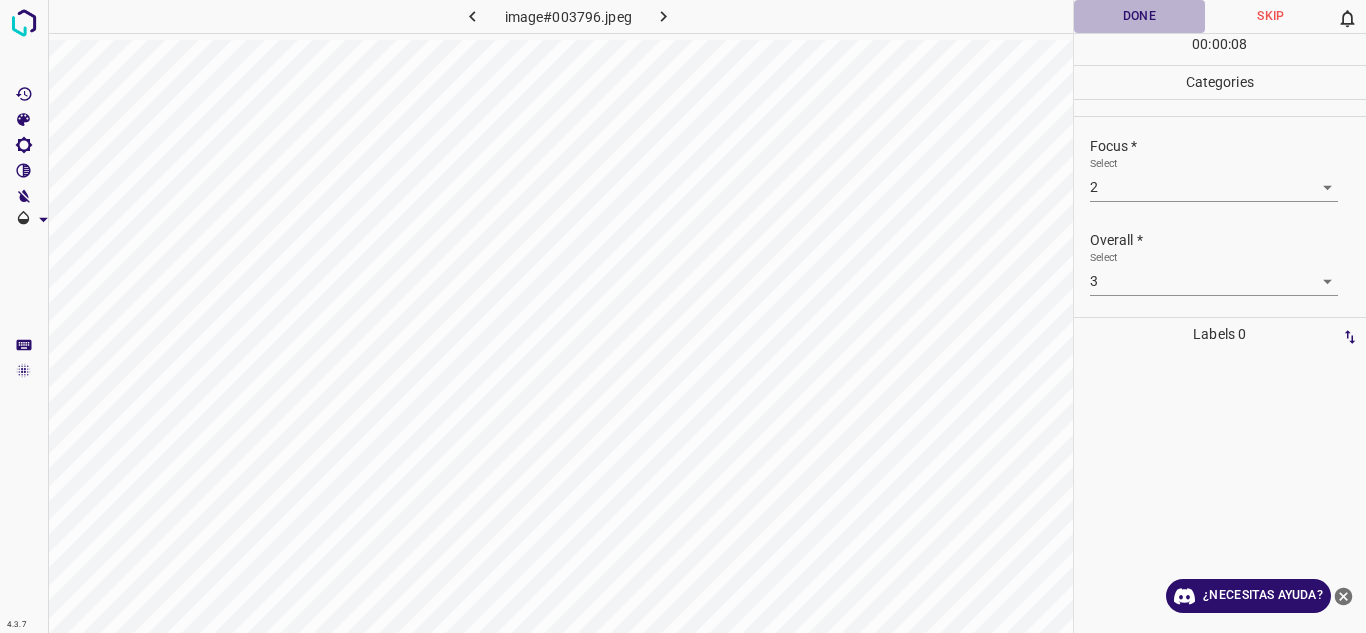 click on "Done" at bounding box center (1140, 16) 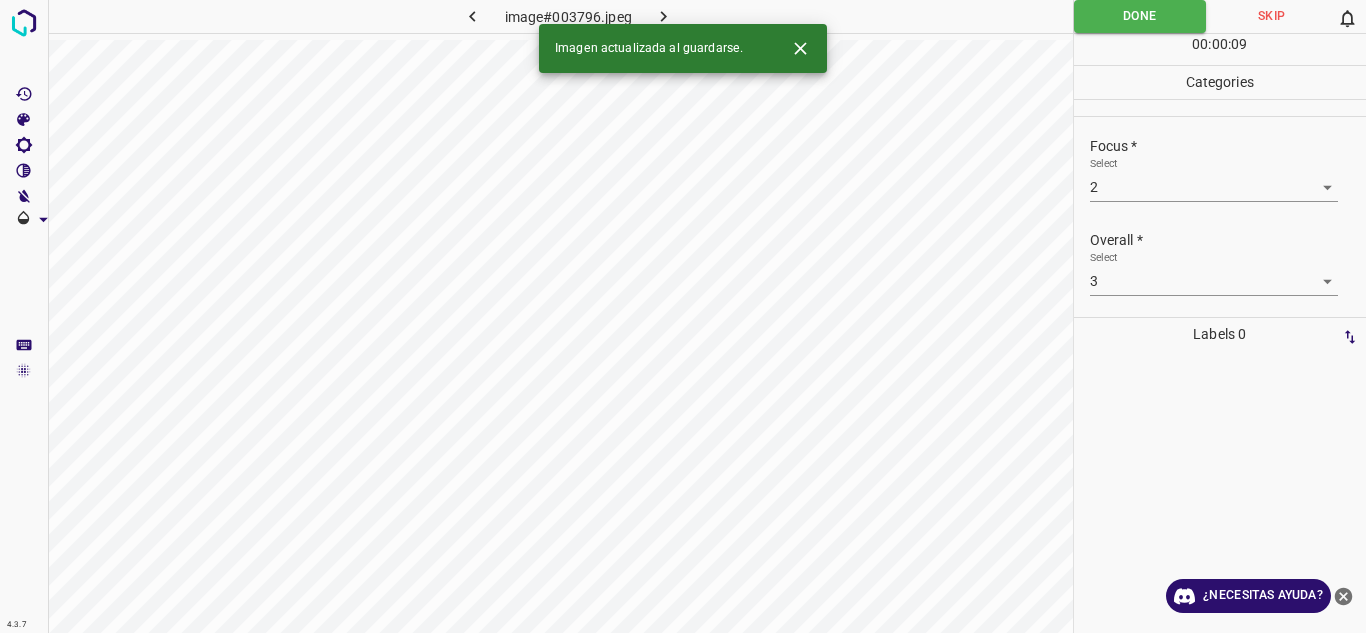 click 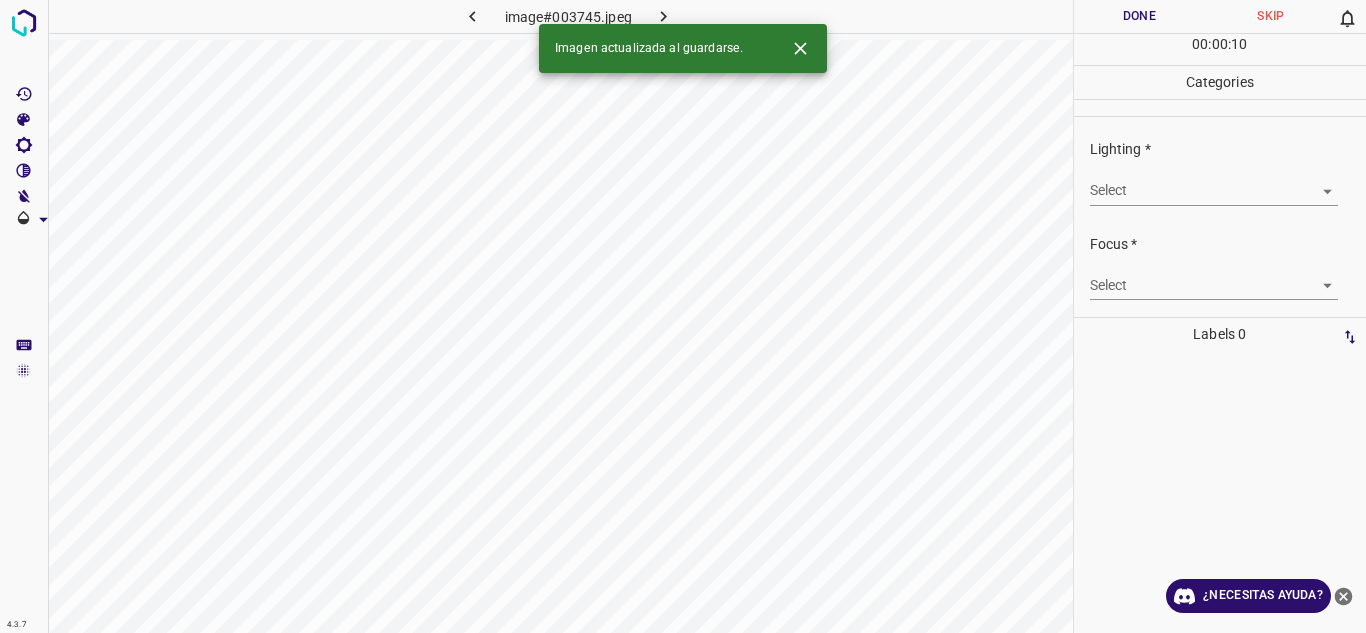 click on "4.3.7 image#003745.jpeg Done Skip 0 00   : 00   : 10   Categories Lighting *  Select ​ Focus *  Select ​ Overall *  Select ​ Labels   0 Categories 1 Lighting 2 Focus 3 Overall Tools Space Change between modes (Draw & Edit) I Auto labeling R Restore zoom M Zoom in N Zoom out Delete Delete selecte label Filters Z Restore filters X Saturation filter C Brightness filter V Contrast filter B Gray scale filter General O Download Imagen actualizada al guardarse. ¿Necesitas ayuda? Texto original Valora esta traducción Tu opinión servirá para ayudar a mejorar el Traductor de Google - Texto - Esconder - Borrar" at bounding box center [683, 316] 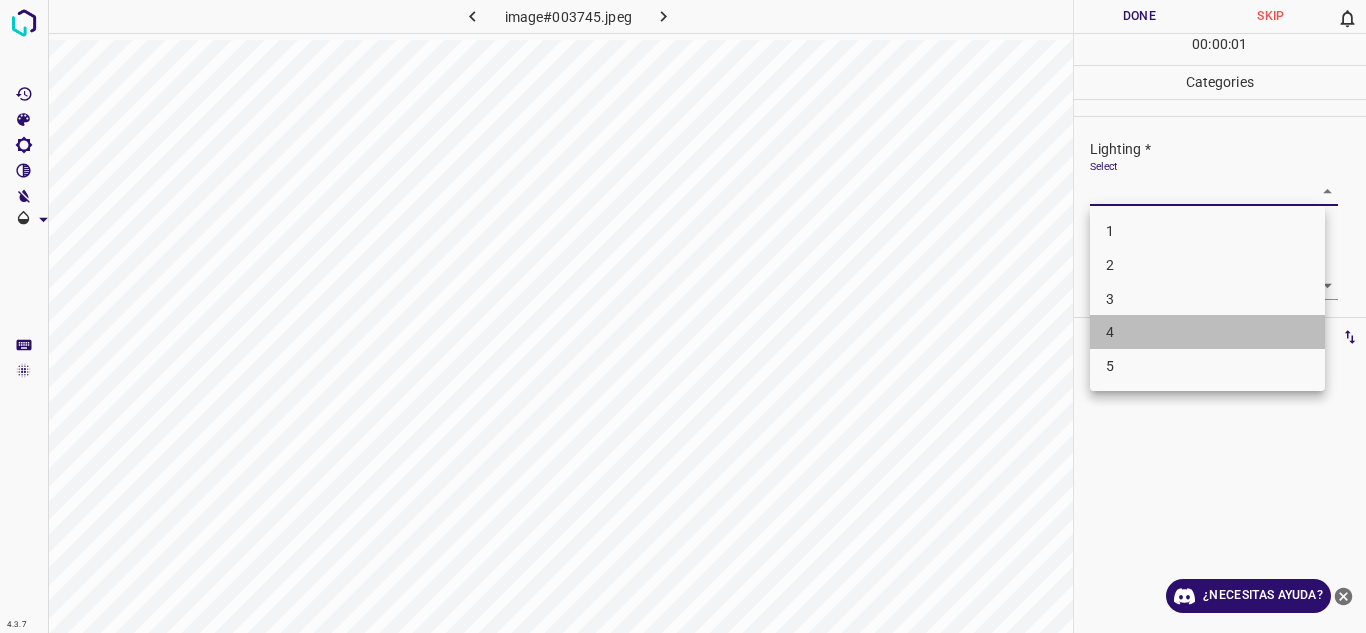click on "4" at bounding box center (1207, 332) 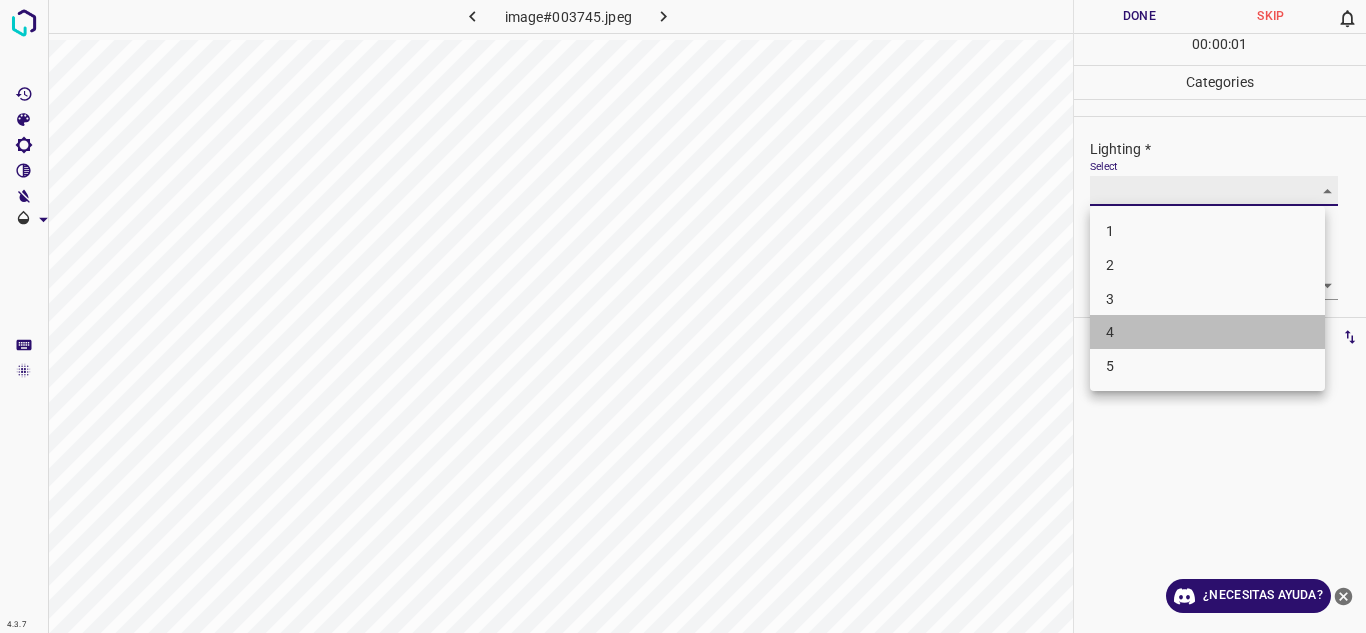 type on "4" 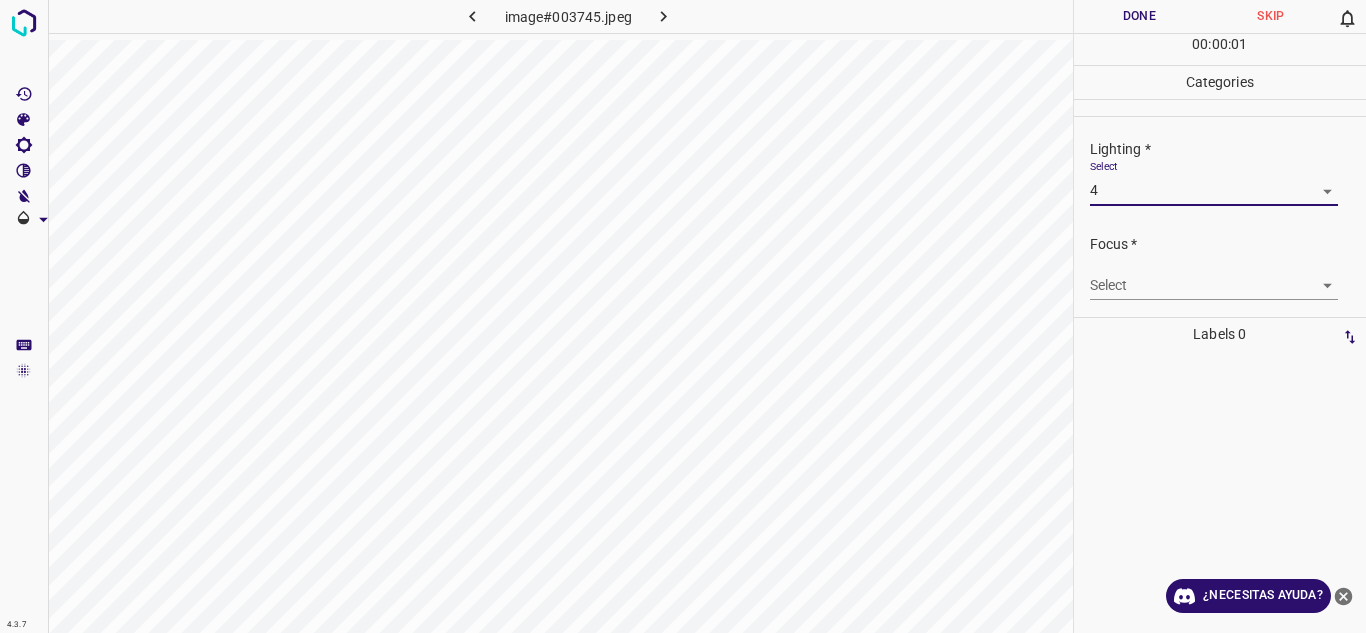 click on "4.3.7 image#003745.jpeg Done Skip 0 00   : 00   : 01   Categories Lighting *  Select 4 4 Focus *  Select ​ Overall *  Select ​ Labels   0 Categories 1 Lighting 2 Focus 3 Overall Tools Space Change between modes (Draw & Edit) I Auto labeling R Restore zoom M Zoom in N Zoom out Delete Delete selecte label Filters Z Restore filters X Saturation filter C Brightness filter V Contrast filter B Gray scale filter General O Download ¿Necesitas ayuda? Texto original Valora esta traducción Tu opinión servirá para ayudar a mejorar el Traductor de Google - Texto - Esconder - Borrar" at bounding box center [683, 316] 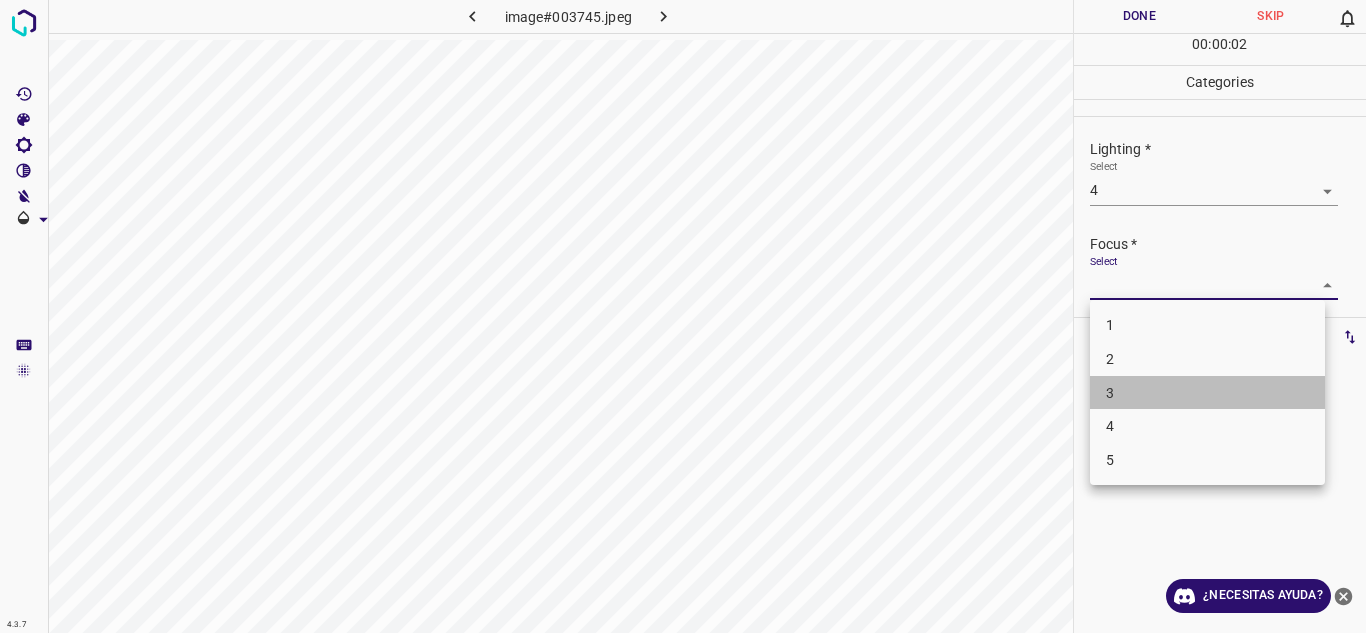 click on "3" at bounding box center (1207, 393) 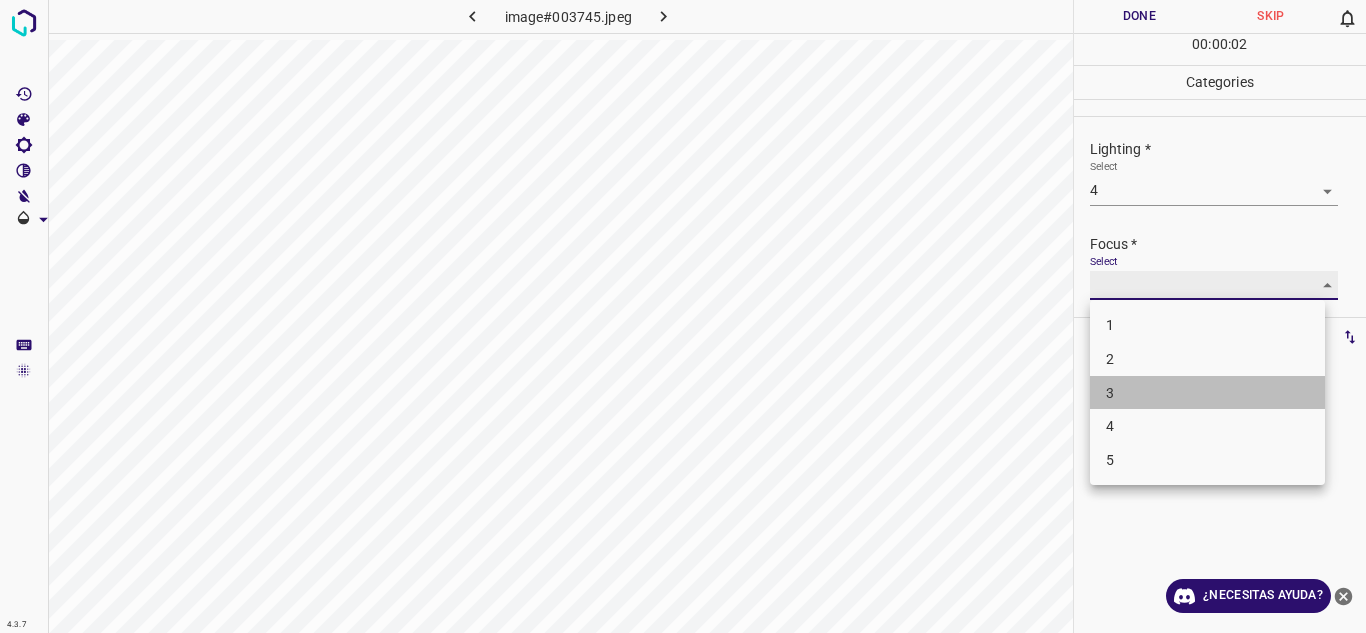 type on "3" 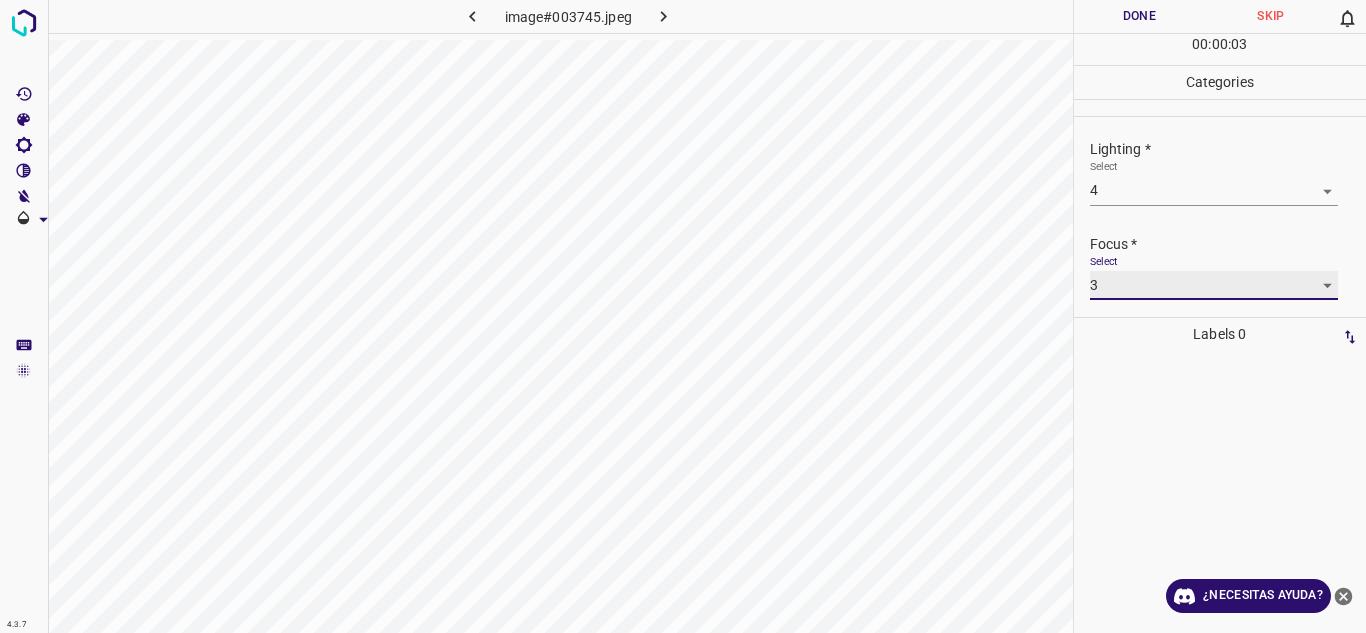 scroll, scrollTop: 98, scrollLeft: 0, axis: vertical 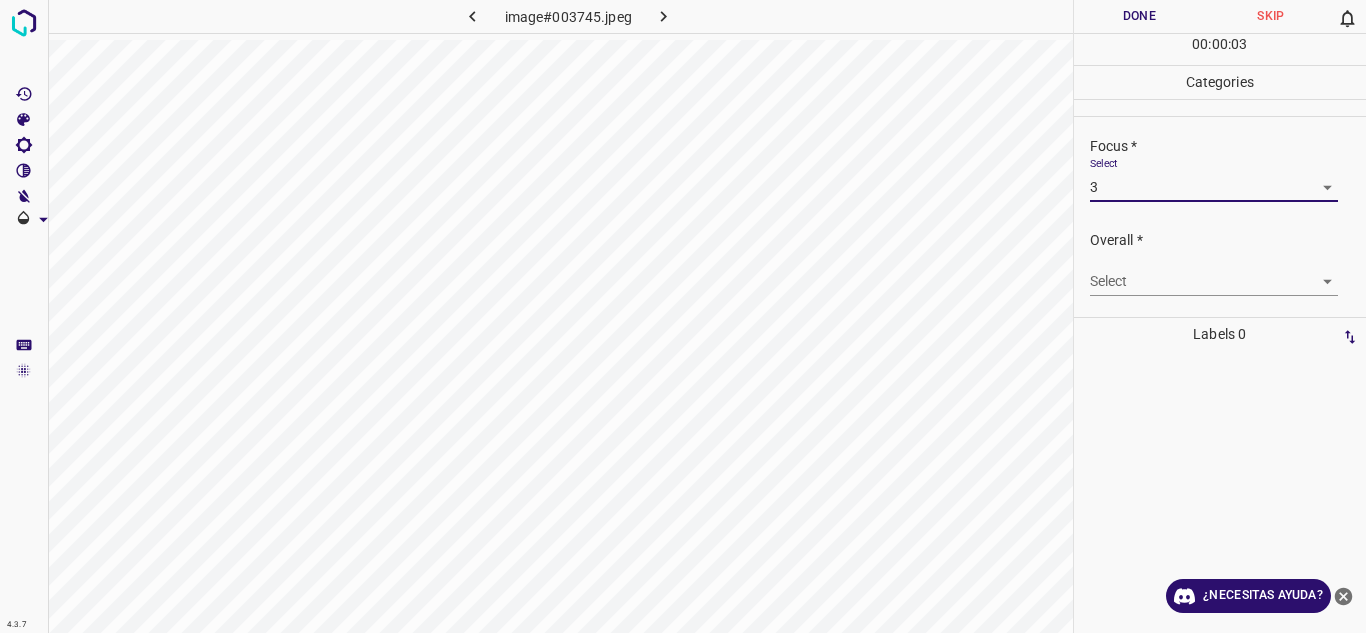 click on "4.3.7 image#003745.jpeg Done Skip 0 00   : 00   : 03   Categories Lighting *  Select 4 4 Focus *  Select 3 3 Overall *  Select ​ Labels   0 Categories 1 Lighting 2 Focus 3 Overall Tools Space Change between modes (Draw & Edit) I Auto labeling R Restore zoom M Zoom in N Zoom out Delete Delete selecte label Filters Z Restore filters X Saturation filter C Brightness filter V Contrast filter B Gray scale filter General O Download ¿Necesitas ayuda? Texto original Valora esta traducción Tu opinión servirá para ayudar a mejorar el Traductor de Google - Texto - Esconder - Borrar" at bounding box center (683, 316) 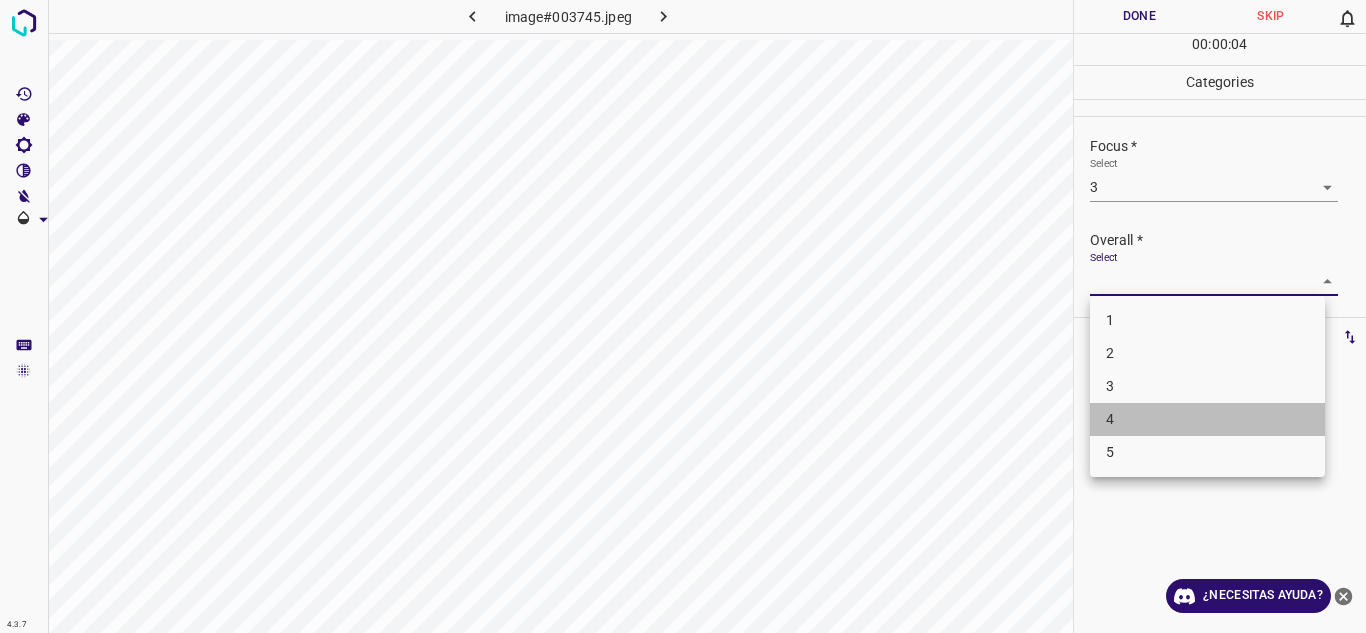 drag, startPoint x: 1226, startPoint y: 419, endPoint x: 1229, endPoint y: 364, distance: 55.081757 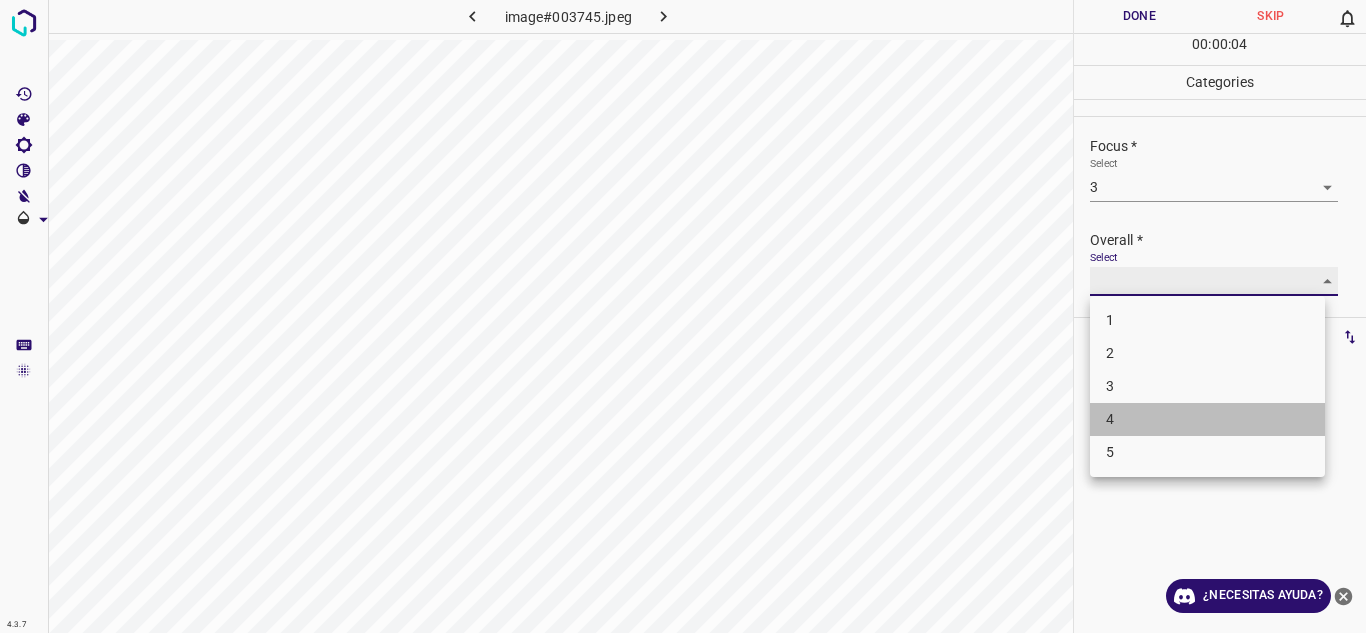 type on "4" 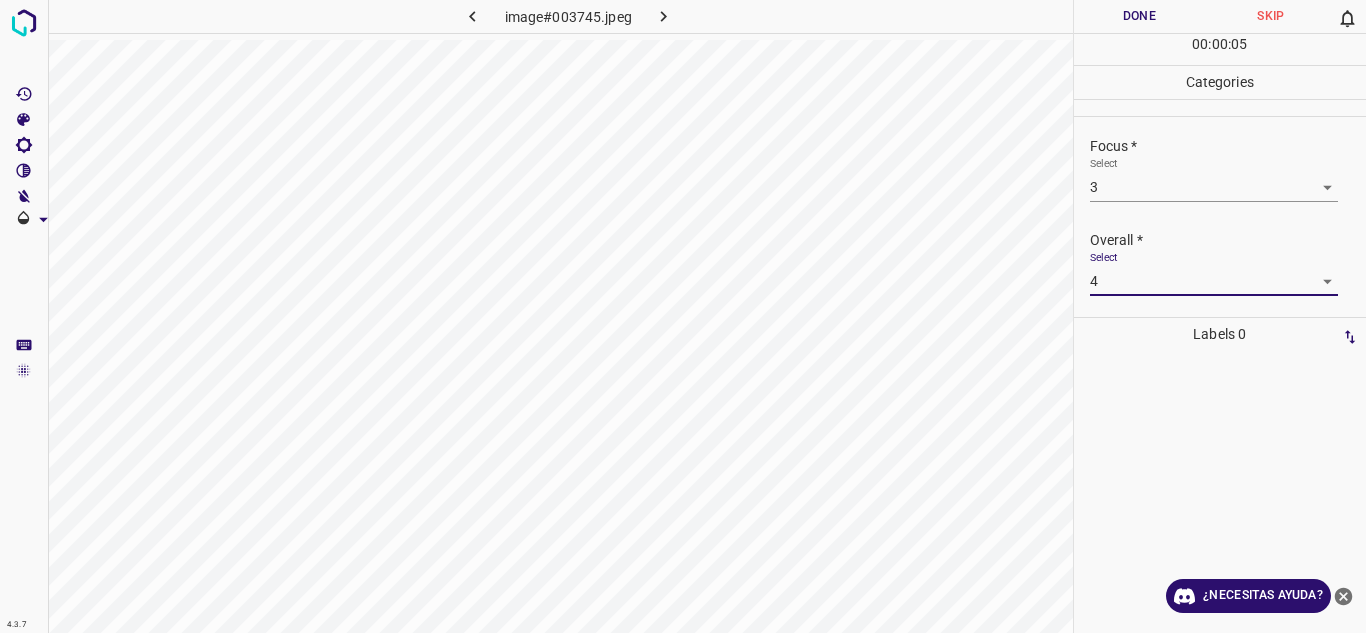 click on "Done" at bounding box center [1140, 16] 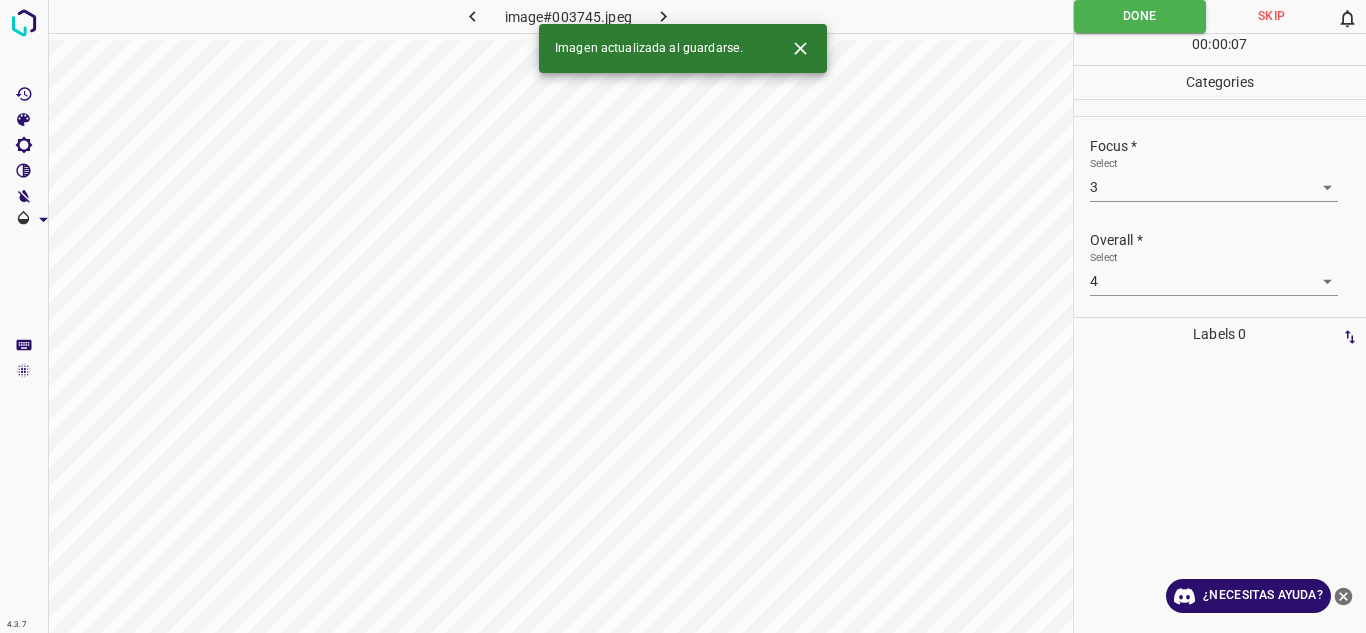 click 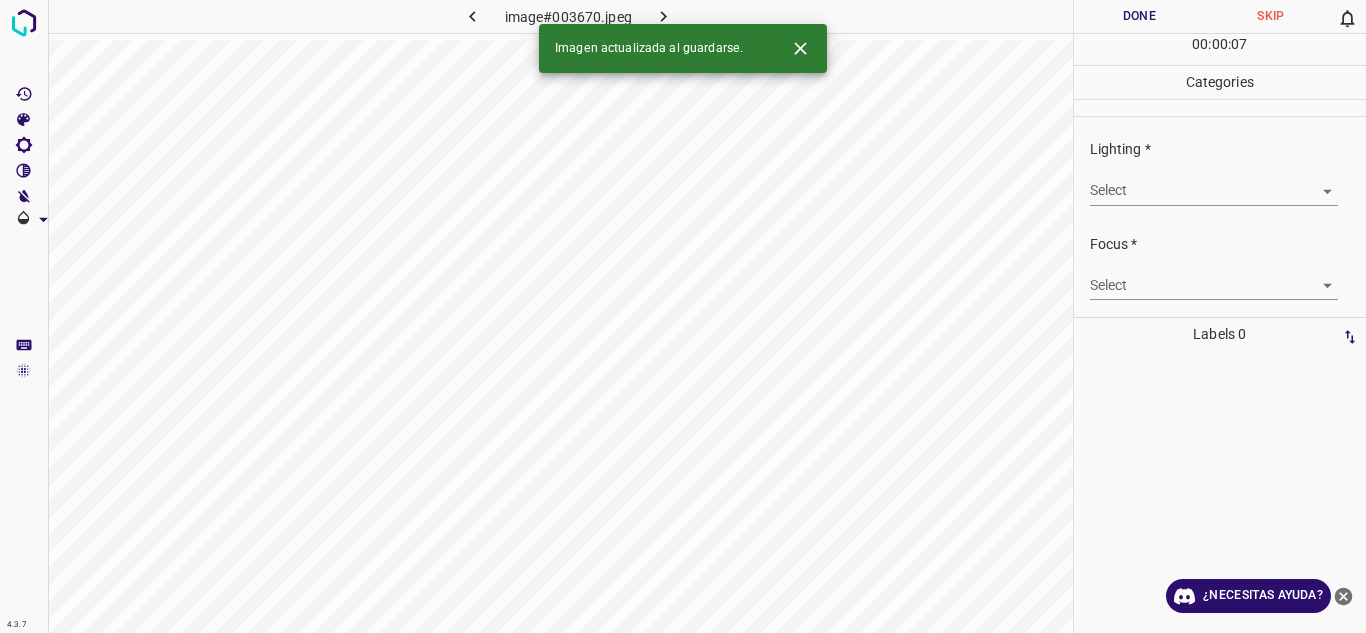 click on "4.3.7 image#003670.jpeg Done Skip 0 00   : 00   : 07   Categories Lighting *  Select ​ Focus *  Select ​ Overall *  Select ​ Labels   0 Categories 1 Lighting 2 Focus 3 Overall Tools Space Change between modes (Draw & Edit) I Auto labeling R Restore zoom M Zoom in N Zoom out Delete Delete selecte label Filters Z Restore filters X Saturation filter C Brightness filter V Contrast filter B Gray scale filter General O Download Imagen actualizada al guardarse. ¿Necesitas ayuda? Texto original Valora esta traducción Tu opinión servirá para ayudar a mejorar el Traductor de Google - Texto - Esconder - Borrar" at bounding box center [683, 316] 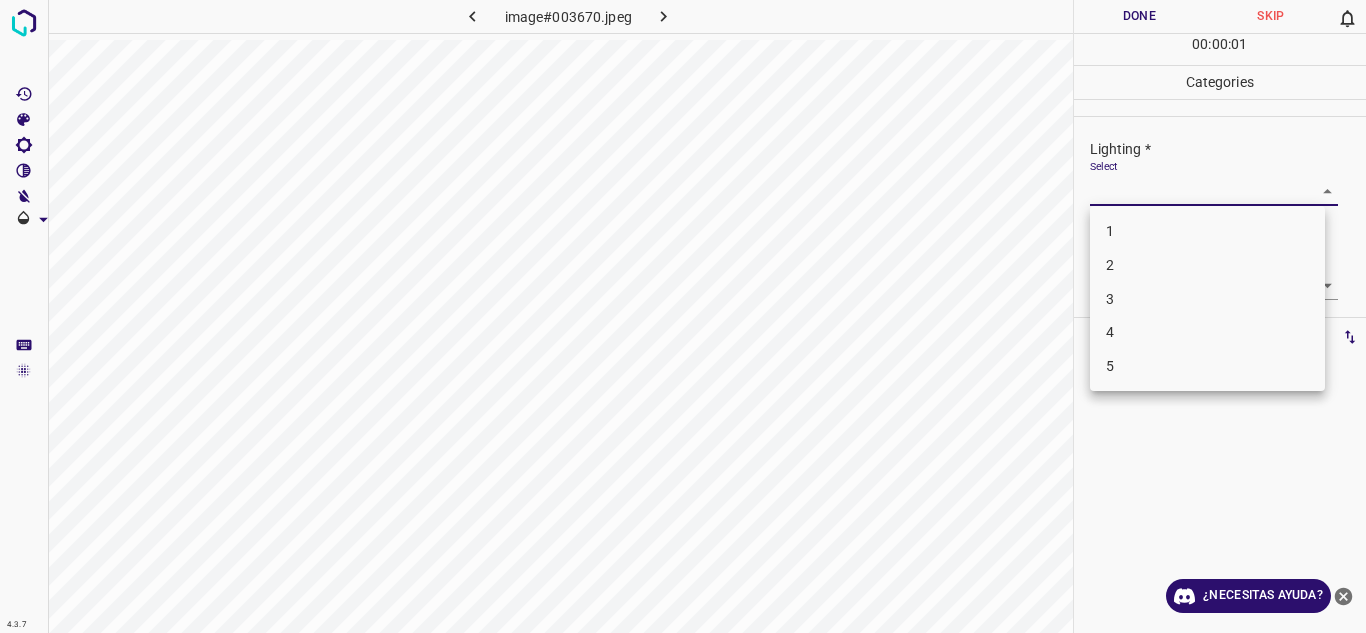 click on "4" at bounding box center (1207, 332) 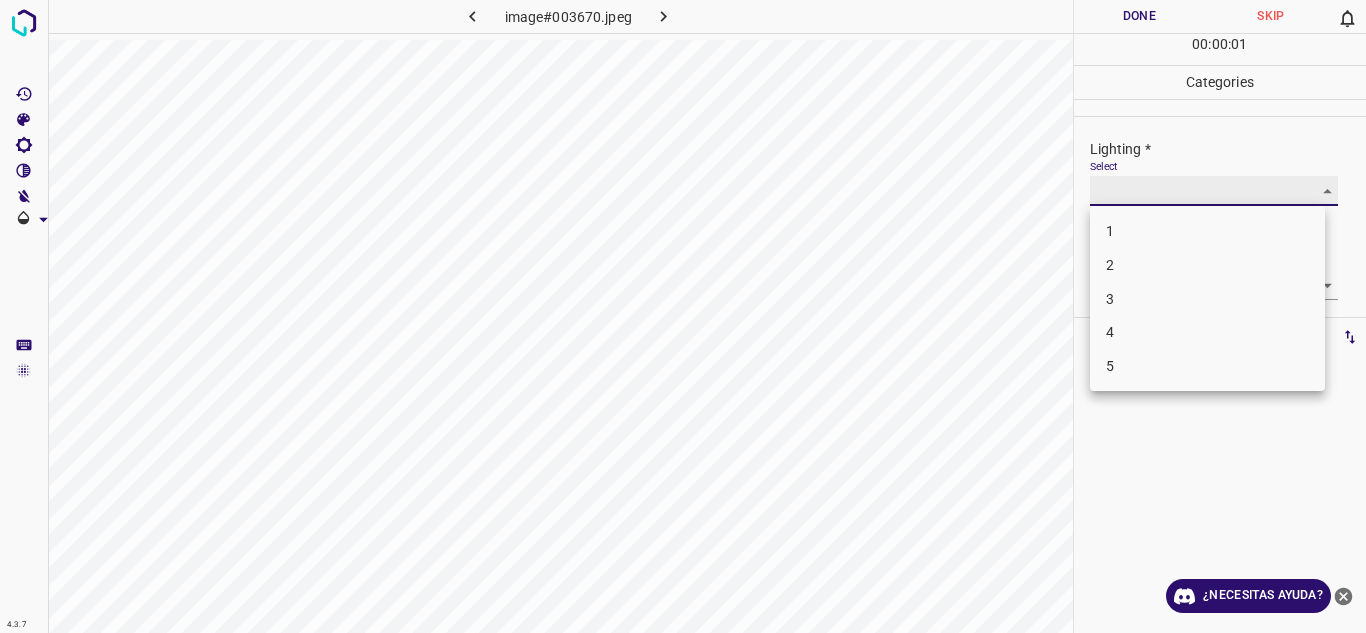 type on "4" 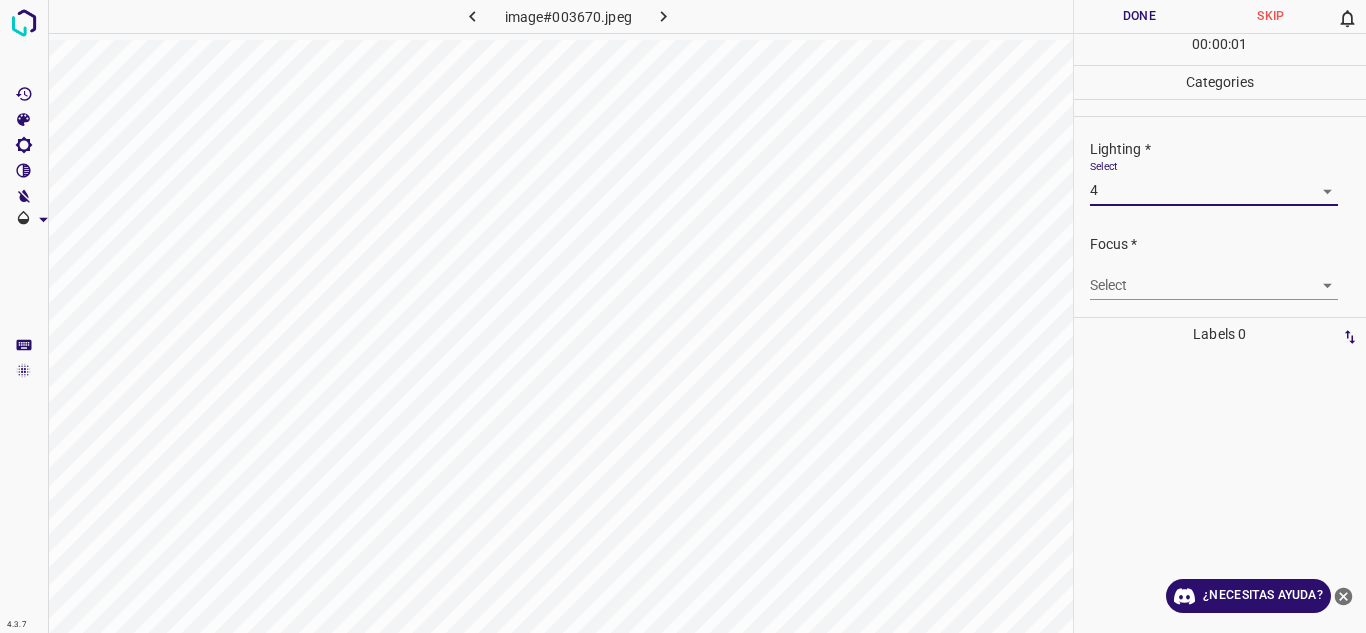 click on "4.3.7 image#003670.jpeg Done Skip 0 00   : 00   : 01   Categories Lighting *  Select 4 4 Focus *  Select ​ Overall *  Select ​ Labels   0 Categories 1 Lighting 2 Focus 3 Overall Tools Space Change between modes (Draw & Edit) I Auto labeling R Restore zoom M Zoom in N Zoom out Delete Delete selecte label Filters Z Restore filters X Saturation filter C Brightness filter V Contrast filter B Gray scale filter General O Download ¿Necesitas ayuda? Texto original Valora esta traducción Tu opinión servirá para ayudar a mejorar el Traductor de Google - Texto - Esconder - Borrar" at bounding box center [683, 316] 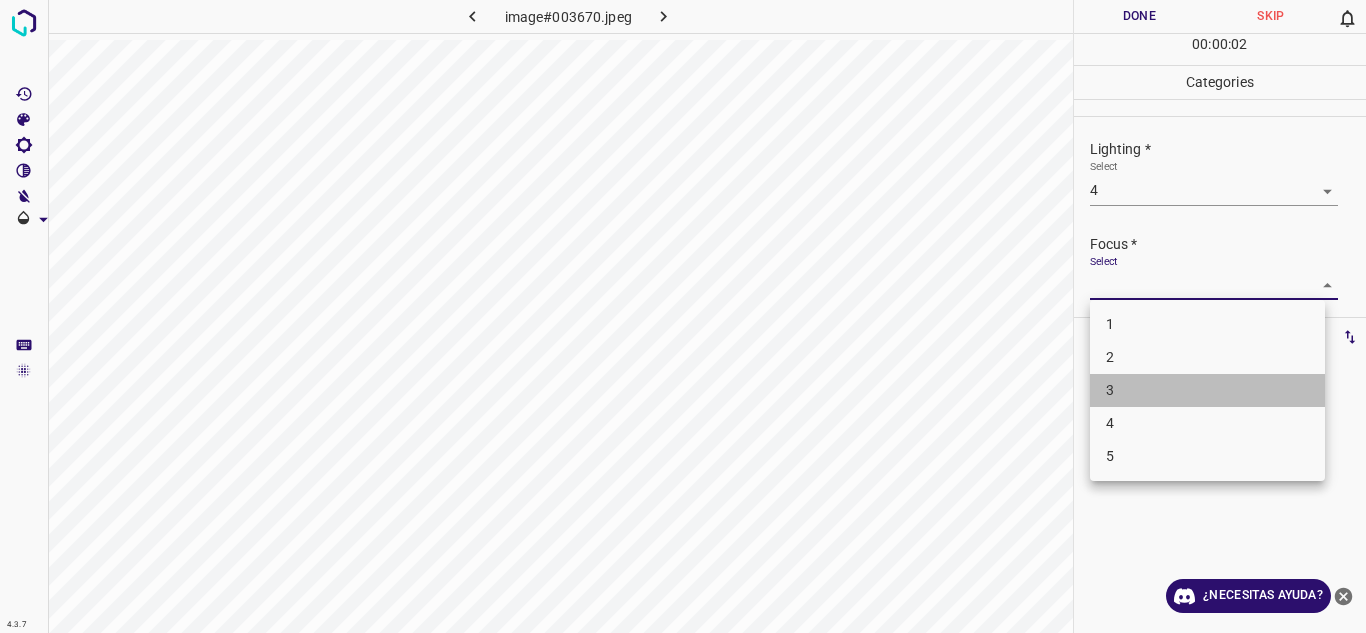 click on "3" at bounding box center (1207, 390) 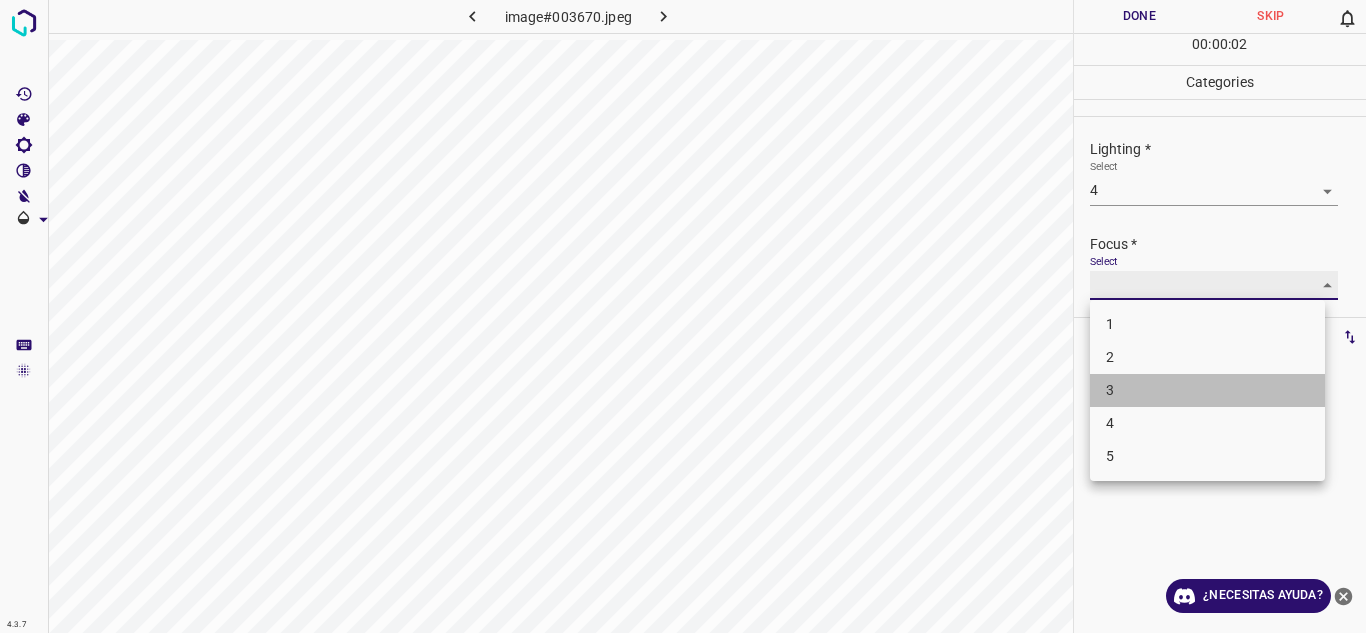type on "3" 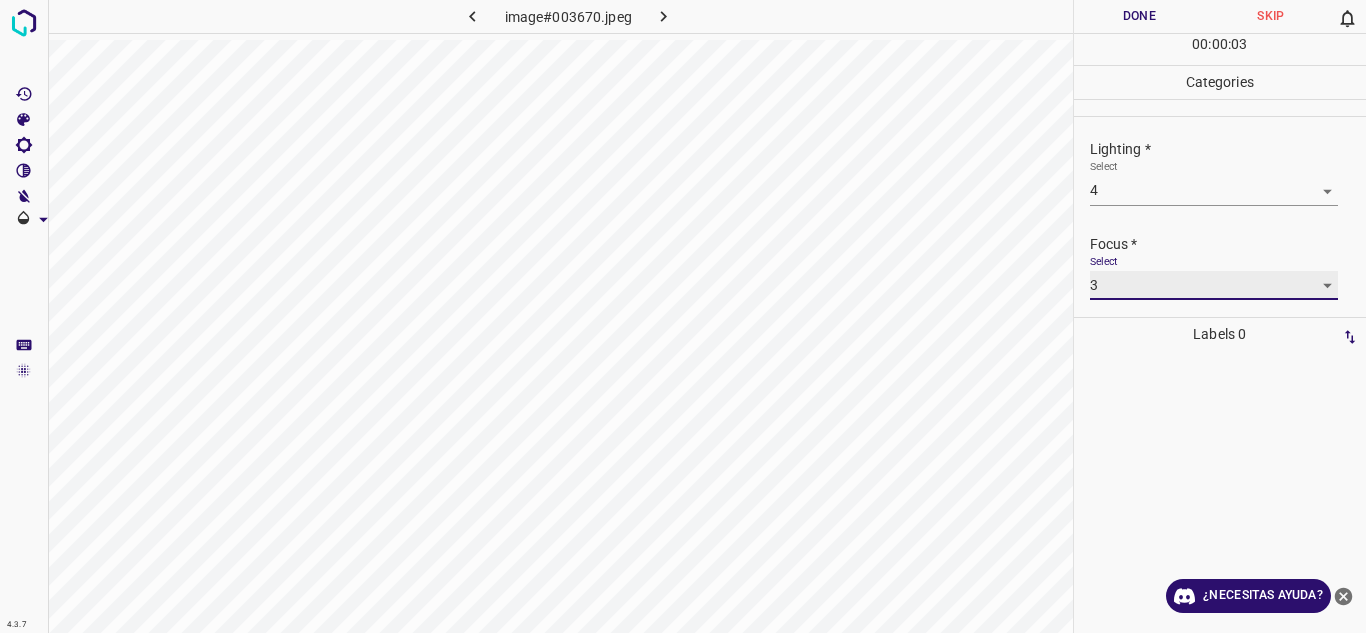 scroll, scrollTop: 98, scrollLeft: 0, axis: vertical 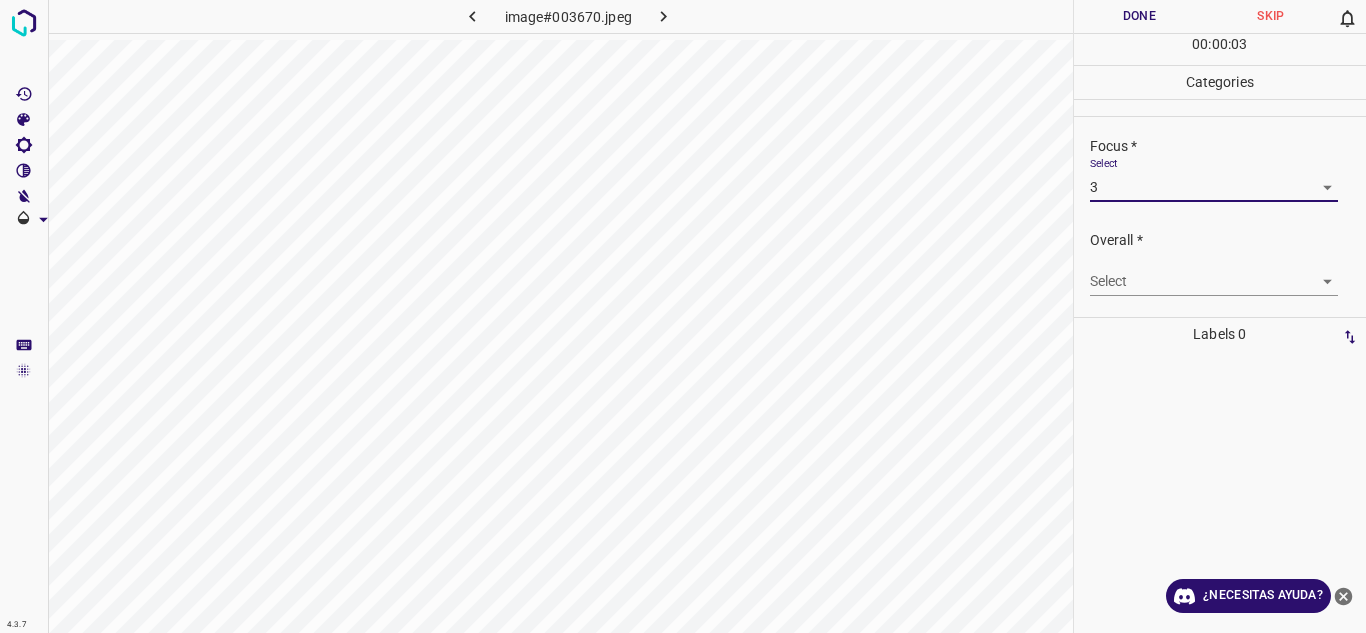 click on "Select ​" at bounding box center [1214, 273] 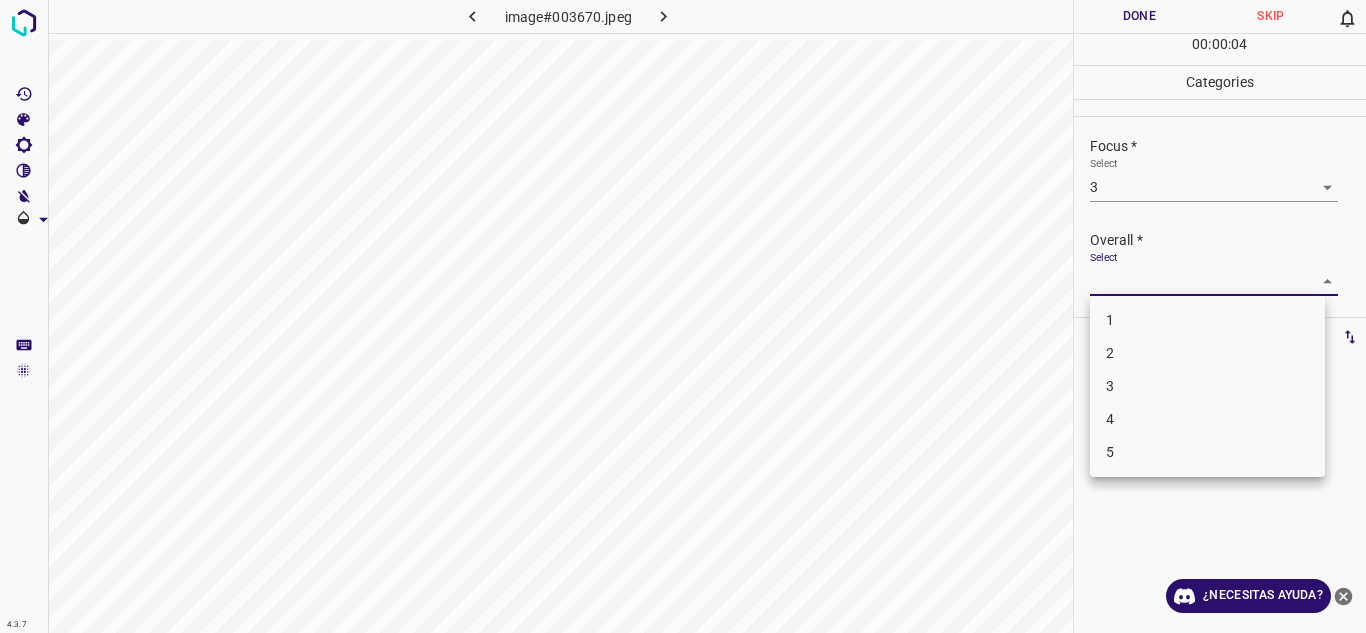 drag, startPoint x: 1306, startPoint y: 271, endPoint x: 1305, endPoint y: 292, distance: 21.023796 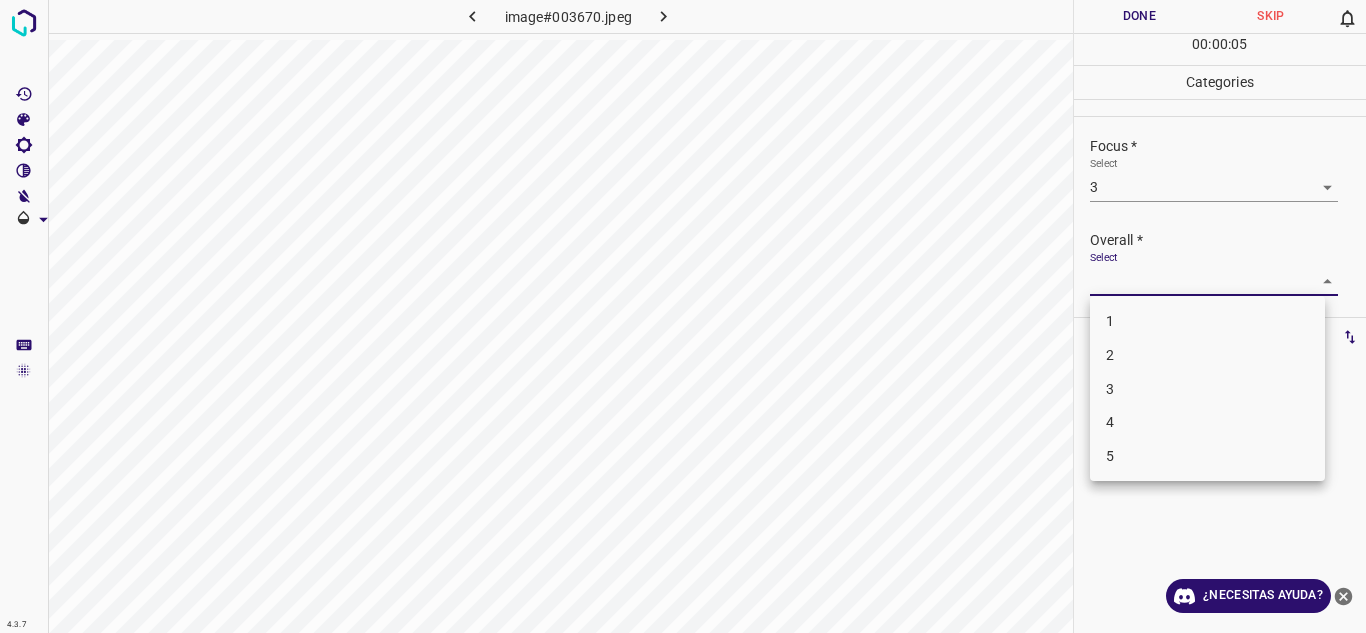 click on "4" at bounding box center (1207, 422) 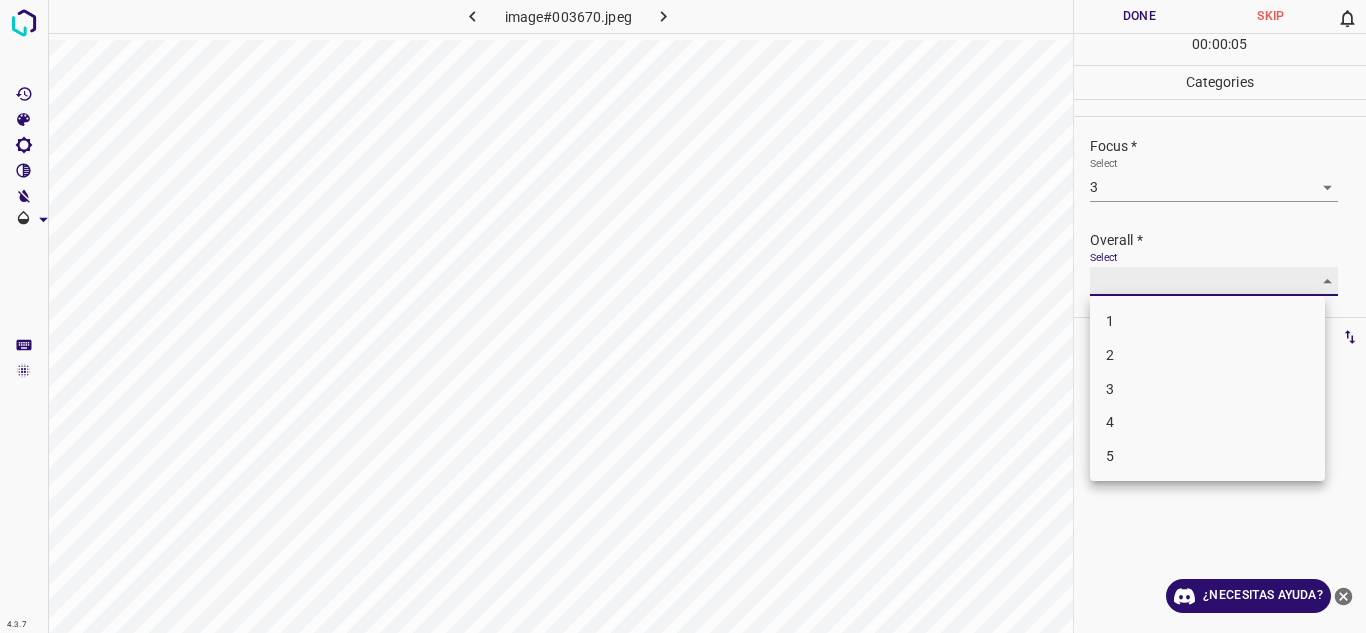 type on "4" 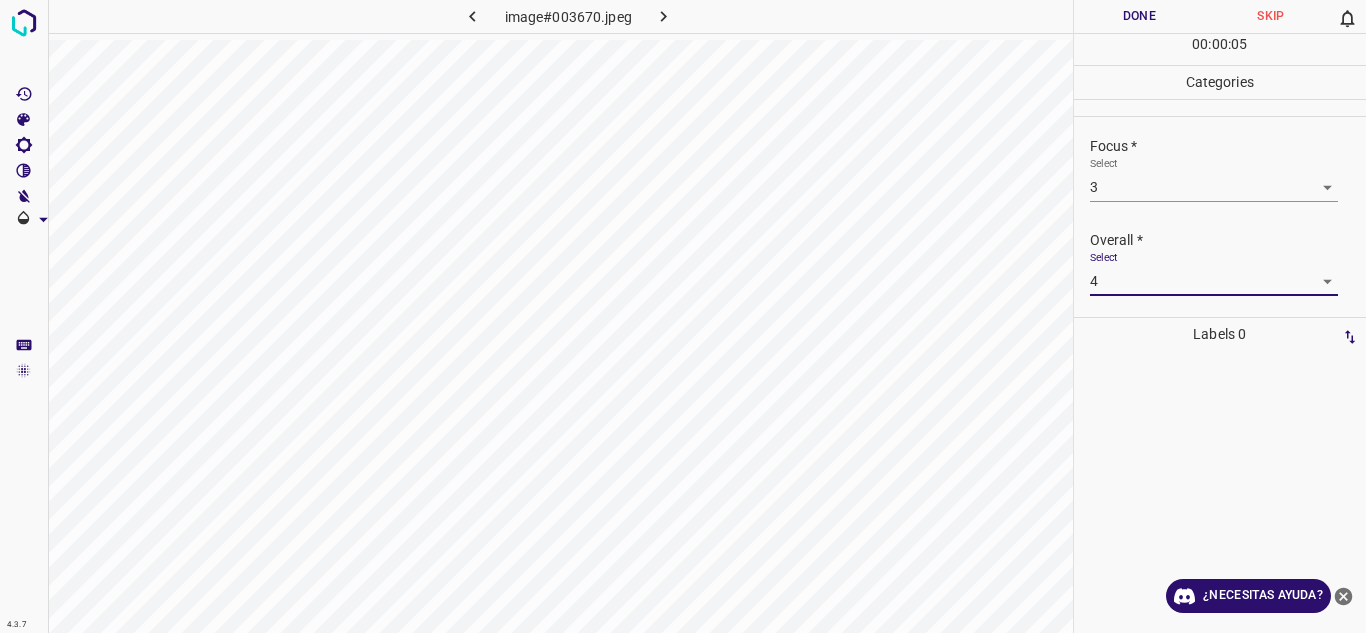 click on "Done" at bounding box center (1140, 16) 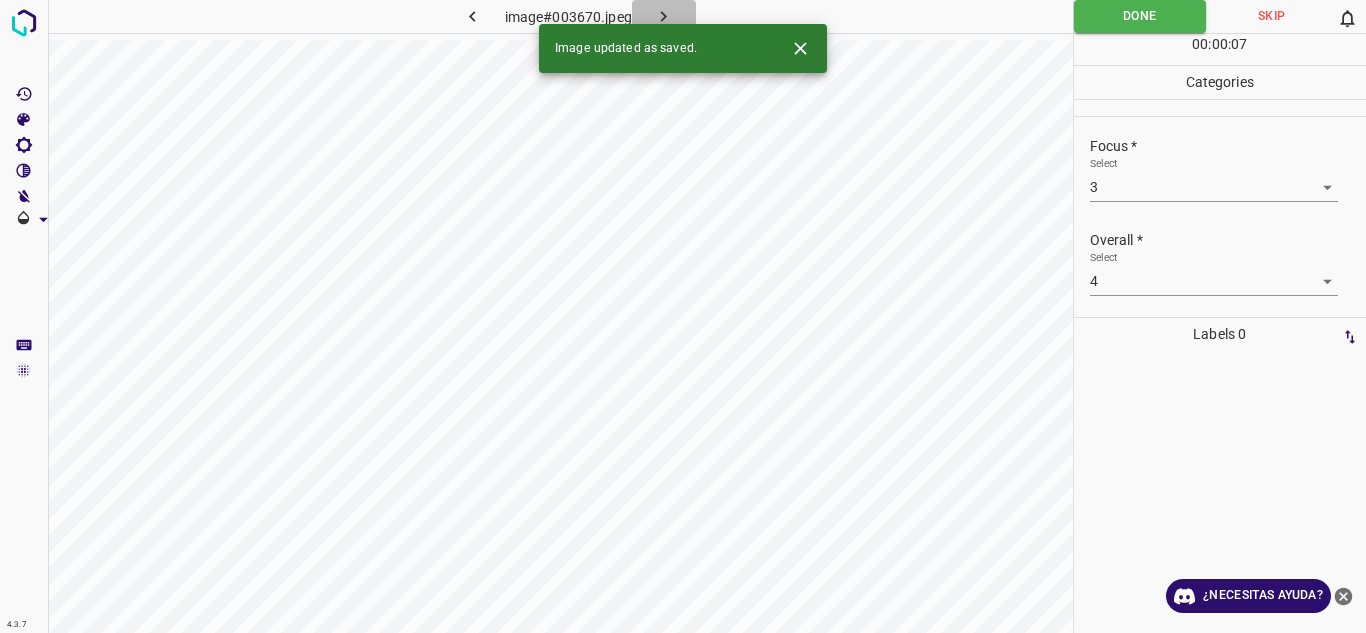 click at bounding box center (664, 16) 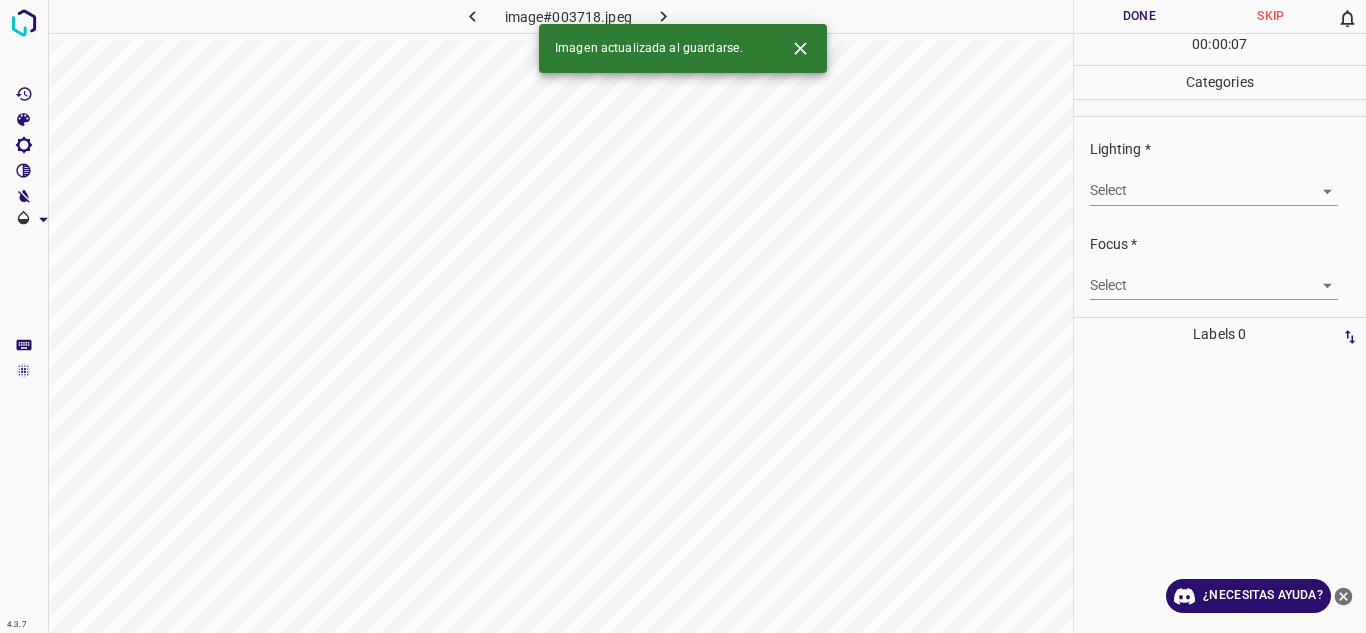 click on "4.3.7 image#003718.jpeg Done Skip 0 00   : 00   : 07   Categories Lighting *  Select ​ Focus *  Select ​ Overall *  Select ​ Labels   0 Categories 1 Lighting 2 Focus 3 Overall Tools Space Change between modes (Draw & Edit) I Auto labeling R Restore zoom M Zoom in N Zoom out Delete Delete selecte label Filters Z Restore filters X Saturation filter C Brightness filter V Contrast filter B Gray scale filter General O Download Imagen actualizada al guardarse. ¿Necesitas ayuda? Texto original Valora esta traducción Tu opinión servirá para ayudar a mejorar el Traductor de Google - Texto - Esconder - Borrar" at bounding box center [683, 316] 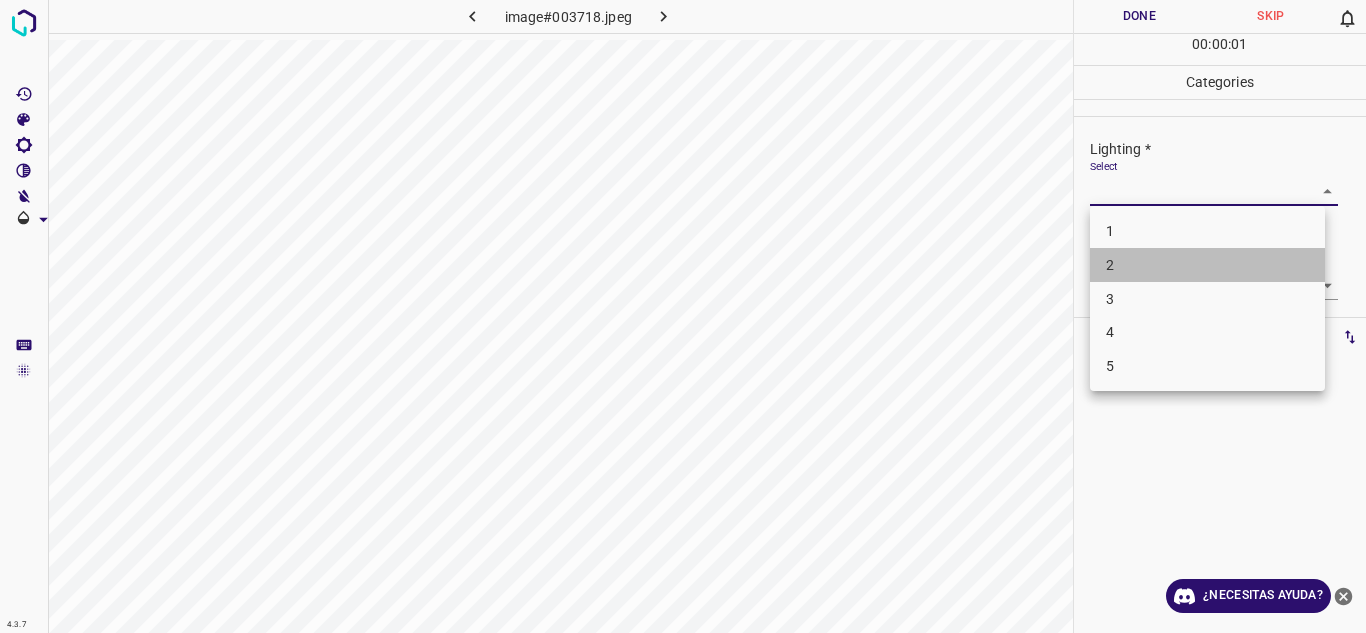 click on "2" at bounding box center [1207, 265] 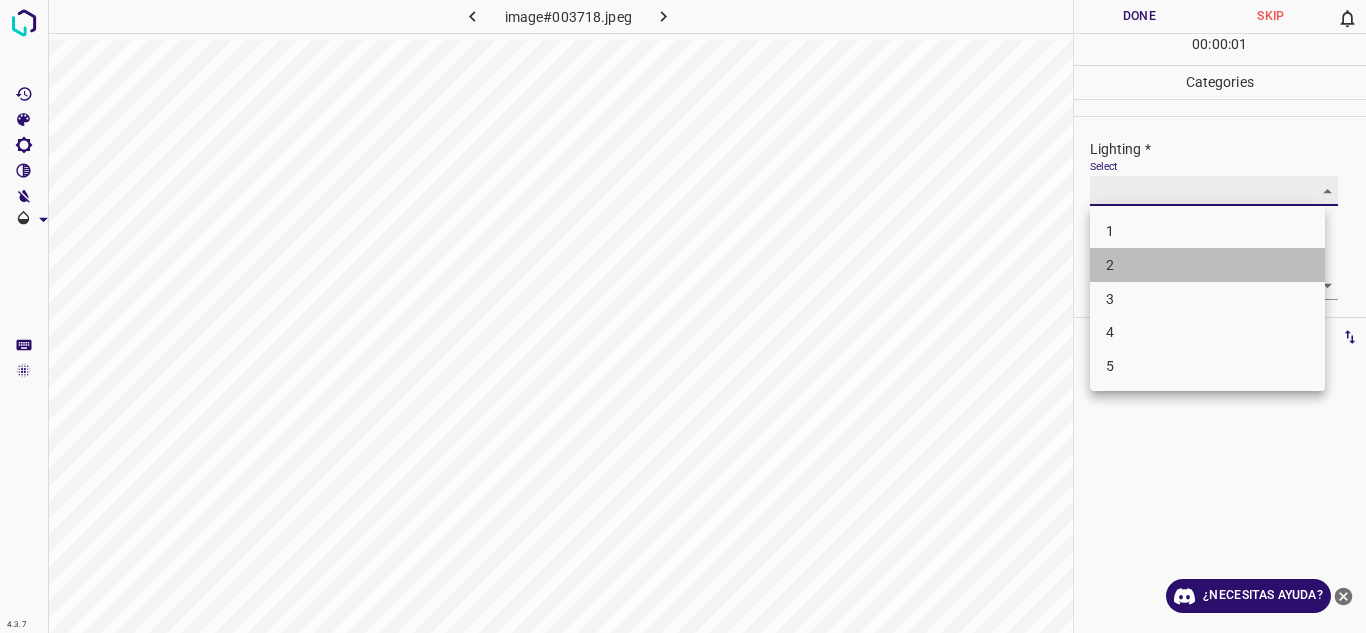 type on "2" 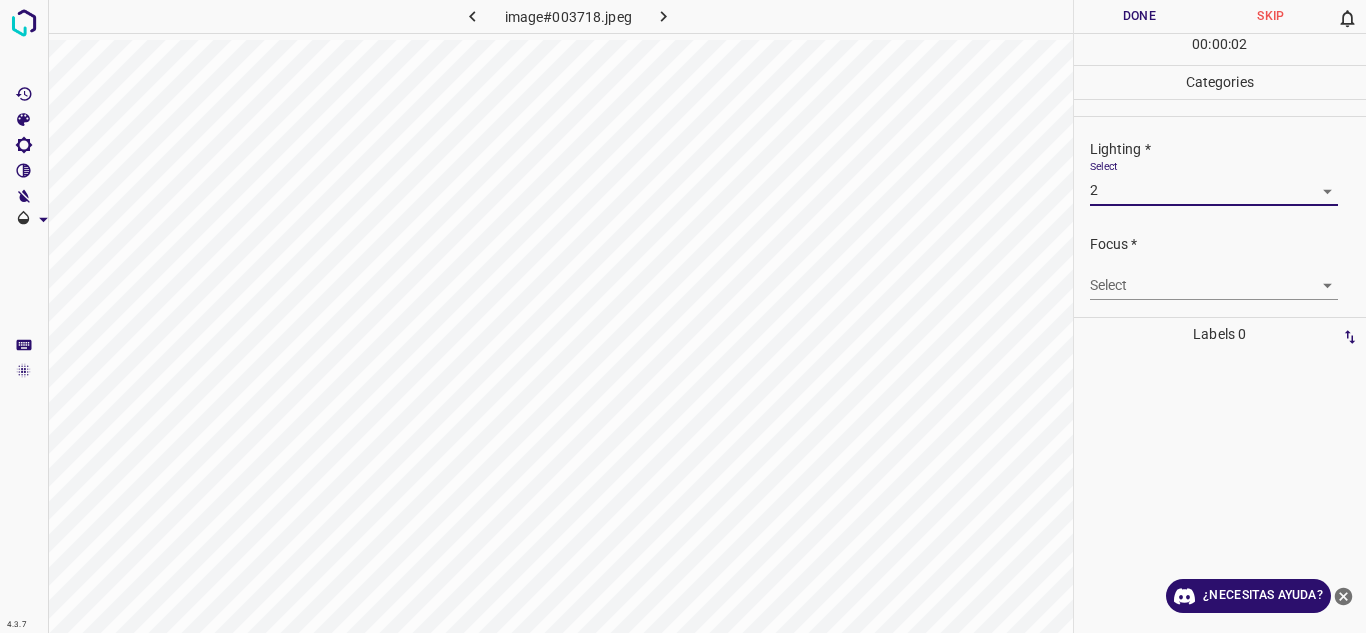 click on "4.3.7 image#003718.jpeg Done Skip 0 00   : 00   : 02   Categories Lighting *  Select 2 2 Focus *  Select ​ Overall *  Select ​ Labels   0 Categories 1 Lighting 2 Focus 3 Overall Tools Space Change between modes (Draw & Edit) I Auto labeling R Restore zoom M Zoom in N Zoom out Delete Delete selecte label Filters Z Restore filters X Saturation filter C Brightness filter V Contrast filter B Gray scale filter General O Download ¿Necesitas ayuda? Texto original Valora esta traducción Tu opinión servirá para ayudar a mejorar el Traductor de Google - Texto - Esconder - Borrar" at bounding box center (683, 316) 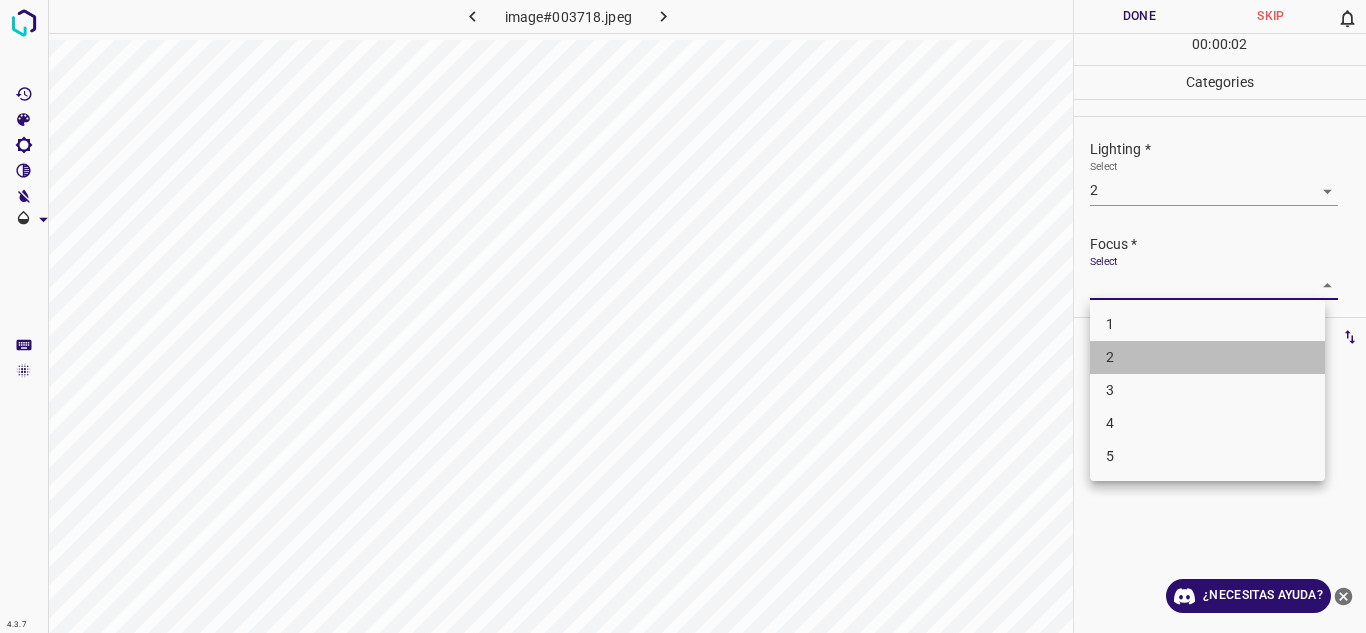 click on "2" at bounding box center [1207, 357] 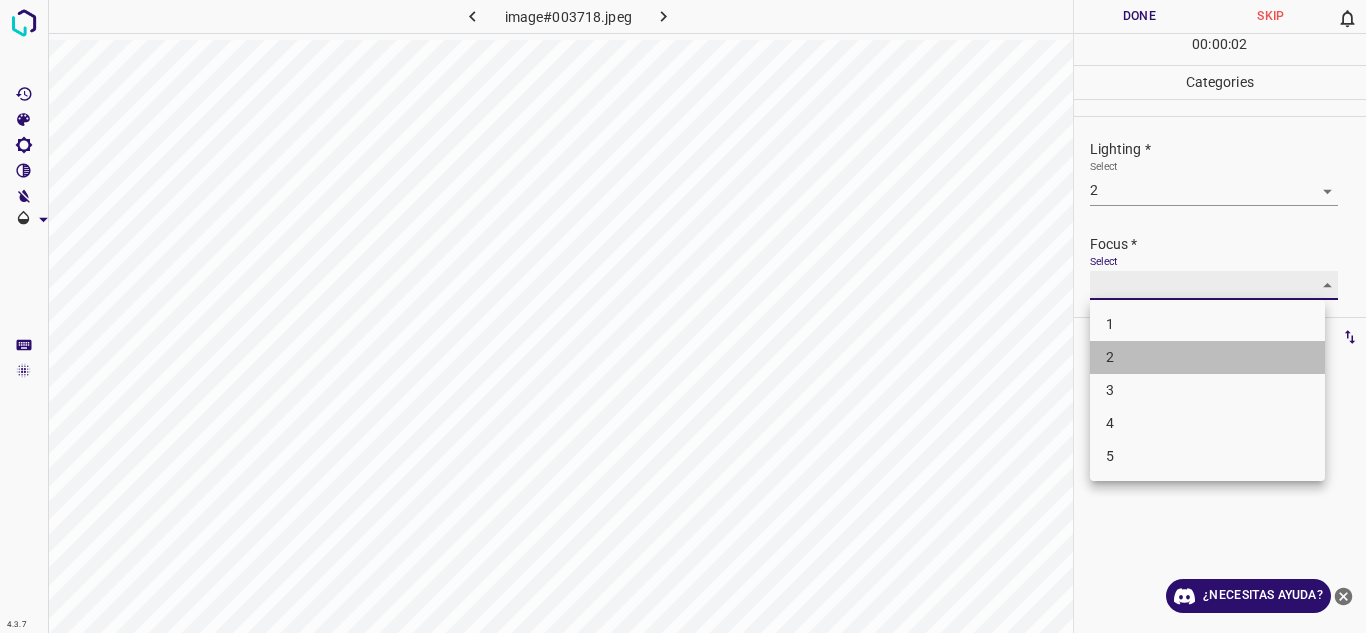 type on "2" 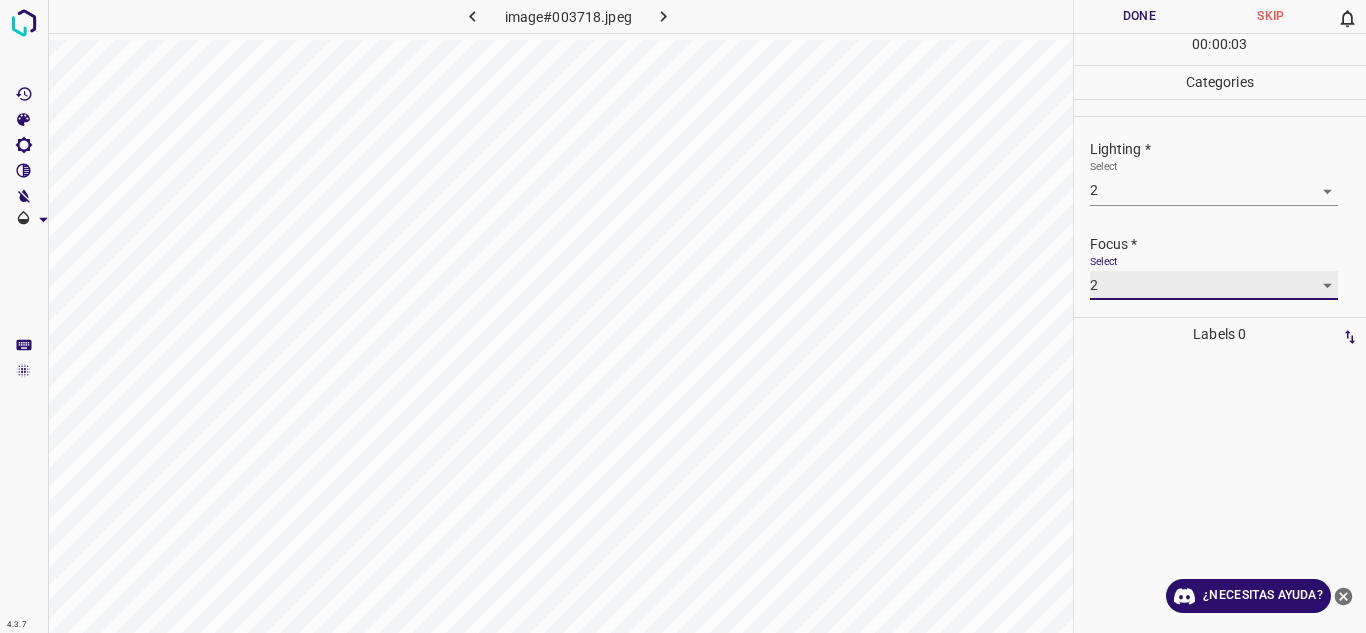 scroll, scrollTop: 98, scrollLeft: 0, axis: vertical 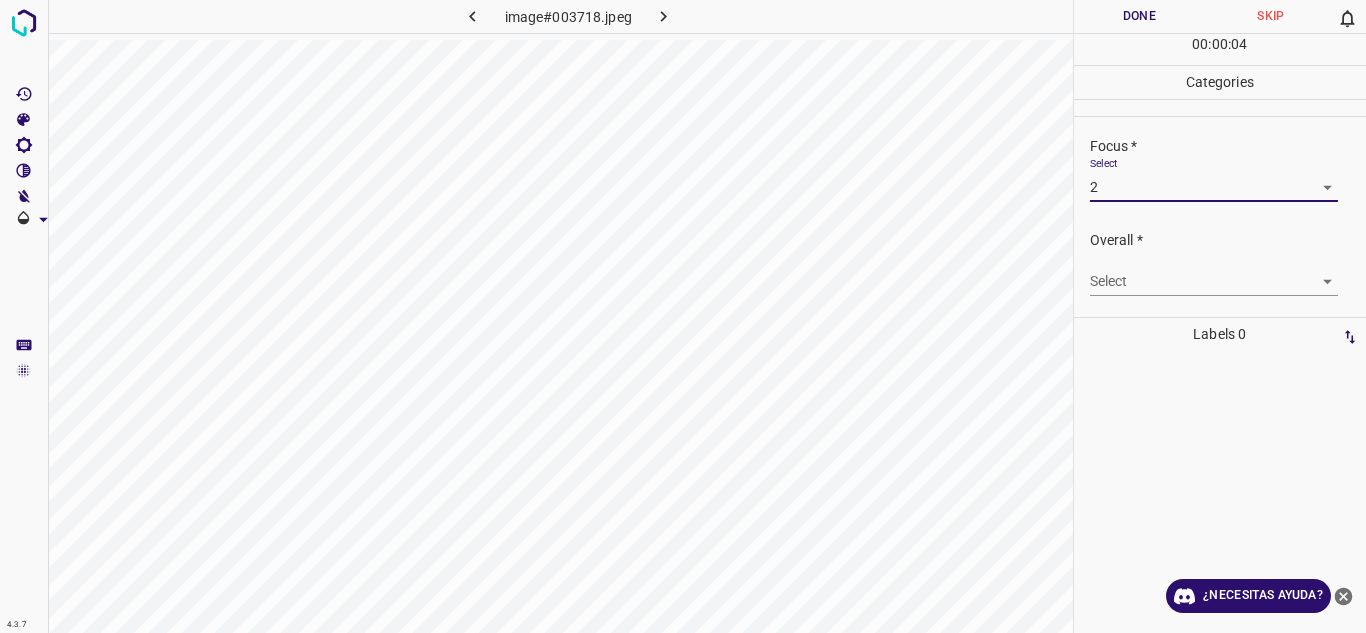 click on "4.3.7 image#003718.jpeg Done Skip 0 00   : 00   : 04   Categories Lighting *  Select 2 2 Focus *  Select 2 2 Overall *  Select ​ Labels   0 Categories 1 Lighting 2 Focus 3 Overall Tools Space Change between modes (Draw & Edit) I Auto labeling R Restore zoom M Zoom in N Zoom out Delete Delete selecte label Filters Z Restore filters X Saturation filter C Brightness filter V Contrast filter B Gray scale filter General O Download ¿Necesitas ayuda? Texto original Valora esta traducción Tu opinión servirá para ayudar a mejorar el Traductor de Google - Texto - Esconder - Borrar" at bounding box center (683, 316) 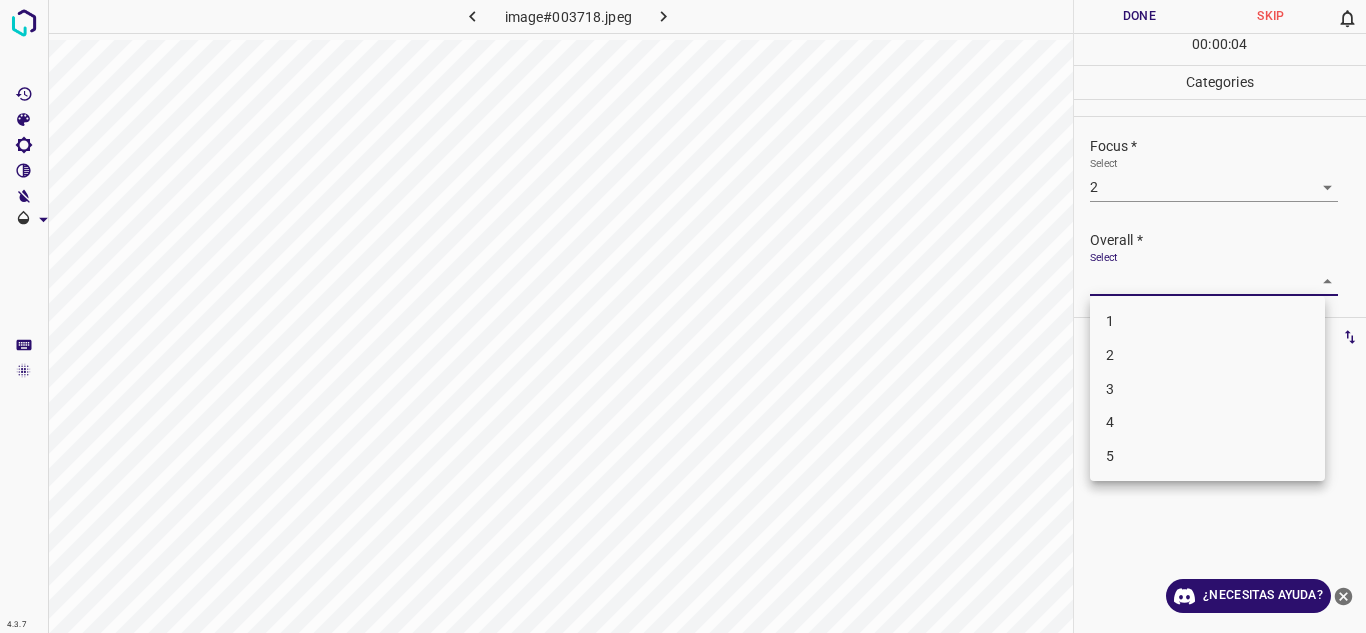 click on "2" at bounding box center (1207, 355) 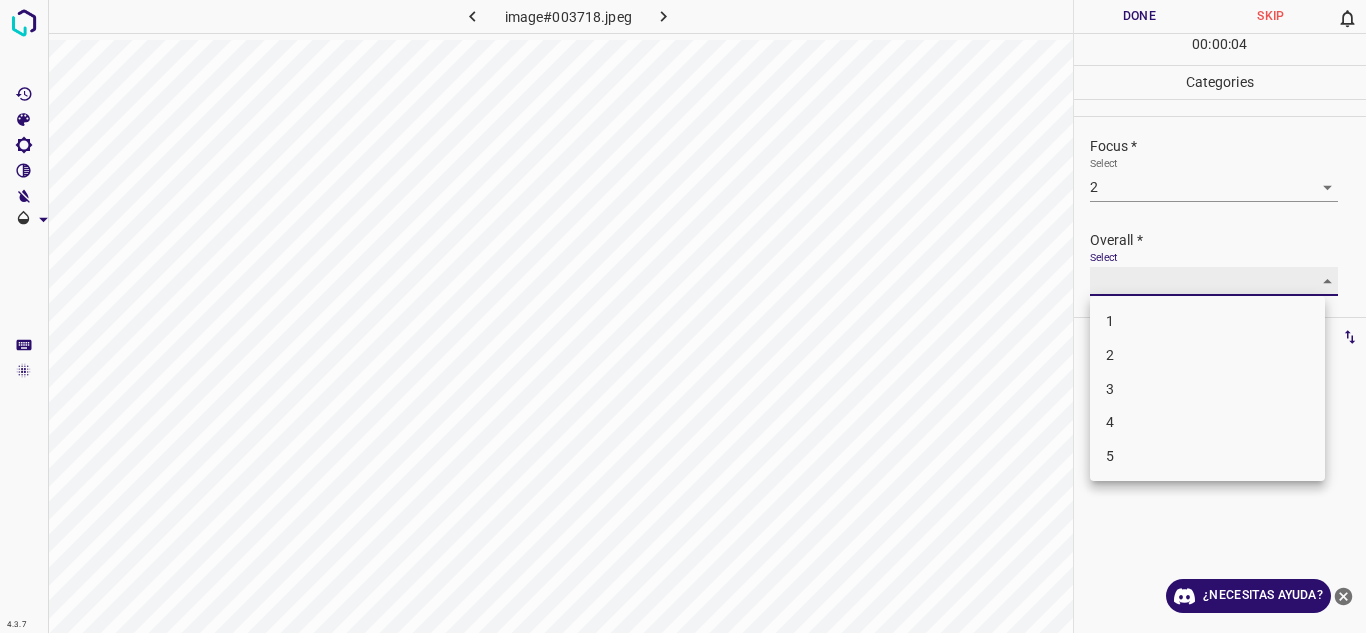 type on "2" 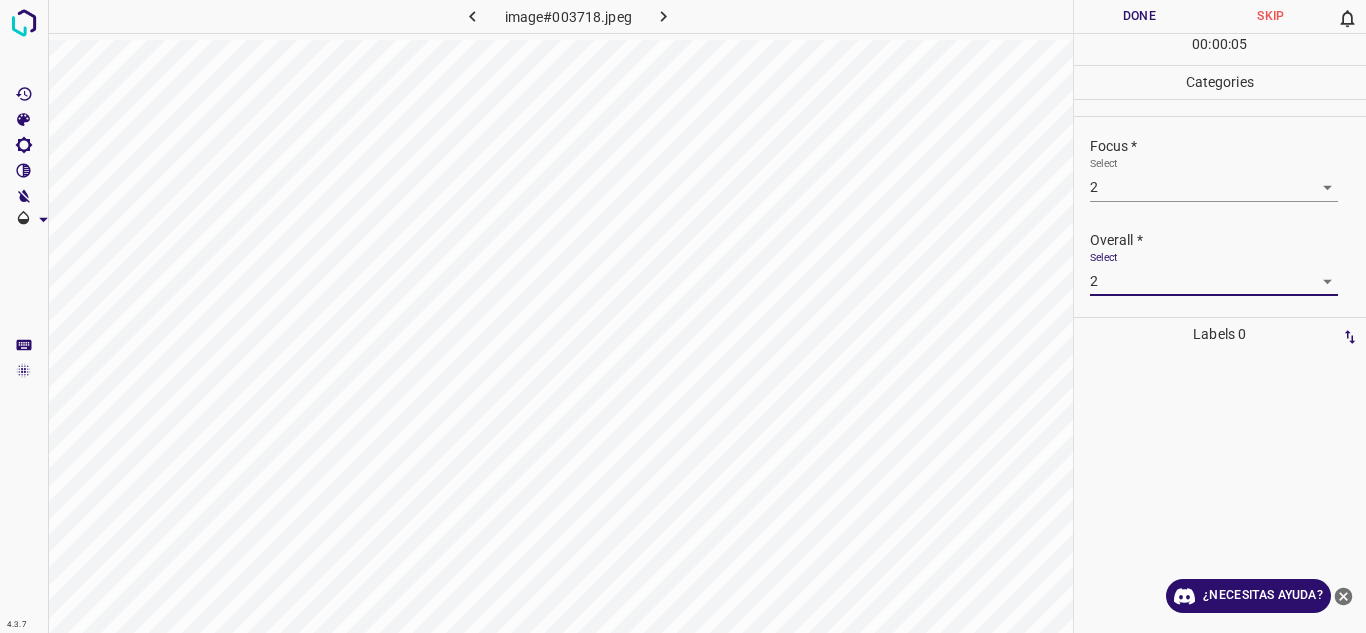 click on "Done" at bounding box center (1140, 16) 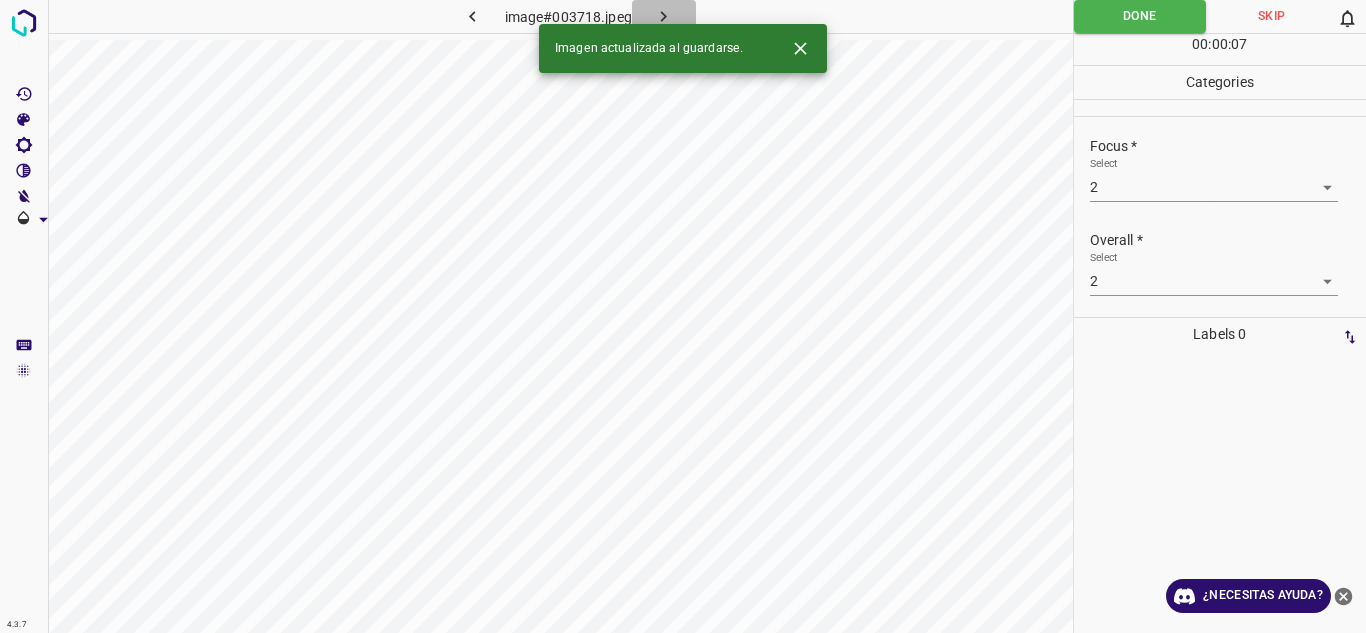 click 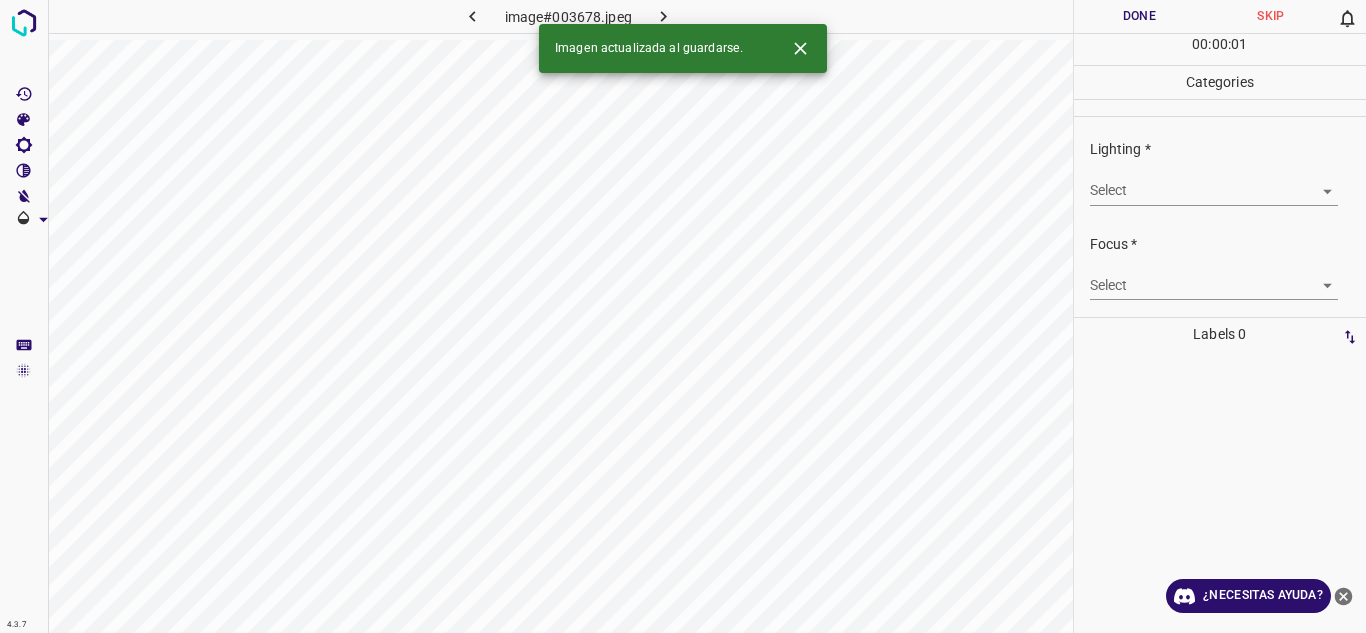click on "4.3.7 image#003678.jpeg Done Skip 0 00   : 00   : 01   Categories Lighting *  Select ​ Focus *  Select ​ Overall *  Select ​ Labels   0 Categories 1 Lighting 2 Focus 3 Overall Tools Space Change between modes (Draw & Edit) I Auto labeling R Restore zoom M Zoom in N Zoom out Delete Delete selecte label Filters Z Restore filters X Saturation filter C Brightness filter V Contrast filter B Gray scale filter General O Download Imagen actualizada al guardarse. ¿Necesitas ayuda? Texto original Valora esta traducción Tu opinión servirá para ayudar a mejorar el Traductor de Google - Texto - Esconder - Borrar" at bounding box center [683, 316] 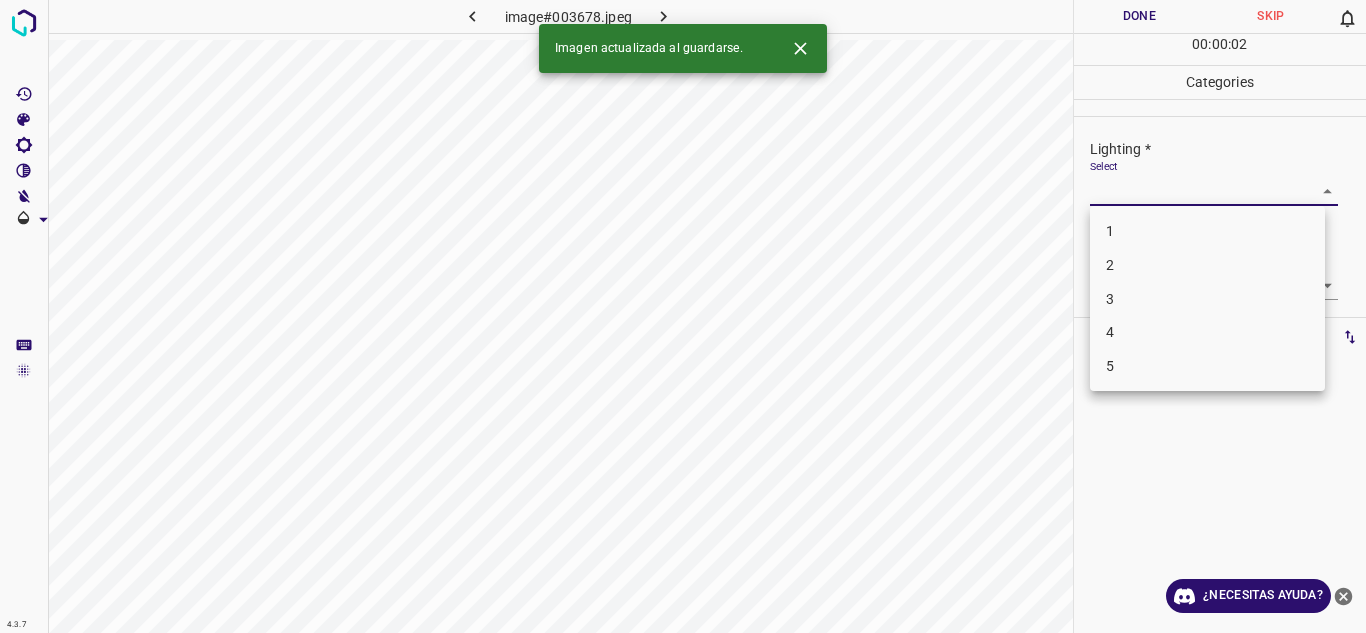 click on "4" at bounding box center (1207, 332) 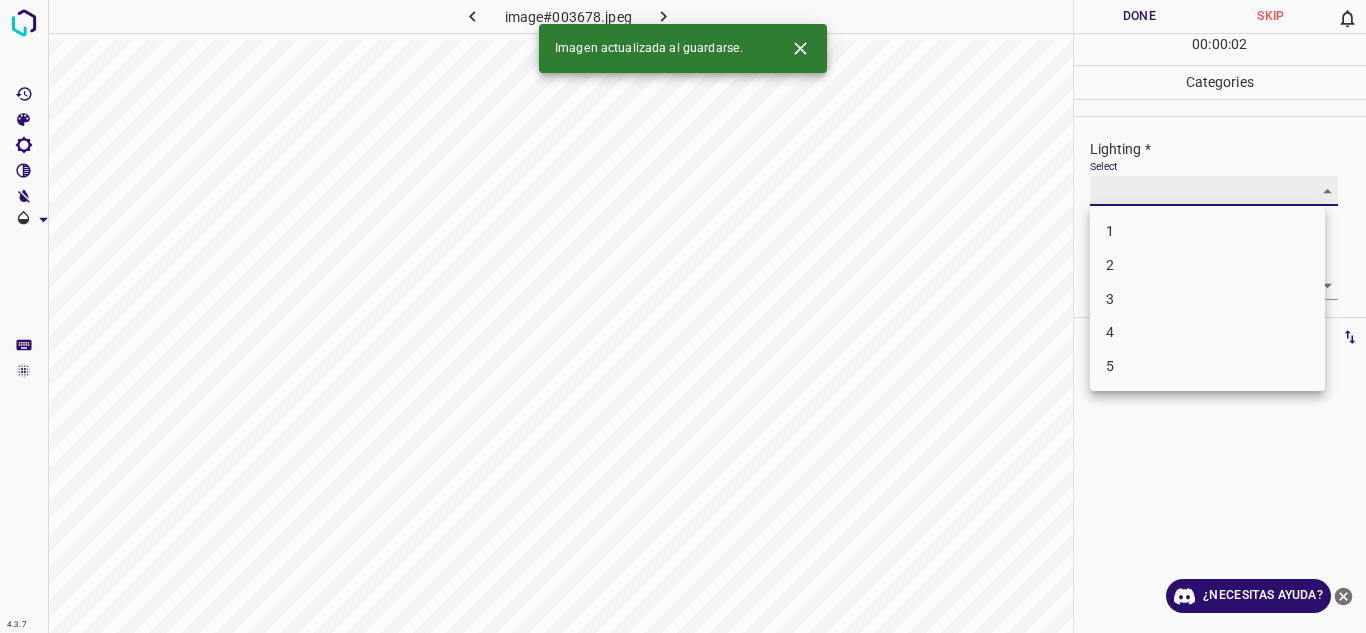type on "4" 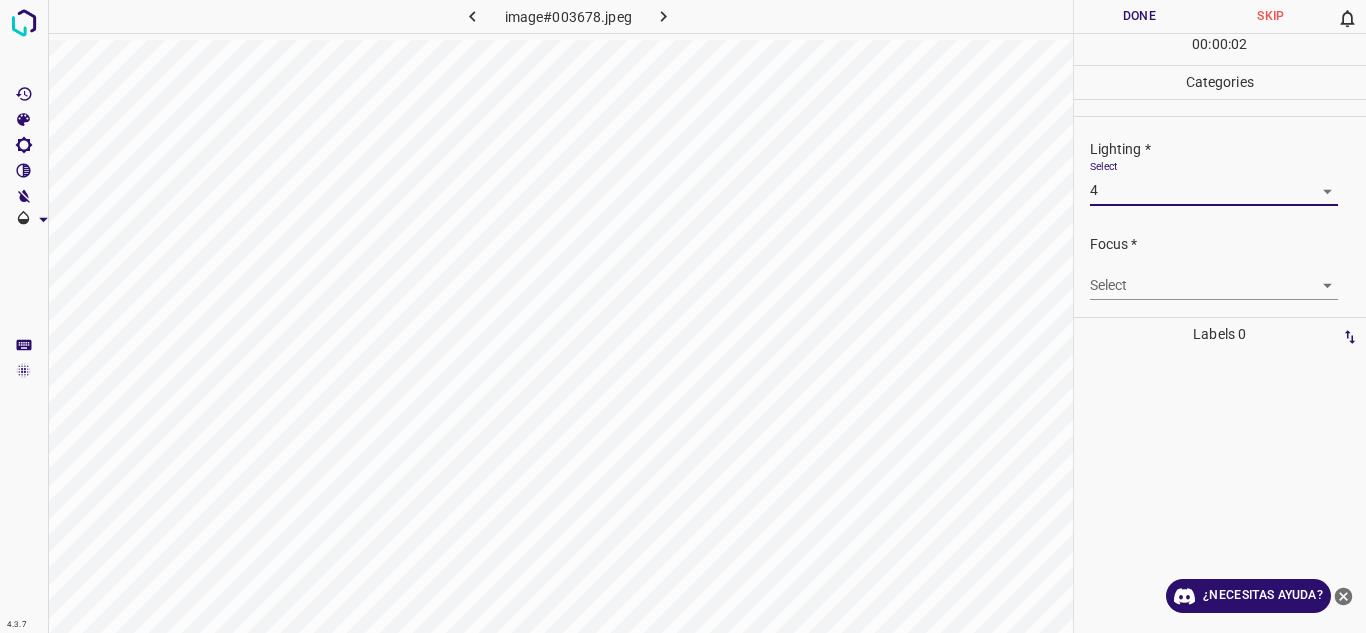 click on "4.3.7 image#003678.jpeg Done Skip 0 00   : 00   : 02   Categories Lighting *  Select 4 4 Focus *  Select ​ Overall *  Select ​ Labels   0 Categories 1 Lighting 2 Focus 3 Overall Tools Space Change between modes (Draw & Edit) I Auto labeling R Restore zoom M Zoom in N Zoom out Delete Delete selecte label Filters Z Restore filters X Saturation filter C Brightness filter V Contrast filter B Gray scale filter General O Download ¿Necesitas ayuda? Texto original Valora esta traducción Tu opinión servirá para ayudar a mejorar el Traductor de Google - Texto - Esconder - Borrar" at bounding box center [683, 316] 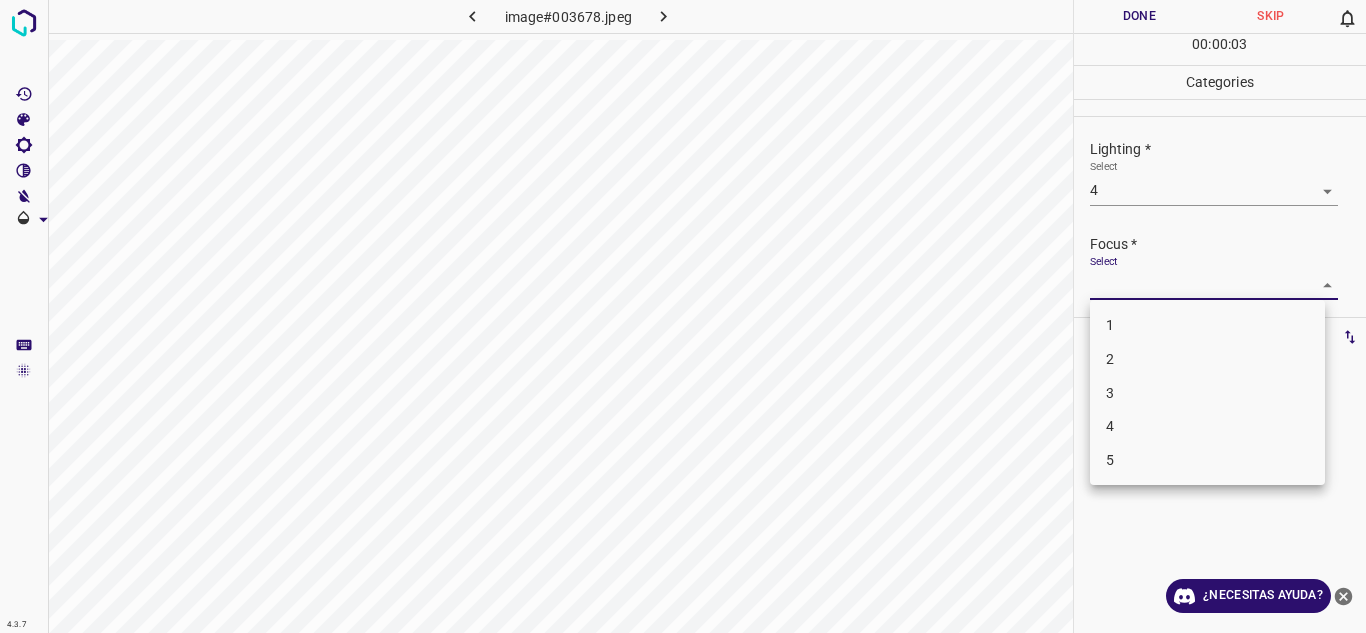 drag, startPoint x: 1198, startPoint y: 388, endPoint x: 1258, endPoint y: 370, distance: 62.641838 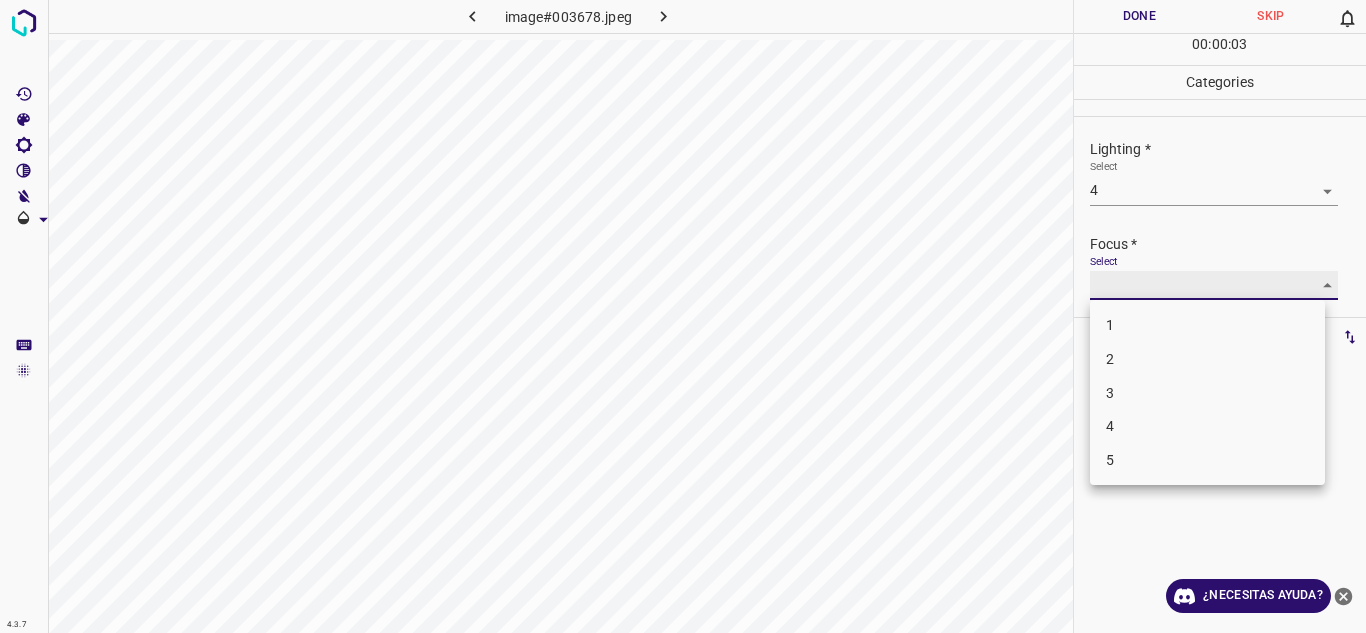 type on "3" 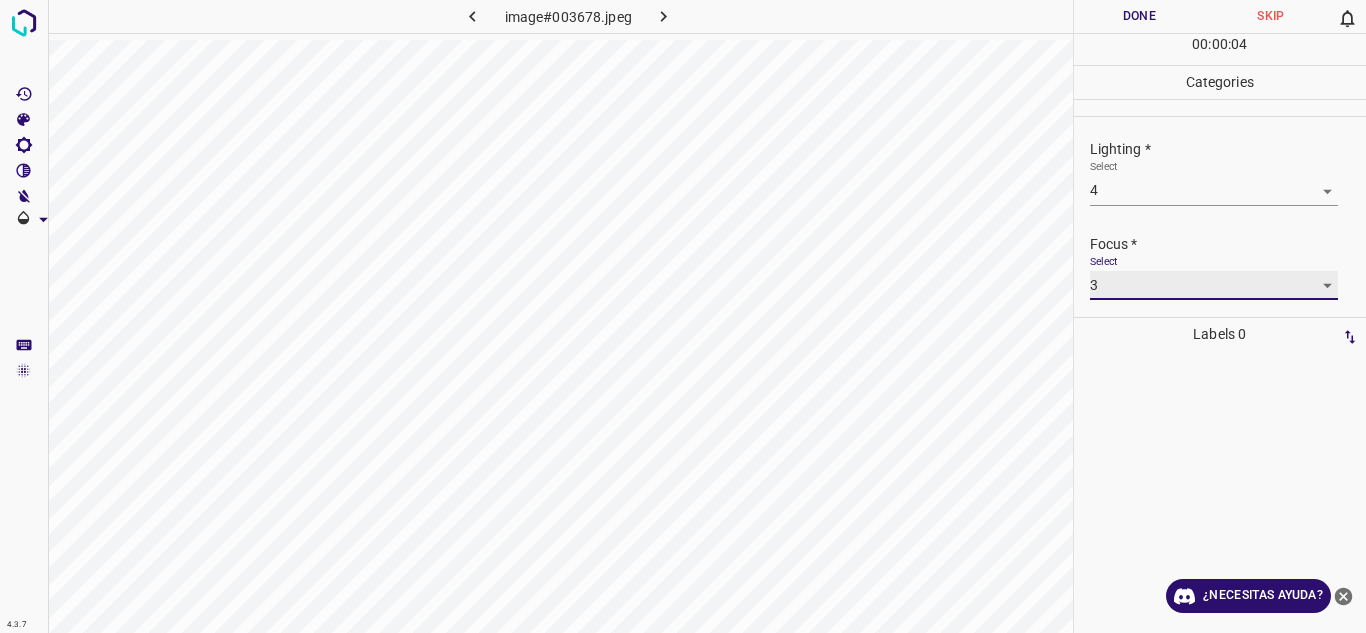 scroll, scrollTop: 98, scrollLeft: 0, axis: vertical 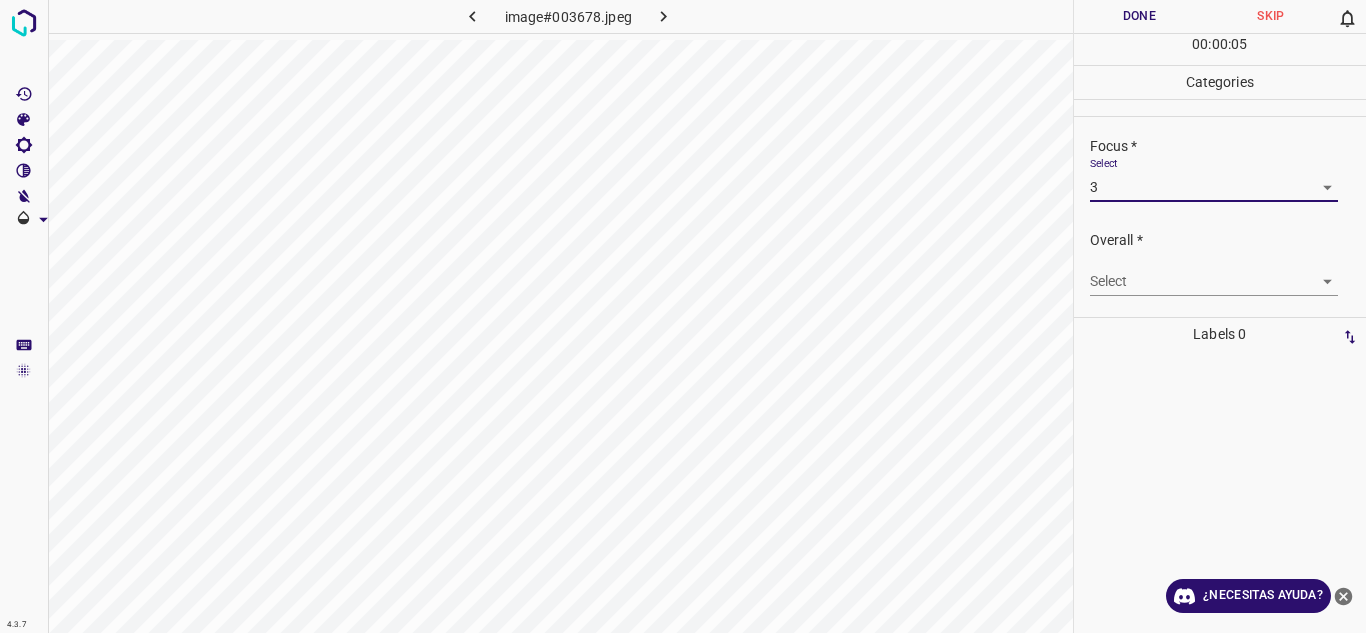 click on "4.3.7 image#003678.jpeg Done Skip 0 00   : 00   : 05   Categories Lighting *  Select 4 4 Focus *  Select 3 3 Overall *  Select ​ Labels   0 Categories 1 Lighting 2 Focus 3 Overall Tools Space Change between modes (Draw & Edit) I Auto labeling R Restore zoom M Zoom in N Zoom out Delete Delete selecte label Filters Z Restore filters X Saturation filter C Brightness filter V Contrast filter B Gray scale filter General O Download ¿Necesitas ayuda? Texto original Valora esta traducción Tu opinión servirá para ayudar a mejorar el Traductor de Google - Texto - Esconder - Borrar" at bounding box center [683, 316] 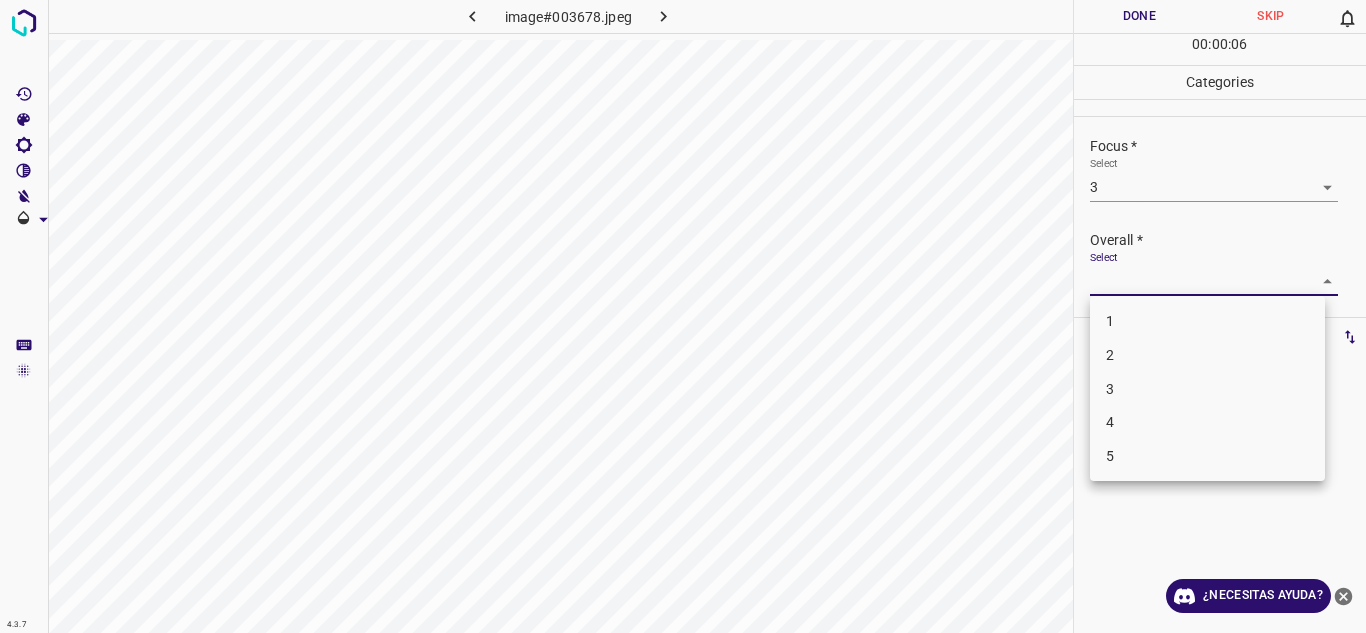 click on "4" at bounding box center [1207, 422] 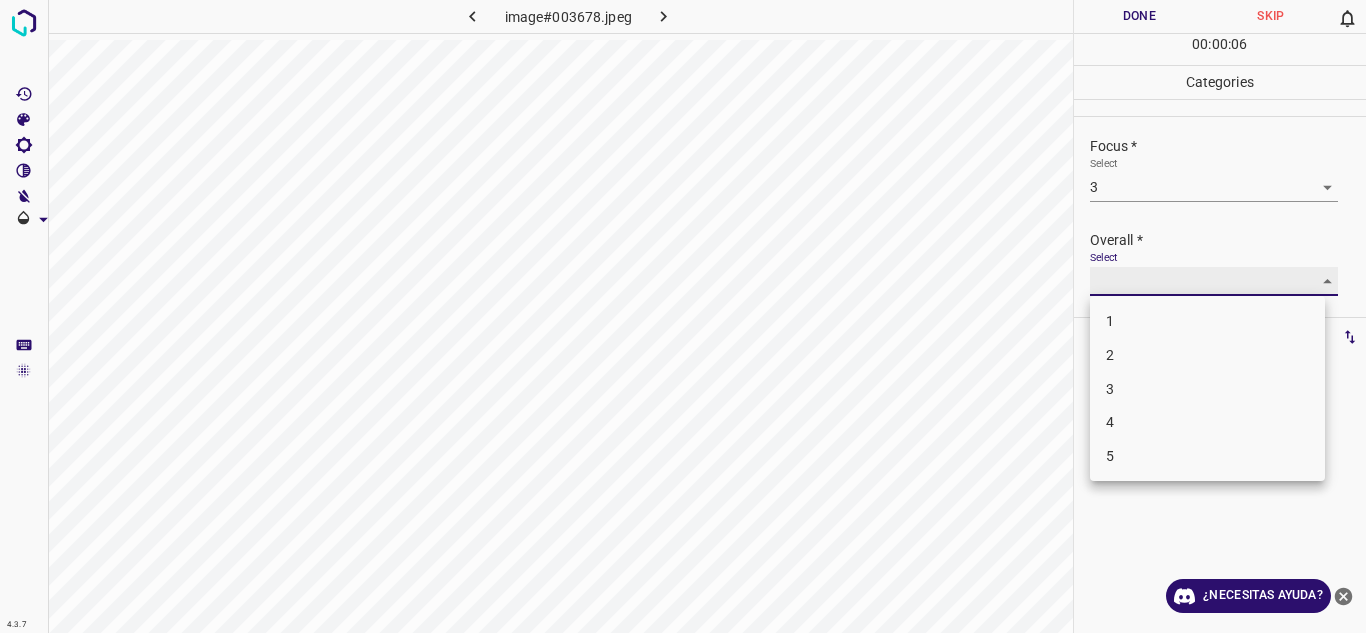 type on "4" 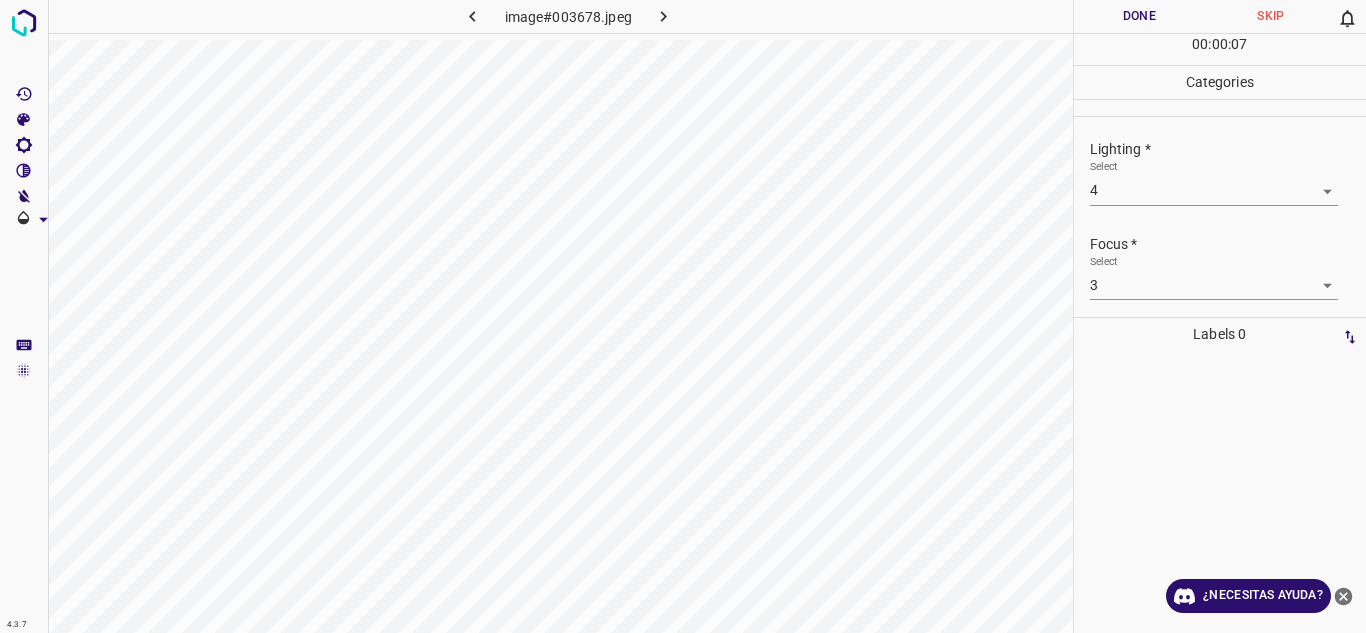 scroll, scrollTop: 98, scrollLeft: 0, axis: vertical 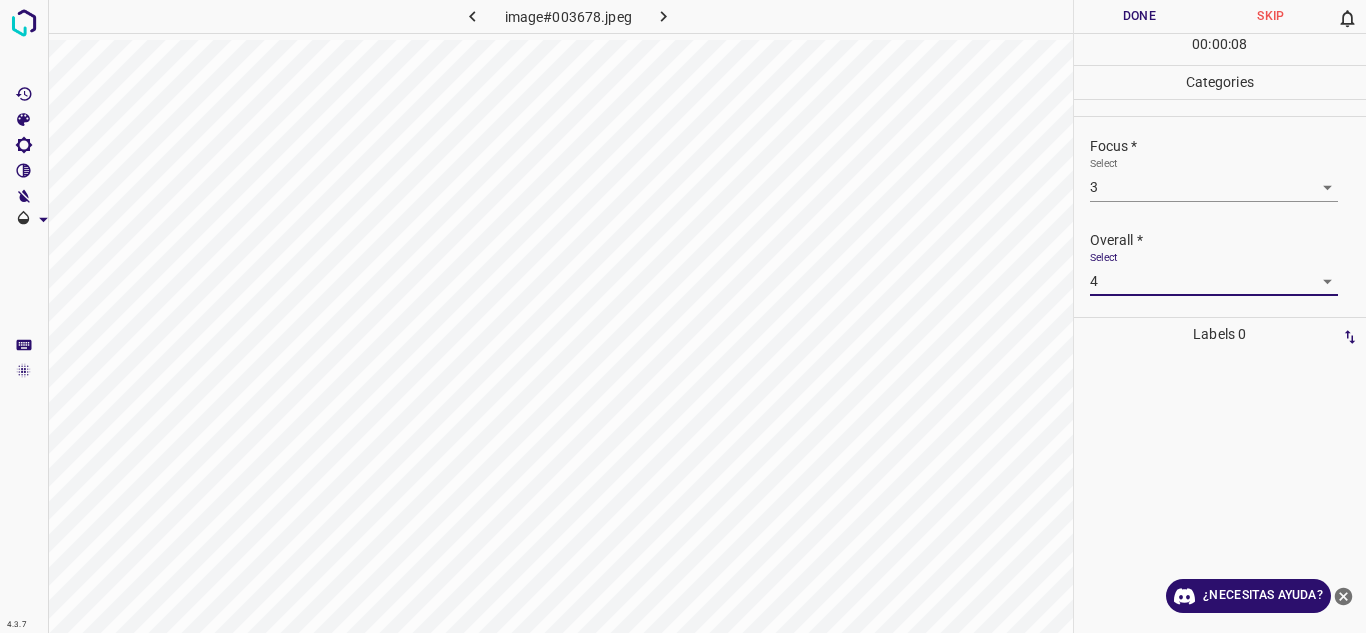 click on "Done" at bounding box center [1140, 16] 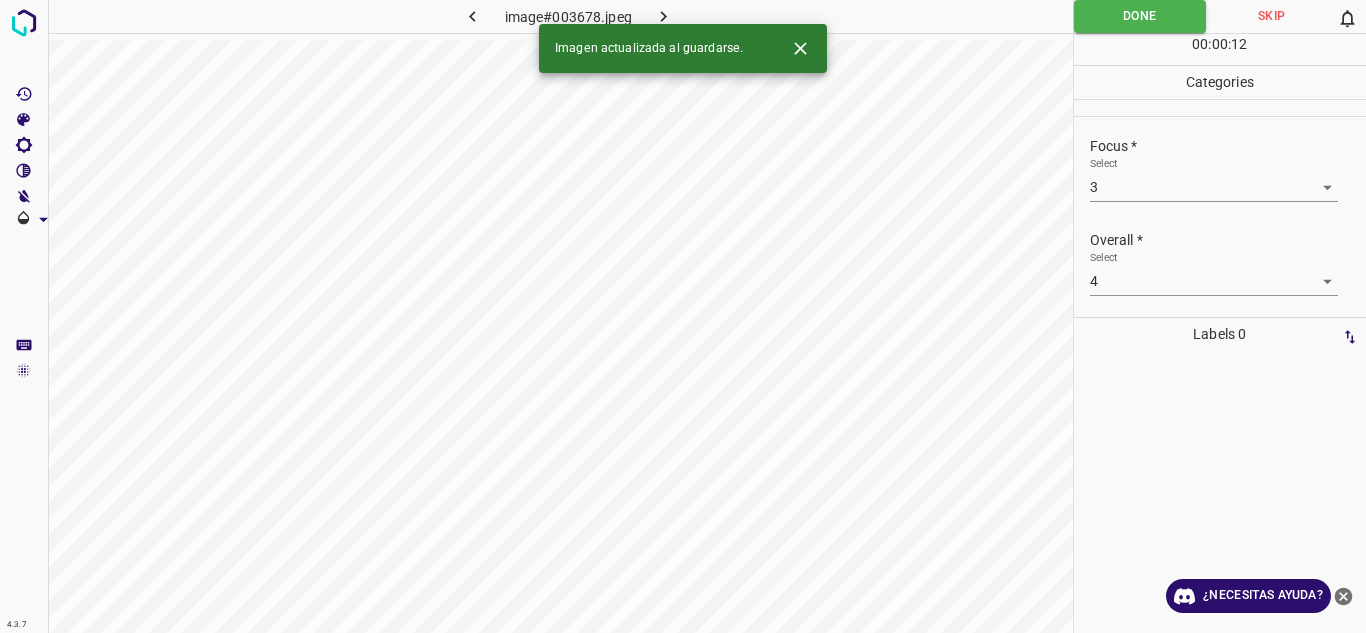 click at bounding box center [664, 16] 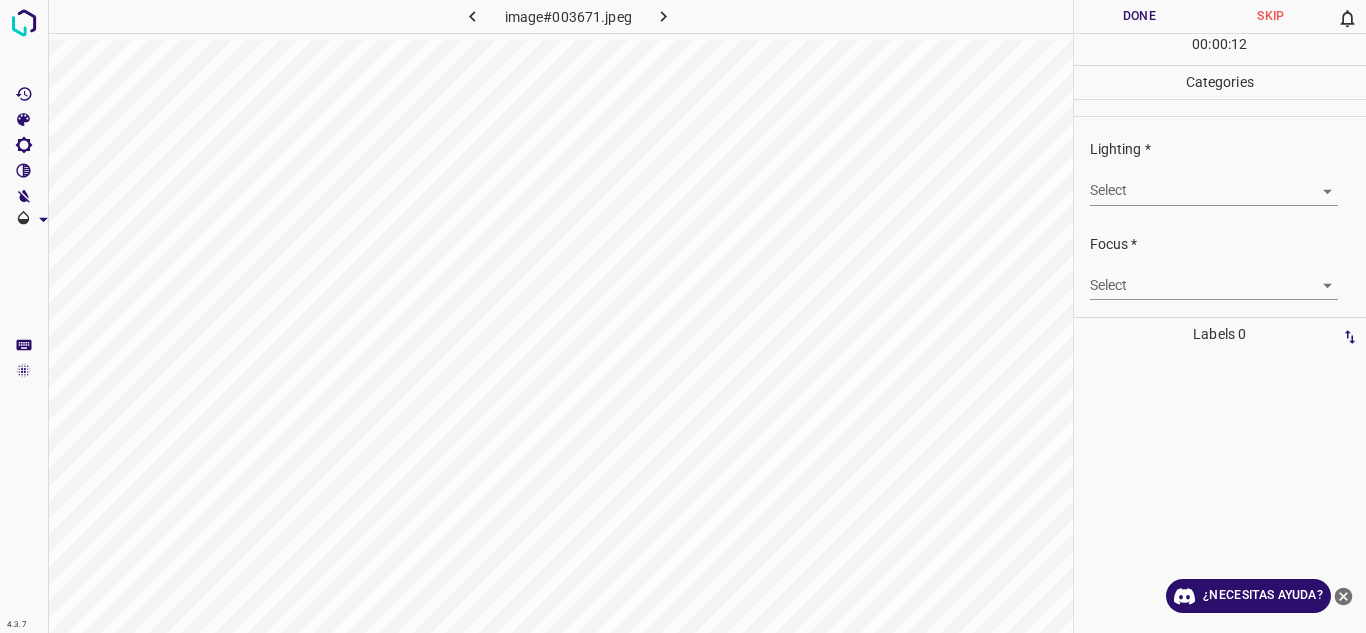 click on "4.3.7 image#003671.jpeg Done Skip 0 00   : 00   : 12   Categories Lighting *  Select ​ Focus *  Select ​ Overall *  Select ​ Labels   0 Categories 1 Lighting 2 Focus 3 Overall Tools Space Change between modes (Draw & Edit) I Auto labeling R Restore zoom M Zoom in N Zoom out Delete Delete selecte label Filters Z Restore filters X Saturation filter C Brightness filter V Contrast filter B Gray scale filter General O Download ¿Necesitas ayuda? Texto original Valora esta traducción Tu opinión servirá para ayudar a mejorar el Traductor de Google - Texto - Esconder - Borrar" at bounding box center [683, 316] 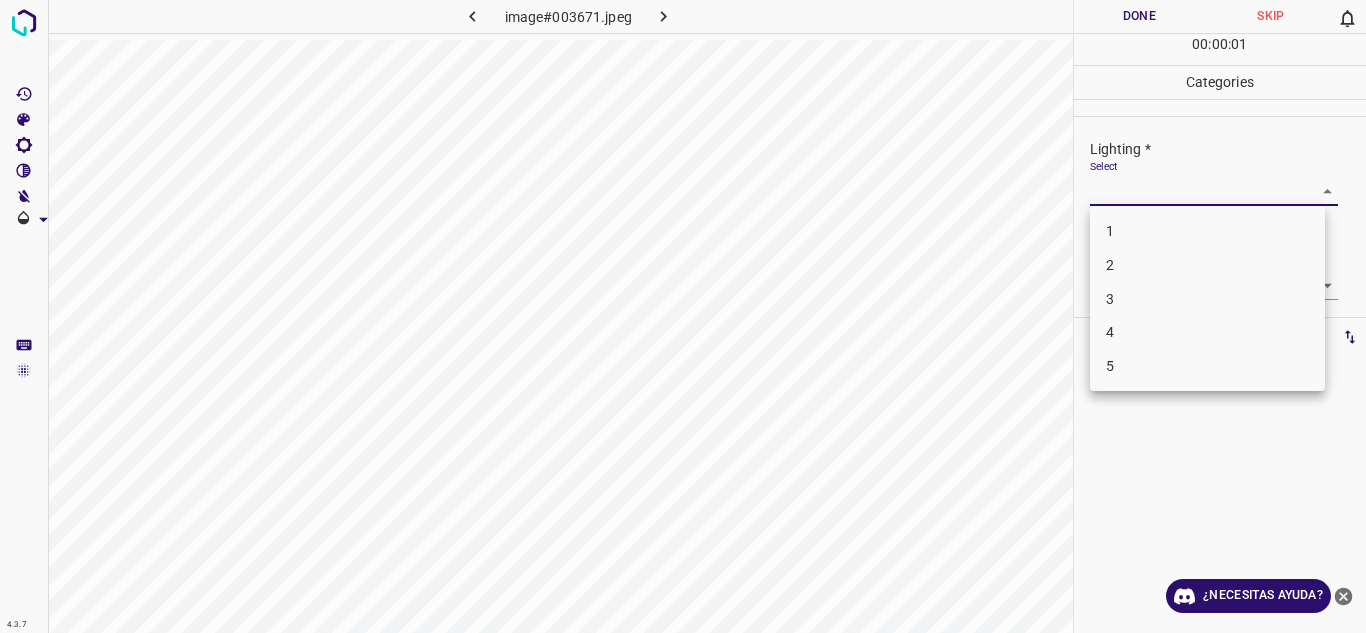 click on "3" at bounding box center (1207, 299) 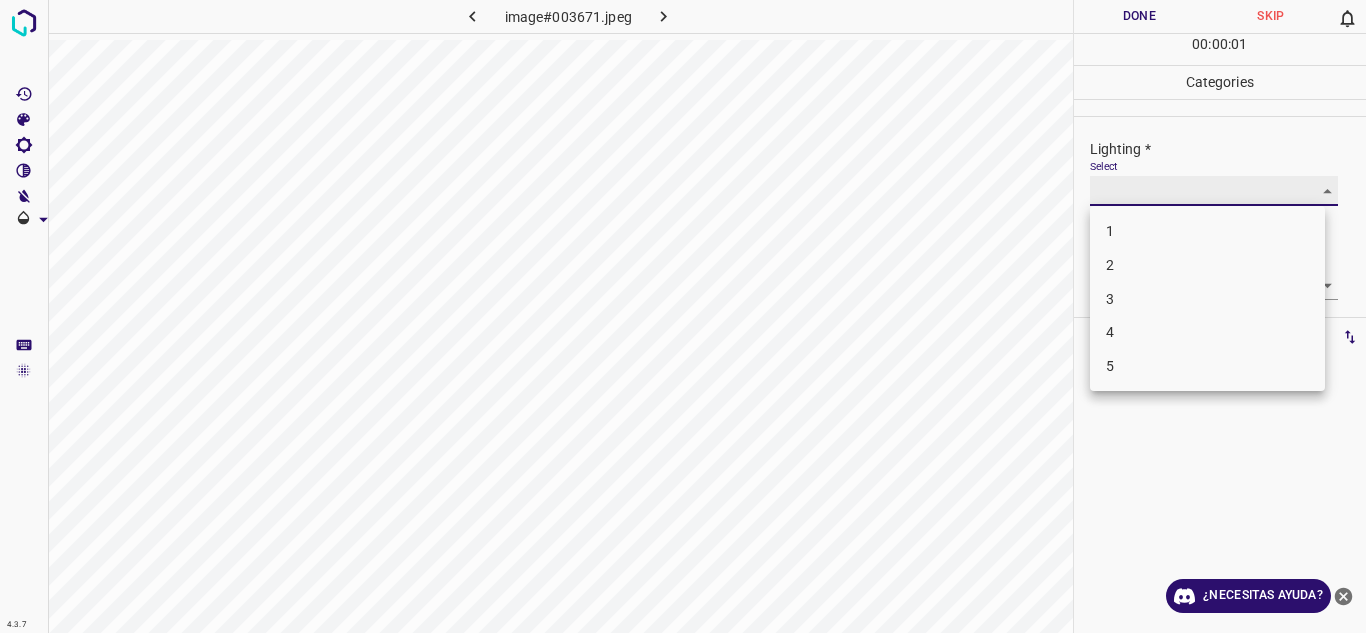 type on "3" 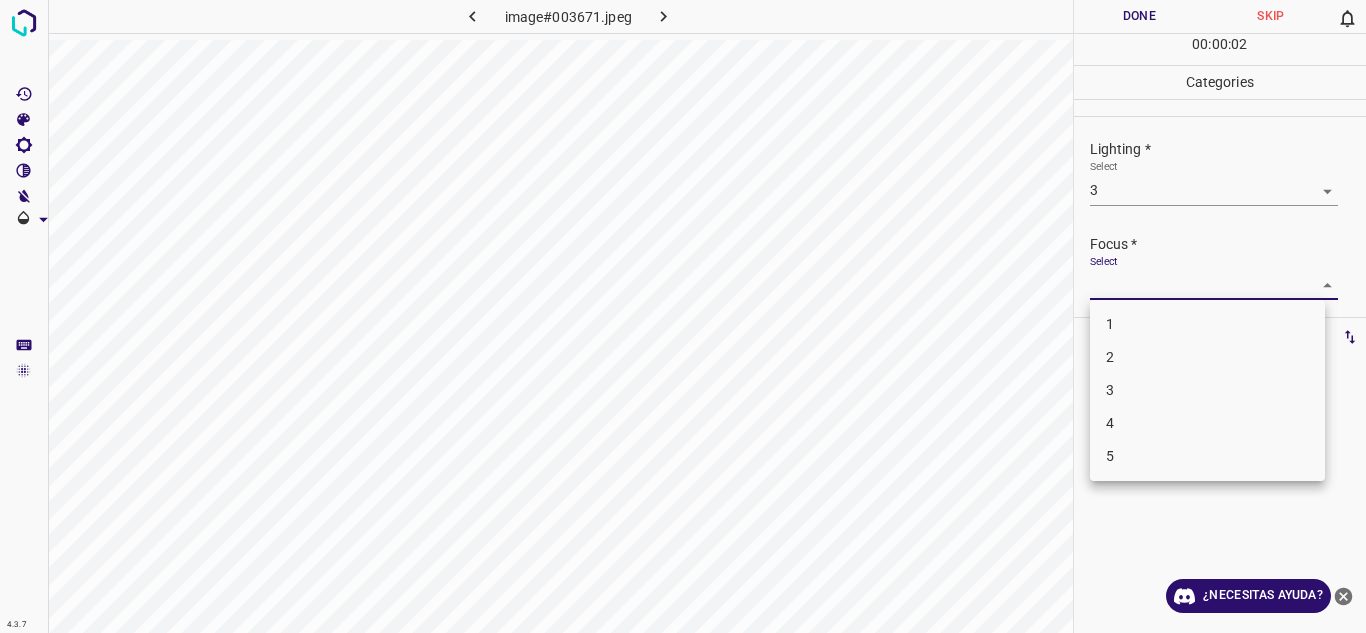 click on "4.3.7 image#003671.jpeg Done Skip 0 00   : 00   : 02   Categories Lighting *  Select 3 3 Focus *  Select ​ Overall *  Select ​ Labels   0 Categories 1 Lighting 2 Focus 3 Overall Tools Space Change between modes (Draw & Edit) I Auto labeling R Restore zoom M Zoom in N Zoom out Delete Delete selecte label Filters Z Restore filters X Saturation filter C Brightness filter V Contrast filter B Gray scale filter General O Download ¿Necesitas ayuda? Texto original Valora esta traducción Tu opinión servirá para ayudar a mejorar el Traductor de Google - Texto - Esconder - Borrar 1 2 3 4 5" at bounding box center [683, 316] 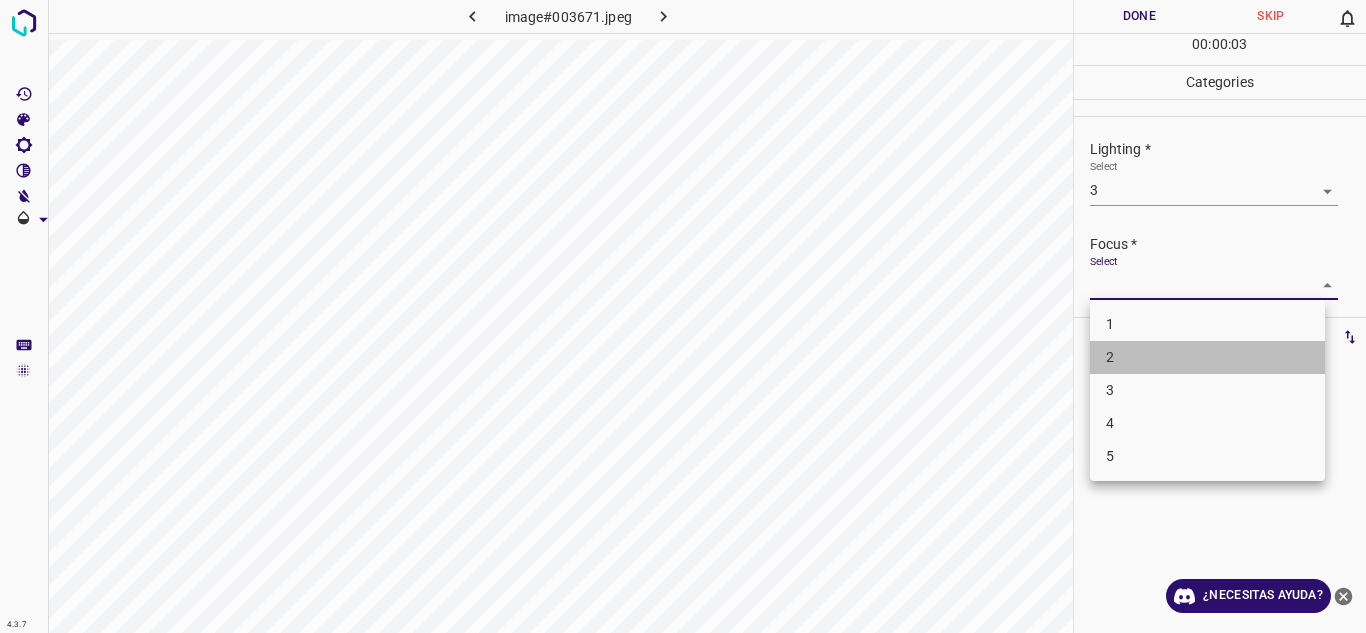 click on "2" at bounding box center [1207, 357] 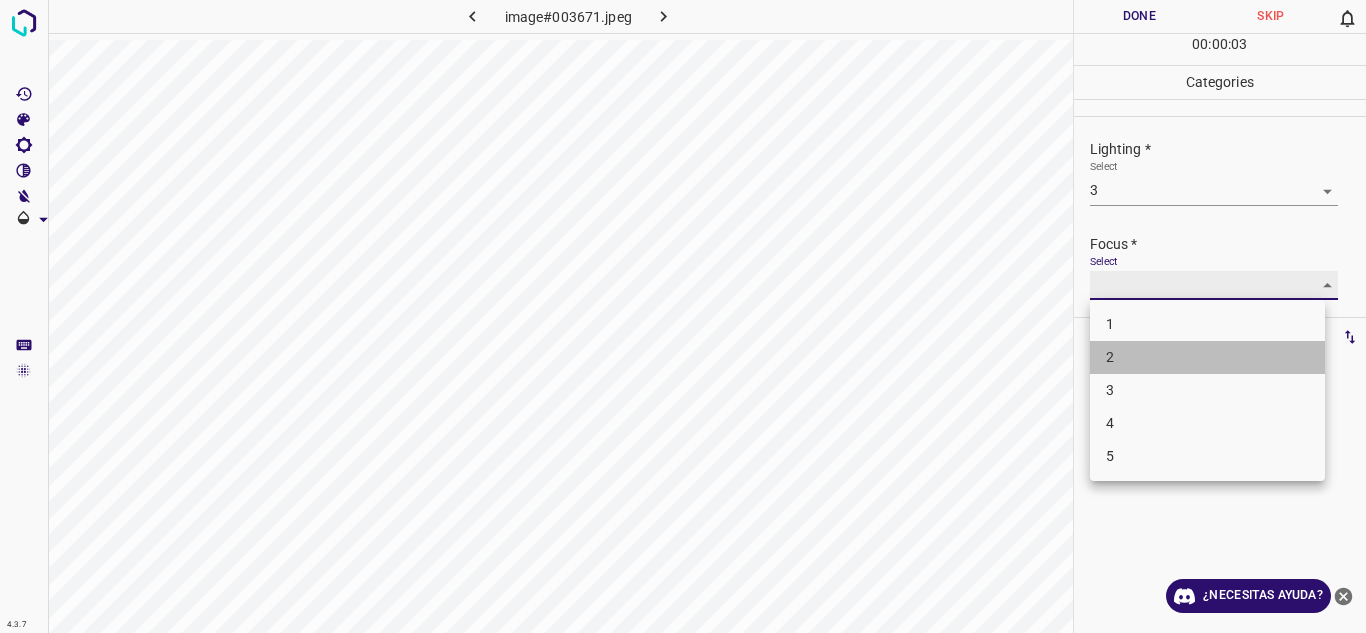 type on "2" 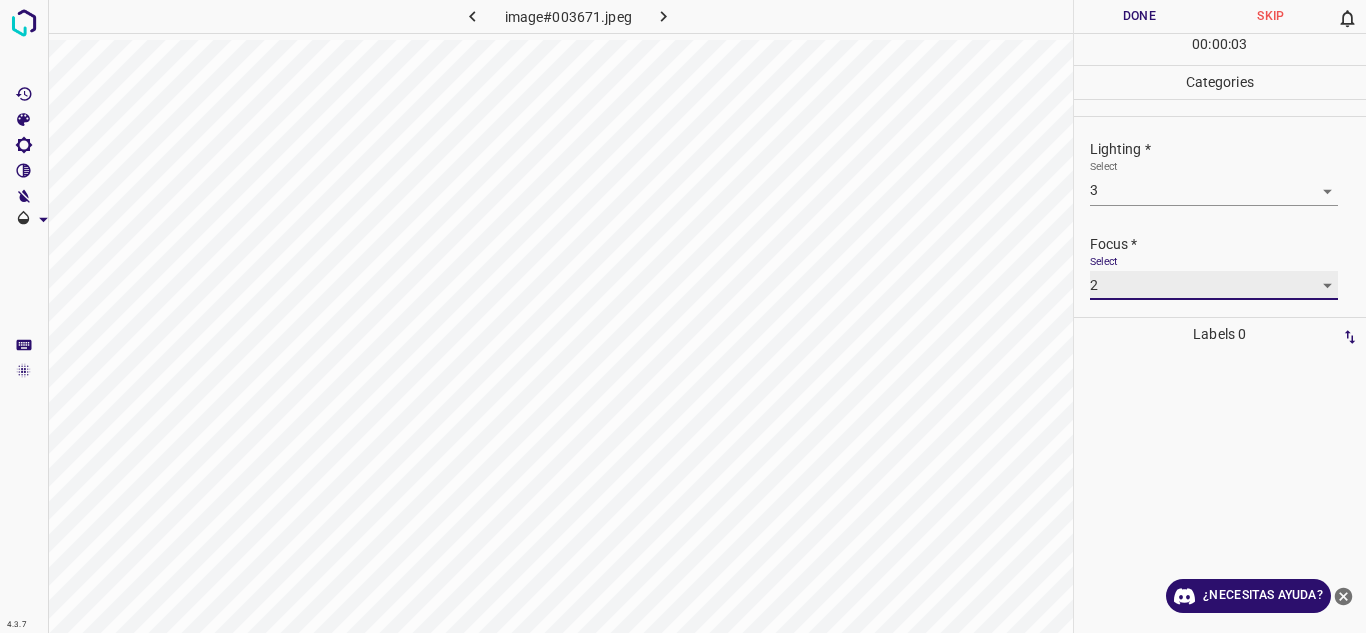 scroll, scrollTop: 98, scrollLeft: 0, axis: vertical 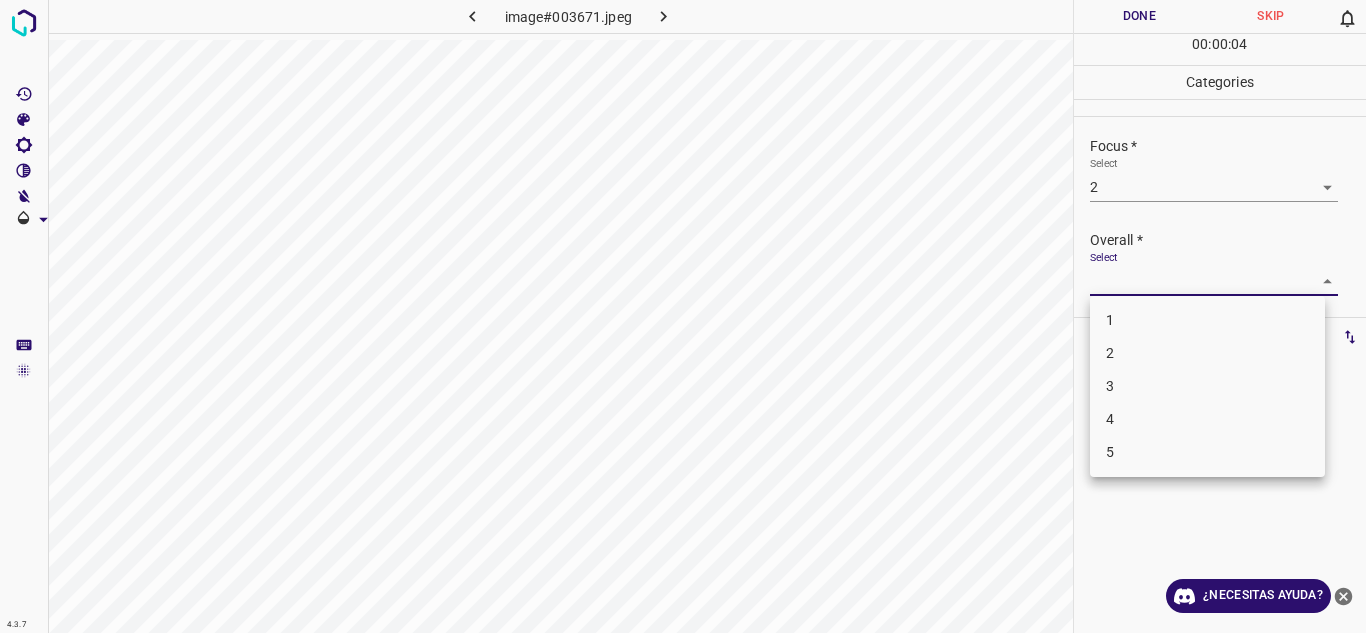 drag, startPoint x: 1297, startPoint y: 268, endPoint x: 1257, endPoint y: 332, distance: 75.47185 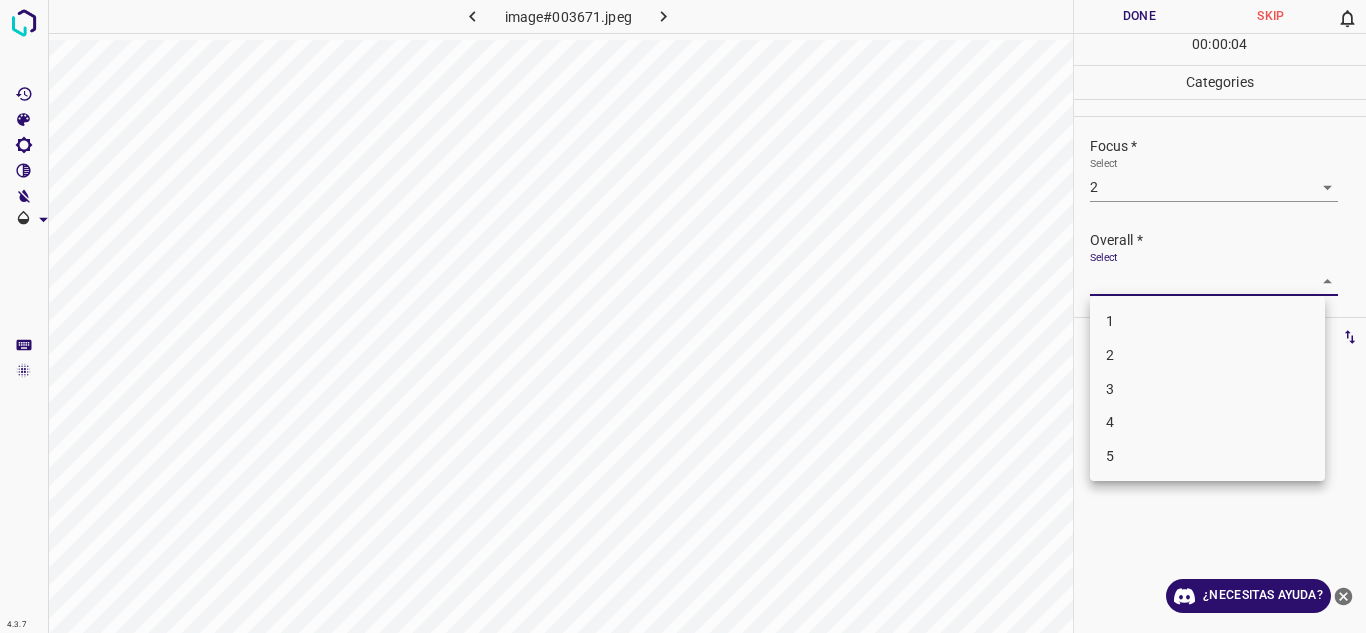 click on "3" at bounding box center (1207, 389) 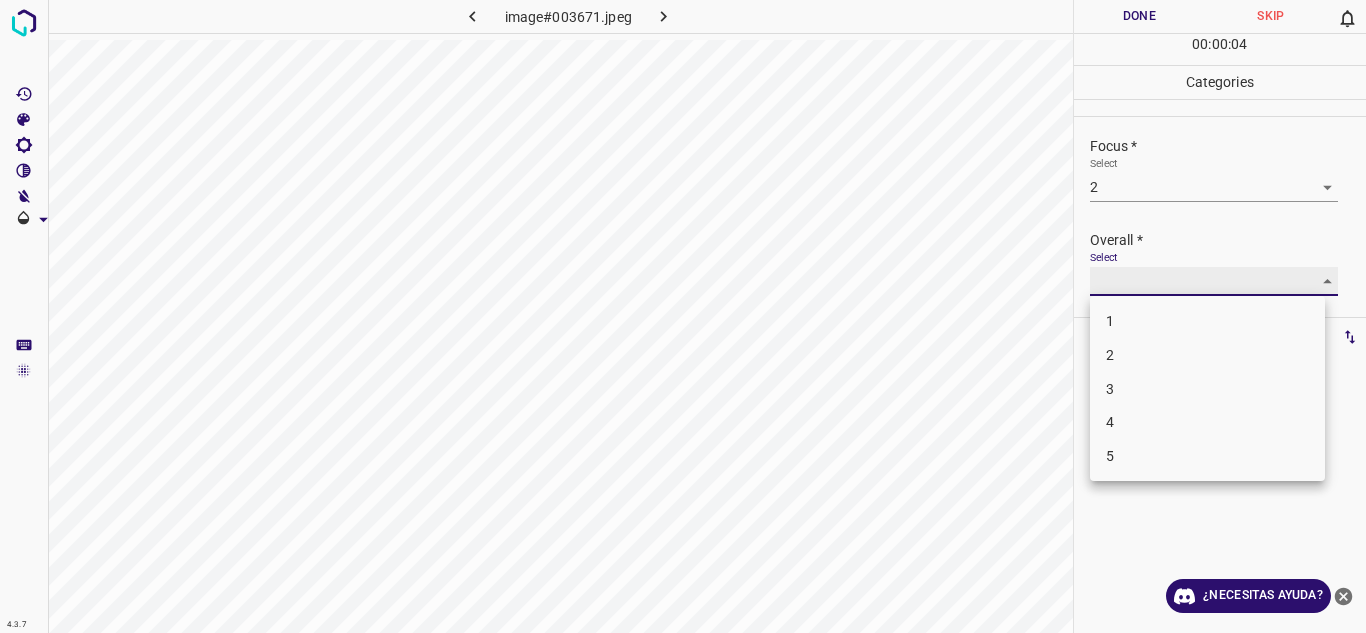 type on "3" 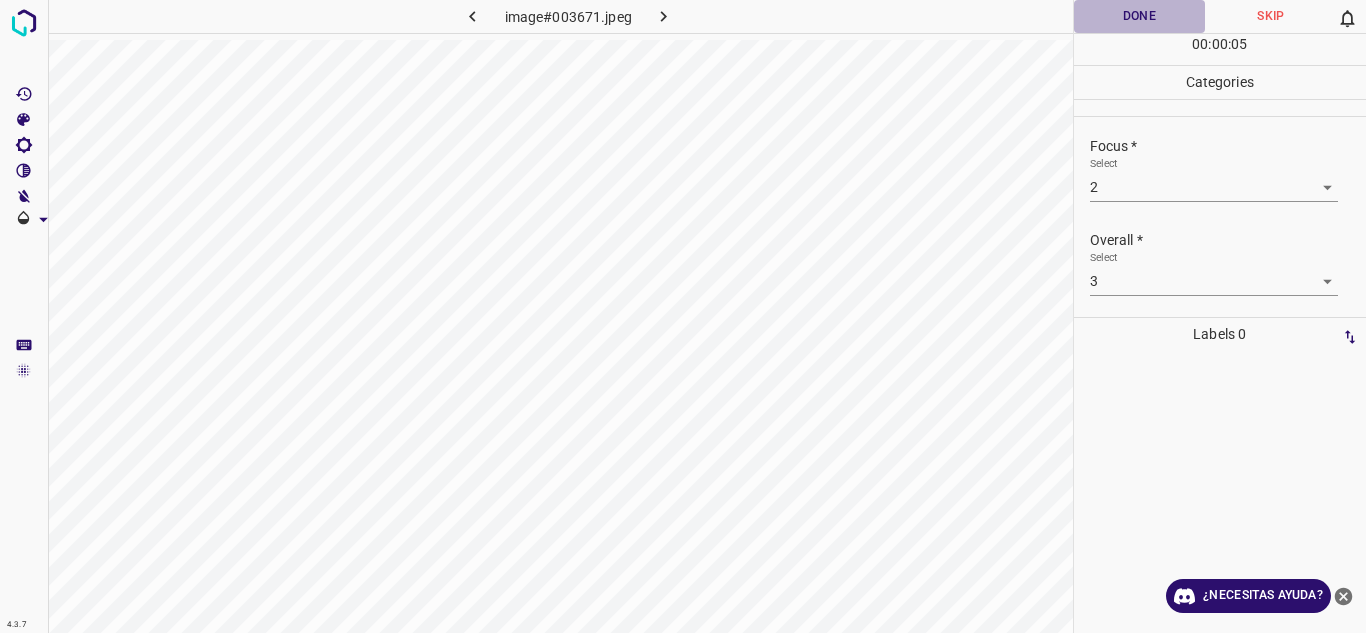 click on "Done" at bounding box center [1140, 16] 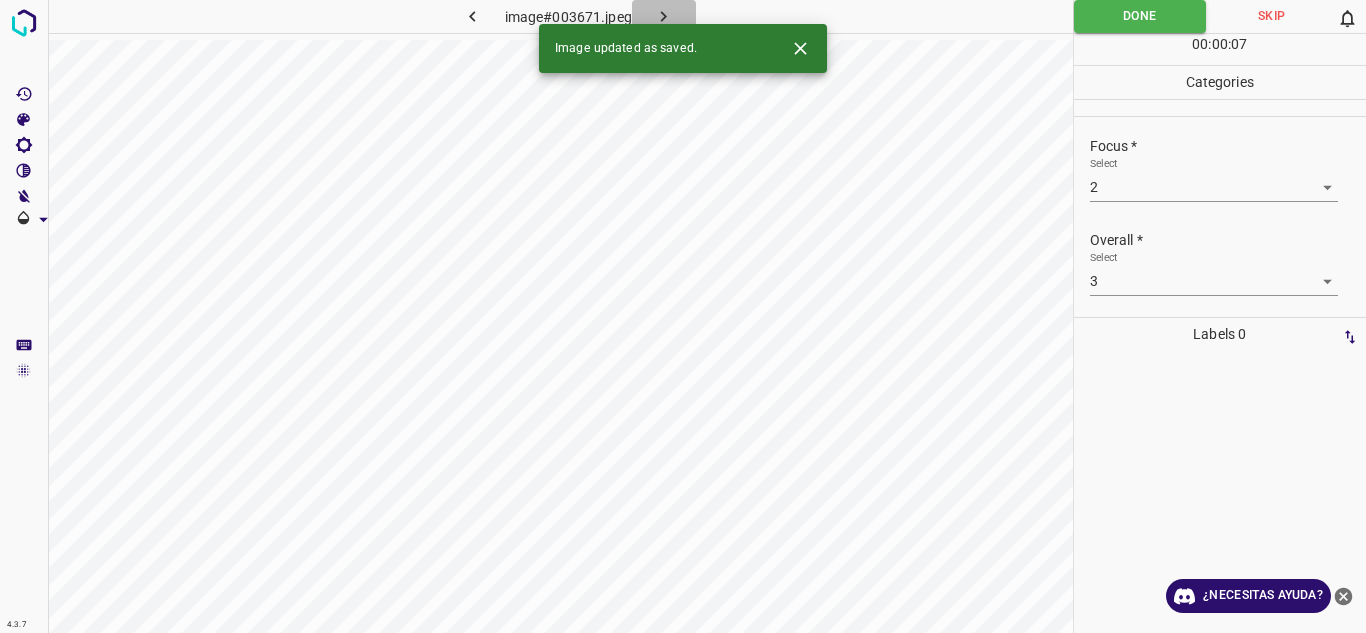 click 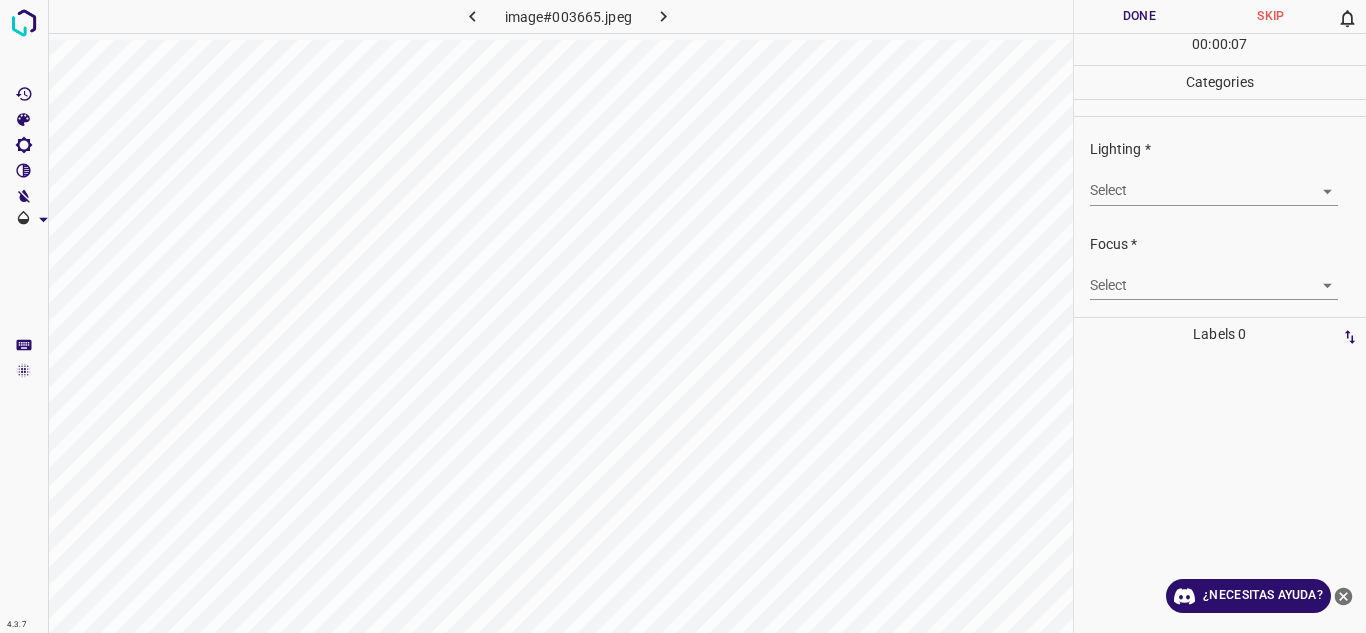 click on "4.3.7 image#003665.jpeg Done Skip 0 00   : 00   : 07   Categories Lighting *  Select ​ Focus *  Select ​ Overall *  Select ​ Labels   0 Categories 1 Lighting 2 Focus 3 Overall Tools Space Change between modes (Draw & Edit) I Auto labeling R Restore zoom M Zoom in N Zoom out Delete Delete selecte label Filters Z Restore filters X Saturation filter C Brightness filter V Contrast filter B Gray scale filter General O Download ¿Necesitas ayuda? Texto original Valora esta traducción Tu opinión servirá para ayudar a mejorar el Traductor de Google - Texto - Esconder - Borrar" at bounding box center (683, 316) 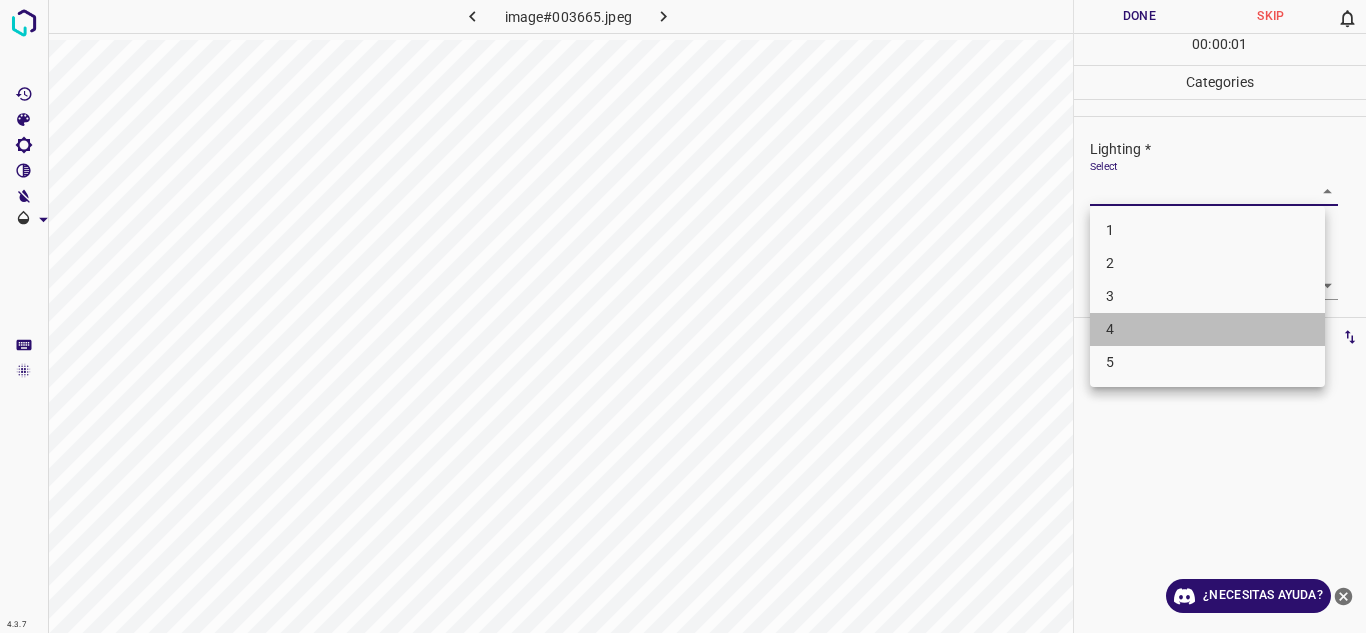 click on "4" at bounding box center [1207, 329] 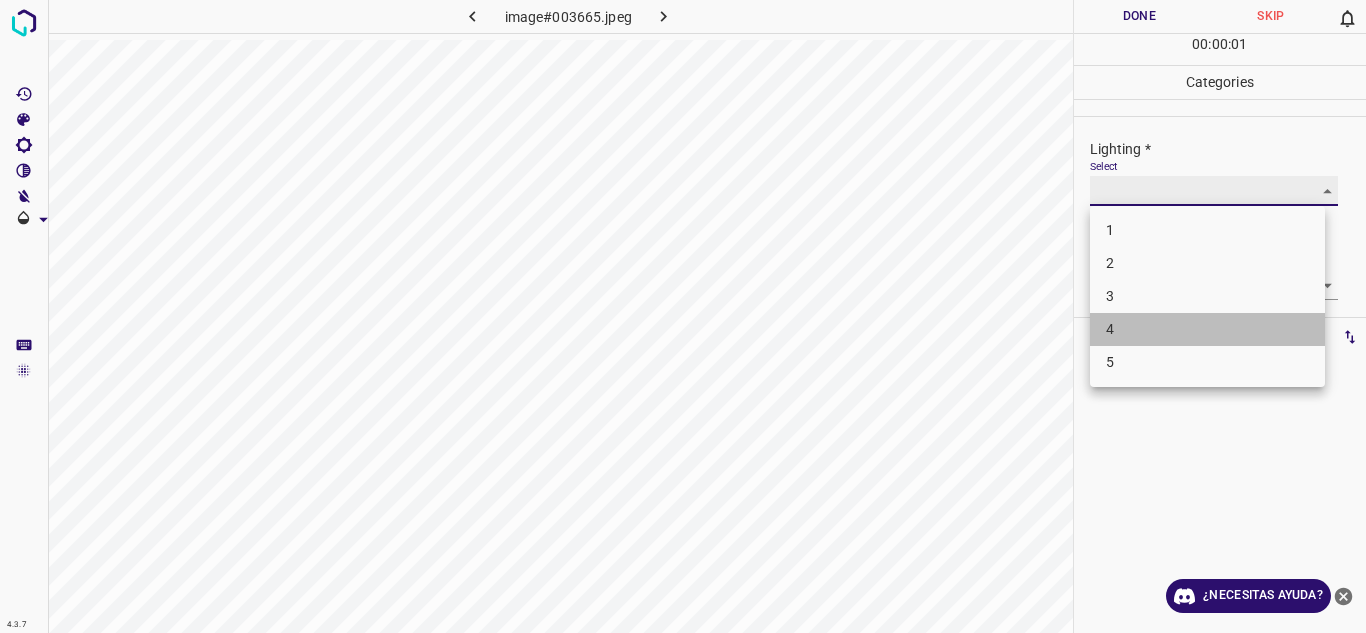 type on "4" 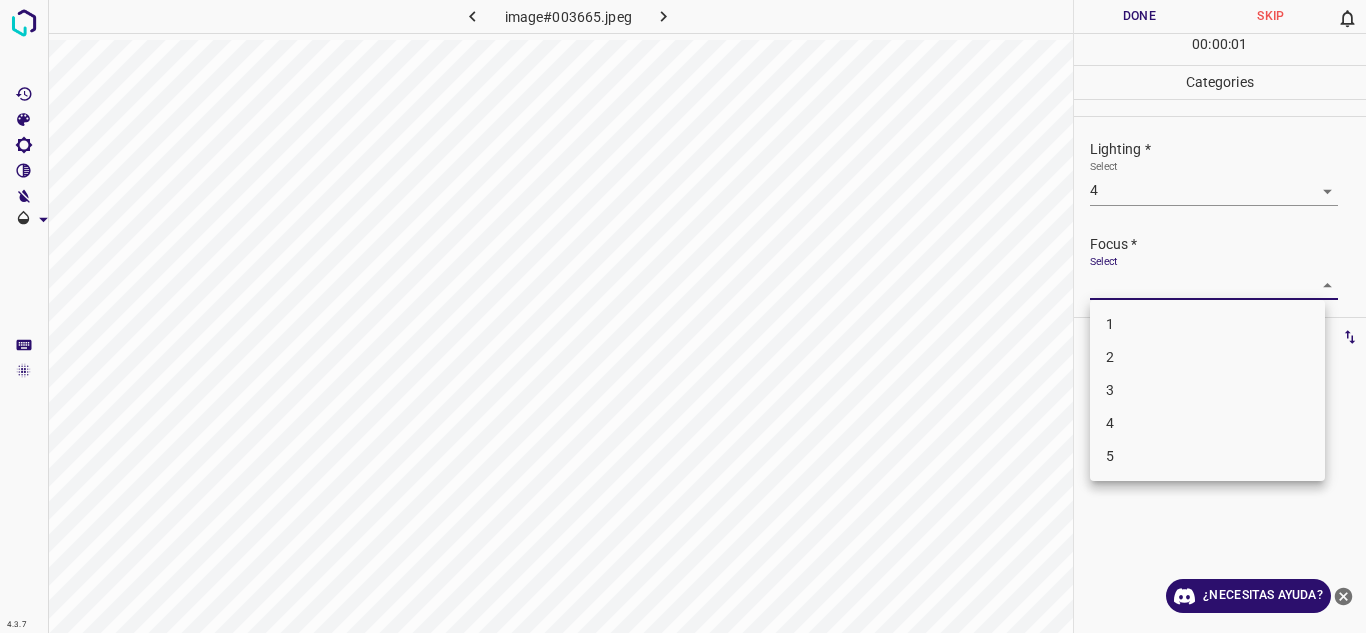 click on "4.3.7 image#003665.jpeg Done Skip 0 00   : 00   : 01   Categories Lighting *  Select 4 4 Focus *  Select ​ Overall *  Select ​ Labels   0 Categories 1 Lighting 2 Focus 3 Overall Tools Space Change between modes (Draw & Edit) I Auto labeling R Restore zoom M Zoom in N Zoom out Delete Delete selecte label Filters Z Restore filters X Saturation filter C Brightness filter V Contrast filter B Gray scale filter General O Download ¿Necesitas ayuda? Texto original Valora esta traducción Tu opinión servirá para ayudar a mejorar el Traductor de Google - Texto - Esconder - Borrar 1 2 3 4 5" at bounding box center [683, 316] 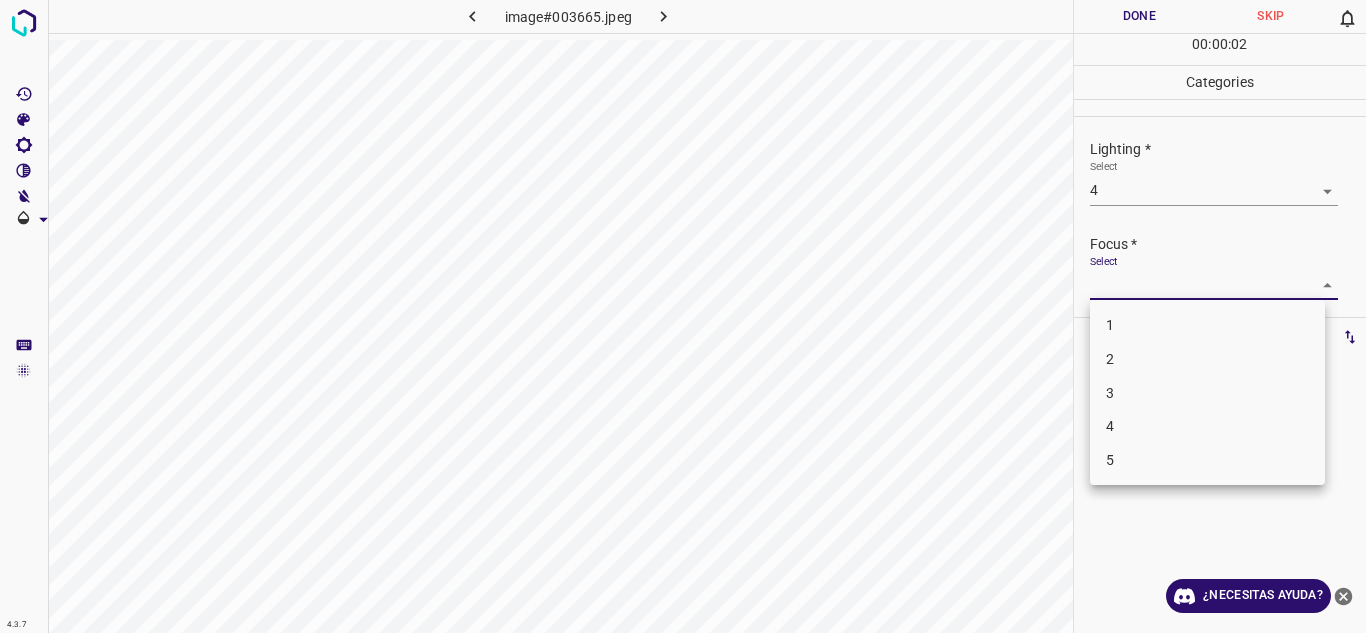 click on "3" at bounding box center [1207, 393] 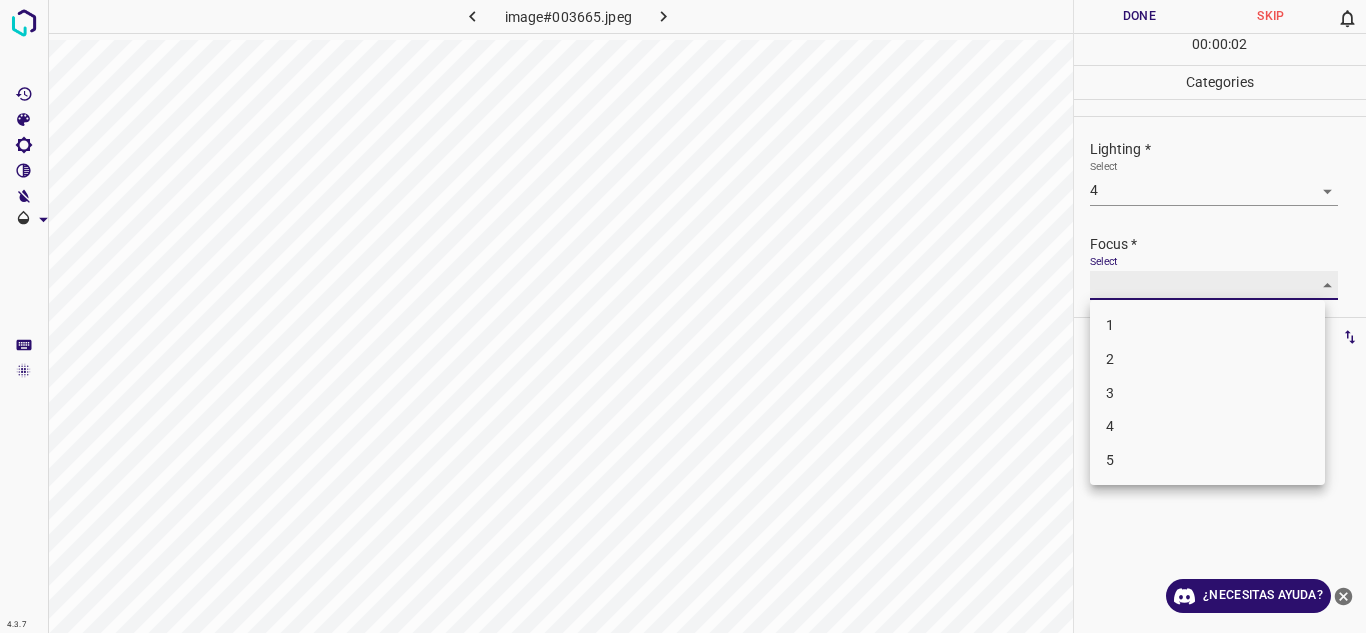 type on "3" 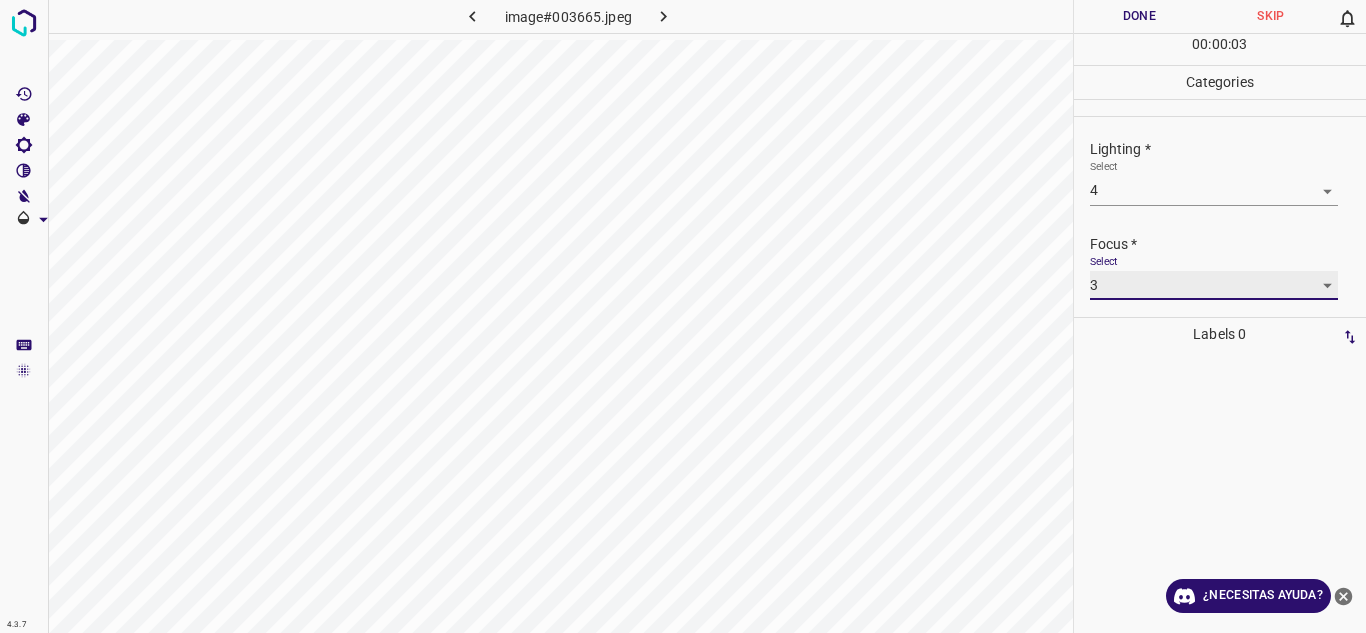 scroll, scrollTop: 98, scrollLeft: 0, axis: vertical 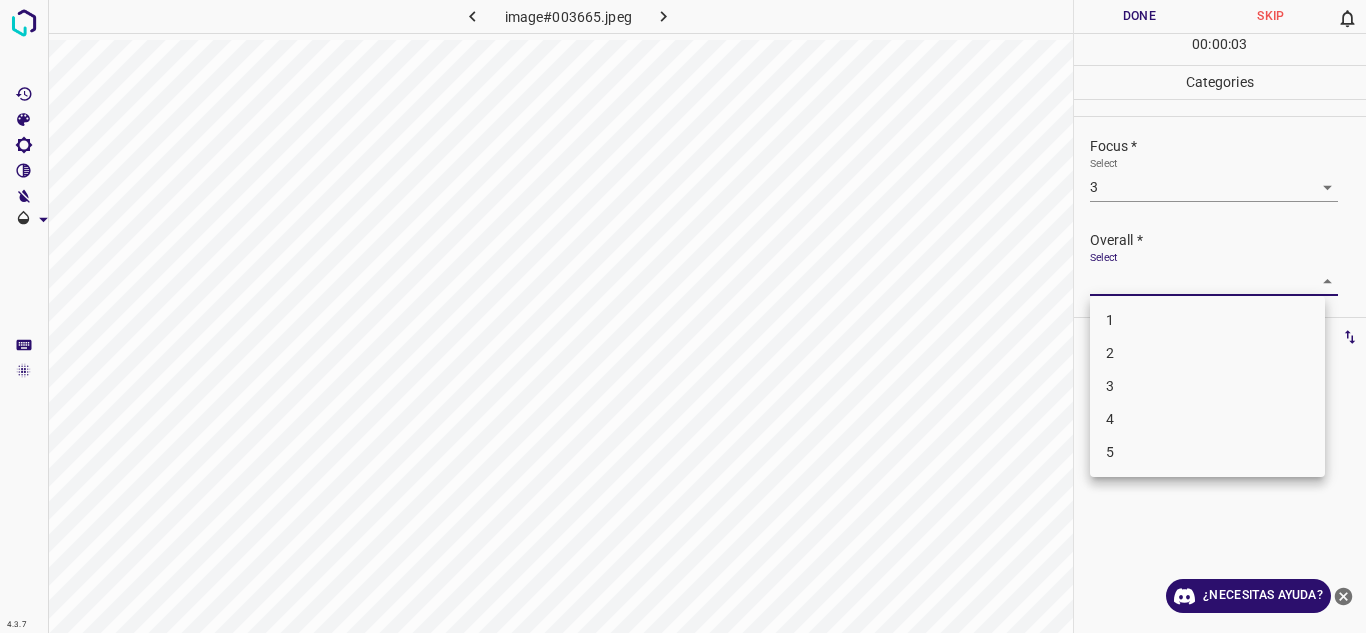 click on "4.3.7 image#003665.jpeg Done Skip 0 00   : 00   : 03   Categories Lighting *  Select 4 4 Focus *  Select 3 3 Overall *  Select ​ Labels   0 Categories 1 Lighting 2 Focus 3 Overall Tools Space Change between modes (Draw & Edit) I Auto labeling R Restore zoom M Zoom in N Zoom out Delete Delete selecte label Filters Z Restore filters X Saturation filter C Brightness filter V Contrast filter B Gray scale filter General O Download ¿Necesitas ayuda? Texto original Valora esta traducción Tu opinión servirá para ayudar a mejorar el Traductor de Google - Texto - Esconder - Borrar 1 2 3 4 5" at bounding box center [683, 316] 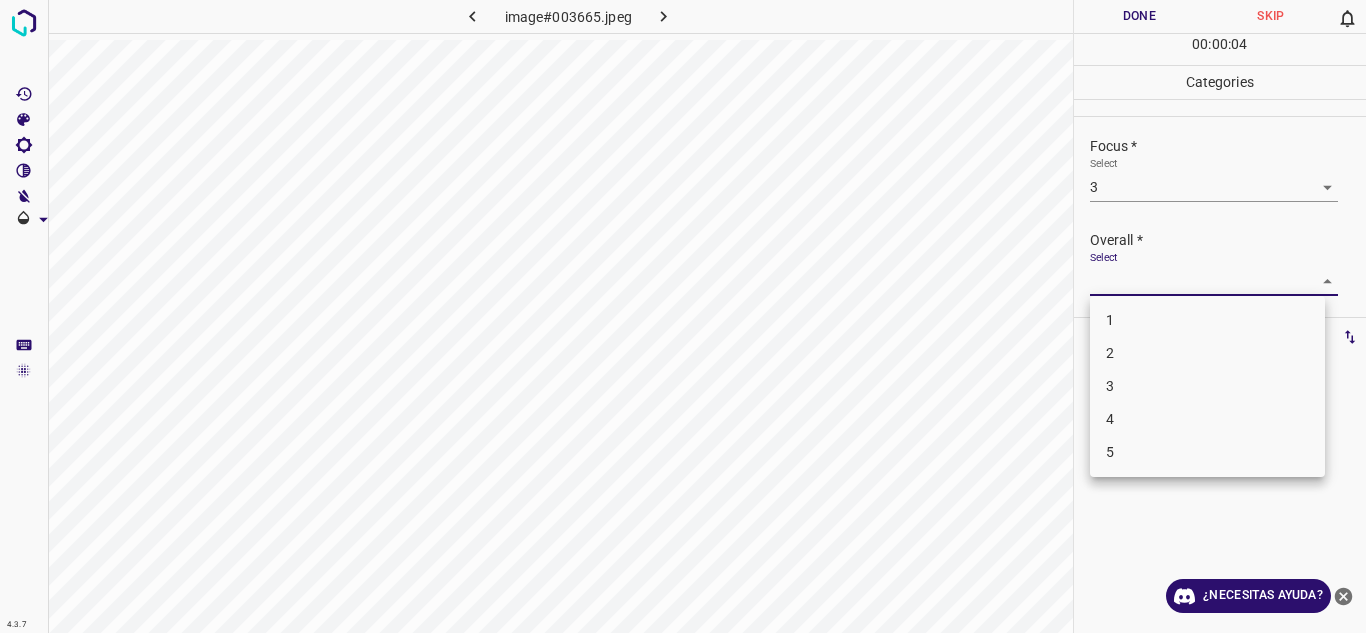 click on "4" at bounding box center [1207, 419] 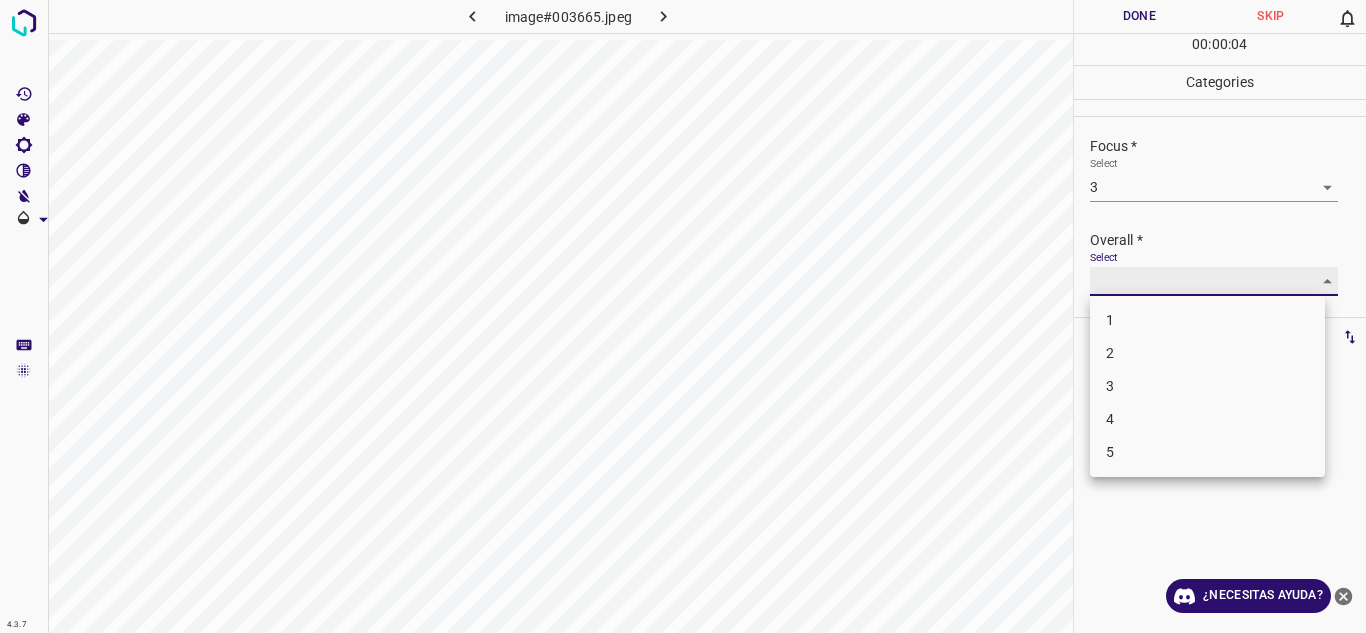 type on "4" 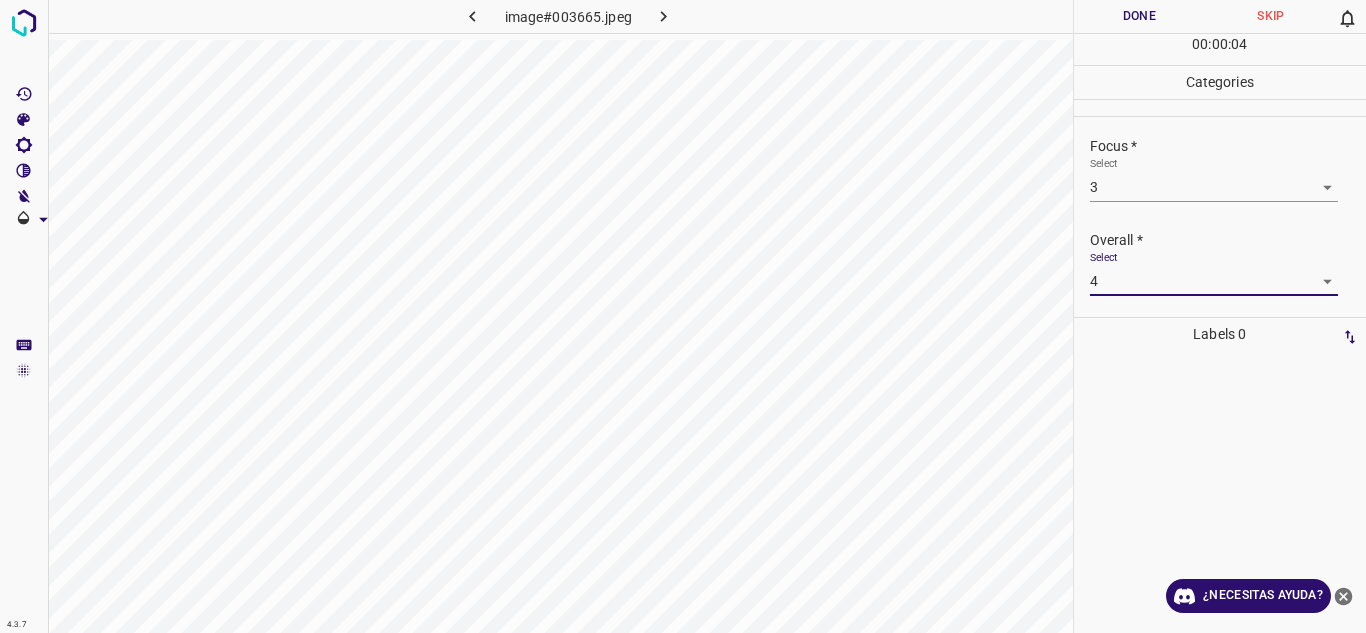 click on "Done" at bounding box center (1140, 16) 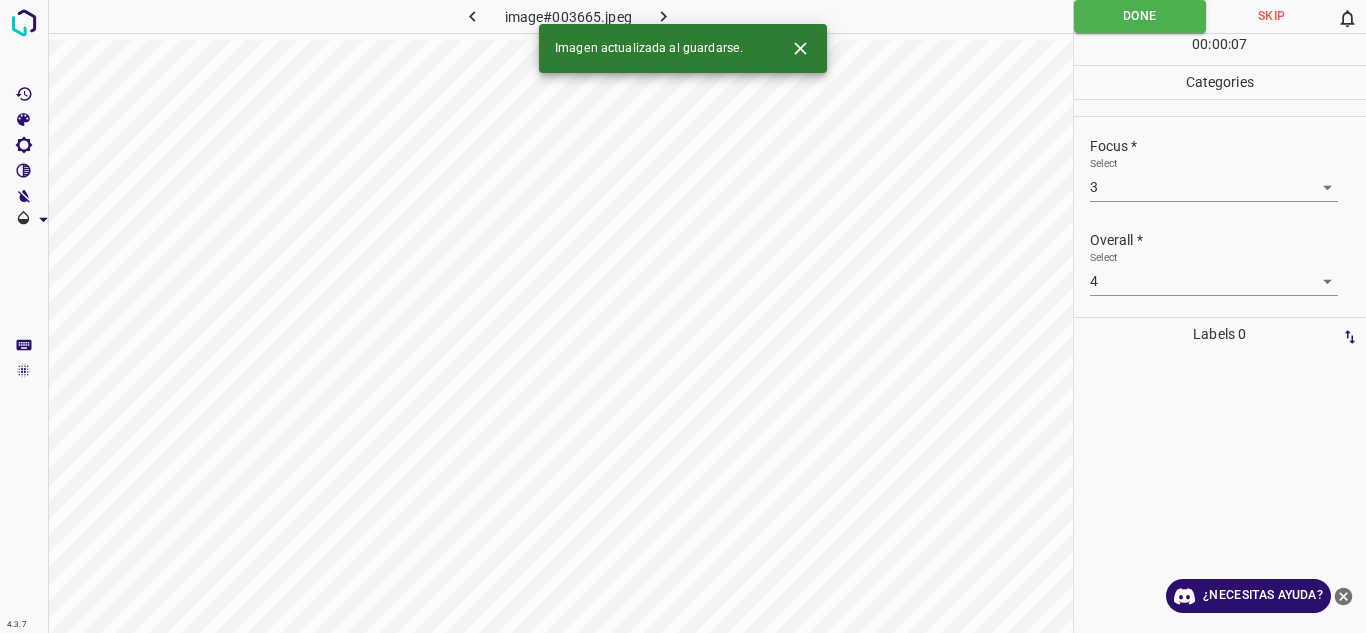 click 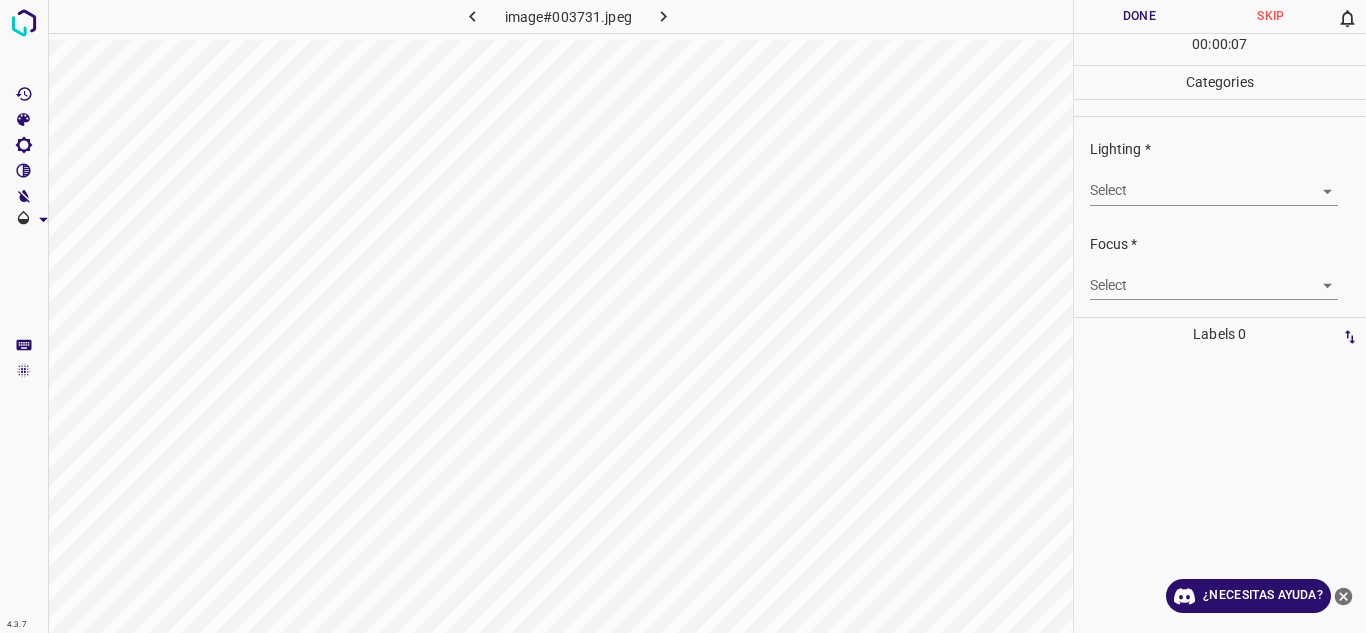 click on "4.3.7 image#003731.jpeg Done Skip 0 00   : 00   : 07   Categories Lighting *  Select ​ Focus *  Select ​ Overall *  Select ​ Labels   0 Categories 1 Lighting 2 Focus 3 Overall Tools Space Change between modes (Draw & Edit) I Auto labeling R Restore zoom M Zoom in N Zoom out Delete Delete selecte label Filters Z Restore filters X Saturation filter C Brightness filter V Contrast filter B Gray scale filter General O Download ¿Necesitas ayuda? Texto original Valora esta traducción Tu opinión servirá para ayudar a mejorar el Traductor de Google - Texto - Esconder - Borrar" at bounding box center (683, 316) 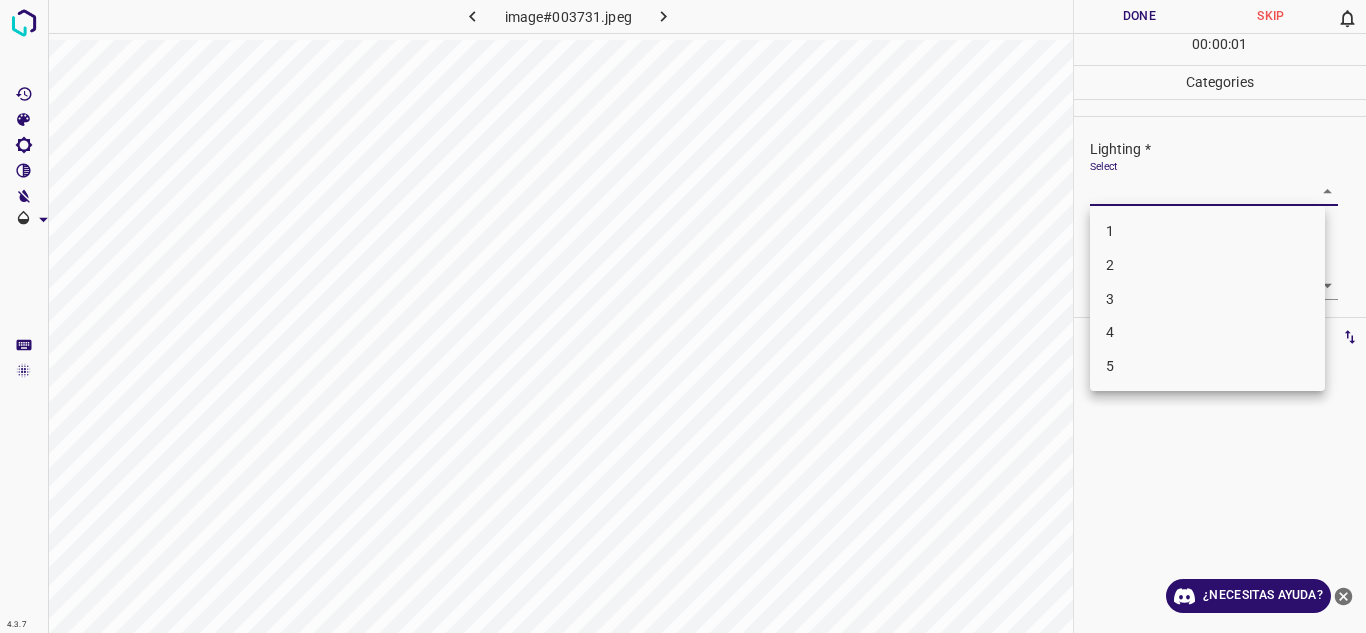 click on "3" at bounding box center (1207, 299) 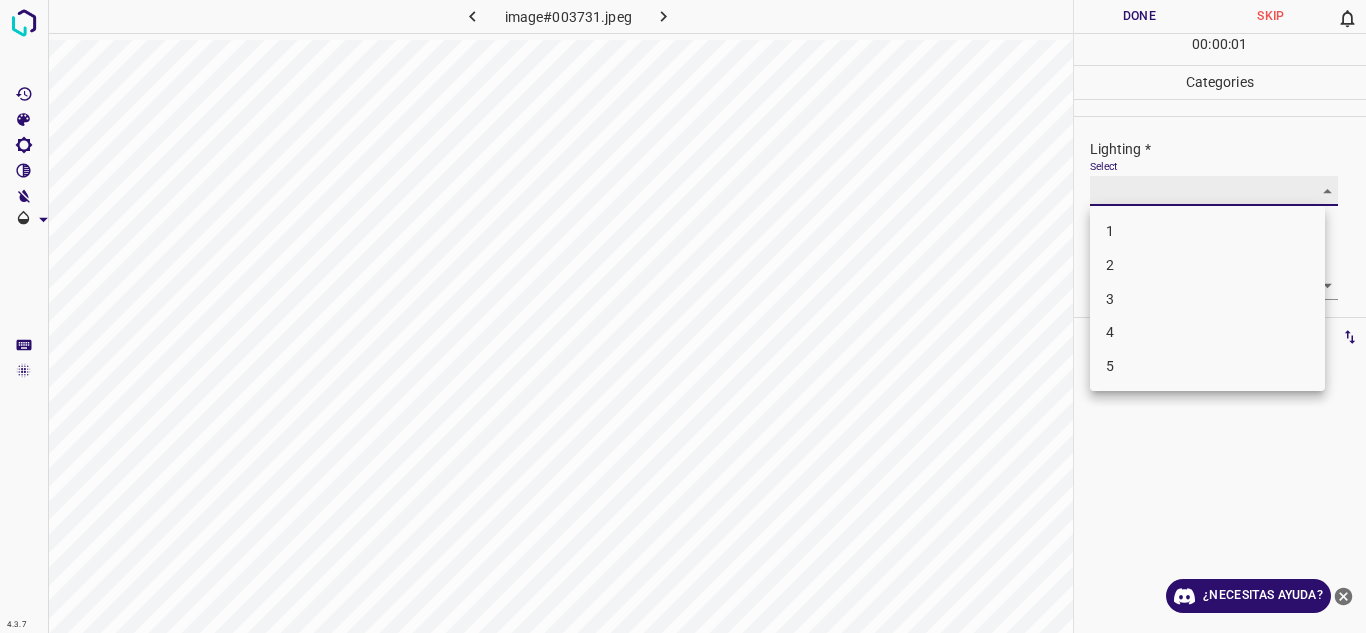 type on "3" 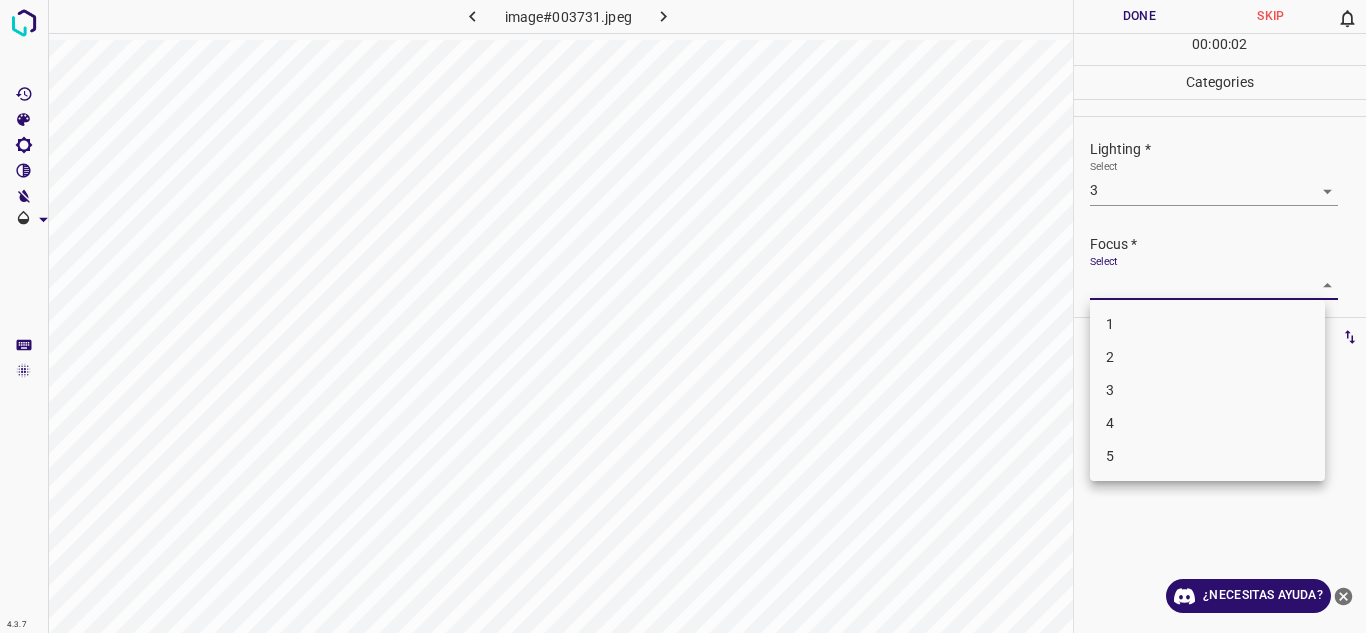 click on "4.3.7 image#003731.jpeg Done Skip 0 00   : 00   : 02   Categories Lighting *  Select 3 3 Focus *  Select ​ Overall *  Select ​ Labels   0 Categories 1 Lighting 2 Focus 3 Overall Tools Space Change between modes (Draw & Edit) I Auto labeling R Restore zoom M Zoom in N Zoom out Delete Delete selecte label Filters Z Restore filters X Saturation filter C Brightness filter V Contrast filter B Gray scale filter General O Download ¿Necesitas ayuda? Texto original Valora esta traducción Tu opinión servirá para ayudar a mejorar el Traductor de Google - Texto - Esconder - Borrar 1 2 3 4 5" at bounding box center [683, 316] 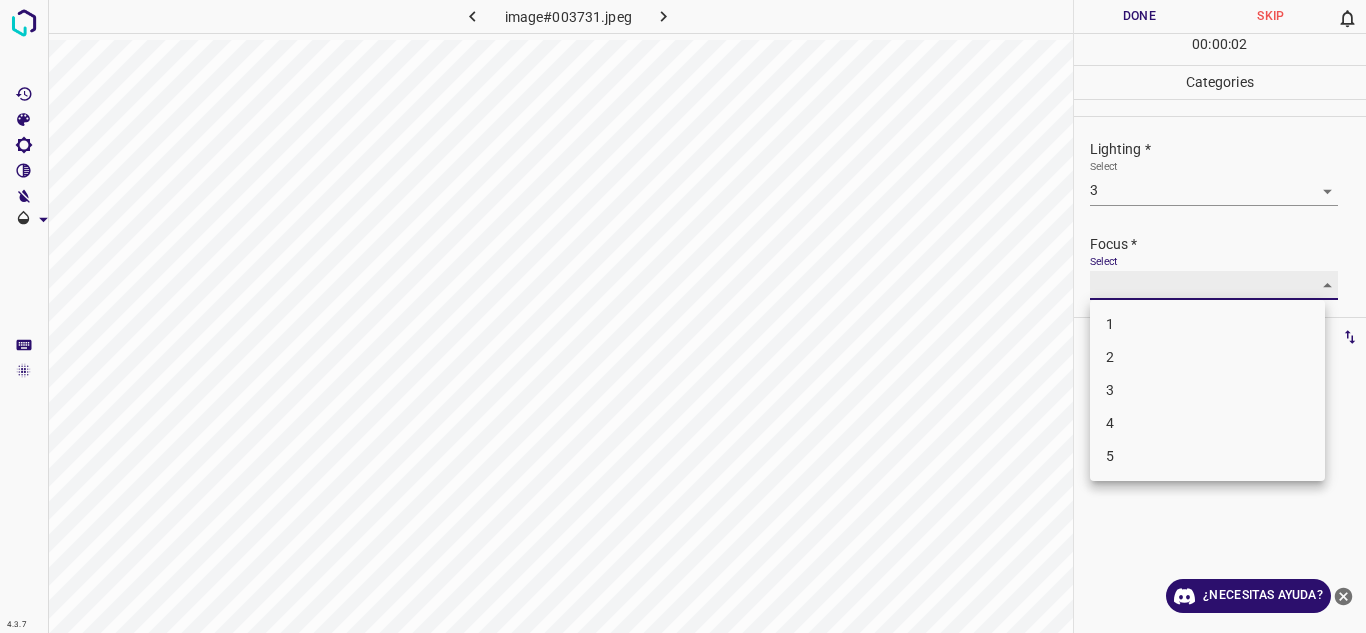 type on "2" 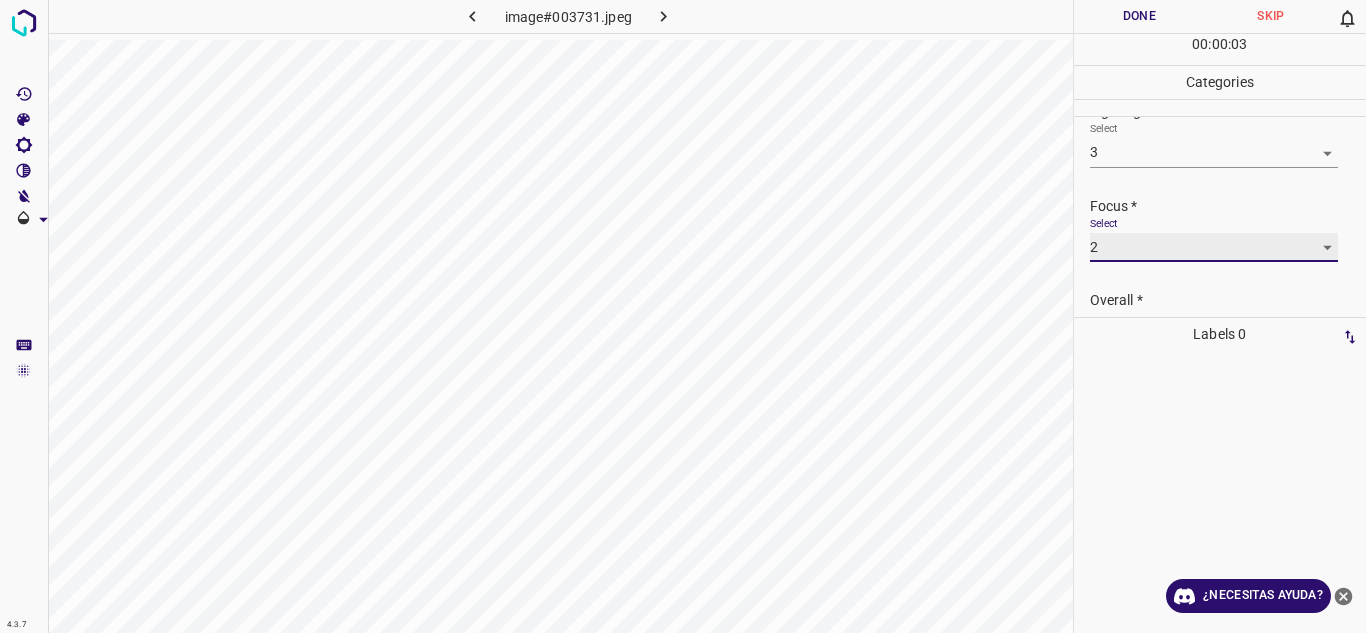 scroll, scrollTop: 98, scrollLeft: 0, axis: vertical 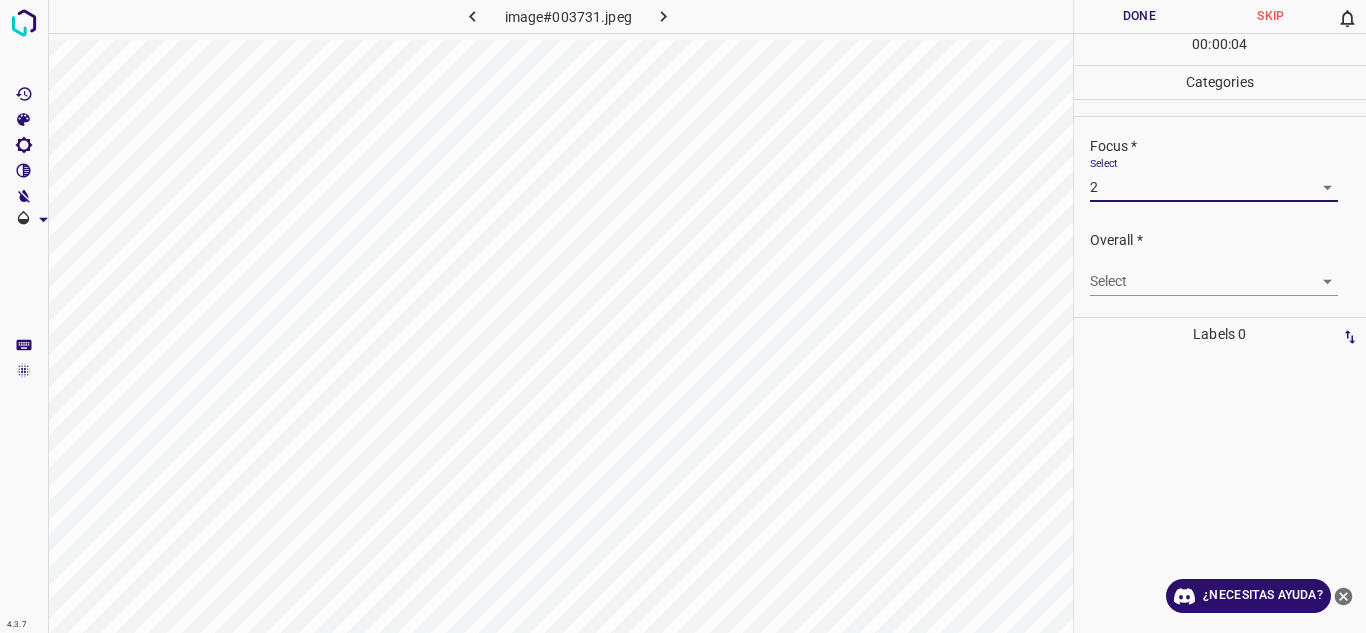 click on "4.3.7 image#003731.jpeg Done Skip 0 00   : 00   : 04   Categories Lighting *  Select 3 3 Focus *  Select 2 2 Overall *  Select ​ Labels   0 Categories 1 Lighting 2 Focus 3 Overall Tools Space Change between modes (Draw & Edit) I Auto labeling R Restore zoom M Zoom in N Zoom out Delete Delete selecte label Filters Z Restore filters X Saturation filter C Brightness filter V Contrast filter B Gray scale filter General O Download ¿Necesitas ayuda? Texto original Valora esta traducción Tu opinión servirá para ayudar a mejorar el Traductor de Google - Texto - Esconder - Borrar" at bounding box center (683, 316) 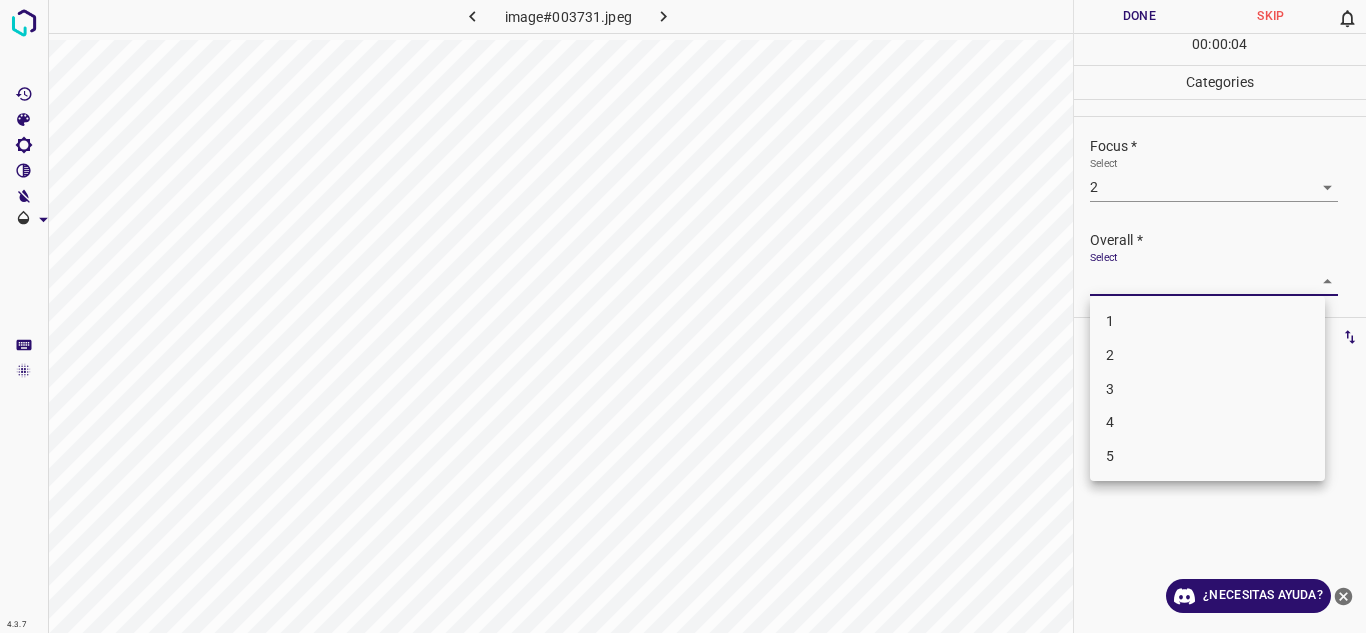 click on "3" at bounding box center (1207, 389) 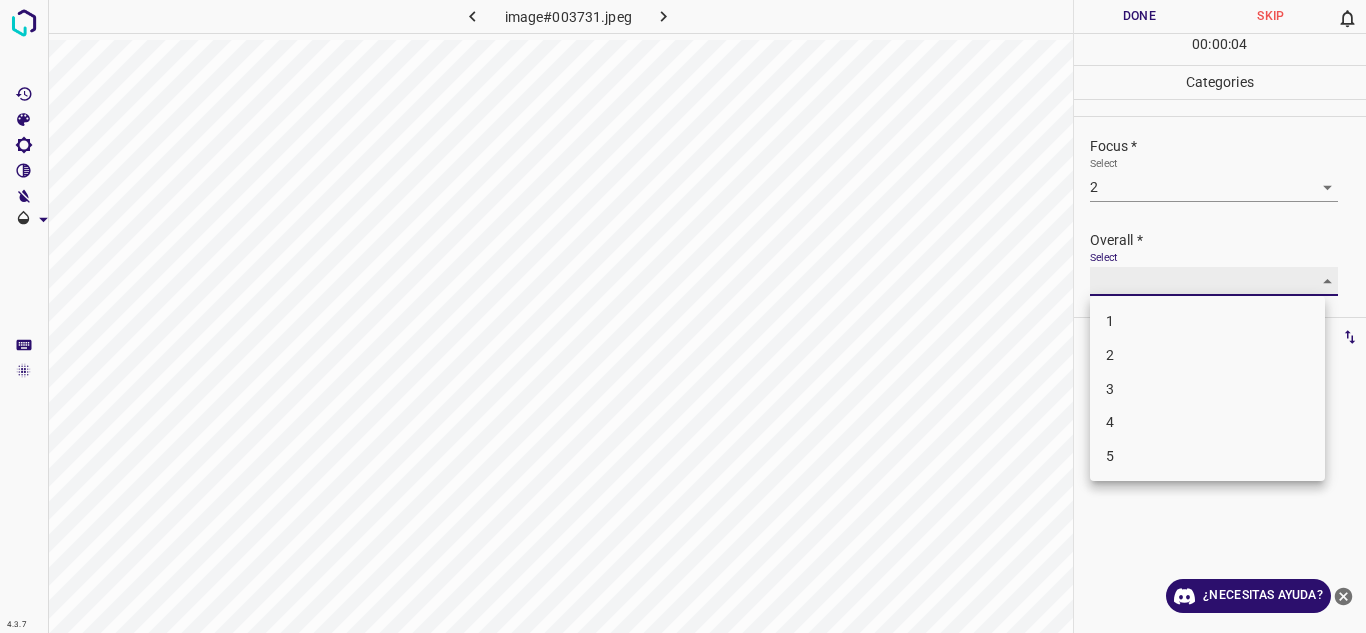 type on "3" 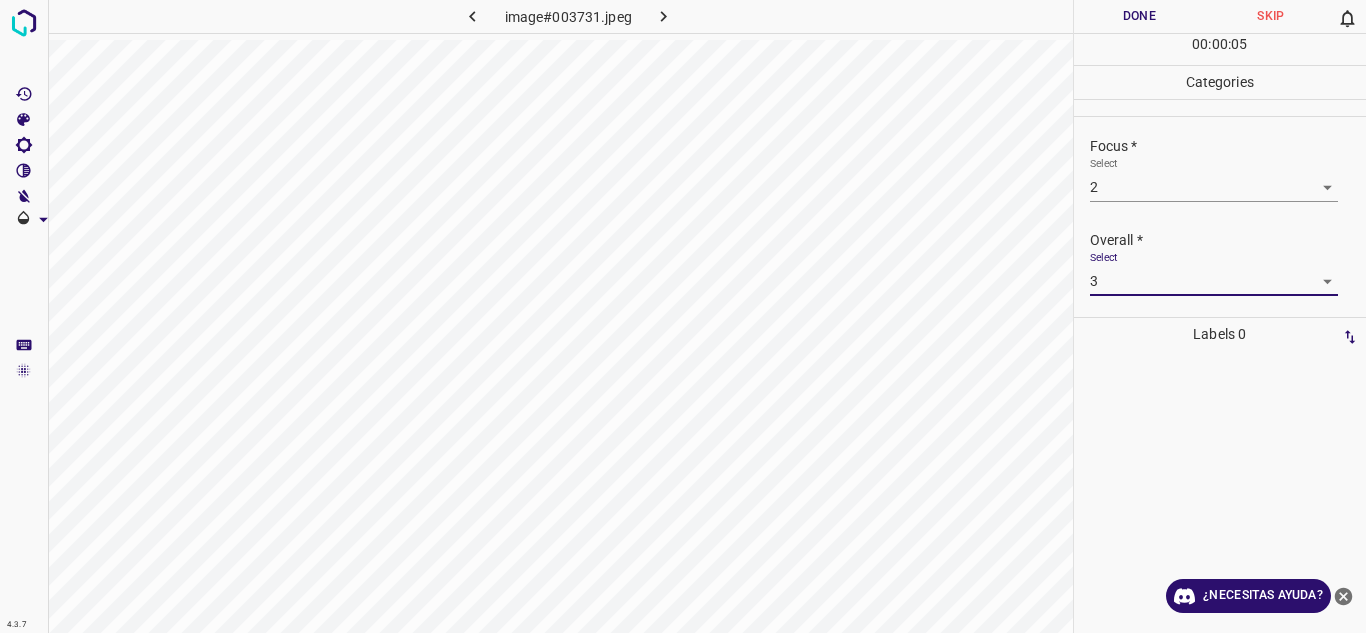 click on "Done" at bounding box center [1140, 16] 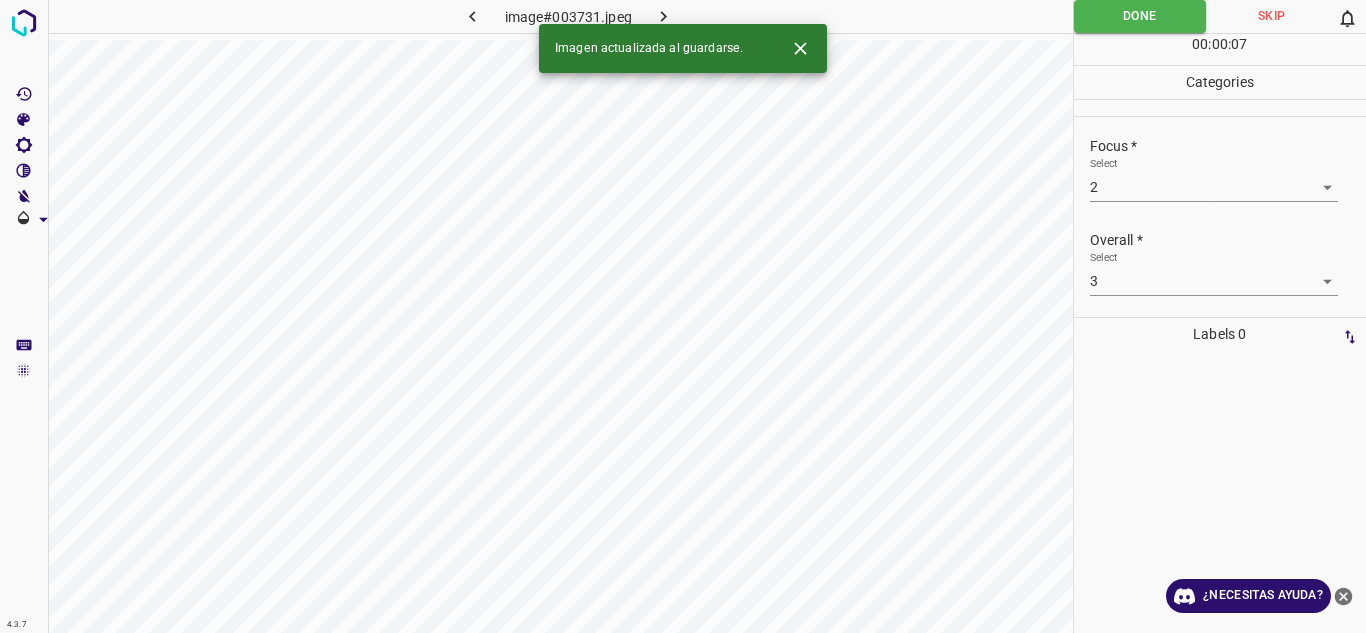 click at bounding box center [664, 16] 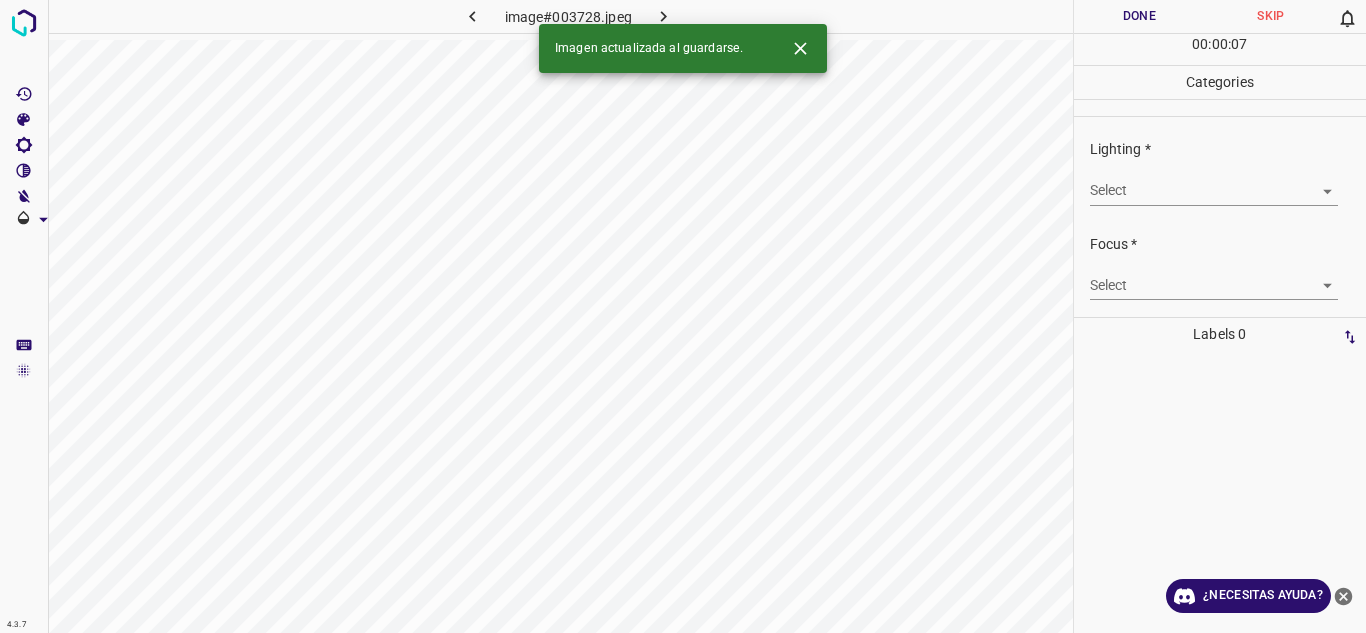 click on "4.3.7 image#003728.jpeg Done Skip 0 00   : 00   : 07   Categories Lighting *  Select ​ Focus *  Select ​ Overall *  Select ​ Labels   0 Categories 1 Lighting 2 Focus 3 Overall Tools Space Change between modes (Draw & Edit) I Auto labeling R Restore zoom M Zoom in N Zoom out Delete Delete selecte label Filters Z Restore filters X Saturation filter C Brightness filter V Contrast filter B Gray scale filter General O Download Imagen actualizada al guardarse. ¿Necesitas ayuda? Texto original Valora esta traducción Tu opinión servirá para ayudar a mejorar el Traductor de Google - Texto - Esconder - Borrar" at bounding box center [683, 316] 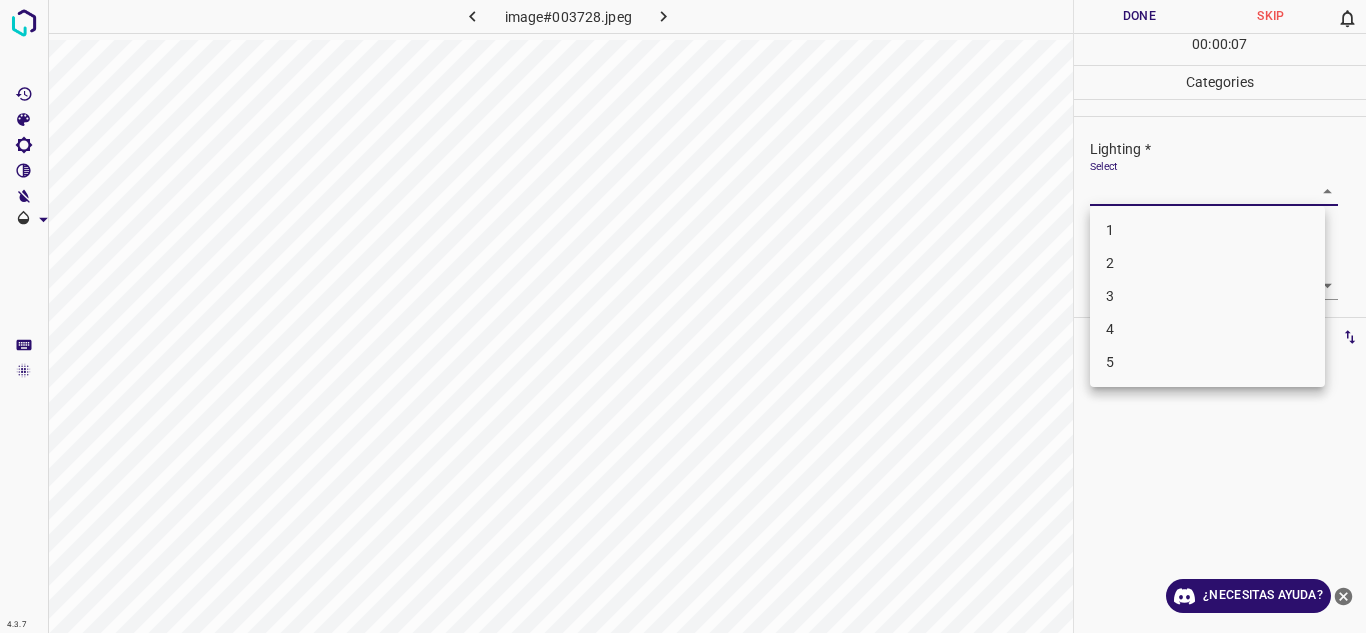 click at bounding box center [683, 316] 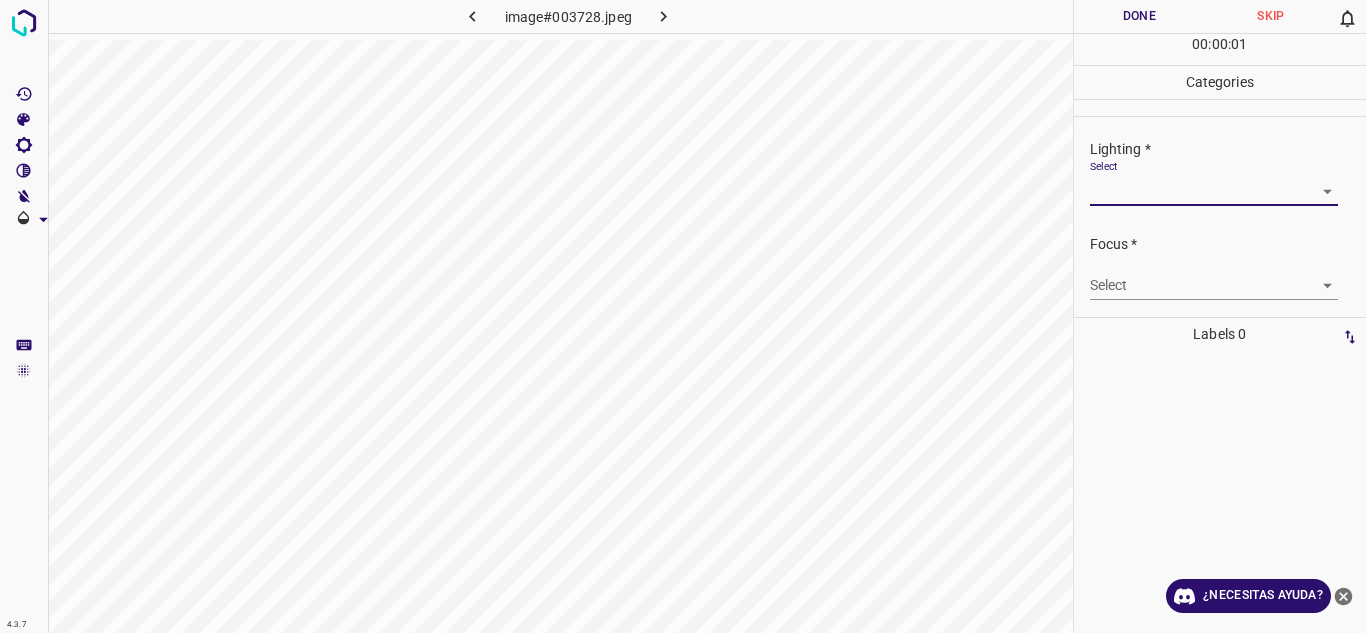click on "4.3.7 image#003728.jpeg Done Skip 0 00   : 00   : 01   Categories Lighting *  Select ​ Focus *  Select ​ Overall *  Select ​ Labels   0 Categories 1 Lighting 2 Focus 3 Overall Tools Space Change between modes (Draw & Edit) I Auto labeling R Restore zoom M Zoom in N Zoom out Delete Delete selecte label Filters Z Restore filters X Saturation filter C Brightness filter V Contrast filter B Gray scale filter General O Download ¿Necesitas ayuda? Texto original Valora esta traducción Tu opinión servirá para ayudar a mejorar el Traductor de Google - Texto - Esconder - Borrar" at bounding box center (683, 316) 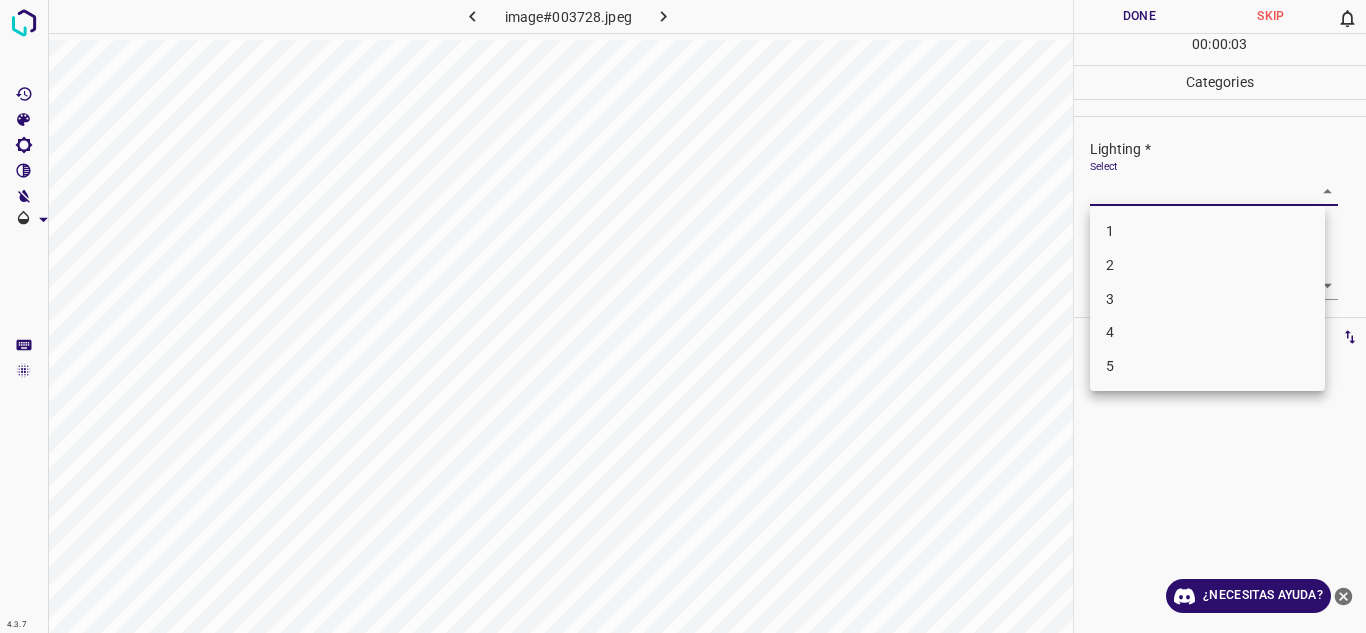 click on "4" at bounding box center (1207, 332) 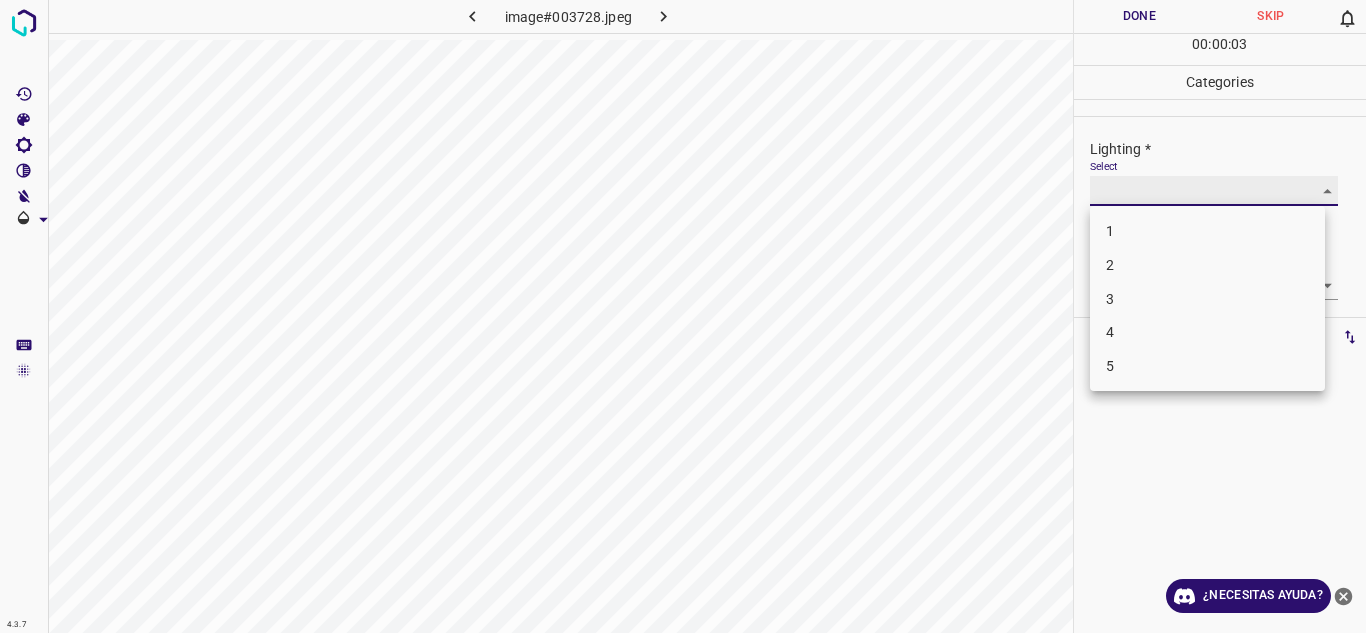 type on "4" 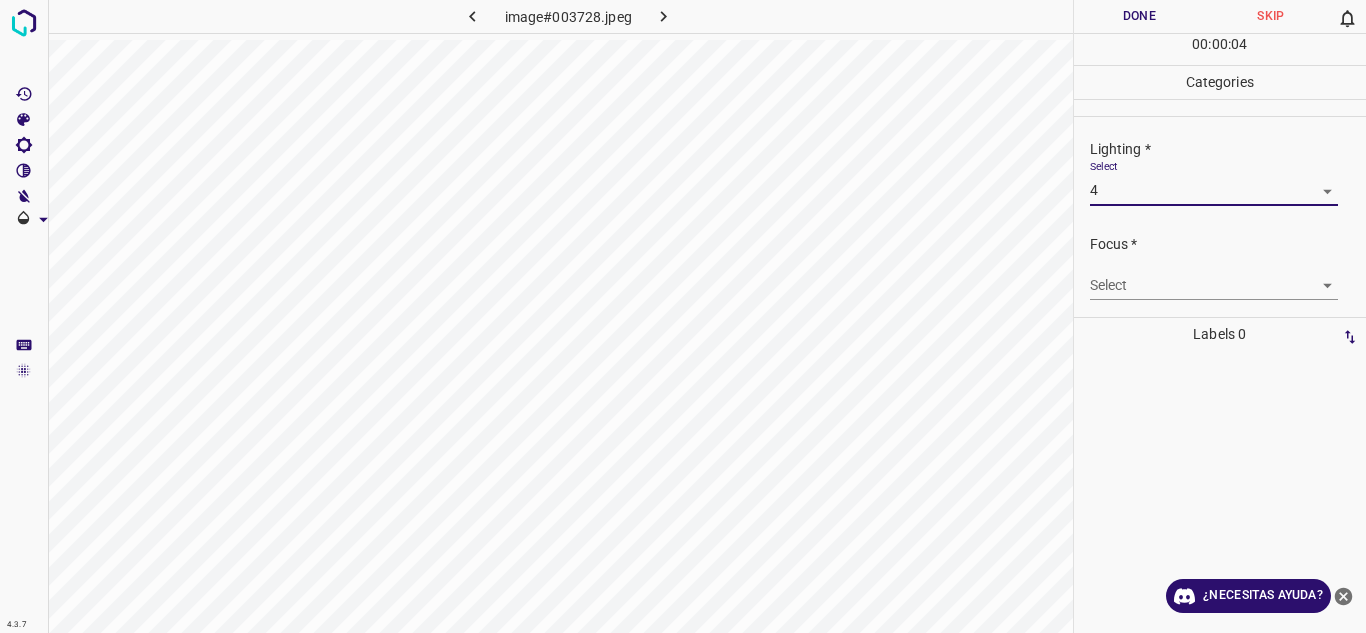 click on "4.3.7 image#003728.jpeg Done Skip 0 00   : 00   : 04   Categories Lighting *  Select 4 4 Focus *  Select ​ Overall *  Select ​ Labels   0 Categories 1 Lighting 2 Focus 3 Overall Tools Space Change between modes (Draw & Edit) I Auto labeling R Restore zoom M Zoom in N Zoom out Delete Delete selecte label Filters Z Restore filters X Saturation filter C Brightness filter V Contrast filter B Gray scale filter General O Download ¿Necesitas ayuda? Texto original Valora esta traducción Tu opinión servirá para ayudar a mejorar el Traductor de Google - Texto - Esconder - Borrar" at bounding box center [683, 316] 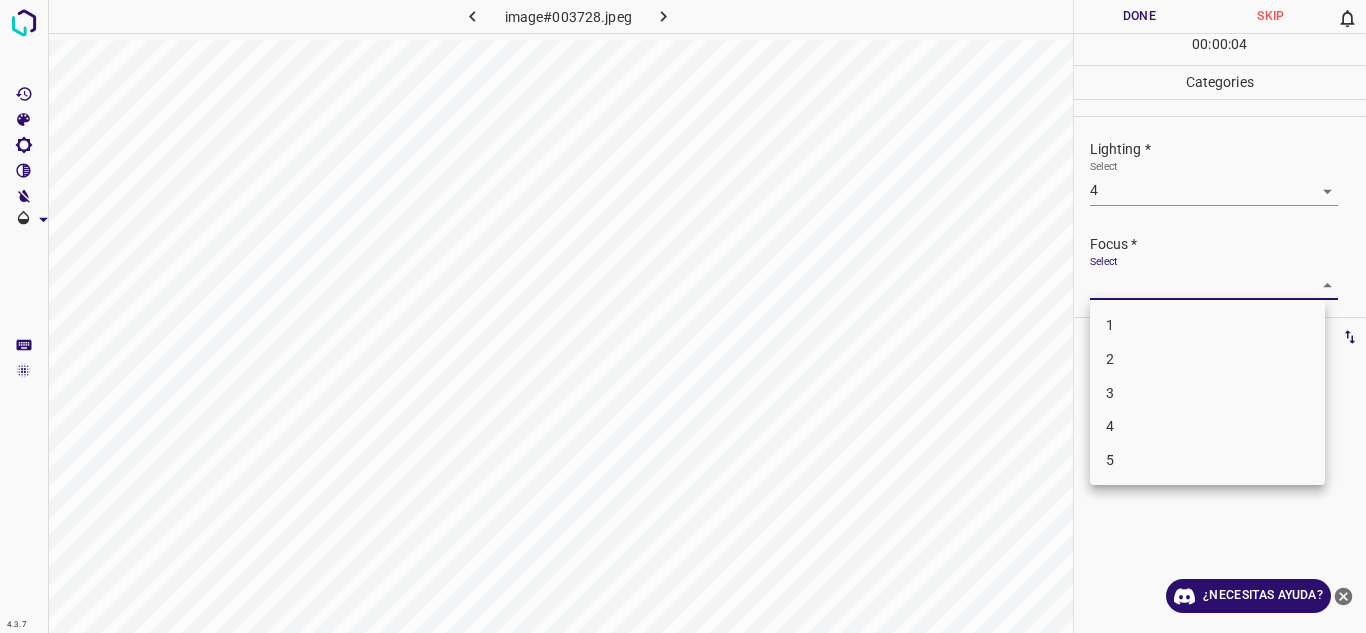 click on "3" at bounding box center [1207, 393] 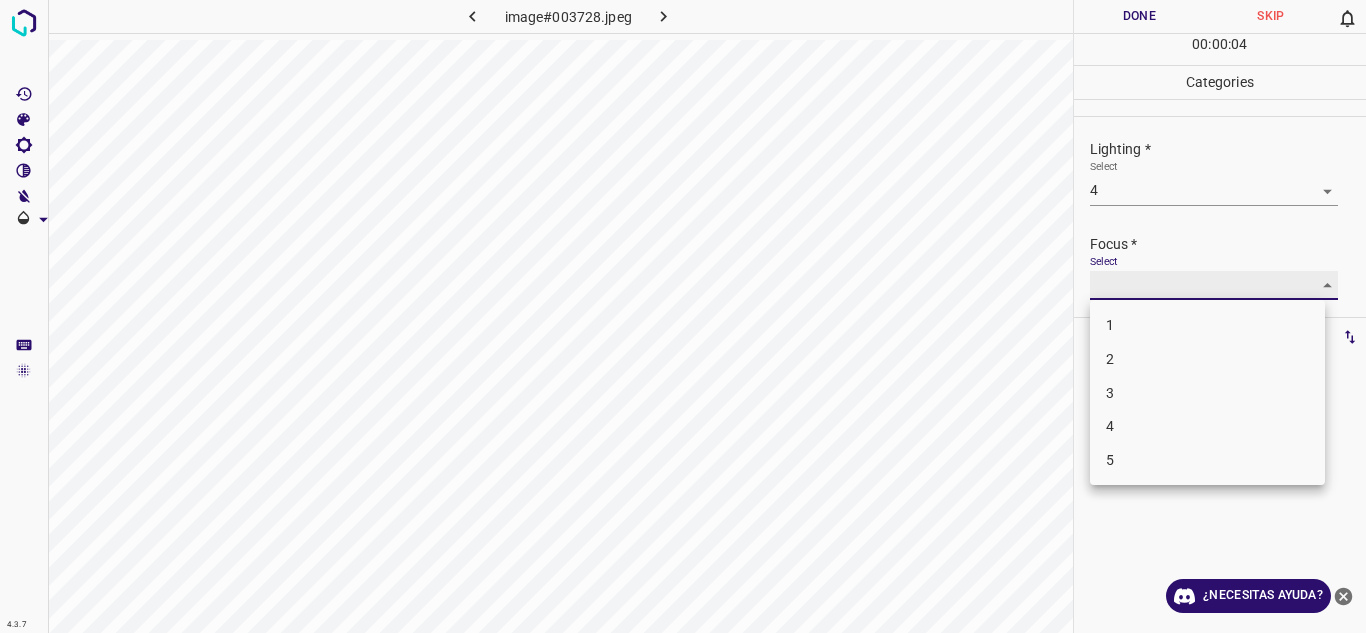 type on "3" 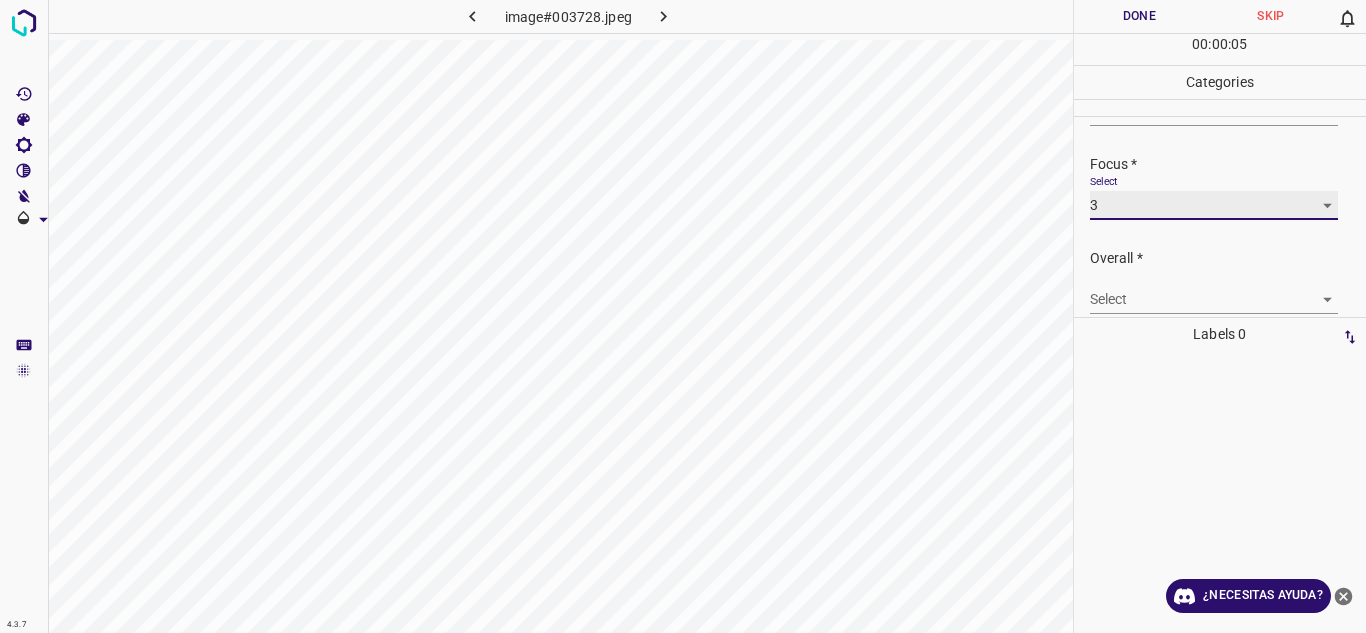 scroll, scrollTop: 98, scrollLeft: 0, axis: vertical 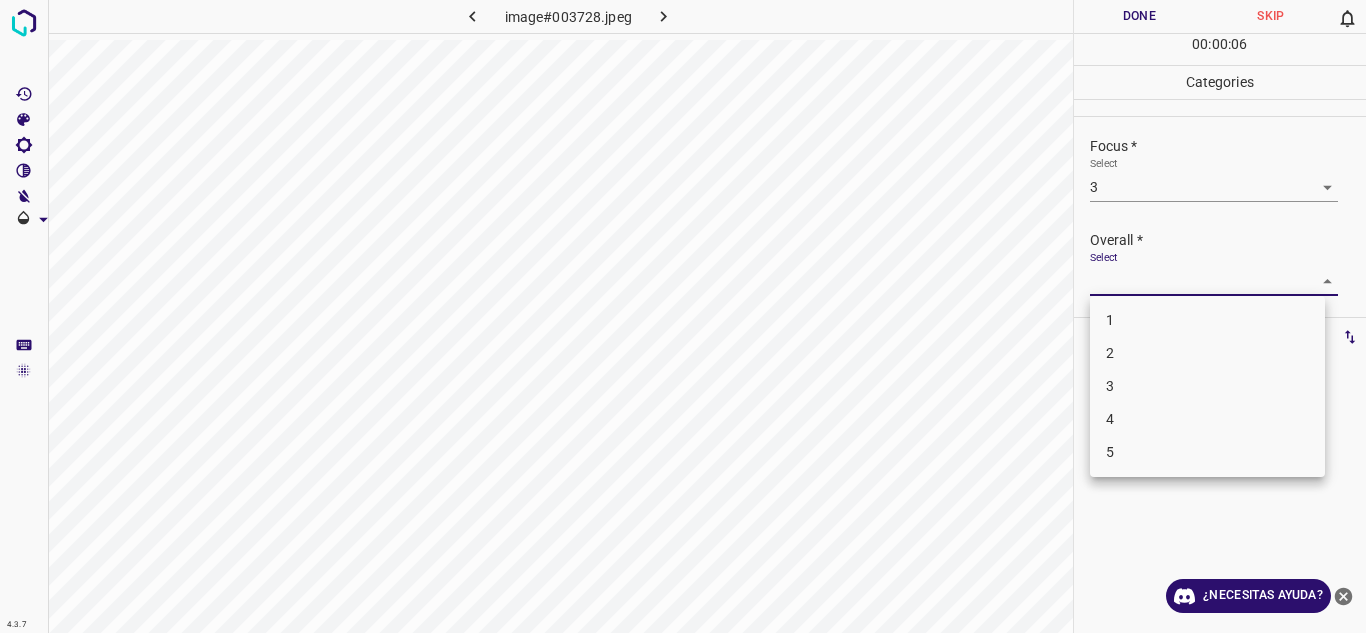 click on "4.3.7 image#003728.jpeg Done Skip 0 00   : 00   : 06   Categories Lighting *  Select 4 4 Focus *  Select 3 3 Overall *  Select ​ Labels   0 Categories 1 Lighting 2 Focus 3 Overall Tools Space Change between modes (Draw & Edit) I Auto labeling R Restore zoom M Zoom in N Zoom out Delete Delete selecte label Filters Z Restore filters X Saturation filter C Brightness filter V Contrast filter B Gray scale filter General O Download ¿Necesitas ayuda? Texto original Valora esta traducción Tu opinión servirá para ayudar a mejorar el Traductor de Google - Texto - Esconder - Borrar 1 2 3 4 5" at bounding box center [683, 316] 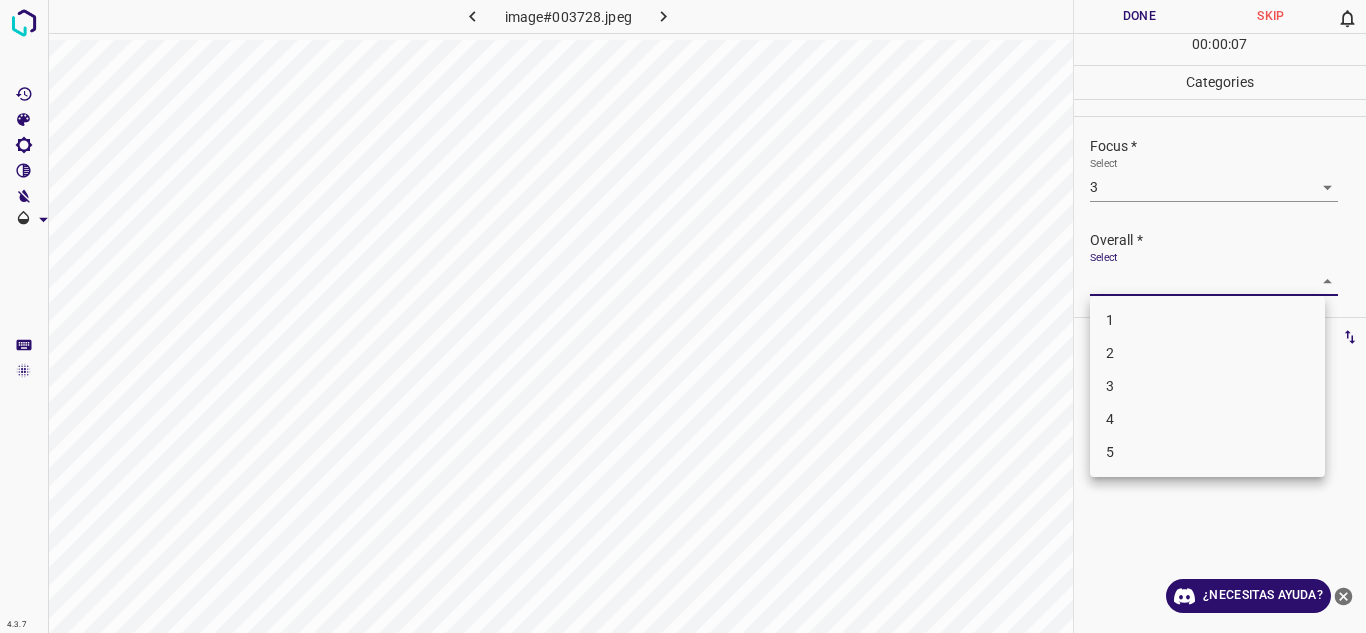 click on "4" at bounding box center [1207, 419] 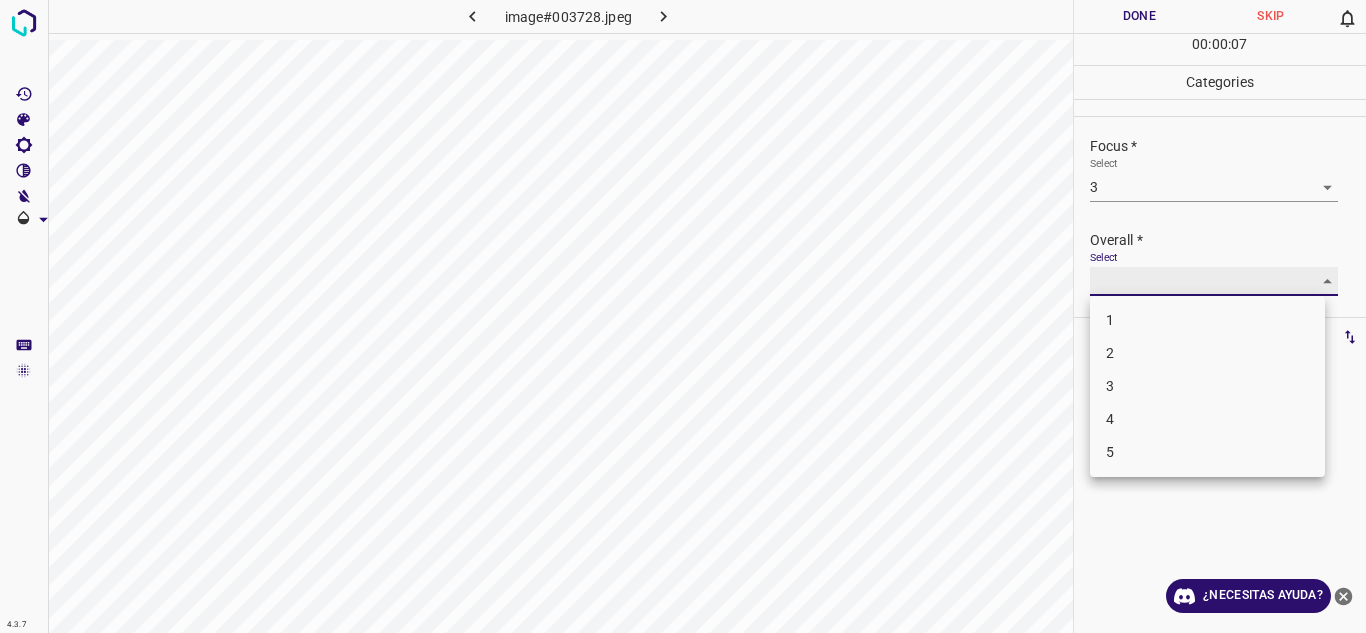 type on "4" 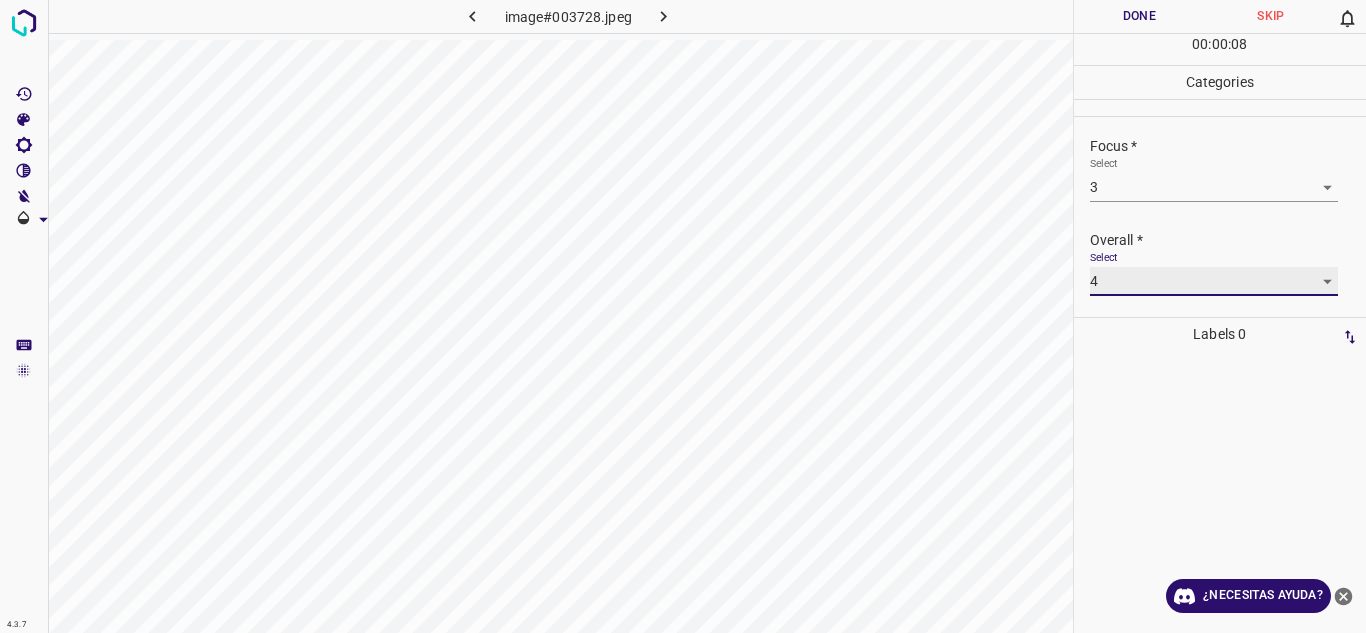 scroll, scrollTop: 0, scrollLeft: 0, axis: both 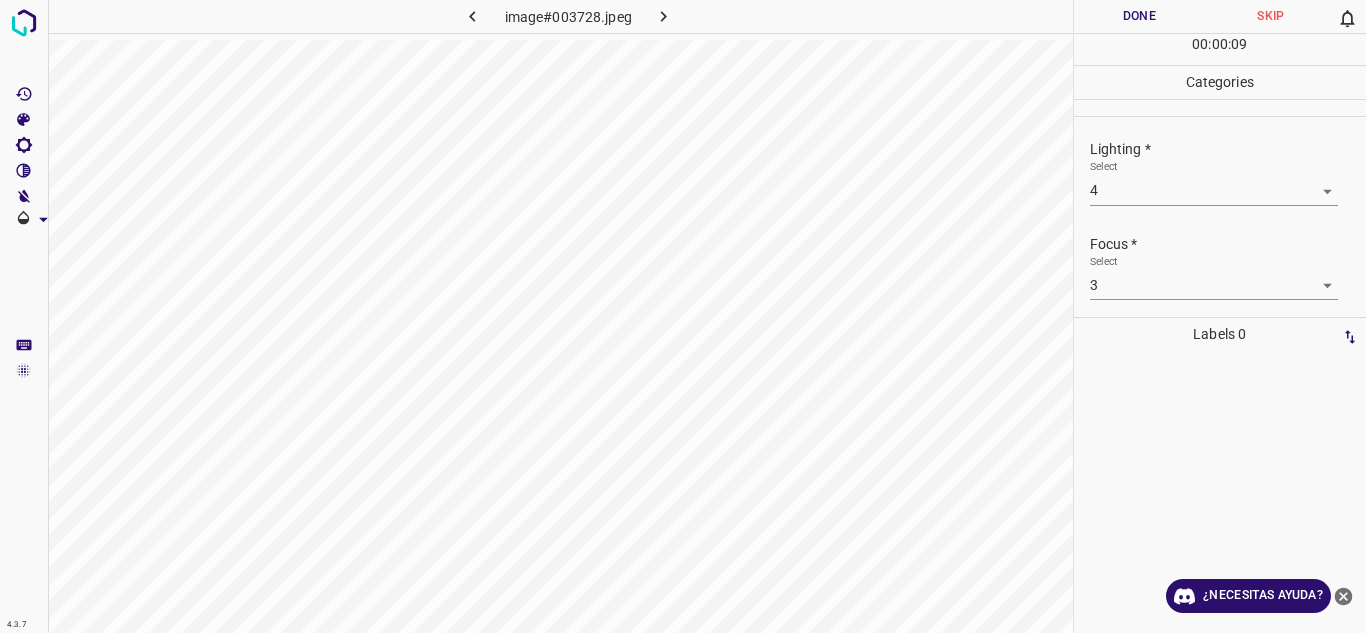 click on "Done" at bounding box center [1140, 16] 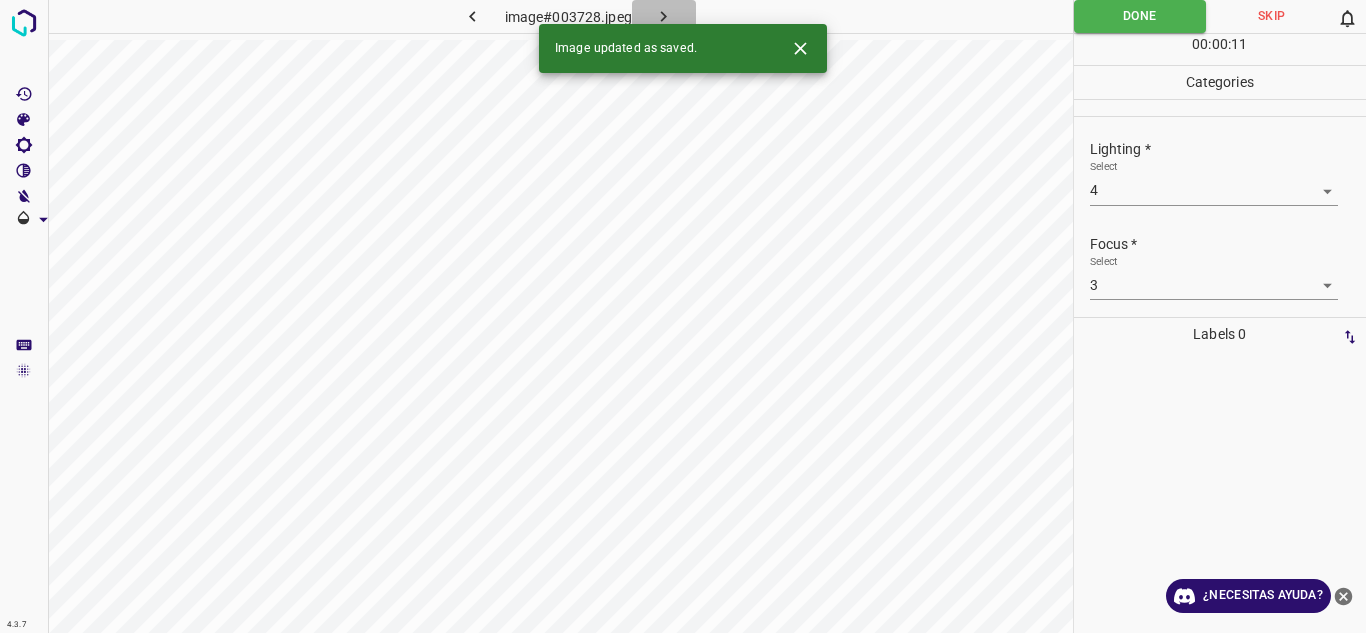 click 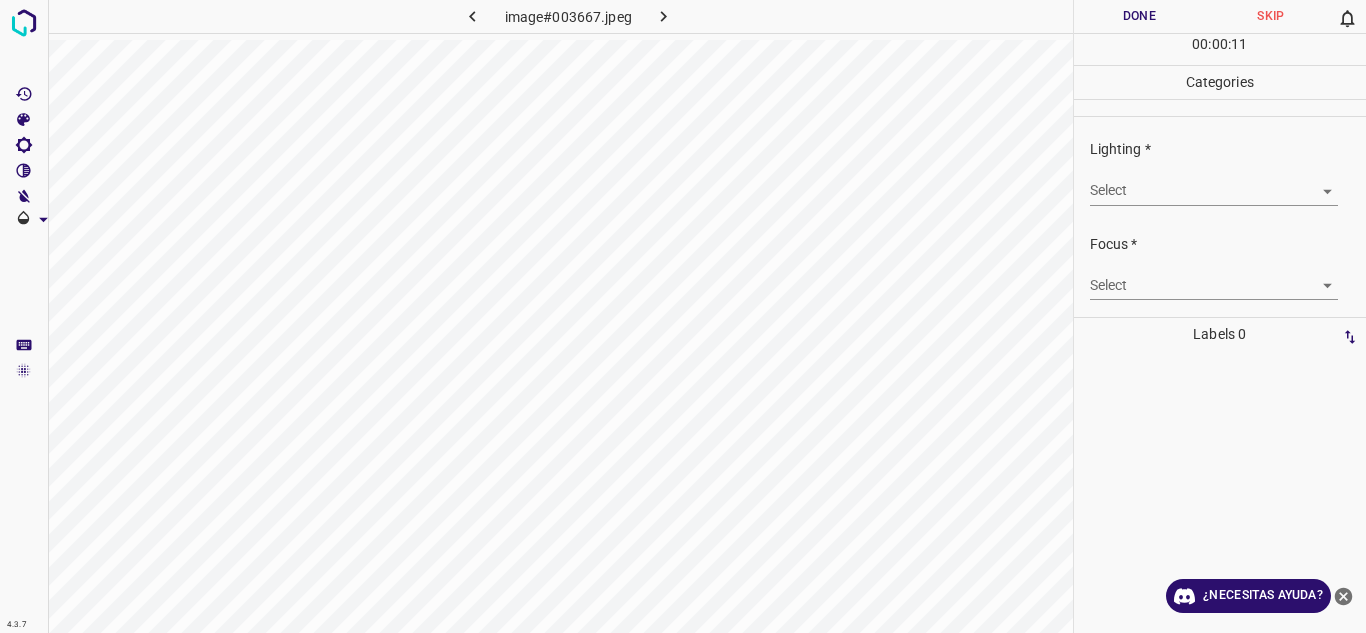 click on "4.3.7 image#003667.jpeg Done Skip 0 00   : 00   : 11   Categories Lighting *  Select ​ Focus *  Select ​ Overall *  Select ​ Labels   0 Categories 1 Lighting 2 Focus 3 Overall Tools Space Change between modes (Draw & Edit) I Auto labeling R Restore zoom M Zoom in N Zoom out Delete Delete selecte label Filters Z Restore filters X Saturation filter C Brightness filter V Contrast filter B Gray scale filter General O Download ¿Necesitas ayuda? Texto original Valora esta traducción Tu opinión servirá para ayudar a mejorar el Traductor de Google - Texto - Esconder - Borrar" at bounding box center (683, 316) 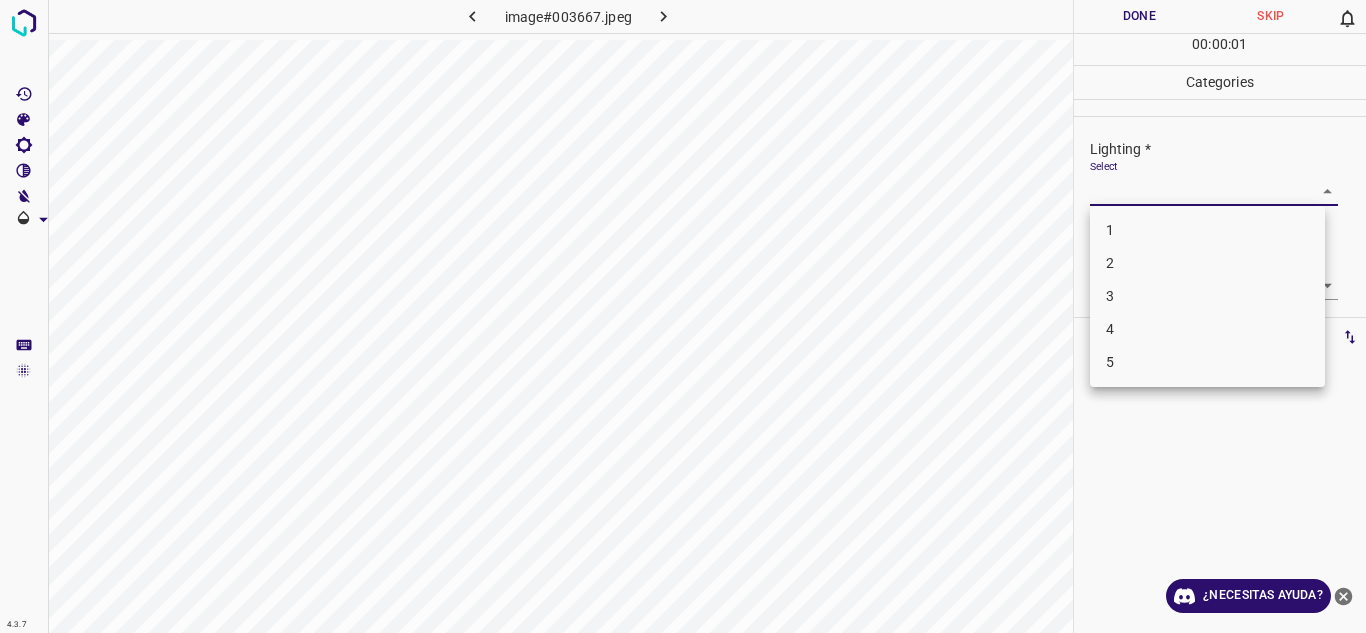 drag, startPoint x: 1148, startPoint y: 341, endPoint x: 1194, endPoint y: 331, distance: 47.07441 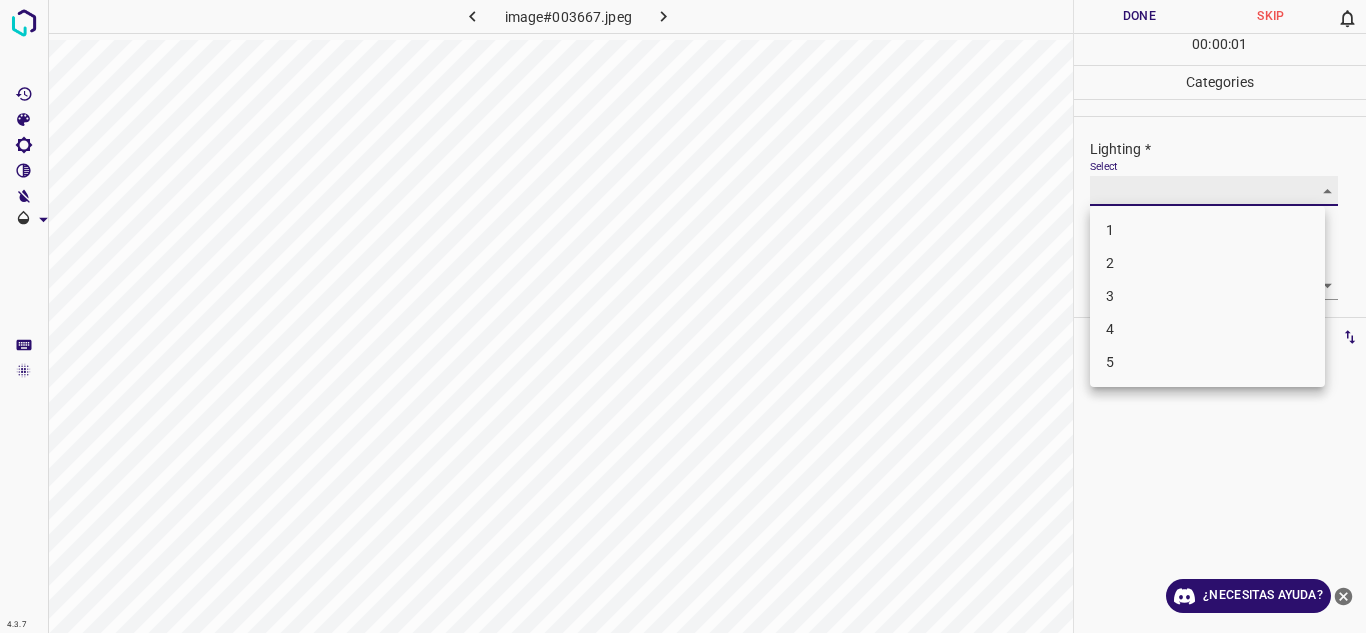 type on "4" 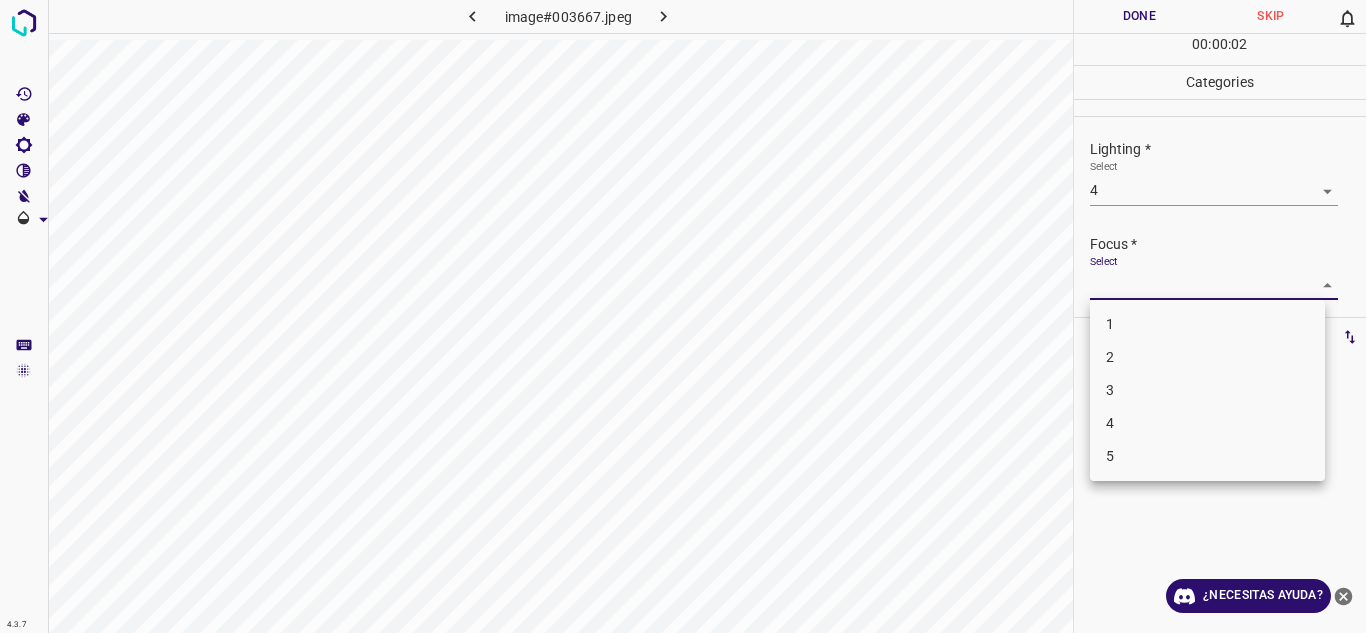click on "4.3.7 image#003667.jpeg Done Skip 0 00   : 00   : 02   Categories Lighting *  Select 4 4 Focus *  Select ​ Overall *  Select ​ Labels   0 Categories 1 Lighting 2 Focus 3 Overall Tools Space Change between modes (Draw & Edit) I Auto labeling R Restore zoom M Zoom in N Zoom out Delete Delete selecte label Filters Z Restore filters X Saturation filter C Brightness filter V Contrast filter B Gray scale filter General O Download ¿Necesitas ayuda? Texto original Valora esta traducción Tu opinión servirá para ayudar a mejorar el Traductor de Google - Texto - Esconder - Borrar 1 2 3 4 5" at bounding box center [683, 316] 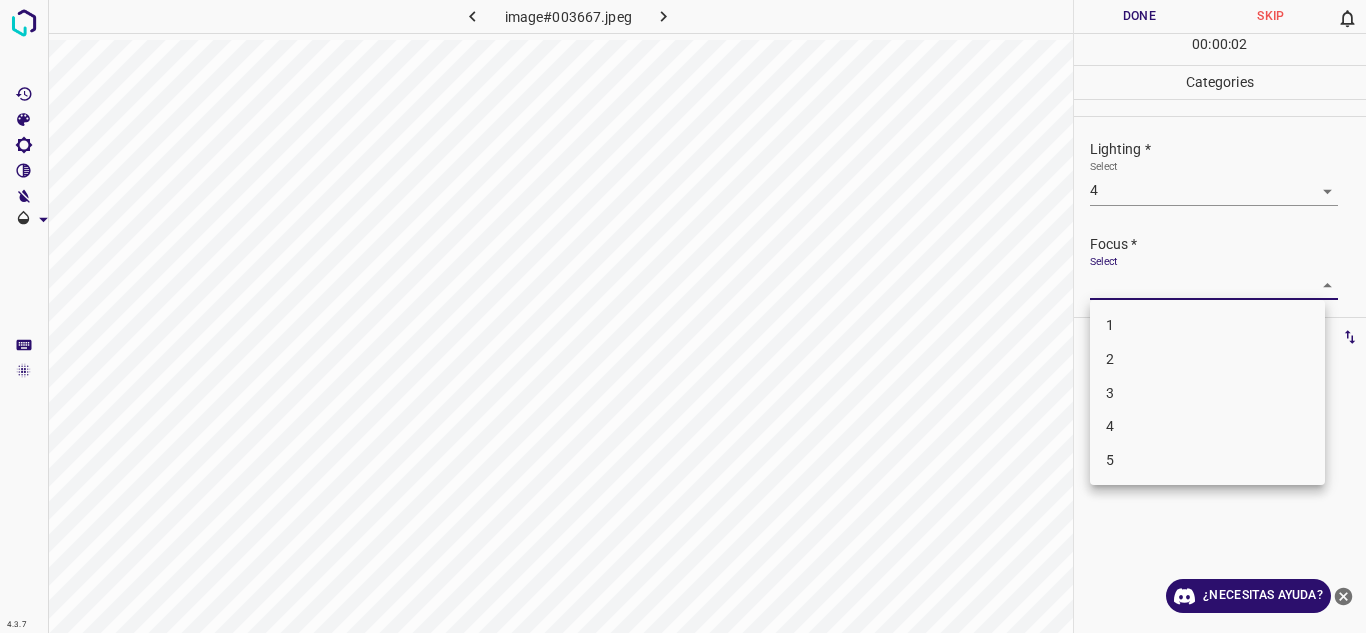 click on "3" at bounding box center [1207, 393] 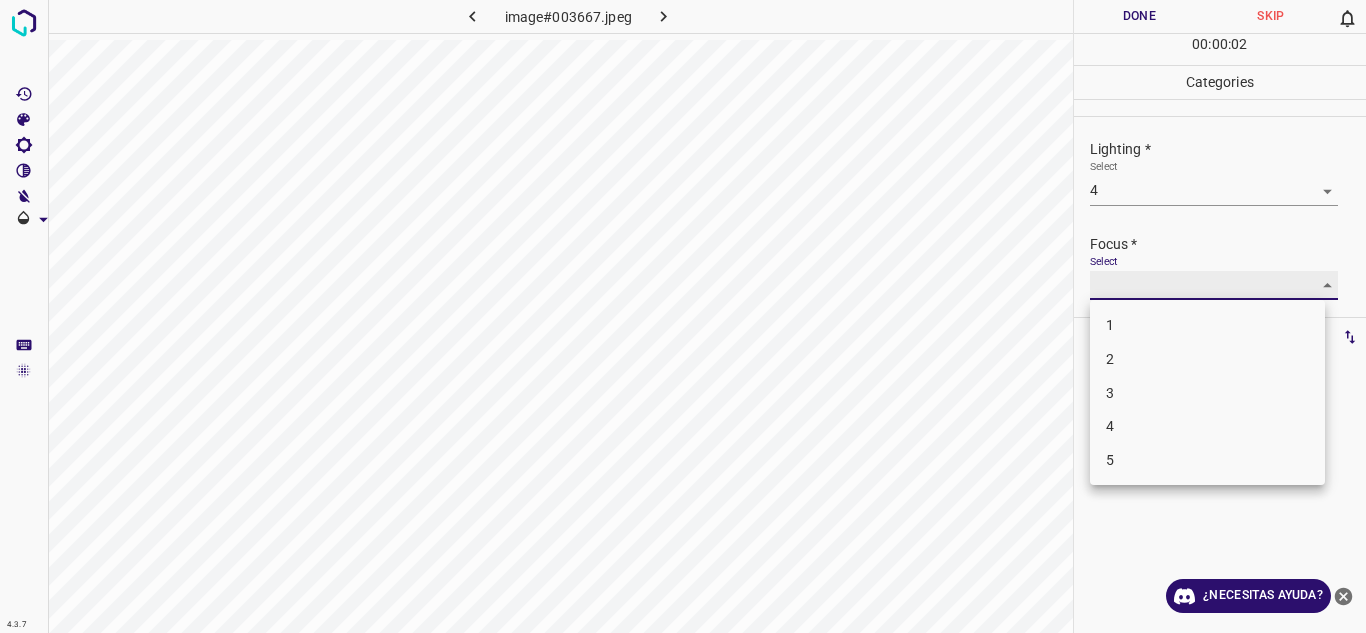 type on "3" 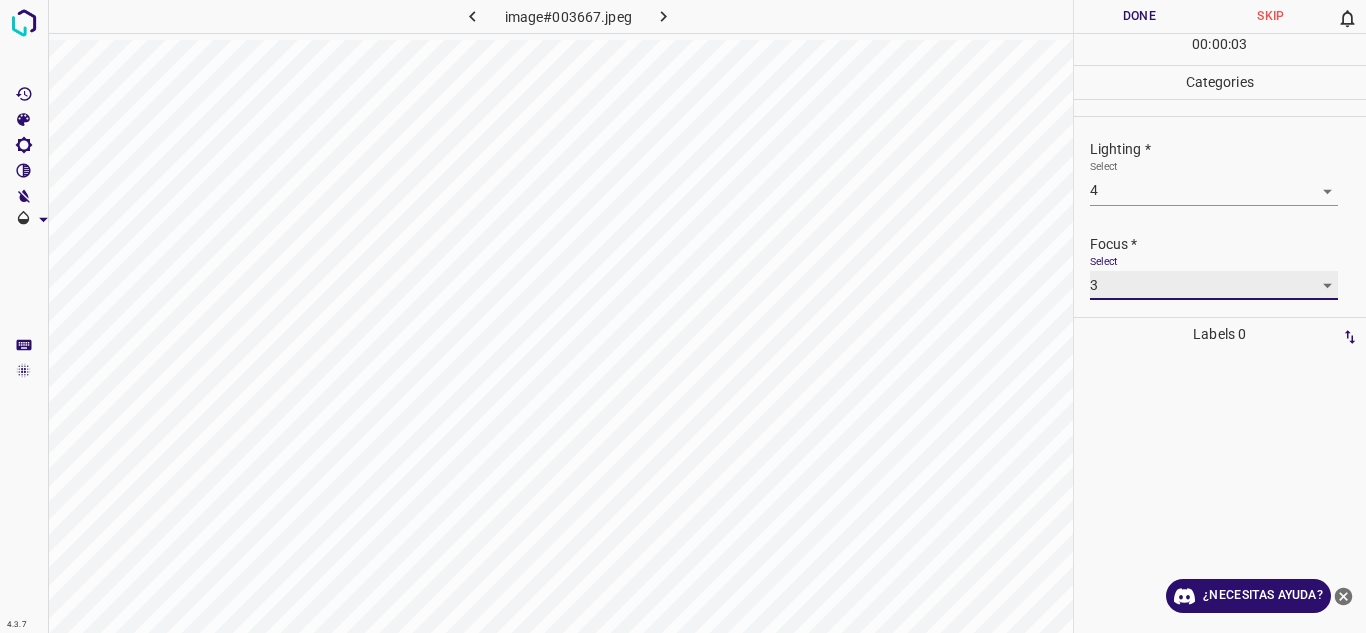 scroll, scrollTop: 98, scrollLeft: 0, axis: vertical 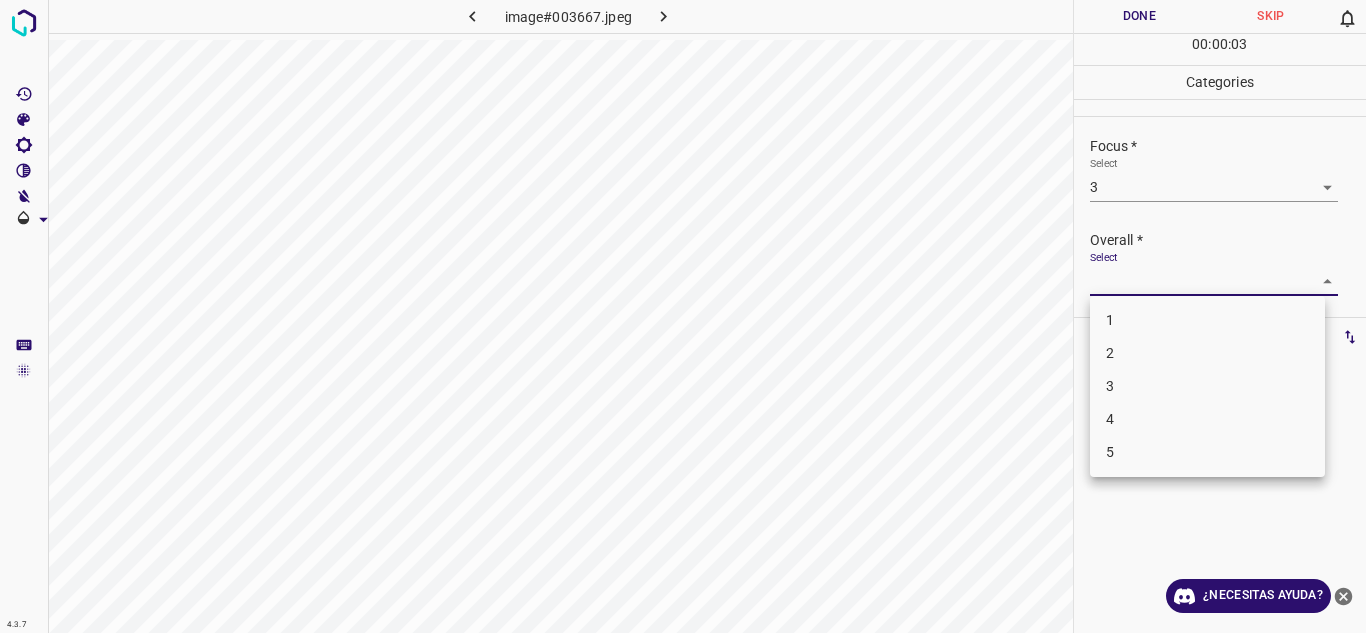 click on "4.3.7 image#003667.jpeg Done Skip 0 00   : 00   : 03   Categories Lighting *  Select 4 4 Focus *  Select 3 3 Overall *  Select ​ Labels   0 Categories 1 Lighting 2 Focus 3 Overall Tools Space Change between modes (Draw & Edit) I Auto labeling R Restore zoom M Zoom in N Zoom out Delete Delete selecte label Filters Z Restore filters X Saturation filter C Brightness filter V Contrast filter B Gray scale filter General O Download ¿Necesitas ayuda? Texto original Valora esta traducción Tu opinión servirá para ayudar a mejorar el Traductor de Google - Texto - Esconder - Borrar 1 2 3 4 5" at bounding box center (683, 316) 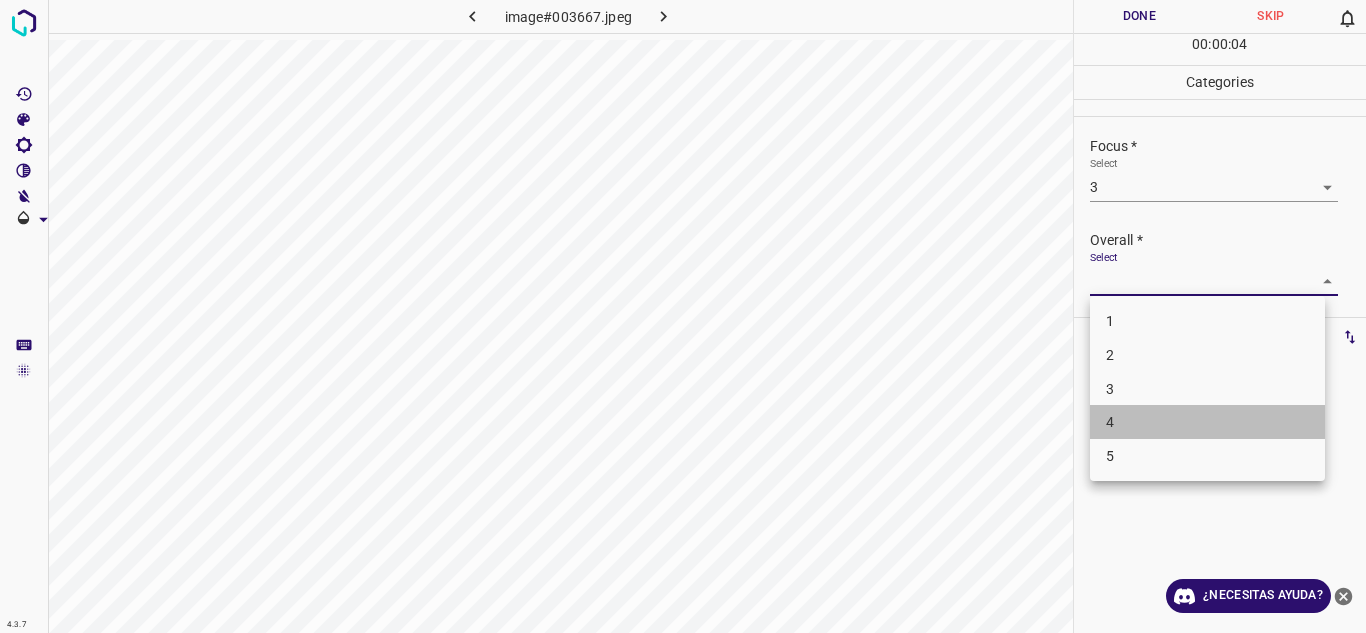drag, startPoint x: 1169, startPoint y: 417, endPoint x: 1168, endPoint y: 403, distance: 14.035668 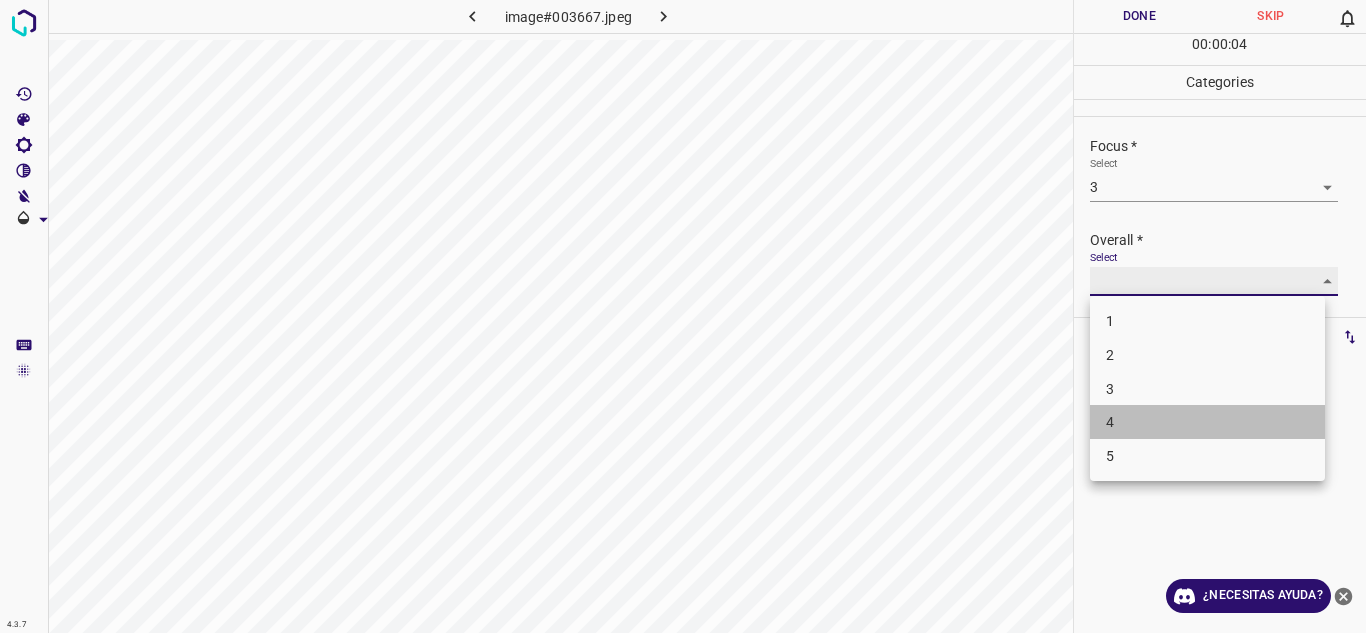 type on "4" 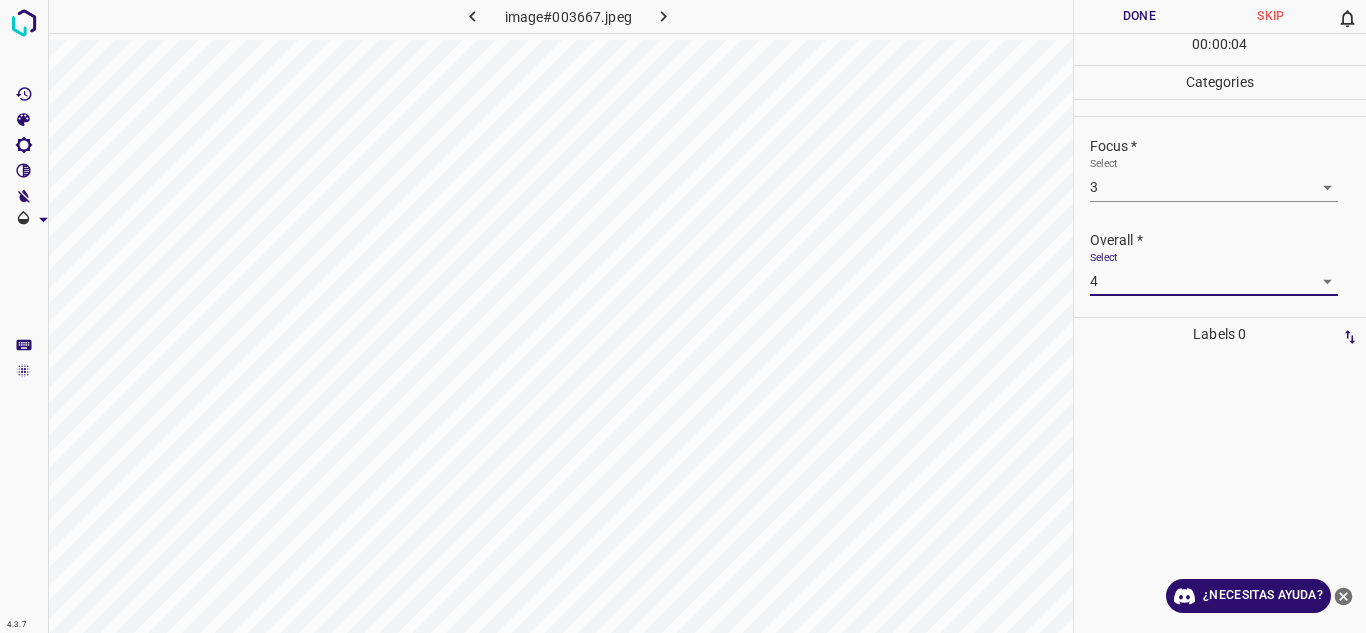click on "Done" at bounding box center (1140, 16) 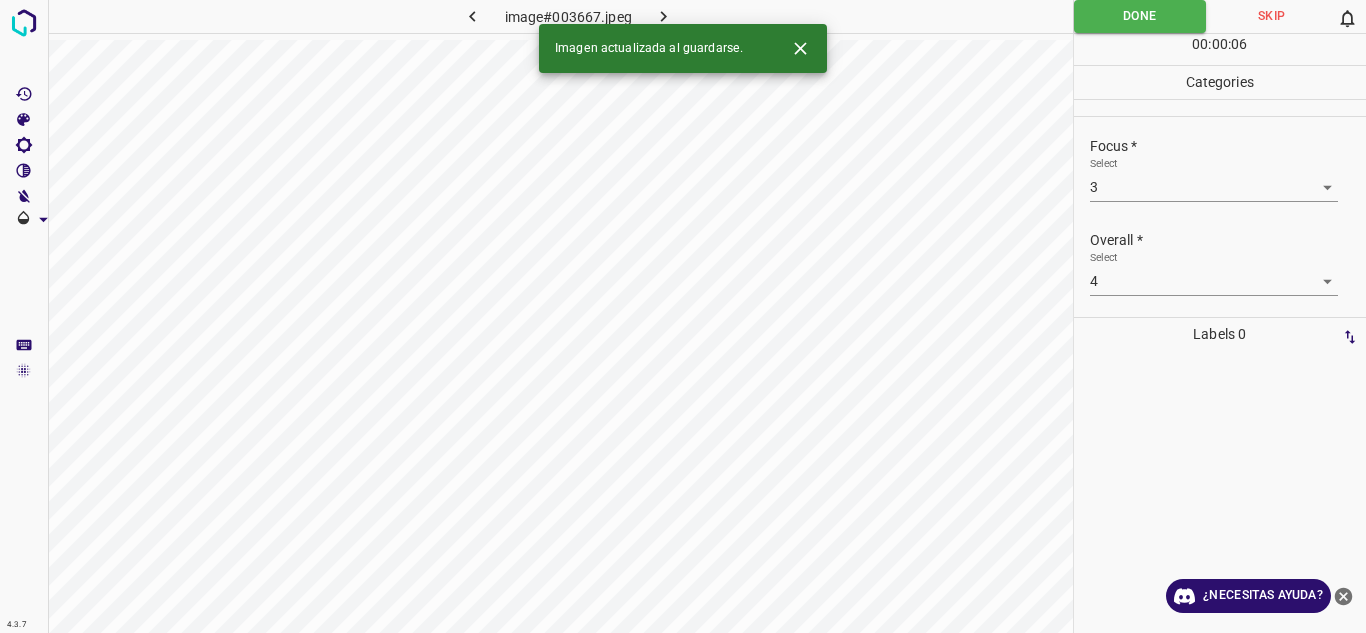 click 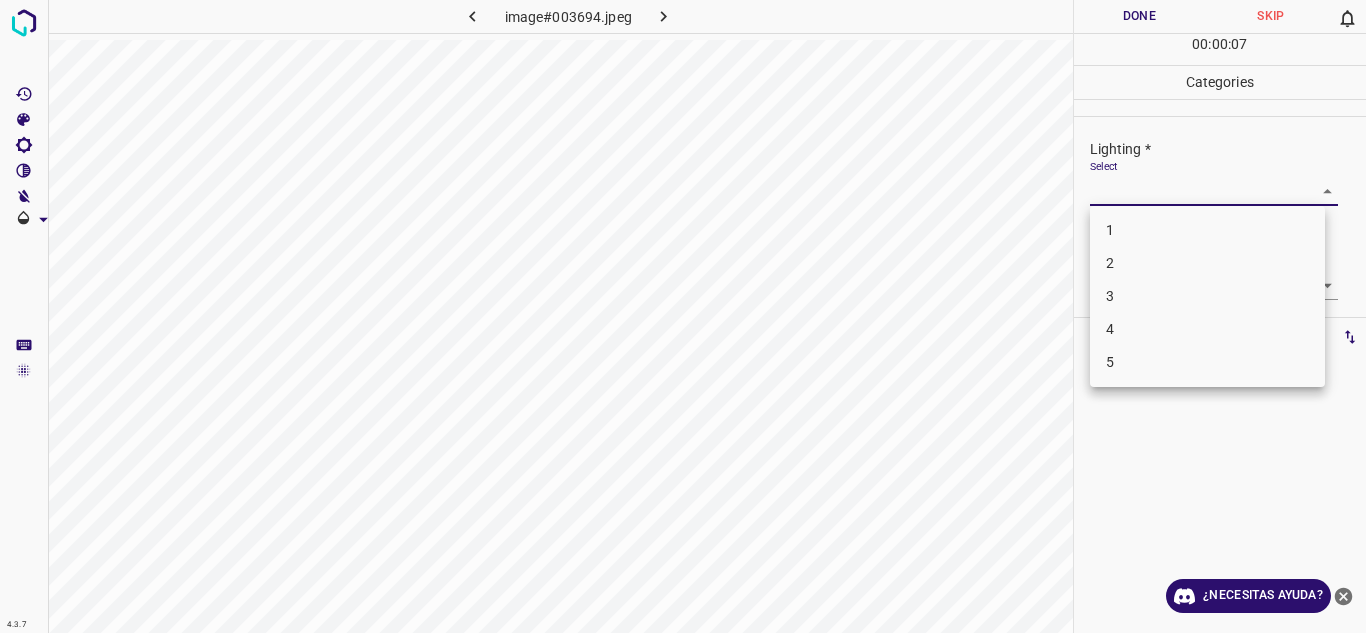 click on "4.3.7 image#003694.jpeg Done Skip 0 00   : 00   : 07   Categories Lighting *  Select ​ Focus *  Select ​ Overall *  Select ​ Labels   0 Categories 1 Lighting 2 Focus 3 Overall Tools Space Change between modes (Draw & Edit) I Auto labeling R Restore zoom M Zoom in N Zoom out Delete Delete selecte label Filters Z Restore filters X Saturation filter C Brightness filter V Contrast filter B Gray scale filter General O Download ¿Necesitas ayuda? Texto original Valora esta traducción Tu opinión servirá para ayudar a mejorar el Traductor de Google - Texto - Esconder - Borrar 1 2 3 4 5" at bounding box center (683, 316) 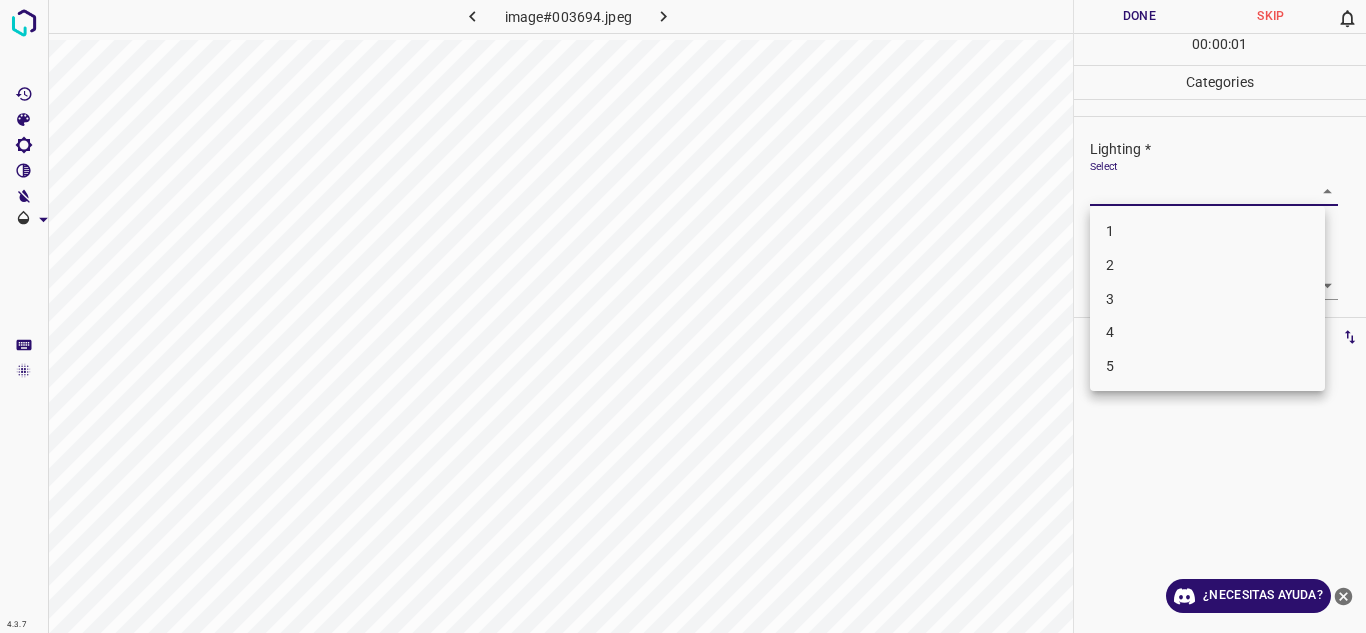 click on "4" at bounding box center [1207, 332] 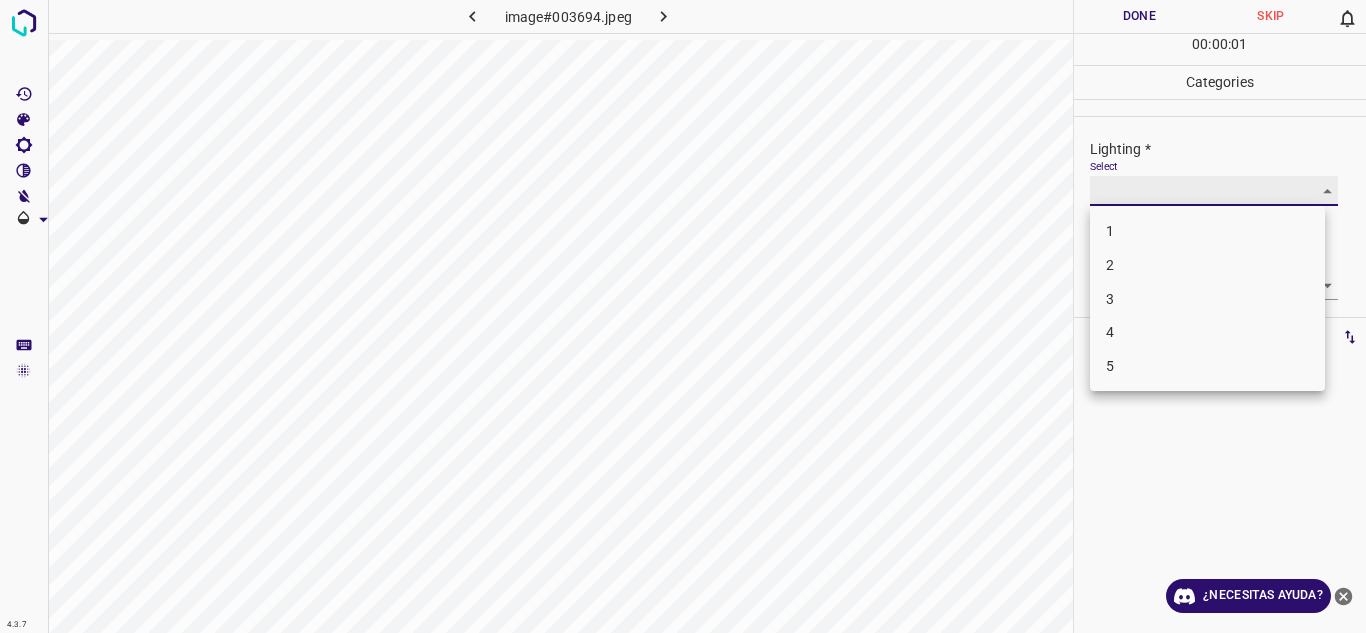 type on "4" 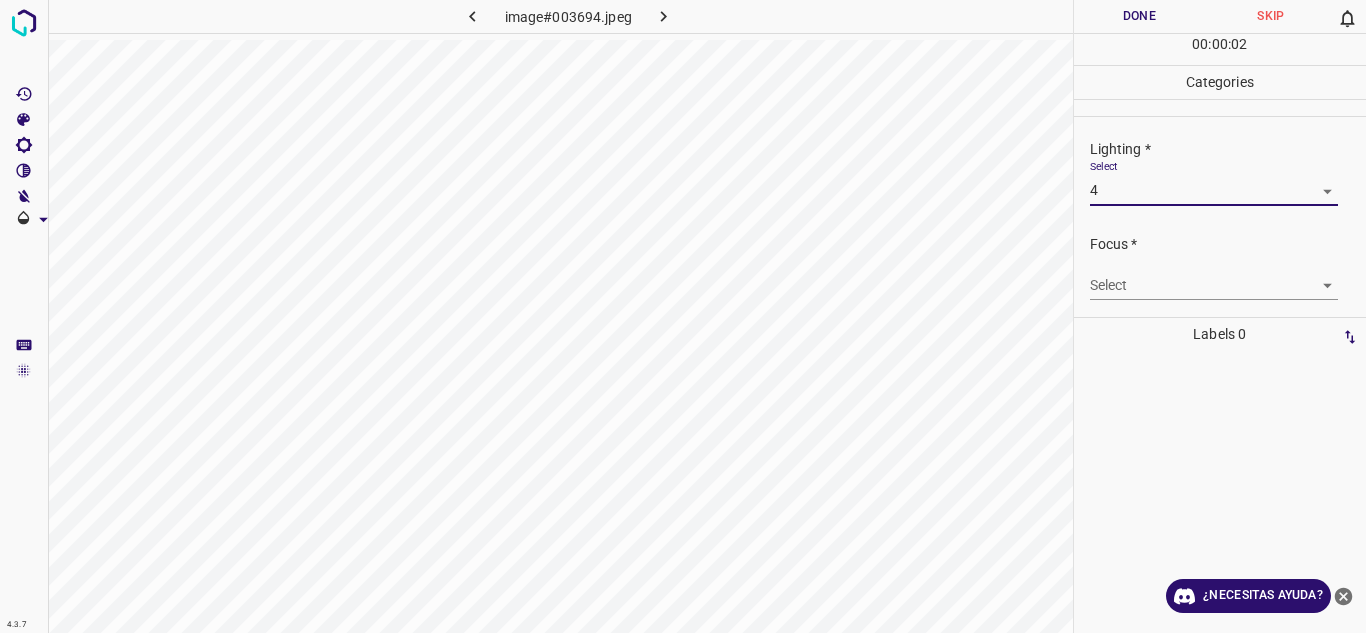 click on "4.3.7 image#003694.jpeg Done Skip 0 00   : 00   : 02   Categories Lighting *  Select 4 4 Focus *  Select ​ Overall *  Select ​ Labels   0 Categories 1 Lighting 2 Focus 3 Overall Tools Space Change between modes (Draw & Edit) I Auto labeling R Restore zoom M Zoom in N Zoom out Delete Delete selecte label Filters Z Restore filters X Saturation filter C Brightness filter V Contrast filter B Gray scale filter General O Download ¿Necesitas ayuda? Texto original Valora esta traducción Tu opinión servirá para ayudar a mejorar el Traductor de Google - Texto - Esconder - Borrar" at bounding box center (683, 316) 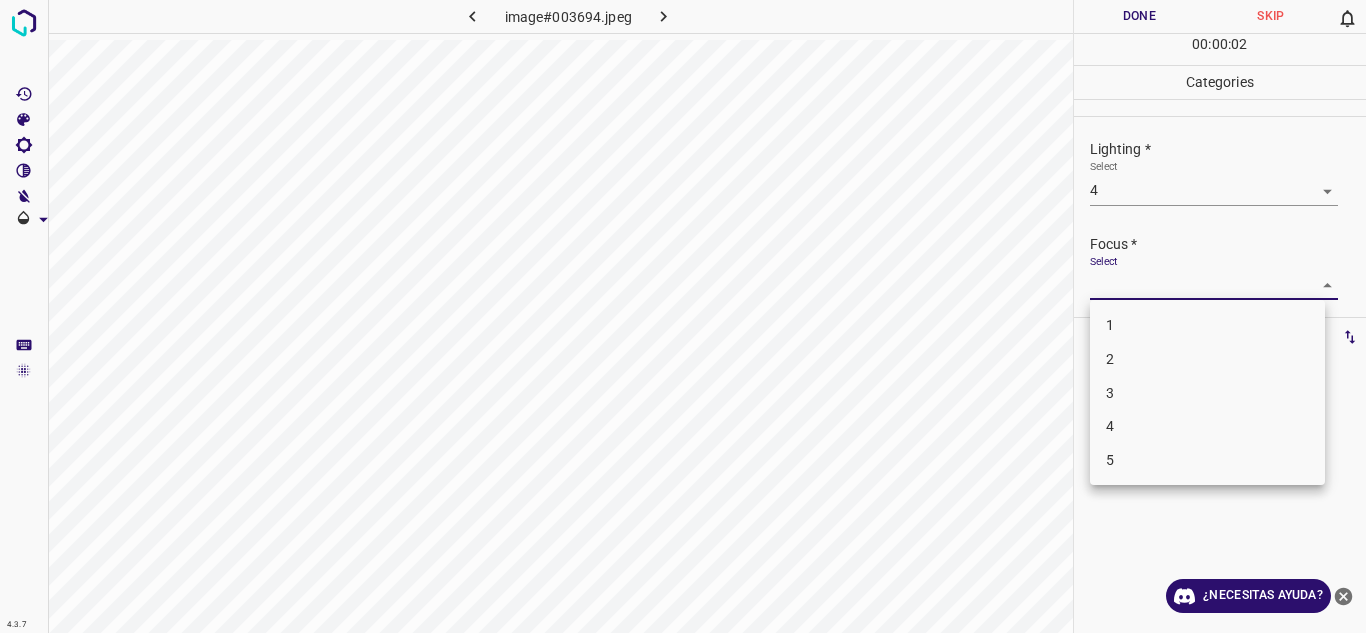 click on "3" at bounding box center (1207, 393) 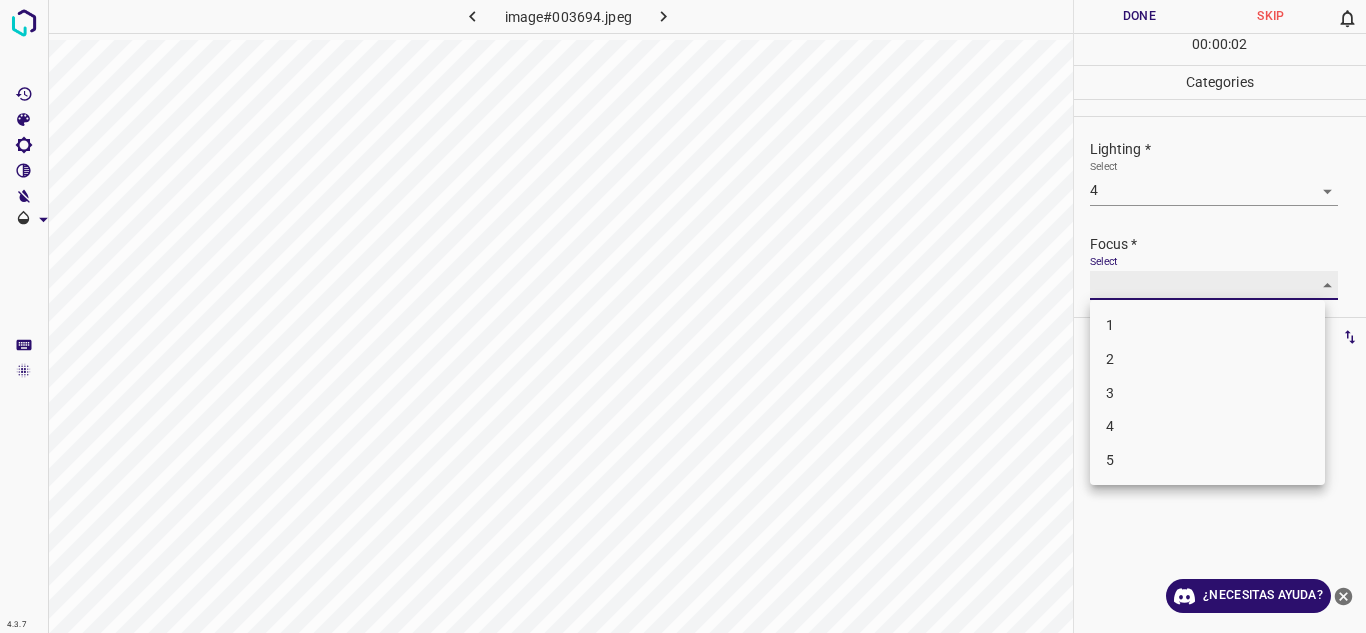 type on "3" 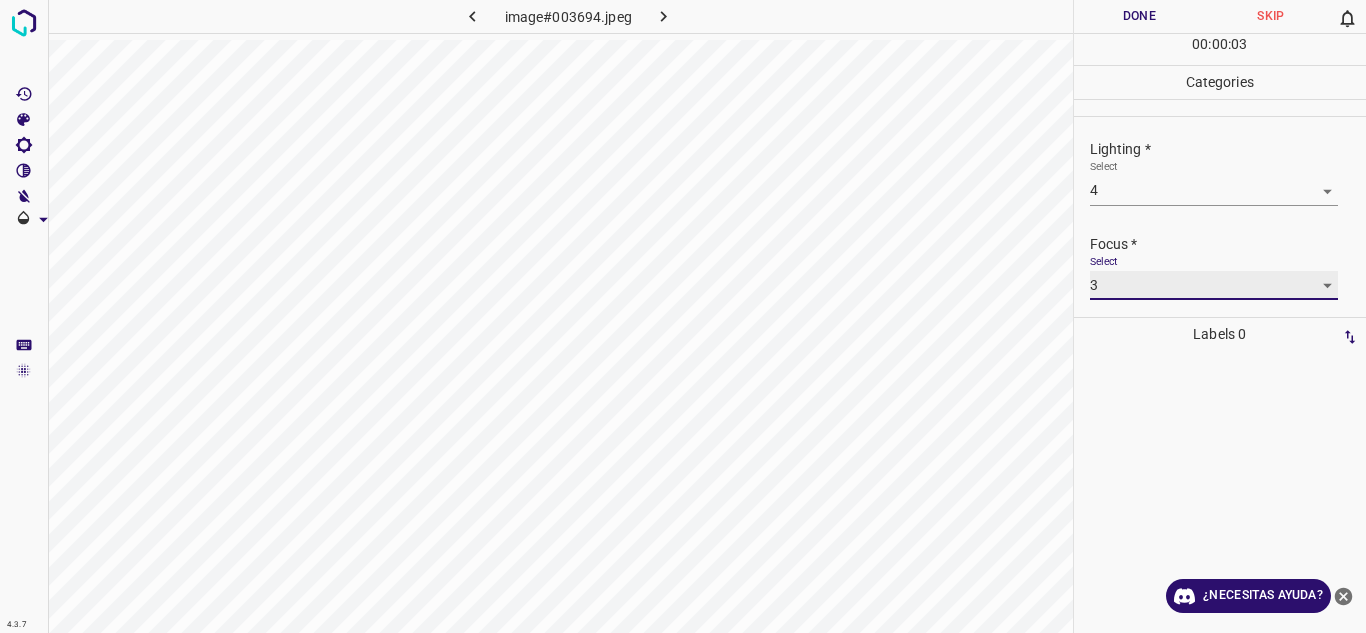 scroll, scrollTop: 98, scrollLeft: 0, axis: vertical 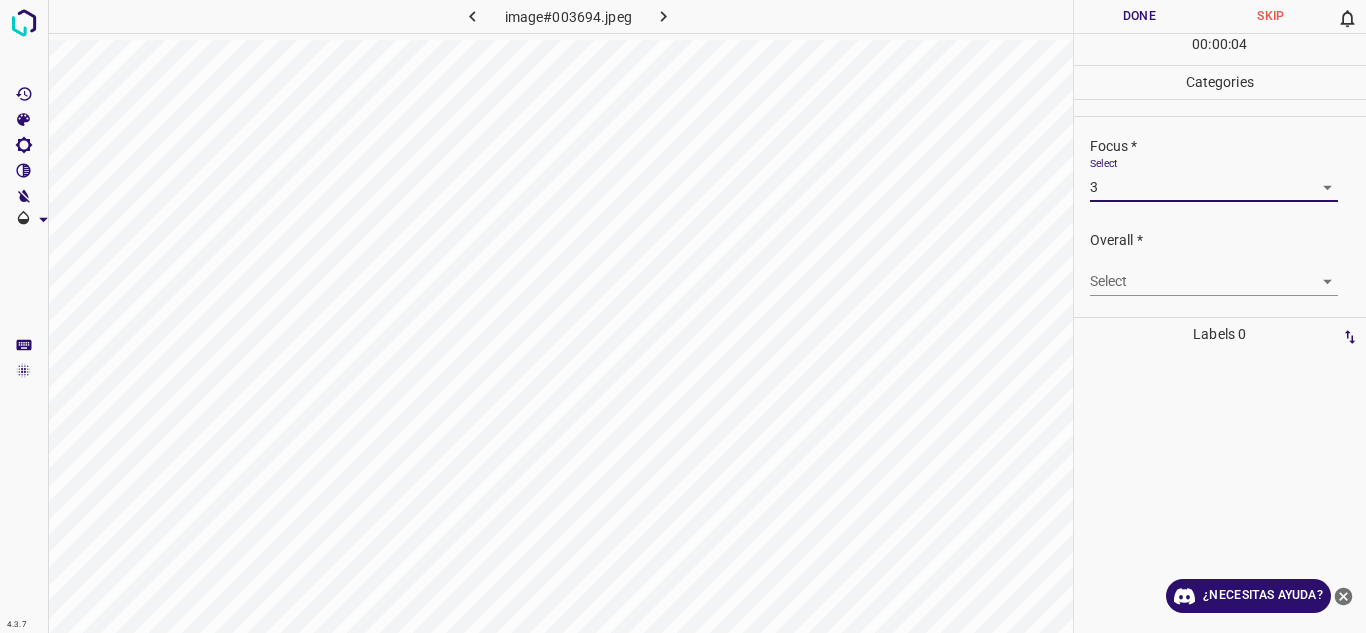 click on "4.3.7 image#003694.jpeg Done Skip 0 00   : 00   : 04   Categories Lighting *  Select 4 4 Focus *  Select 3 3 Overall *  Select ​ Labels   0 Categories 1 Lighting 2 Focus 3 Overall Tools Space Change between modes (Draw & Edit) I Auto labeling R Restore zoom M Zoom in N Zoom out Delete Delete selecte label Filters Z Restore filters X Saturation filter C Brightness filter V Contrast filter B Gray scale filter General O Download ¿Necesitas ayuda? Texto original Valora esta traducción Tu opinión servirá para ayudar a mejorar el Traductor de Google - Texto - Esconder - Borrar" at bounding box center [683, 316] 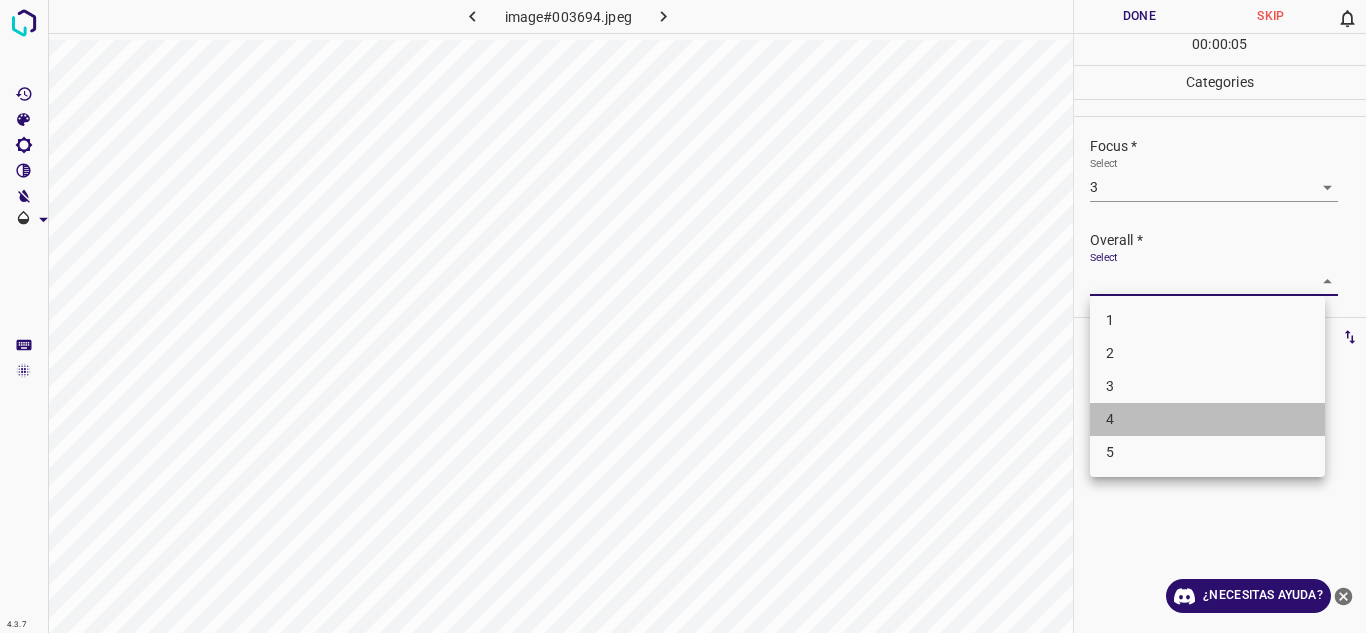 drag, startPoint x: 1191, startPoint y: 414, endPoint x: 1166, endPoint y: 214, distance: 201.55644 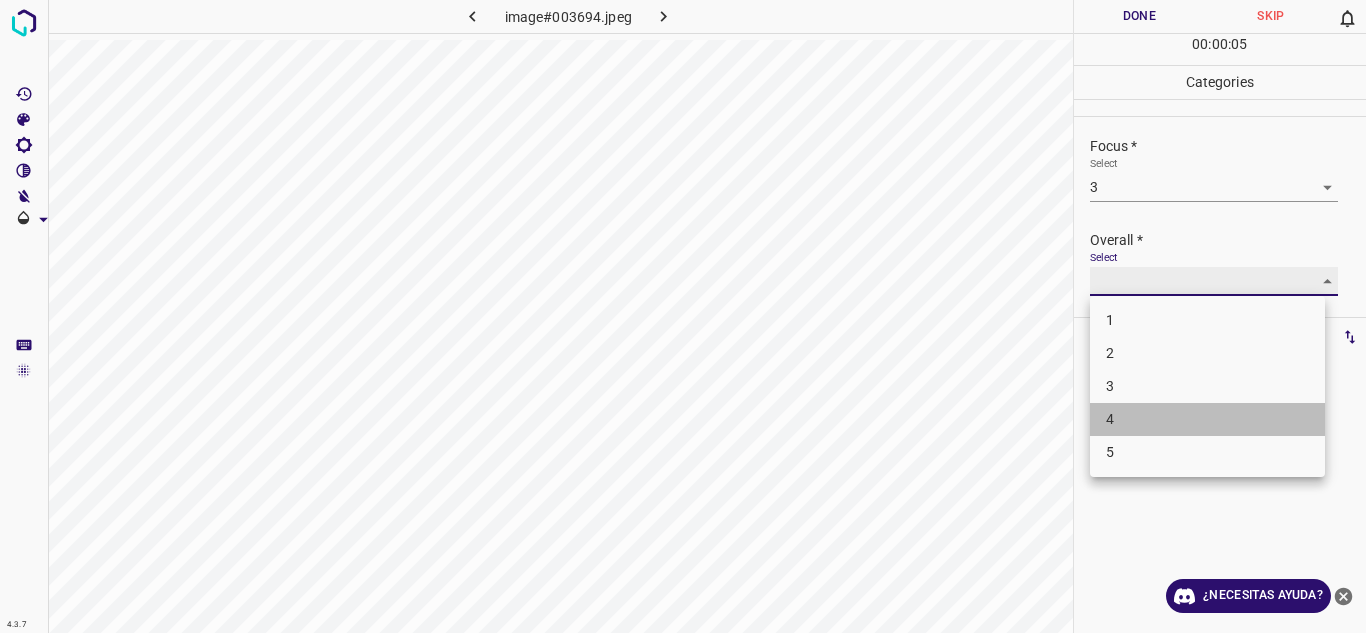 type on "4" 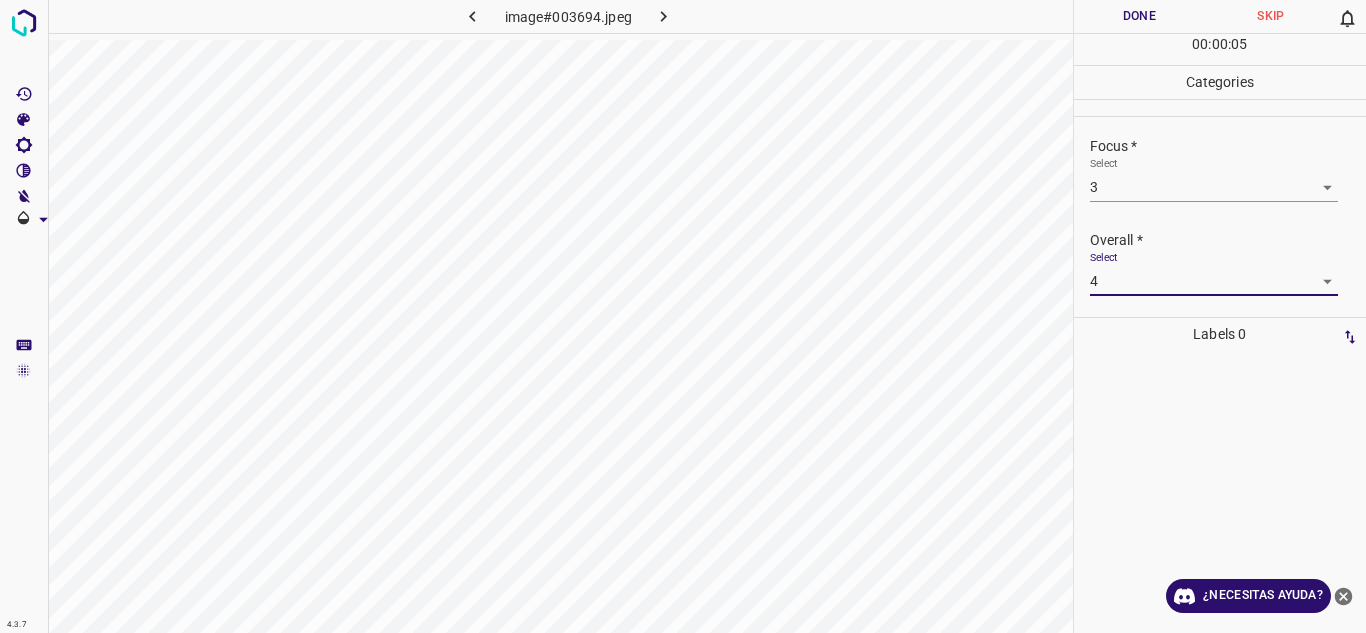 click on "Done" at bounding box center (1140, 16) 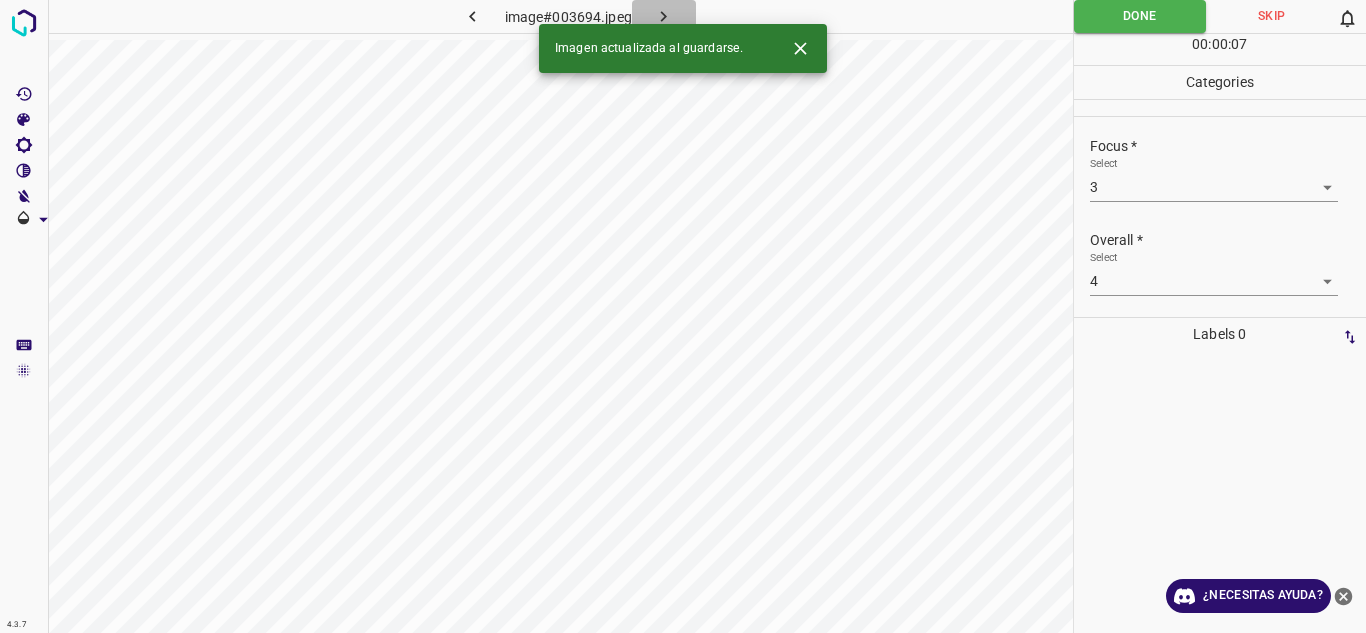click 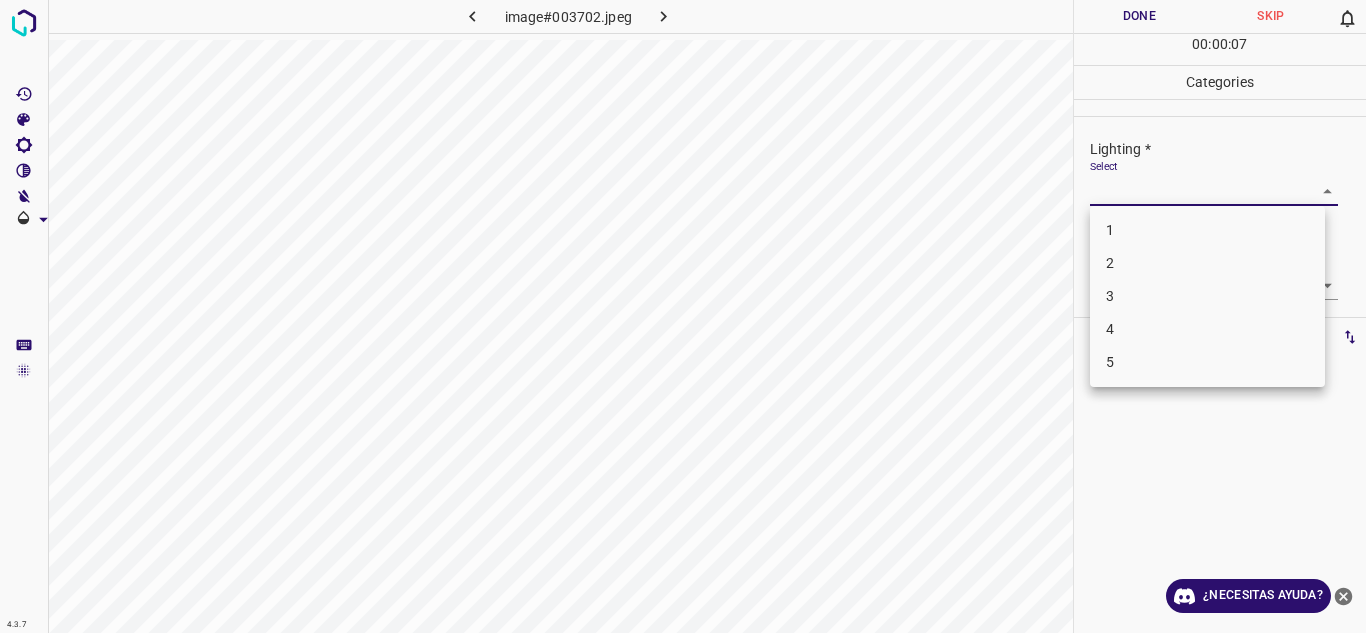 click on "4.3.7 image#003702.jpeg Done Skip 0 00   : 00   : 07   Categories Lighting *  Select ​ Focus *  Select ​ Overall *  Select ​ Labels   0 Categories 1 Lighting 2 Focus 3 Overall Tools Space Change between modes (Draw & Edit) I Auto labeling R Restore zoom M Zoom in N Zoom out Delete Delete selecte label Filters Z Restore filters X Saturation filter C Brightness filter V Contrast filter B Gray scale filter General O Download ¿Necesitas ayuda? Texto original Valora esta traducción Tu opinión servirá para ayudar a mejorar el Traductor de Google - Texto - Esconder - Borrar 1 2 3 4 5" at bounding box center [683, 316] 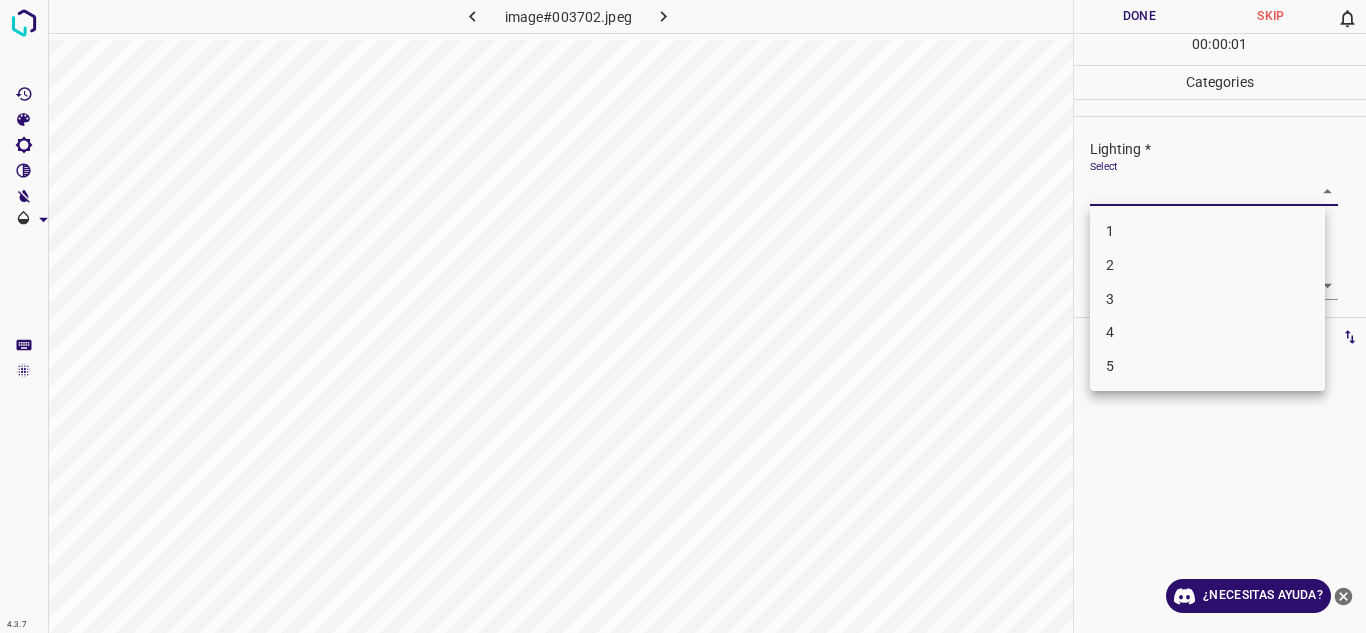click on "3" at bounding box center (1207, 299) 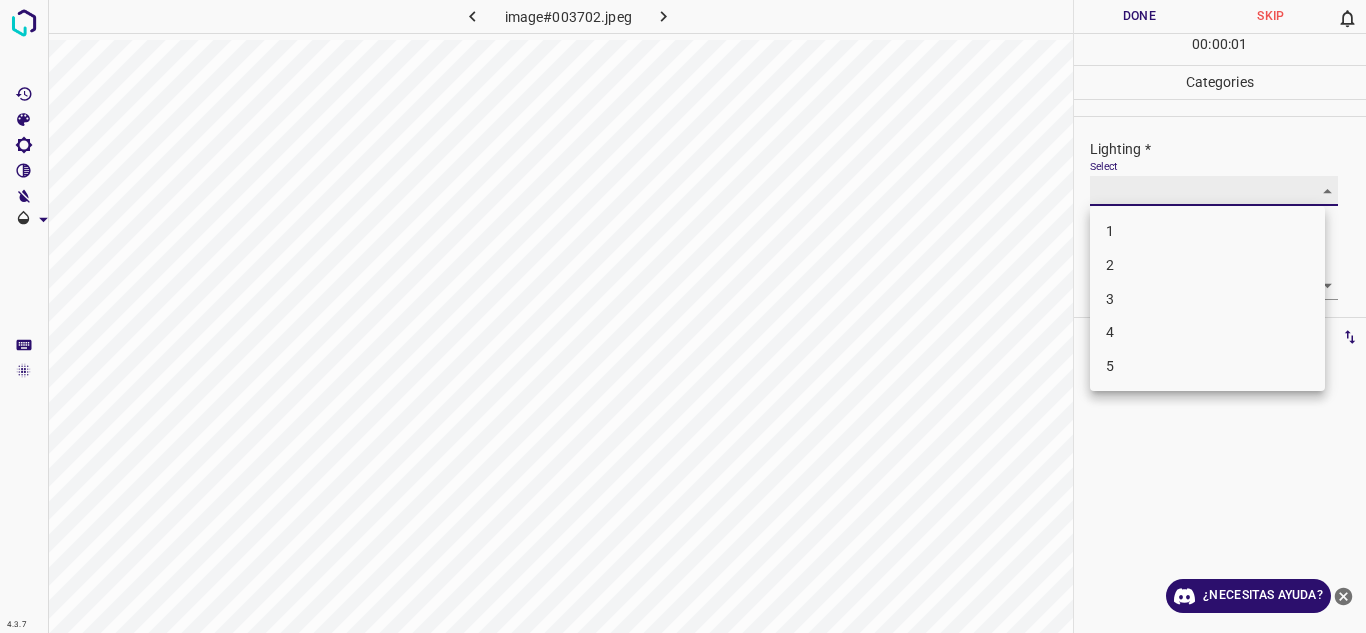 type on "3" 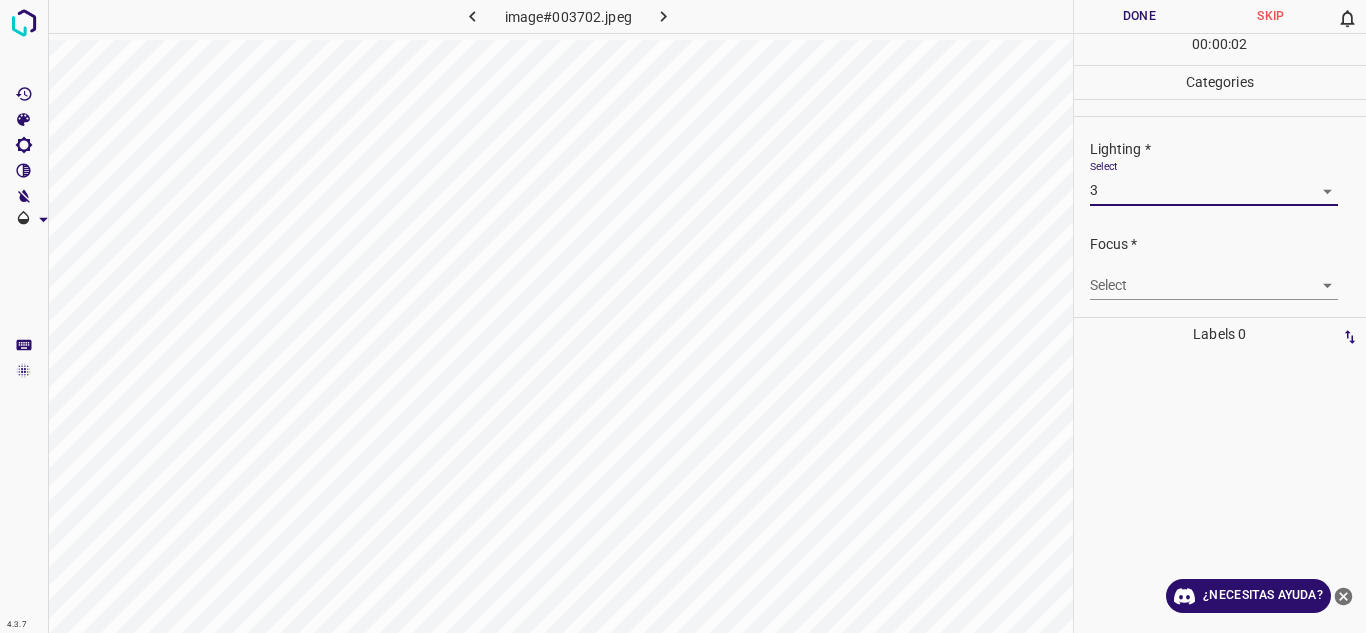 click on "4.3.7 image#003702.jpeg Done Skip 0 00   : 00   : 02   Categories Lighting *  Select 3 3 Focus *  Select ​ Overall *  Select ​ Labels   0 Categories 1 Lighting 2 Focus 3 Overall Tools Space Change between modes (Draw & Edit) I Auto labeling R Restore zoom M Zoom in N Zoom out Delete Delete selecte label Filters Z Restore filters X Saturation filter C Brightness filter V Contrast filter B Gray scale filter General O Download ¿Necesitas ayuda? Texto original Valora esta traducción Tu opinión servirá para ayudar a mejorar el Traductor de Google - Texto - Esconder - Borrar" at bounding box center [683, 316] 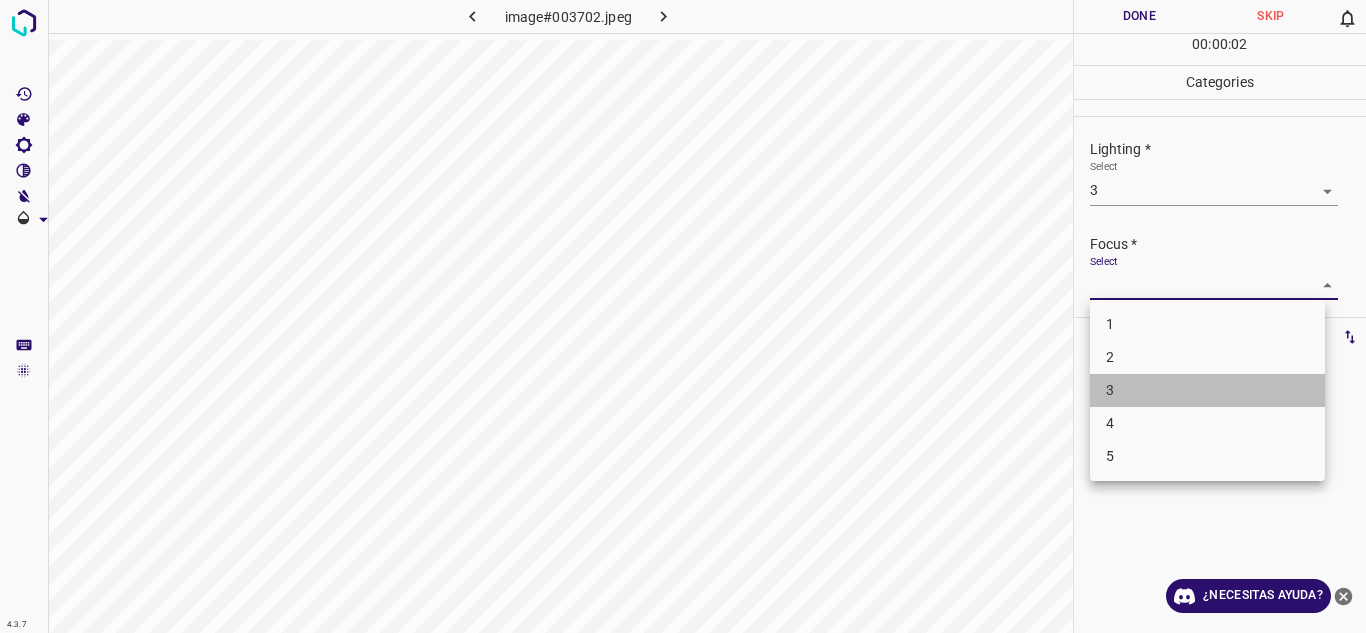 click on "3" at bounding box center (1207, 390) 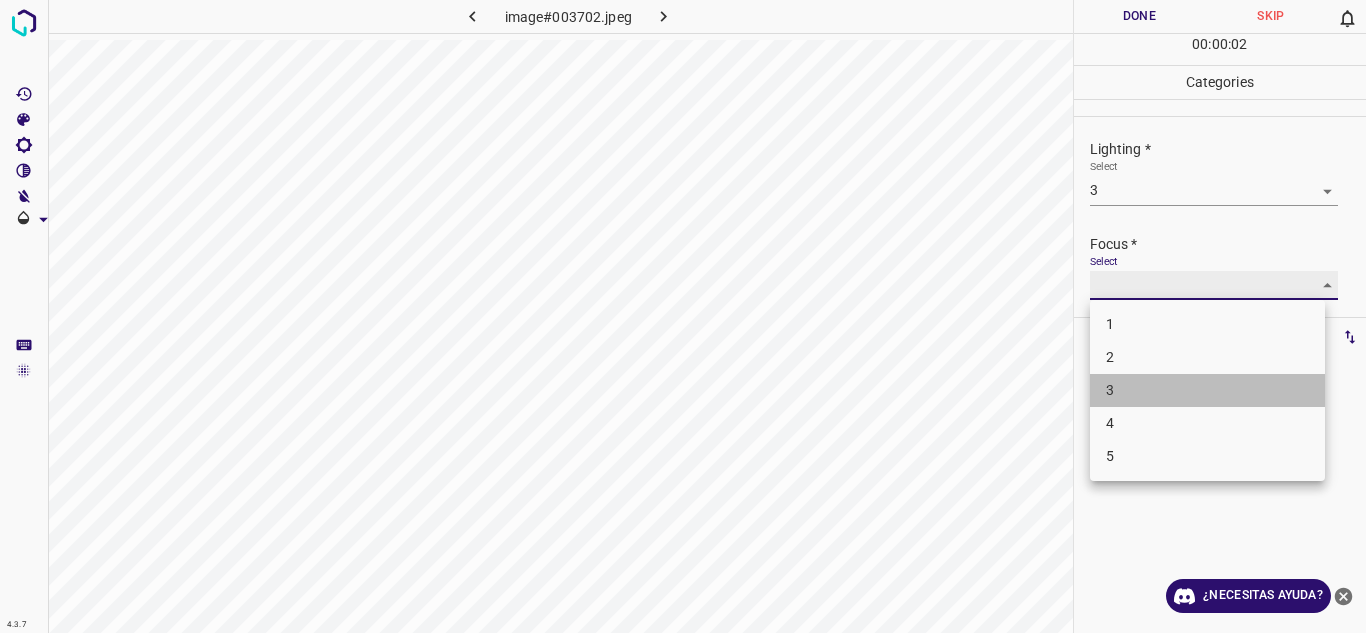type on "3" 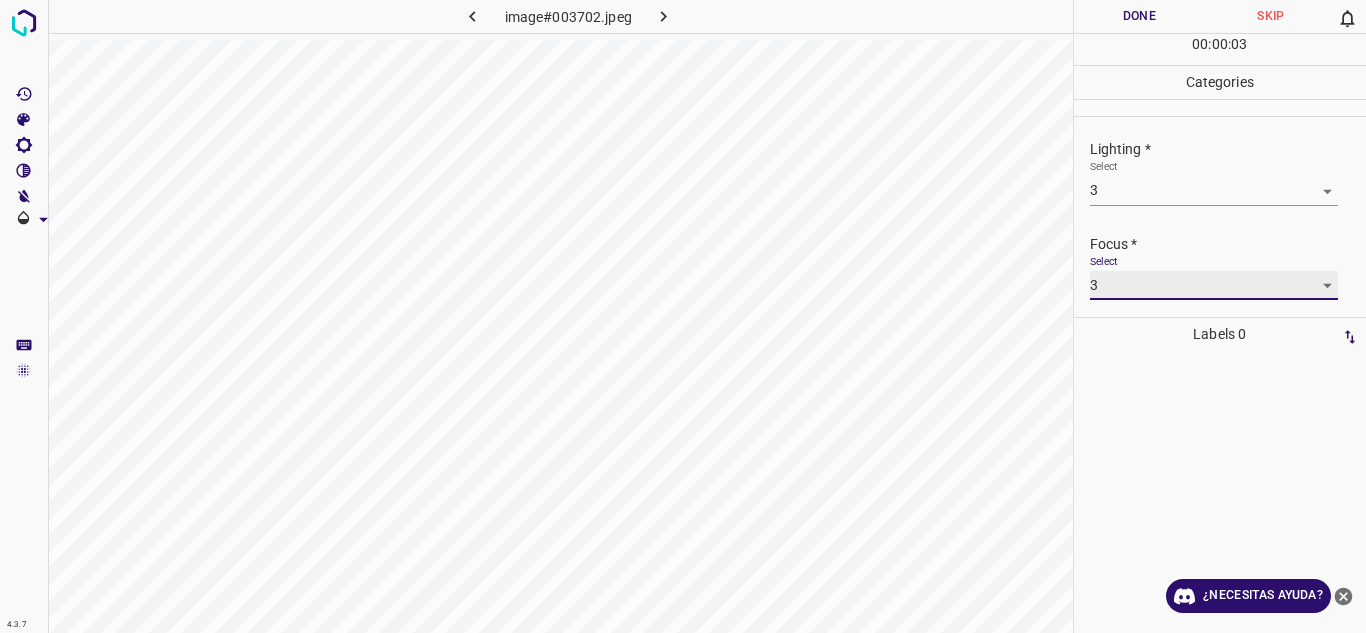 scroll, scrollTop: 98, scrollLeft: 0, axis: vertical 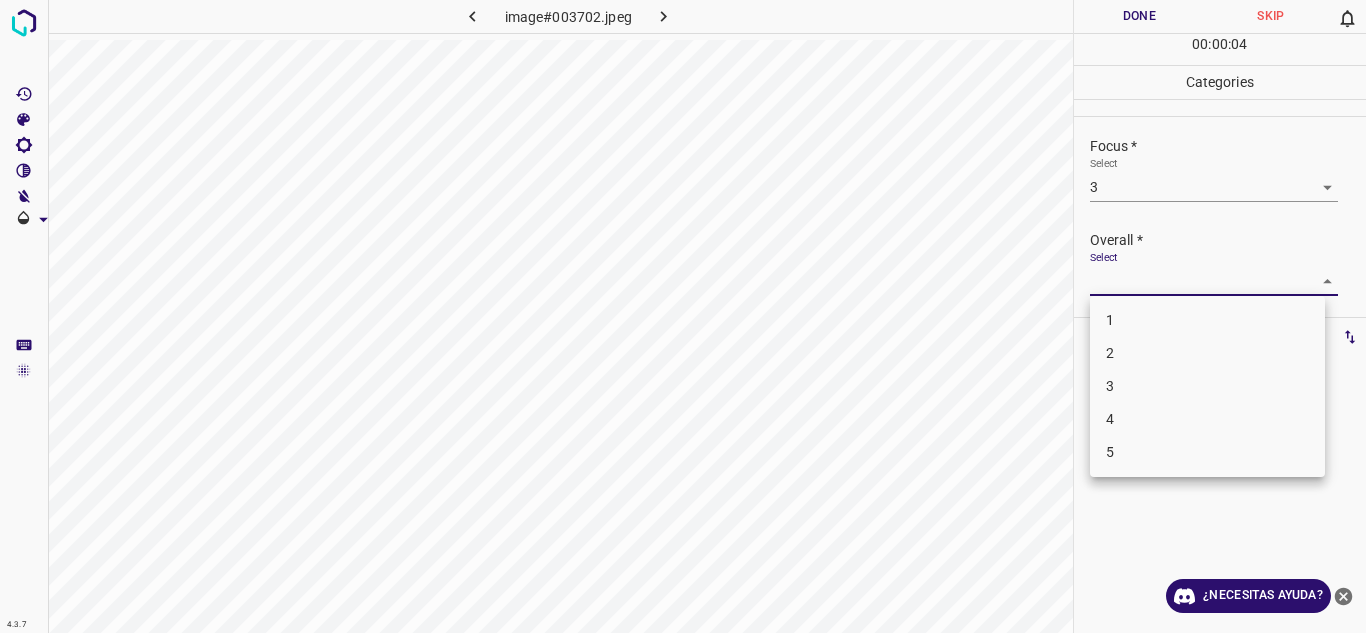 click on "4.3.7 image#003702.jpeg Done Skip 0 00   : 00   : 04   Categories Lighting *  Select 3 3 Focus *  Select 3 3 Overall *  Select ​ Labels   0 Categories 1 Lighting 2 Focus 3 Overall Tools Space Change between modes (Draw & Edit) I Auto labeling R Restore zoom M Zoom in N Zoom out Delete Delete selecte label Filters Z Restore filters X Saturation filter C Brightness filter V Contrast filter B Gray scale filter General O Download ¿Necesitas ayuda? Texto original Valora esta traducción Tu opinión servirá para ayudar a mejorar el Traductor de Google - Texto - Esconder - Borrar 1 2 3 4 5" at bounding box center (683, 316) 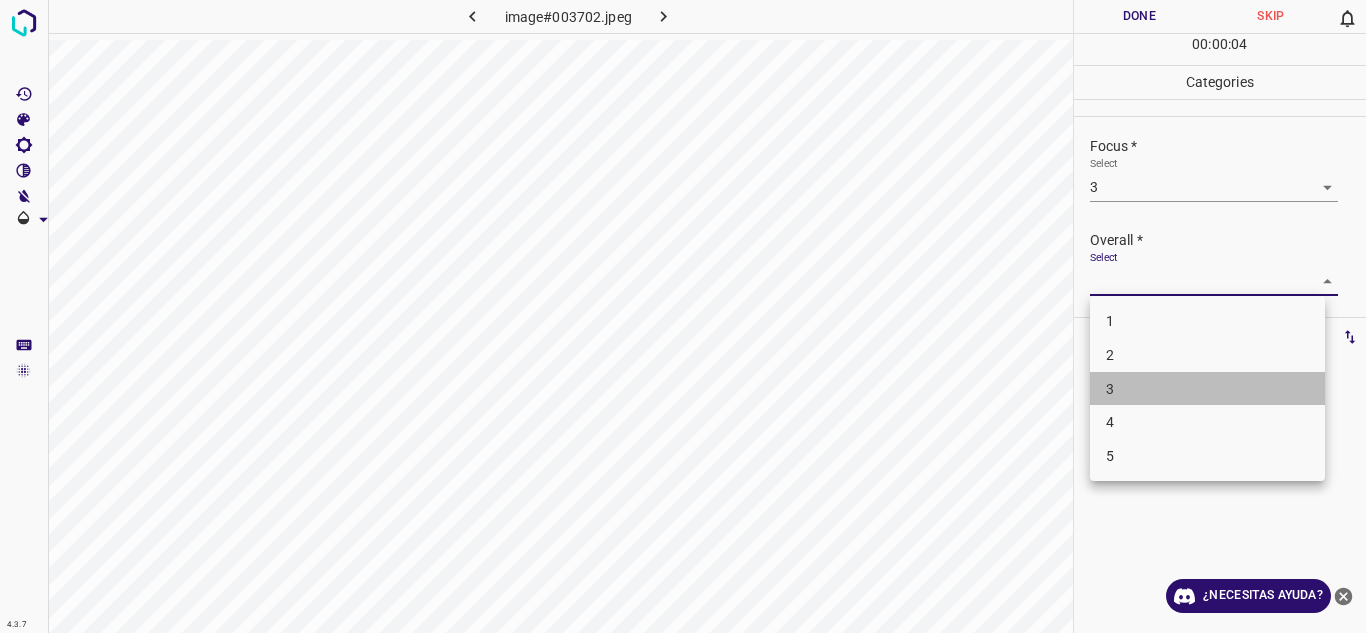 click on "3" at bounding box center (1207, 389) 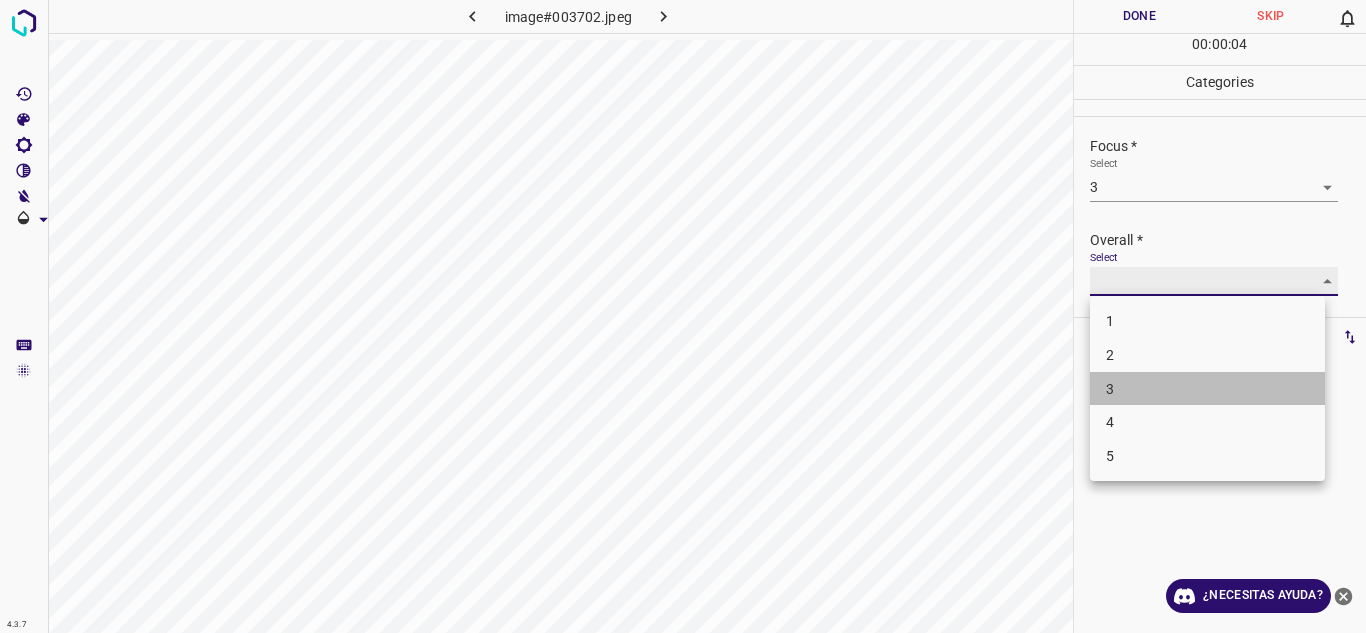 type on "3" 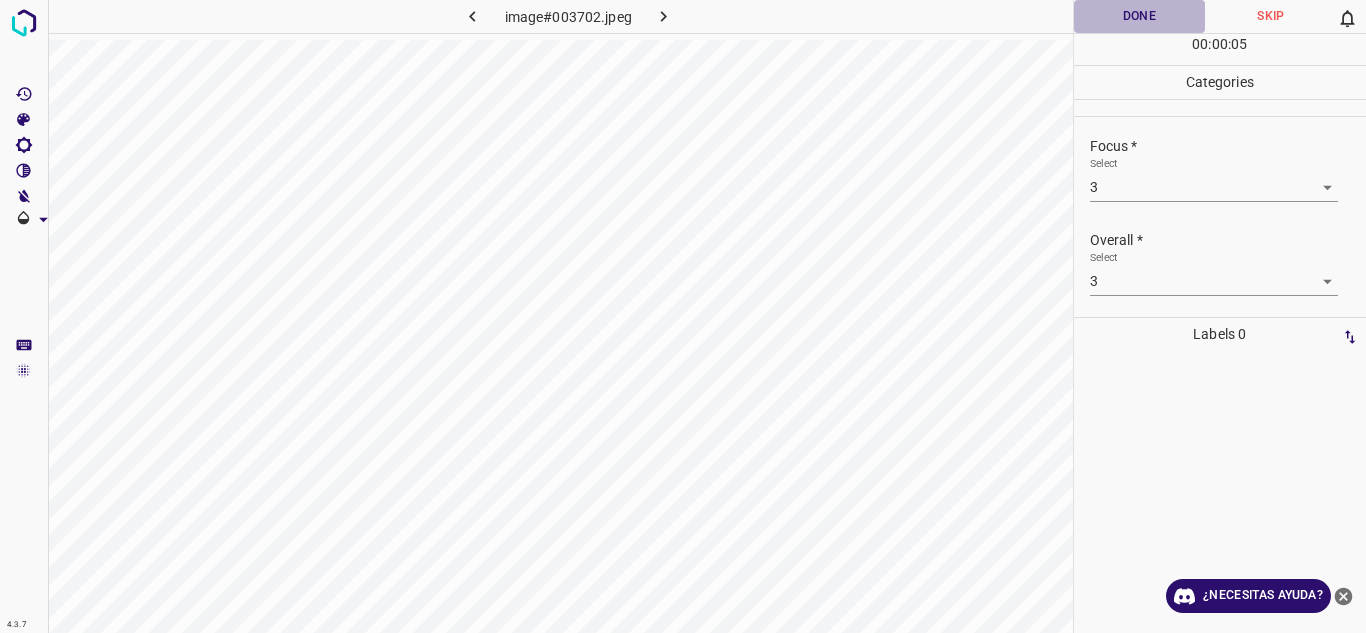 click on "Done" at bounding box center (1140, 16) 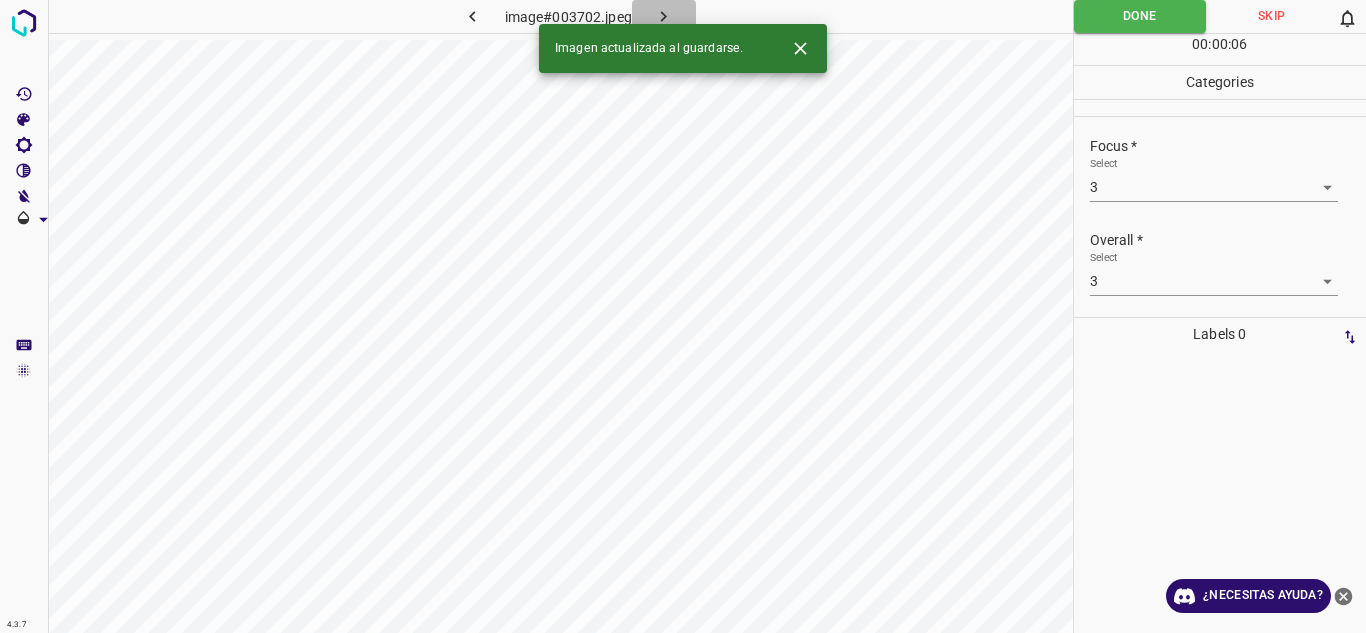 click at bounding box center [664, 16] 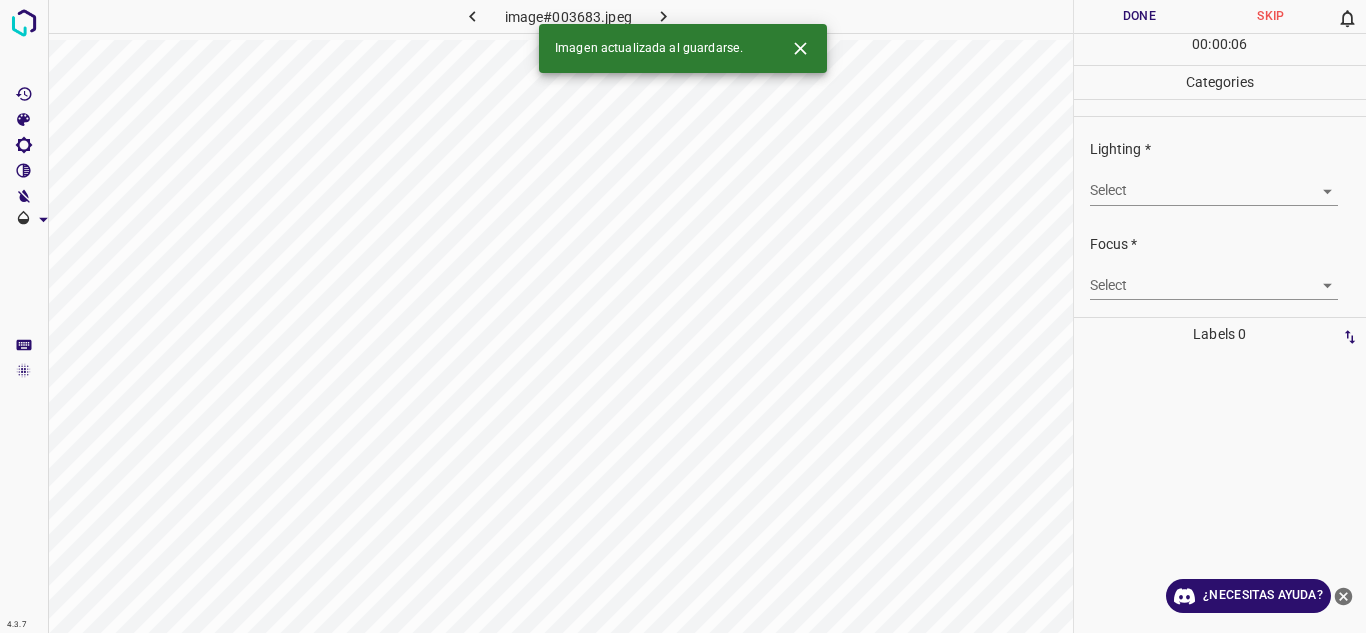 click on "4.3.7 image#003683.jpeg Done Skip 0 00   : 00   : 06   Categories Lighting *  Select ​ Focus *  Select ​ Overall *  Select ​ Labels   0 Categories 1 Lighting 2 Focus 3 Overall Tools Space Change between modes (Draw & Edit) I Auto labeling R Restore zoom M Zoom in N Zoom out Delete Delete selecte label Filters Z Restore filters X Saturation filter C Brightness filter V Contrast filter B Gray scale filter General O Download Imagen actualizada al guardarse. ¿Necesitas ayuda? Texto original Valora esta traducción Tu opinión servirá para ayudar a mejorar el Traductor de Google - Texto - Esconder - Borrar" at bounding box center [683, 316] 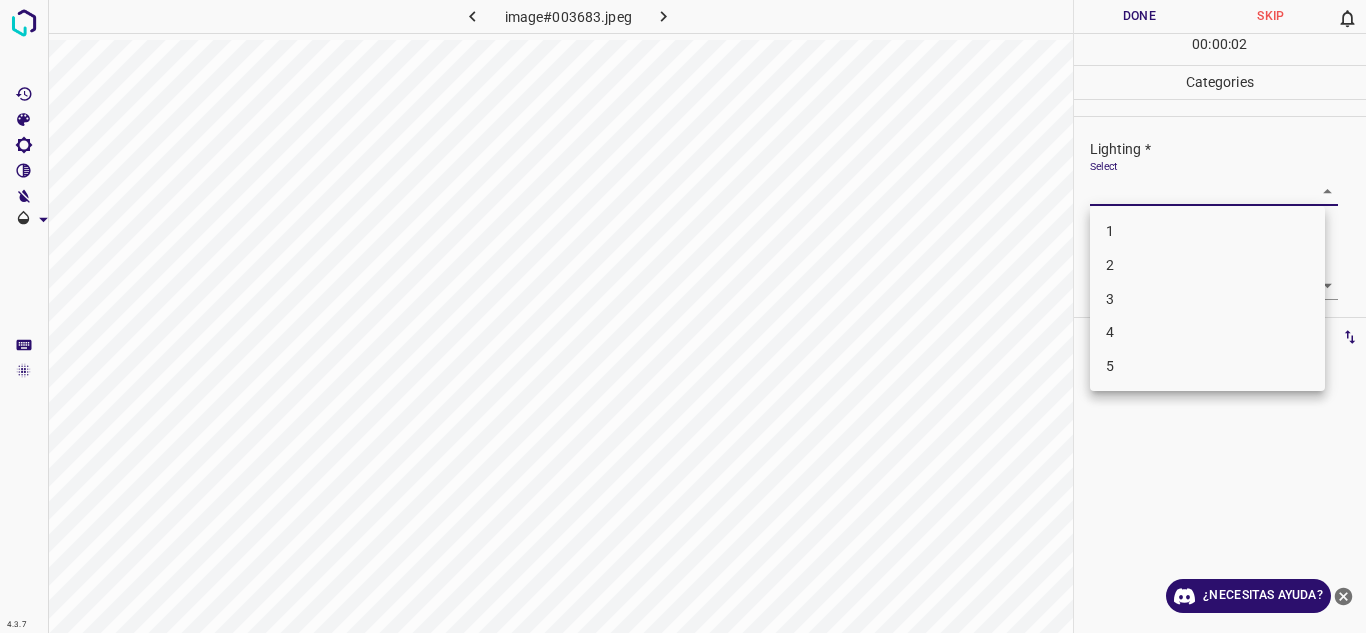 click on "4" at bounding box center (1207, 332) 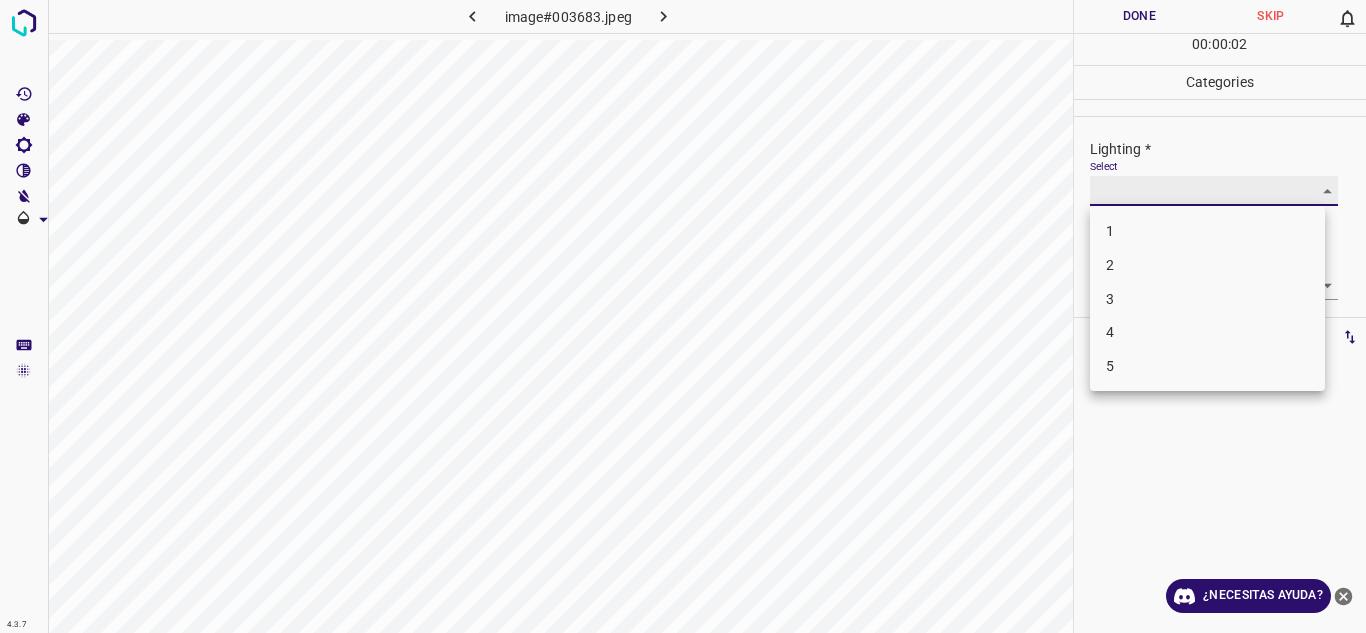 type on "4" 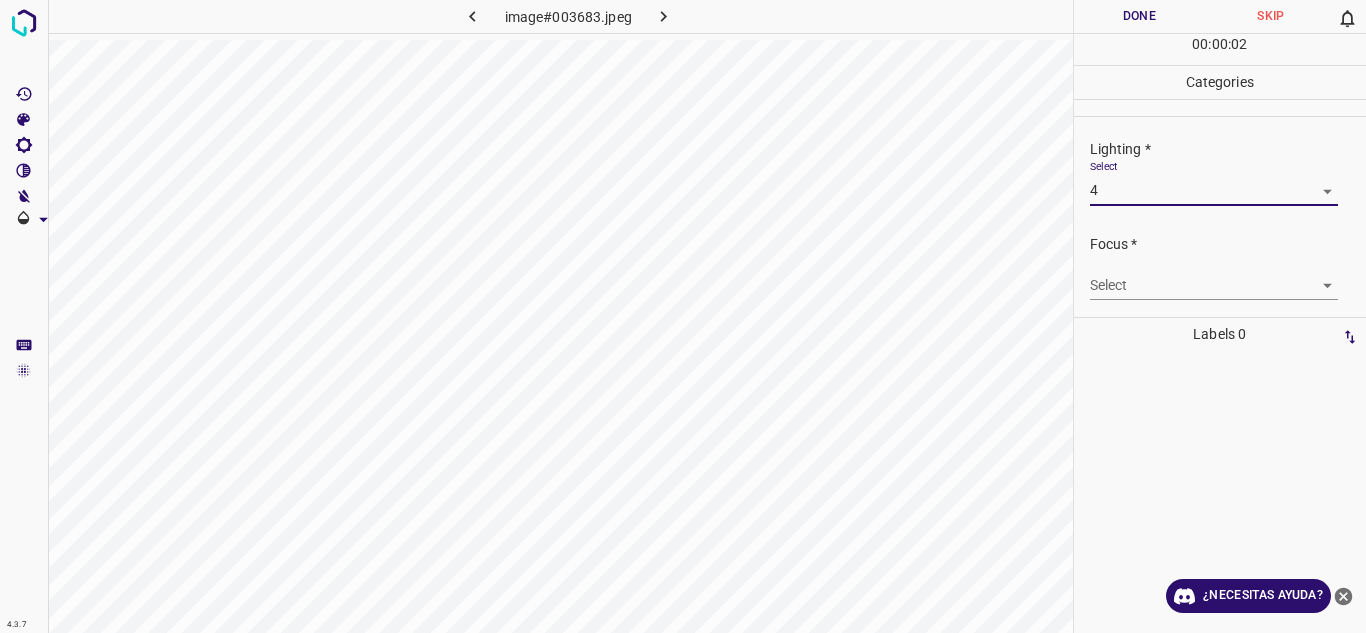 click on "4.3.7 image#003683.jpeg Done Skip 0 00   : 00   : 02   Categories Lighting *  Select 4 4 Focus *  Select ​ Overall *  Select ​ Labels   0 Categories 1 Lighting 2 Focus 3 Overall Tools Space Change between modes (Draw & Edit) I Auto labeling R Restore zoom M Zoom in N Zoom out Delete Delete selecte label Filters Z Restore filters X Saturation filter C Brightness filter V Contrast filter B Gray scale filter General O Download ¿Necesitas ayuda? Texto original Valora esta traducción Tu opinión servirá para ayudar a mejorar el Traductor de Google - Texto - Esconder - Borrar" at bounding box center (683, 316) 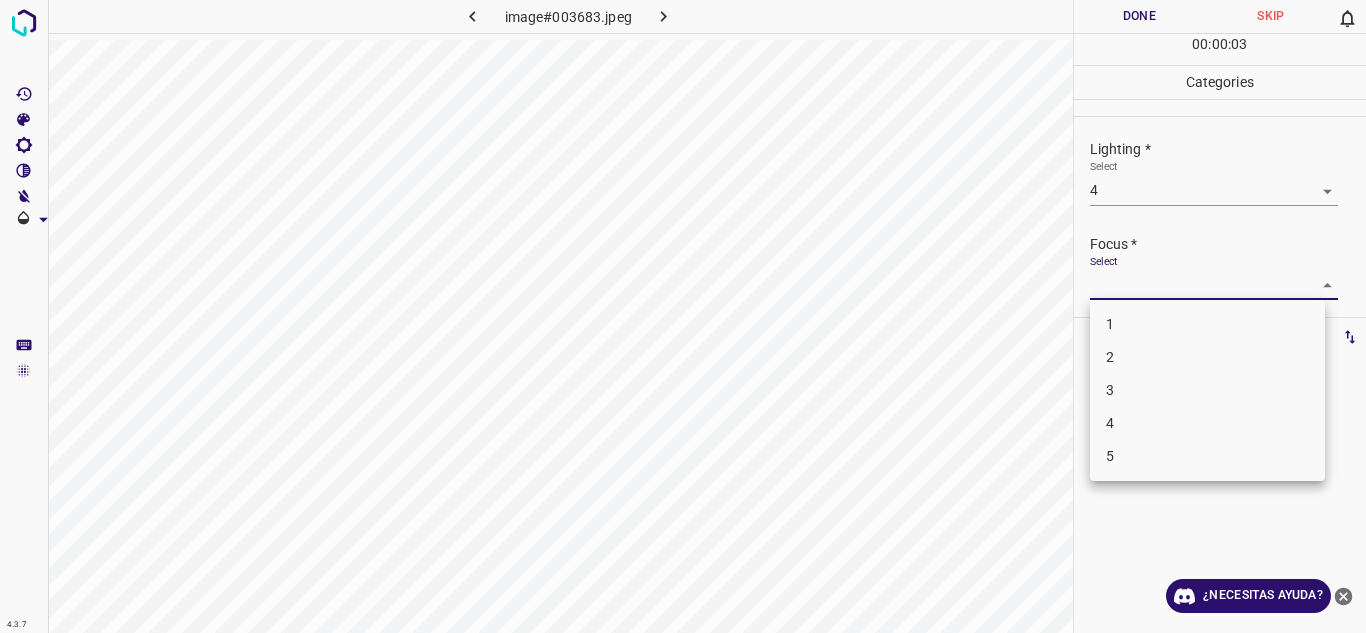 click on "3" at bounding box center (1207, 390) 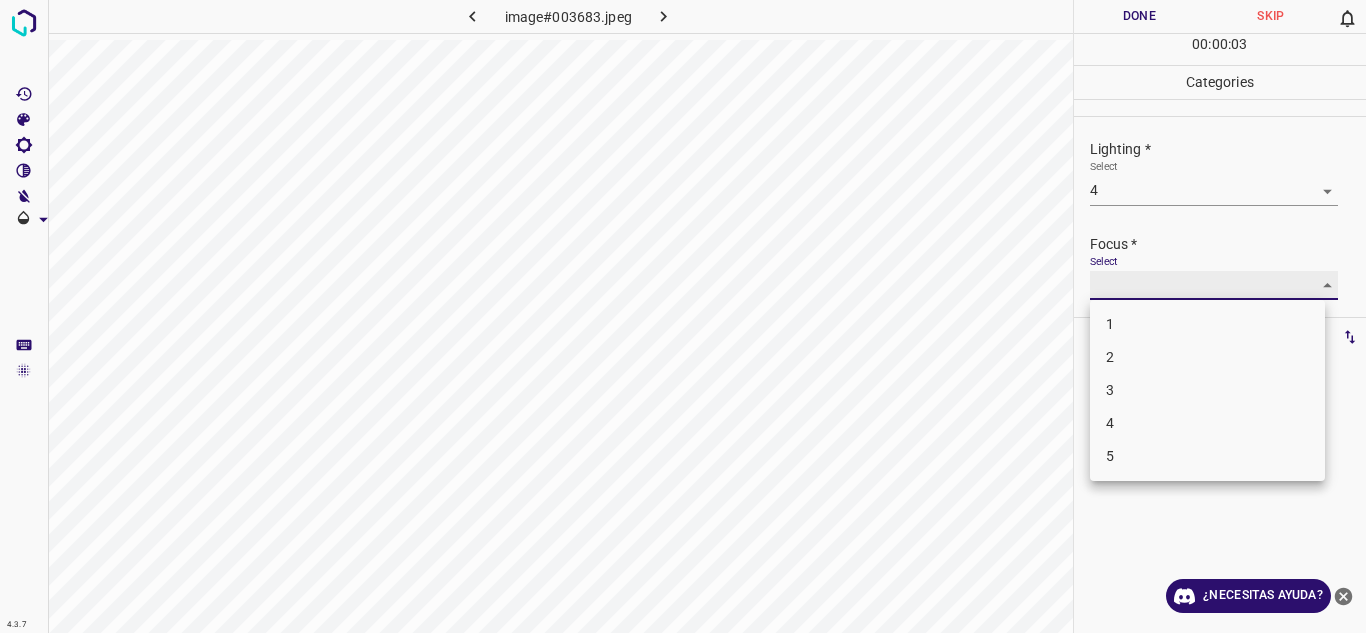 type on "3" 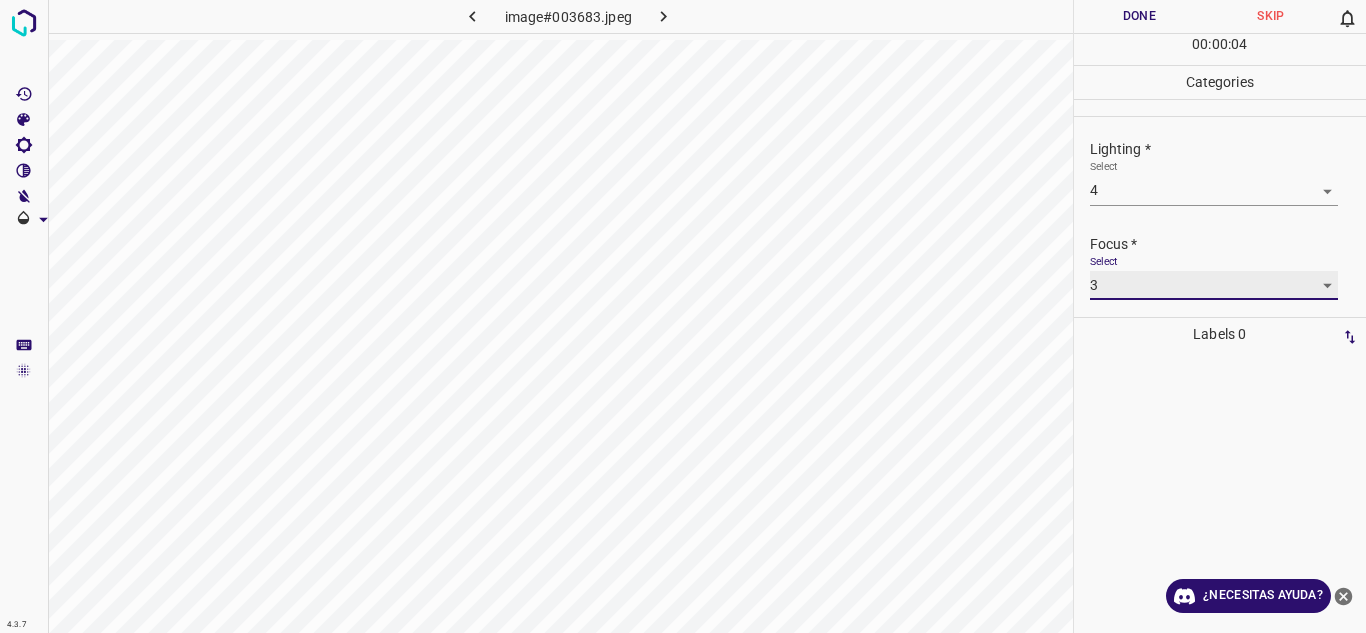 scroll, scrollTop: 98, scrollLeft: 0, axis: vertical 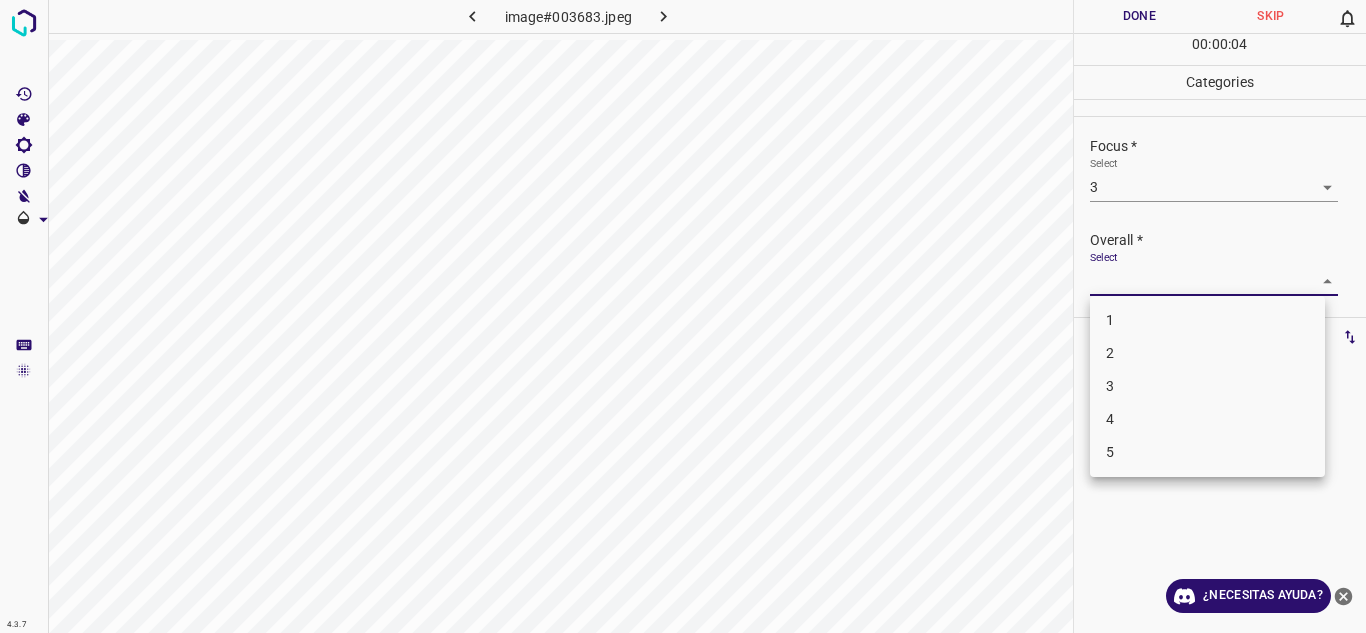 click on "4.3.7 image#003683.jpeg Done Skip 0 00   : 00   : 04   Categories Lighting *  Select 4 4 Focus *  Select 3 3 Overall *  Select ​ Labels   0 Categories 1 Lighting 2 Focus 3 Overall Tools Space Change between modes (Draw & Edit) I Auto labeling R Restore zoom M Zoom in N Zoom out Delete Delete selecte label Filters Z Restore filters X Saturation filter C Brightness filter V Contrast filter B Gray scale filter General O Download ¿Necesitas ayuda? Texto original Valora esta traducción Tu opinión servirá para ayudar a mejorar el Traductor de Google - Texto - Esconder - Borrar 1 2 3 4 5" at bounding box center [683, 316] 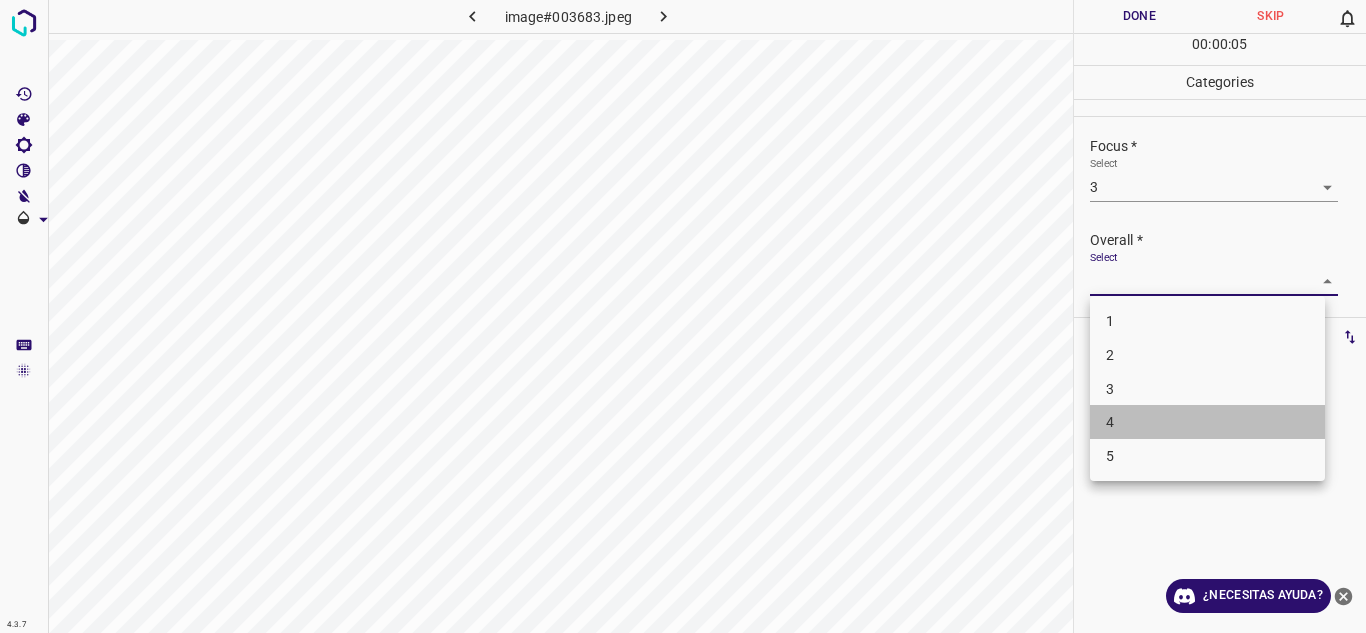 click on "4" at bounding box center [1207, 422] 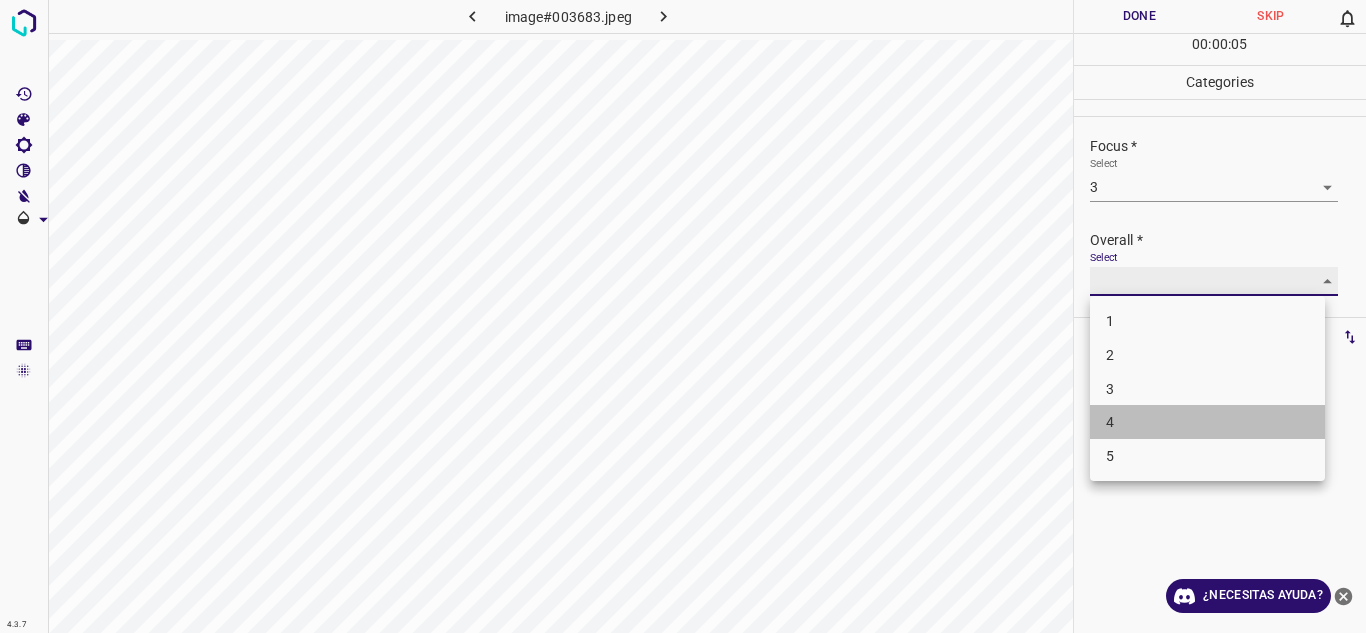 type on "4" 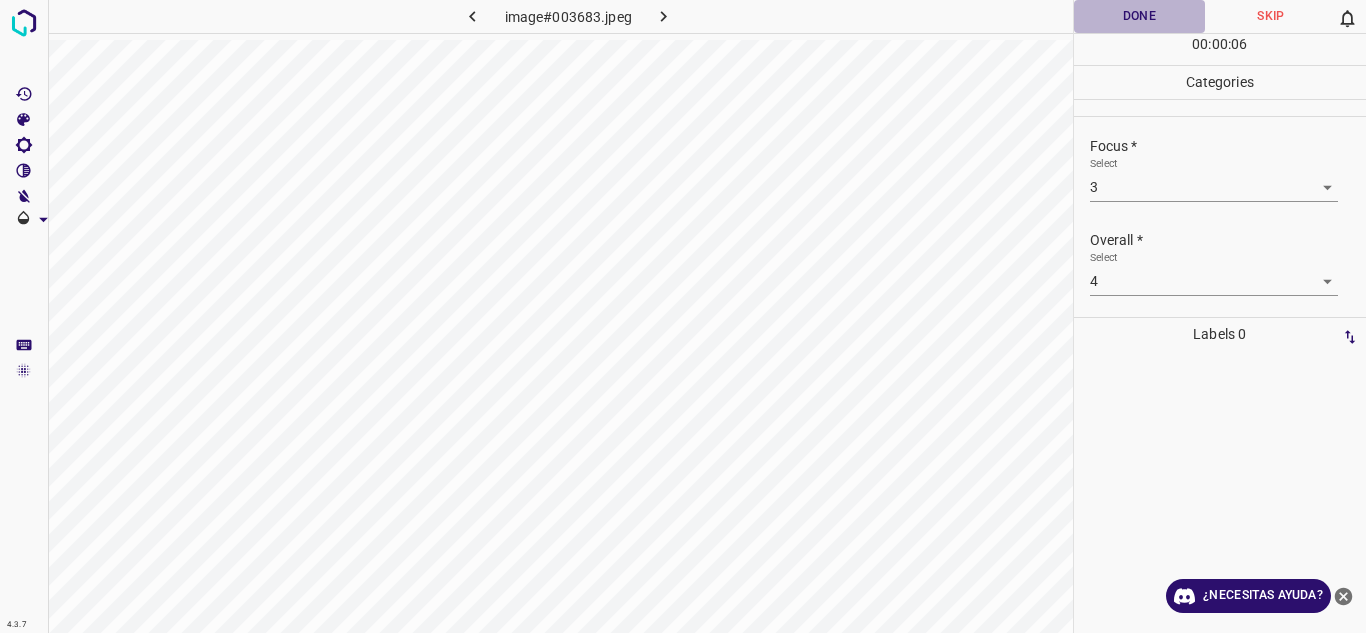 click on "Done" at bounding box center (1140, 16) 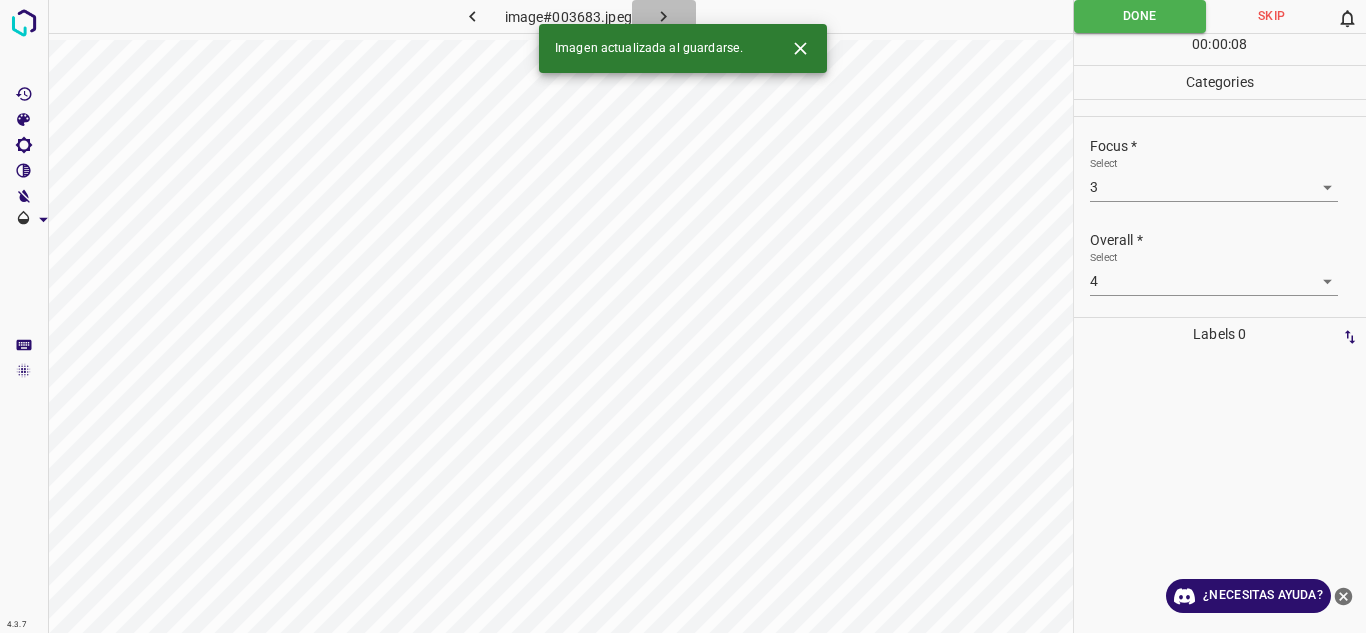 click 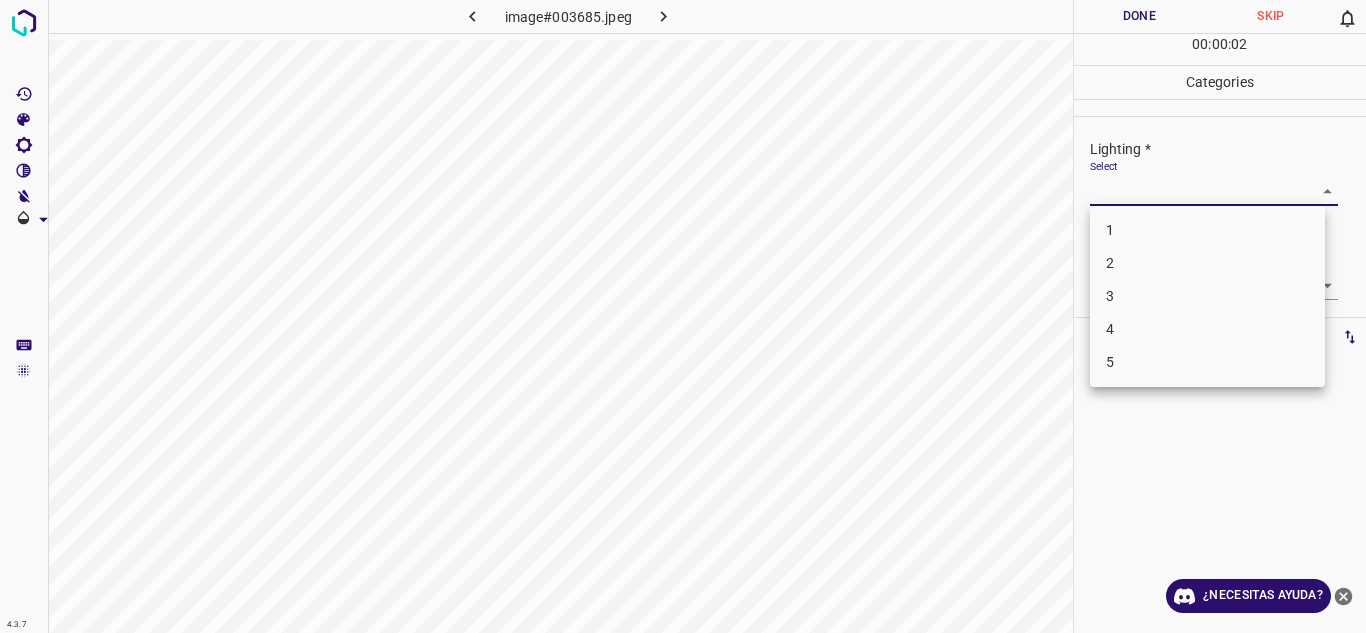 click on "4.3.7 image#003685.jpeg Done Skip 0 00   : 00   : 02   Categories Lighting *  Select ​ Focus *  Select ​ Overall *  Select ​ Labels   0 Categories 1 Lighting 2 Focus 3 Overall Tools Space Change between modes (Draw & Edit) I Auto labeling R Restore zoom M Zoom in N Zoom out Delete Delete selecte label Filters Z Restore filters X Saturation filter C Brightness filter V Contrast filter B Gray scale filter General O Download ¿Necesitas ayuda? Texto original Valora esta traducción Tu opinión servirá para ayudar a mejorar el Traductor de Google - Texto - Esconder - Borrar 1 2 3 4 5" at bounding box center [683, 316] 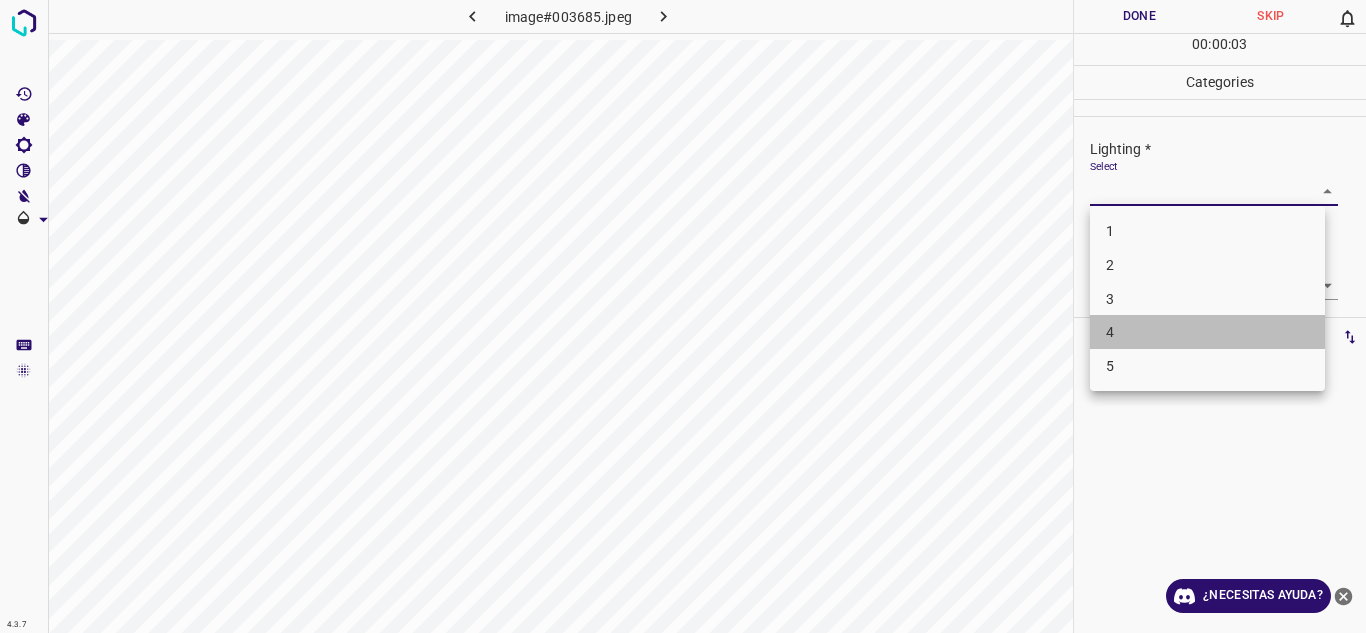 click on "4" at bounding box center (1207, 332) 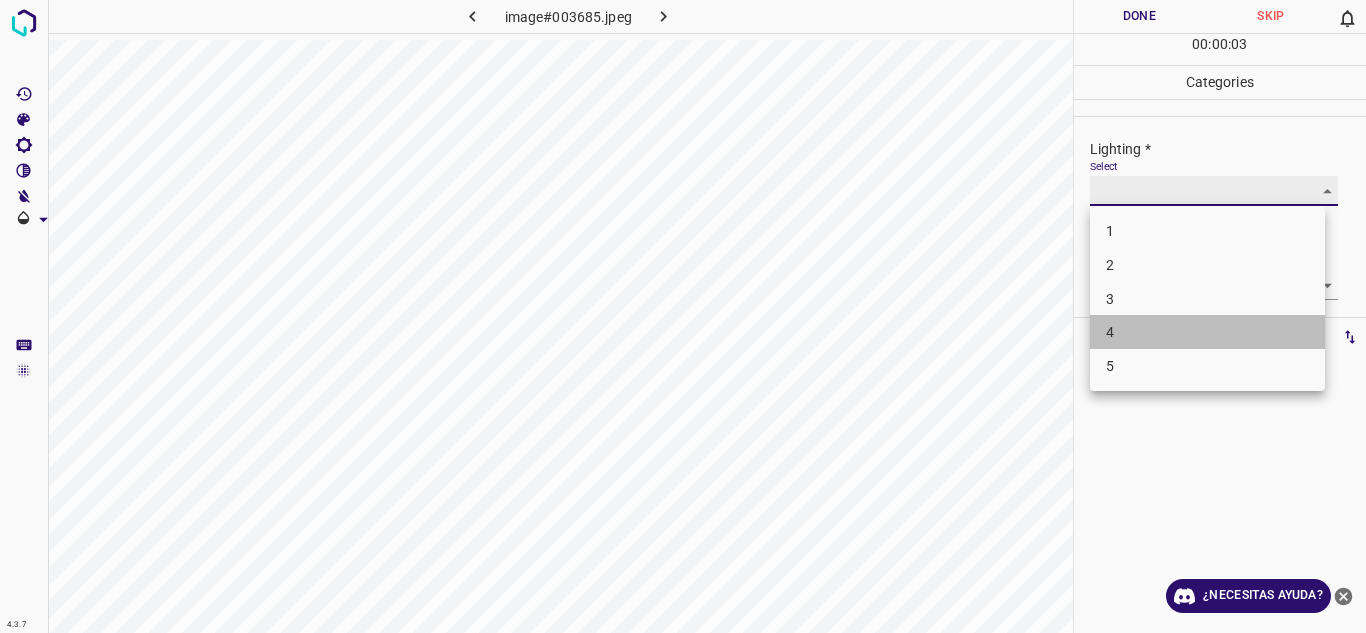 type on "4" 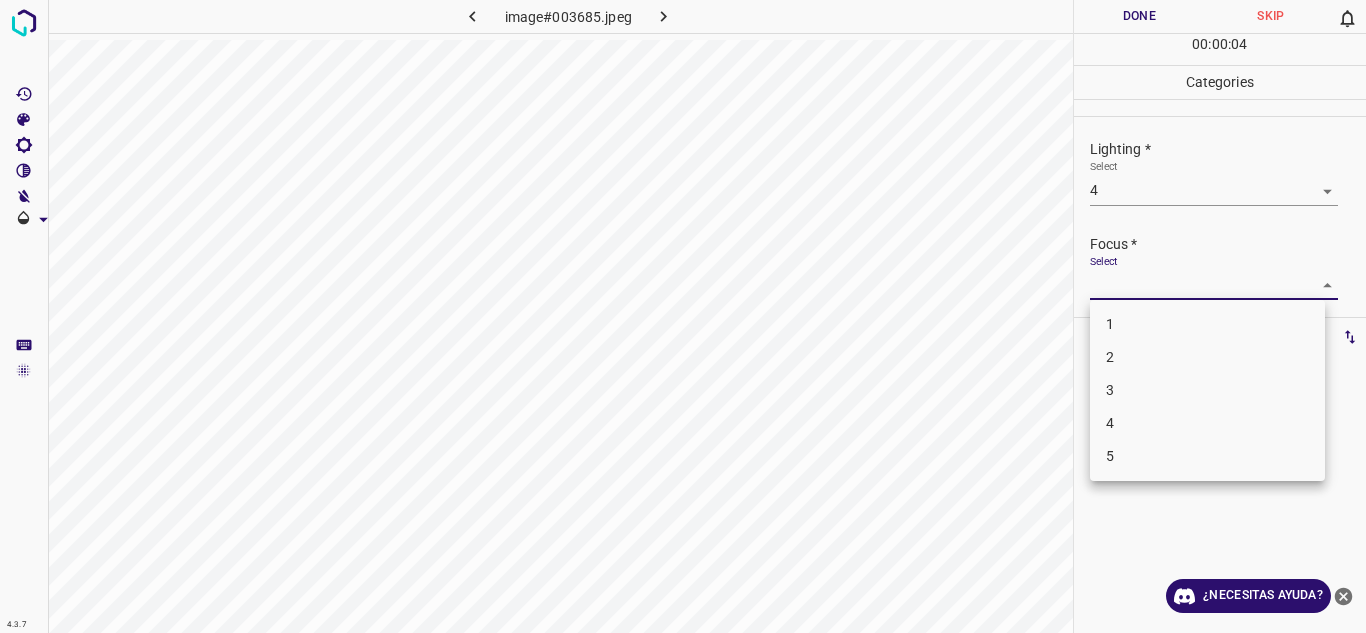 click on "4.3.7 image#003685.jpeg Done Skip 0 00   : 00   : 04   Categories Lighting *  Select 4 4 Focus *  Select ​ Overall *  Select ​ Labels   0 Categories 1 Lighting 2 Focus 3 Overall Tools Space Change between modes (Draw & Edit) I Auto labeling R Restore zoom M Zoom in N Zoom out Delete Delete selecte label Filters Z Restore filters X Saturation filter C Brightness filter V Contrast filter B Gray scale filter General O Download ¿Necesitas ayuda? Texto original Valora esta traducción Tu opinión servirá para ayudar a mejorar el Traductor de Google - Texto - Esconder - Borrar 1 2 3 4 5" at bounding box center (683, 316) 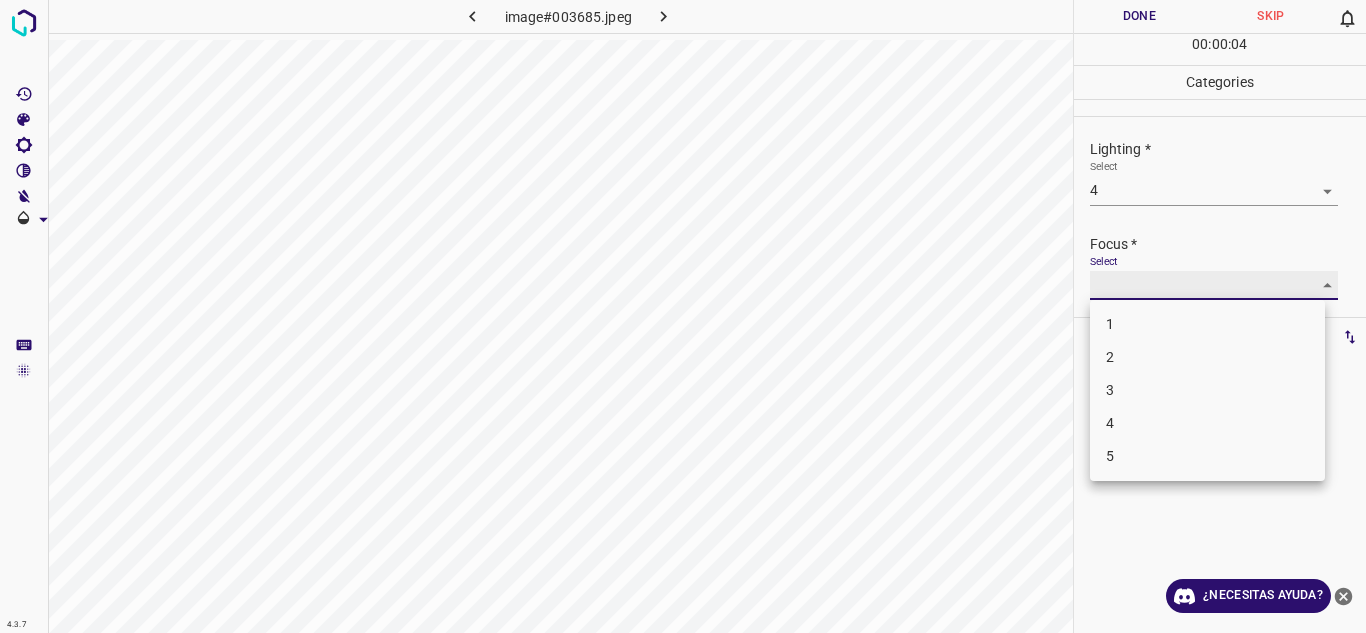 type on "3" 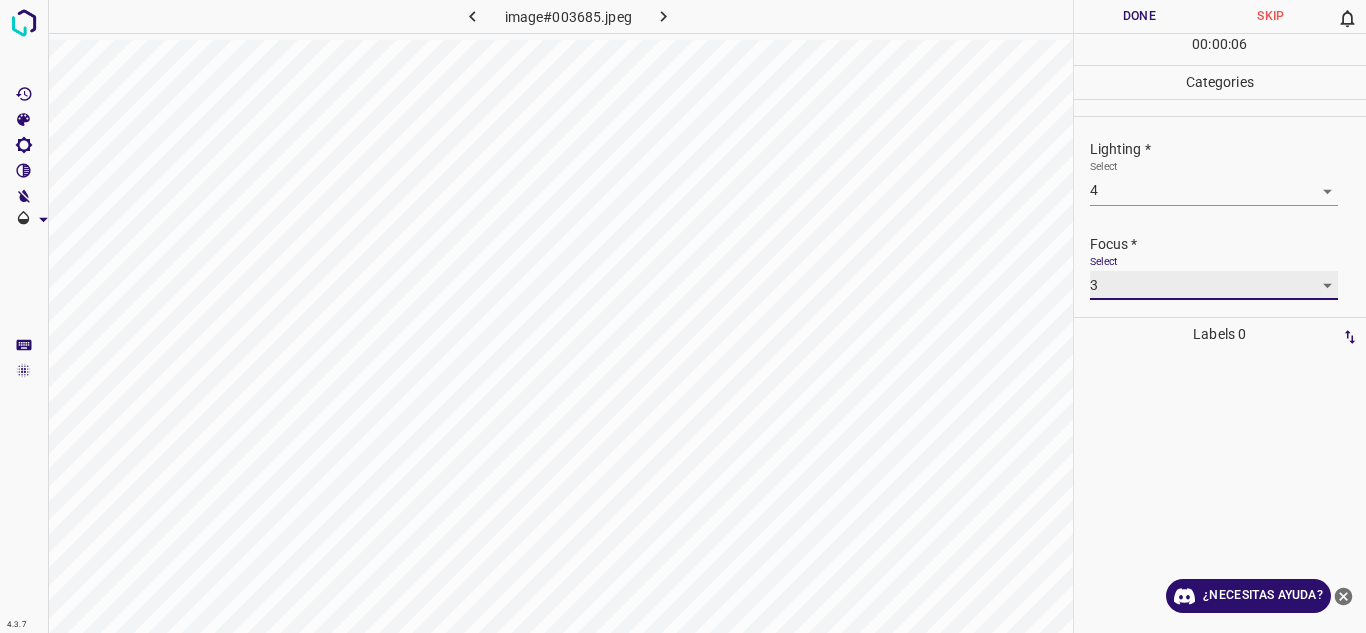 scroll, scrollTop: 98, scrollLeft: 0, axis: vertical 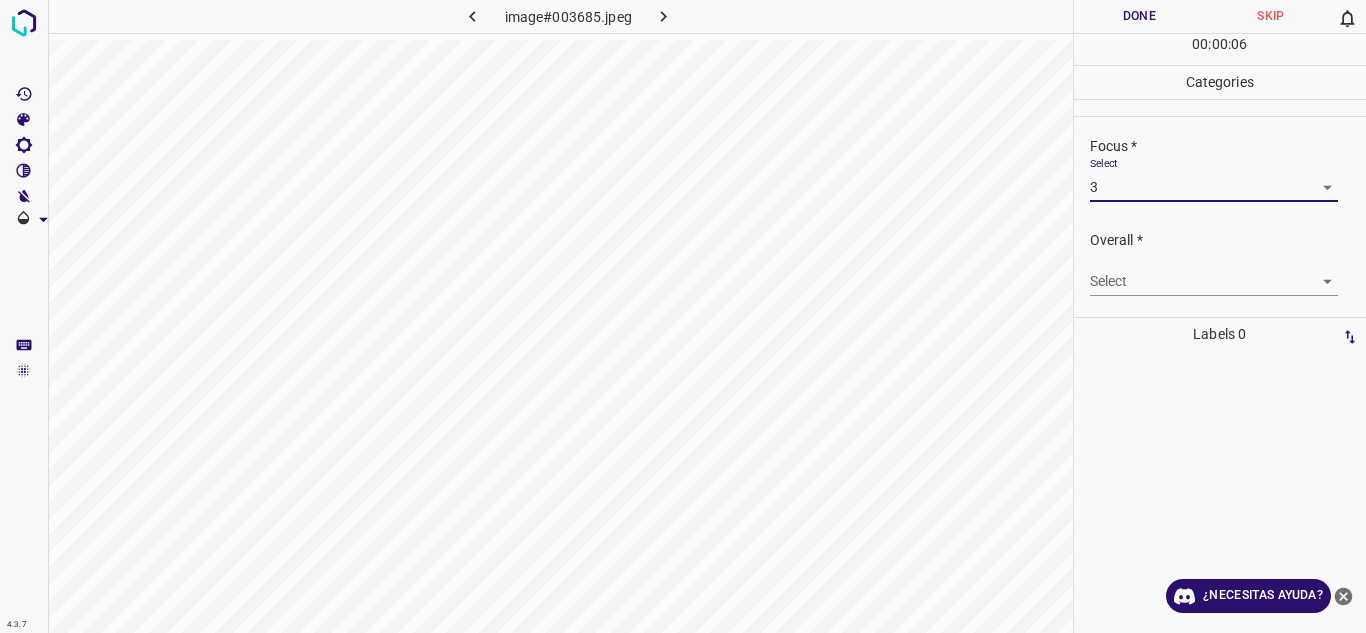 click on "4.3.7 image#003685.jpeg Done Skip 0 00   : 00   : 06   Categories Lighting *  Select 4 4 Focus *  Select 3 3 Overall *  Select ​ Labels   0 Categories 1 Lighting 2 Focus 3 Overall Tools Space Change between modes (Draw & Edit) I Auto labeling R Restore zoom M Zoom in N Zoom out Delete Delete selecte label Filters Z Restore filters X Saturation filter C Brightness filter V Contrast filter B Gray scale filter General O Download ¿Necesitas ayuda? Texto original Valora esta traducción Tu opinión servirá para ayudar a mejorar el Traductor de Google - Texto - Esconder - Borrar" at bounding box center [683, 316] 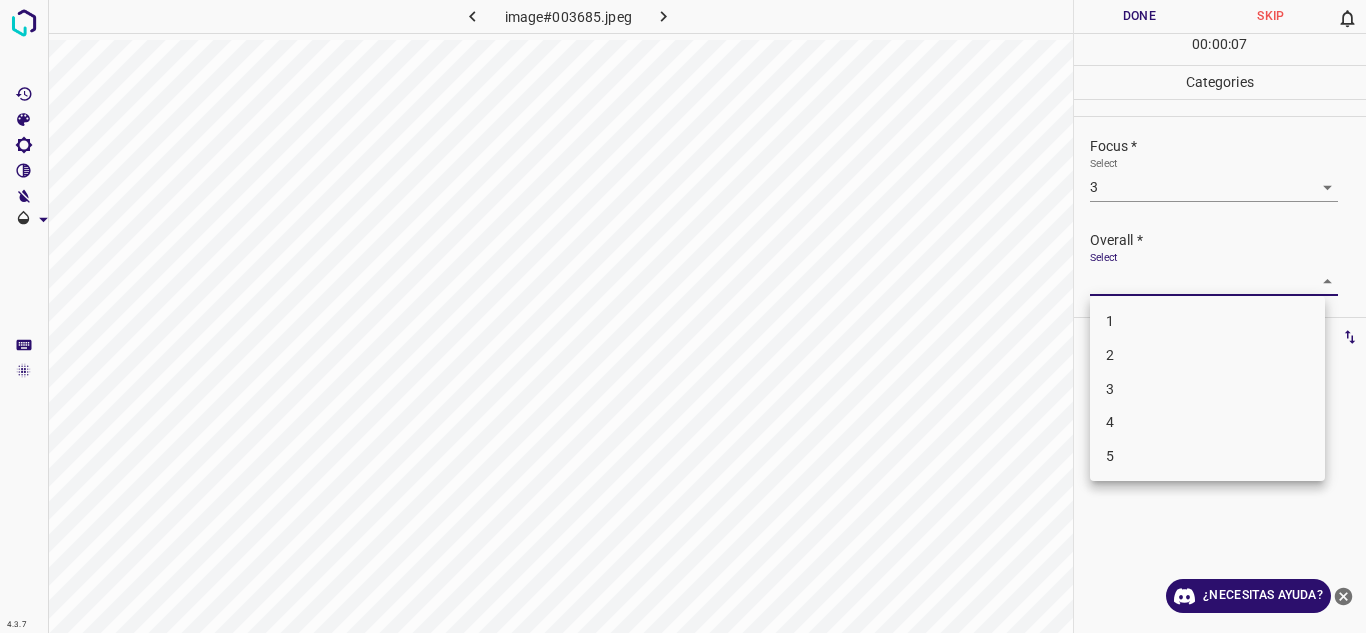 click on "4" at bounding box center (1207, 422) 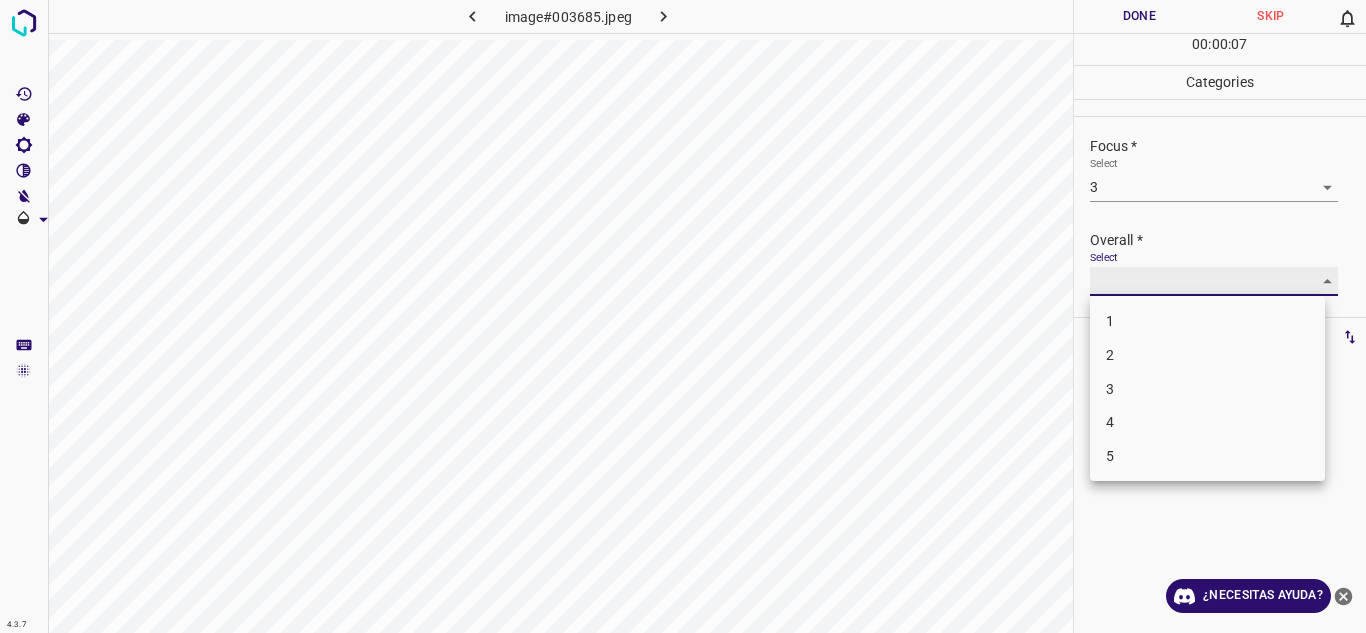 type on "4" 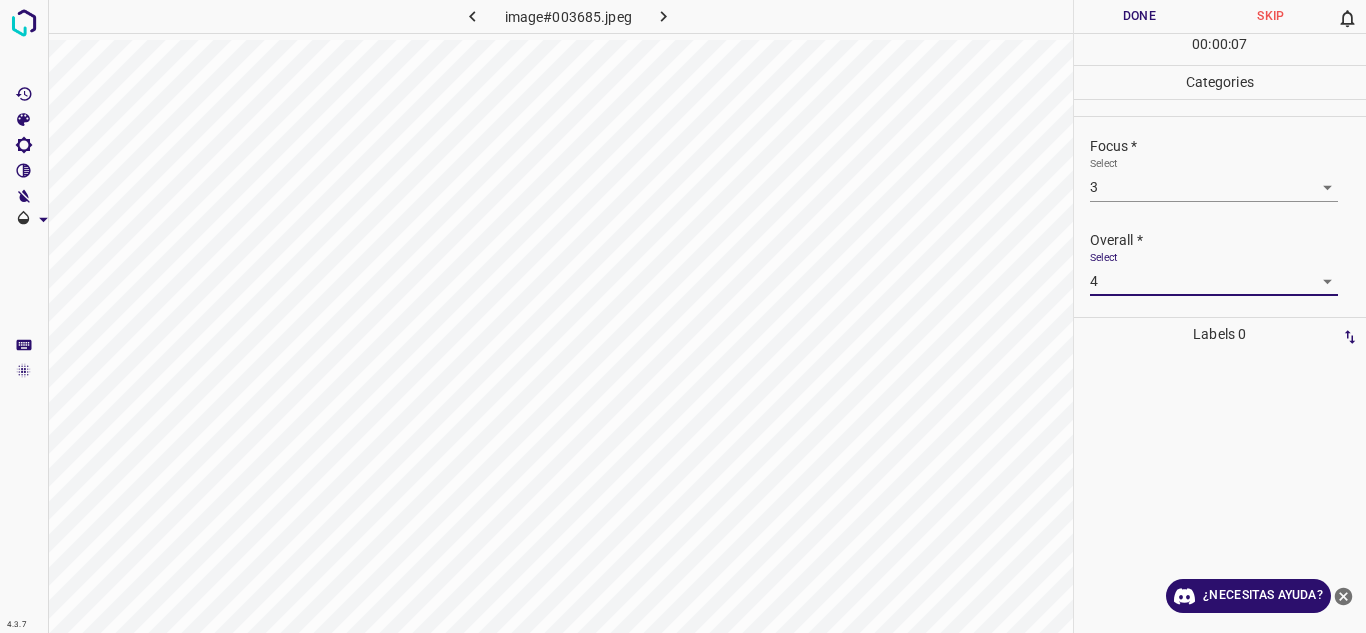 click on "Done" at bounding box center [1140, 16] 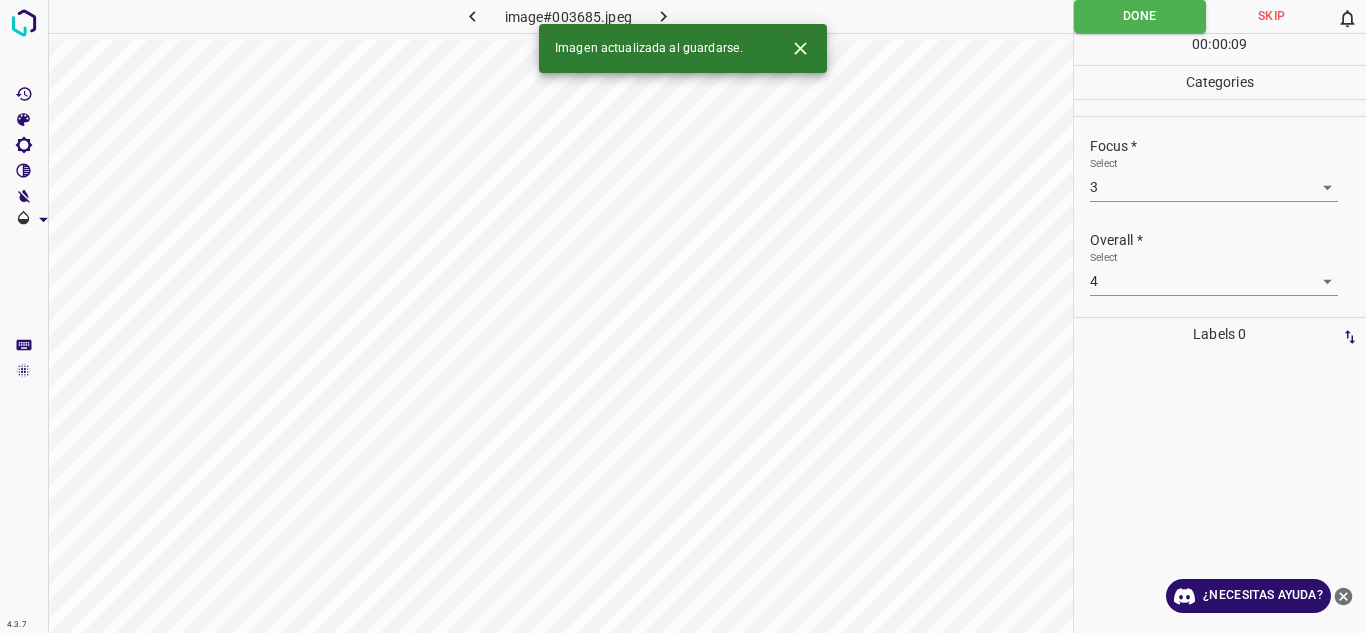 click at bounding box center [664, 16] 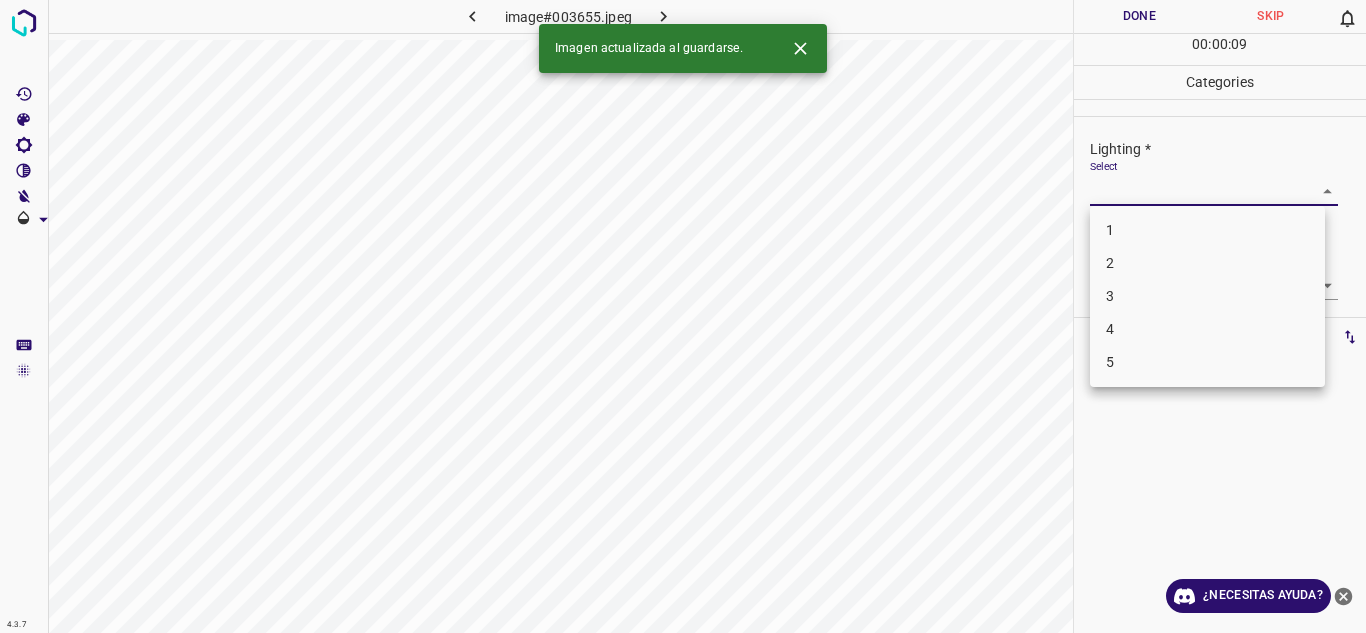click on "4.3.7 image#003655.jpeg Done Skip 0 00   : 00   : 09   Categories Lighting *  Select ​ Focus *  Select ​ Overall *  Select ​ Labels   0 Categories 1 Lighting 2 Focus 3 Overall Tools Space Change between modes (Draw & Edit) I Auto labeling R Restore zoom M Zoom in N Zoom out Delete Delete selecte label Filters Z Restore filters X Saturation filter C Brightness filter V Contrast filter B Gray scale filter General O Download Imagen actualizada al guardarse. ¿Necesitas ayuda? Texto original Valora esta traducción Tu opinión servirá para ayudar a mejorar el Traductor de Google - Texto - Esconder - Borrar 1 2 3 4 5" at bounding box center [683, 316] 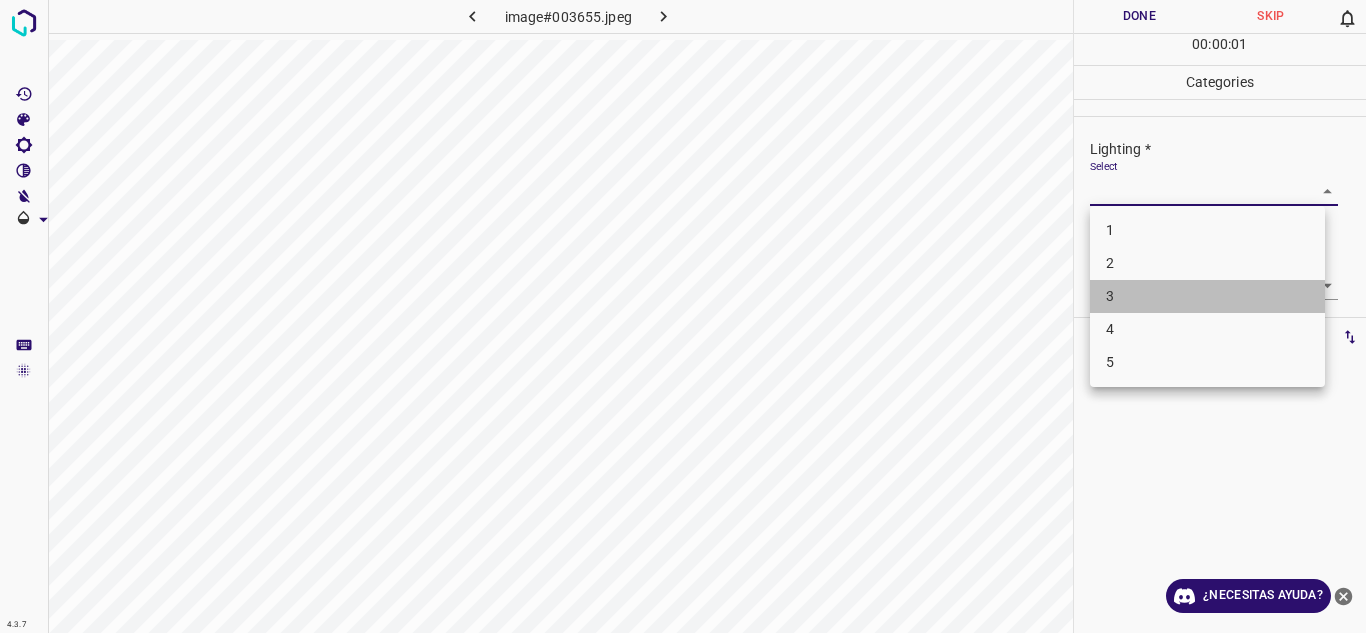 click on "3" at bounding box center [1207, 296] 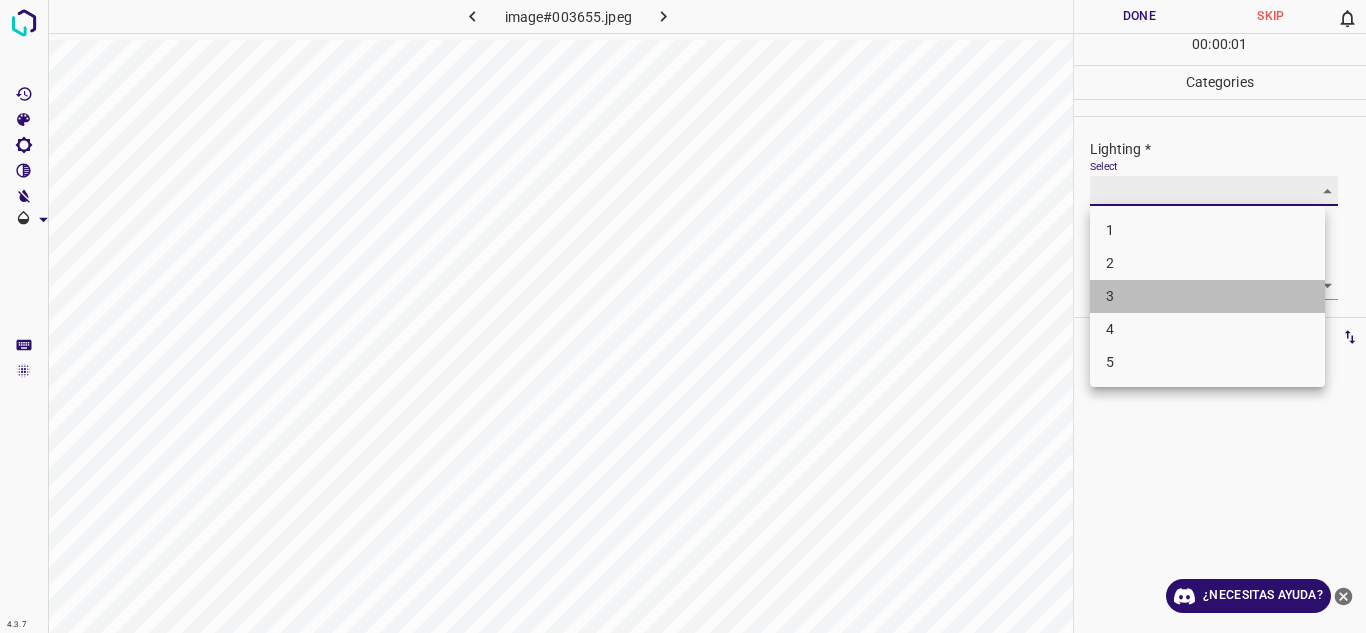 type on "3" 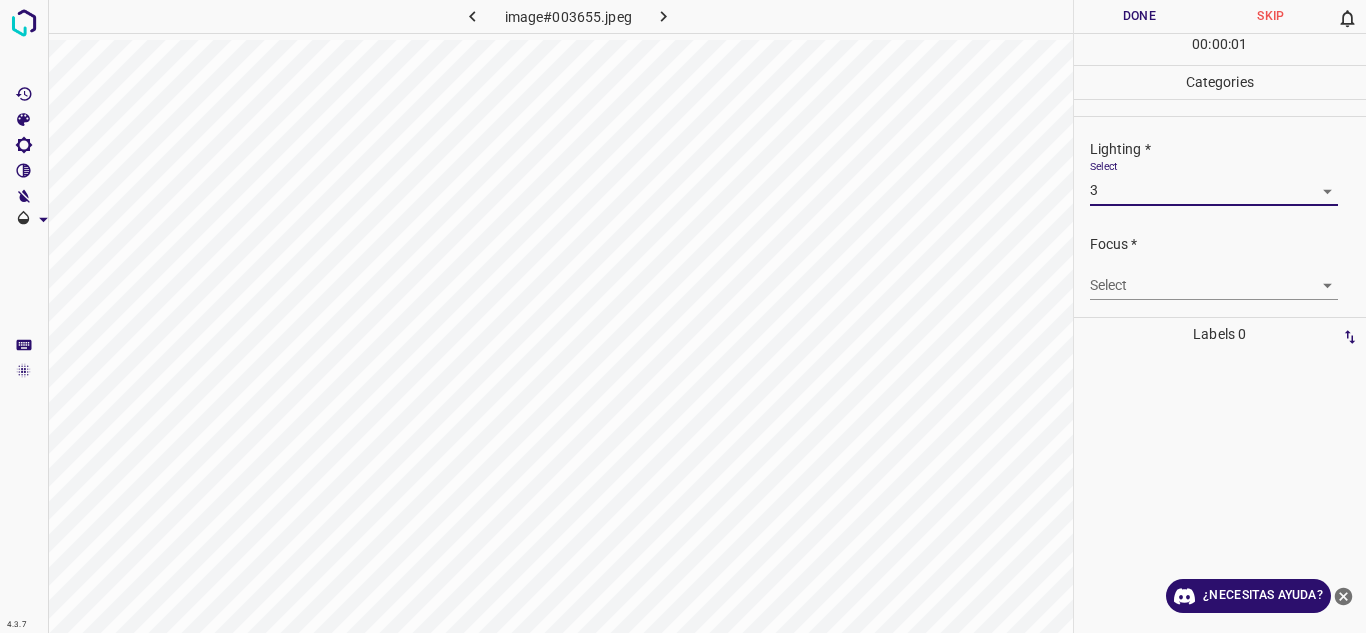 click on "4.3.7 image#003655.jpeg Done Skip 0 00   : 00   : 01   Categories Lighting *  Select 3 3 Focus *  Select ​ Overall *  Select ​ Labels   0 Categories 1 Lighting 2 Focus 3 Overall Tools Space Change between modes (Draw & Edit) I Auto labeling R Restore zoom M Zoom in N Zoom out Delete Delete selecte label Filters Z Restore filters X Saturation filter C Brightness filter V Contrast filter B Gray scale filter General O Download ¿Necesitas ayuda? Texto original Valora esta traducción Tu opinión servirá para ayudar a mejorar el Traductor de Google - Texto - Esconder - Borrar" at bounding box center [683, 316] 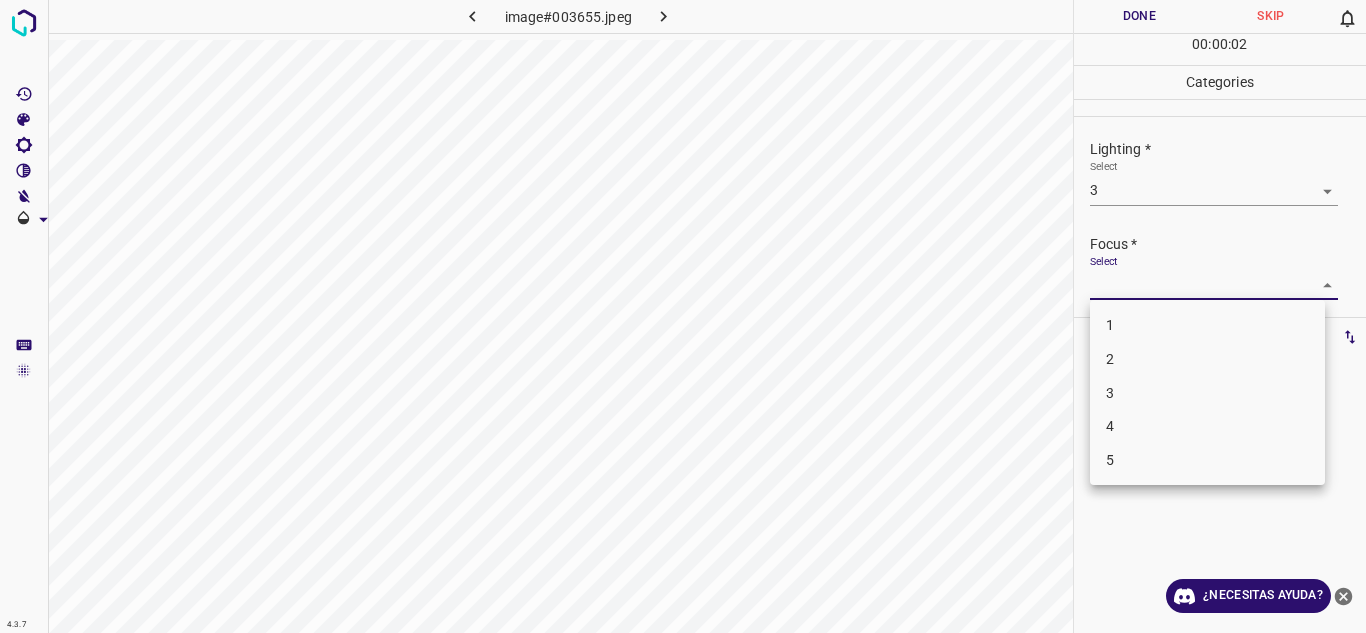 click on "3" at bounding box center [1207, 393] 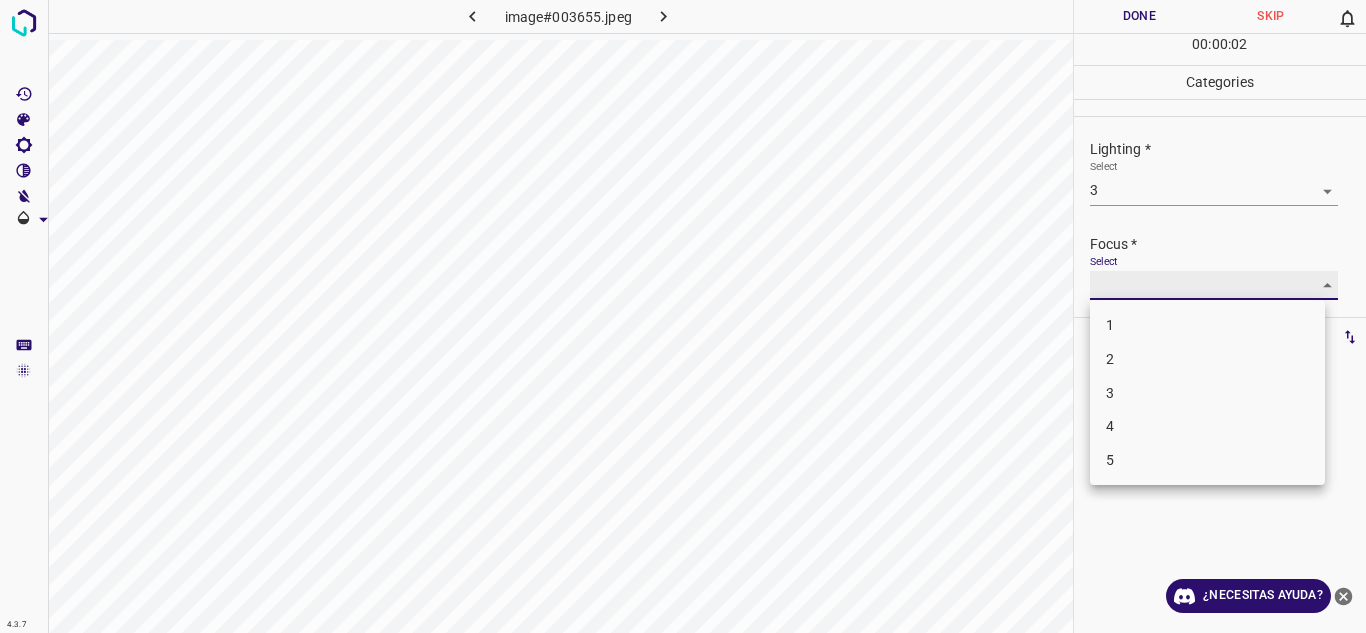 type on "3" 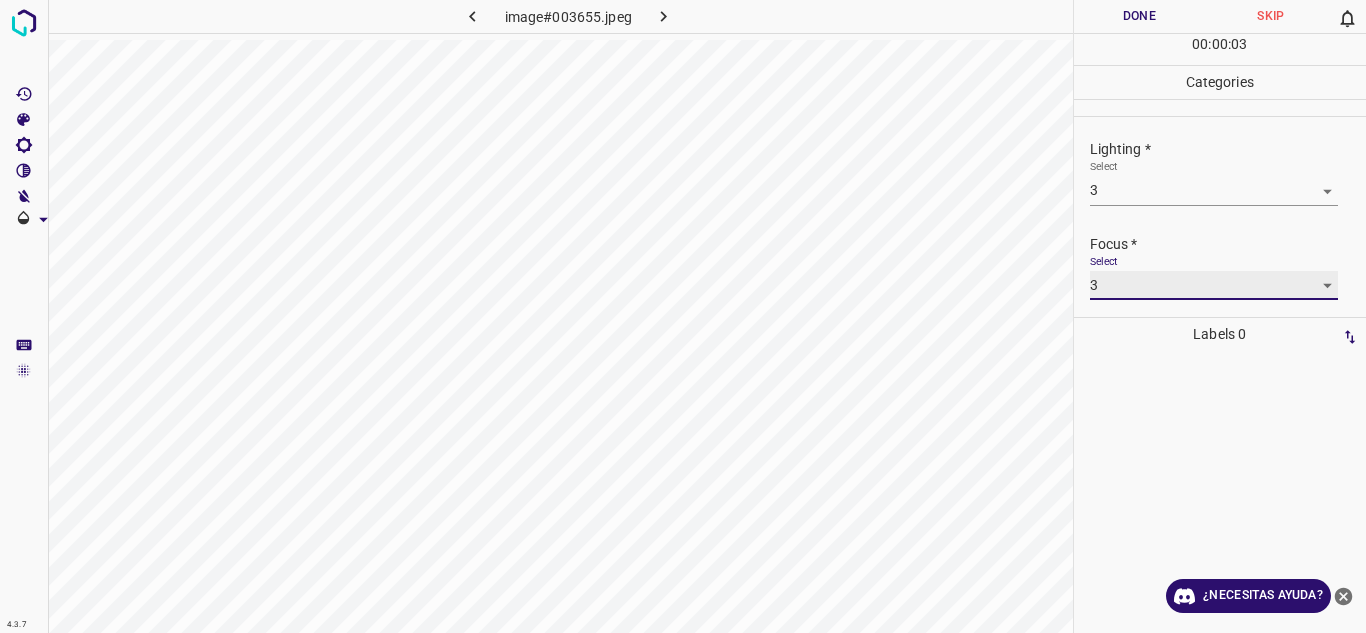 scroll, scrollTop: 98, scrollLeft: 0, axis: vertical 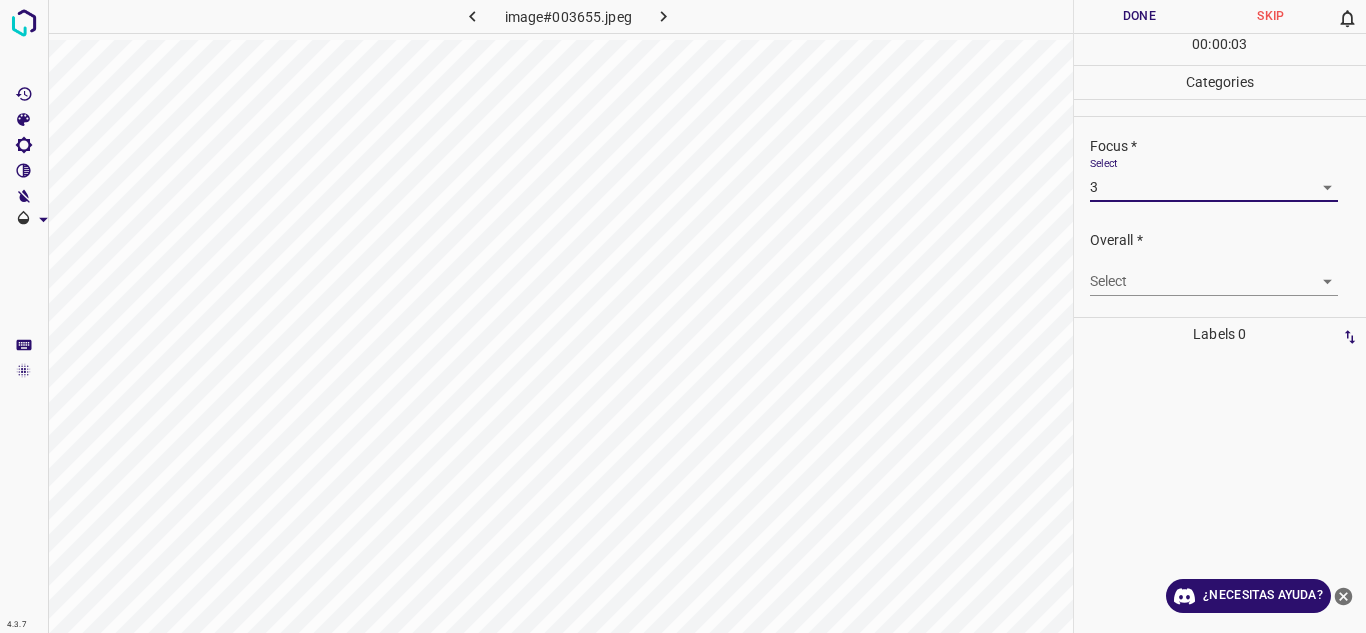 click on "4.3.7 image#003655.jpeg Done Skip 0 00   : 00   : 03   Categories Lighting *  Select 3 3 Focus *  Select 3 3 Overall *  Select ​ Labels   0 Categories 1 Lighting 2 Focus 3 Overall Tools Space Change between modes (Draw & Edit) I Auto labeling R Restore zoom M Zoom in N Zoom out Delete Delete selecte label Filters Z Restore filters X Saturation filter C Brightness filter V Contrast filter B Gray scale filter General O Download ¿Necesitas ayuda? Texto original Valora esta traducción Tu opinión servirá para ayudar a mejorar el Traductor de Google - Texto - Esconder - Borrar" at bounding box center (683, 316) 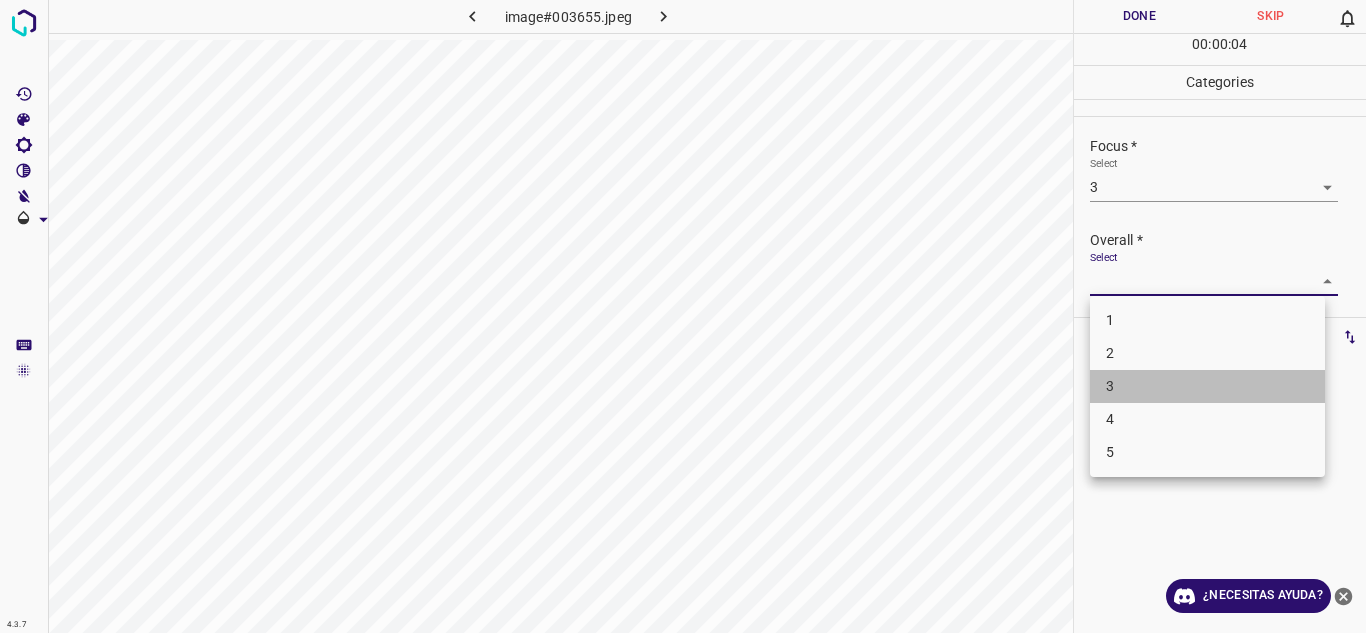 click on "3" at bounding box center [1207, 386] 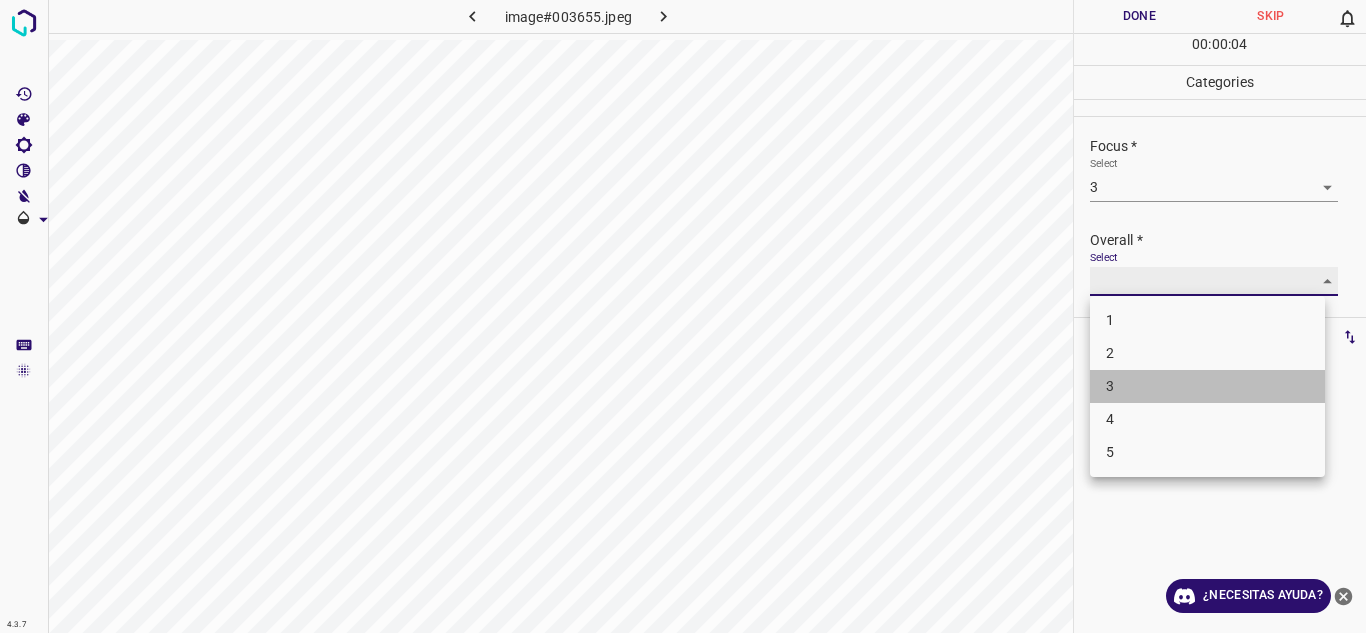 type on "3" 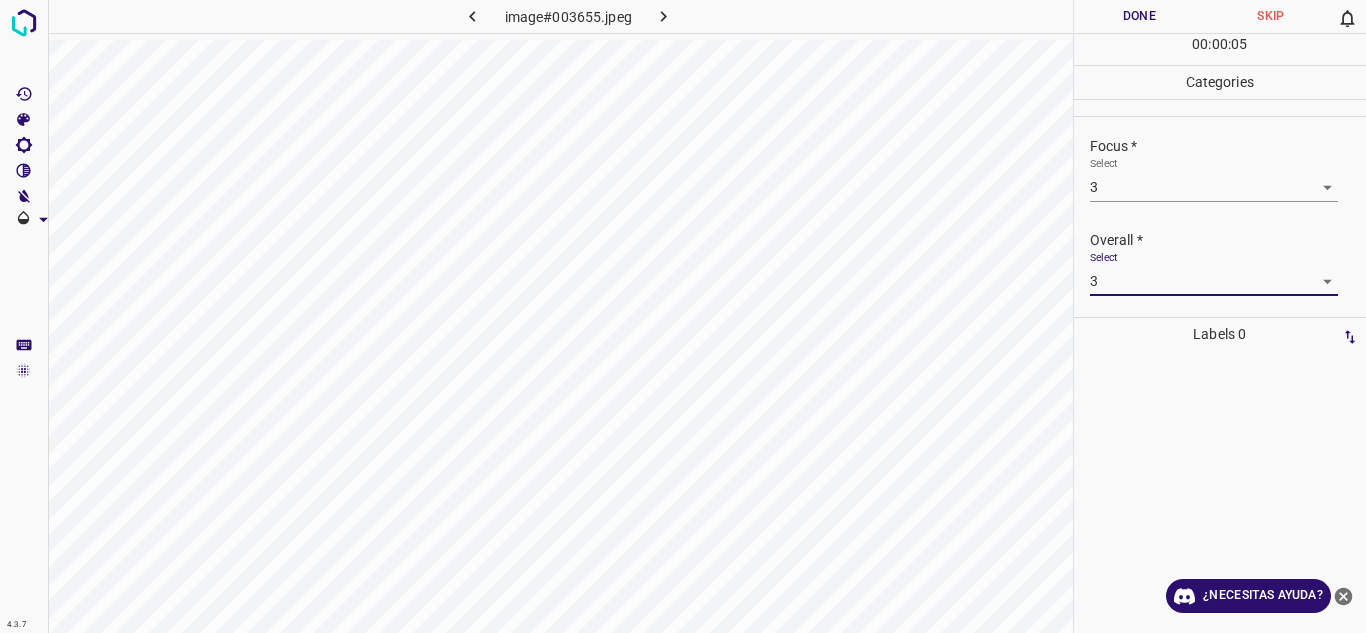 click on "Done" at bounding box center [1140, 16] 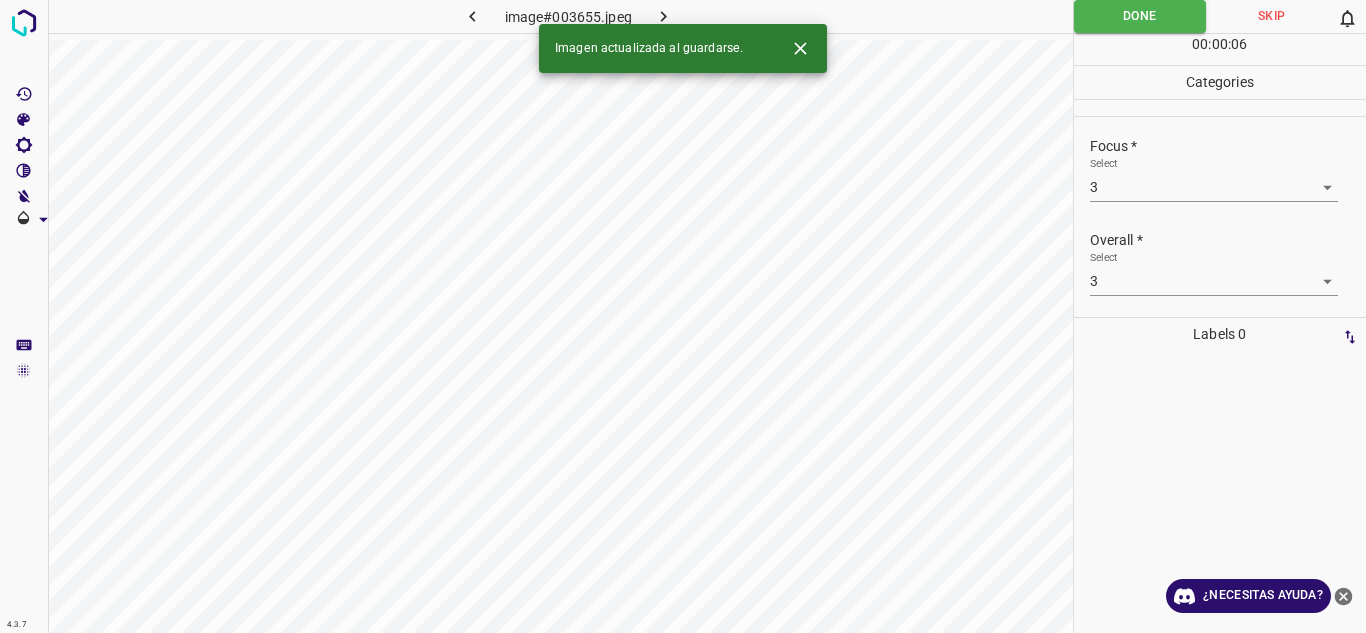 drag, startPoint x: 651, startPoint y: 7, endPoint x: 662, endPoint y: 13, distance: 12.529964 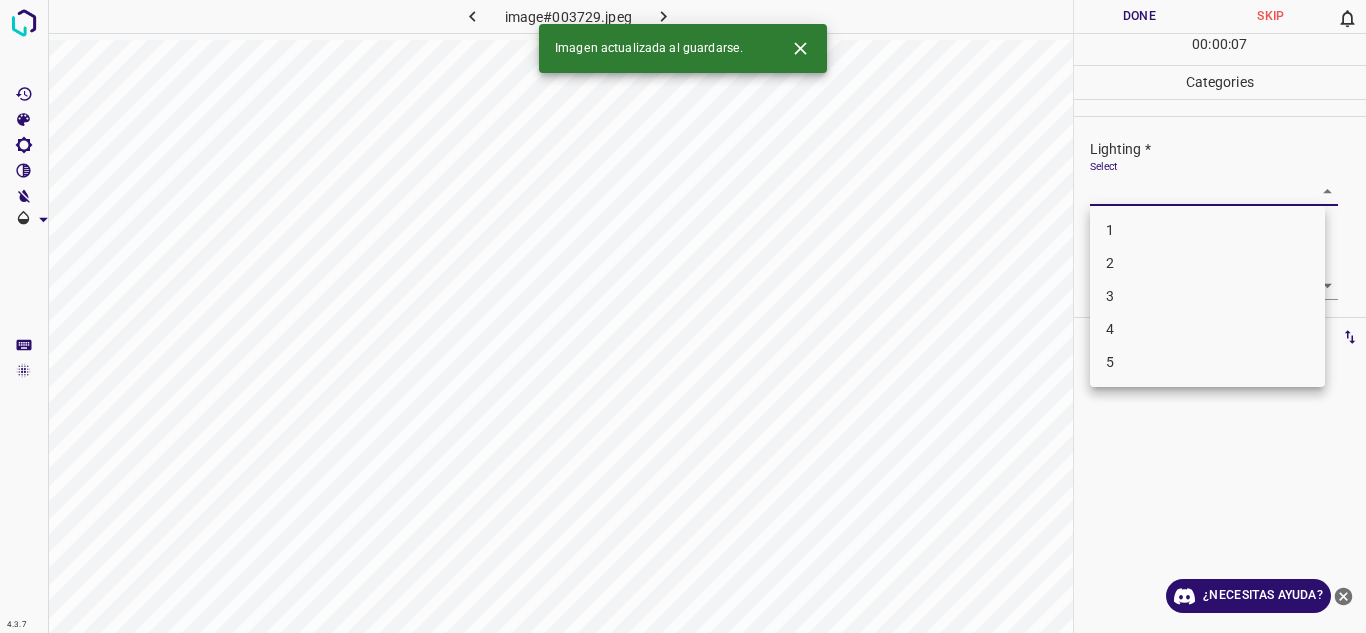 click on "4.3.7 image#003729.jpeg Done Skip 0 00   : 00   : 07   Categories Lighting *  Select ​ Focus *  Select ​ Overall *  Select ​ Labels   0 Categories 1 Lighting 2 Focus 3 Overall Tools Space Change between modes (Draw & Edit) I Auto labeling R Restore zoom M Zoom in N Zoom out Delete Delete selecte label Filters Z Restore filters X Saturation filter C Brightness filter V Contrast filter B Gray scale filter General O Download Imagen actualizada al guardarse. ¿Necesitas ayuda? Texto original Valora esta traducción Tu opinión servirá para ayudar a mejorar el Traductor de Google - Texto - Esconder - Borrar 1 2 3 4 5" at bounding box center [683, 316] 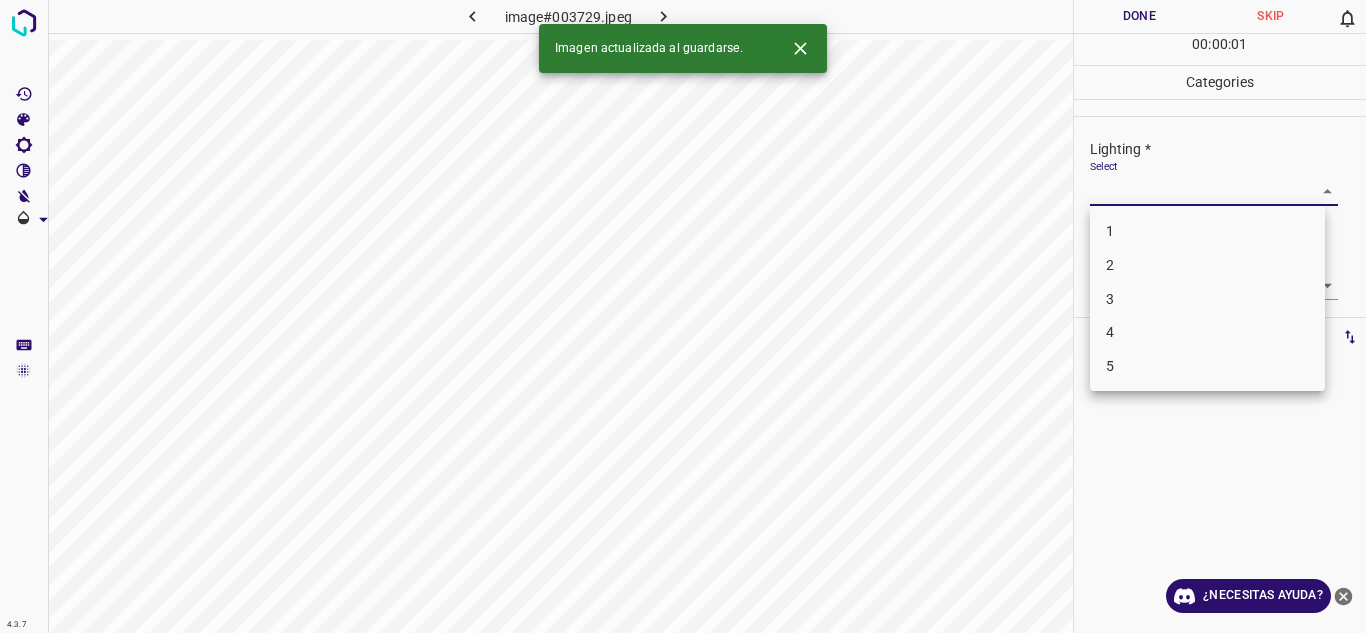 click on "4" at bounding box center [1207, 332] 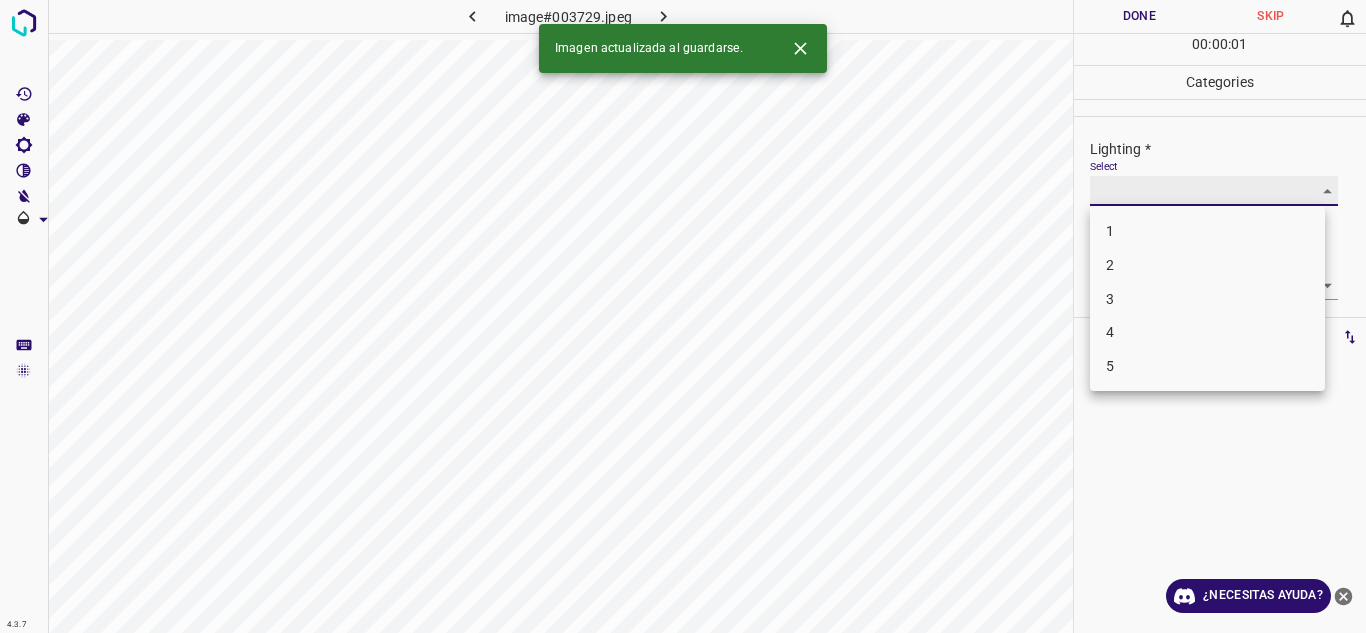 type on "4" 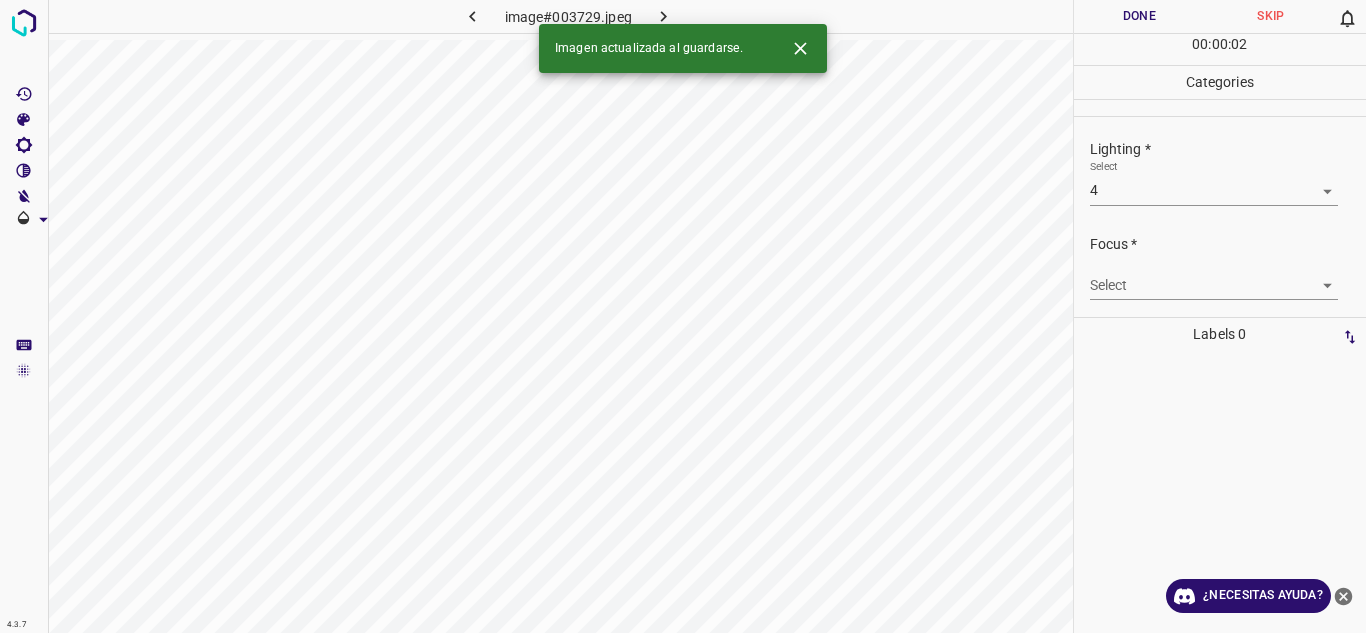 click on "Select ​" at bounding box center (1228, 277) 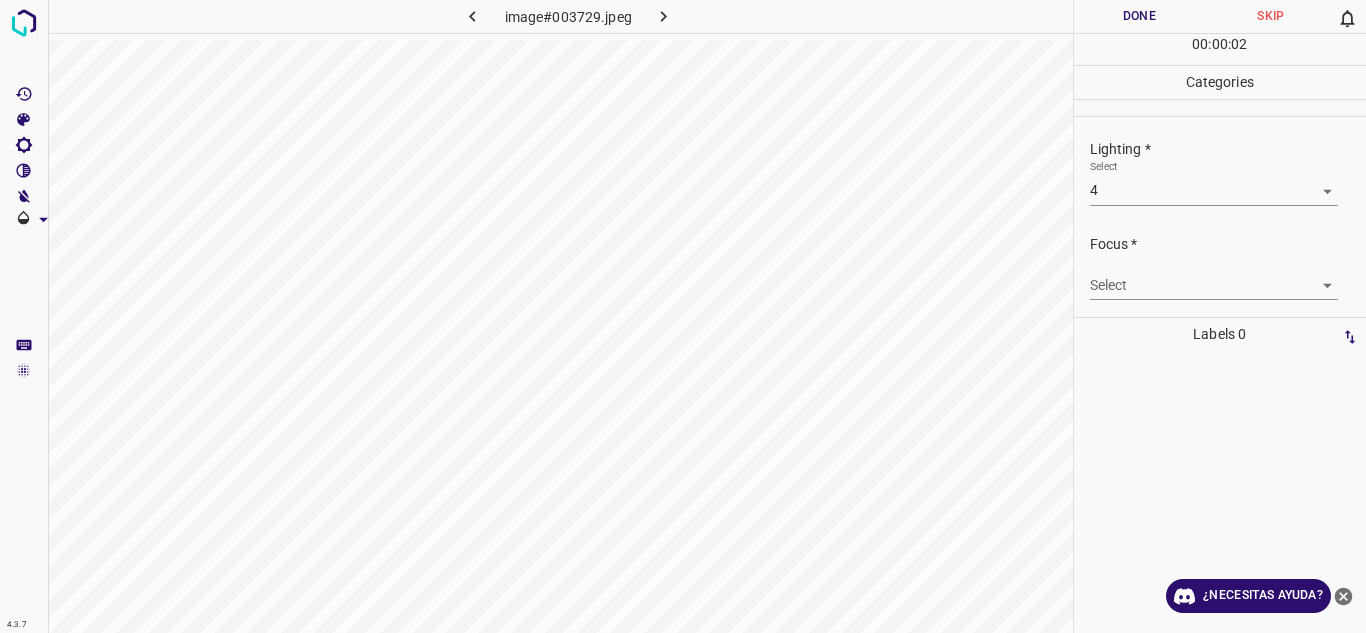 click on "4.3.7 image#003729.jpeg Done Skip 0 00   : 00   : 02   Categories Lighting *  Select 4 4 Focus *  Select ​ Overall *  Select ​ Labels   0 Categories 1 Lighting 2 Focus 3 Overall Tools Space Change between modes (Draw & Edit) I Auto labeling R Restore zoom M Zoom in N Zoom out Delete Delete selecte label Filters Z Restore filters X Saturation filter C Brightness filter V Contrast filter B Gray scale filter General O Download ¿Necesitas ayuda? Texto original Valora esta traducción Tu opinión servirá para ayudar a mejorar el Traductor de Google - Texto - Esconder - Borrar" at bounding box center [683, 316] 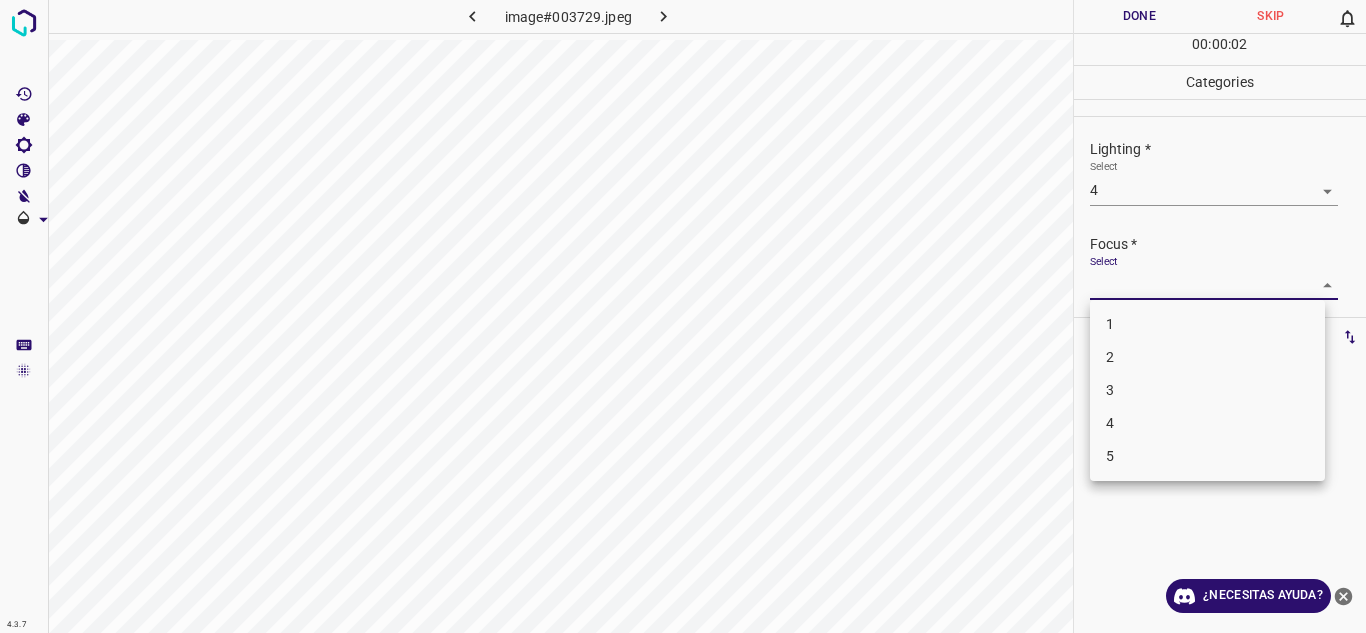 click on "3" at bounding box center (1207, 390) 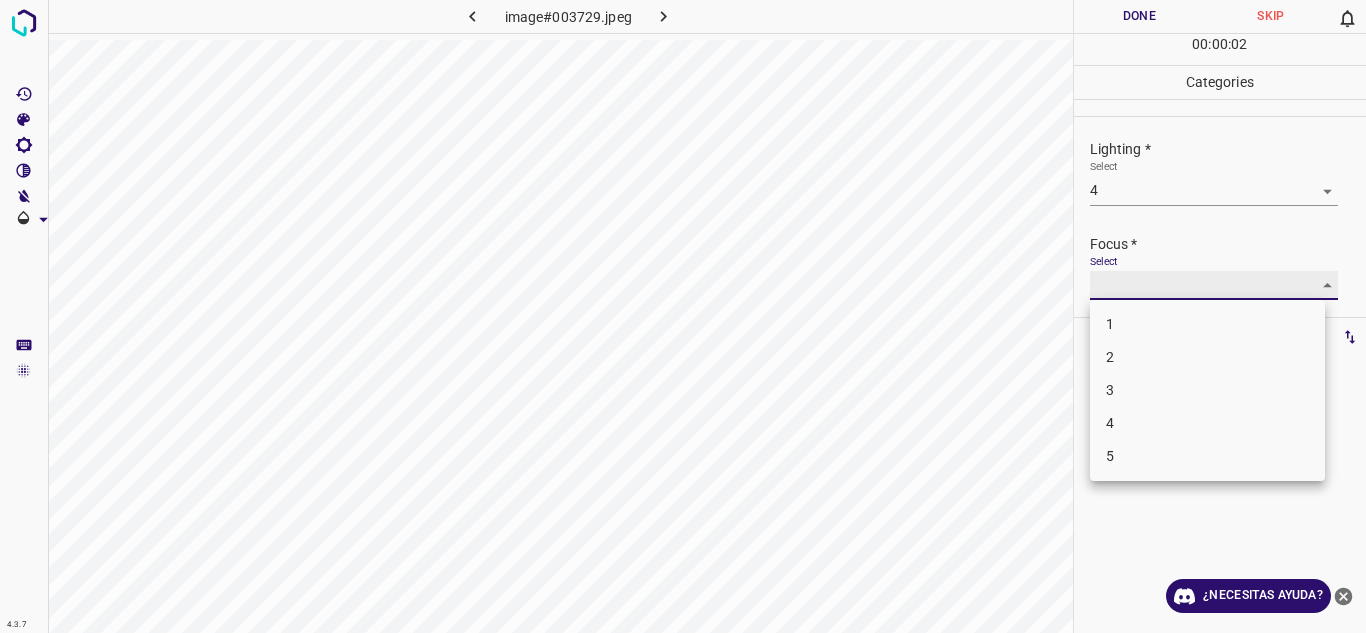 type on "3" 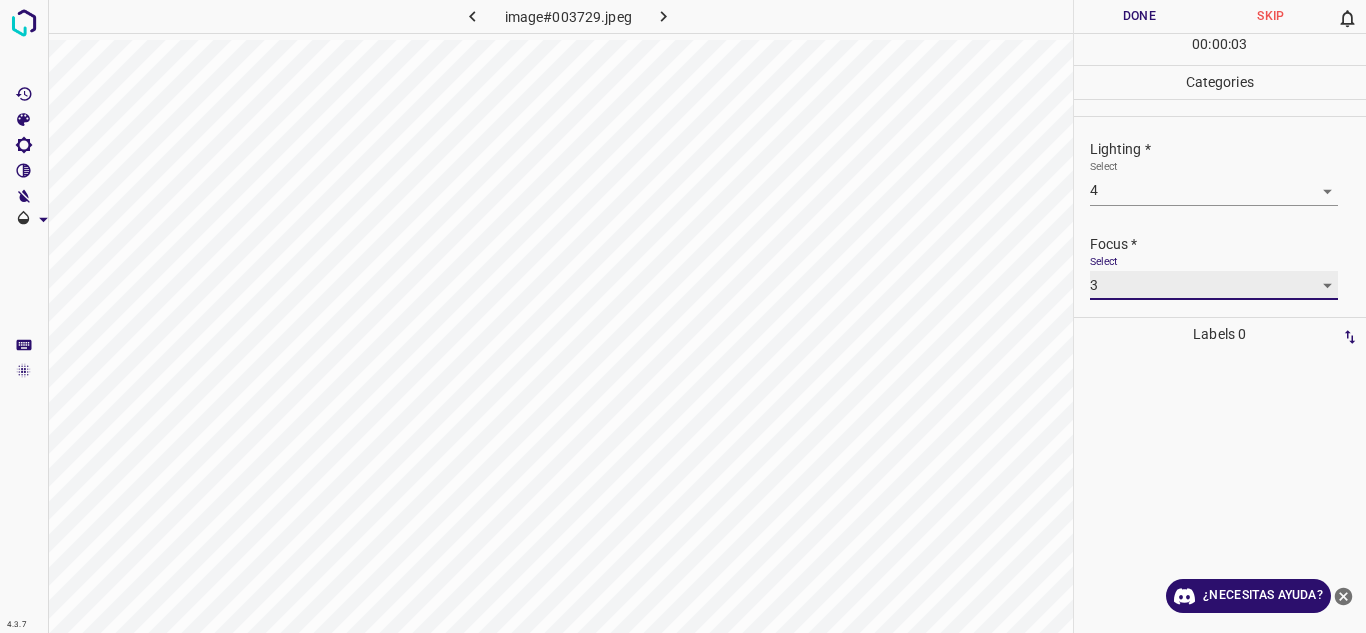 scroll, scrollTop: 98, scrollLeft: 0, axis: vertical 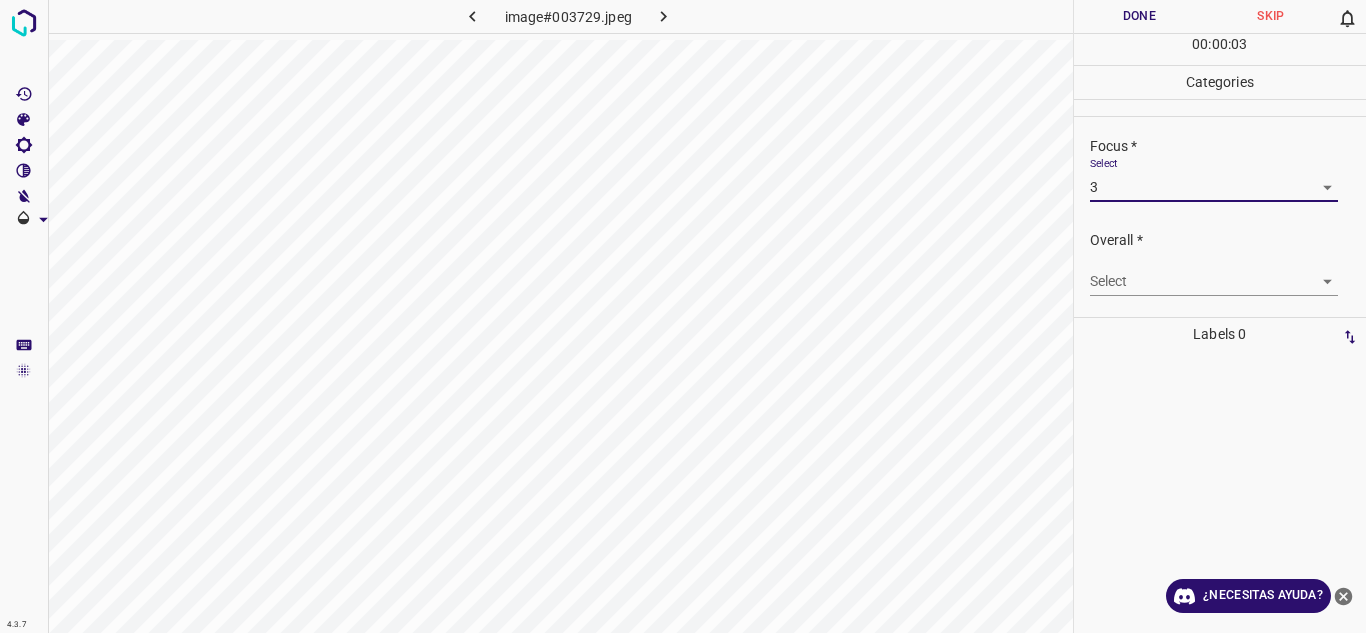 click on "4.3.7 image#003729.jpeg Done Skip 0 00   : 00   : 03   Categories Lighting *  Select 4 4 Focus *  Select 3 3 Overall *  Select ​ Labels   0 Categories 1 Lighting 2 Focus 3 Overall Tools Space Change between modes (Draw & Edit) I Auto labeling R Restore zoom M Zoom in N Zoom out Delete Delete selecte label Filters Z Restore filters X Saturation filter C Brightness filter V Contrast filter B Gray scale filter General O Download ¿Necesitas ayuda? Texto original Valora esta traducción Tu opinión servirá para ayudar a mejorar el Traductor de Google - Texto - Esconder - Borrar" at bounding box center [683, 316] 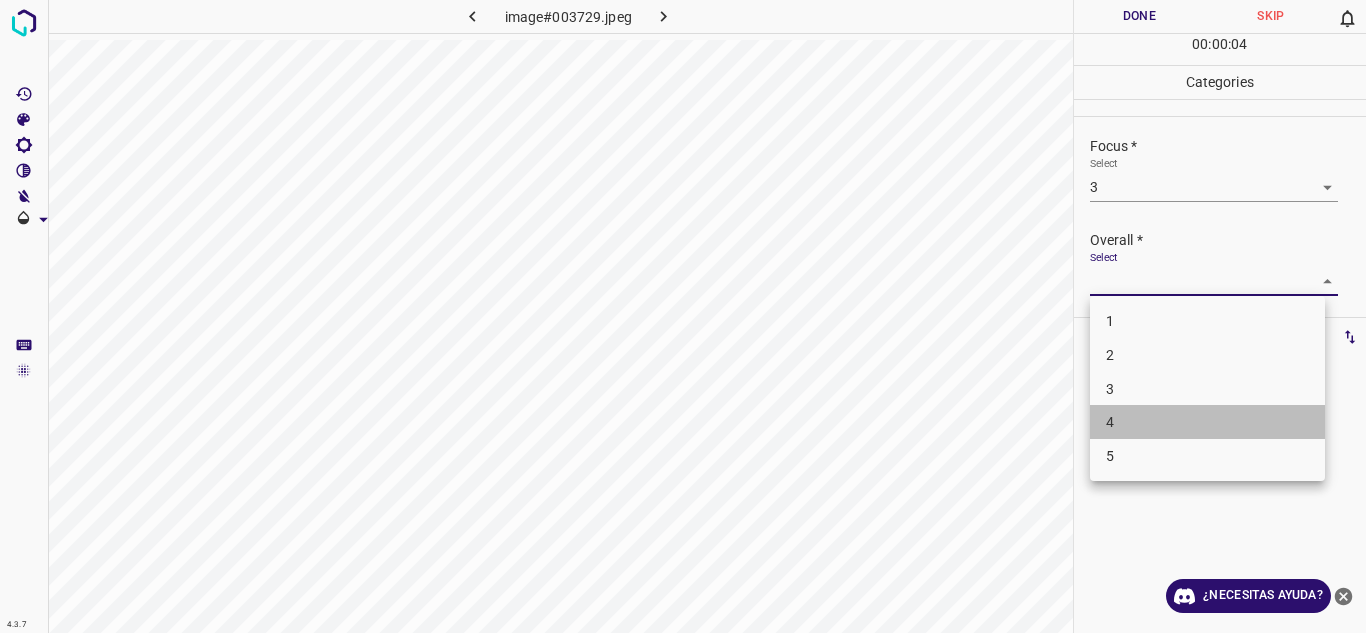 click on "4" at bounding box center [1207, 422] 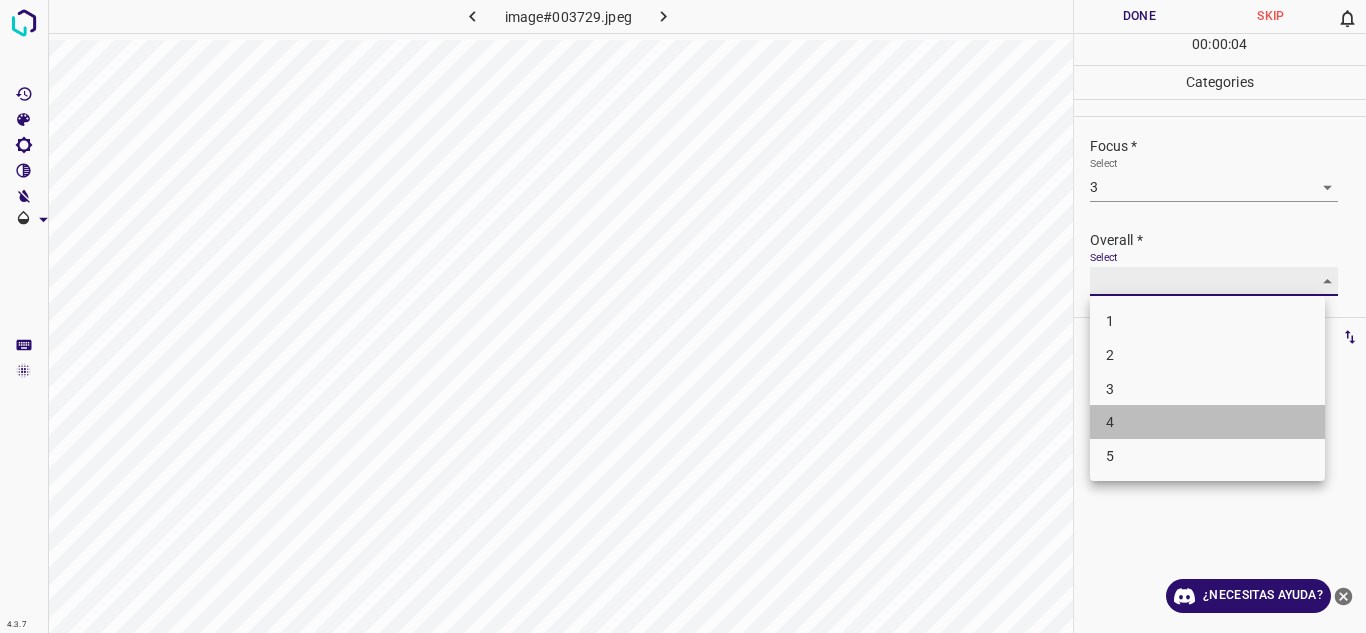 type on "4" 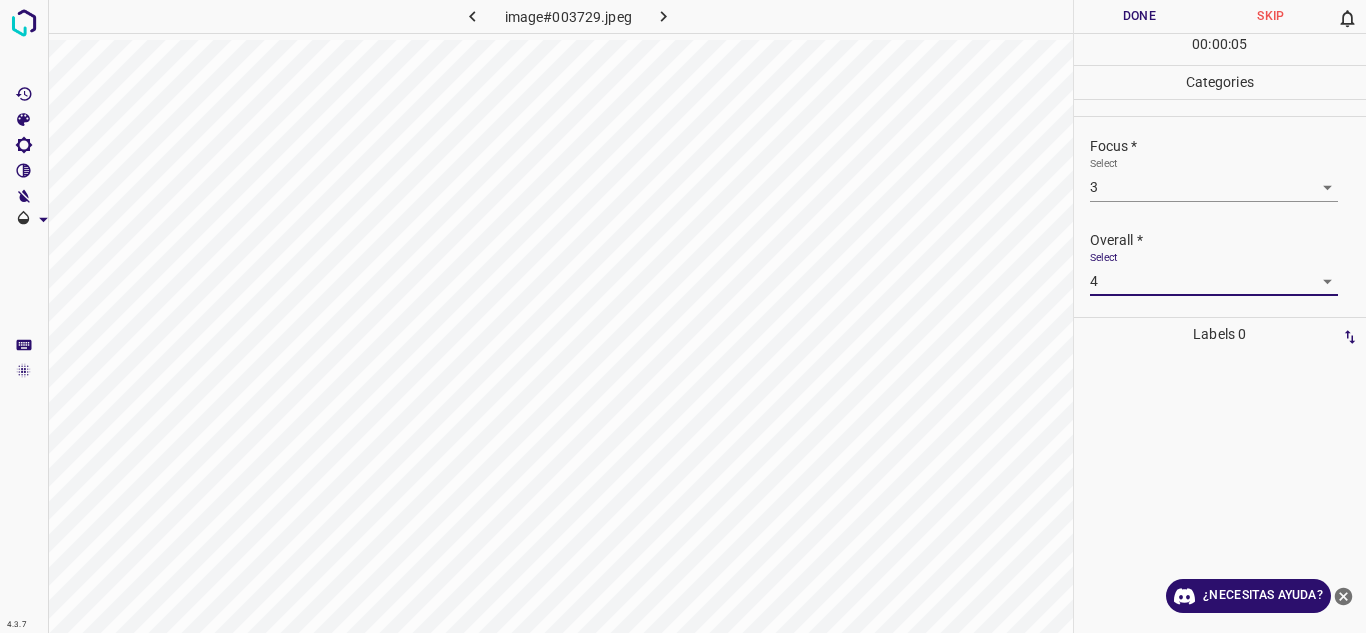 click on "Done" at bounding box center [1140, 16] 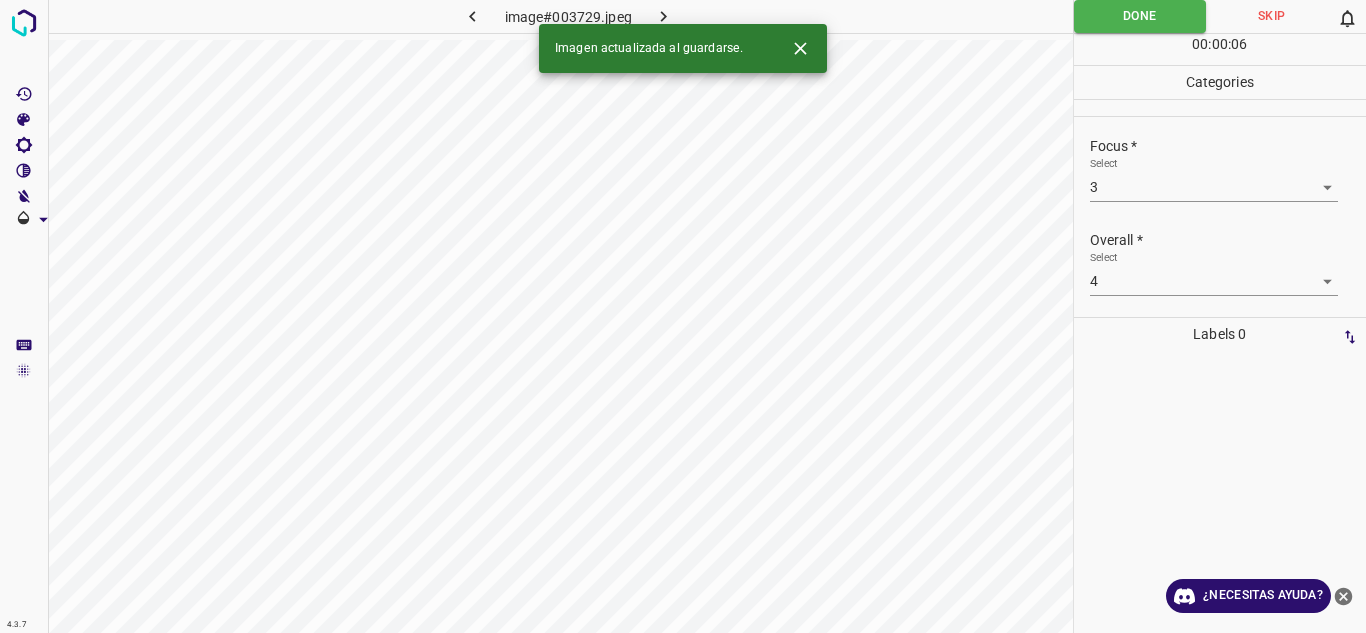 click at bounding box center (664, 16) 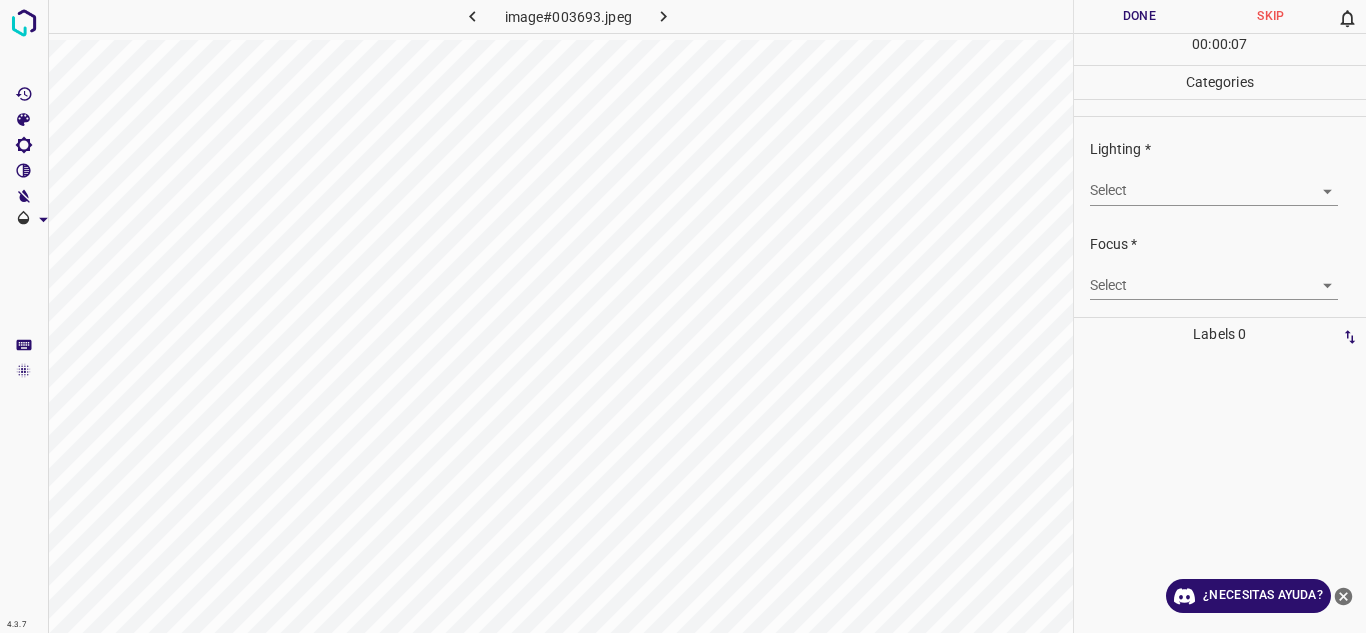 click on "4.3.7 image#003693.jpeg Done Skip 0 00   : 00   : 07   Categories Lighting *  Select ​ Focus *  Select ​ Overall *  Select ​ Labels   0 Categories 1 Lighting 2 Focus 3 Overall Tools Space Change between modes (Draw & Edit) I Auto labeling R Restore zoom M Zoom in N Zoom out Delete Delete selecte label Filters Z Restore filters X Saturation filter C Brightness filter V Contrast filter B Gray scale filter General O Download ¿Necesitas ayuda? Texto original Valora esta traducción Tu opinión servirá para ayudar a mejorar el Traductor de Google - Texto - Esconder - Borrar" at bounding box center [683, 316] 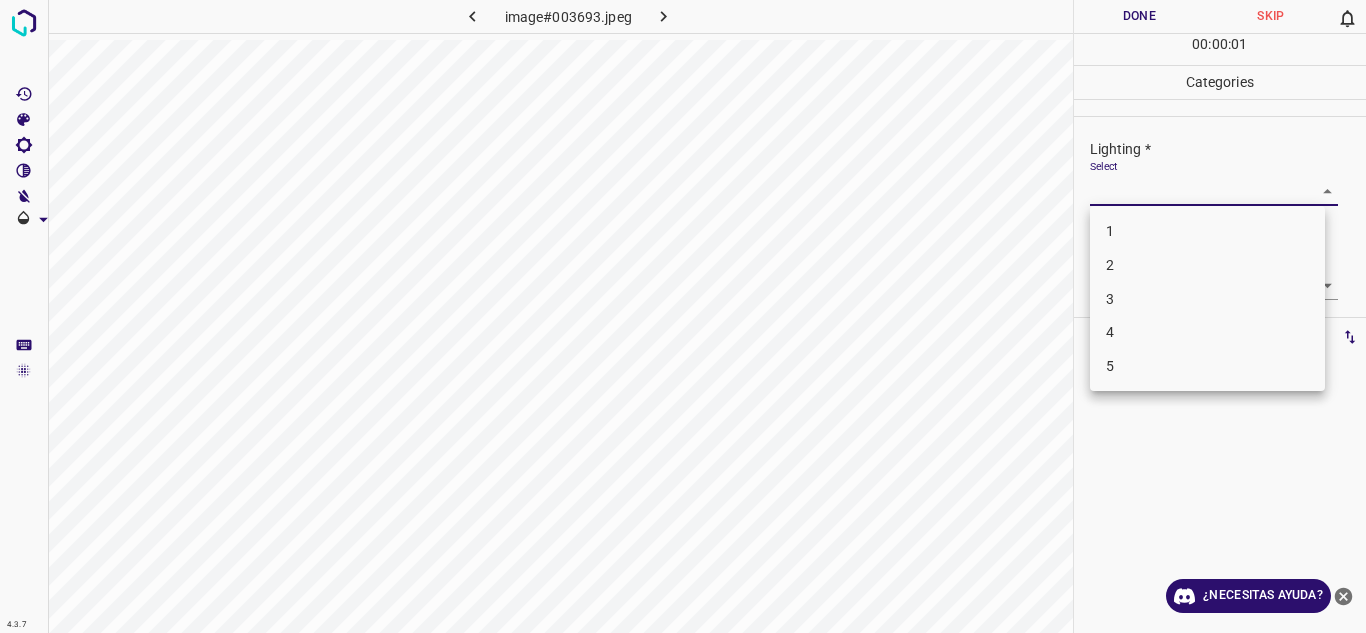 click on "4" at bounding box center (1207, 332) 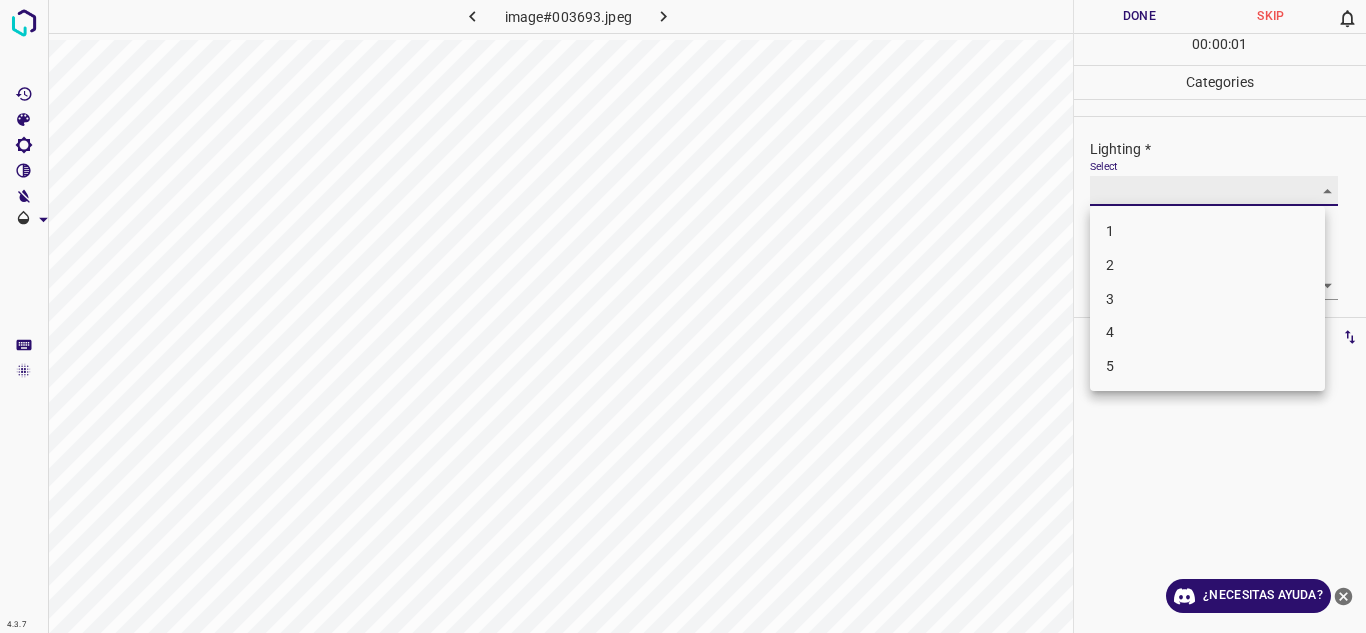 type on "4" 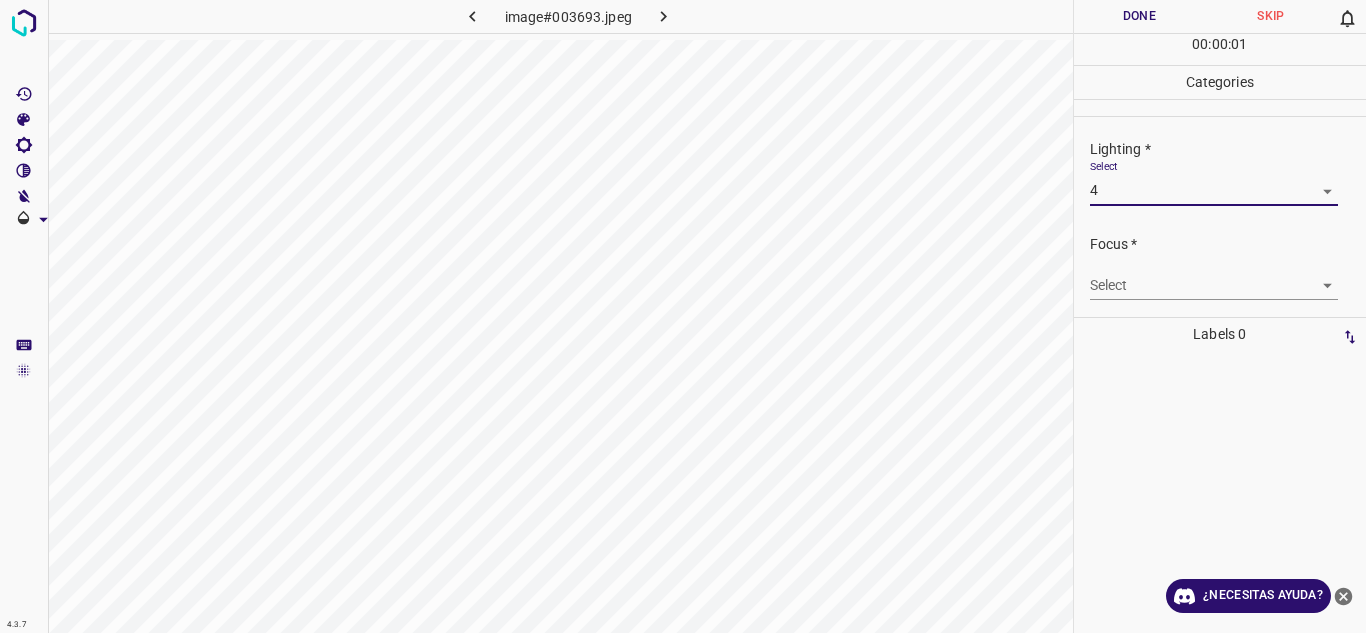 click on "4.3.7 image#003693.jpeg Done Skip 0 00   : 00   : 01   Categories Lighting *  Select 4 4 Focus *  Select ​ Overall *  Select ​ Labels   0 Categories 1 Lighting 2 Focus 3 Overall Tools Space Change between modes (Draw & Edit) I Auto labeling R Restore zoom M Zoom in N Zoom out Delete Delete selecte label Filters Z Restore filters X Saturation filter C Brightness filter V Contrast filter B Gray scale filter General O Download ¿Necesitas ayuda? Texto original Valora esta traducción Tu opinión servirá para ayudar a mejorar el Traductor de Google - Texto - Esconder - Borrar" at bounding box center [683, 316] 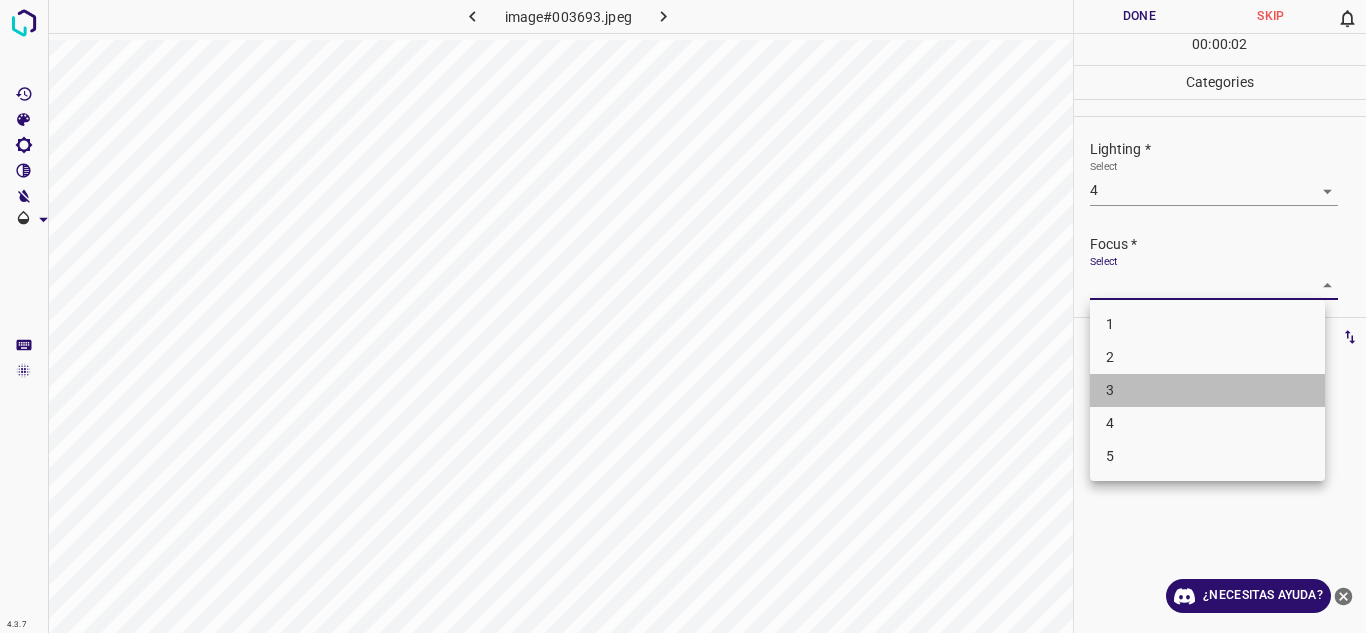 click on "3" at bounding box center [1207, 390] 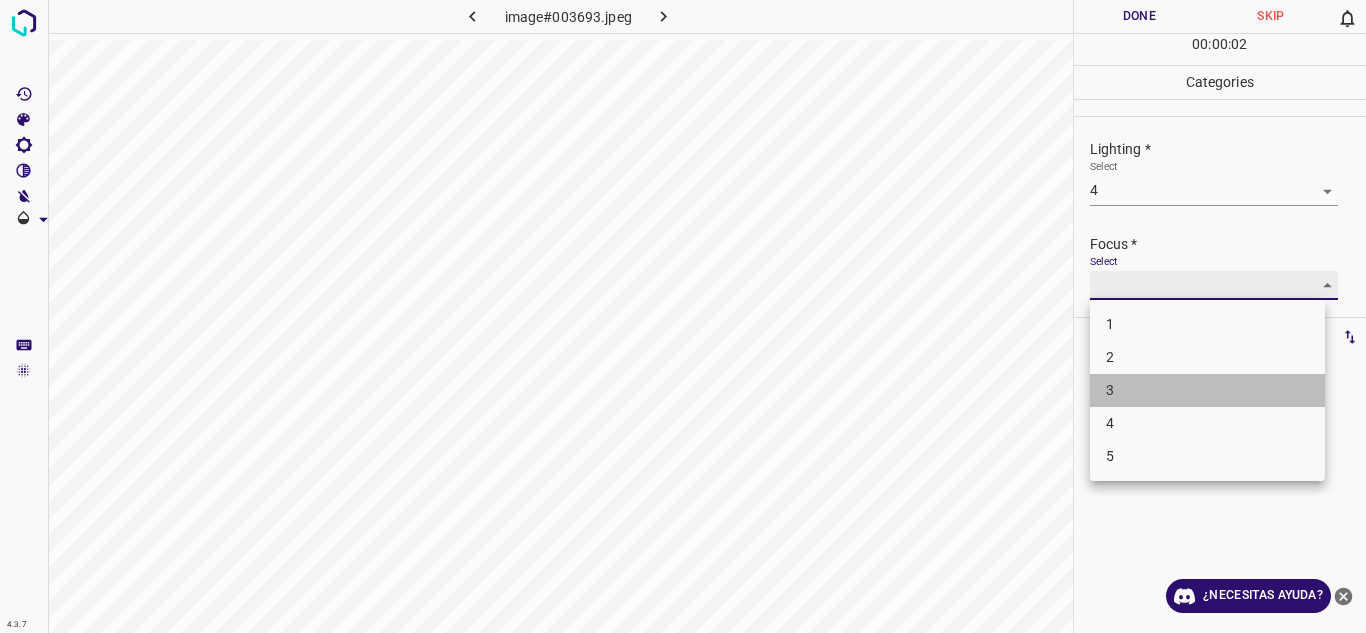 type on "3" 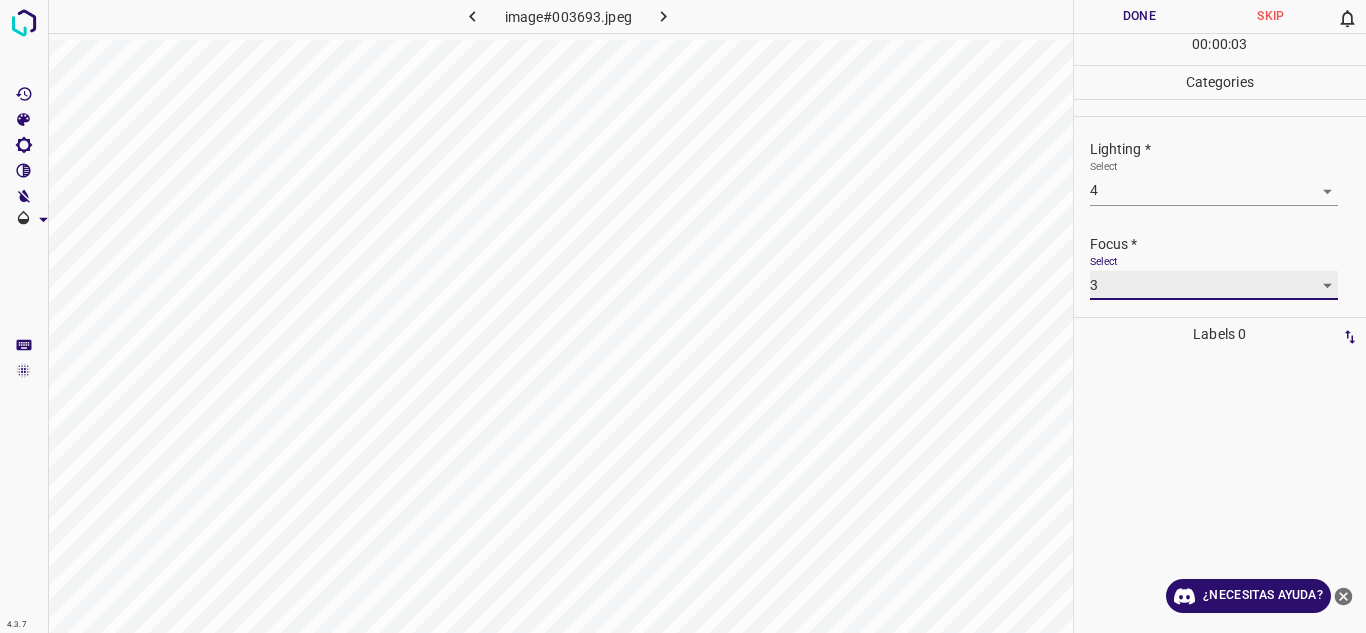 scroll, scrollTop: 98, scrollLeft: 0, axis: vertical 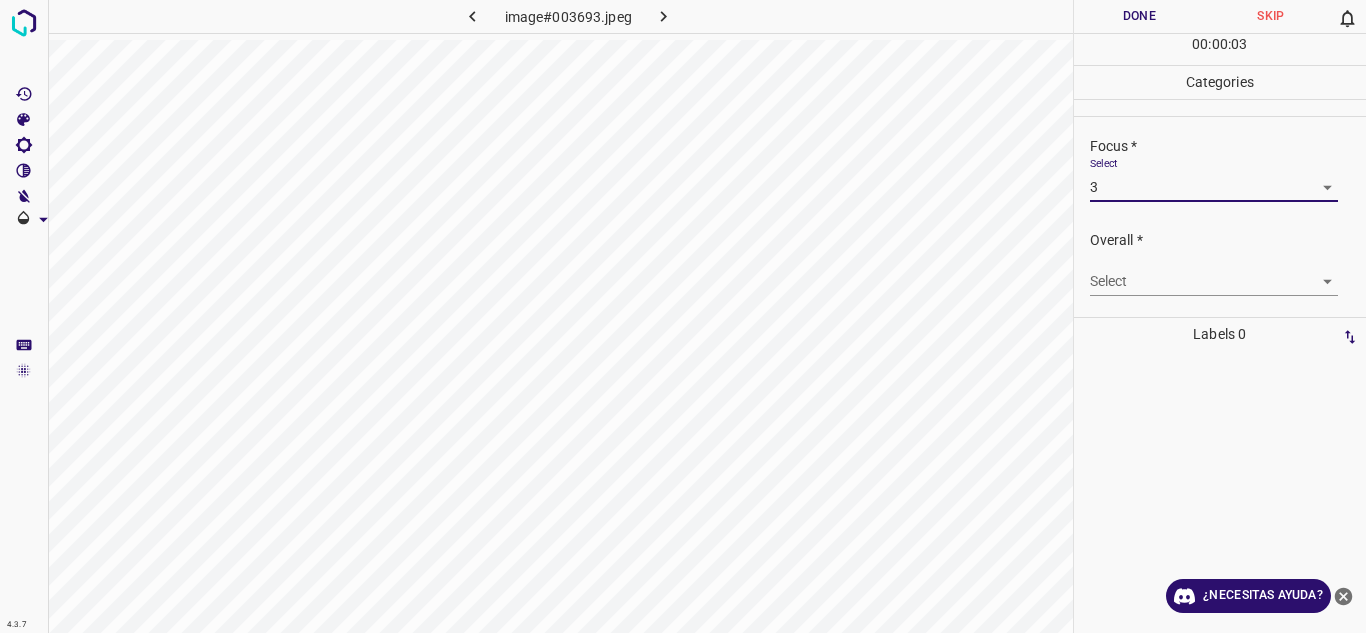 click on "4.3.7 image#003693.jpeg Done Skip 0 00   : 00   : 03   Categories Lighting *  Select 4 4 Focus *  Select 3 3 Overall *  Select ​ Labels   0 Categories 1 Lighting 2 Focus 3 Overall Tools Space Change between modes (Draw & Edit) I Auto labeling R Restore zoom M Zoom in N Zoom out Delete Delete selecte label Filters Z Restore filters X Saturation filter C Brightness filter V Contrast filter B Gray scale filter General O Download ¿Necesitas ayuda? Texto original Valora esta traducción Tu opinión servirá para ayudar a mejorar el Traductor de Google - Texto - Esconder - Borrar" at bounding box center [683, 316] 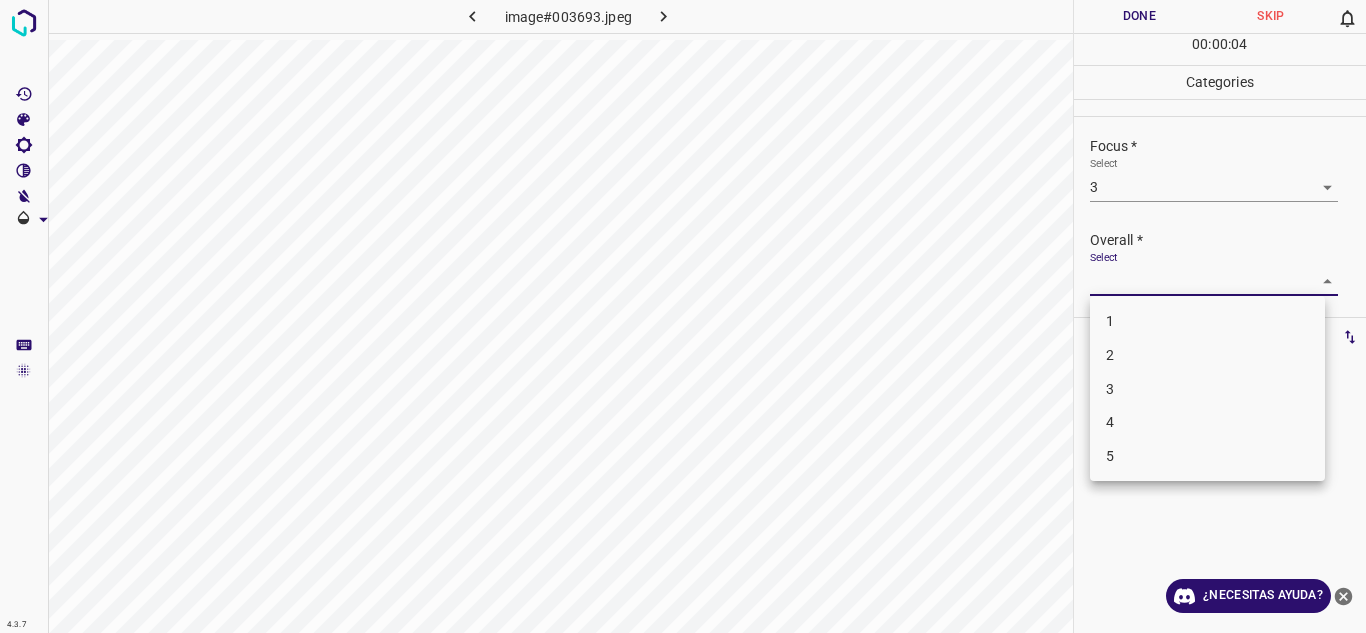 click on "4" at bounding box center (1207, 422) 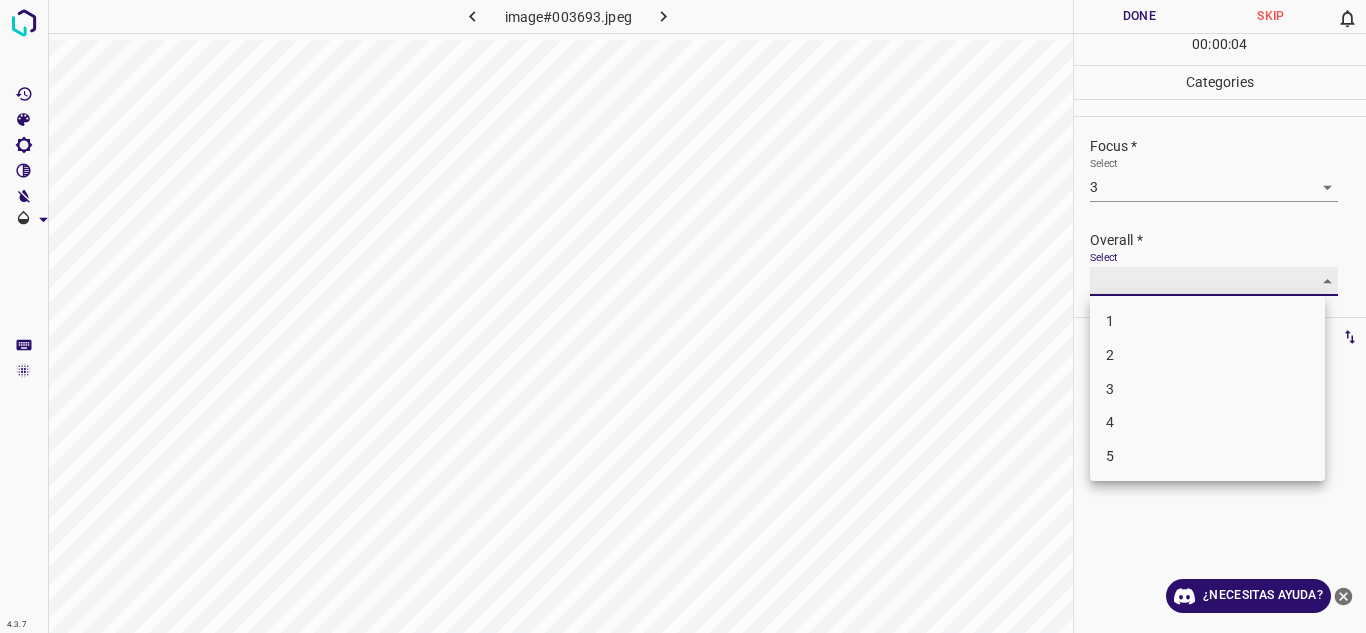 type on "4" 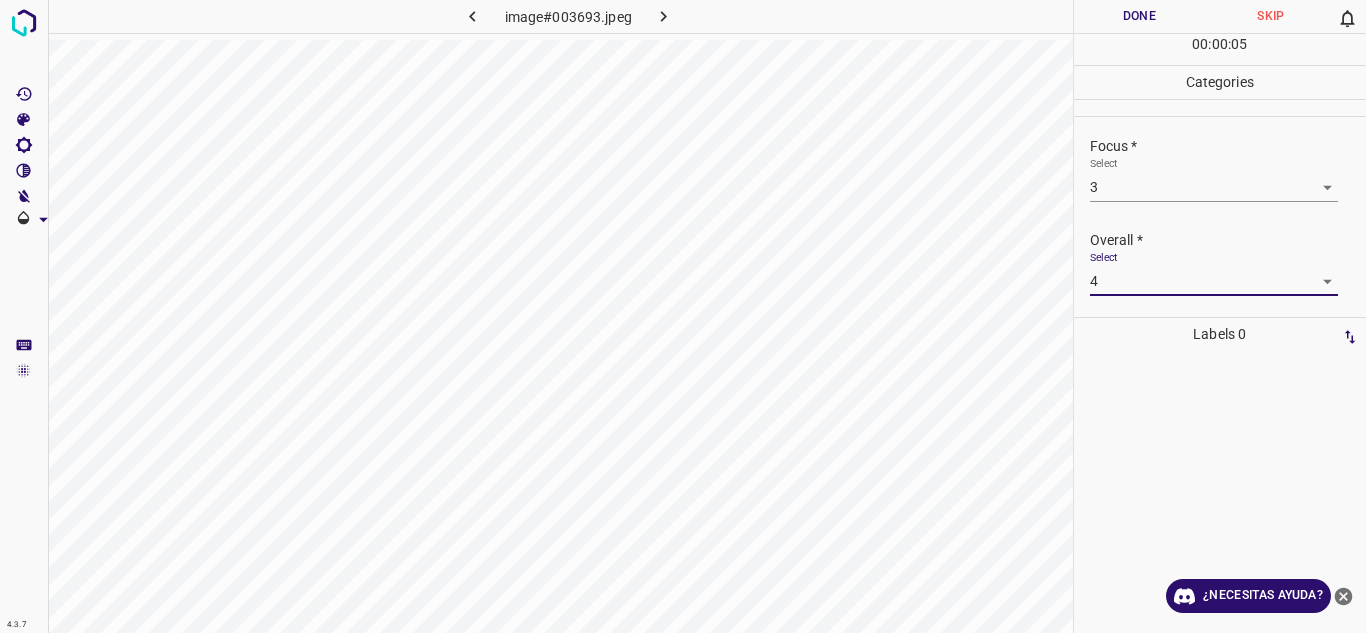 click on "Done" at bounding box center [1140, 16] 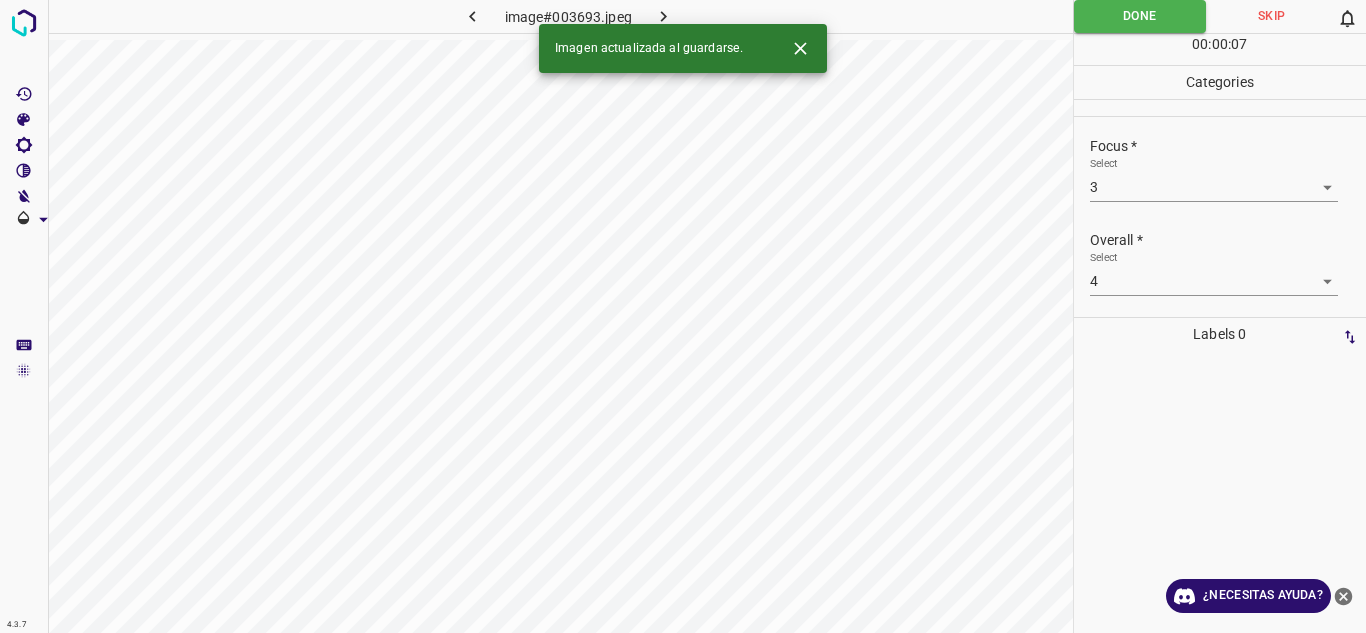 click at bounding box center [664, 16] 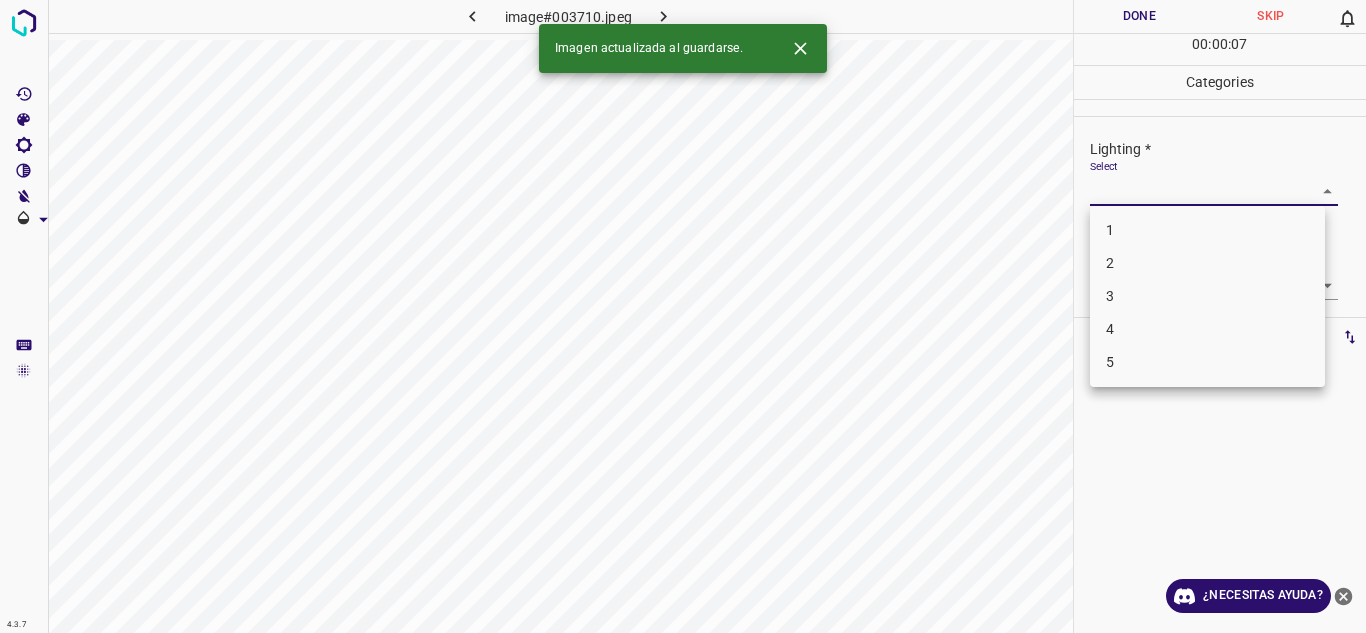 click on "4.3.7 image#003710.jpeg Done Skip 0 00   : 00   : 07   Categories Lighting *  Select ​ Focus *  Select ​ Overall *  Select ​ Labels   0 Categories 1 Lighting 2 Focus 3 Overall Tools Space Change between modes (Draw & Edit) I Auto labeling R Restore zoom M Zoom in N Zoom out Delete Delete selecte label Filters Z Restore filters X Saturation filter C Brightness filter V Contrast filter B Gray scale filter General O Download Imagen actualizada al guardarse. ¿Necesitas ayuda? Texto original Valora esta traducción Tu opinión servirá para ayudar a mejorar el Traductor de Google - Texto - Esconder - Borrar 1 2 3 4 5" at bounding box center [683, 316] 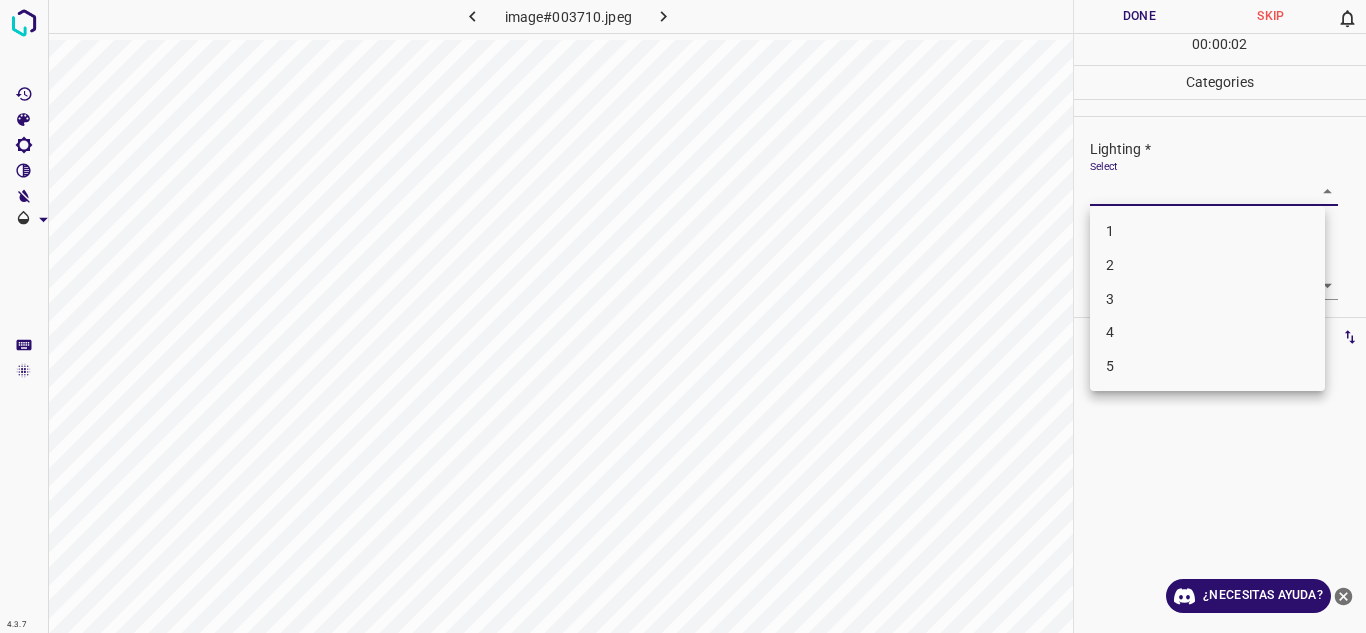 click on "3" at bounding box center [1207, 299] 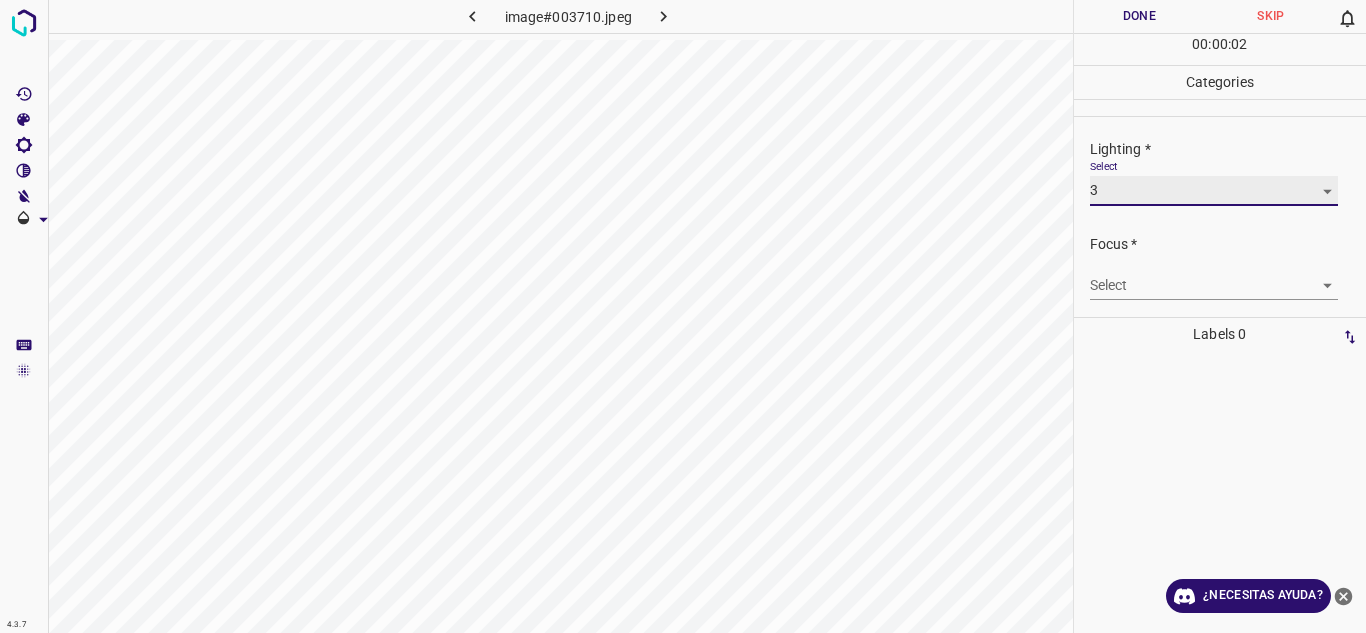 type on "3" 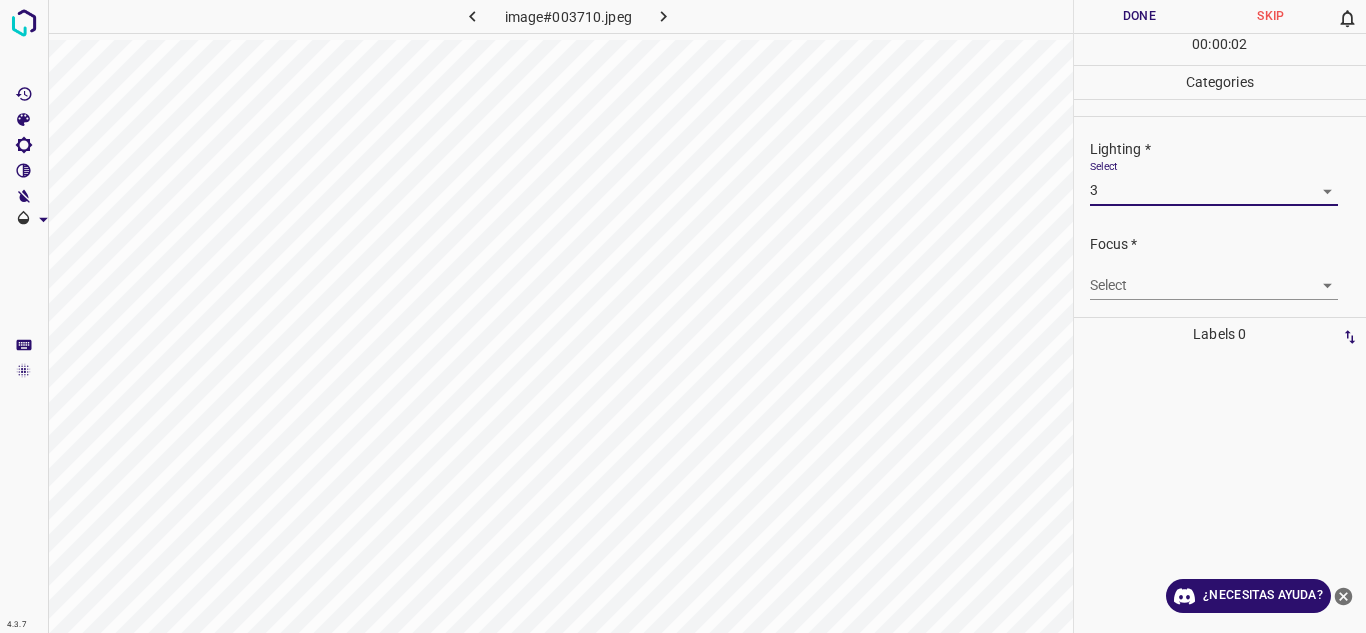 click on "4.3.7 image#003710.jpeg Done Skip 0 00   : 00   : 02   Categories Lighting *  Select 3 3 Focus *  Select ​ Overall *  Select ​ Labels   0 Categories 1 Lighting 2 Focus 3 Overall Tools Space Change between modes (Draw & Edit) I Auto labeling R Restore zoom M Zoom in N Zoom out Delete Delete selecte label Filters Z Restore filters X Saturation filter C Brightness filter V Contrast filter B Gray scale filter General O Download ¿Necesitas ayuda? Texto original Valora esta traducción Tu opinión servirá para ayudar a mejorar el Traductor de Google - Texto - Esconder - Borrar 1 2 3 4 5" at bounding box center (683, 316) 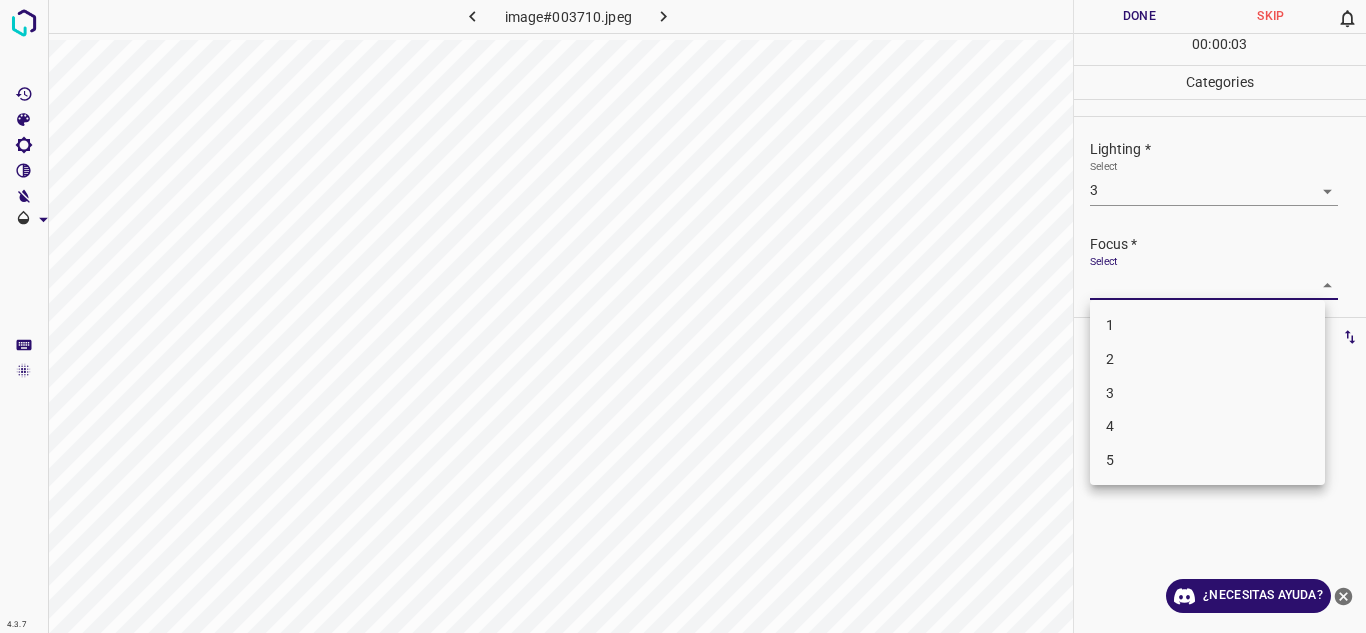 drag, startPoint x: 1166, startPoint y: 371, endPoint x: 1185, endPoint y: 356, distance: 24.207438 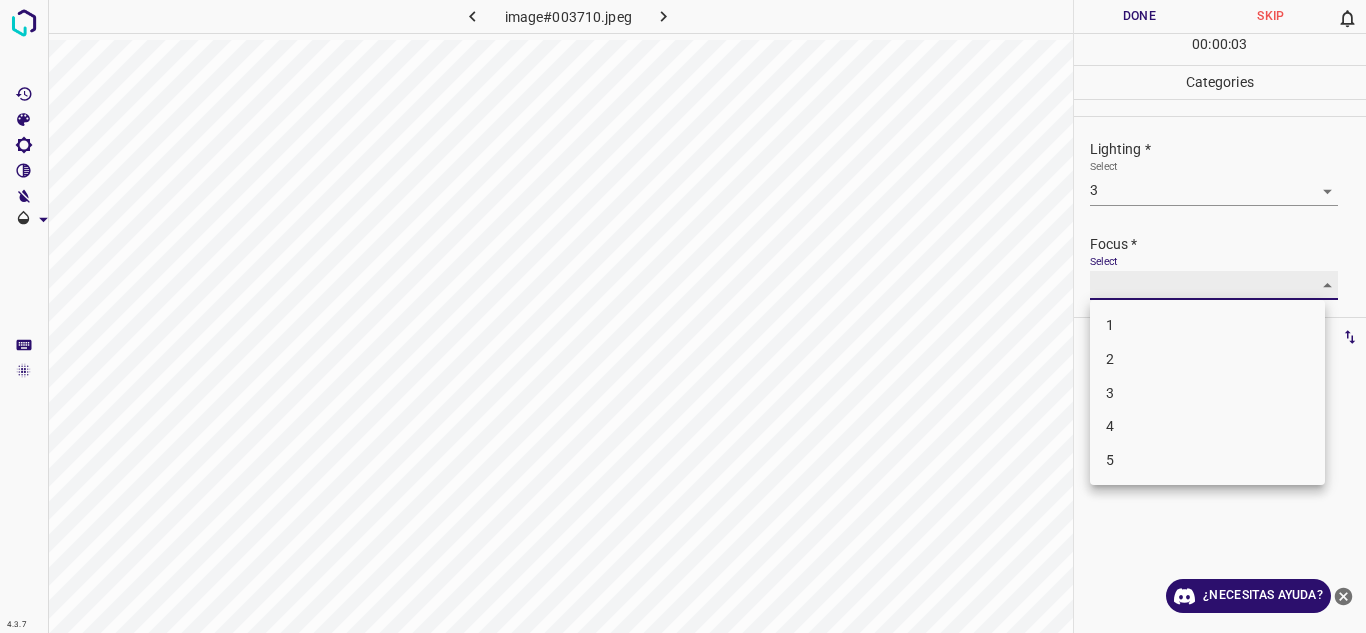 type 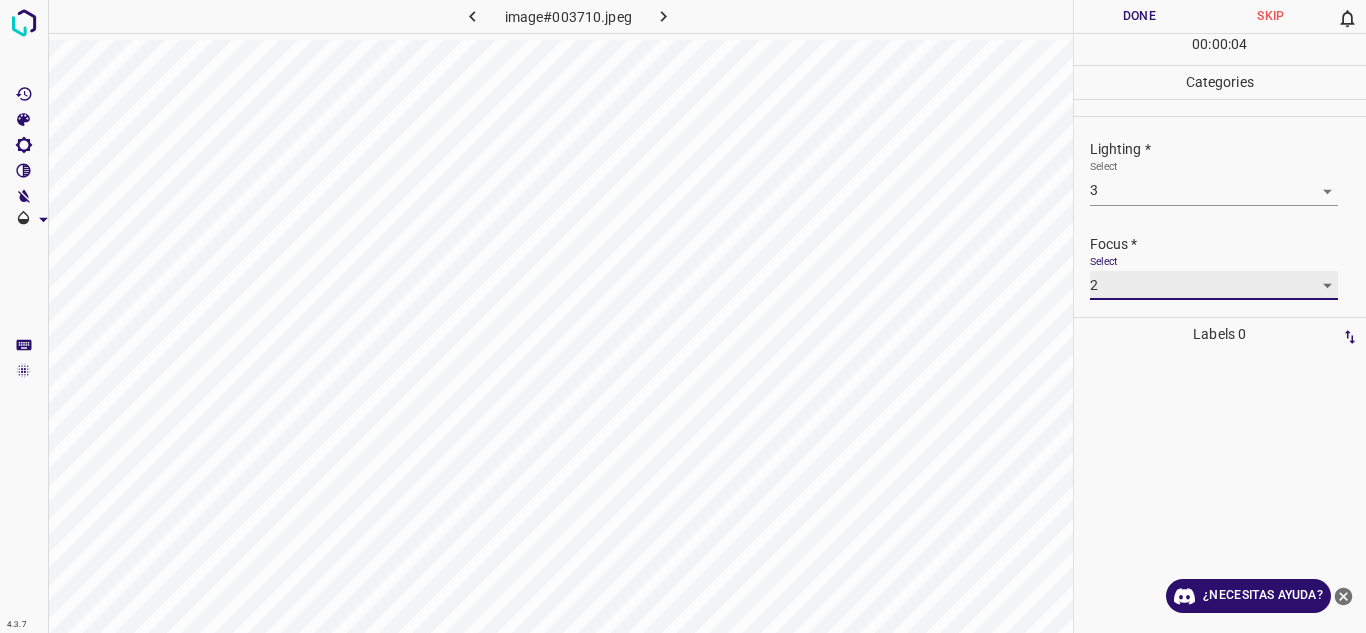 scroll, scrollTop: 98, scrollLeft: 0, axis: vertical 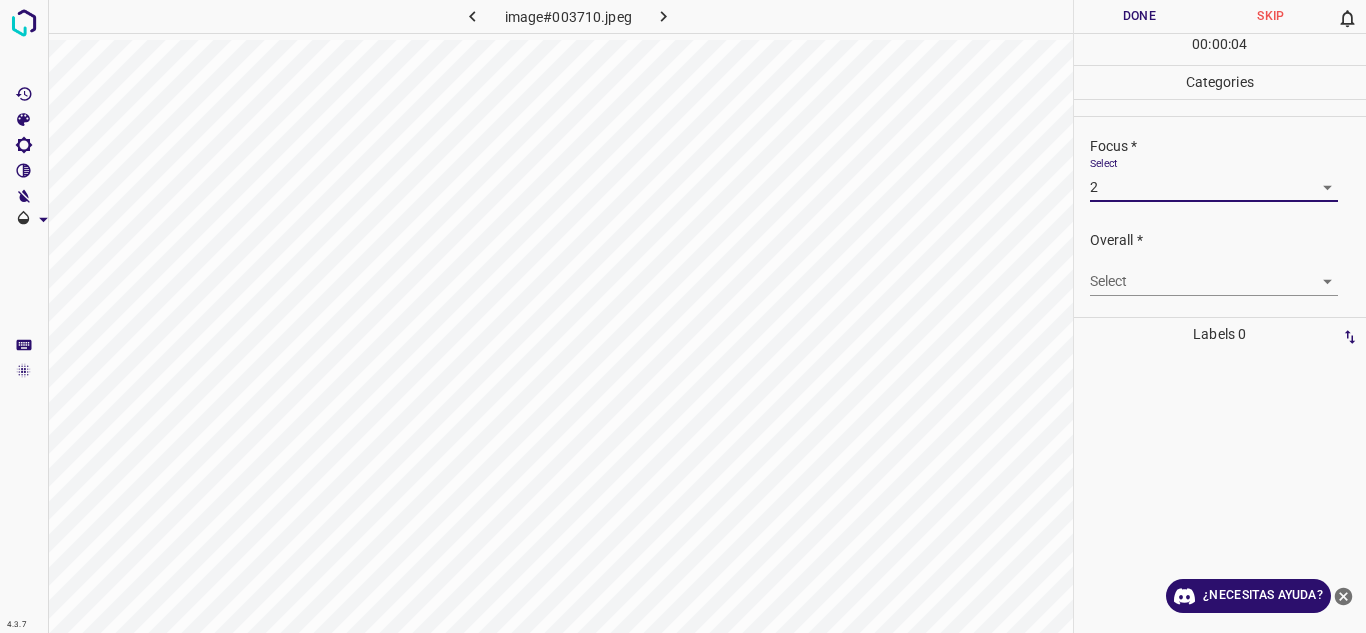 click on "Overall *  Select ​" at bounding box center [1220, 263] 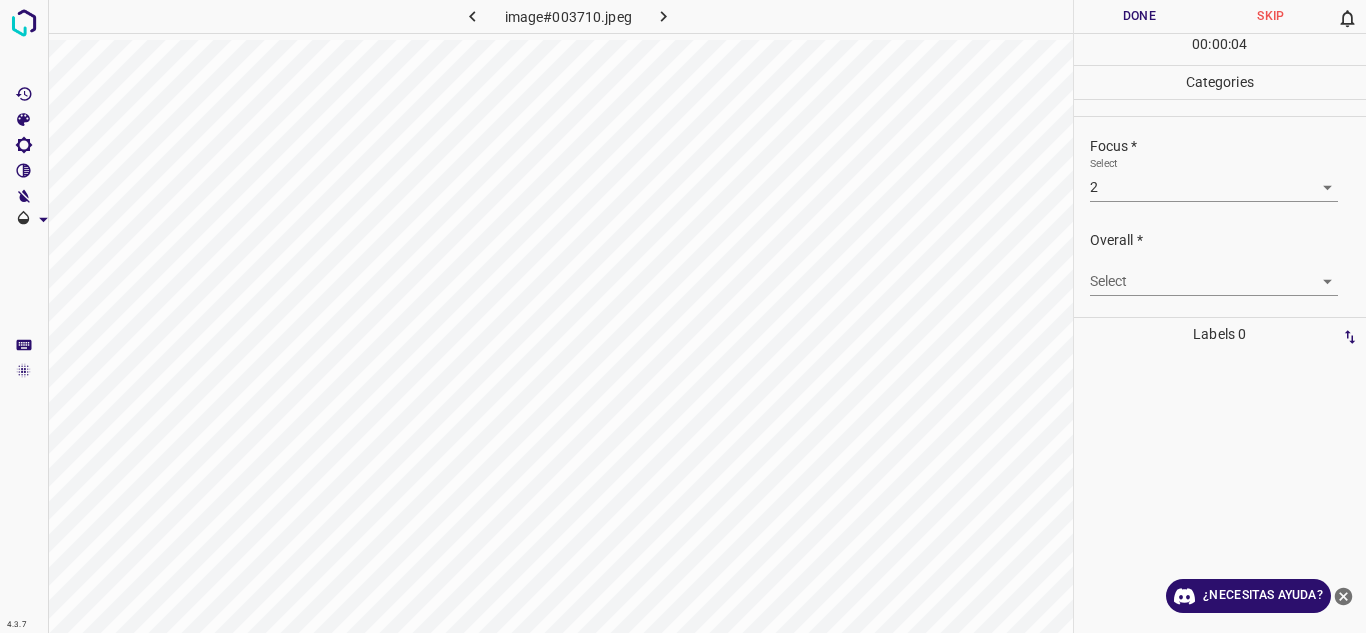 click on "4.3.7 image#003710.jpeg Done Skip 0 00   : 00   : 04   Categories Lighting *  Select 3 3 Focus *  Select 2 2 Overall *  Select ​ Labels   0 Categories 1 Lighting 2 Focus 3 Overall Tools Space Change between modes (Draw & Edit) I Auto labeling R Restore zoom M Zoom in N Zoom out Delete Delete selecte label Filters Z Restore filters X Saturation filter C Brightness filter V Contrast filter B Gray scale filter General O Download ¿Necesitas ayuda? Texto original Valora esta traducción Tu opinión servirá para ayudar a mejorar el Traductor de Google - Texto - Esconder - Borrar" at bounding box center (683, 316) 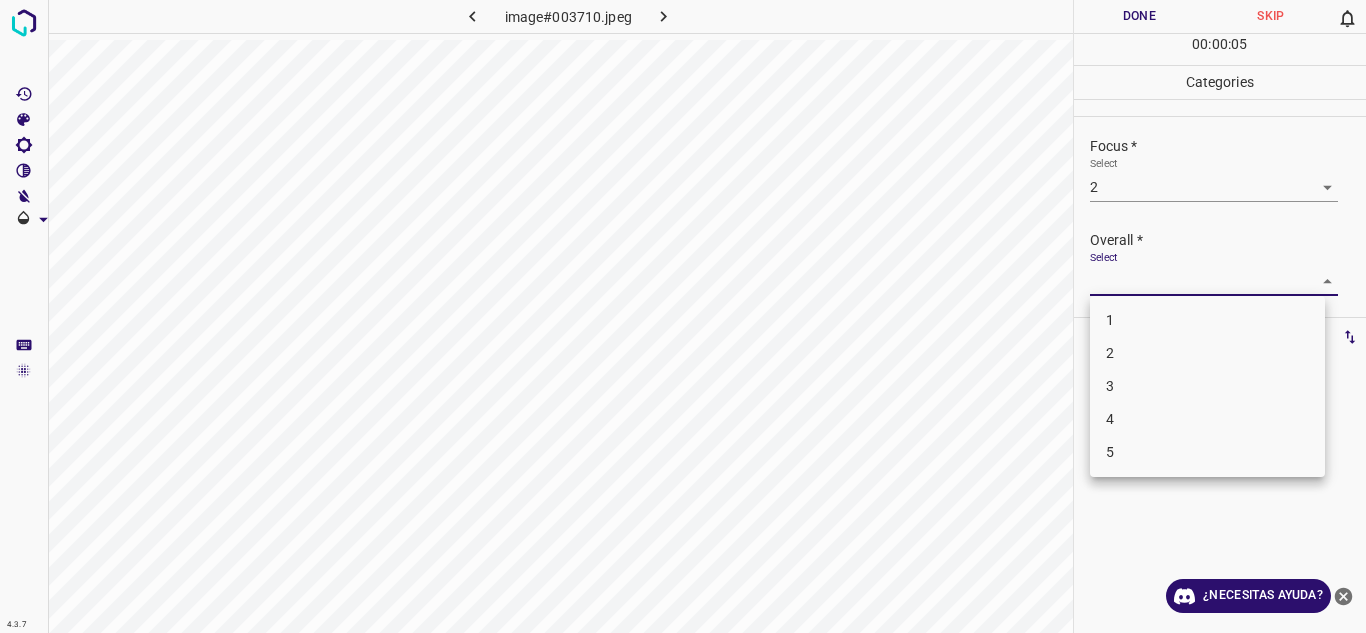 click on "3" at bounding box center (1207, 386) 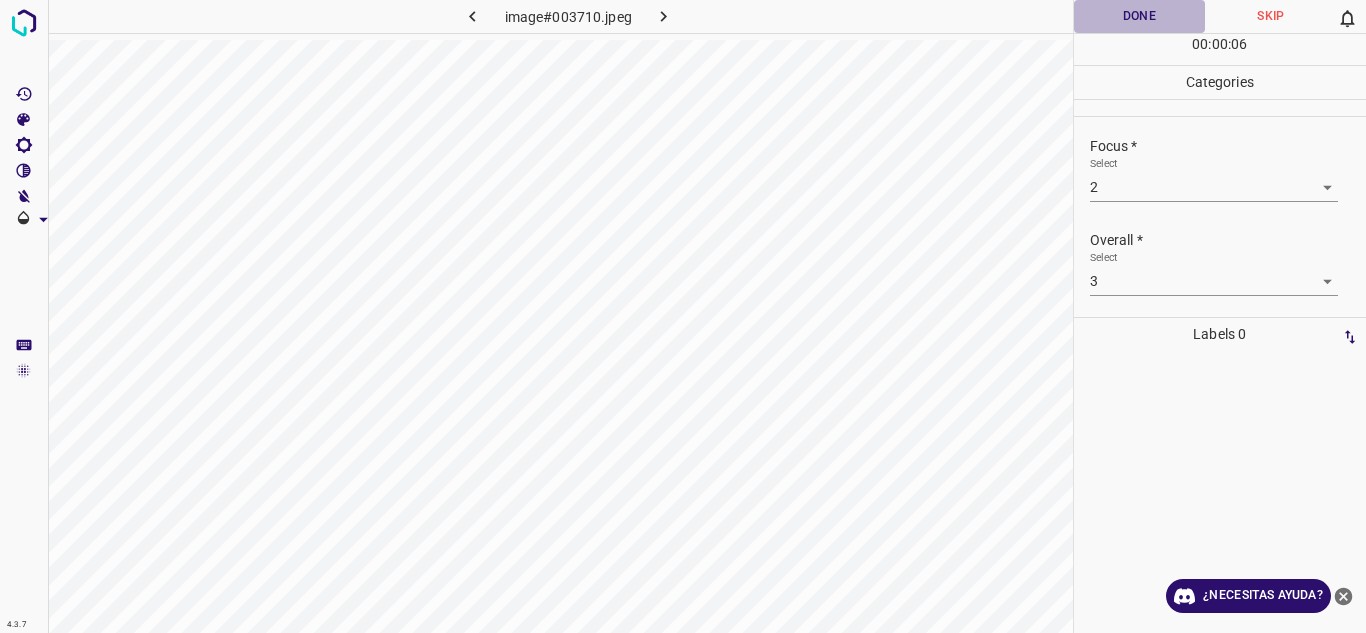 click on "Done" at bounding box center (1140, 16) 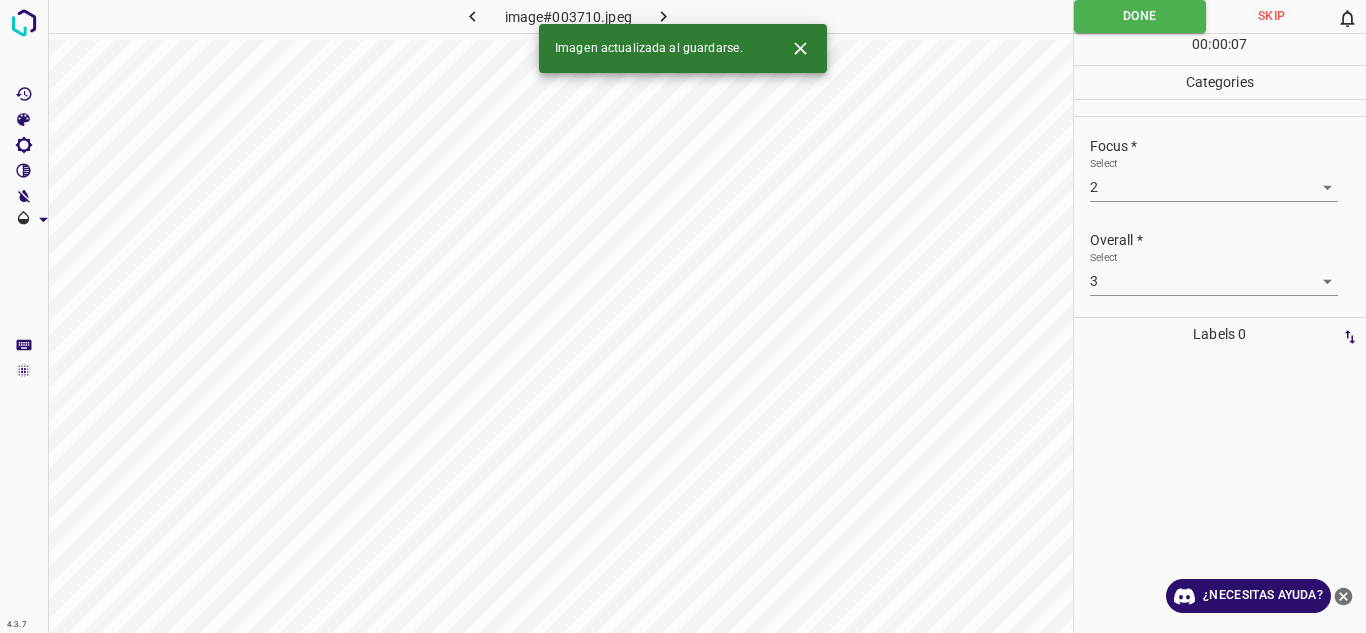 click on "Imagen actualizada al guardarse." at bounding box center (683, 48) 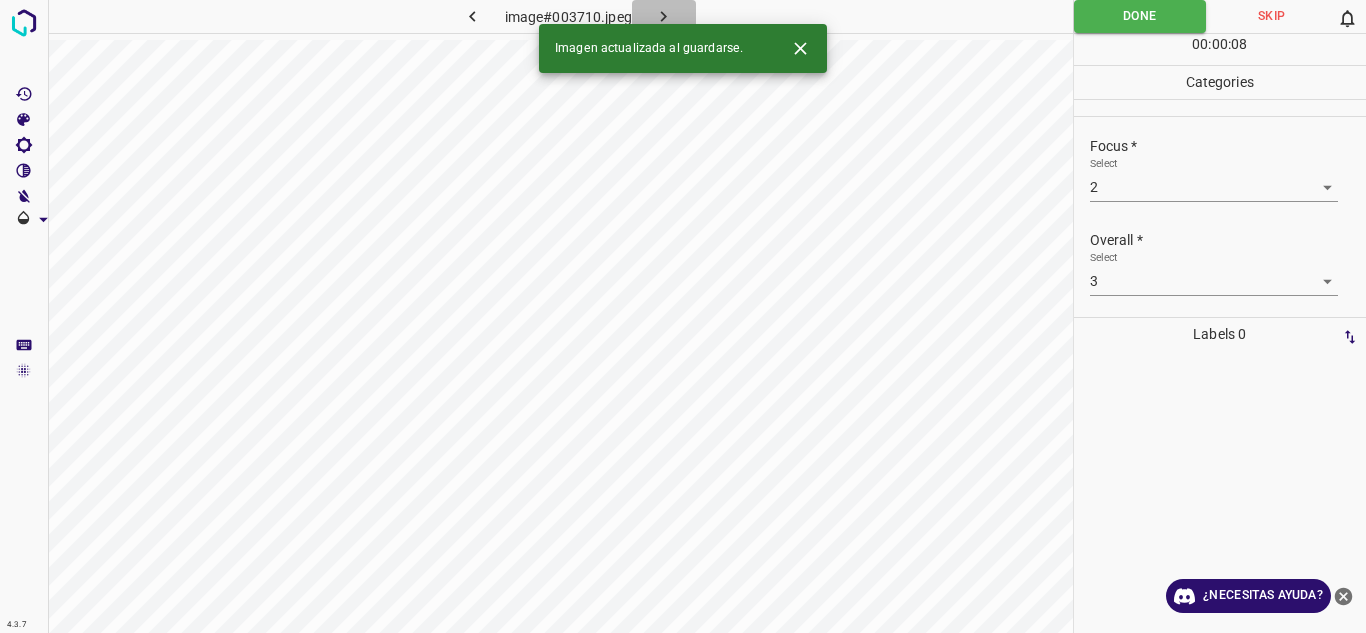 click 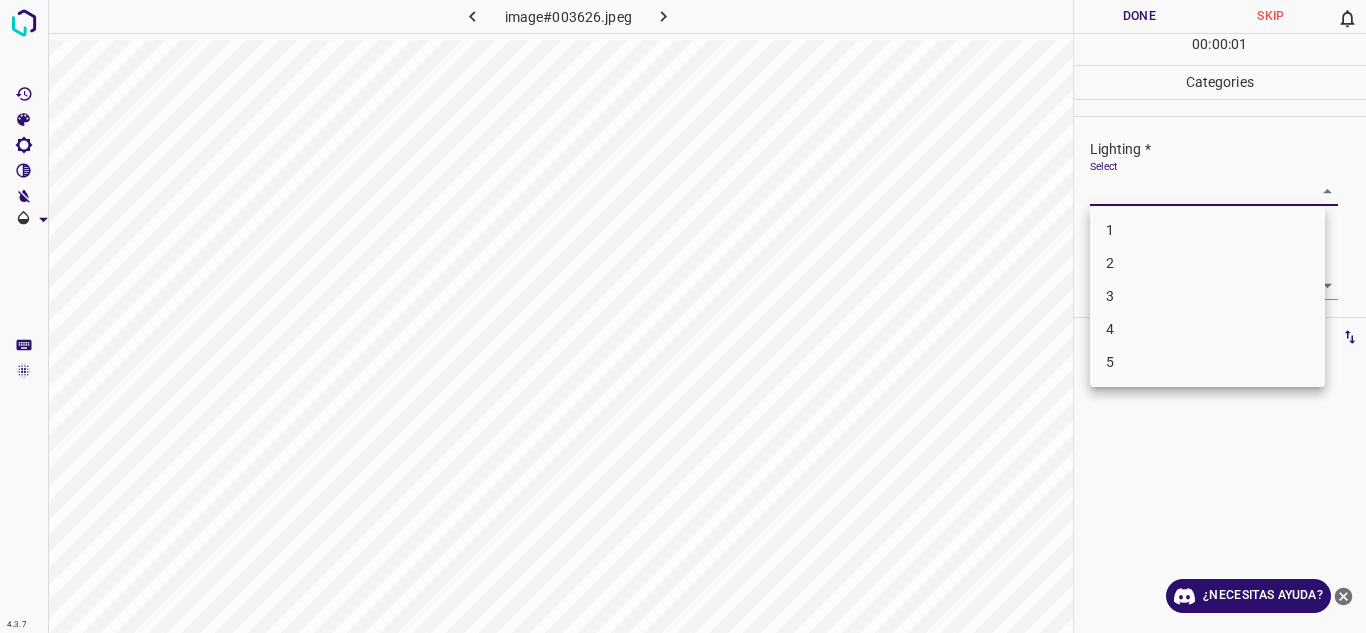 click on "4.3.7 image#003626.jpeg Done Skip 0 00   : 00   : 01   Categories Lighting *  Select ​ Focus *  Select ​ Overall *  Select ​ Labels   0 Categories 1 Lighting 2 Focus 3 Overall Tools Space Change between modes (Draw & Edit) I Auto labeling R Restore zoom M Zoom in N Zoom out Delete Delete selecte label Filters Z Restore filters X Saturation filter C Brightness filter V Contrast filter B Gray scale filter General O Download ¿Necesitas ayuda? Texto original Valora esta traducción Tu opinión servirá para ayudar a mejorar el Traductor de Google - Texto - Esconder - Borrar 1 2 3 4 5" at bounding box center [683, 316] 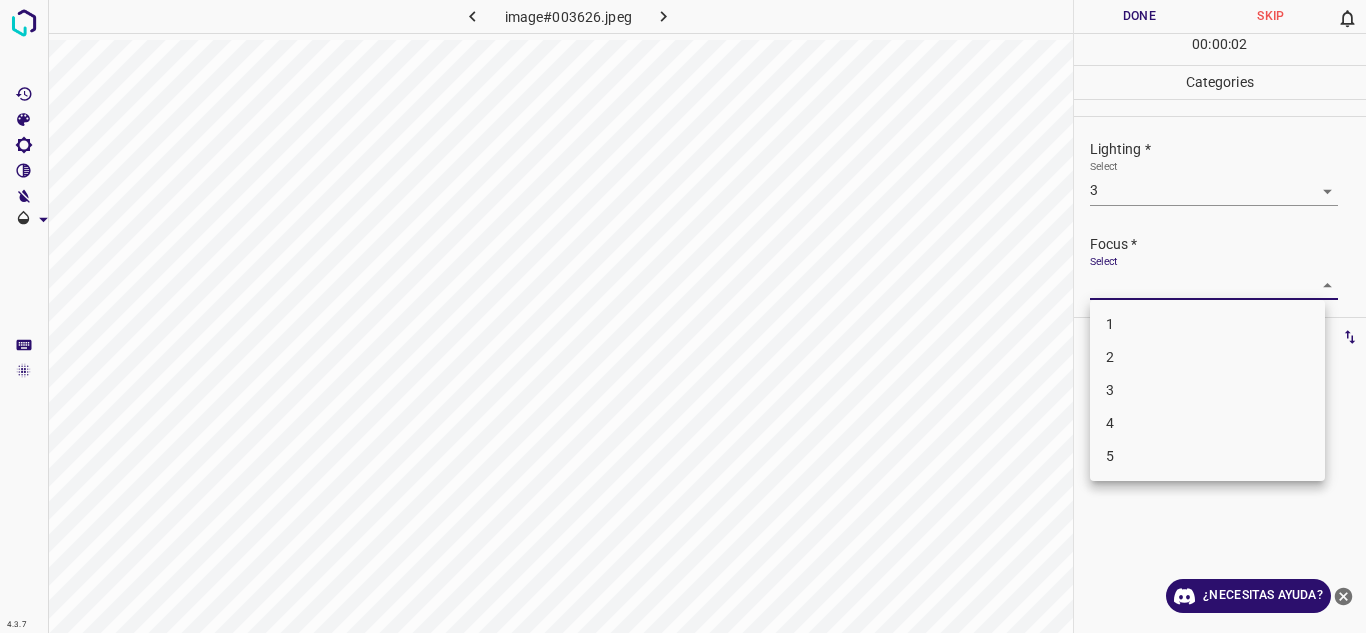 drag, startPoint x: 1305, startPoint y: 285, endPoint x: 1265, endPoint y: 314, distance: 49.40648 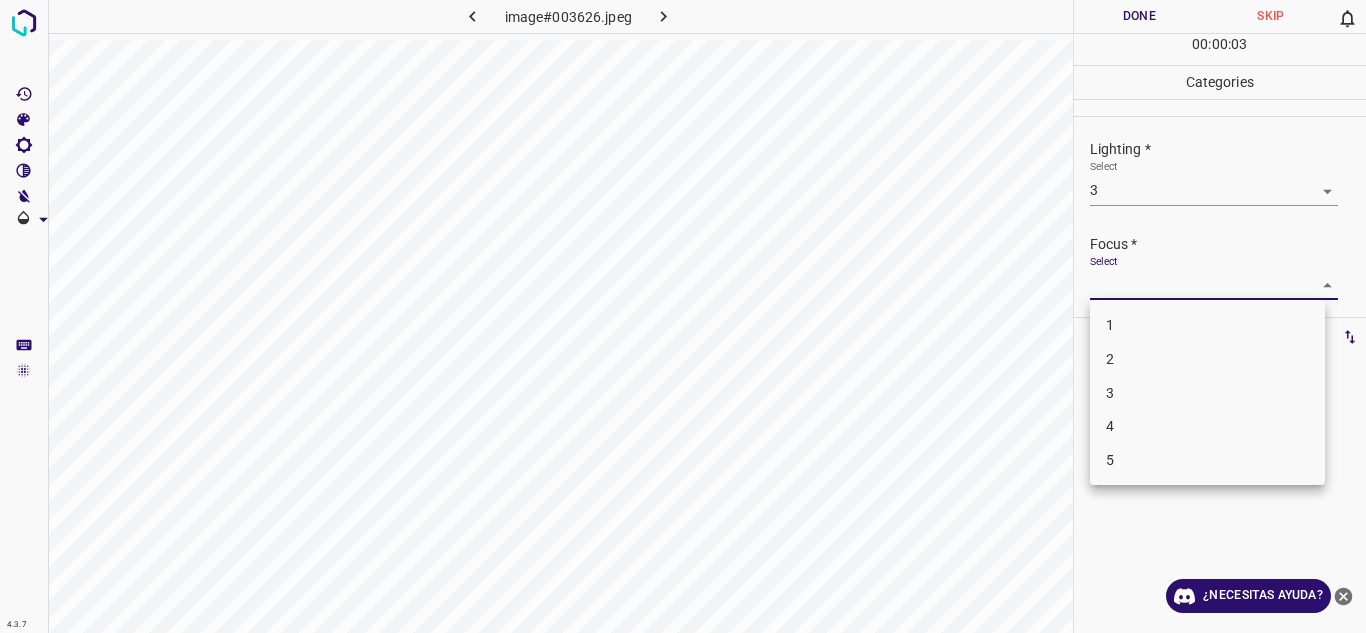 click on "2" at bounding box center [1207, 359] 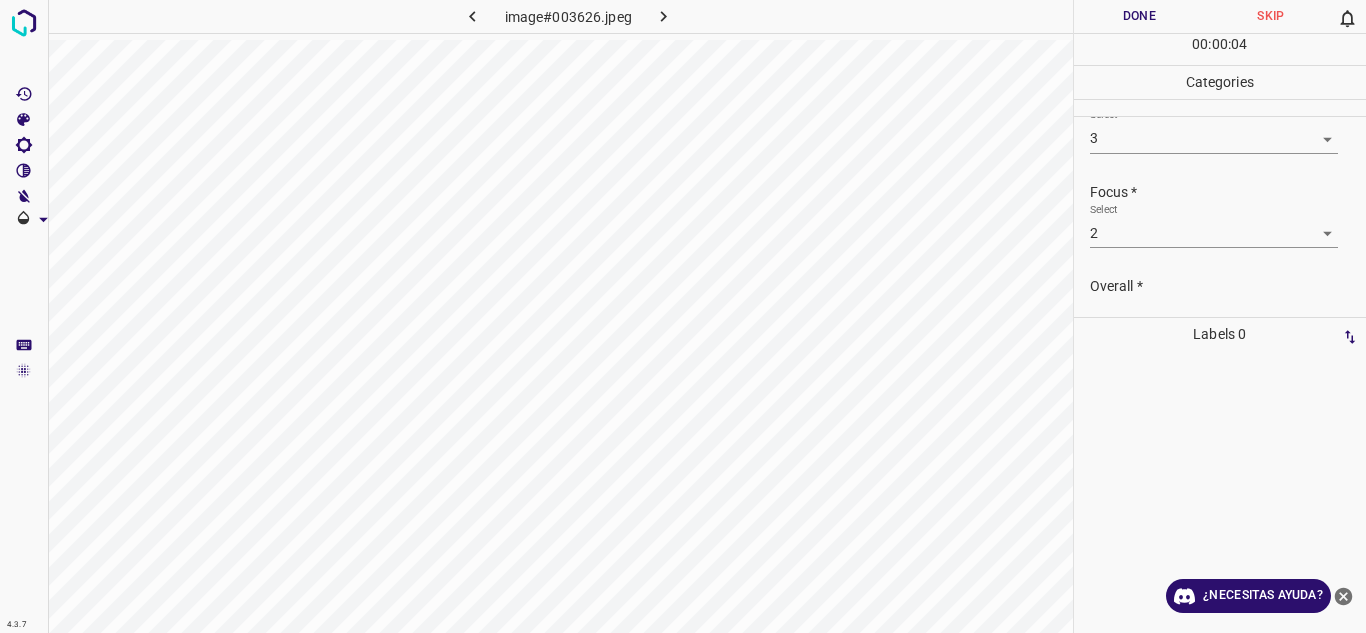 drag, startPoint x: 1361, startPoint y: 239, endPoint x: 1314, endPoint y: 302, distance: 78.60026 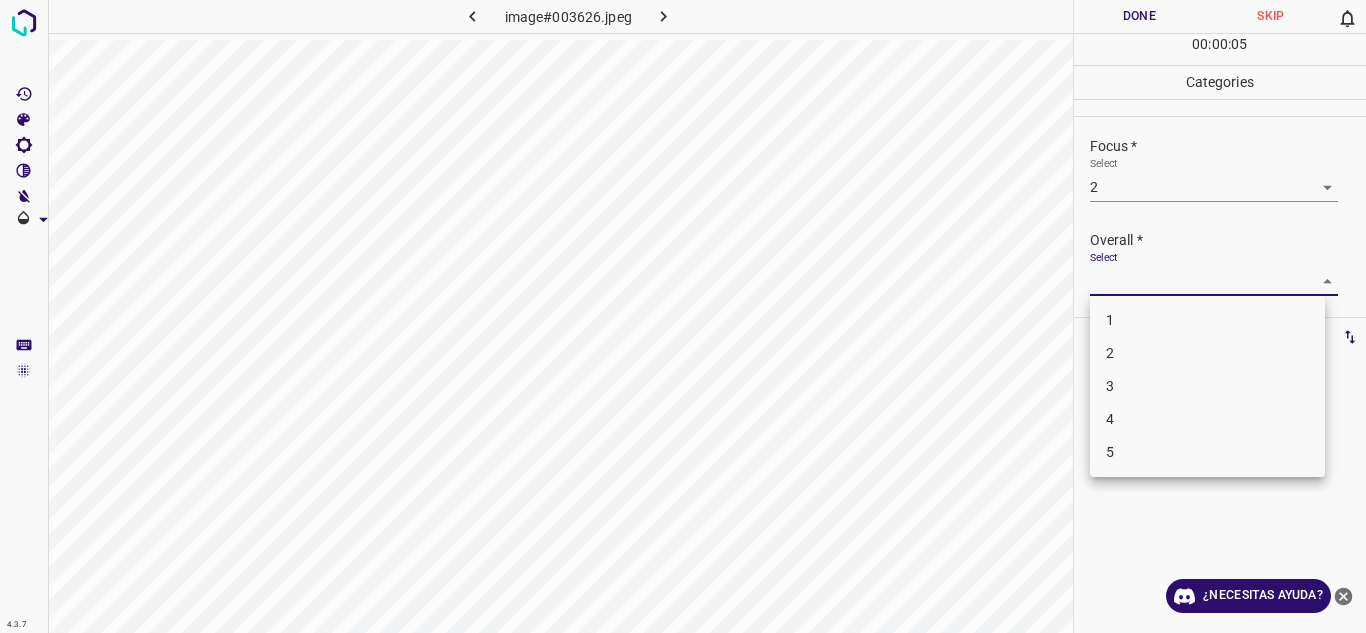 click on "4.3.7 image#003626.jpeg Done Skip 0 00   : 00   : 05   Categories Lighting *  Select 3 3 Focus *  Select 2 2 Overall *  Select ​ Labels   0 Categories 1 Lighting 2 Focus 3 Overall Tools Space Change between modes (Draw & Edit) I Auto labeling R Restore zoom M Zoom in N Zoom out Delete Delete selecte label Filters Z Restore filters X Saturation filter C Brightness filter V Contrast filter B Gray scale filter General O Download ¿Necesitas ayuda? Texto original Valora esta traducción Tu opinión servirá para ayudar a mejorar el Traductor de Google - Texto - Esconder - Borrar 1 2 3 4 5" at bounding box center (683, 316) 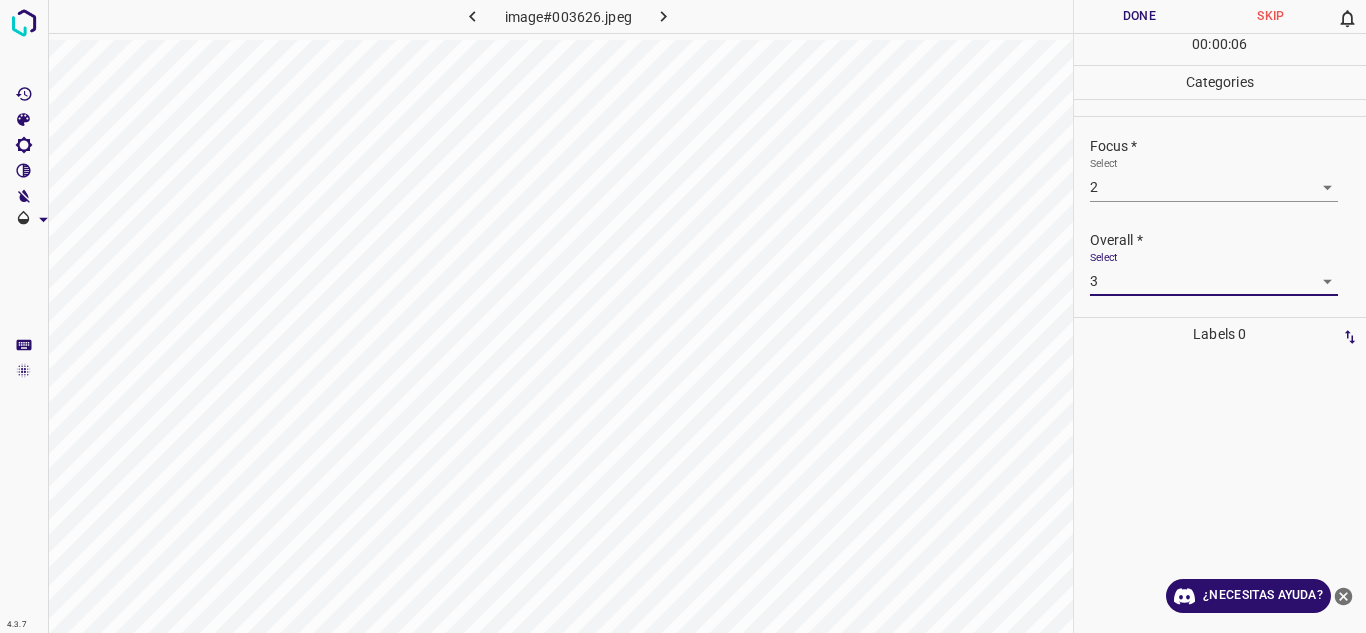 click on "Done" at bounding box center (1140, 16) 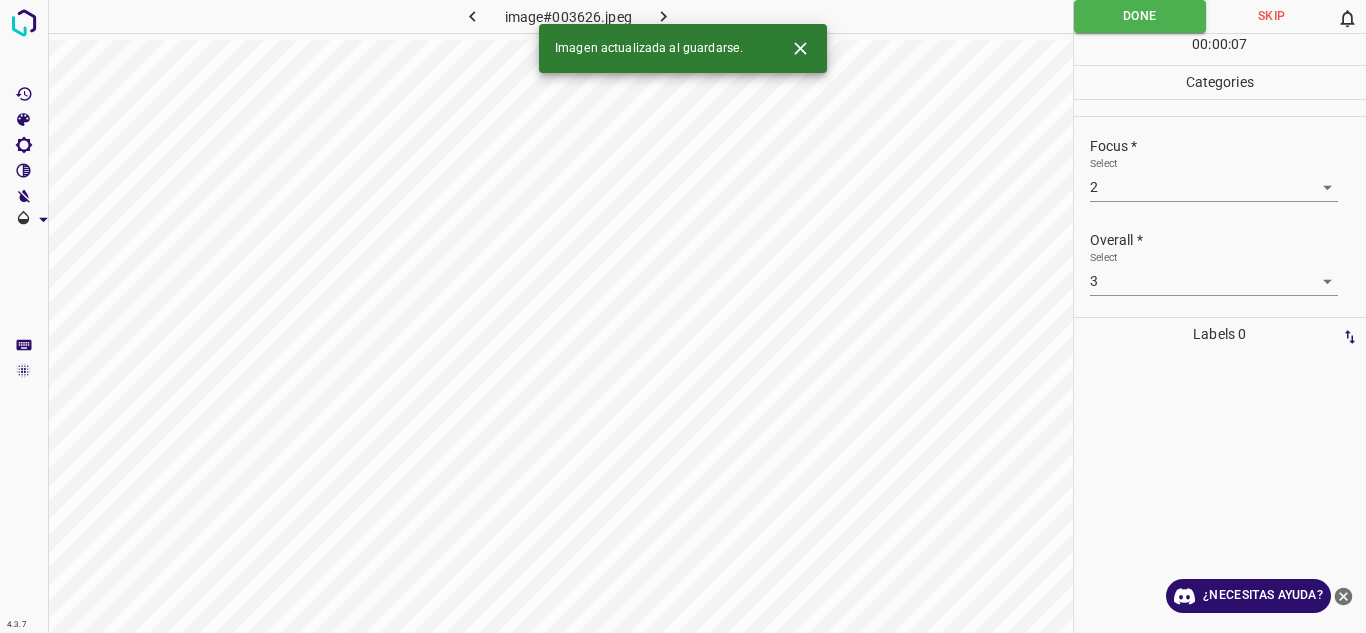 click 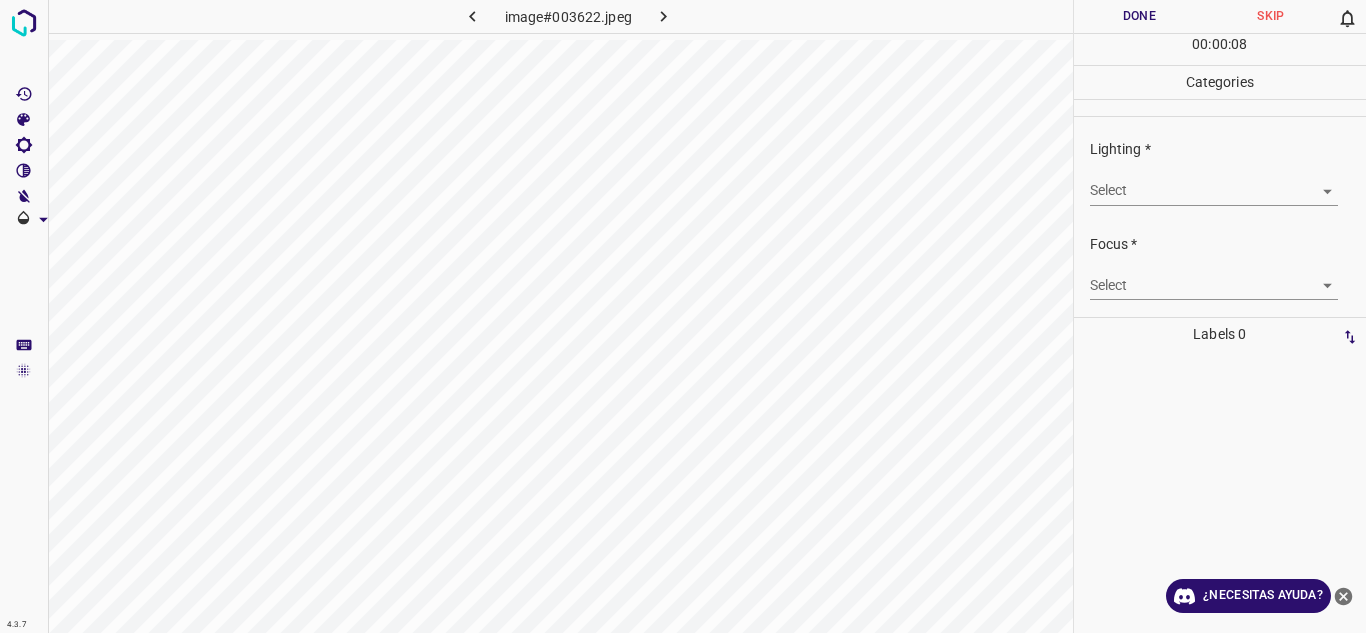 click on "4.3.7 image#003622.jpeg Done Skip 0 00   : 00   : 08   Categories Lighting *  Select ​ Focus *  Select ​ Overall *  Select ​ Labels   0 Categories 1 Lighting 2 Focus 3 Overall Tools Space Change between modes (Draw & Edit) I Auto labeling R Restore zoom M Zoom in N Zoom out Delete Delete selecte label Filters Z Restore filters X Saturation filter C Brightness filter V Contrast filter B Gray scale filter General O Download ¿Necesitas ayuda? Texto original Valora esta traducción Tu opinión servirá para ayudar a mejorar el Traductor de Google - Texto - Esconder - Borrar" at bounding box center [683, 316] 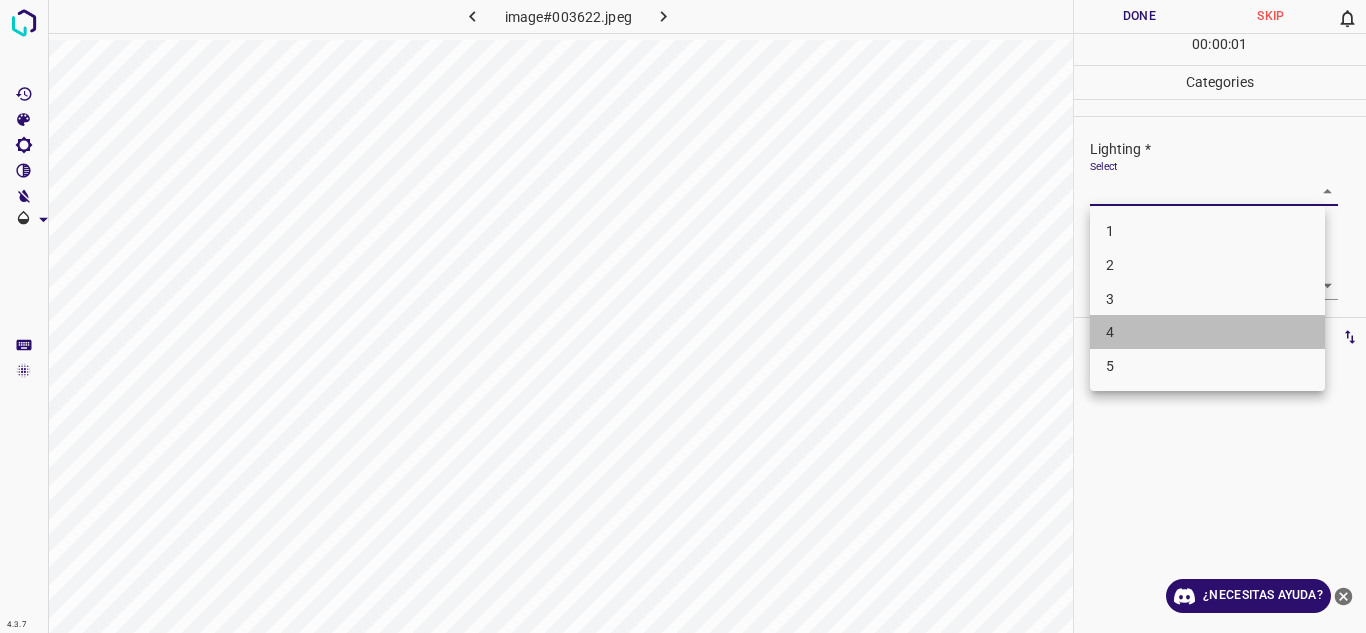 click on "4" at bounding box center (1207, 332) 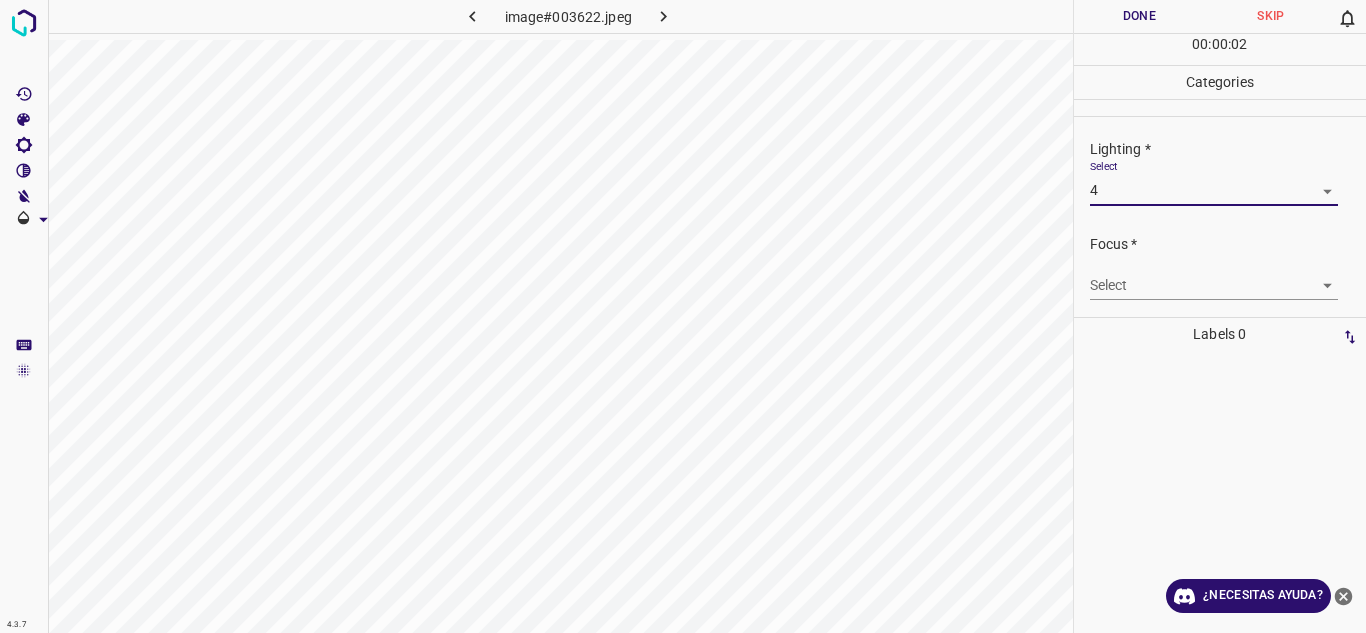 click on "4.3.7 image#003622.jpeg Done Skip 0 00   : 00   : 02   Categories Lighting *  Select 4 4 Focus *  Select ​ Overall *  Select ​ Labels   0 Categories 1 Lighting 2 Focus 3 Overall Tools Space Change between modes (Draw & Edit) I Auto labeling R Restore zoom M Zoom in N Zoom out Delete Delete selecte label Filters Z Restore filters X Saturation filter C Brightness filter V Contrast filter B Gray scale filter General O Download ¿Necesitas ayuda? Texto original Valora esta traducción Tu opinión servirá para ayudar a mejorar el Traductor de Google - Texto - Esconder - Borrar" at bounding box center (683, 316) 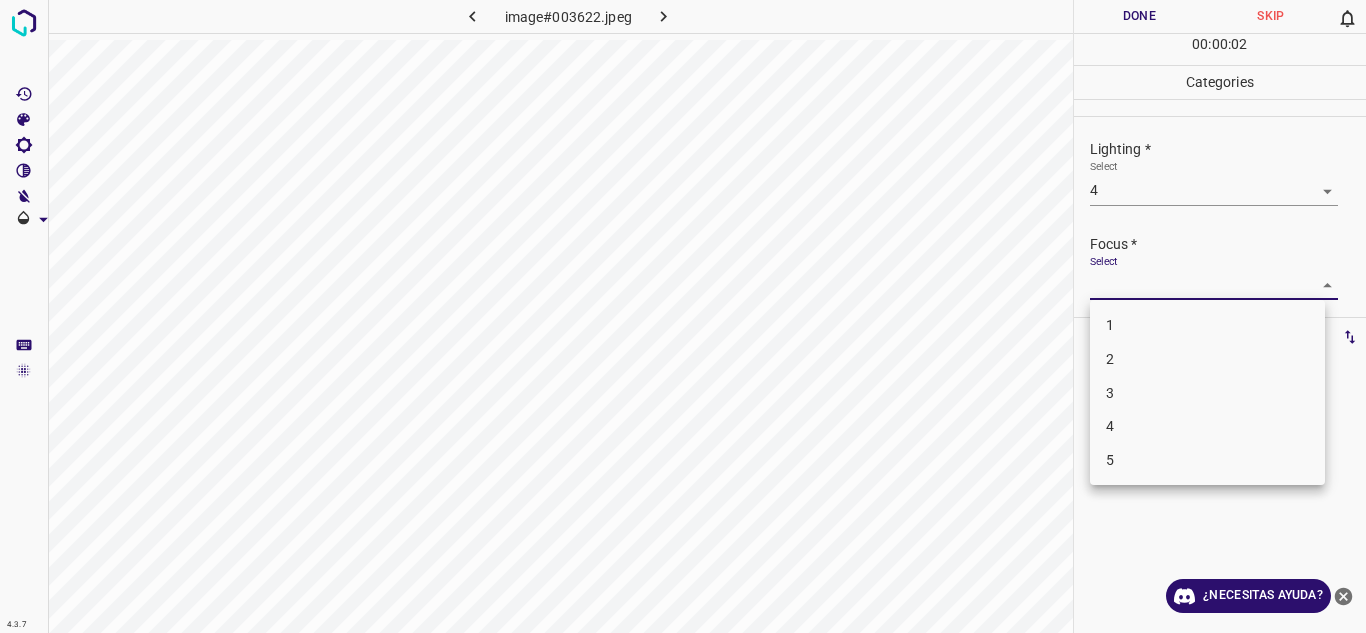 click on "3" at bounding box center [1207, 393] 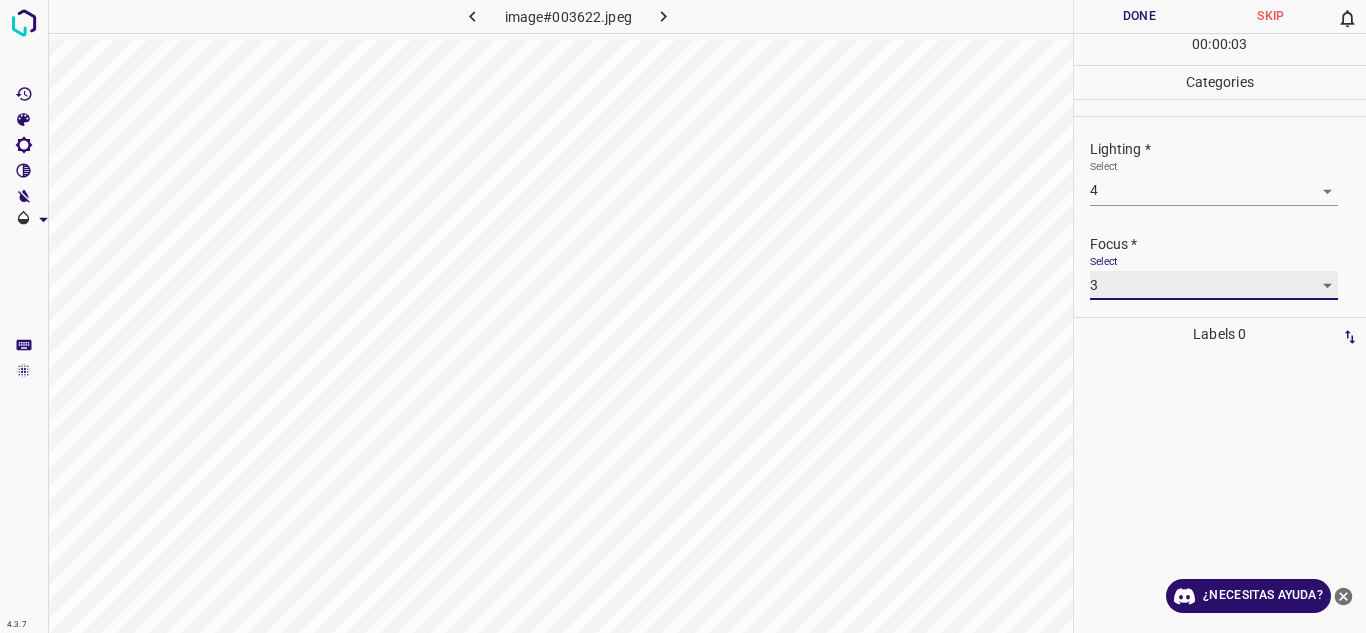 scroll, scrollTop: 98, scrollLeft: 0, axis: vertical 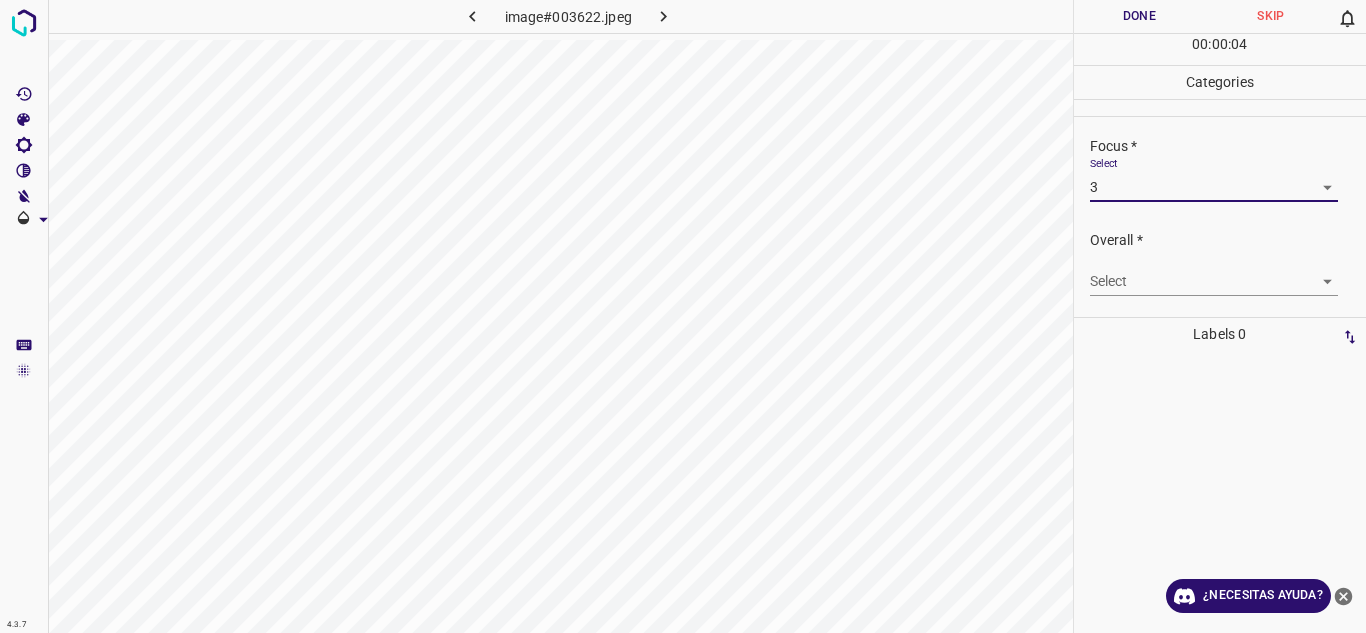 click on "4.3.7 image#003622.jpeg Done Skip 0 00   : 00   : 04   Categories Lighting *  Select 4 4 Focus *  Select 3 3 Overall *  Select ​ Labels   0 Categories 1 Lighting 2 Focus 3 Overall Tools Space Change between modes (Draw & Edit) I Auto labeling R Restore zoom M Zoom in N Zoom out Delete Delete selecte label Filters Z Restore filters X Saturation filter C Brightness filter V Contrast filter B Gray scale filter General O Download ¿Necesitas ayuda? Texto original Valora esta traducción Tu opinión servirá para ayudar a mejorar el Traductor de Google - Texto - Esconder - Borrar" at bounding box center [683, 316] 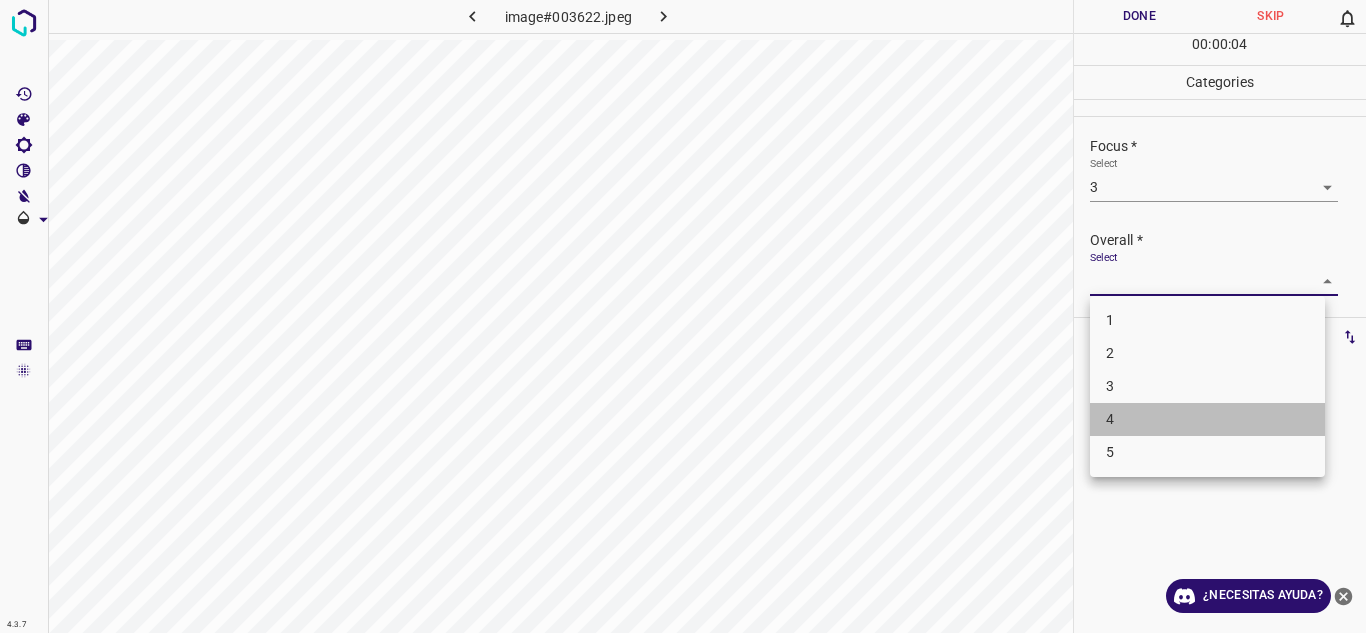 click on "4" at bounding box center [1207, 419] 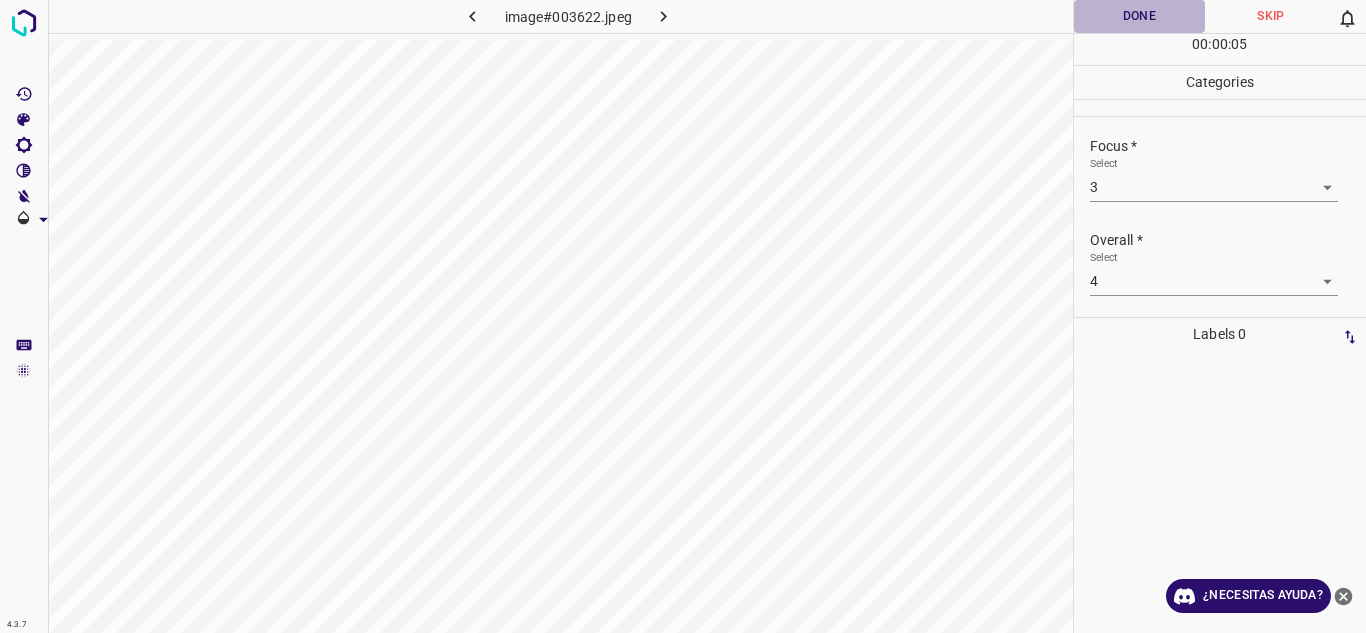click on "Done" at bounding box center [1140, 16] 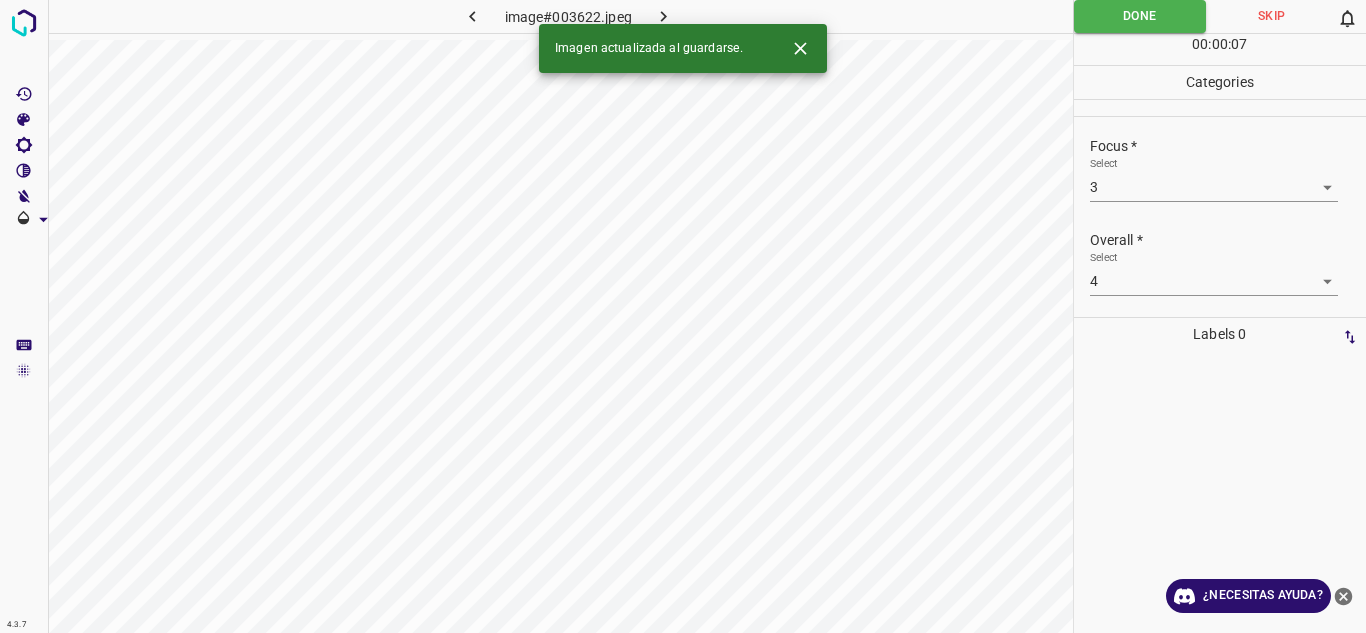 click 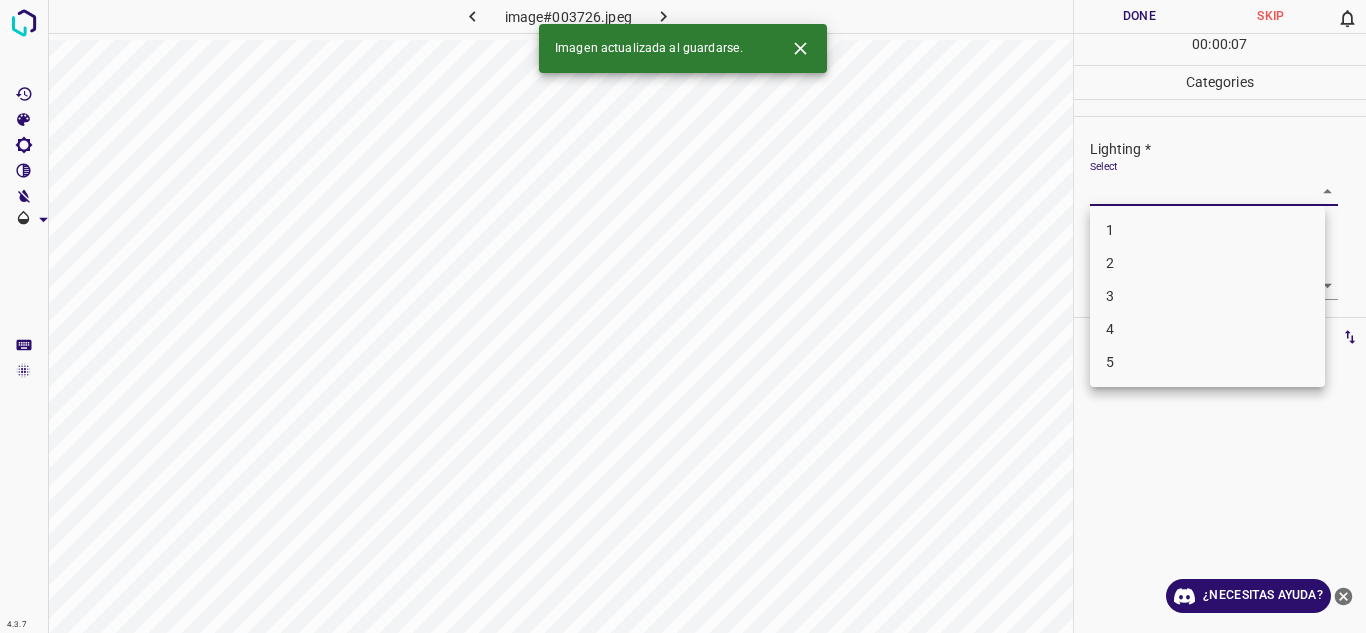 click on "4.3.7 image#003726.jpeg Done Skip 0 00   : 00   : 07   Categories Lighting *  Select ​ Focus *  Select ​ Overall *  Select ​ Labels   0 Categories 1 Lighting 2 Focus 3 Overall Tools Space Change between modes (Draw & Edit) I Auto labeling R Restore zoom M Zoom in N Zoom out Delete Delete selecte label Filters Z Restore filters X Saturation filter C Brightness filter V Contrast filter B Gray scale filter General O Download Imagen actualizada al guardarse. ¿Necesitas ayuda? Texto original Valora esta traducción Tu opinión servirá para ayudar a mejorar el Traductor de Google - Texto - Esconder - Borrar 1 2 3 4 5" at bounding box center [683, 316] 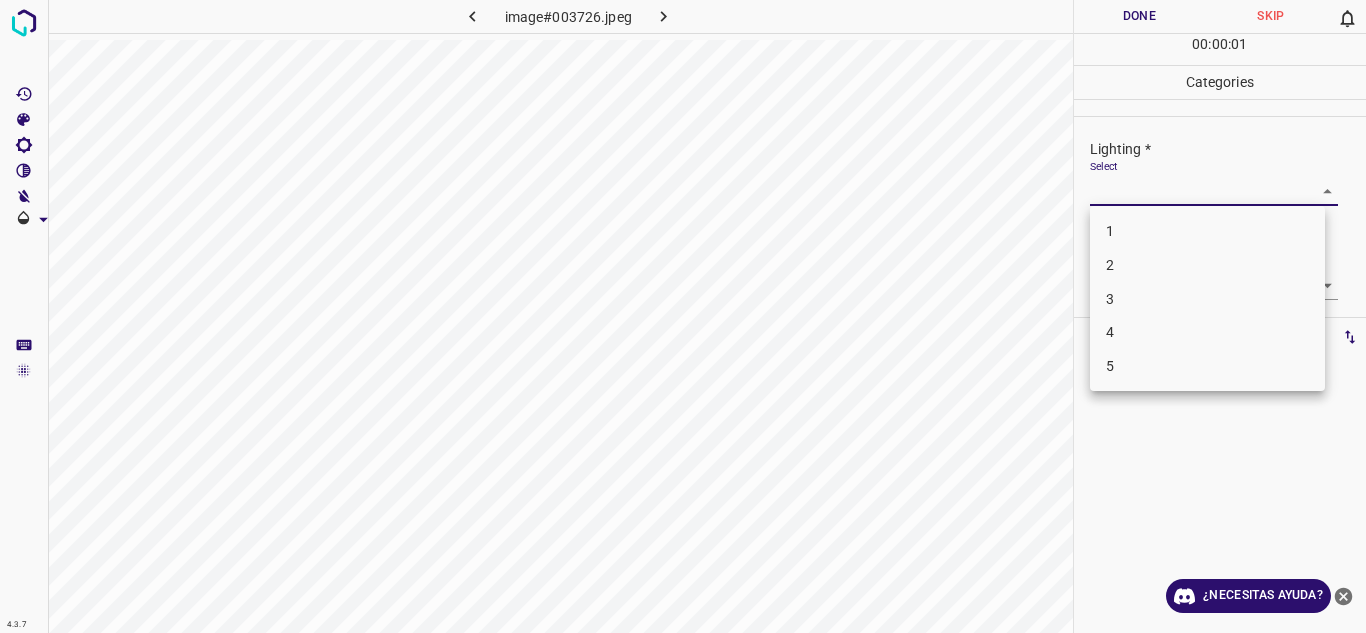 click on "4" at bounding box center (1207, 332) 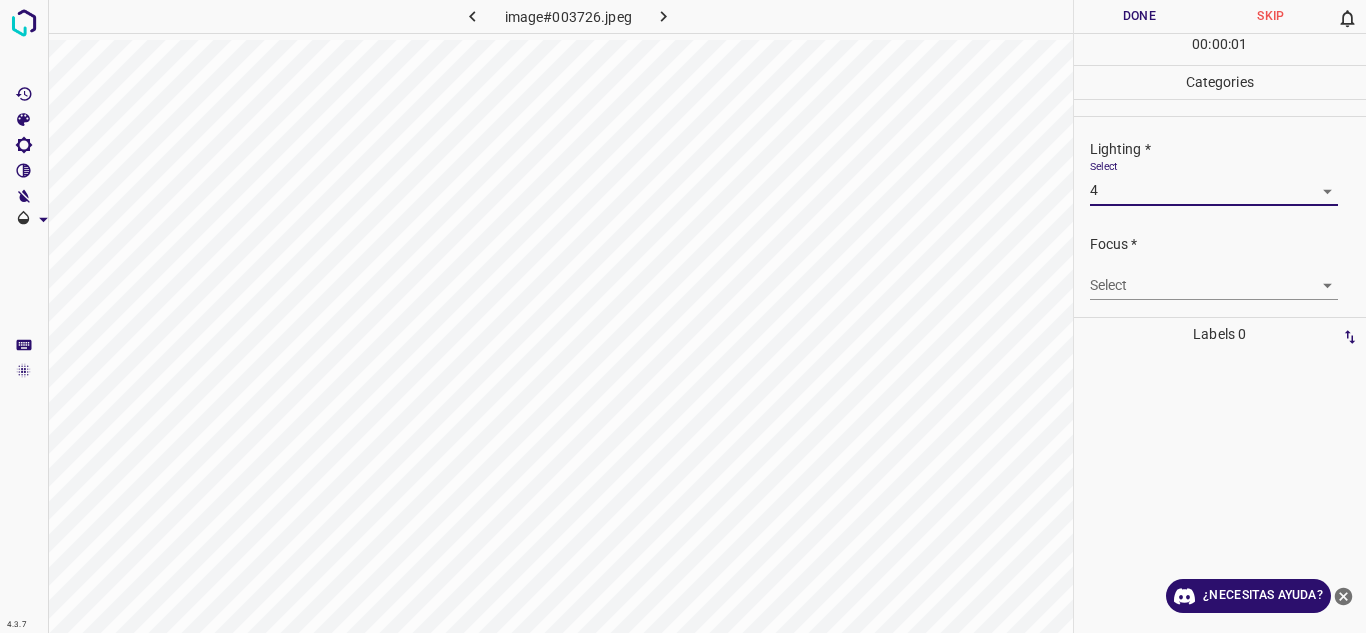 click on "4.3.7 image#003726.jpeg Done Skip 0 00   : 00   : 01   Categories Lighting *  Select 4 4 Focus *  Select ​ Overall *  Select ​ Labels   0 Categories 1 Lighting 2 Focus 3 Overall Tools Space Change between modes (Draw & Edit) I Auto labeling R Restore zoom M Zoom in N Zoom out Delete Delete selecte label Filters Z Restore filters X Saturation filter C Brightness filter V Contrast filter B Gray scale filter General O Download ¿Necesitas ayuda? Texto original Valora esta traducción Tu opinión servirá para ayudar a mejorar el Traductor de Google - Texto - Esconder - Borrar" at bounding box center (683, 316) 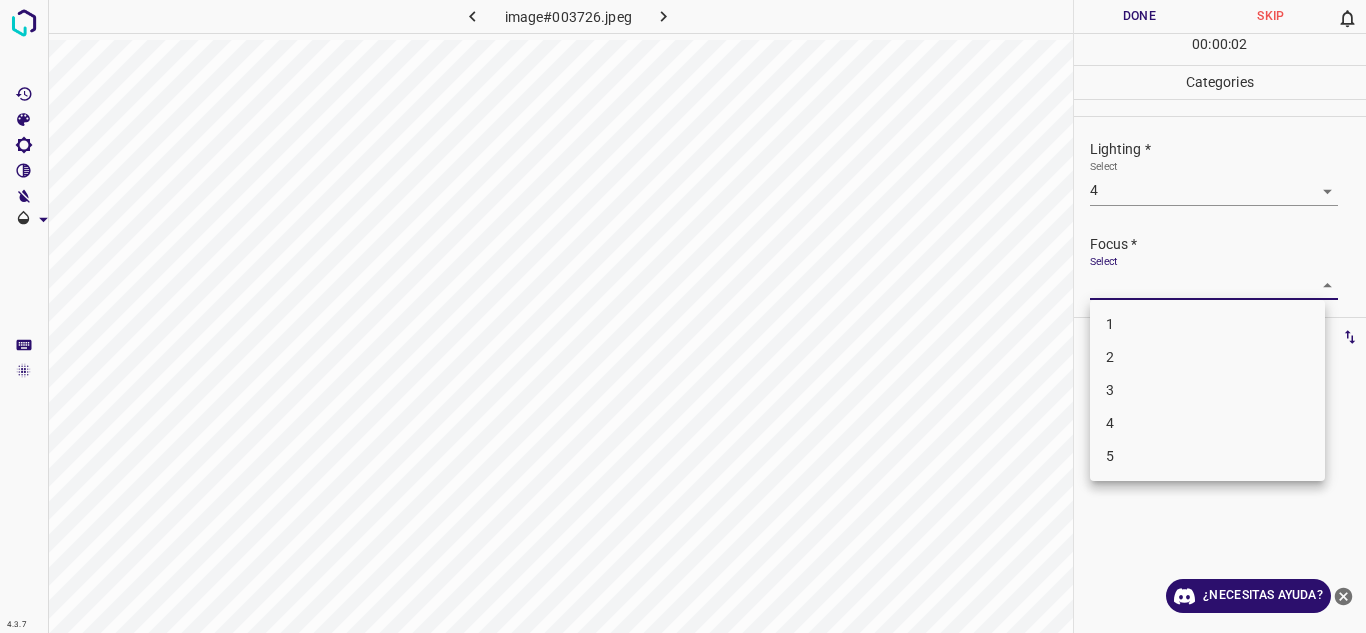 drag, startPoint x: 1206, startPoint y: 388, endPoint x: 1215, endPoint y: 378, distance: 13.453624 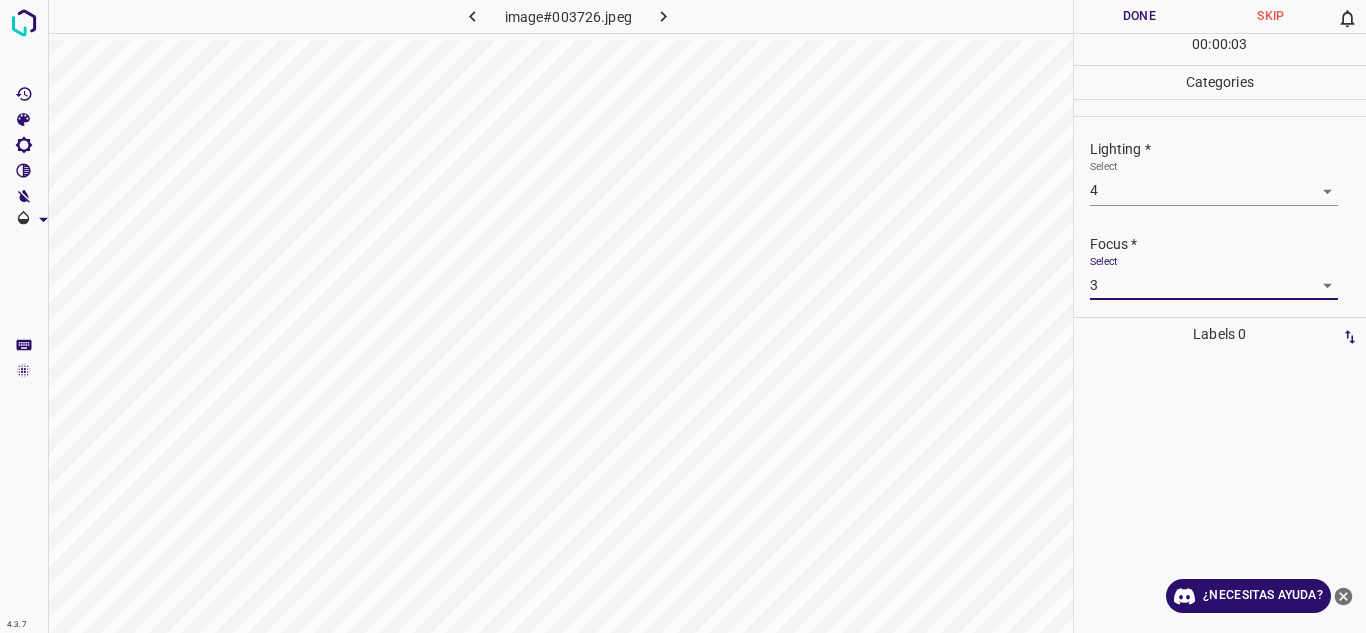 click on "Lighting *  Select 4 4 Focus *  Select 3 3 Overall *  Select ​" at bounding box center [1220, 266] 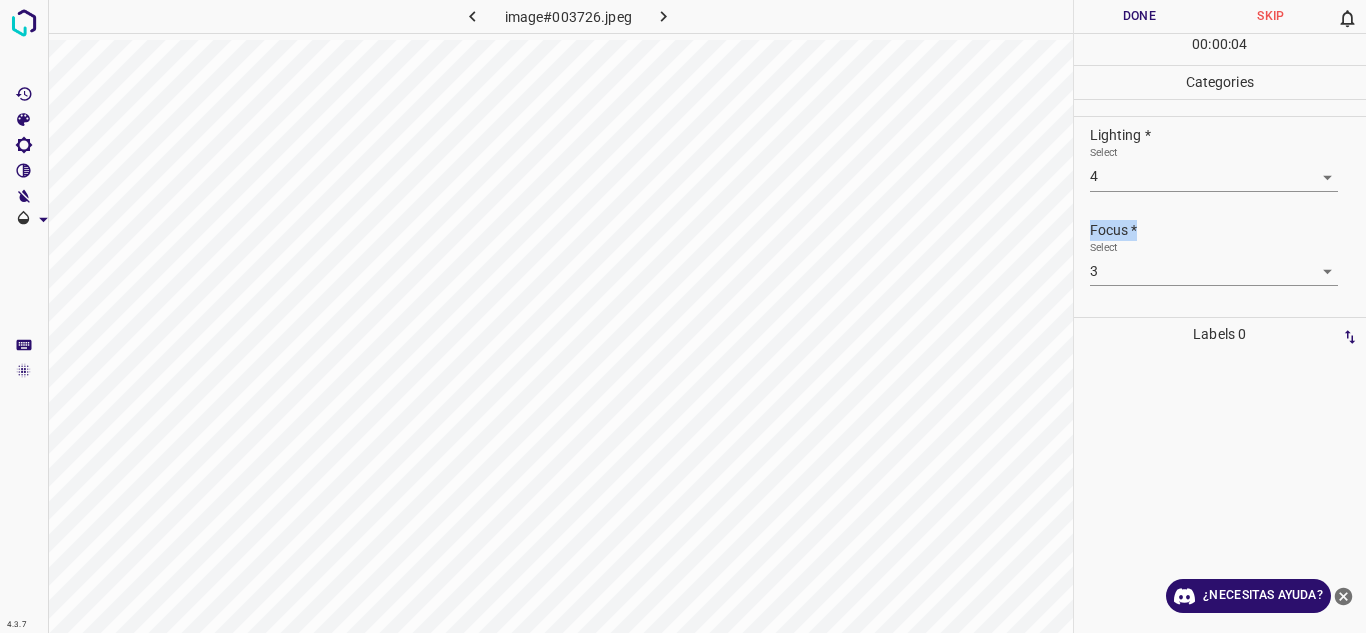 scroll, scrollTop: 98, scrollLeft: 0, axis: vertical 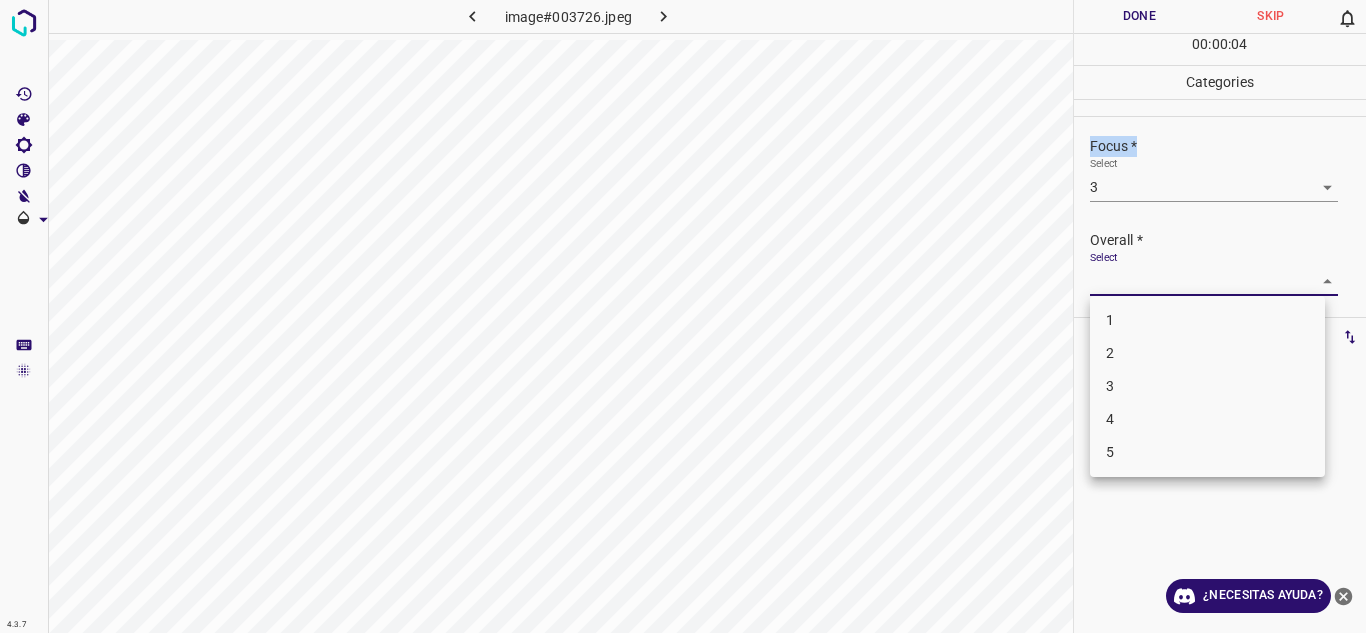 drag, startPoint x: 1304, startPoint y: 285, endPoint x: 1238, endPoint y: 368, distance: 106.04244 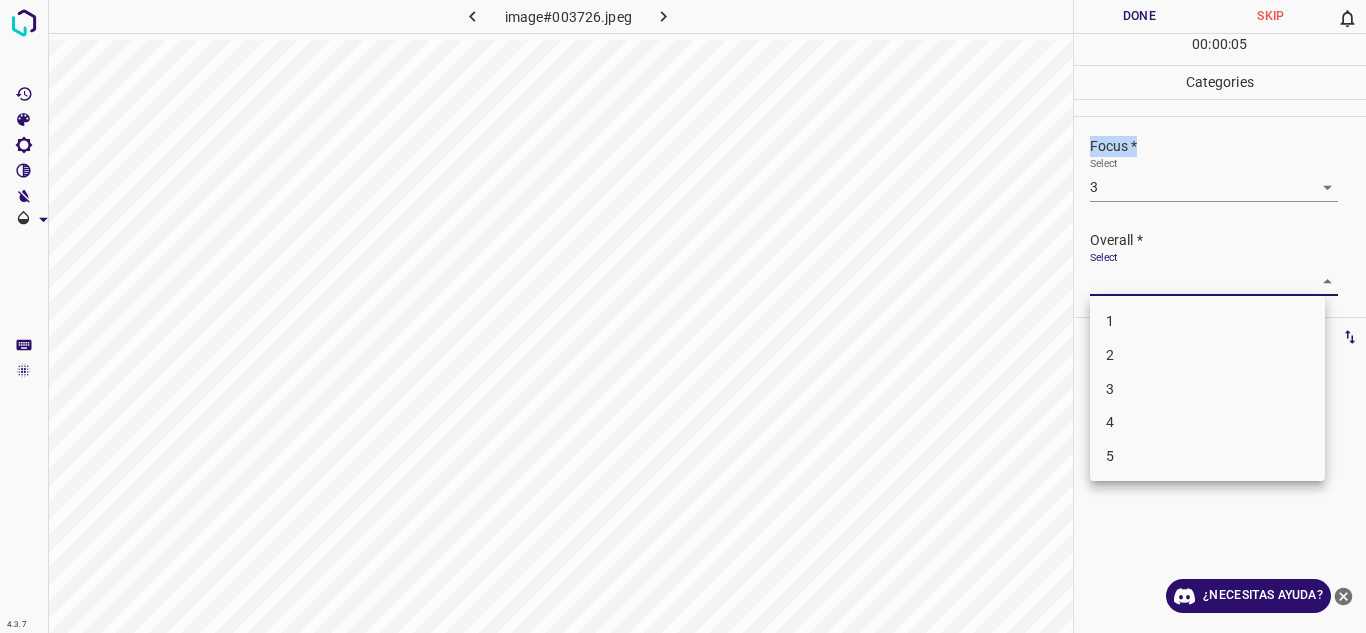 click on "4" at bounding box center (1207, 422) 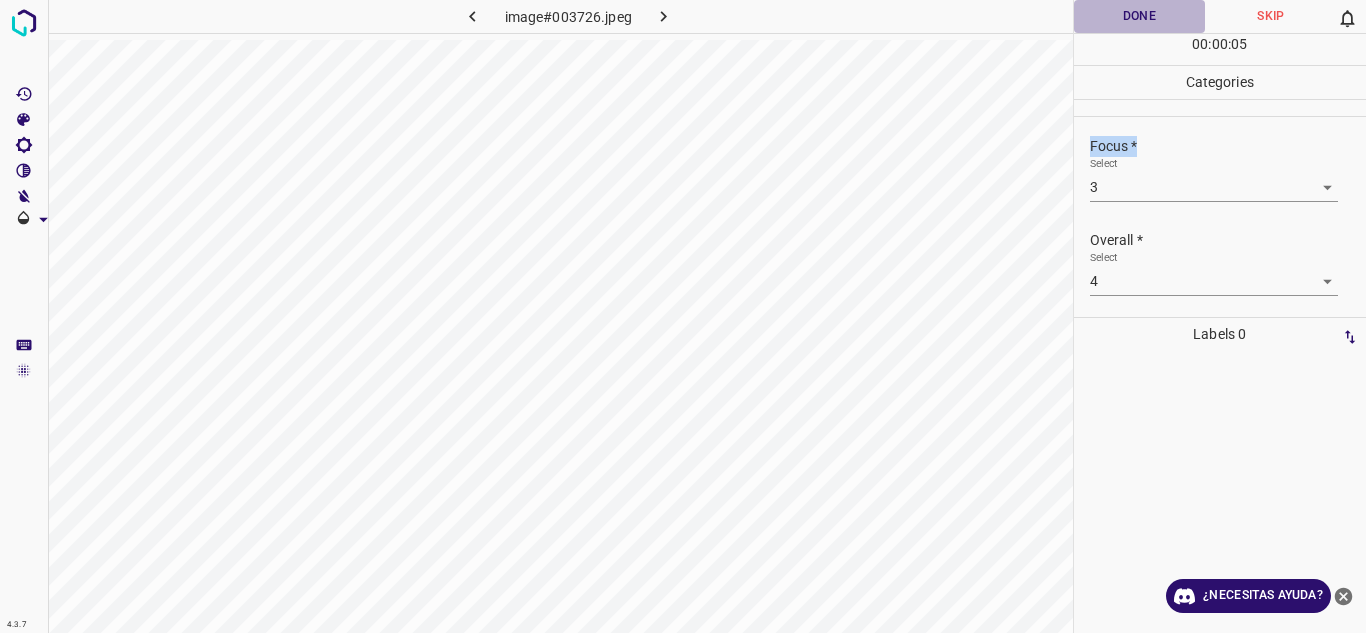 click on "Done" at bounding box center (1140, 16) 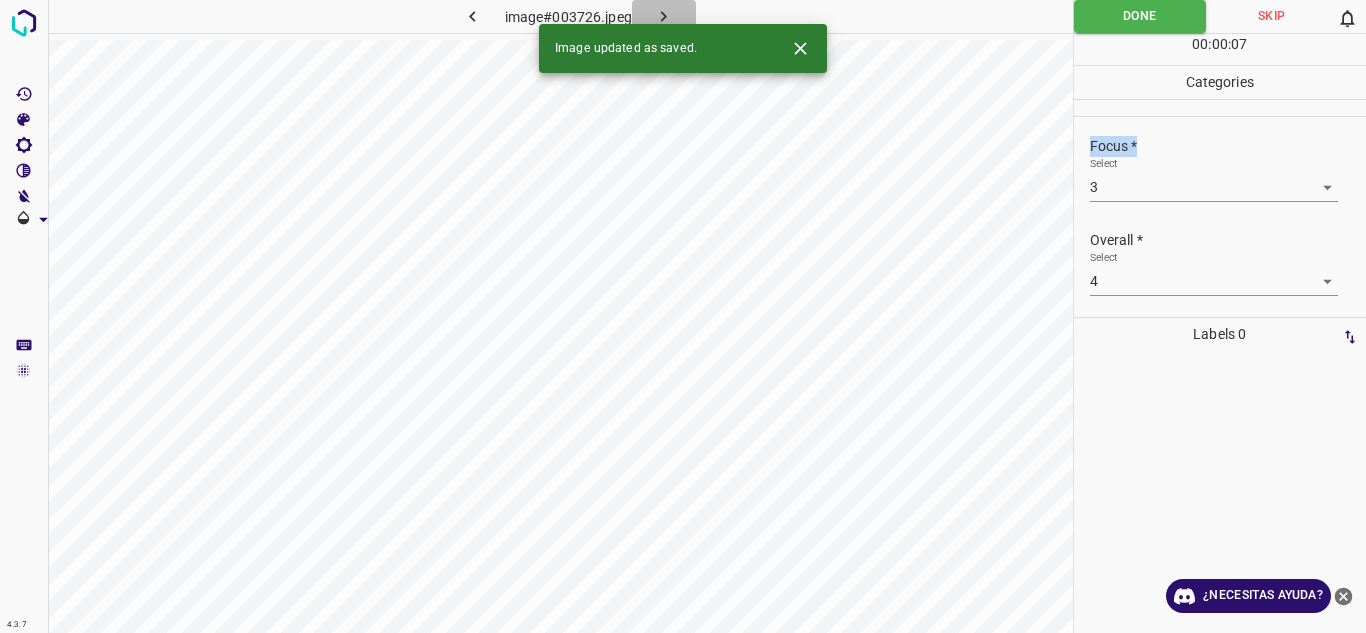 click at bounding box center [664, 16] 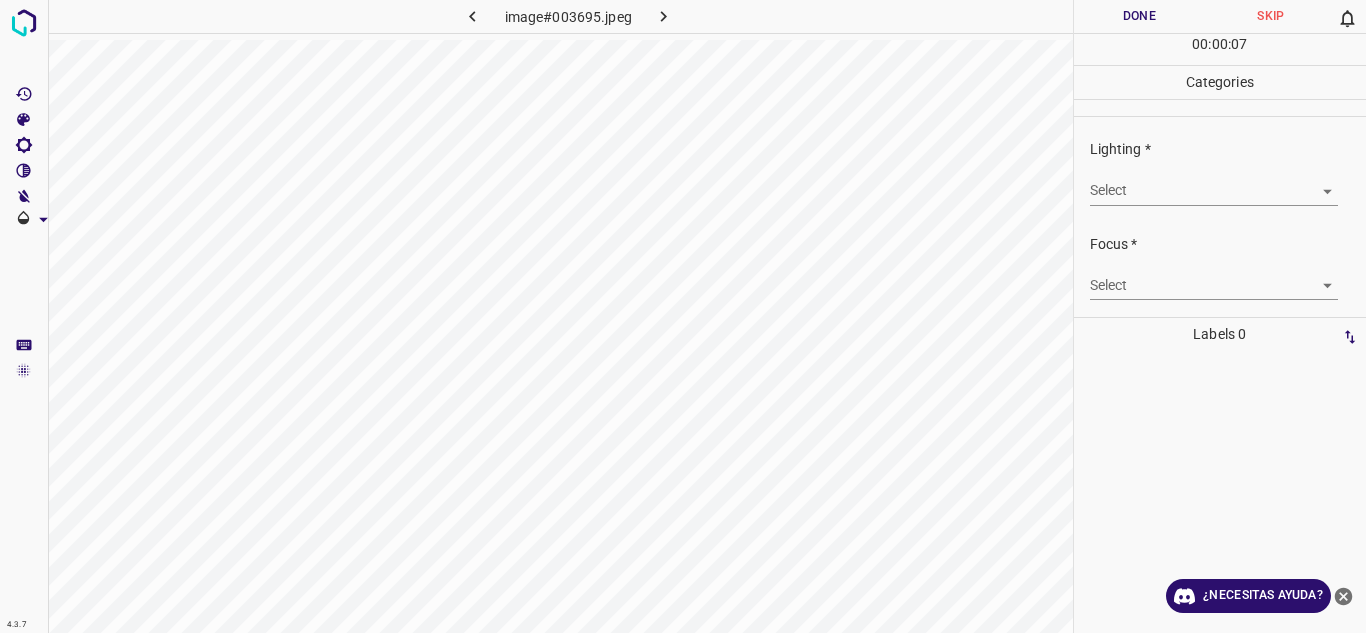 click on "4.3.7 image#003695.jpeg Done Skip 0 00   : 00   : 07   Categories Lighting *  Select ​ Focus *  Select ​ Overall *  Select ​ Labels   0 Categories 1 Lighting 2 Focus 3 Overall Tools Space Change between modes (Draw & Edit) I Auto labeling R Restore zoom M Zoom in N Zoom out Delete Delete selecte label Filters Z Restore filters X Saturation filter C Brightness filter V Contrast filter B Gray scale filter General O Download ¿Necesitas ayuda? Texto original Valora esta traducción Tu opinión servirá para ayudar a mejorar el Traductor de Google - Texto - Esconder - Borrar" at bounding box center [683, 316] 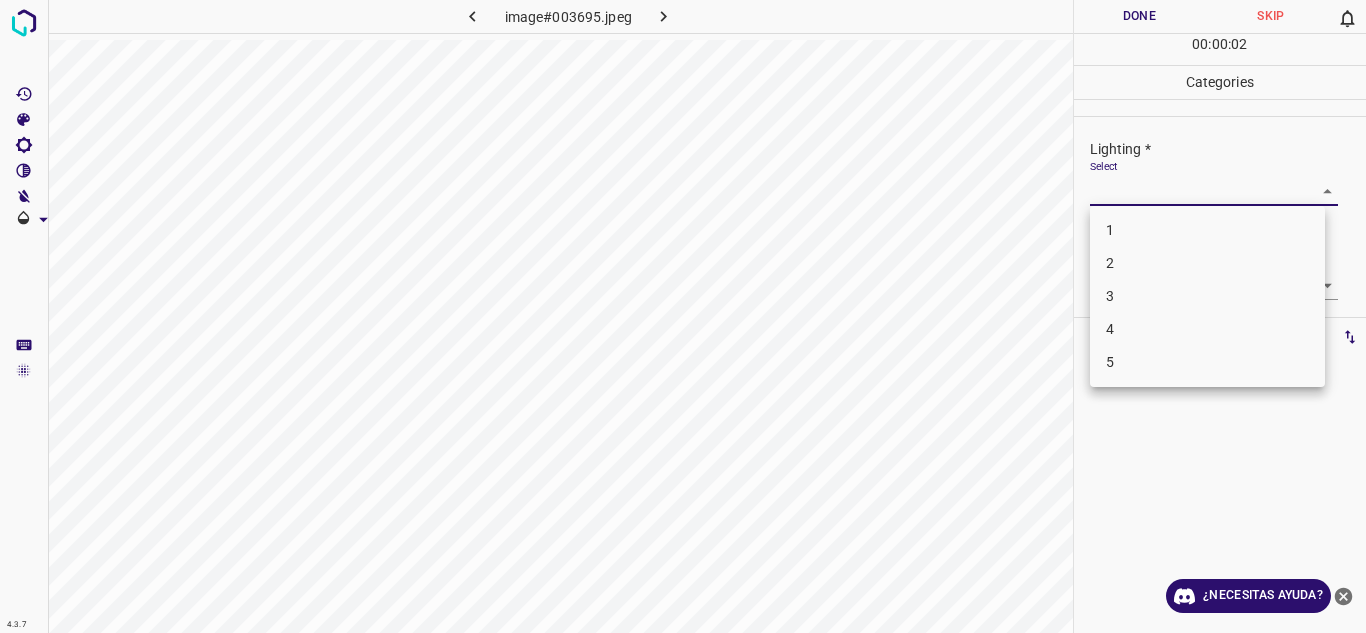 click on "4" at bounding box center [1207, 329] 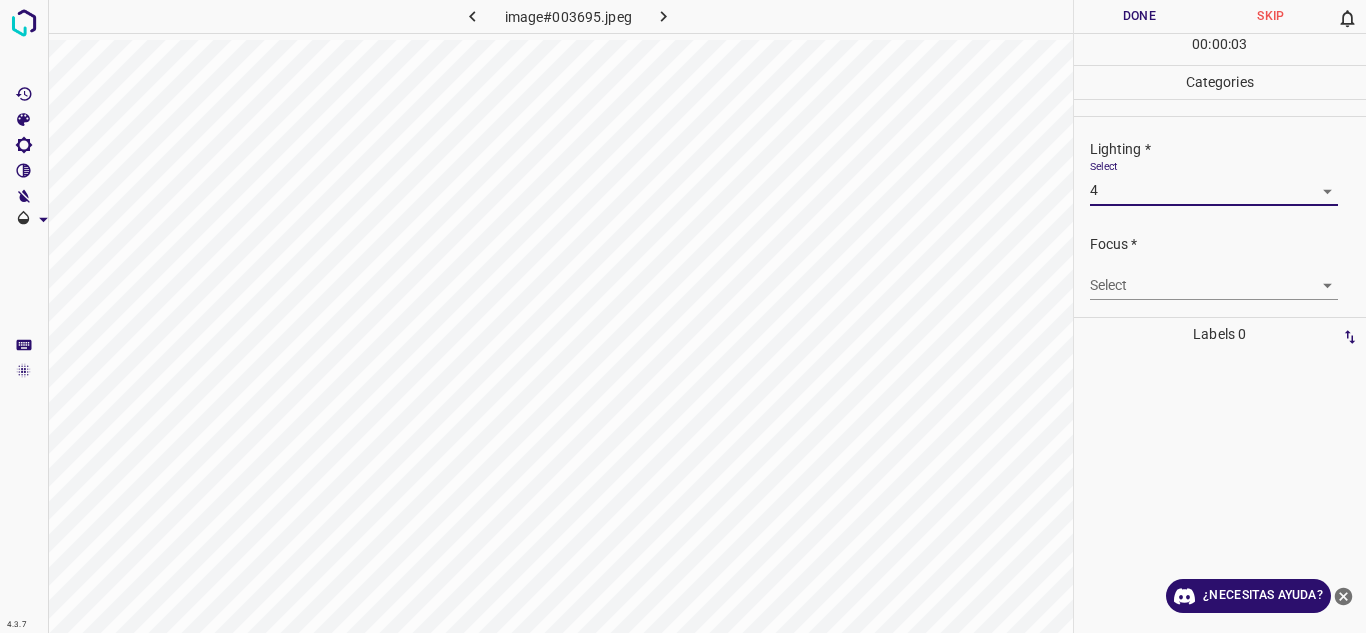 click on "4.3.7 image#003695.jpeg Done Skip 0 00   : 00   : 03   Categories Lighting *  Select 4 4 Focus *  Select ​ Overall *  Select ​ Labels   0 Categories 1 Lighting 2 Focus 3 Overall Tools Space Change between modes (Draw & Edit) I Auto labeling R Restore zoom M Zoom in N Zoom out Delete Delete selecte label Filters Z Restore filters X Saturation filter C Brightness filter V Contrast filter B Gray scale filter General O Download ¿Necesitas ayuda? Texto original Valora esta traducción Tu opinión servirá para ayudar a mejorar el Traductor de Google - Texto - Esconder - Borrar" at bounding box center (683, 316) 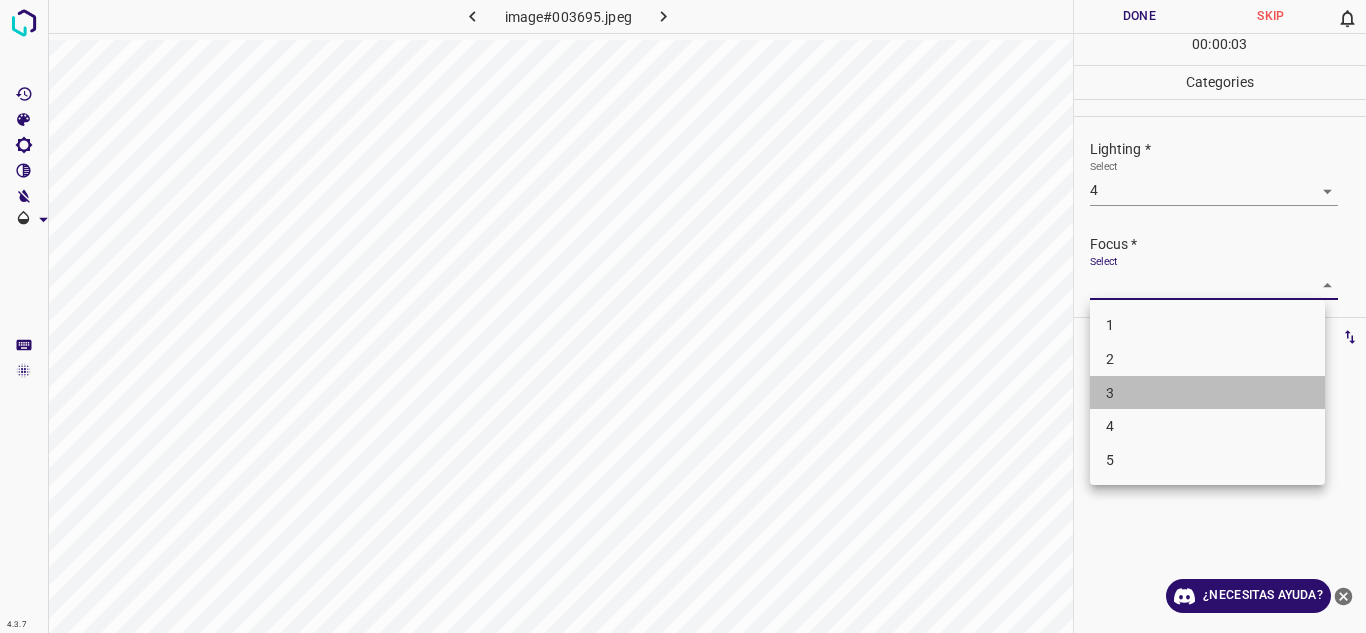 click on "3" at bounding box center (1207, 393) 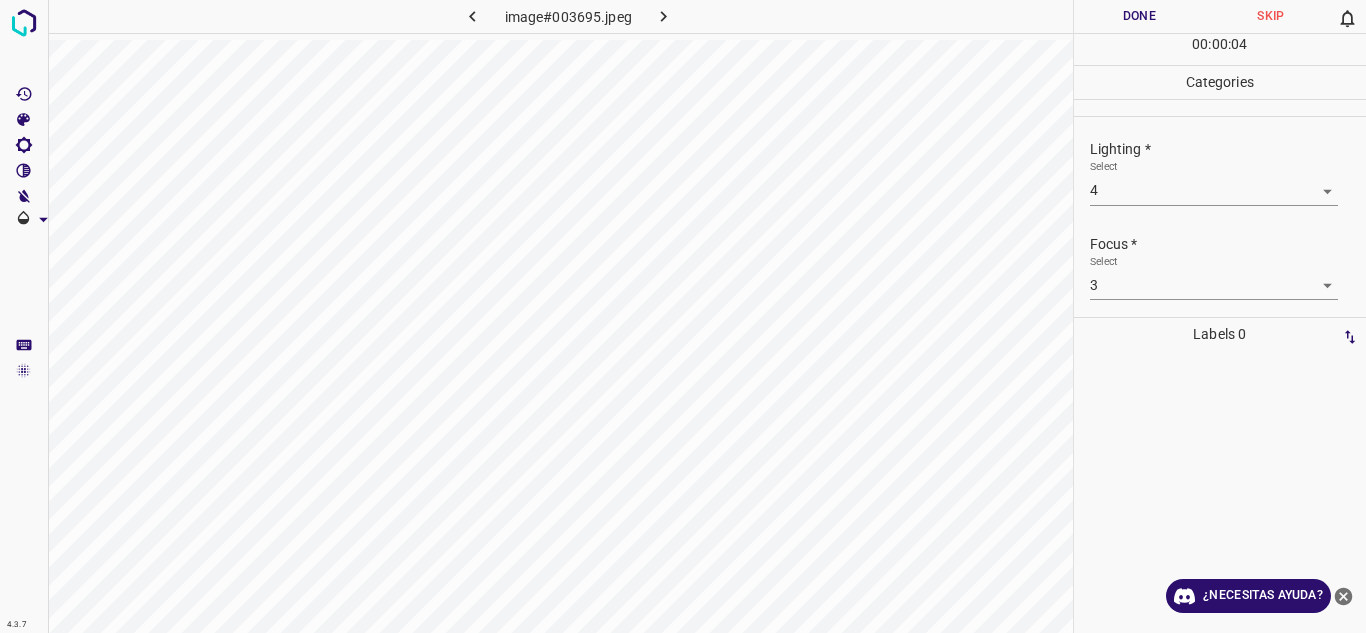 scroll, scrollTop: 98, scrollLeft: 0, axis: vertical 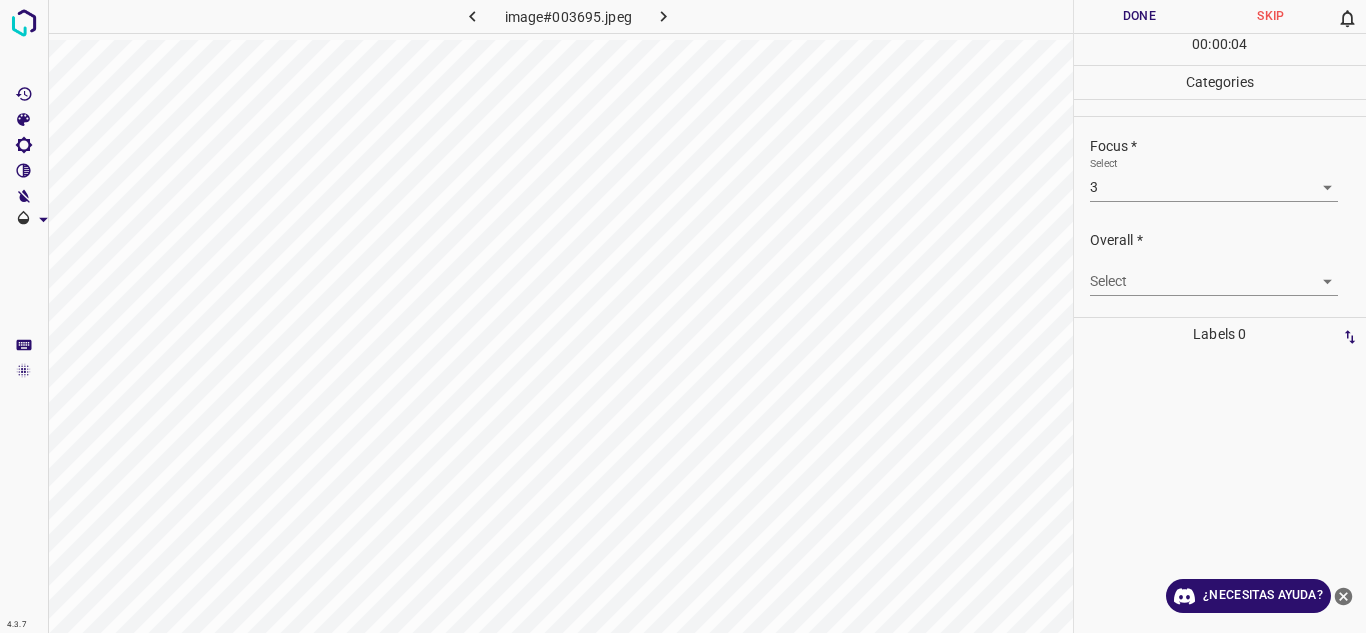 drag, startPoint x: 1349, startPoint y: 250, endPoint x: 1307, endPoint y: 313, distance: 75.716576 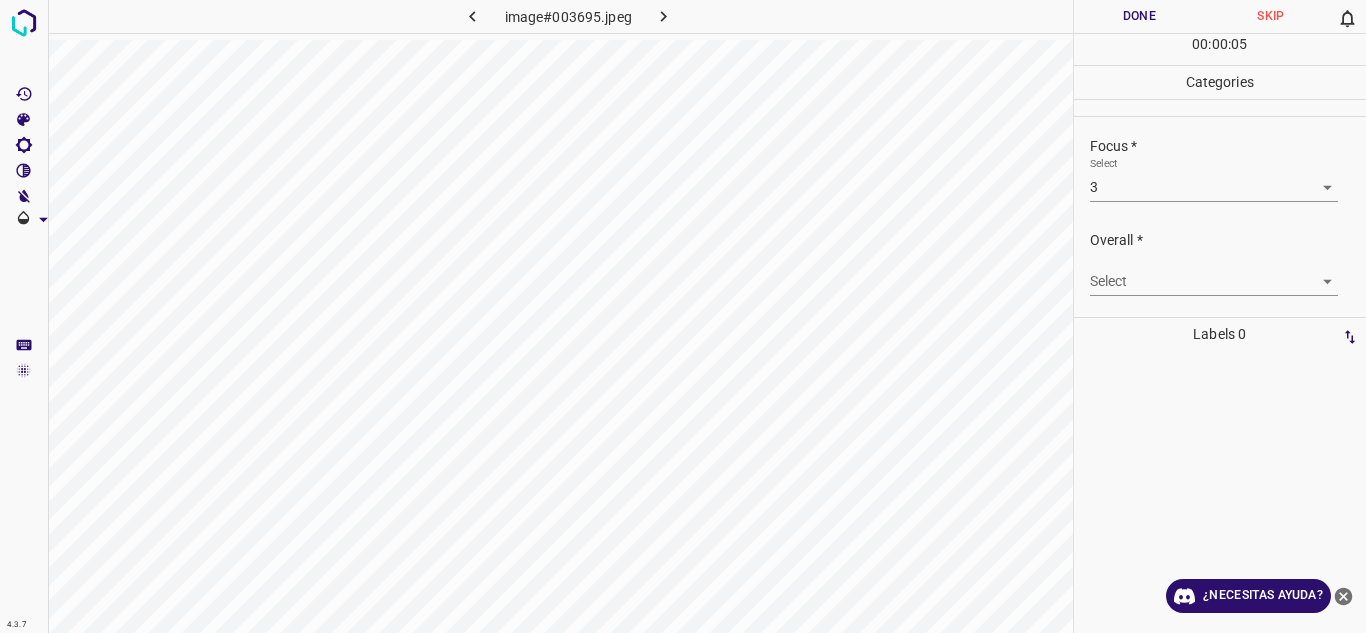 click on "4.3.7 image#003695.jpeg Done Skip 0 00   : 00   : 05   Categories Lighting *  Select 4 4 Focus *  Select 3 3 Overall *  Select ​ Labels   0 Categories 1 Lighting 2 Focus 3 Overall Tools Space Change between modes (Draw & Edit) I Auto labeling R Restore zoom M Zoom in N Zoom out Delete Delete selecte label Filters Z Restore filters X Saturation filter C Brightness filter V Contrast filter B Gray scale filter General O Download ¿Necesitas ayuda? Texto original Valora esta traducción Tu opinión servirá para ayudar a mejorar el Traductor de Google - Texto - Esconder - Borrar" at bounding box center [683, 316] 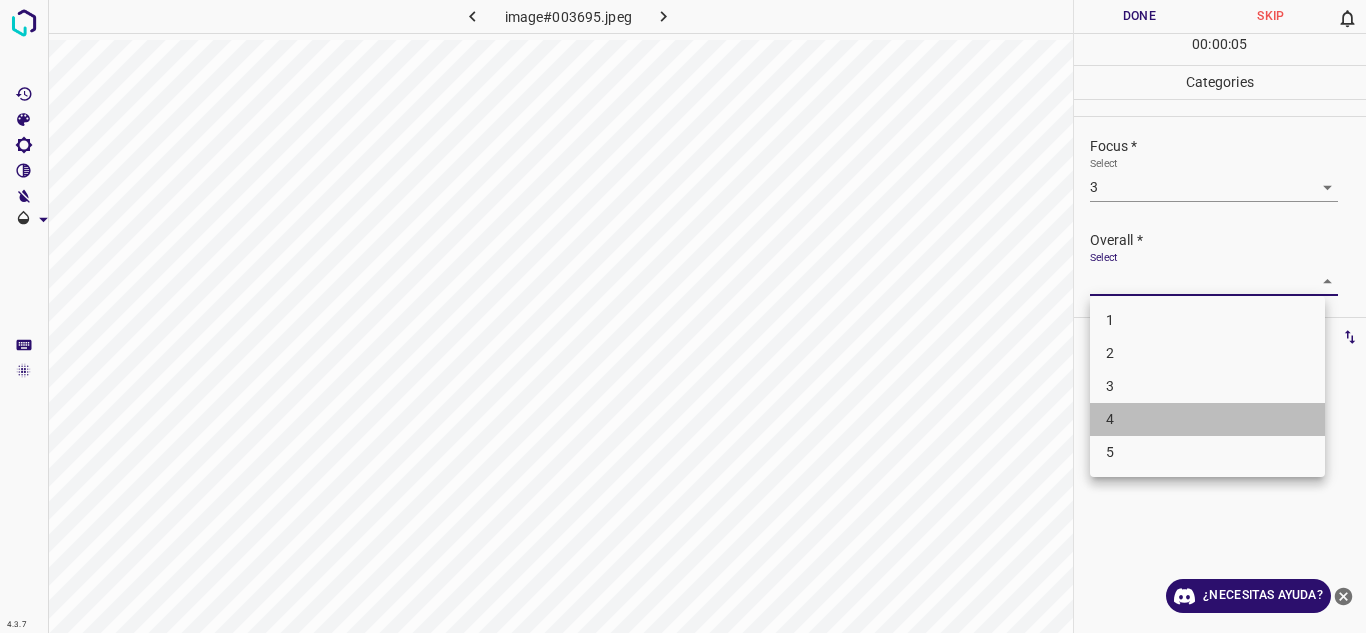 click on "4" at bounding box center [1207, 419] 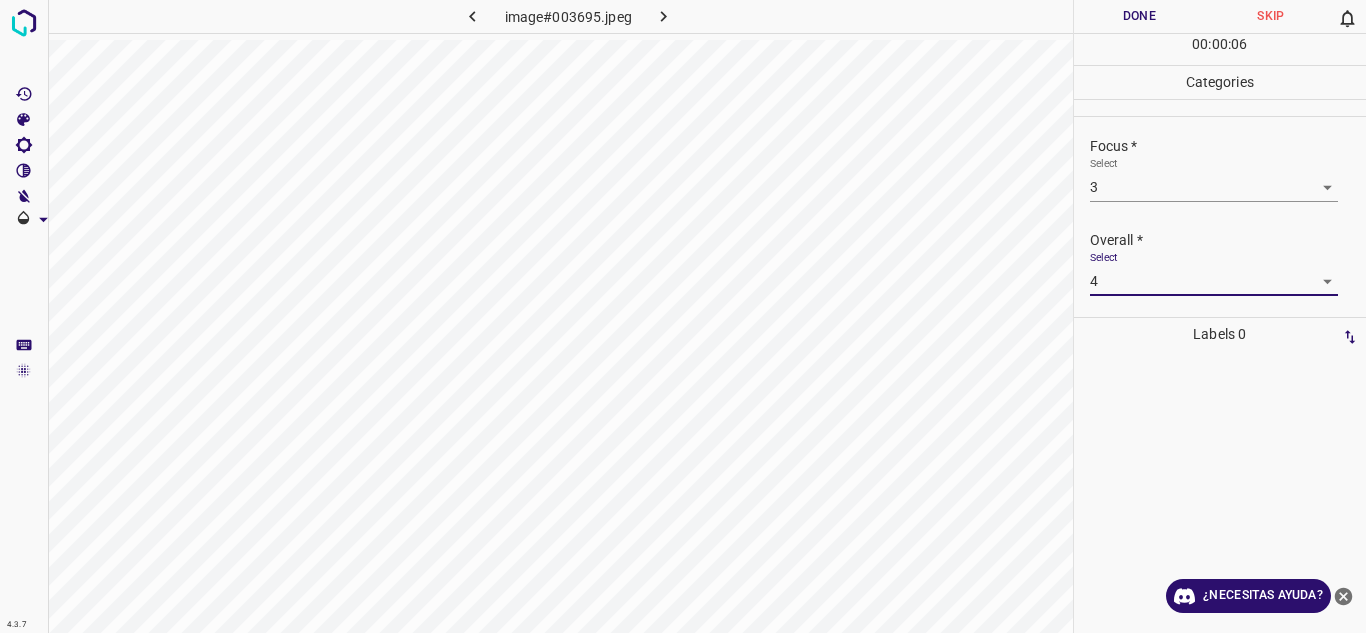 click on "Done" at bounding box center [1140, 16] 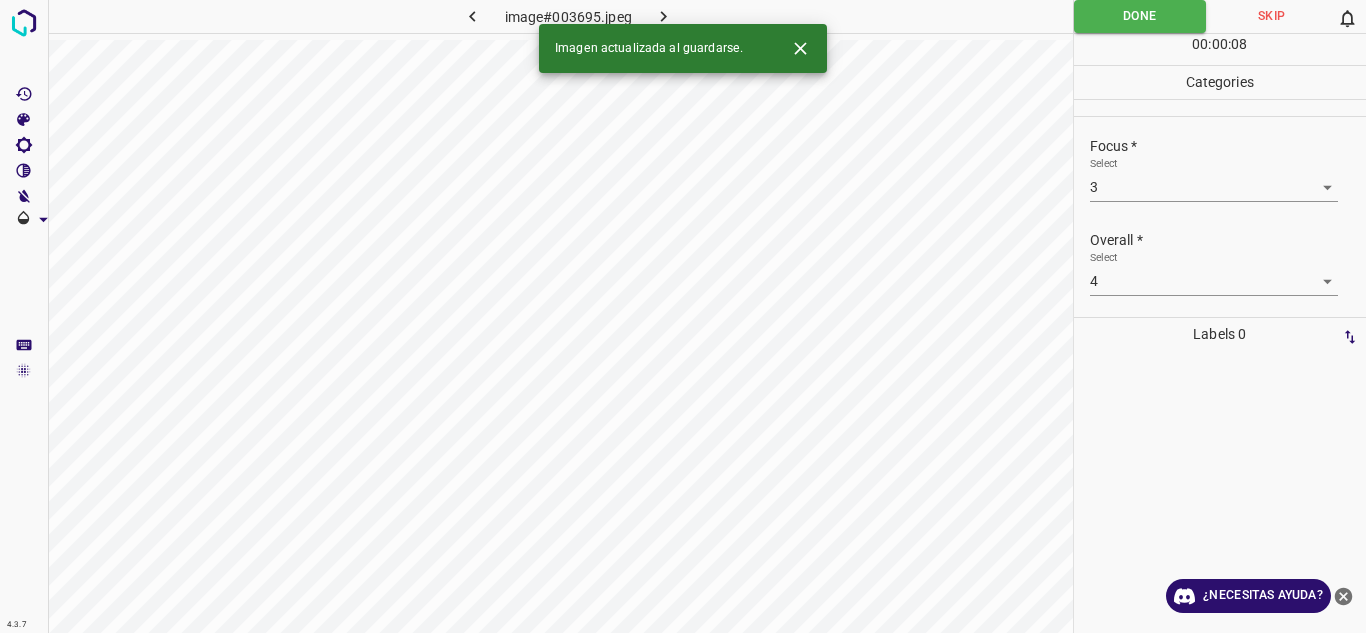 click 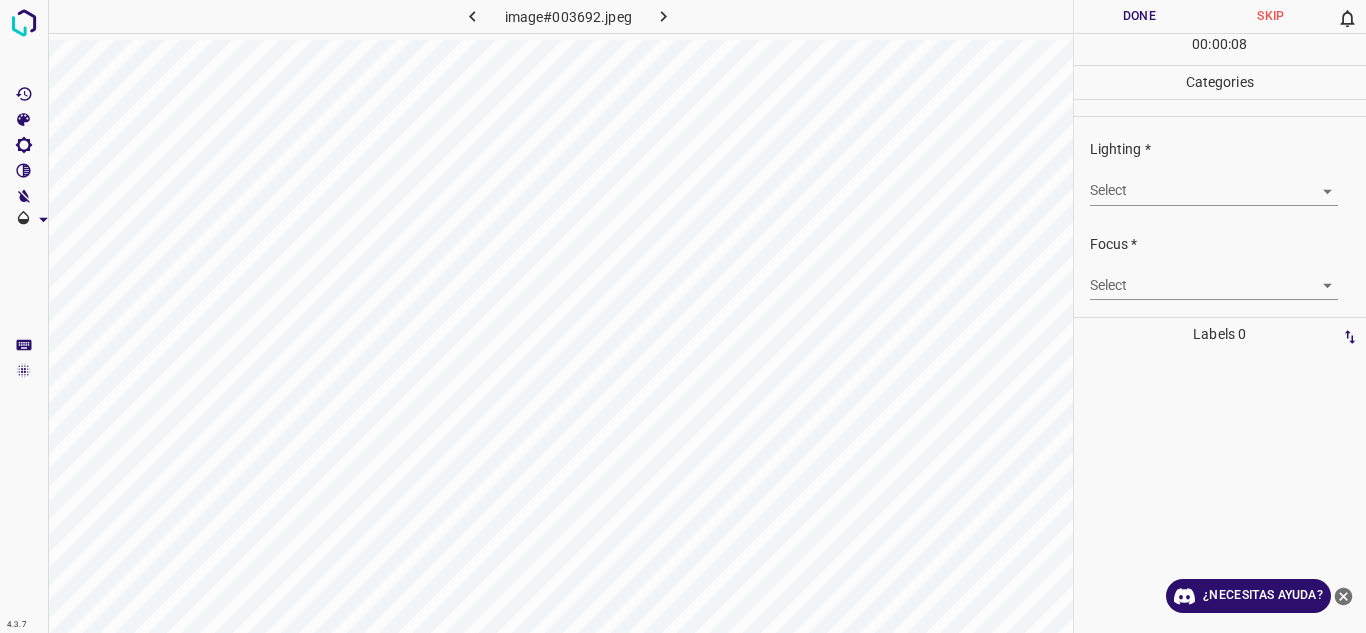 click on "4.3.7 image#003692.jpeg Done Skip 0 00   : 00   : 08   Categories Lighting *  Select ​ Focus *  Select ​ Overall *  Select ​ Labels   0 Categories 1 Lighting 2 Focus 3 Overall Tools Space Change between modes (Draw & Edit) I Auto labeling R Restore zoom M Zoom in N Zoom out Delete Delete selecte label Filters Z Restore filters X Saturation filter C Brightness filter V Contrast filter B Gray scale filter General O Download ¿Necesitas ayuda? Texto original Valora esta traducción Tu opinión servirá para ayudar a mejorar el Traductor de Google - Texto - Esconder - Borrar" at bounding box center (683, 316) 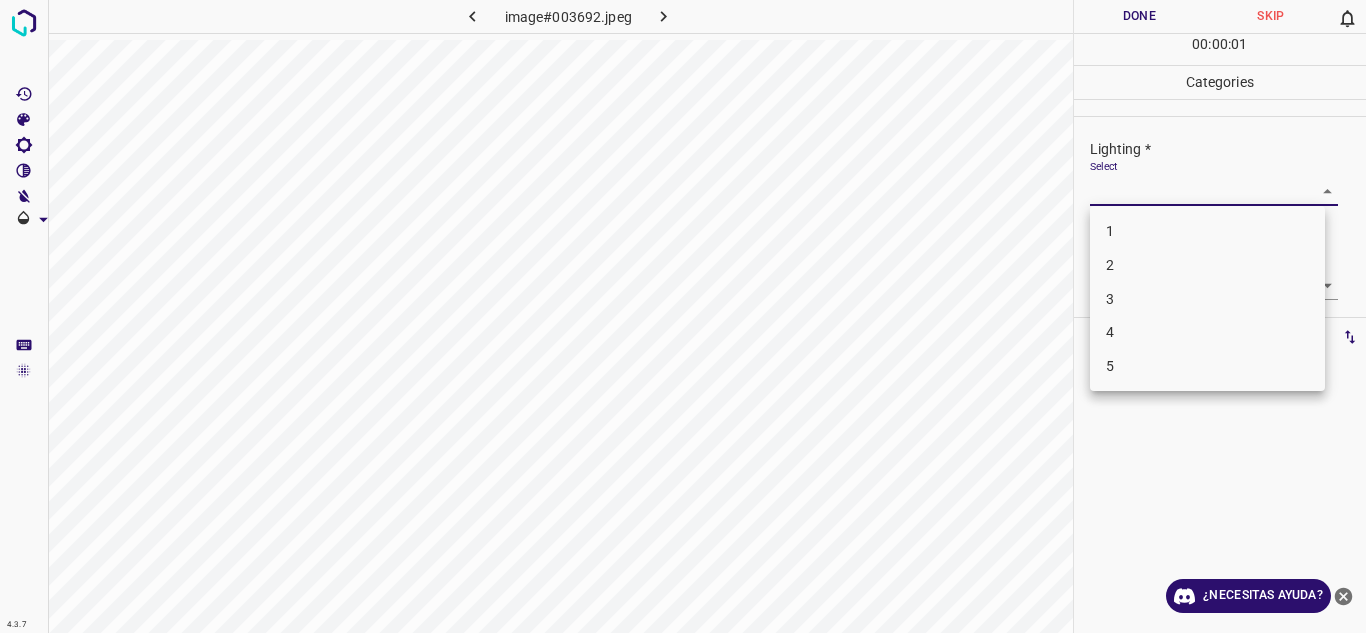 click on "3" at bounding box center (1207, 299) 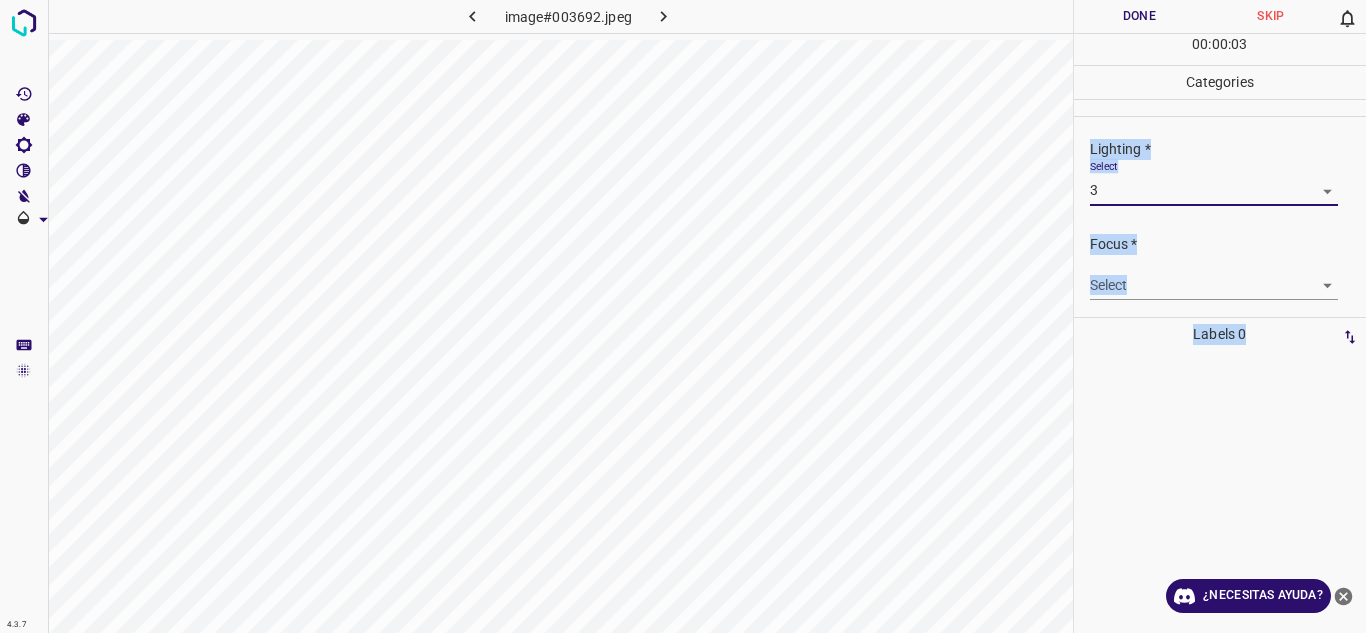click on "4.3.7 image#003692.jpeg Done Skip 0 00   : 00   : 03   Categories Lighting *  Select 3 3 Focus *  Select ​ Overall *  Select ​ Labels   0 Categories 1 Lighting 2 Focus 3 Overall Tools Space Change between modes (Draw & Edit) I Auto labeling R Restore zoom M Zoom in N Zoom out Delete Delete selecte label Filters Z Restore filters X Saturation filter C Brightness filter V Contrast filter B Gray scale filter General O Download ¿Necesitas ayuda? Texto original Valora esta traducción Tu opinión servirá para ayudar a mejorar el Traductor de Google - Texto - Esconder - Borrar" at bounding box center [683, 316] 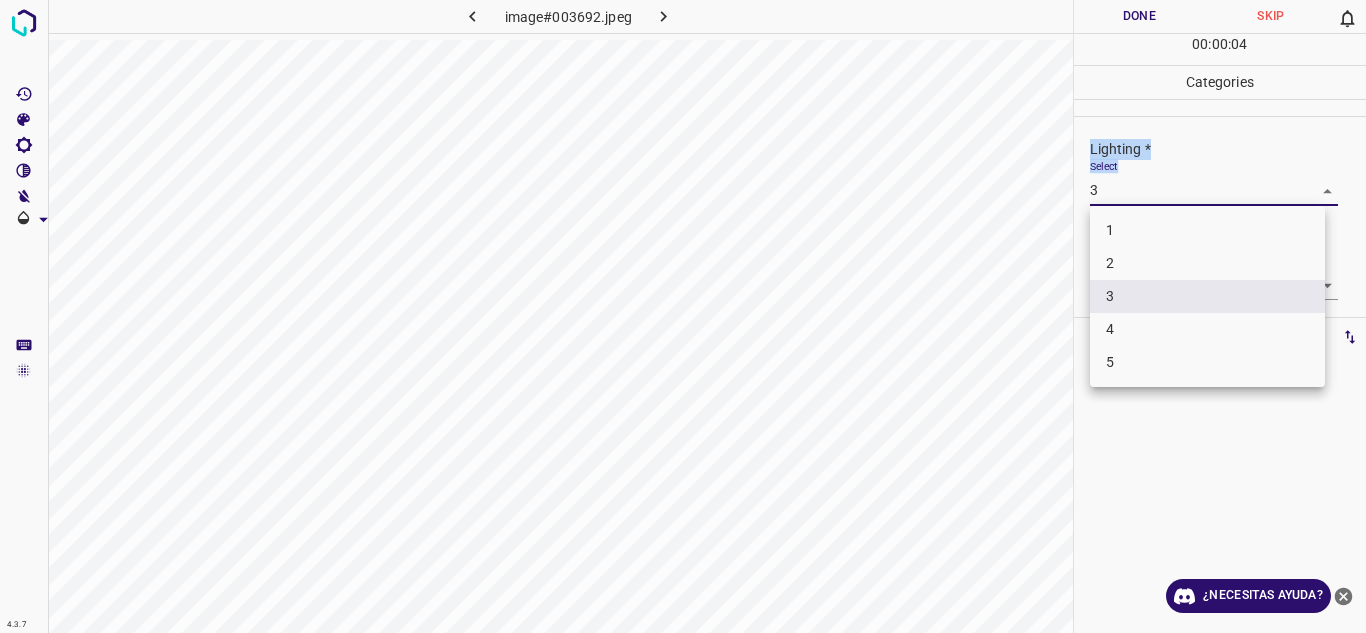 click on "4" at bounding box center (1207, 329) 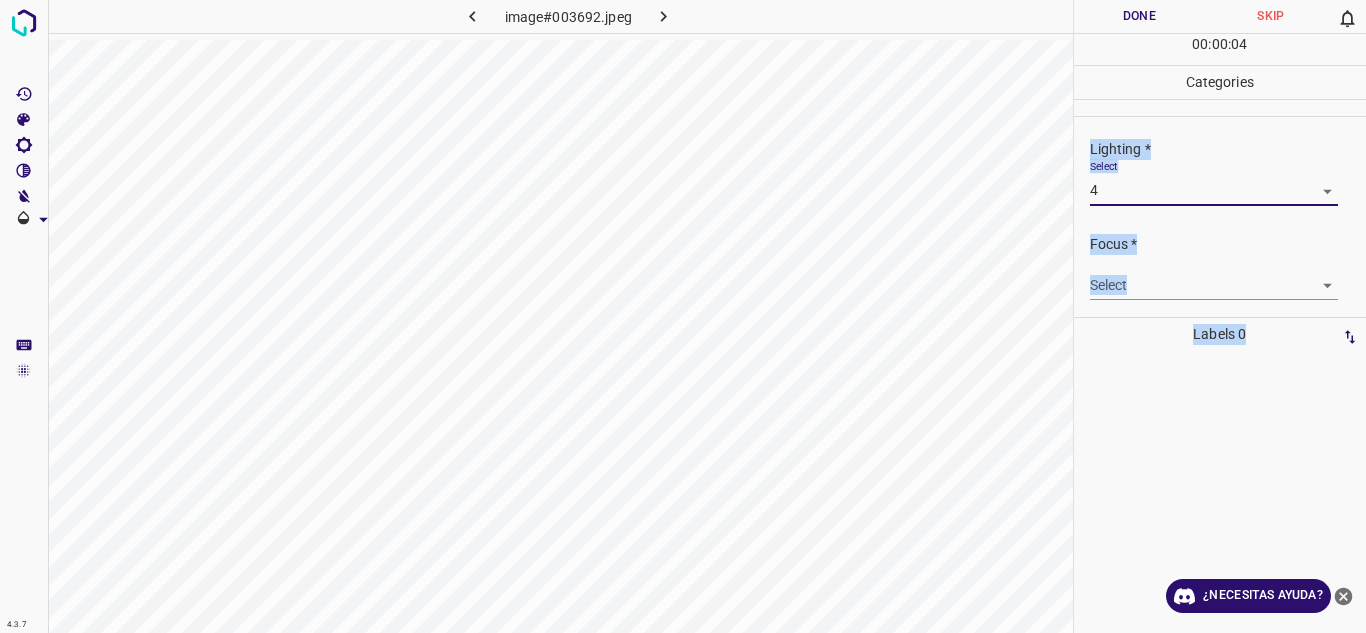 click on "4.3.7 image#003692.jpeg Done Skip 0 00   : 00   : 04   Categories Lighting *  Select 4 4 Focus *  Select ​ Overall *  Select ​ Labels   0 Categories 1 Lighting 2 Focus 3 Overall Tools Space Change between modes (Draw & Edit) I Auto labeling R Restore zoom M Zoom in N Zoom out Delete Delete selecte label Filters Z Restore filters X Saturation filter C Brightness filter V Contrast filter B Gray scale filter General O Download ¿Necesitas ayuda? Texto original Valora esta traducción Tu opinión servirá para ayudar a mejorar el Traductor de Google - Texto - Esconder - Borrar" at bounding box center [683, 316] 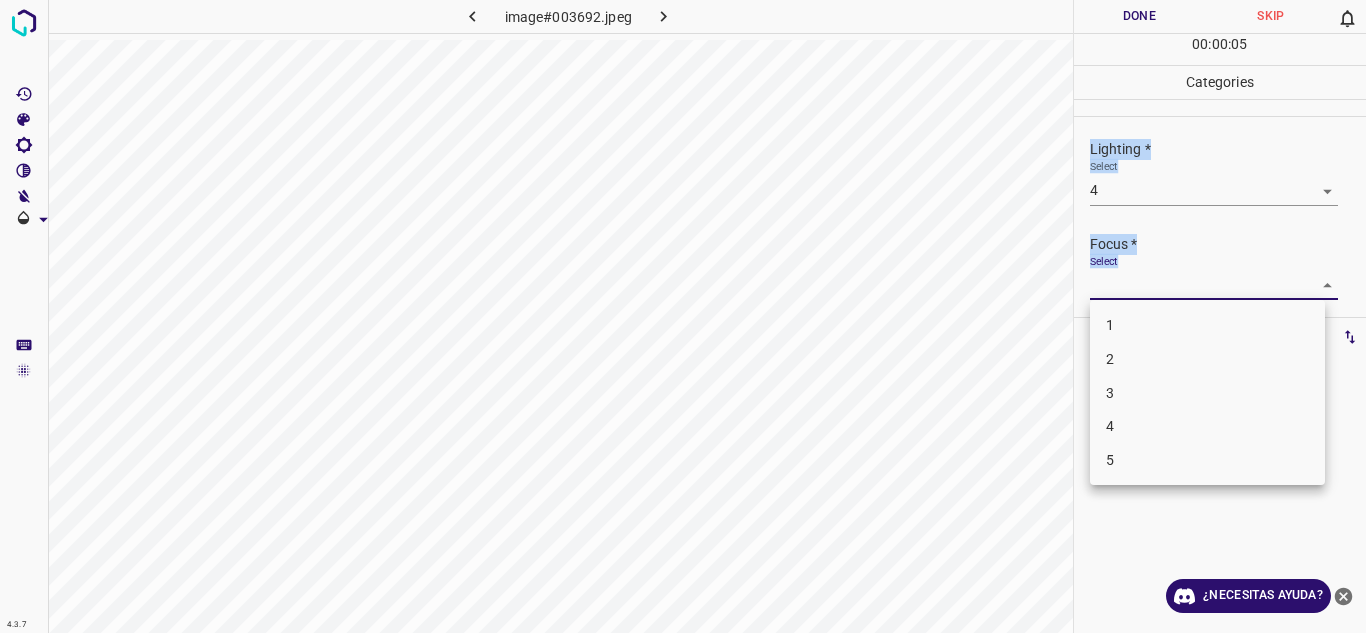 click on "3" at bounding box center (1207, 393) 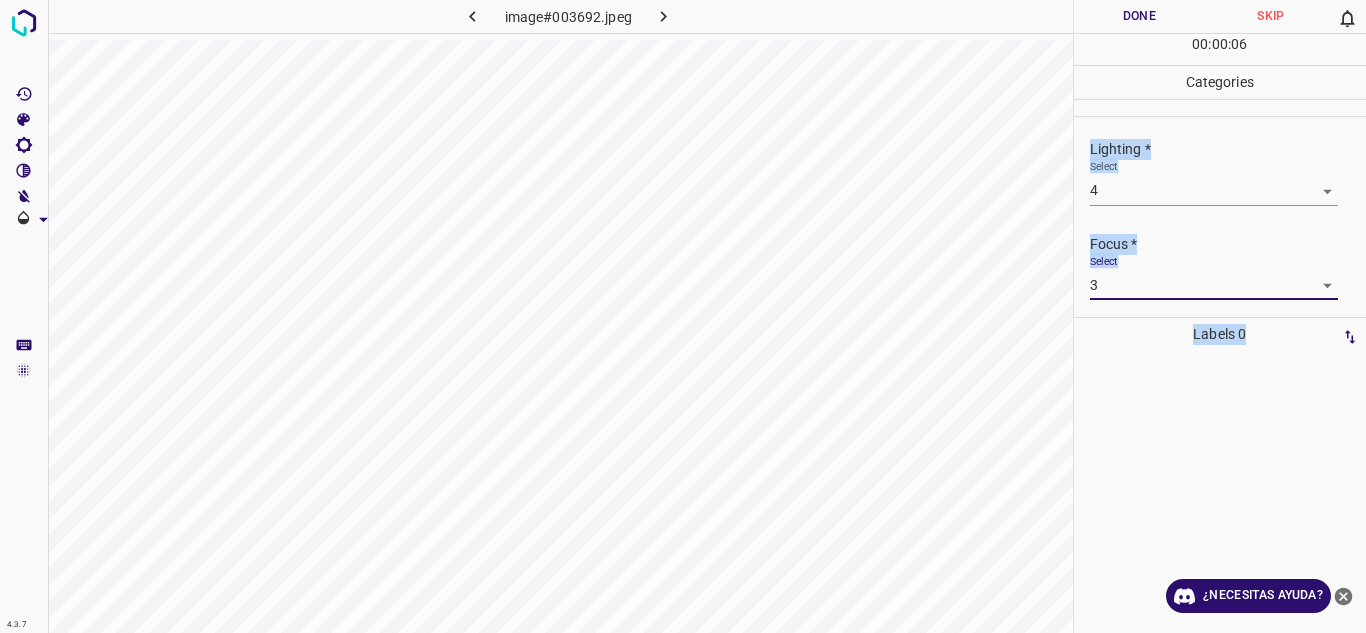 click at bounding box center [1220, 492] 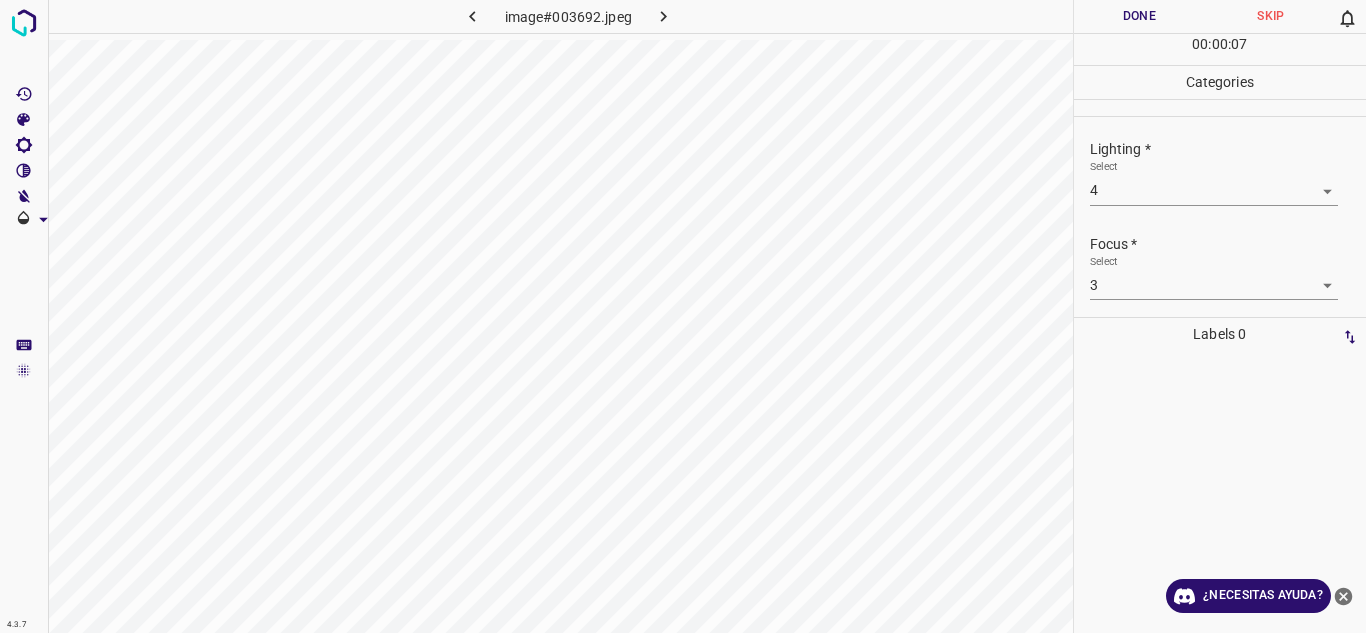 scroll, scrollTop: 98, scrollLeft: 0, axis: vertical 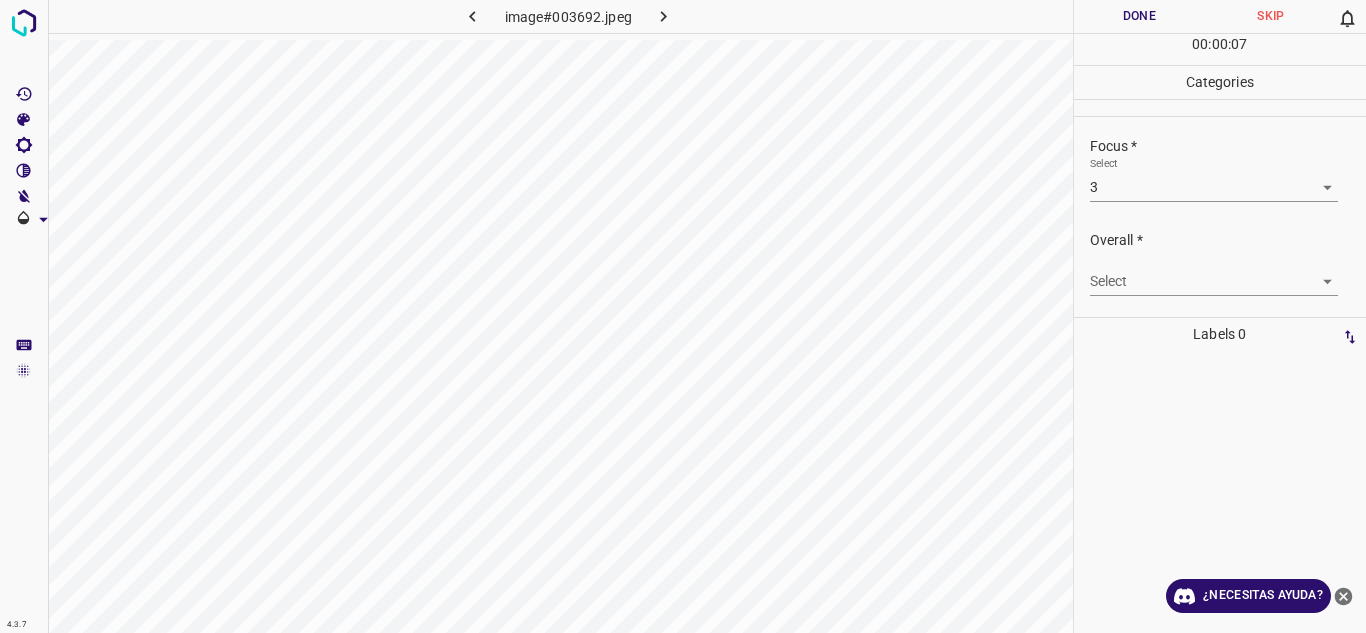 click on "4.3.7 image#003692.jpeg Done Skip 0 00   : 00   : 07   Categories Lighting *  Select 4 4 Focus *  Select 3 3 Overall *  Select ​ Labels   0 Categories 1 Lighting 2 Focus 3 Overall Tools Space Change between modes (Draw & Edit) I Auto labeling R Restore zoom M Zoom in N Zoom out Delete Delete selecte label Filters Z Restore filters X Saturation filter C Brightness filter V Contrast filter B Gray scale filter General O Download ¿Necesitas ayuda? Texto original Valora esta traducción Tu opinión servirá para ayudar a mejorar el Traductor de Google - Texto - Esconder - Borrar" at bounding box center [683, 316] 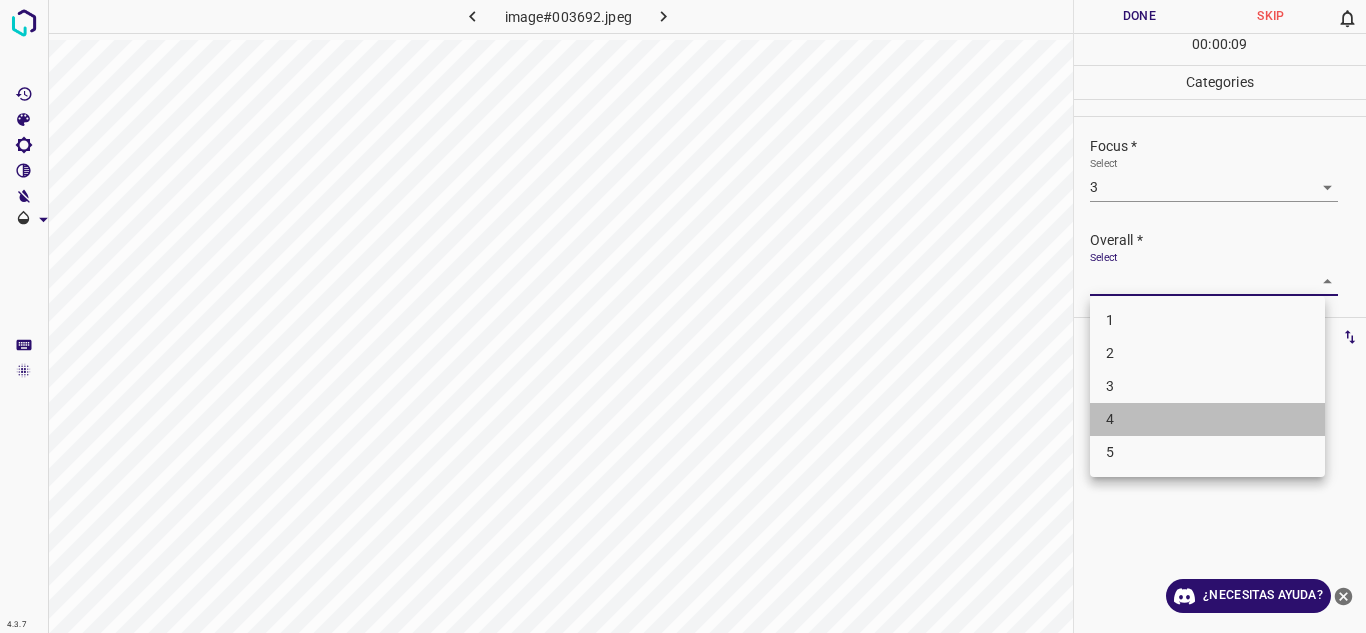 drag, startPoint x: 1158, startPoint y: 420, endPoint x: 1330, endPoint y: 365, distance: 180.57962 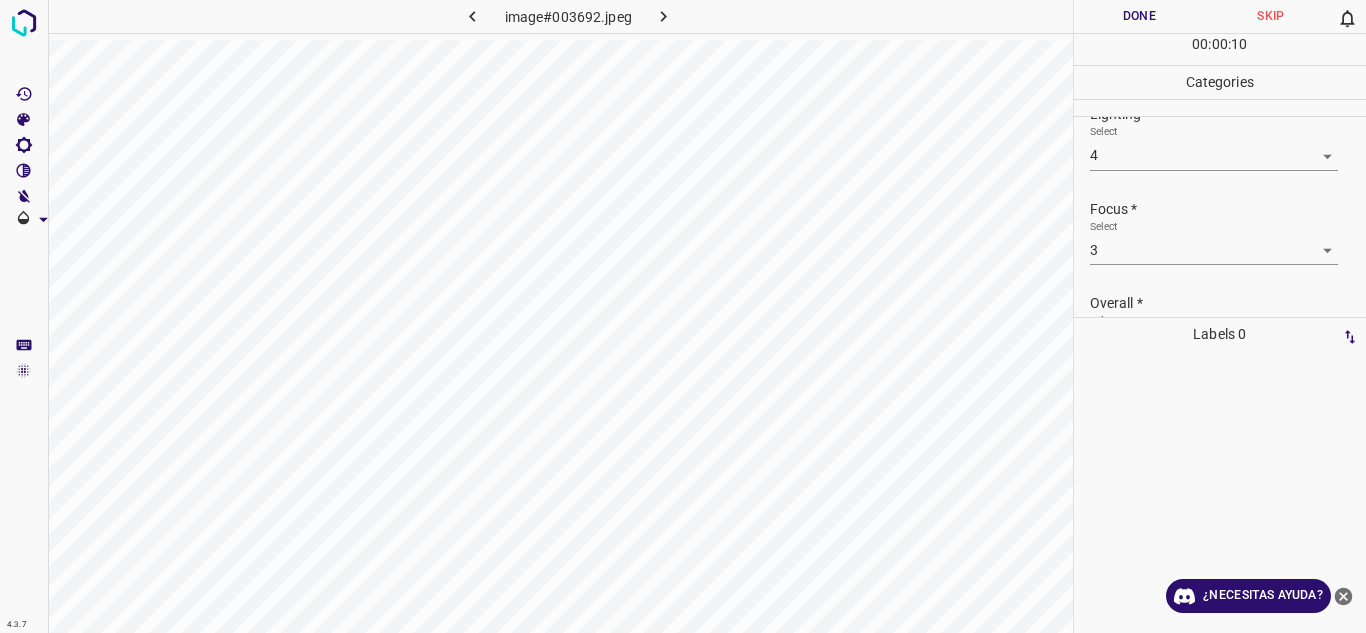 scroll, scrollTop: 0, scrollLeft: 0, axis: both 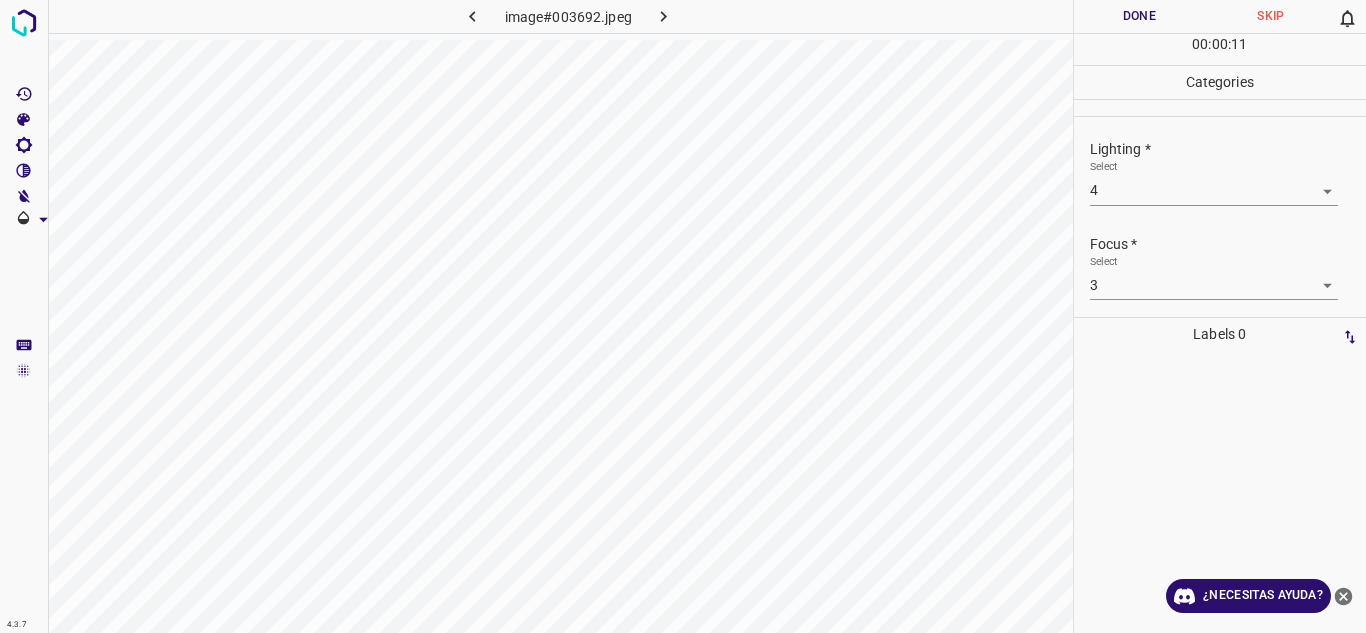 click on "Done" at bounding box center (1140, 16) 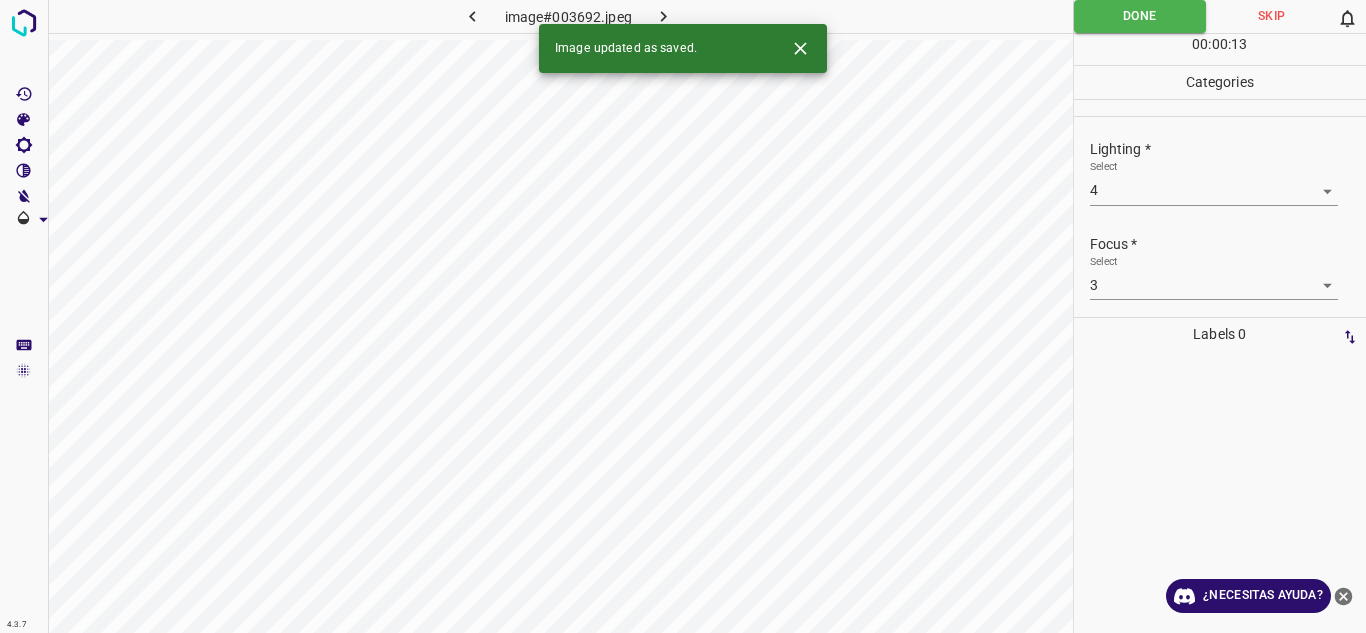 click 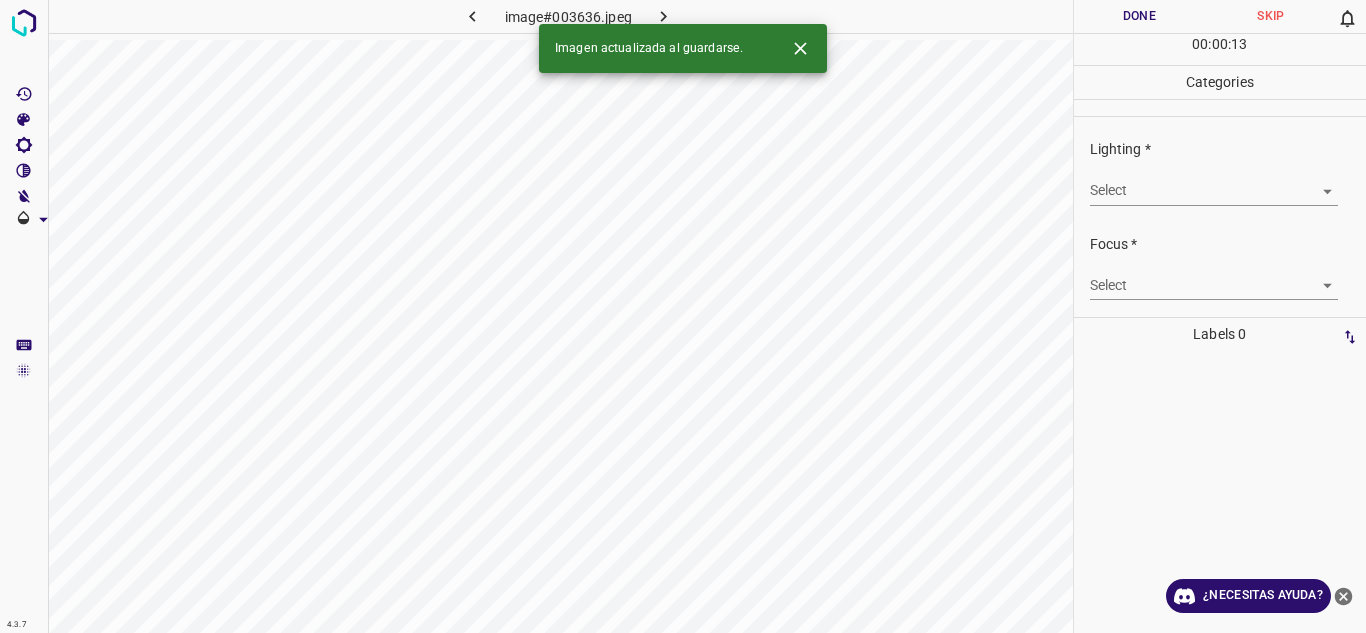 click on "4.3.7 image#003636.jpeg Done Skip 0 00   : 00   : 13   Categories Lighting *  Select ​ Focus *  Select ​ Overall *  Select ​ Labels   0 Categories 1 Lighting 2 Focus 3 Overall Tools Space Change between modes (Draw & Edit) I Auto labeling R Restore zoom M Zoom in N Zoom out Delete Delete selecte label Filters Z Restore filters X Saturation filter C Brightness filter V Contrast filter B Gray scale filter General O Download Imagen actualizada al guardarse. ¿Necesitas ayuda? Texto original Valora esta traducción Tu opinión servirá para ayudar a mejorar el Traductor de Google - Texto - Esconder - Borrar" at bounding box center (683, 316) 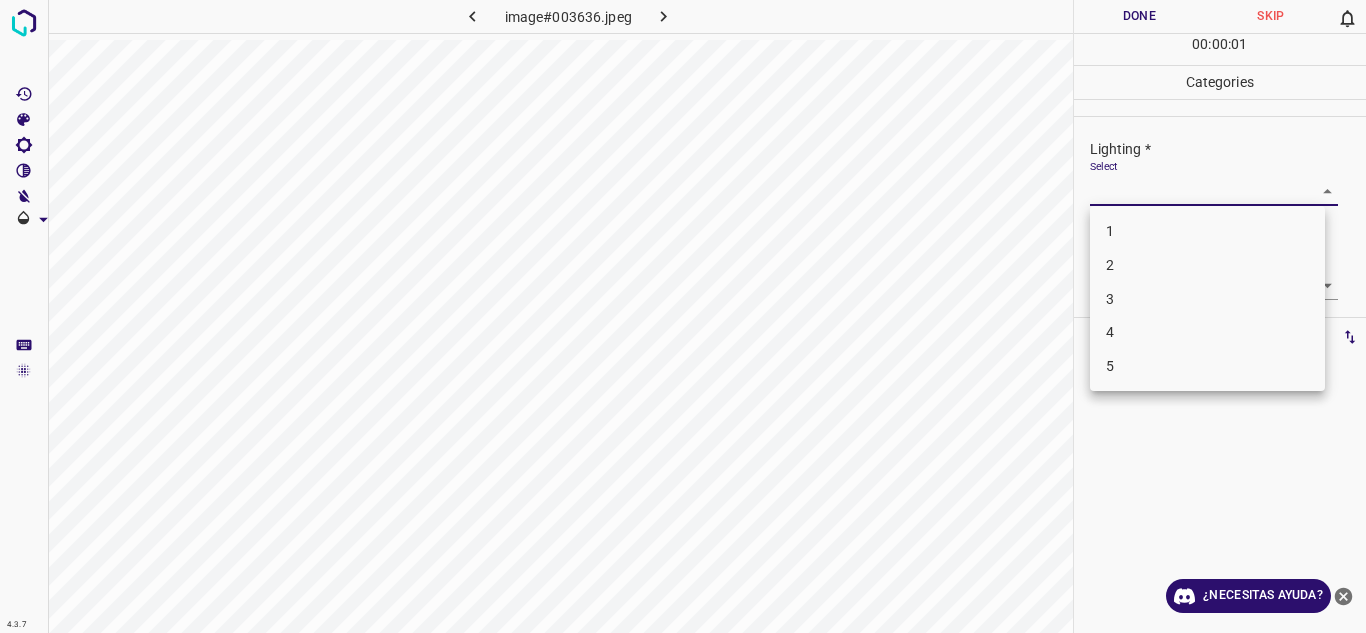 click on "3" at bounding box center (1207, 299) 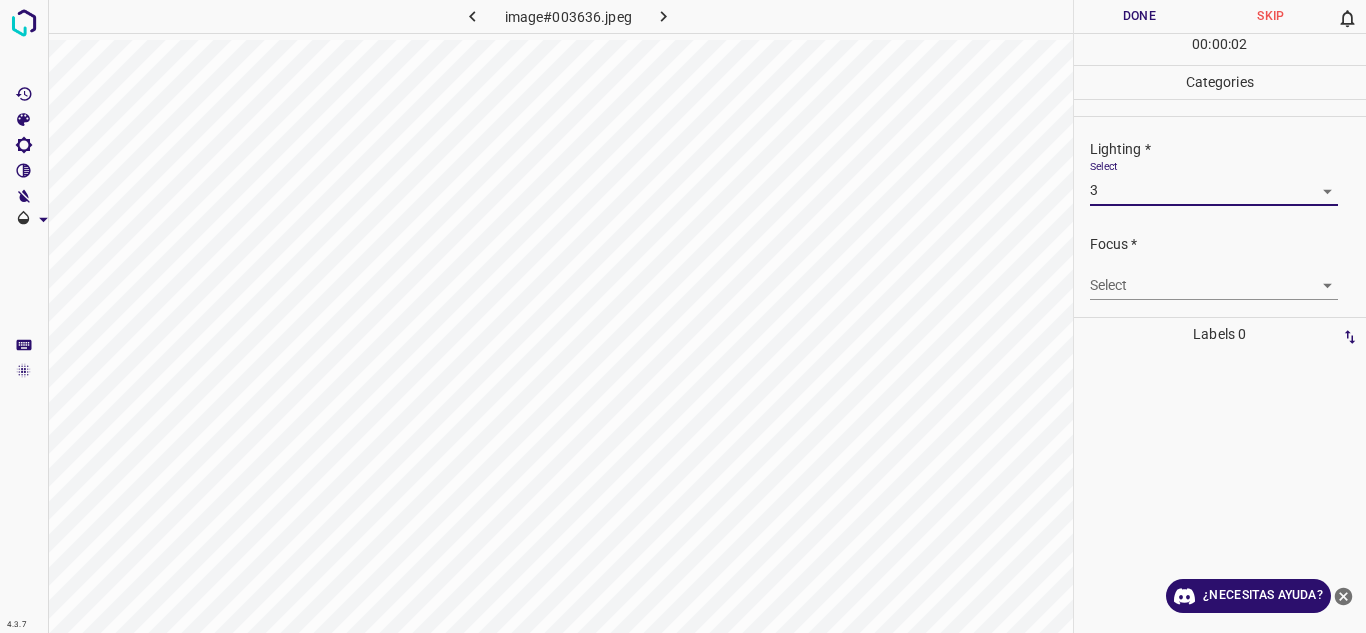 click on "4.3.7 image#003636.jpeg Done Skip 0 00   : 00   : 02   Categories Lighting *  Select 3 3 Focus *  Select ​ Overall *  Select ​ Labels   0 Categories 1 Lighting 2 Focus 3 Overall Tools Space Change between modes (Draw & Edit) I Auto labeling R Restore zoom M Zoom in N Zoom out Delete Delete selecte label Filters Z Restore filters X Saturation filter C Brightness filter V Contrast filter B Gray scale filter General O Download ¿Necesitas ayuda? Texto original Valora esta traducción Tu opinión servirá para ayudar a mejorar el Traductor de Google - Texto - Esconder - Borrar 1 2 3 4 5" at bounding box center (683, 316) 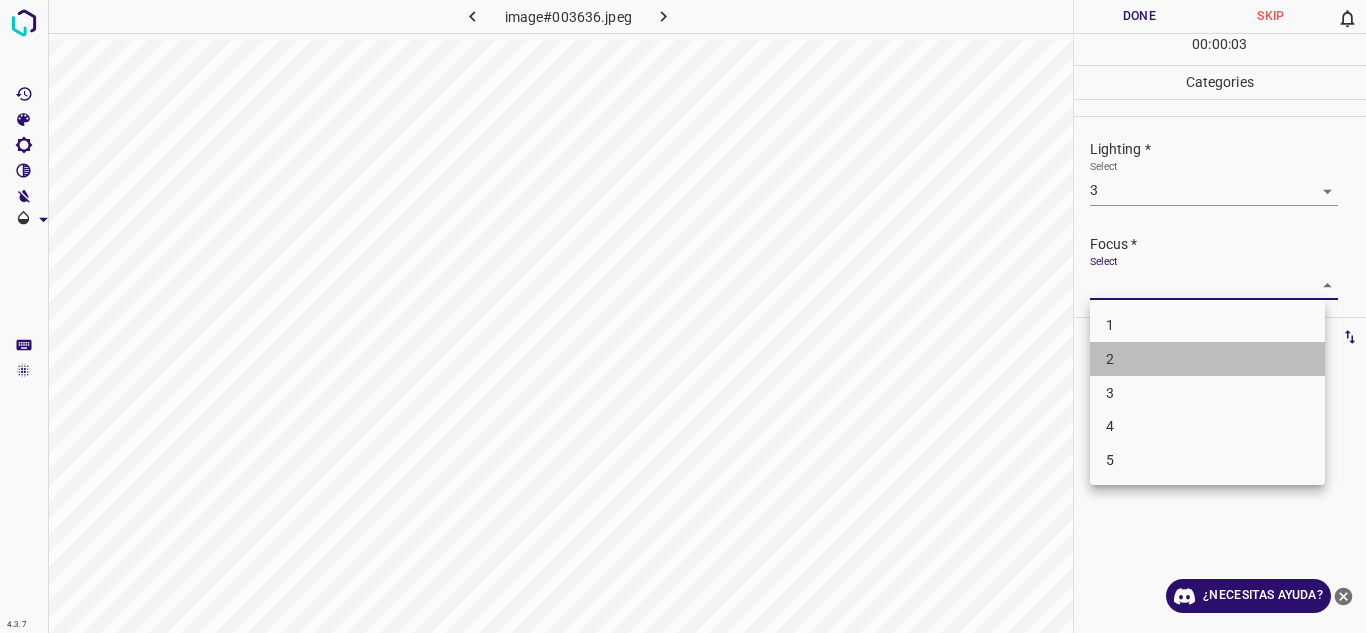 drag, startPoint x: 1156, startPoint y: 357, endPoint x: 1365, endPoint y: 252, distance: 233.89314 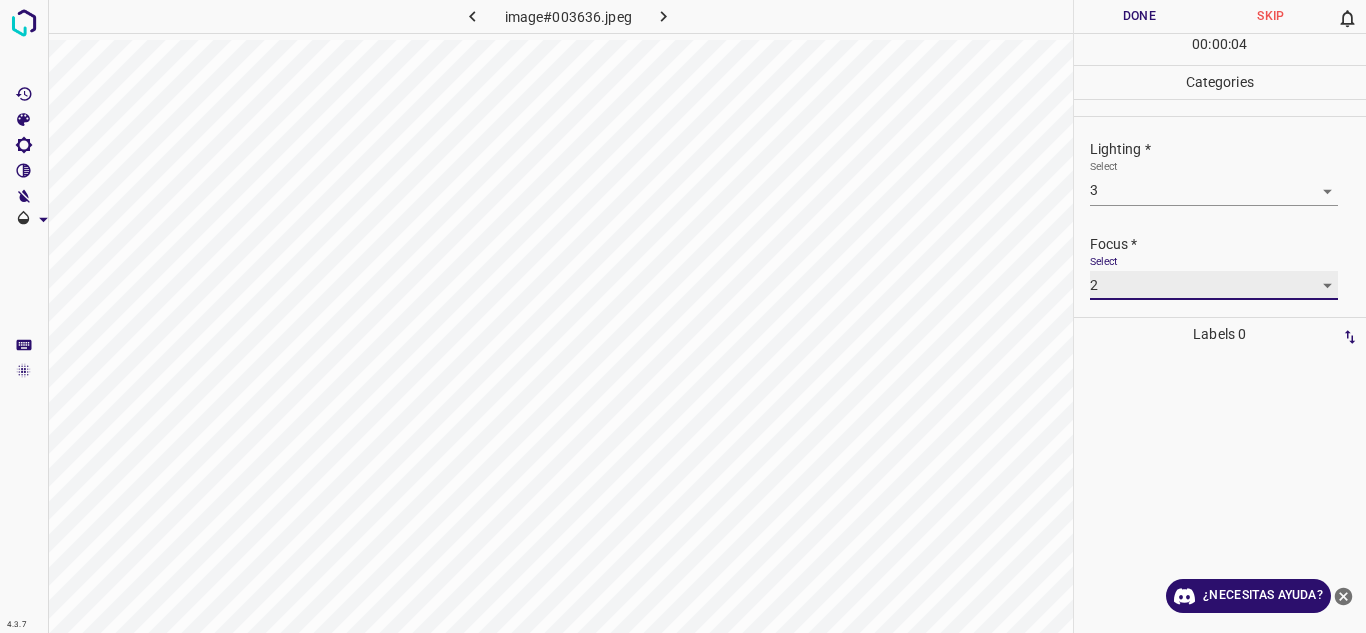scroll, scrollTop: 98, scrollLeft: 0, axis: vertical 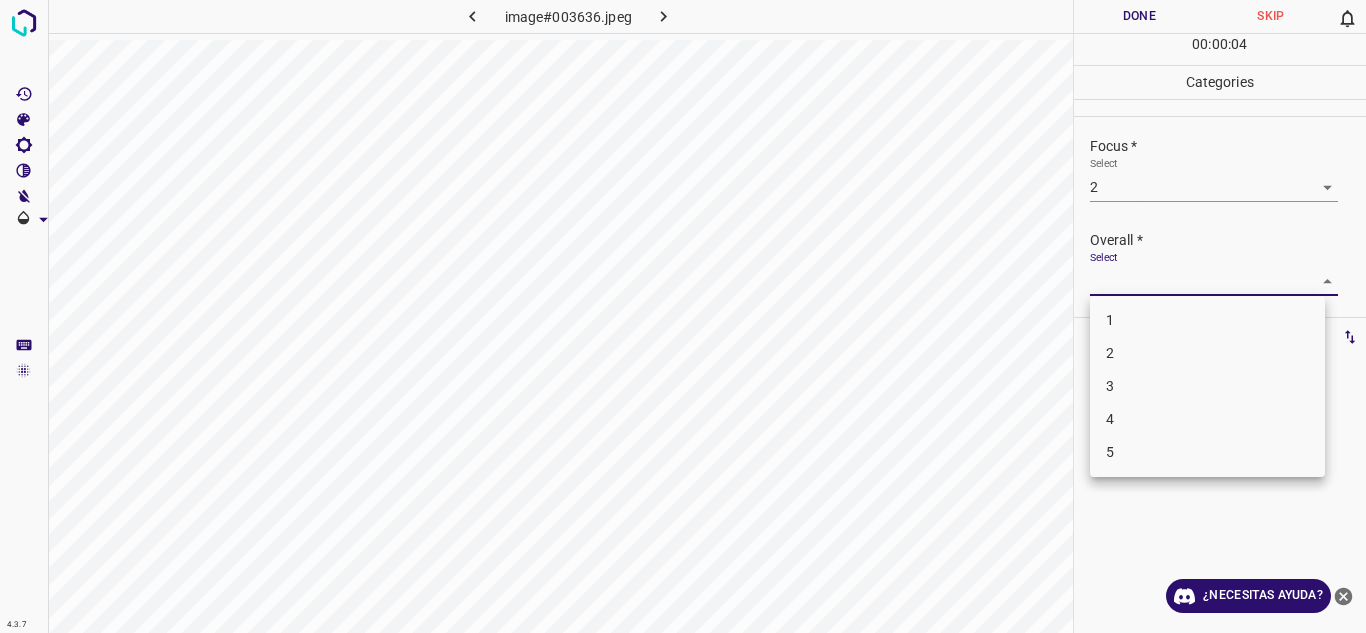 drag, startPoint x: 1306, startPoint y: 272, endPoint x: 1229, endPoint y: 351, distance: 110.317726 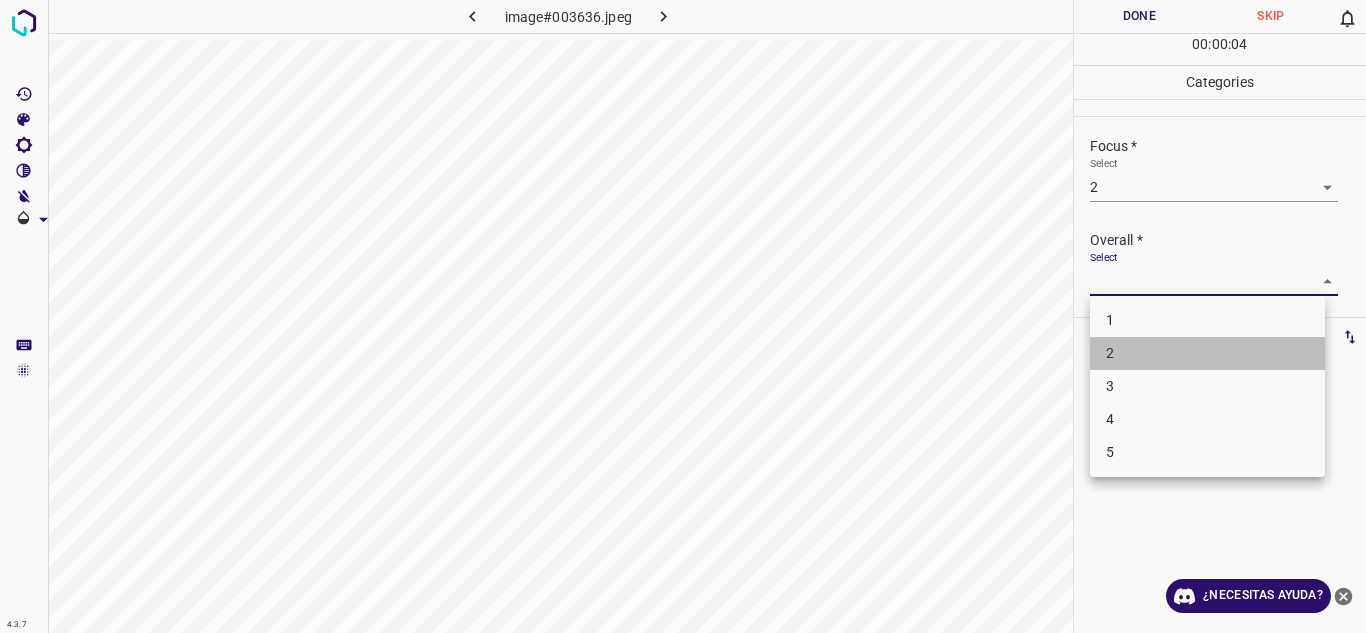 click on "2" at bounding box center (1207, 353) 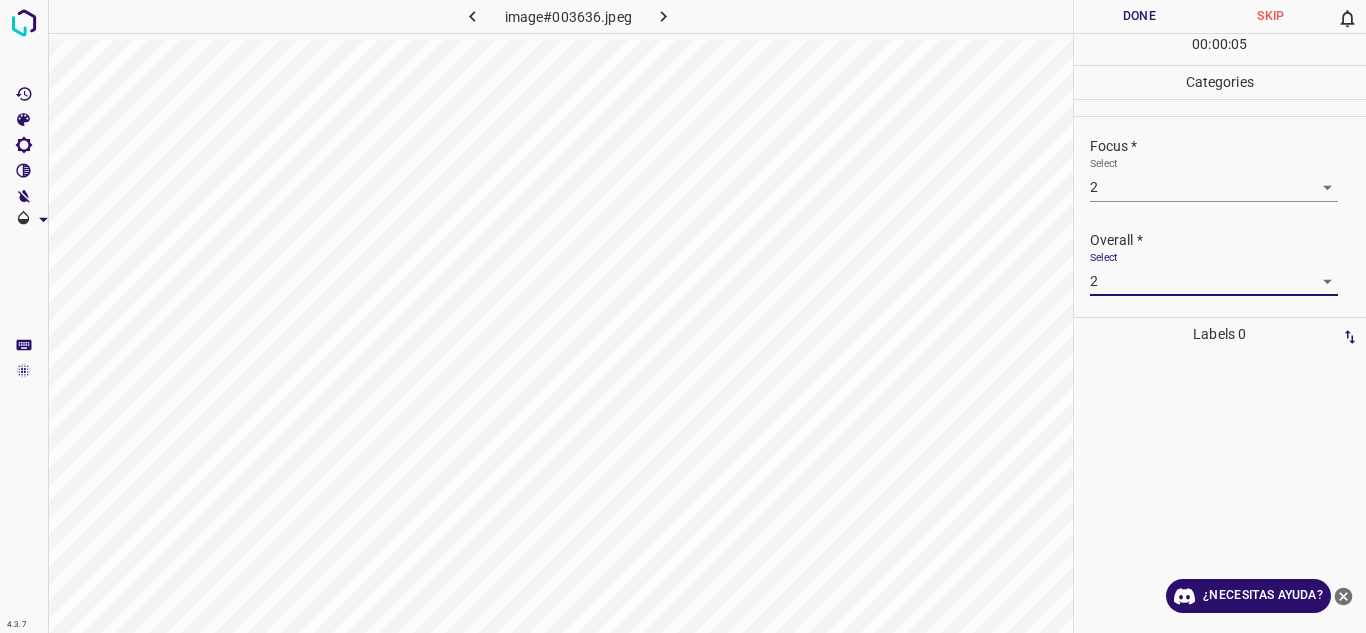 click on "Done" at bounding box center [1140, 16] 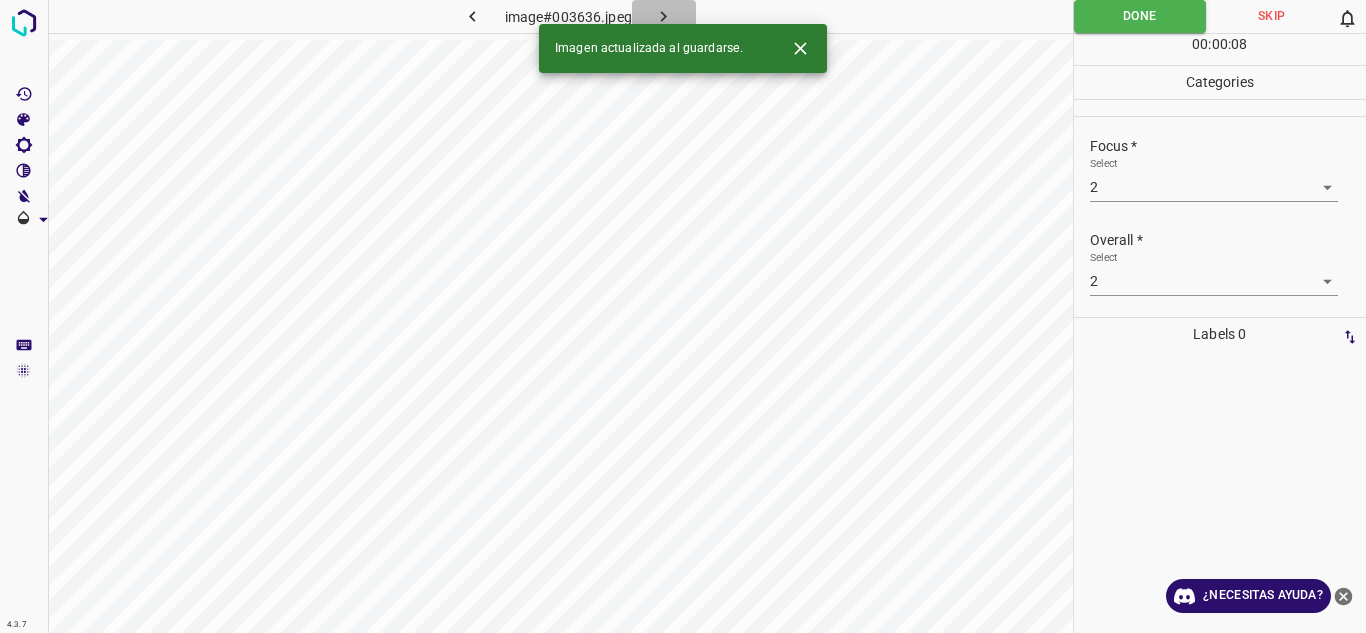 click 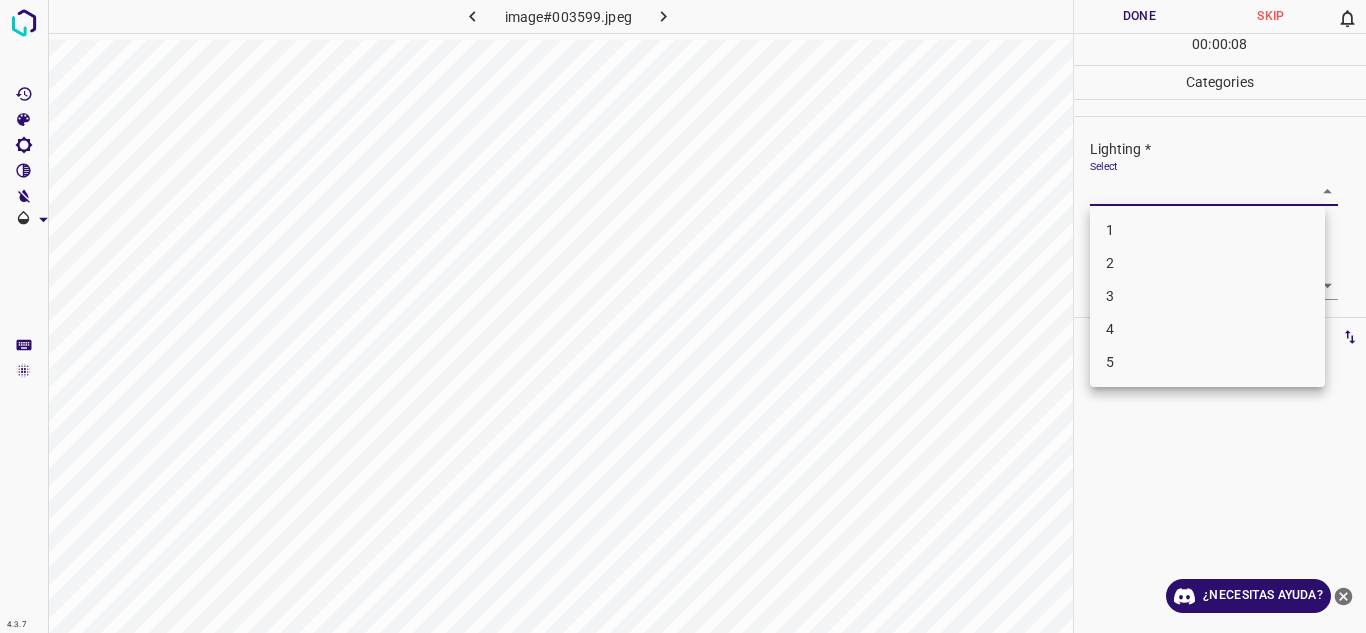 click on "4.3.7 image#003599.jpeg Done Skip 0 00   : 00   : 08   Categories Lighting *  Select ​ Focus *  Select ​ Overall *  Select ​ Labels   0 Categories 1 Lighting 2 Focus 3 Overall Tools Space Change between modes (Draw & Edit) I Auto labeling R Restore zoom M Zoom in N Zoom out Delete Delete selecte label Filters Z Restore filters X Saturation filter C Brightness filter V Contrast filter B Gray scale filter General O Download ¿Necesitas ayuda? Texto original Valora esta traducción Tu opinión servirá para ayudar a mejorar el Traductor de Google - Texto - Esconder - Borrar 1 2 3 4 5" at bounding box center (683, 316) 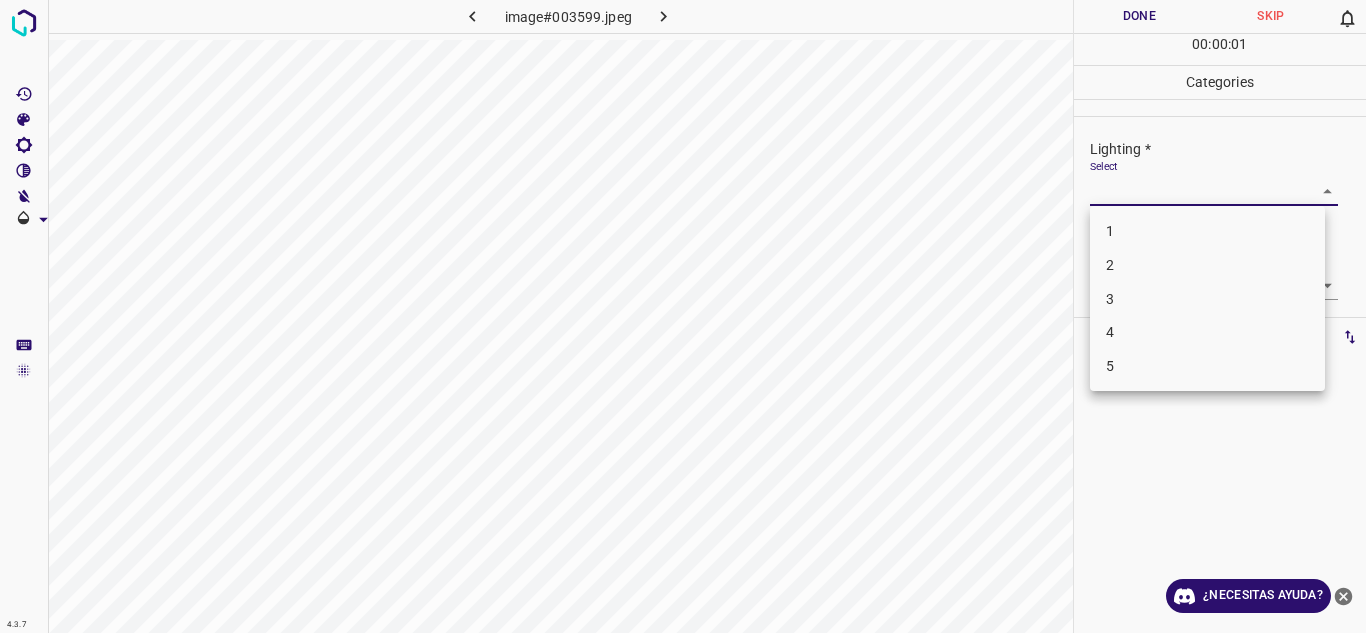 click on "4" at bounding box center (1207, 332) 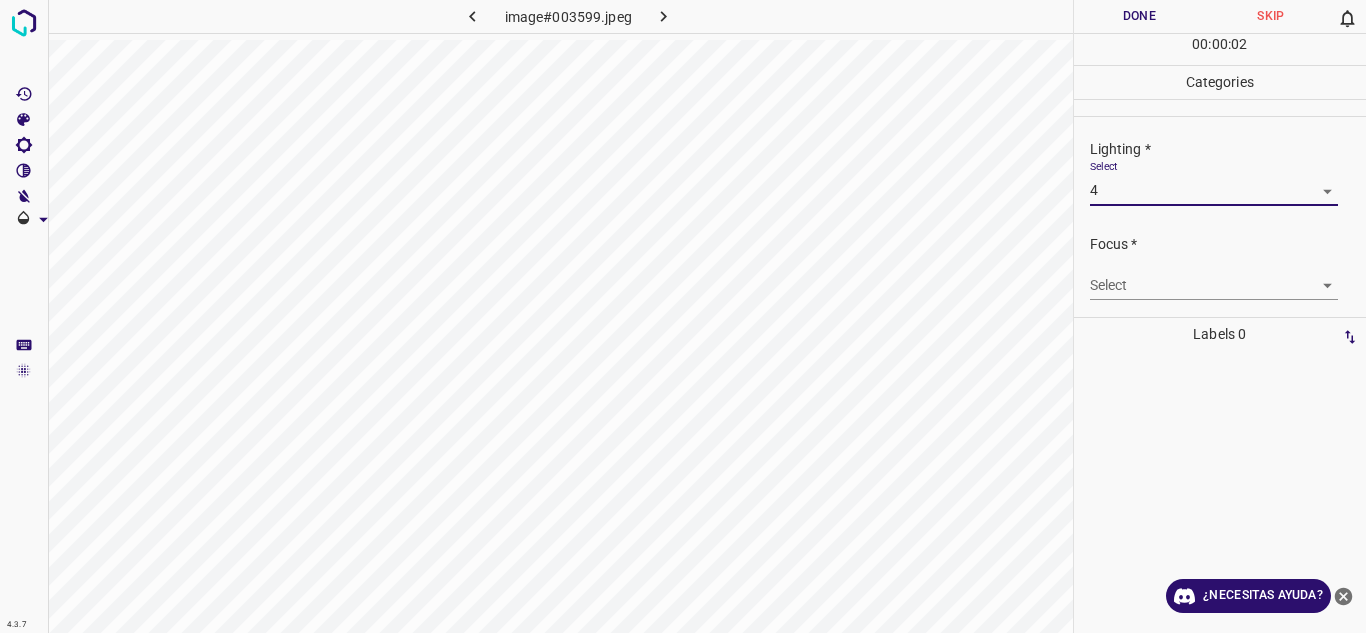 click on "4.3.7 image#003599.jpeg Done Skip 0 00   : 00   : 02   Categories Lighting *  Select 4 4 Focus *  Select ​ Overall *  Select ​ Labels   0 Categories 1 Lighting 2 Focus 3 Overall Tools Space Change between modes (Draw & Edit) I Auto labeling R Restore zoom M Zoom in N Zoom out Delete Delete selecte label Filters Z Restore filters X Saturation filter C Brightness filter V Contrast filter B Gray scale filter General O Download ¿Necesitas ayuda? Texto original Valora esta traducción Tu opinión servirá para ayudar a mejorar el Traductor de Google - Texto - Esconder - Borrar" at bounding box center [683, 316] 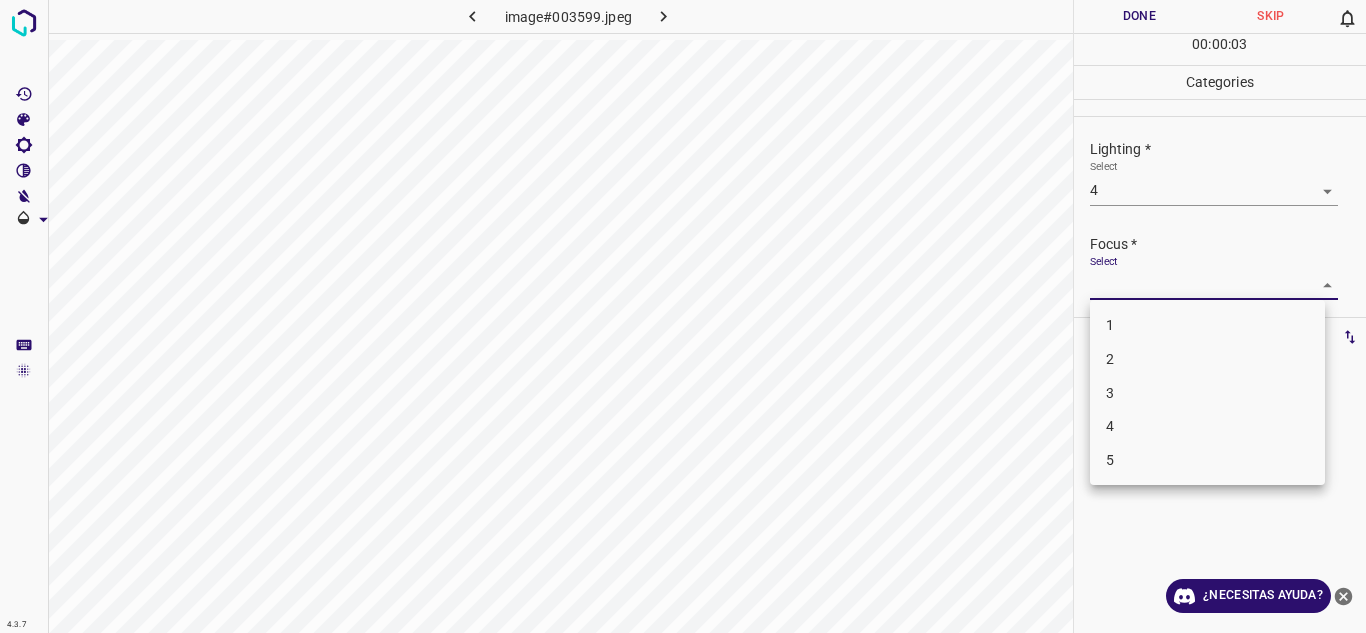 click on "3" at bounding box center [1207, 393] 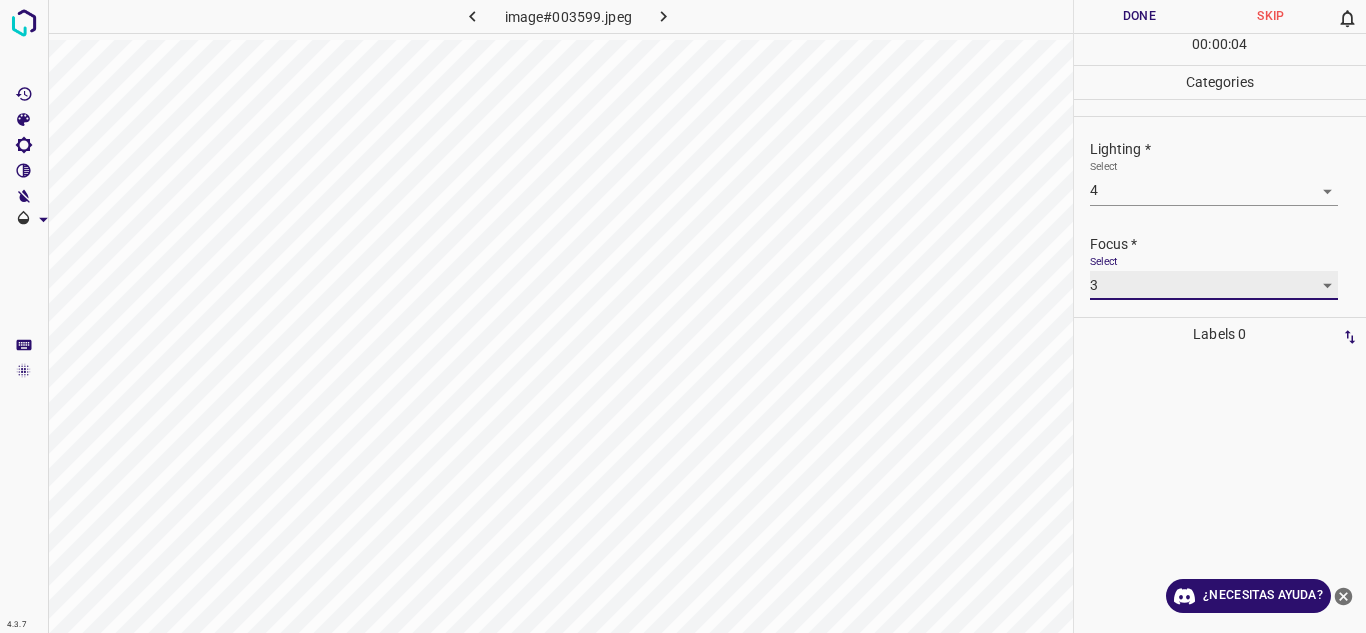 scroll, scrollTop: 98, scrollLeft: 0, axis: vertical 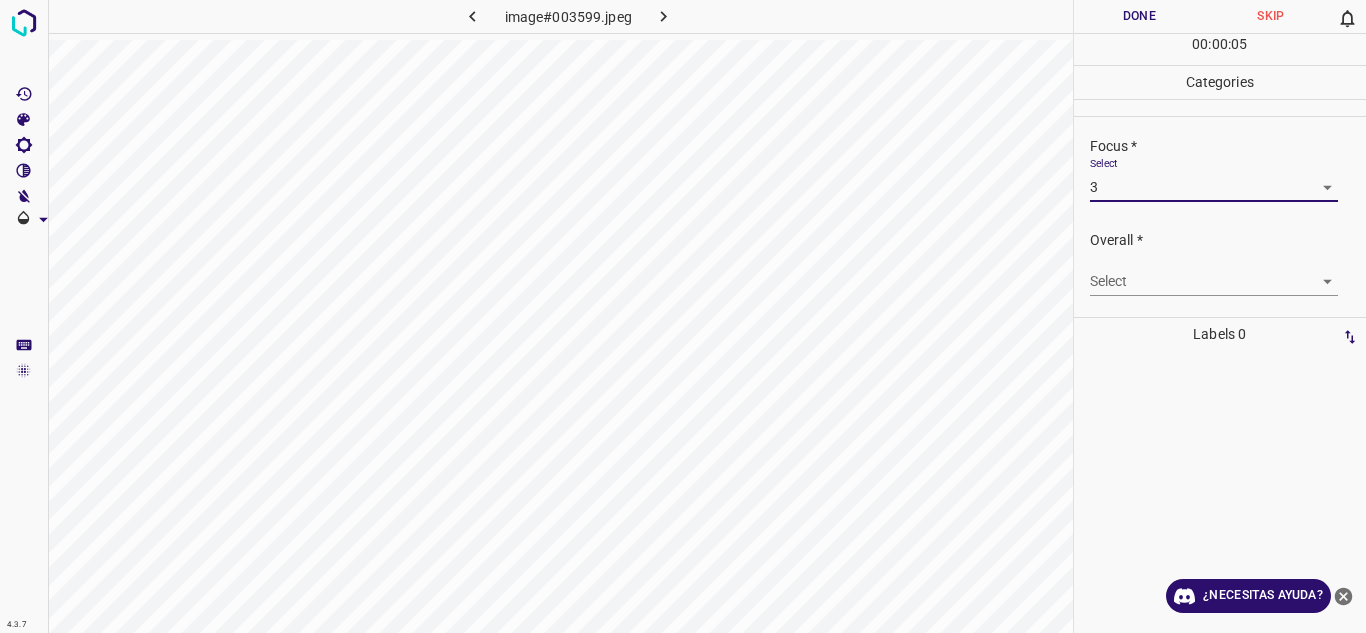 click on "4.3.7 image#003599.jpeg Done Skip 0 00   : 00   : 05   Categories Lighting *  Select 4 4 Focus *  Select 3 3 Overall *  Select ​ Labels   0 Categories 1 Lighting 2 Focus 3 Overall Tools Space Change between modes (Draw & Edit) I Auto labeling R Restore zoom M Zoom in N Zoom out Delete Delete selecte label Filters Z Restore filters X Saturation filter C Brightness filter V Contrast filter B Gray scale filter General O Download ¿Necesitas ayuda? Texto original Valora esta traducción Tu opinión servirá para ayudar a mejorar el Traductor de Google - Texto - Esconder - Borrar" at bounding box center (683, 316) 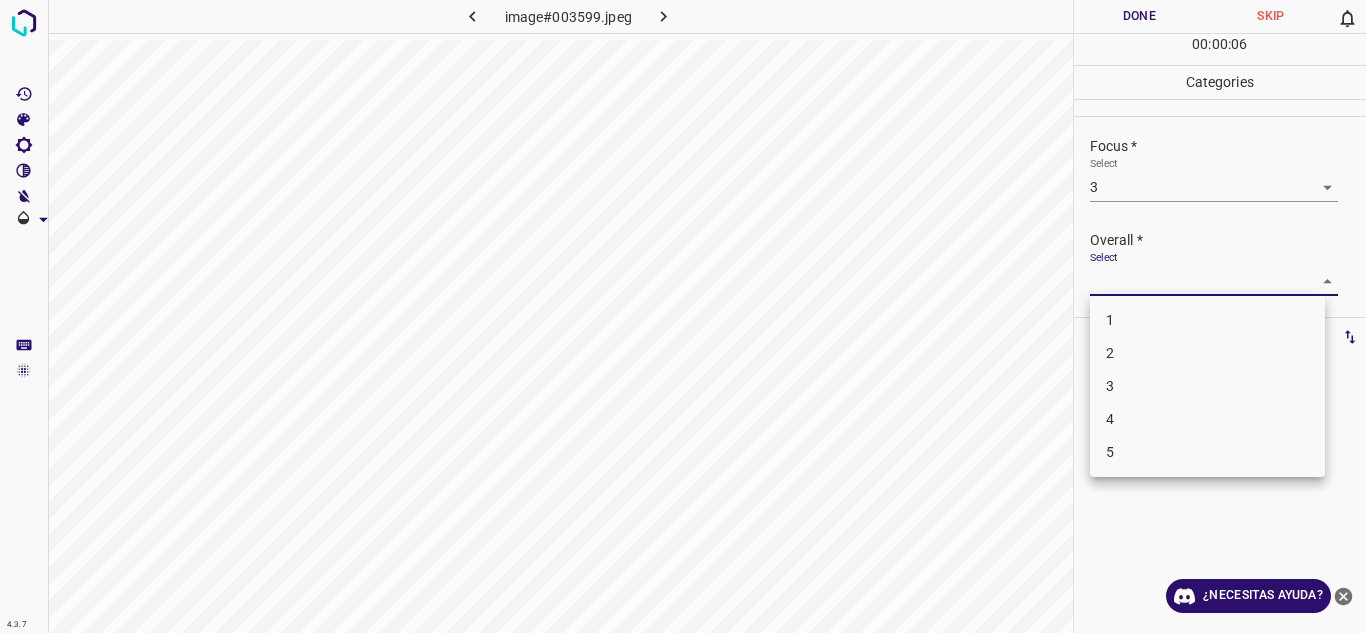 drag, startPoint x: 1209, startPoint y: 410, endPoint x: 1205, endPoint y: 342, distance: 68.117546 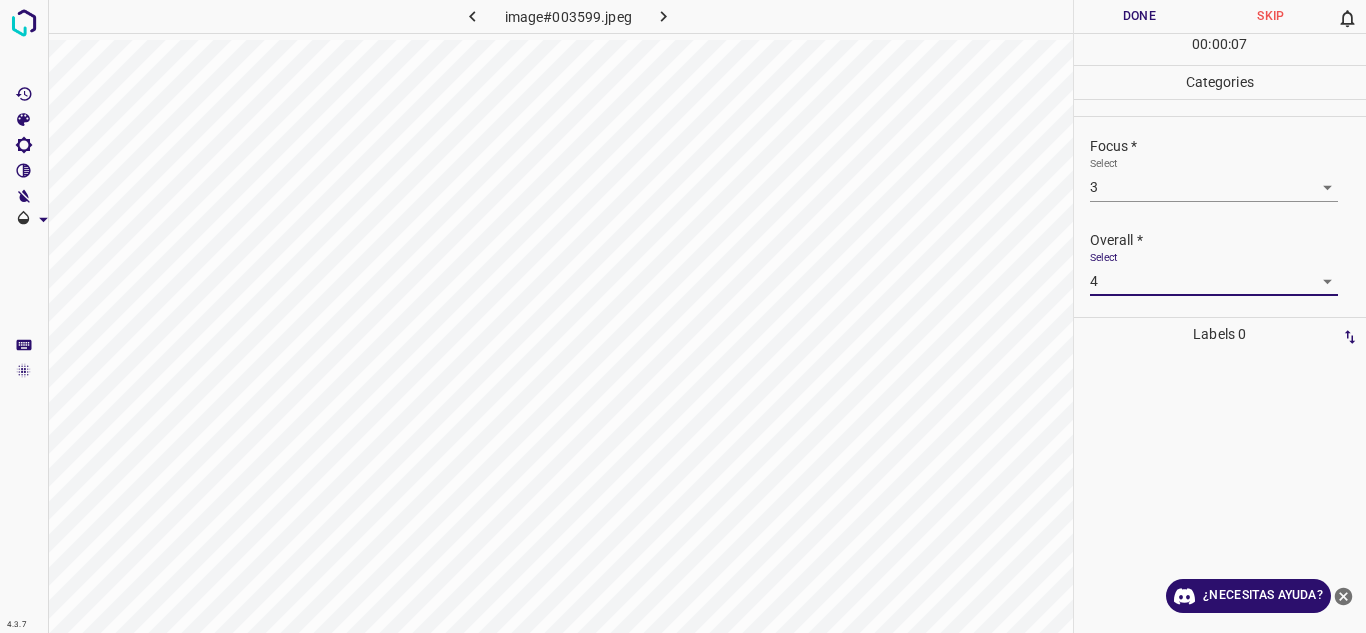 click on "Done" at bounding box center [1140, 16] 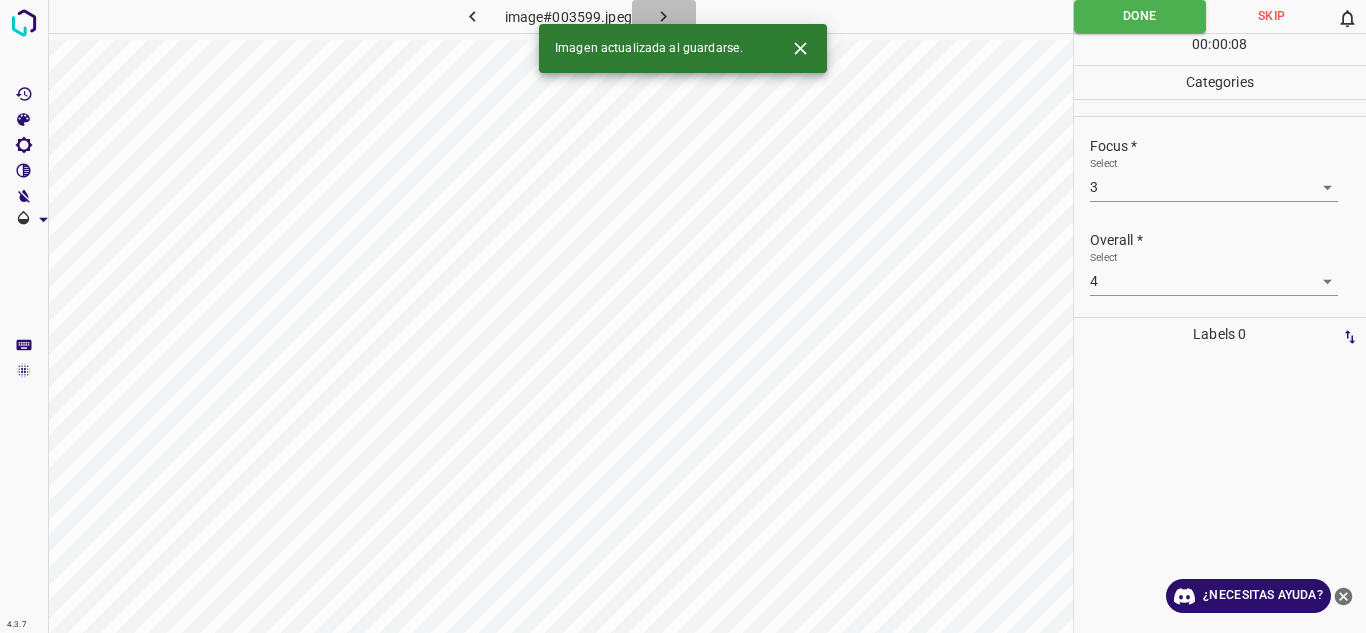 click 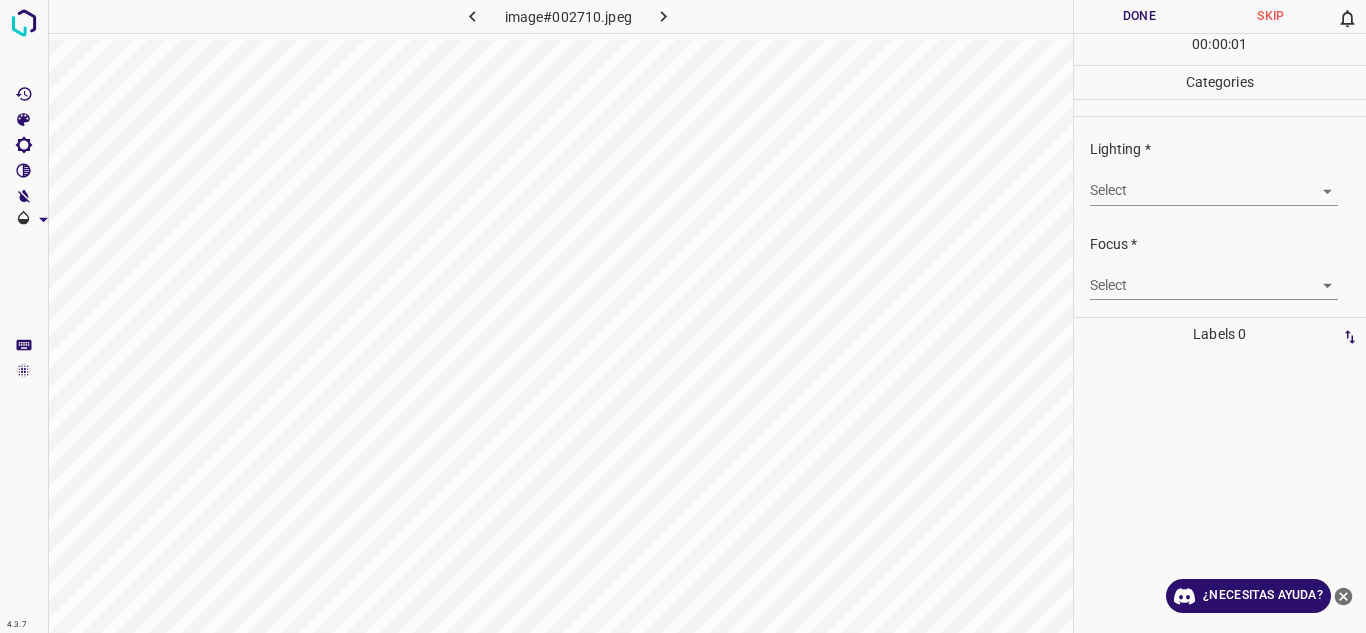 click on "4.3.7 image#002710.jpeg Done Skip 0 00   : 00   : 01   Categories Lighting *  Select ​ Focus *  Select ​ Overall *  Select ​ Labels   0 Categories 1 Lighting 2 Focus 3 Overall Tools Space Change between modes (Draw & Edit) I Auto labeling R Restore zoom M Zoom in N Zoom out Delete Delete selecte label Filters Z Restore filters X Saturation filter C Brightness filter V Contrast filter B Gray scale filter General O Download ¿Necesitas ayuda? Texto original Valora esta traducción Tu opinión servirá para ayudar a mejorar el Traductor de Google - Texto - Esconder - Borrar" at bounding box center [683, 316] 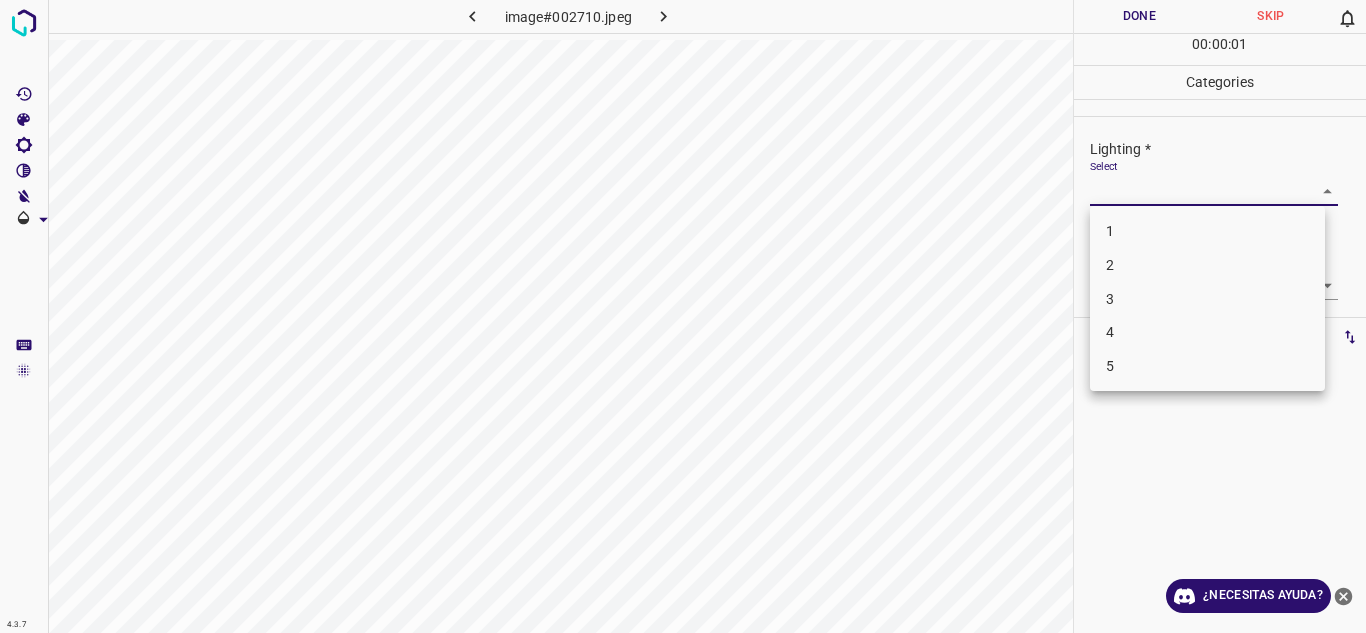 click on "4" at bounding box center [1207, 332] 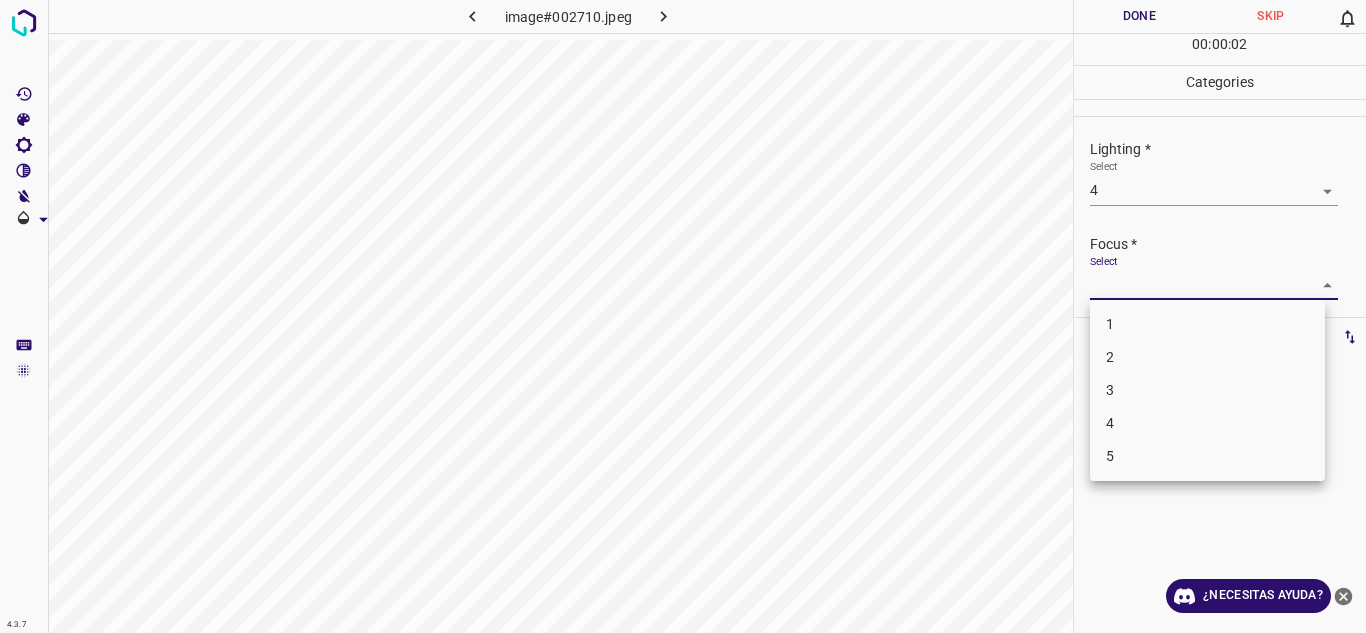 click on "4.3.7 image#002710.jpeg Done Skip 0 00   : 00   : 02   Categories Lighting *  Select 4 4 Focus *  Select ​ Overall *  Select ​ Labels   0 Categories 1 Lighting 2 Focus 3 Overall Tools Space Change between modes (Draw & Edit) I Auto labeling R Restore zoom M Zoom in N Zoom out Delete Delete selecte label Filters Z Restore filters X Saturation filter C Brightness filter V Contrast filter B Gray scale filter General O Download ¿Necesitas ayuda? Texto original Valora esta traducción Tu opinión servirá para ayudar a mejorar el Traductor de Google - Texto - Esconder - Borrar 1 2 3 4 5" at bounding box center (683, 316) 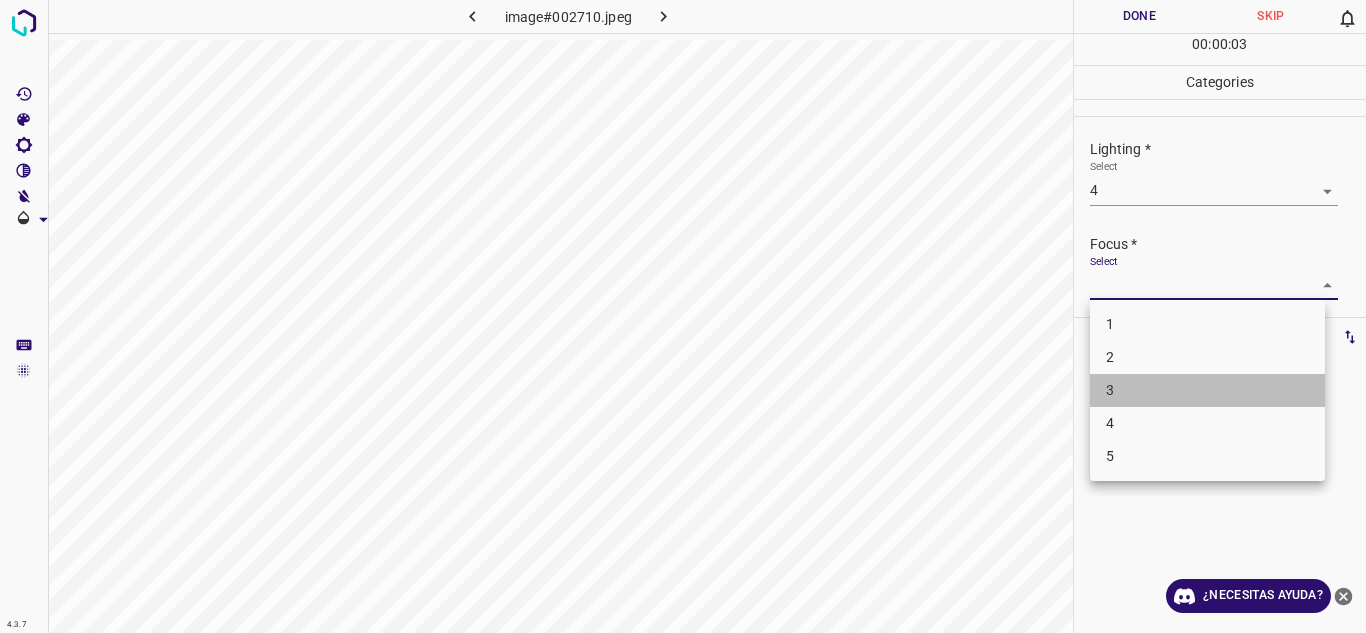 click on "3" at bounding box center [1207, 390] 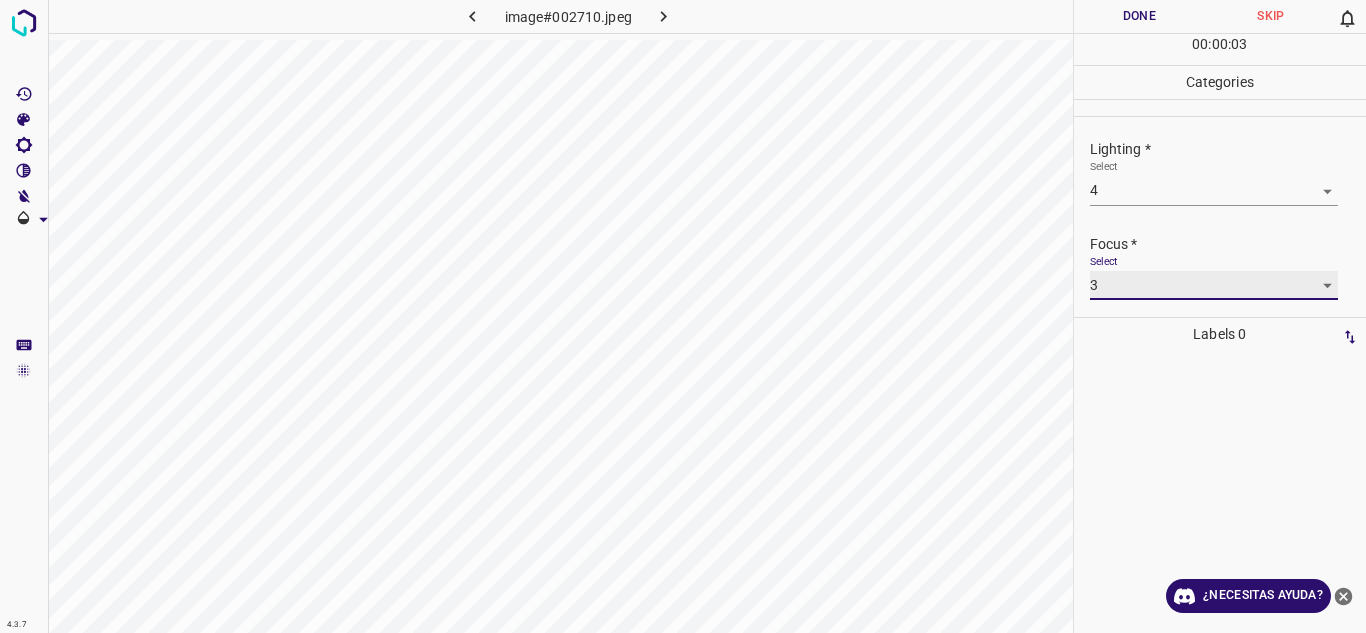scroll, scrollTop: 98, scrollLeft: 0, axis: vertical 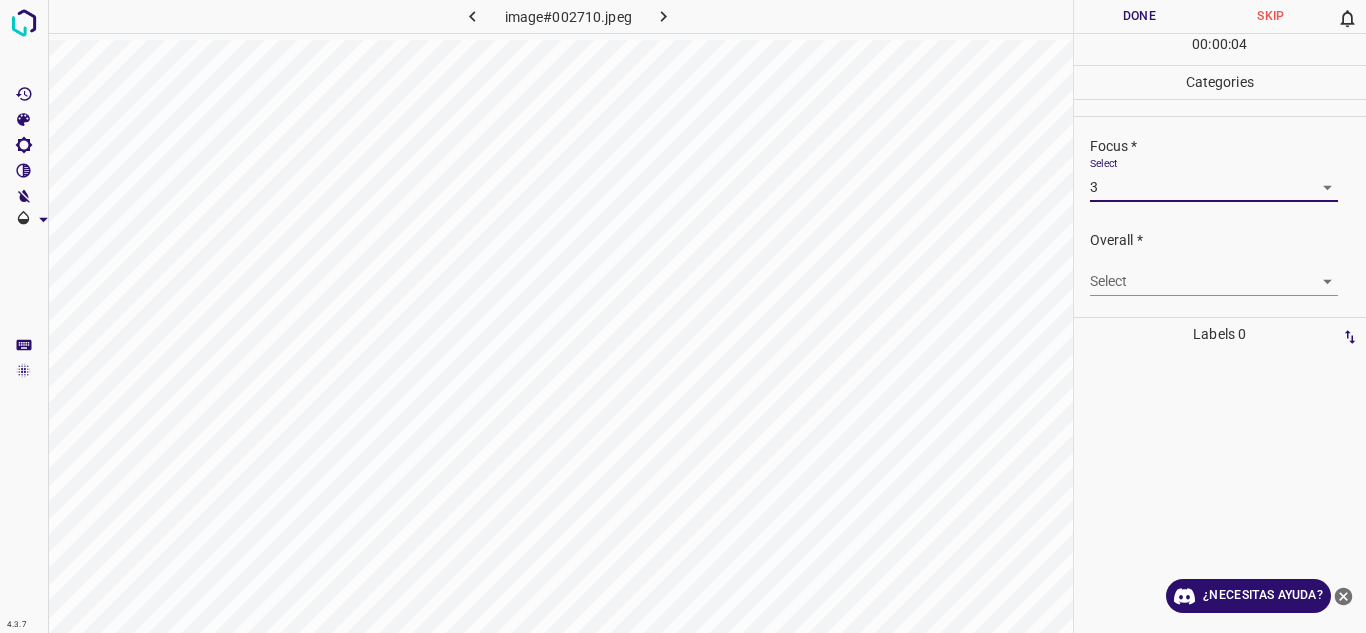 click on "4.3.7 image#002710.jpeg Done Skip 0 00   : 00   : 04   Categories Lighting *  Select 4 4 Focus *  Select 3 3 Overall *  Select ​ Labels   0 Categories 1 Lighting 2 Focus 3 Overall Tools Space Change between modes (Draw & Edit) I Auto labeling R Restore zoom M Zoom in N Zoom out Delete Delete selecte label Filters Z Restore filters X Saturation filter C Brightness filter V Contrast filter B Gray scale filter General O Download ¿Necesitas ayuda? Texto original Valora esta traducción Tu opinión servirá para ayudar a mejorar el Traductor de Google - Texto - Esconder - Borrar" at bounding box center (683, 316) 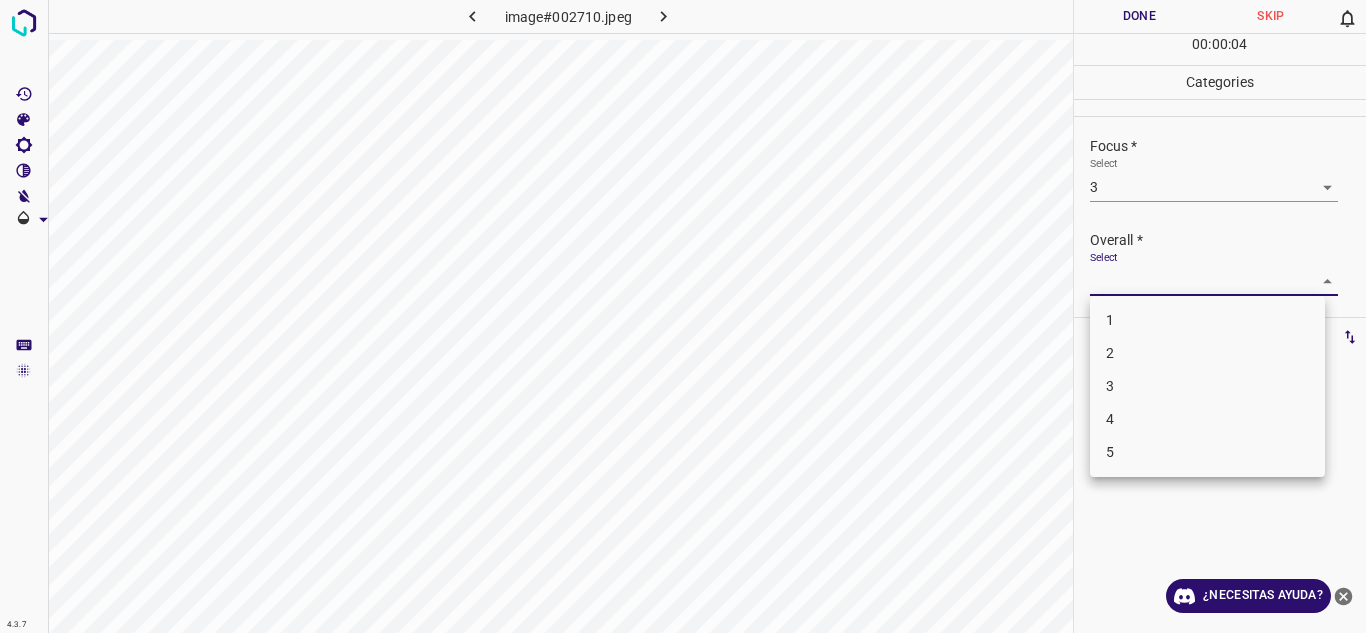 click on "4" at bounding box center [1207, 419] 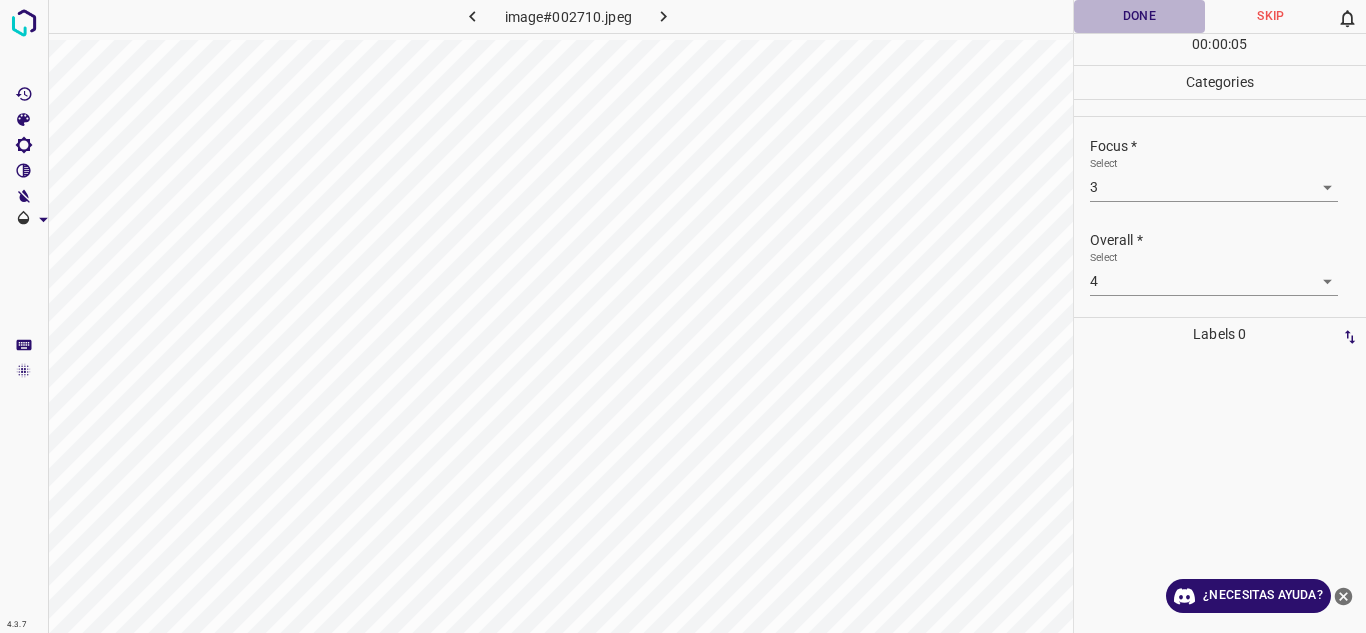 click on "Done" at bounding box center (1140, 16) 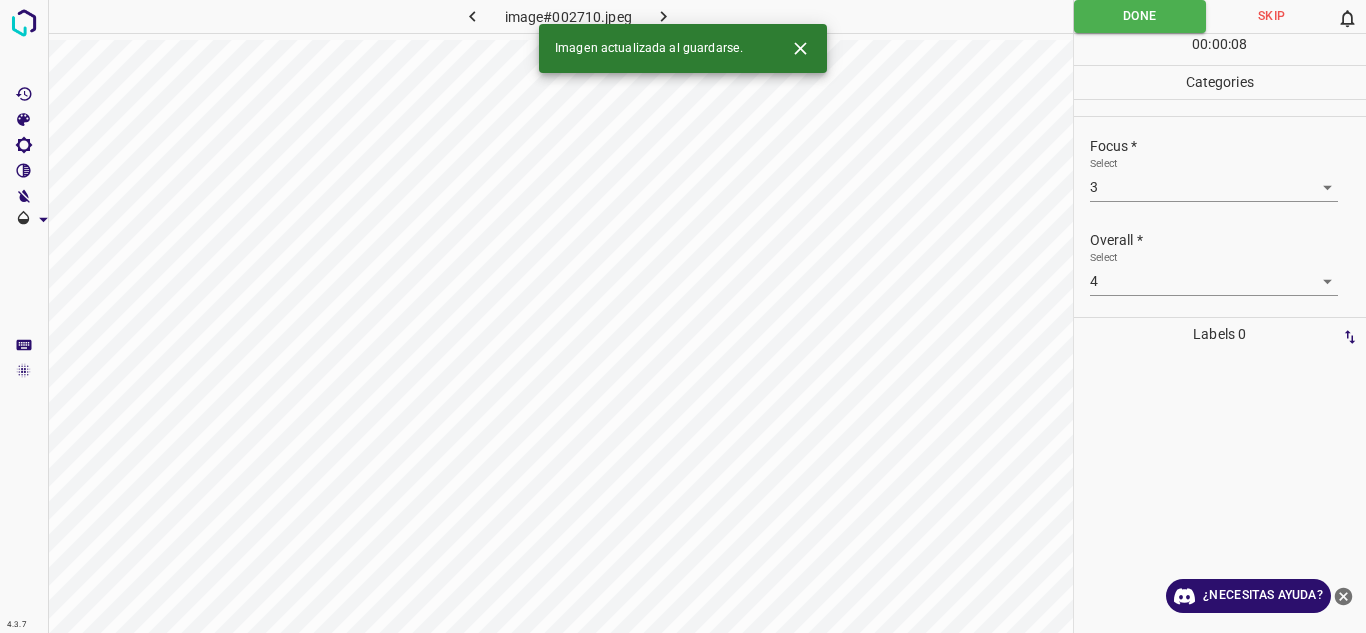 click at bounding box center (664, 16) 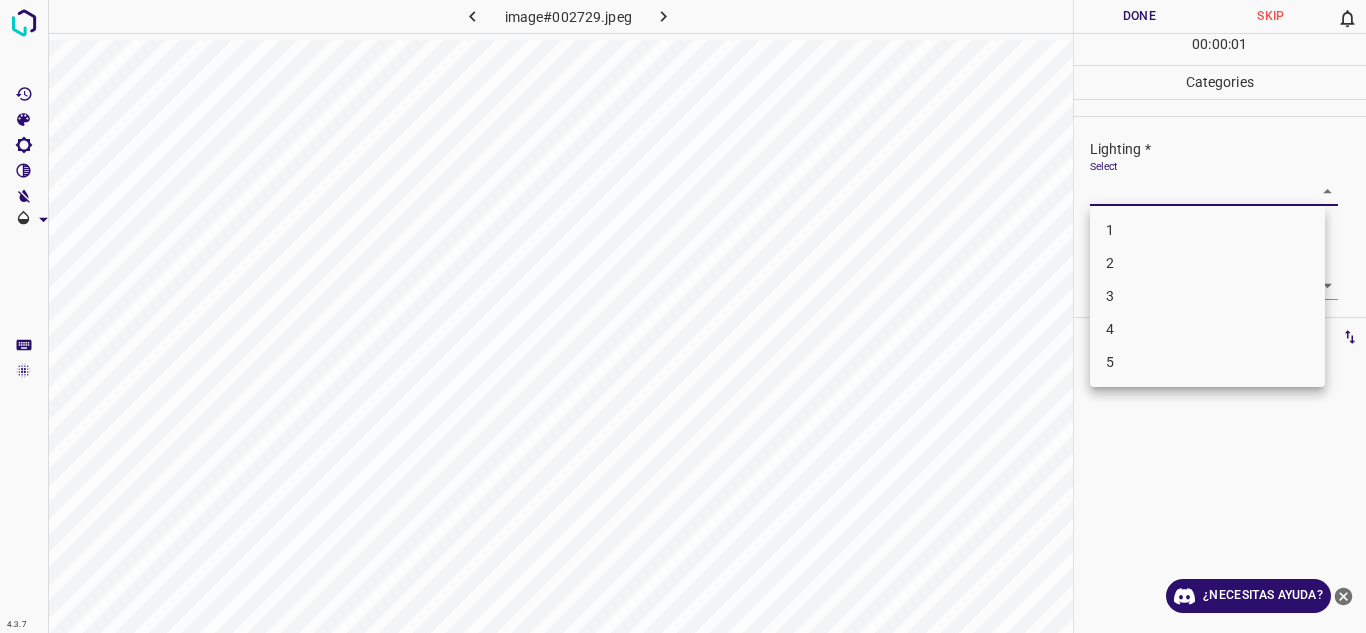 click on "4.3.7 image#002729.jpeg Done Skip 0 00   : 00   : 01   Categories Lighting *  Select ​ Focus *  Select ​ Overall *  Select ​ Labels   0 Categories 1 Lighting 2 Focus 3 Overall Tools Space Change between modes (Draw & Edit) I Auto labeling R Restore zoom M Zoom in N Zoom out Delete Delete selecte label Filters Z Restore filters X Saturation filter C Brightness filter V Contrast filter B Gray scale filter General O Download ¿Necesitas ayuda? Texto original Valora esta traducción Tu opinión servirá para ayudar a mejorar el Traductor de Google - Texto - Esconder - Borrar 1 2 3 4 5" at bounding box center [683, 316] 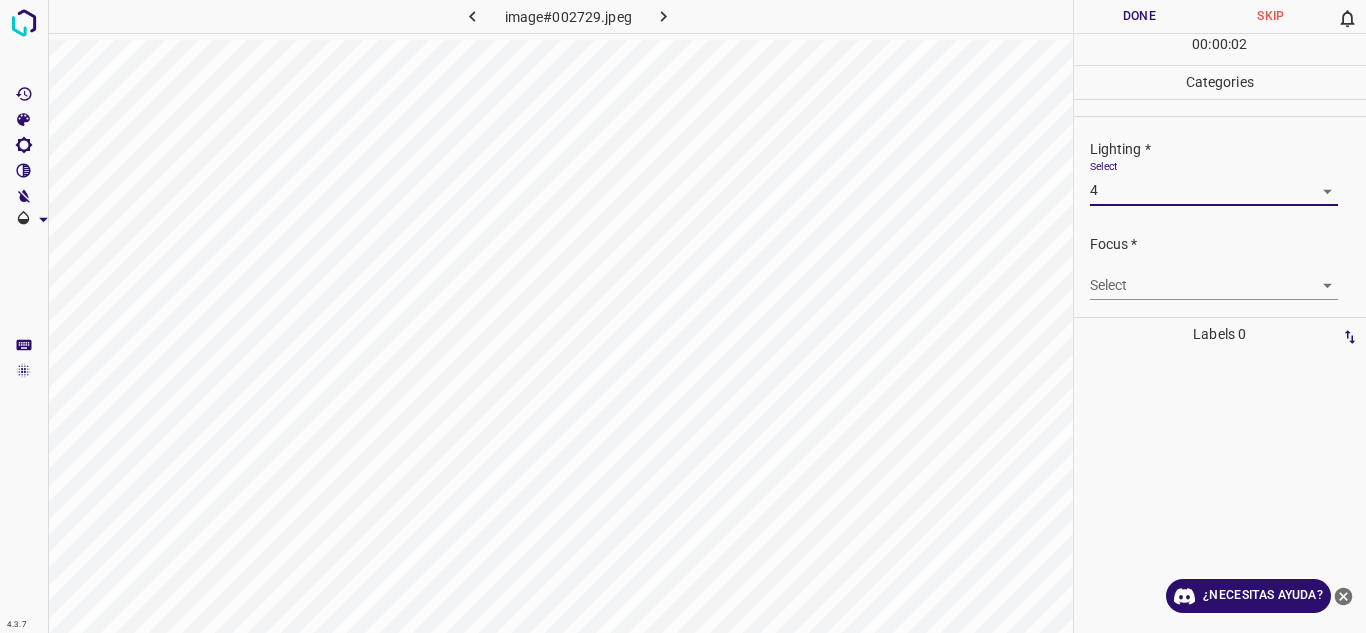 click on "4.3.7 image#002729.jpeg Done Skip 0 00   : 00   : 02   Categories Lighting *  Select 4 4 Focus *  Select ​ Overall *  Select ​ Labels   0 Categories 1 Lighting 2 Focus 3 Overall Tools Space Change between modes (Draw & Edit) I Auto labeling R Restore zoom M Zoom in N Zoom out Delete Delete selecte label Filters Z Restore filters X Saturation filter C Brightness filter V Contrast filter B Gray scale filter General O Download ¿Necesitas ayuda? Texto original Valora esta traducción Tu opinión servirá para ayudar a mejorar el Traductor de Google - Texto - Esconder - Borrar" at bounding box center [683, 316] 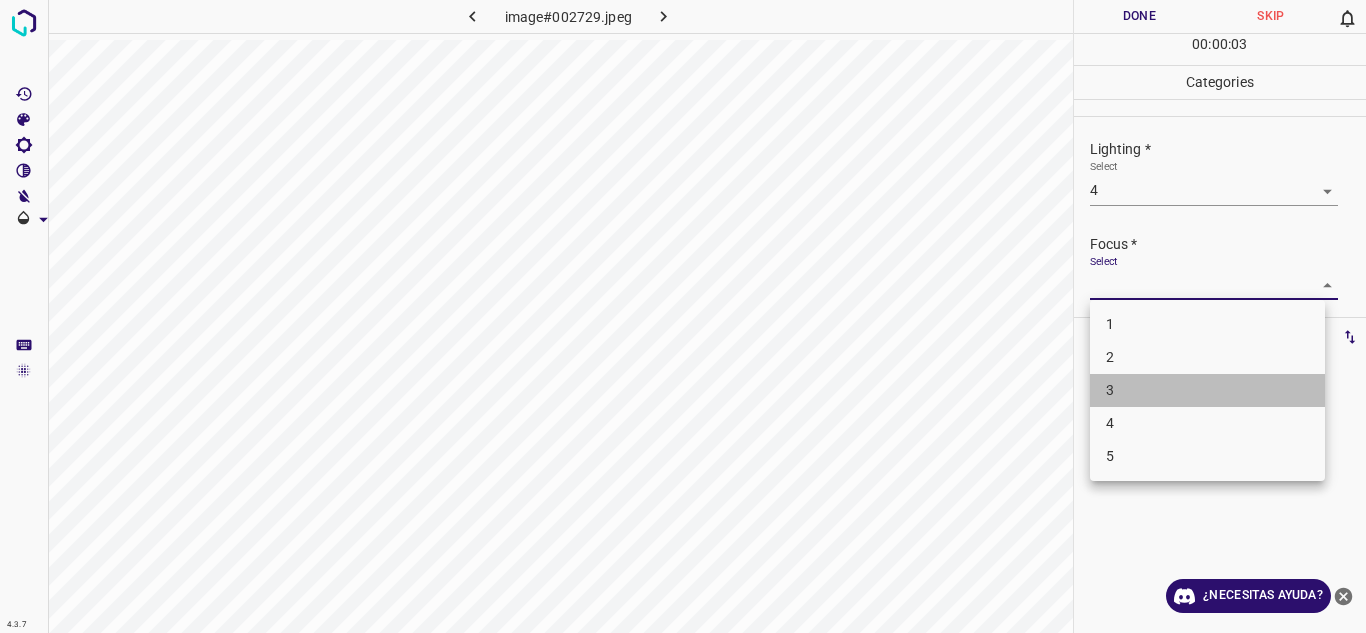 click on "3" at bounding box center (1207, 390) 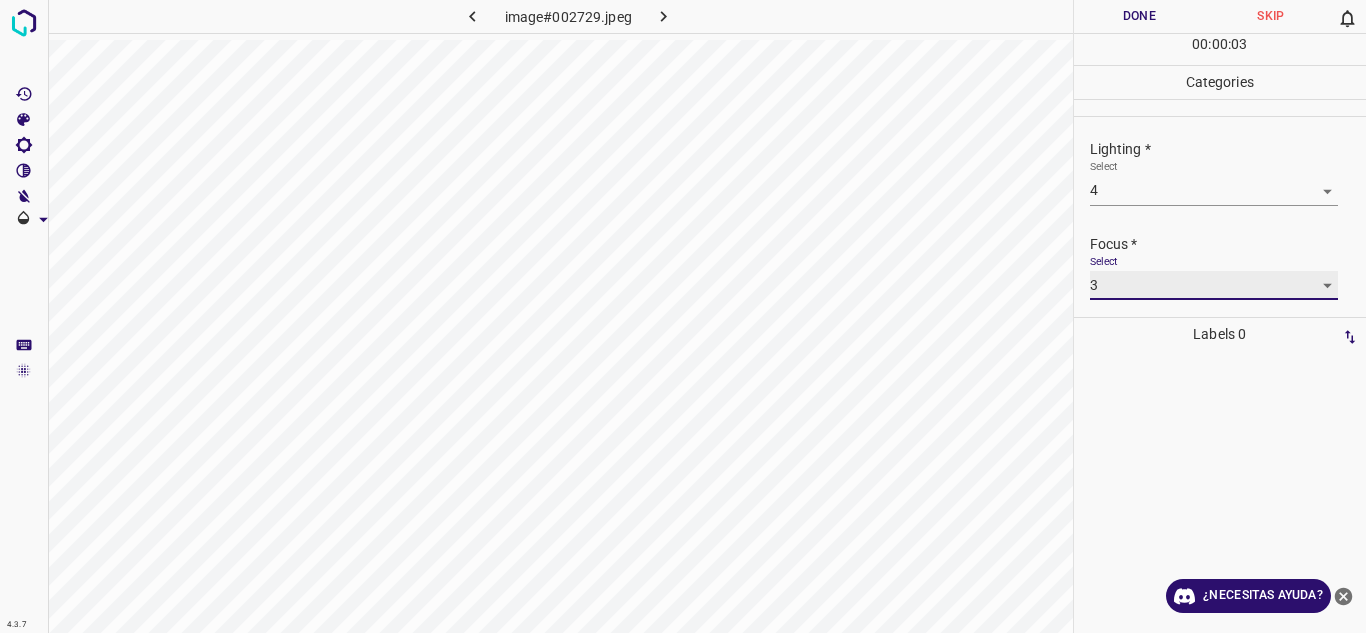 scroll, scrollTop: 98, scrollLeft: 0, axis: vertical 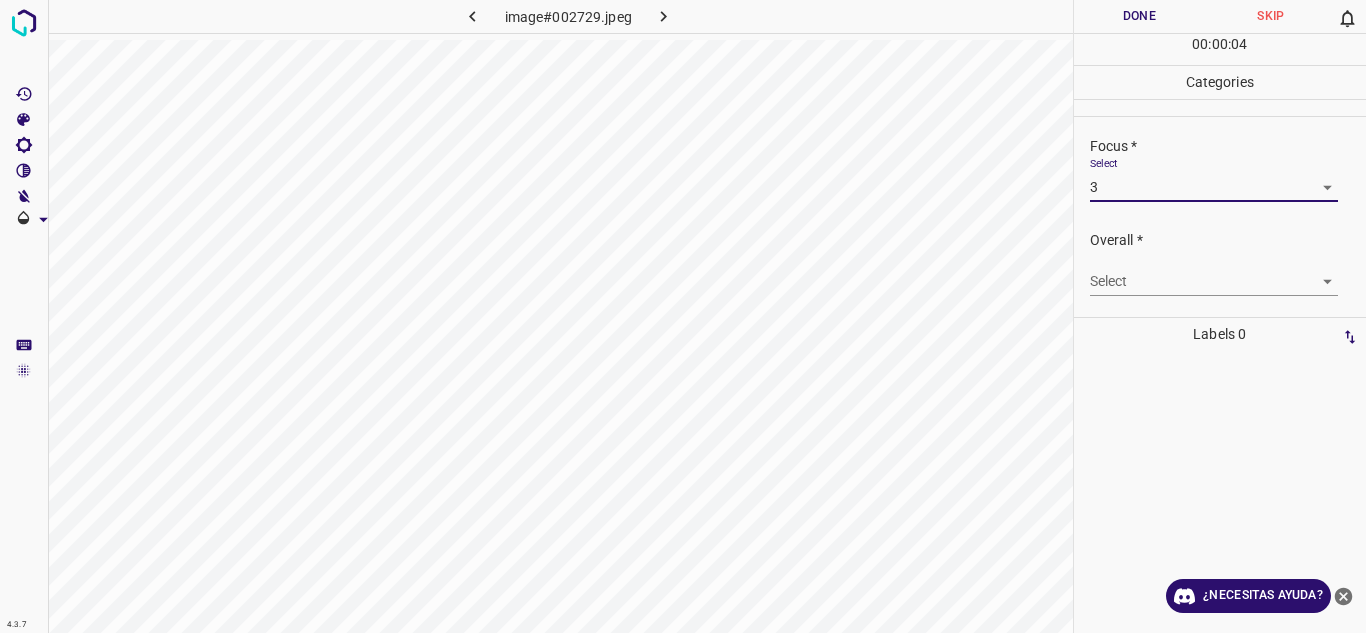 click on "4.3.7 image#002729.jpeg Done Skip 0 00   : 00   : 04   Categories Lighting *  Select 4 4 Focus *  Select 3 3 Overall *  Select ​ Labels   0 Categories 1 Lighting 2 Focus 3 Overall Tools Space Change between modes (Draw & Edit) I Auto labeling R Restore zoom M Zoom in N Zoom out Delete Delete selecte label Filters Z Restore filters X Saturation filter C Brightness filter V Contrast filter B Gray scale filter General O Download ¿Necesitas ayuda? Texto original Valora esta traducción Tu opinión servirá para ayudar a mejorar el Traductor de Google - Texto - Esconder - Borrar" at bounding box center [683, 316] 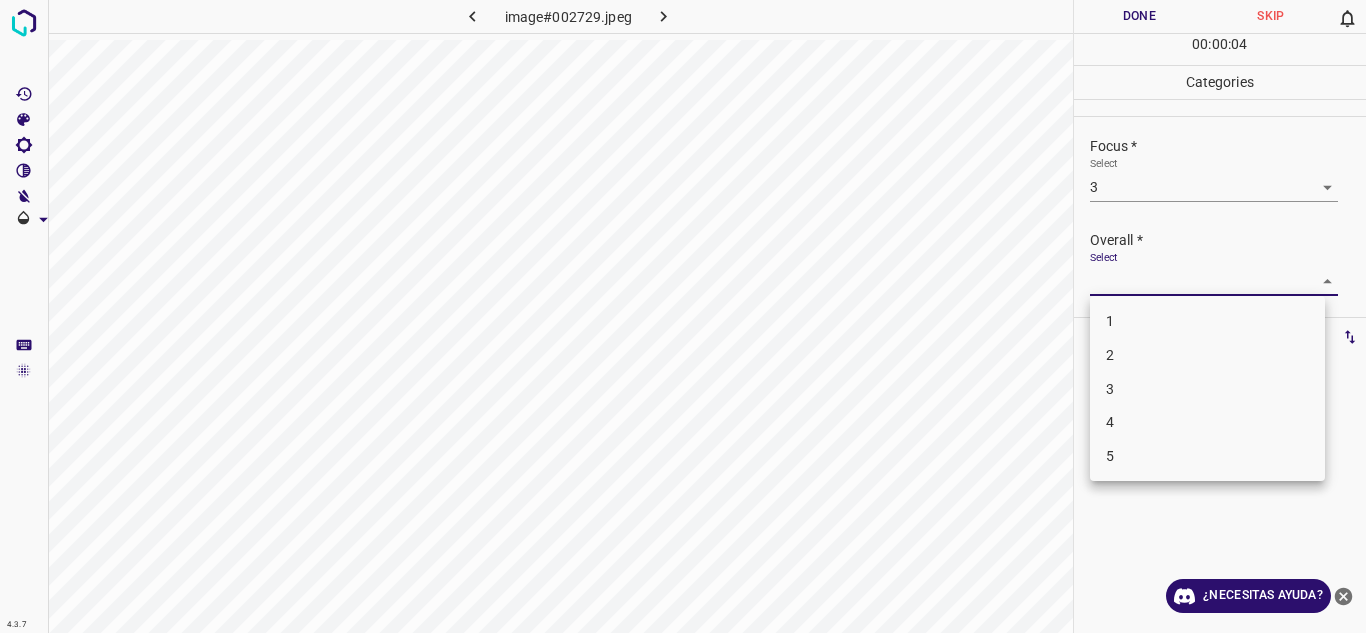click on "4" at bounding box center [1207, 422] 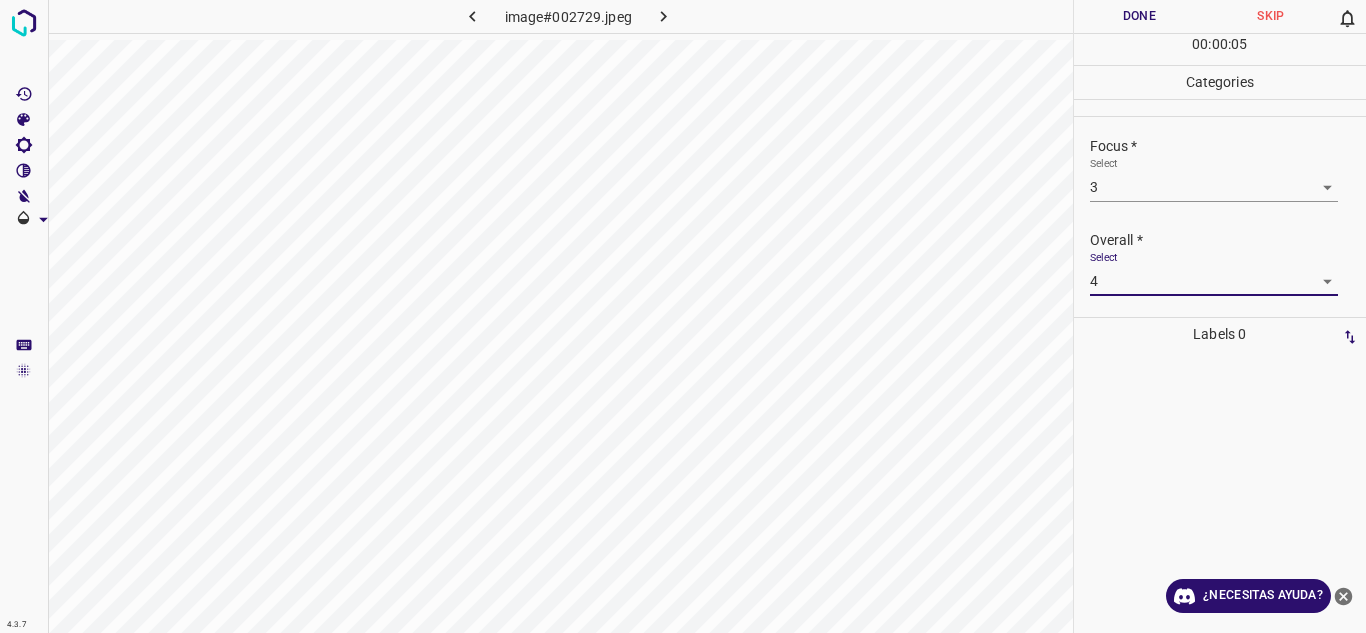 click on "Done" at bounding box center (1140, 16) 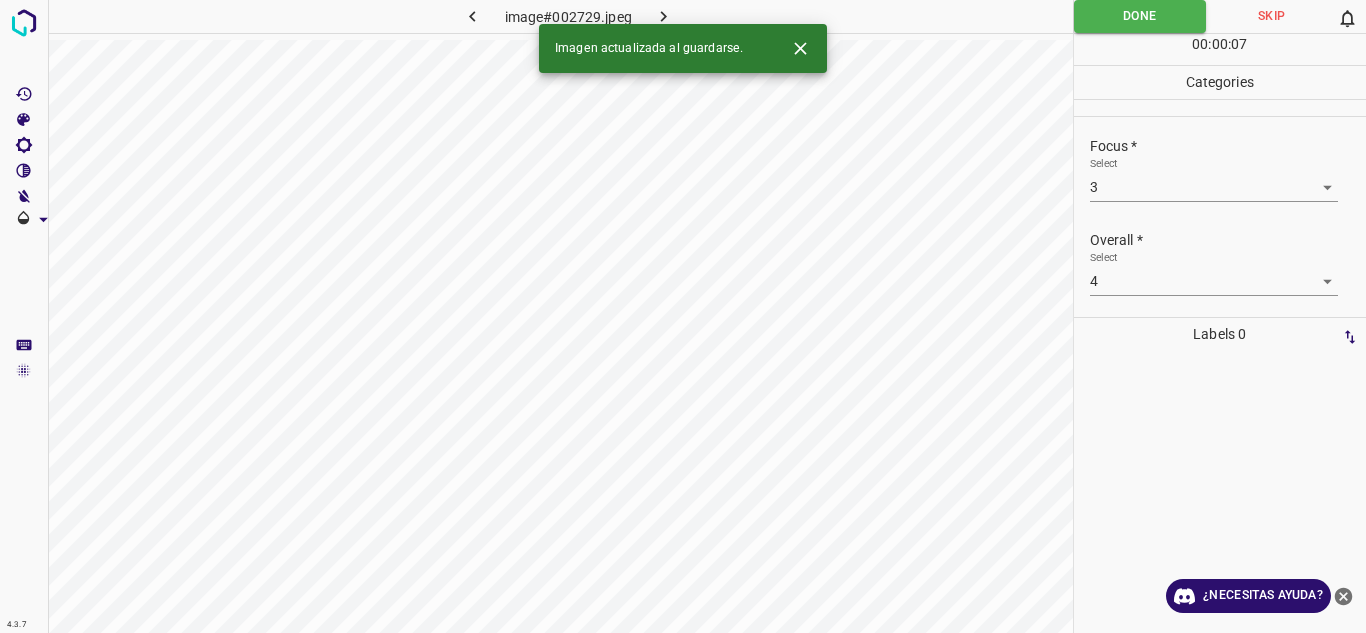 click at bounding box center [664, 16] 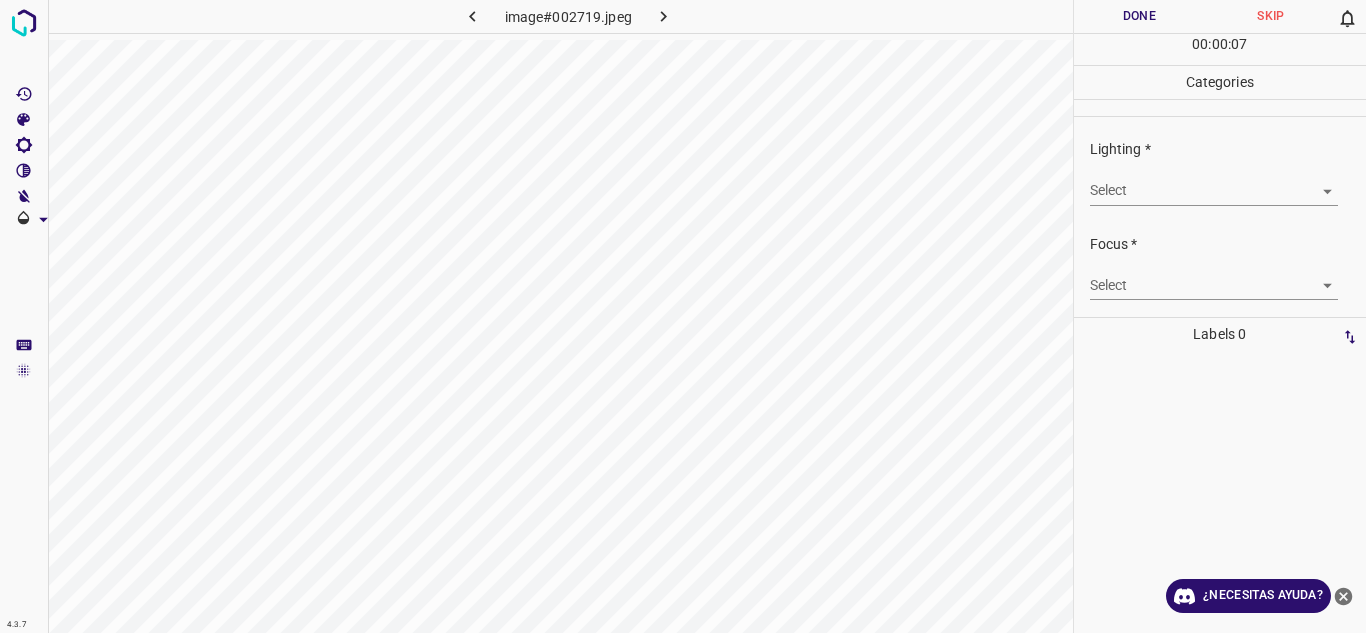 click on "4.3.7 image#002719.jpeg Done Skip 0 00   : 00   : 07   Categories Lighting *  Select ​ Focus *  Select ​ Overall *  Select ​ Labels   0 Categories 1 Lighting 2 Focus 3 Overall Tools Space Change between modes (Draw & Edit) I Auto labeling R Restore zoom M Zoom in N Zoom out Delete Delete selecte label Filters Z Restore filters X Saturation filter C Brightness filter V Contrast filter B Gray scale filter General O Download ¿Necesitas ayuda? Texto original Valora esta traducción Tu opinión servirá para ayudar a mejorar el Traductor de Google - Texto - Esconder - Borrar" at bounding box center [683, 316] 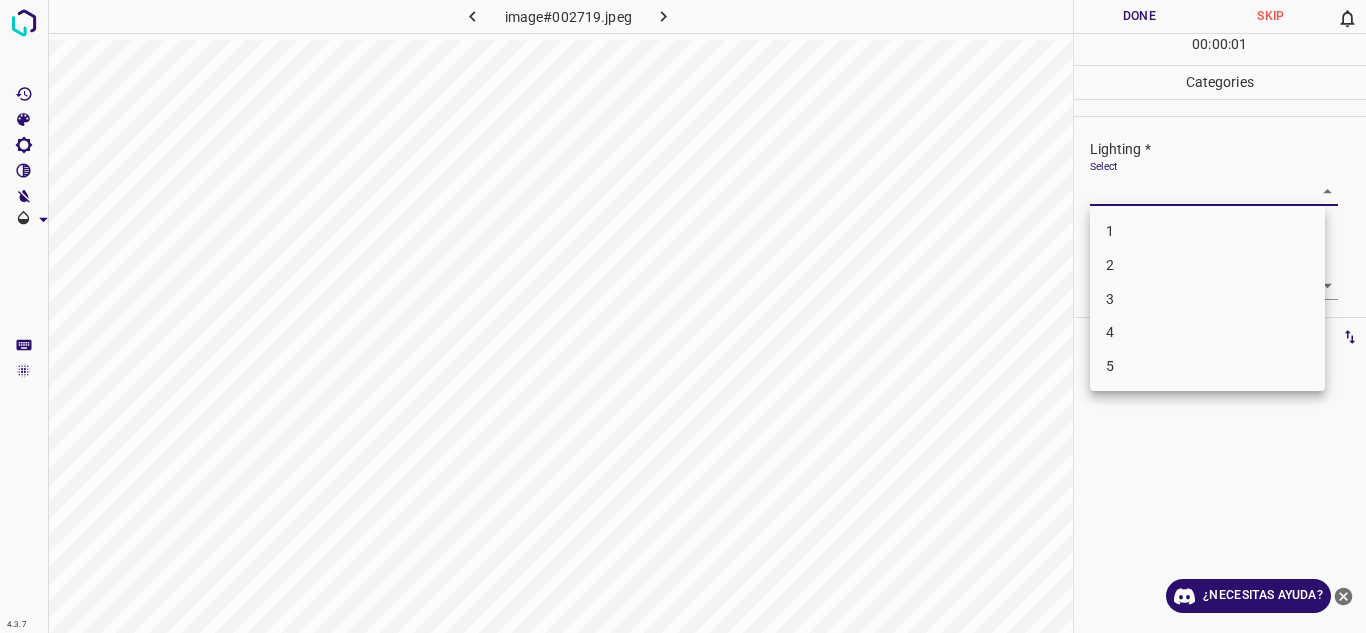 click on "4" at bounding box center [1207, 332] 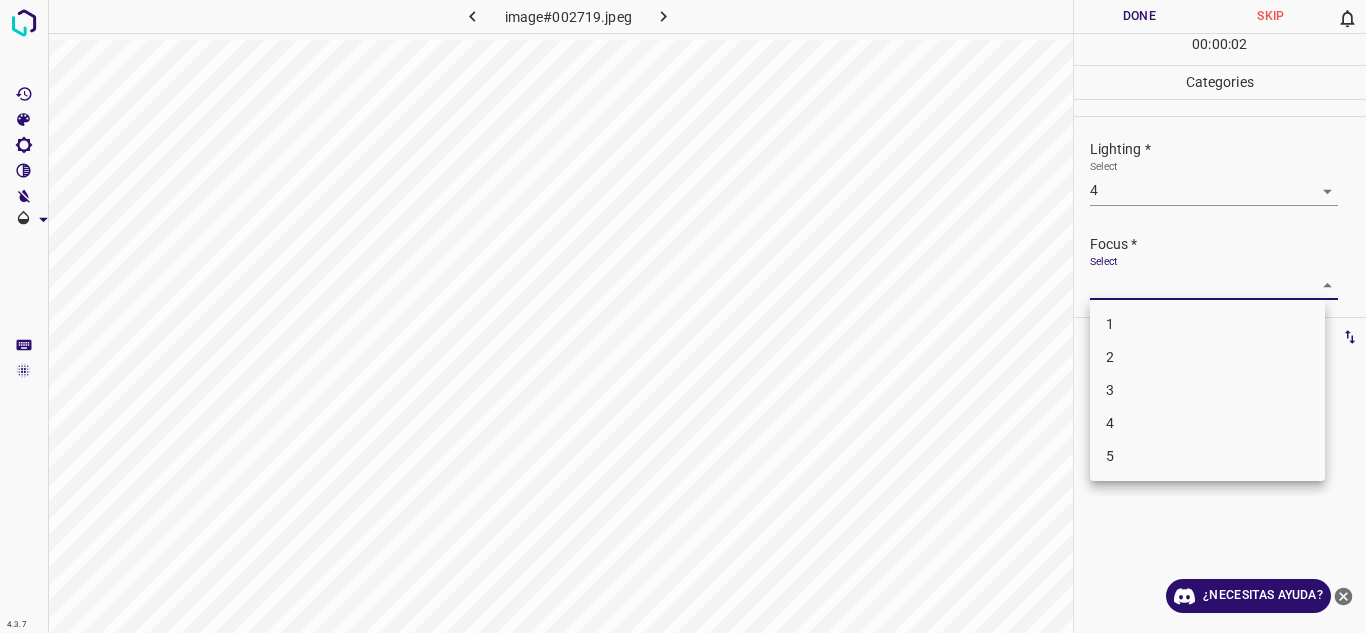 click on "4.3.7 image#002719.jpeg Done Skip 0 00   : 00   : 02   Categories Lighting *  Select 4 4 Focus *  Select ​ Overall *  Select ​ Labels   0 Categories 1 Lighting 2 Focus 3 Overall Tools Space Change between modes (Draw & Edit) I Auto labeling R Restore zoom M Zoom in N Zoom out Delete Delete selecte label Filters Z Restore filters X Saturation filter C Brightness filter V Contrast filter B Gray scale filter General O Download ¿Necesitas ayuda? Texto original Valora esta traducción Tu opinión servirá para ayudar a mejorar el Traductor de Google - Texto - Esconder - Borrar 1 2 3 4 5" at bounding box center (683, 316) 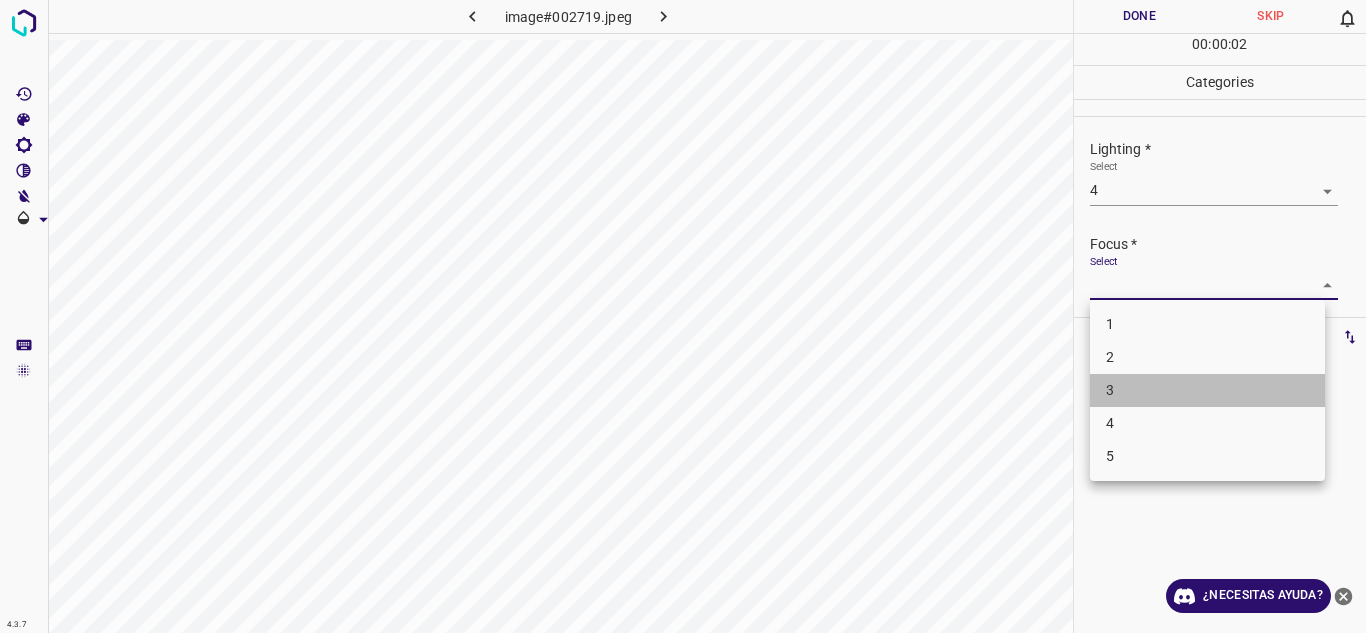 drag, startPoint x: 1169, startPoint y: 385, endPoint x: 1339, endPoint y: 292, distance: 193.77565 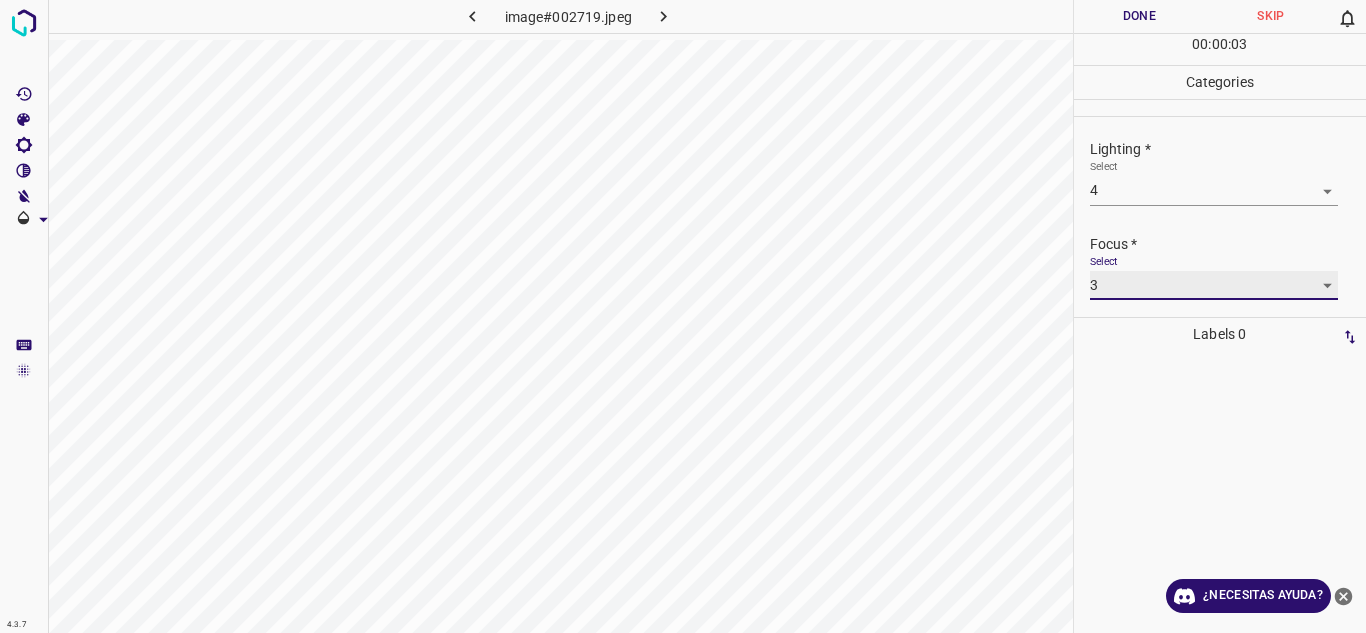 scroll, scrollTop: 98, scrollLeft: 0, axis: vertical 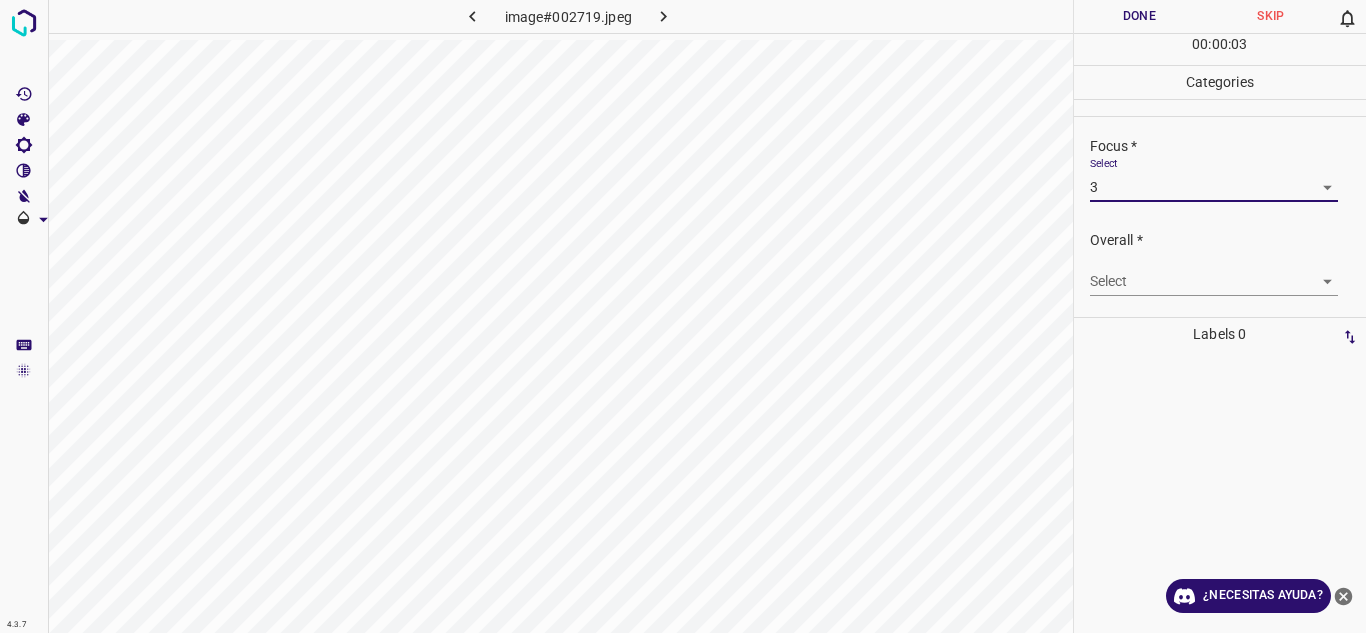 click on "4.3.7 image#002719.jpeg Done Skip 0 00   : 00   : 03   Categories Lighting *  Select 4 4 Focus *  Select 3 3 Overall *  Select ​ Labels   0 Categories 1 Lighting 2 Focus 3 Overall Tools Space Change between modes (Draw & Edit) I Auto labeling R Restore zoom M Zoom in N Zoom out Delete Delete selecte label Filters Z Restore filters X Saturation filter C Brightness filter V Contrast filter B Gray scale filter General O Download ¿Necesitas ayuda? Texto original Valora esta traducción Tu opinión servirá para ayudar a mejorar el Traductor de Google - Texto - Esconder - Borrar" at bounding box center [683, 316] 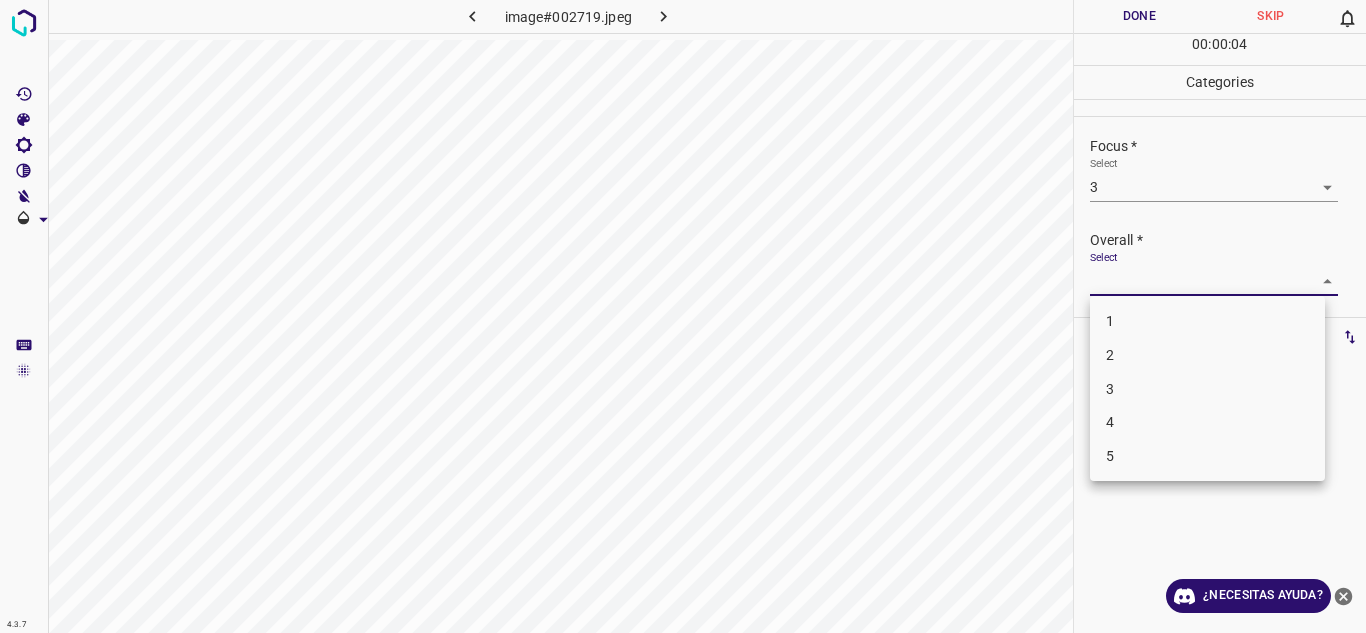click on "4" at bounding box center (1207, 422) 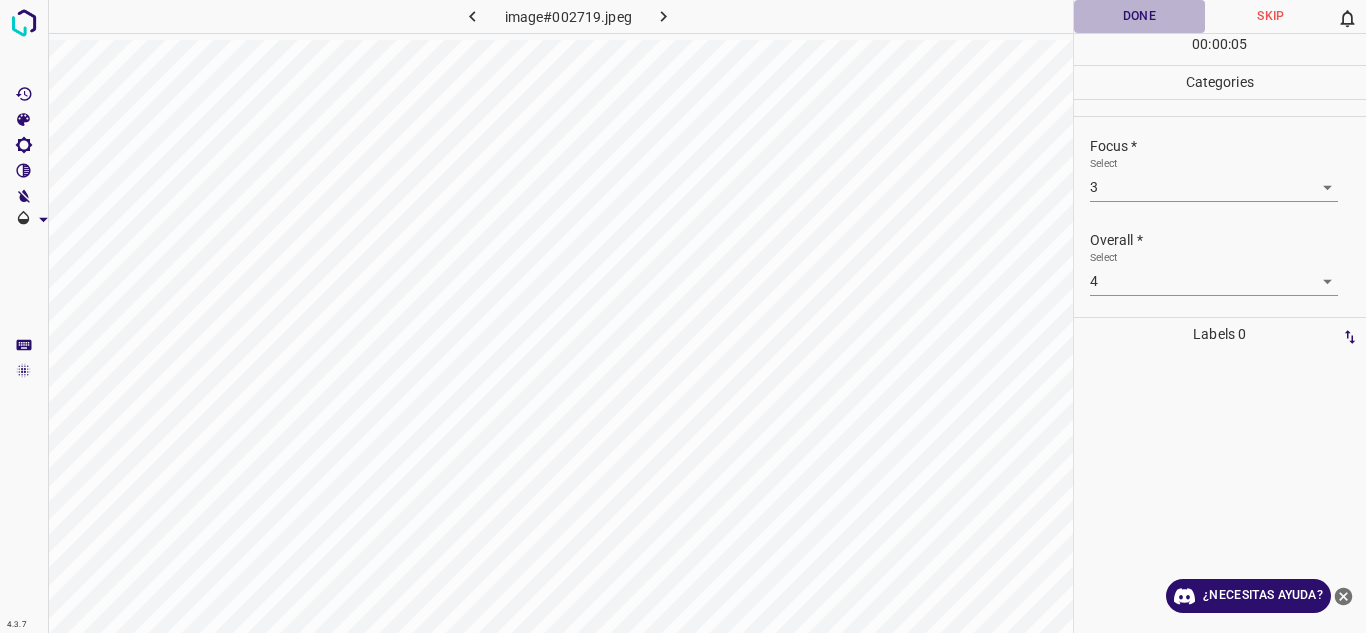 click on "Done" at bounding box center [1140, 16] 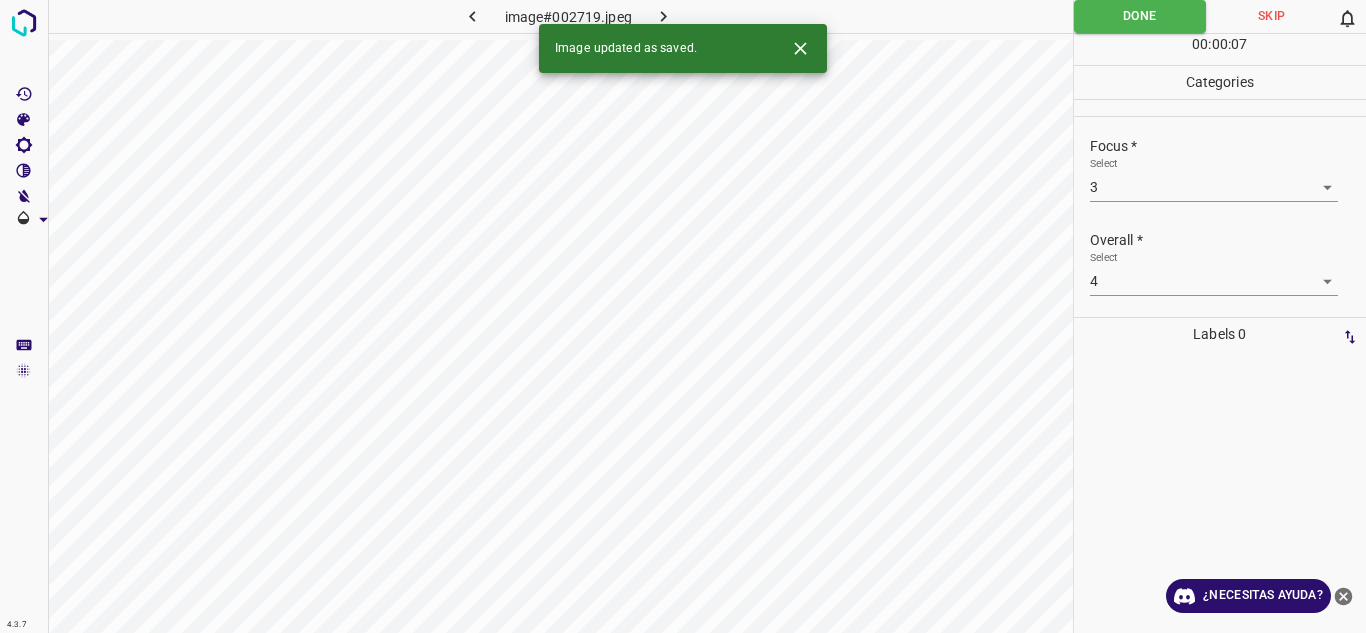 click at bounding box center (664, 16) 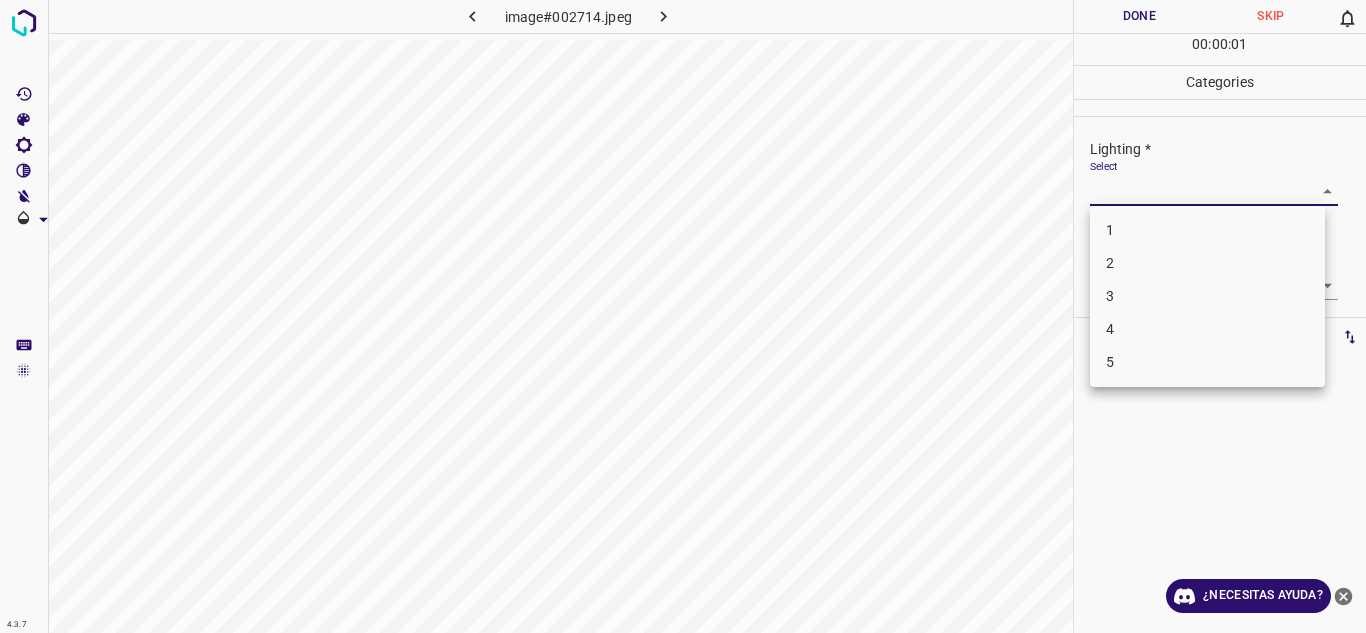 click on "4.3.7 image#002714.jpeg Done Skip 0 00   : 00   : 01   Categories Lighting *  Select ​ Focus *  Select ​ Overall *  Select ​ Labels   0 Categories 1 Lighting 2 Focus 3 Overall Tools Space Change between modes (Draw & Edit) I Auto labeling R Restore zoom M Zoom in N Zoom out Delete Delete selecte label Filters Z Restore filters X Saturation filter C Brightness filter V Contrast filter B Gray scale filter General O Download ¿Necesitas ayuda? Texto original Valora esta traducción Tu opinión servirá para ayudar a mejorar el Traductor de Google - Texto - Esconder - Borrar 1 2 3 4 5" at bounding box center [683, 316] 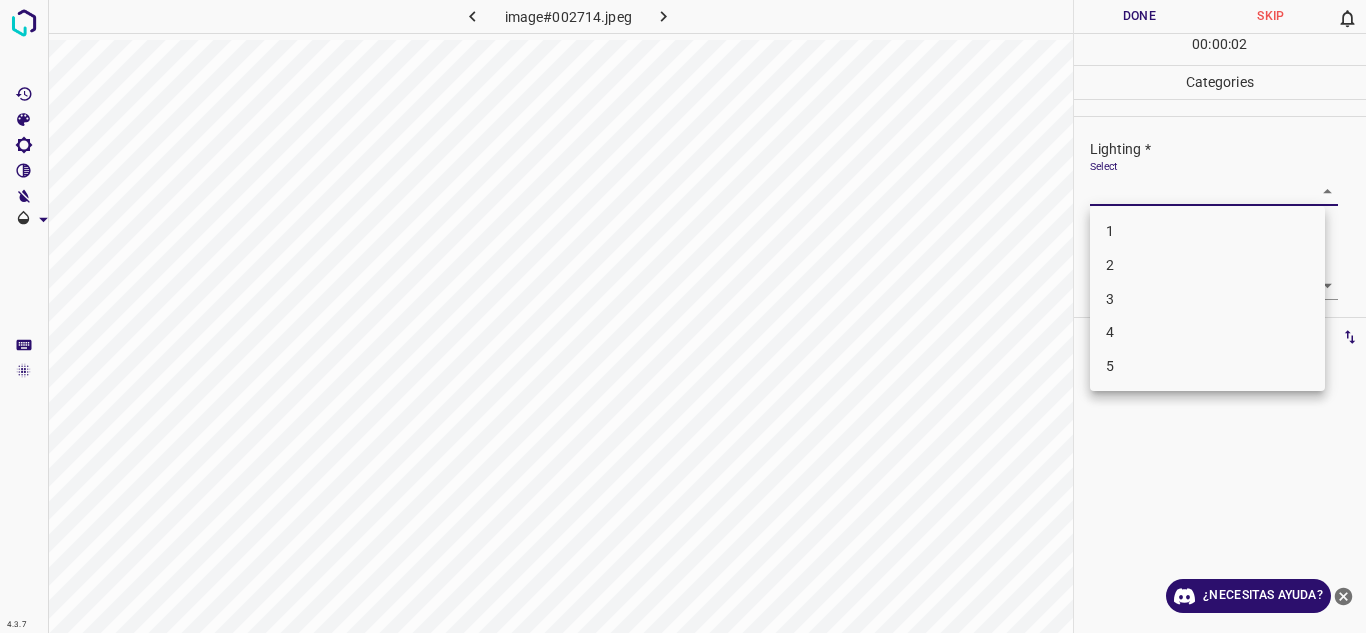 click on "4" at bounding box center (1207, 332) 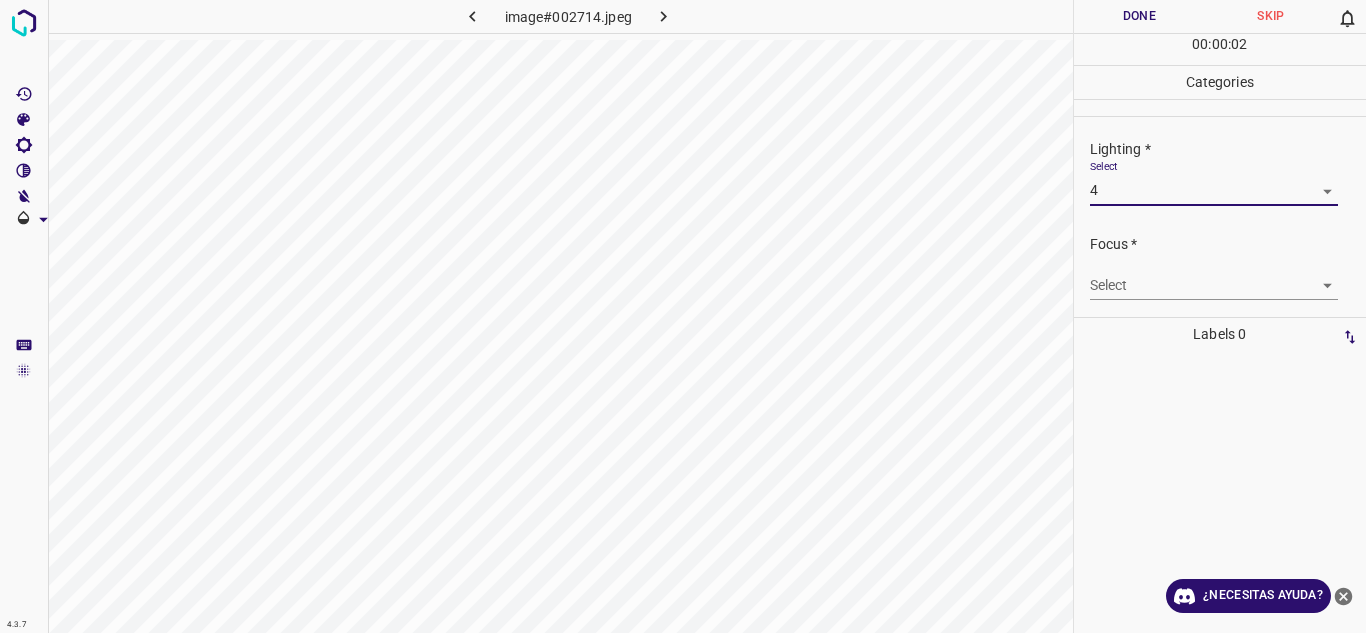 click on "4.3.7 image#002714.jpeg Done Skip 0 00   : 00   : 02   Categories Lighting *  Select 4 4 Focus *  Select ​ Overall *  Select ​ Labels   0 Categories 1 Lighting 2 Focus 3 Overall Tools Space Change between modes (Draw & Edit) I Auto labeling R Restore zoom M Zoom in N Zoom out Delete Delete selecte label Filters Z Restore filters X Saturation filter C Brightness filter V Contrast filter B Gray scale filter General O Download ¿Necesitas ayuda? Texto original Valora esta traducción Tu opinión servirá para ayudar a mejorar el Traductor de Google - Texto - Esconder - Borrar" at bounding box center (683, 316) 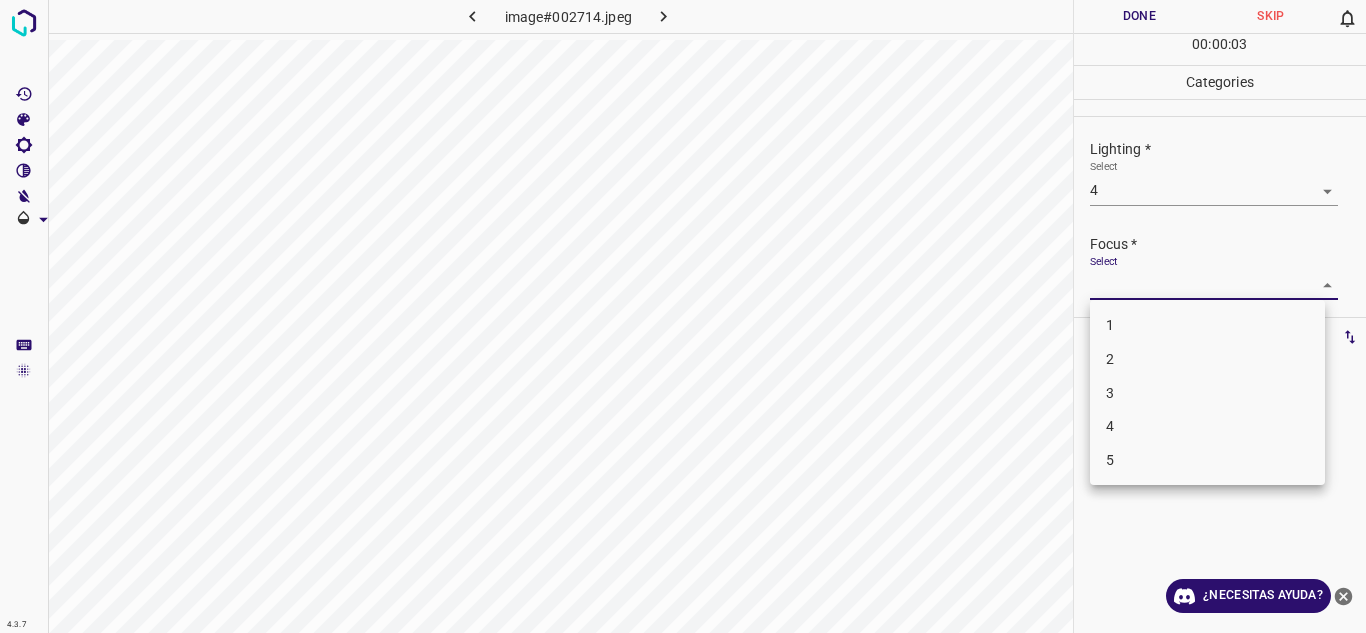 click on "3" at bounding box center [1207, 393] 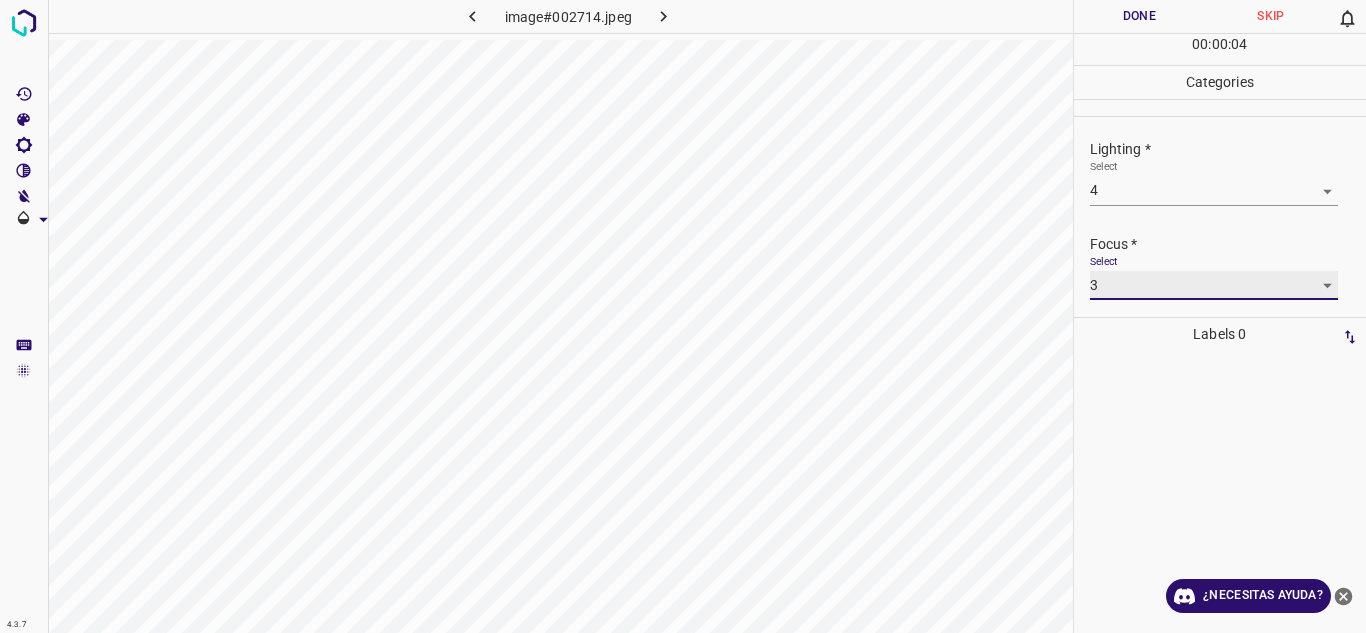 scroll, scrollTop: 98, scrollLeft: 0, axis: vertical 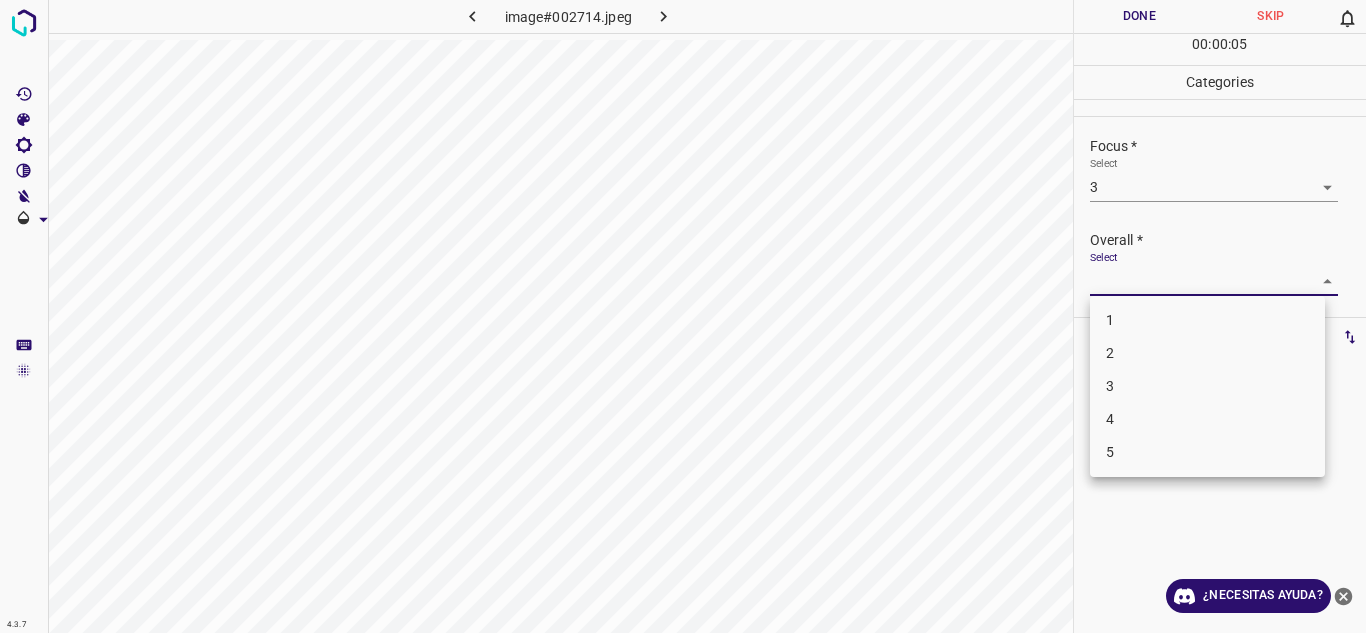 drag, startPoint x: 1314, startPoint y: 281, endPoint x: 1161, endPoint y: 411, distance: 200.77101 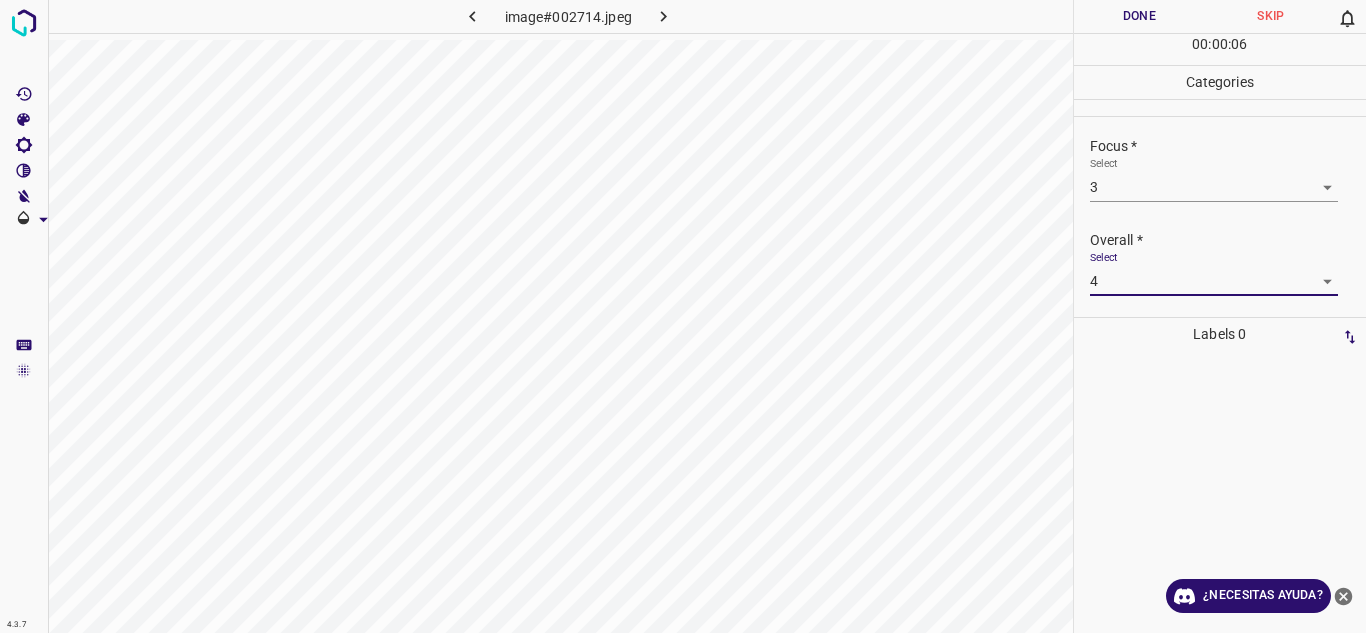 click on "Done" at bounding box center (1140, 16) 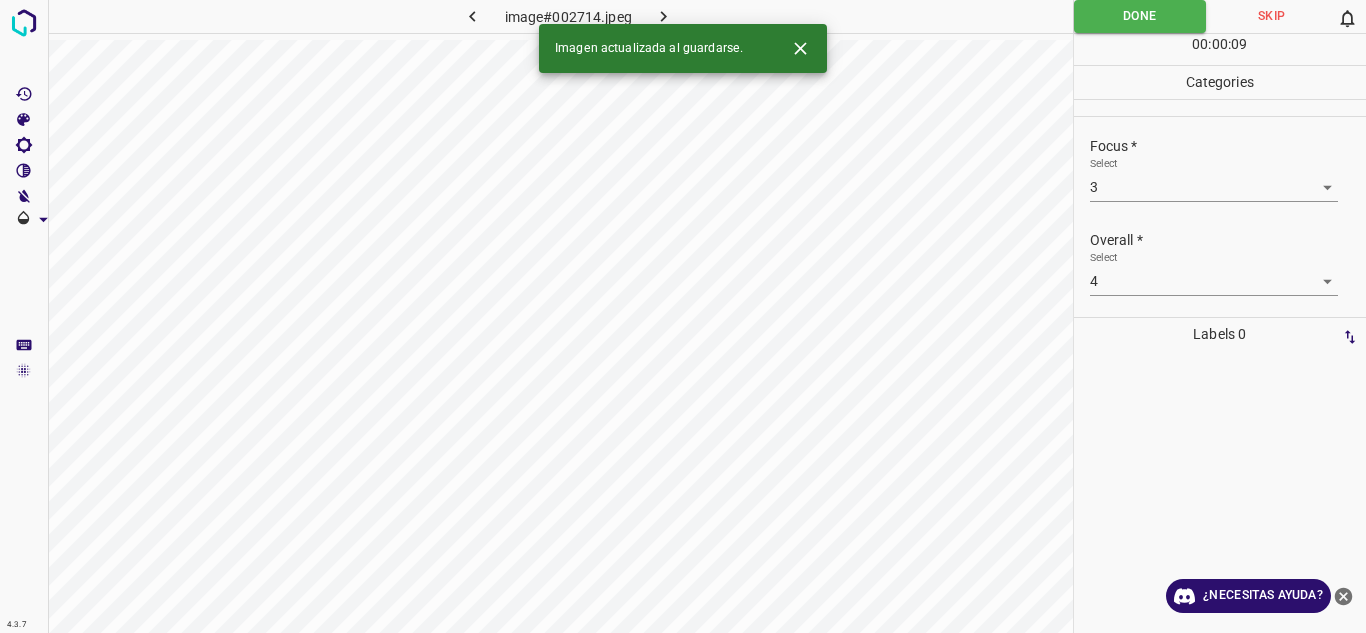click at bounding box center (664, 16) 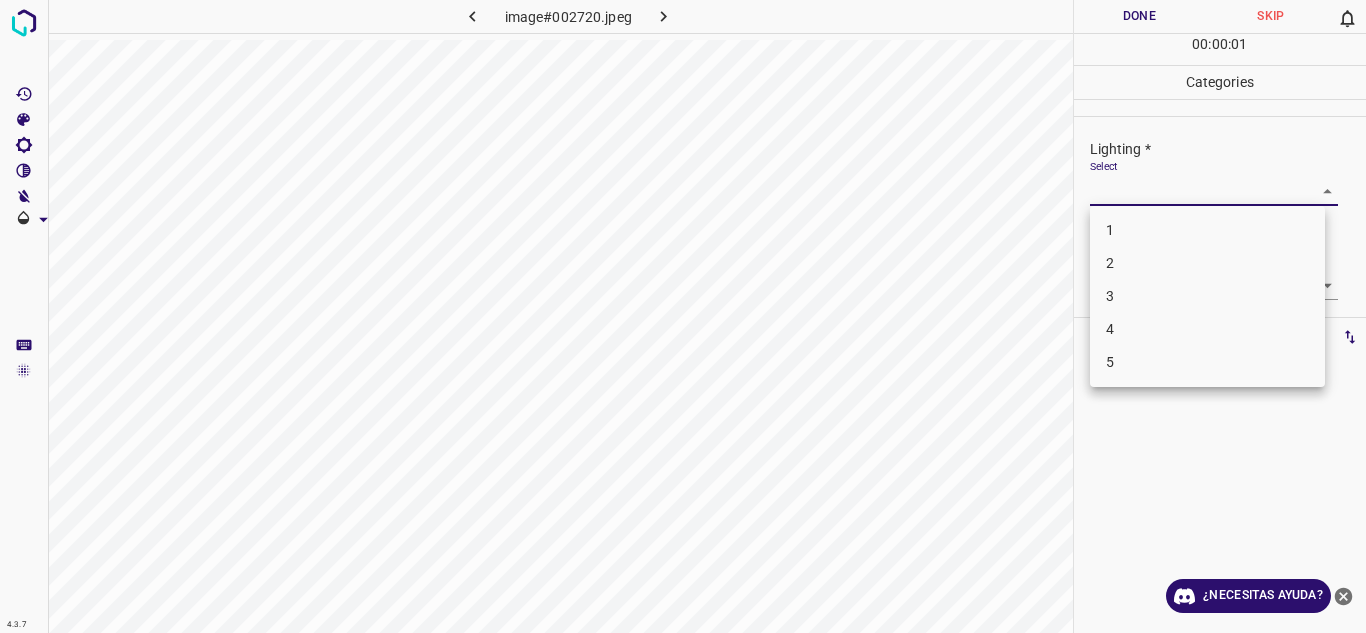 click on "4.3.7 image#002720.jpeg Done Skip 0 00   : 00   : 01   Categories Lighting *  Select ​ Focus *  Select ​ Overall *  Select ​ Labels   0 Categories 1 Lighting 2 Focus 3 Overall Tools Space Change between modes (Draw & Edit) I Auto labeling R Restore zoom M Zoom in N Zoom out Delete Delete selecte label Filters Z Restore filters X Saturation filter C Brightness filter V Contrast filter B Gray scale filter General O Download ¿Necesitas ayuda? Texto original Valora esta traducción Tu opinión servirá para ayudar a mejorar el Traductor de Google - Texto - Esconder - Borrar 1 2 3 4 5" at bounding box center [683, 316] 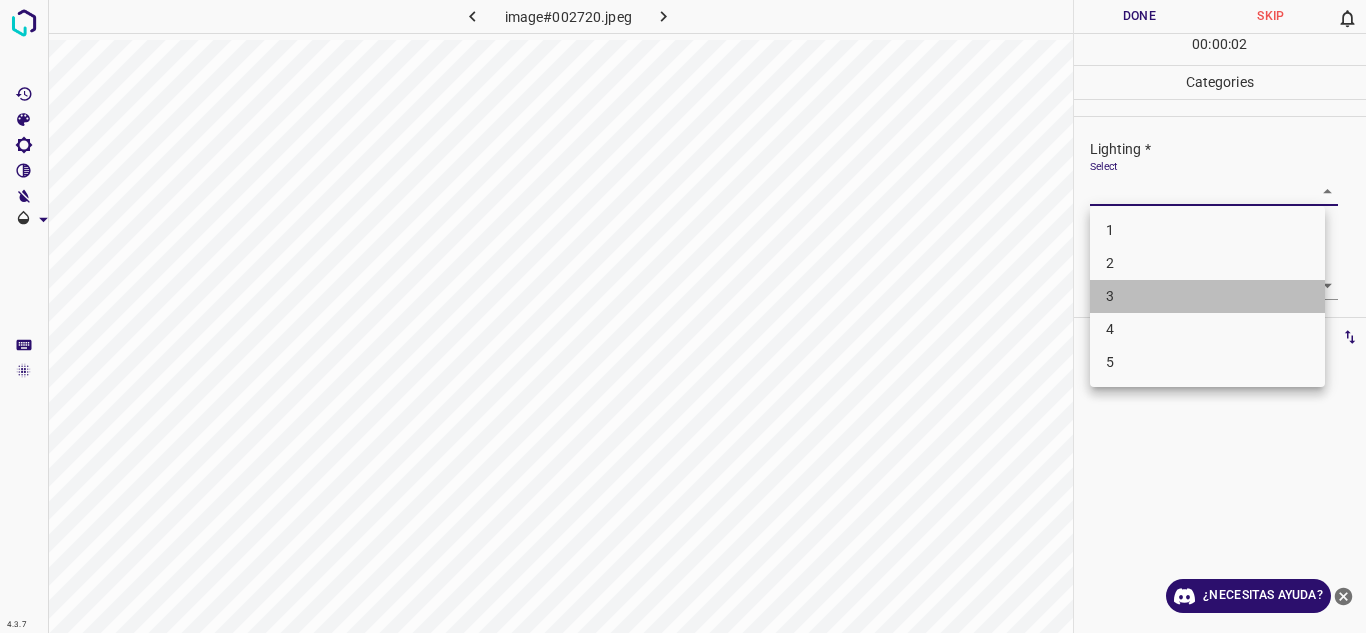 click on "3" at bounding box center [1207, 296] 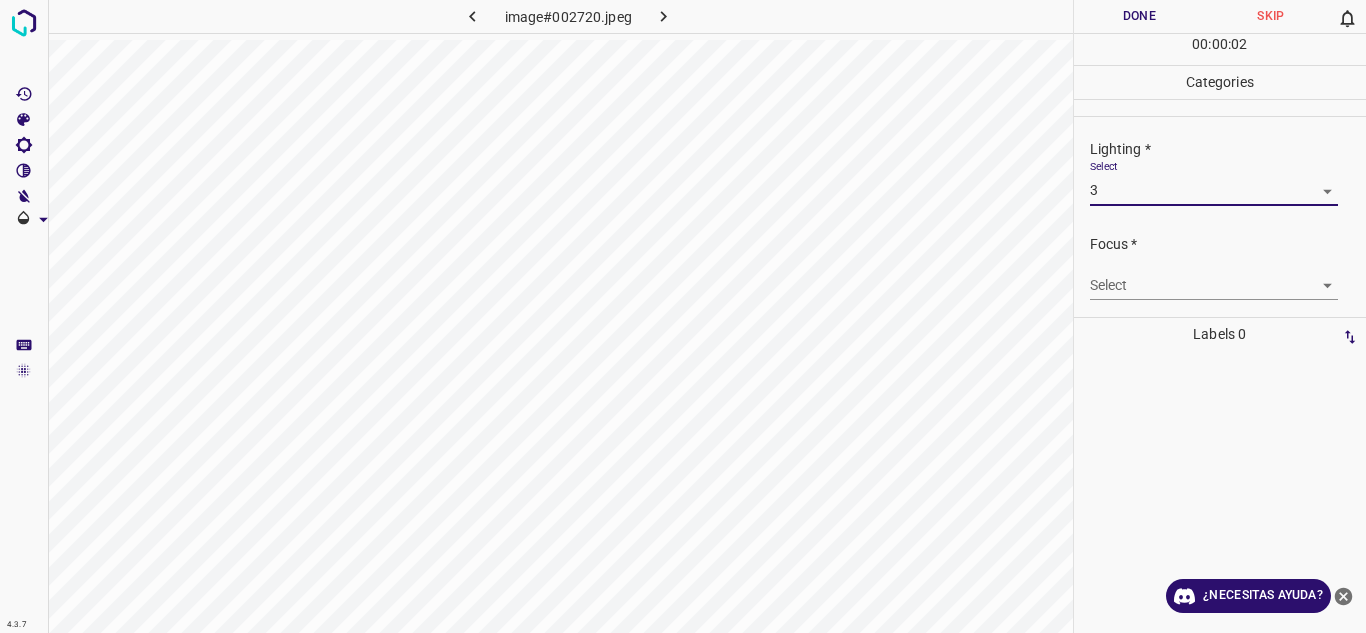 click on "4.3.7 image#002720.jpeg Done Skip 0 00   : 00   : 02   Categories Lighting *  Select 3 3 Focus *  Select ​ Overall *  Select ​ Labels   0 Categories 1 Lighting 2 Focus 3 Overall Tools Space Change between modes (Draw & Edit) I Auto labeling R Restore zoom M Zoom in N Zoom out Delete Delete selecte label Filters Z Restore filters X Saturation filter C Brightness filter V Contrast filter B Gray scale filter General O Download ¿Necesitas ayuda? Texto original Valora esta traducción Tu opinión servirá para ayudar a mejorar el Traductor de Google - Texto - Esconder - Borrar" at bounding box center [683, 316] 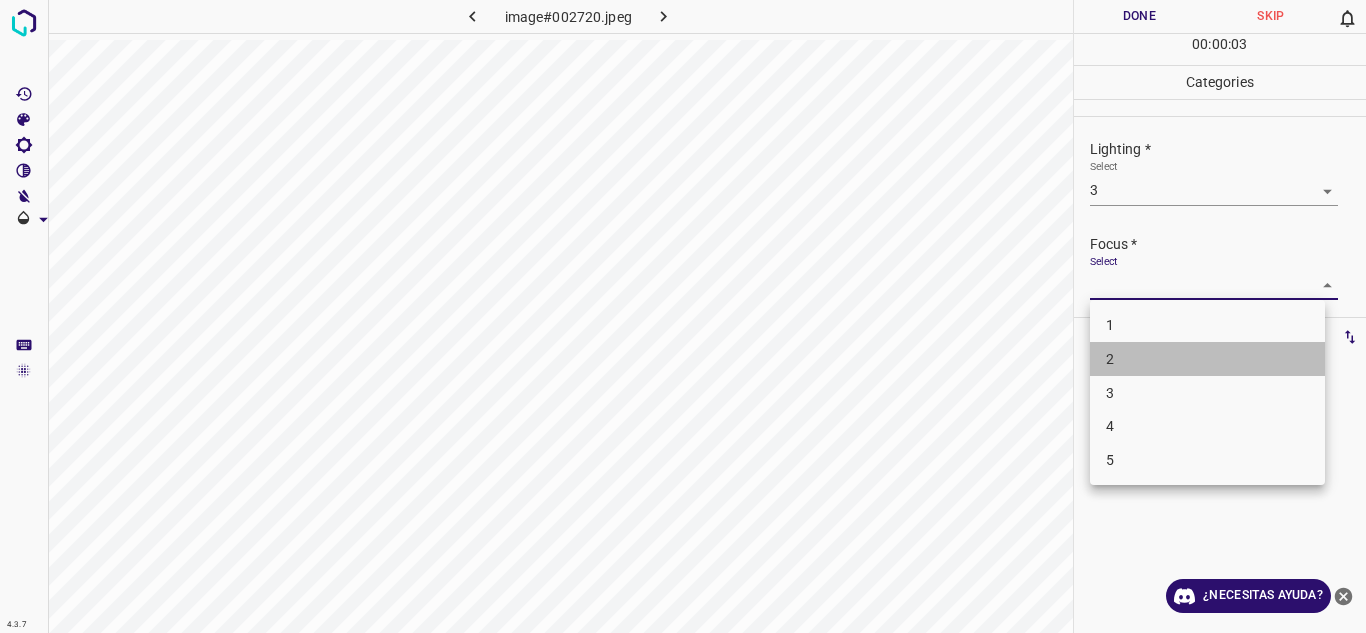 click on "2" at bounding box center [1207, 359] 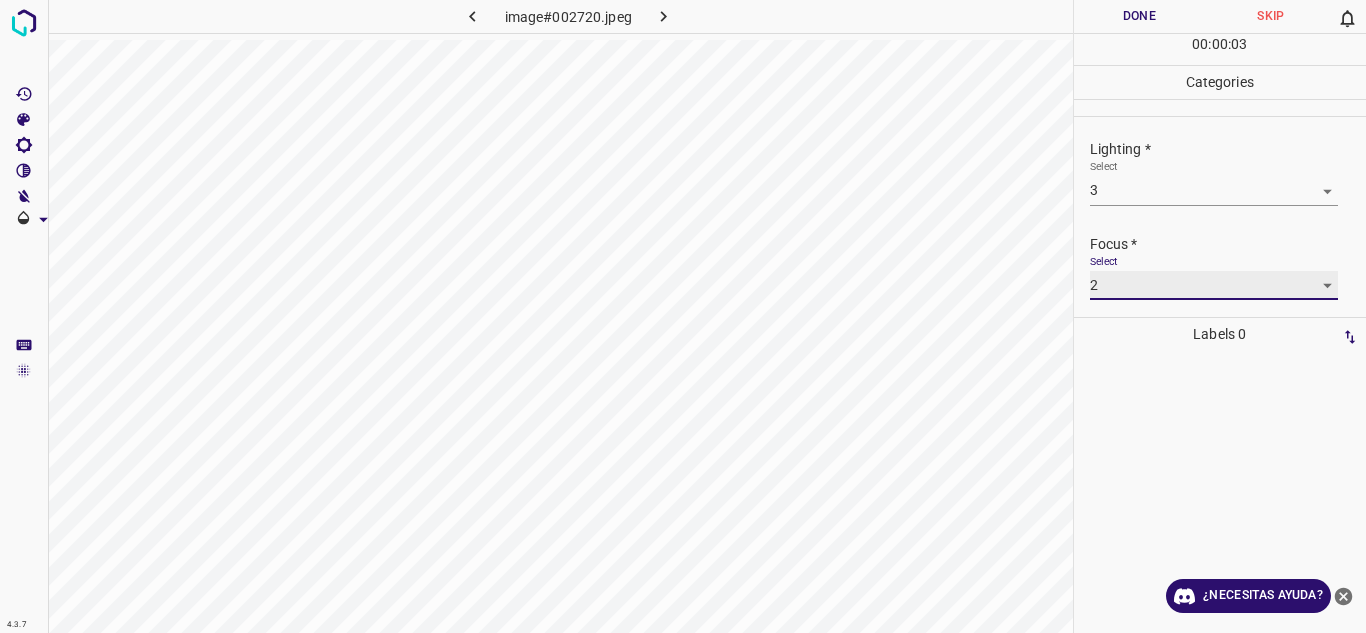 scroll, scrollTop: 98, scrollLeft: 0, axis: vertical 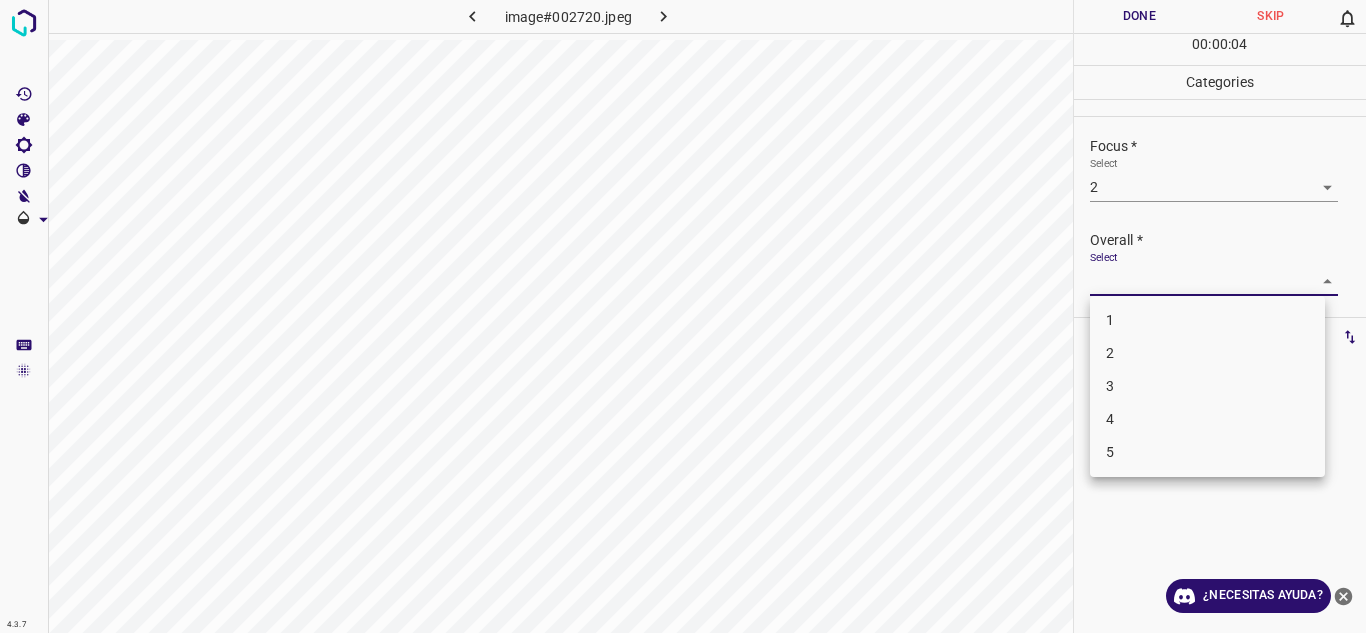 drag, startPoint x: 1306, startPoint y: 274, endPoint x: 1221, endPoint y: 377, distance: 133.544 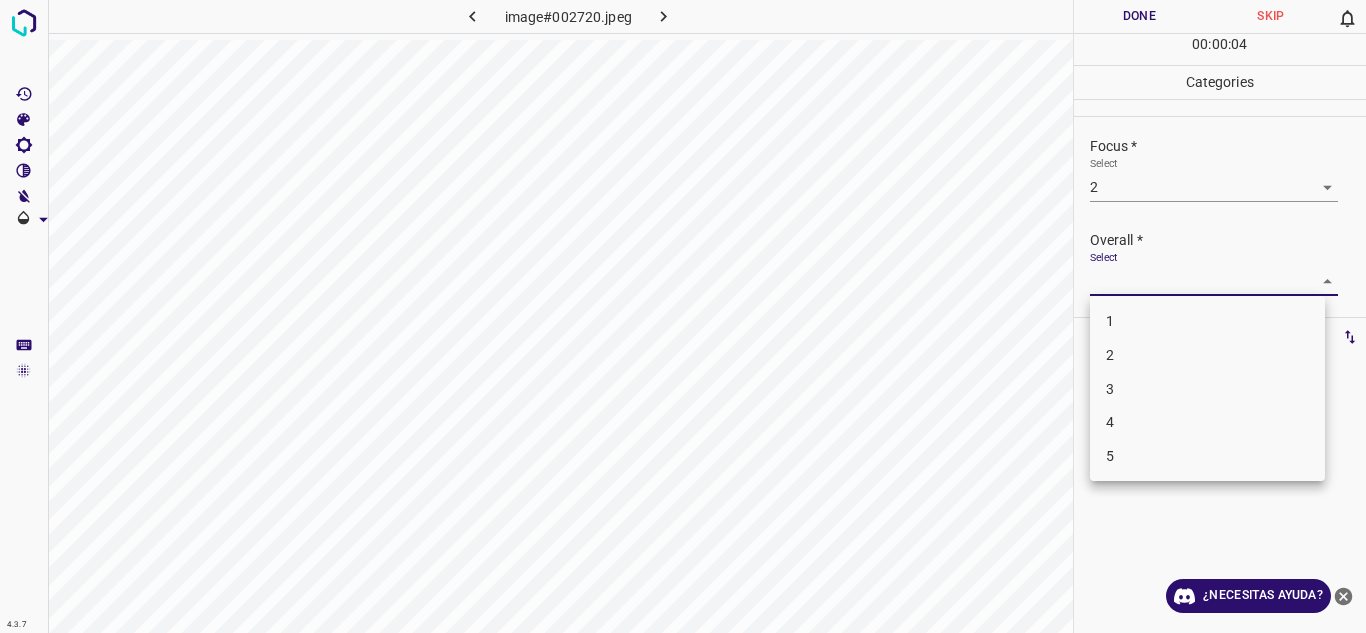 click on "3" at bounding box center [1207, 389] 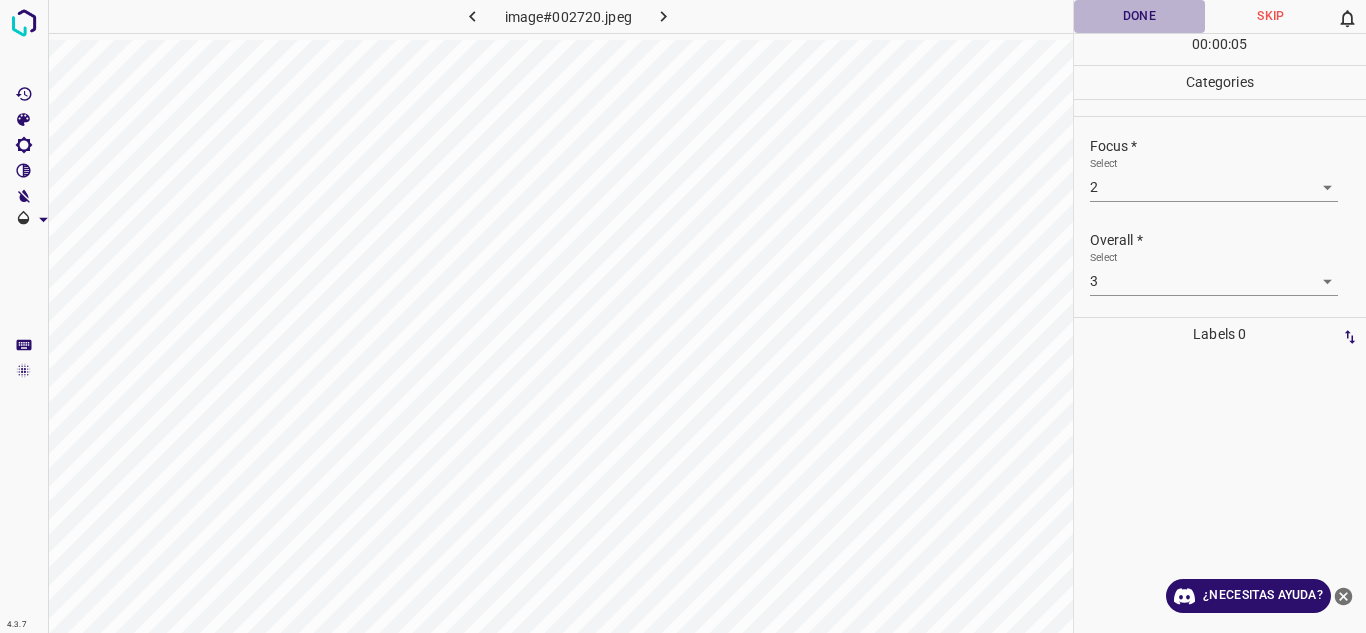 click on "Done" at bounding box center [1140, 16] 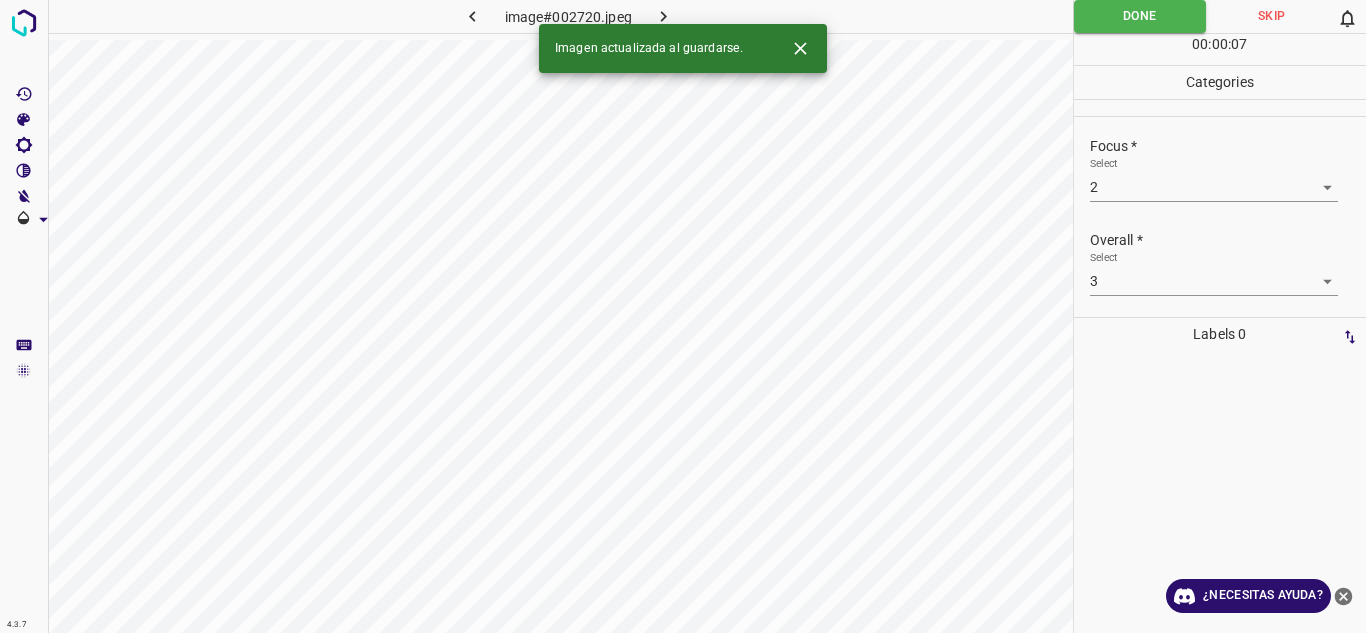 click at bounding box center (664, 16) 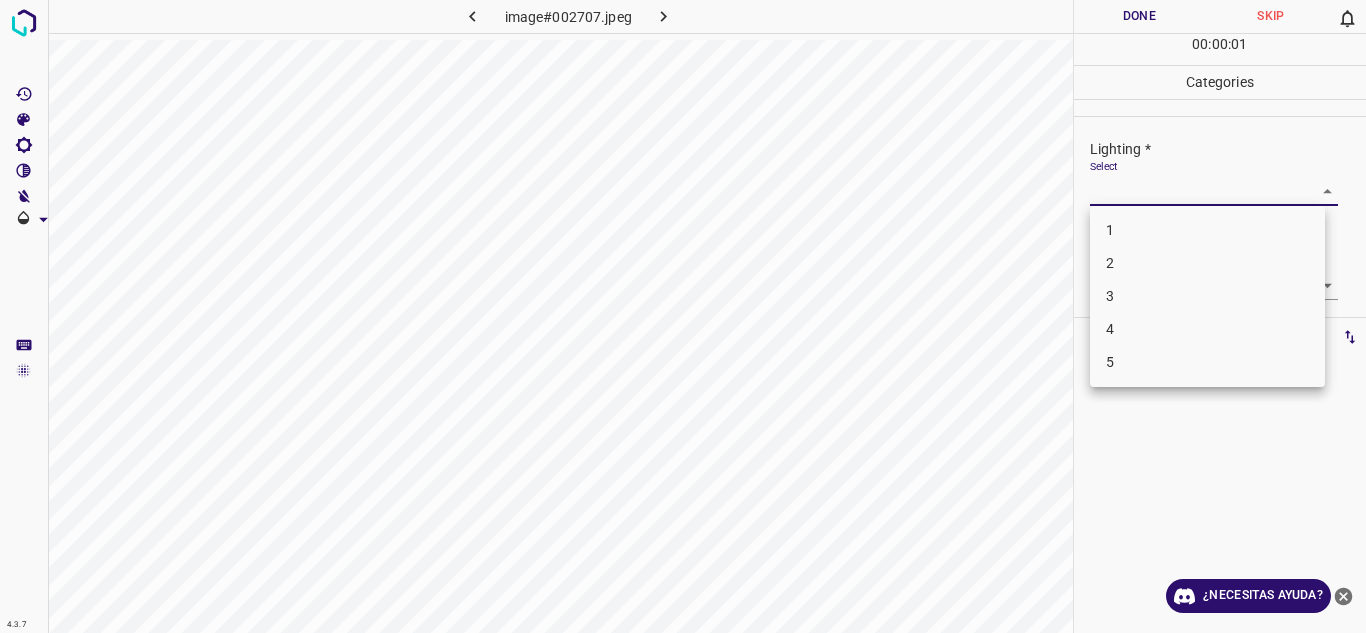 click on "4.3.7 image#002707.jpeg Done Skip 0 00   : 00   : 01   Categories Lighting *  Select ​ Focus *  Select ​ Overall *  Select ​ Labels   0 Categories 1 Lighting 2 Focus 3 Overall Tools Space Change between modes (Draw & Edit) I Auto labeling R Restore zoom M Zoom in N Zoom out Delete Delete selecte label Filters Z Restore filters X Saturation filter C Brightness filter V Contrast filter B Gray scale filter General O Download ¿Necesitas ayuda? Texto original Valora esta traducción Tu opinión servirá para ayudar a mejorar el Traductor de Google - Texto - Esconder - Borrar 1 2 3 4 5" at bounding box center [683, 316] 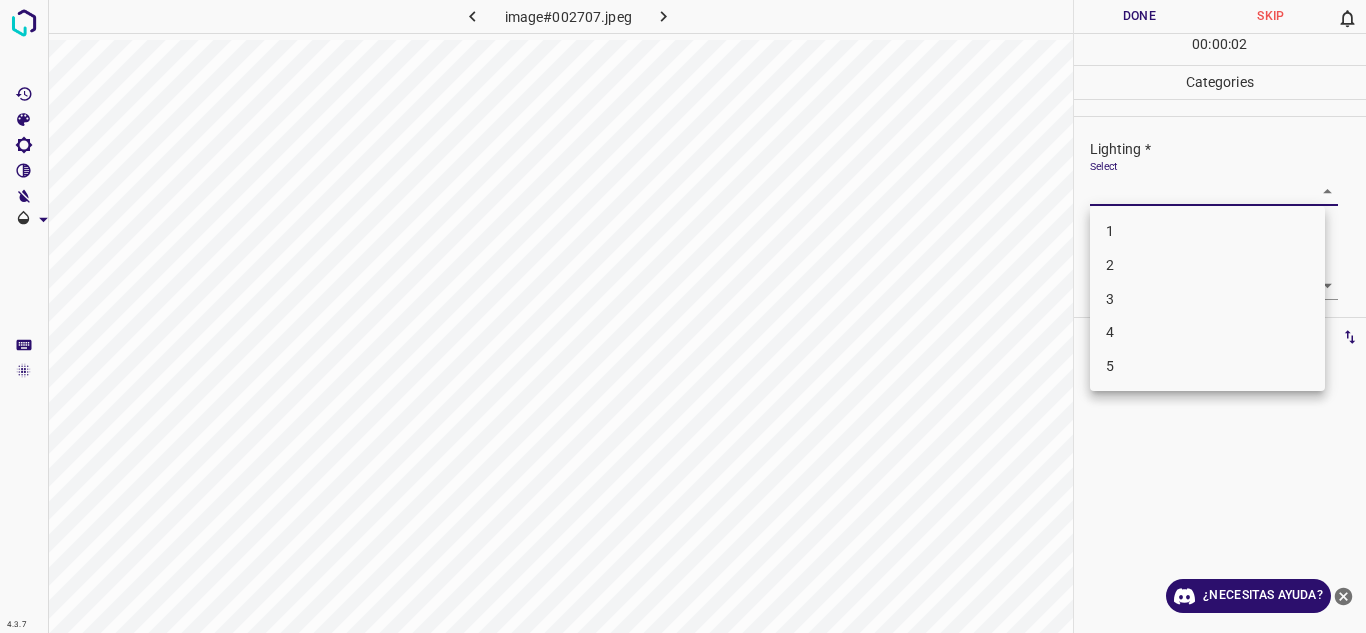 click on "4" at bounding box center (1207, 332) 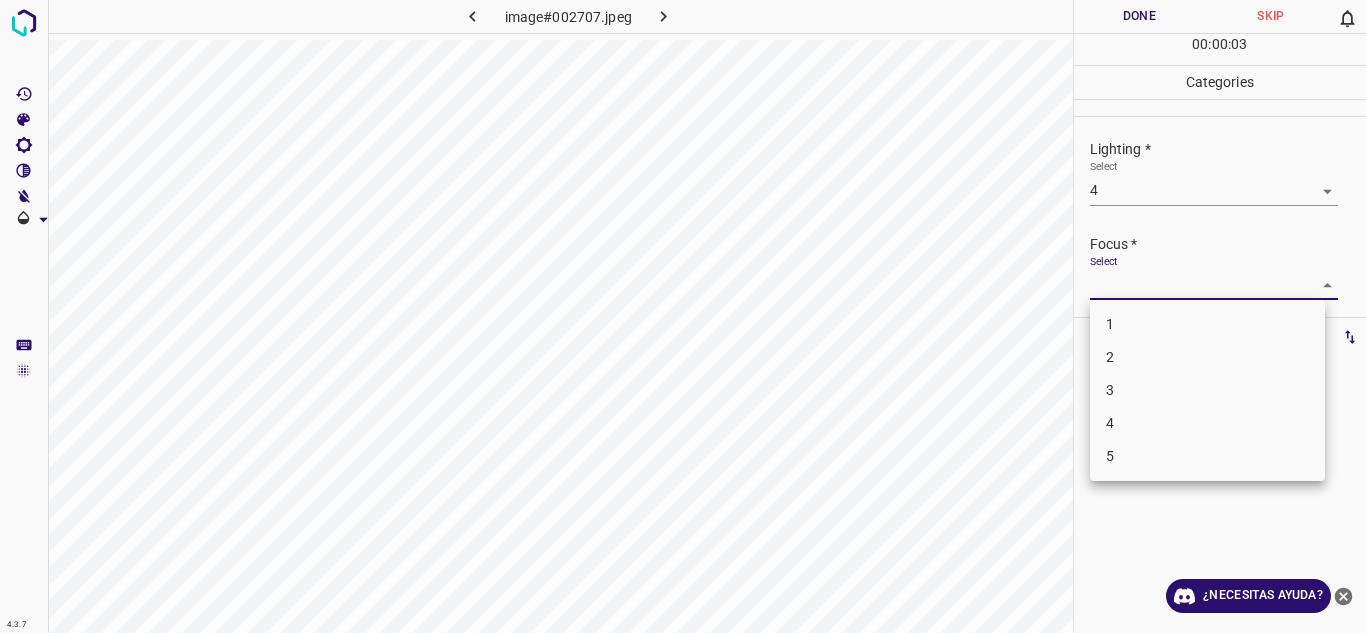 click on "4.3.7 image#002707.jpeg Done Skip 0 00   : 00   : 03   Categories Lighting *  Select 4 4 Focus *  Select ​ Overall *  Select ​ Labels   0 Categories 1 Lighting 2 Focus 3 Overall Tools Space Change between modes (Draw & Edit) I Auto labeling R Restore zoom M Zoom in N Zoom out Delete Delete selecte label Filters Z Restore filters X Saturation filter C Brightness filter V Contrast filter B Gray scale filter General O Download ¿Necesitas ayuda? Texto original Valora esta traducción Tu opinión servirá para ayudar a mejorar el Traductor de Google - Texto - Esconder - Borrar 1 2 3 4 5" at bounding box center (683, 316) 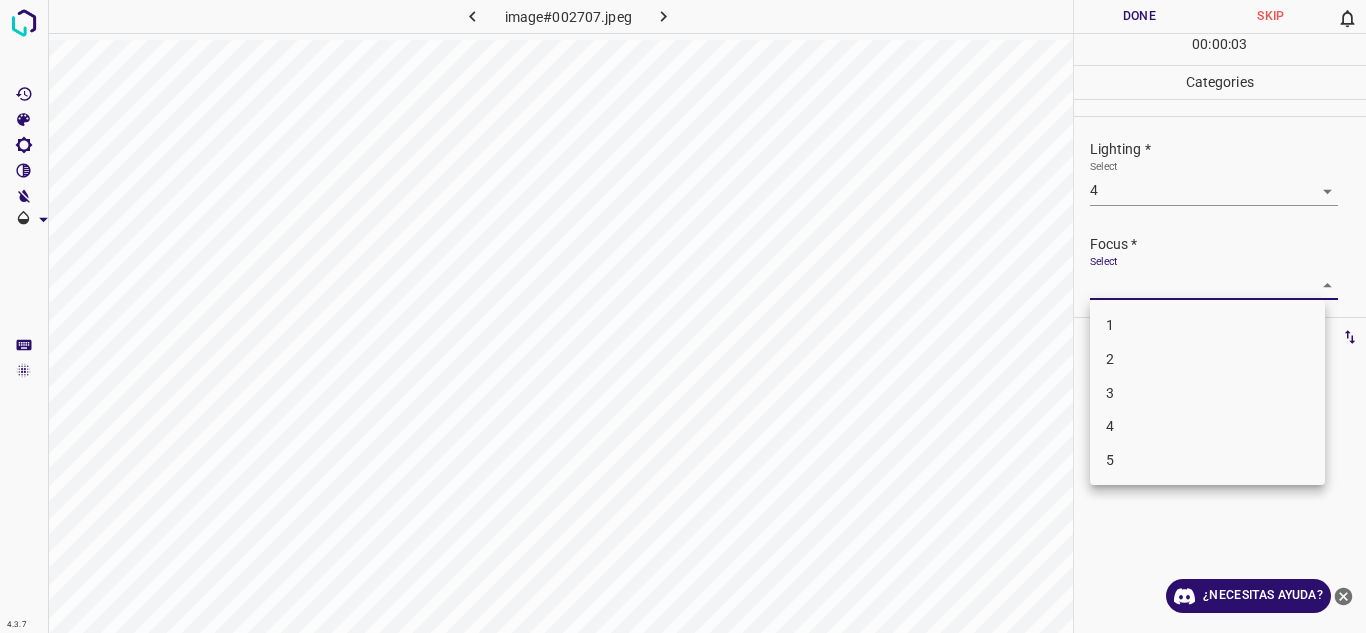 click on "3" at bounding box center [1207, 393] 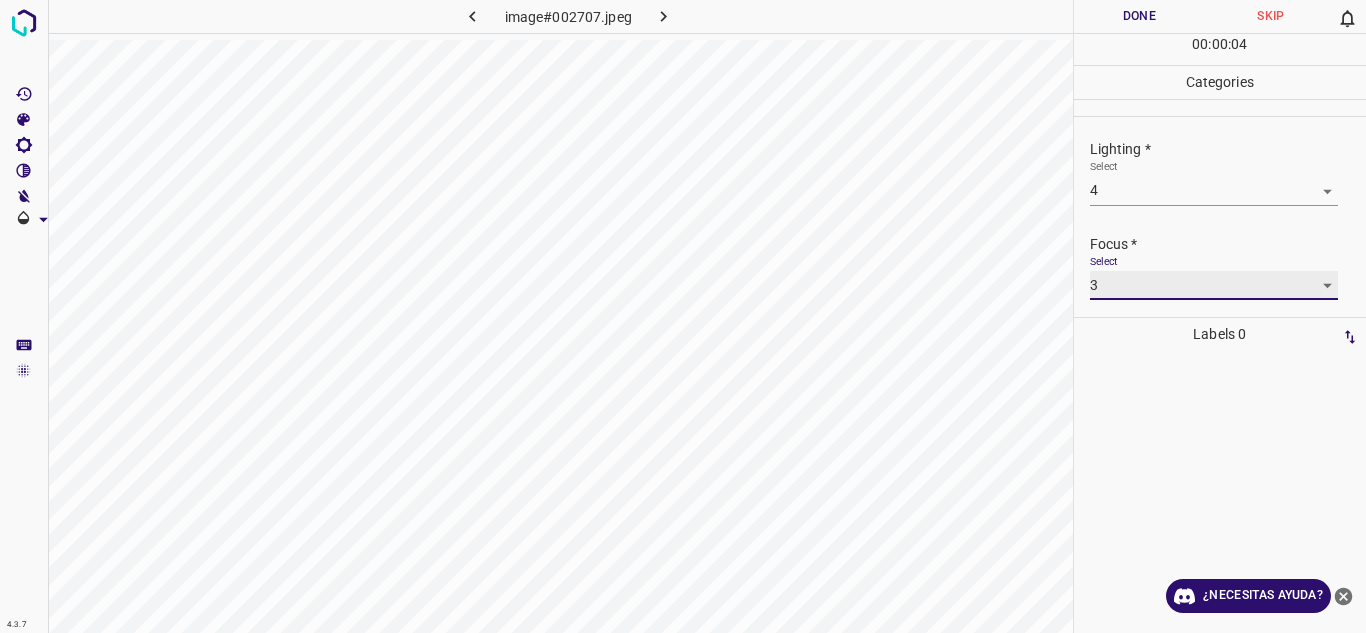scroll, scrollTop: 98, scrollLeft: 0, axis: vertical 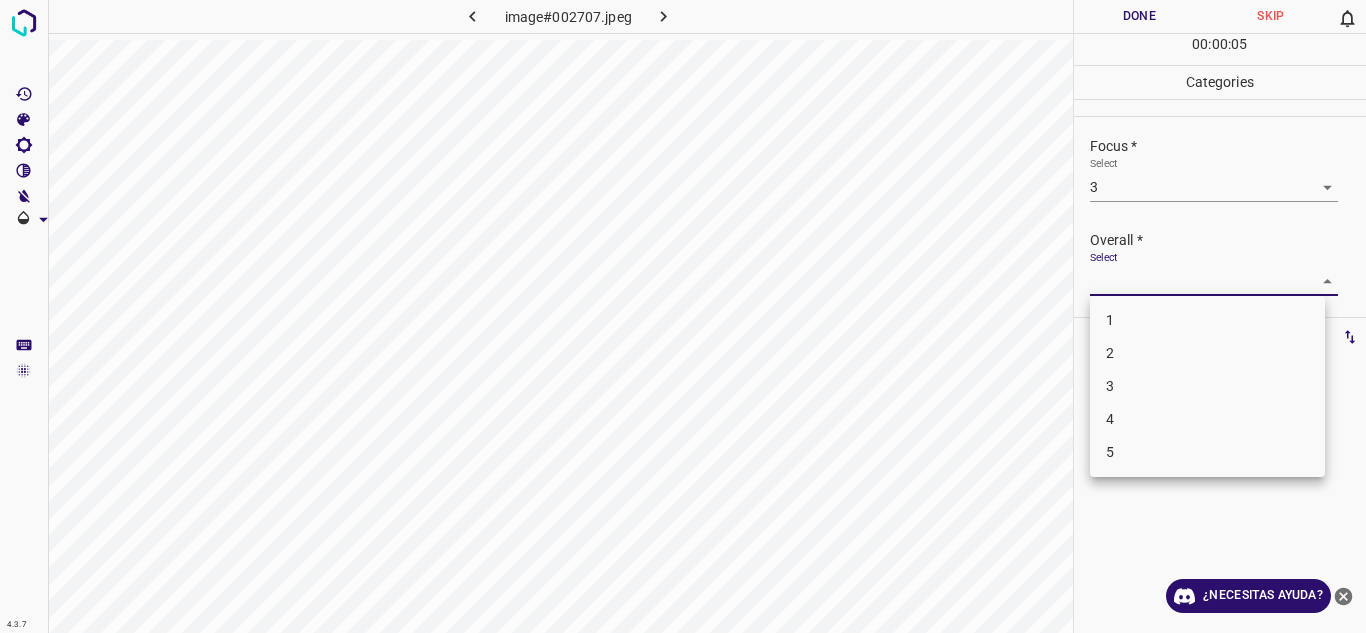 click on "4.3.7 image#002707.jpeg Done Skip 0 00   : 00   : 05   Categories Lighting *  Select 4 4 Focus *  Select 3 3 Overall *  Select ​ Labels   0 Categories 1 Lighting 2 Focus 3 Overall Tools Space Change between modes (Draw & Edit) I Auto labeling R Restore zoom M Zoom in N Zoom out Delete Delete selecte label Filters Z Restore filters X Saturation filter C Brightness filter V Contrast filter B Gray scale filter General O Download ¿Necesitas ayuda? Texto original Valora esta traducción Tu opinión servirá para ayudar a mejorar el Traductor de Google - Texto - Esconder - Borrar 1 2 3 4 5" at bounding box center [683, 316] 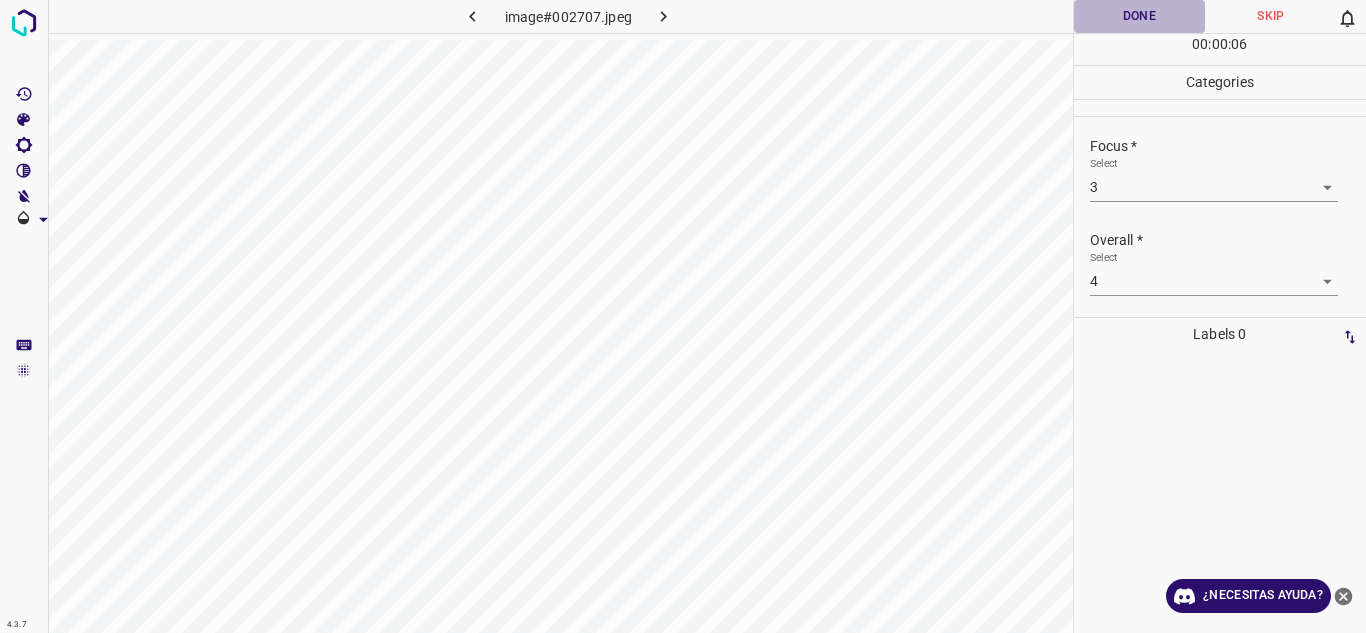 drag, startPoint x: 1169, startPoint y: 10, endPoint x: 1176, endPoint y: 30, distance: 21.189621 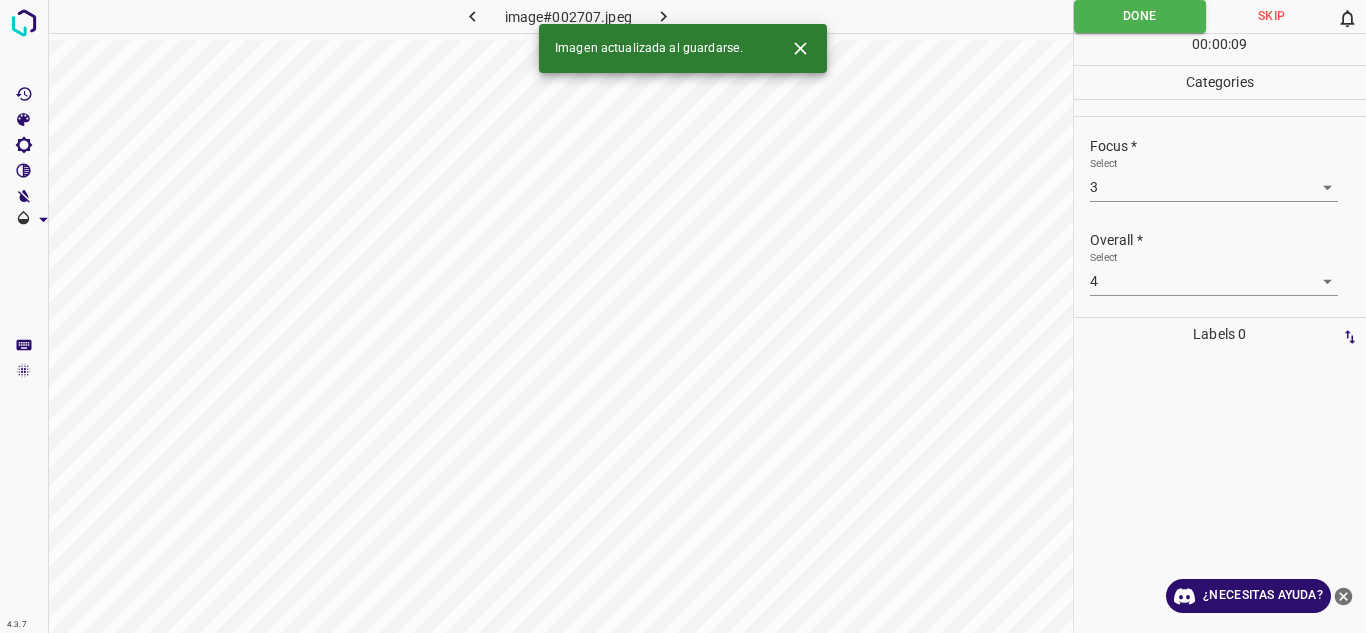 click at bounding box center (664, 16) 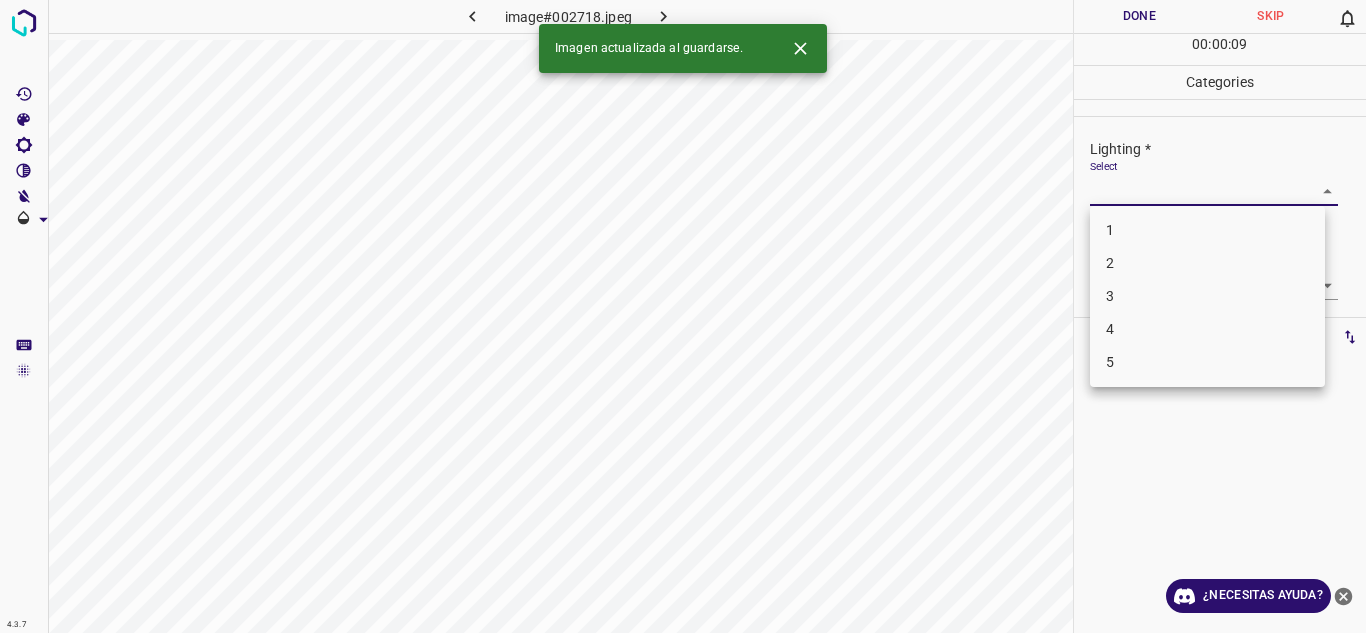 click on "4.3.7 image#002718.jpeg Done Skip 0 00   : 00   : 09   Categories Lighting *  Select ​ Focus *  Select ​ Overall *  Select ​ Labels   0 Categories 1 Lighting 2 Focus 3 Overall Tools Space Change between modes (Draw & Edit) I Auto labeling R Restore zoom M Zoom in N Zoom out Delete Delete selecte label Filters Z Restore filters X Saturation filter C Brightness filter V Contrast filter B Gray scale filter General O Download Imagen actualizada al guardarse. ¿Necesitas ayuda? Texto original Valora esta traducción Tu opinión servirá para ayudar a mejorar el Traductor de Google - Texto - Esconder - Borrar 1 2 3 4 5" at bounding box center (683, 316) 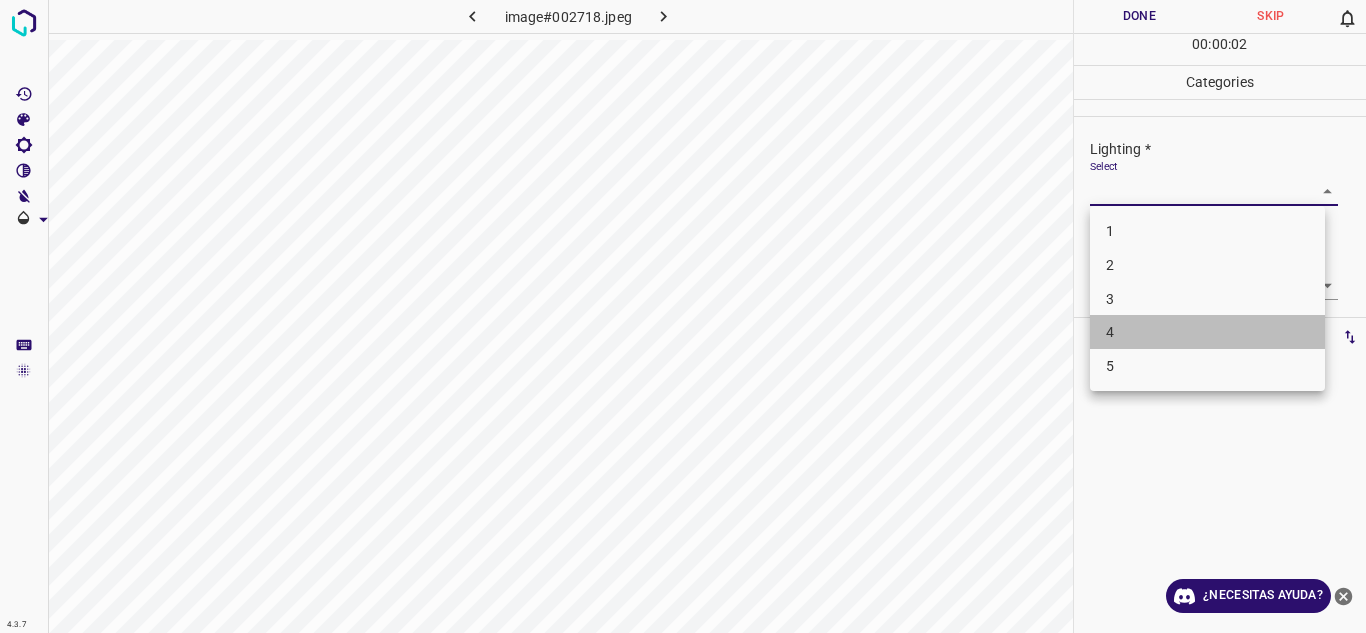 click on "4" at bounding box center (1207, 332) 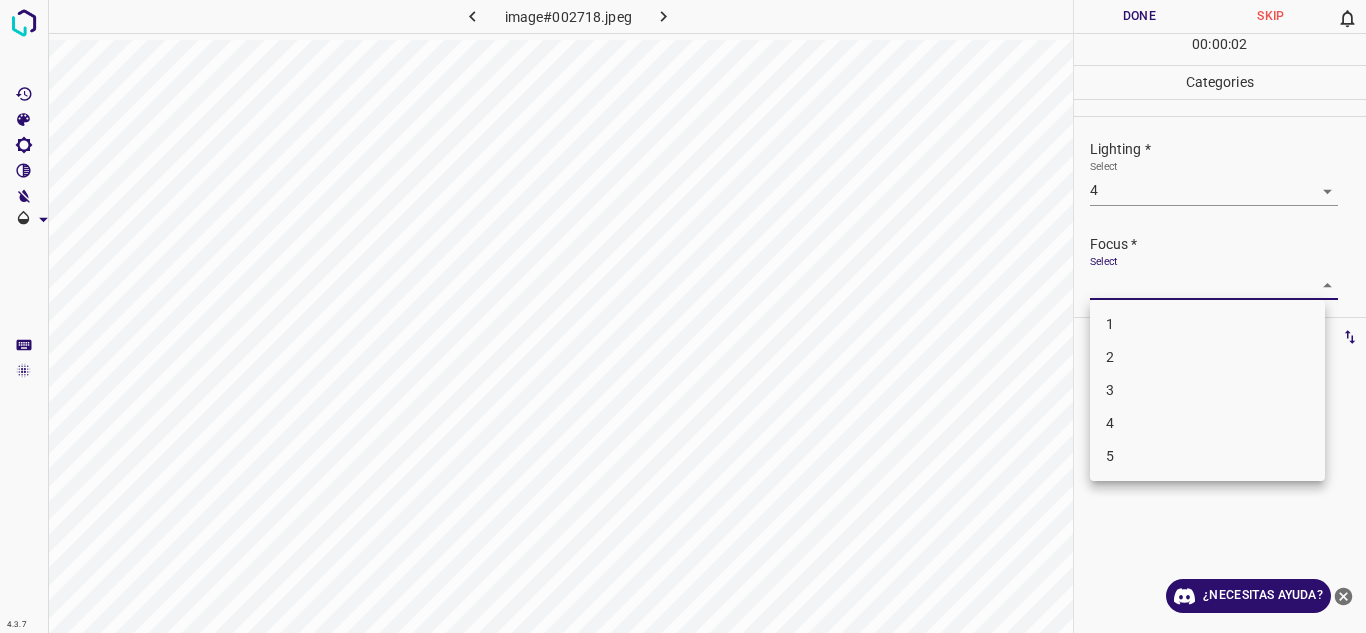 click on "4.3.7 image#002718.jpeg Done Skip 0 00   : 00   : 02   Categories Lighting *  Select 4 4 Focus *  Select ​ Overall *  Select ​ Labels   0 Categories 1 Lighting 2 Focus 3 Overall Tools Space Change between modes (Draw & Edit) I Auto labeling R Restore zoom M Zoom in N Zoom out Delete Delete selecte label Filters Z Restore filters X Saturation filter C Brightness filter V Contrast filter B Gray scale filter General O Download ¿Necesitas ayuda? Texto original Valora esta traducción Tu opinión servirá para ayudar a mejorar el Traductor de Google - Texto - Esconder - Borrar 1 2 3 4 5" at bounding box center (683, 316) 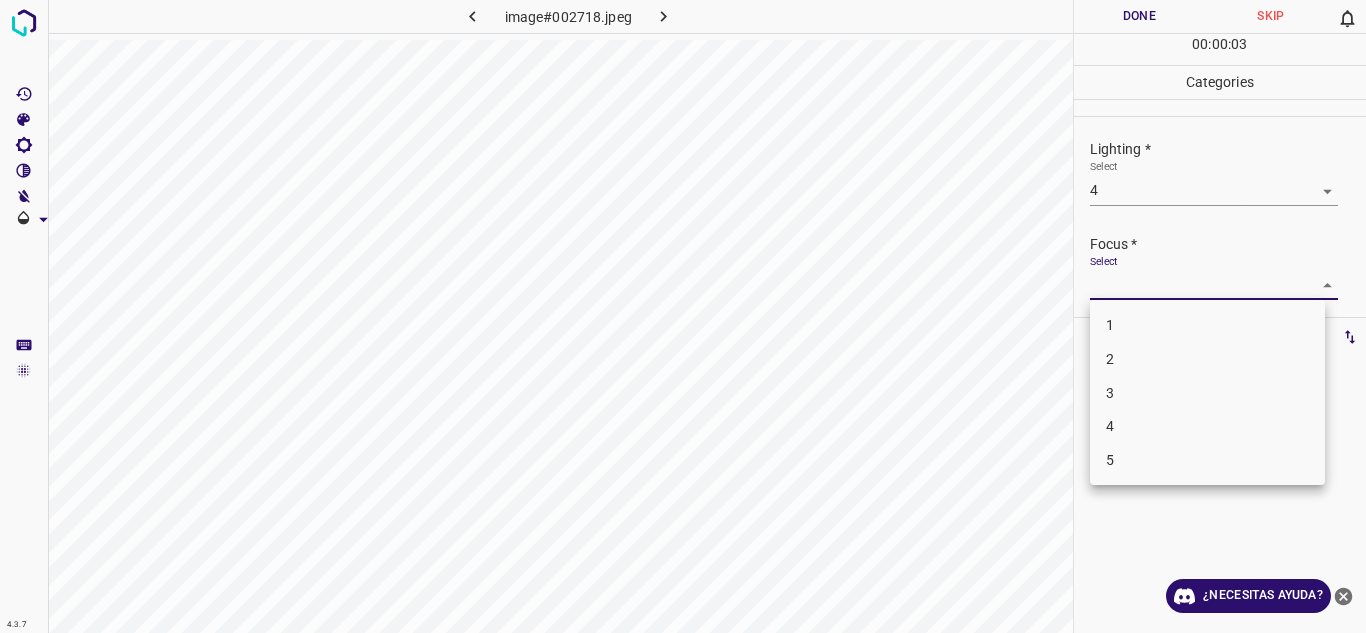 click on "3" at bounding box center (1207, 393) 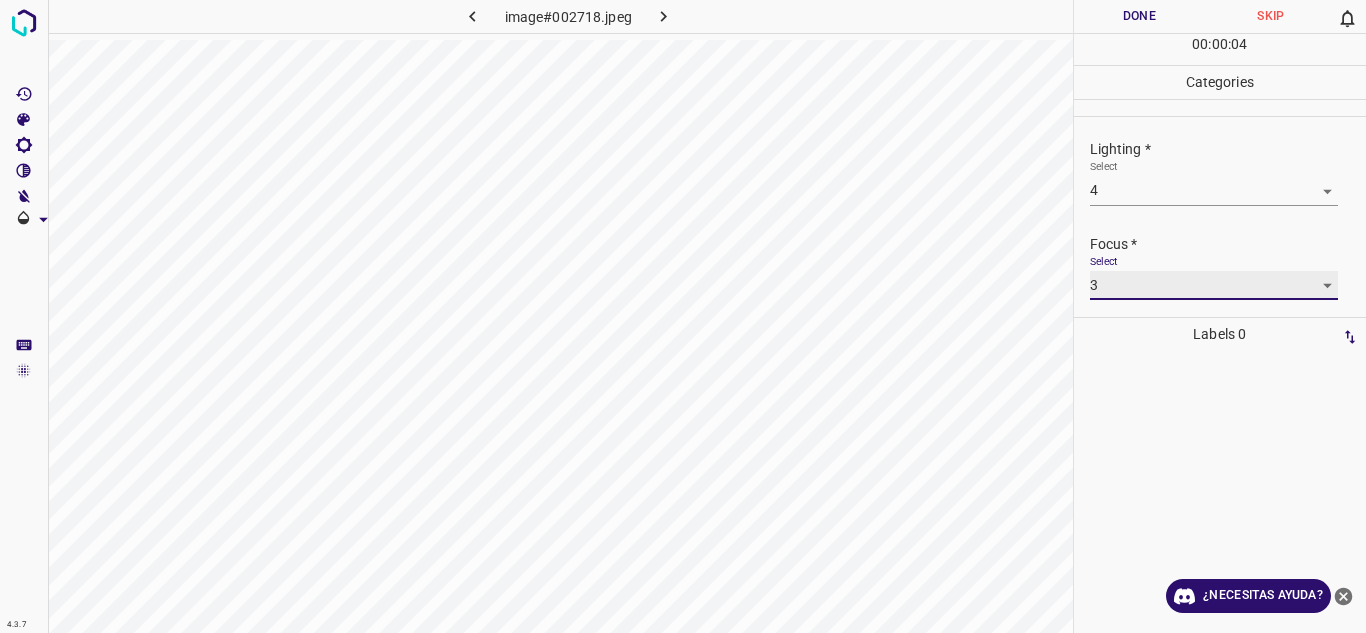 scroll, scrollTop: 98, scrollLeft: 0, axis: vertical 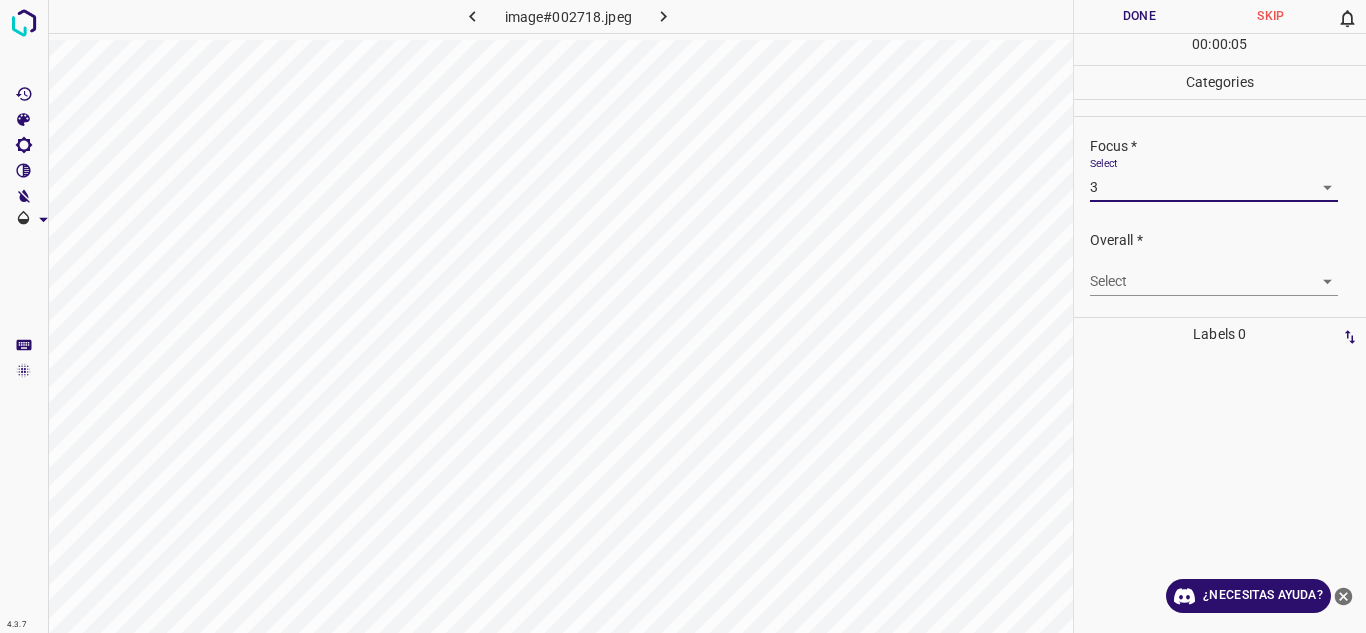 click on "4.3.7 image#002718.jpeg Done Skip 0 00   : 00   : 05   Categories Lighting *  Select 4 4 Focus *  Select 3 3 Overall *  Select ​ Labels   0 Categories 1 Lighting 2 Focus 3 Overall Tools Space Change between modes (Draw & Edit) I Auto labeling R Restore zoom M Zoom in N Zoom out Delete Delete selecte label Filters Z Restore filters X Saturation filter C Brightness filter V Contrast filter B Gray scale filter General O Download ¿Necesitas ayuda? Texto original Valora esta traducción Tu opinión servirá para ayudar a mejorar el Traductor de Google - Texto - Esconder - Borrar" at bounding box center [683, 316] 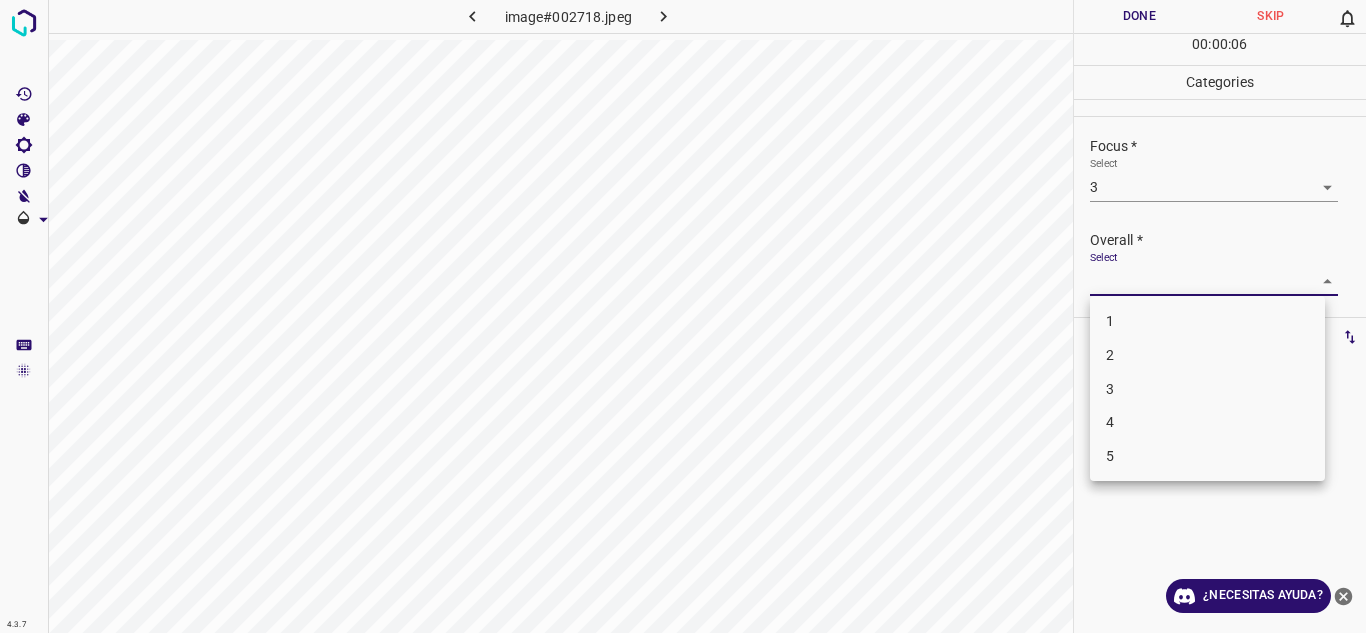 click on "4" at bounding box center (1207, 422) 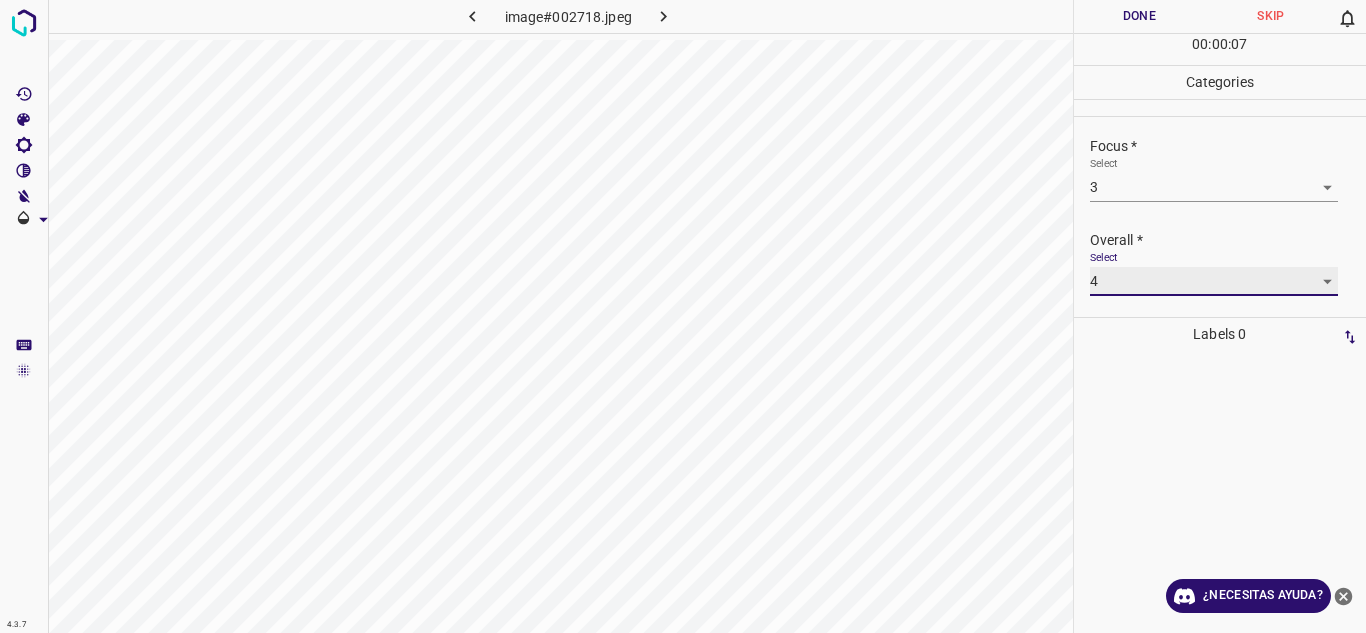 scroll, scrollTop: 0, scrollLeft: 0, axis: both 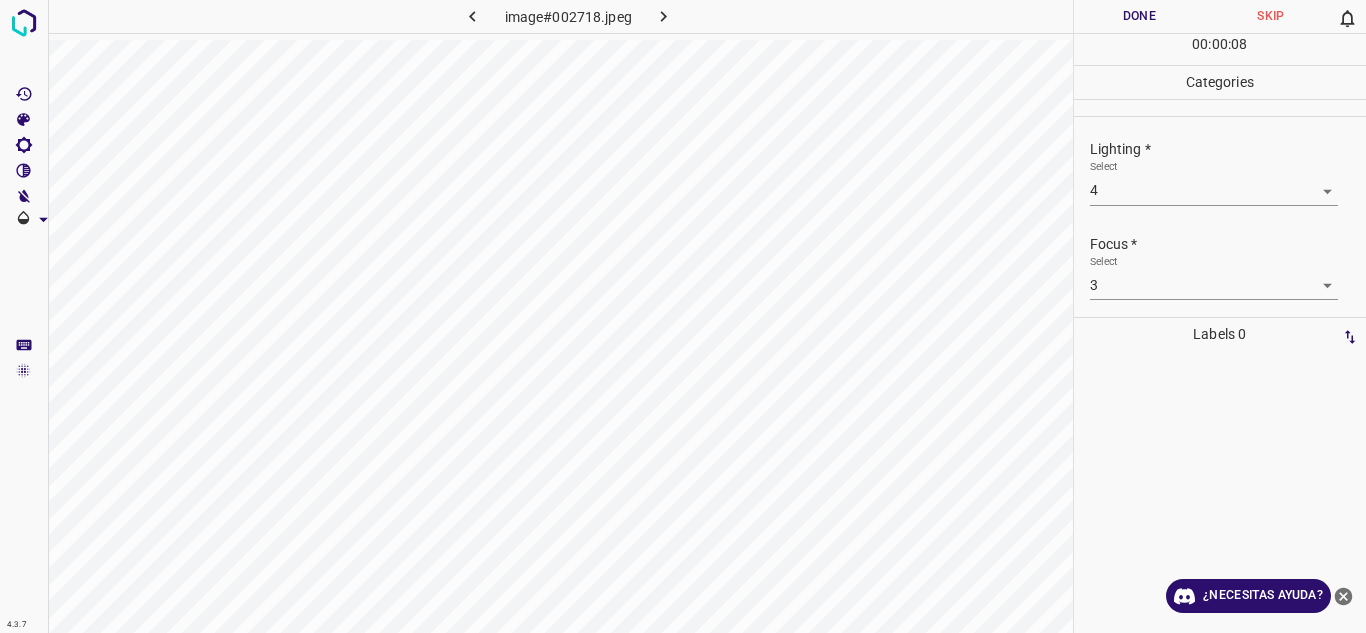 click on "Done" at bounding box center (1140, 16) 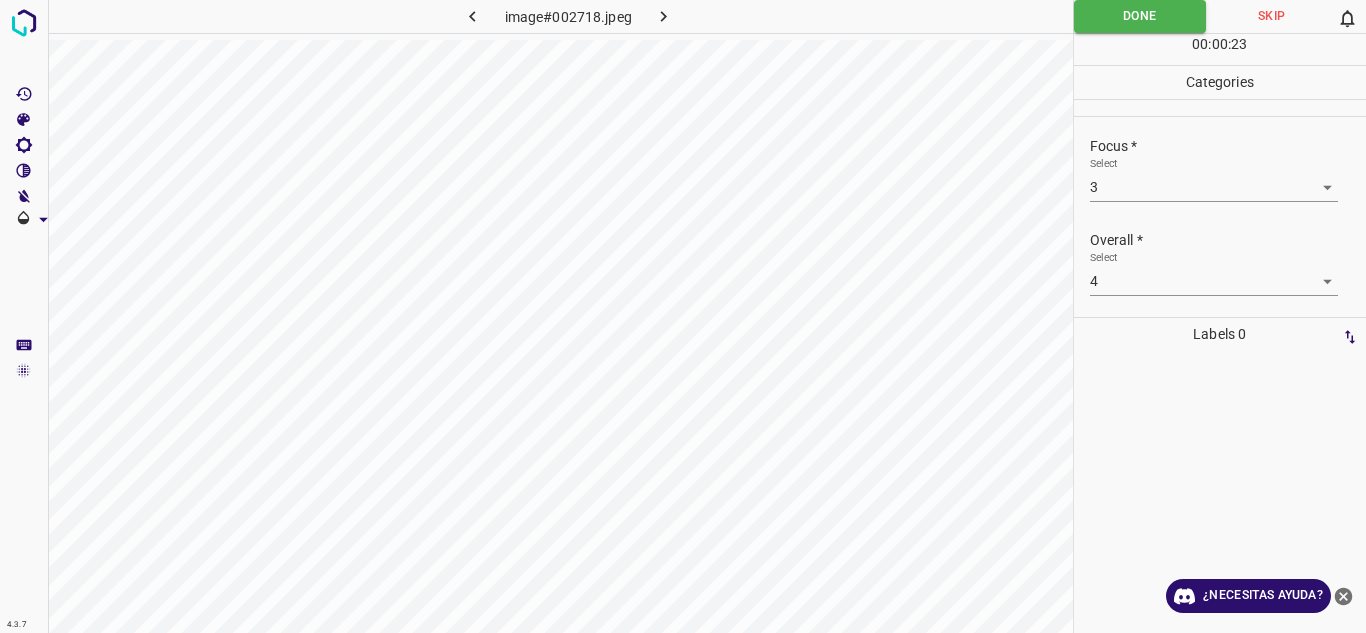 scroll, scrollTop: 0, scrollLeft: 0, axis: both 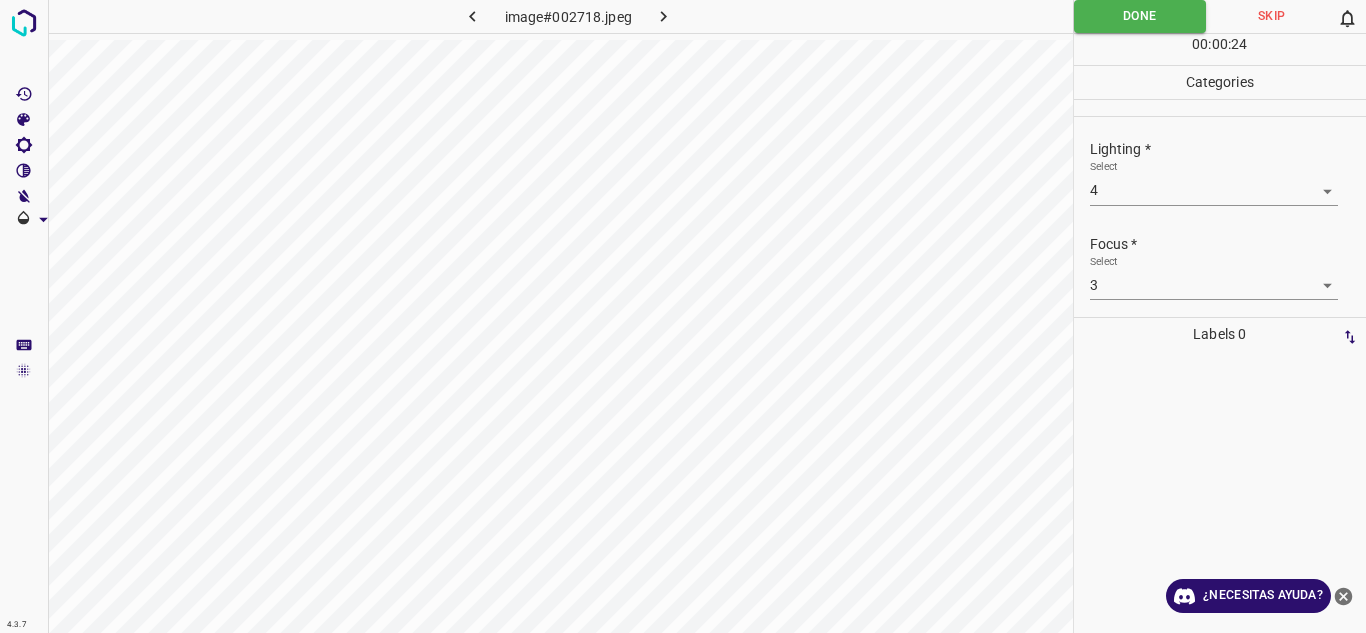 click 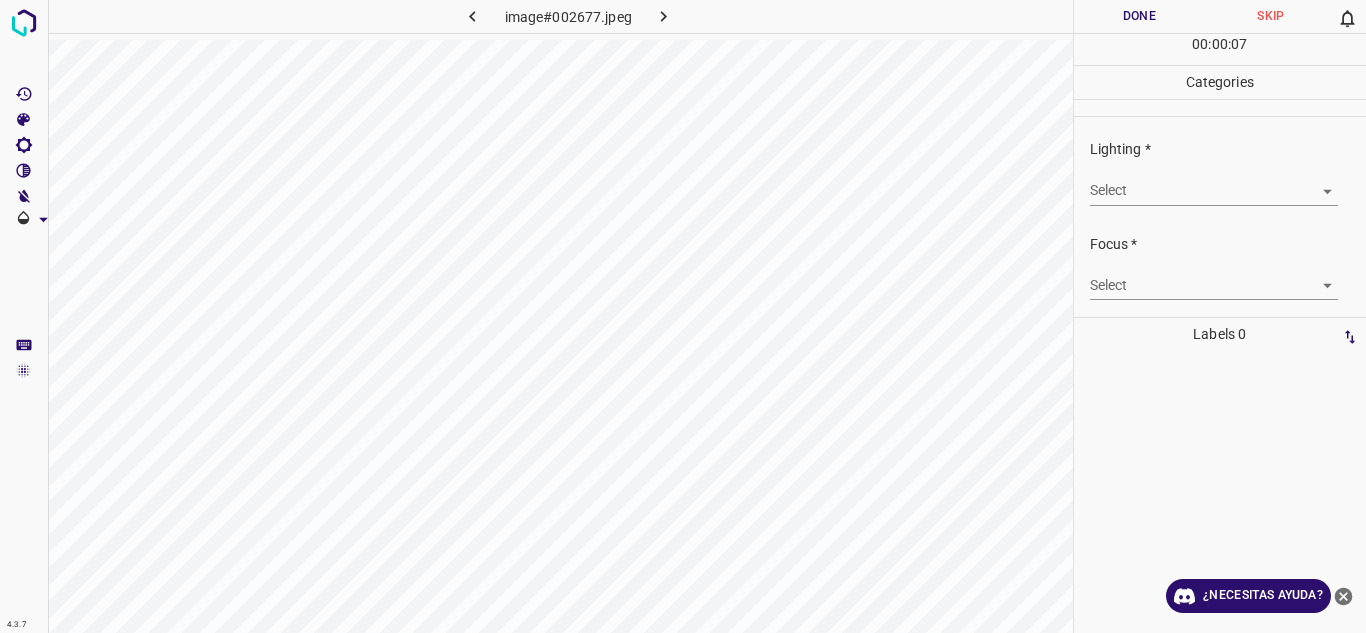 click on "4.3.7 image#002677.jpeg Done Skip 0 00   : 00   : 07   Categories Lighting *  Select ​ Focus *  Select ​ Overall *  Select ​ Labels   0 Categories 1 Lighting 2 Focus 3 Overall Tools Space Change between modes (Draw & Edit) I Auto labeling R Restore zoom M Zoom in N Zoom out Delete Delete selecte label Filters Z Restore filters X Saturation filter C Brightness filter V Contrast filter B Gray scale filter General O Download ¿Necesitas ayuda? Texto original Valora esta traducción Tu opinión servirá para ayudar a mejorar el Traductor de Google - Texto - Esconder - Borrar" at bounding box center [683, 316] 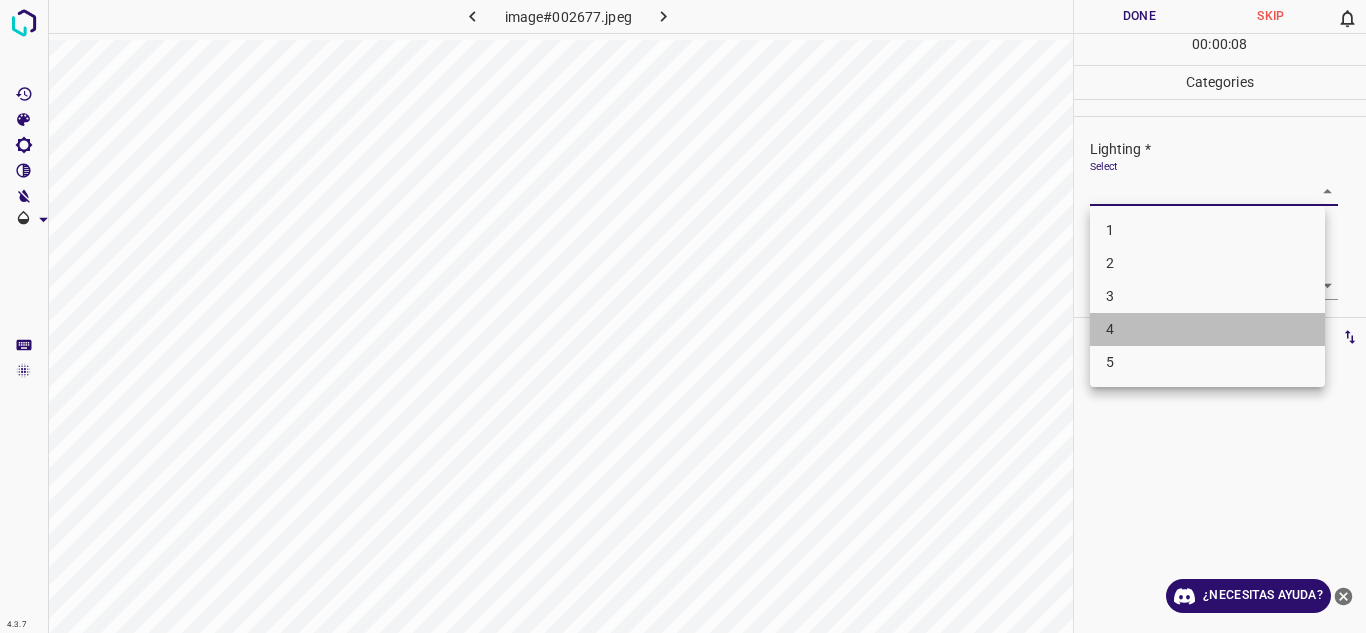 click on "4" at bounding box center (1207, 329) 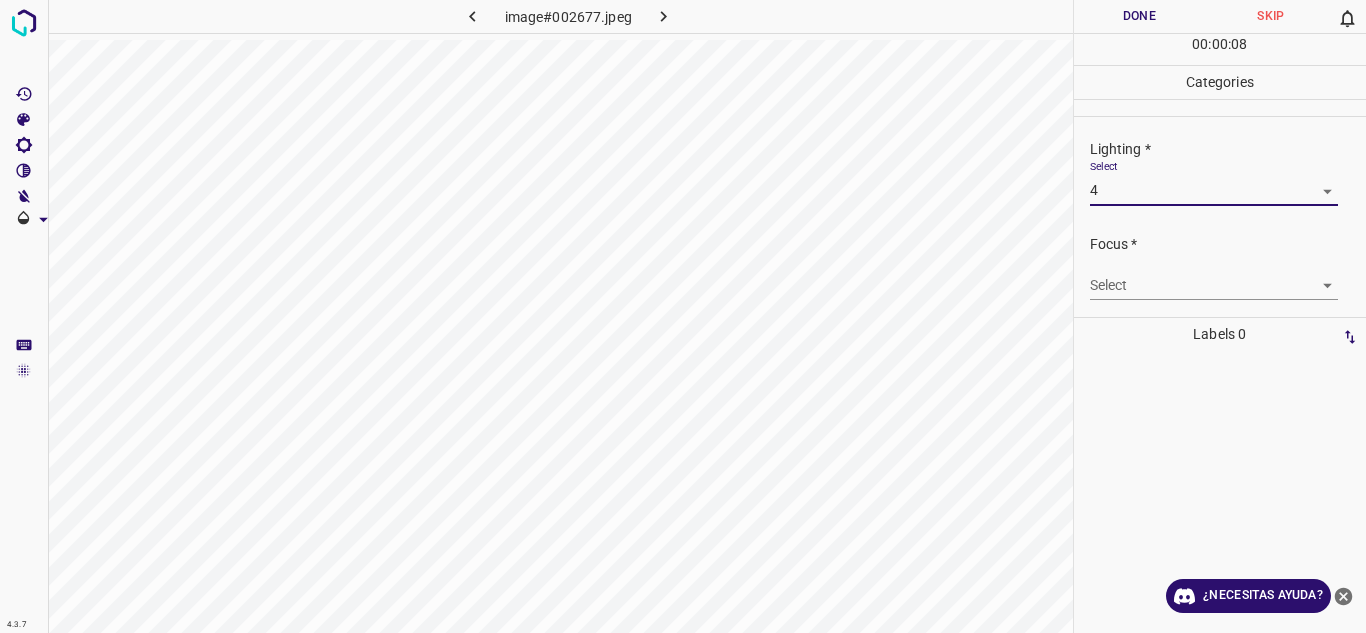 click on "4.3.7 image#002677.jpeg Done Skip 0 00   : 00   : 08   Categories Lighting *  Select 4 4 Focus *  Select ​ Overall *  Select ​ Labels   0 Categories 1 Lighting 2 Focus 3 Overall Tools Space Change between modes (Draw & Edit) I Auto labeling R Restore zoom M Zoom in N Zoom out Delete Delete selecte label Filters Z Restore filters X Saturation filter C Brightness filter V Contrast filter B Gray scale filter General O Download ¿Necesitas ayuda? Texto original Valora esta traducción Tu opinión servirá para ayudar a mejorar el Traductor de Google - Texto - Esconder - Borrar" at bounding box center (683, 316) 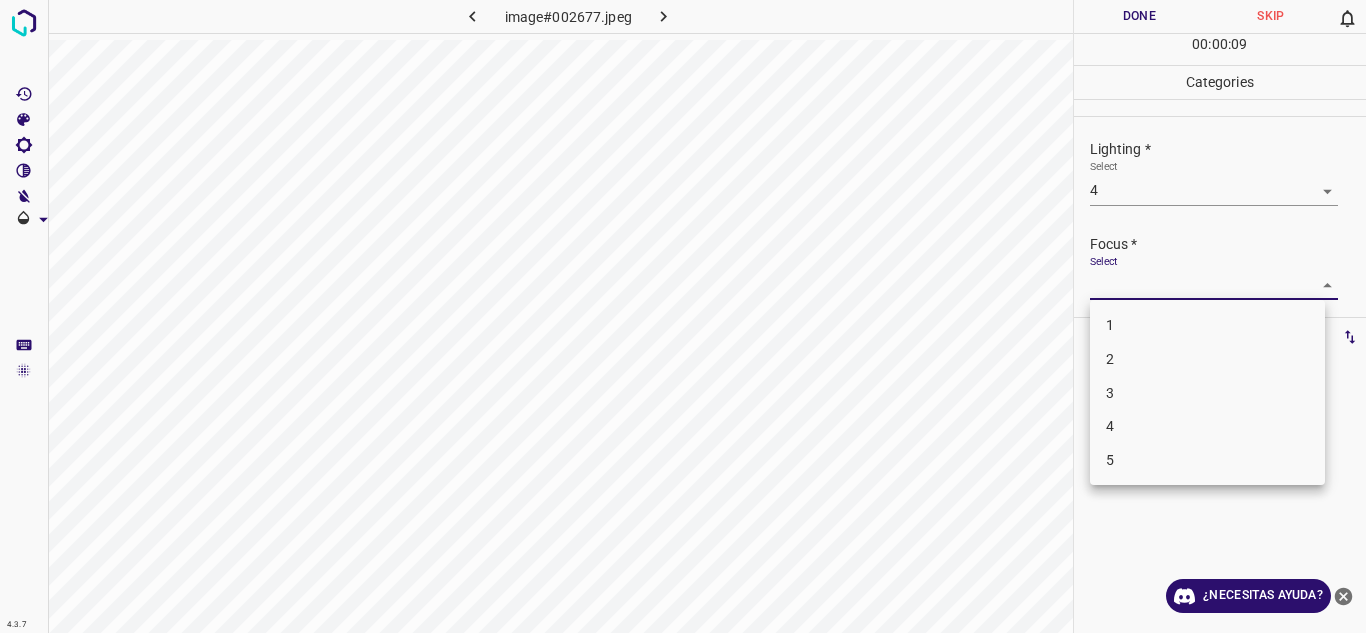 drag, startPoint x: 1122, startPoint y: 392, endPoint x: 1148, endPoint y: 392, distance: 26 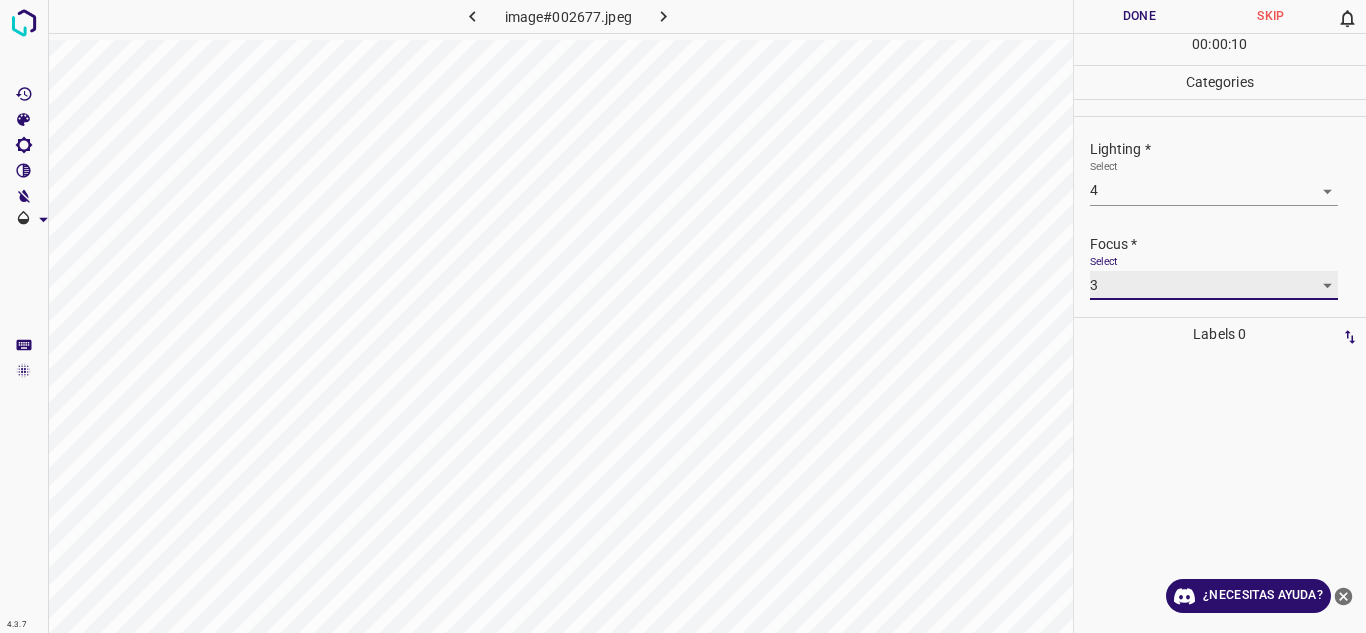 scroll, scrollTop: 98, scrollLeft: 0, axis: vertical 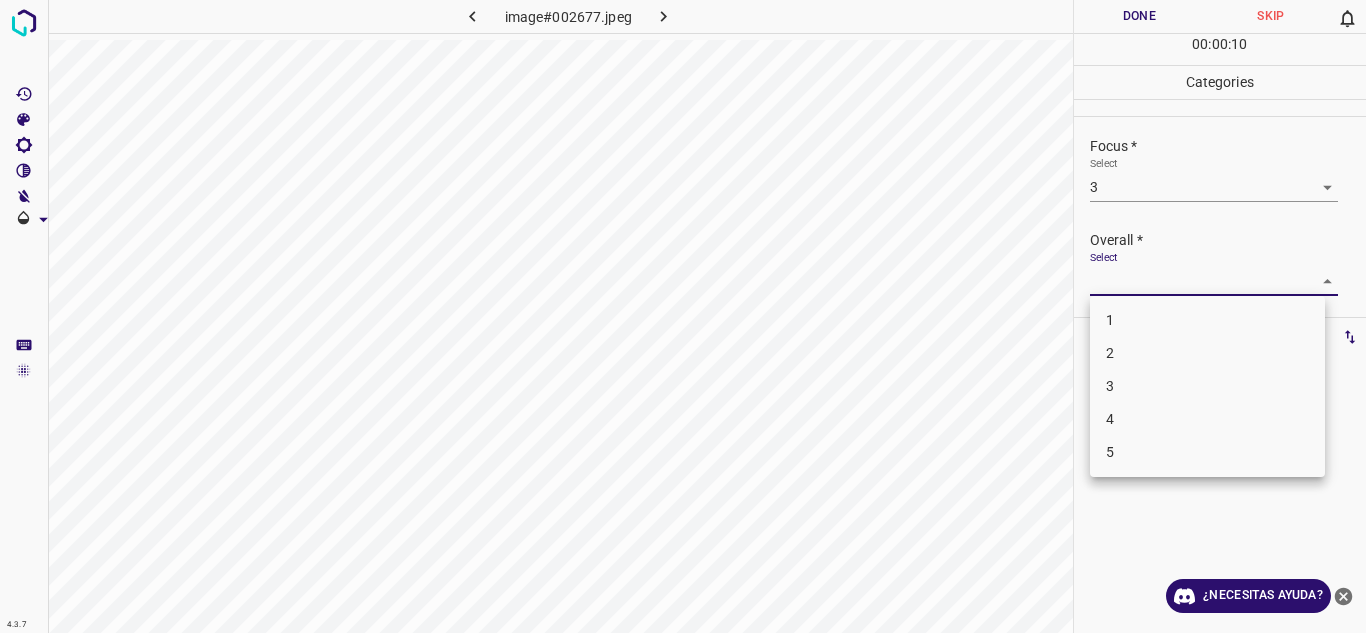 click on "4.3.7 image#002677.jpeg Done Skip 0 00   : 00   : 10   Categories Lighting *  Select 4 4 Focus *  Select 3 3 Overall *  Select ​ Labels   0 Categories 1 Lighting 2 Focus 3 Overall Tools Space Change between modes (Draw & Edit) I Auto labeling R Restore zoom M Zoom in N Zoom out Delete Delete selecte label Filters Z Restore filters X Saturation filter C Brightness filter V Contrast filter B Gray scale filter General O Download ¿Necesitas ayuda? Texto original Valora esta traducción Tu opinión servirá para ayudar a mejorar el Traductor de Google - Texto - Esconder - Borrar 1 2 3 4 5" at bounding box center [683, 316] 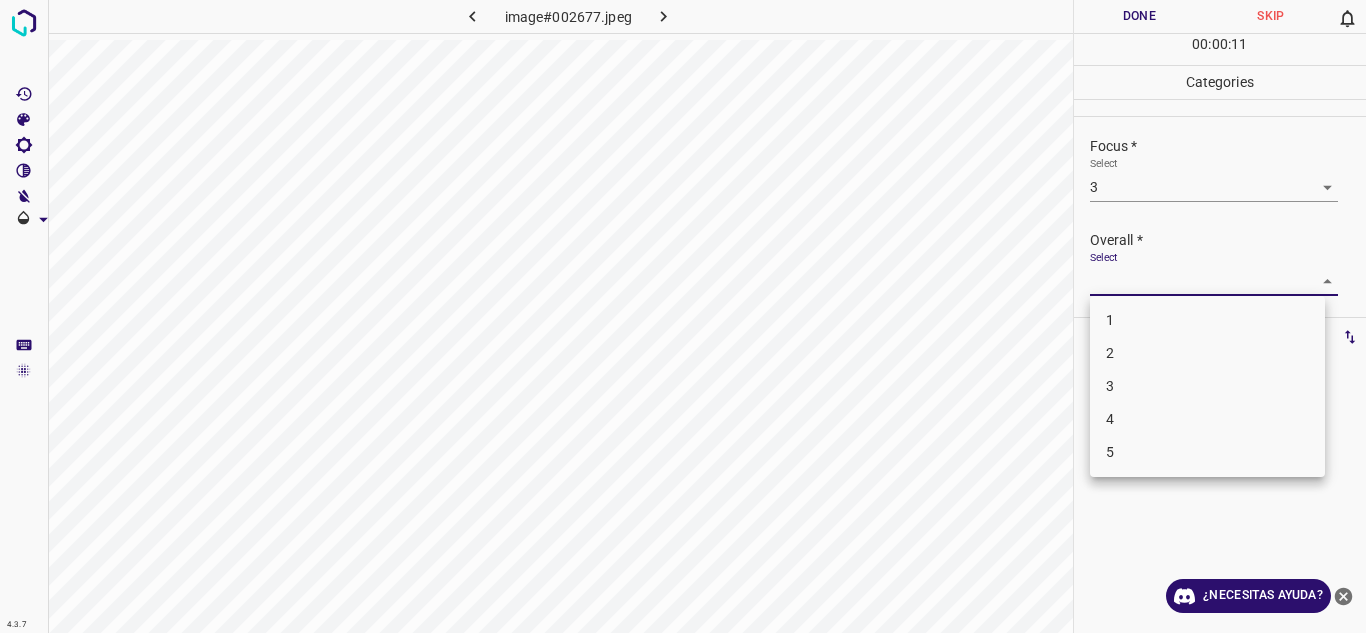 click on "4" at bounding box center (1207, 419) 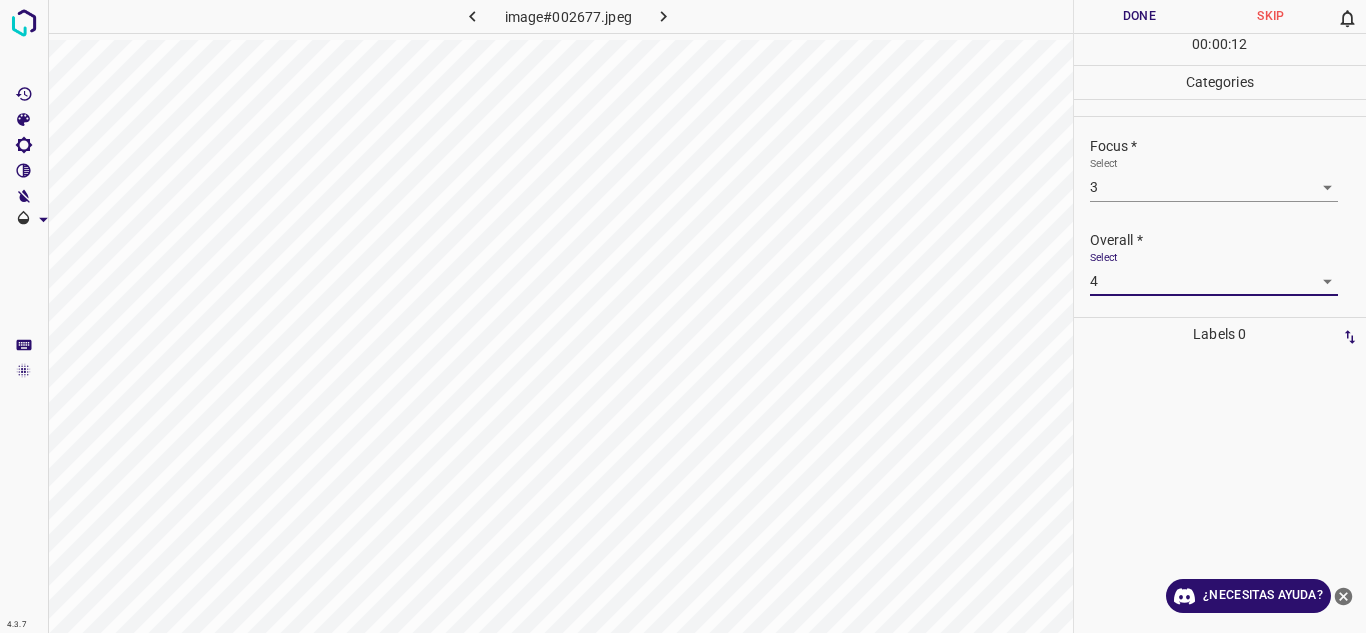 click on "Done" at bounding box center [1140, 16] 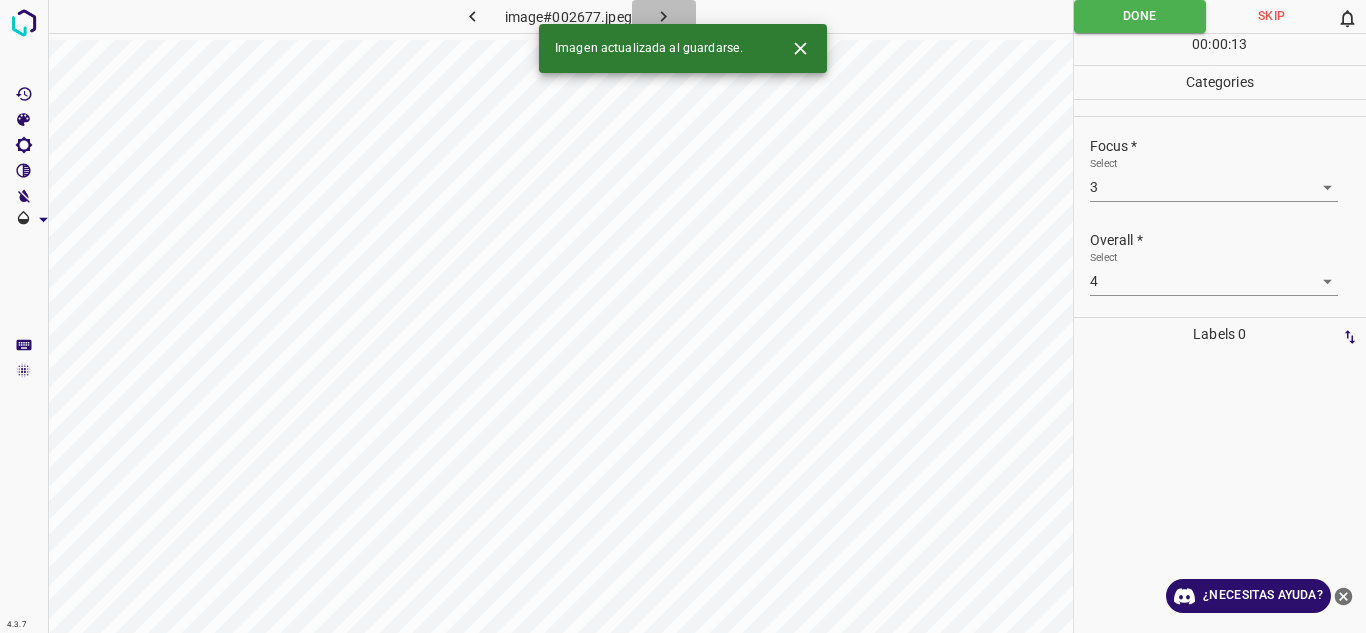 click 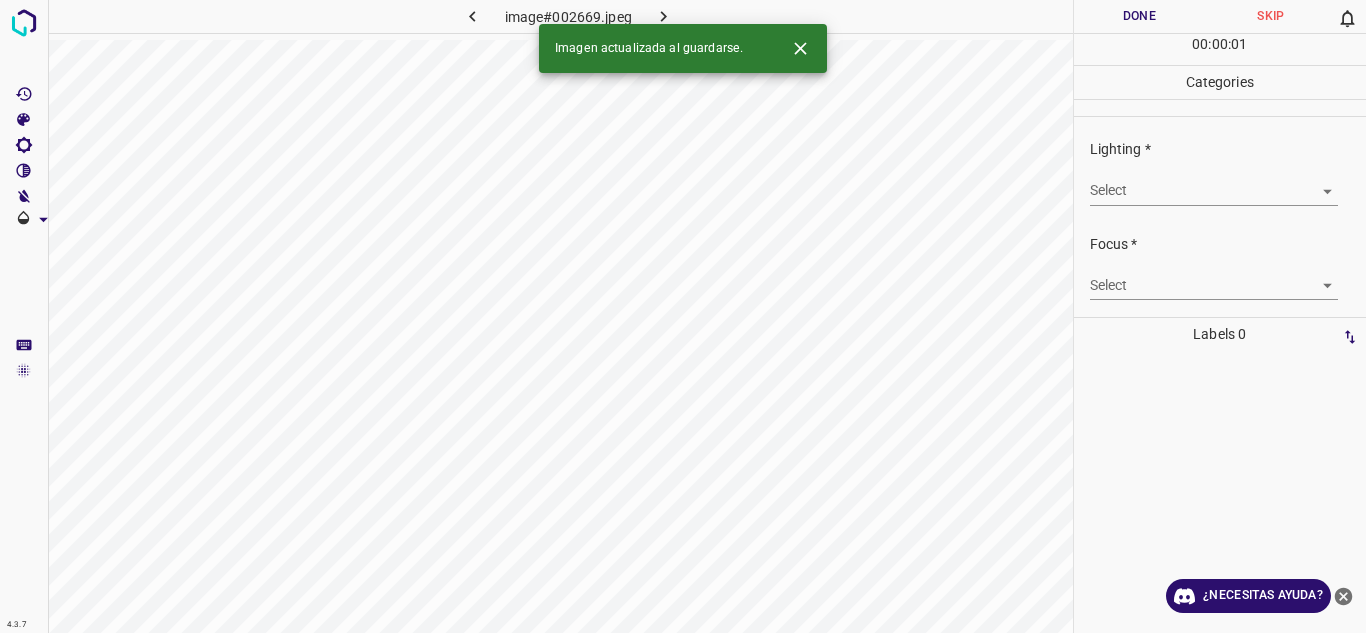 click on "4.3.7 image#002669.jpeg Done Skip 0 00   : 00   : 01   Categories Lighting *  Select ​ Focus *  Select ​ Overall *  Select ​ Labels   0 Categories 1 Lighting 2 Focus 3 Overall Tools Space Change between modes (Draw & Edit) I Auto labeling R Restore zoom M Zoom in N Zoom out Delete Delete selecte label Filters Z Restore filters X Saturation filter C Brightness filter V Contrast filter B Gray scale filter General O Download Imagen actualizada al guardarse. ¿Necesitas ayuda? Texto original Valora esta traducción Tu opinión servirá para ayudar a mejorar el Traductor de Google - Texto - Esconder - Borrar" at bounding box center [683, 316] 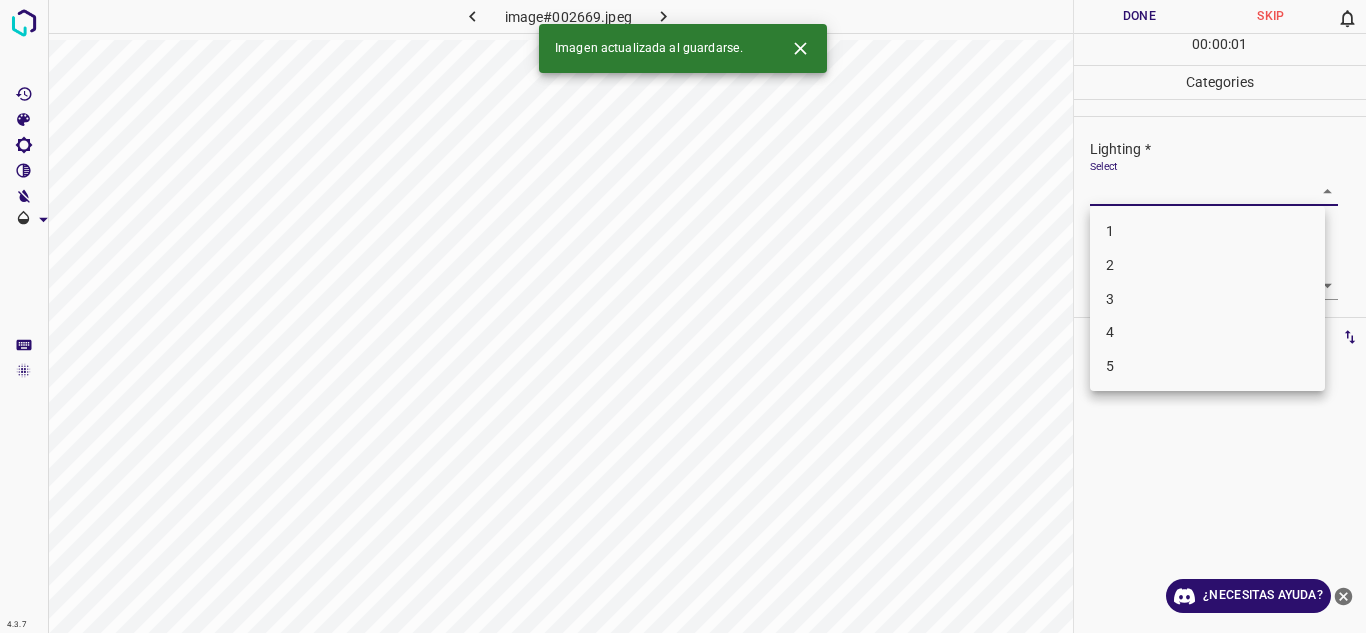 click on "4" at bounding box center (1207, 332) 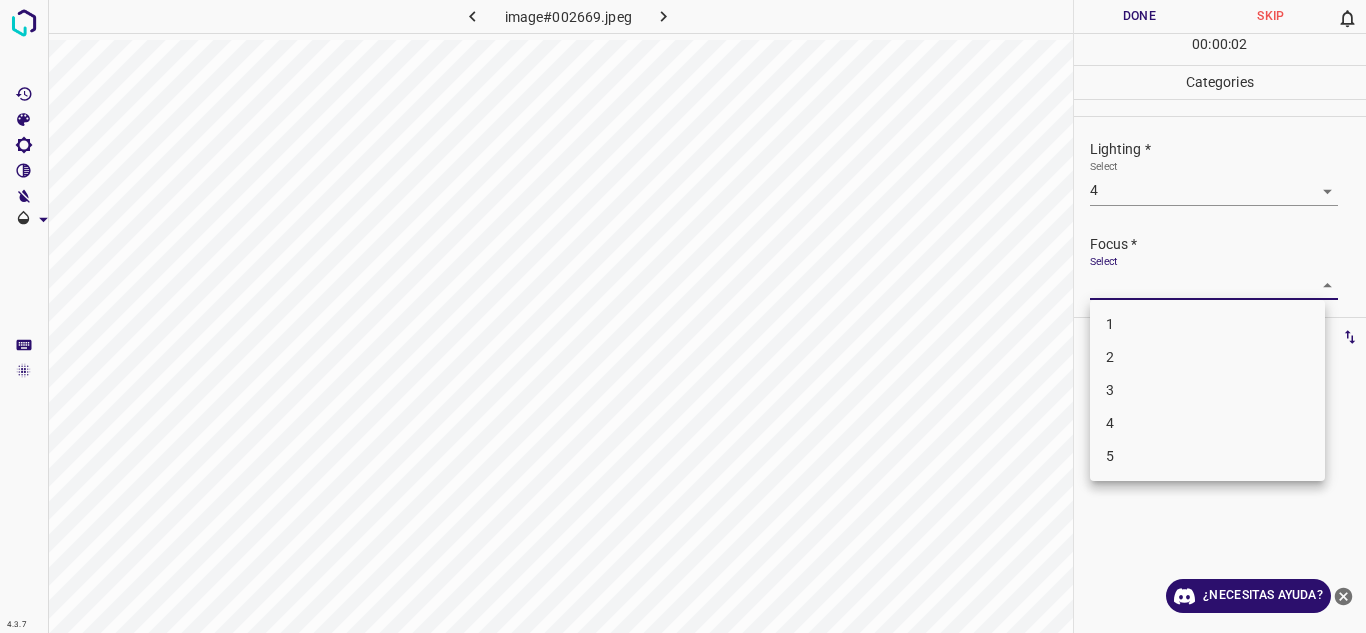 click on "4.3.7 image#002669.jpeg Done Skip 0 00   : 00   : 02   Categories Lighting *  Select 4 4 Focus *  Select ​ Overall *  Select ​ Labels   0 Categories 1 Lighting 2 Focus 3 Overall Tools Space Change between modes (Draw & Edit) I Auto labeling R Restore zoom M Zoom in N Zoom out Delete Delete selecte label Filters Z Restore filters X Saturation filter C Brightness filter V Contrast filter B Gray scale filter General O Download ¿Necesitas ayuda? Texto original Valora esta traducción Tu opinión servirá para ayudar a mejorar el Traductor de Google - Texto - Esconder - Borrar 1 2 3 4 5" at bounding box center (683, 316) 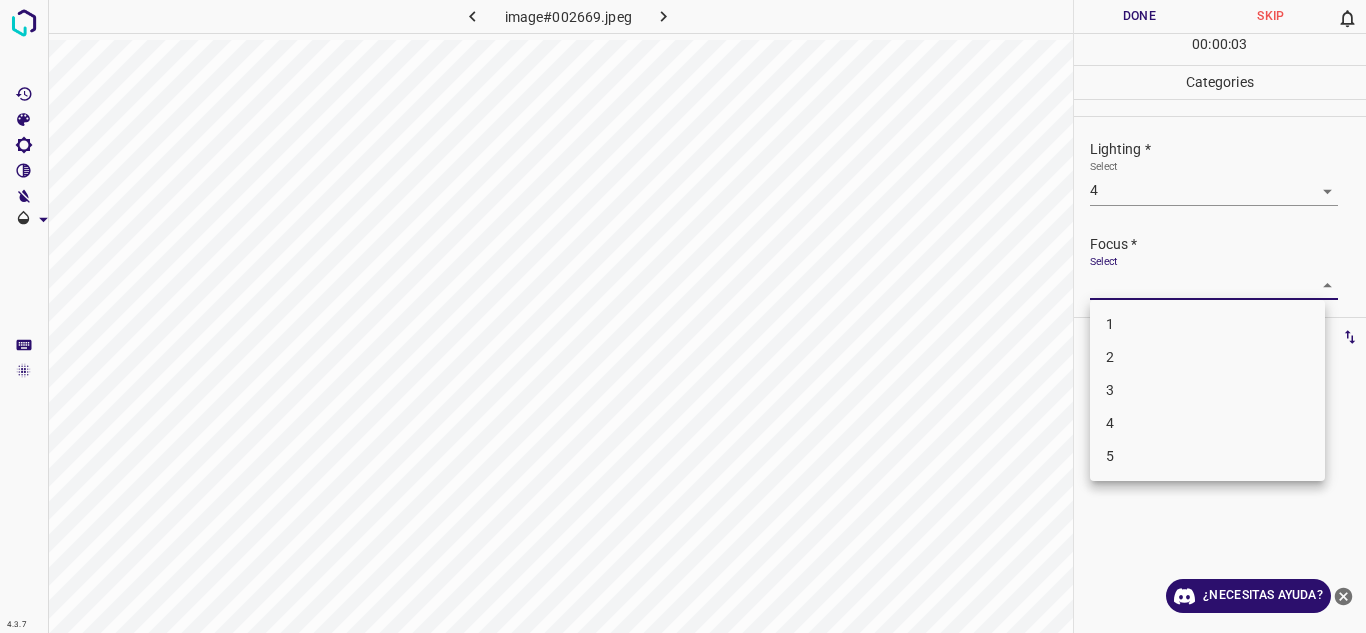 drag, startPoint x: 1144, startPoint y: 401, endPoint x: 1335, endPoint y: 303, distance: 214.67418 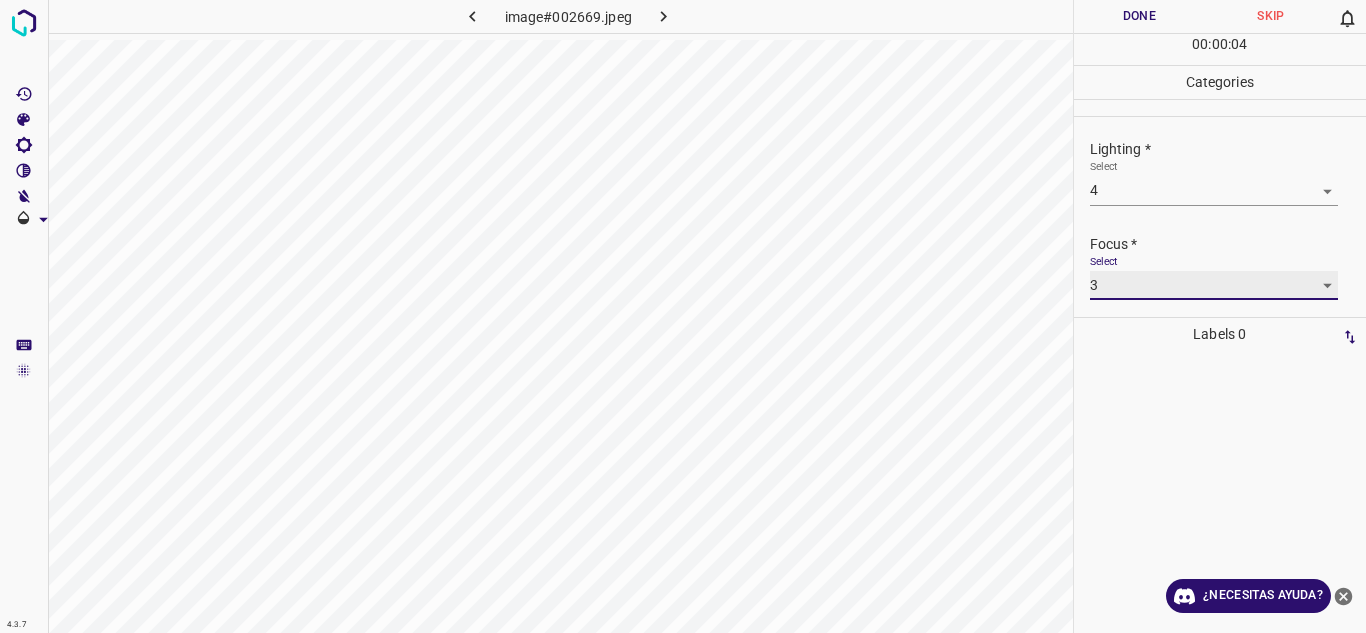 scroll, scrollTop: 98, scrollLeft: 0, axis: vertical 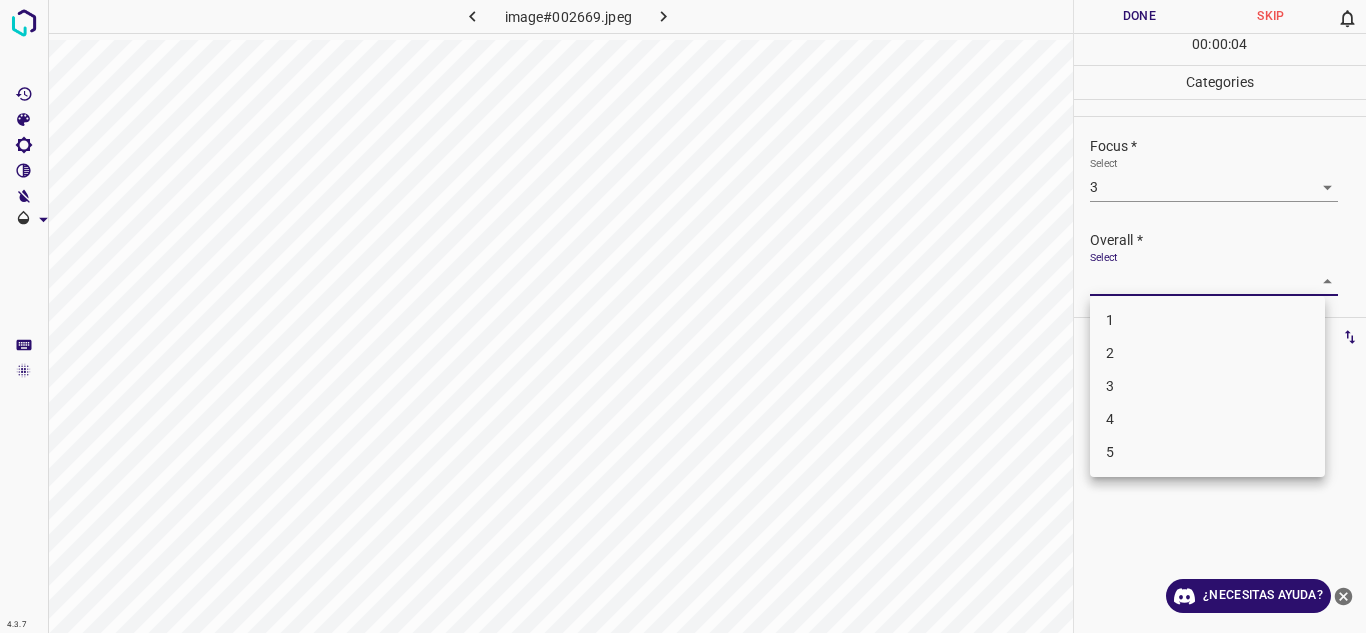 drag, startPoint x: 1318, startPoint y: 277, endPoint x: 1238, endPoint y: 331, distance: 96.519424 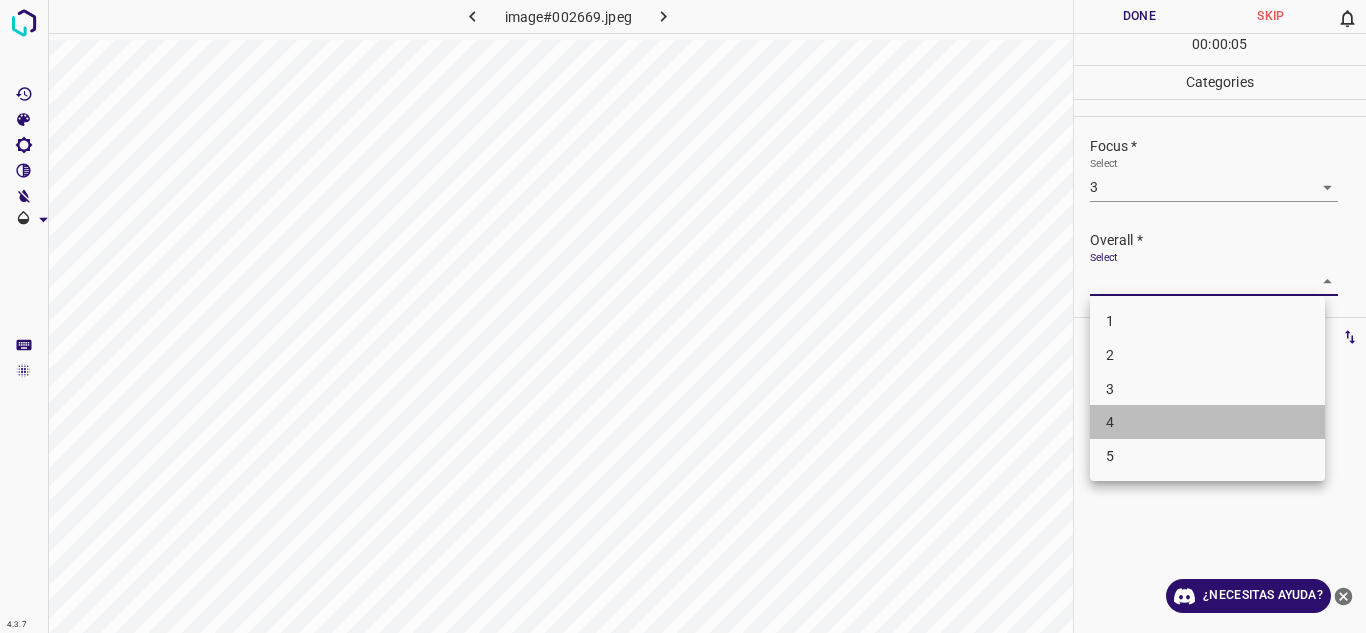 drag, startPoint x: 1125, startPoint y: 414, endPoint x: 1152, endPoint y: 408, distance: 27.658634 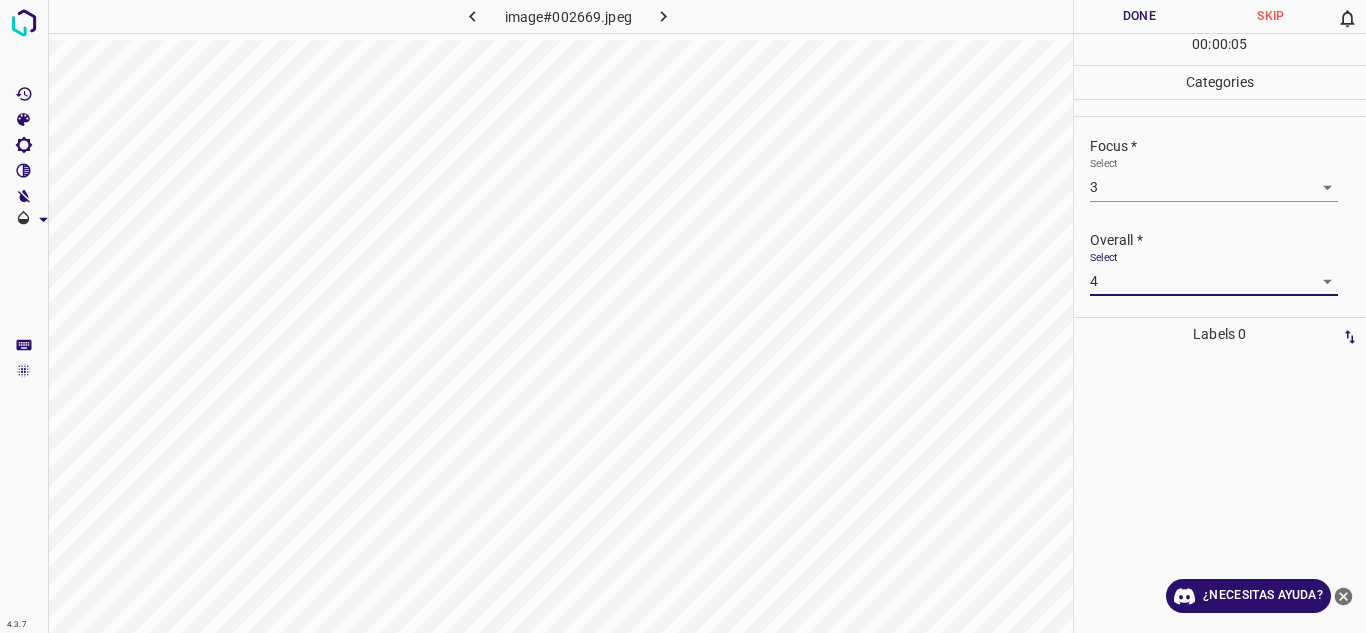 click on "Done" at bounding box center [1140, 16] 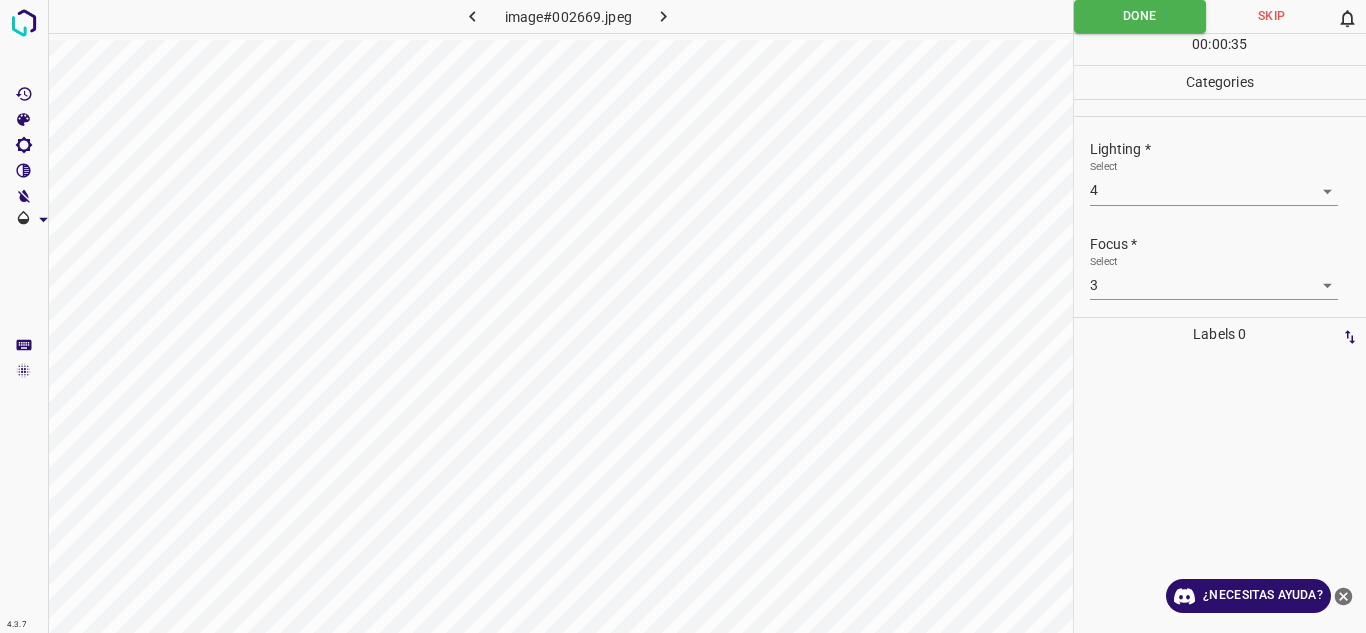 scroll, scrollTop: 98, scrollLeft: 0, axis: vertical 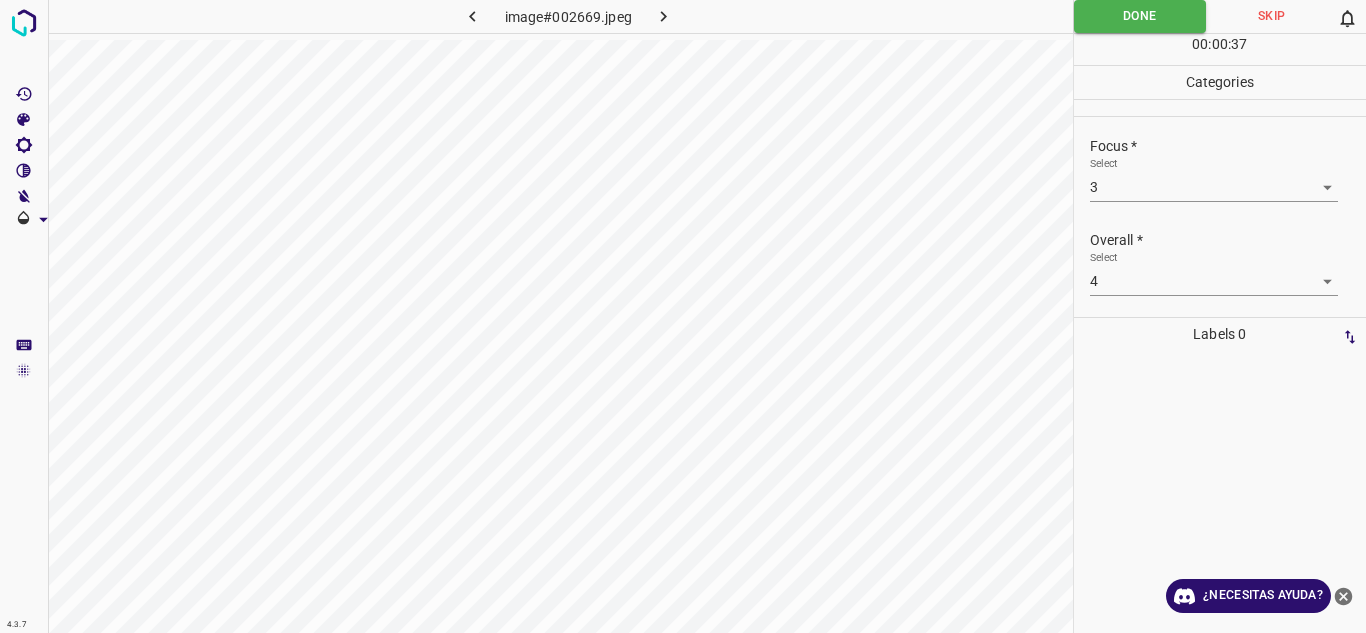 click 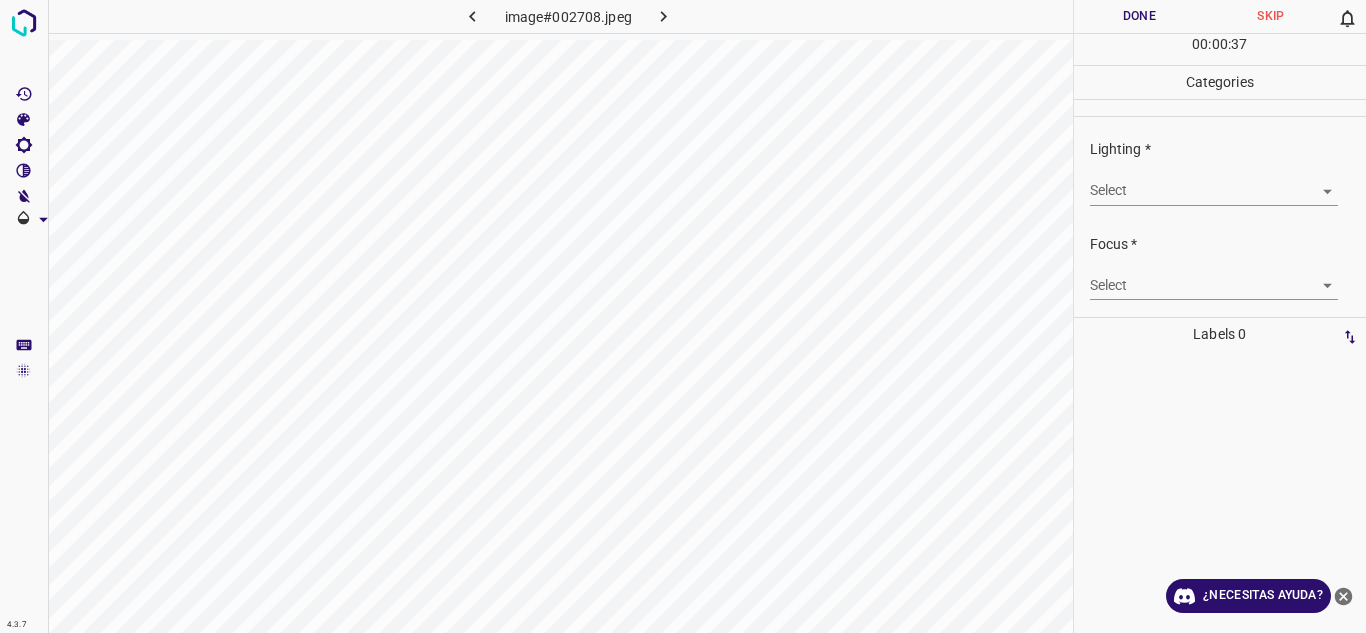 click on "4.3.7 image#002708.jpeg Done Skip 0 00   : 00   : 37   Categories Lighting *  Select ​ Focus *  Select ​ Overall *  Select ​ Labels   0 Categories 1 Lighting 2 Focus 3 Overall Tools Space Change between modes (Draw & Edit) I Auto labeling R Restore zoom M Zoom in N Zoom out Delete Delete selecte label Filters Z Restore filters X Saturation filter C Brightness filter V Contrast filter B Gray scale filter General O Download ¿Necesitas ayuda? Texto original Valora esta traducción Tu opinión servirá para ayudar a mejorar el Traductor de Google - Texto - Esconder - Borrar" at bounding box center (683, 316) 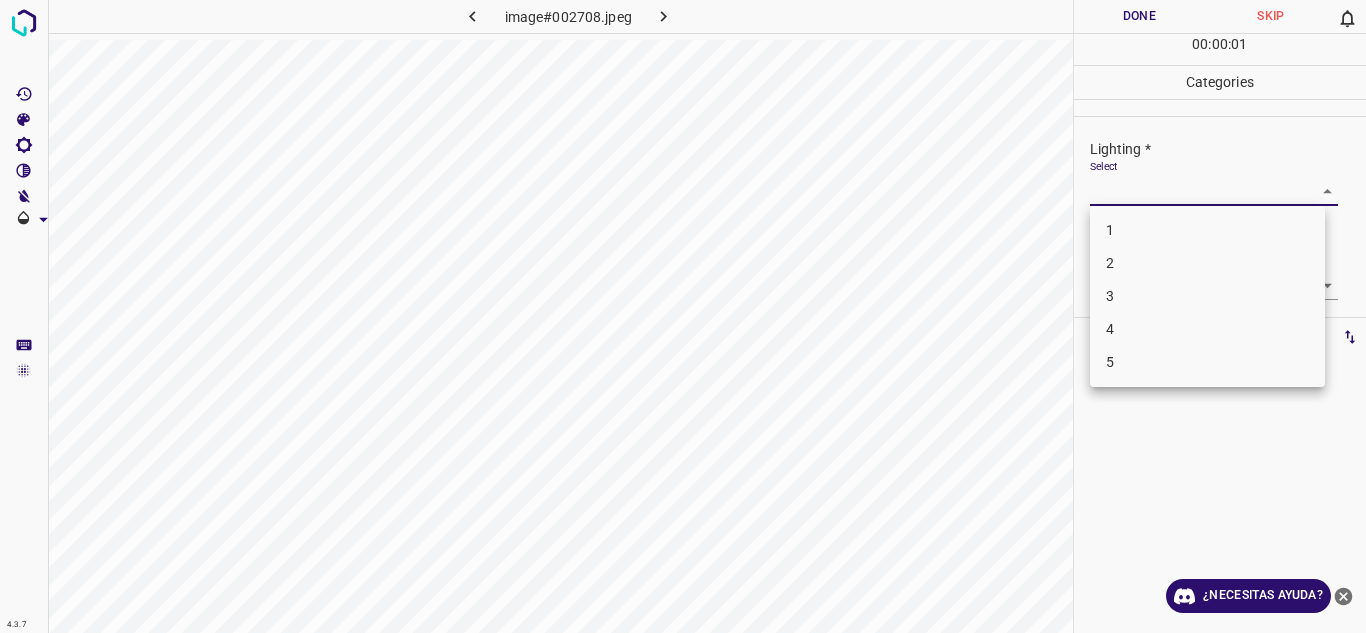 click on "3" at bounding box center (1207, 296) 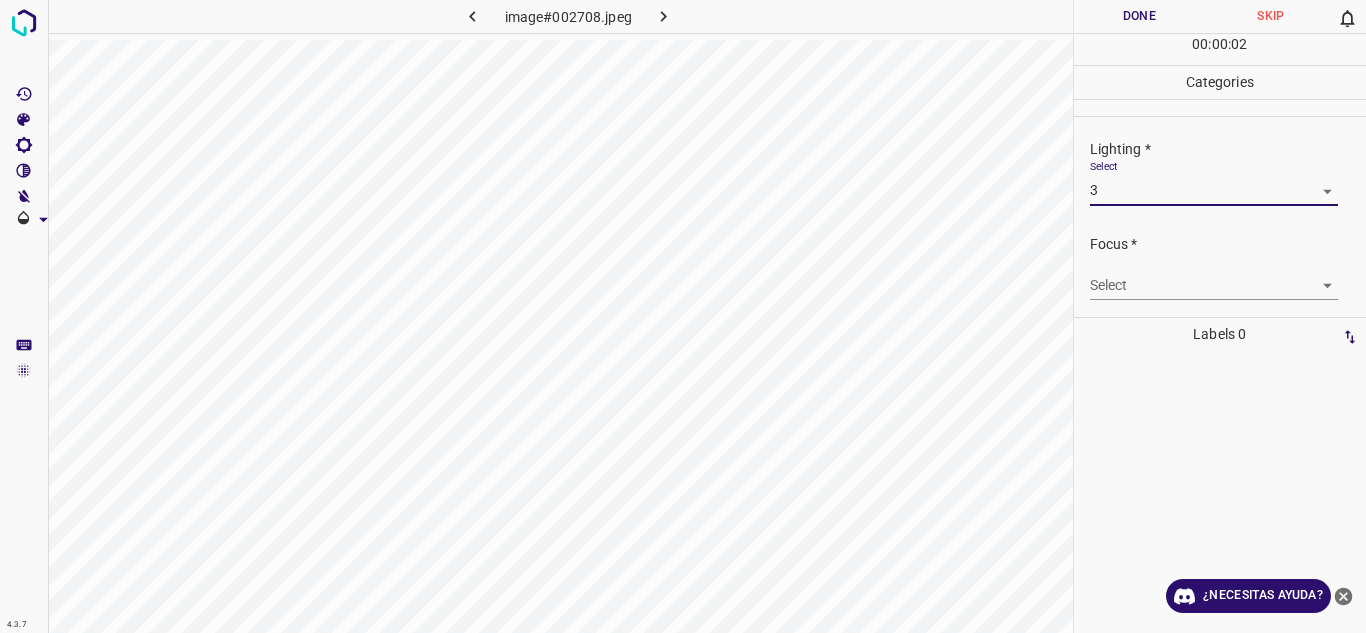 click on "4.3.7 image#002708.jpeg Done Skip 0 00   : 00   : 02   Categories Lighting *  Select 3 3 Focus *  Select ​ Overall *  Select ​ Labels   0 Categories 1 Lighting 2 Focus 3 Overall Tools Space Change between modes (Draw & Edit) I Auto labeling R Restore zoom M Zoom in N Zoom out Delete Delete selecte label Filters Z Restore filters X Saturation filter C Brightness filter V Contrast filter B Gray scale filter General O Download ¿Necesitas ayuda? Texto original Valora esta traducción Tu opinión servirá para ayudar a mejorar el Traductor de Google - Texto - Esconder - Borrar" at bounding box center (683, 316) 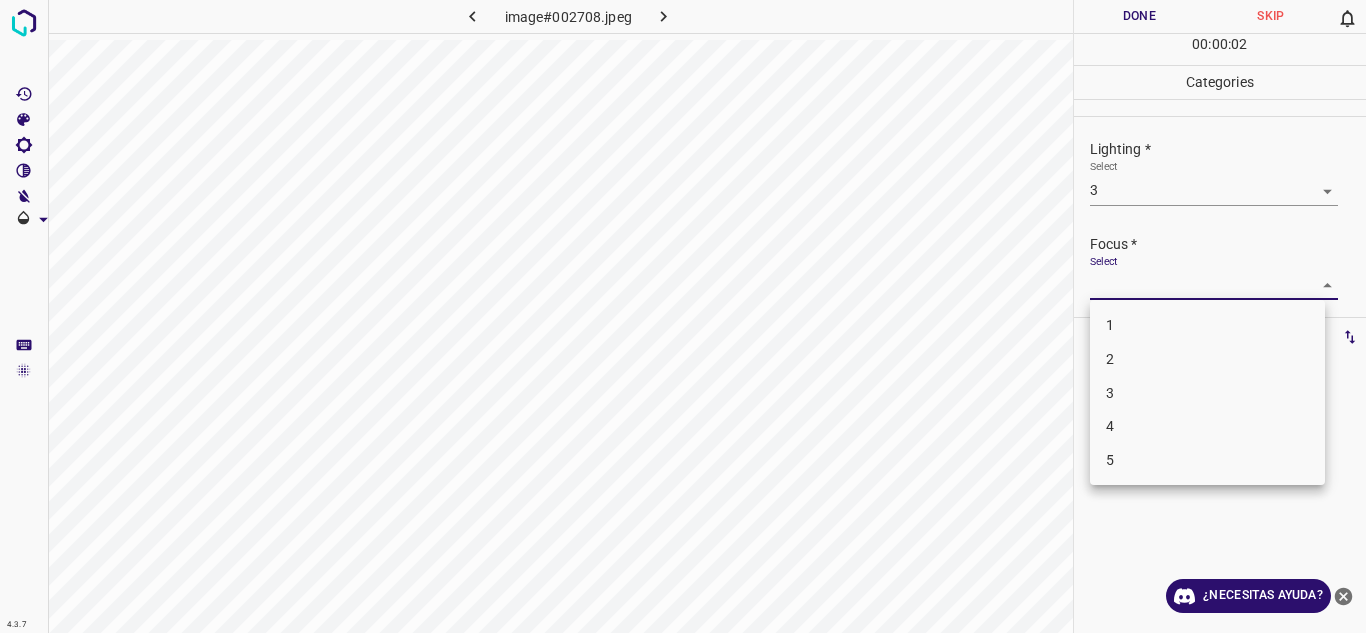 drag, startPoint x: 1167, startPoint y: 372, endPoint x: 1232, endPoint y: 362, distance: 65.76473 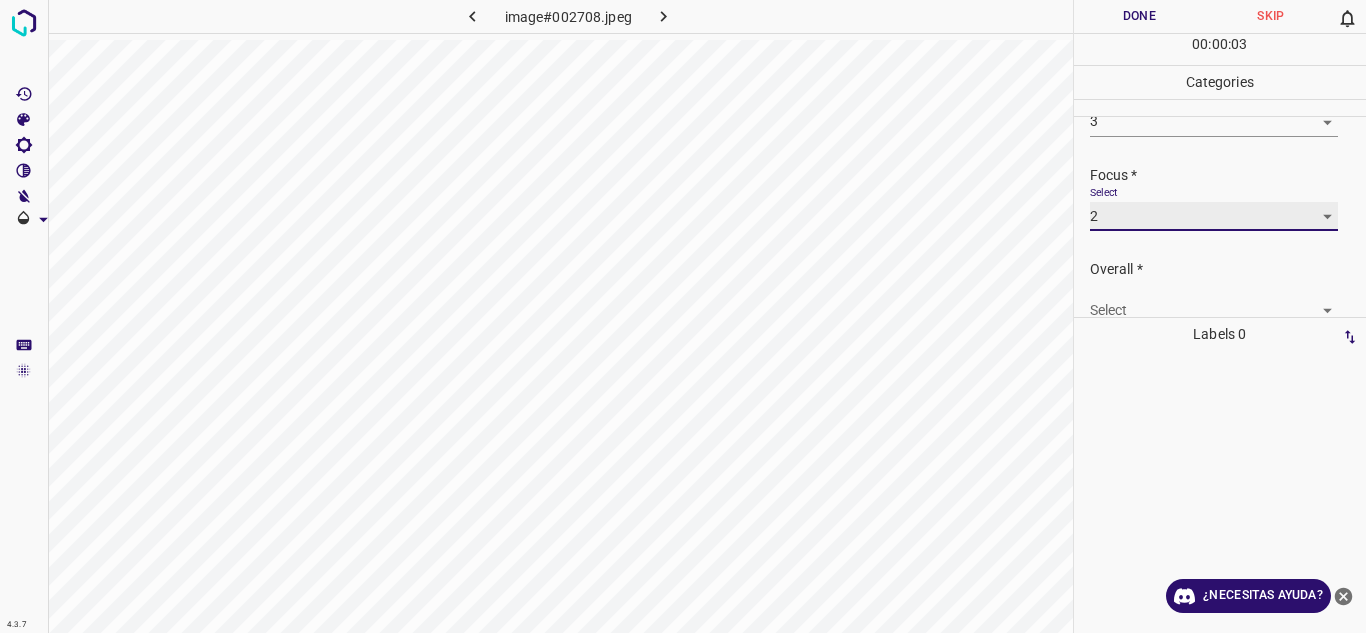 scroll, scrollTop: 98, scrollLeft: 0, axis: vertical 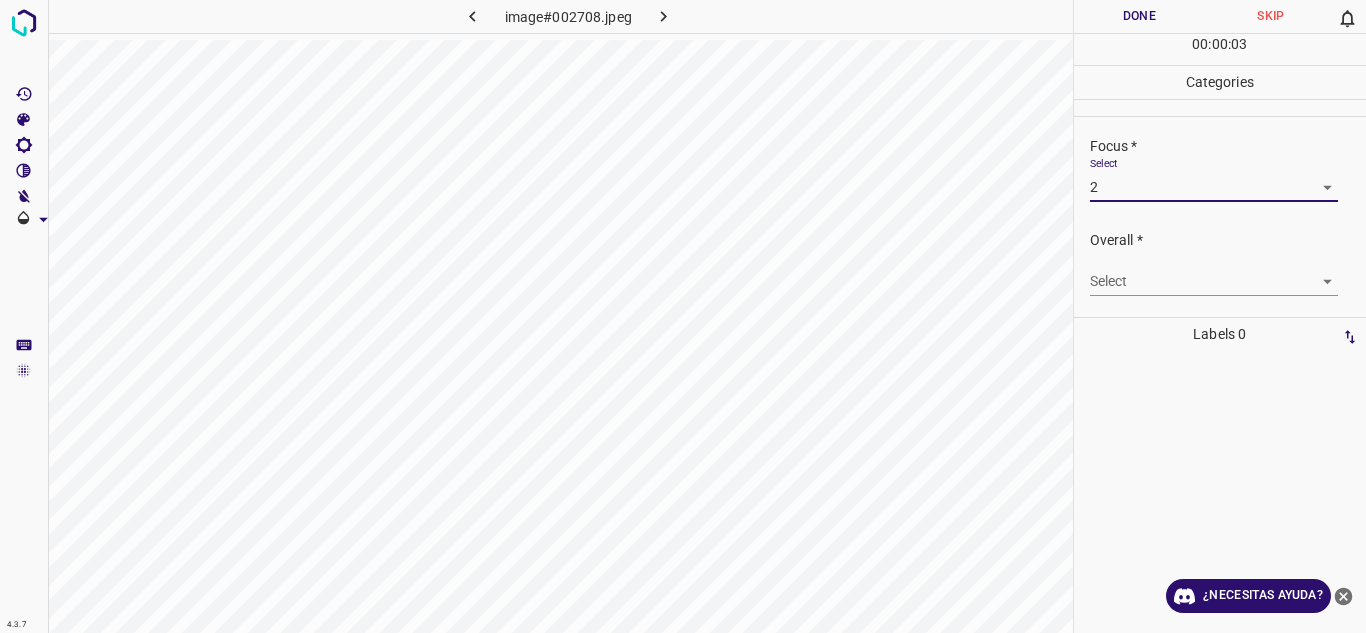 click on "4.3.7 image#002708.jpeg Done Skip 0 00   : 00   : 03   Categories Lighting *  Select 3 3 Focus *  Select 2 2 Overall *  Select ​ Labels   0 Categories 1 Lighting 2 Focus 3 Overall Tools Space Change between modes (Draw & Edit) I Auto labeling R Restore zoom M Zoom in N Zoom out Delete Delete selecte label Filters Z Restore filters X Saturation filter C Brightness filter V Contrast filter B Gray scale filter General O Download ¿Necesitas ayuda? Texto original Valora esta traducción Tu opinión servirá para ayudar a mejorar el Traductor de Google - Texto - Esconder - Borrar" at bounding box center (683, 316) 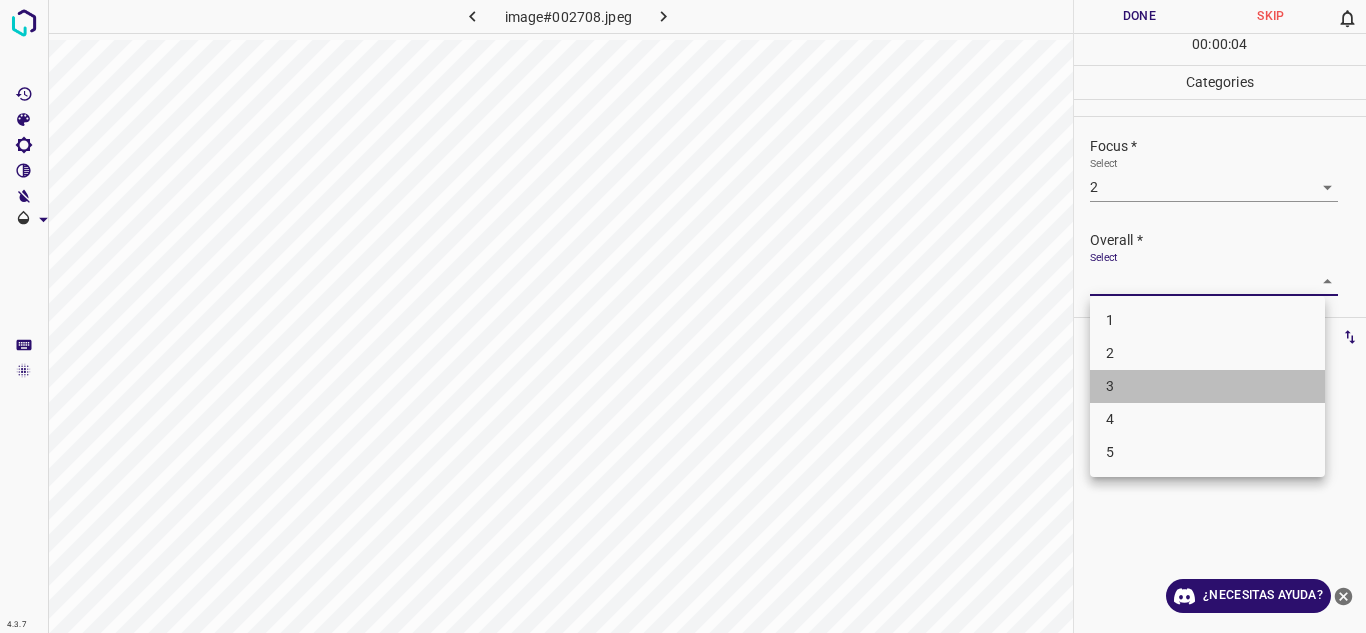 click on "3" at bounding box center (1207, 386) 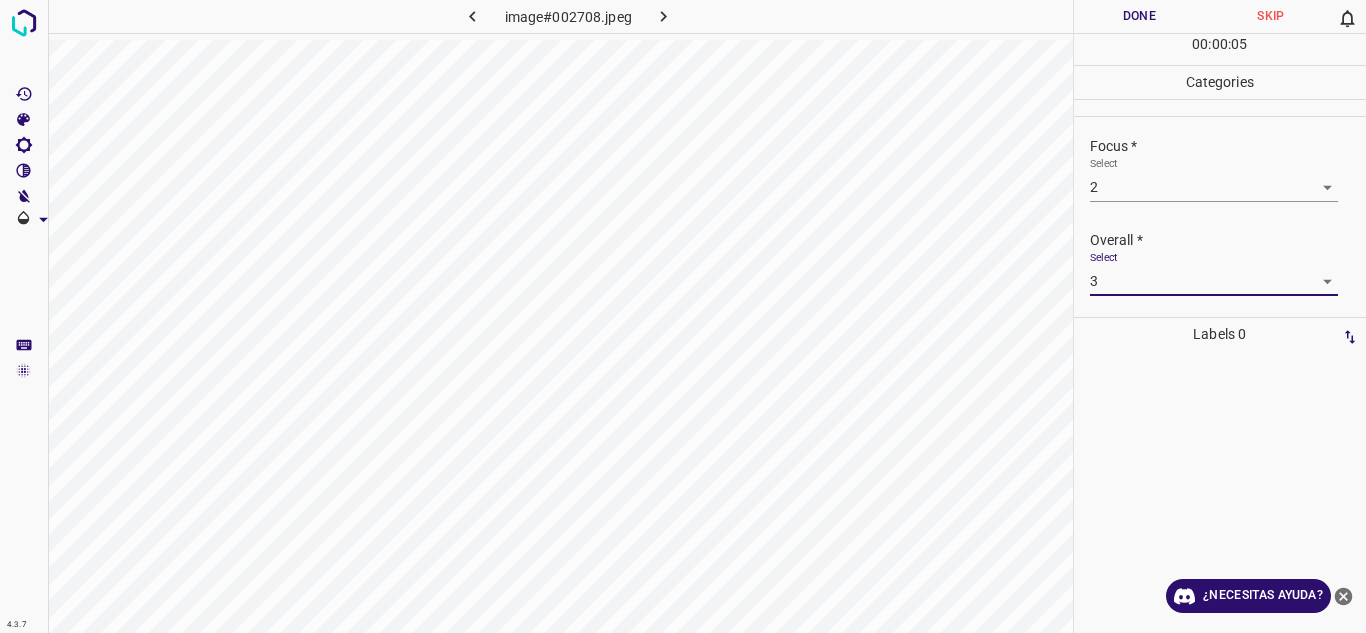 click on "Done" at bounding box center (1140, 16) 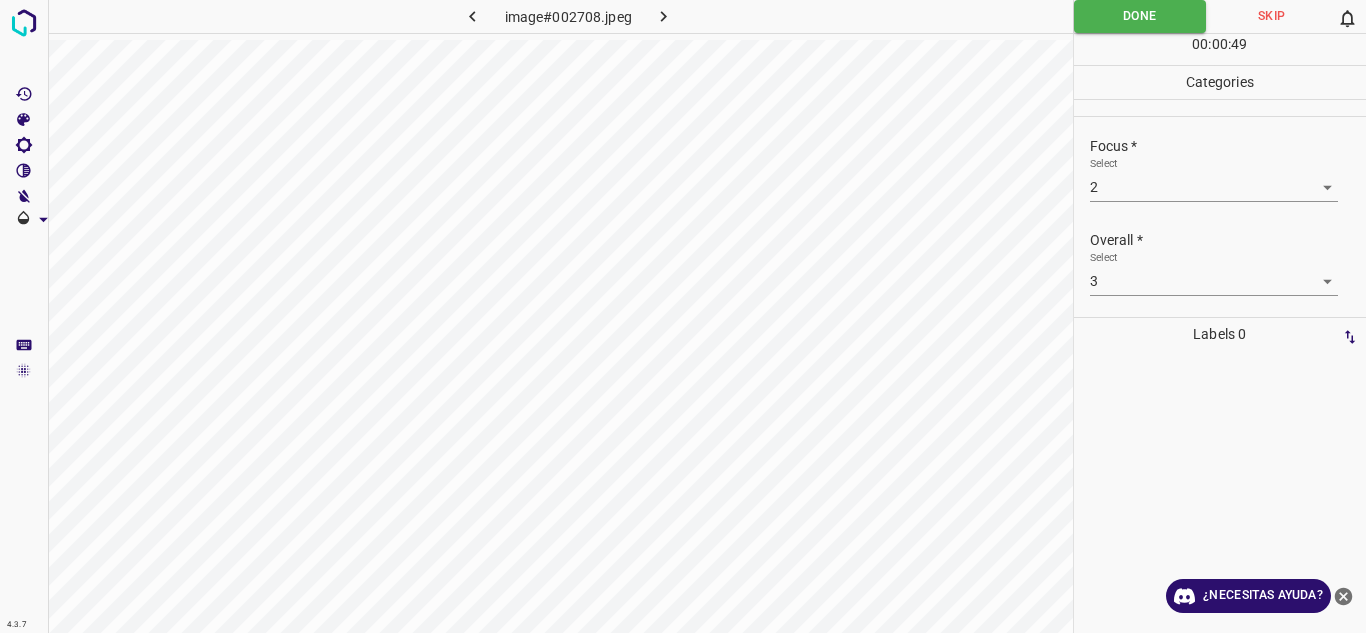 click 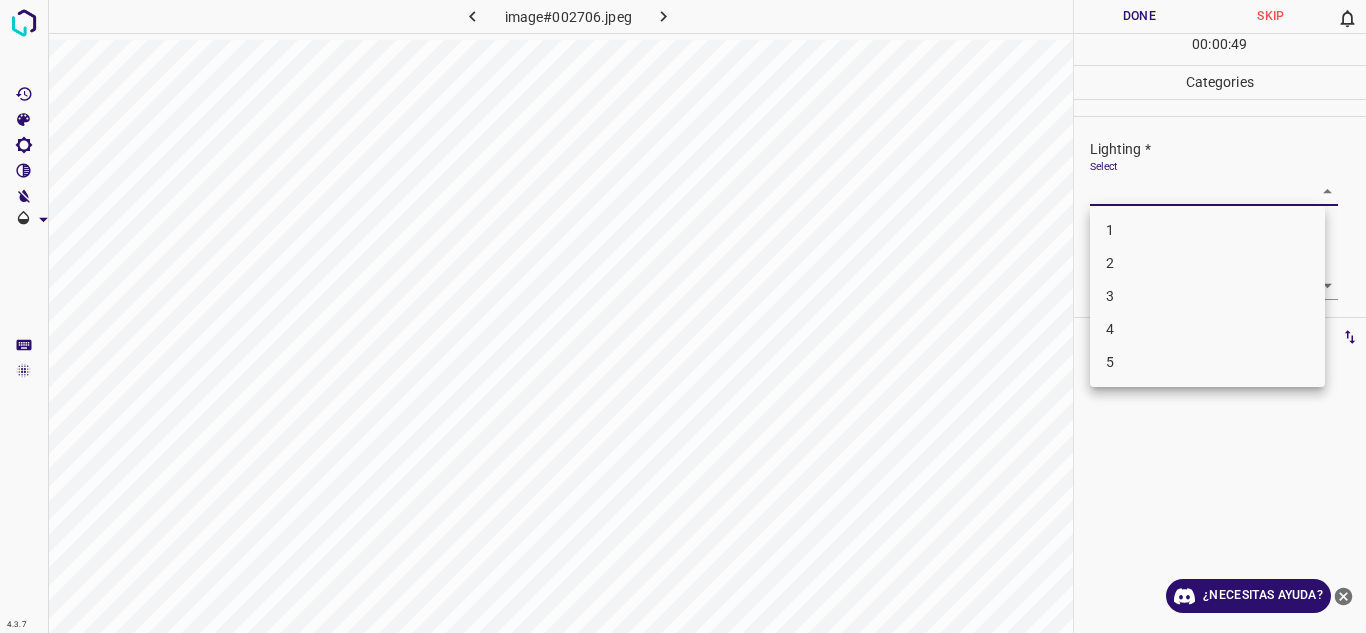 click on "4.3.7 image#002706.jpeg Done Skip 0 00   : 00   : 49   Categories Lighting *  Select ​ Focus *  Select ​ Overall *  Select ​ Labels   0 Categories 1 Lighting 2 Focus 3 Overall Tools Space Change between modes (Draw & Edit) I Auto labeling R Restore zoom M Zoom in N Zoom out Delete Delete selecte label Filters Z Restore filters X Saturation filter C Brightness filter V Contrast filter B Gray scale filter General O Download ¿Necesitas ayuda? Texto original Valora esta traducción Tu opinión servirá para ayudar a mejorar el Traductor de Google - Texto - Esconder - Borrar 1 2 3 4 5" at bounding box center [683, 316] 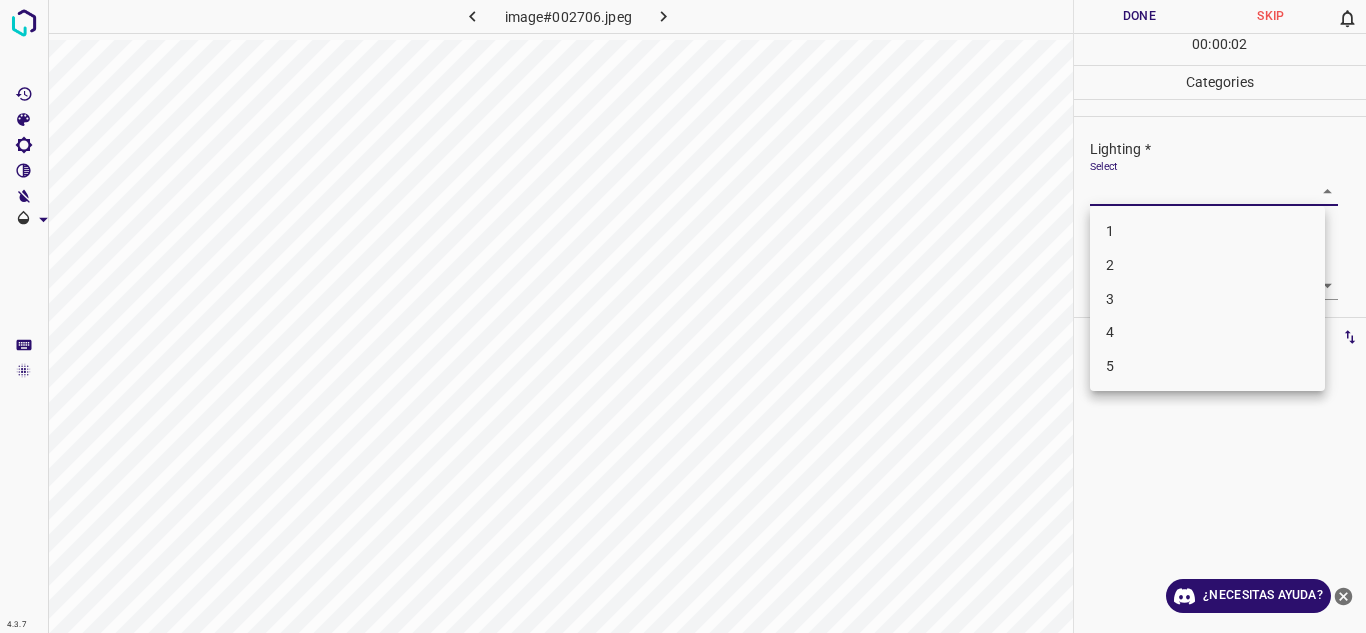 click on "3" at bounding box center [1207, 299] 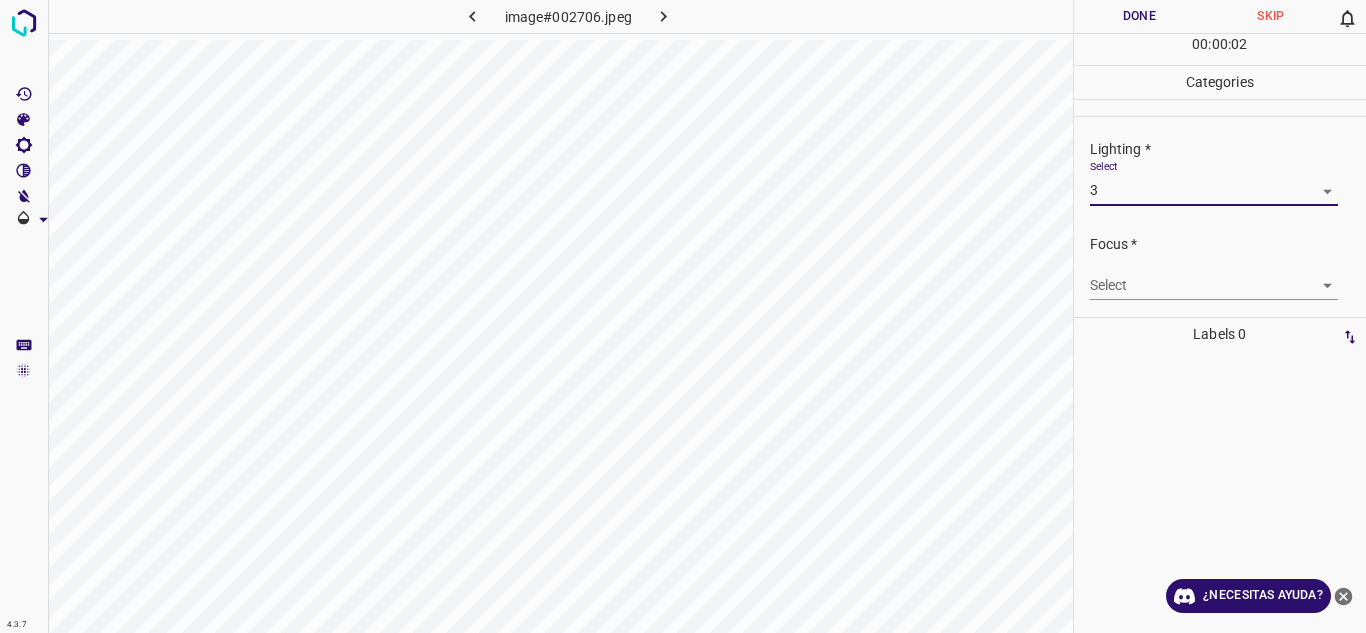 click on "4.3.7 image#002706.jpeg Done Skip 0 00   : 00   : 02   Categories Lighting *  Select 3 3 Focus *  Select ​ Overall *  Select ​ Labels   0 Categories 1 Lighting 2 Focus 3 Overall Tools Space Change between modes (Draw & Edit) I Auto labeling R Restore zoom M Zoom in N Zoom out Delete Delete selecte label Filters Z Restore filters X Saturation filter C Brightness filter V Contrast filter B Gray scale filter General O Download ¿Necesitas ayuda? Texto original Valora esta traducción Tu opinión servirá para ayudar a mejorar el Traductor de Google - Texto - Esconder - Borrar" at bounding box center [683, 316] 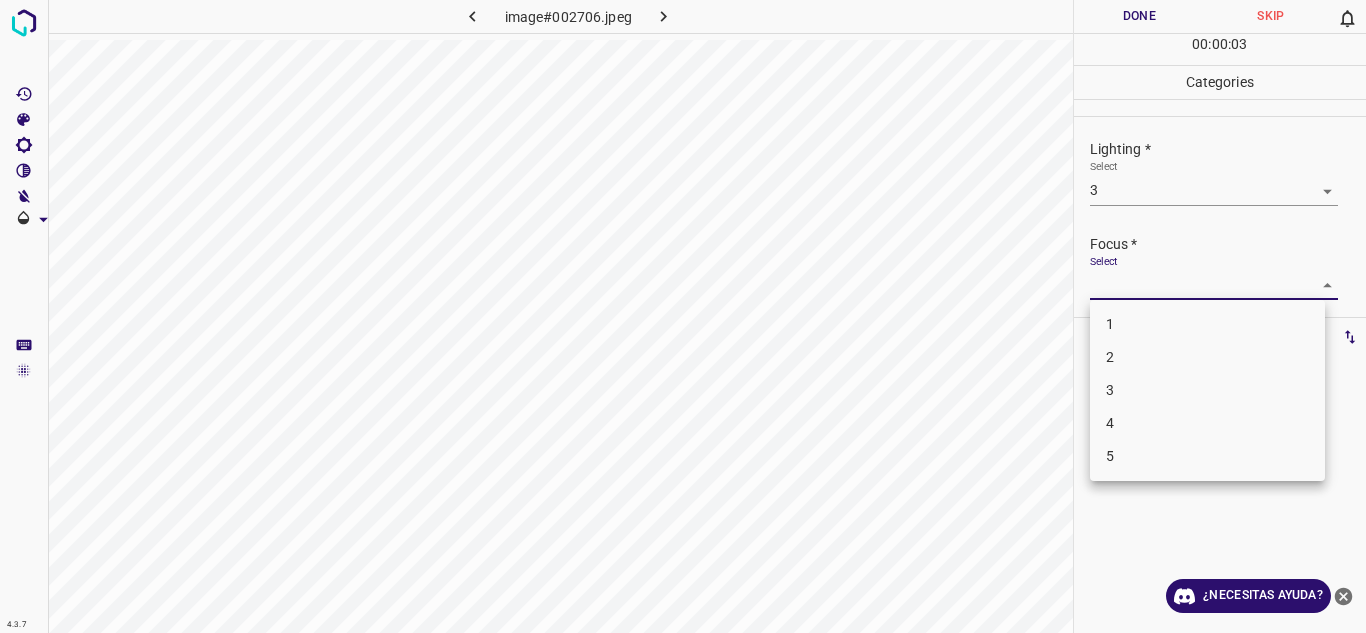 drag, startPoint x: 1191, startPoint y: 341, endPoint x: 1193, endPoint y: 356, distance: 15.132746 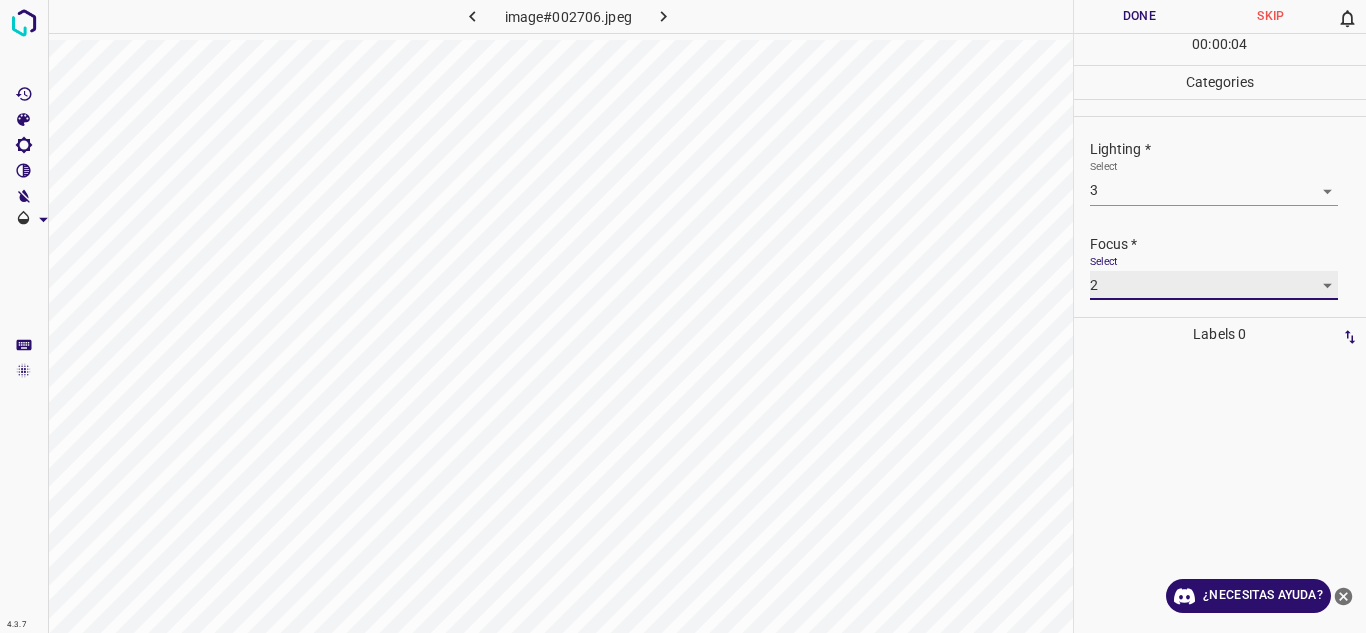 scroll, scrollTop: 98, scrollLeft: 0, axis: vertical 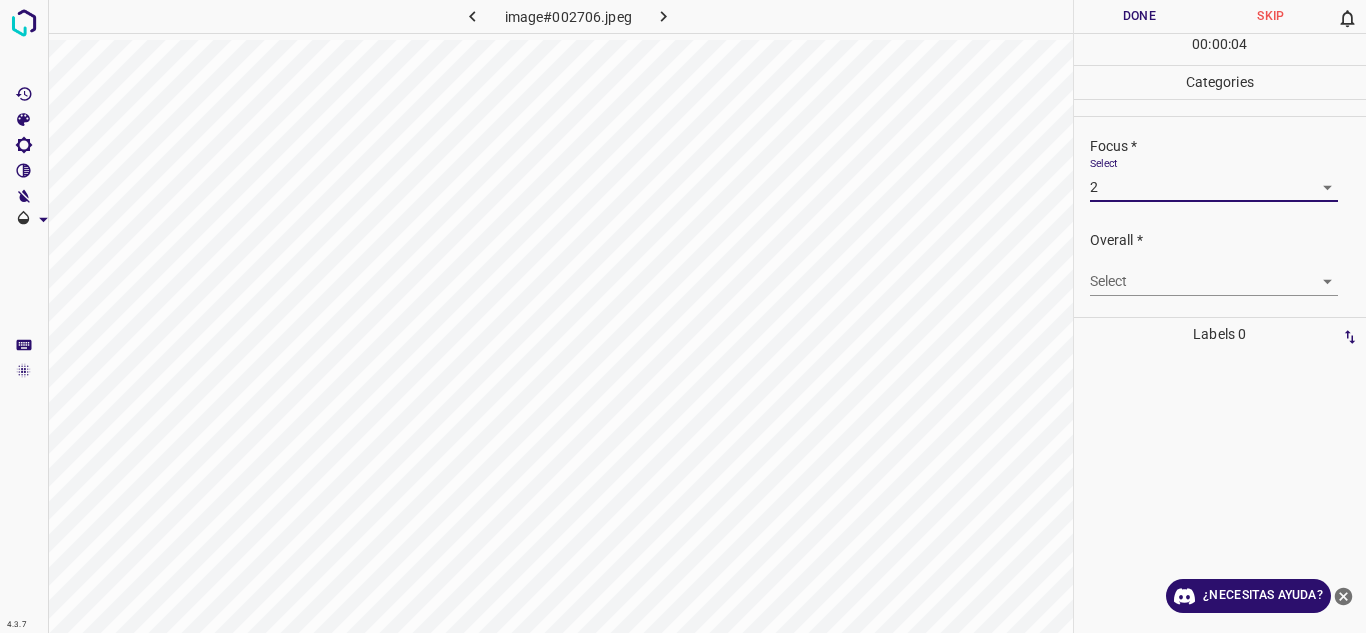 click on "4.3.7 image#002706.jpeg Done Skip 0 00   : 00   : 04   Categories Lighting *  Select 3 3 Focus *  Select 2 2 Overall *  Select ​ Labels   0 Categories 1 Lighting 2 Focus 3 Overall Tools Space Change between modes (Draw & Edit) I Auto labeling R Restore zoom M Zoom in N Zoom out Delete Delete selecte label Filters Z Restore filters X Saturation filter C Brightness filter V Contrast filter B Gray scale filter General O Download ¿Necesitas ayuda? Texto original Valora esta traducción Tu opinión servirá para ayudar a mejorar el Traductor de Google - Texto - Esconder - Borrar" at bounding box center (683, 316) 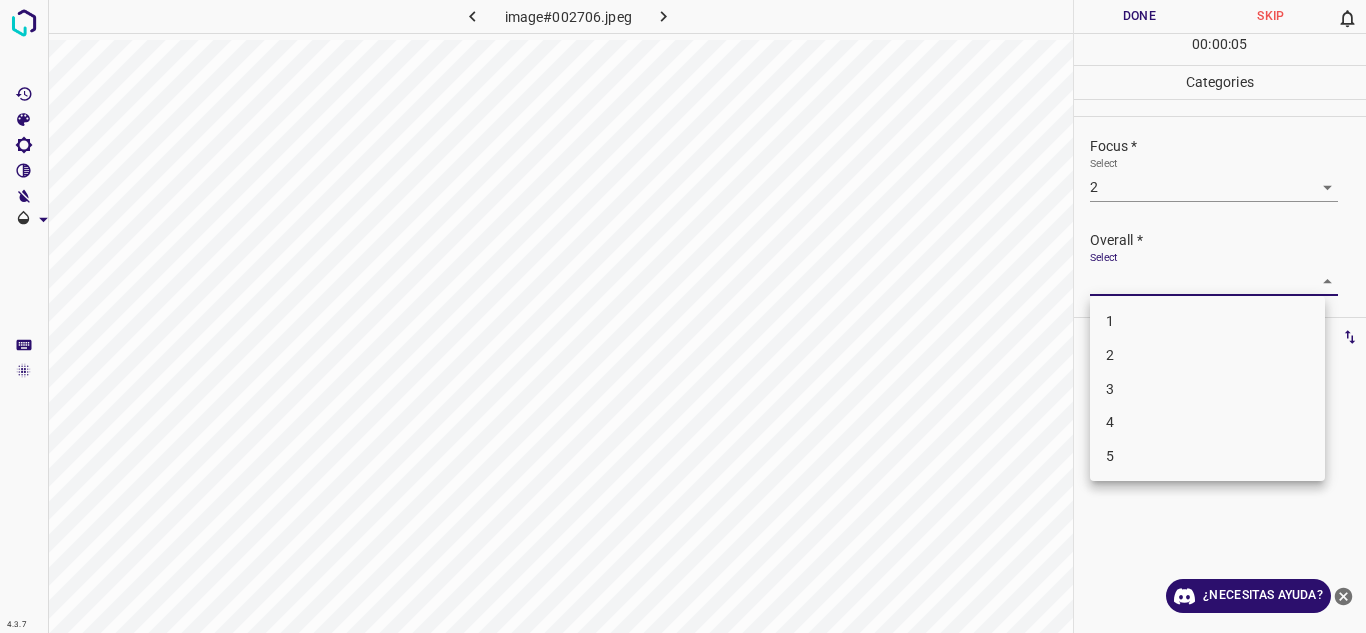 click on "3" at bounding box center (1207, 389) 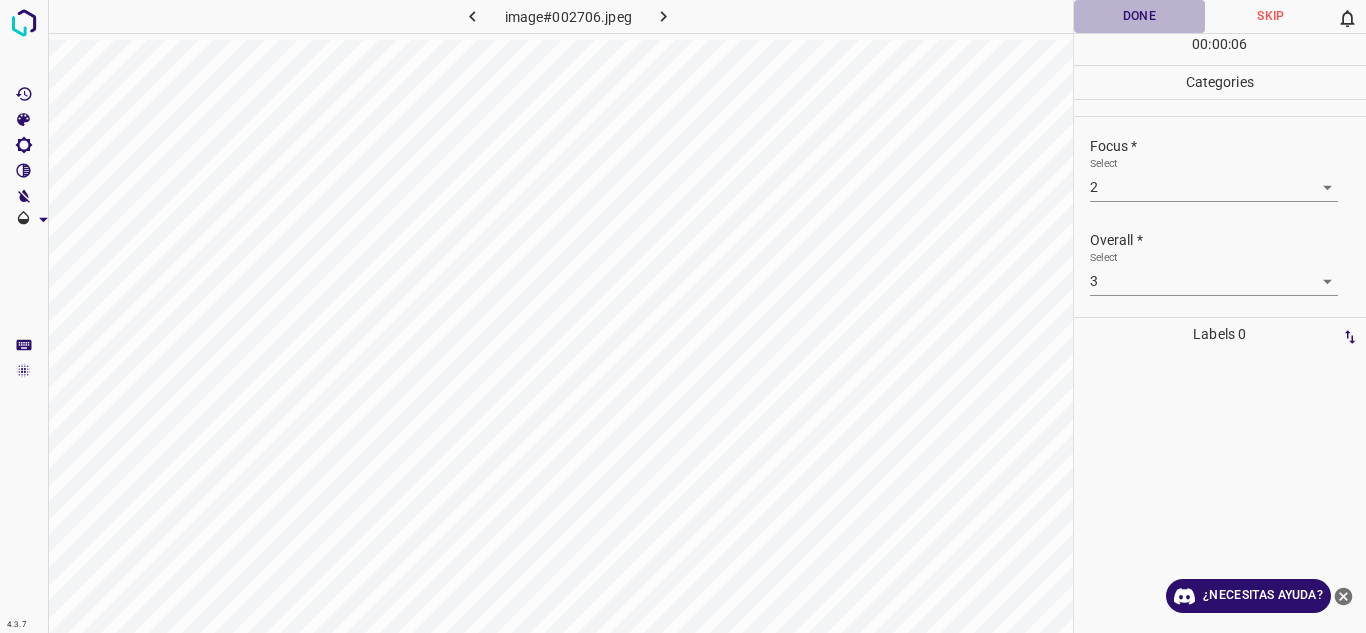 click on "Done" at bounding box center [1140, 16] 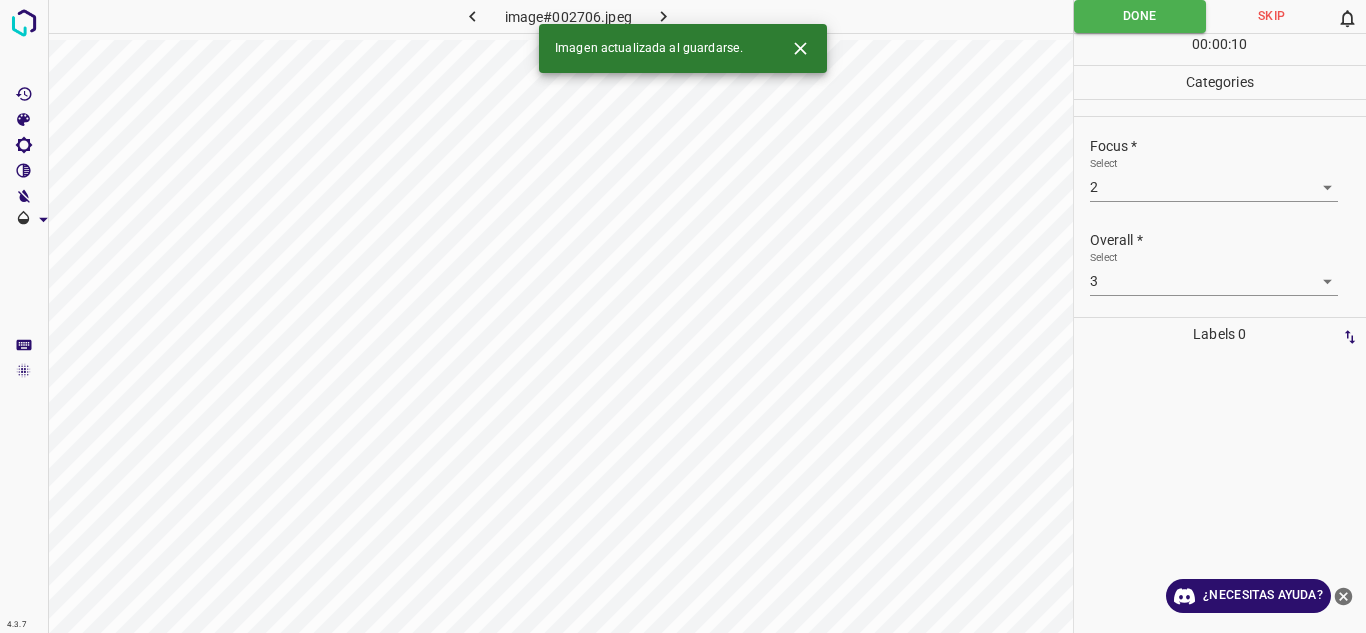 click 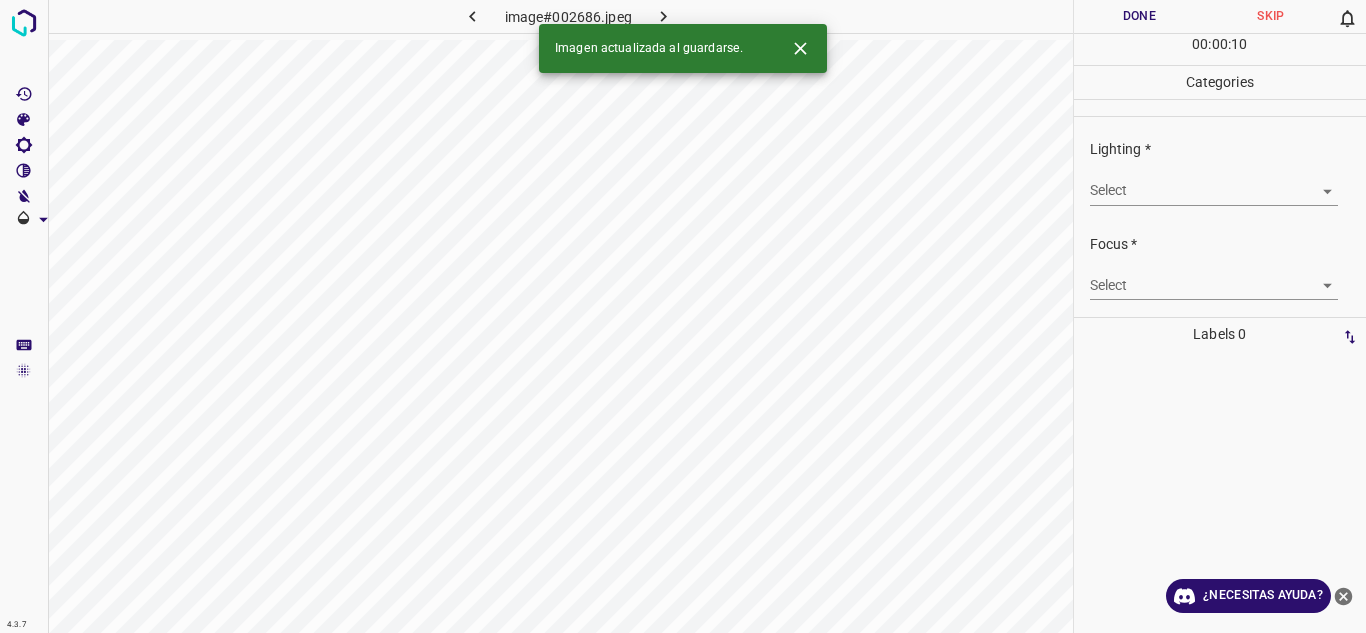click on "4.3.7 image#002686.jpeg Done Skip 0 00   : 00   : 10   Categories Lighting *  Select ​ Focus *  Select ​ Overall *  Select ​ Labels   0 Categories 1 Lighting 2 Focus 3 Overall Tools Space Change between modes (Draw & Edit) I Auto labeling R Restore zoom M Zoom in N Zoom out Delete Delete selecte label Filters Z Restore filters X Saturation filter C Brightness filter V Contrast filter B Gray scale filter General O Download Imagen actualizada al guardarse. ¿Necesitas ayuda? Texto original Valora esta traducción Tu opinión servirá para ayudar a mejorar el Traductor de Google - Texto - Esconder - Borrar" at bounding box center (683, 316) 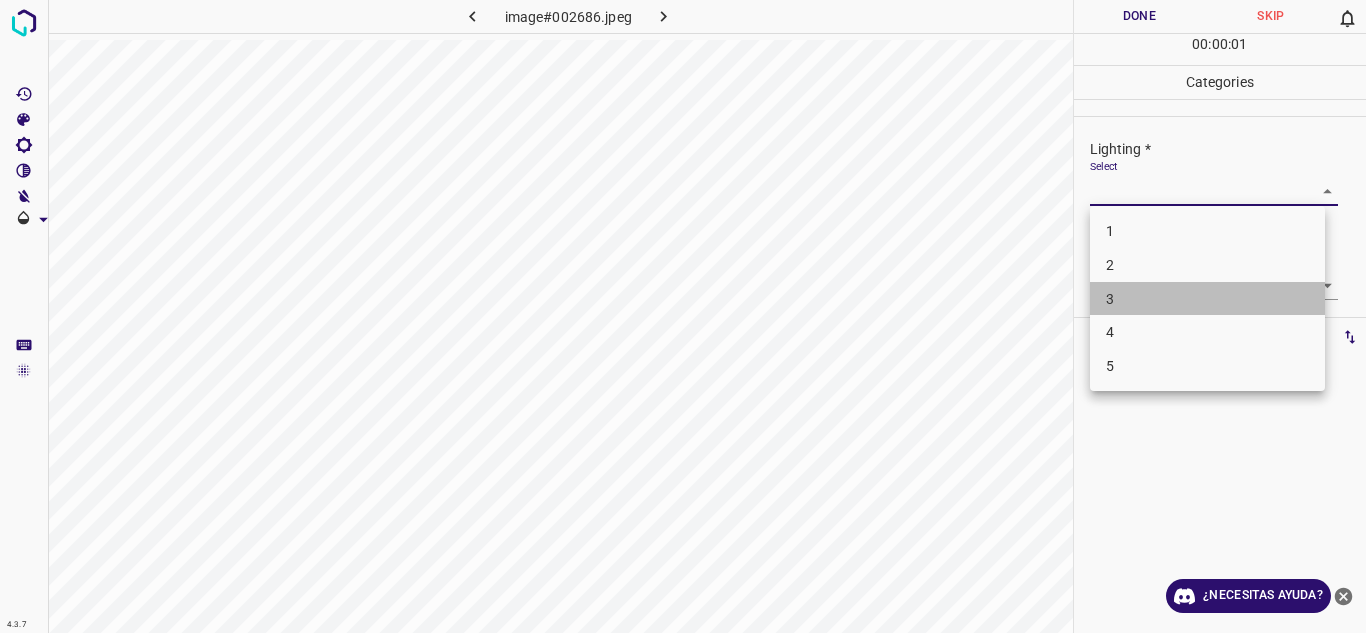click on "3" at bounding box center [1207, 299] 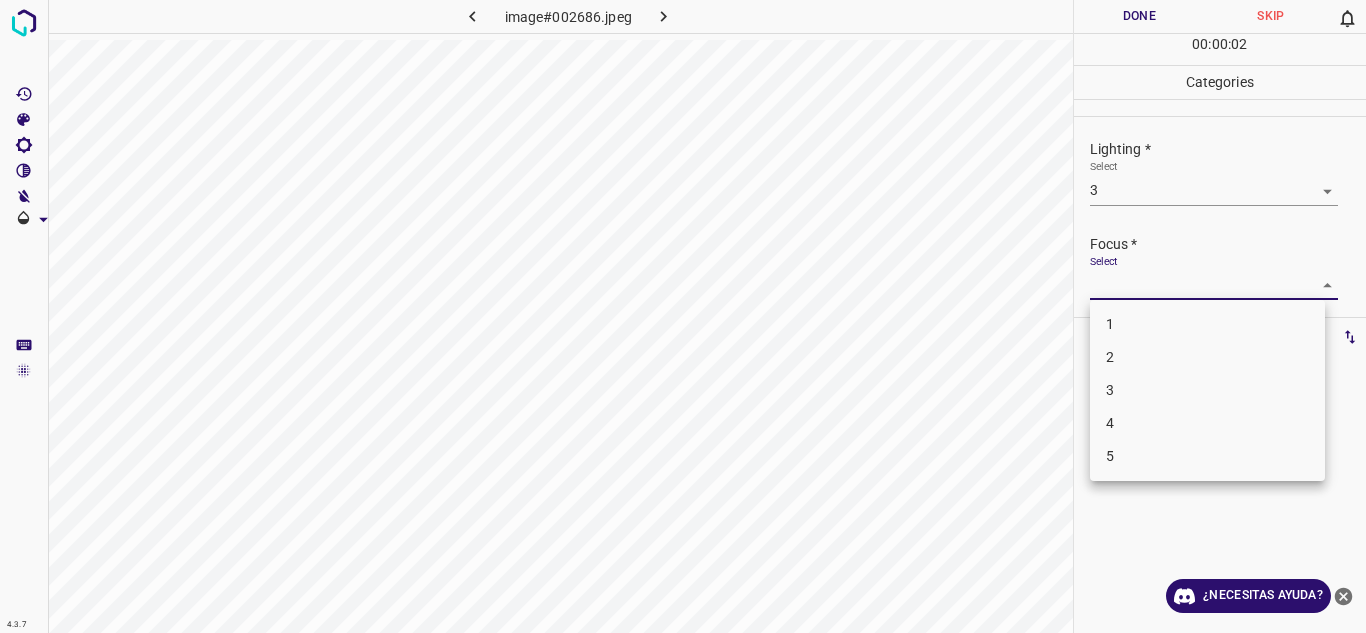 click on "4.3.7 image#002686.jpeg Done Skip 0 00   : 00   : 02   Categories Lighting *  Select 3 3 Focus *  Select ​ Overall *  Select ​ Labels   0 Categories 1 Lighting 2 Focus 3 Overall Tools Space Change between modes (Draw & Edit) I Auto labeling R Restore zoom M Zoom in N Zoom out Delete Delete selecte label Filters Z Restore filters X Saturation filter C Brightness filter V Contrast filter B Gray scale filter General O Download ¿Necesitas ayuda? Texto original Valora esta traducción Tu opinión servirá para ayudar a mejorar el Traductor de Google - Texto - Esconder - Borrar 1 2 3 4 5" at bounding box center (683, 316) 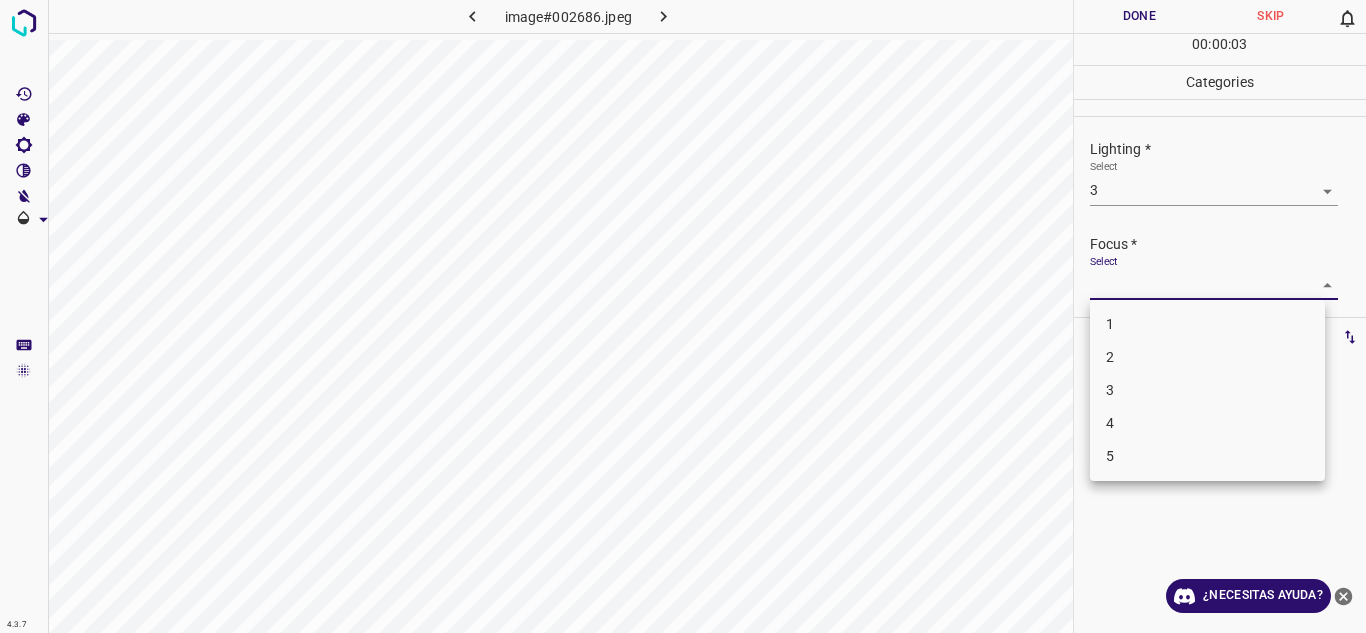 click on "2" at bounding box center (1207, 357) 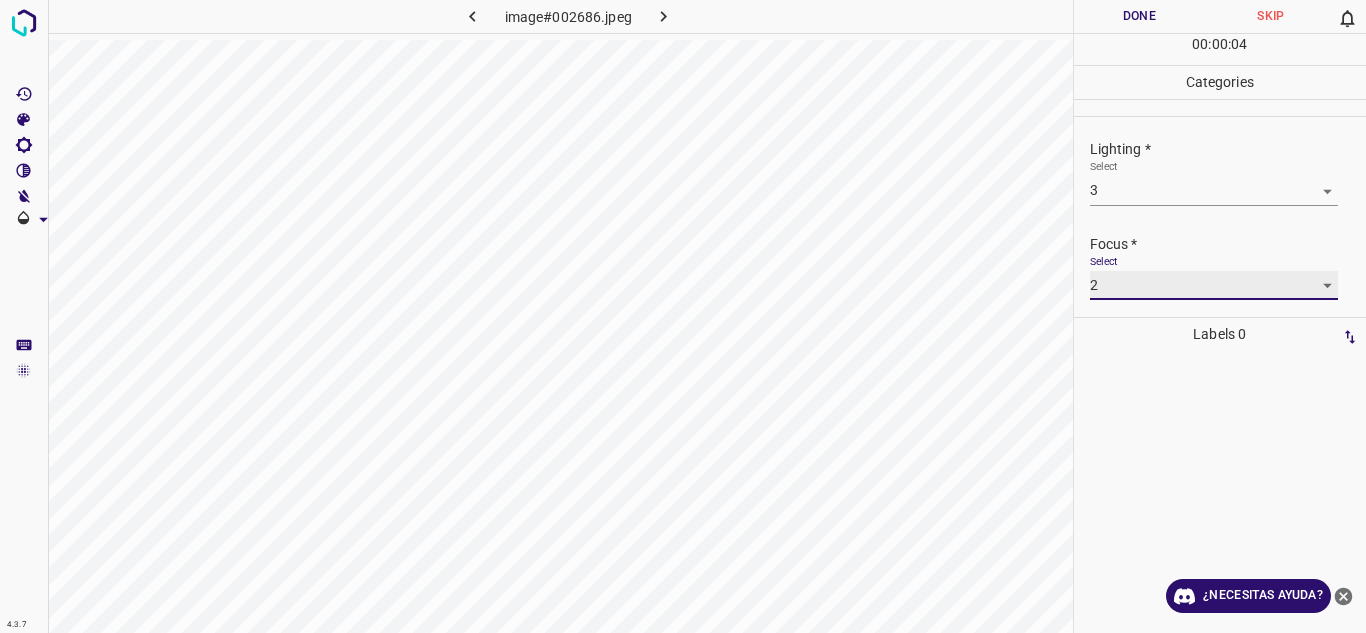 scroll, scrollTop: 98, scrollLeft: 0, axis: vertical 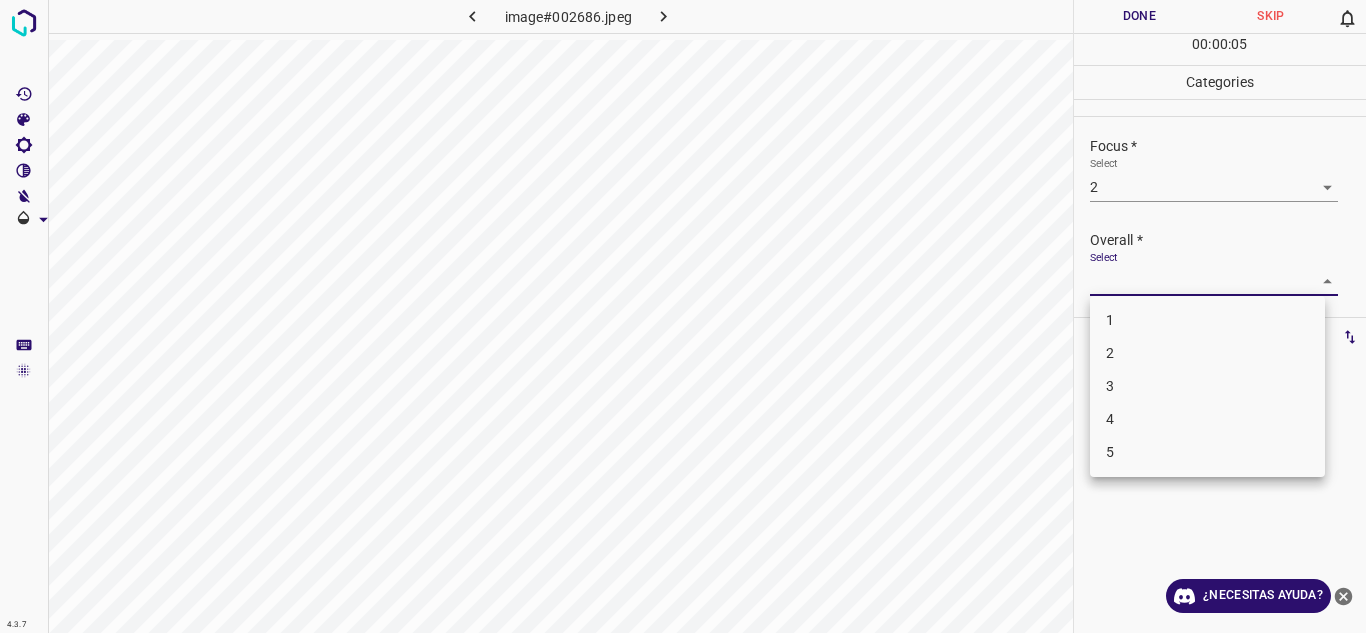 click on "4.3.7 image#002686.jpeg Done Skip 0 00   : 00   : 05   Categories Lighting *  Select 3 3 Focus *  Select 2 2 Overall *  Select ​ Labels   0 Categories 1 Lighting 2 Focus 3 Overall Tools Space Change between modes (Draw & Edit) I Auto labeling R Restore zoom M Zoom in N Zoom out Delete Delete selecte label Filters Z Restore filters X Saturation filter C Brightness filter V Contrast filter B Gray scale filter General O Download ¿Necesitas ayuda? Texto original Valora esta traducción Tu opinión servirá para ayudar a mejorar el Traductor de Google - Texto - Esconder - Borrar 1 2 3 4 5" at bounding box center (683, 316) 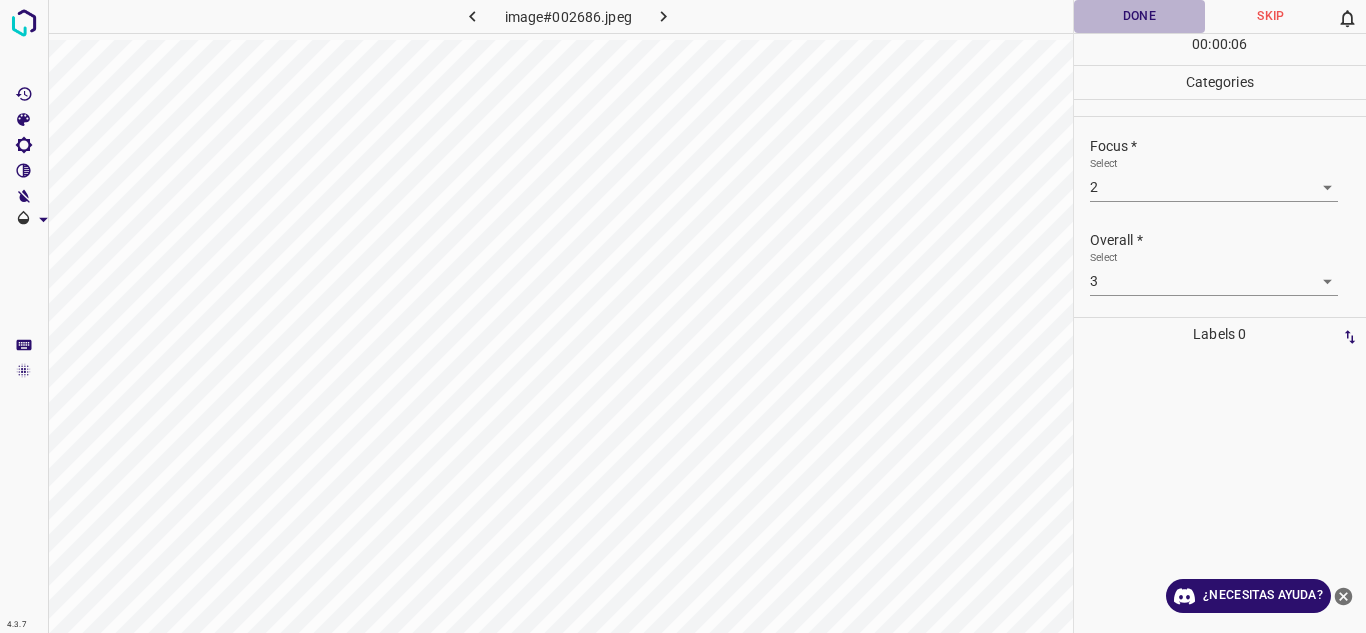 click on "Done" at bounding box center [1140, 16] 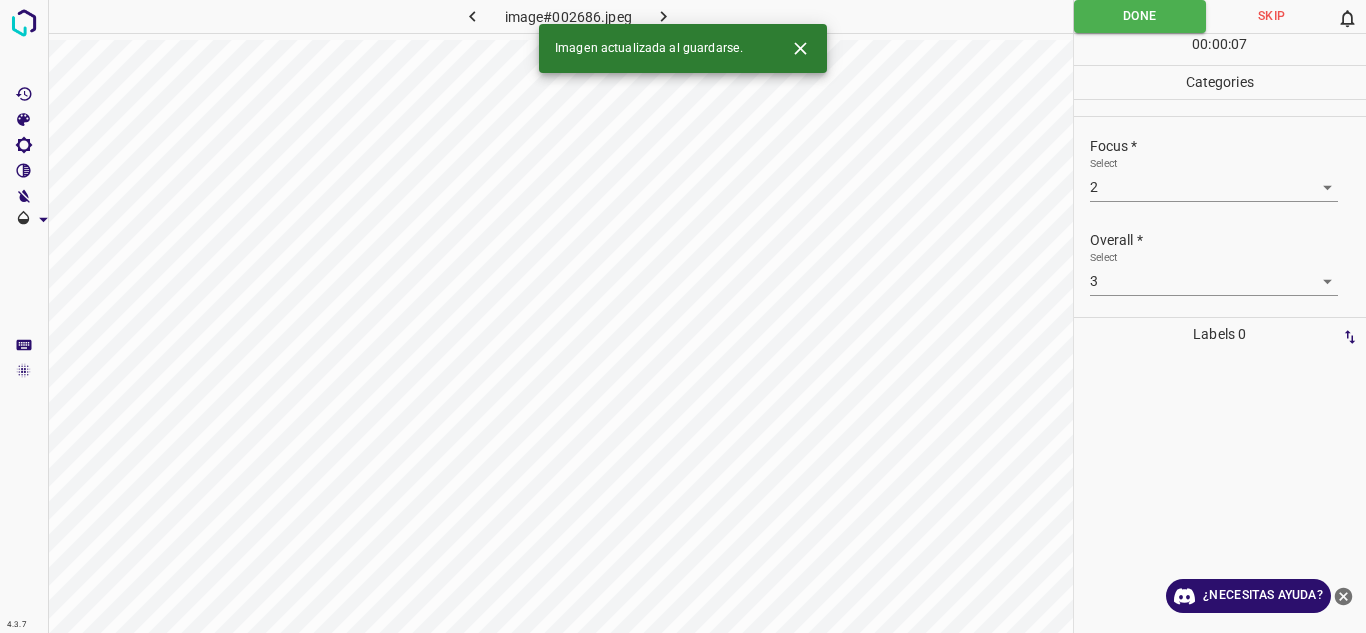 click 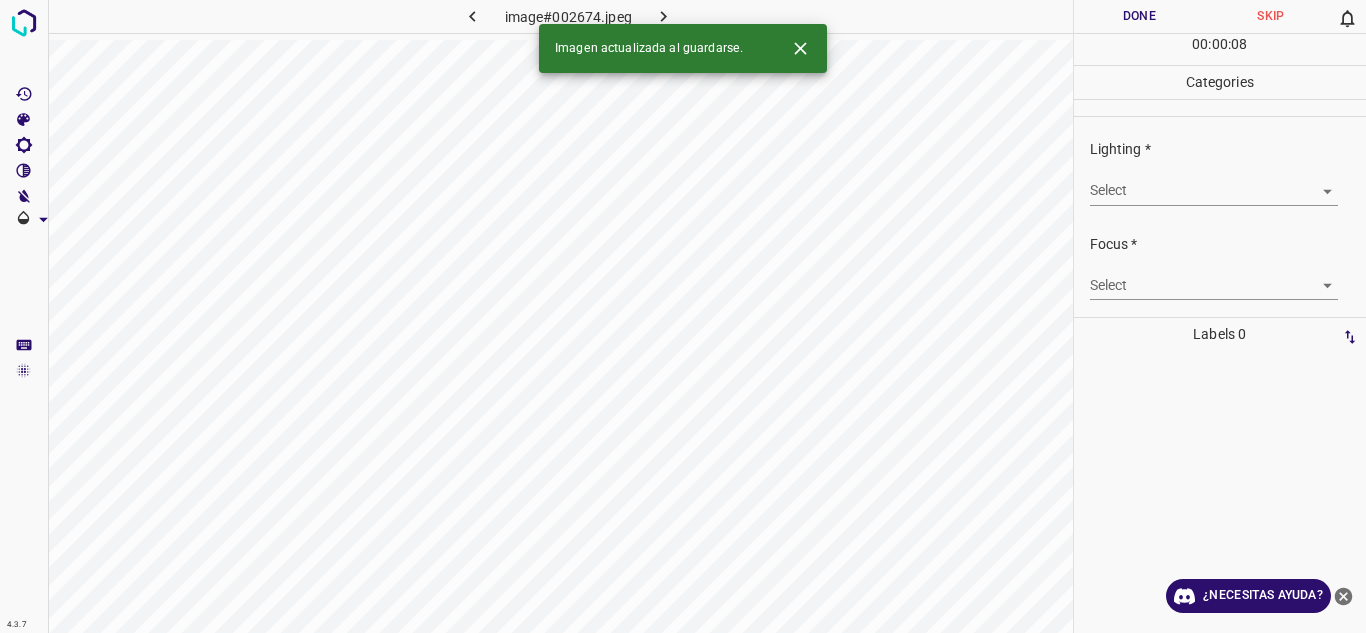 click on "4.3.7 image#002674.jpeg Done Skip 0 00   : 00   : 08   Categories Lighting *  Select ​ Focus *  Select ​ Overall *  Select ​ Labels   0 Categories 1 Lighting 2 Focus 3 Overall Tools Space Change between modes (Draw & Edit) I Auto labeling R Restore zoom M Zoom in N Zoom out Delete Delete selecte label Filters Z Restore filters X Saturation filter C Brightness filter V Contrast filter B Gray scale filter General O Download Imagen actualizada al guardarse. ¿Necesitas ayuda? Texto original Valora esta traducción Tu opinión servirá para ayudar a mejorar el Traductor de Google - Texto - Esconder - Borrar" at bounding box center [683, 316] 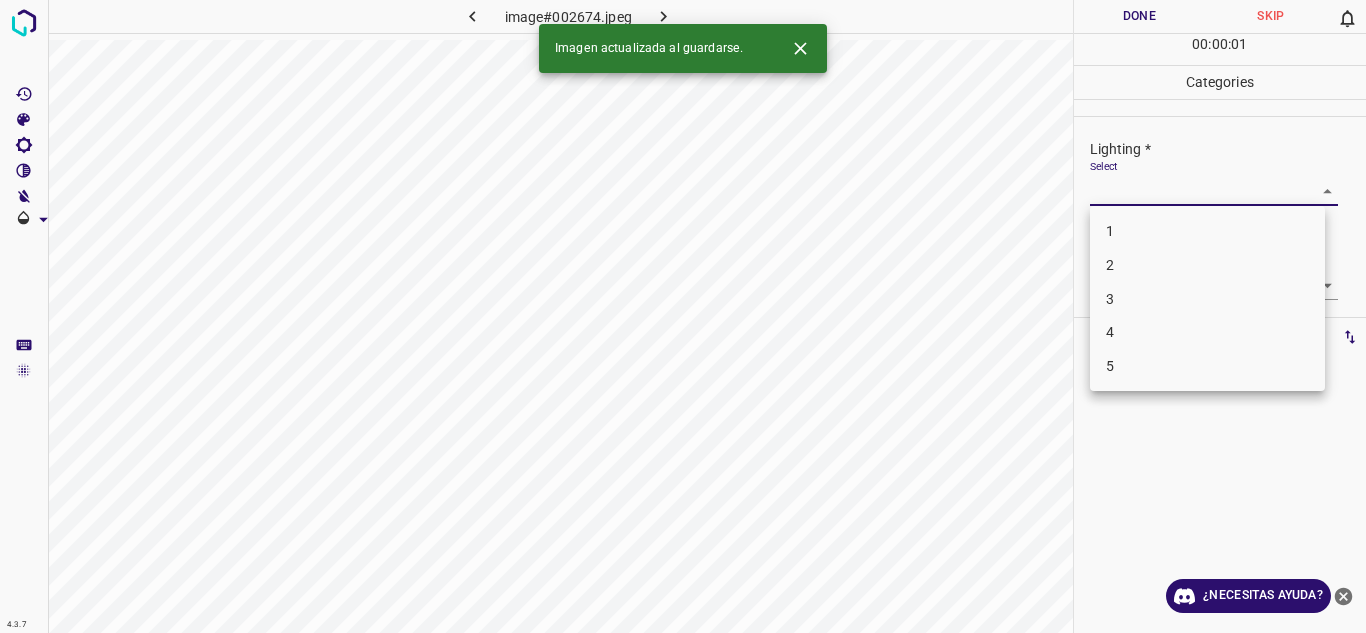 click on "3" at bounding box center (1207, 299) 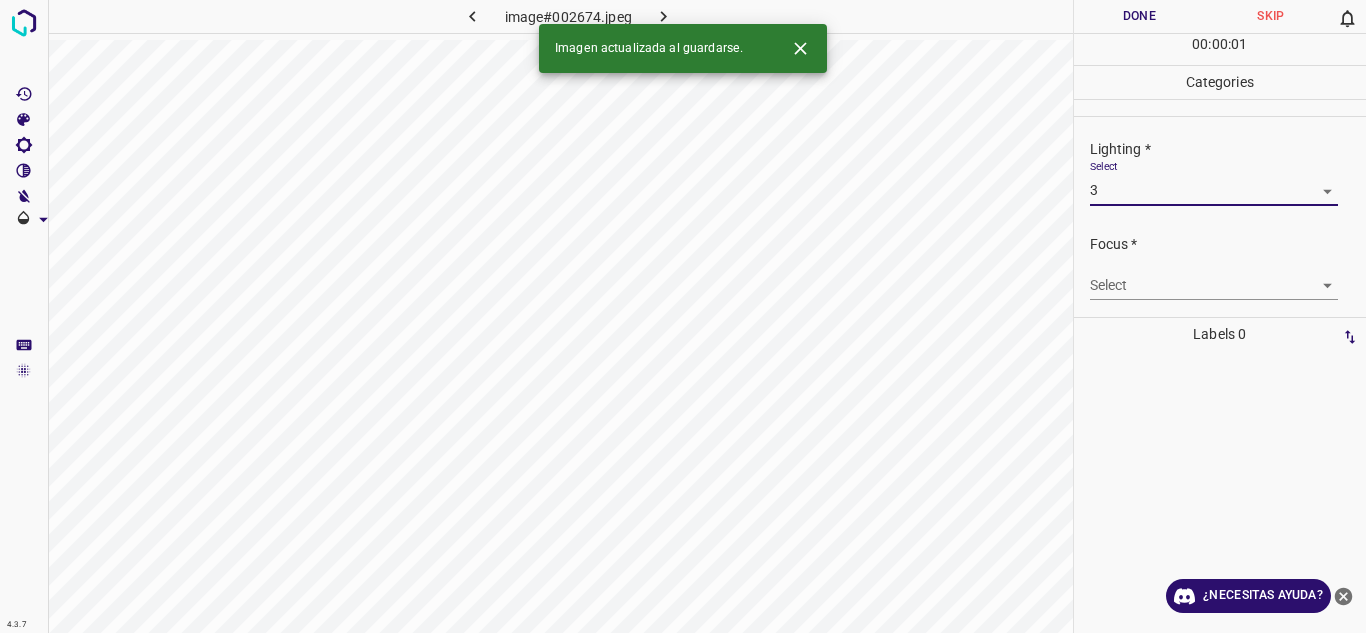 click on "4.3.7 image#002674.jpeg Done Skip 0 00   : 00   : 01   Categories Lighting *  Select 3 3 Focus *  Select ​ Overall *  Select ​ Labels   0 Categories 1 Lighting 2 Focus 3 Overall Tools Space Change between modes (Draw & Edit) I Auto labeling R Restore zoom M Zoom in N Zoom out Delete Delete selecte label Filters Z Restore filters X Saturation filter C Brightness filter V Contrast filter B Gray scale filter General O Download Imagen actualizada al guardarse. ¿Necesitas ayuda? Texto original Valora esta traducción Tu opinión servirá para ayudar a mejorar el Traductor de Google - Texto - Esconder - Borrar" at bounding box center (683, 316) 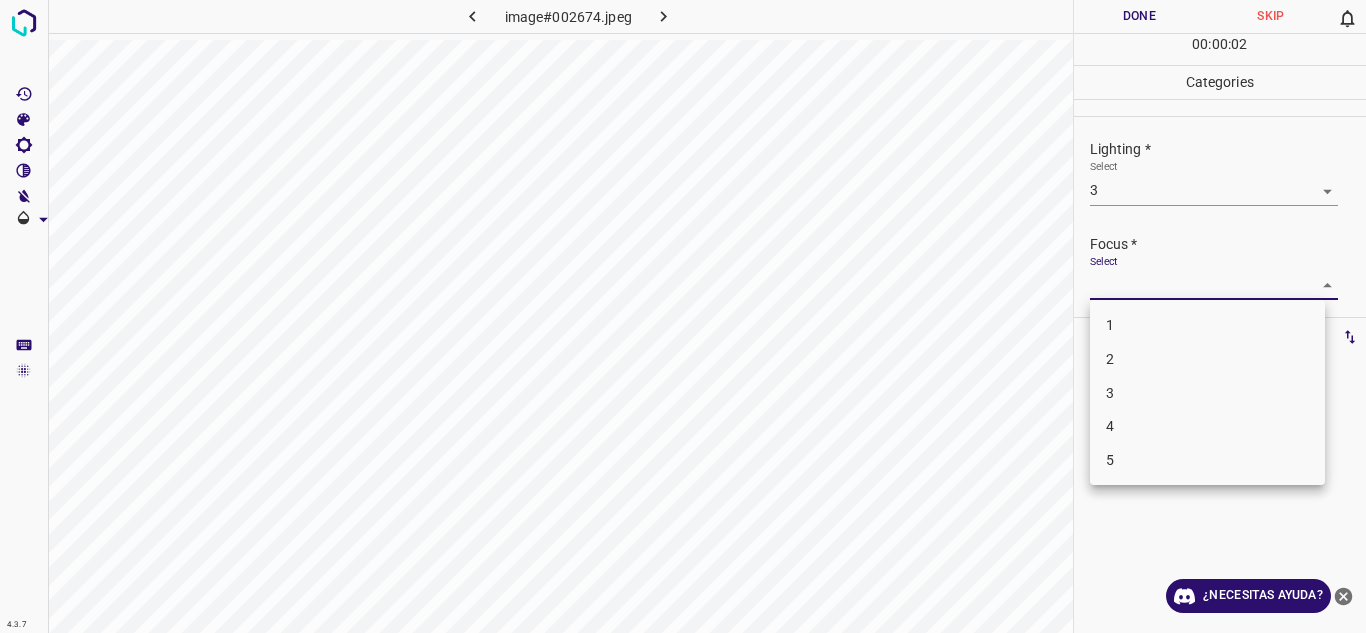 click on "3" at bounding box center (1207, 393) 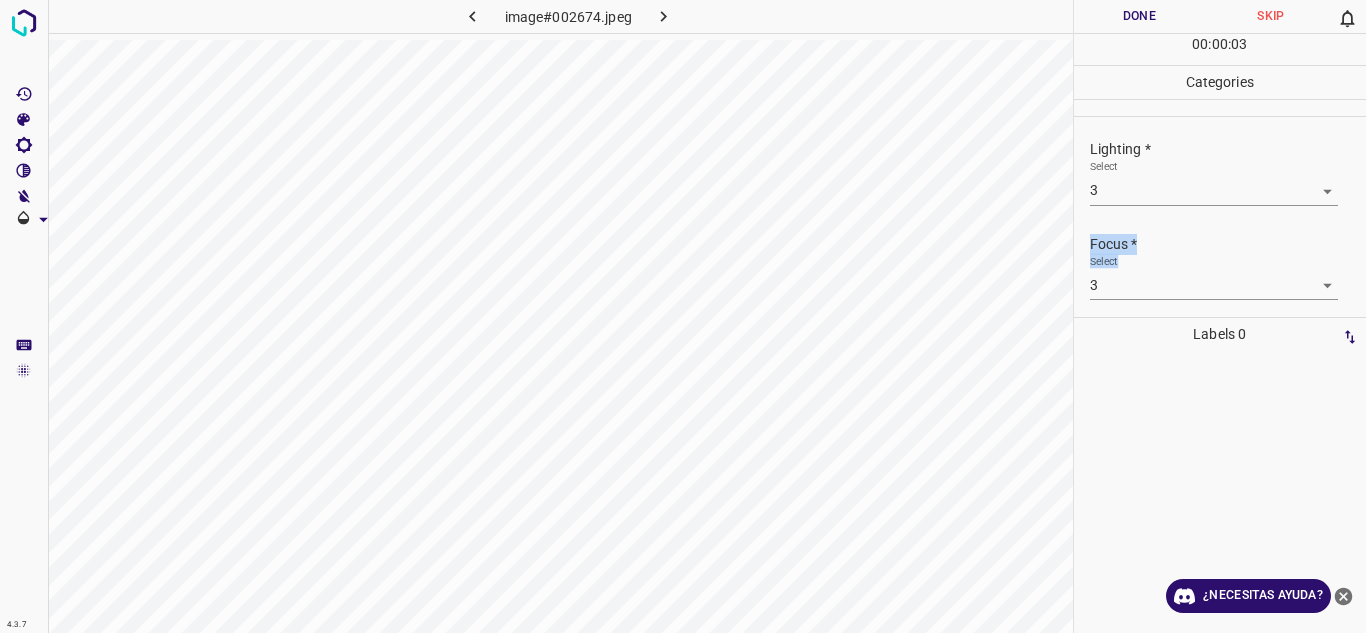 drag, startPoint x: 1365, startPoint y: 188, endPoint x: 1290, endPoint y: 300, distance: 134.79243 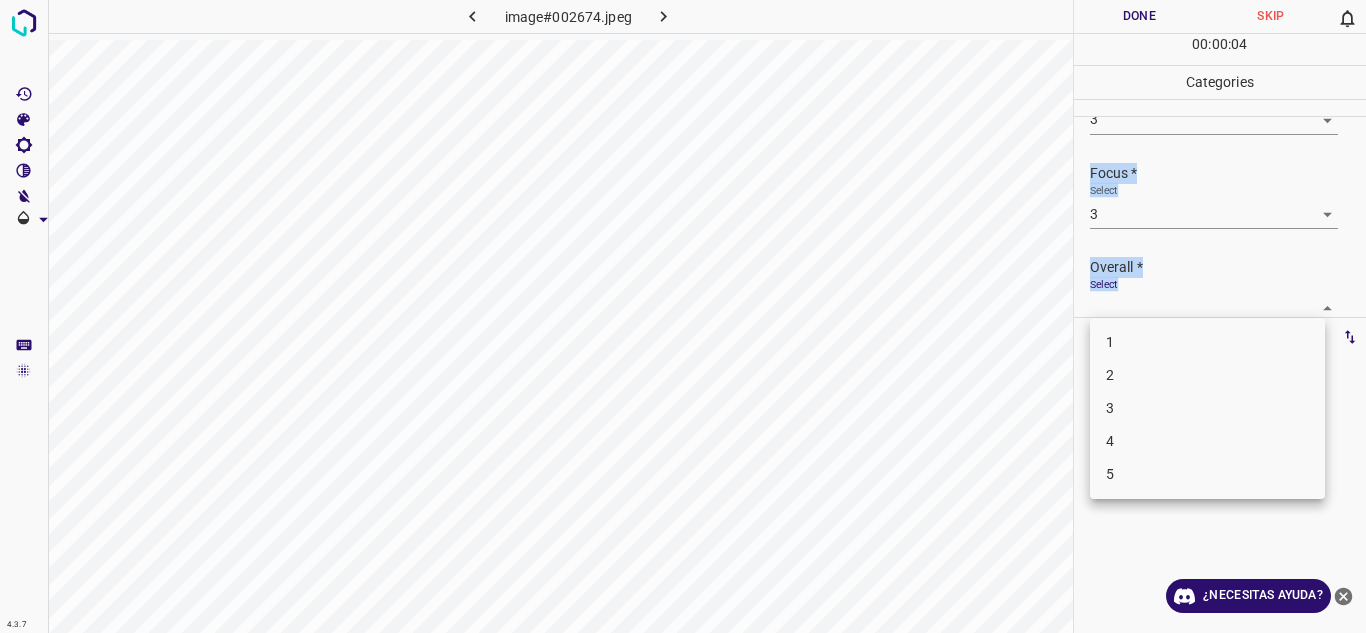 click on "4.3.7 image#002674.jpeg Done Skip 0 00   : 00   : 04   Categories Lighting *  Select 3 3 Focus *  Select 3 3 Overall *  Select ​ Labels   0 Categories 1 Lighting 2 Focus 3 Overall Tools Space Change between modes (Draw & Edit) I Auto labeling R Restore zoom M Zoom in N Zoom out Delete Delete selecte label Filters Z Restore filters X Saturation filter C Brightness filter V Contrast filter B Gray scale filter General O Download ¿Necesitas ayuda? Texto original Valora esta traducción Tu opinión servirá para ayudar a mejorar el Traductor de Google - Texto - Esconder - Borrar 1 2 3 4 5" at bounding box center [683, 316] 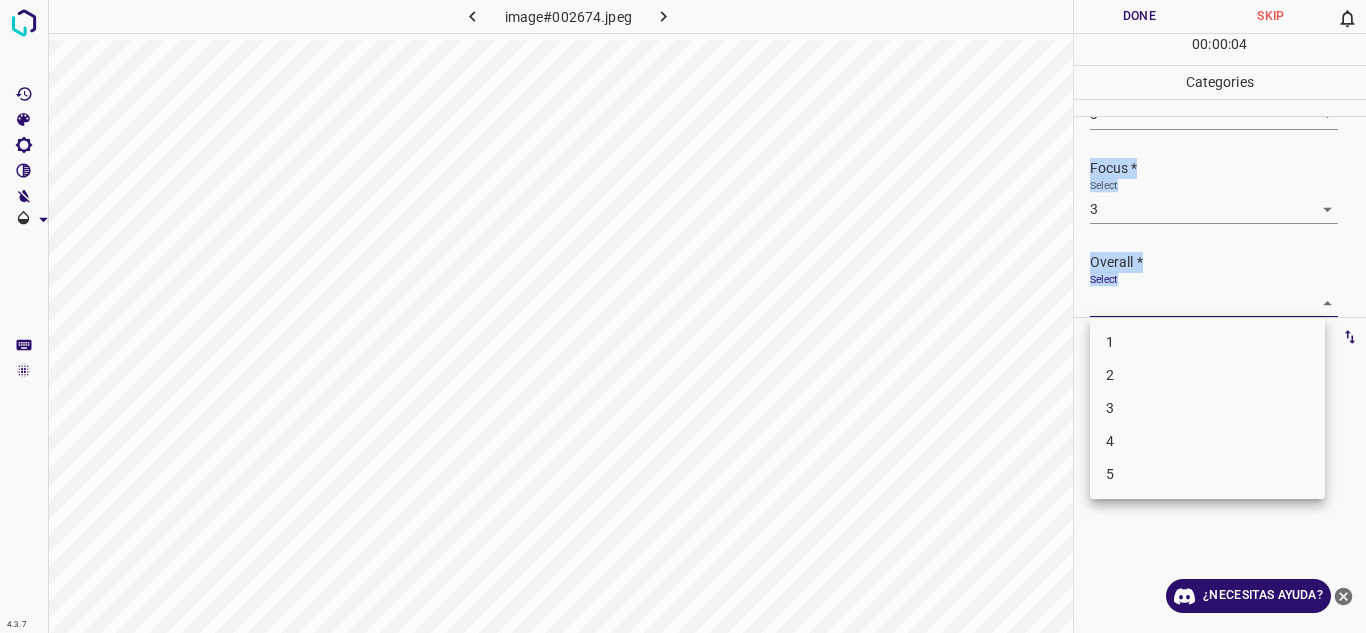 drag, startPoint x: 1170, startPoint y: 406, endPoint x: 1188, endPoint y: 390, distance: 24.083189 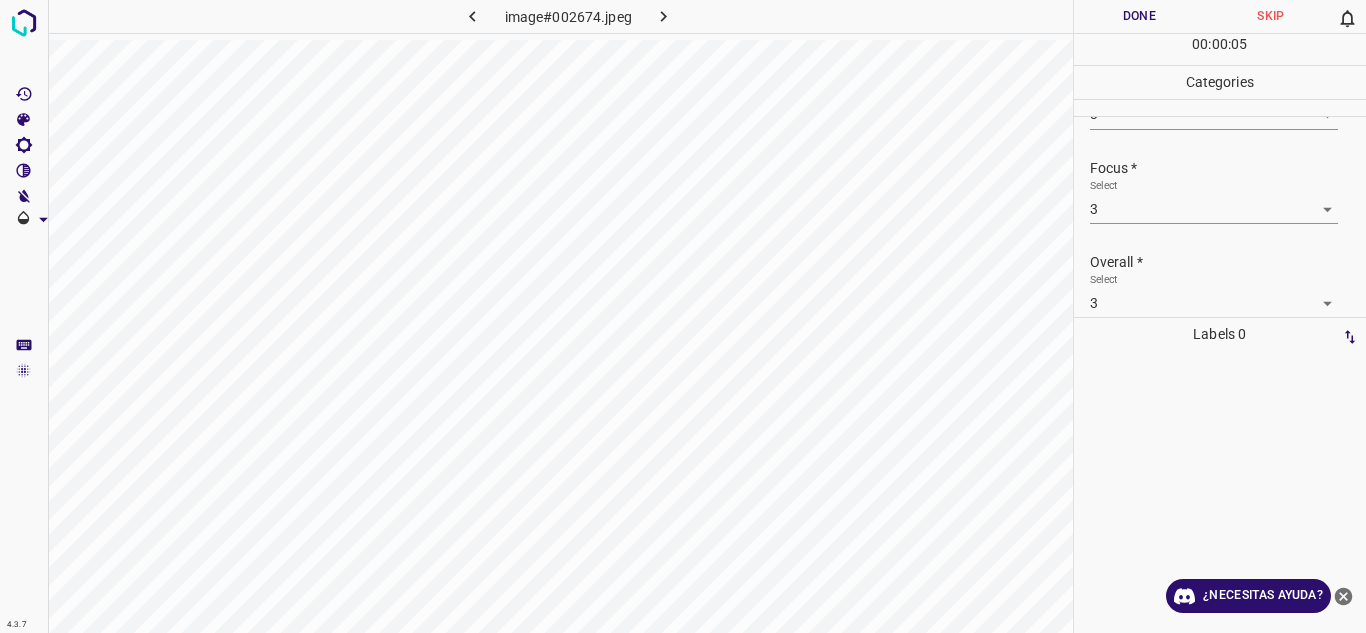 click at bounding box center [1220, 492] 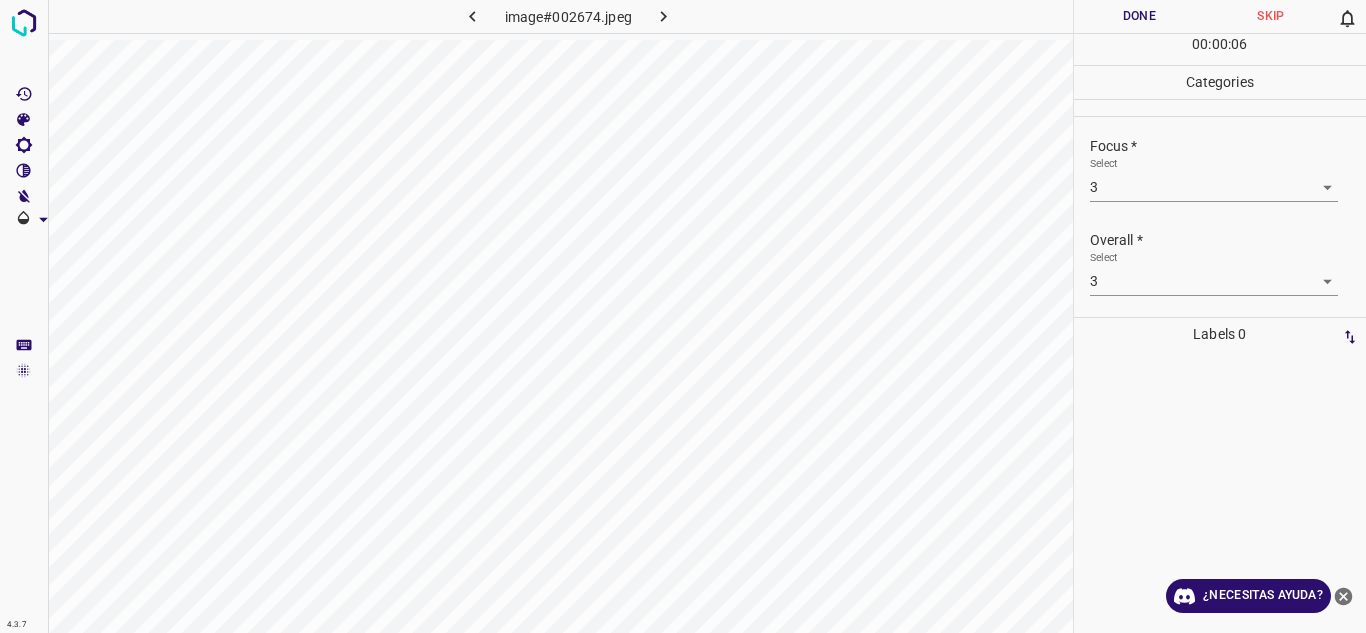 scroll, scrollTop: 0, scrollLeft: 0, axis: both 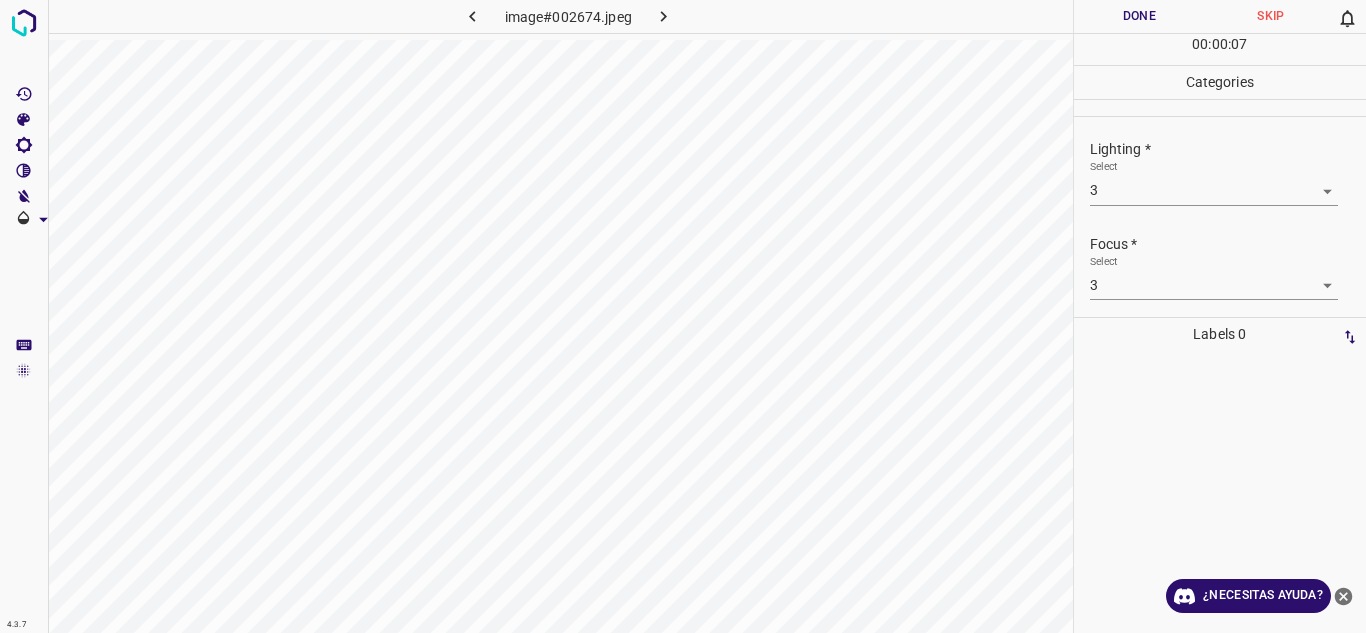 click on "Done" at bounding box center (1140, 16) 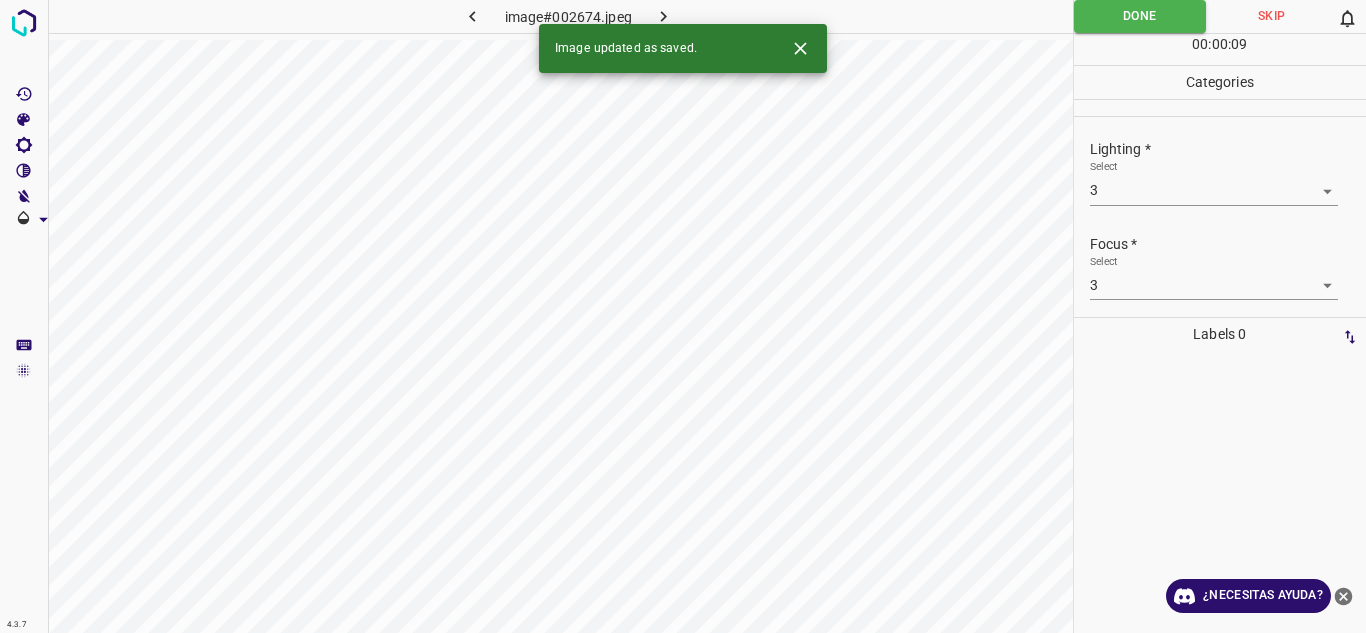 click 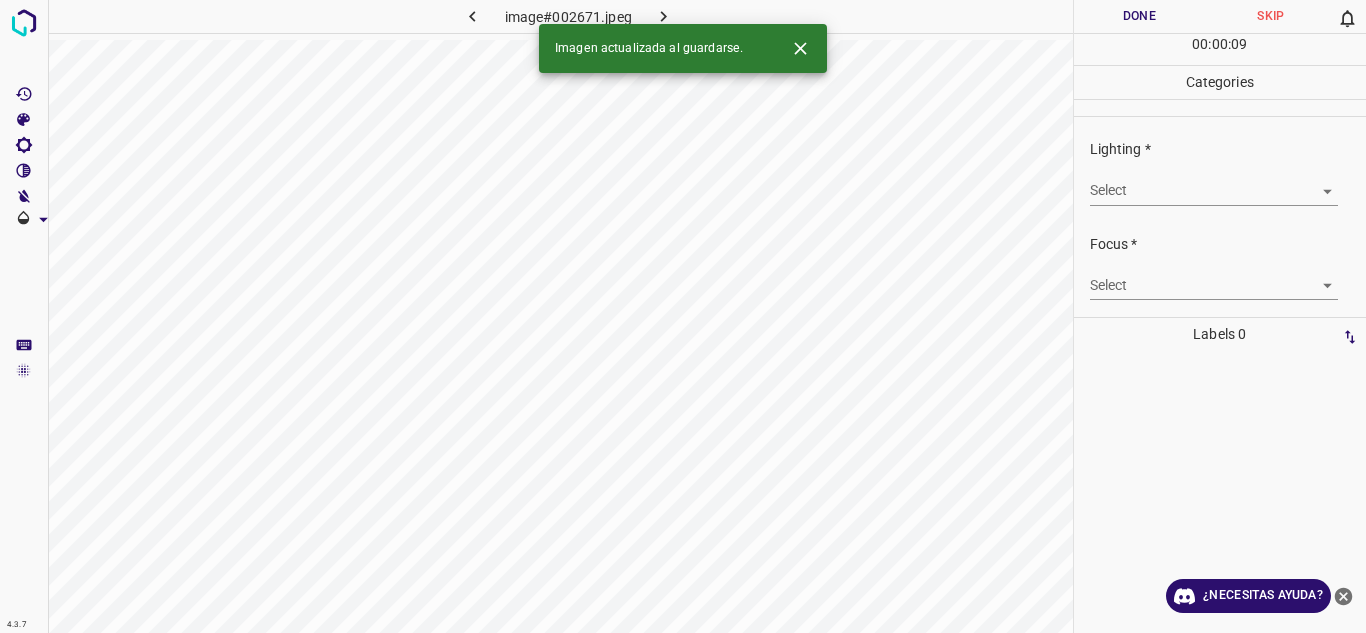 click on "4.3.7 image#002671.jpeg Done Skip 0 00   : 00   : 09   Categories Lighting *  Select ​ Focus *  Select ​ Overall *  Select ​ Labels   0 Categories 1 Lighting 2 Focus 3 Overall Tools Space Change between modes (Draw & Edit) I Auto labeling R Restore zoom M Zoom in N Zoom out Delete Delete selecte label Filters Z Restore filters X Saturation filter C Brightness filter V Contrast filter B Gray scale filter General O Download Imagen actualizada al guardarse. ¿Necesitas ayuda? Texto original Valora esta traducción Tu opinión servirá para ayudar a mejorar el Traductor de Google - Texto - Esconder - Borrar" at bounding box center (683, 316) 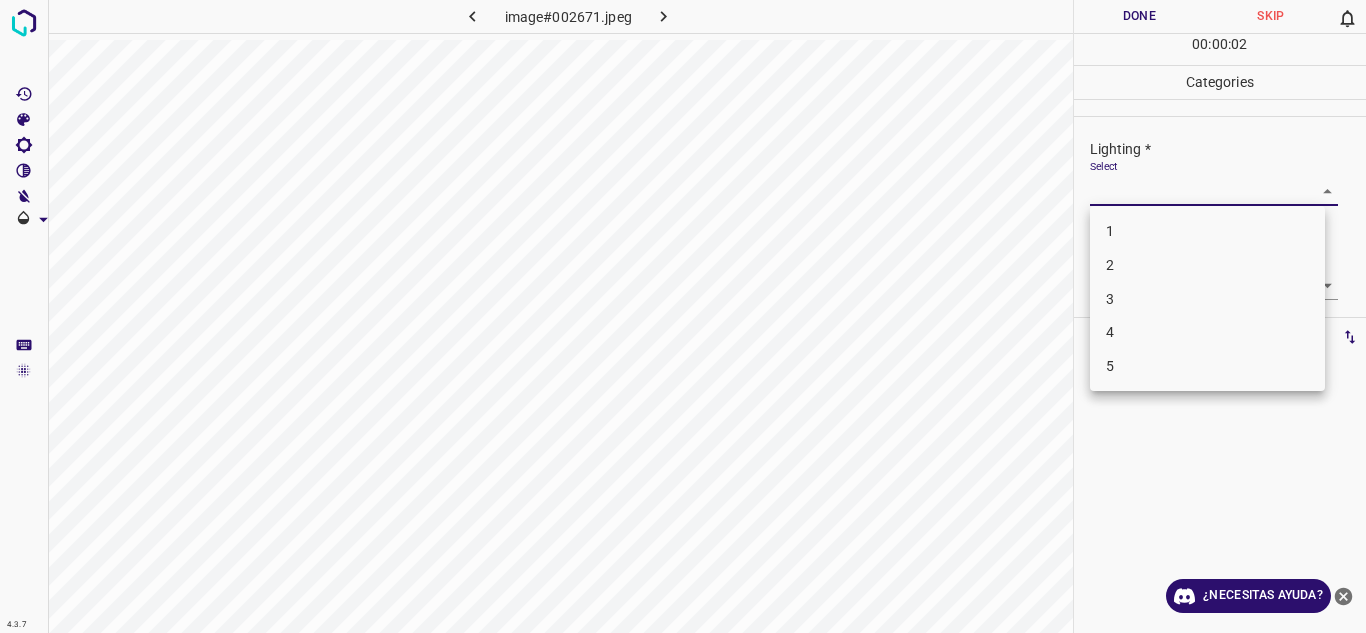 click on "3" at bounding box center (1207, 299) 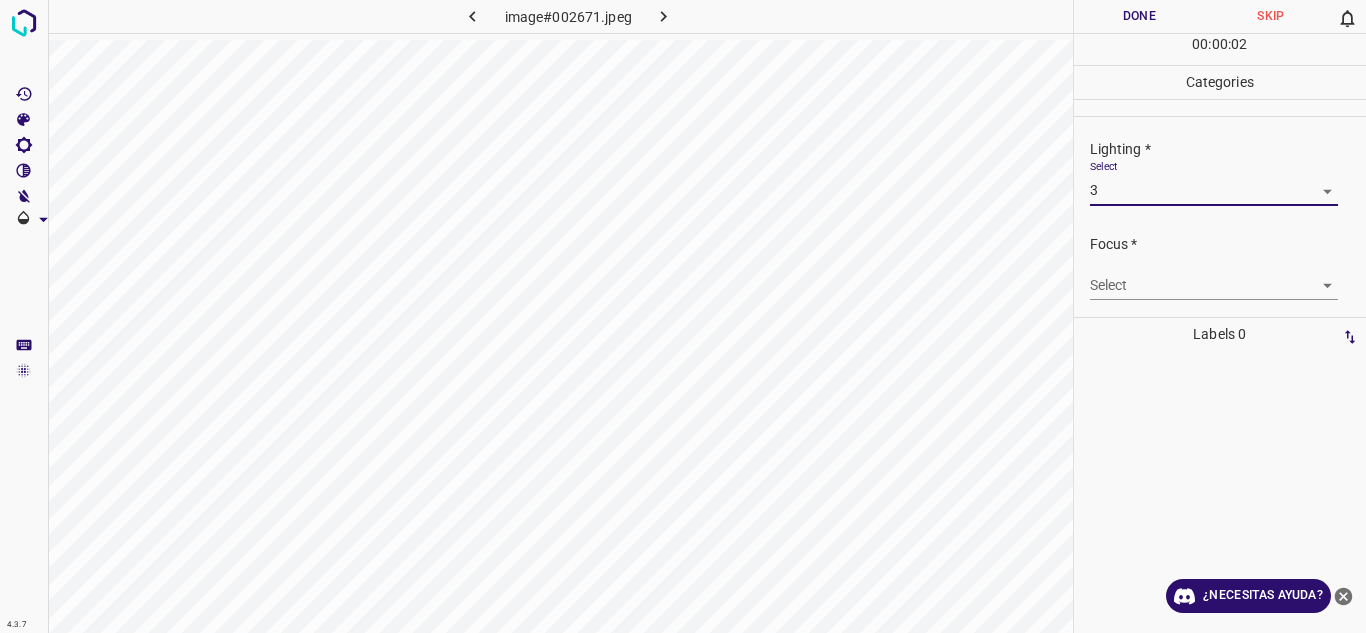 click on "4.3.7 image#002671.jpeg Done Skip 0 00   : 00   : 02   Categories Lighting *  Select 3 3 Focus *  Select ​ Overall *  Select ​ Labels   0 Categories 1 Lighting 2 Focus 3 Overall Tools Space Change between modes (Draw & Edit) I Auto labeling R Restore zoom M Zoom in N Zoom out Delete Delete selecte label Filters Z Restore filters X Saturation filter C Brightness filter V Contrast filter B Gray scale filter General O Download ¿Necesitas ayuda? Texto original Valora esta traducción Tu opinión servirá para ayudar a mejorar el Traductor de Google - Texto - Esconder - Borrar 1 2 3 4 5" at bounding box center (683, 316) 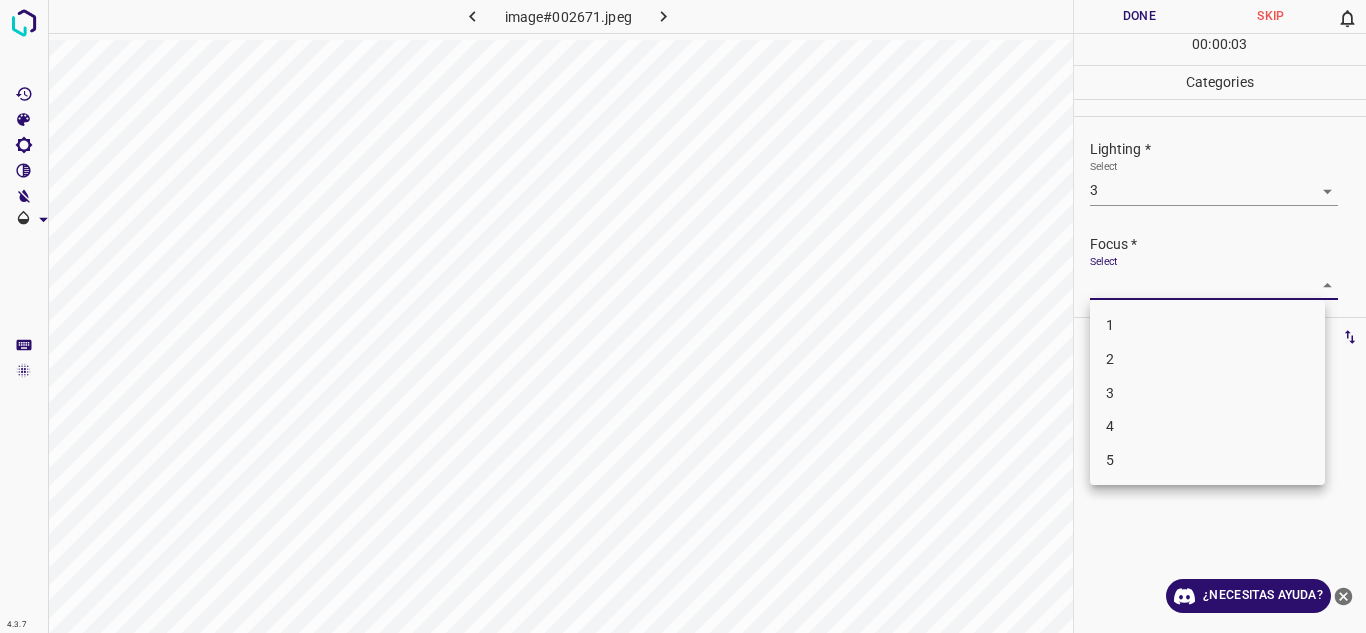 click on "2" at bounding box center (1207, 359) 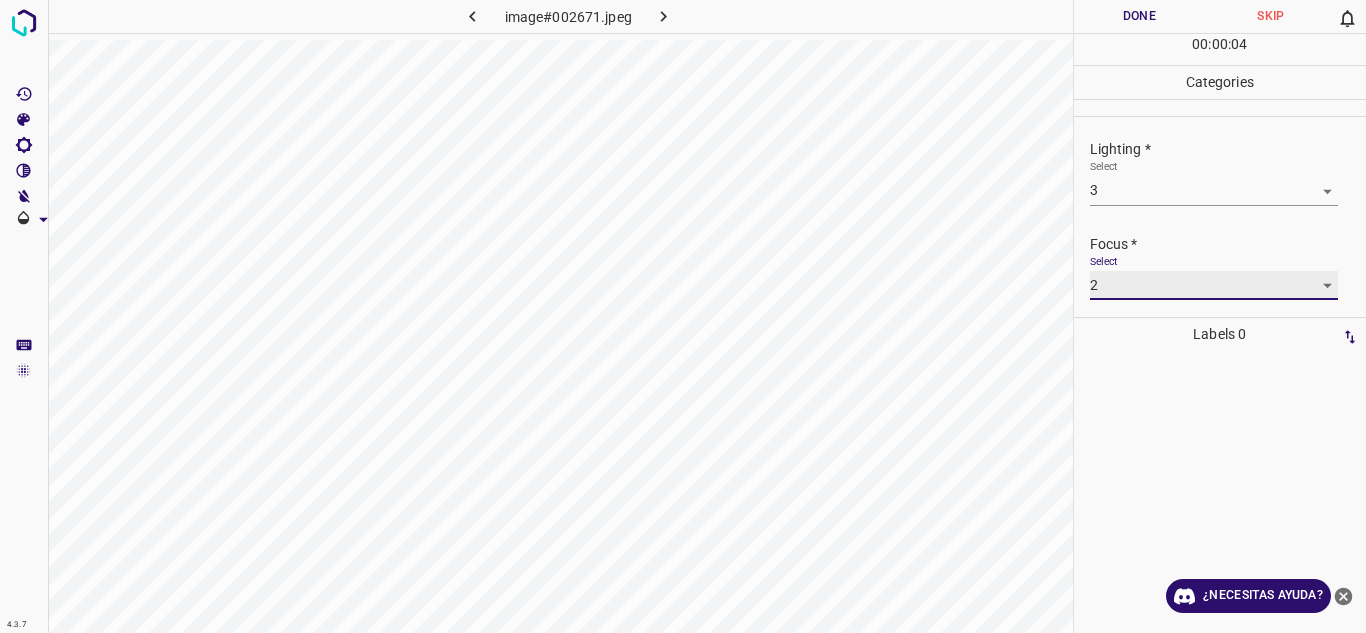 scroll, scrollTop: 98, scrollLeft: 0, axis: vertical 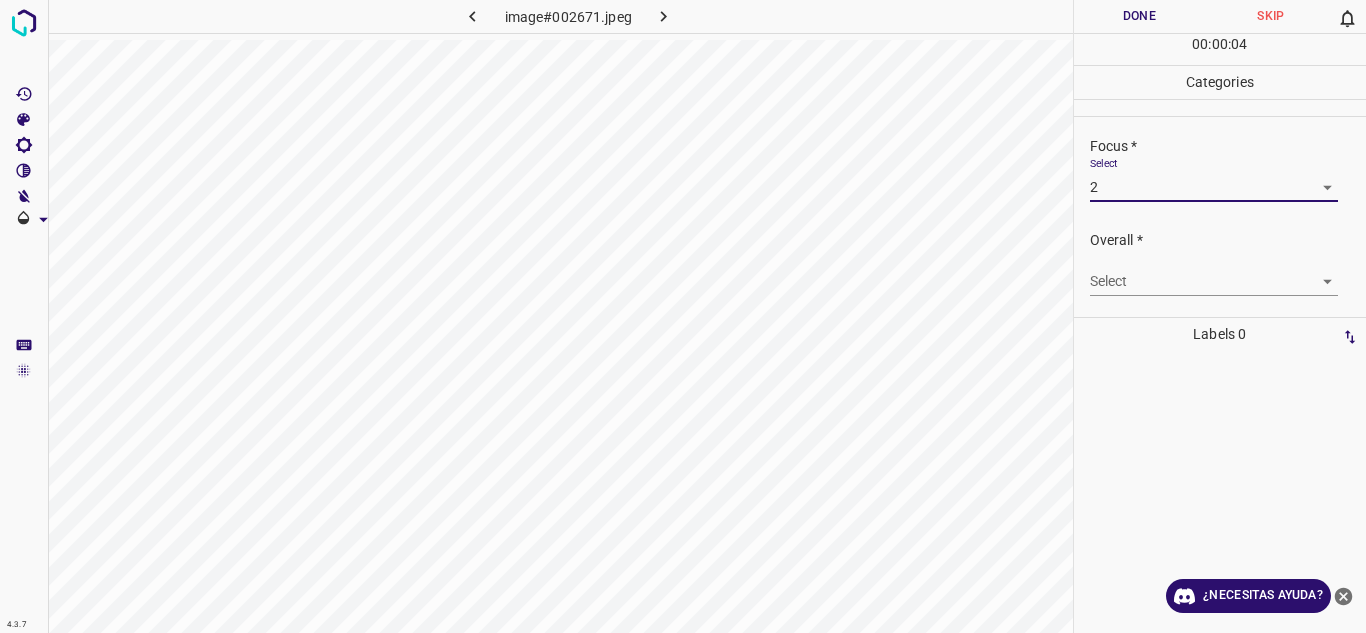click 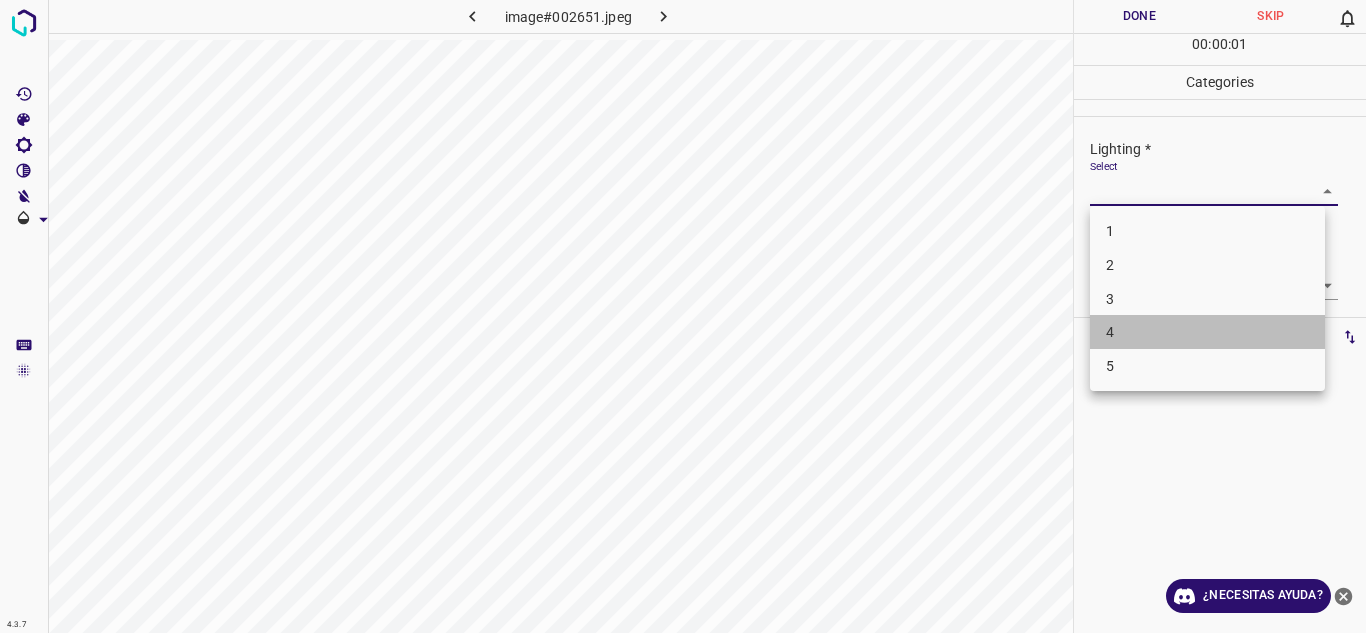 drag, startPoint x: 1167, startPoint y: 322, endPoint x: 1248, endPoint y: 304, distance: 82.9759 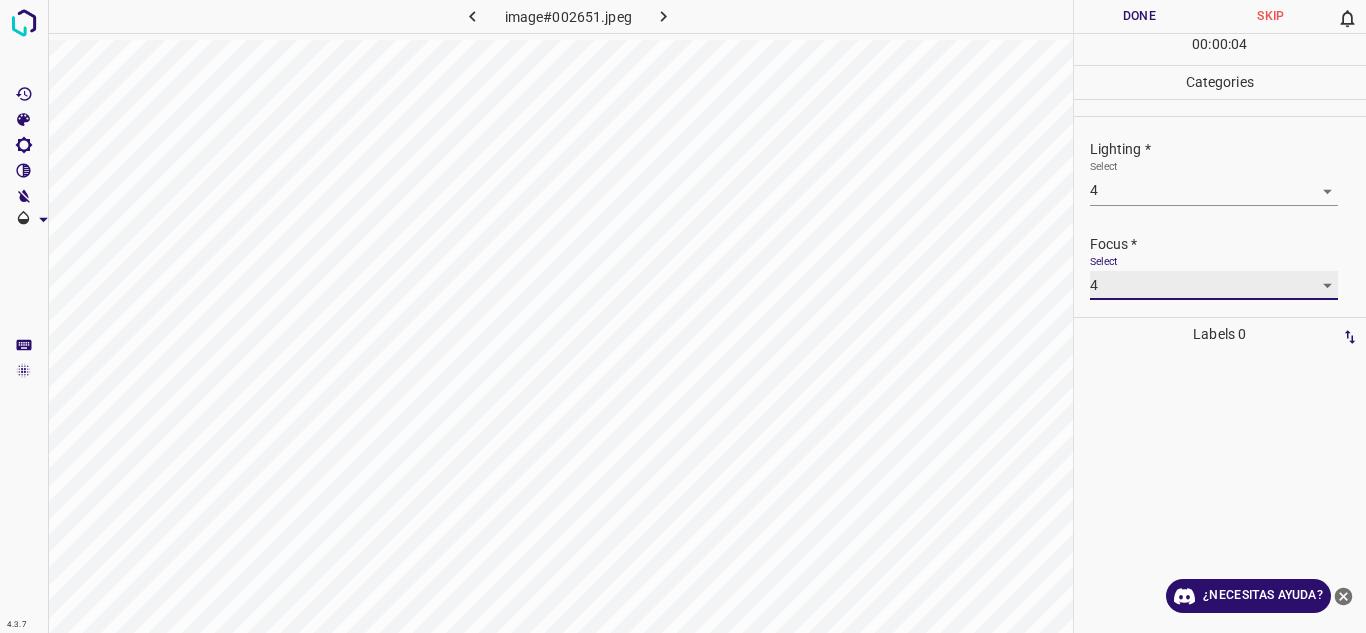 scroll, scrollTop: 98, scrollLeft: 0, axis: vertical 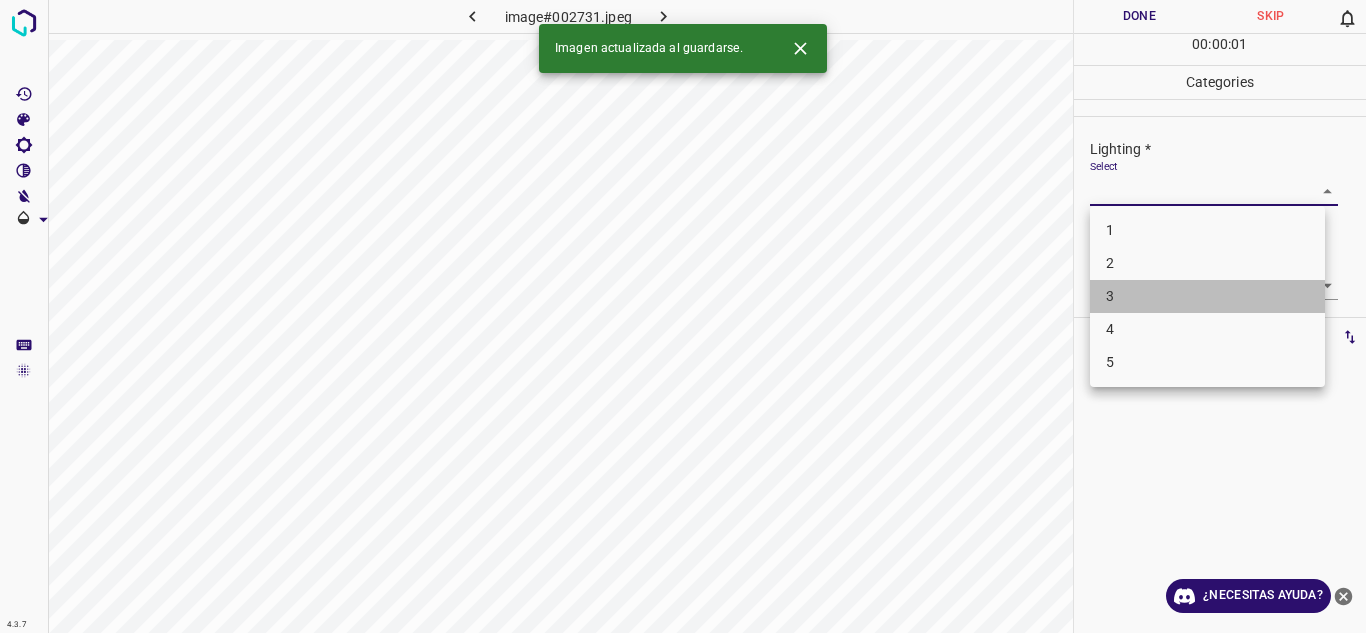 drag, startPoint x: 1179, startPoint y: 287, endPoint x: 1220, endPoint y: 277, distance: 42.201897 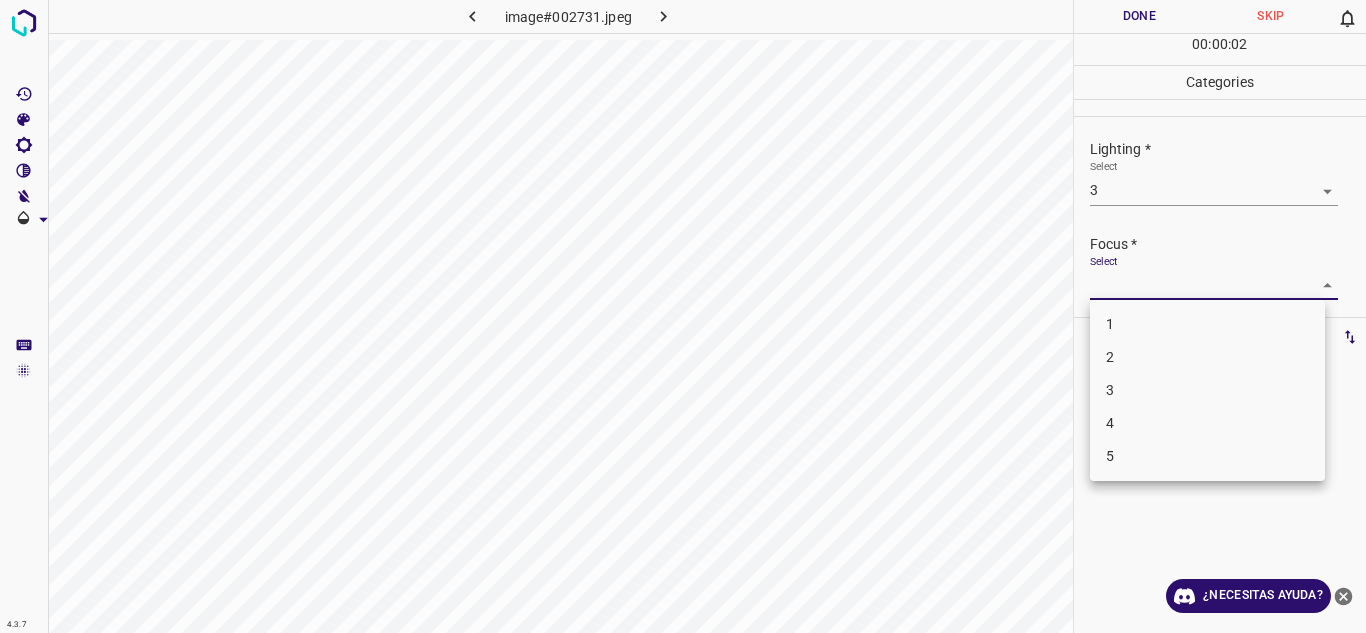 drag, startPoint x: 1311, startPoint y: 294, endPoint x: 1195, endPoint y: 341, distance: 125.1599 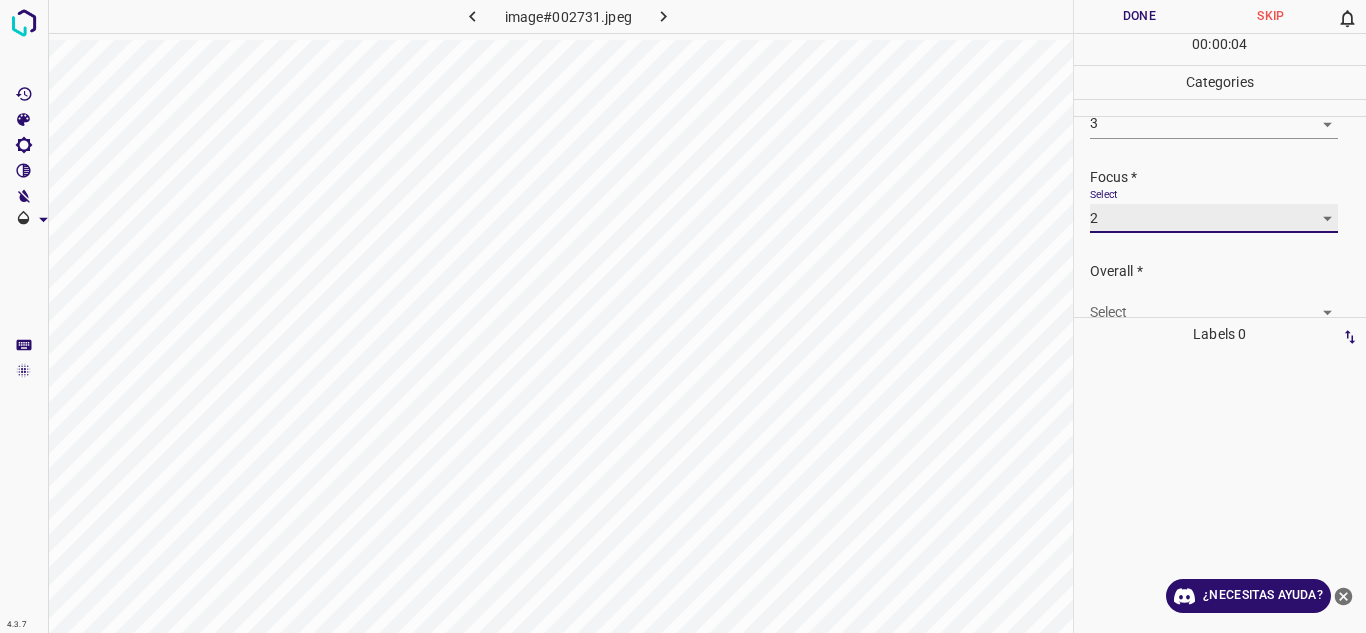 scroll, scrollTop: 98, scrollLeft: 0, axis: vertical 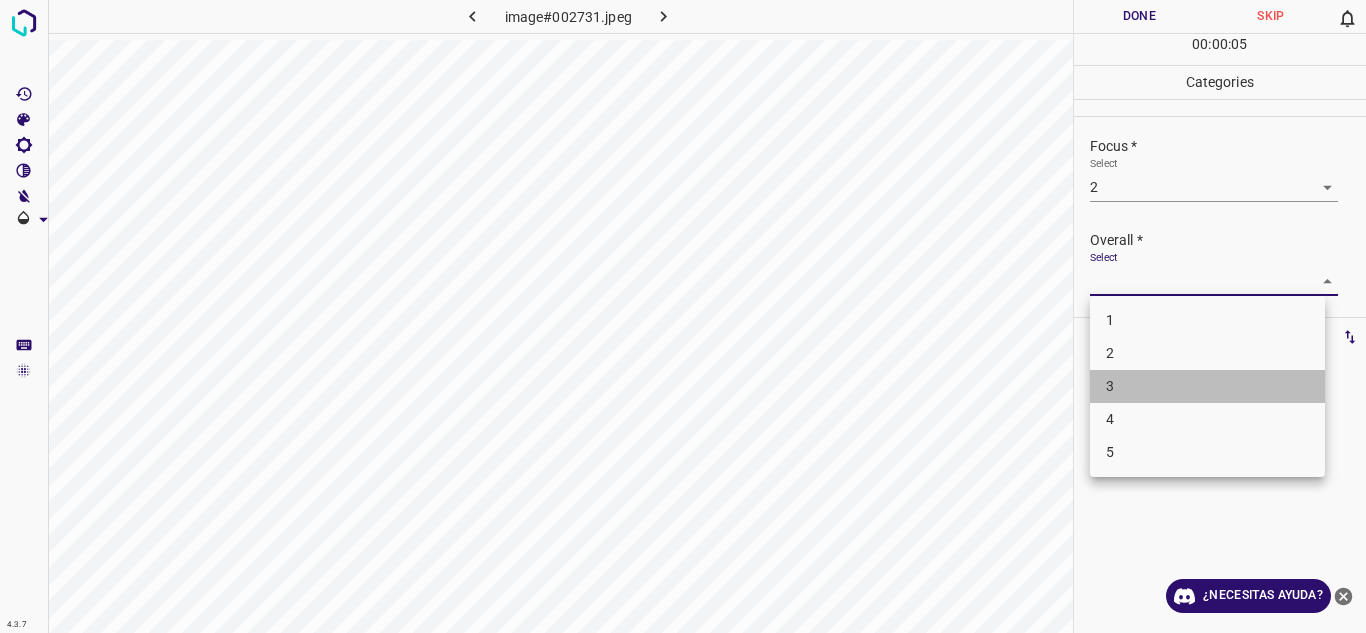 drag, startPoint x: 1207, startPoint y: 382, endPoint x: 1216, endPoint y: 365, distance: 19.235384 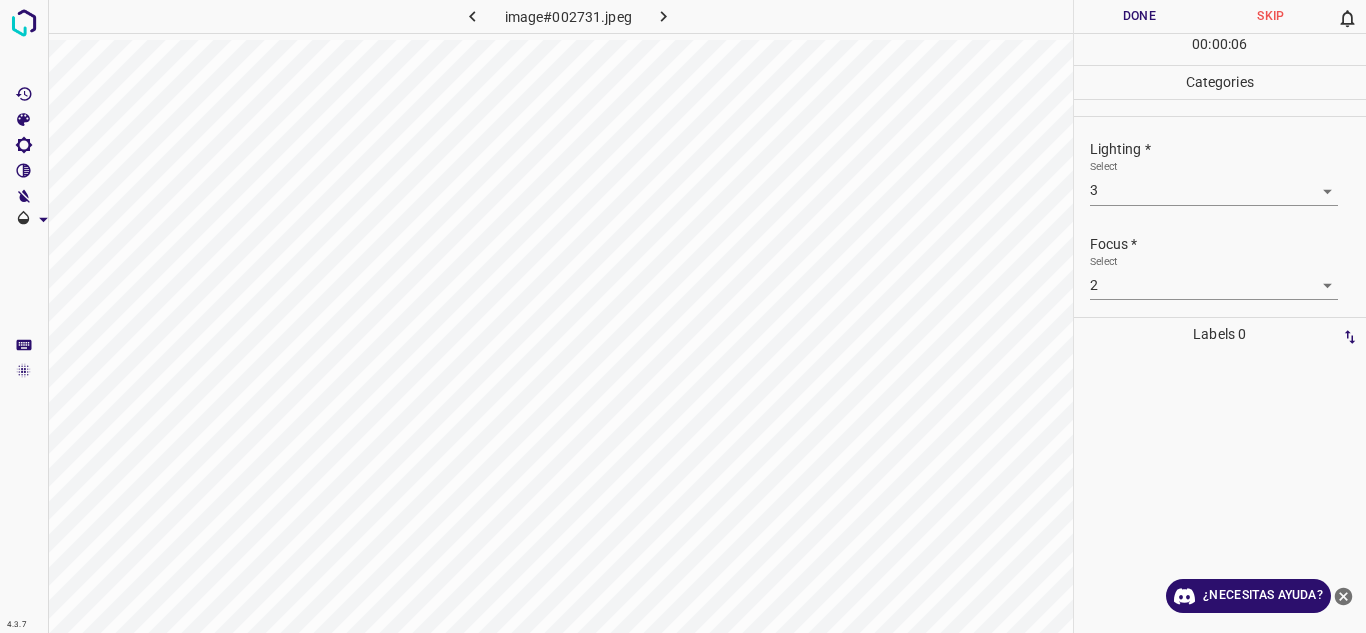 scroll, scrollTop: 98, scrollLeft: 0, axis: vertical 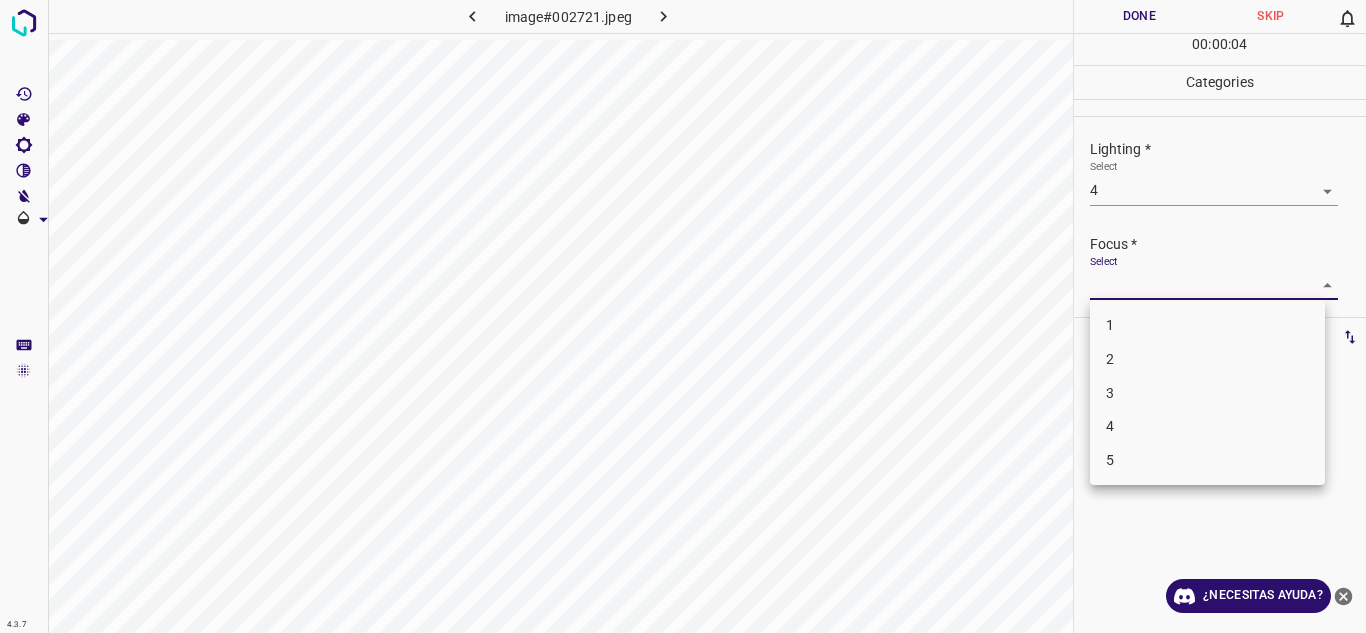 drag, startPoint x: 1146, startPoint y: 390, endPoint x: 1365, endPoint y: 223, distance: 275.40878 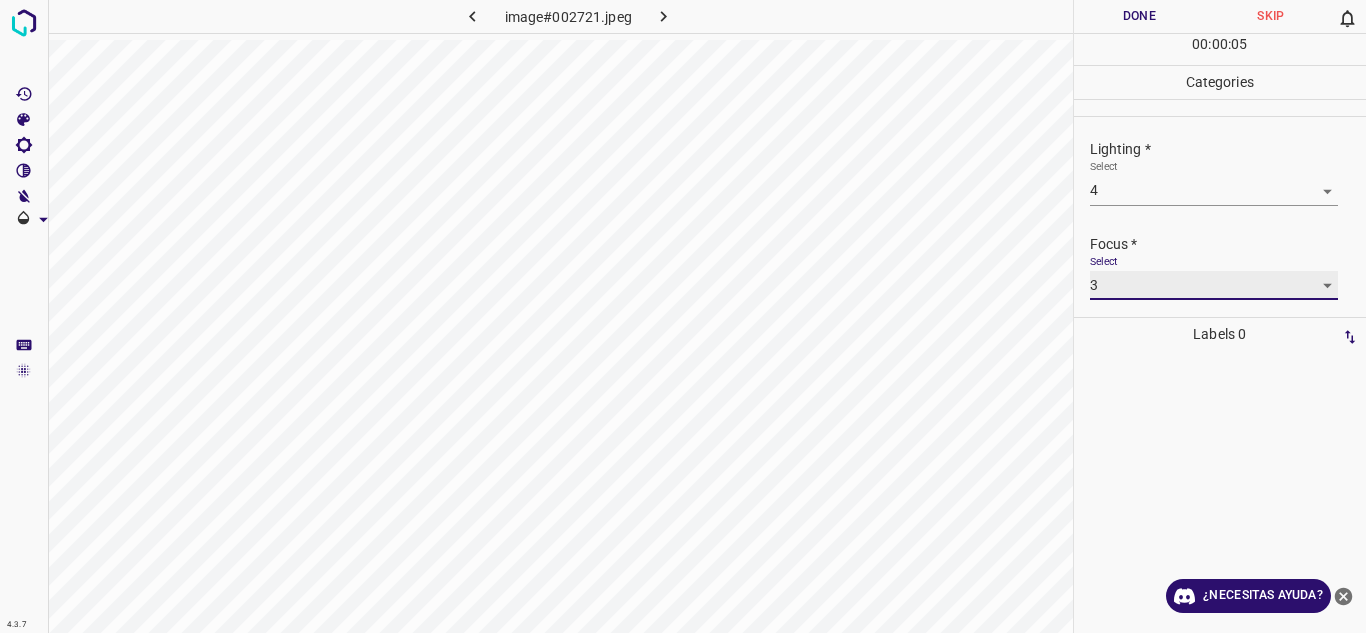 scroll, scrollTop: 98, scrollLeft: 0, axis: vertical 